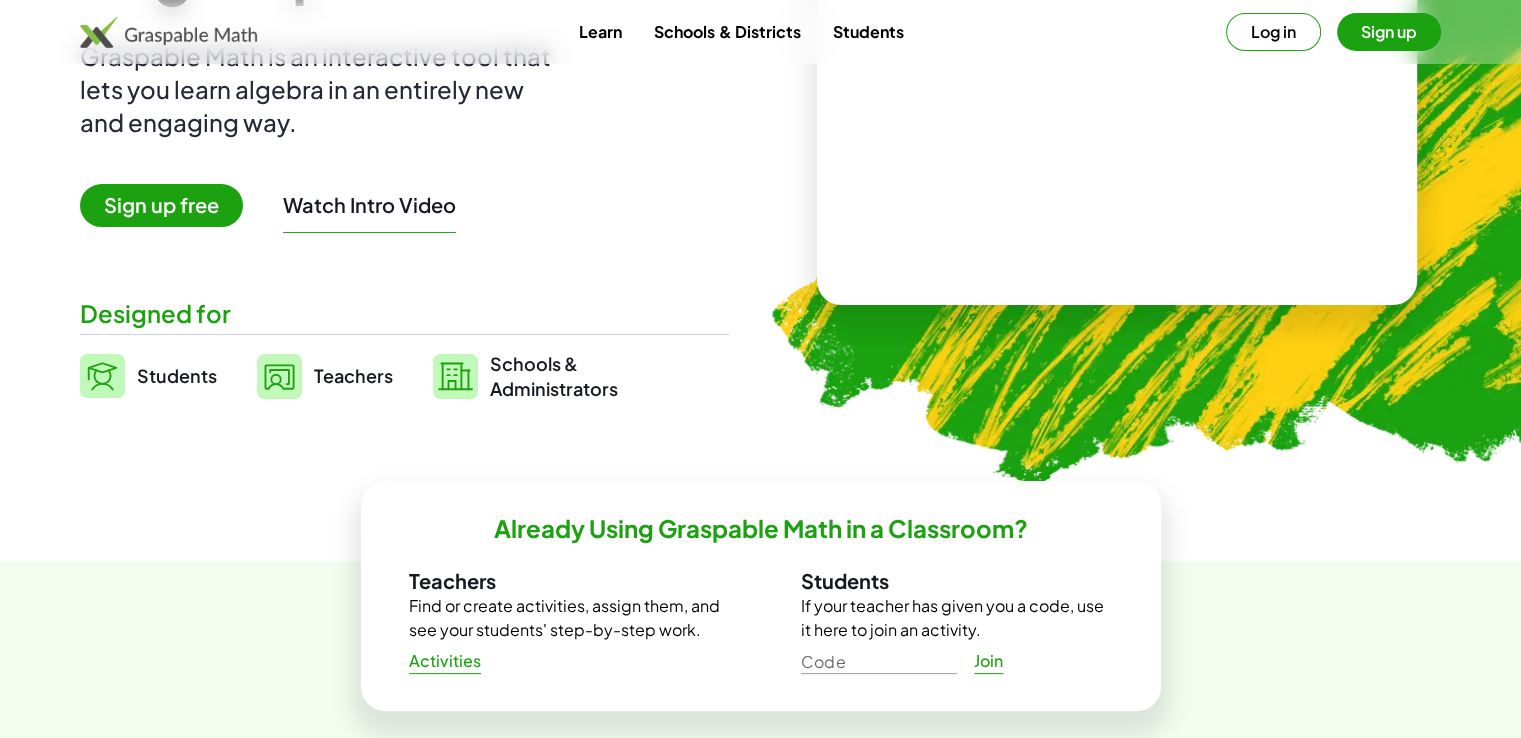 scroll, scrollTop: 0, scrollLeft: 0, axis: both 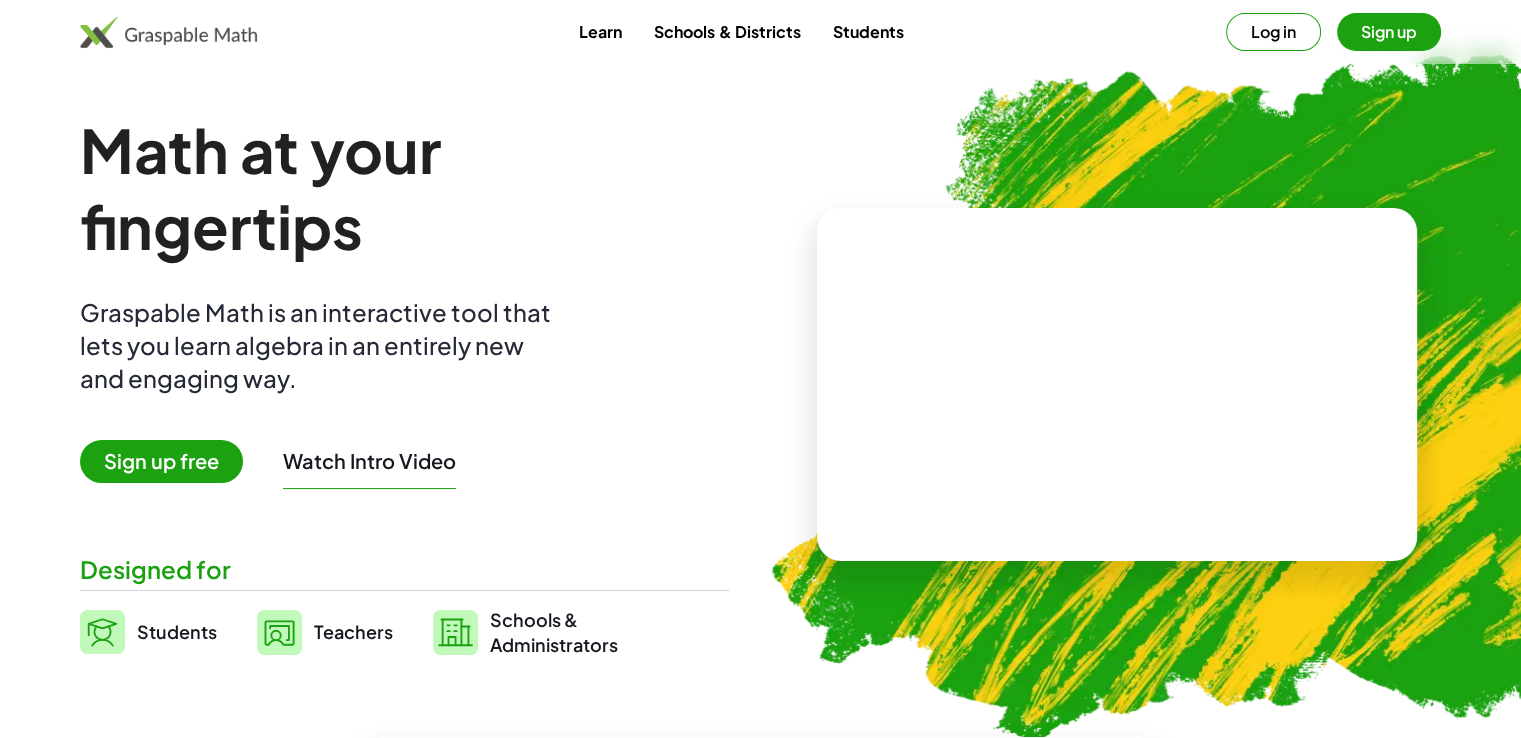 click on "Sign up" at bounding box center [1389, 32] 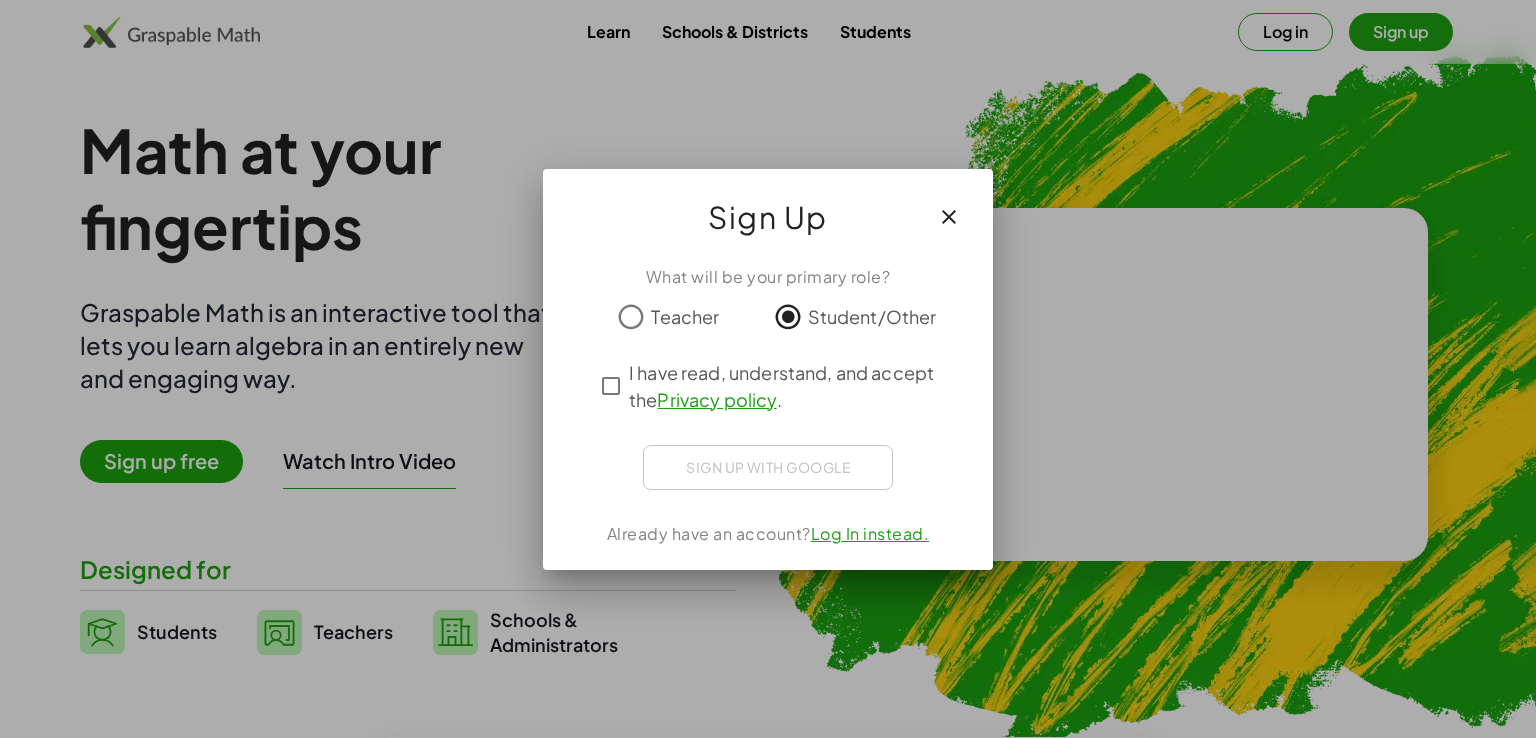 click on "What will be your primary role? Teacher Student/Other I have read, understand, and accept the   Privacy policy . Sign up with Google  Iniciar sesión con Google Iniciar sesión con Google. Se abre en una pestaña nueva.  Already have an account?  Log In instead." 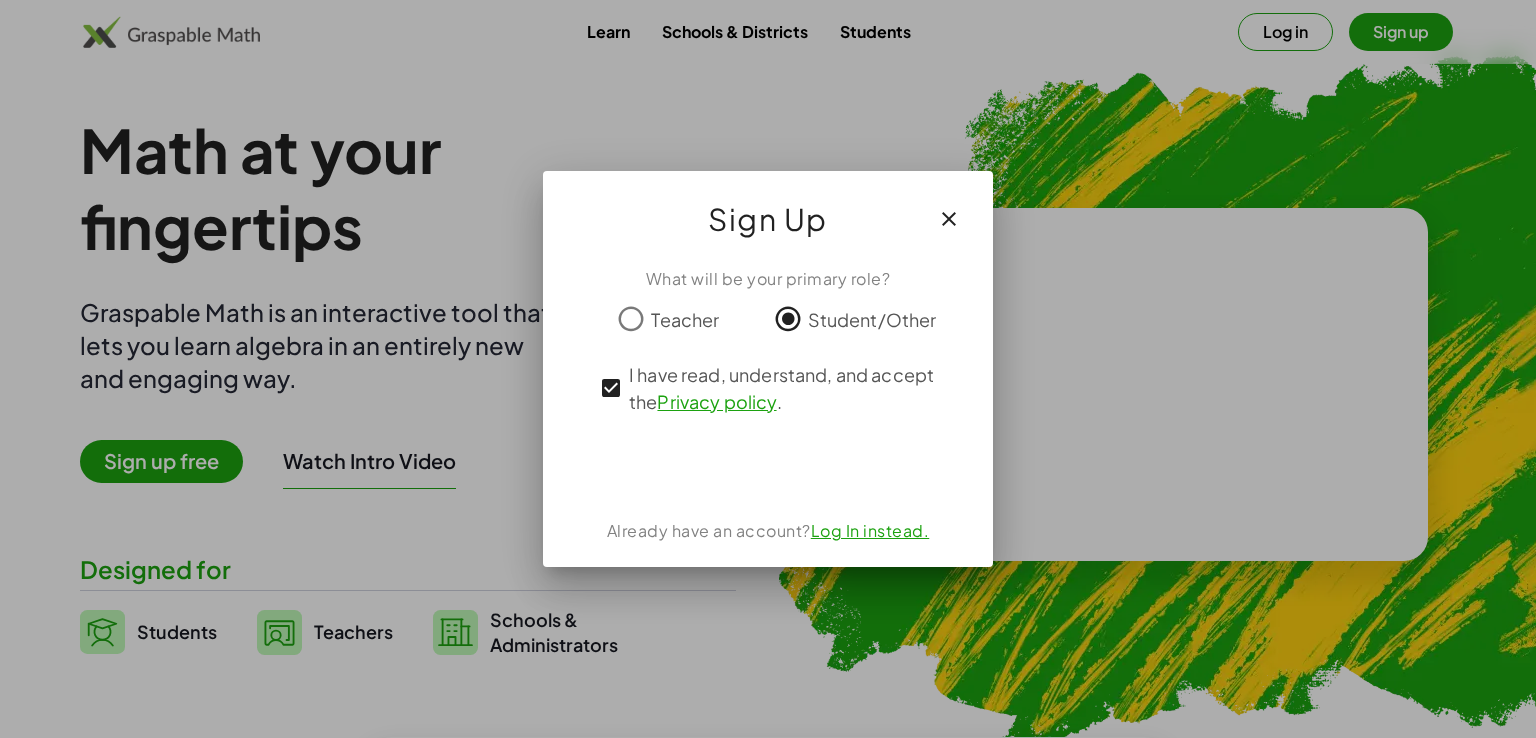 click at bounding box center [768, 369] 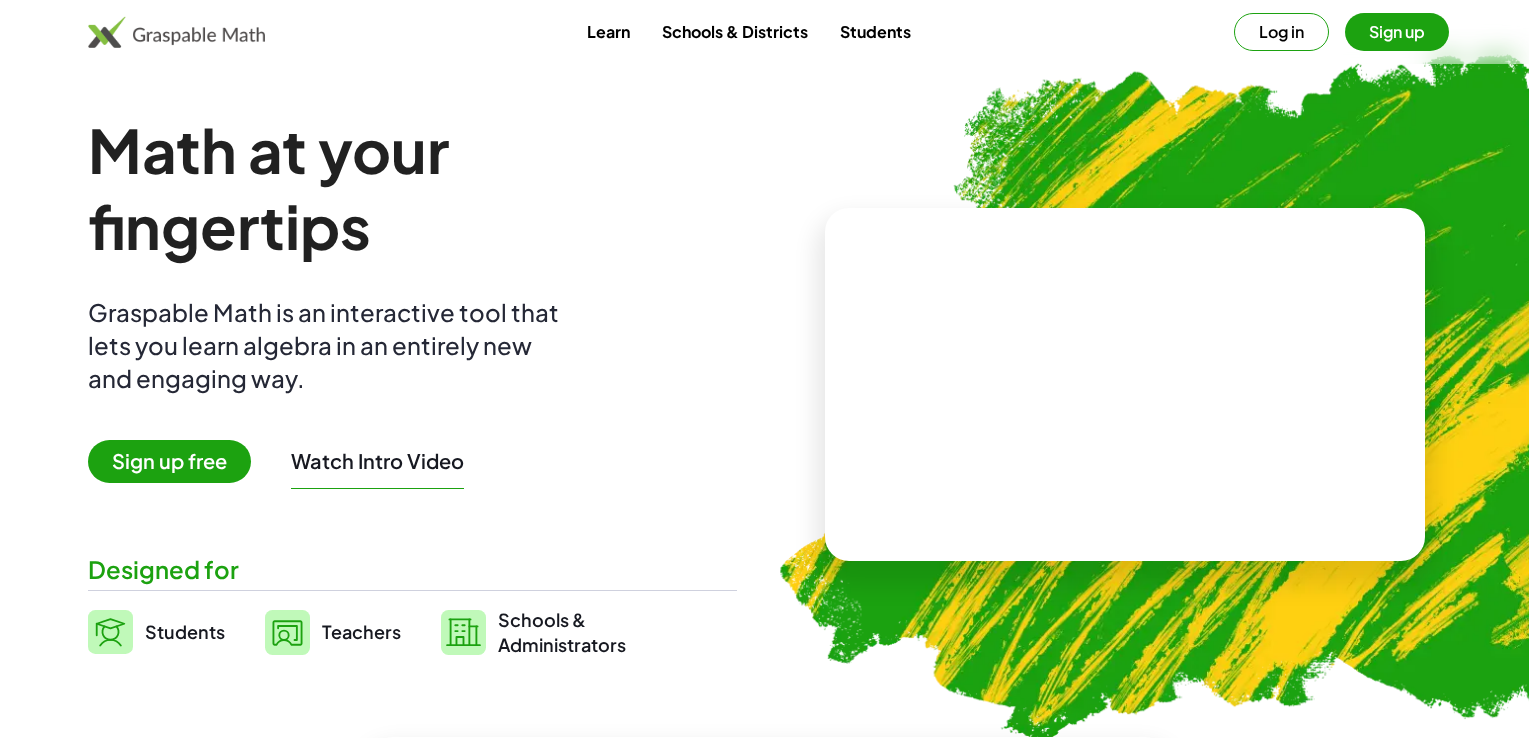 scroll, scrollTop: 0, scrollLeft: 0, axis: both 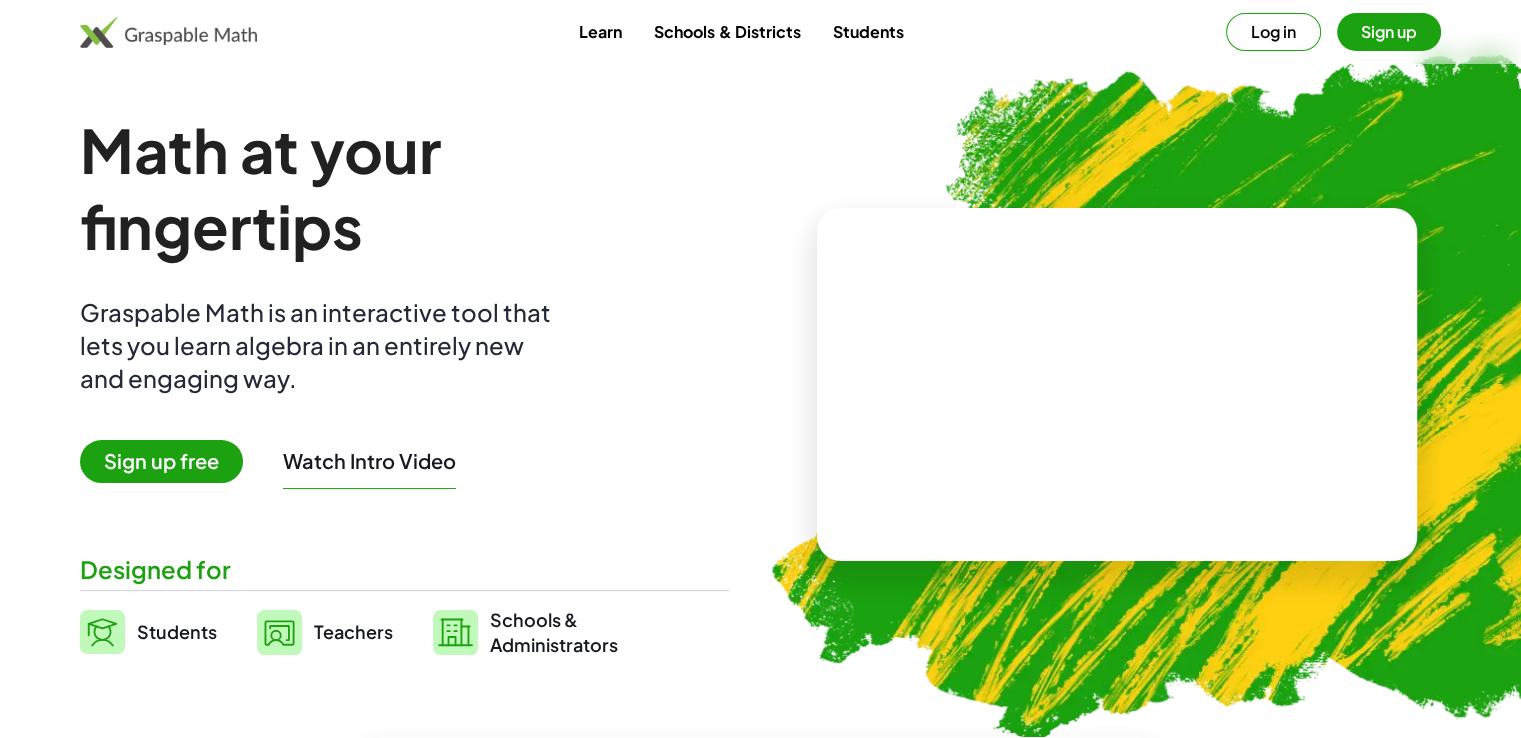 click on "Sign up" at bounding box center (1389, 32) 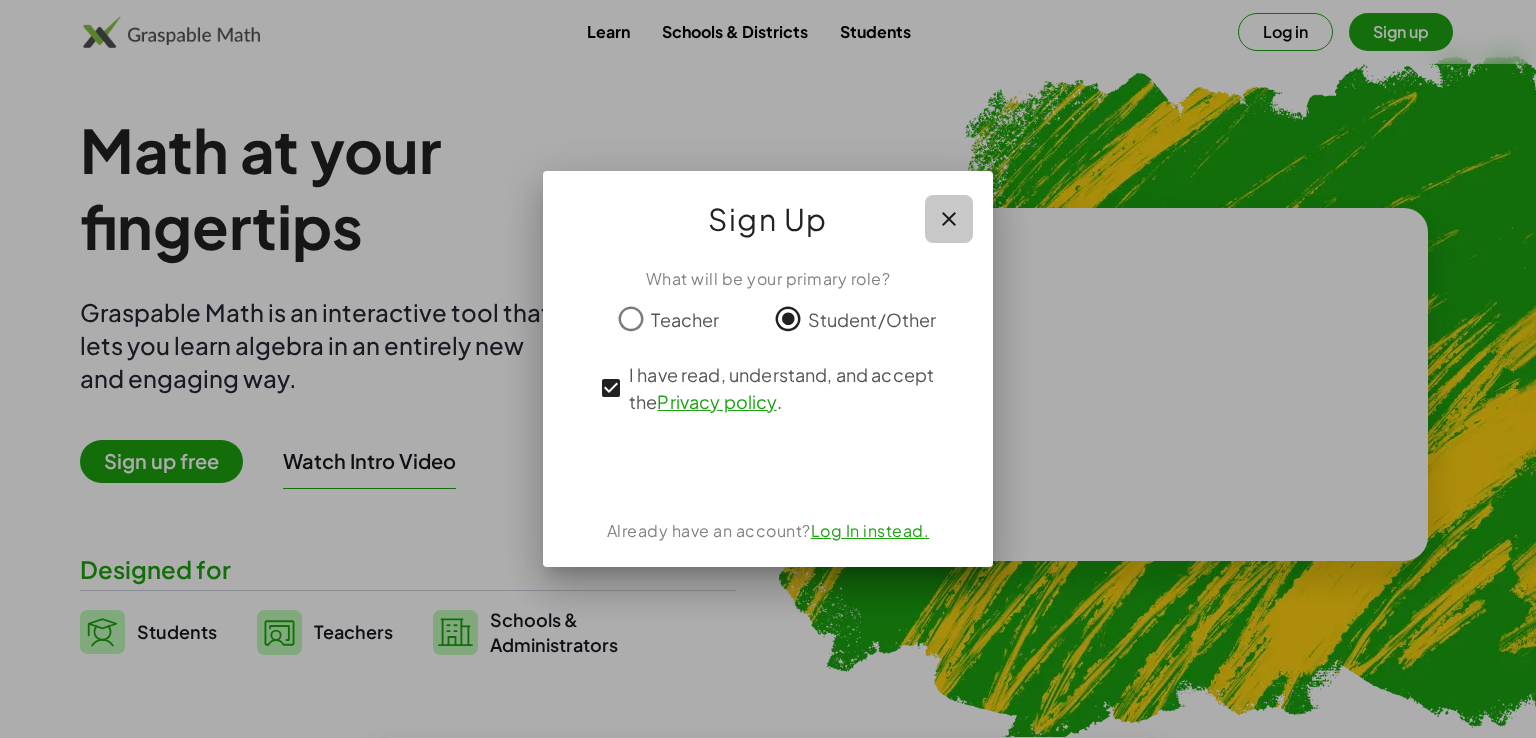 click at bounding box center [949, 219] 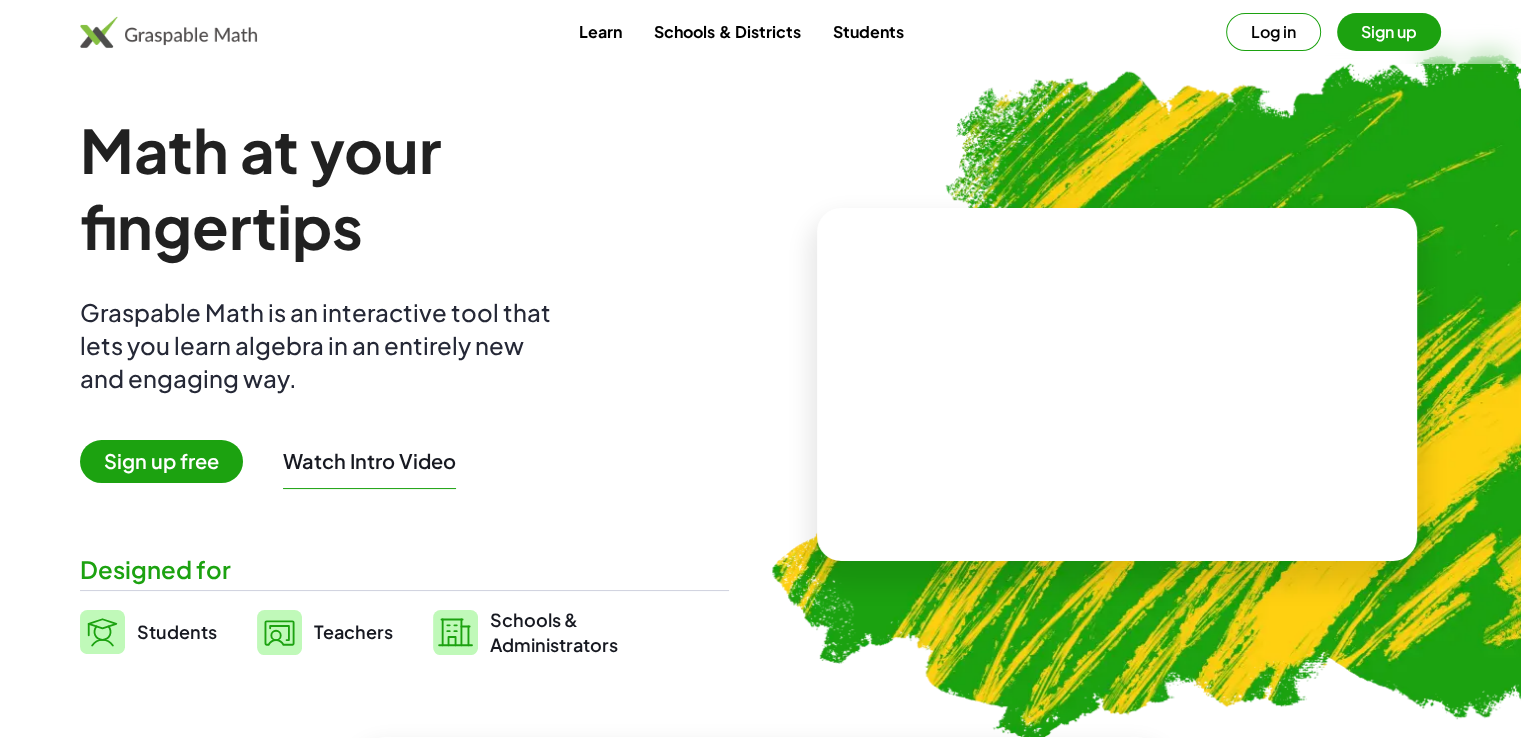 click on "Students" at bounding box center [867, 31] 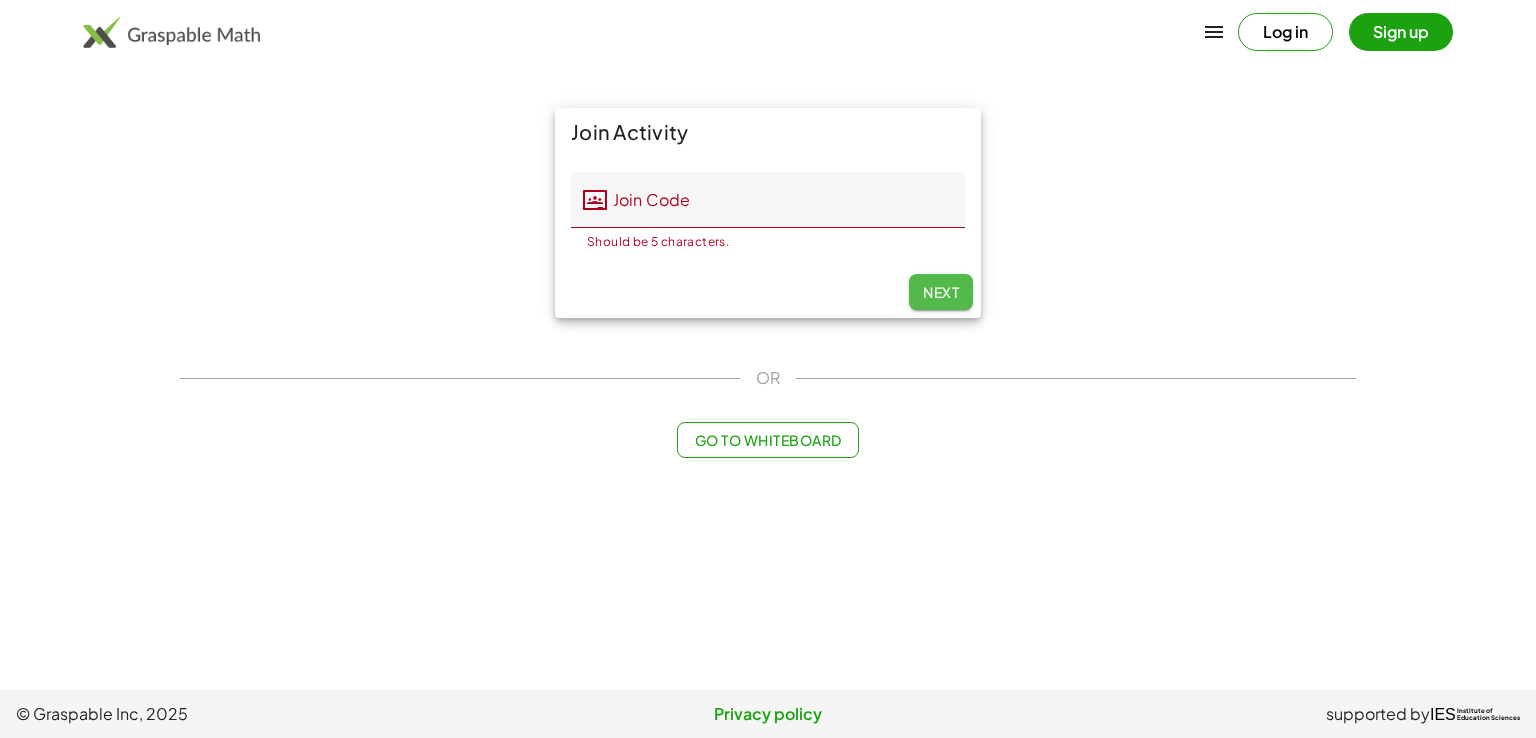 click on "Next" 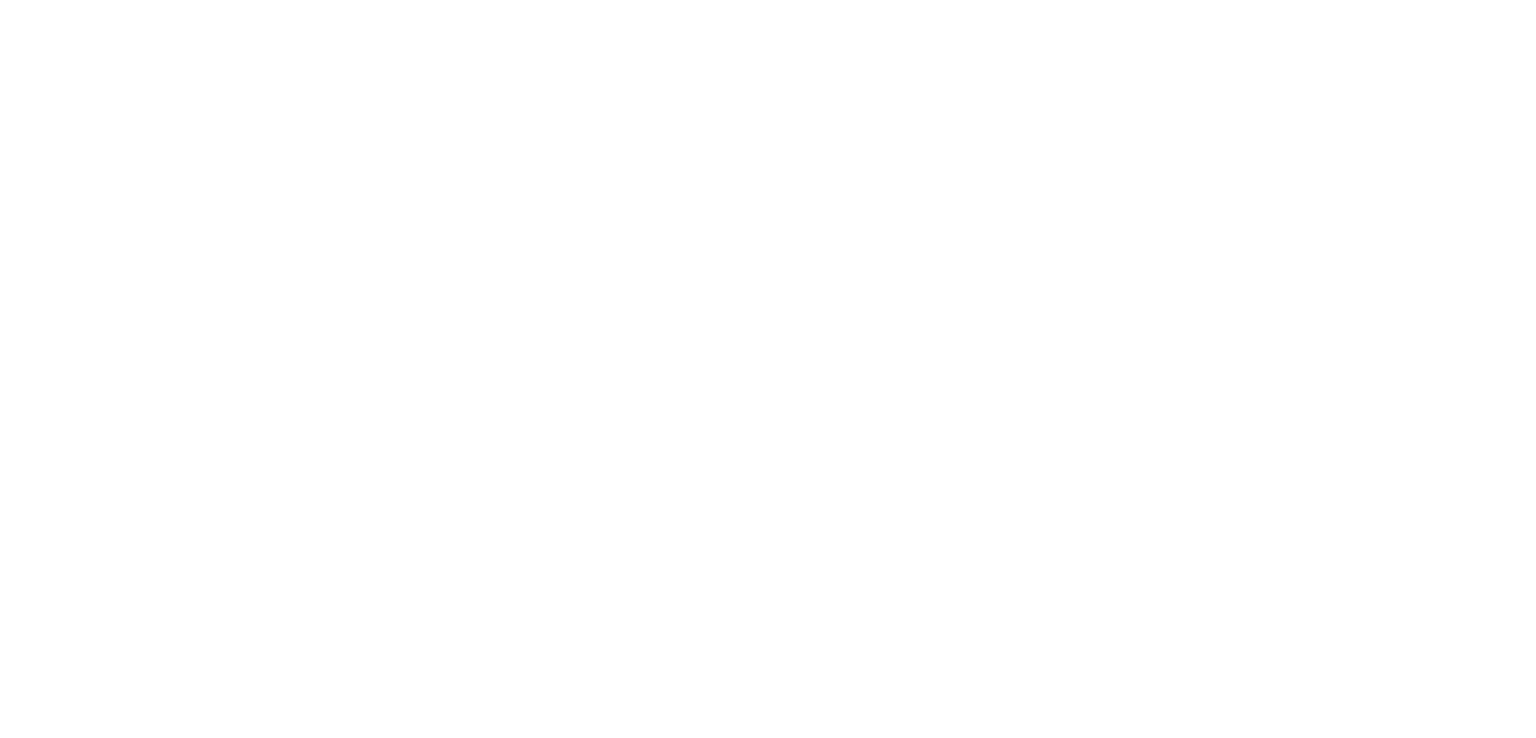 scroll, scrollTop: 0, scrollLeft: 0, axis: both 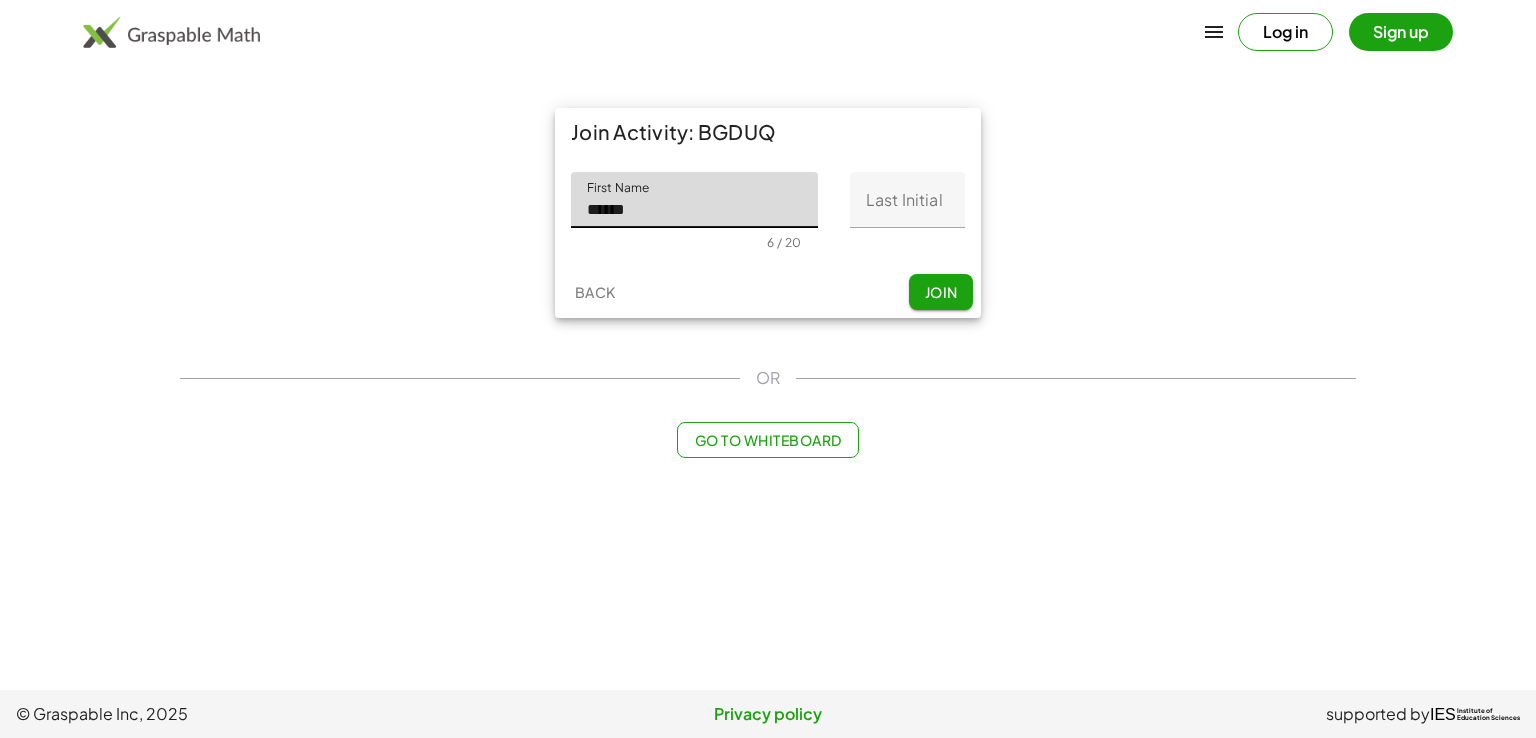 type on "******" 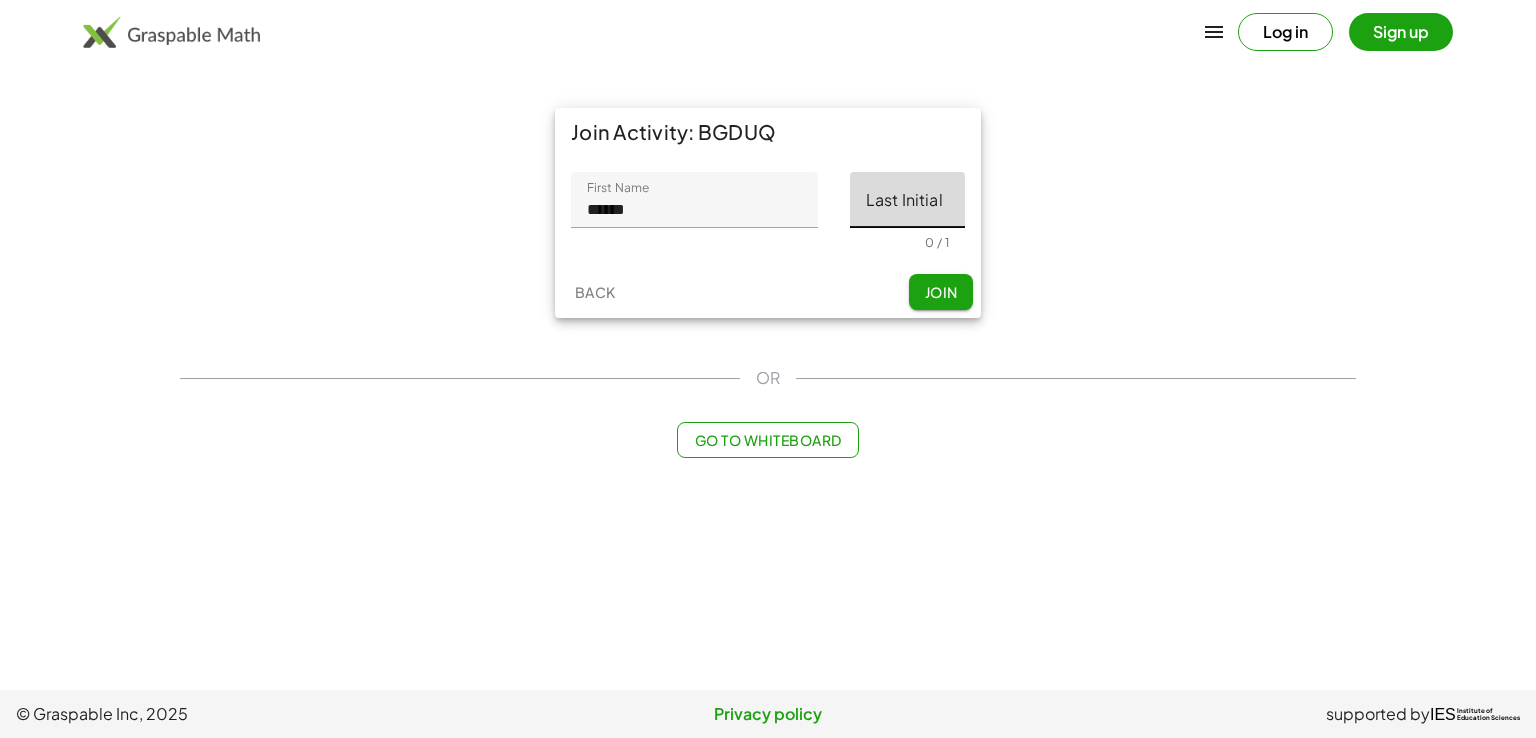 click on "Last Initial" 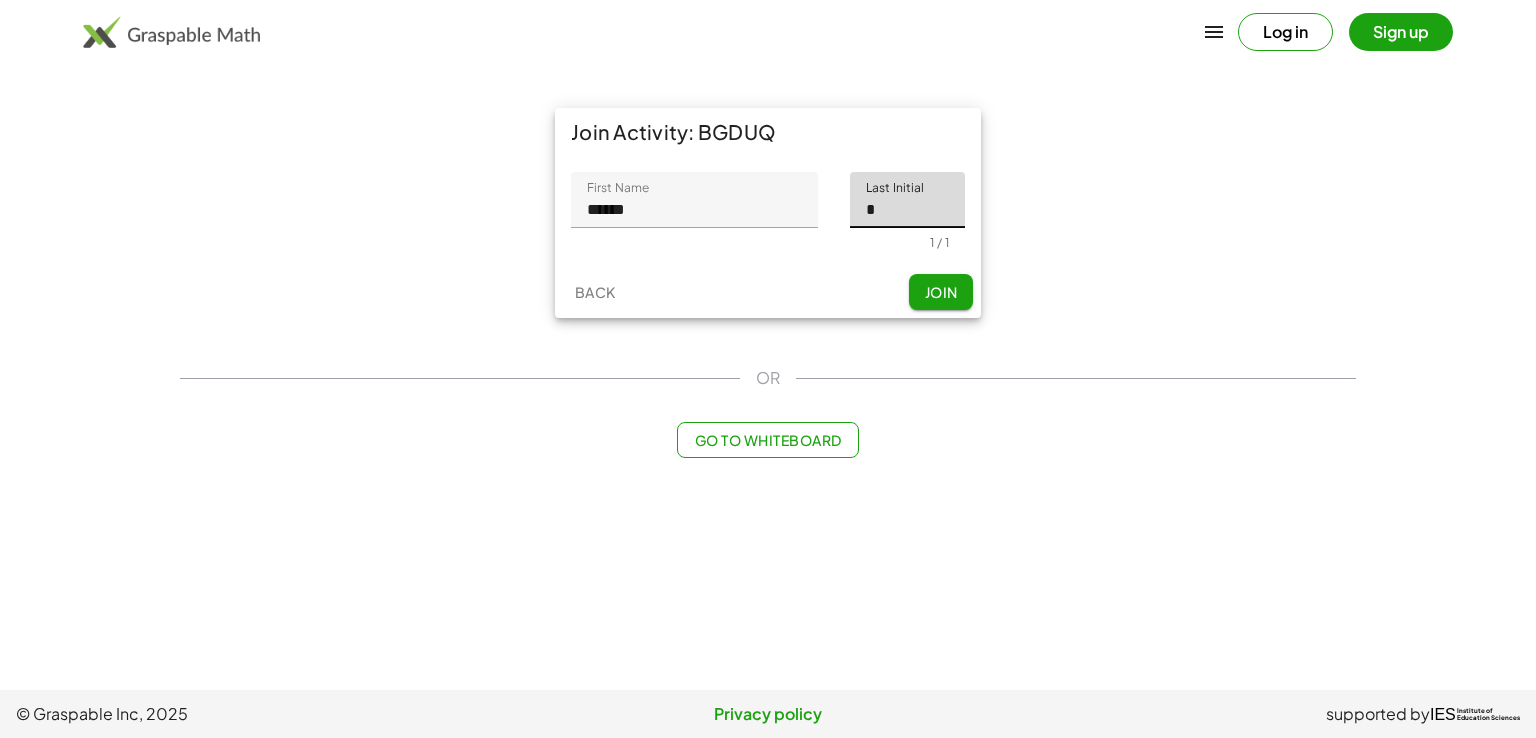 type on "*" 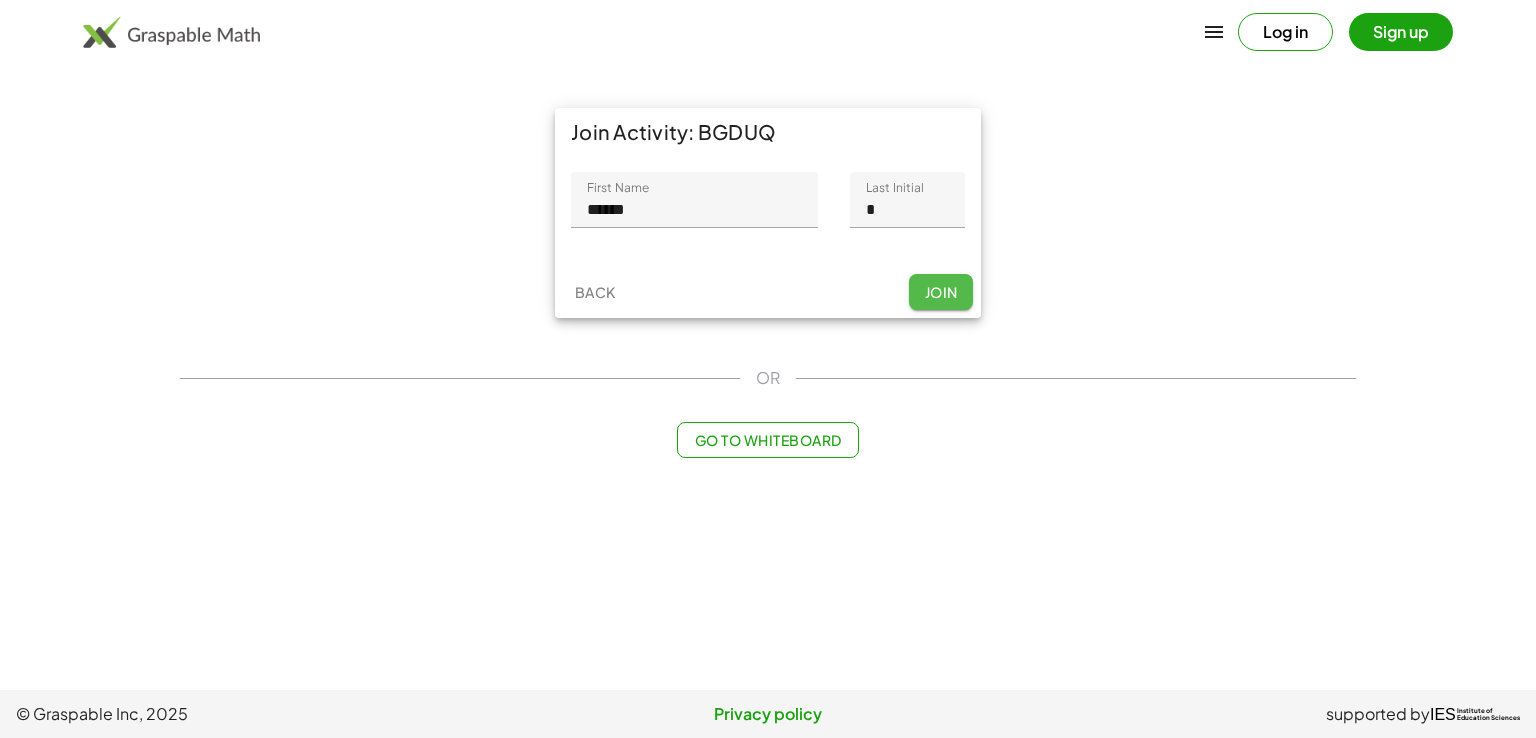 click on "Join" 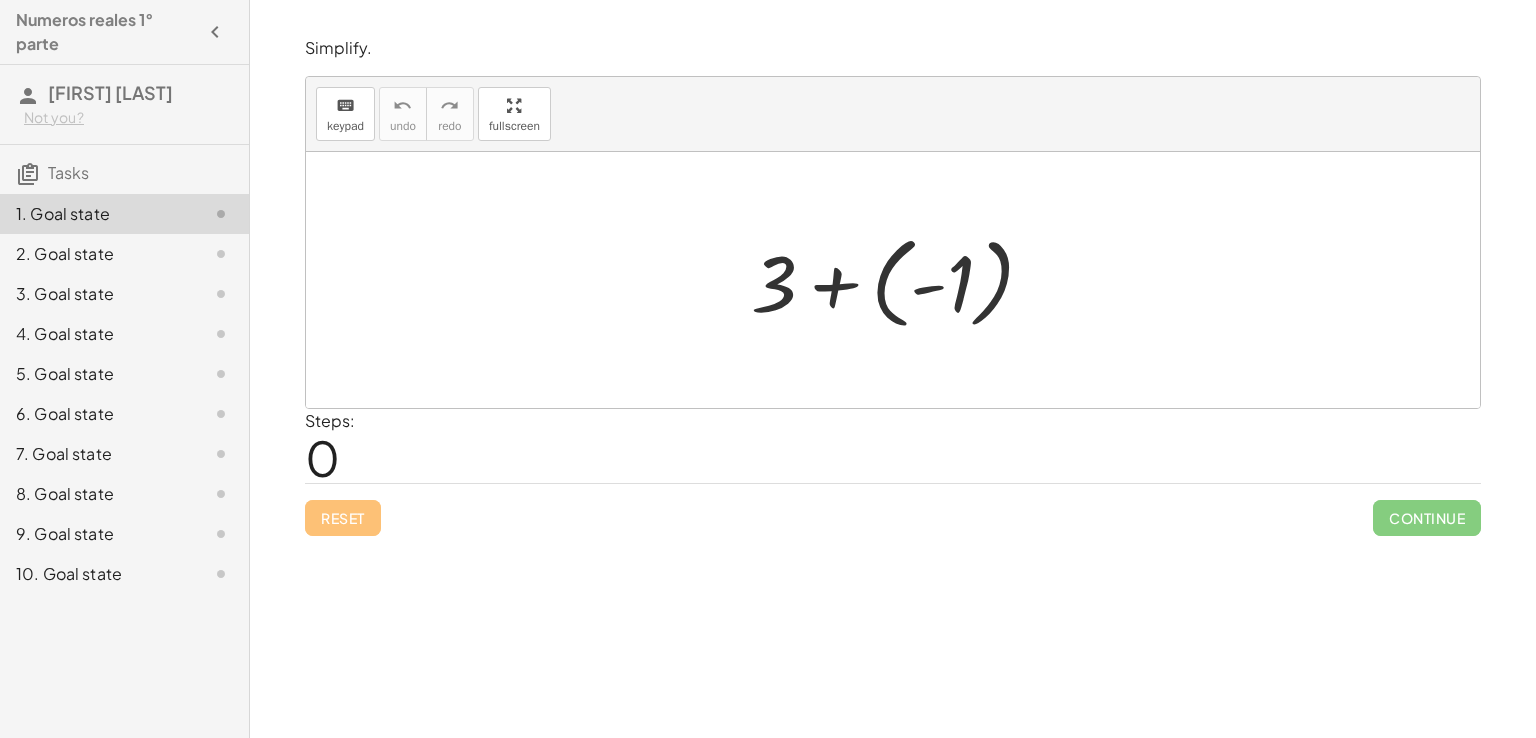 click at bounding box center [900, 280] 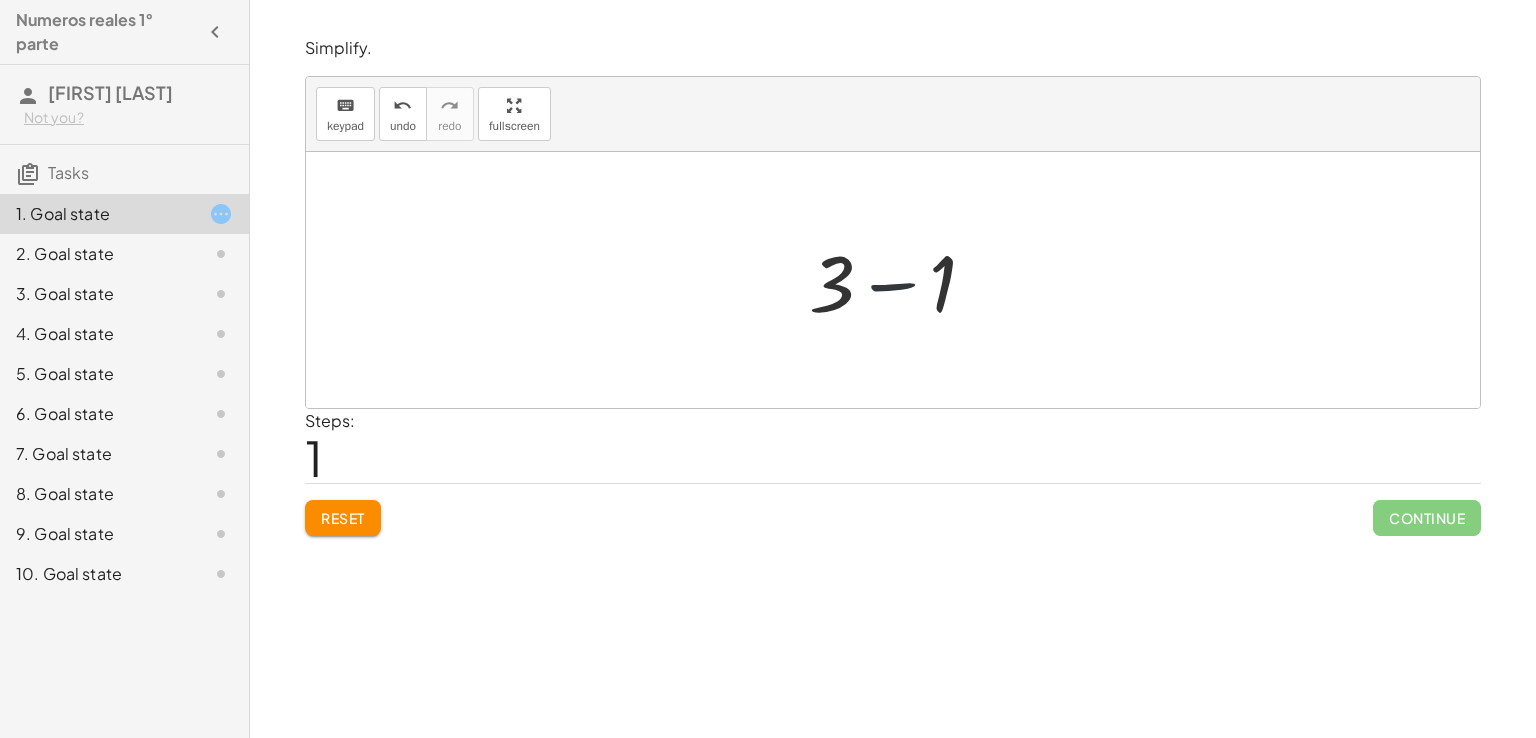 click at bounding box center (900, 280) 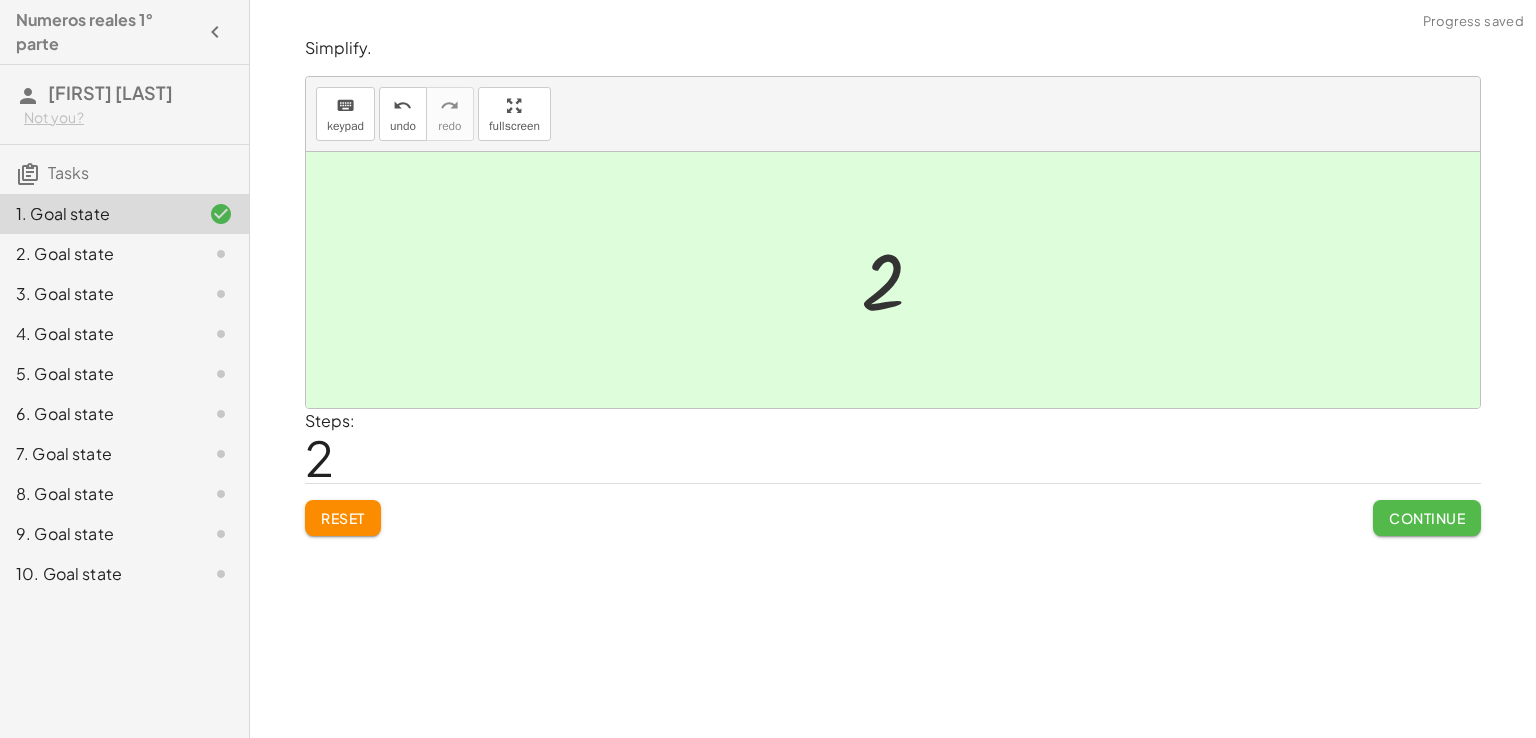 click on "Continue" 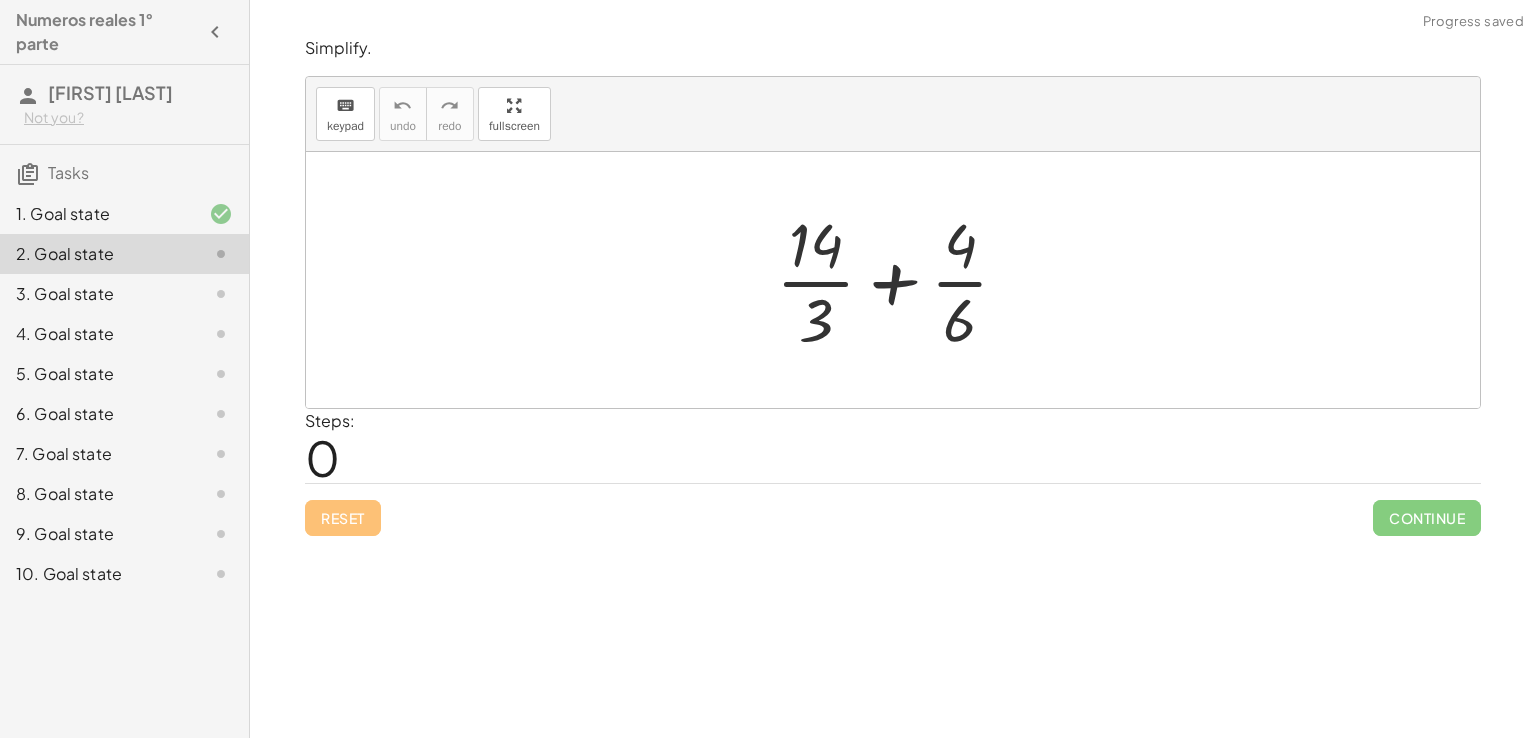 click at bounding box center (900, 280) 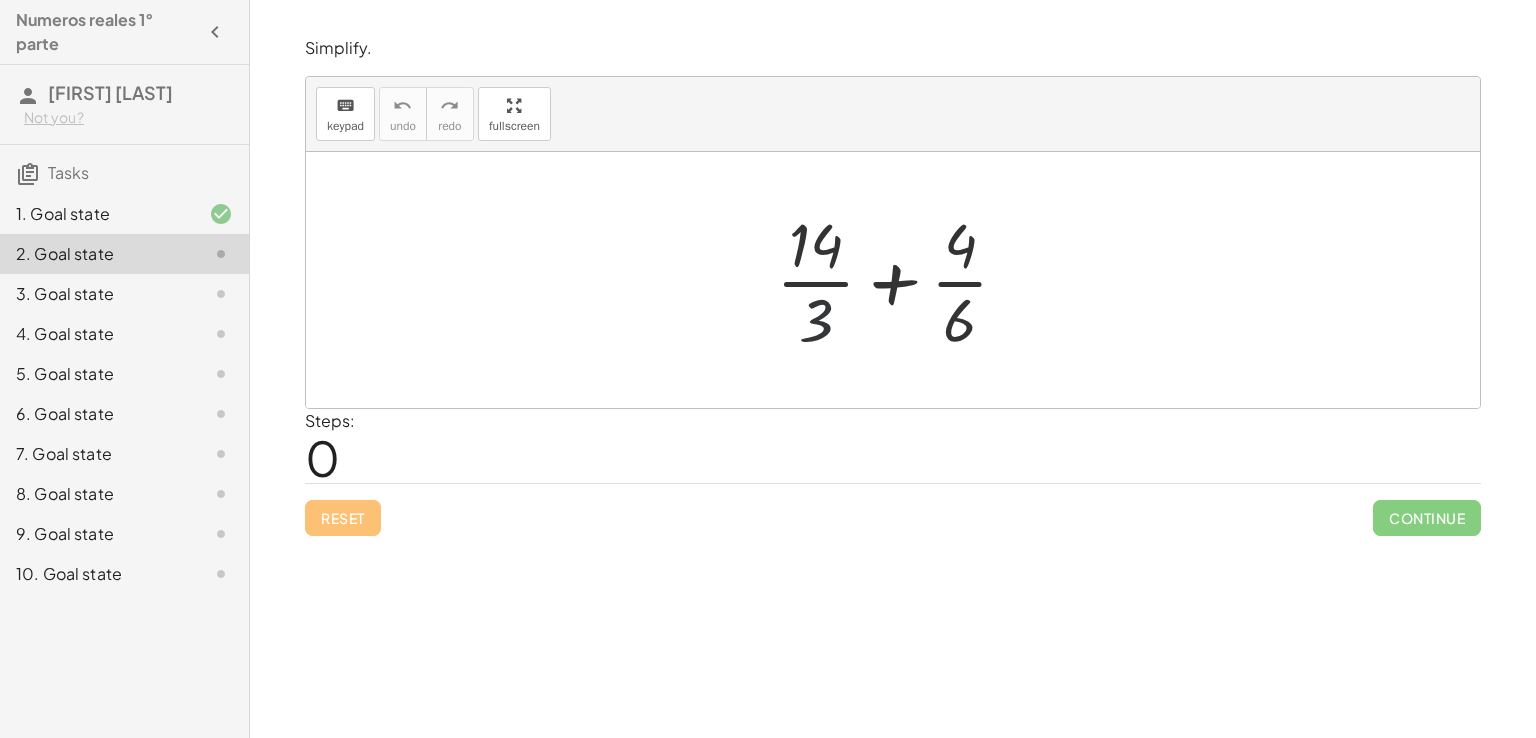 click at bounding box center [900, 280] 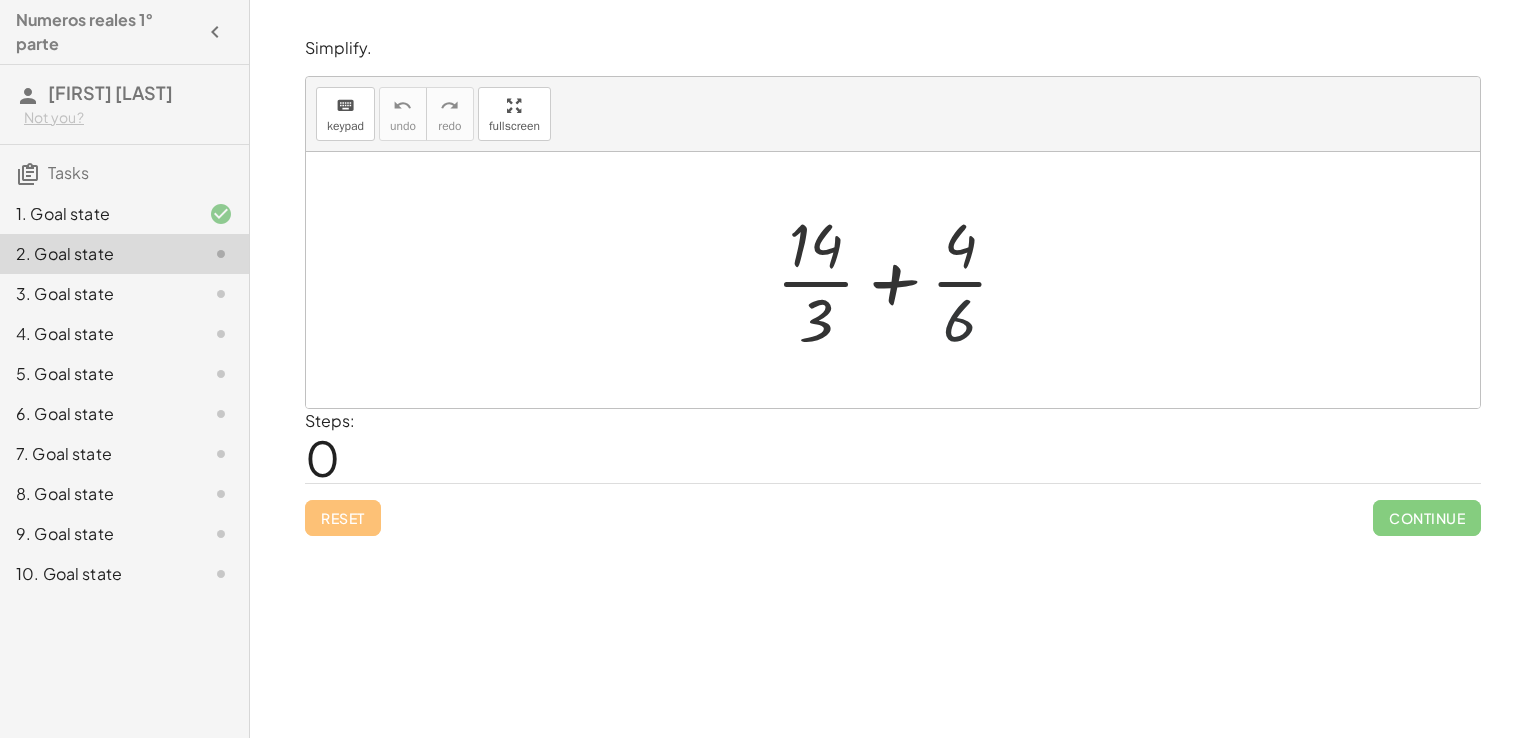 click at bounding box center [900, 280] 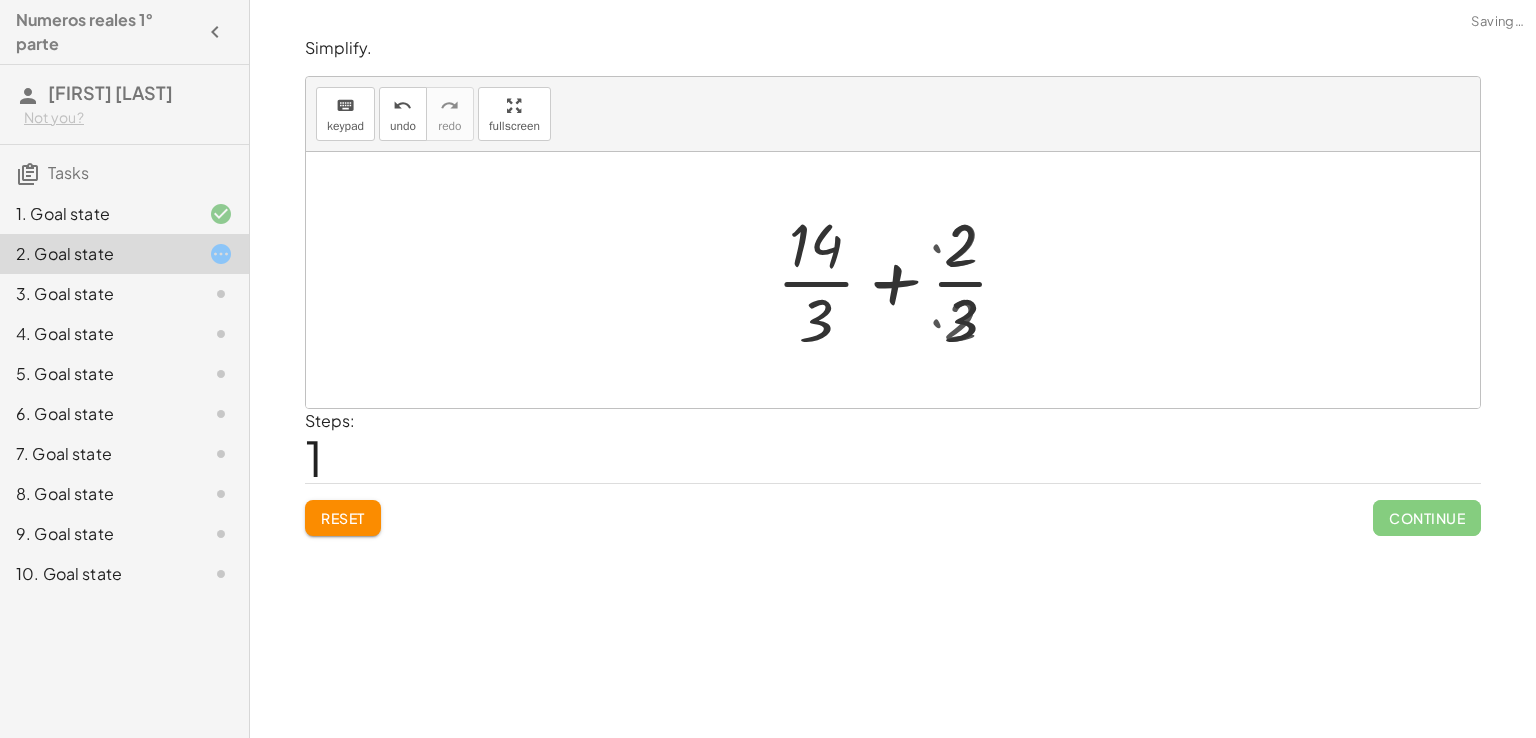 click at bounding box center (901, 280) 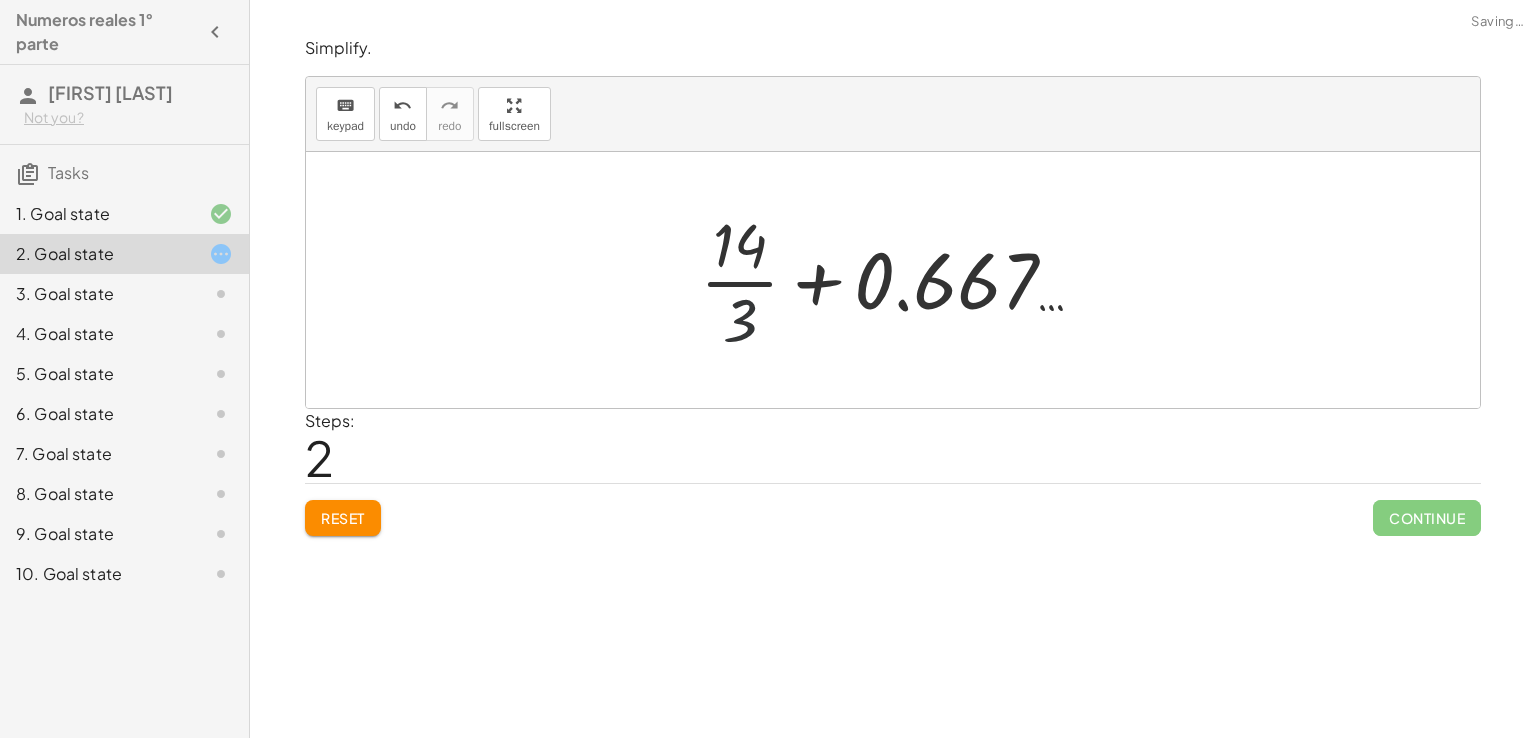 click at bounding box center (900, 280) 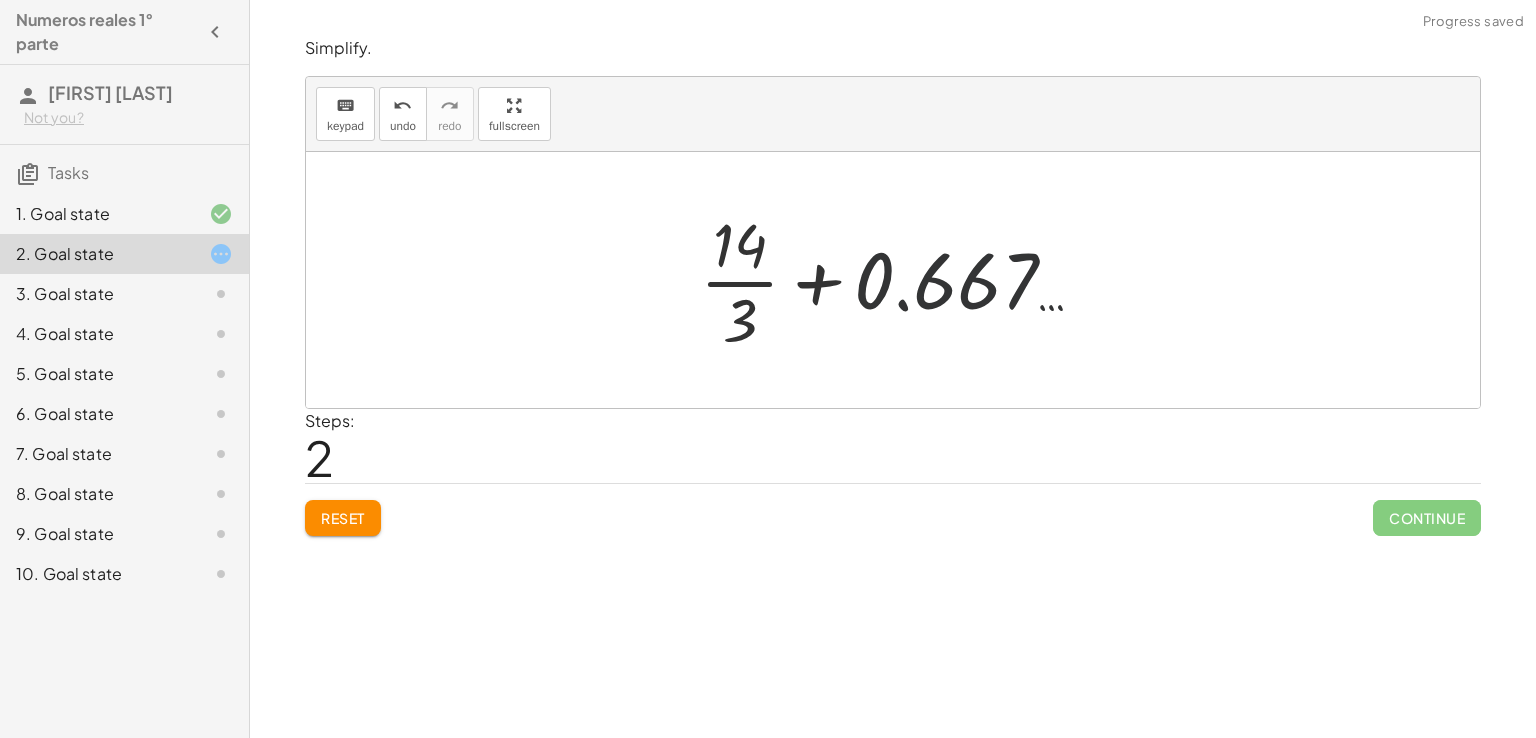 click at bounding box center [900, 280] 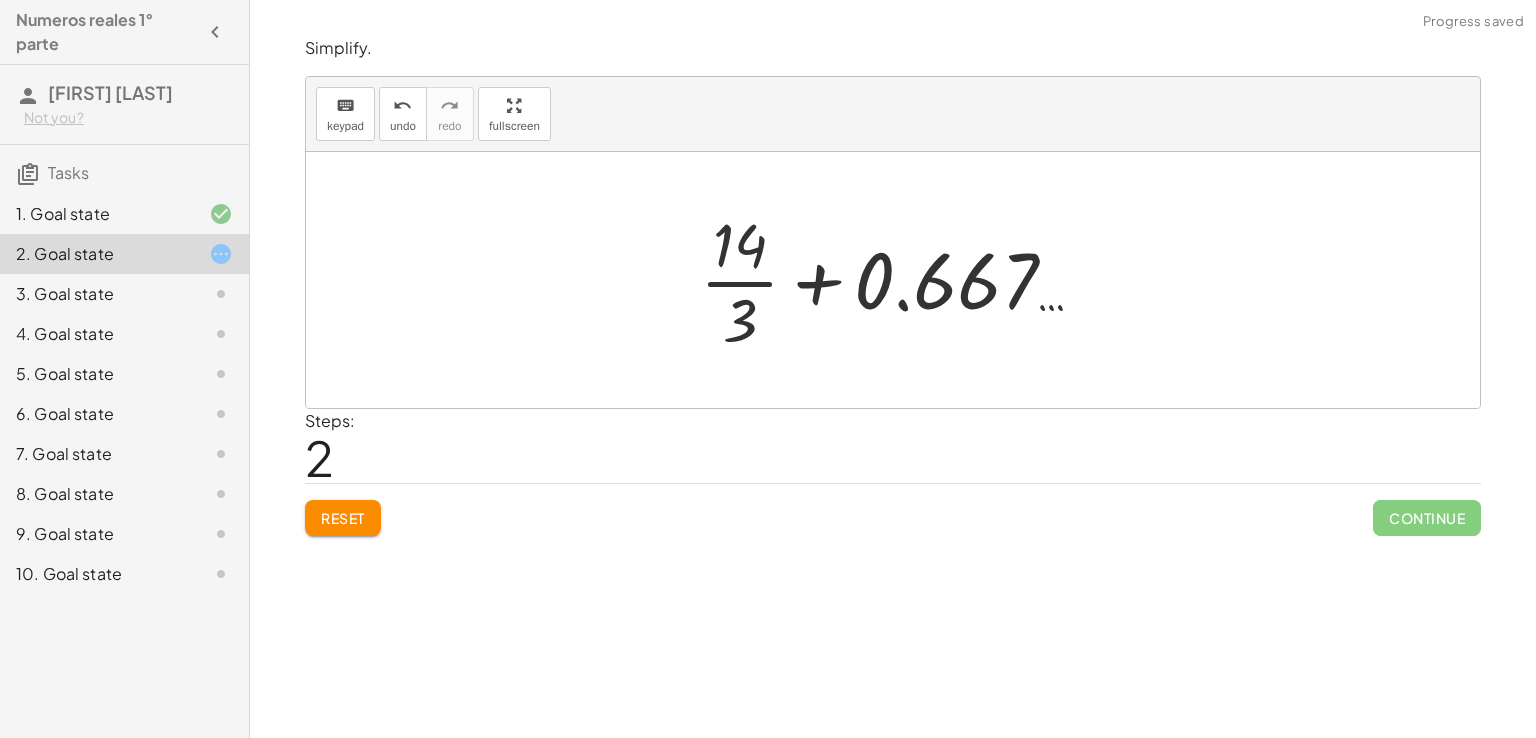 click at bounding box center (900, 280) 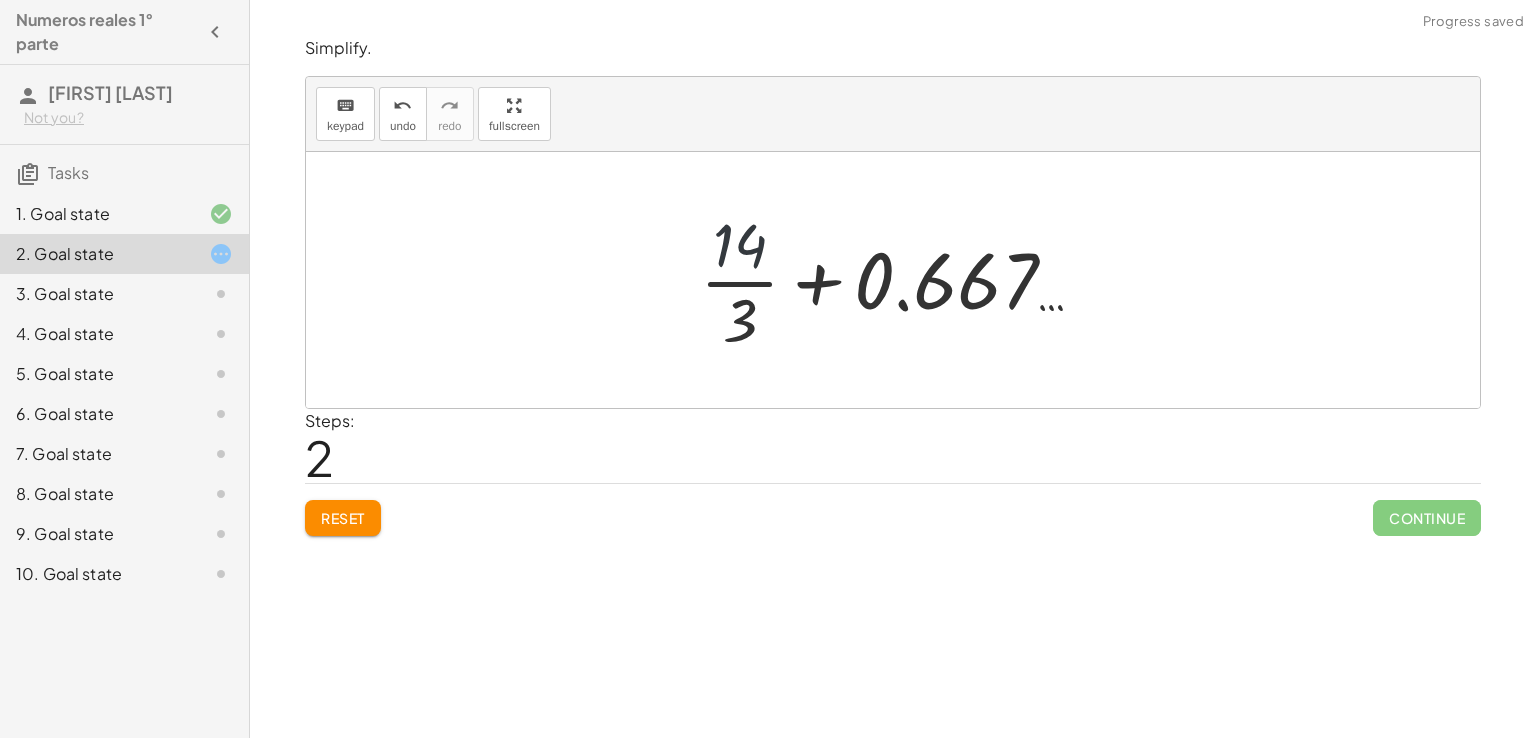 click at bounding box center (900, 280) 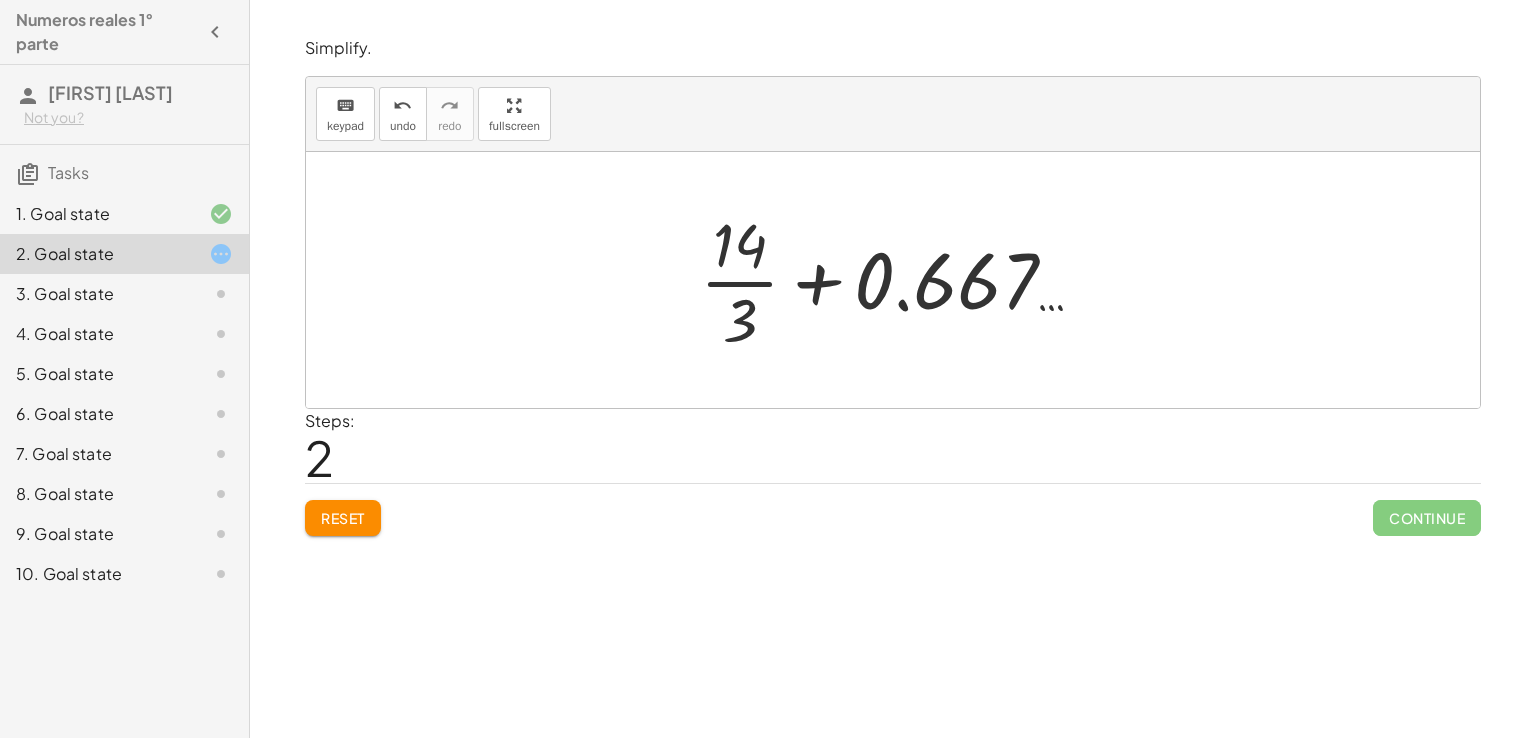 click at bounding box center [900, 280] 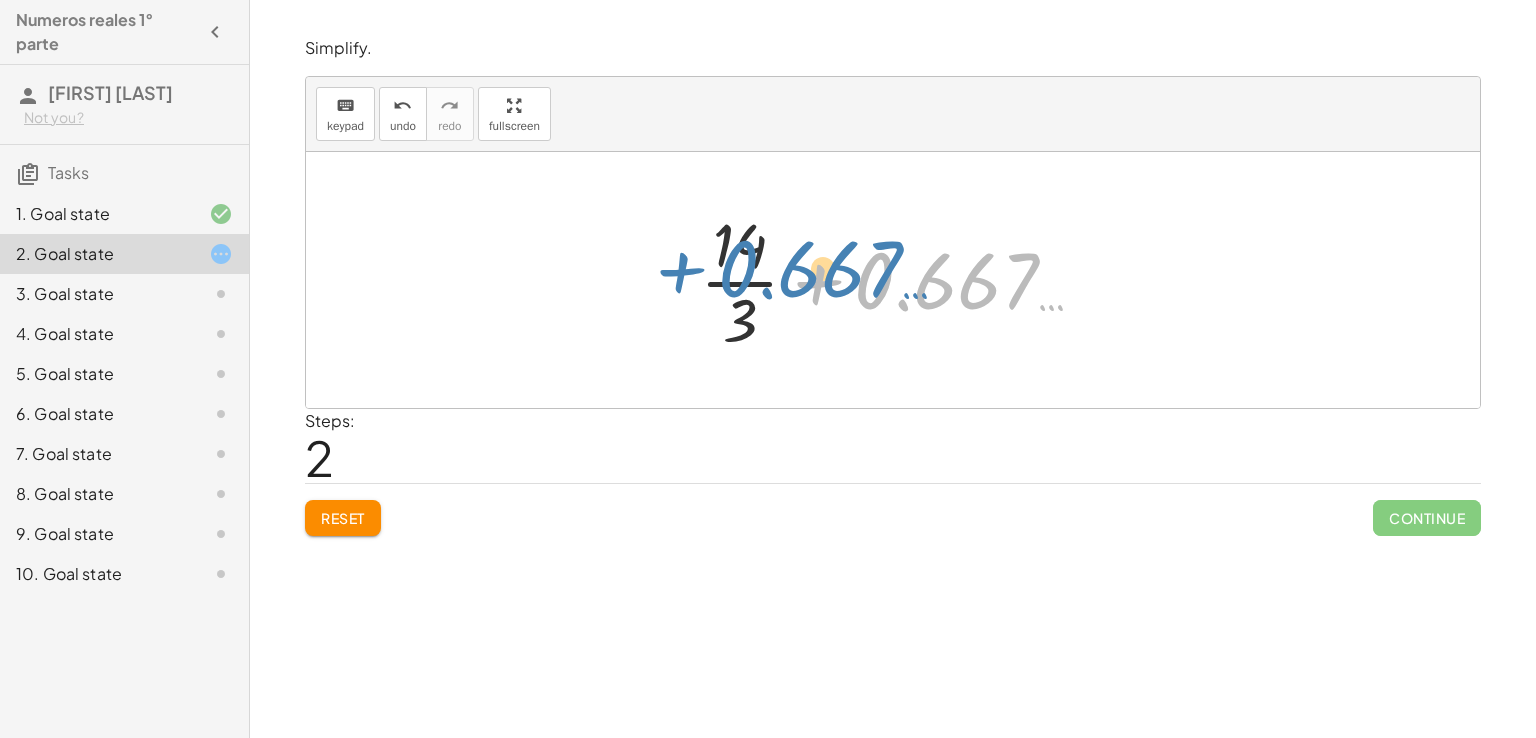 drag, startPoint x: 895, startPoint y: 282, endPoint x: 732, endPoint y: 254, distance: 165.38742 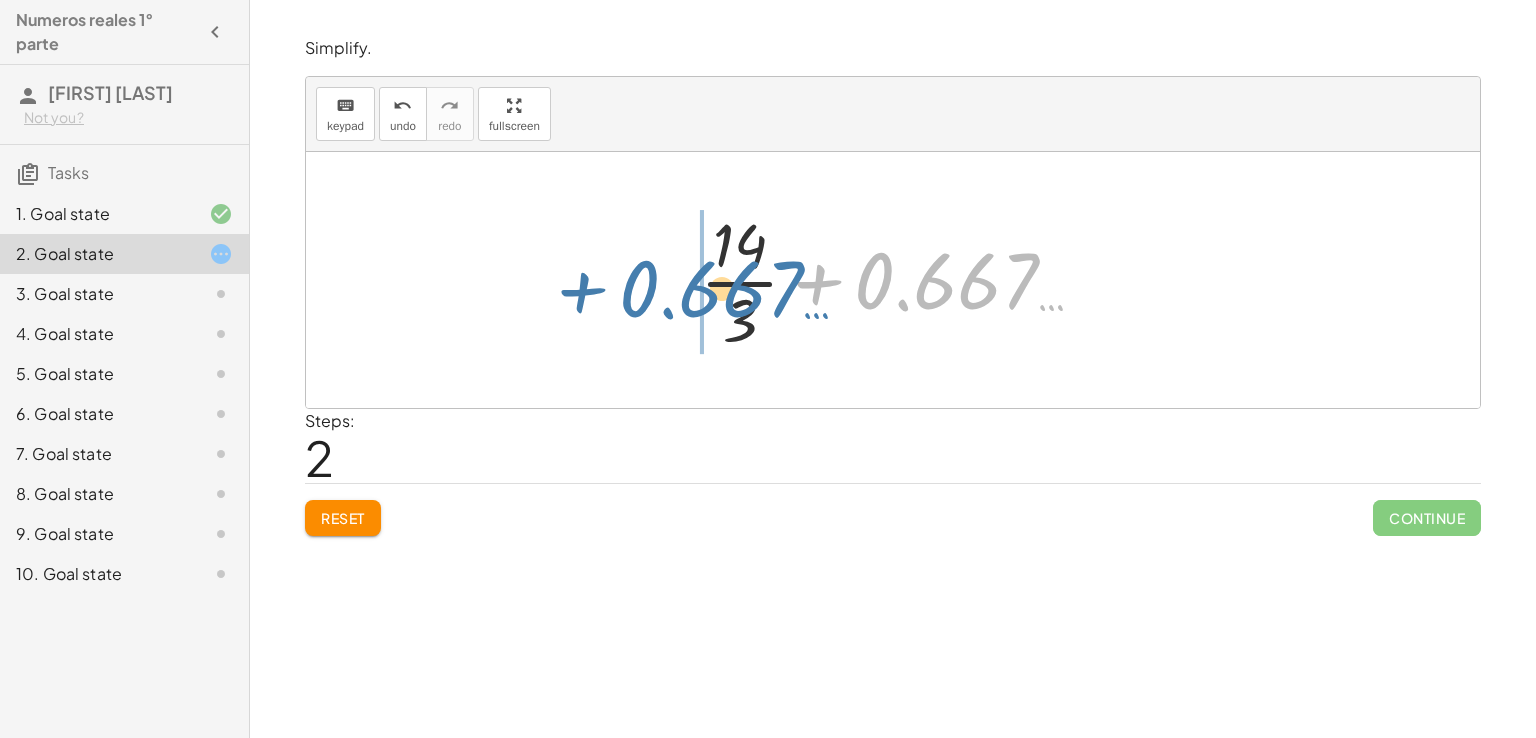 drag, startPoint x: 864, startPoint y: 278, endPoint x: 496, endPoint y: 265, distance: 368.22955 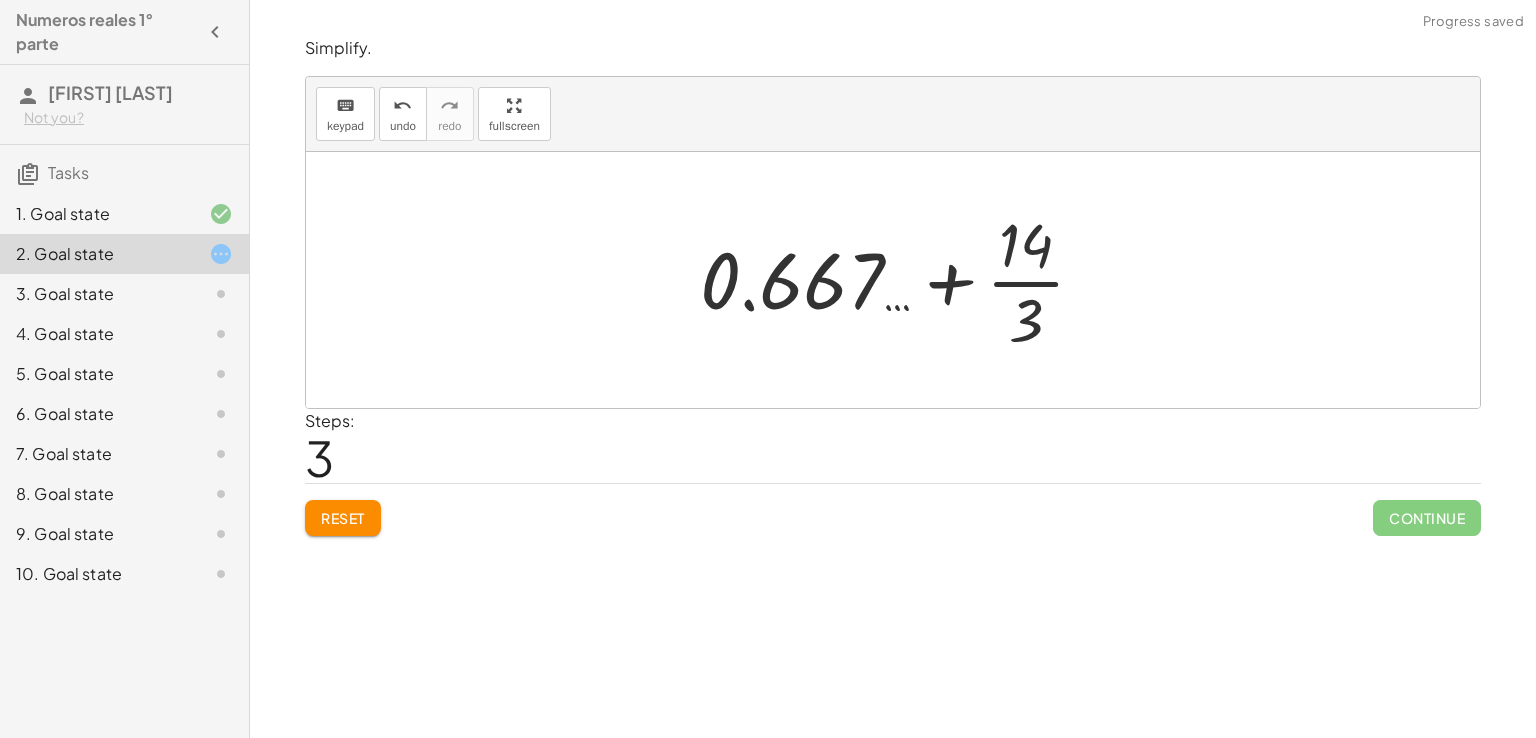click at bounding box center [900, 280] 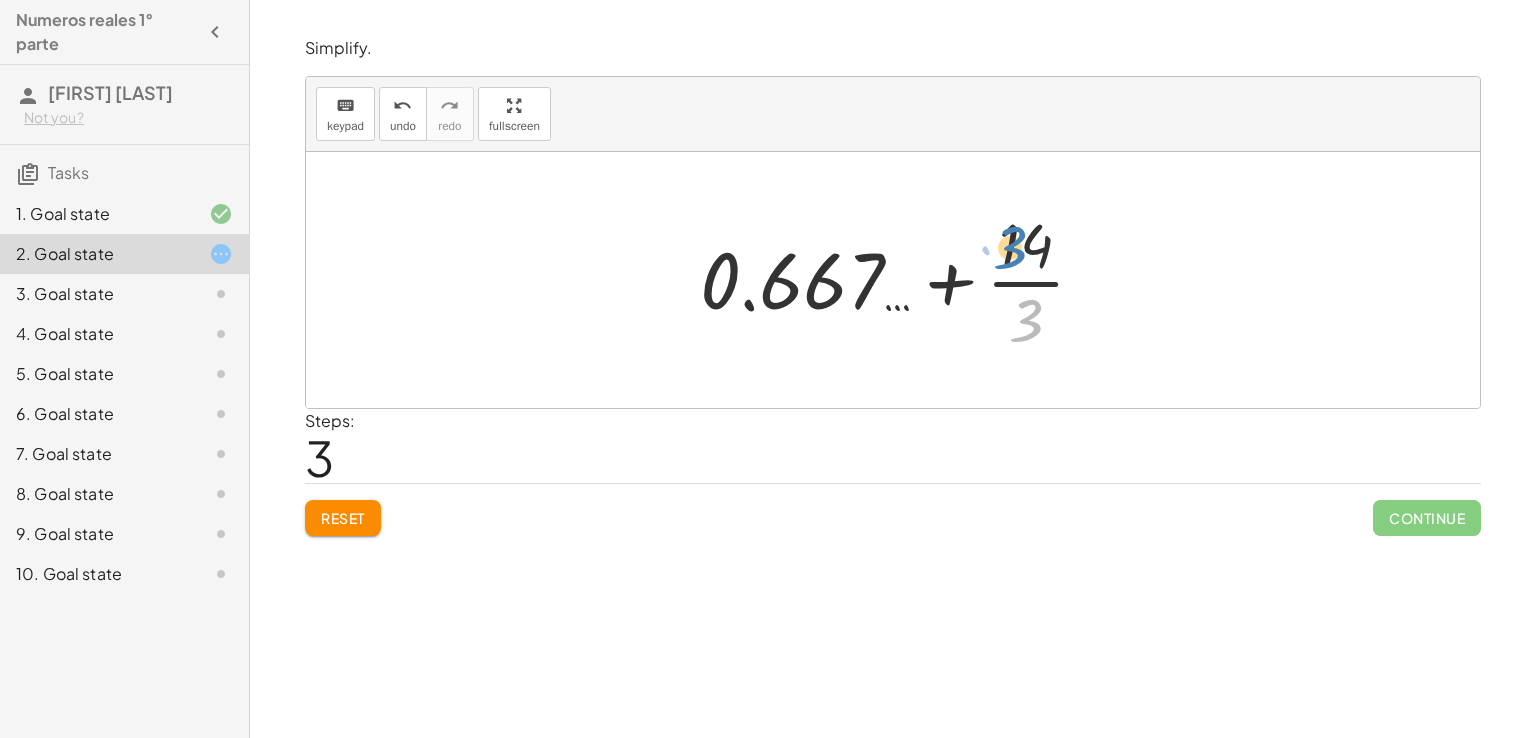 drag, startPoint x: 1028, startPoint y: 310, endPoint x: 1012, endPoint y: 237, distance: 74.73286 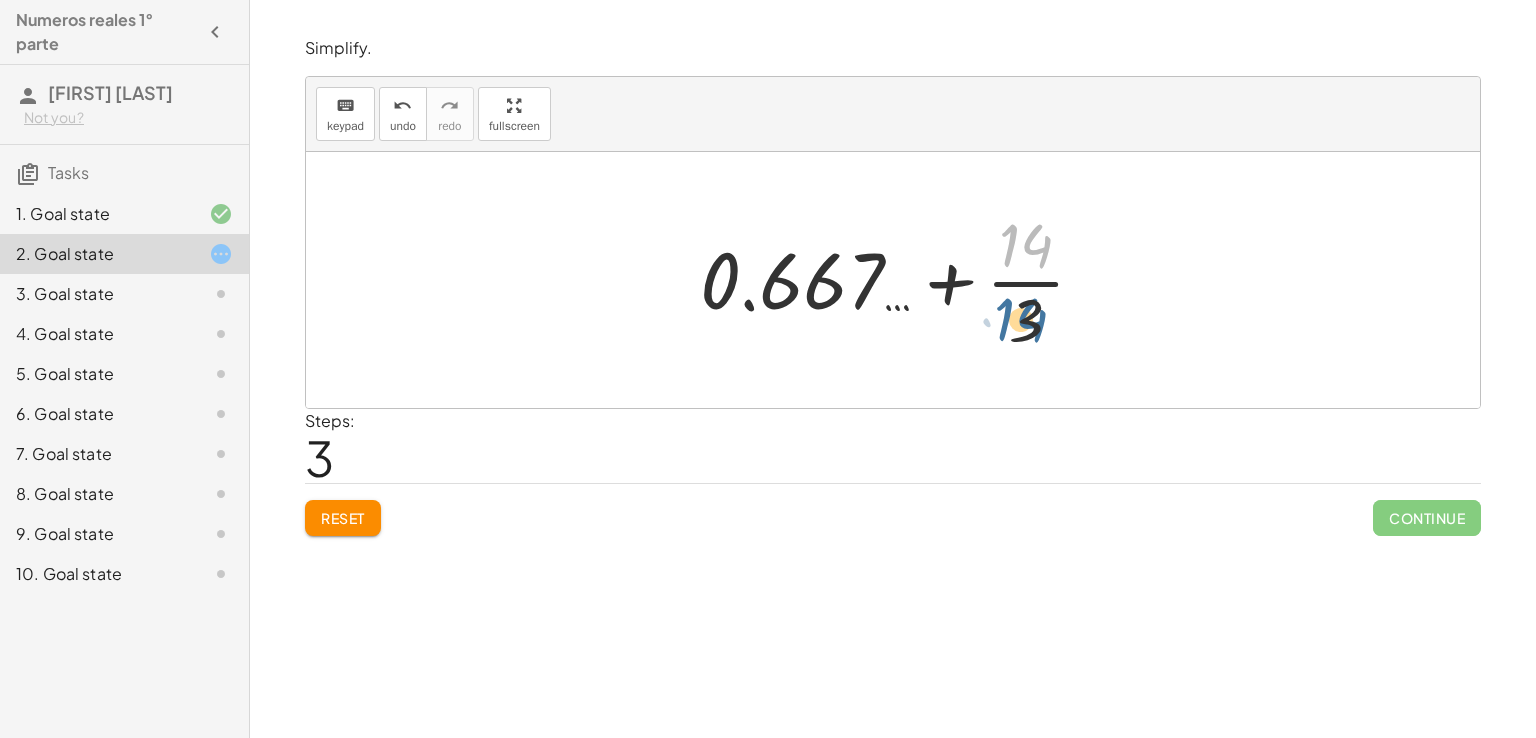 drag, startPoint x: 1020, startPoint y: 238, endPoint x: 1015, endPoint y: 363, distance: 125.09996 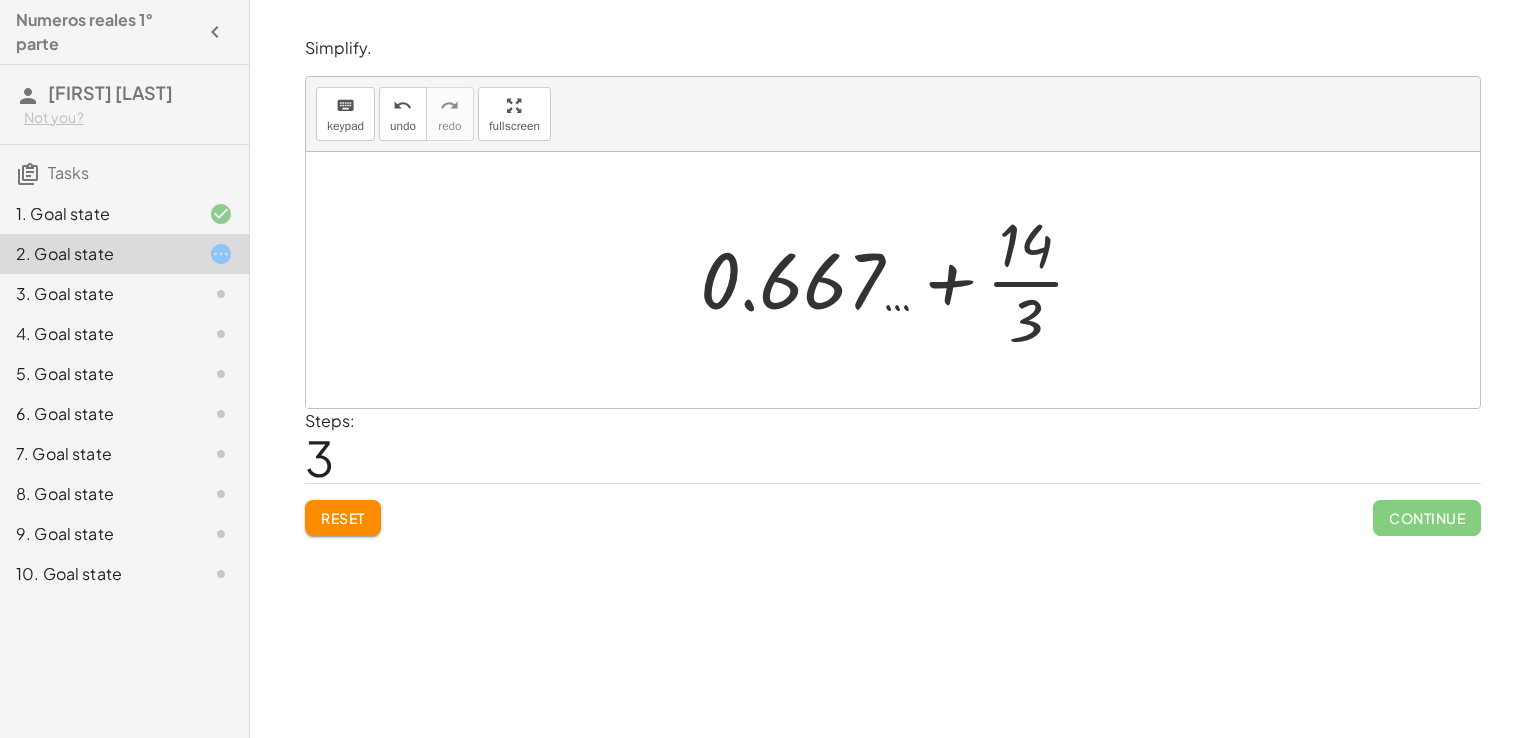 click at bounding box center (900, 280) 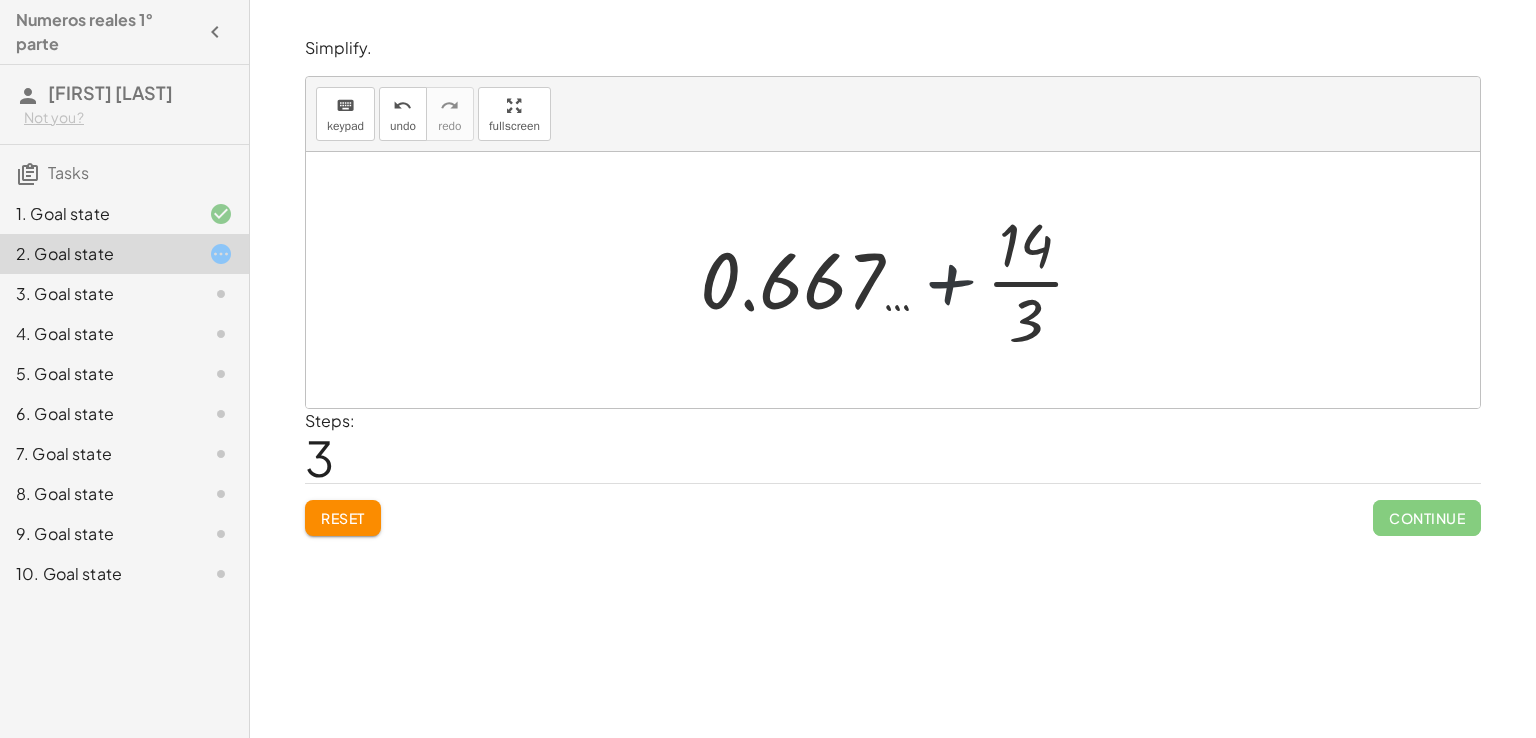 click at bounding box center (900, 280) 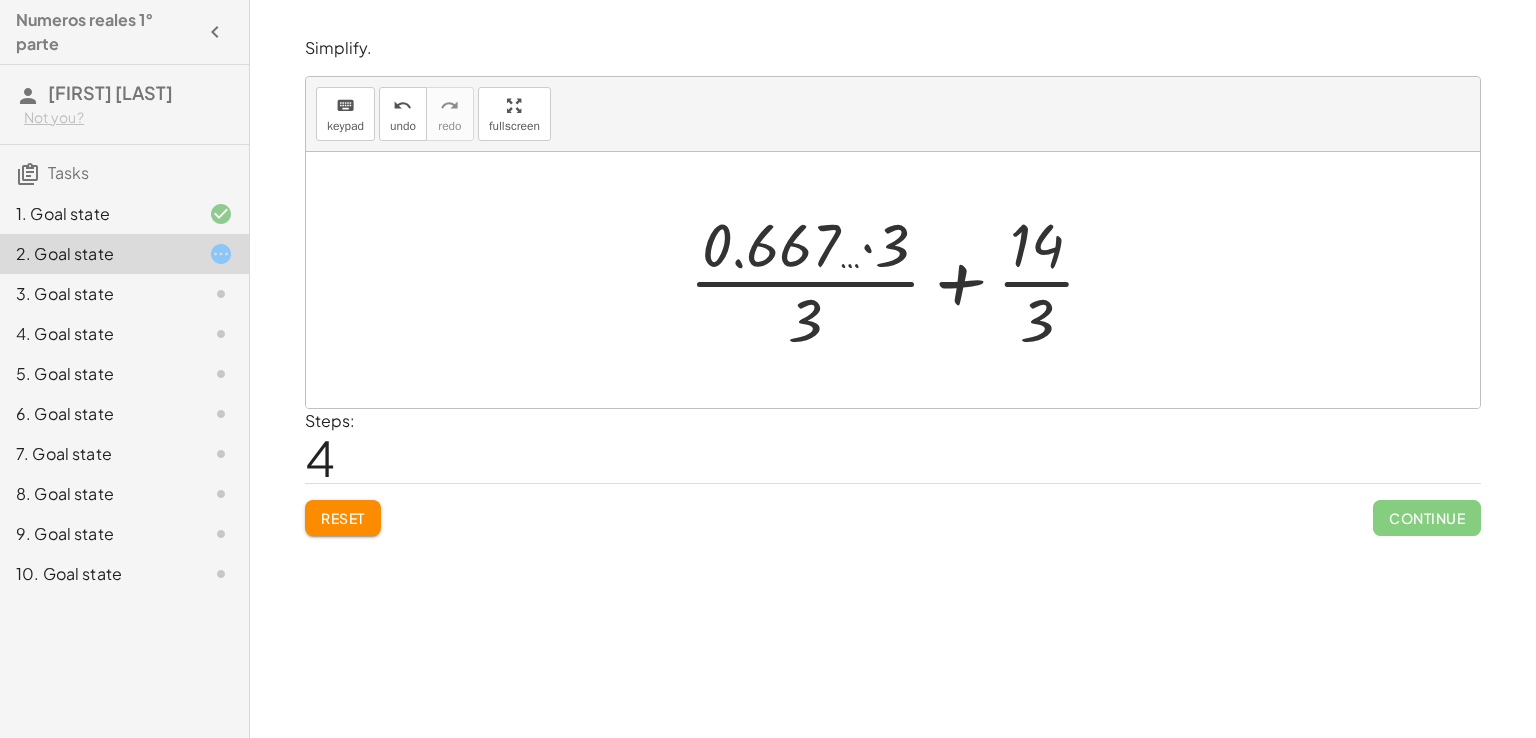 click at bounding box center [900, 280] 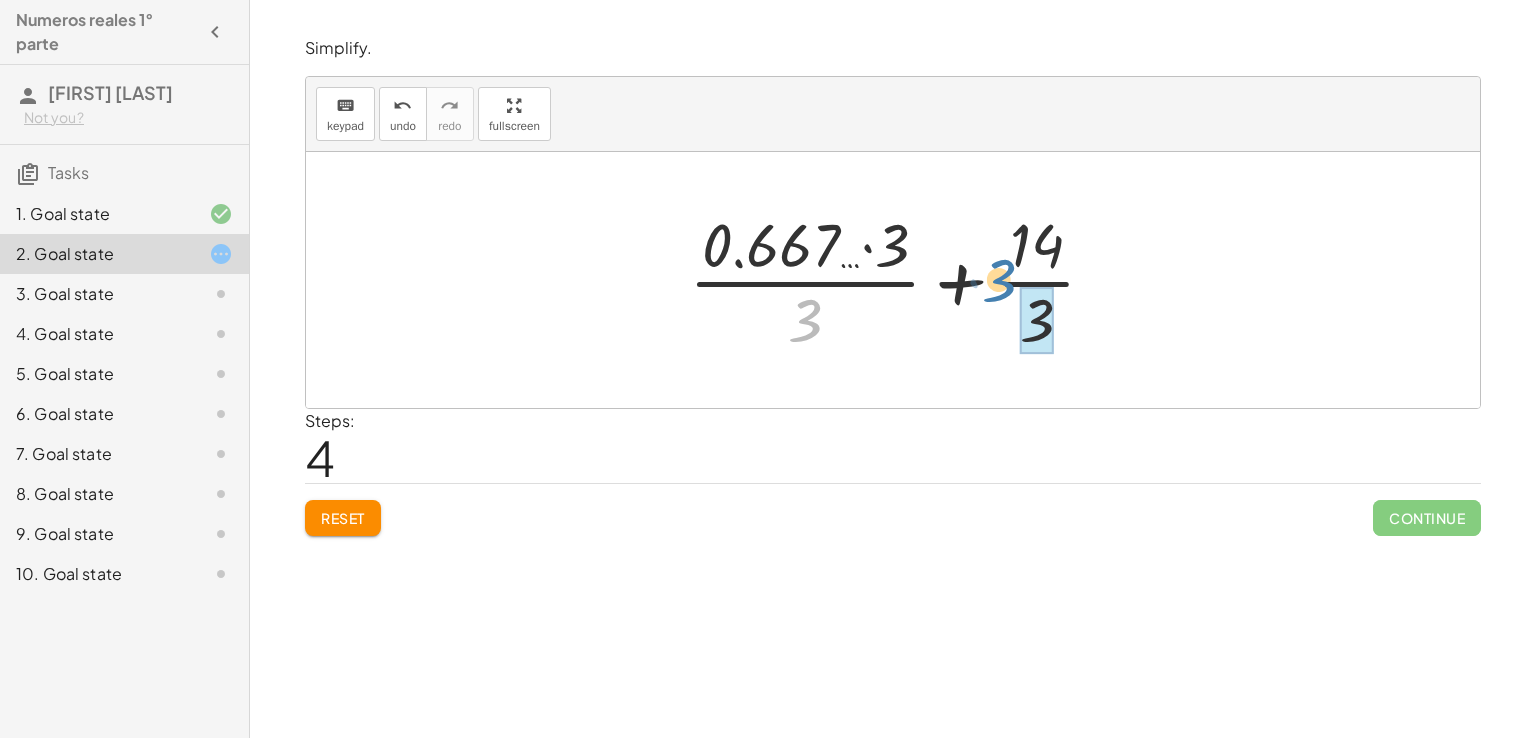 drag, startPoint x: 832, startPoint y: 326, endPoint x: 1068, endPoint y: 296, distance: 237.89914 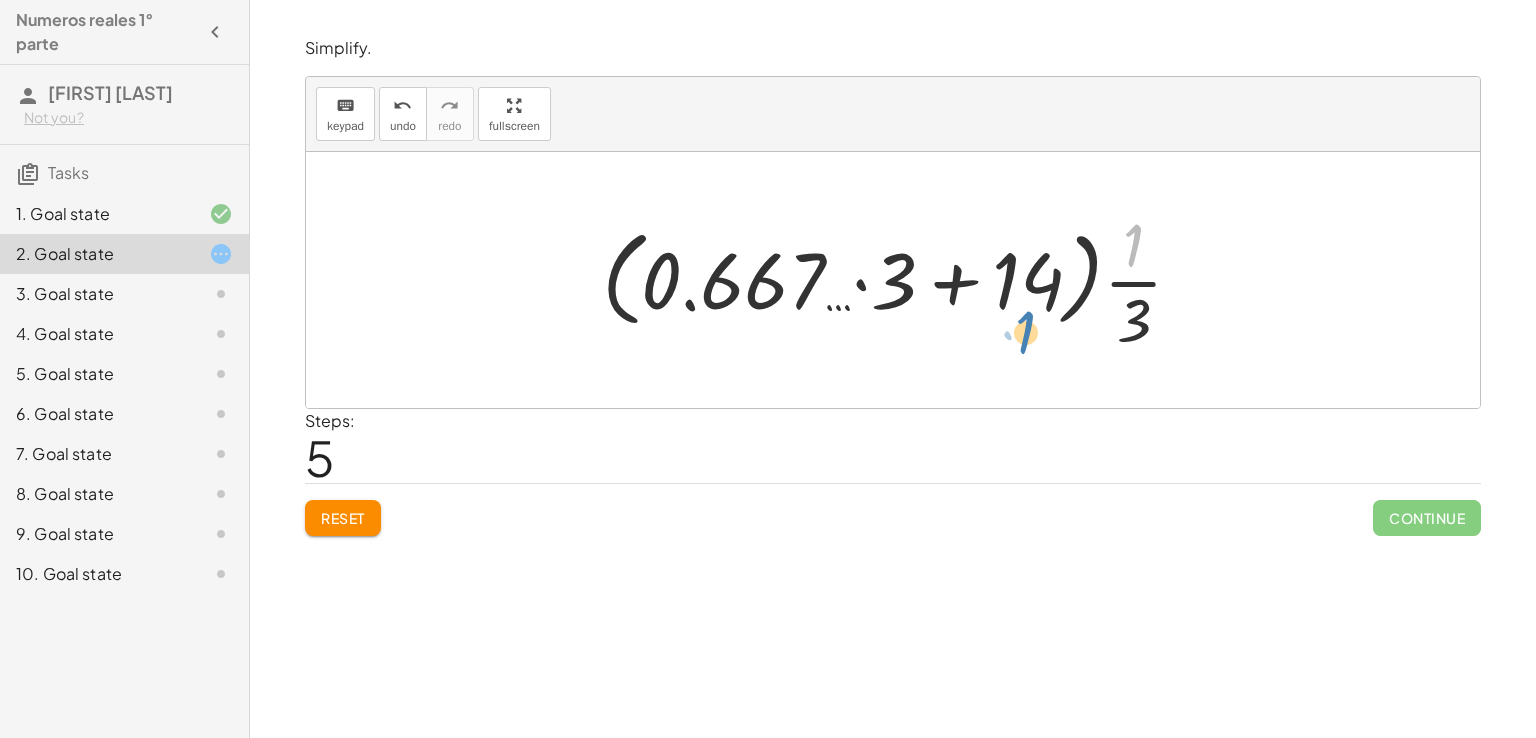 drag, startPoint x: 1148, startPoint y: 224, endPoint x: 1044, endPoint y: 329, distance: 147.787 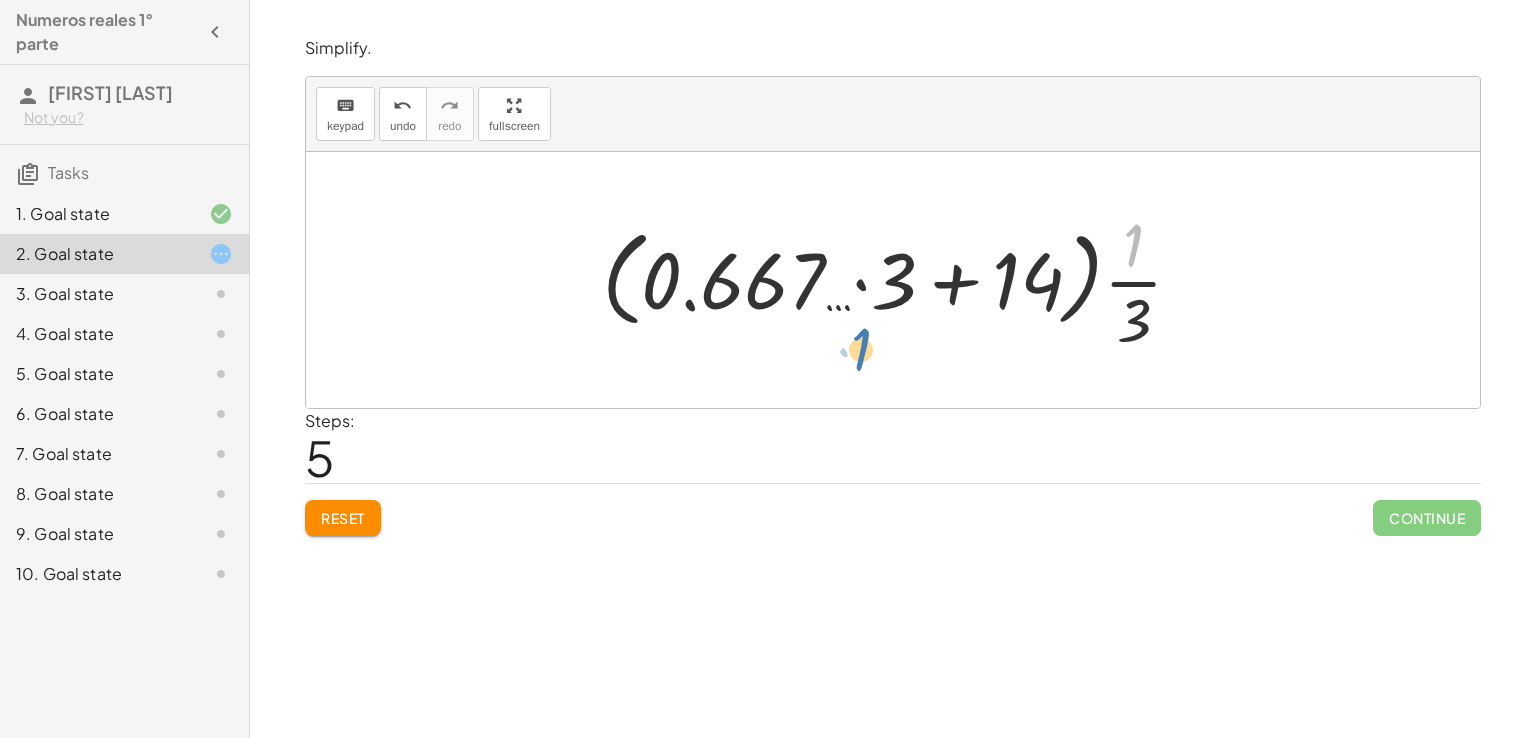 drag, startPoint x: 1137, startPoint y: 241, endPoint x: 835, endPoint y: 359, distance: 324.2345 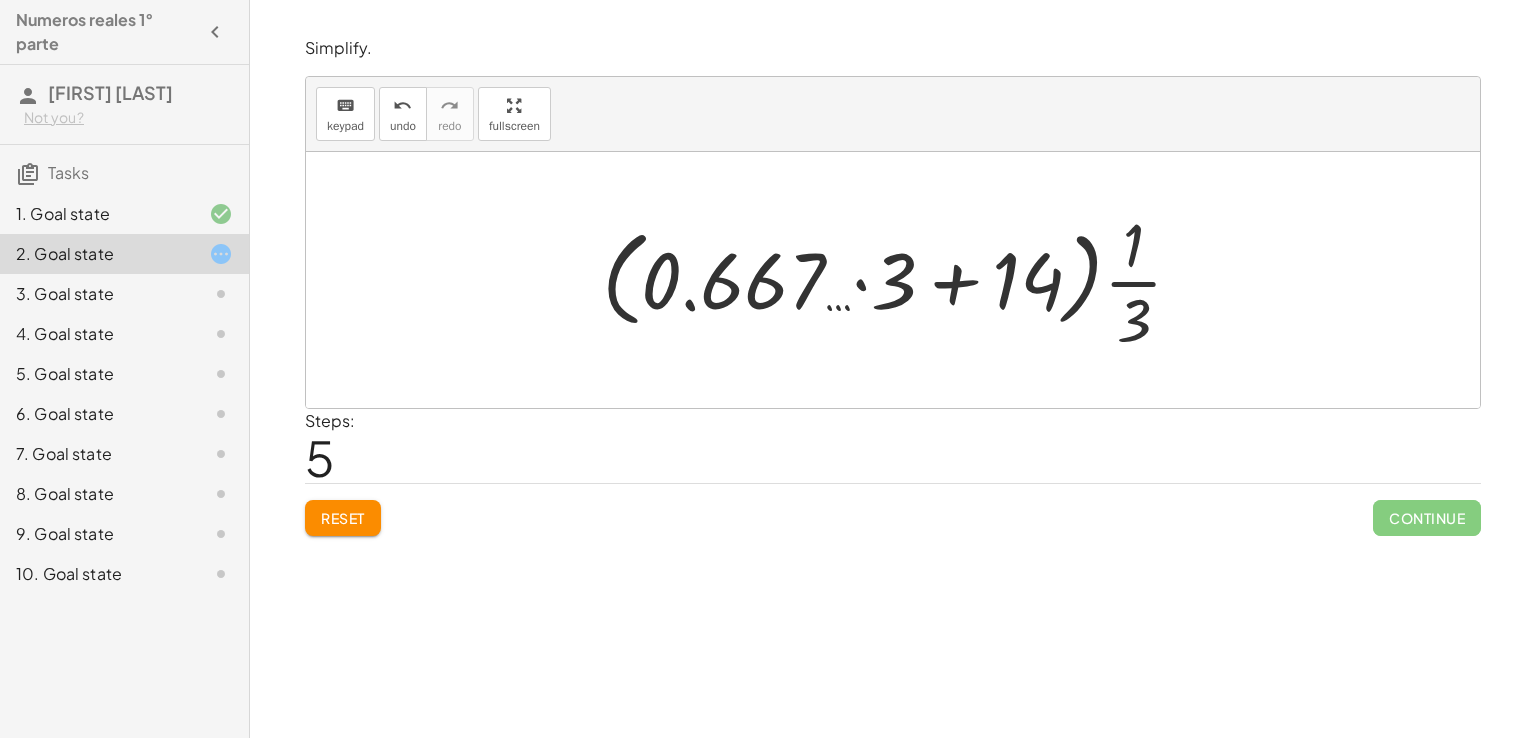 click at bounding box center [900, 280] 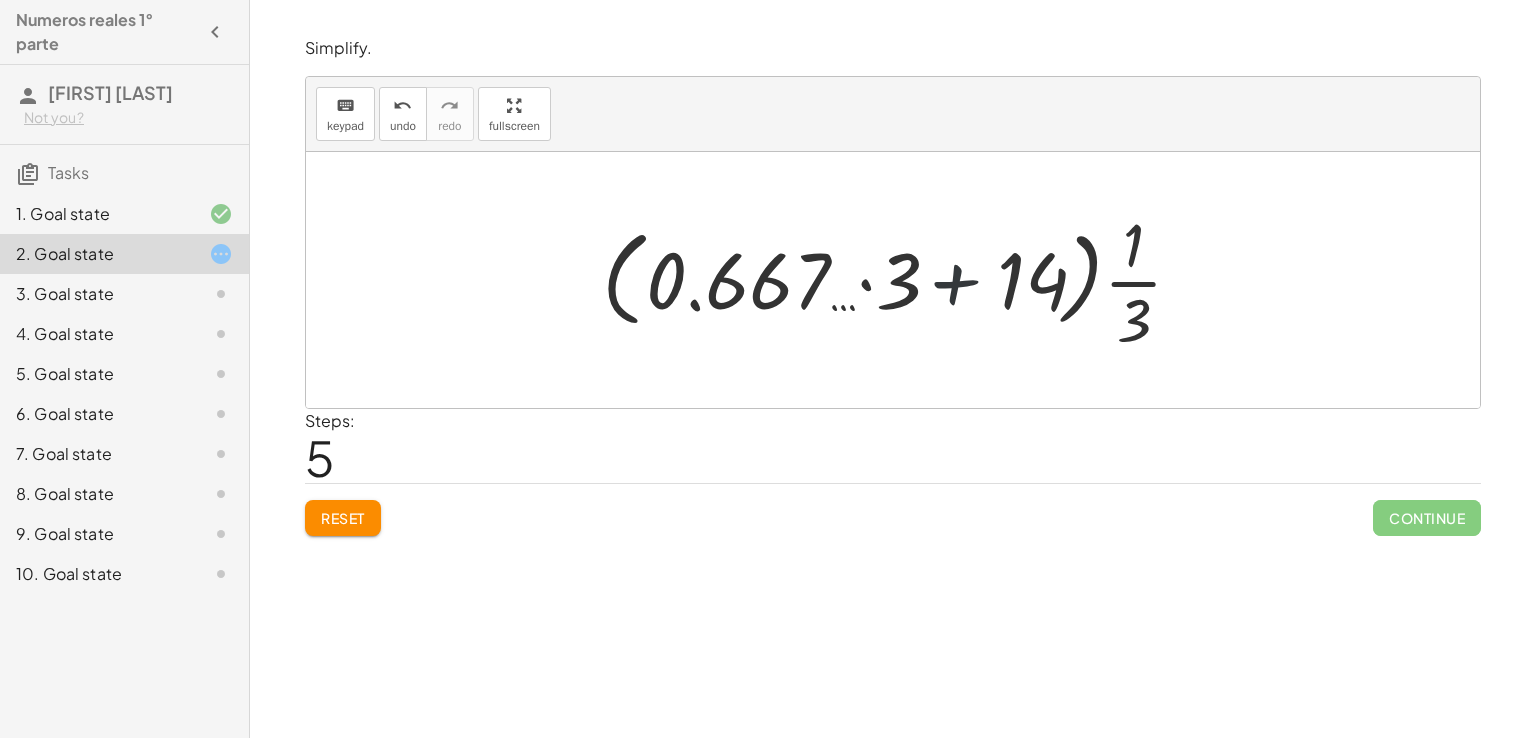 click at bounding box center (900, 280) 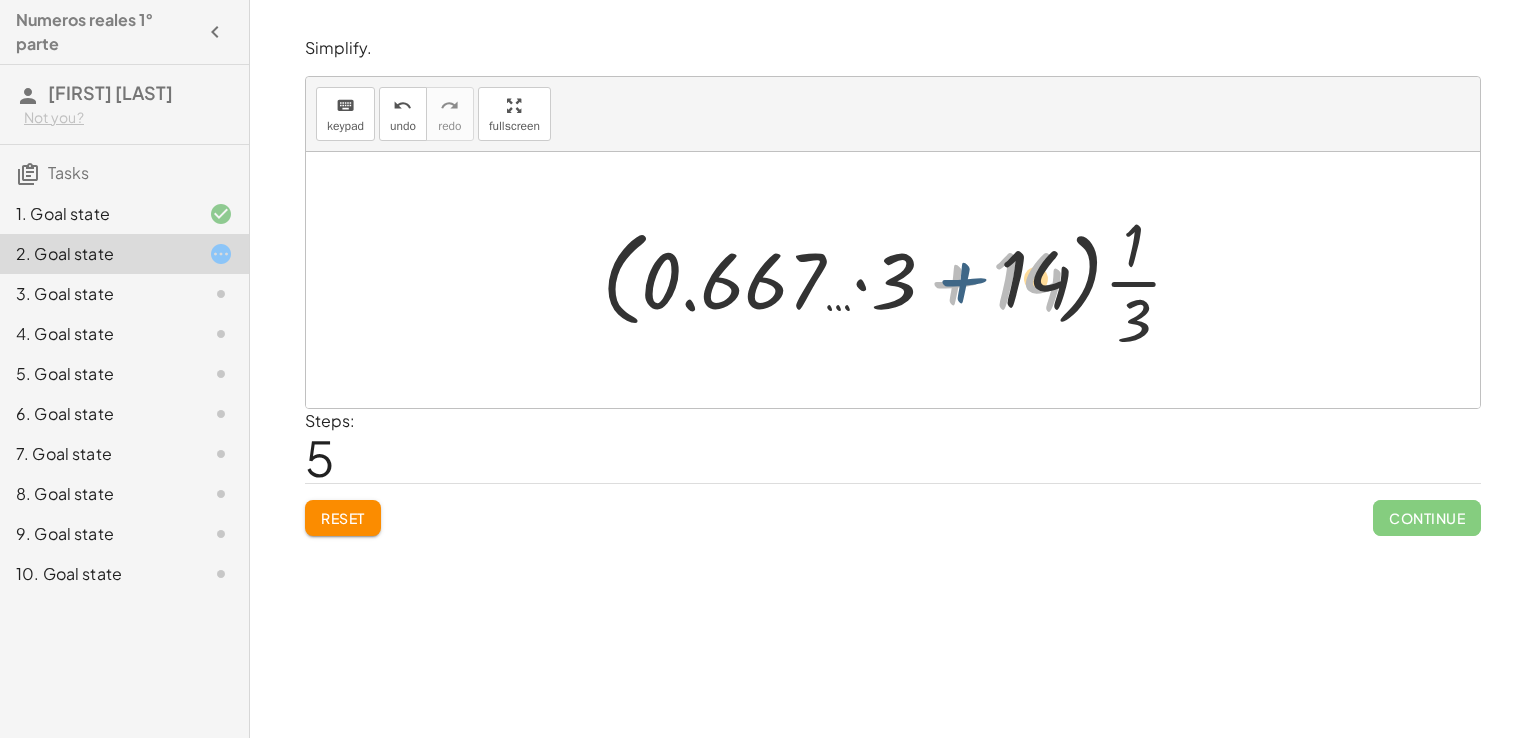 drag, startPoint x: 932, startPoint y: 283, endPoint x: 956, endPoint y: 278, distance: 24.5153 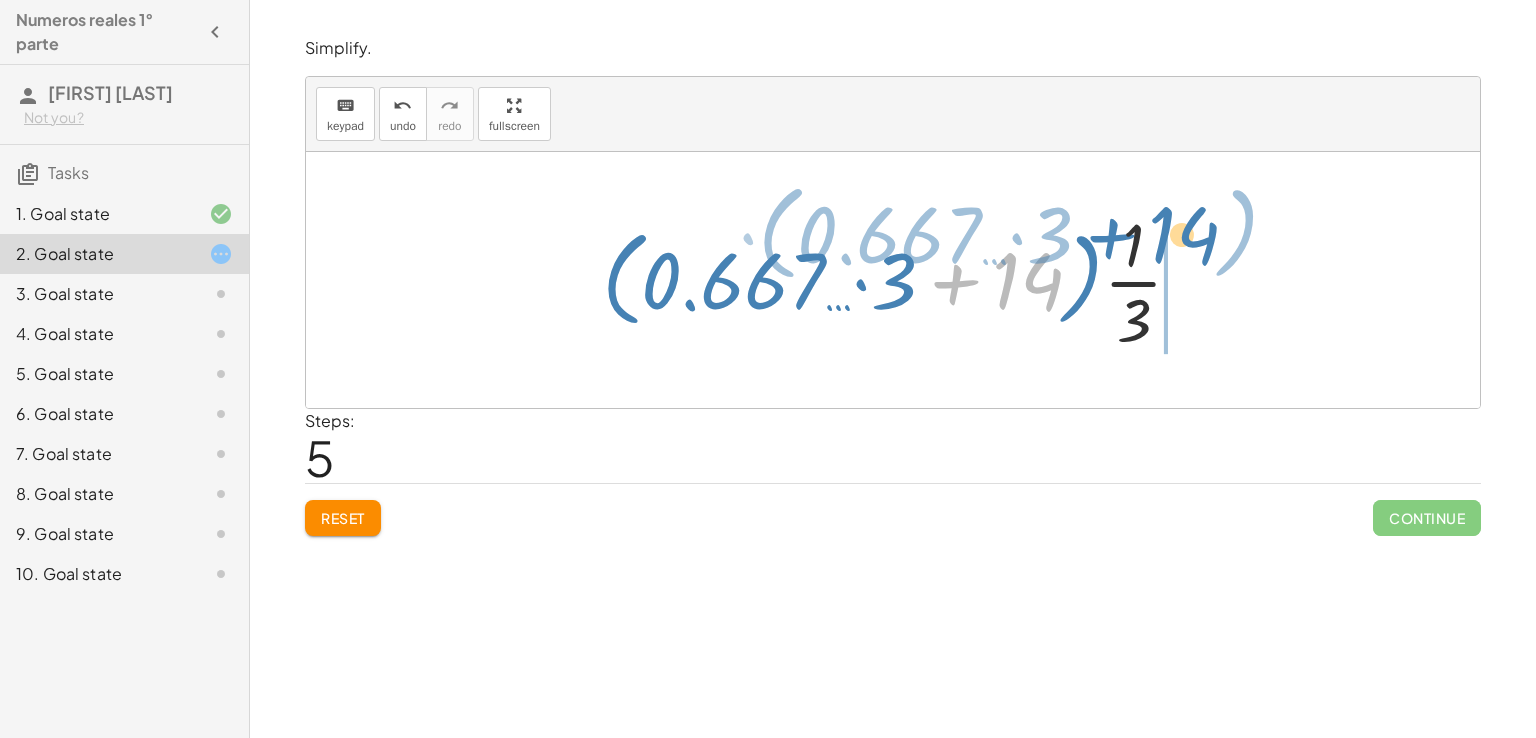 drag, startPoint x: 948, startPoint y: 277, endPoint x: 1180, endPoint y: 226, distance: 237.53947 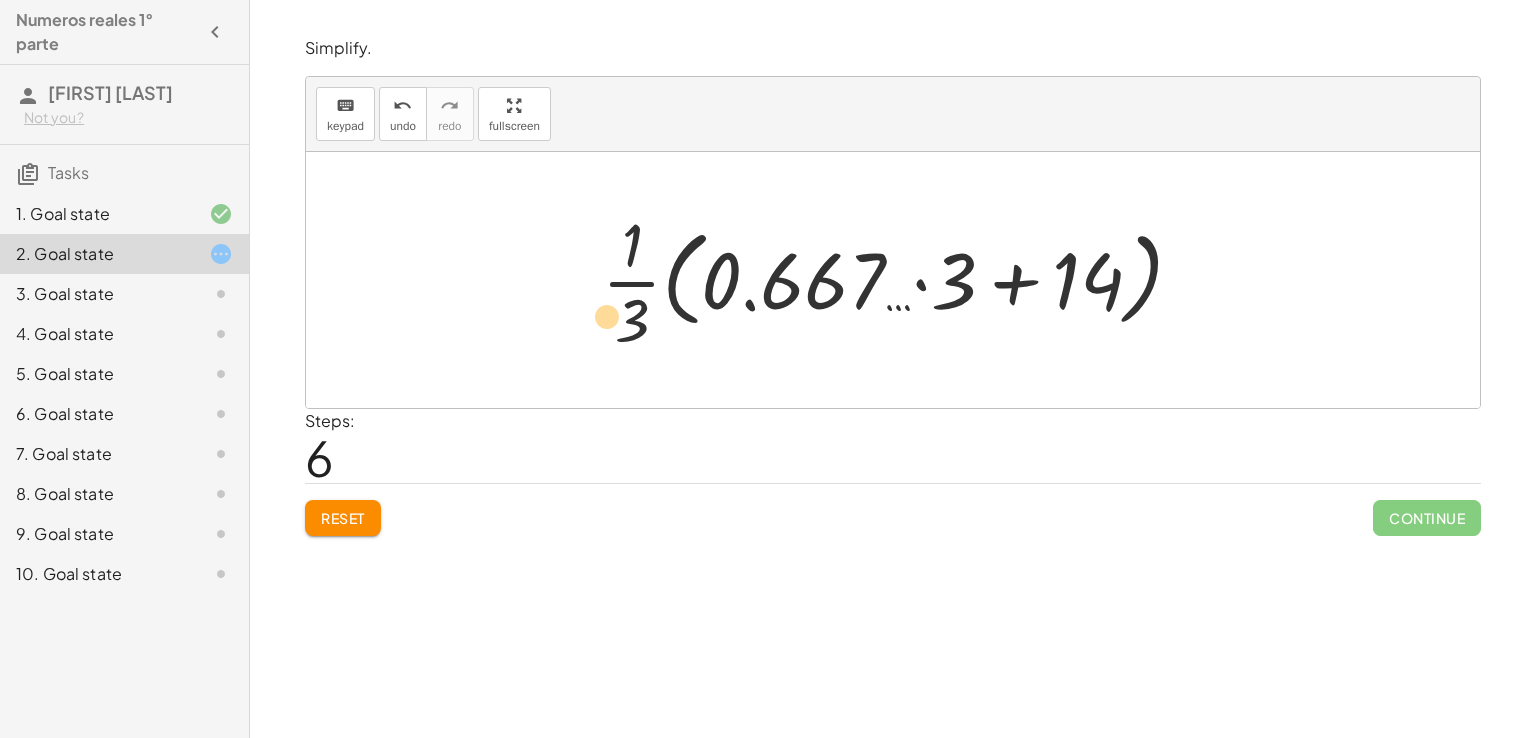 drag, startPoint x: 629, startPoint y: 250, endPoint x: 599, endPoint y: 343, distance: 97.71899 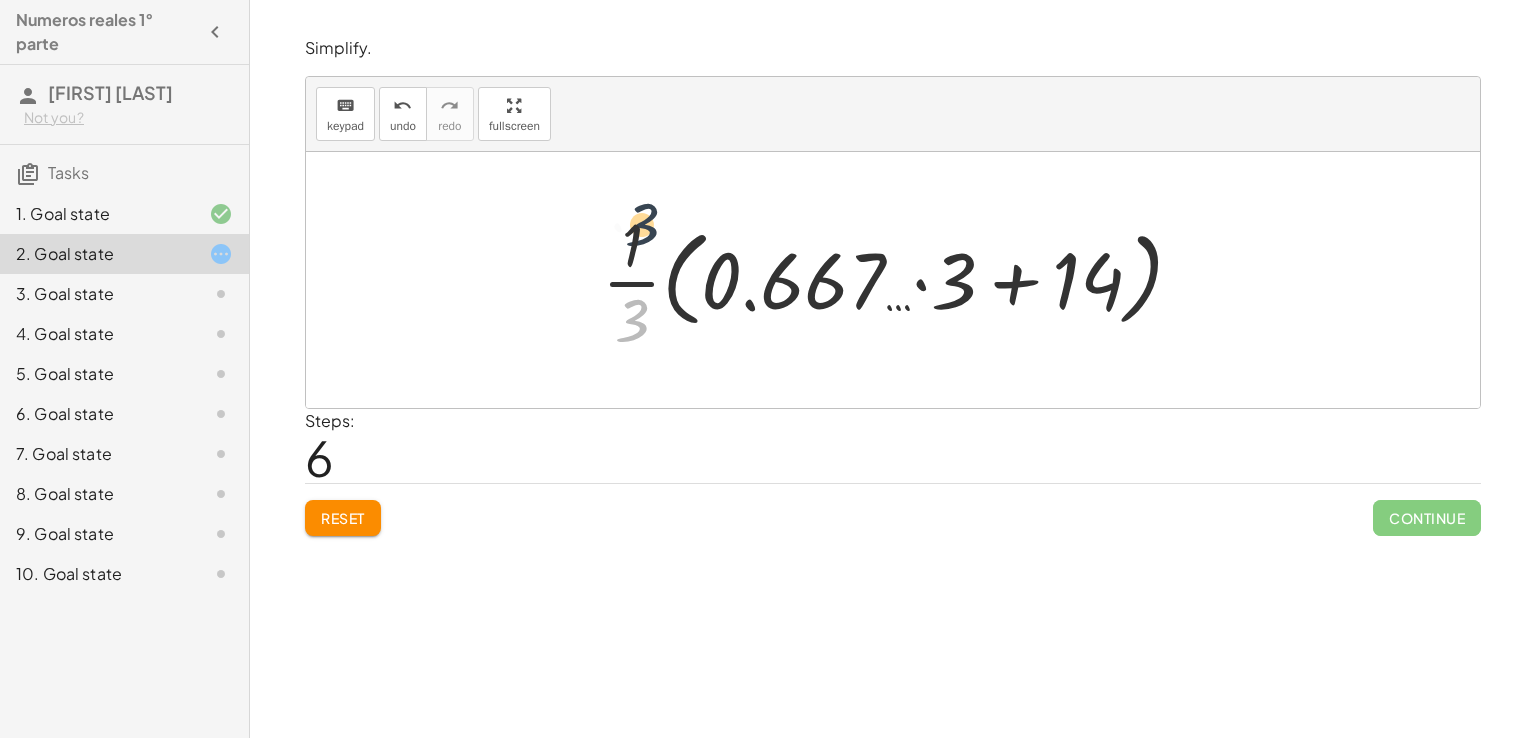 drag, startPoint x: 642, startPoint y: 321, endPoint x: 659, endPoint y: 206, distance: 116.24973 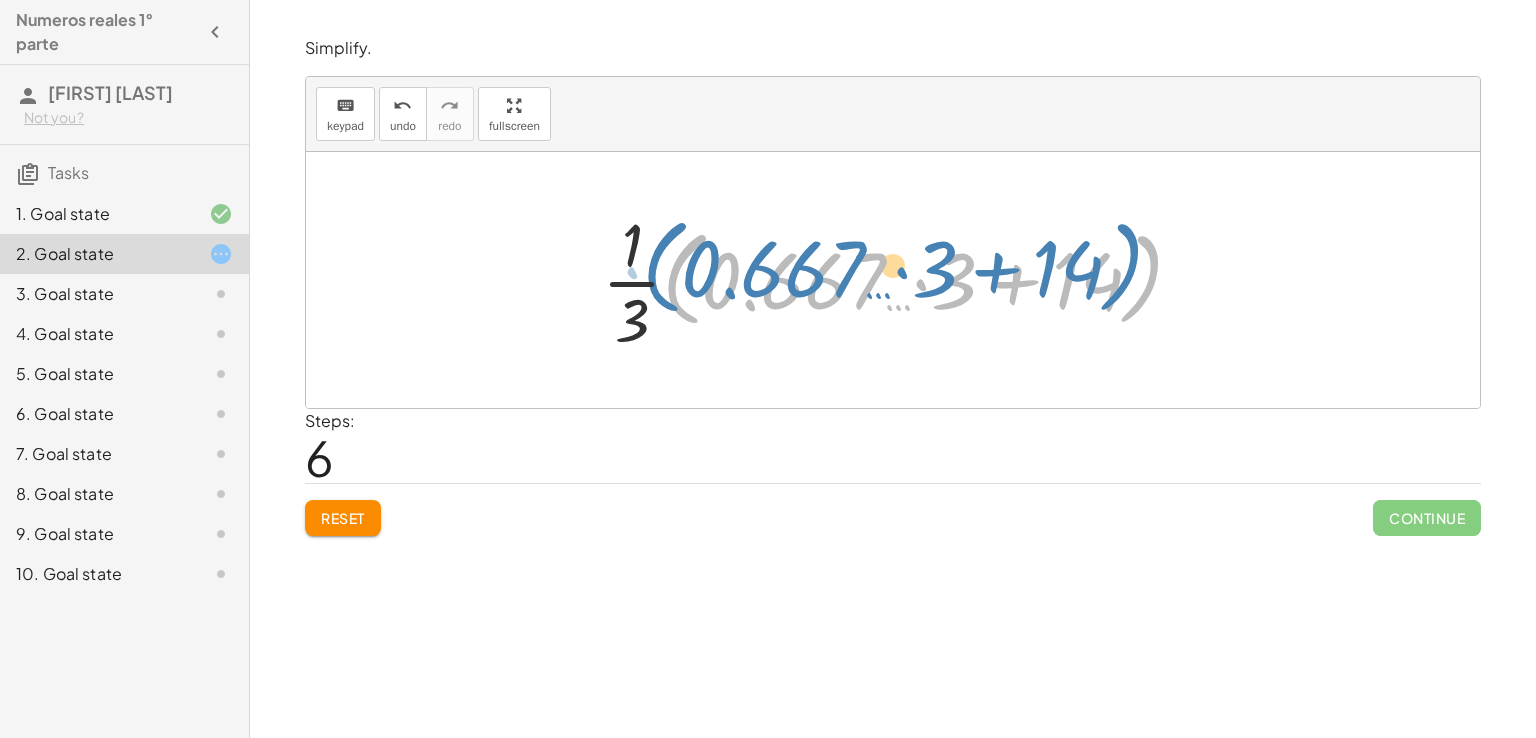 drag, startPoint x: 678, startPoint y: 269, endPoint x: 585, endPoint y: 252, distance: 94.54099 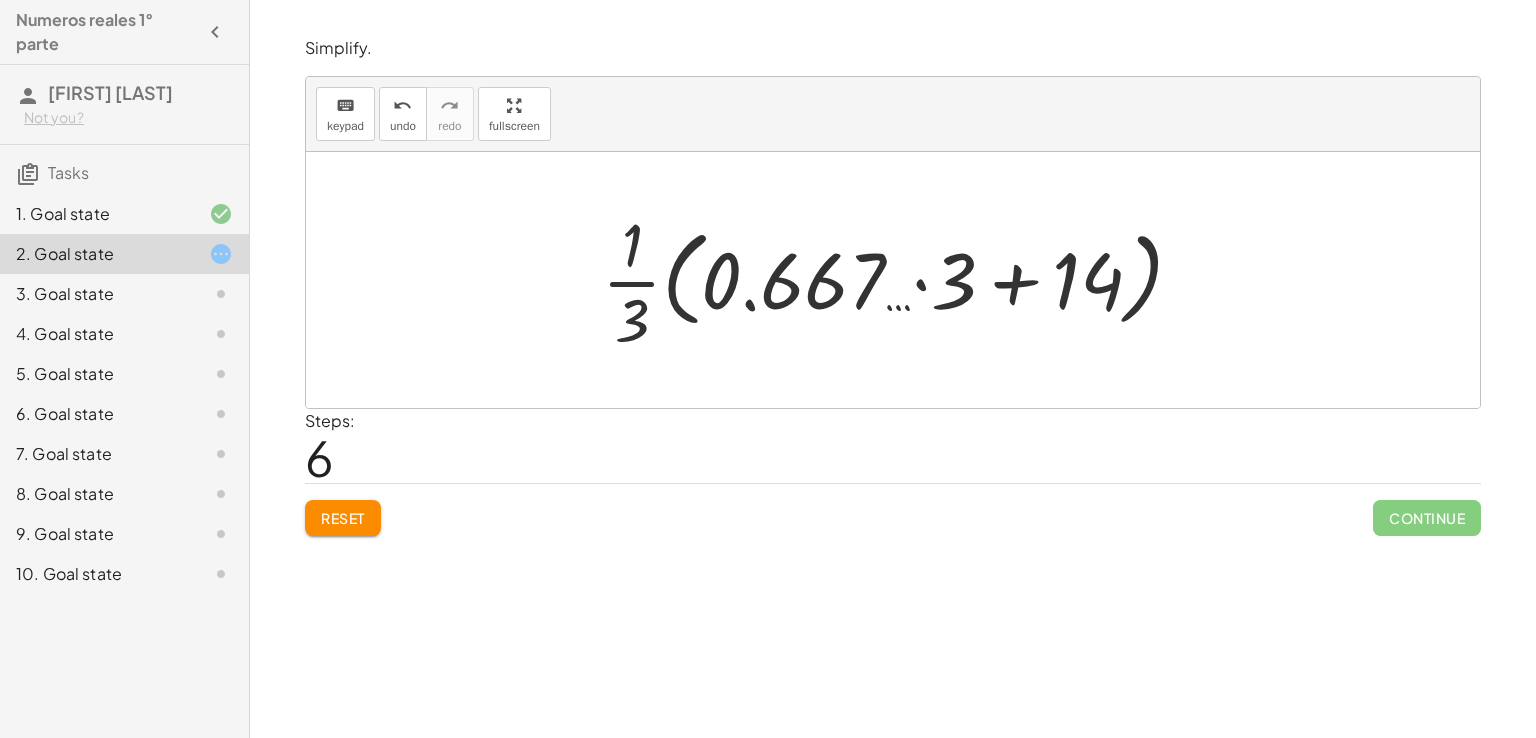 click at bounding box center (900, 280) 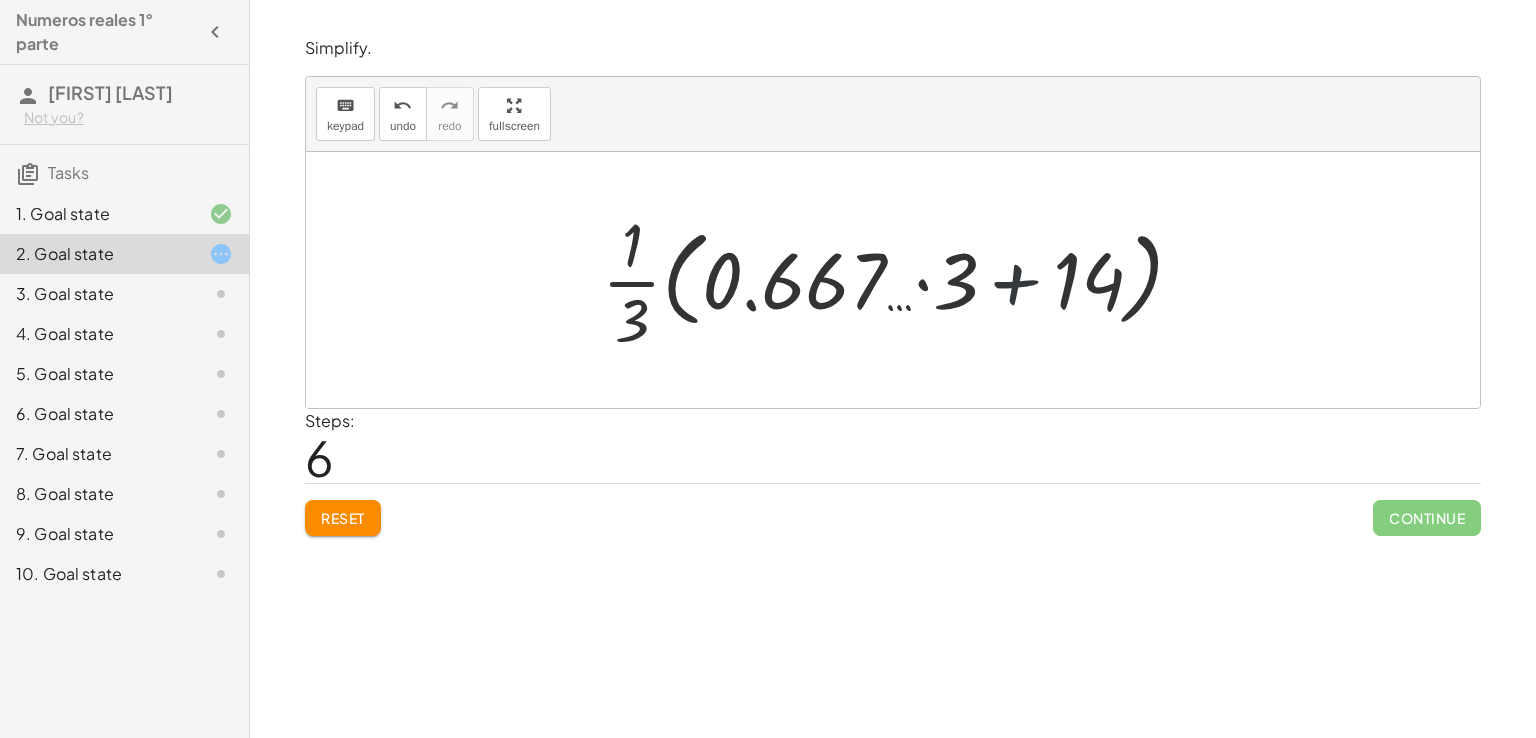 click at bounding box center [900, 280] 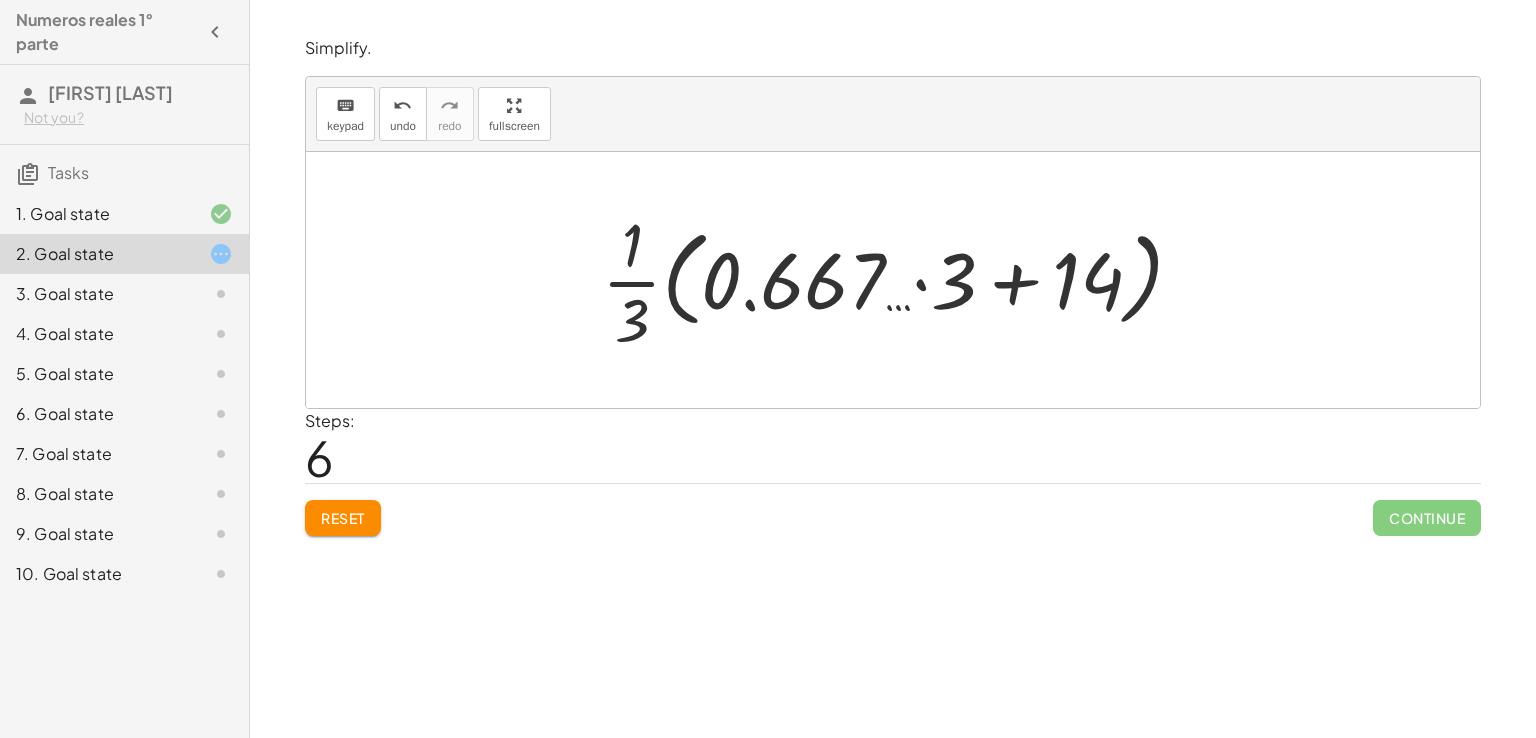 click at bounding box center (900, 280) 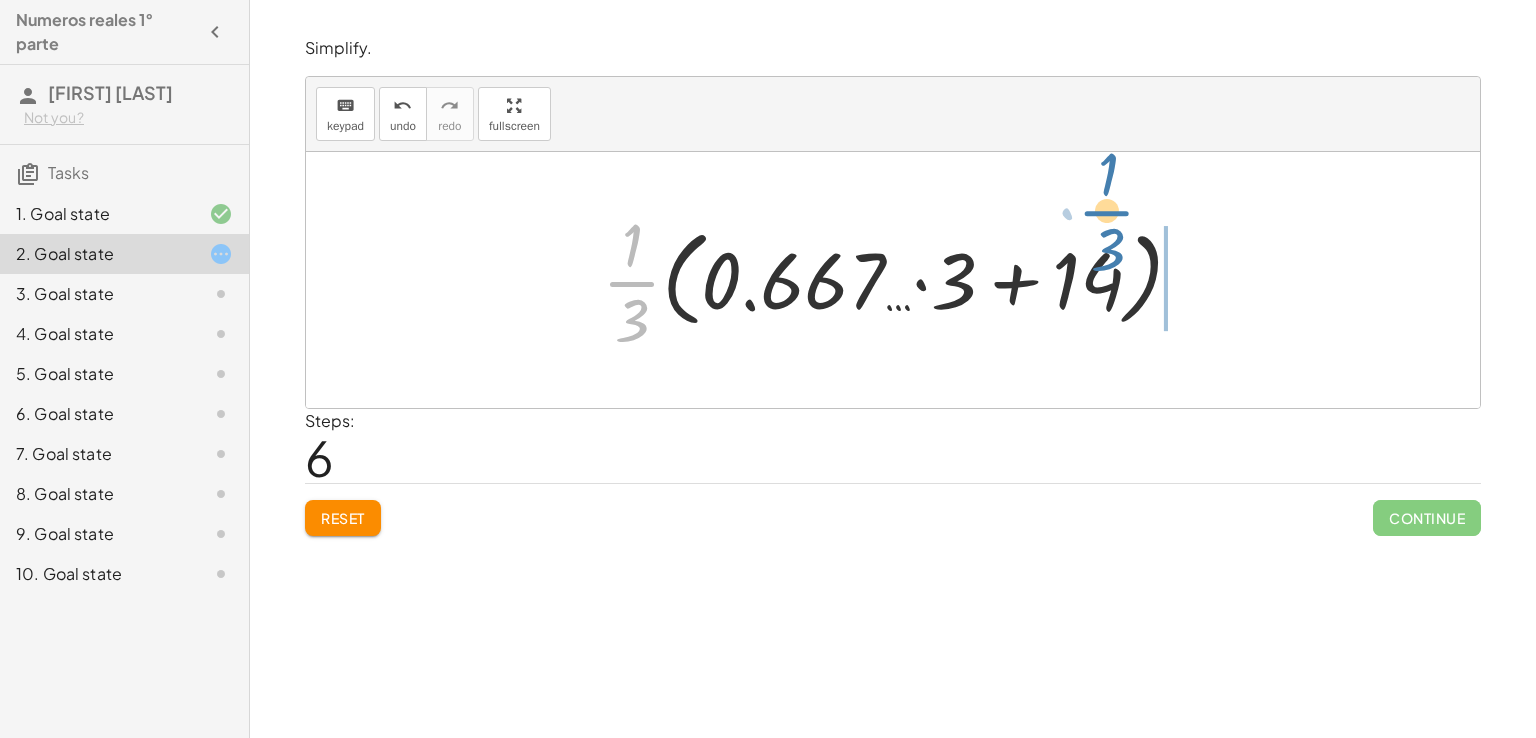 drag, startPoint x: 648, startPoint y: 265, endPoint x: 1370, endPoint y: 199, distance: 725.0103 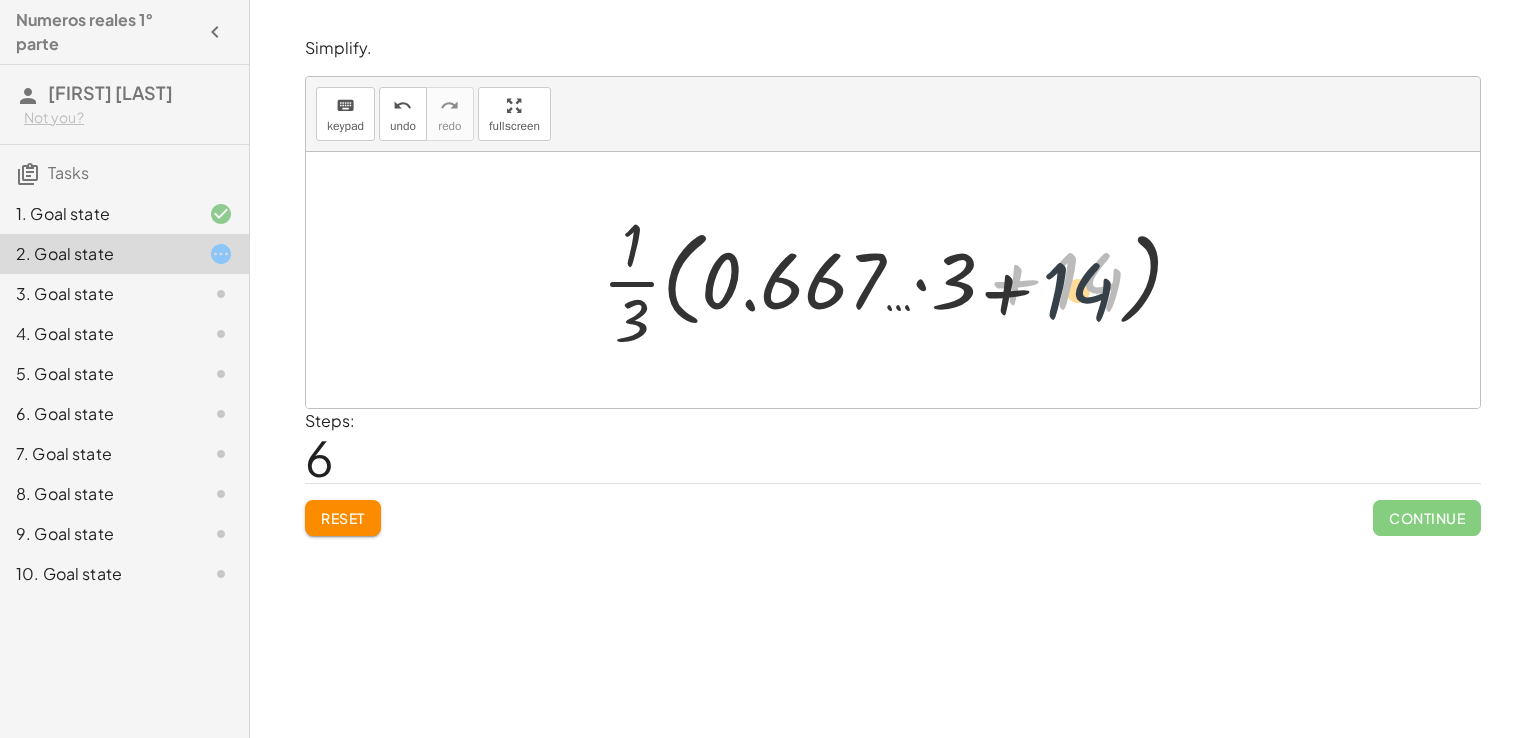 drag, startPoint x: 1102, startPoint y: 227, endPoint x: 1050, endPoint y: 274, distance: 70.0928 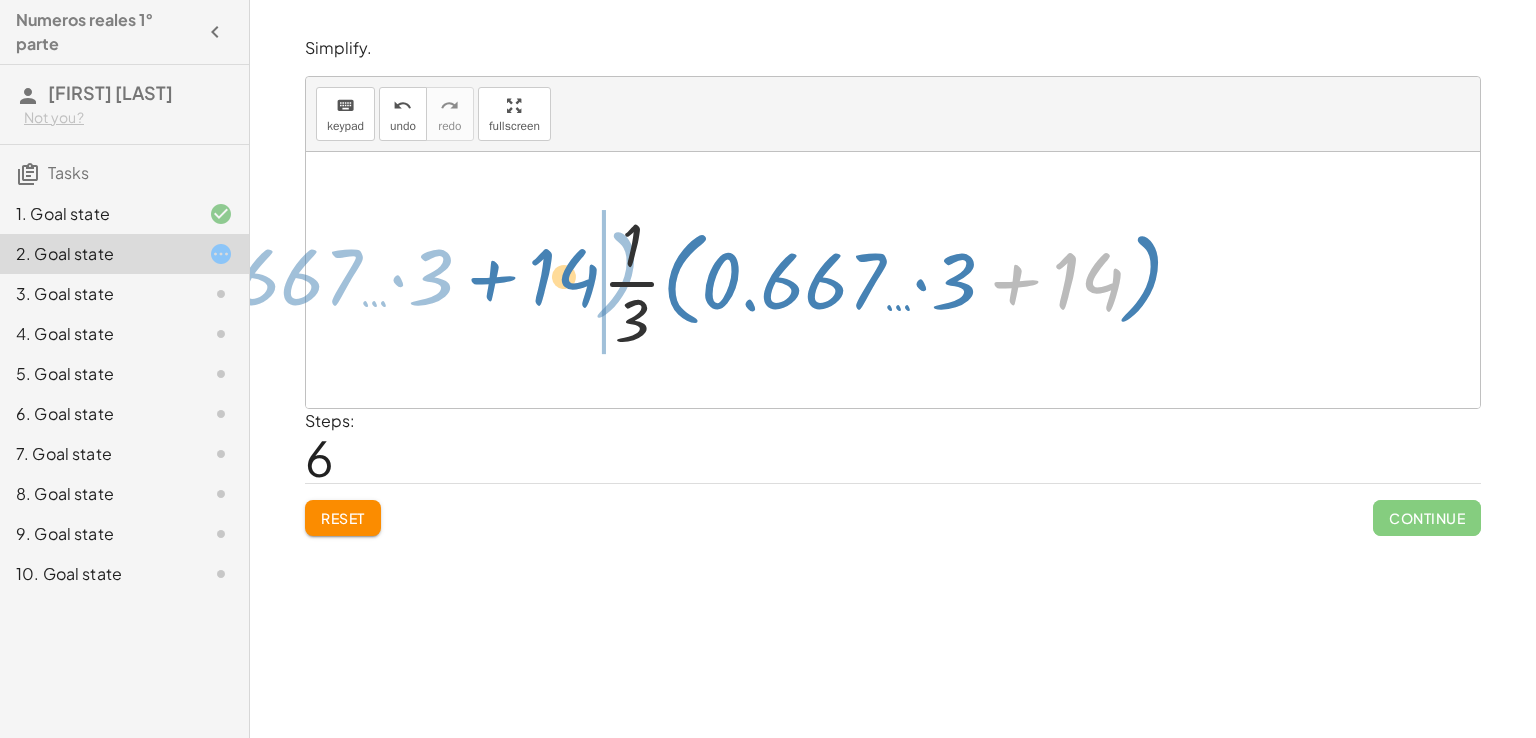 drag, startPoint x: 1088, startPoint y: 273, endPoint x: 799, endPoint y: 279, distance: 289.0623 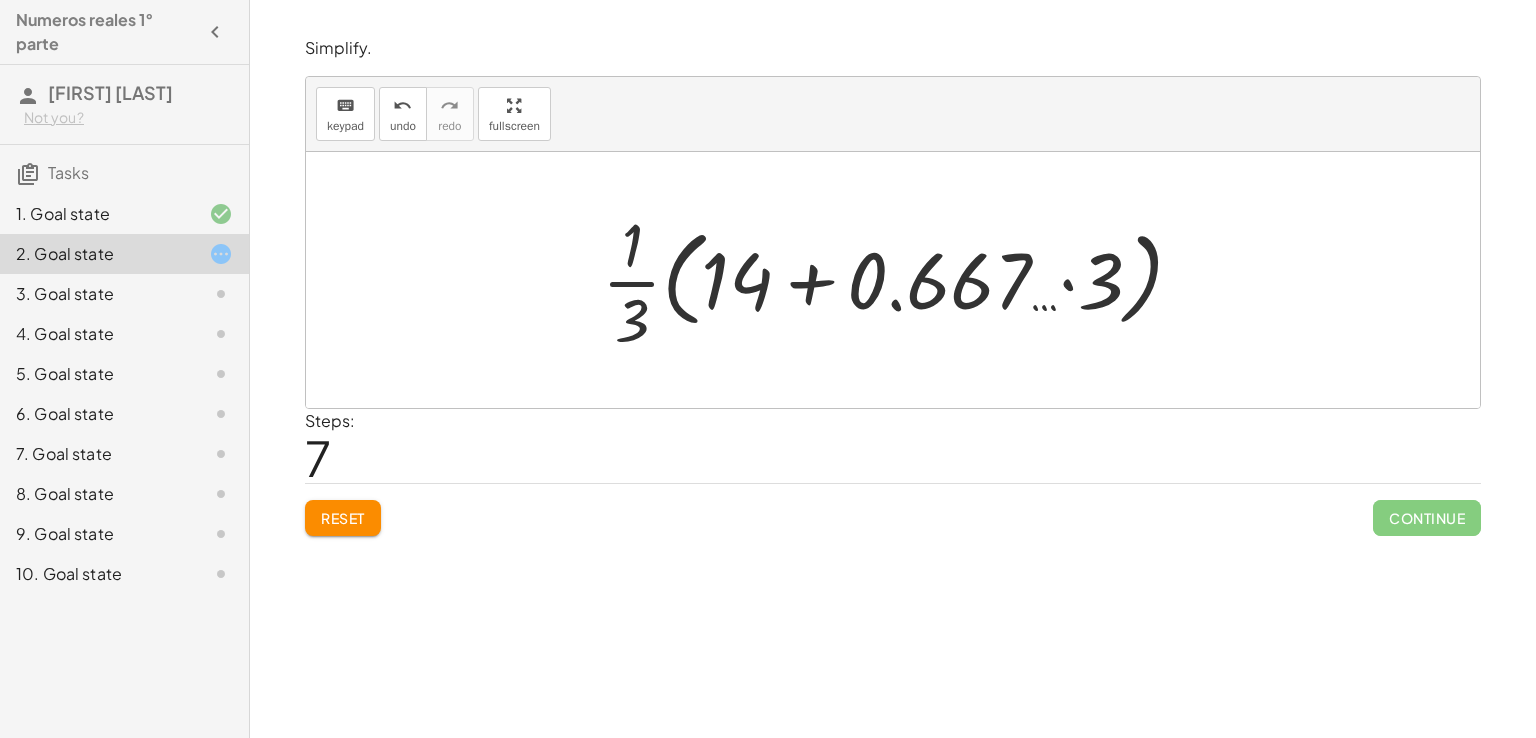 click at bounding box center (900, 280) 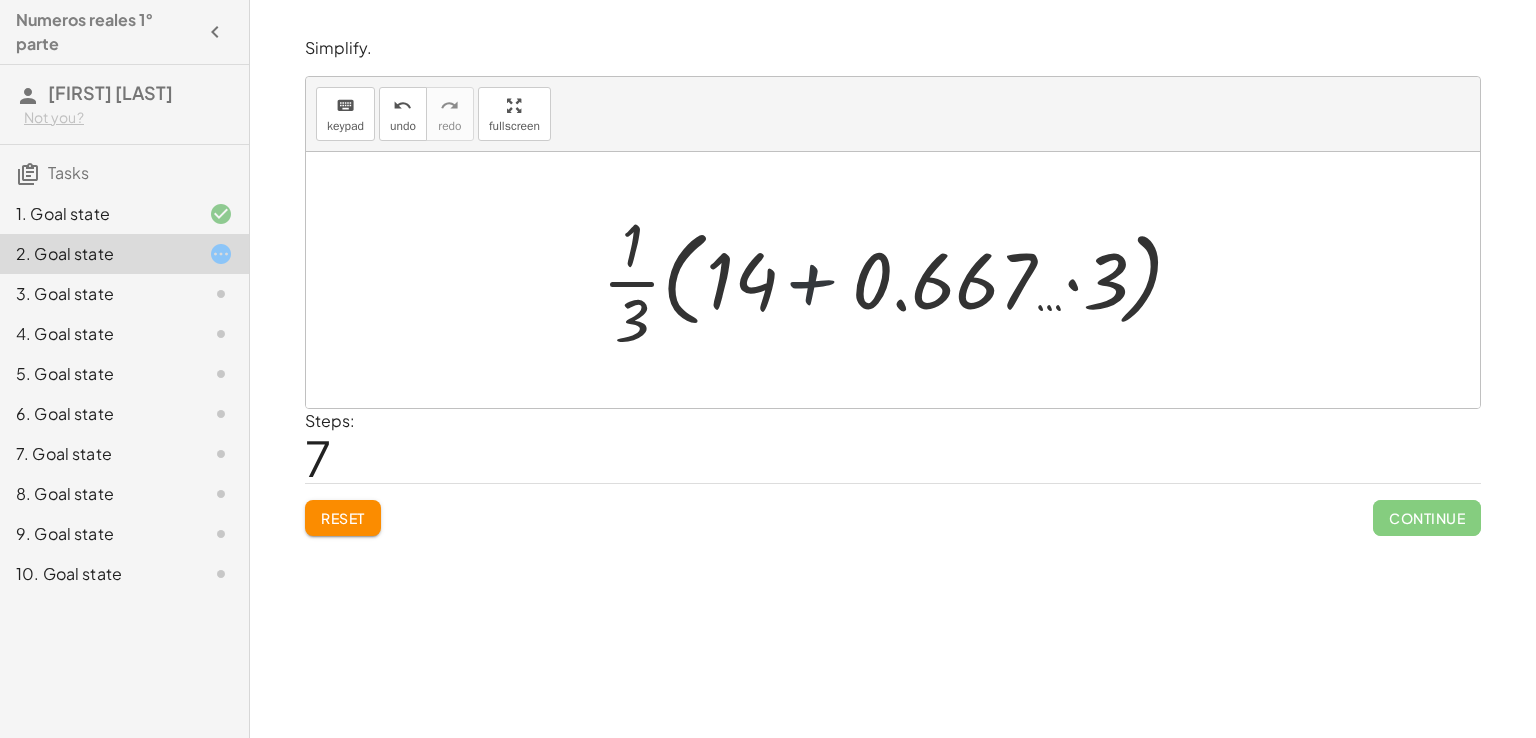 click at bounding box center [900, 280] 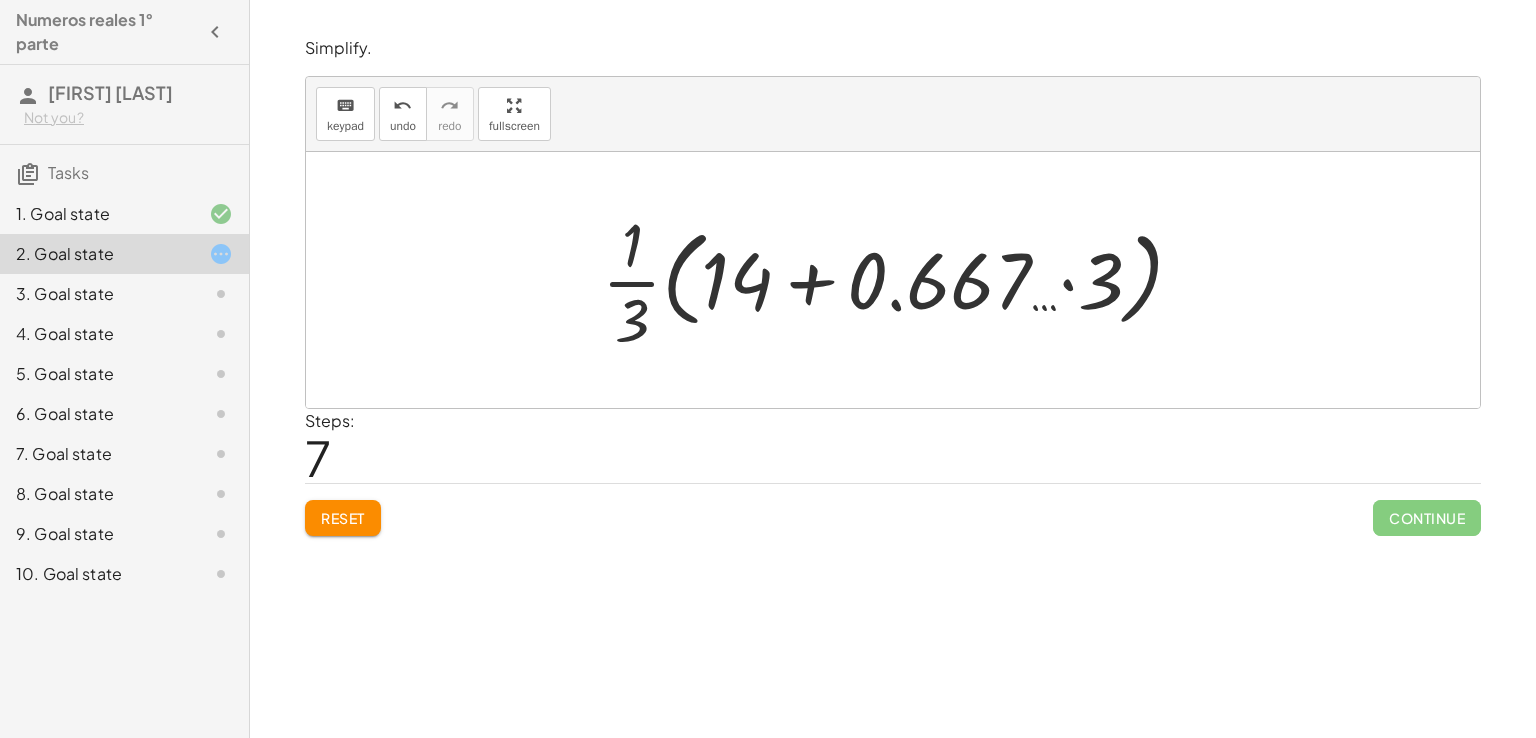 click at bounding box center (900, 280) 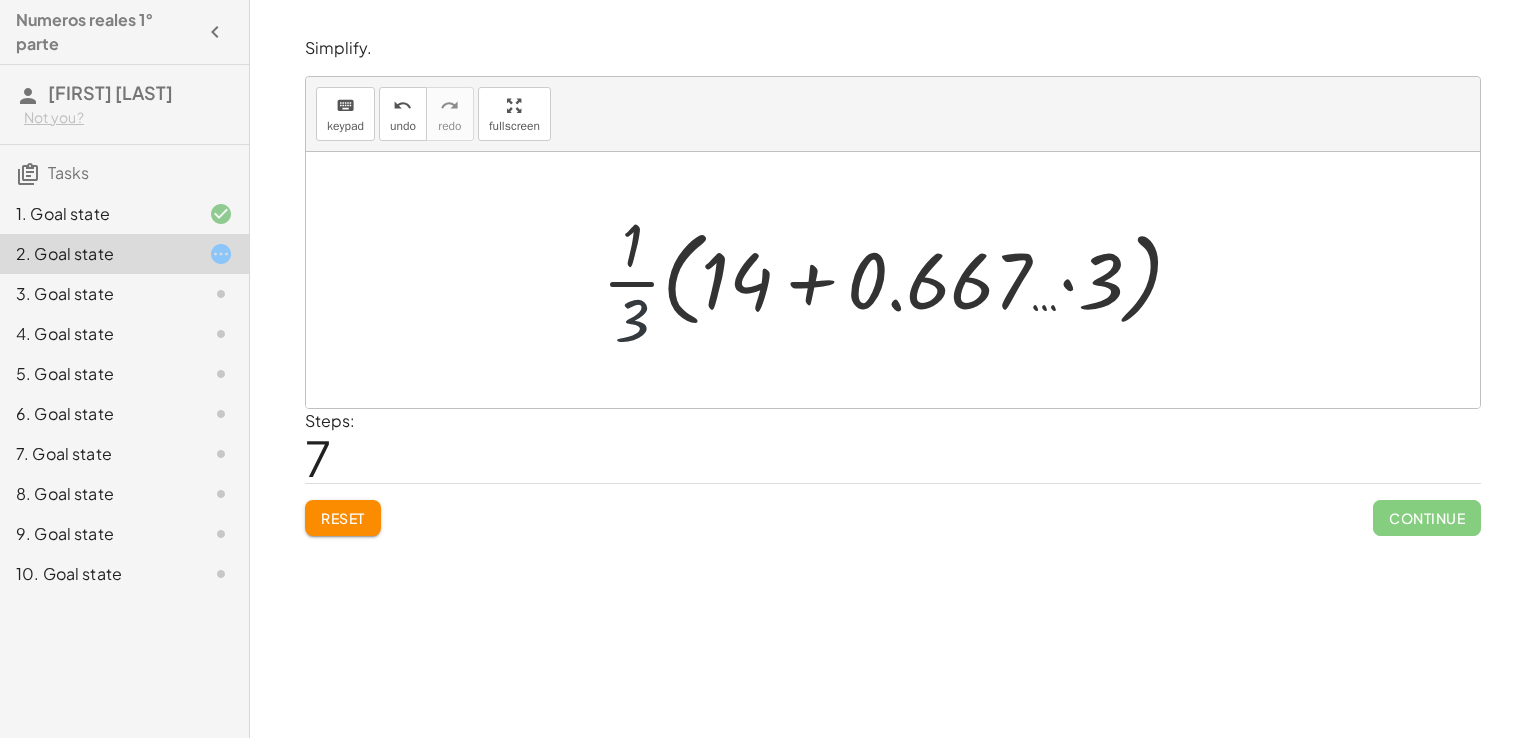 click at bounding box center (900, 280) 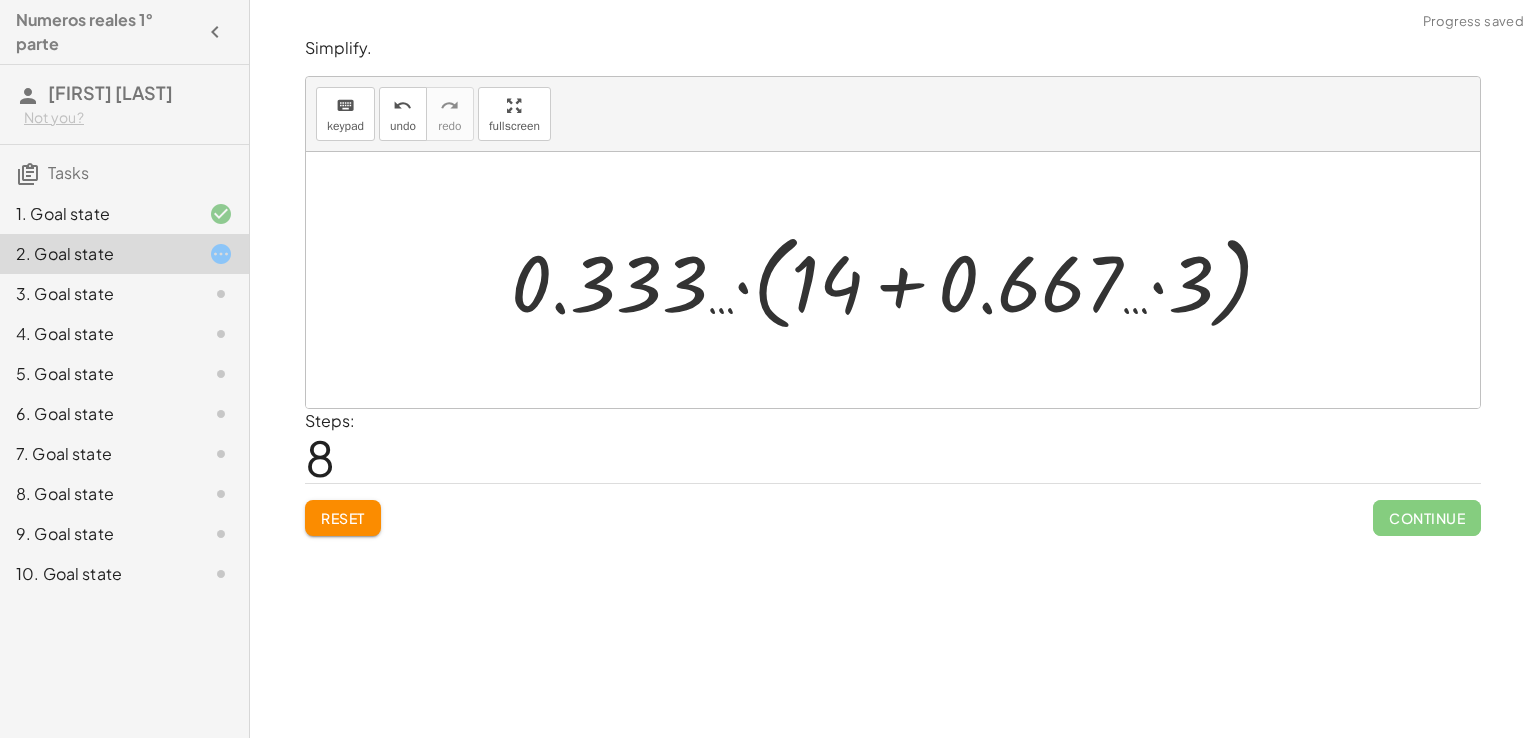 click at bounding box center [900, 280] 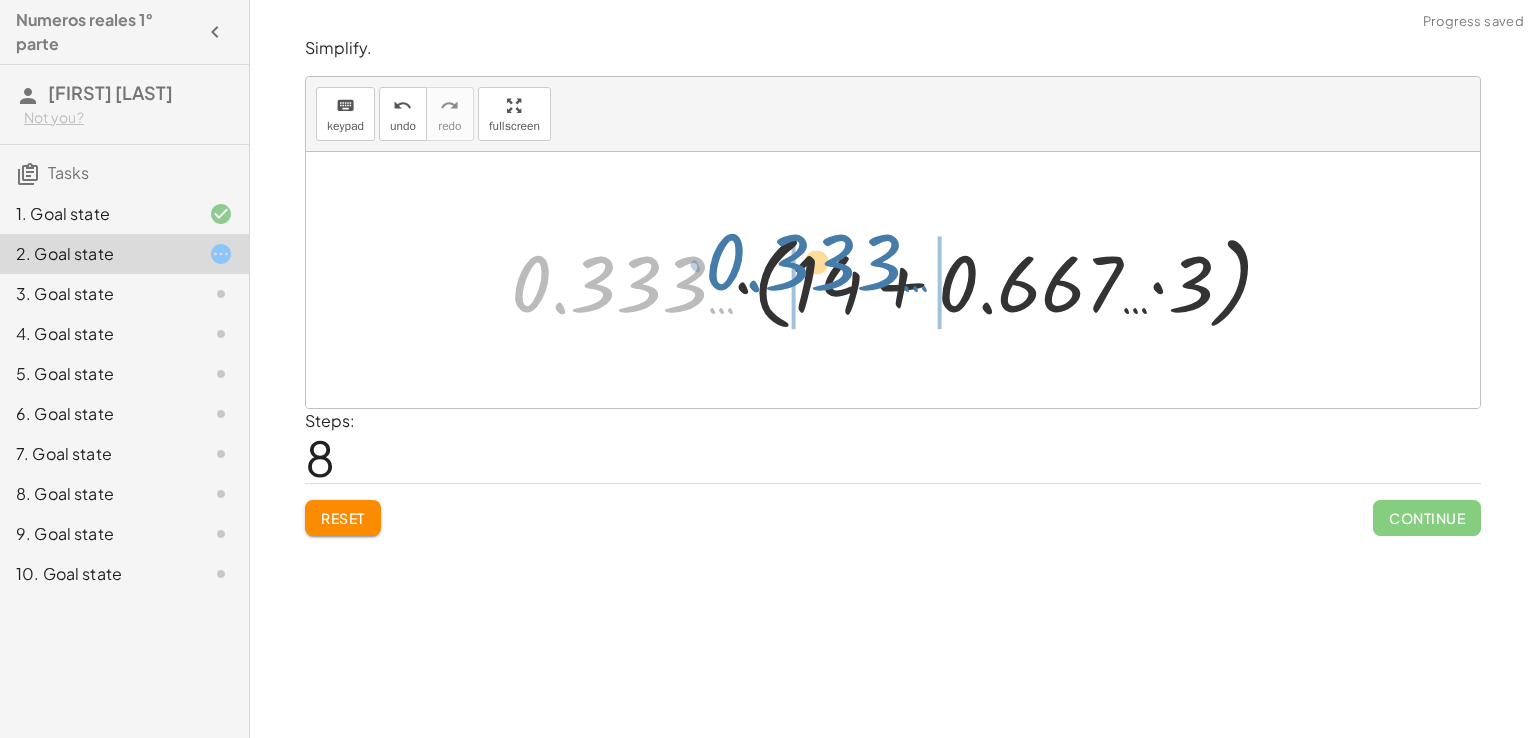 drag, startPoint x: 707, startPoint y: 287, endPoint x: 1026, endPoint y: 265, distance: 319.75772 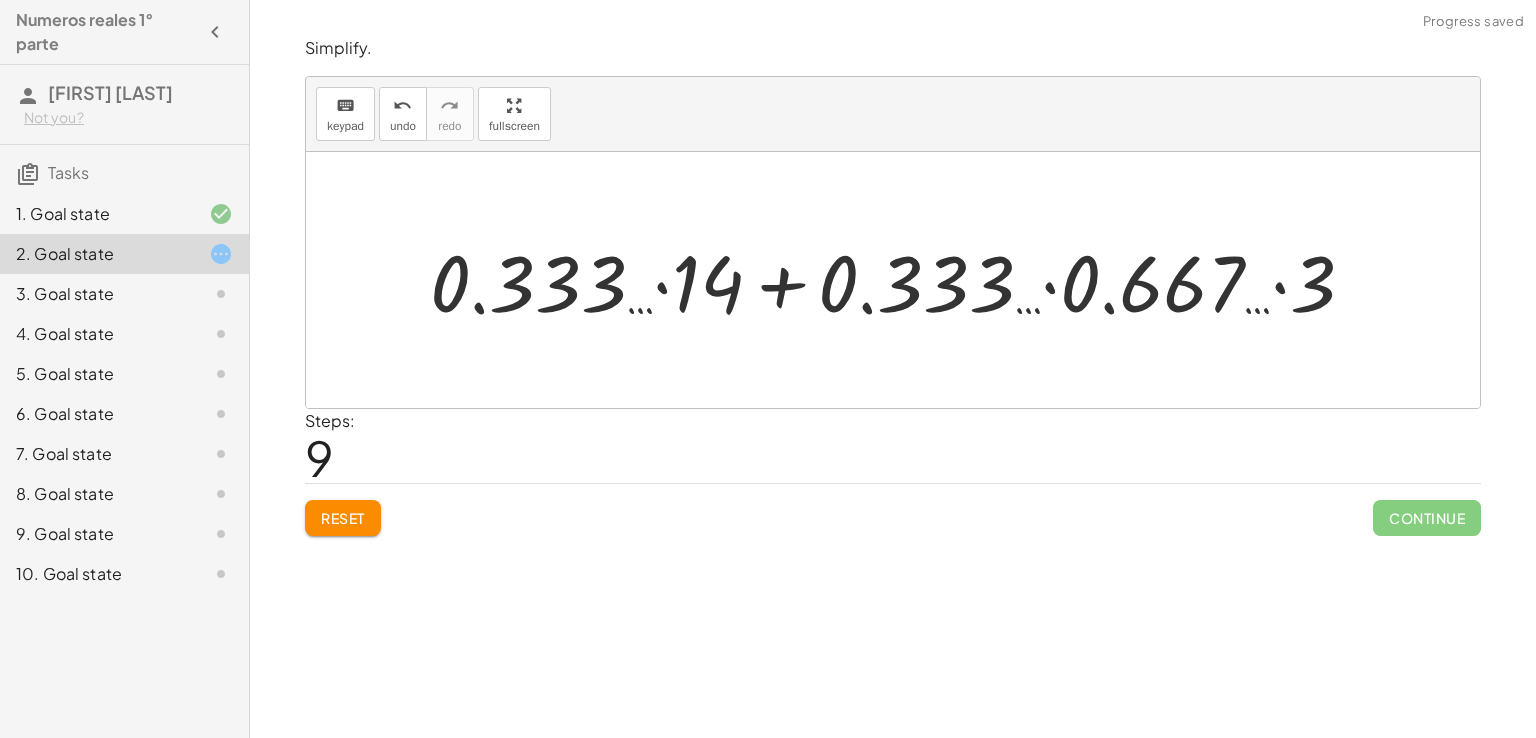 click at bounding box center (900, 280) 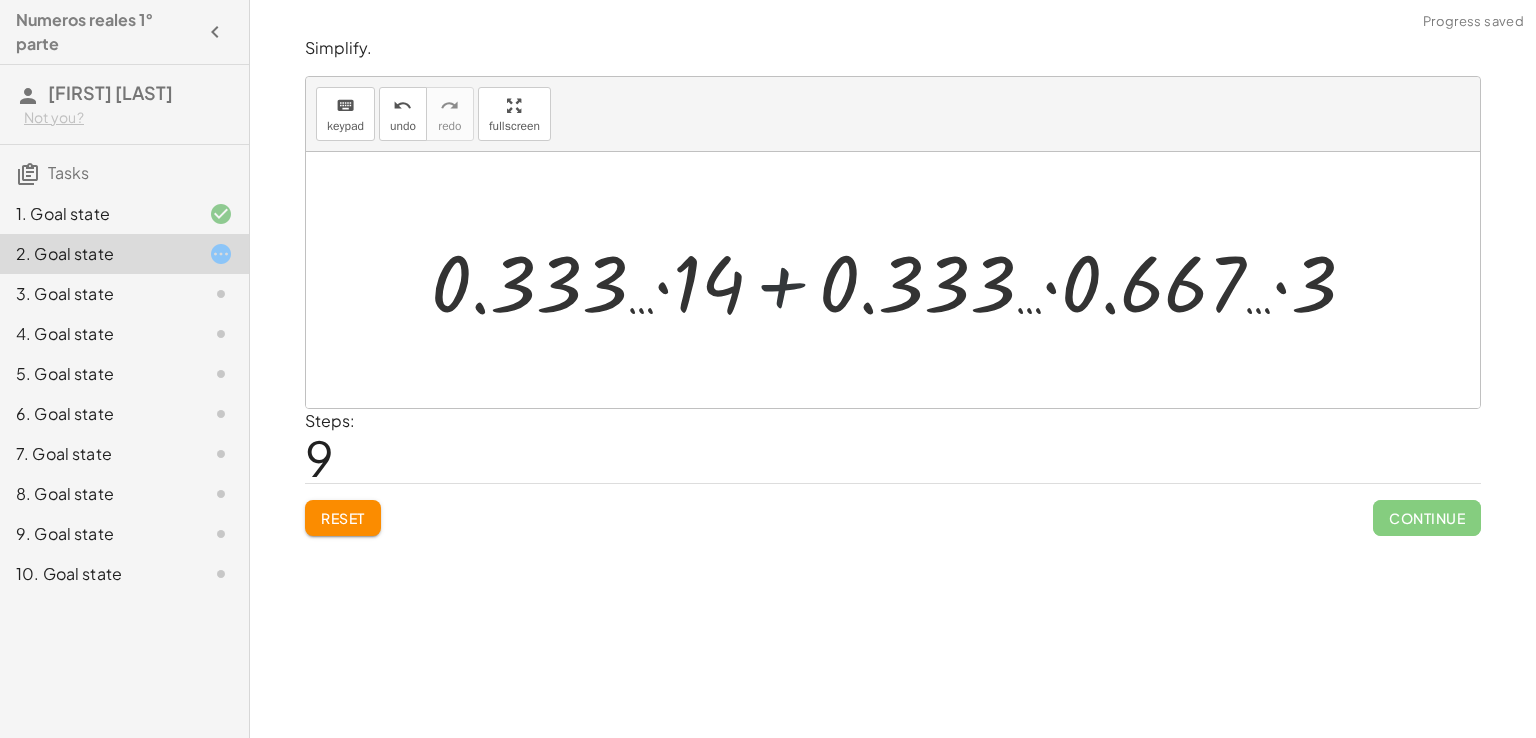 click at bounding box center (900, 280) 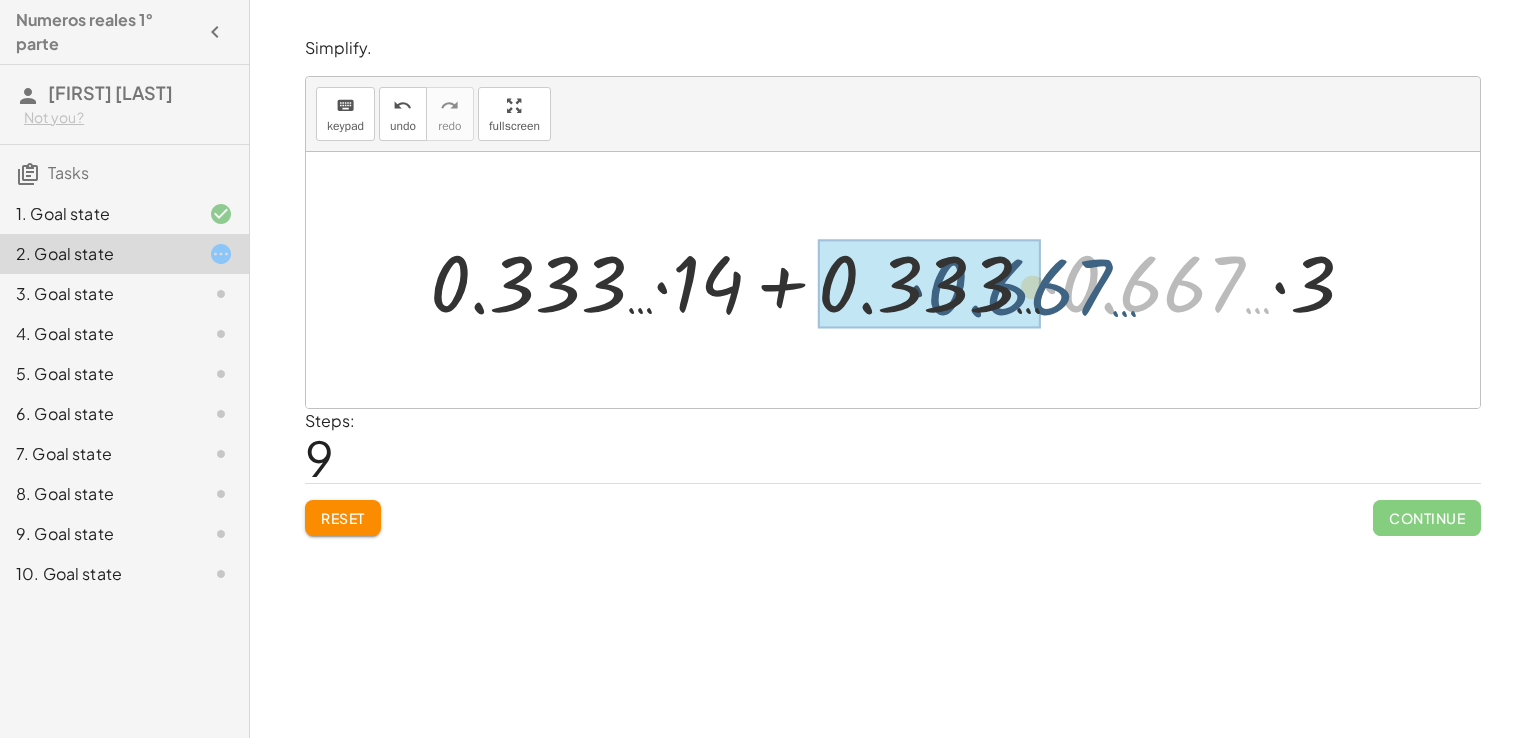 drag, startPoint x: 1204, startPoint y: 284, endPoint x: 935, endPoint y: 285, distance: 269.00186 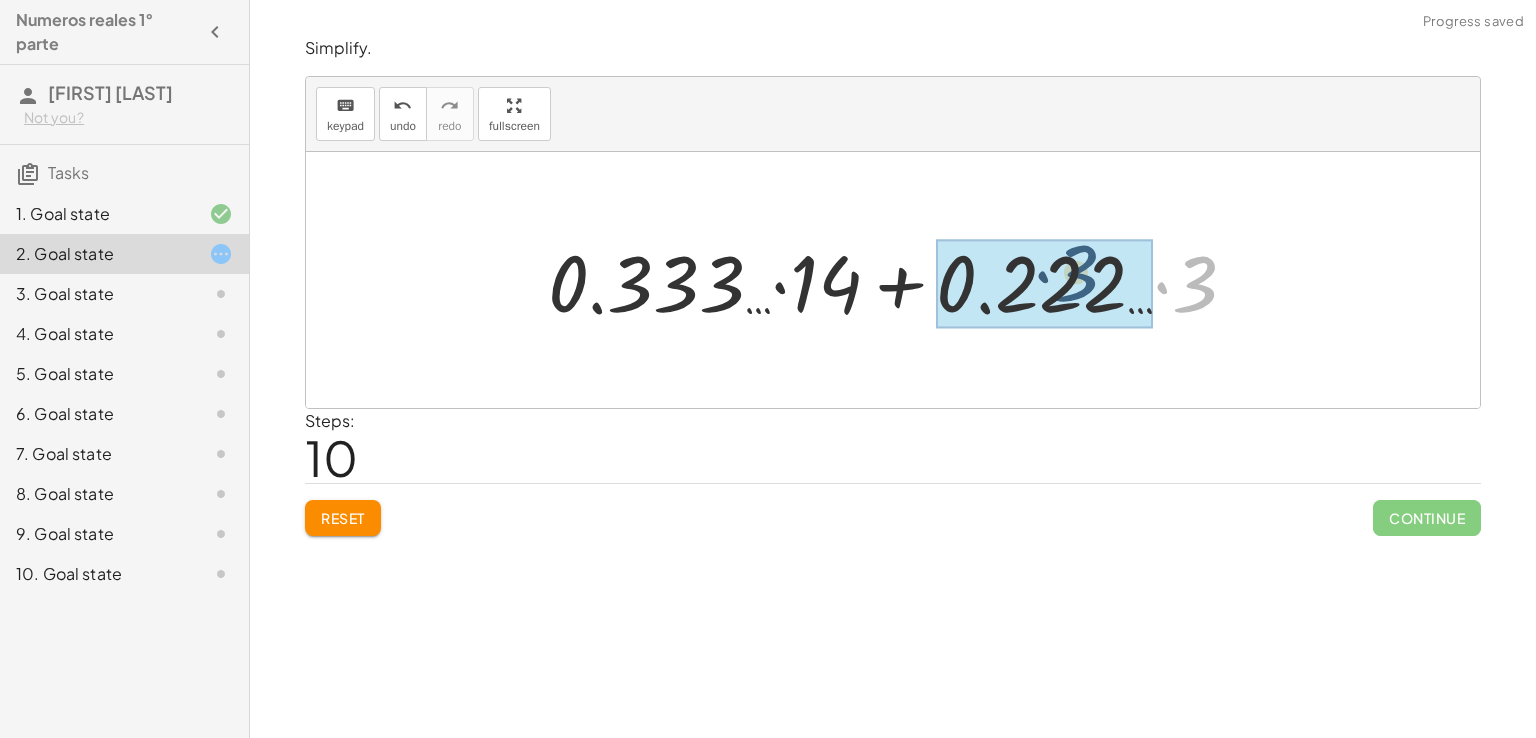 drag, startPoint x: 1207, startPoint y: 294, endPoint x: 1066, endPoint y: 281, distance: 141.59802 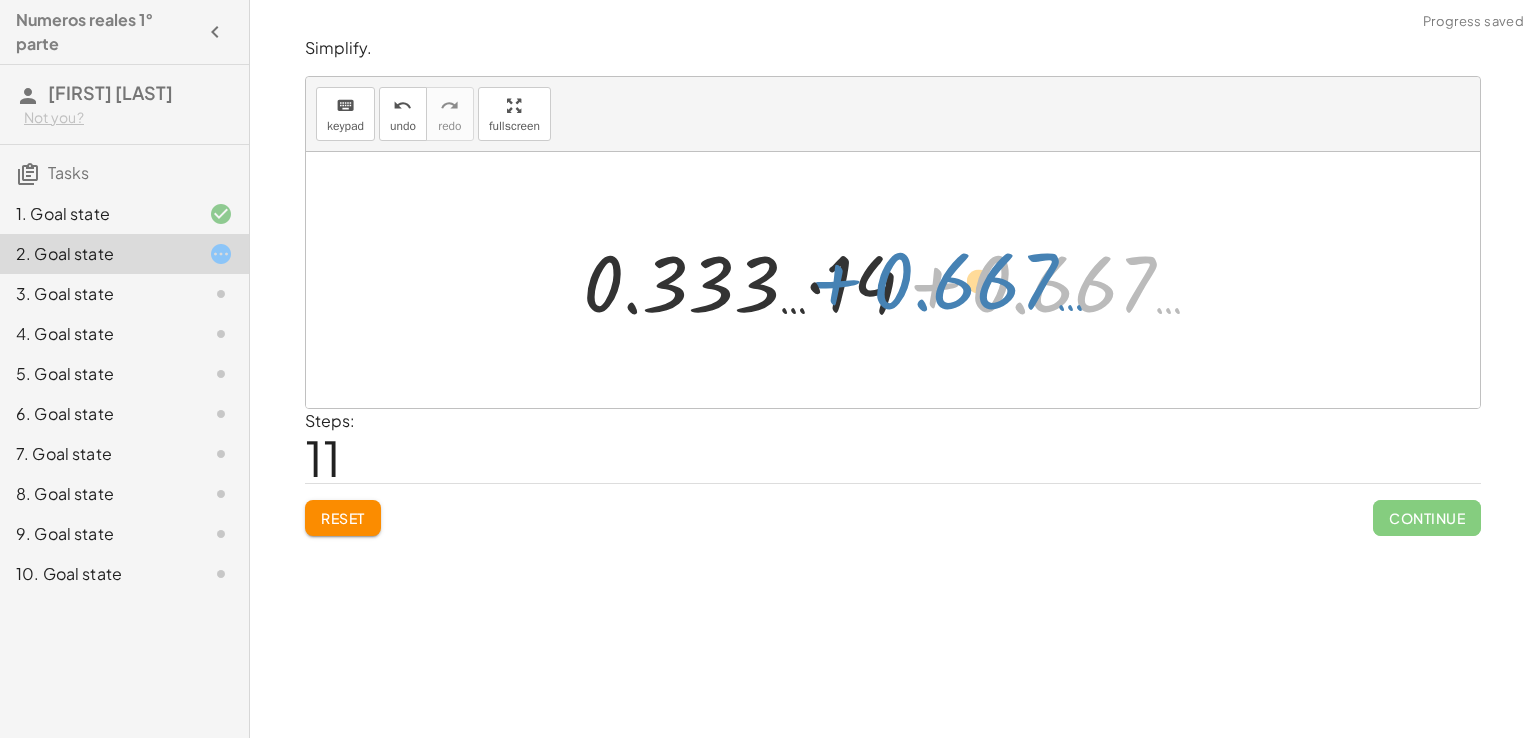 drag, startPoint x: 1094, startPoint y: 280, endPoint x: 996, endPoint y: 273, distance: 98.24968 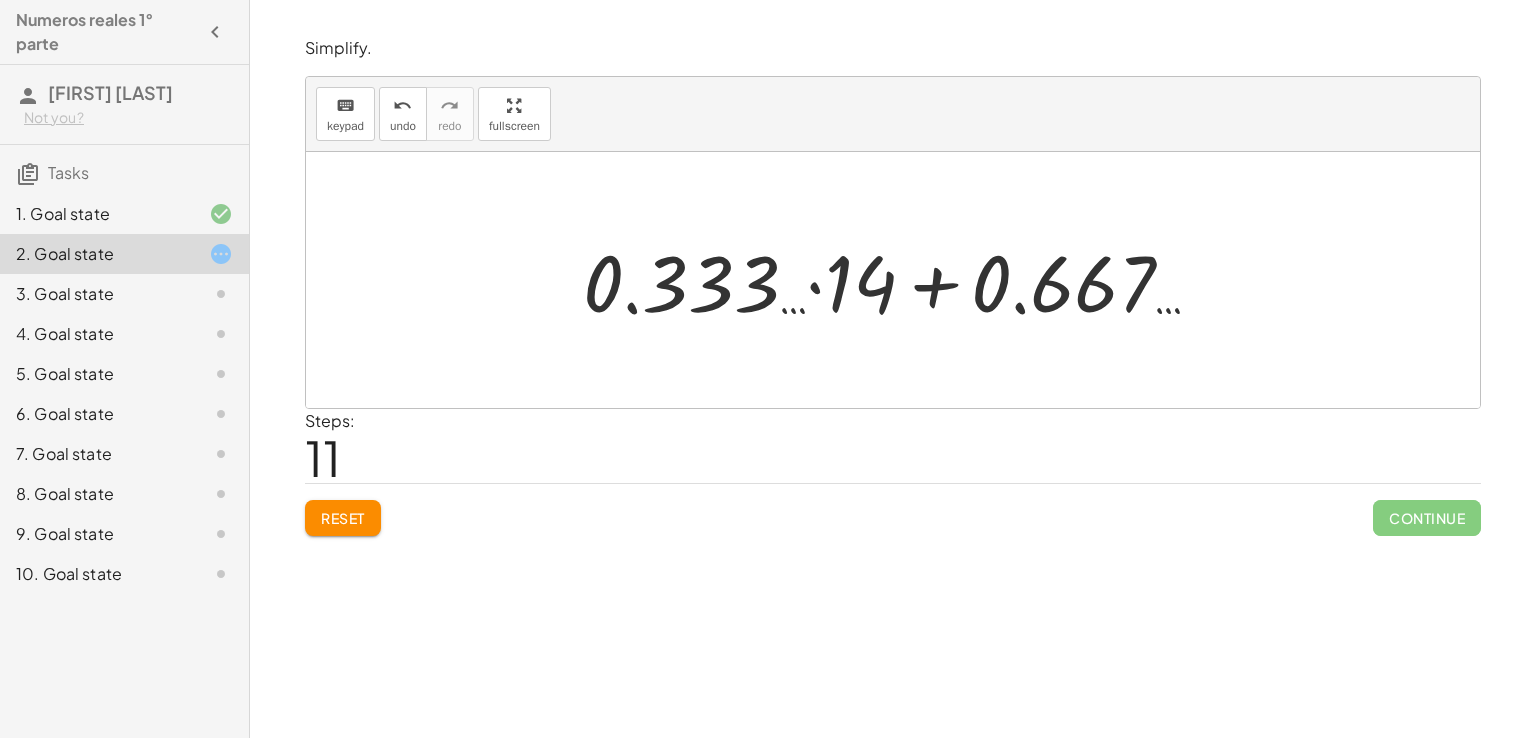 click at bounding box center (900, 280) 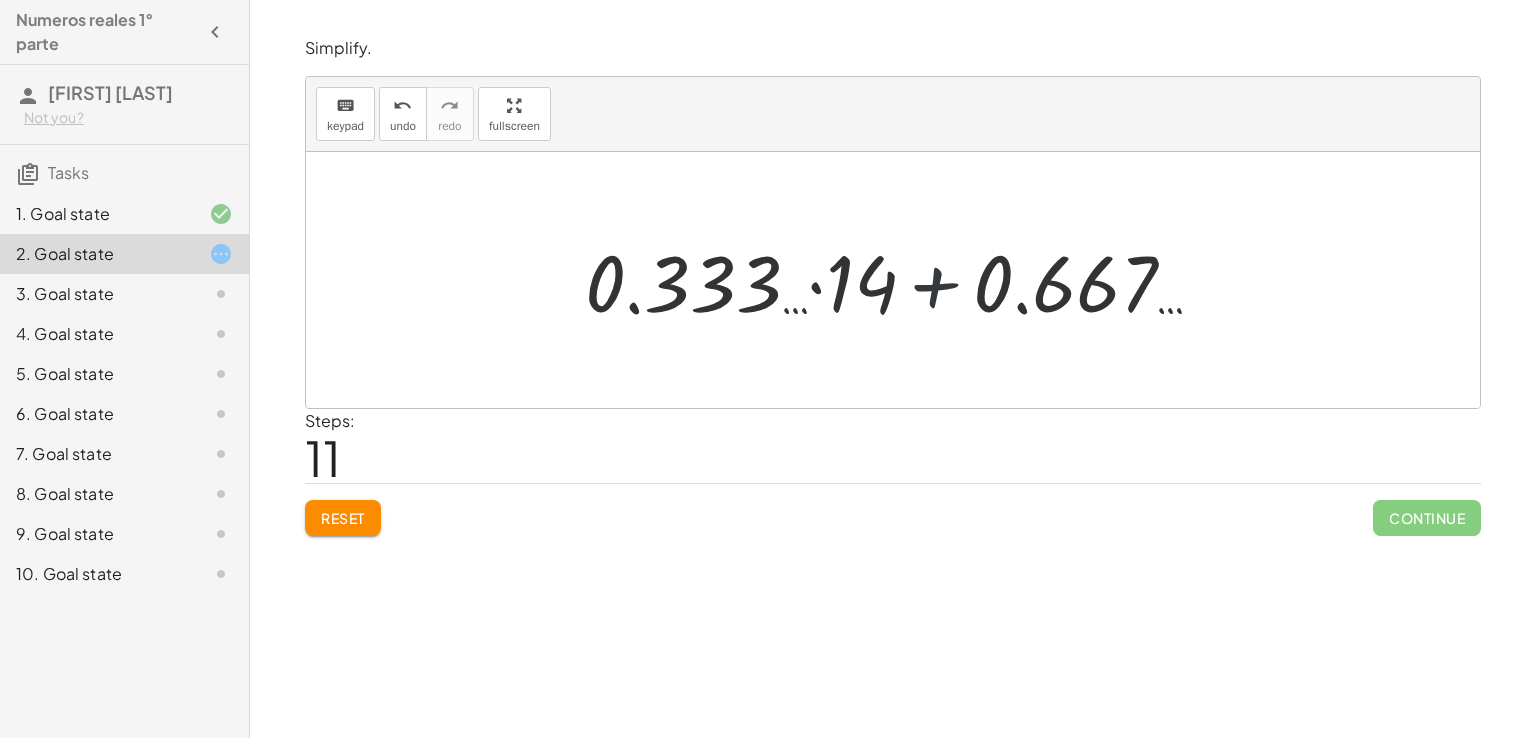 click at bounding box center [900, 280] 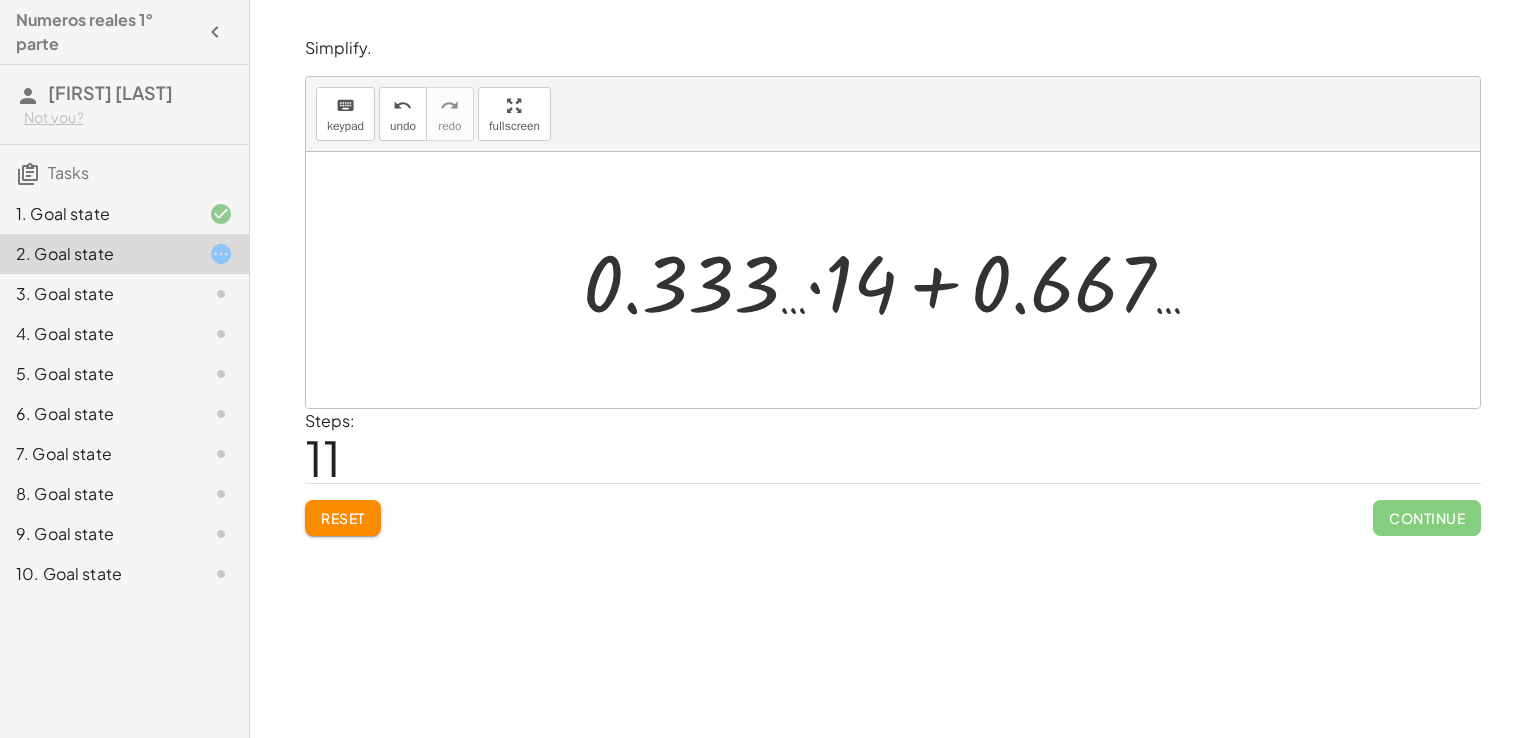 click at bounding box center (900, 280) 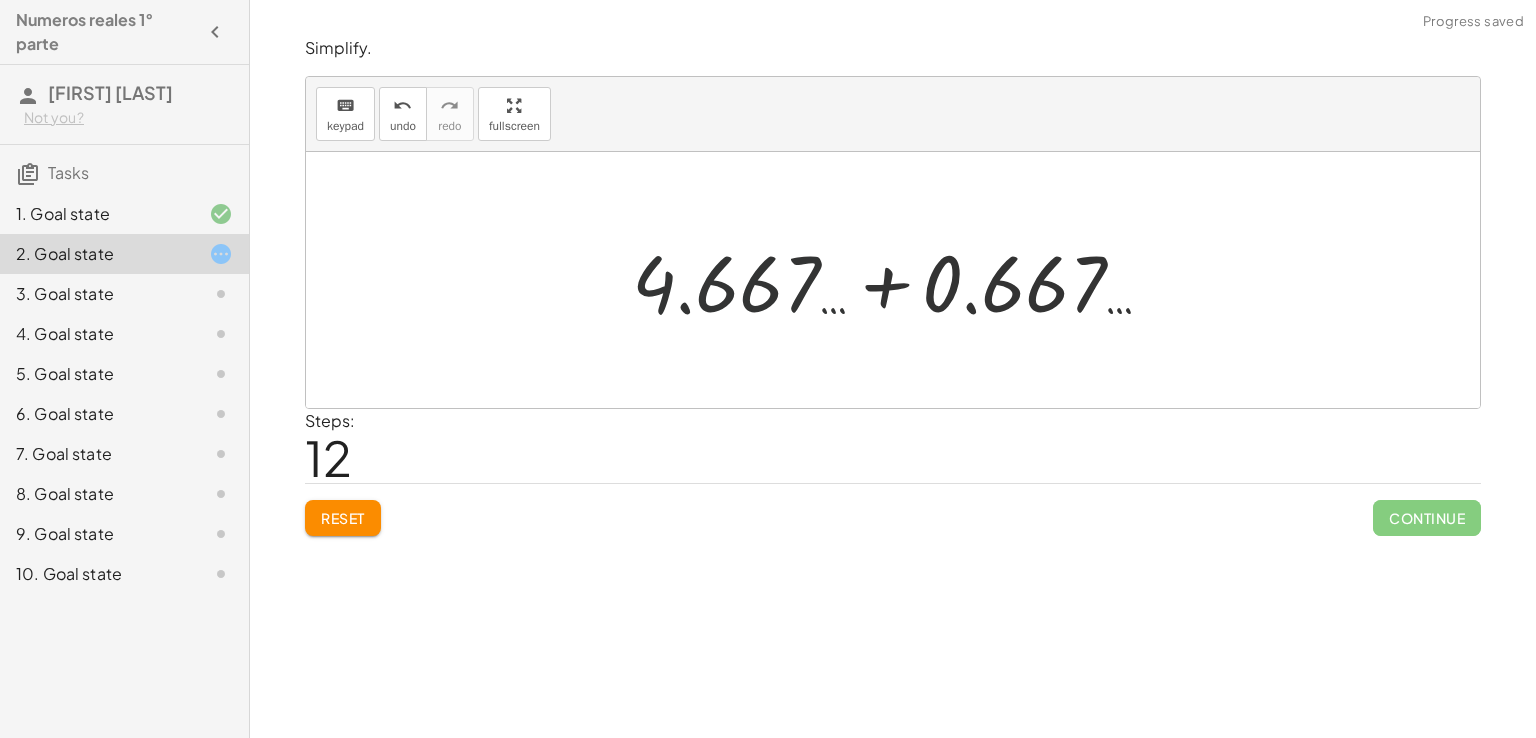 click at bounding box center [900, 280] 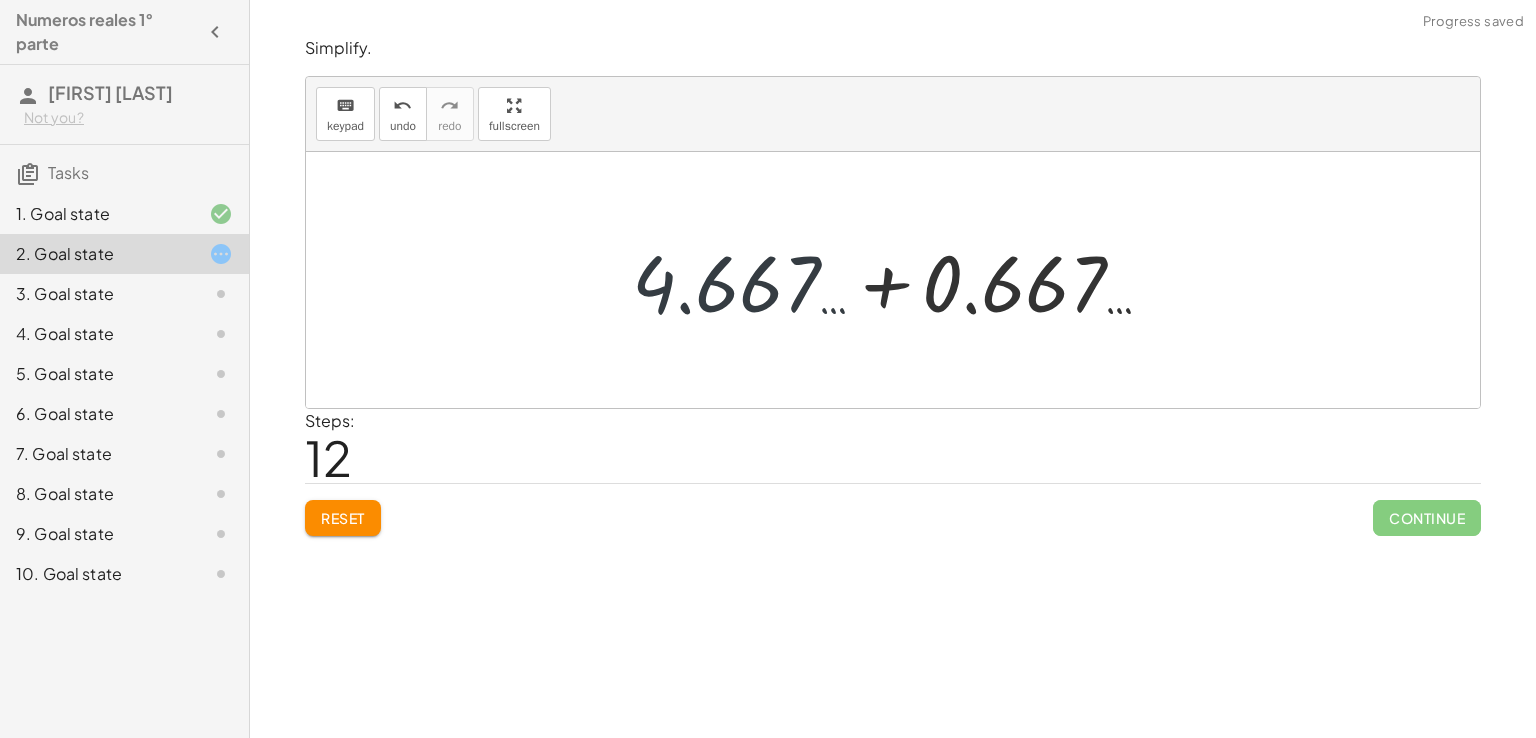 click at bounding box center (900, 280) 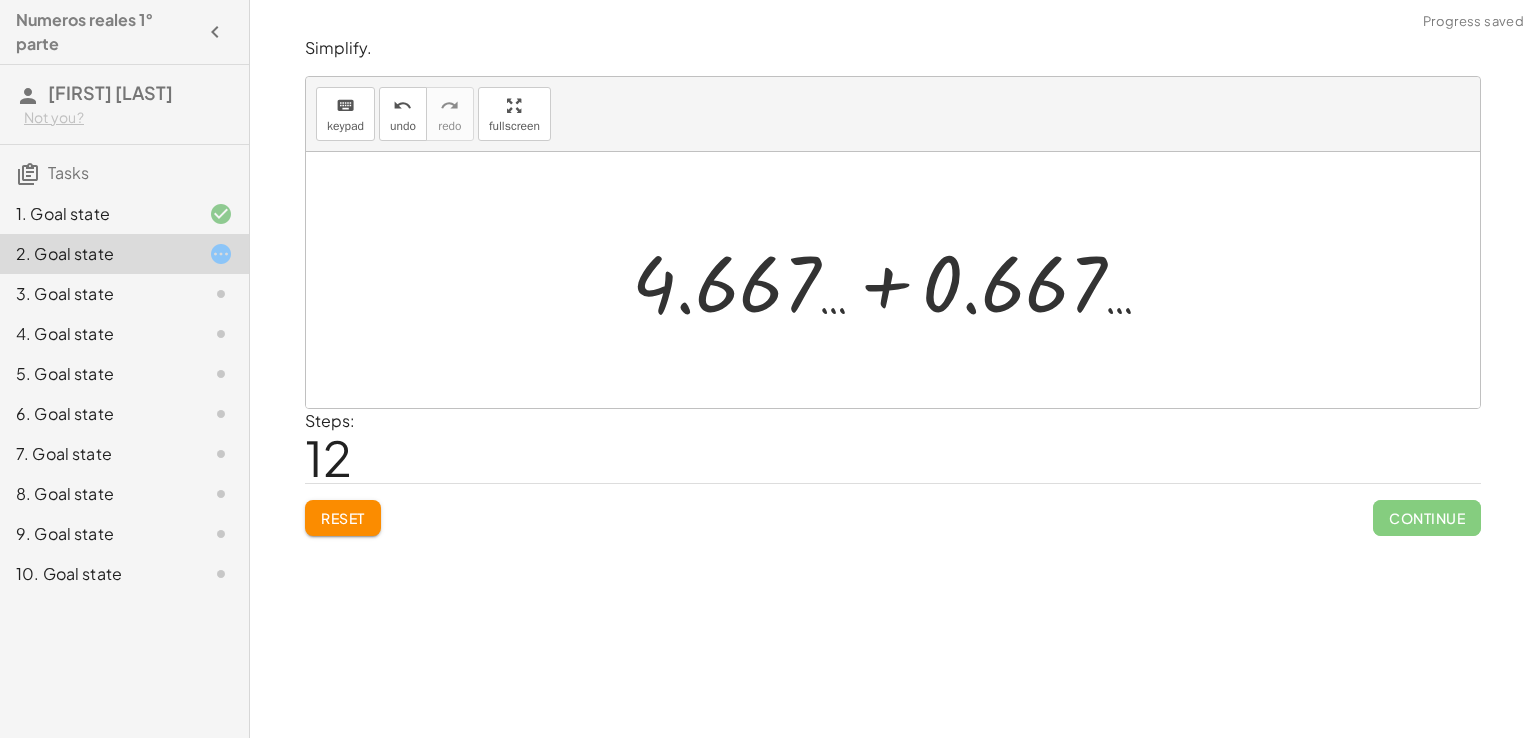 click at bounding box center [900, 280] 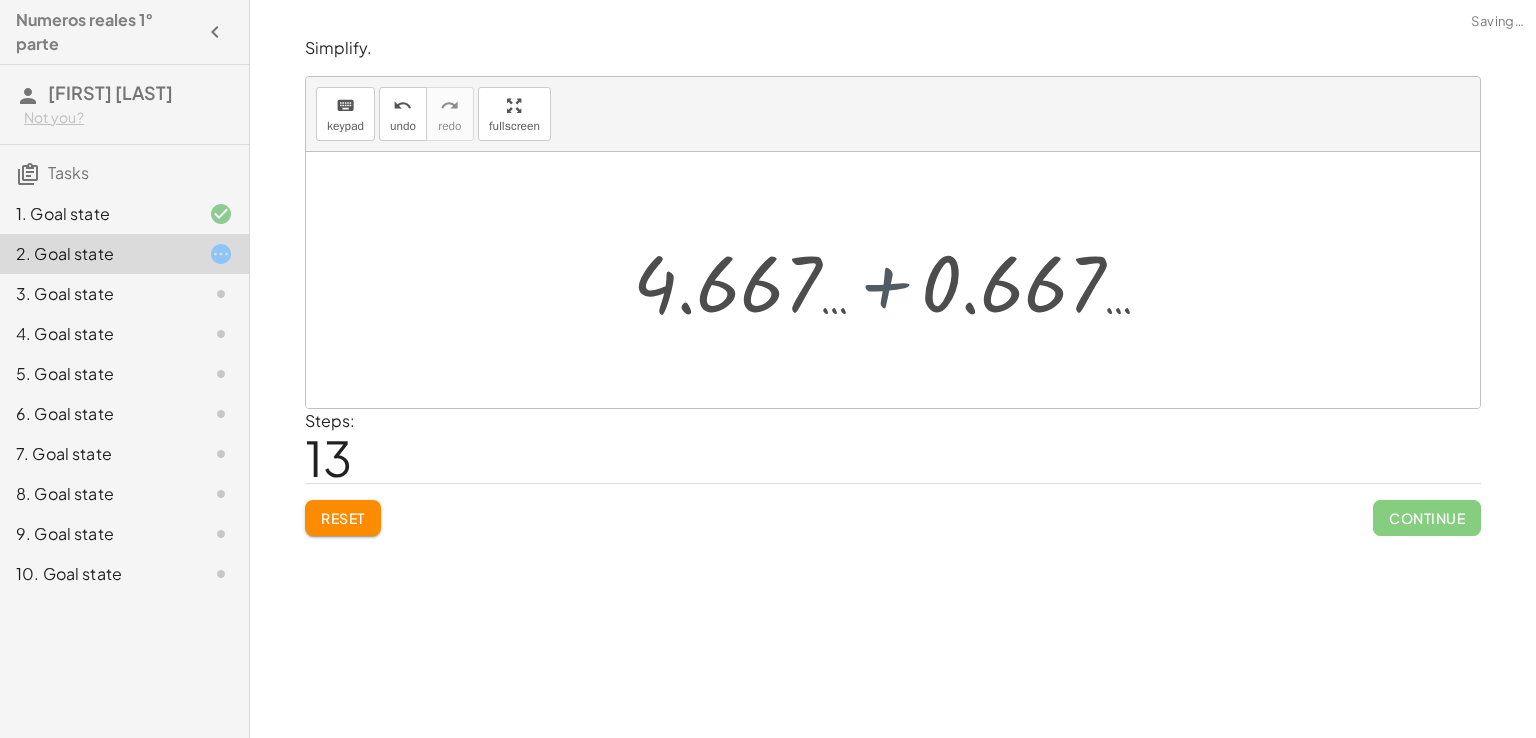 click at bounding box center (900, 280) 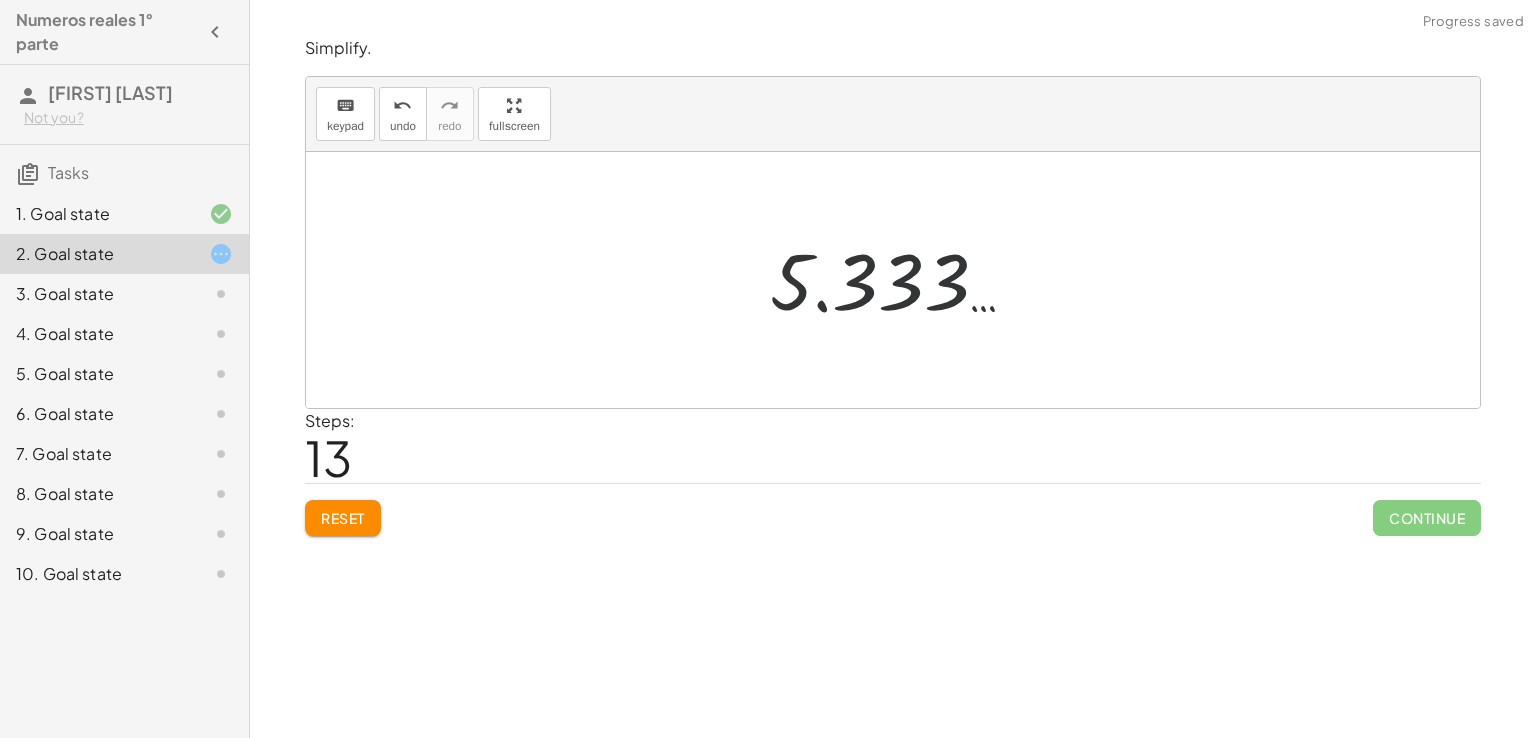 click at bounding box center (900, 280) 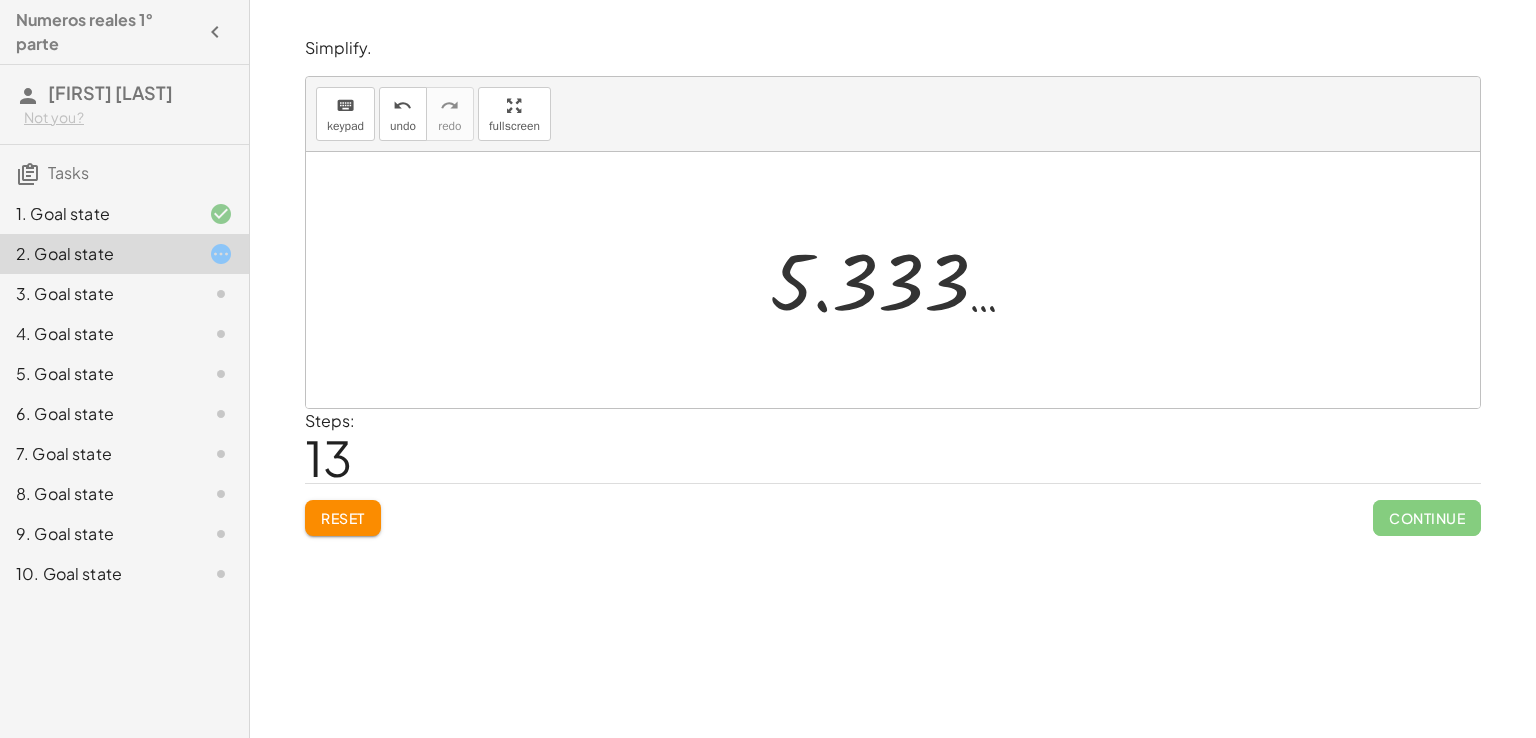 click at bounding box center (900, 280) 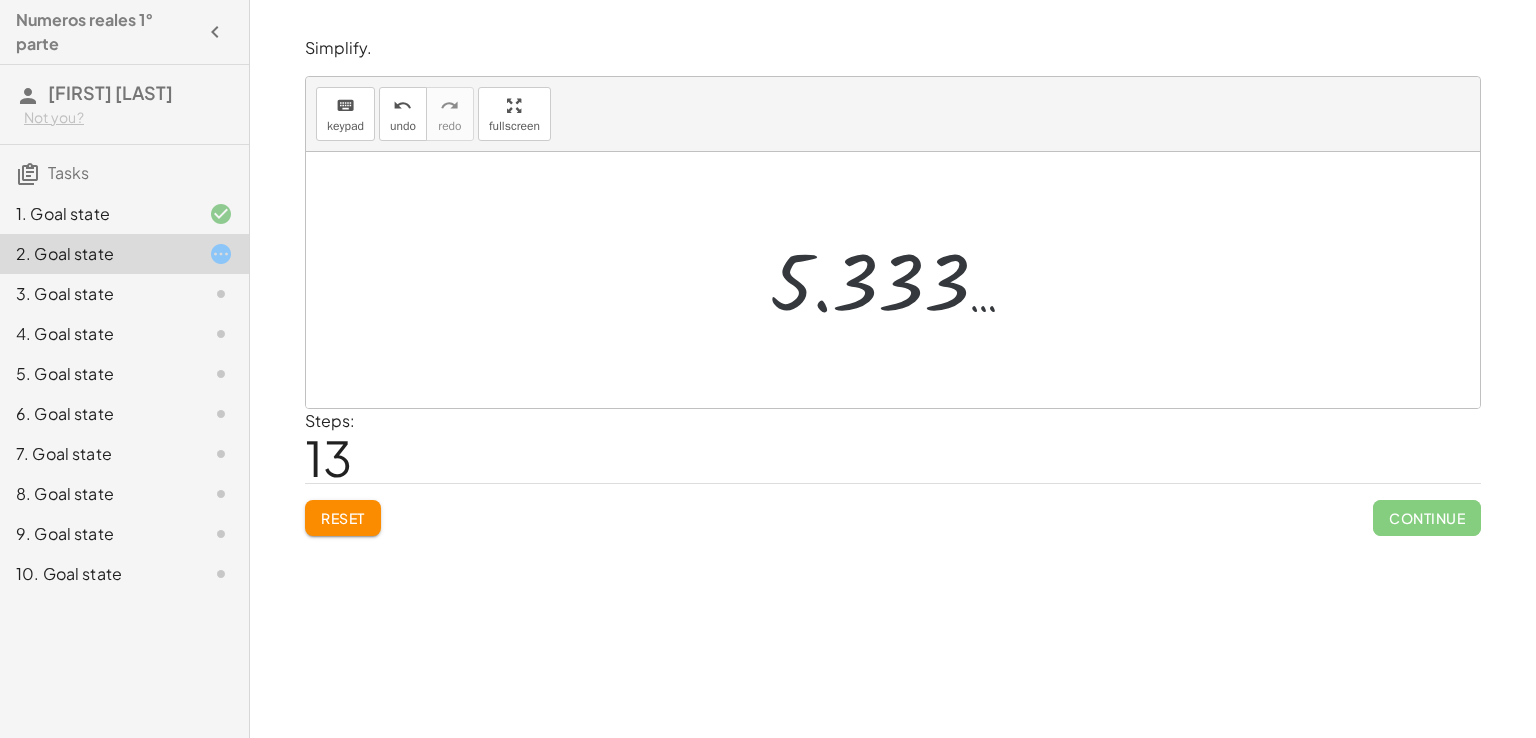 click at bounding box center (900, 280) 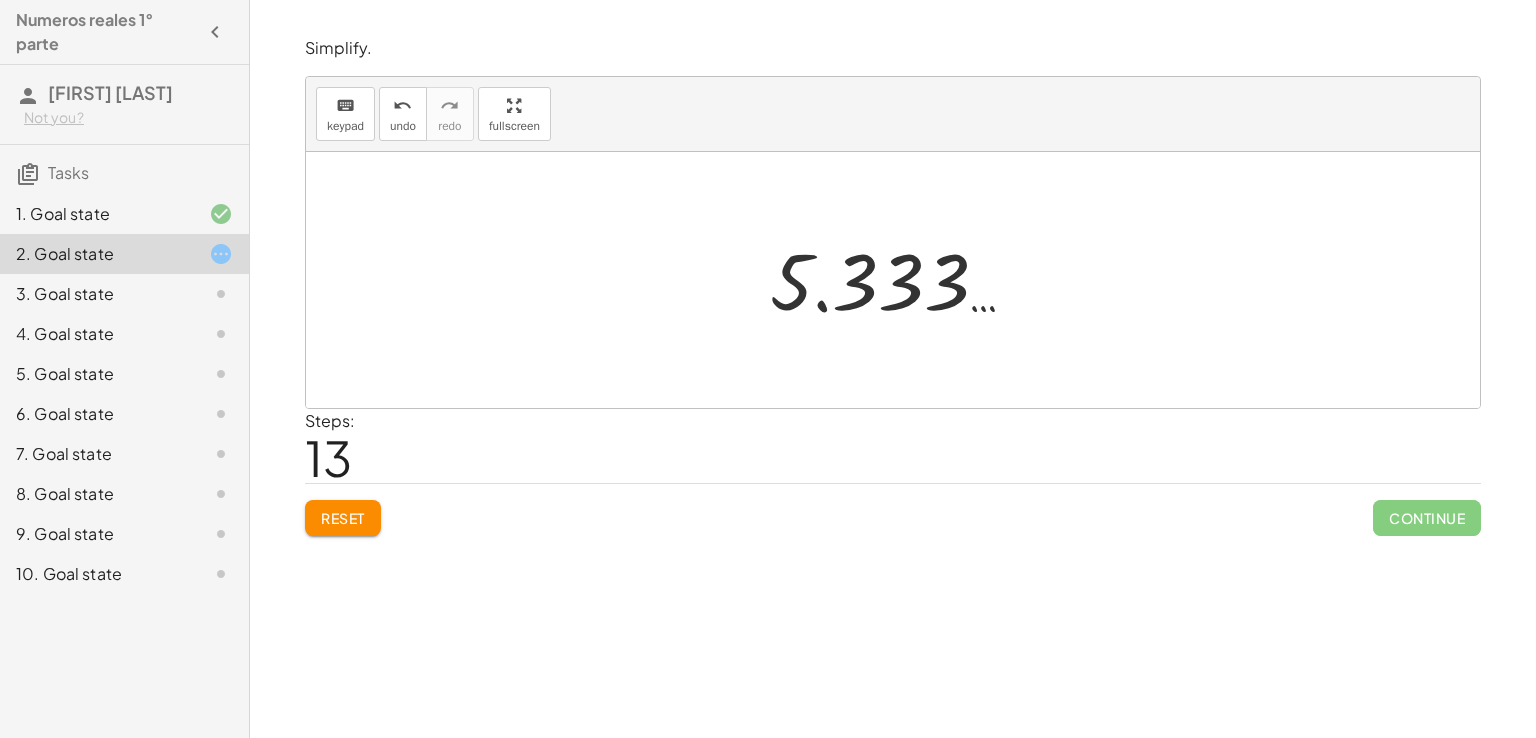 click at bounding box center (900, 280) 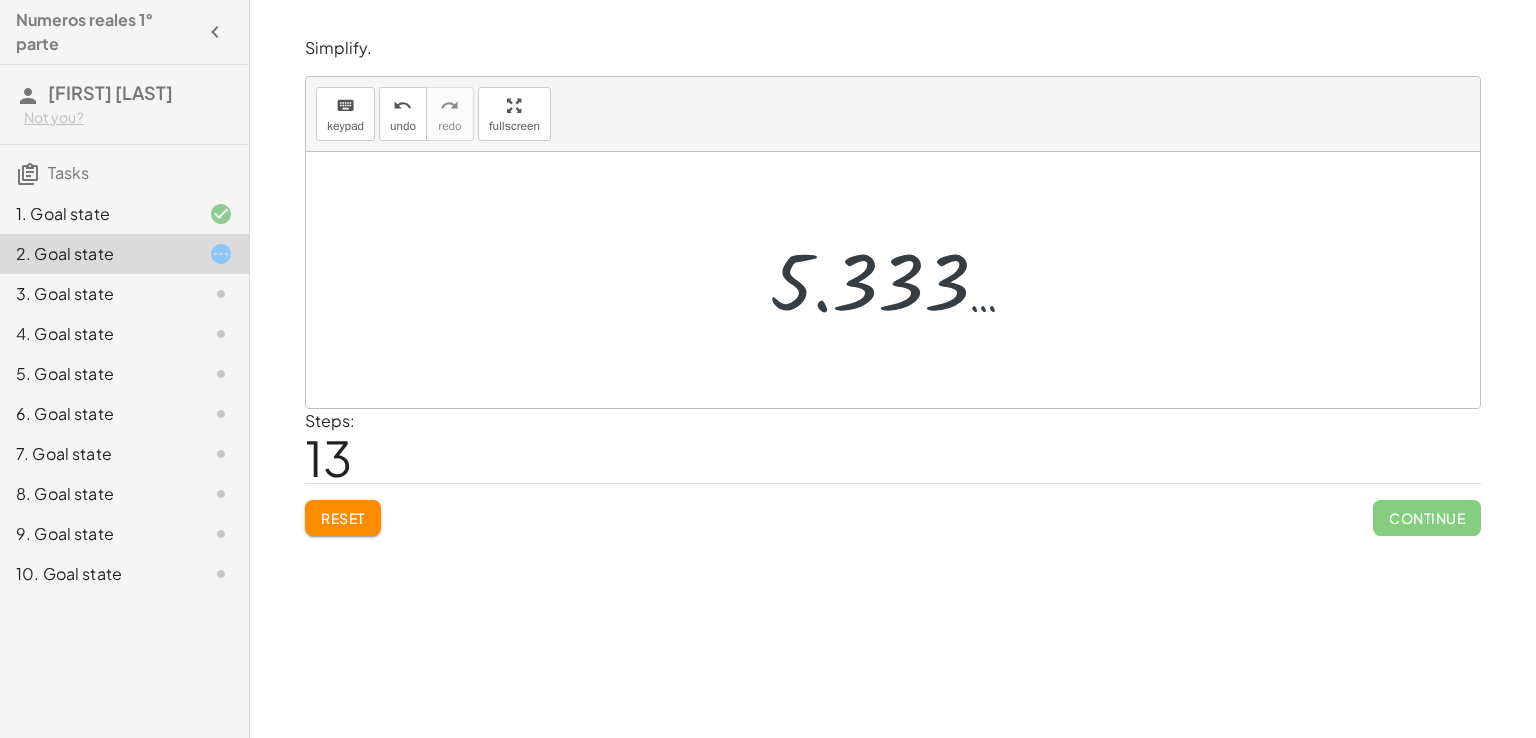 click at bounding box center [900, 280] 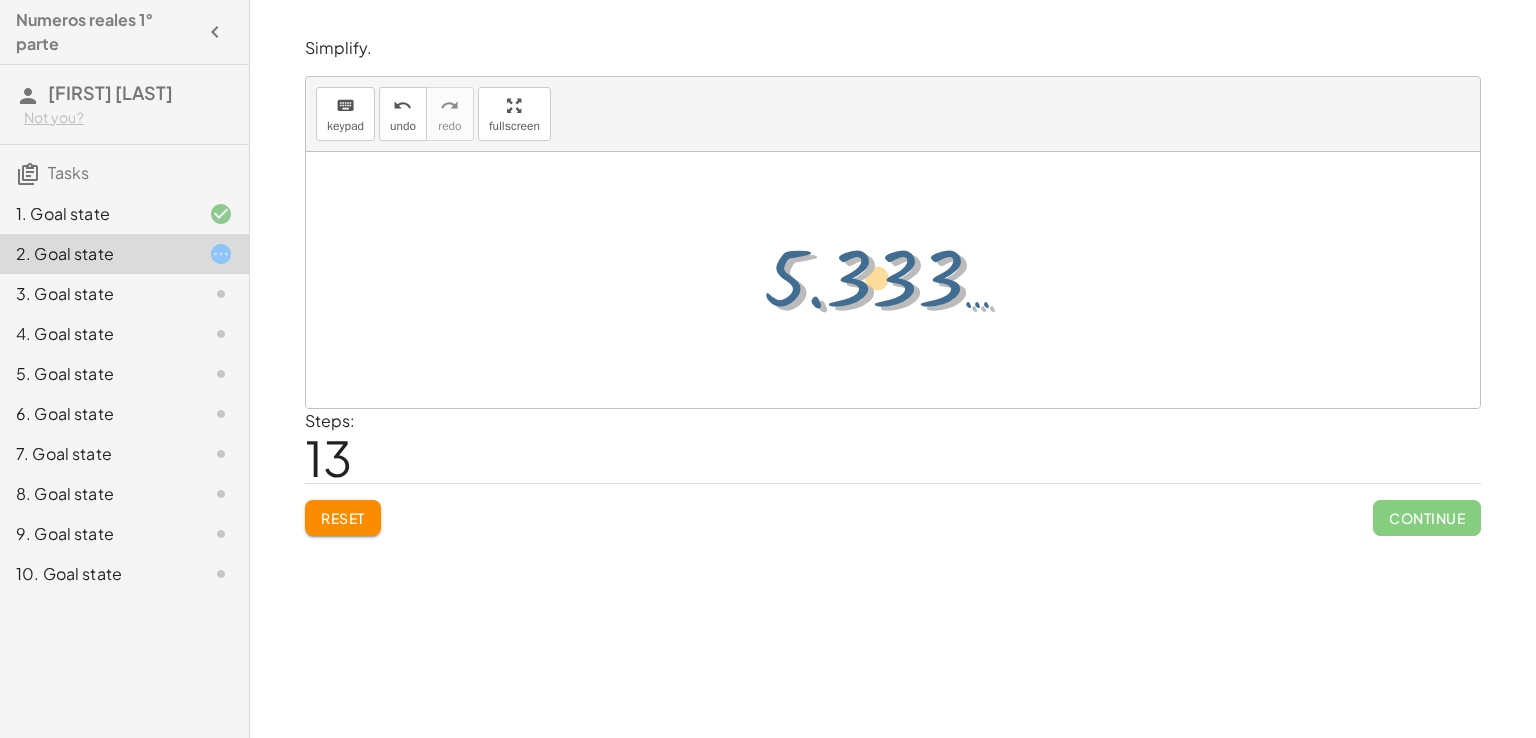 drag, startPoint x: 817, startPoint y: 303, endPoint x: 804, endPoint y: 285, distance: 22.203604 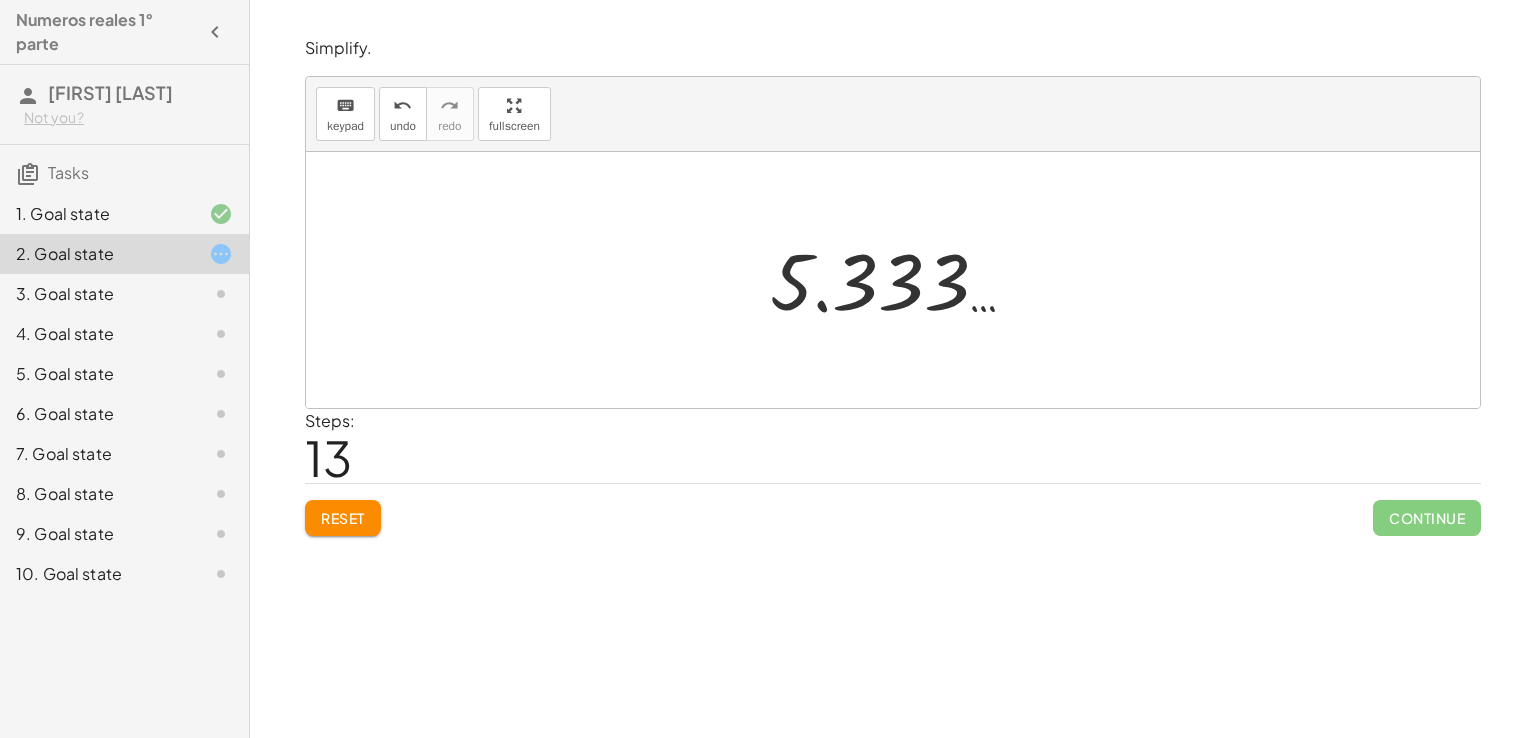 click at bounding box center (900, 280) 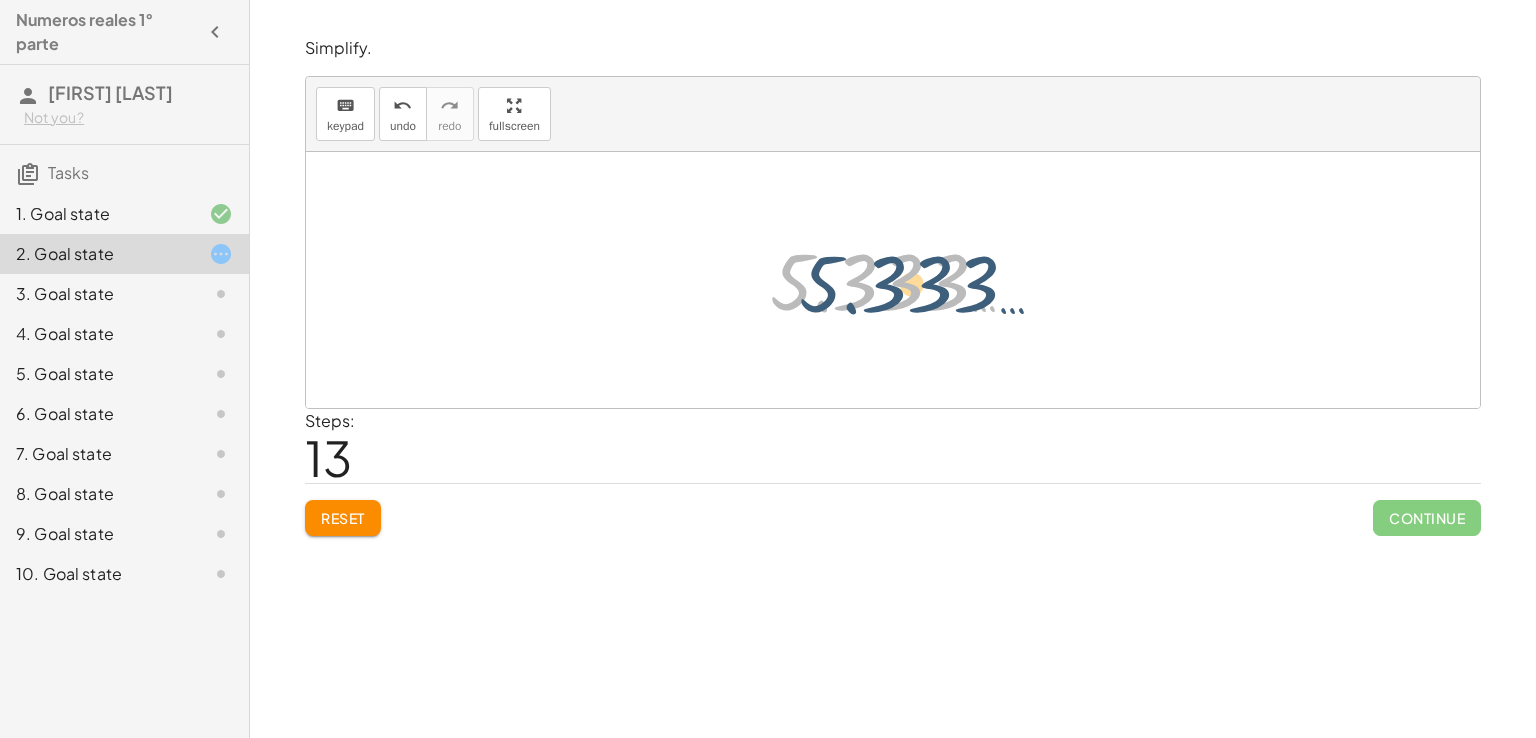 drag, startPoint x: 786, startPoint y: 270, endPoint x: 974, endPoint y: 301, distance: 190.53871 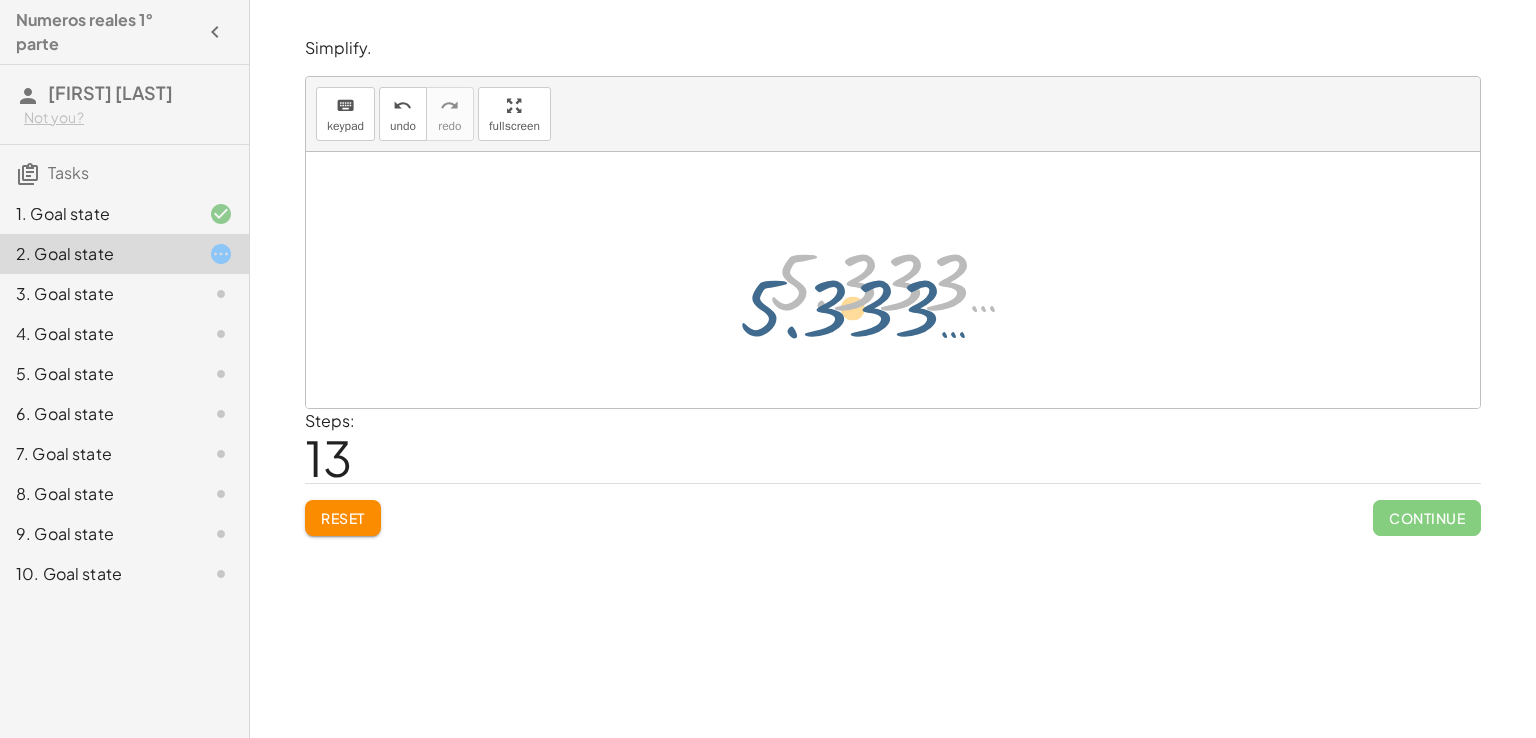 drag, startPoint x: 899, startPoint y: 246, endPoint x: 863, endPoint y: 276, distance: 46.8615 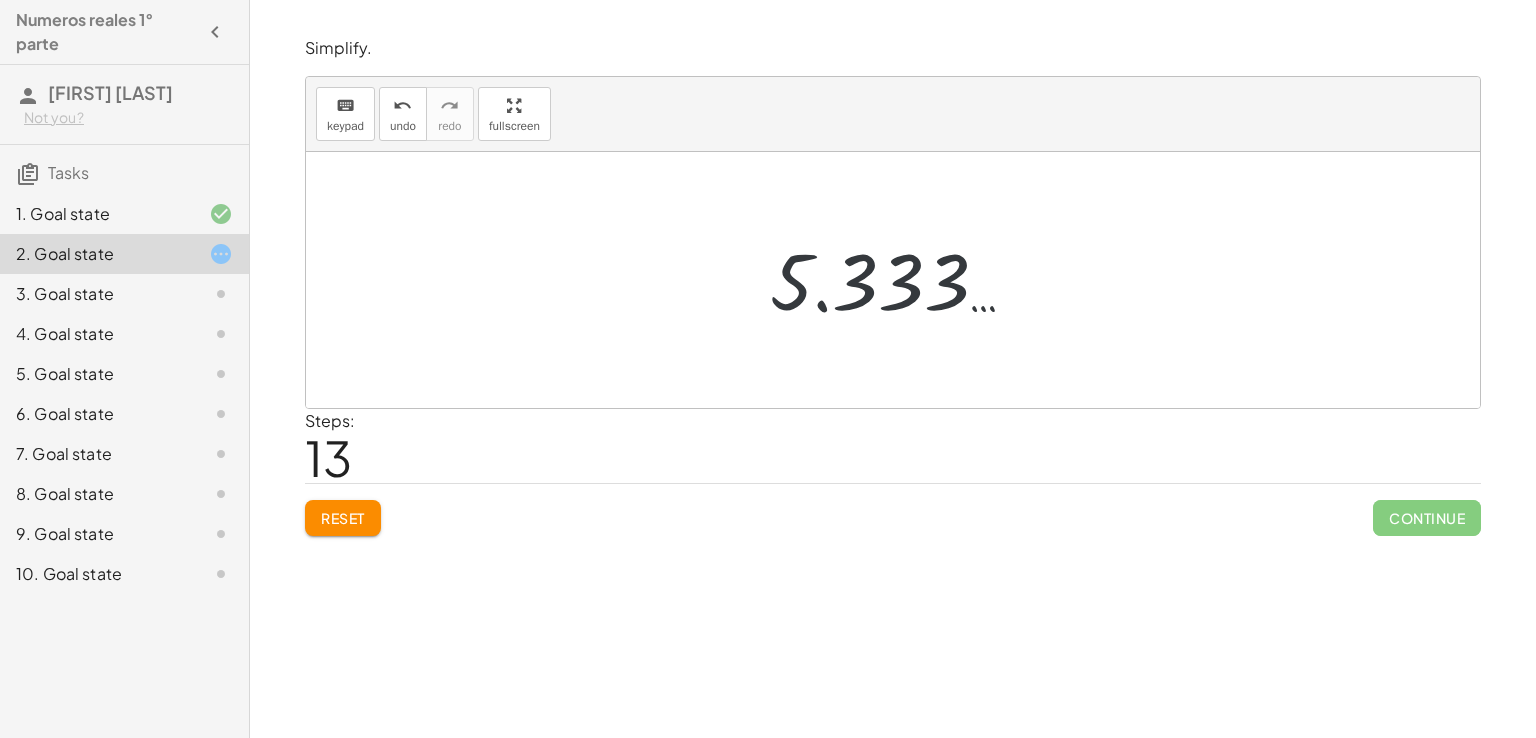 click at bounding box center (900, 280) 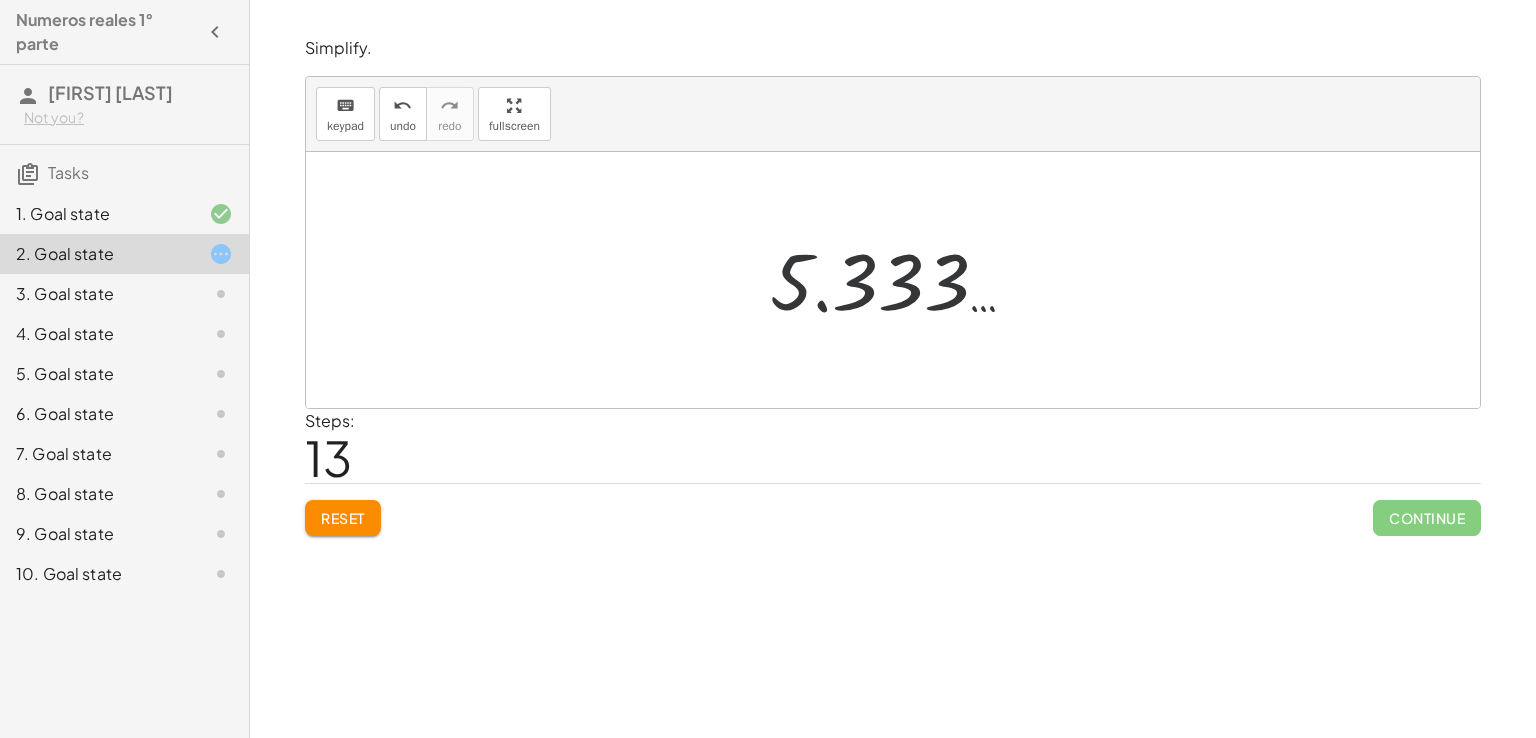 click at bounding box center (900, 280) 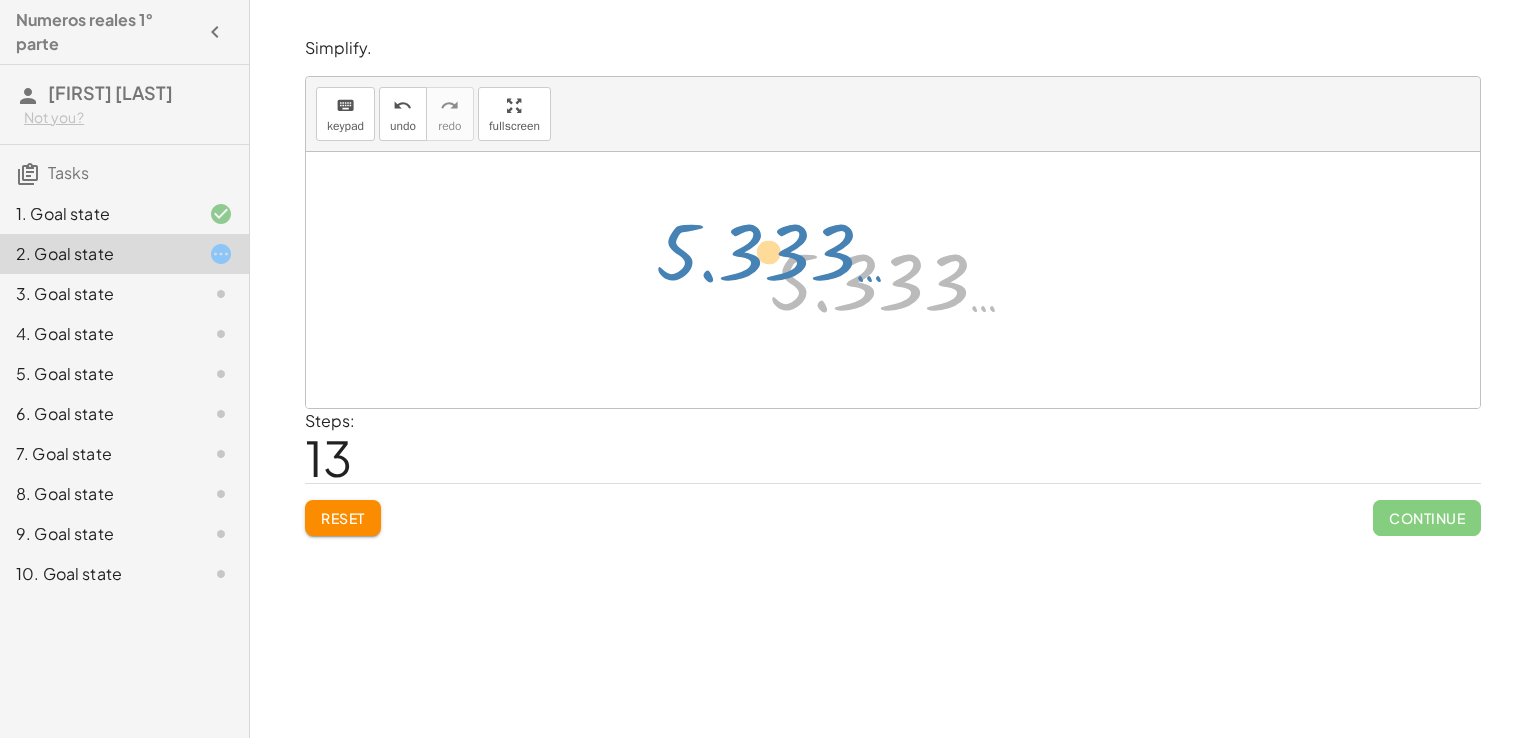 drag, startPoint x: 949, startPoint y: 299, endPoint x: 768, endPoint y: 272, distance: 183.00273 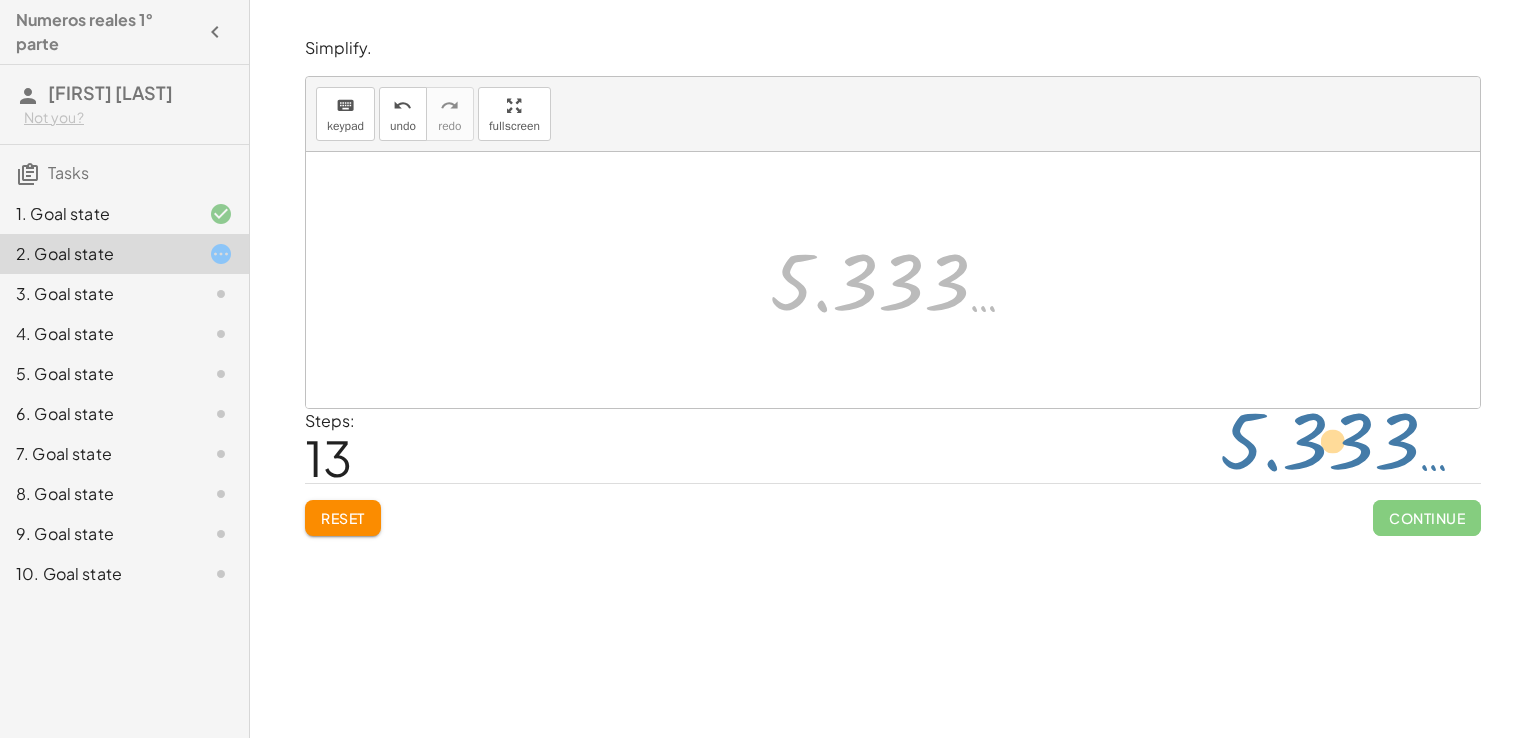 drag, startPoint x: 806, startPoint y: 277, endPoint x: 1149, endPoint y: 314, distance: 344.98987 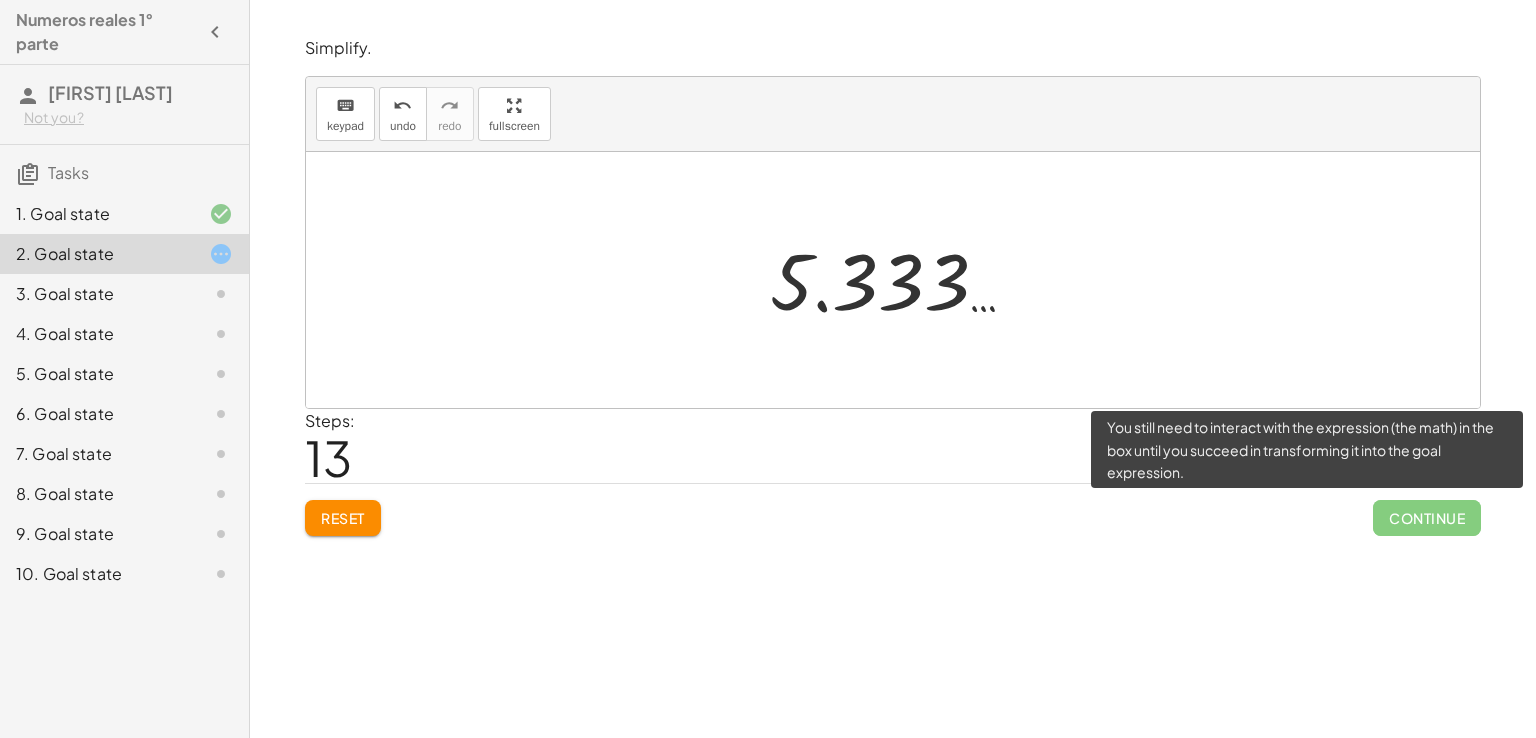 click on "Continue" 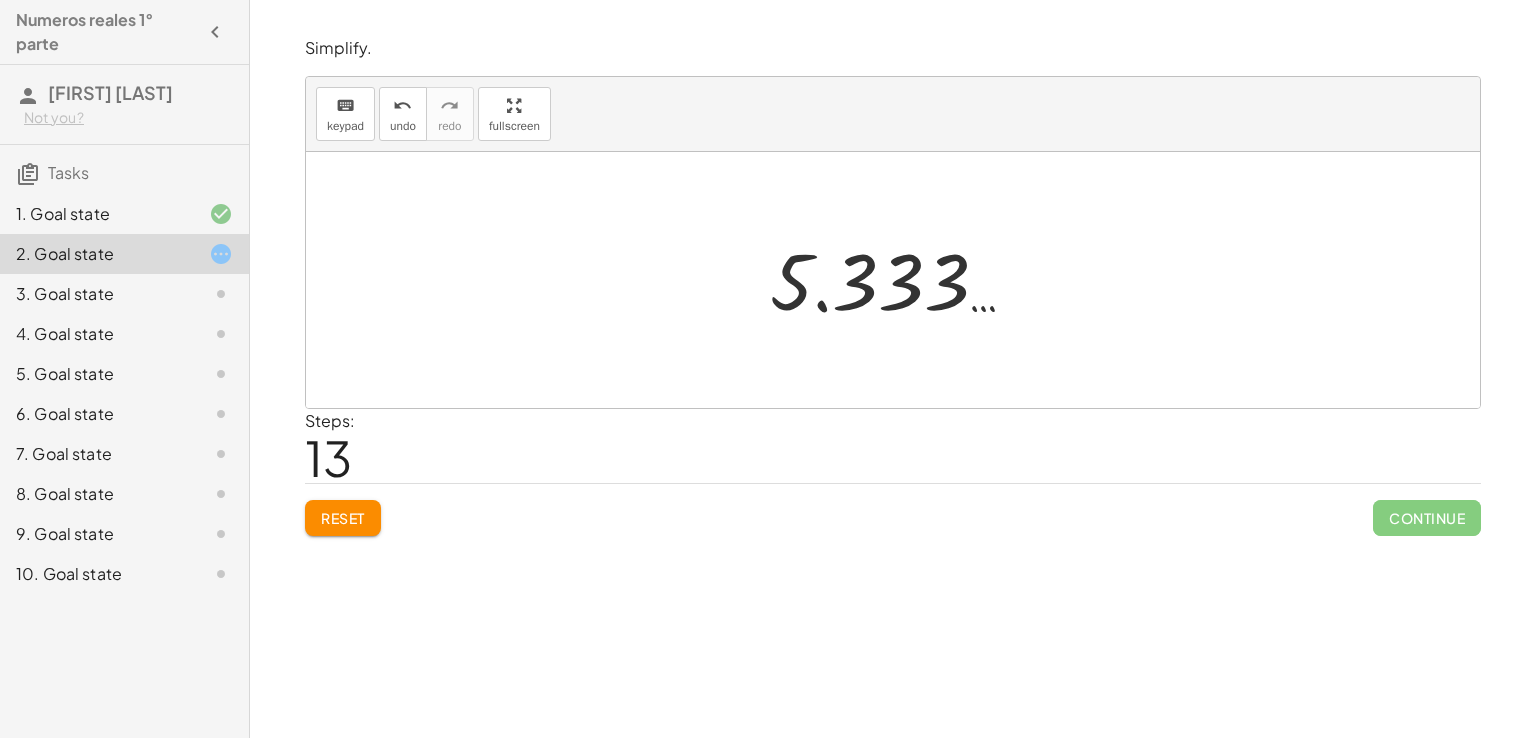 click at bounding box center [900, 280] 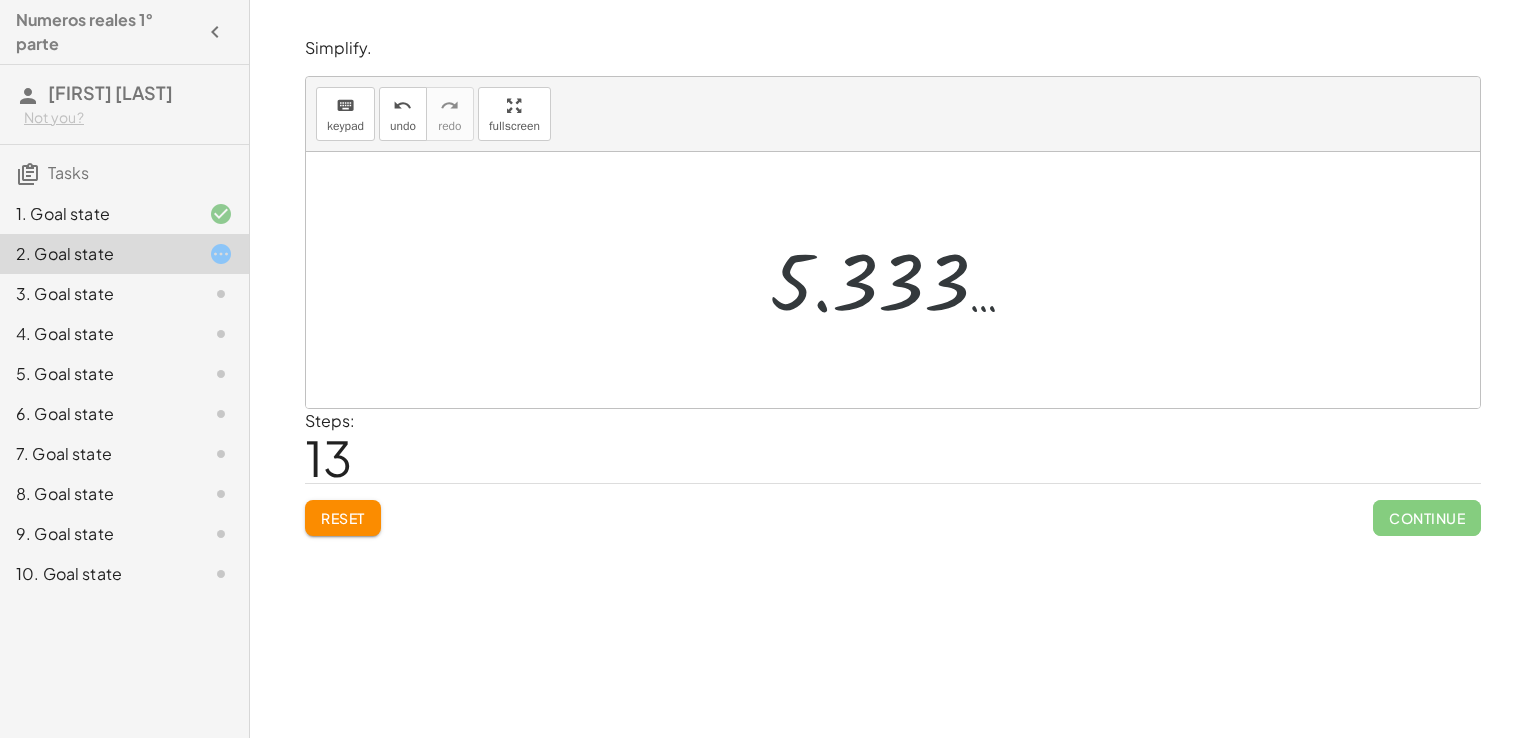 click at bounding box center [900, 280] 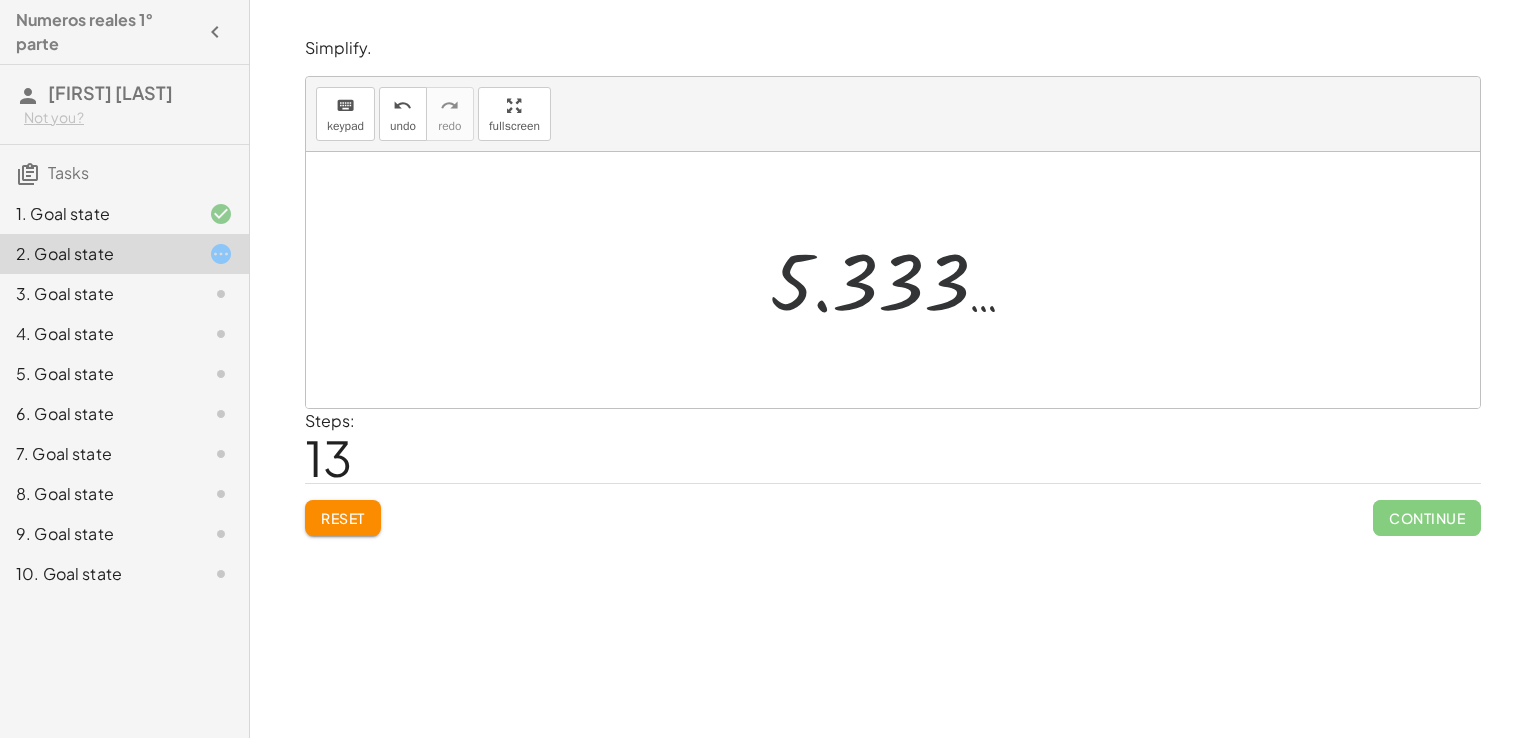 click at bounding box center [900, 280] 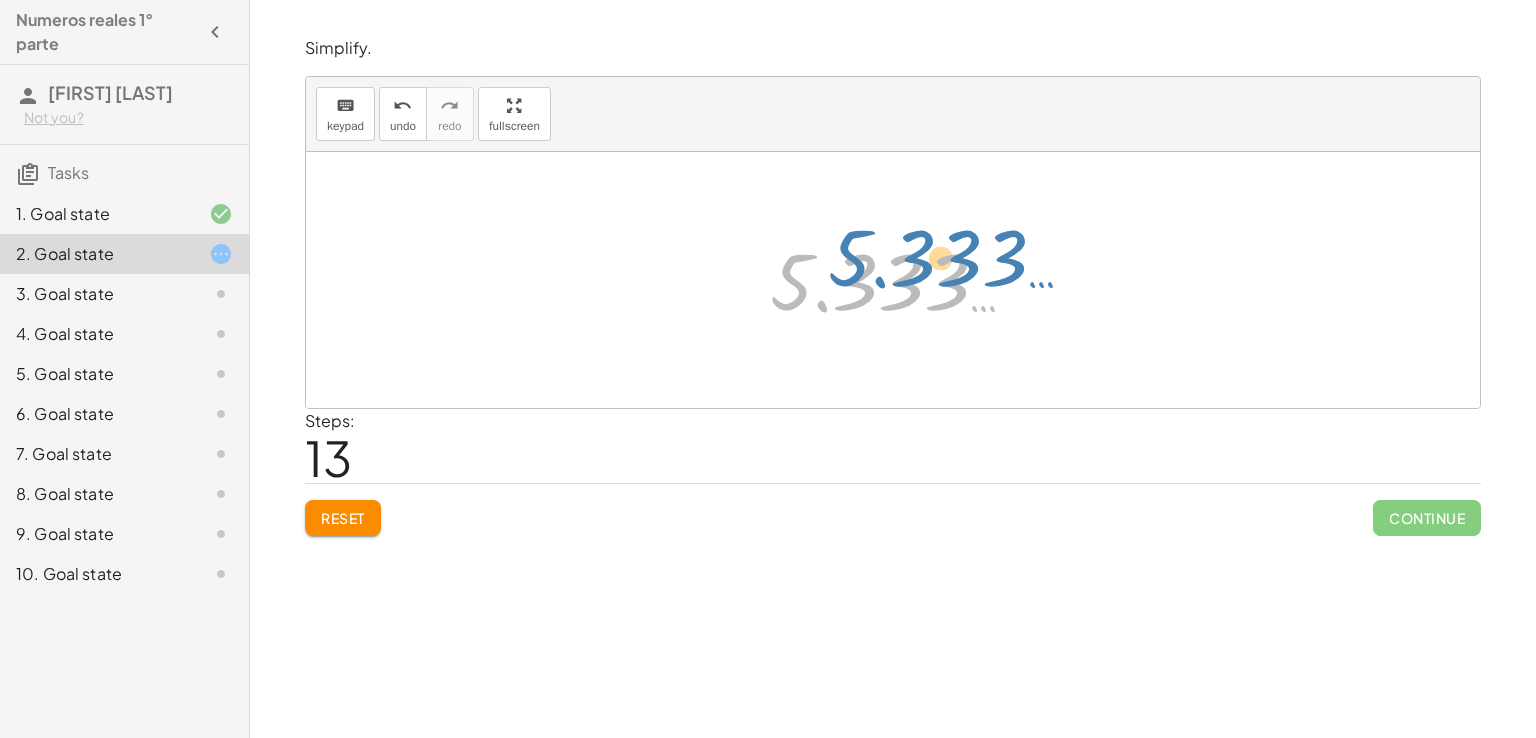 drag, startPoint x: 792, startPoint y: 283, endPoint x: 815, endPoint y: 273, distance: 25.079872 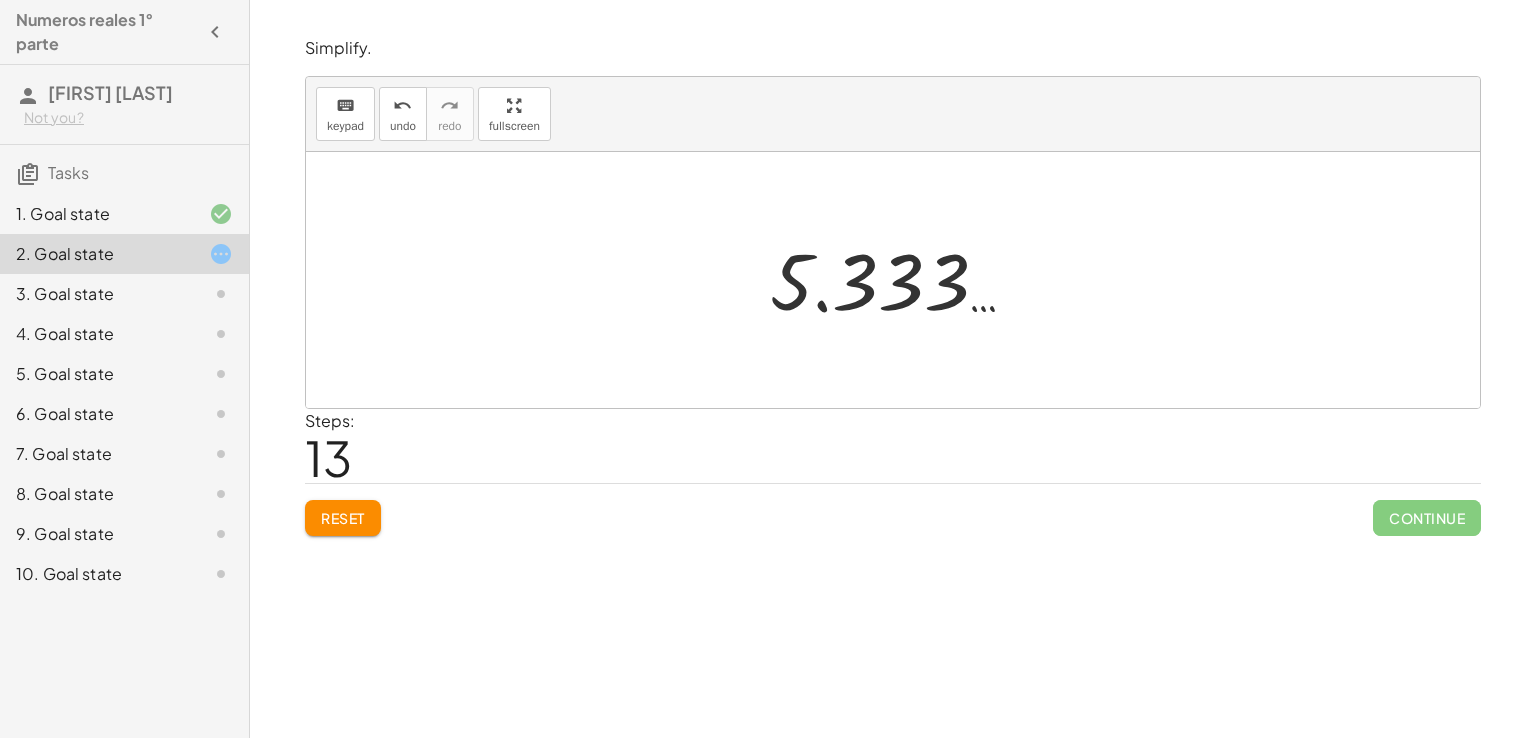 click at bounding box center [900, 280] 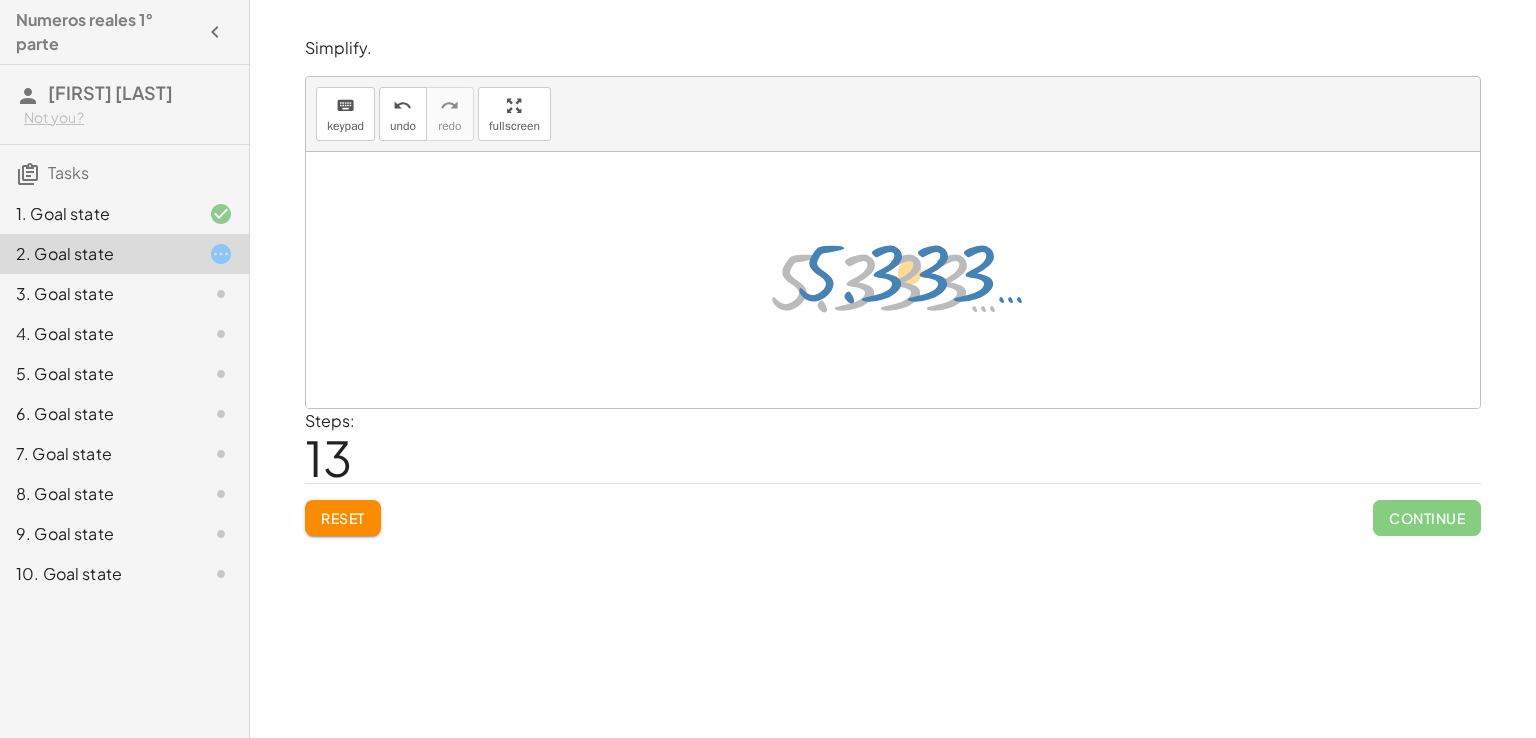 drag, startPoint x: 820, startPoint y: 303, endPoint x: 826, endPoint y: 293, distance: 11.661903 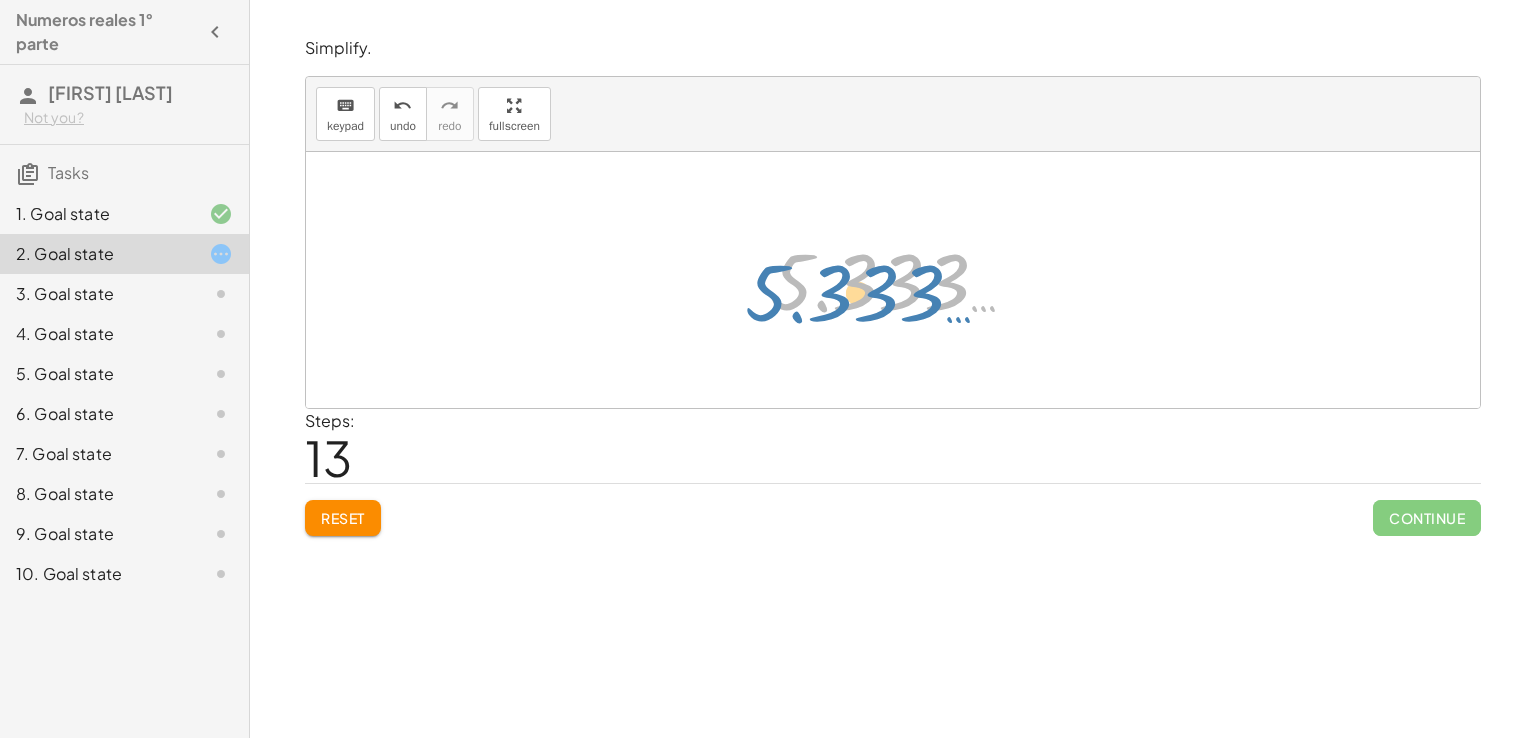 drag, startPoint x: 993, startPoint y: 304, endPoint x: 974, endPoint y: 311, distance: 20.248457 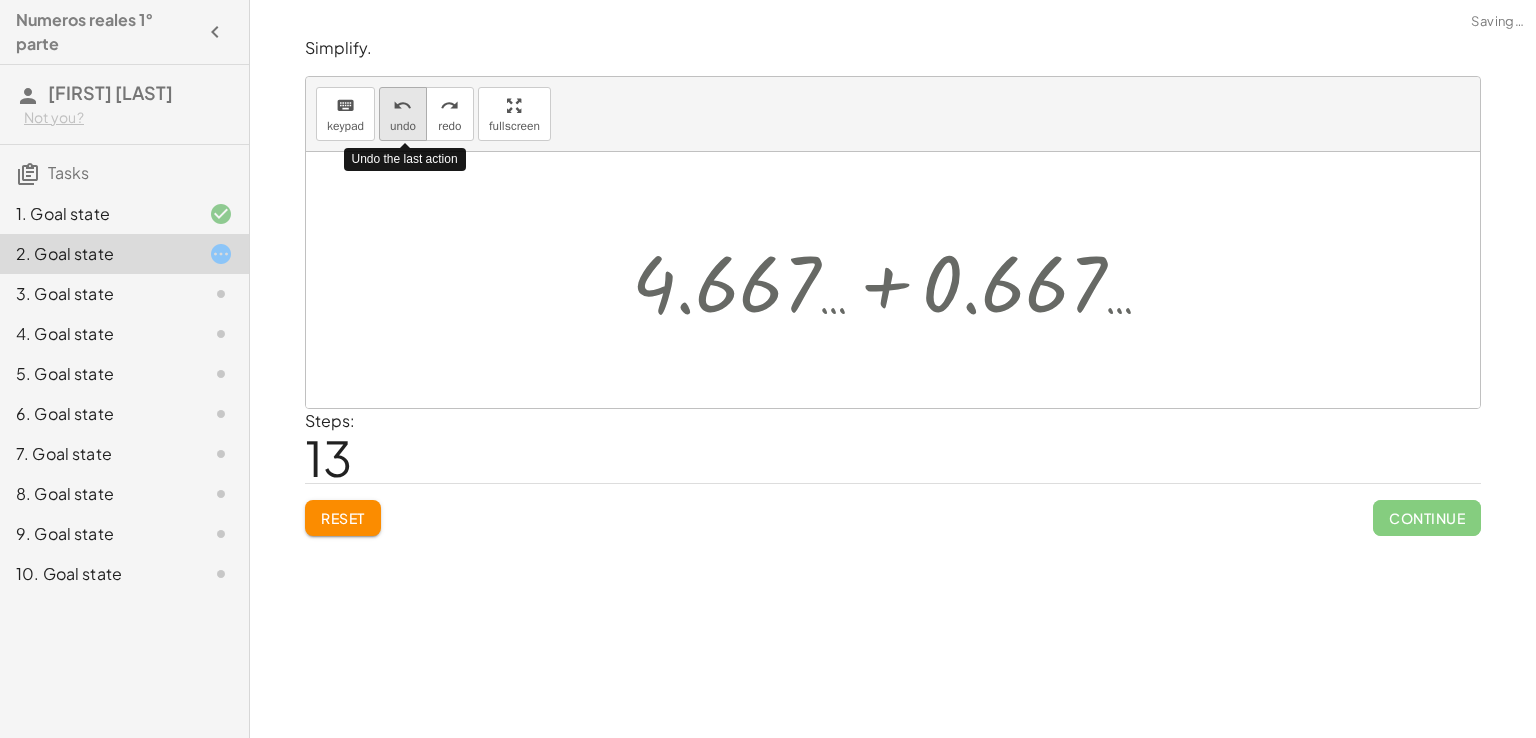 click on "undo" at bounding box center [403, 126] 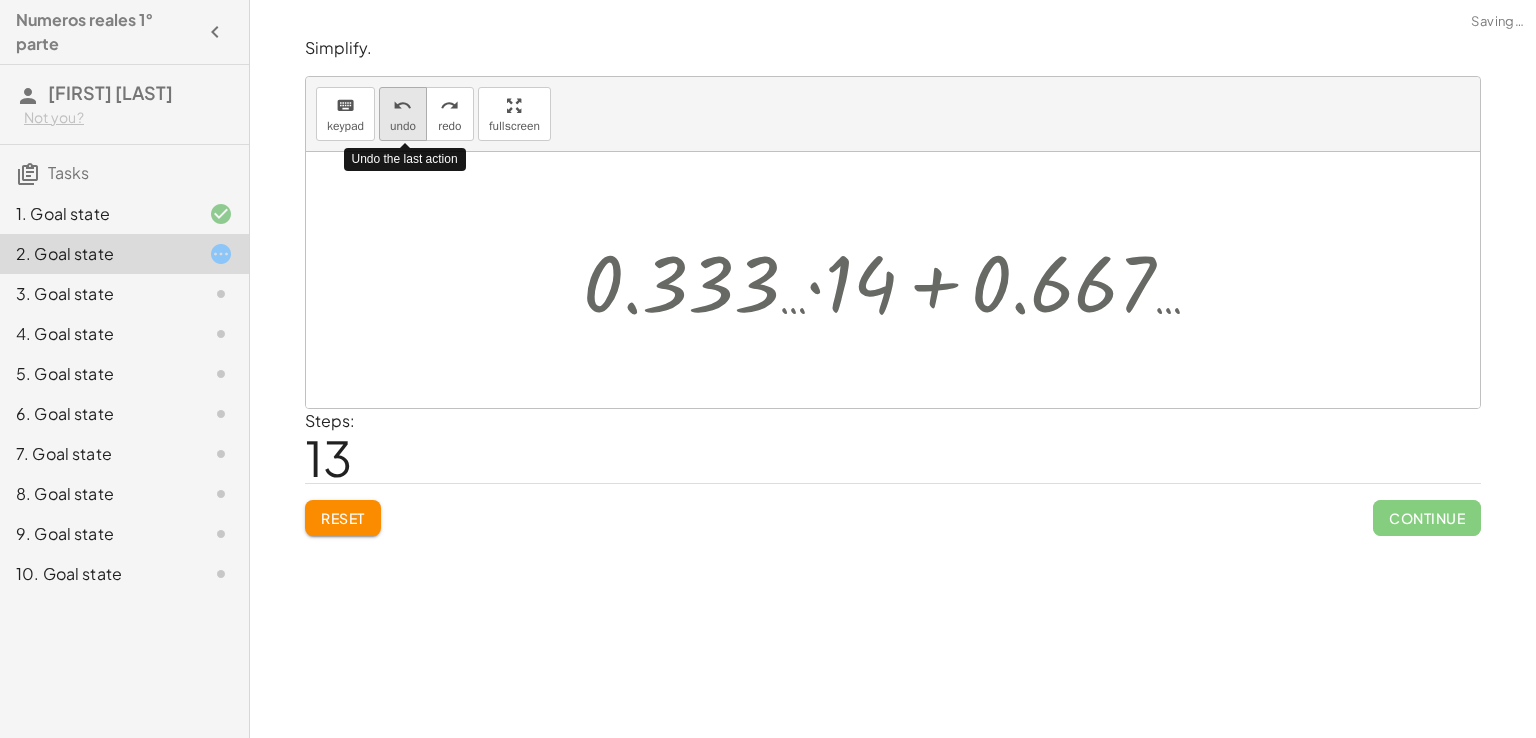 click on "undo" at bounding box center [403, 126] 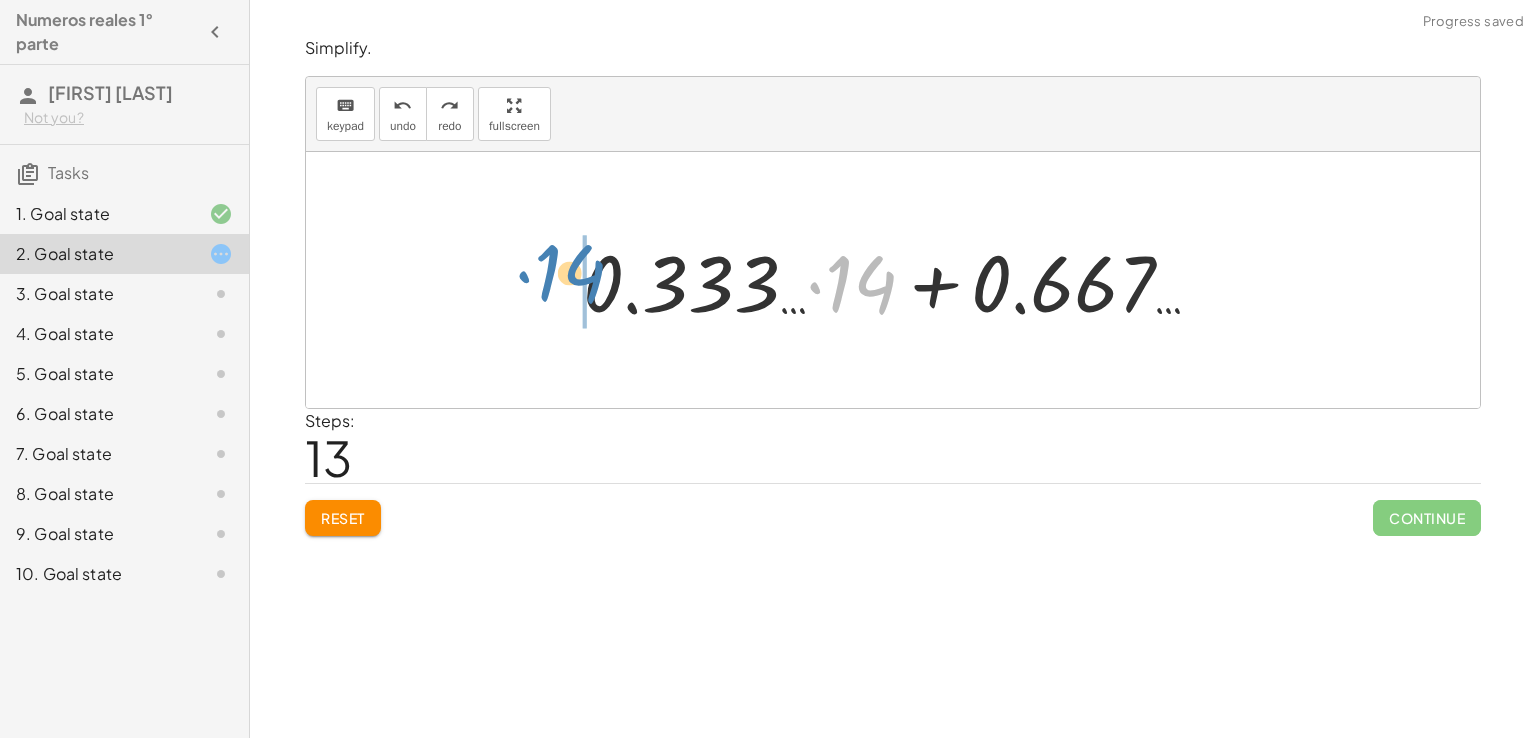 drag, startPoint x: 836, startPoint y: 295, endPoint x: 518, endPoint y: 278, distance: 318.45407 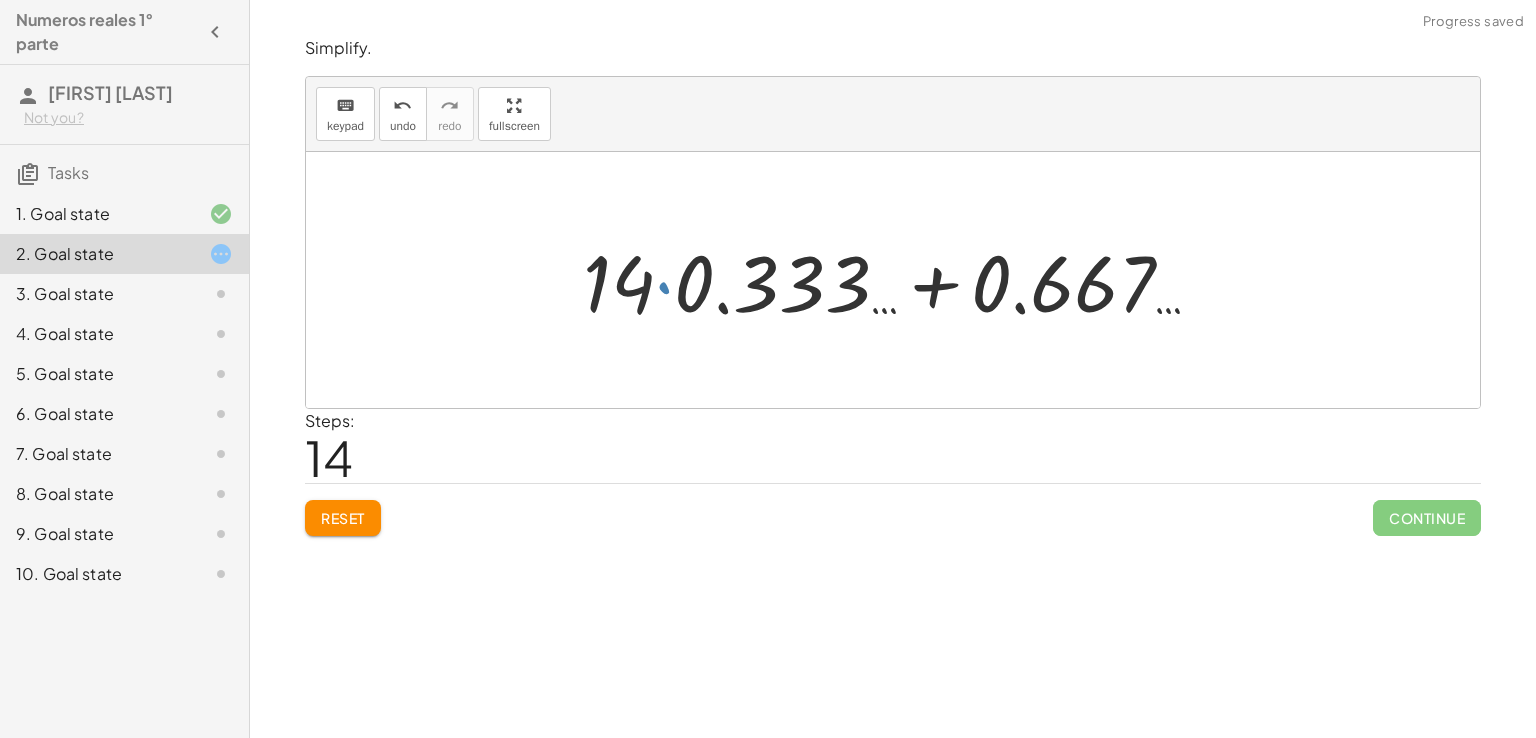 click at bounding box center [900, 280] 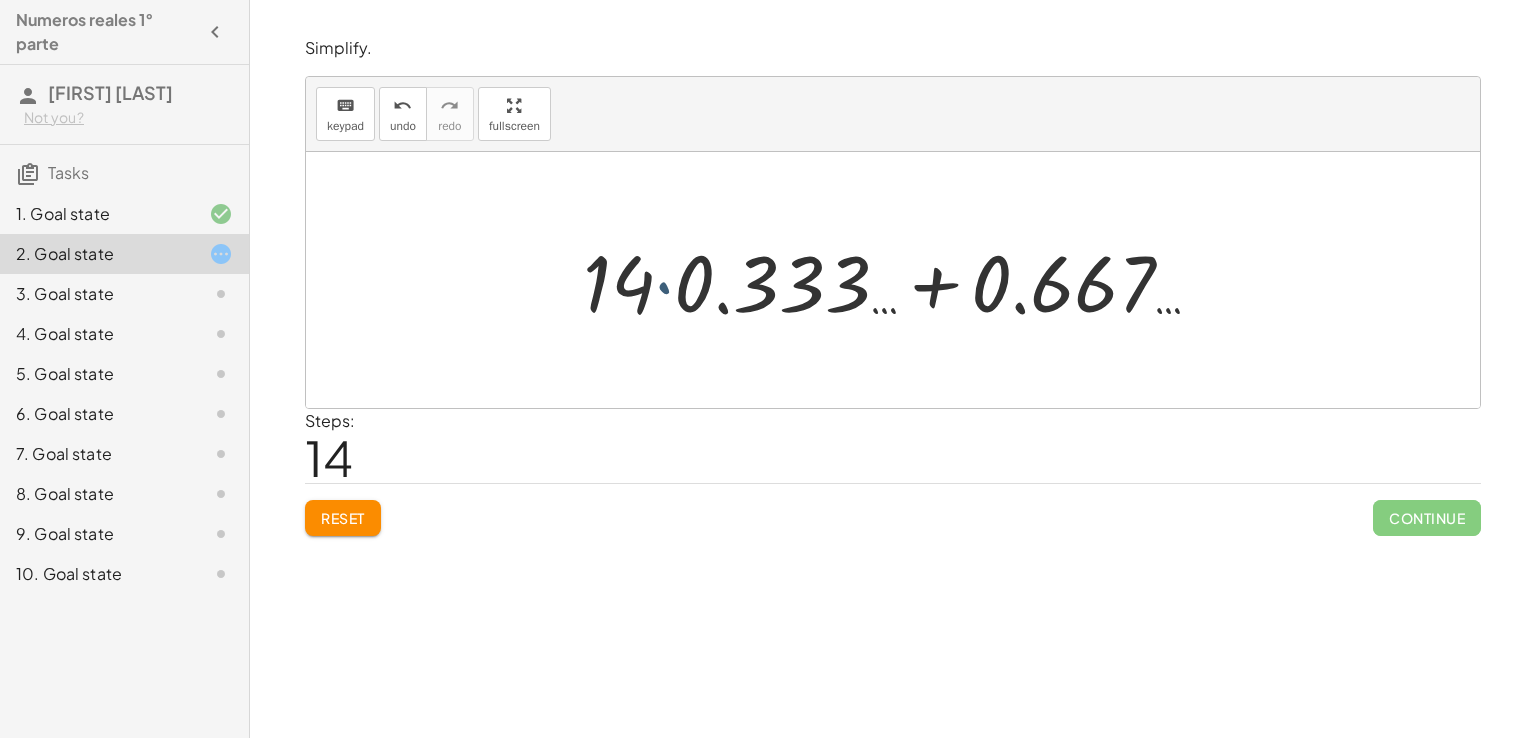 click at bounding box center [900, 280] 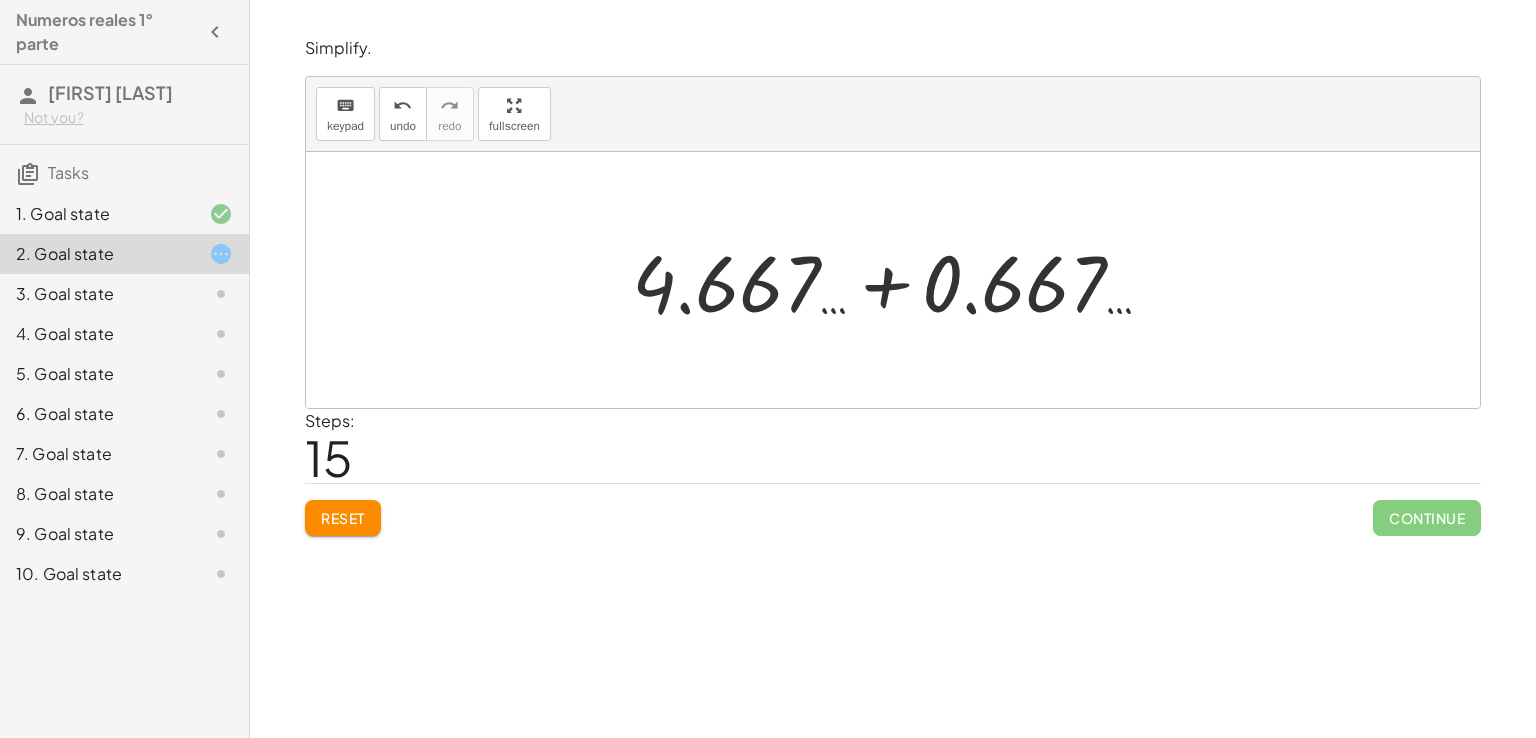 click at bounding box center (900, 280) 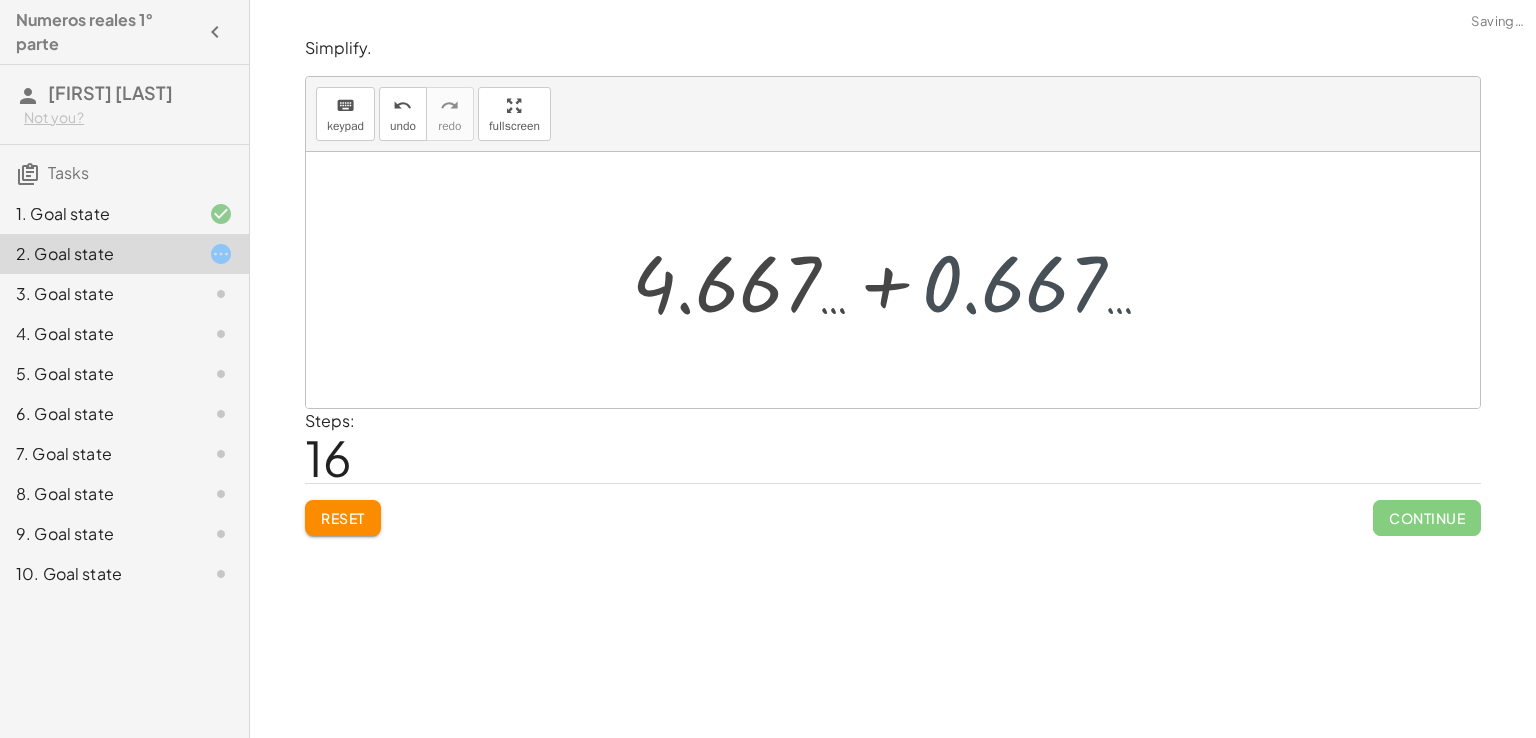 click at bounding box center (900, 280) 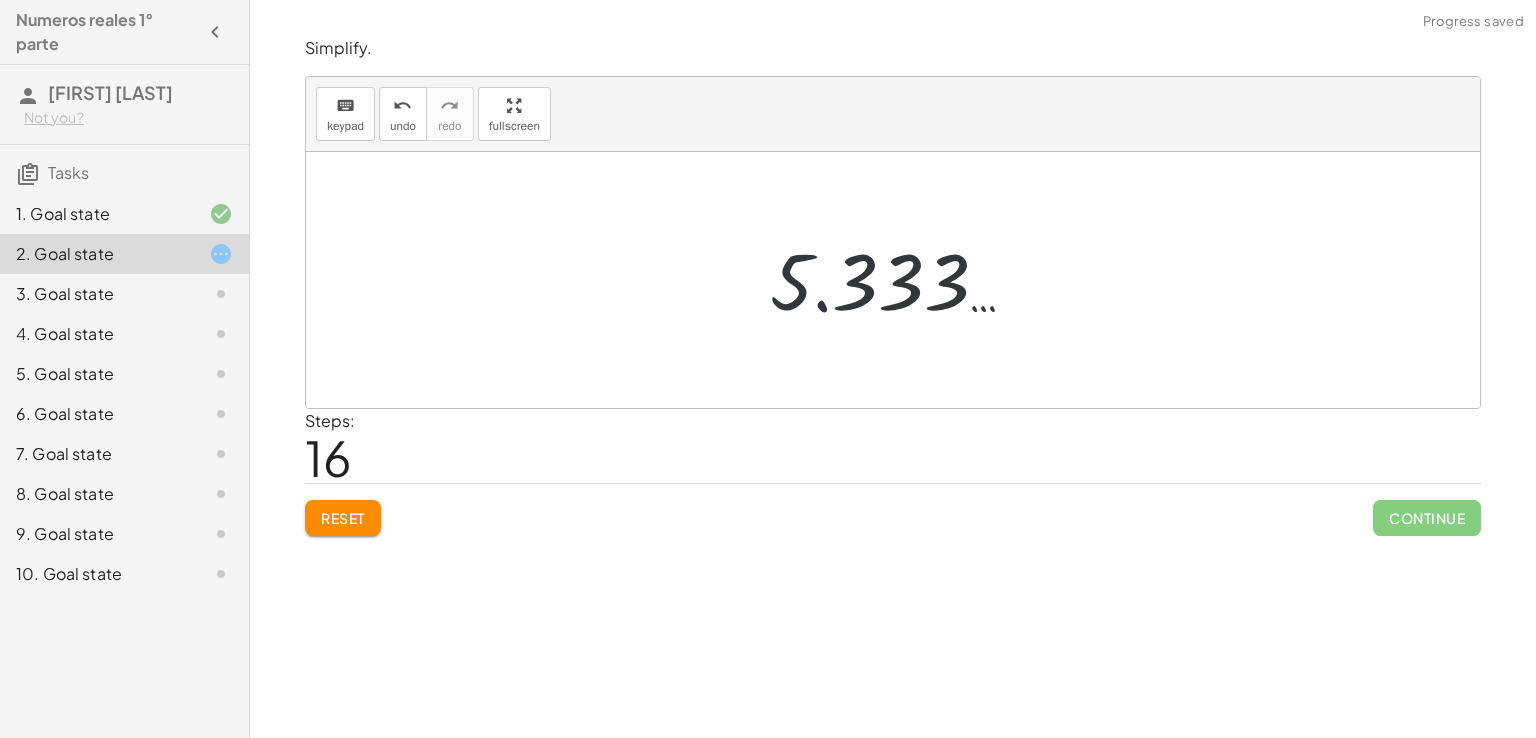 click at bounding box center (900, 280) 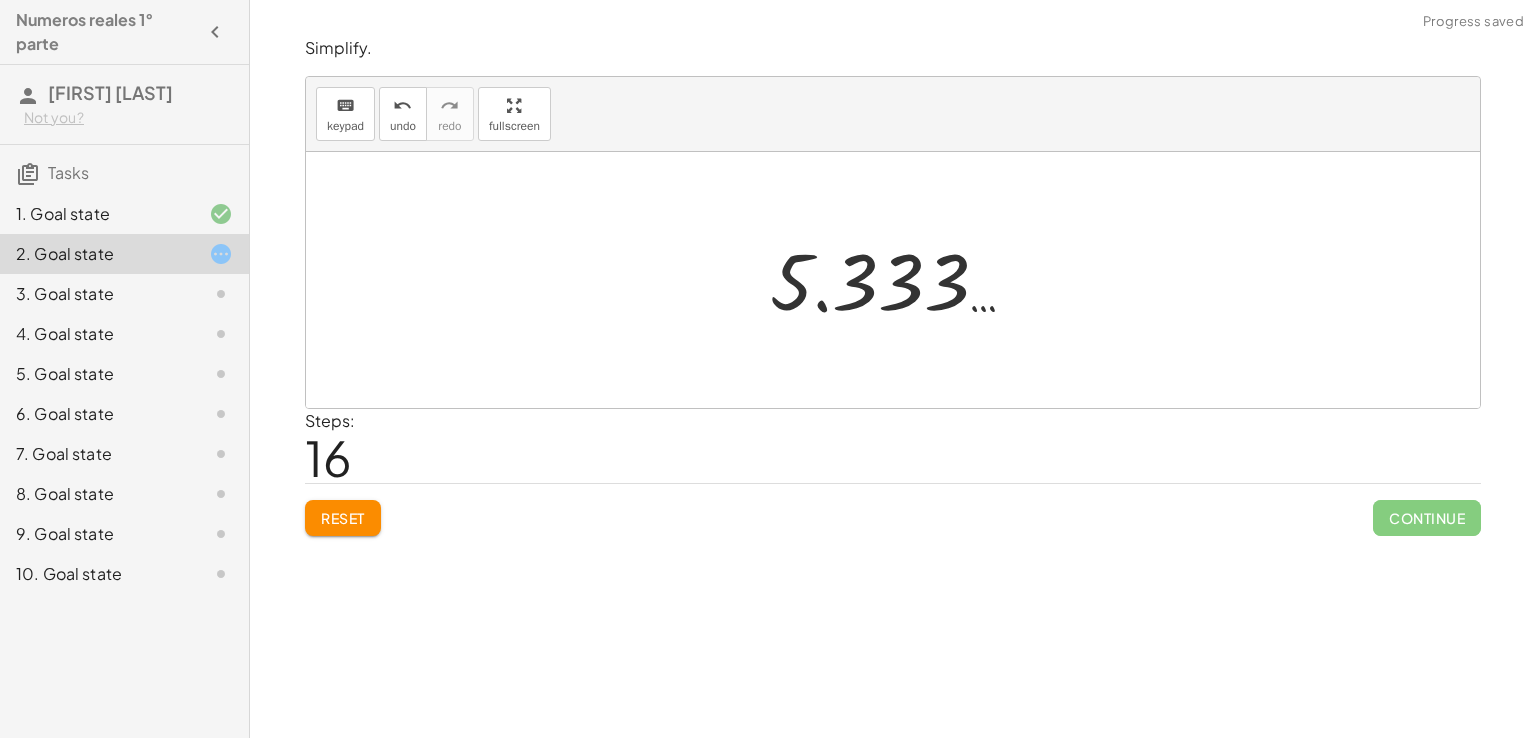 click at bounding box center [900, 280] 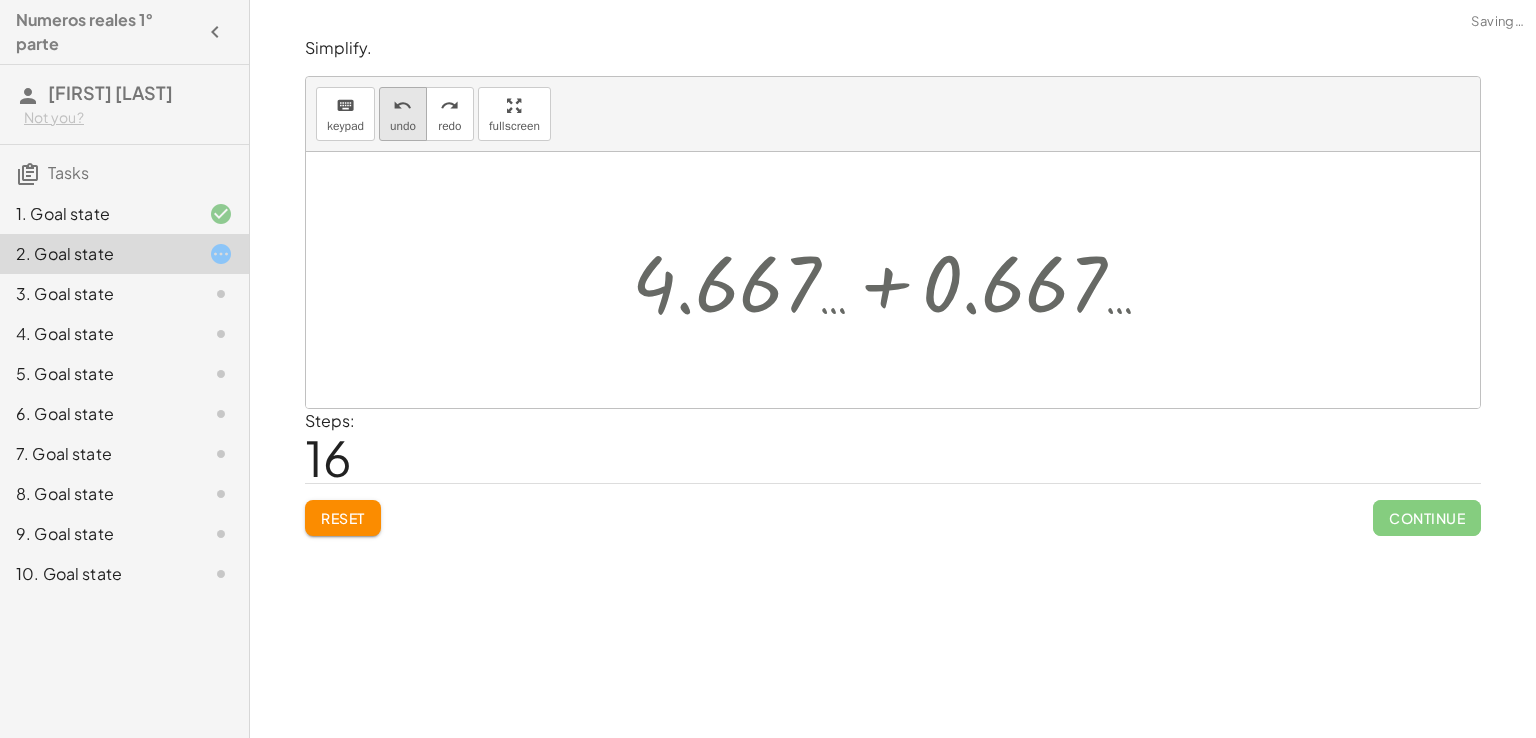 click on "undo" at bounding box center [402, 106] 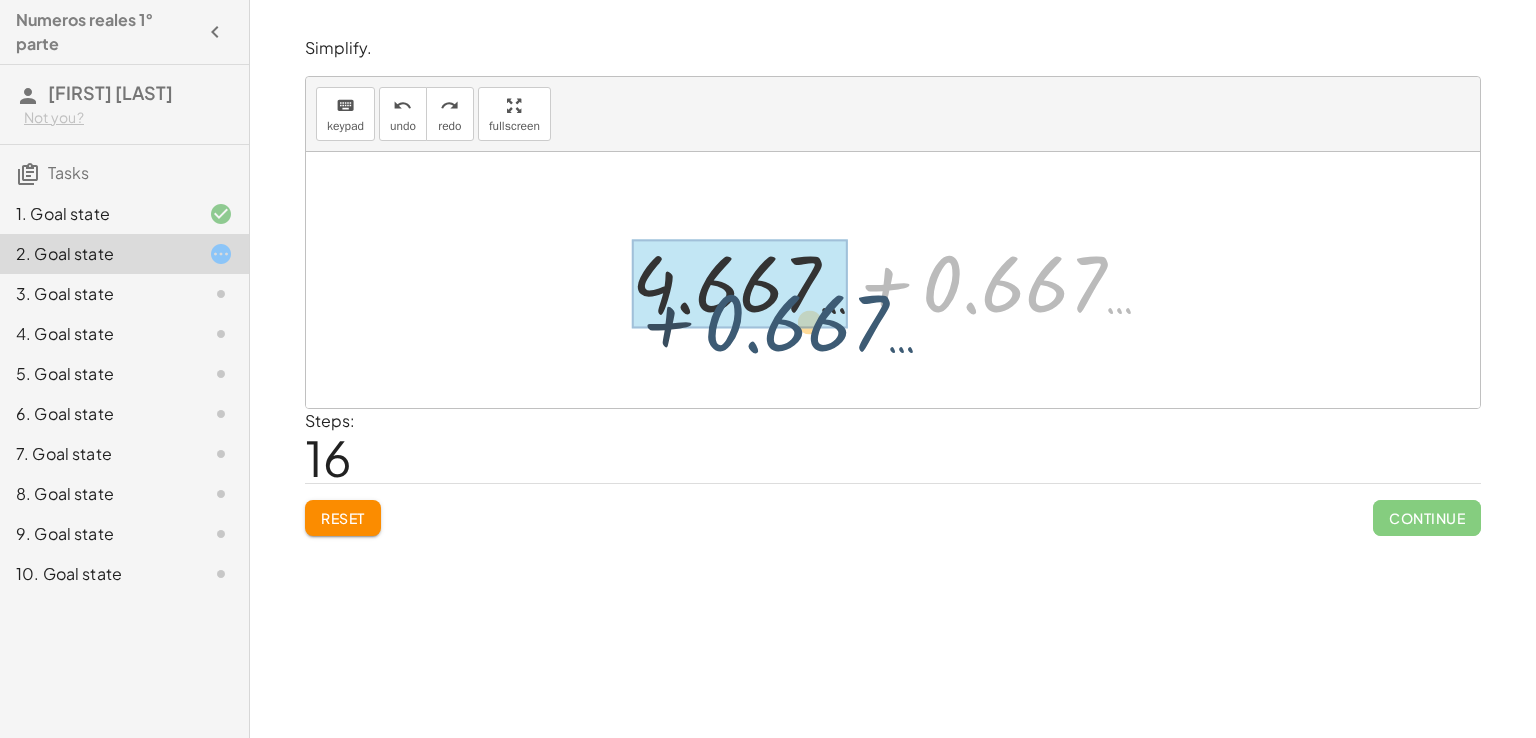 drag, startPoint x: 1013, startPoint y: 265, endPoint x: 599, endPoint y: 257, distance: 414.0773 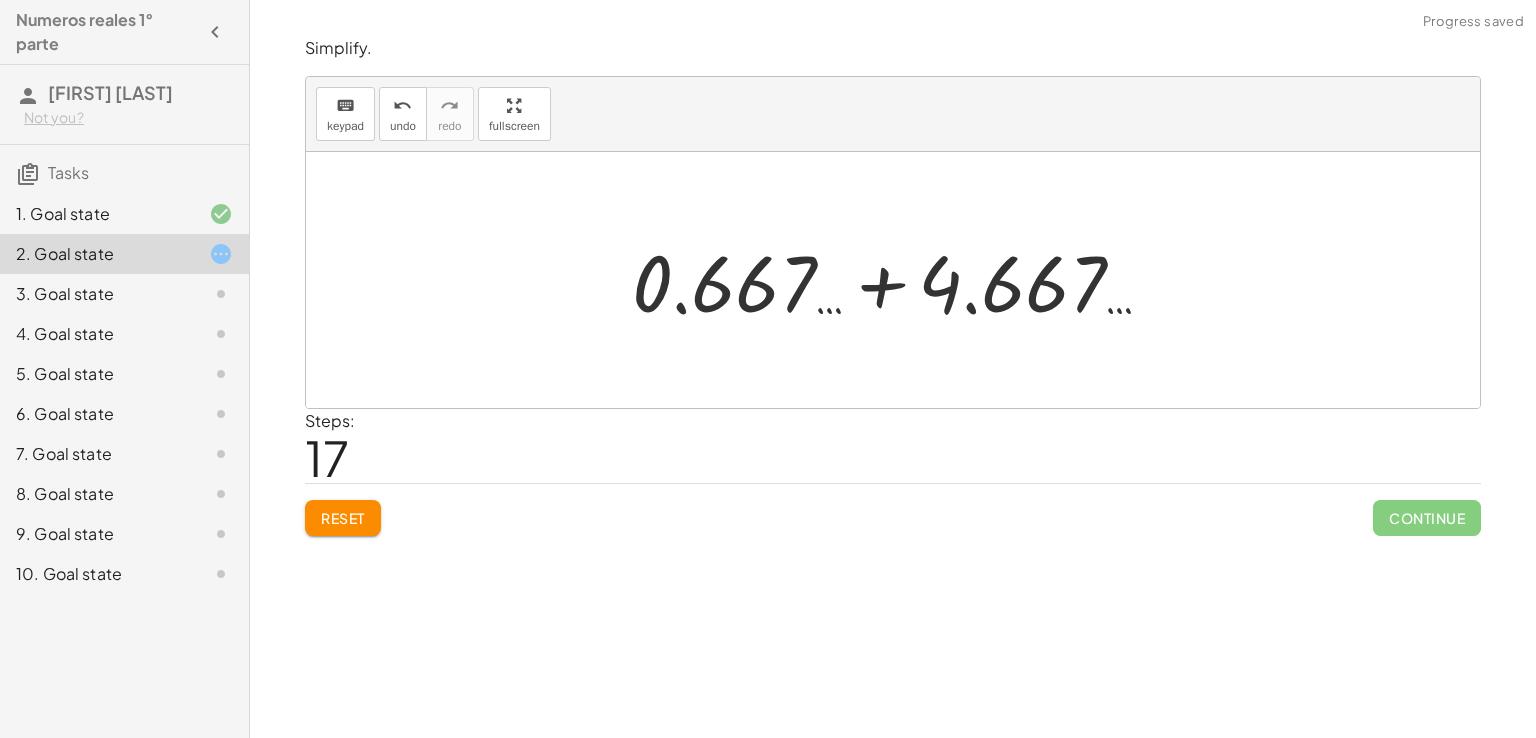 click at bounding box center (900, 280) 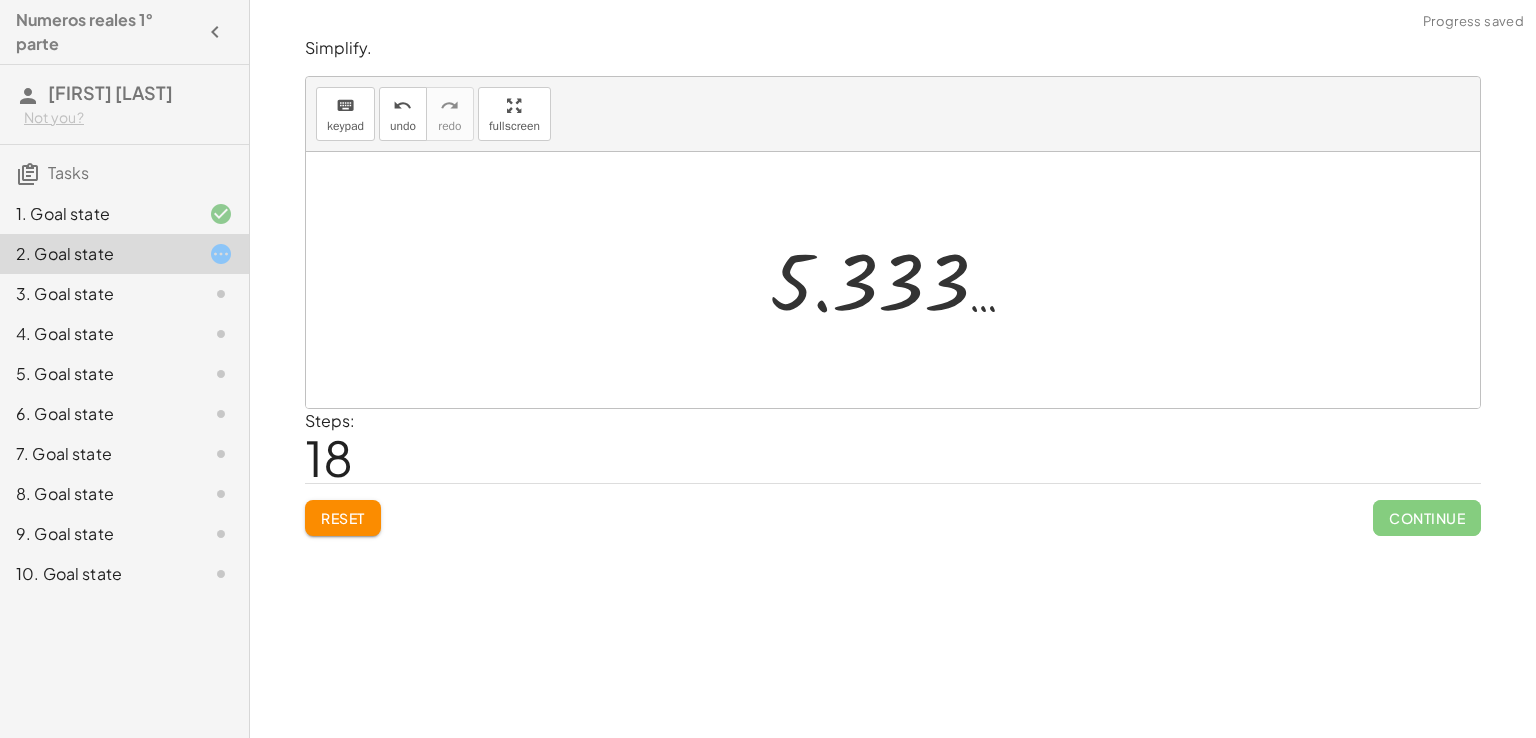 click at bounding box center (900, 280) 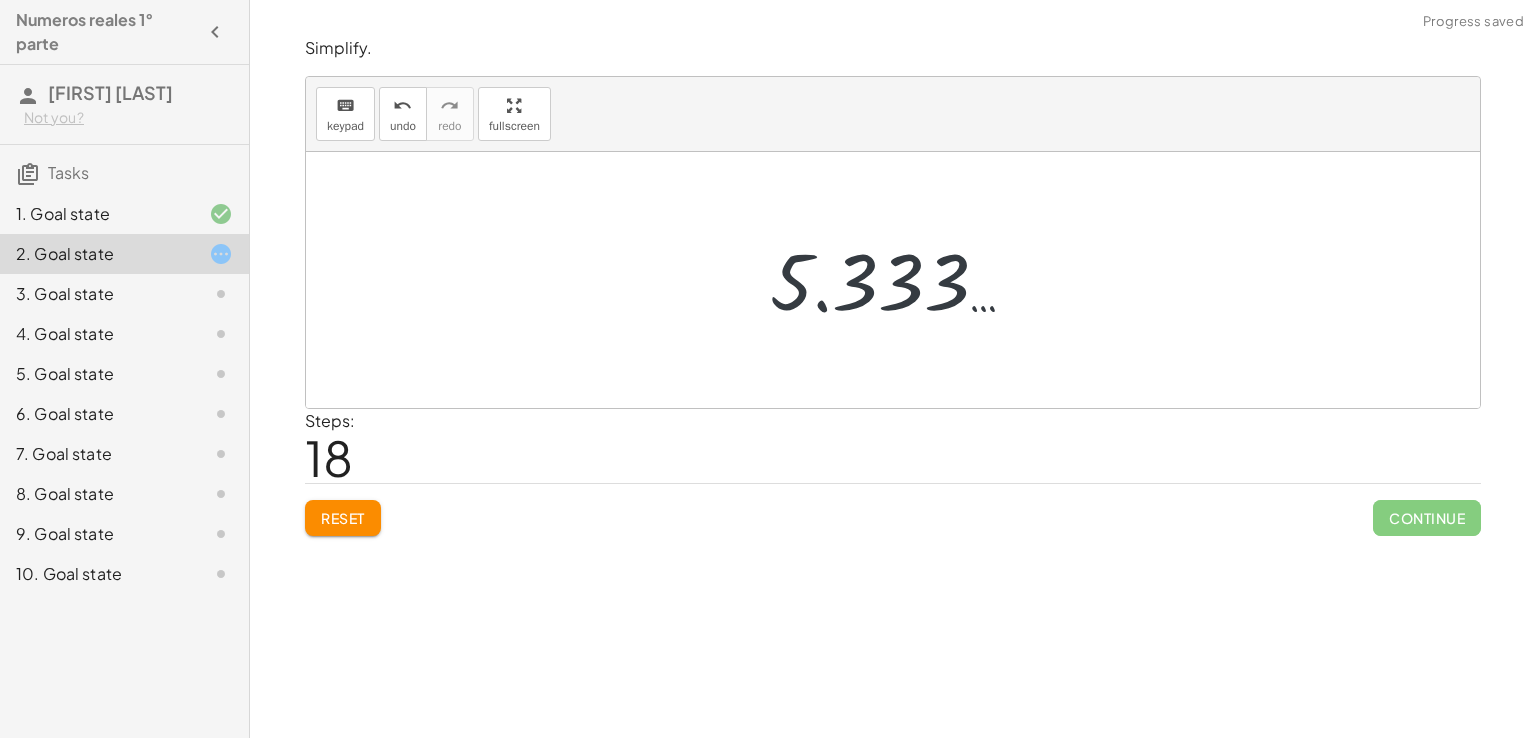 click at bounding box center (900, 280) 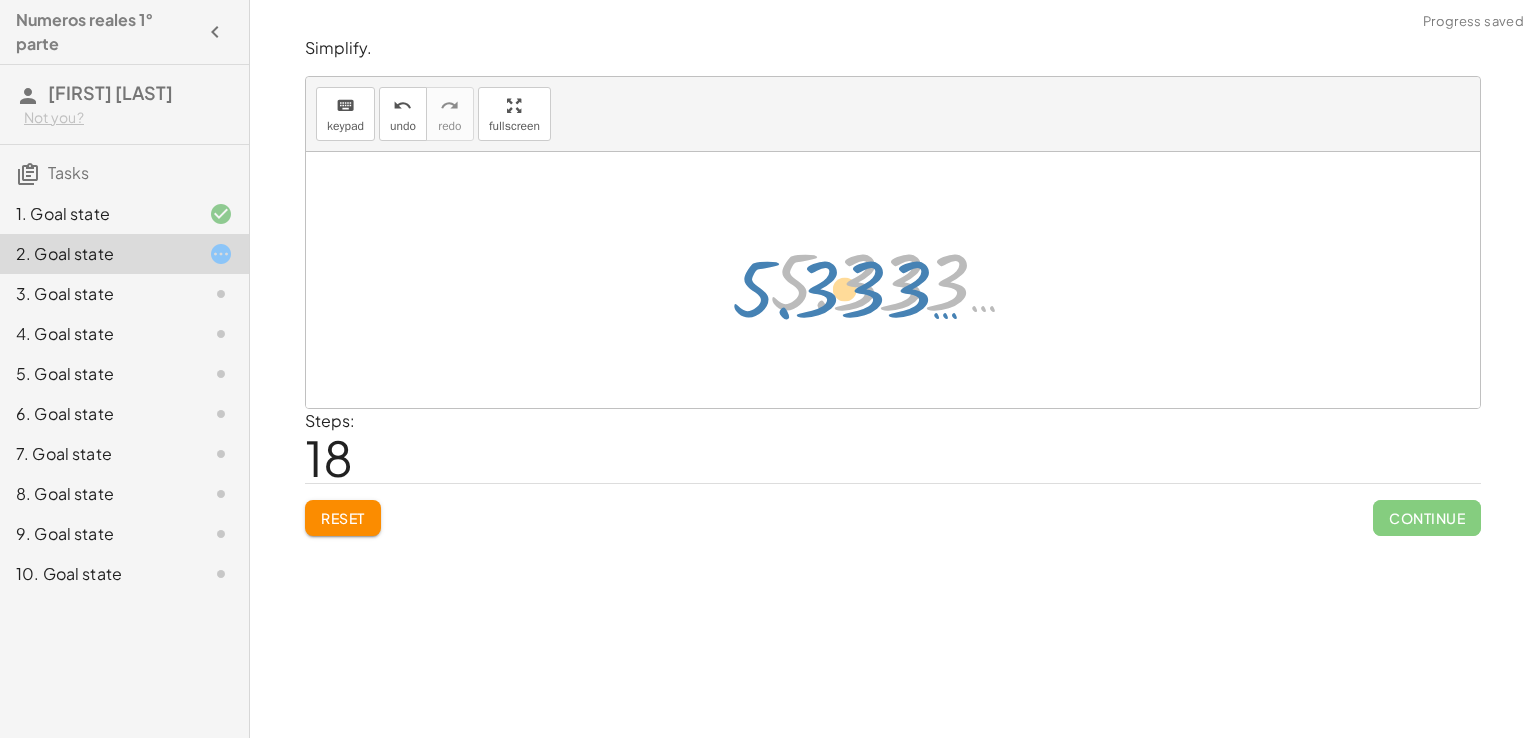 drag, startPoint x: 992, startPoint y: 309, endPoint x: 952, endPoint y: 316, distance: 40.60788 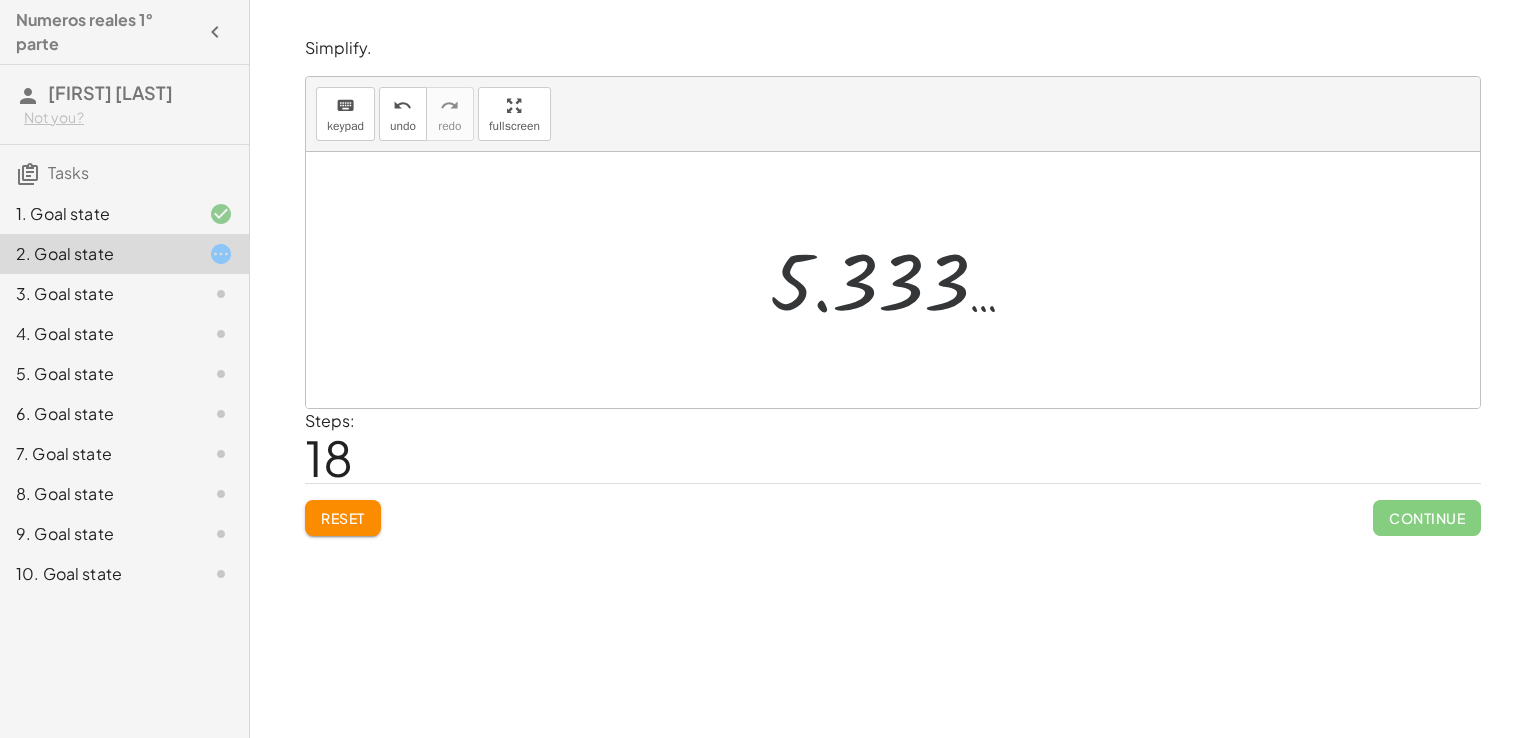 click at bounding box center (900, 280) 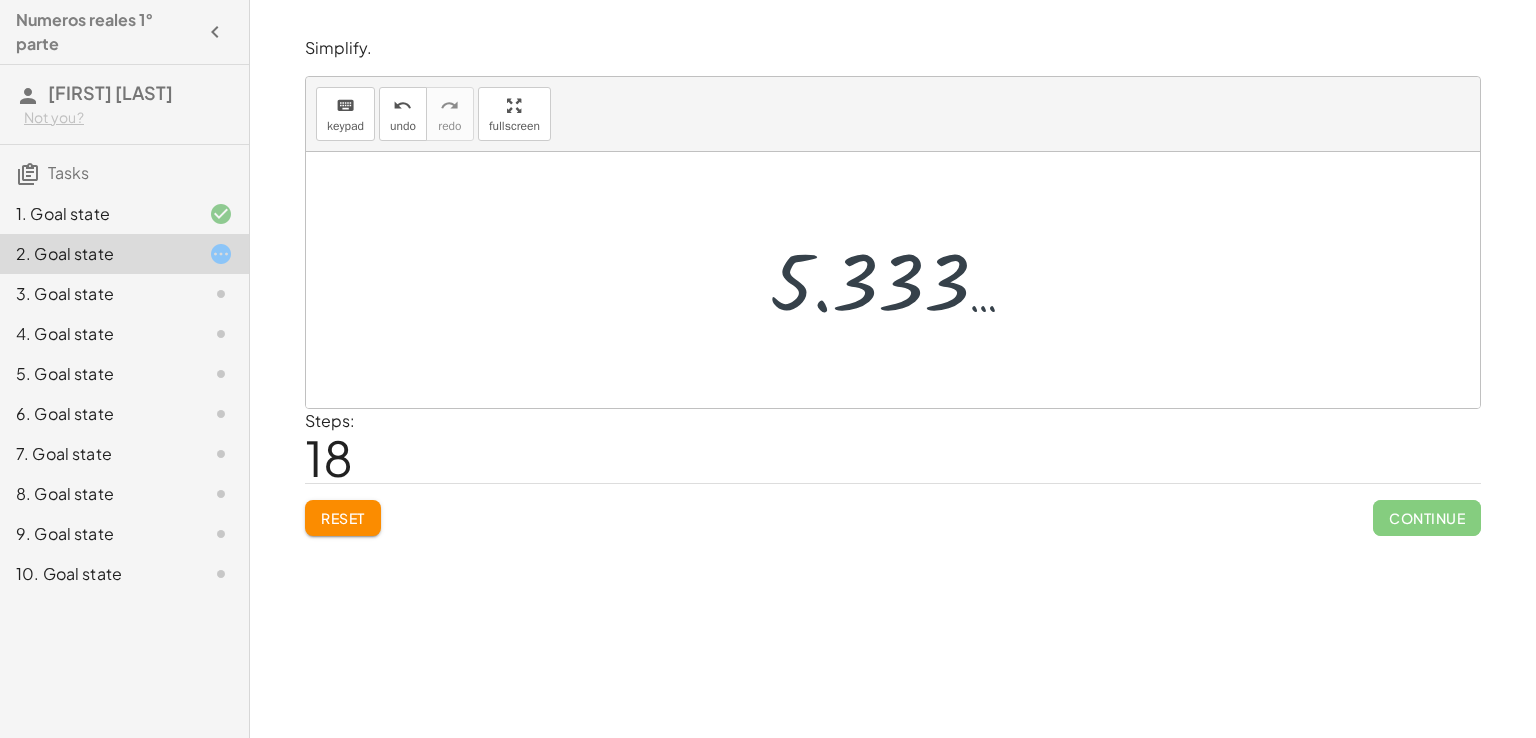 click at bounding box center (900, 280) 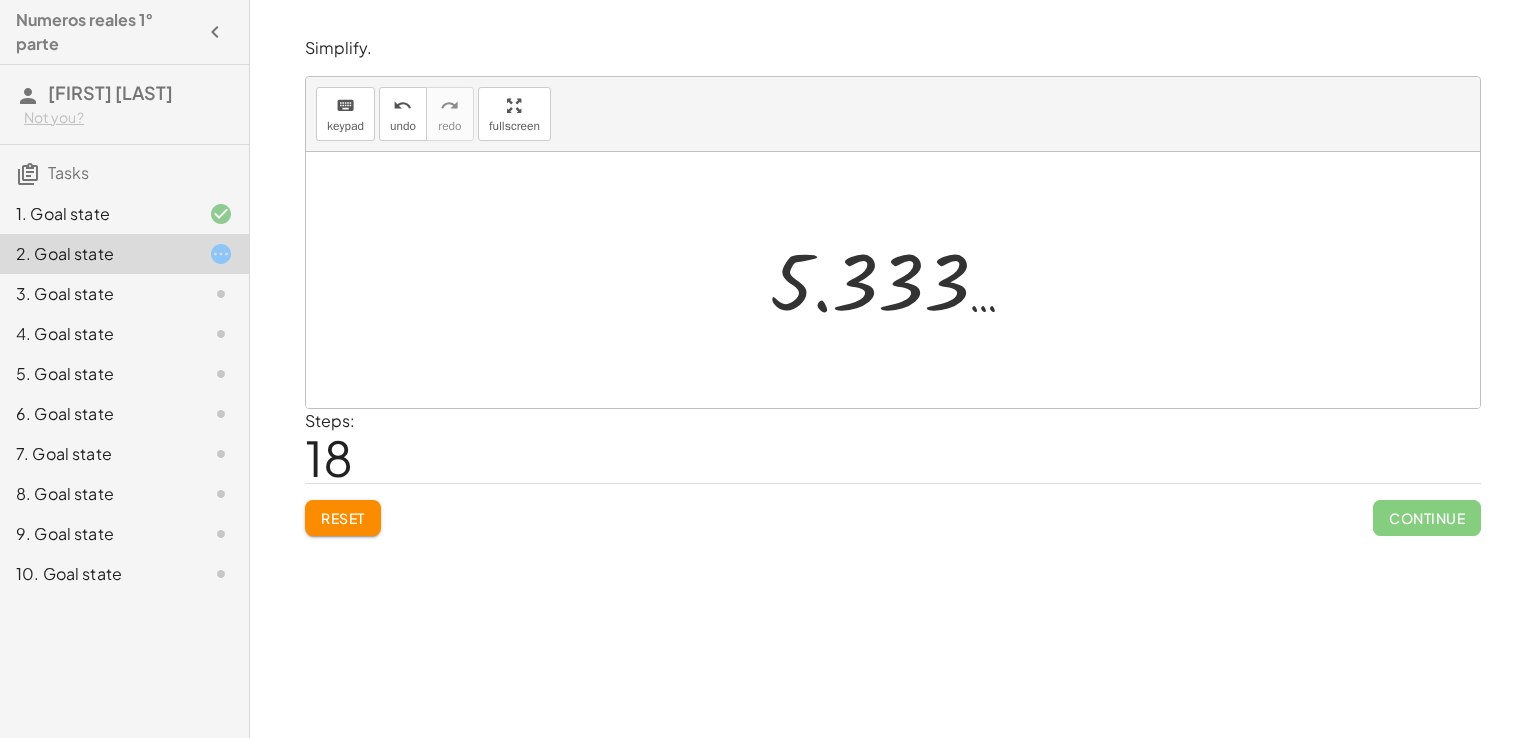 click at bounding box center [900, 280] 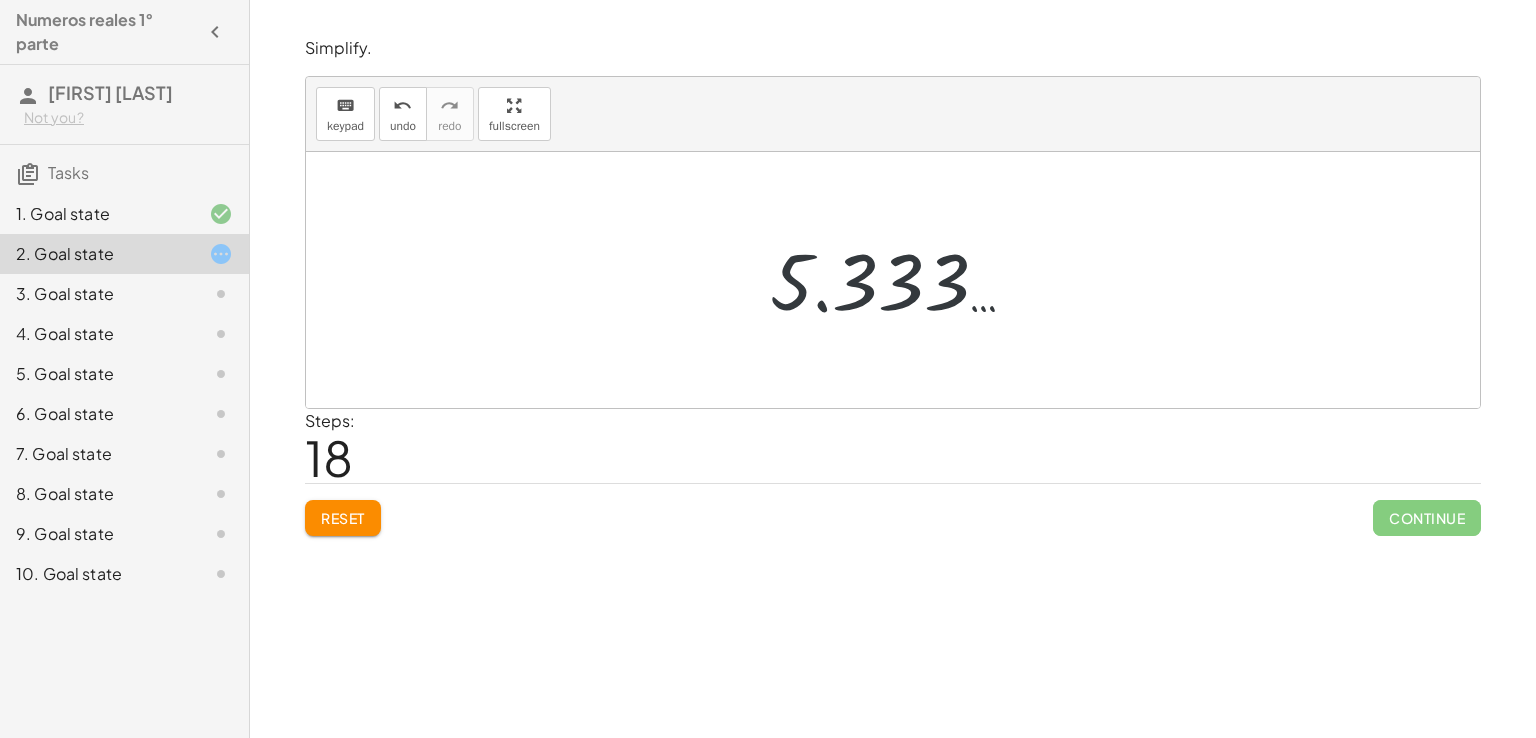 click at bounding box center [900, 280] 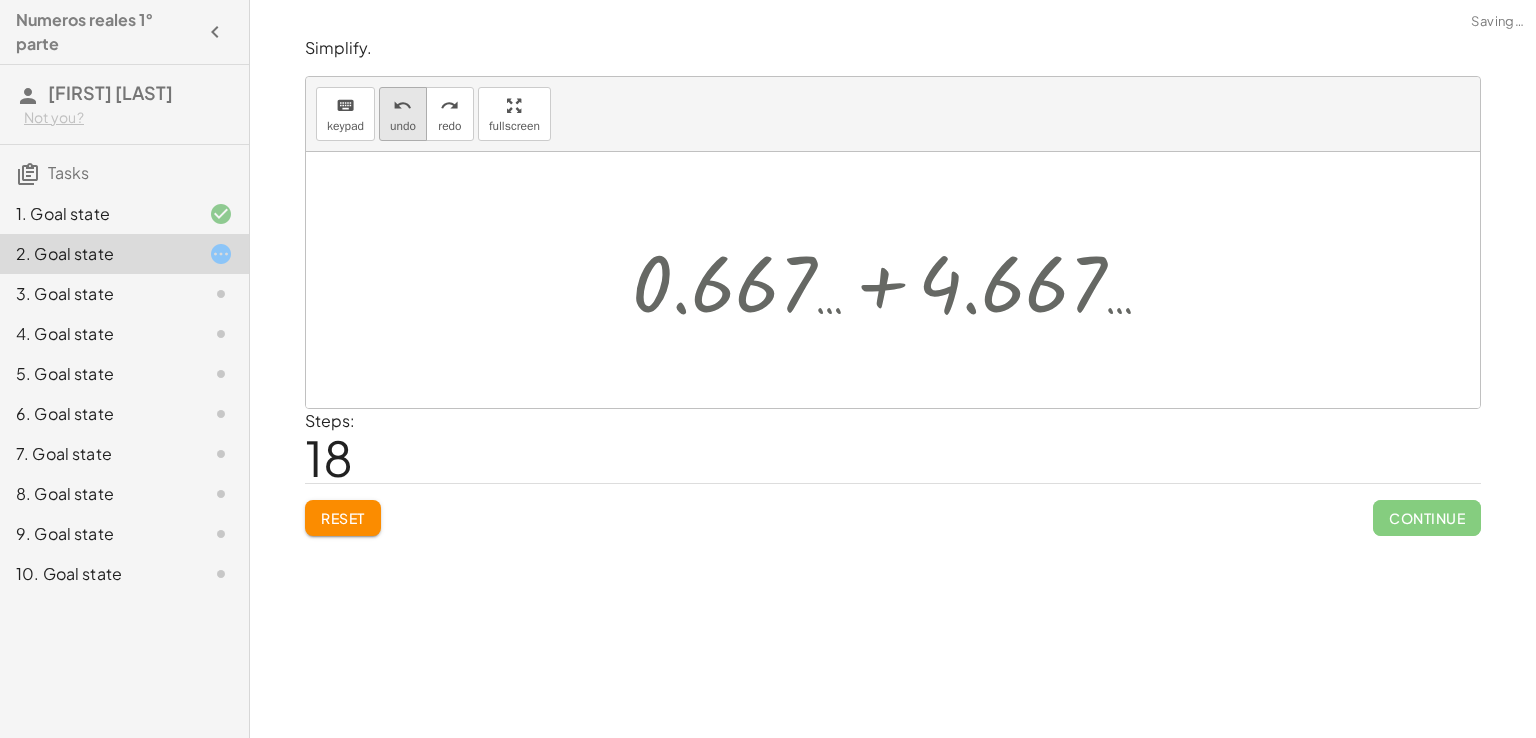 click on "undo" at bounding box center (402, 106) 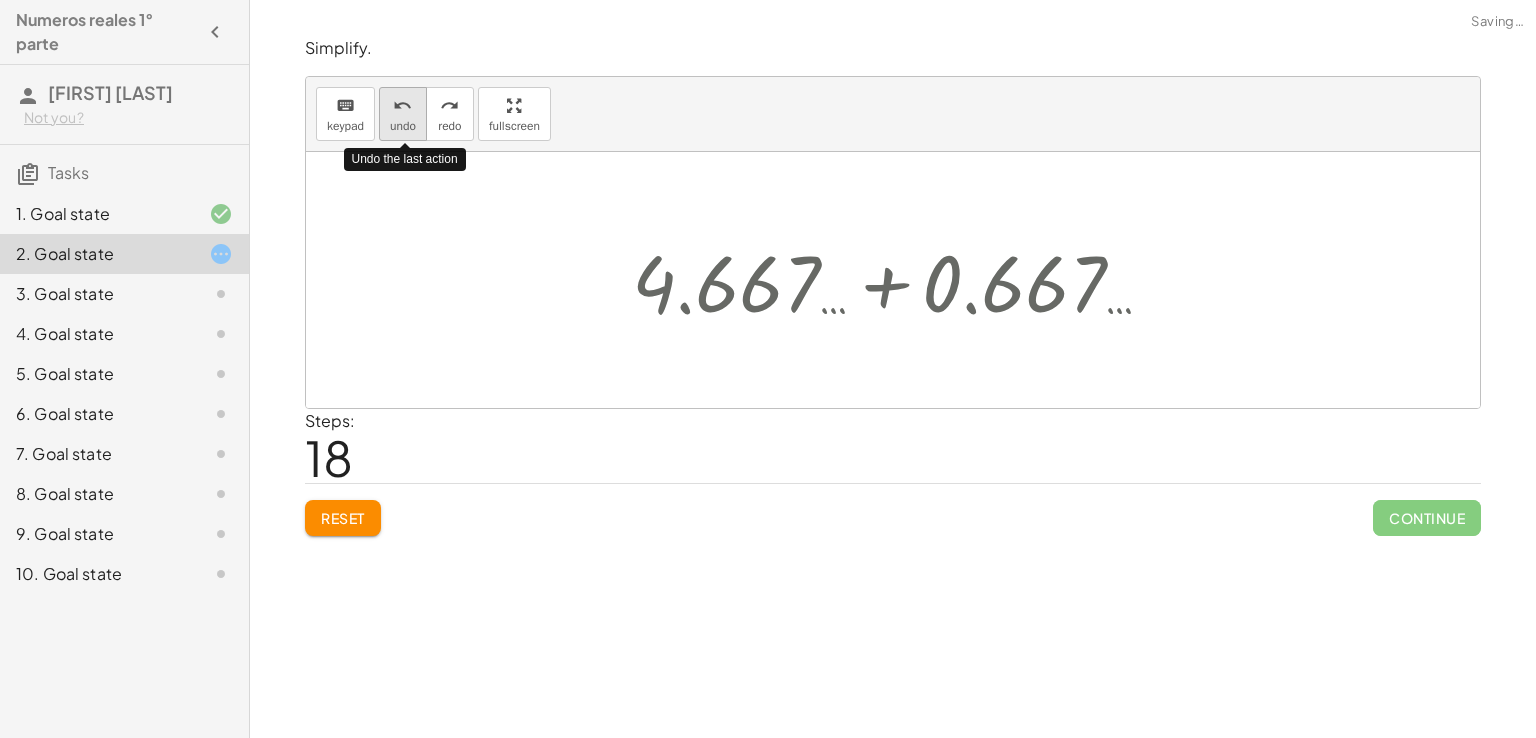 click on "undo" at bounding box center (402, 106) 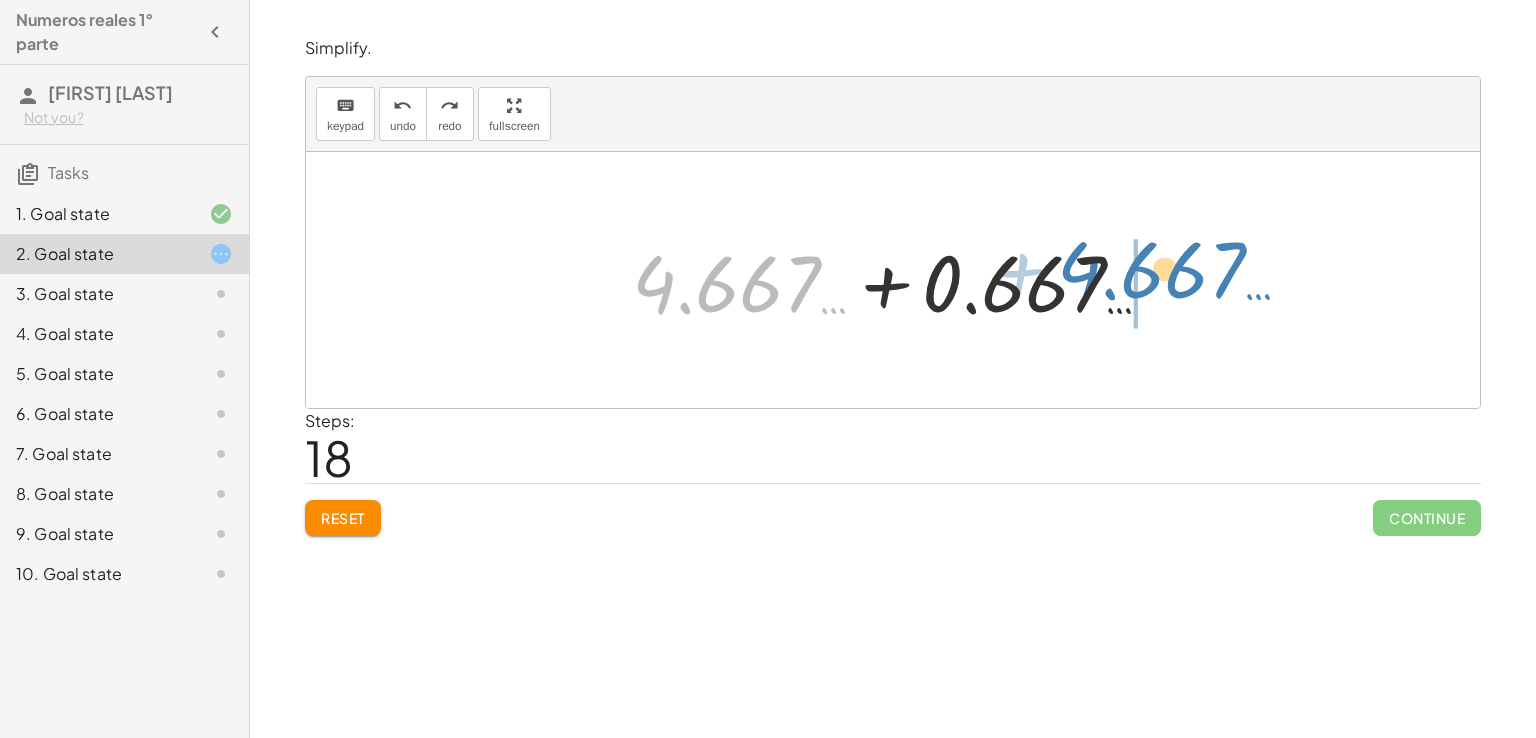 drag, startPoint x: 704, startPoint y: 296, endPoint x: 1125, endPoint y: 283, distance: 421.20065 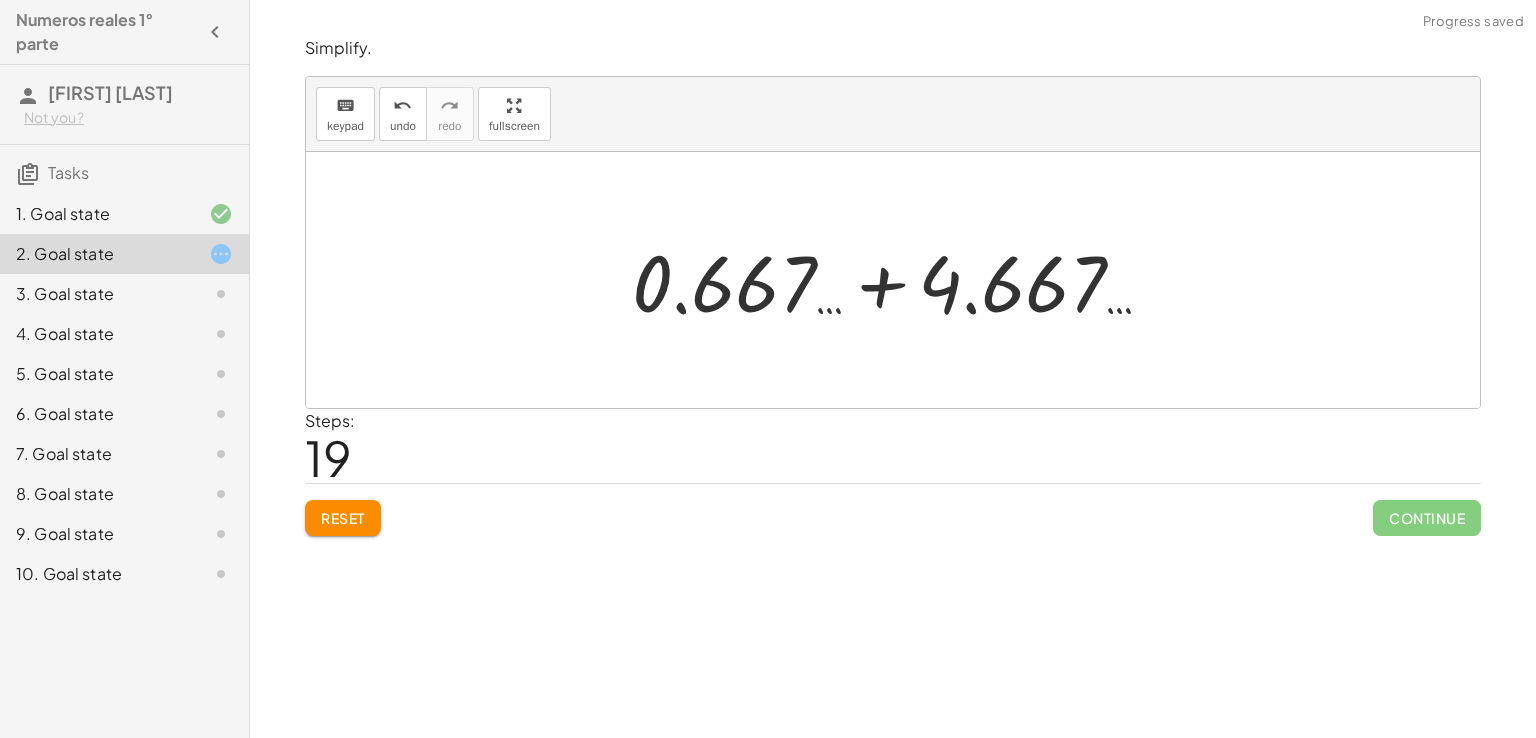click at bounding box center [900, 280] 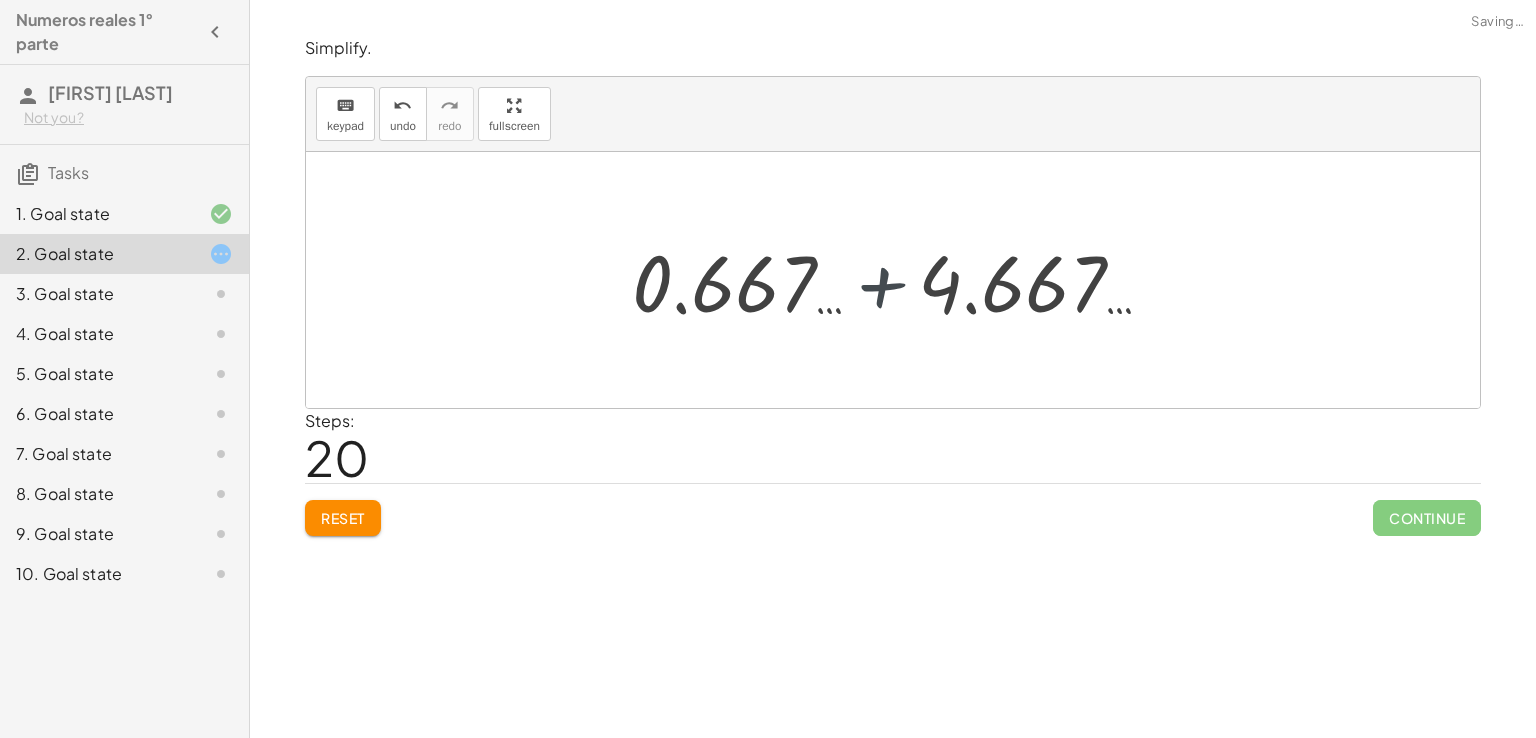 click at bounding box center (900, 280) 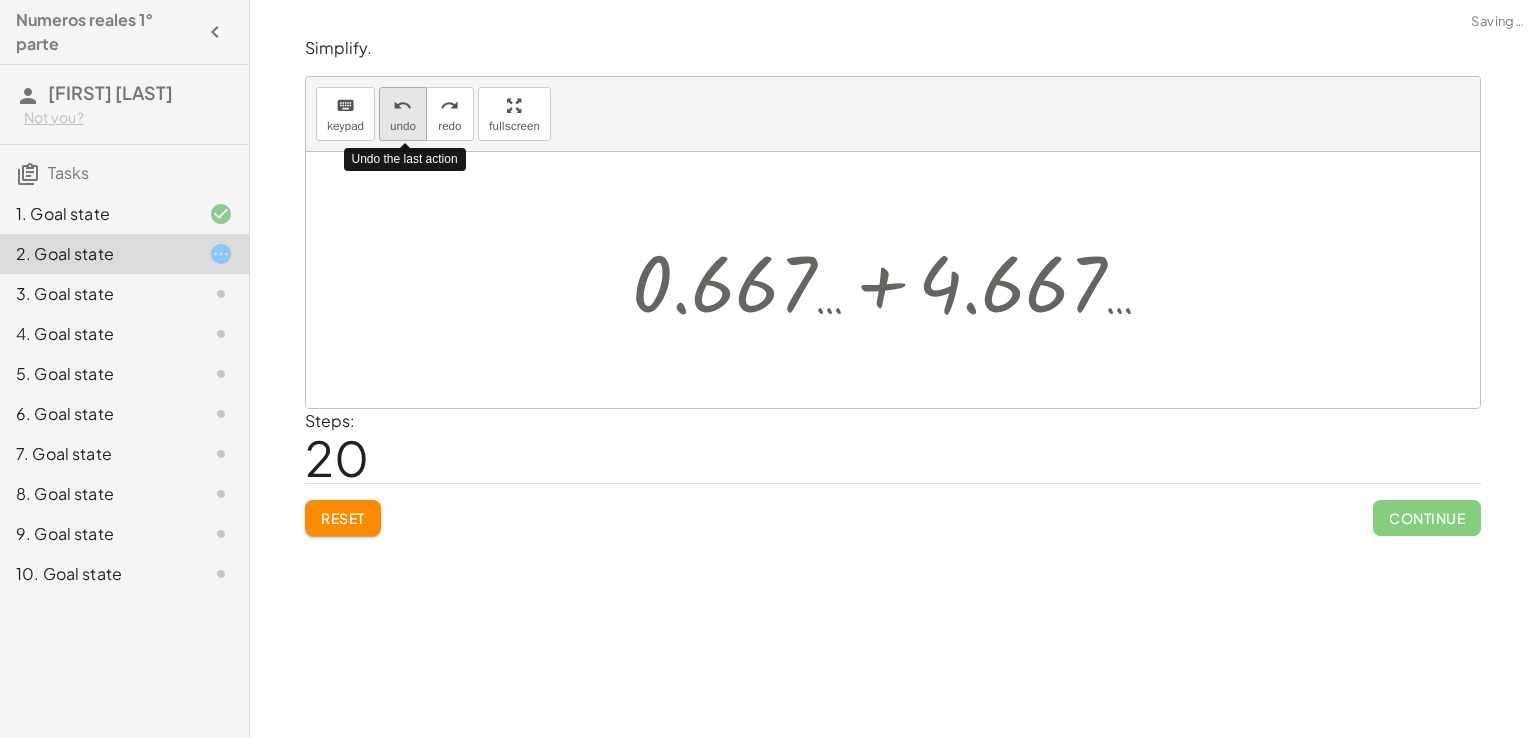 click on "undo" at bounding box center (402, 106) 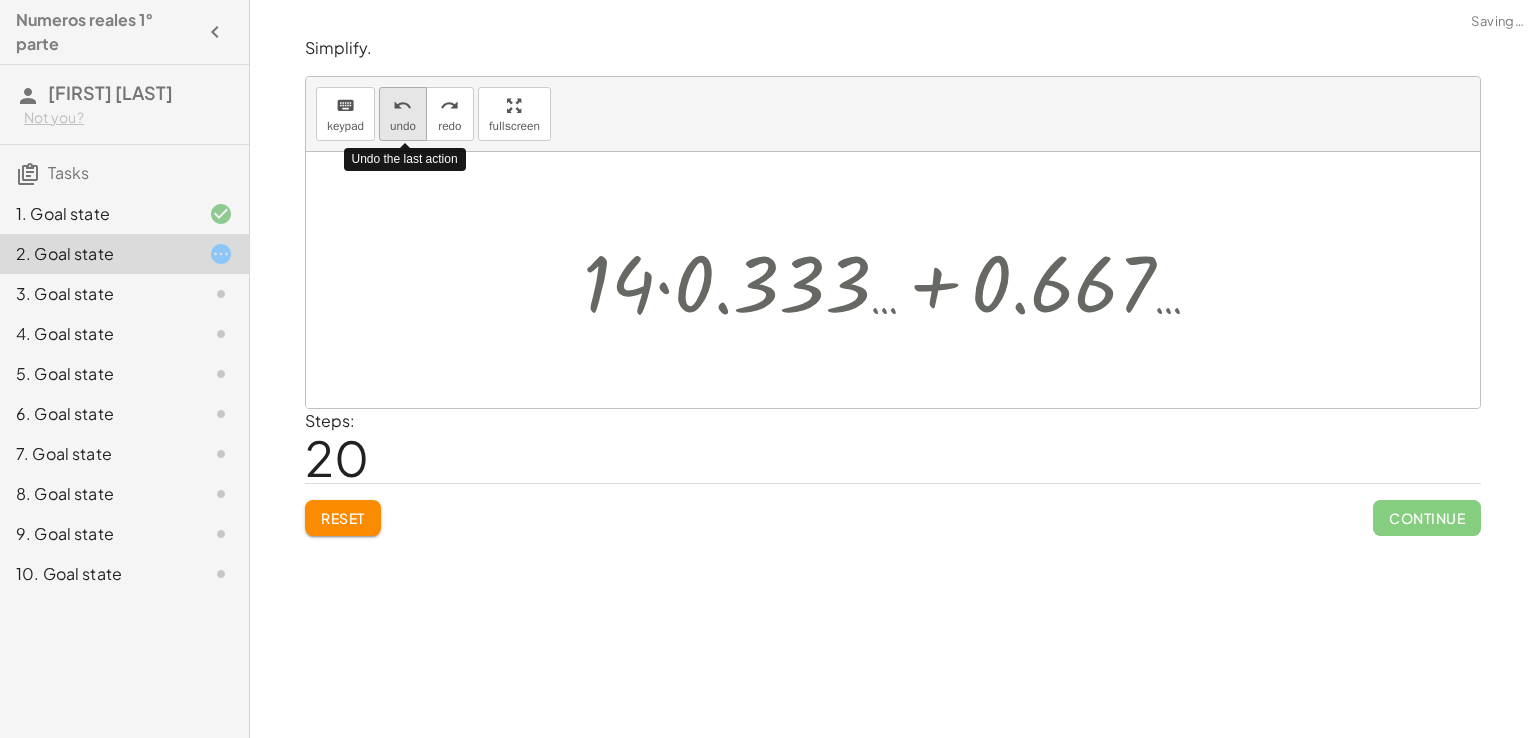 click on "undo" at bounding box center (402, 106) 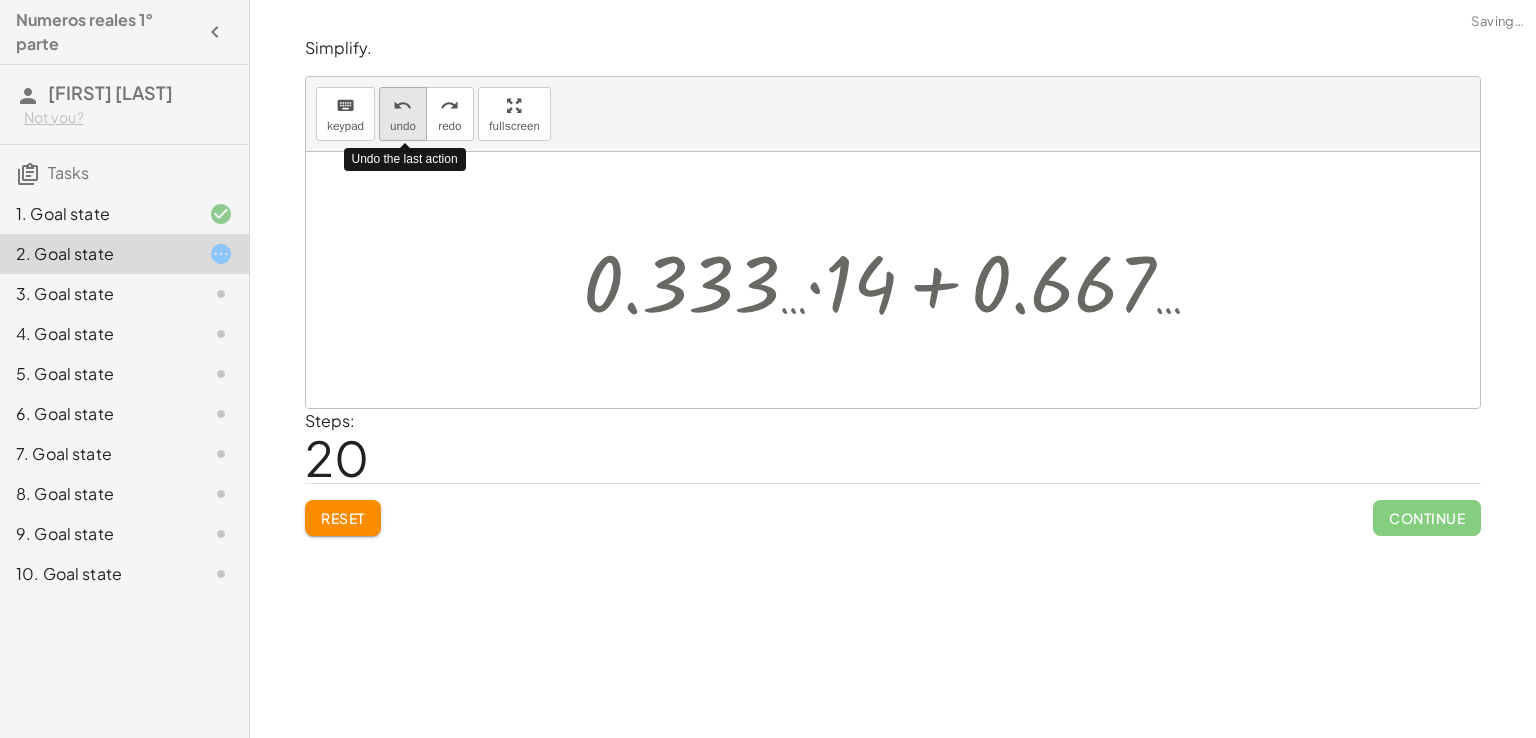 click on "undo" at bounding box center (402, 106) 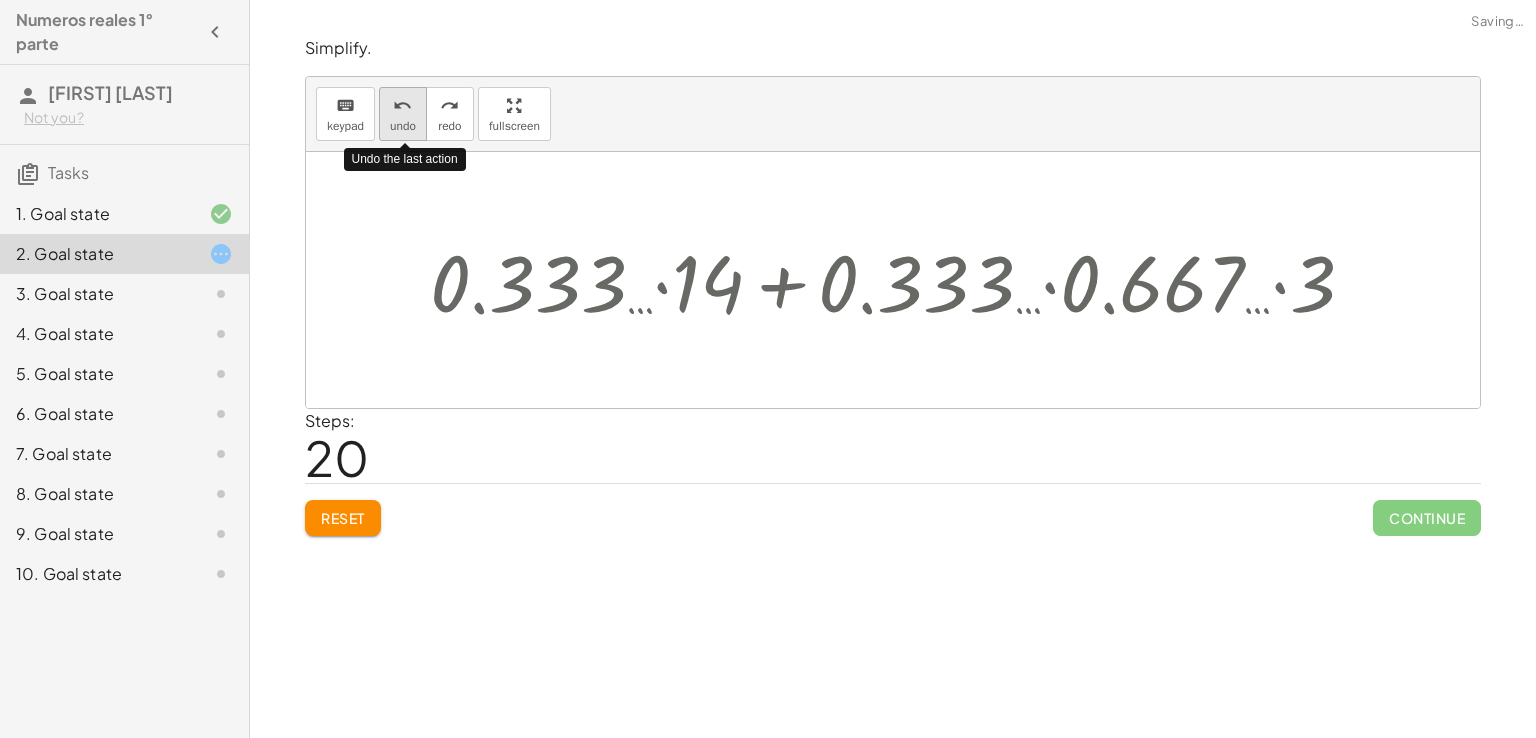 click on "undo" at bounding box center [402, 106] 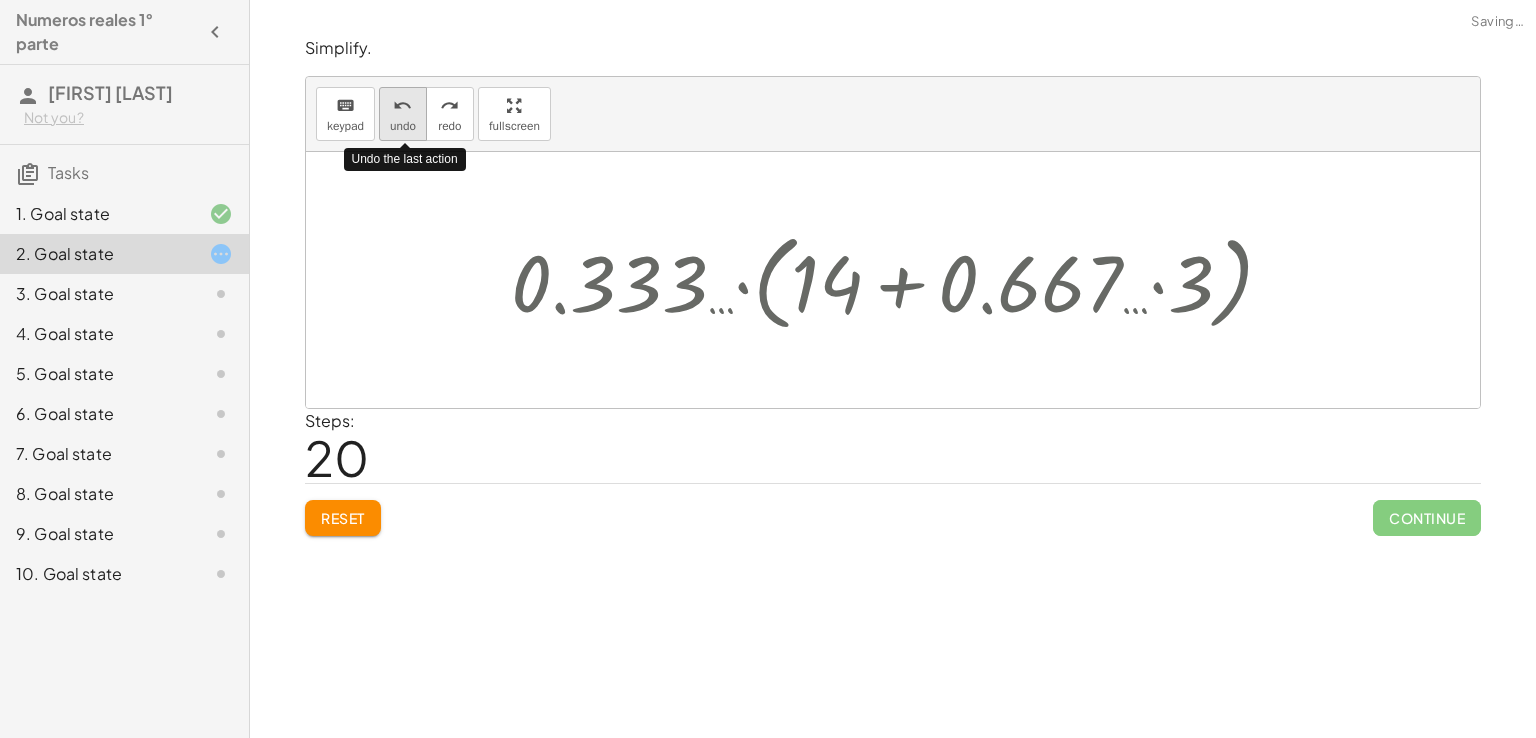 click on "undo" at bounding box center (402, 106) 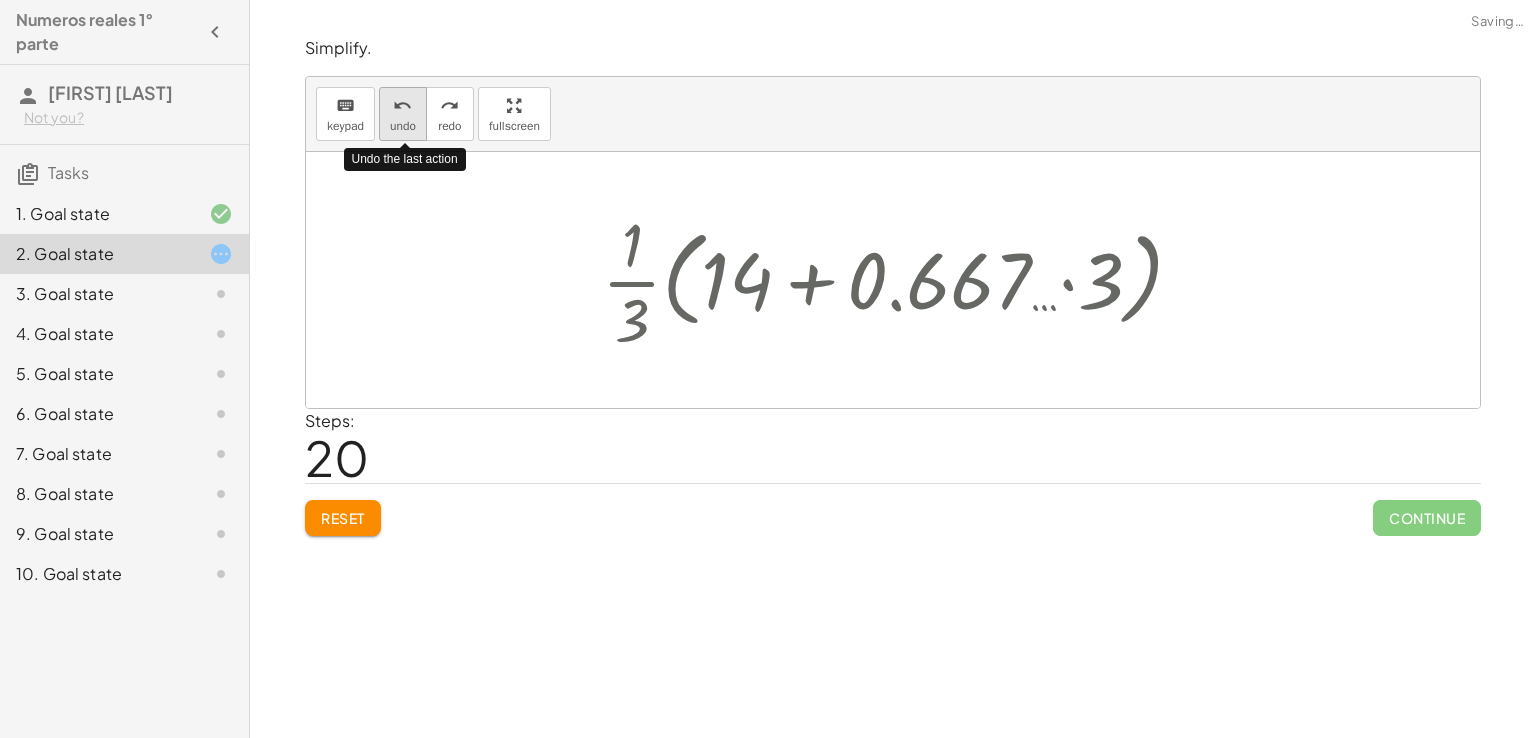 click on "undo" at bounding box center (402, 106) 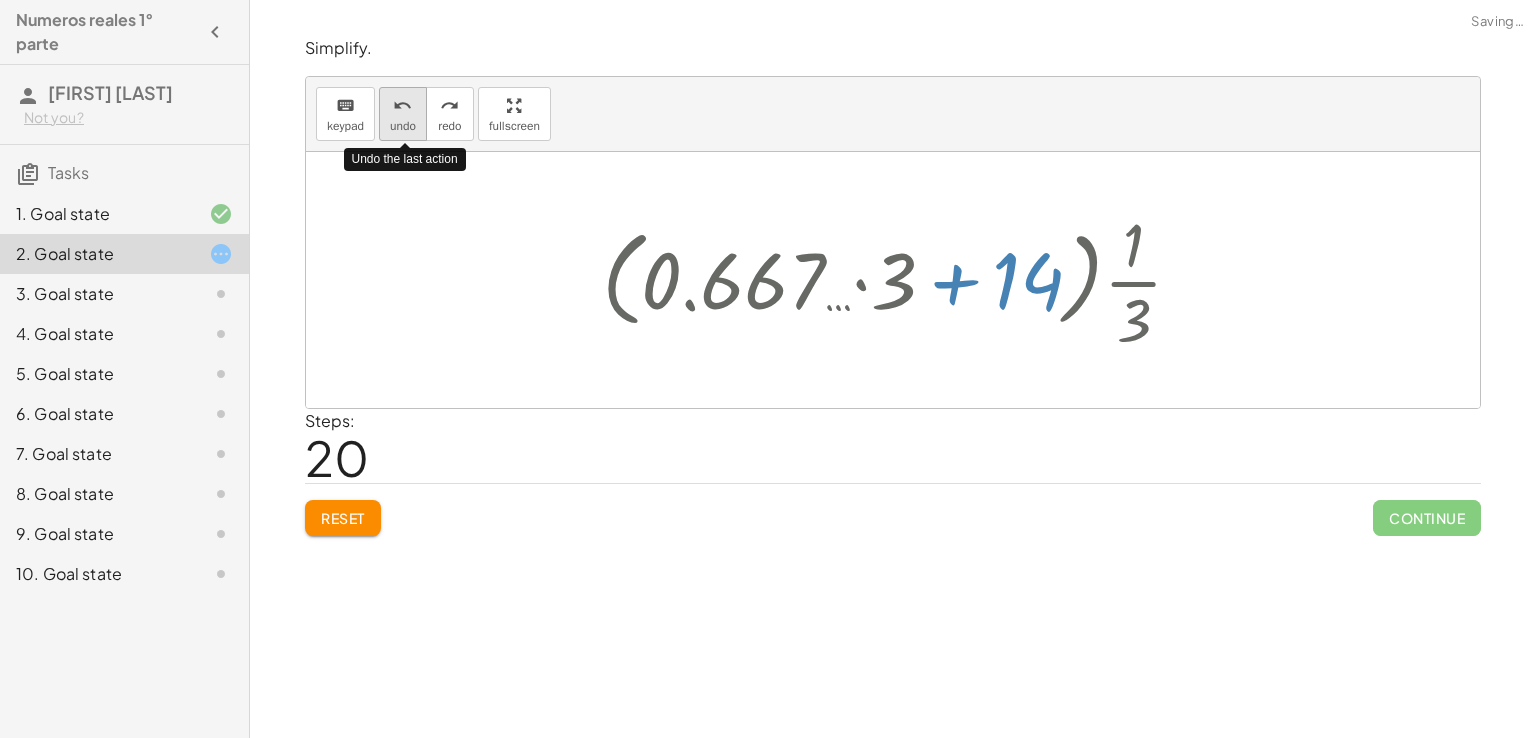 click on "undo" at bounding box center (402, 106) 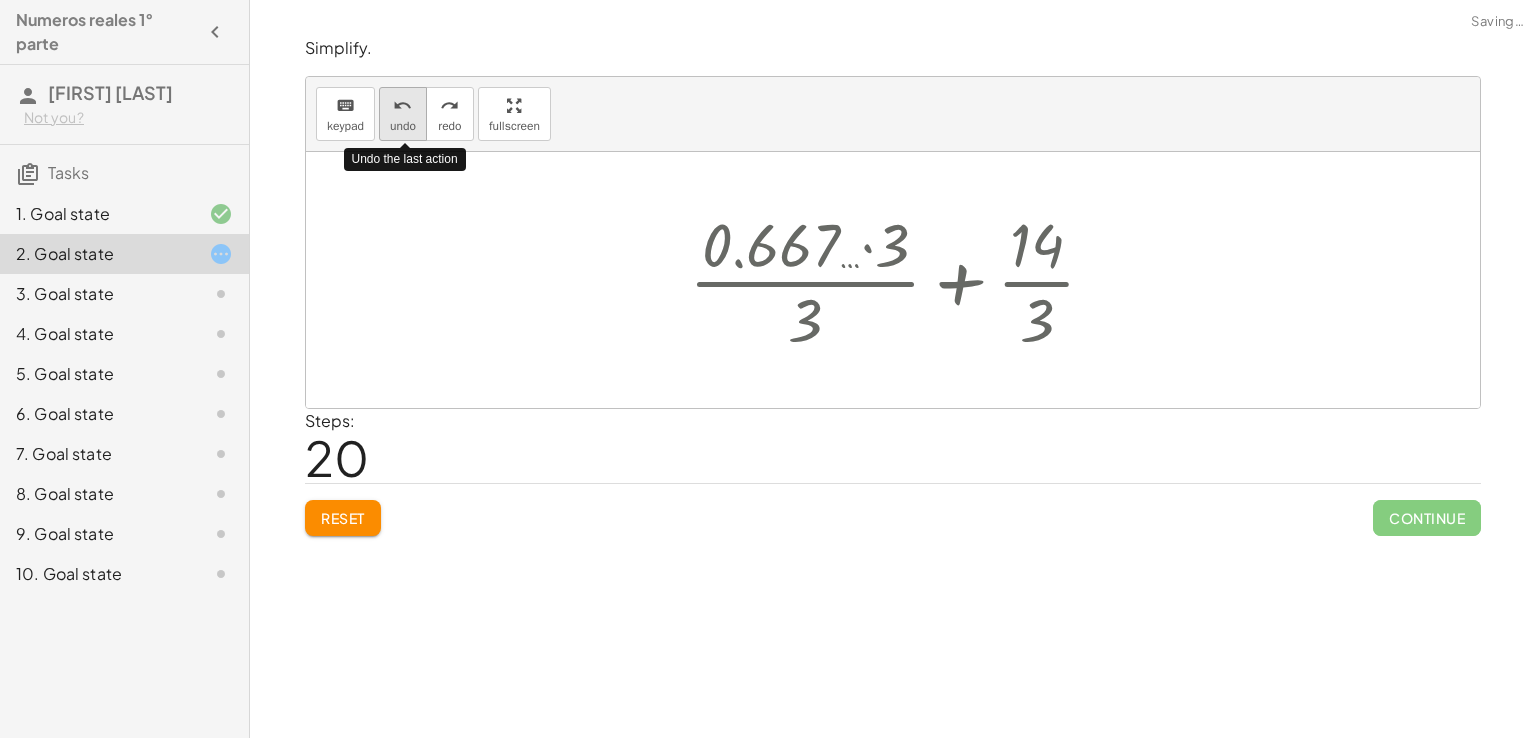 click on "undo" at bounding box center (402, 106) 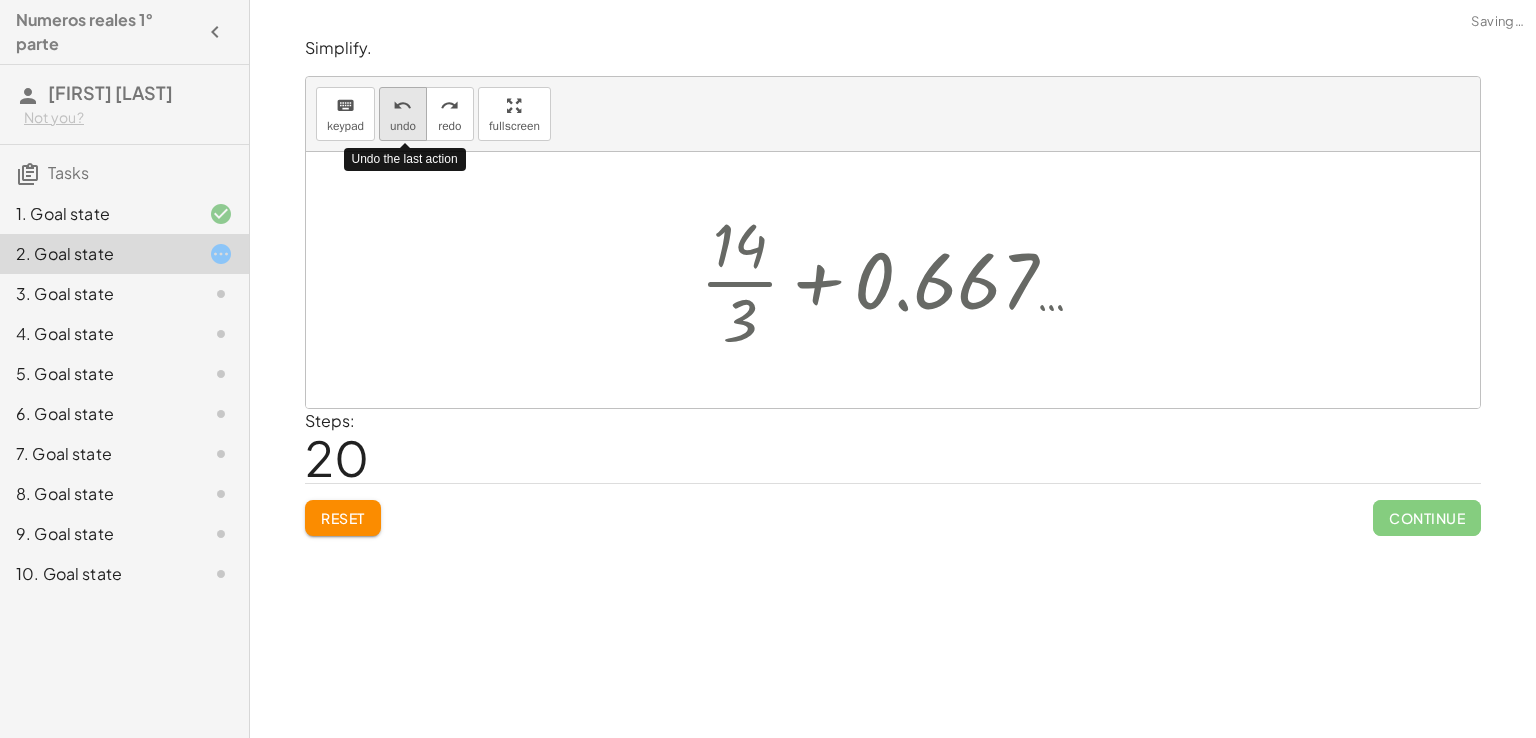 click on "undo" at bounding box center [402, 106] 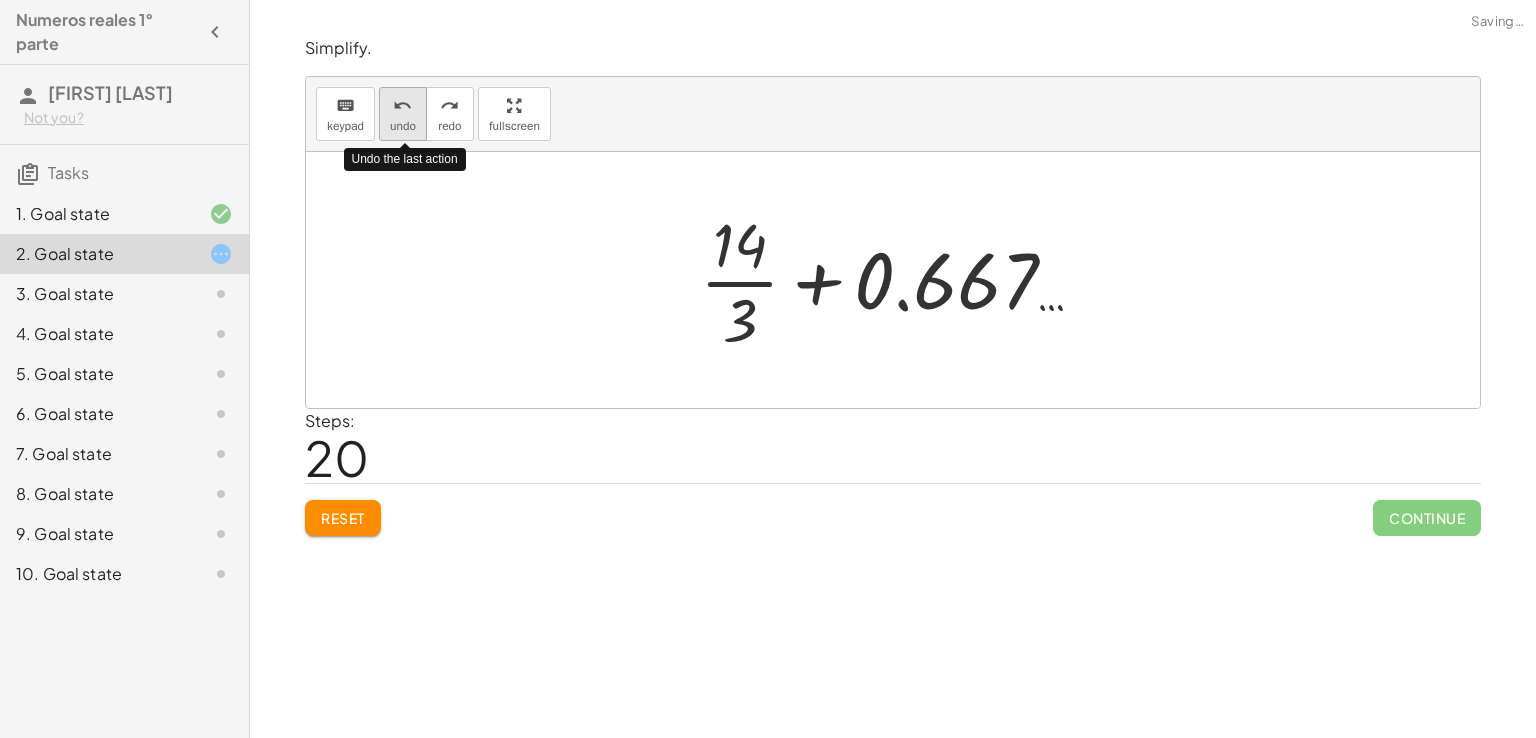 click on "undo" at bounding box center [402, 106] 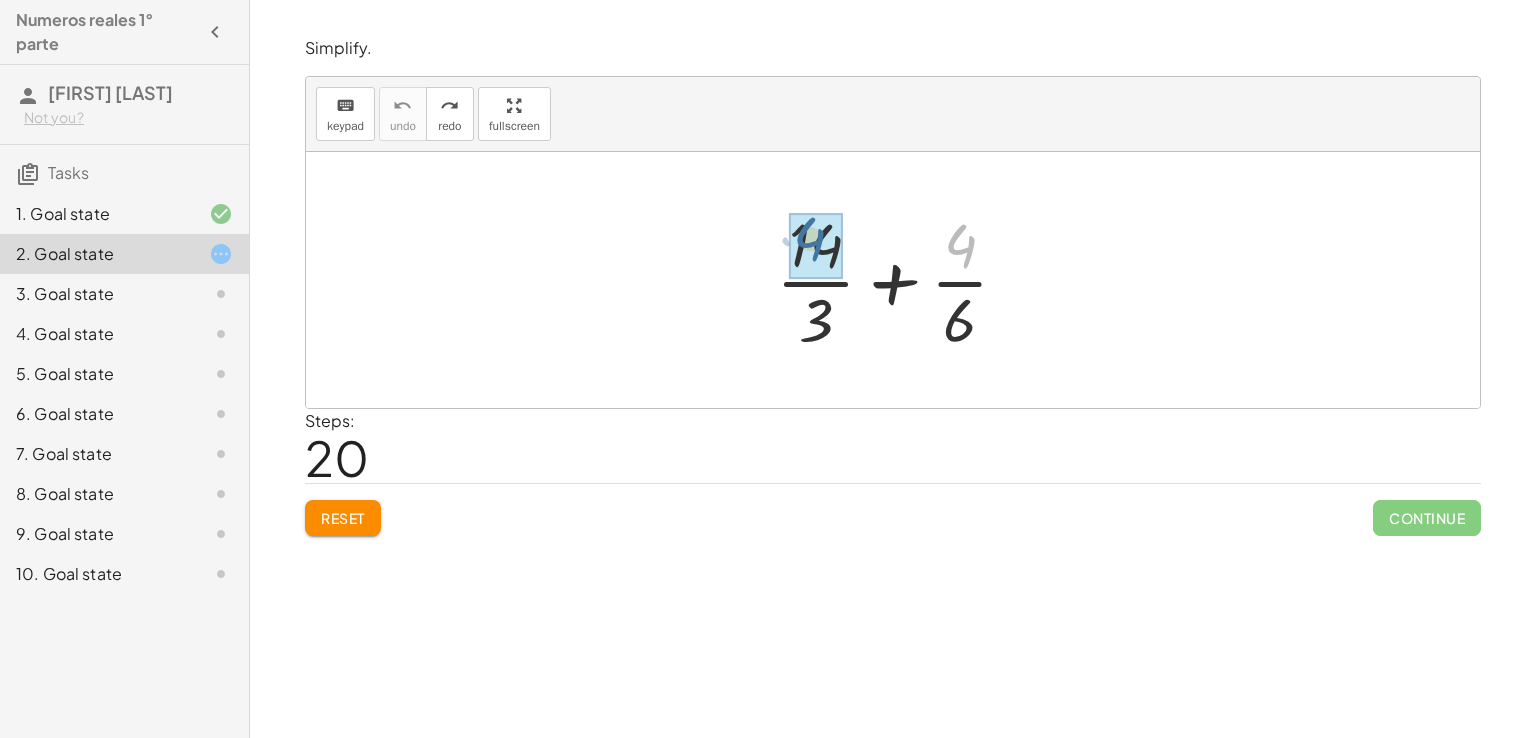 drag, startPoint x: 948, startPoint y: 239, endPoint x: 786, endPoint y: 234, distance: 162.07715 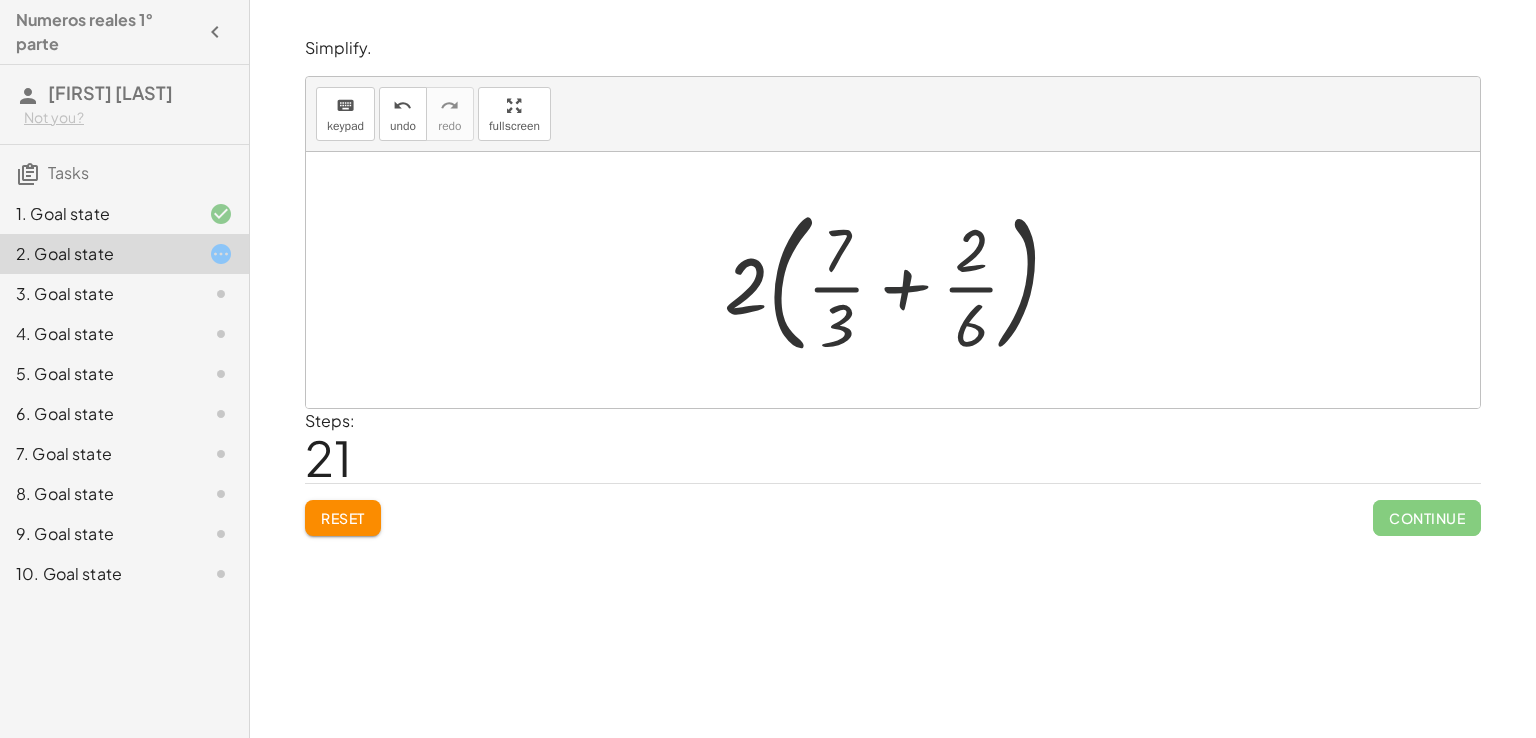 click at bounding box center (900, 280) 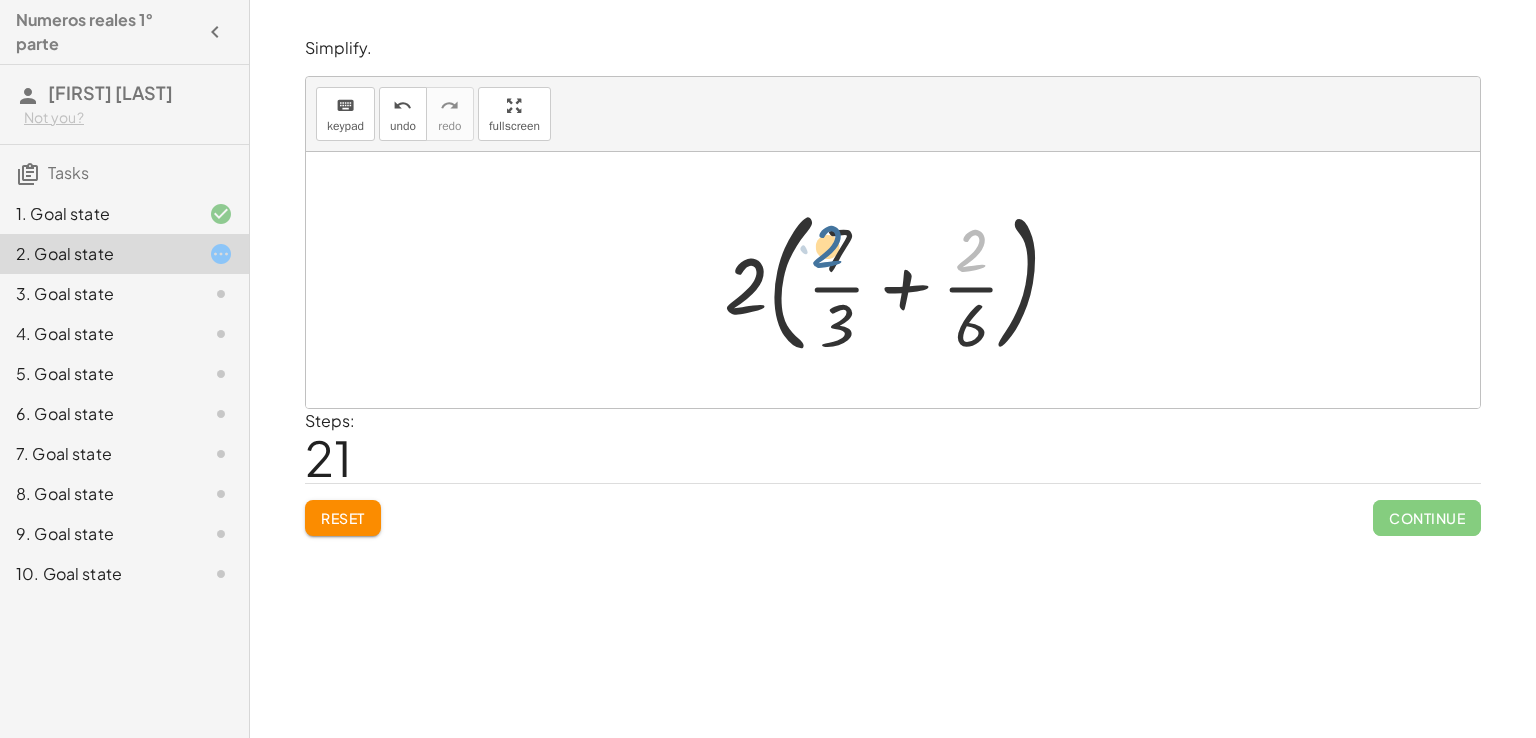drag, startPoint x: 969, startPoint y: 257, endPoint x: 815, endPoint y: 253, distance: 154.05194 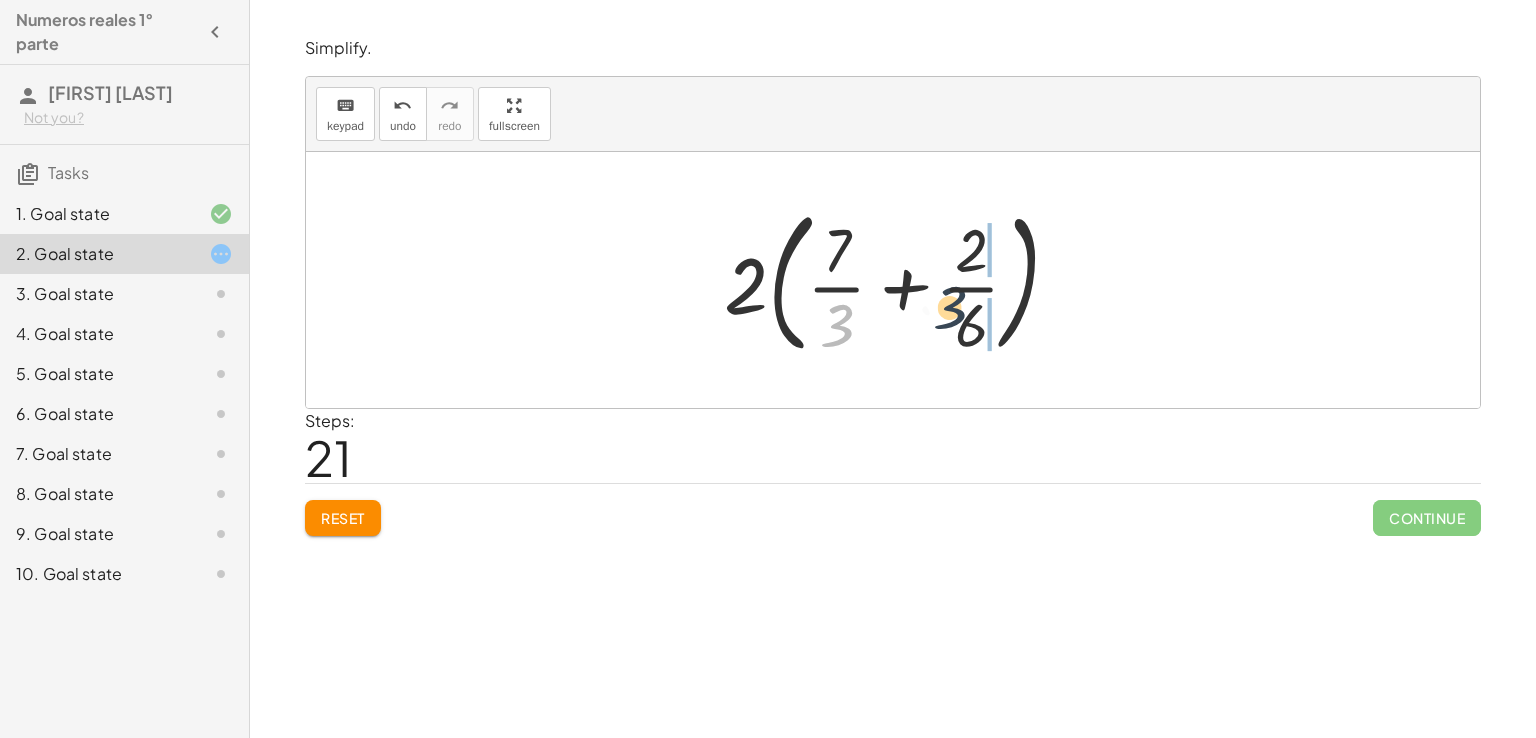 drag, startPoint x: 846, startPoint y: 326, endPoint x: 998, endPoint y: 317, distance: 152.26622 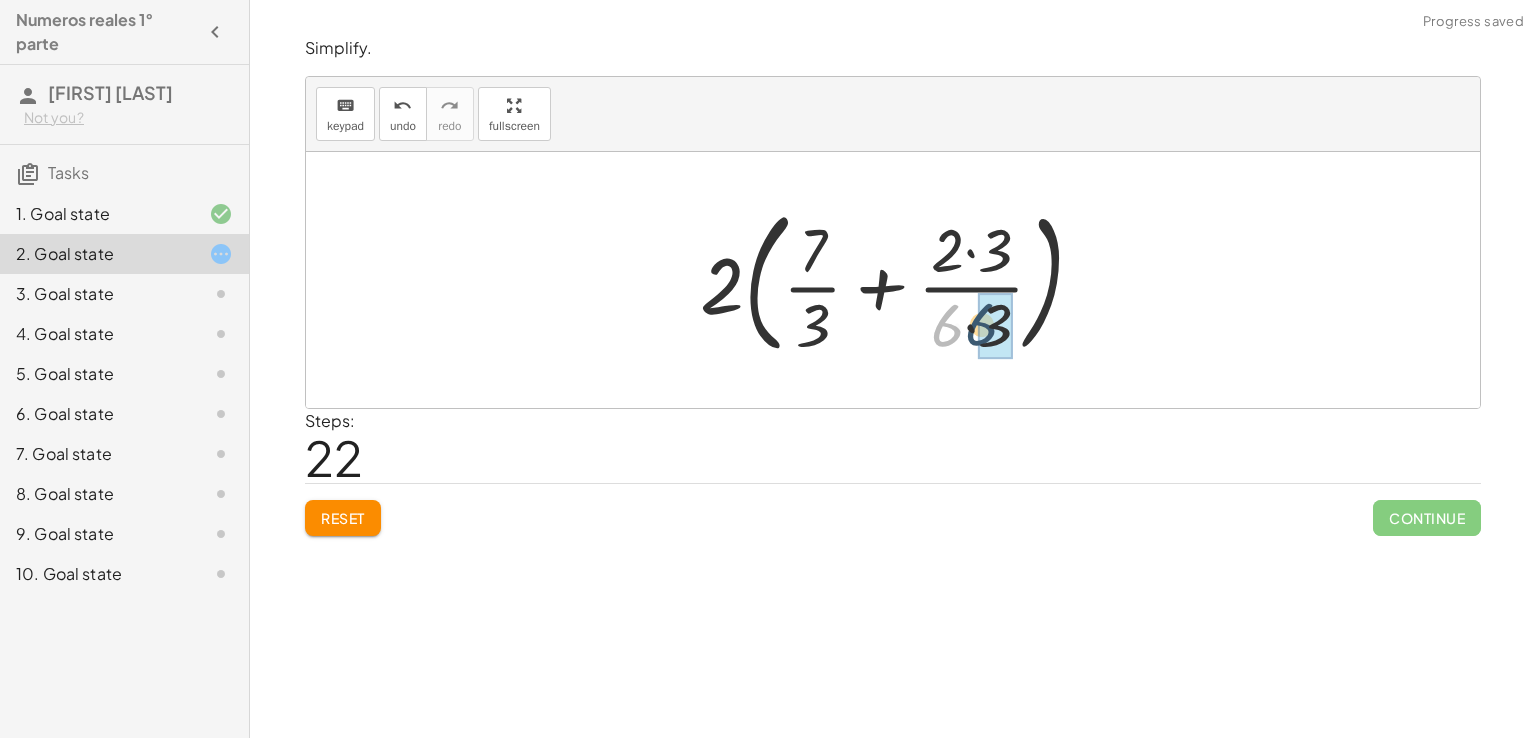 drag, startPoint x: 948, startPoint y: 324, endPoint x: 996, endPoint y: 321, distance: 48.09366 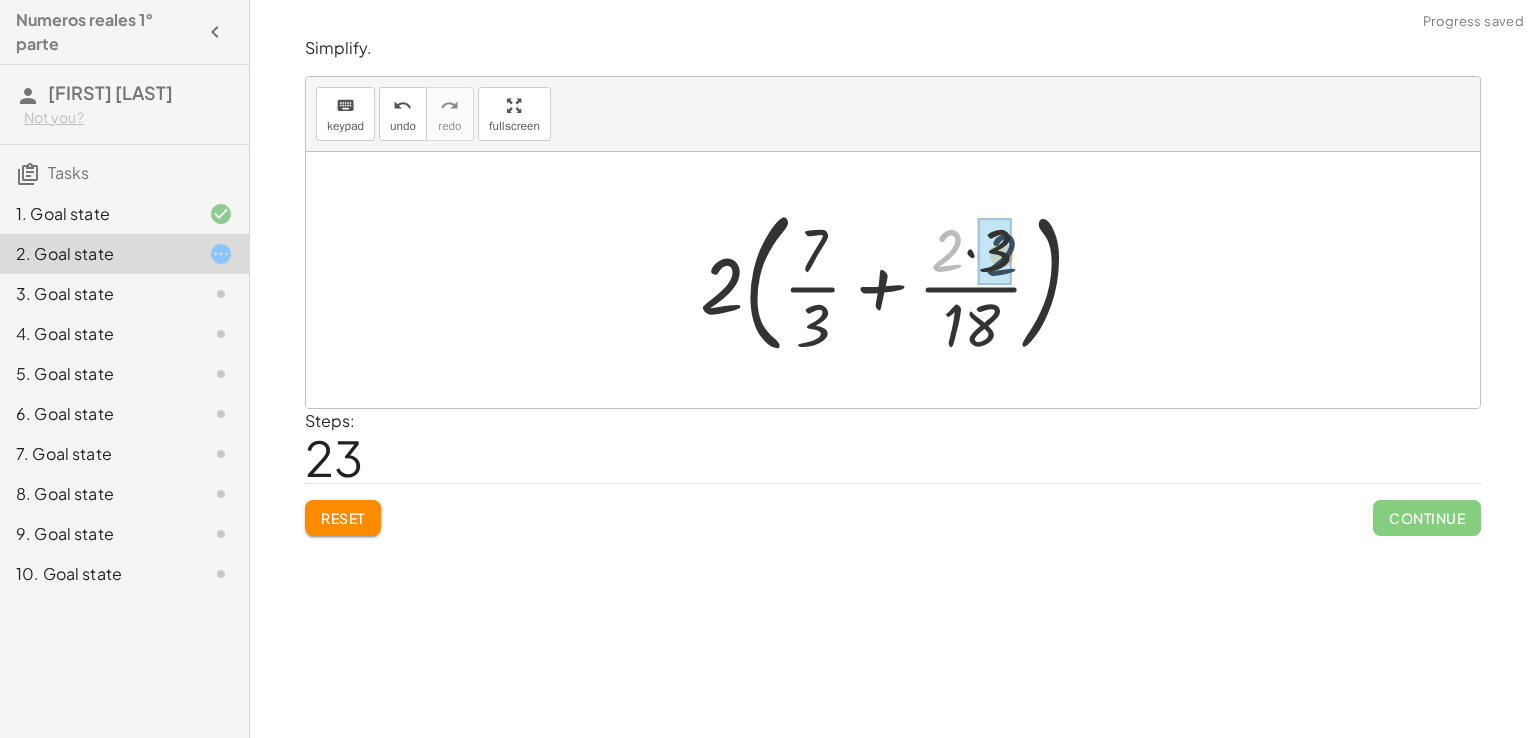 drag, startPoint x: 943, startPoint y: 257, endPoint x: 1002, endPoint y: 261, distance: 59.135437 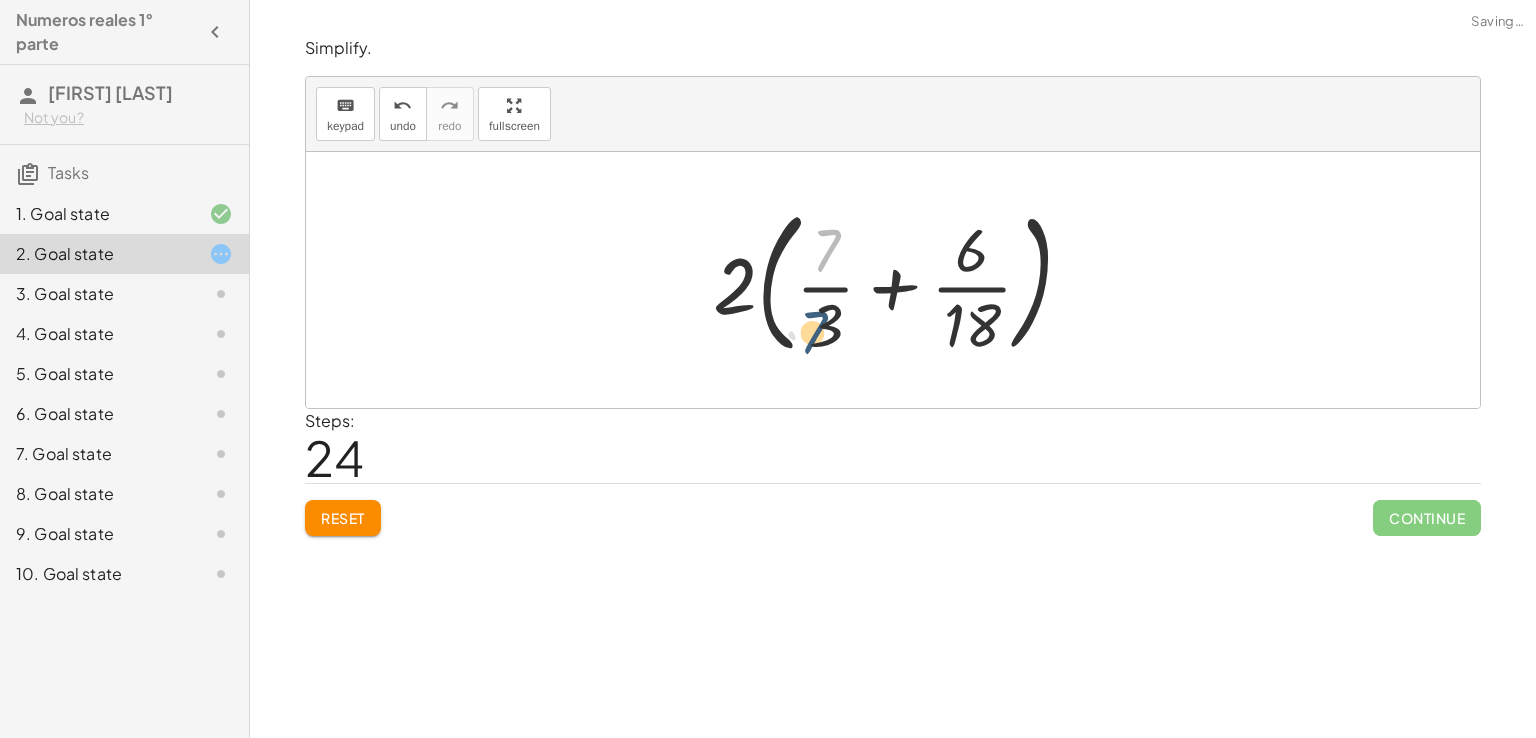 drag, startPoint x: 841, startPoint y: 253, endPoint x: 828, endPoint y: 341, distance: 88.95505 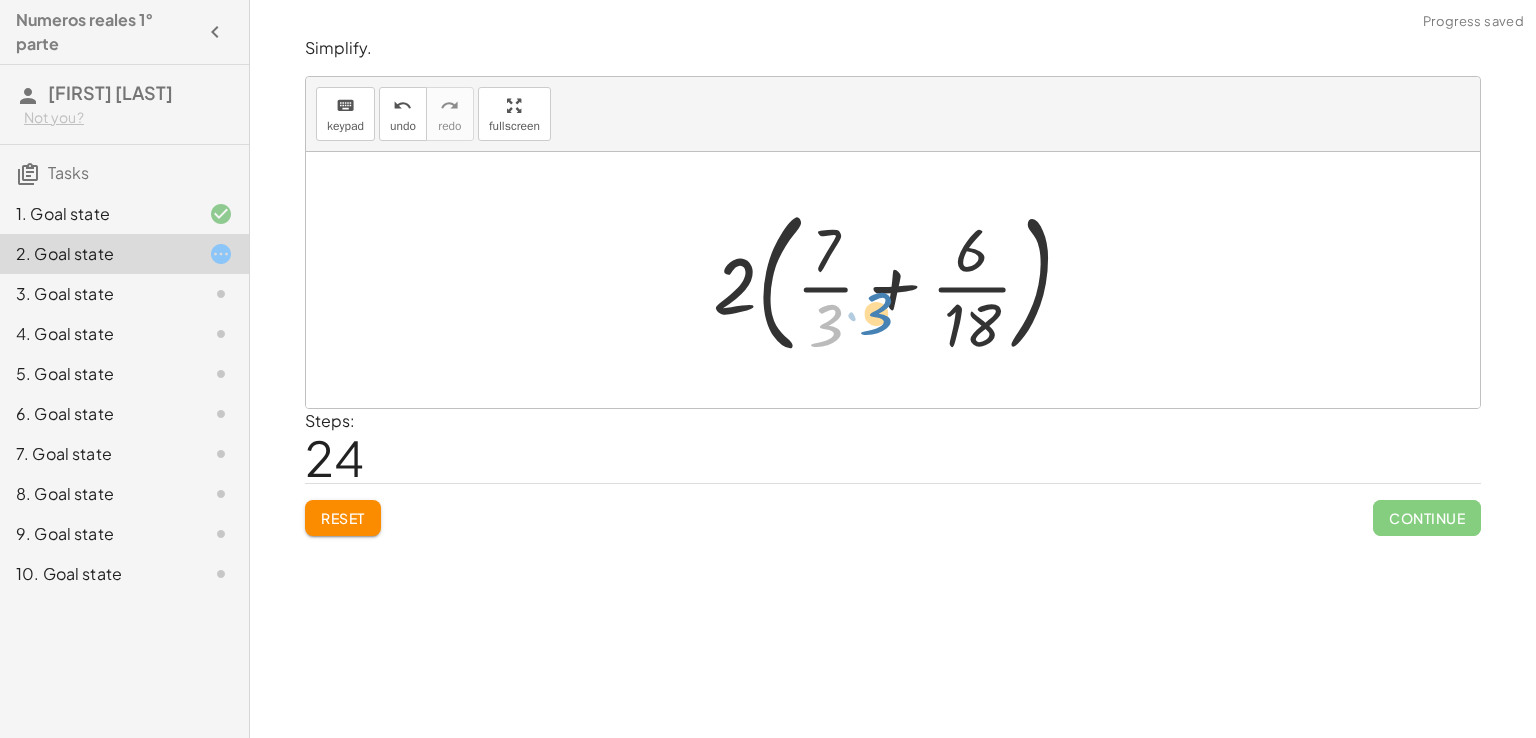 drag, startPoint x: 828, startPoint y: 337, endPoint x: 957, endPoint y: 346, distance: 129.31357 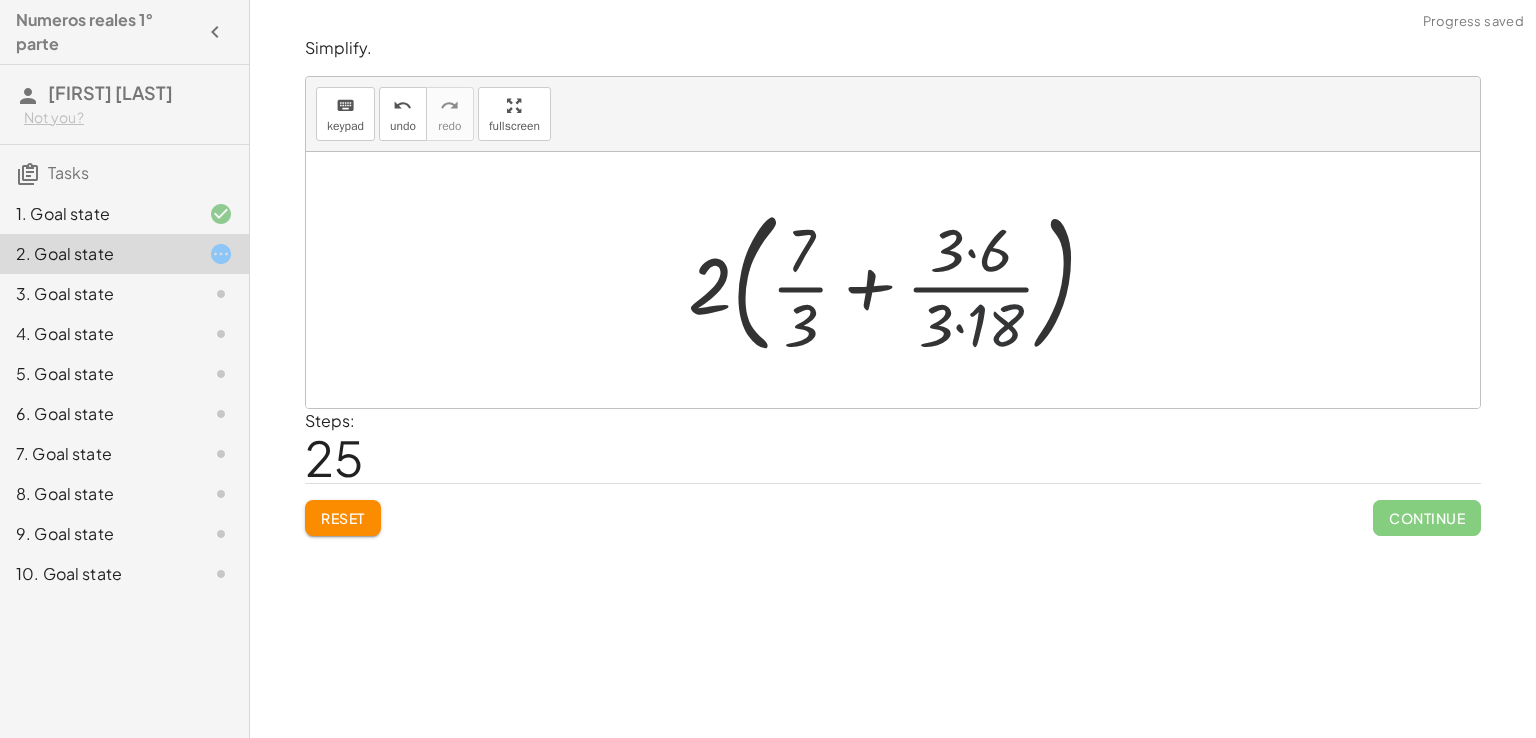 click at bounding box center (900, 280) 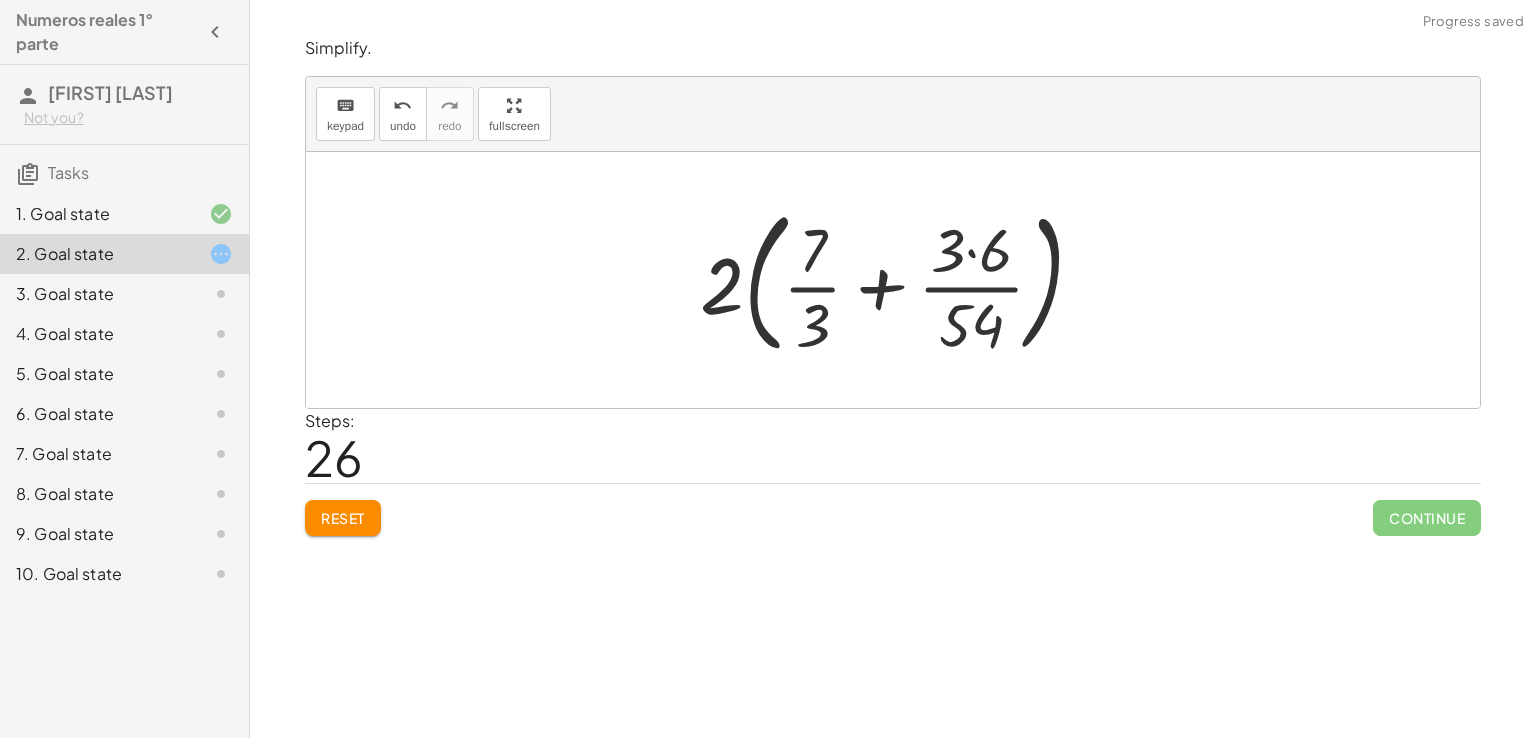 click at bounding box center [900, 280] 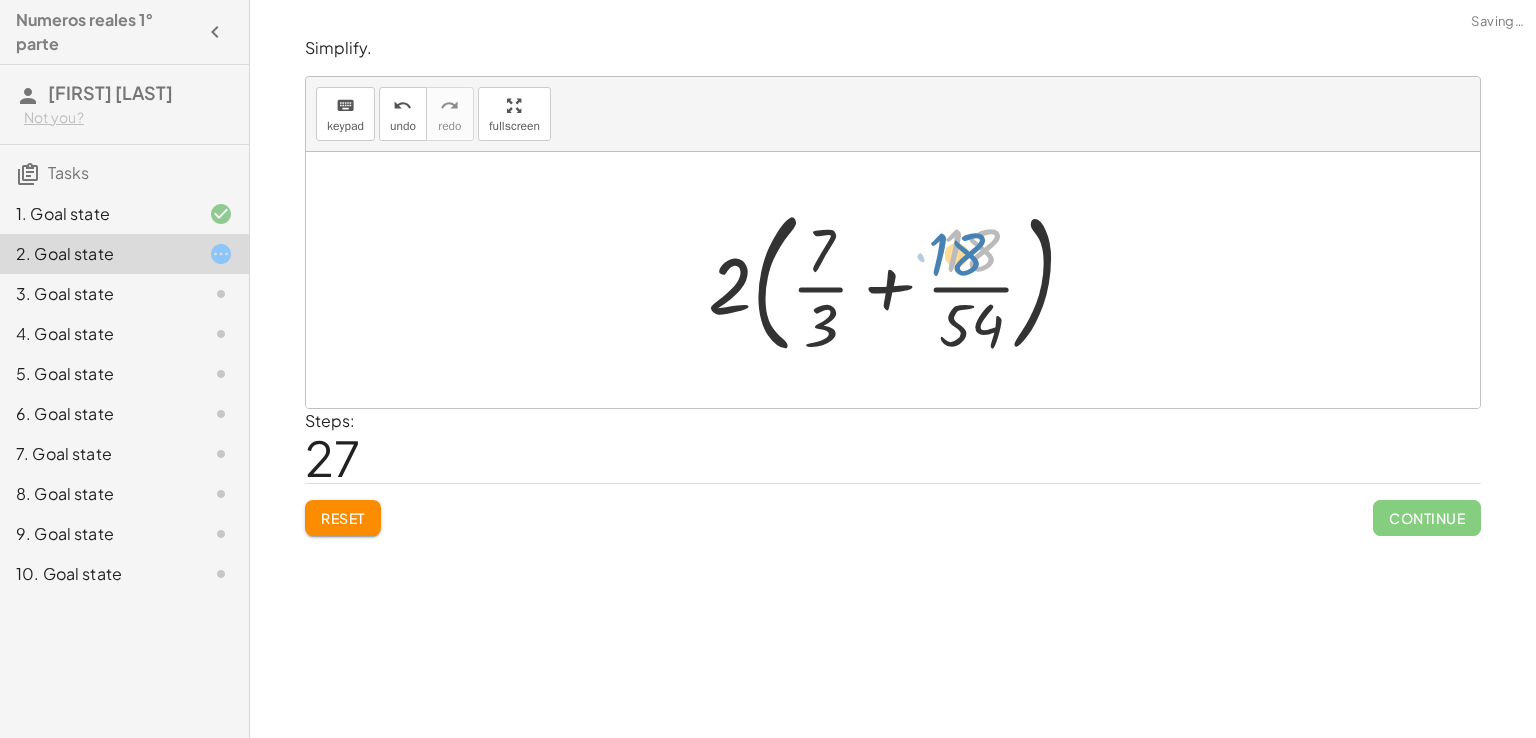 click at bounding box center (900, 280) 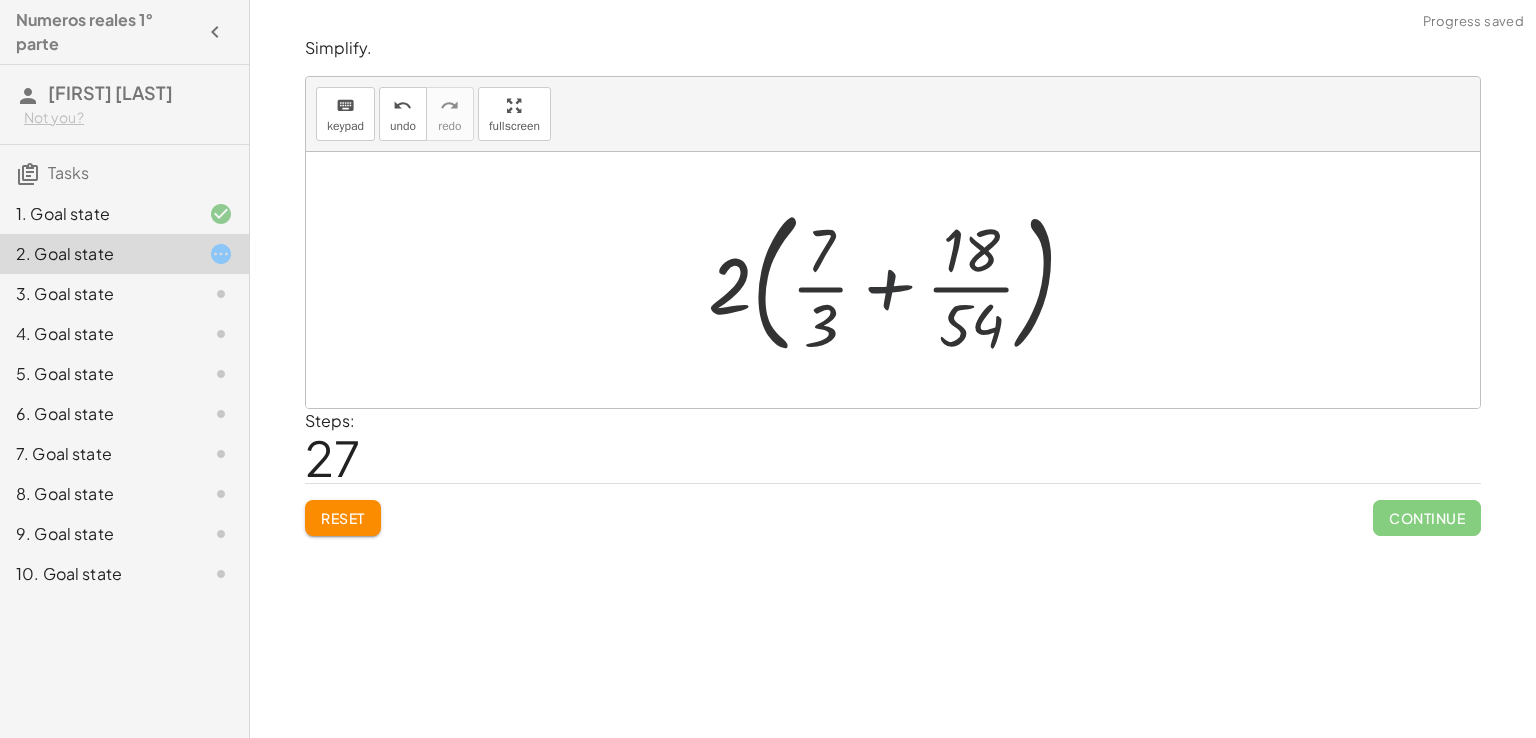 click at bounding box center [900, 280] 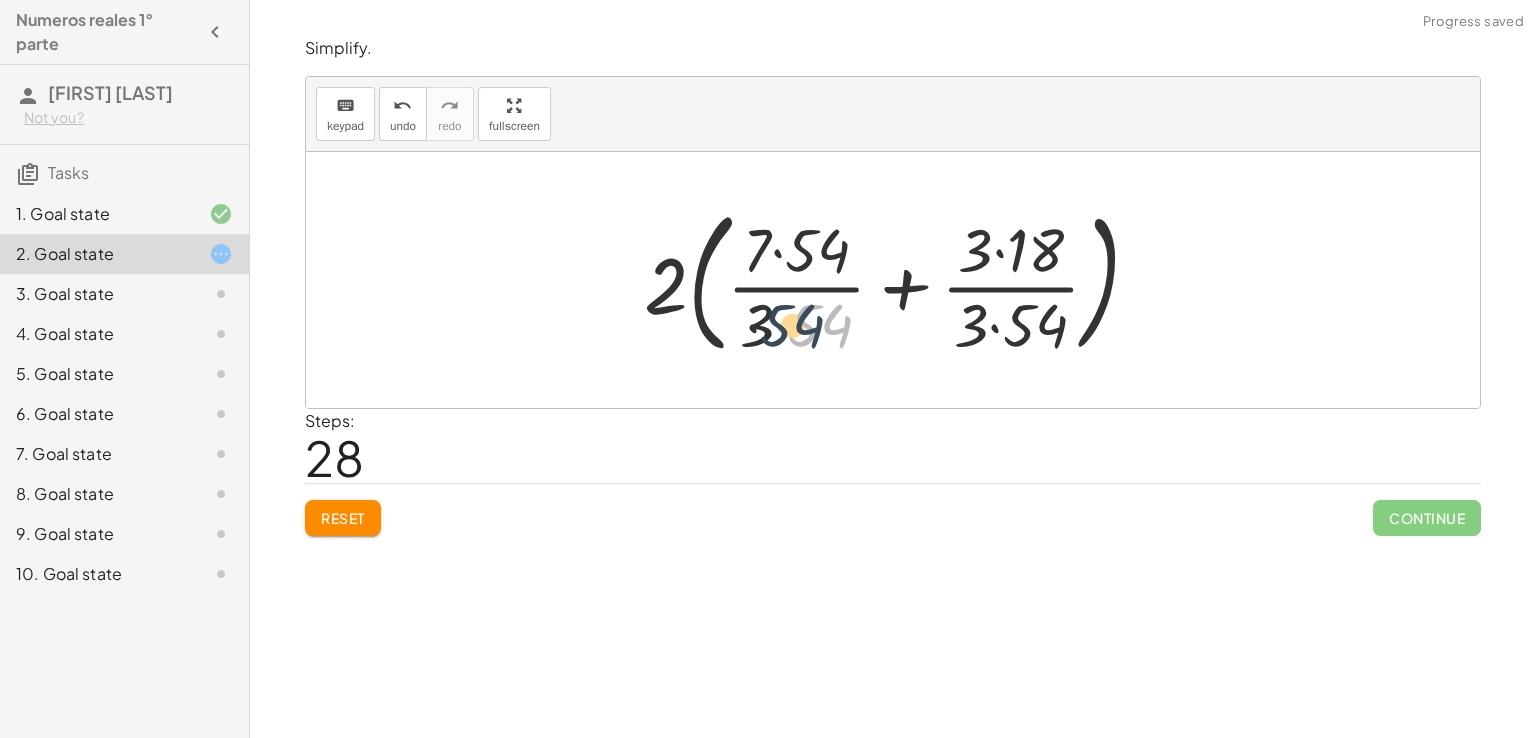 drag, startPoint x: 807, startPoint y: 325, endPoint x: 772, endPoint y: 324, distance: 35.014282 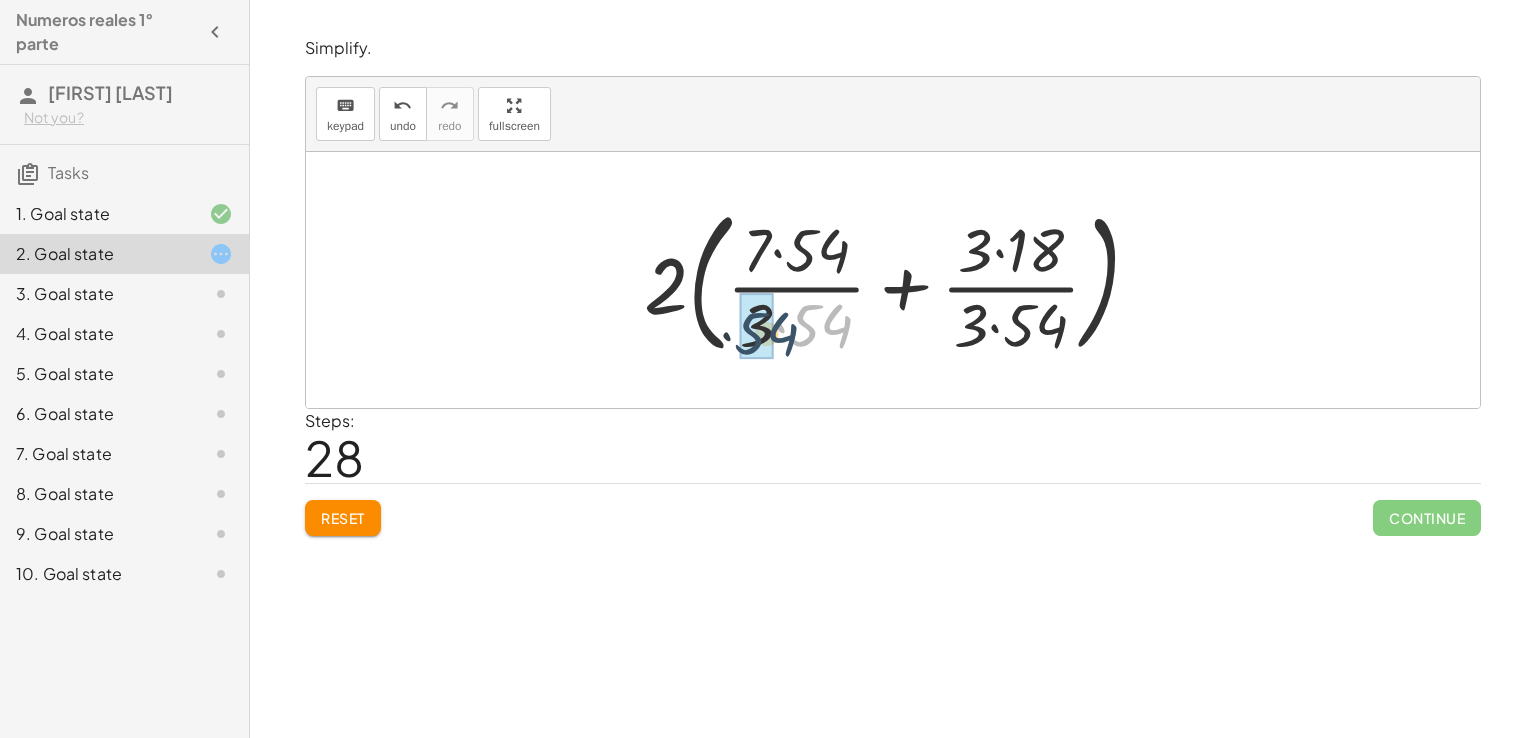 drag, startPoint x: 840, startPoint y: 337, endPoint x: 775, endPoint y: 342, distance: 65.192024 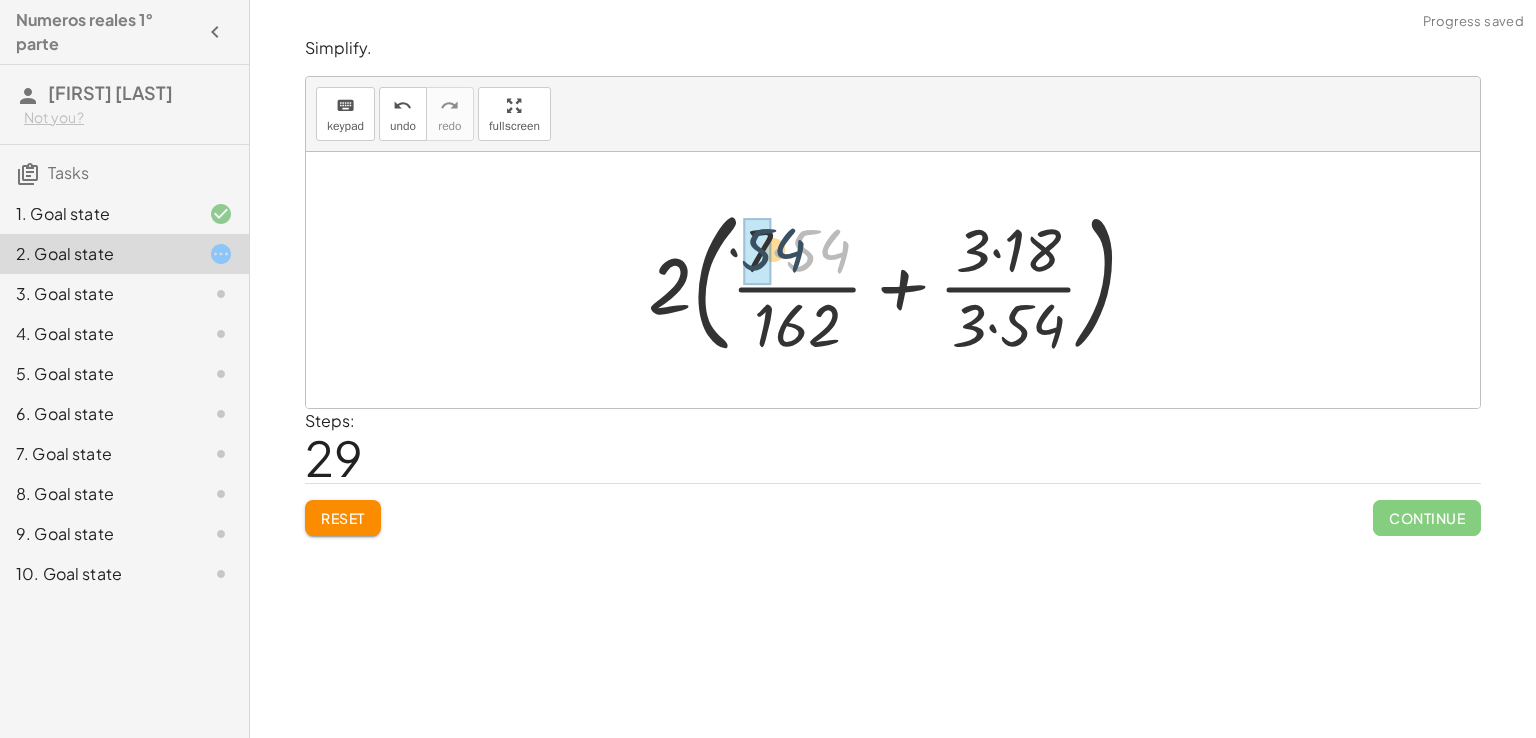 drag, startPoint x: 824, startPoint y: 242, endPoint x: 754, endPoint y: 241, distance: 70.00714 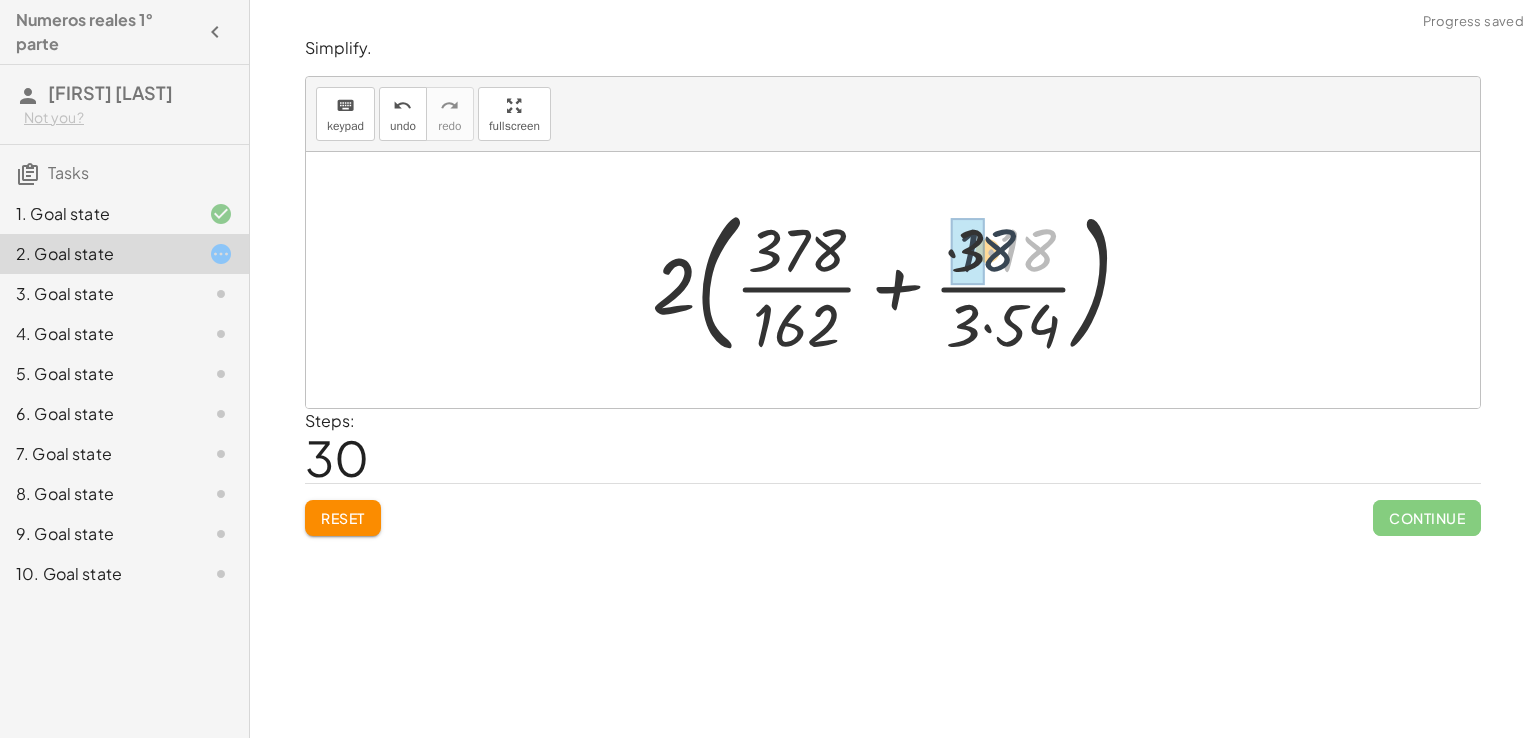 drag, startPoint x: 1009, startPoint y: 253, endPoint x: 932, endPoint y: 250, distance: 77.05842 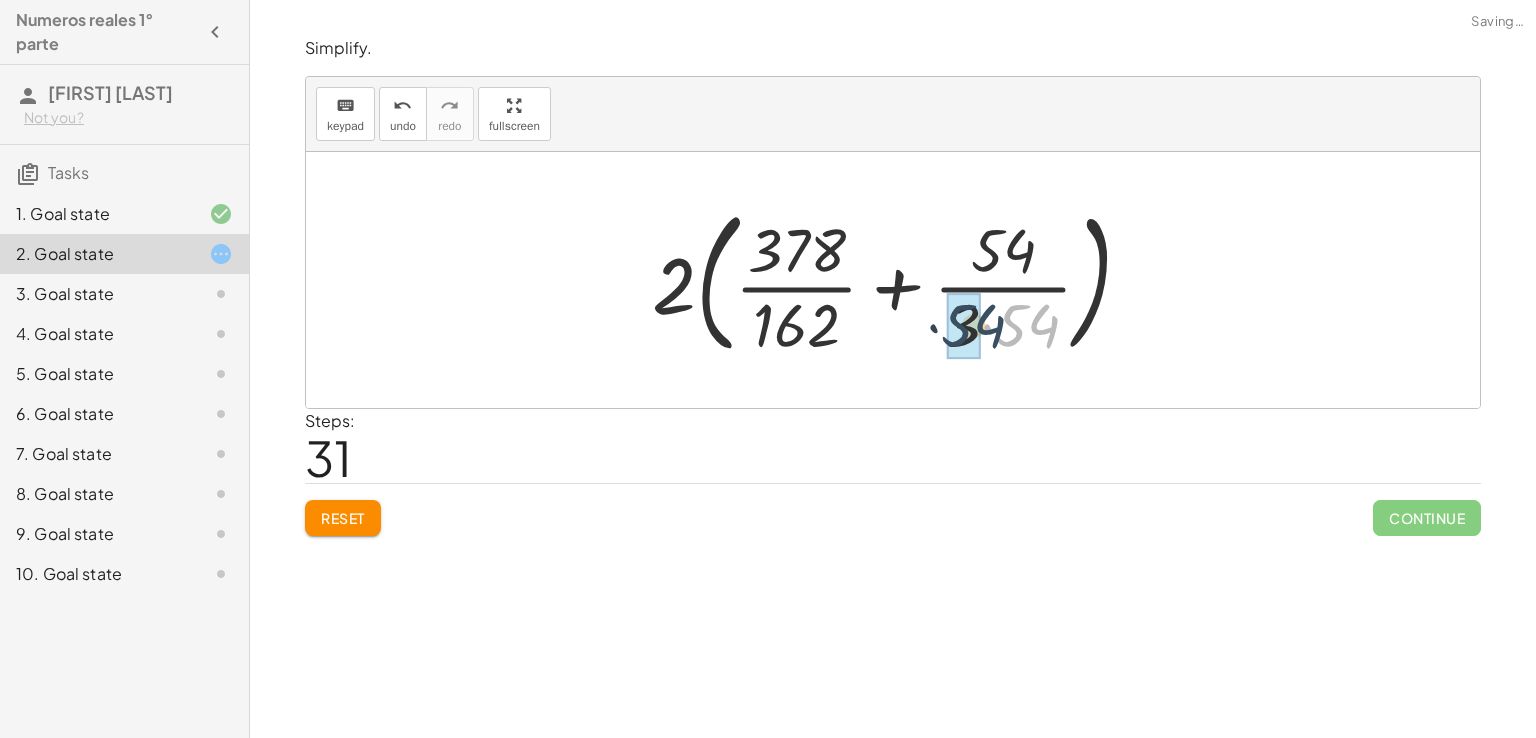 drag, startPoint x: 1032, startPoint y: 317, endPoint x: 957, endPoint y: 315, distance: 75.026665 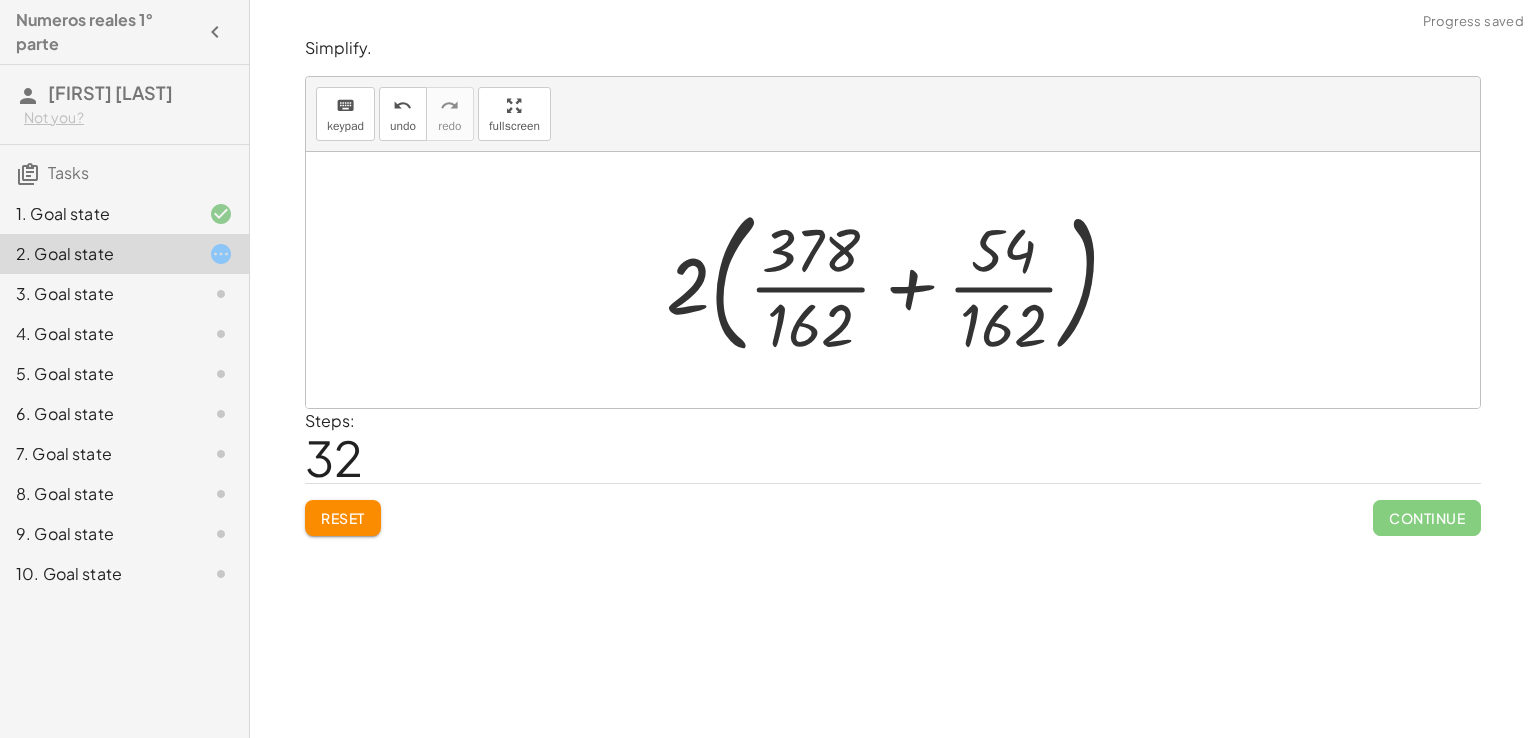 drag, startPoint x: 908, startPoint y: 283, endPoint x: 886, endPoint y: 365, distance: 84.89994 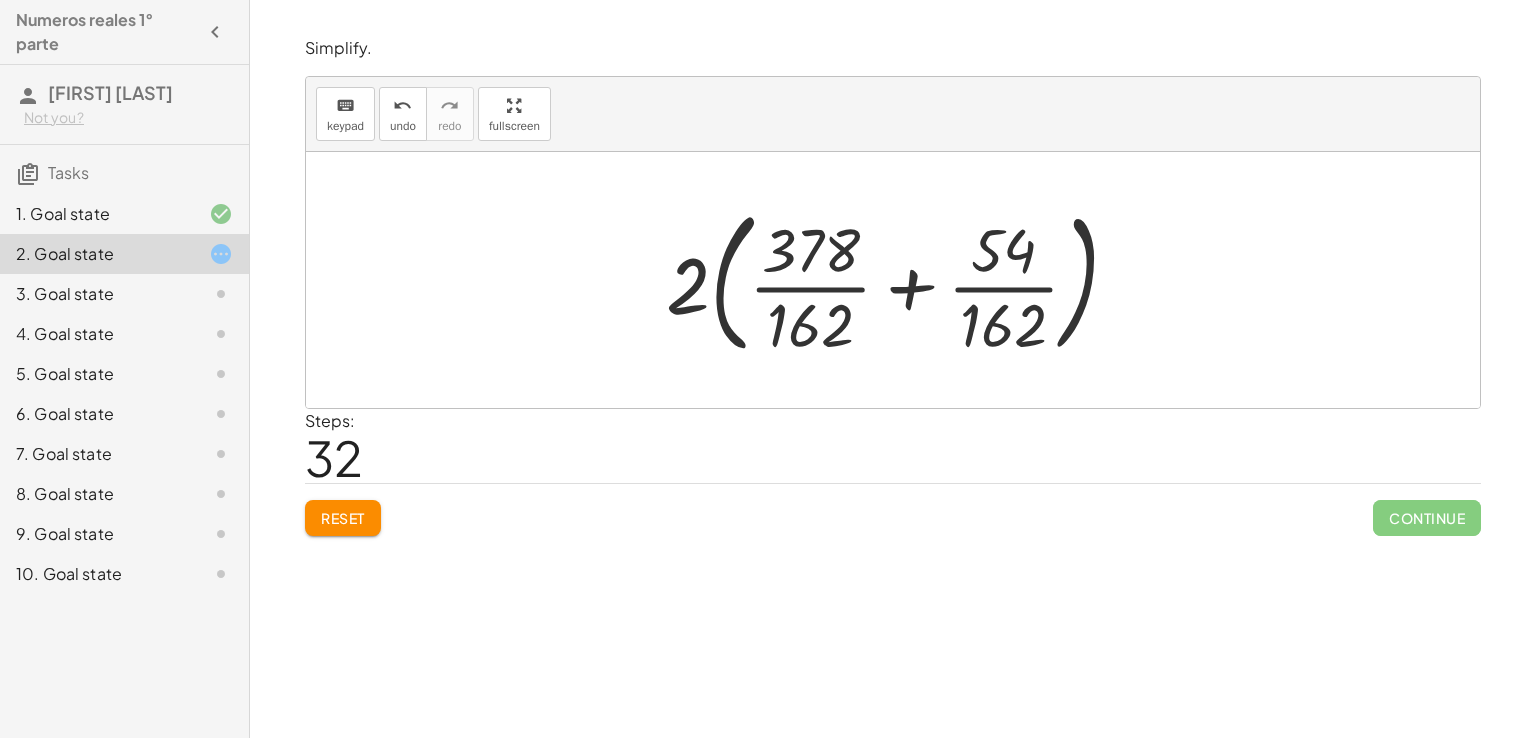 click at bounding box center [901, 280] 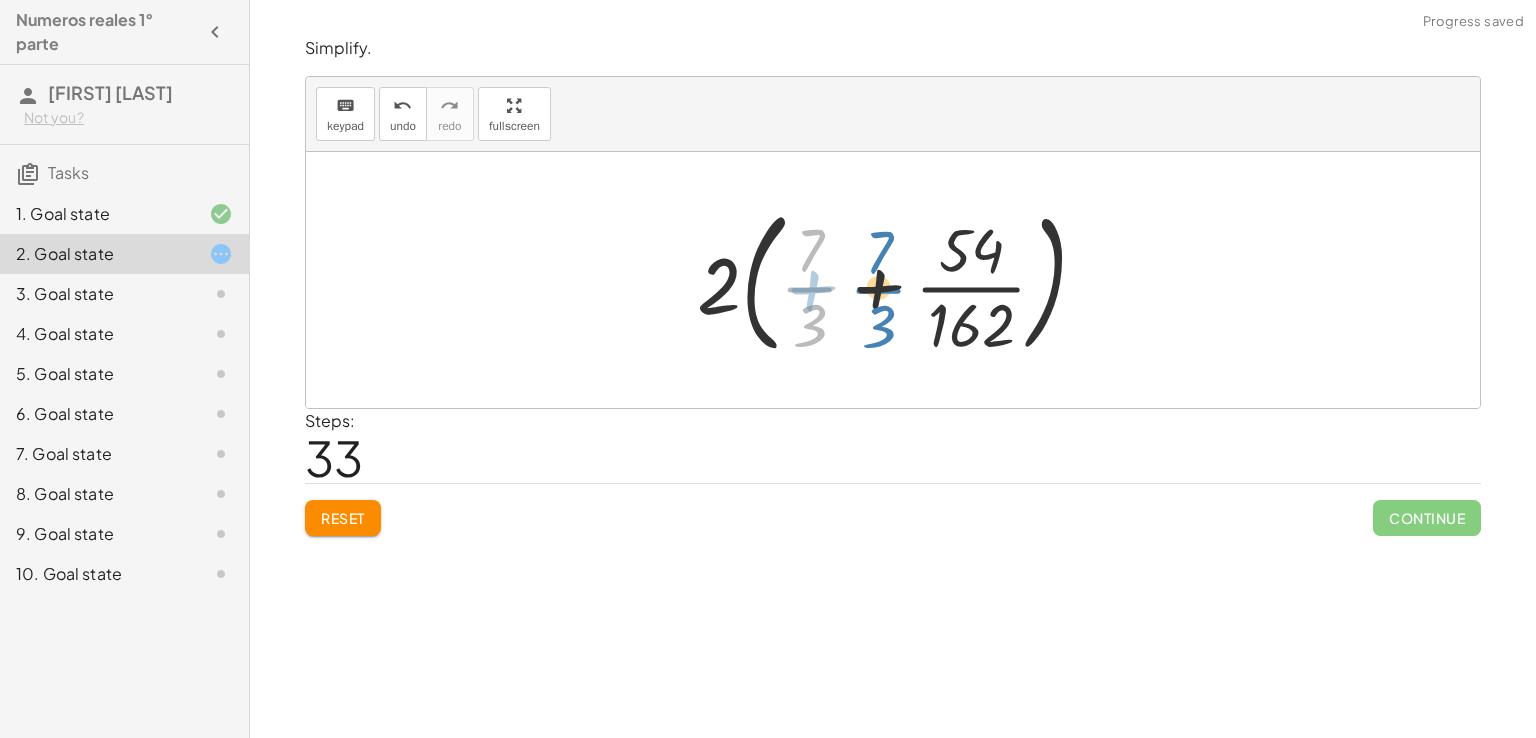 drag, startPoint x: 816, startPoint y: 286, endPoint x: 879, endPoint y: 287, distance: 63.007935 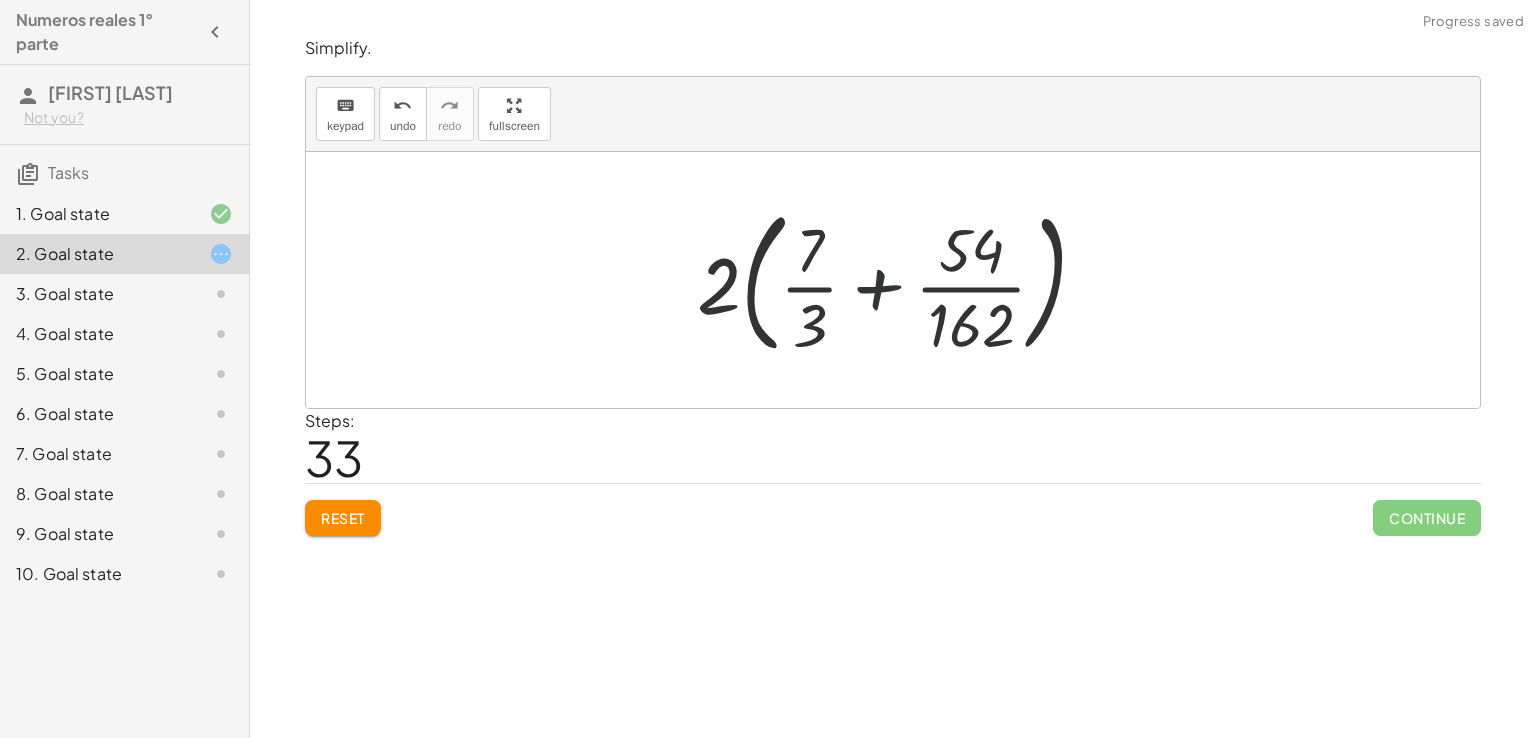 click at bounding box center (900, 280) 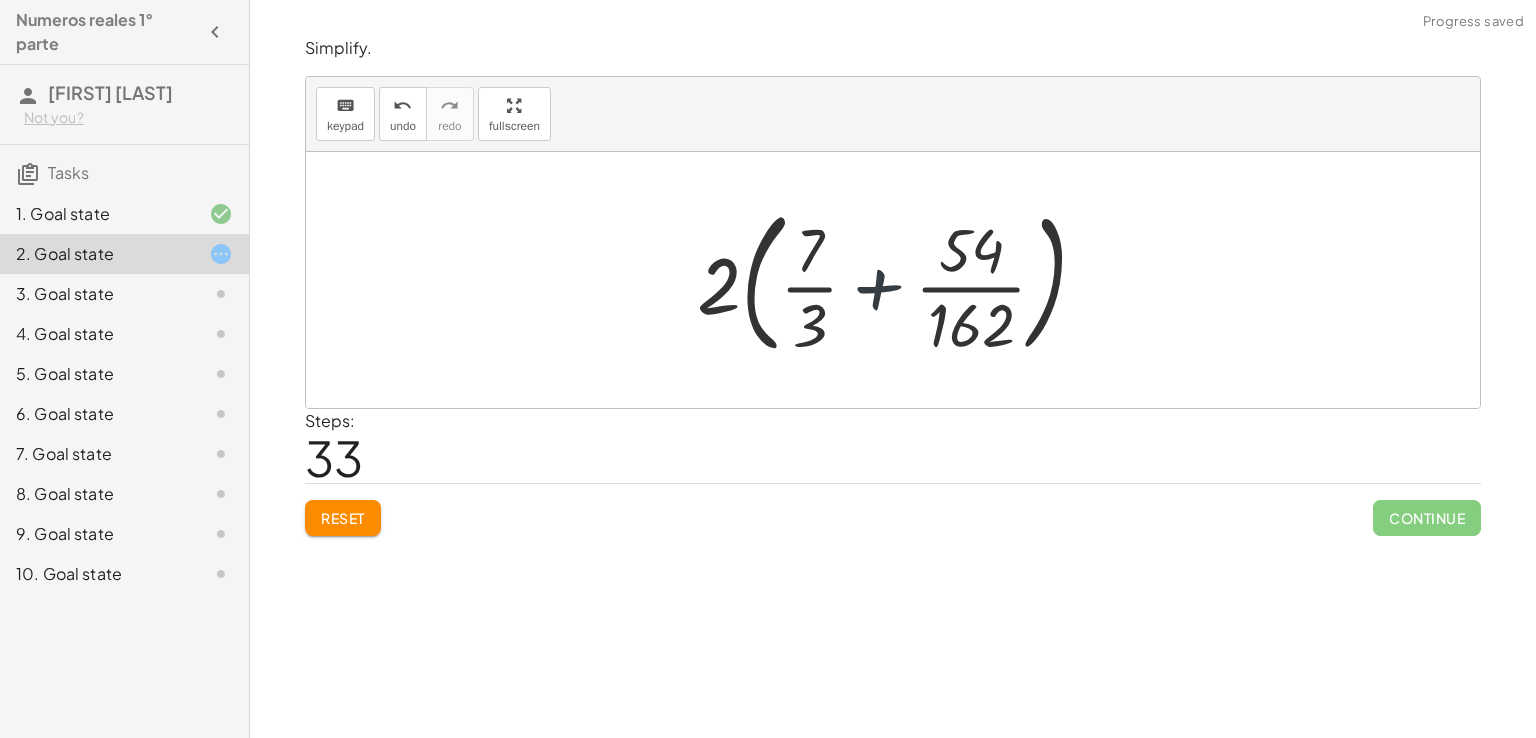 click at bounding box center [900, 280] 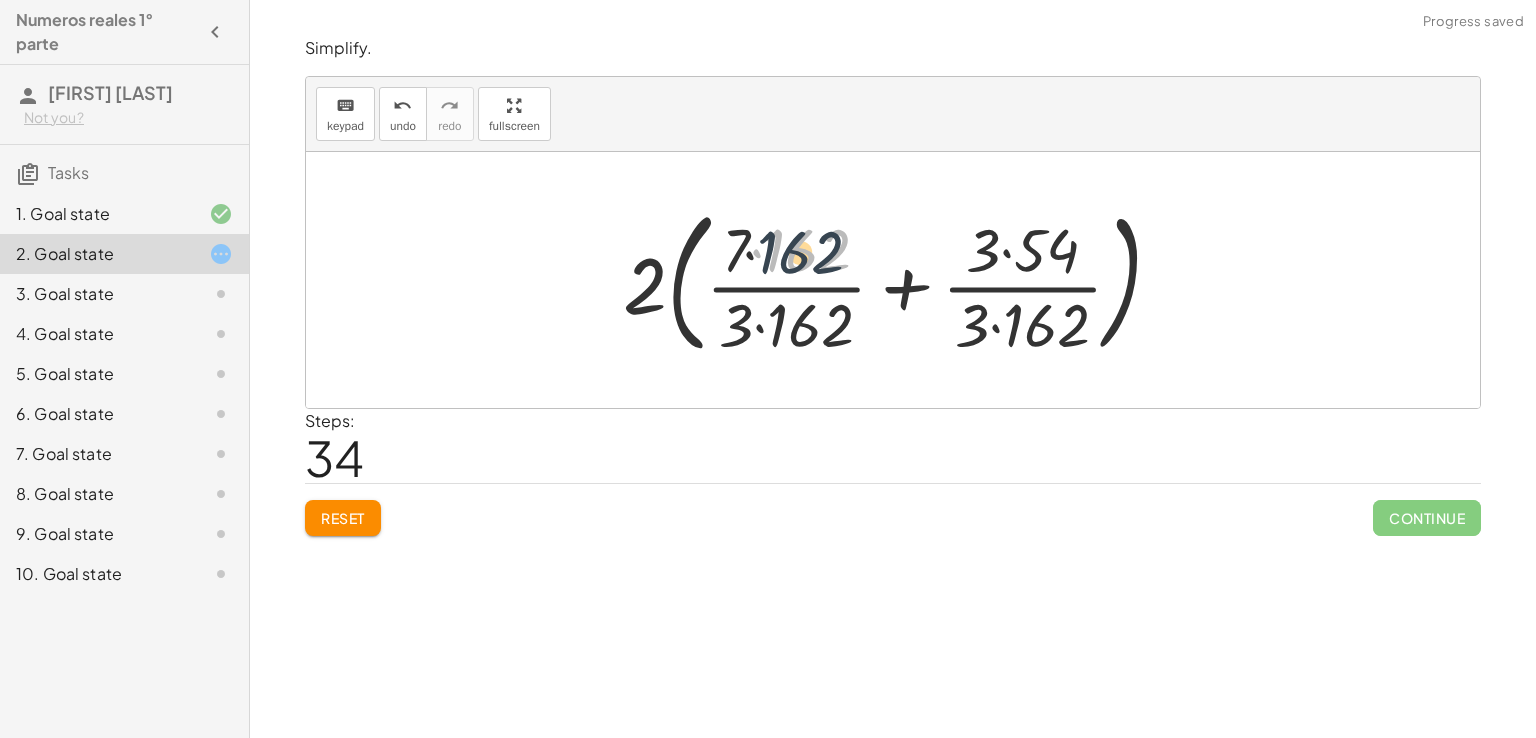drag, startPoint x: 816, startPoint y: 234, endPoint x: 759, endPoint y: 237, distance: 57.07889 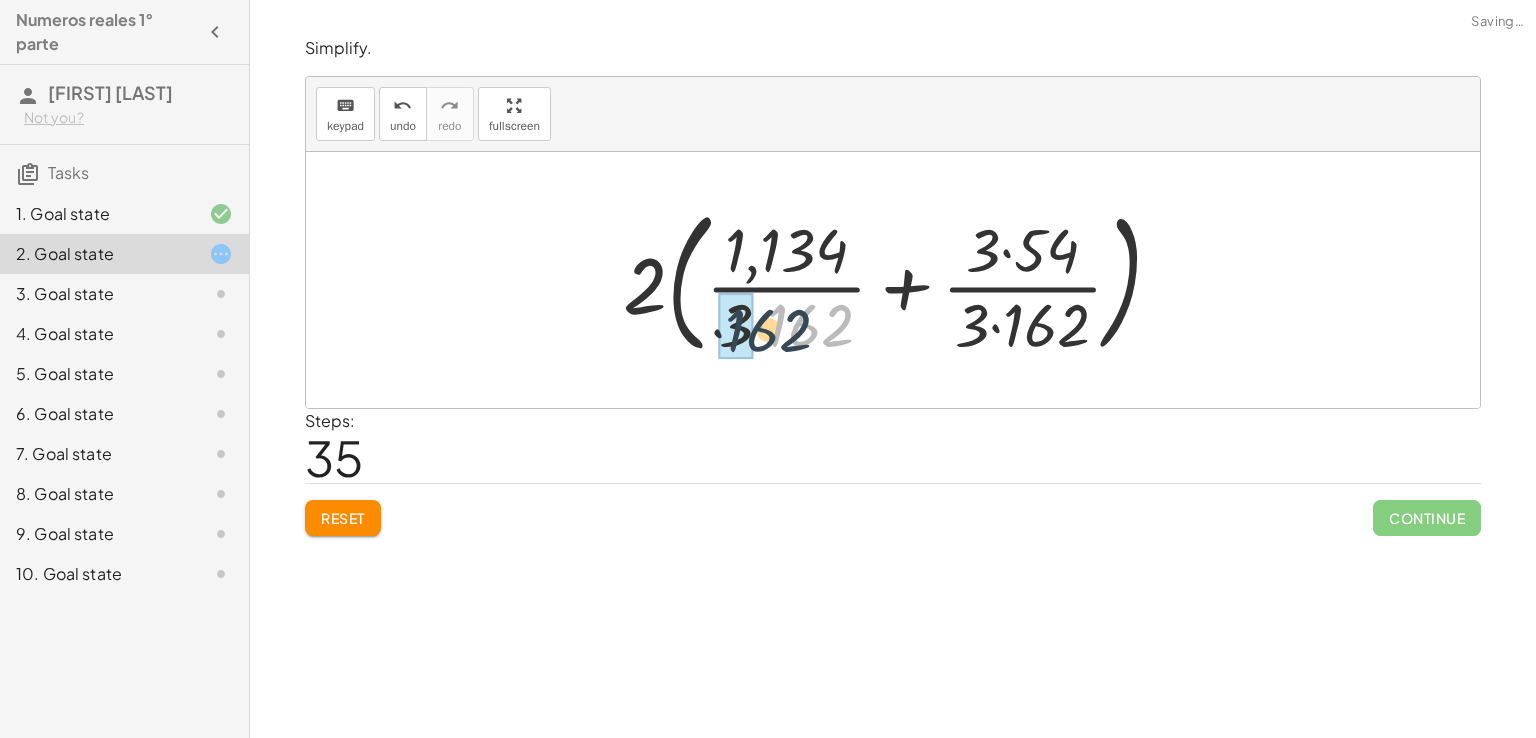 drag, startPoint x: 824, startPoint y: 323, endPoint x: 735, endPoint y: 329, distance: 89.20202 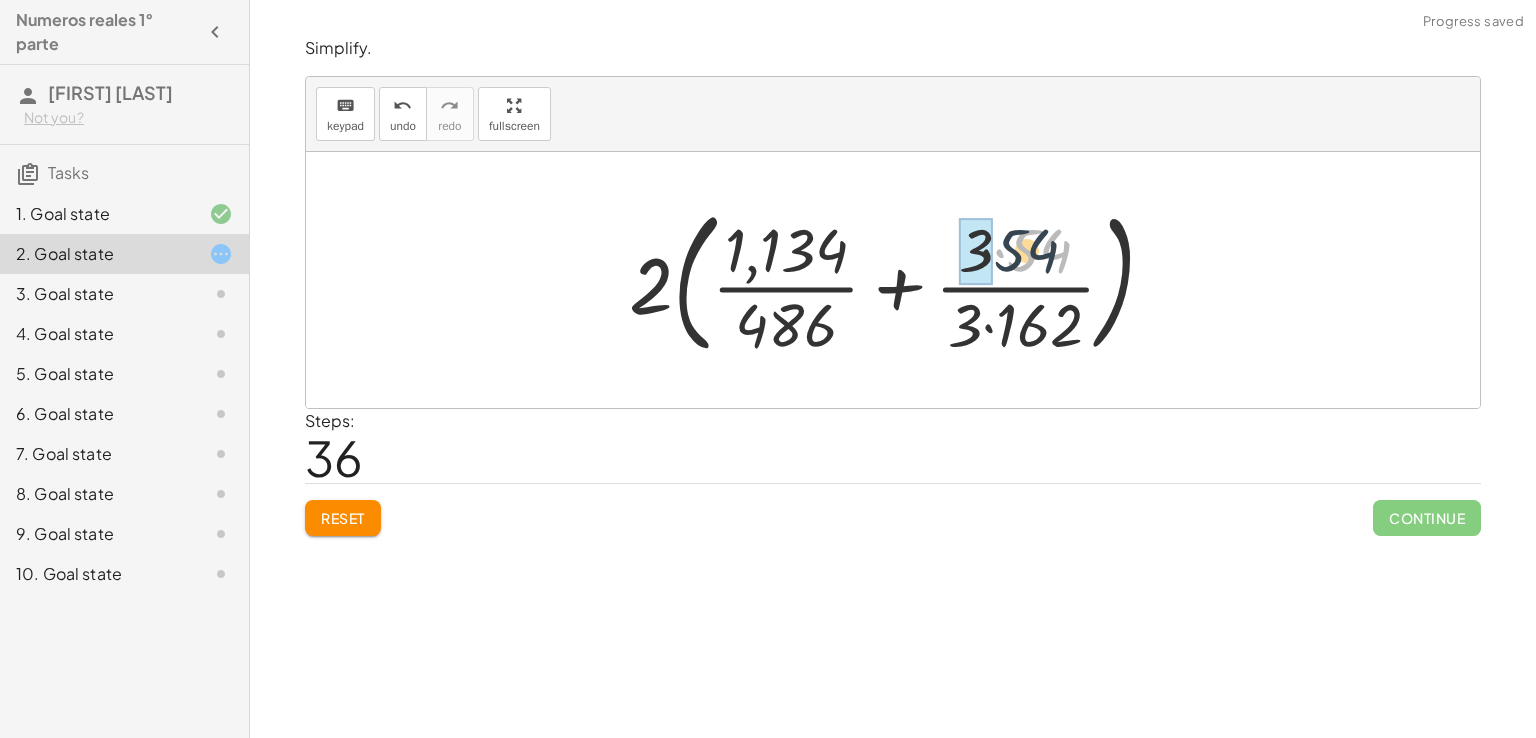 drag, startPoint x: 1052, startPoint y: 249, endPoint x: 972, endPoint y: 247, distance: 80.024994 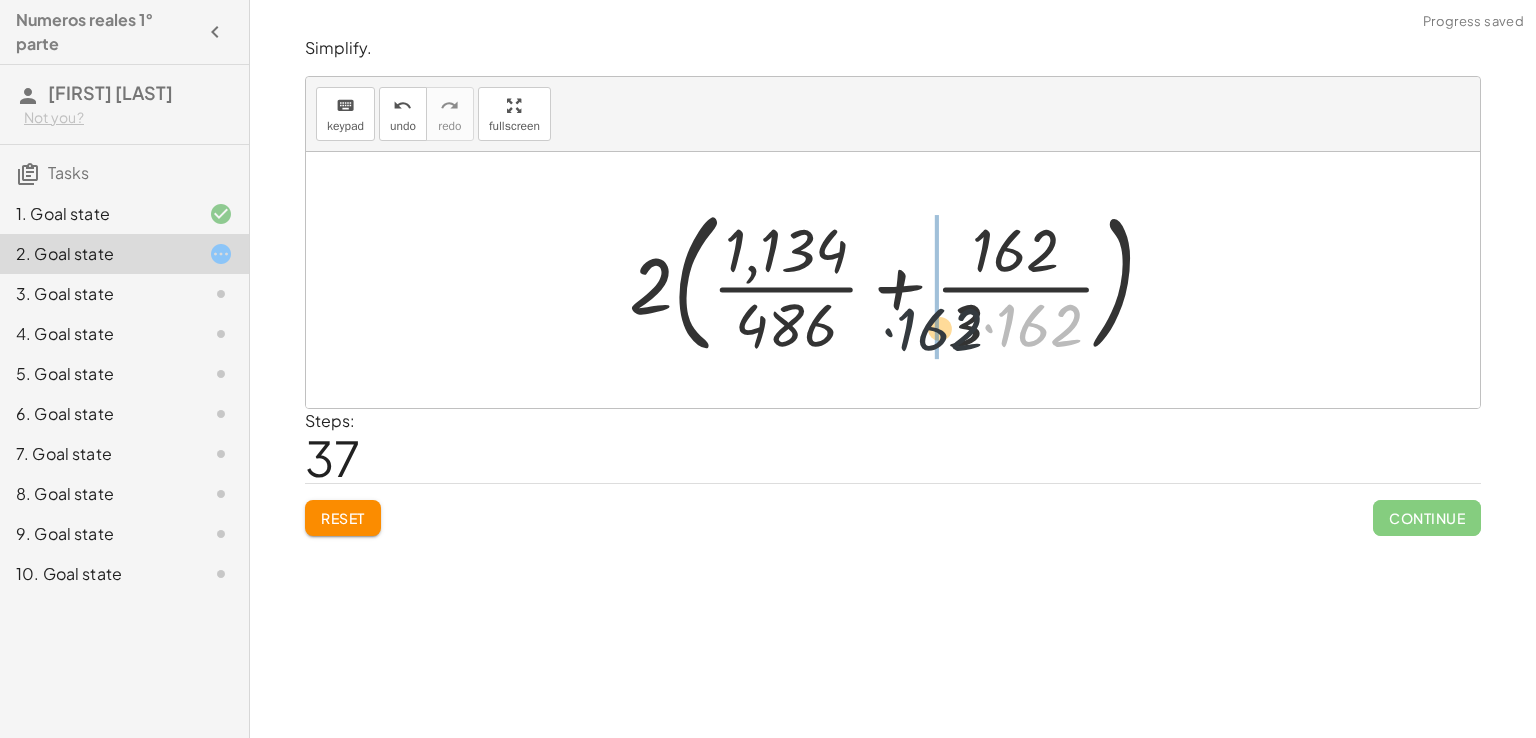 drag, startPoint x: 1067, startPoint y: 329, endPoint x: 952, endPoint y: 333, distance: 115.06954 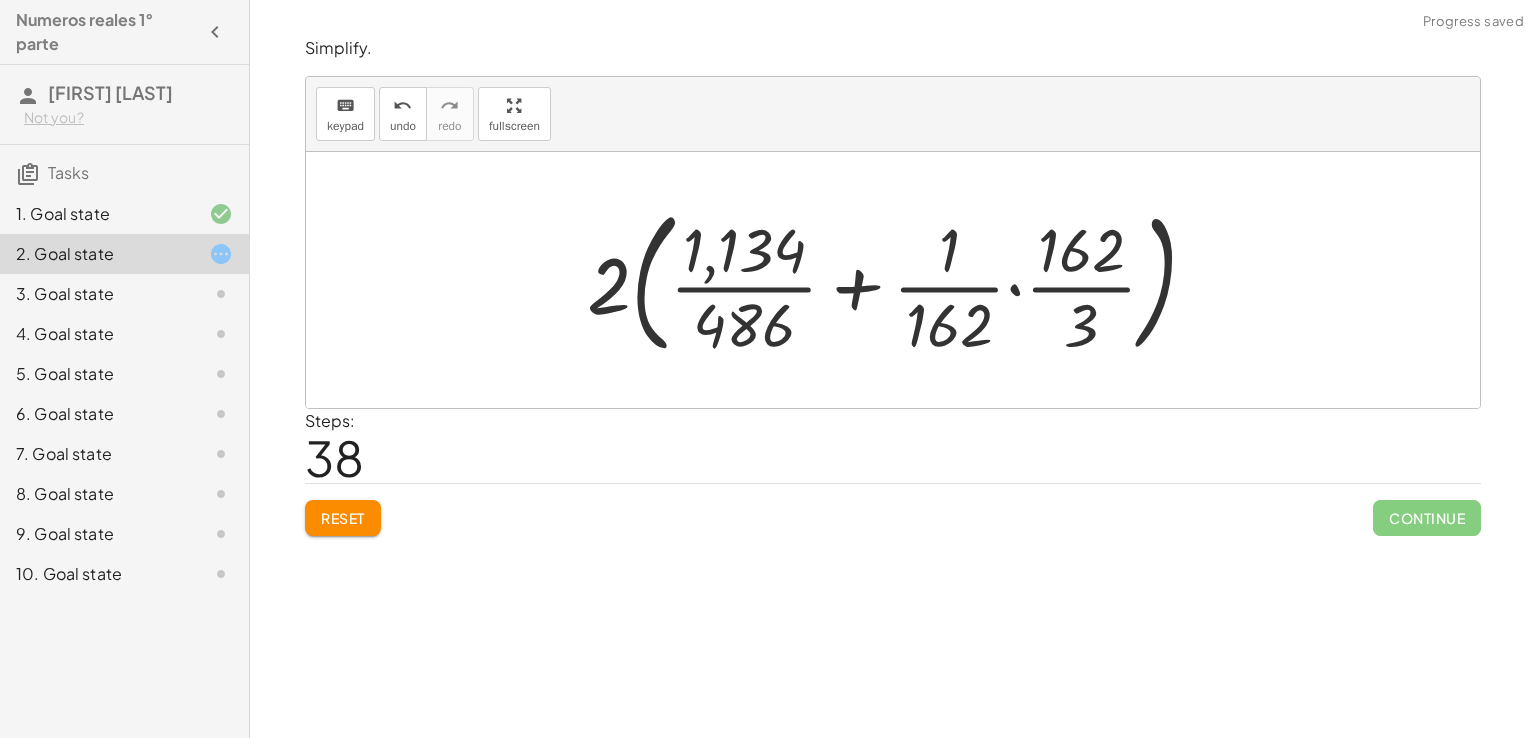 click at bounding box center (900, 280) 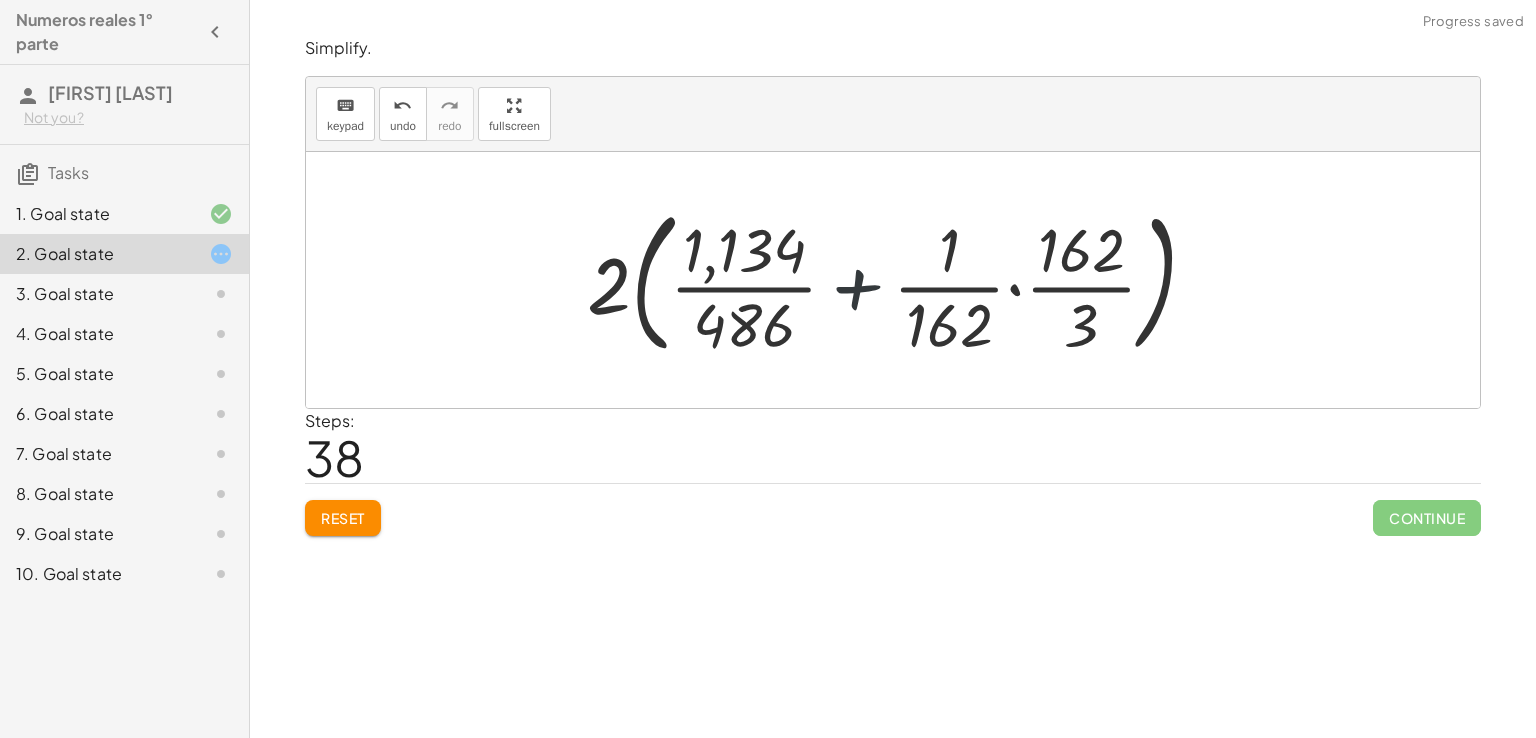 click at bounding box center [900, 280] 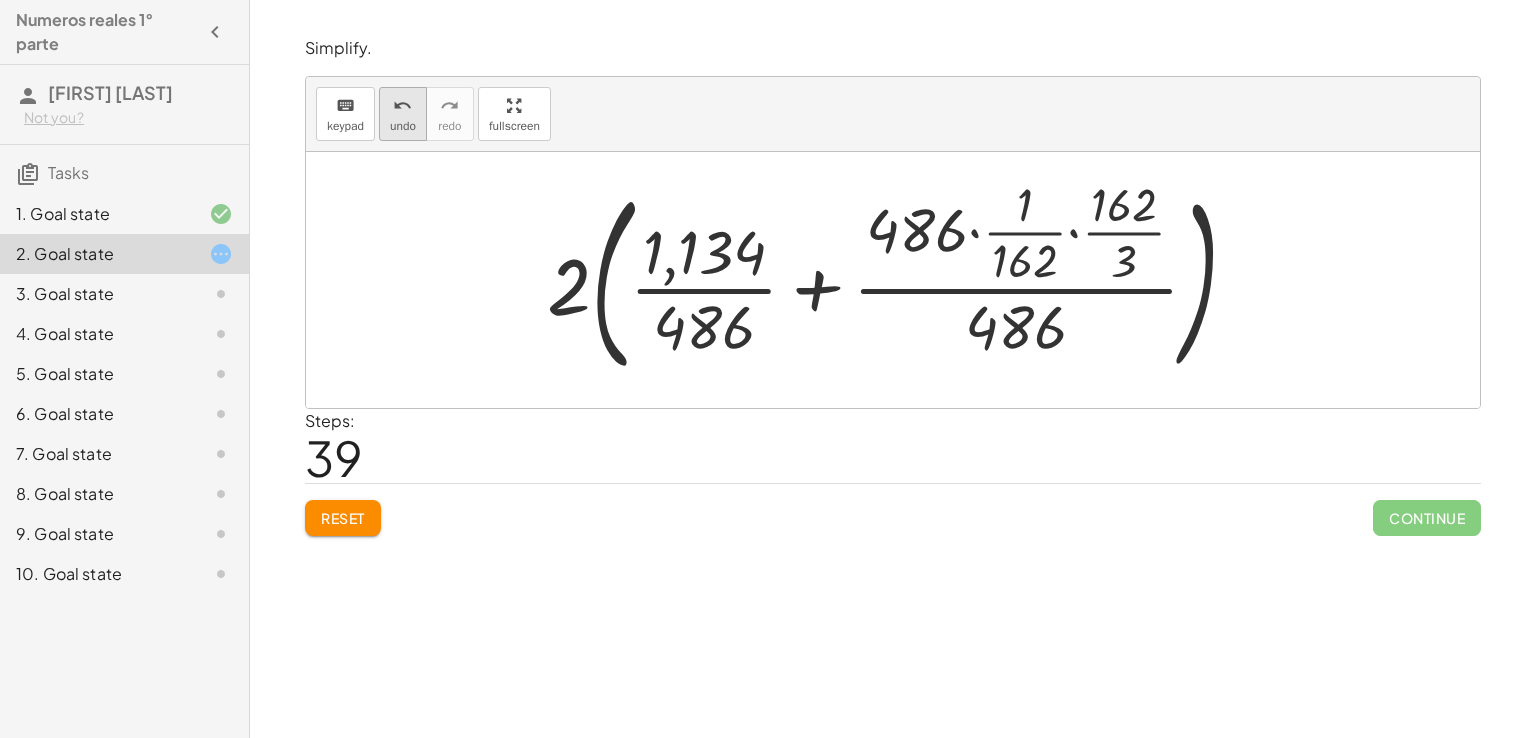 click on "undo" at bounding box center (402, 106) 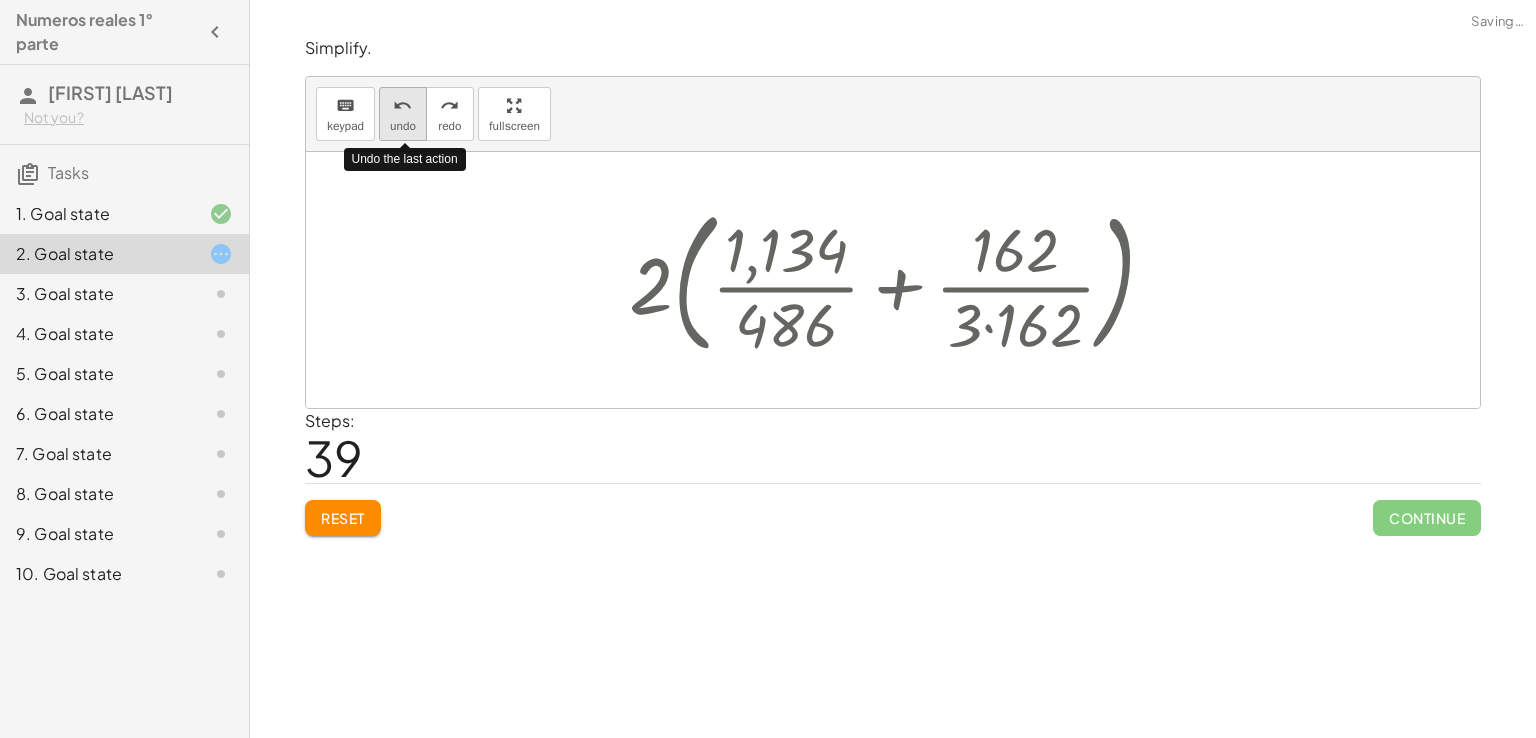 click on "undo" at bounding box center (402, 106) 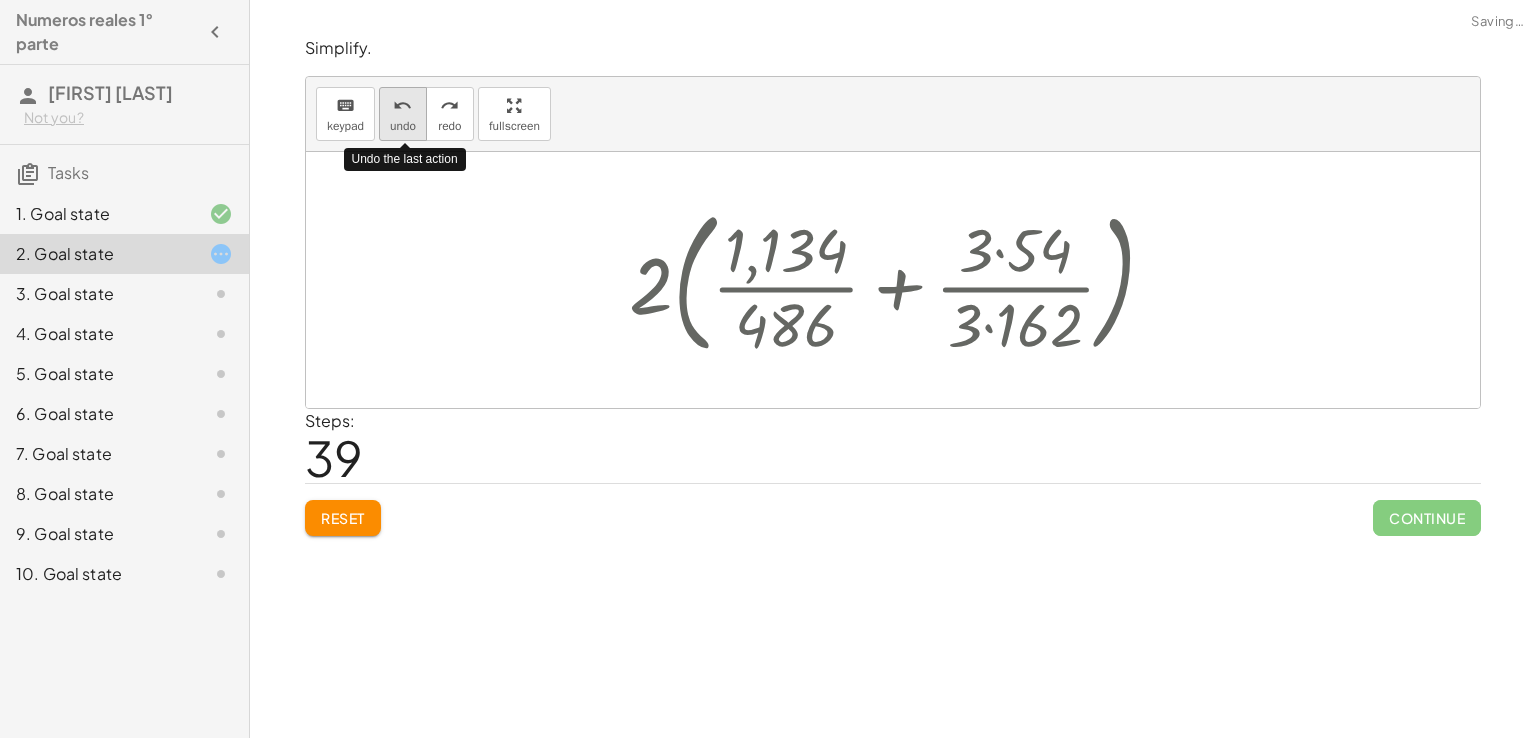 click on "undo" at bounding box center (402, 106) 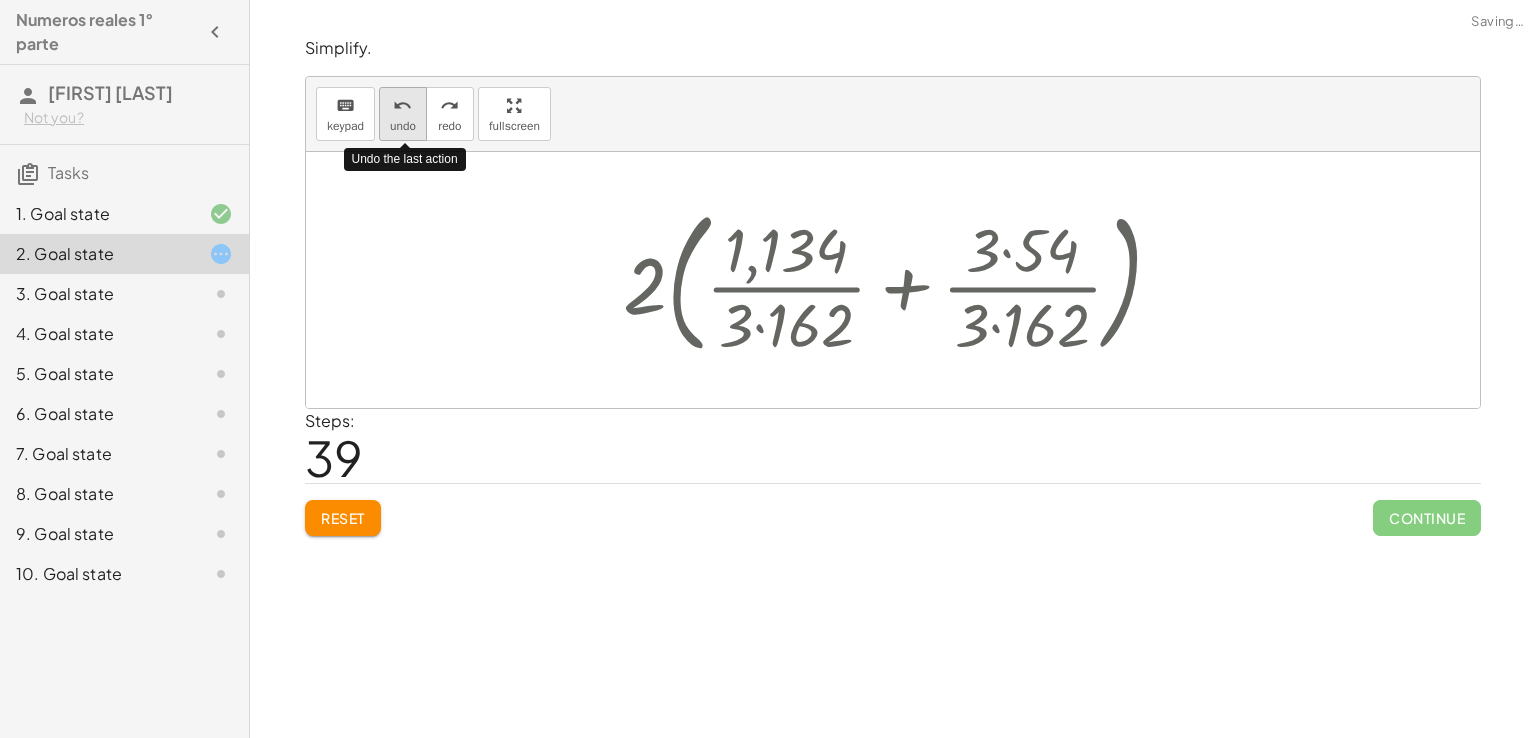 click on "undo" at bounding box center [402, 106] 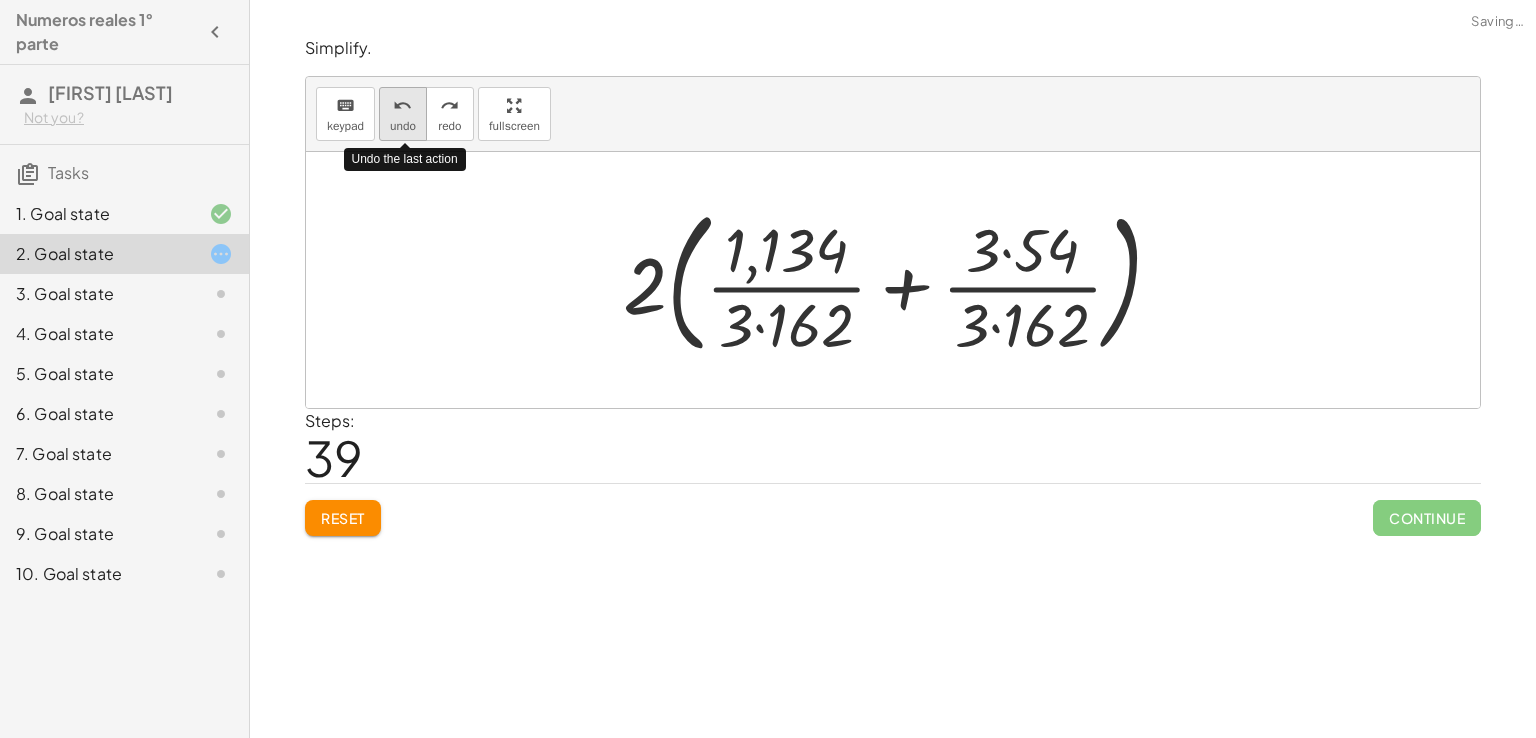 click on "undo" at bounding box center (402, 106) 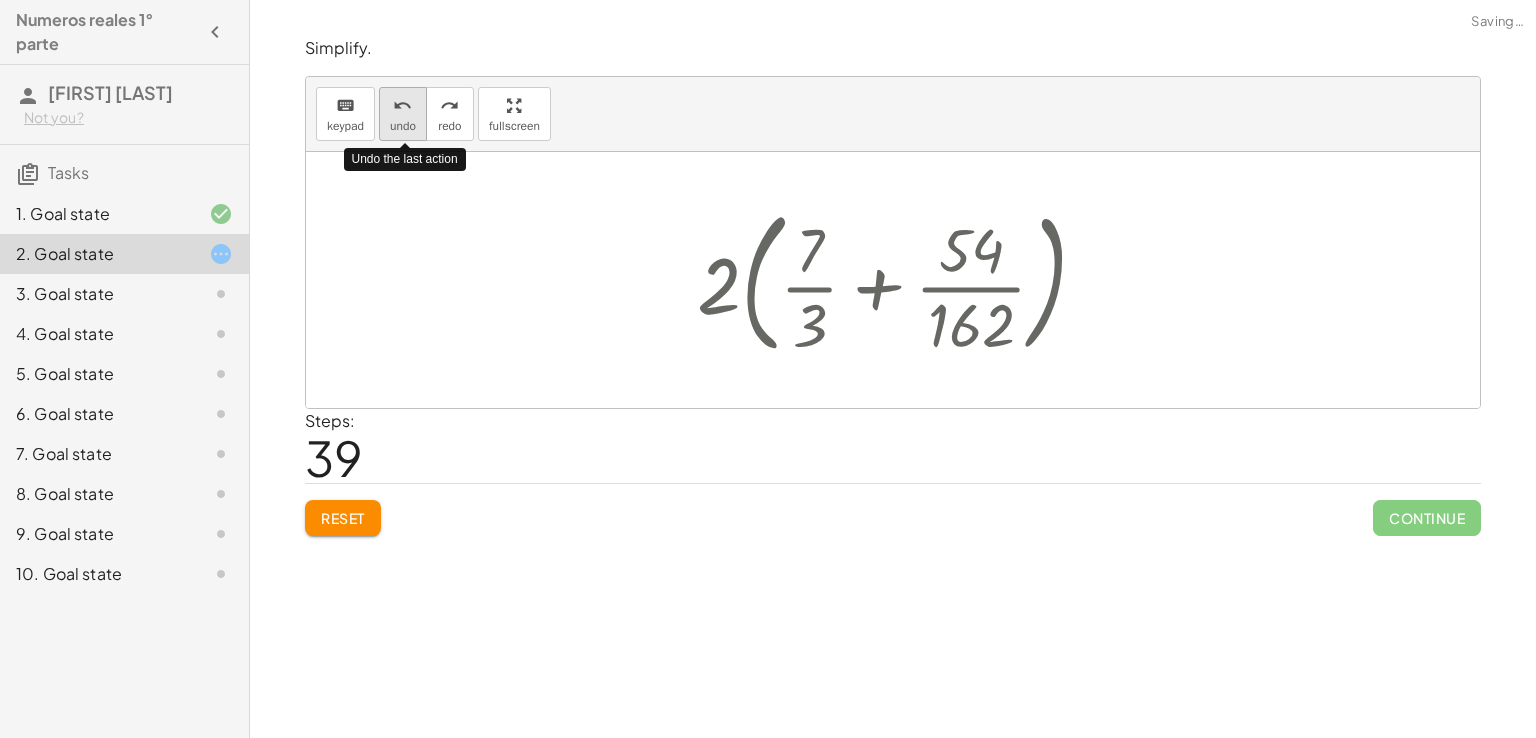 click on "undo" at bounding box center [402, 106] 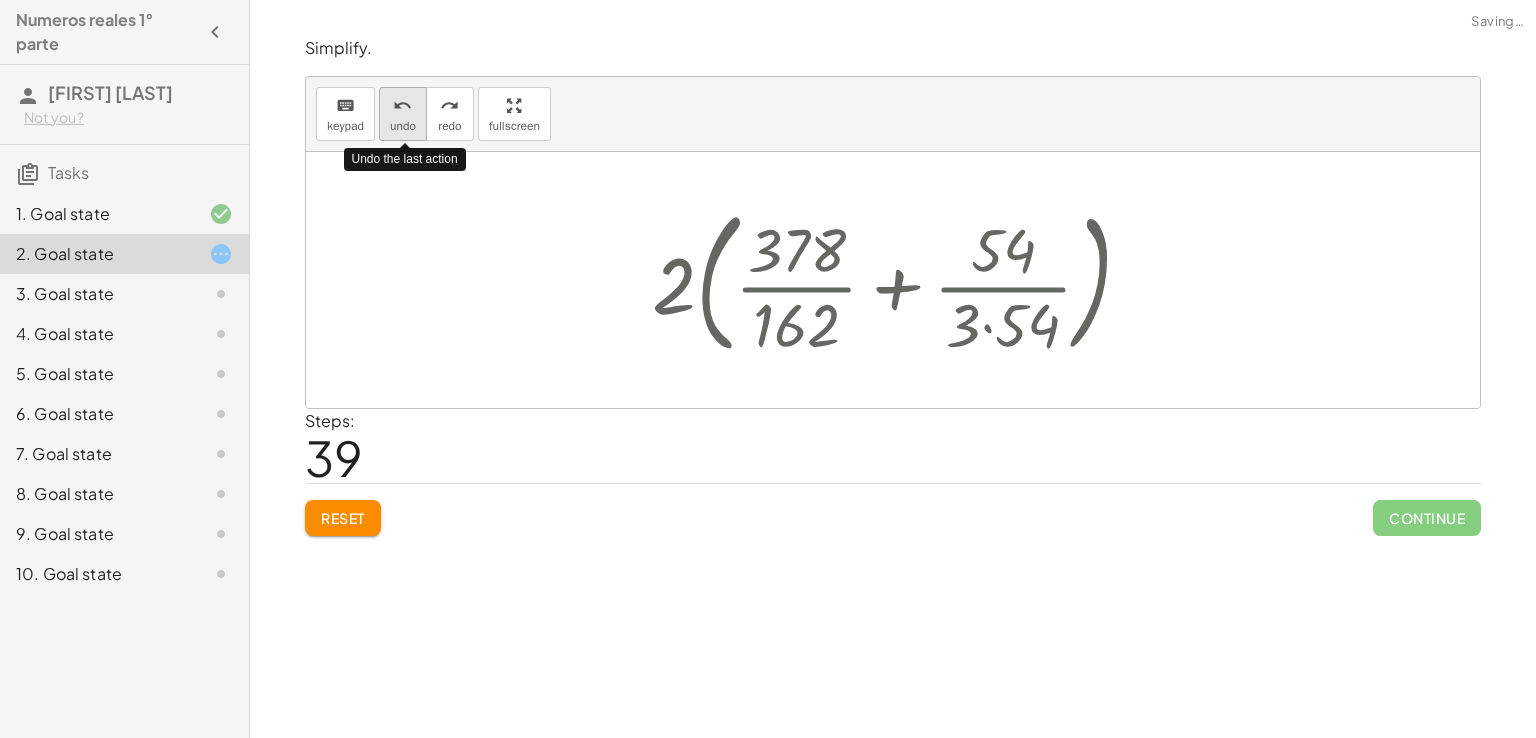 click on "undo" at bounding box center (402, 106) 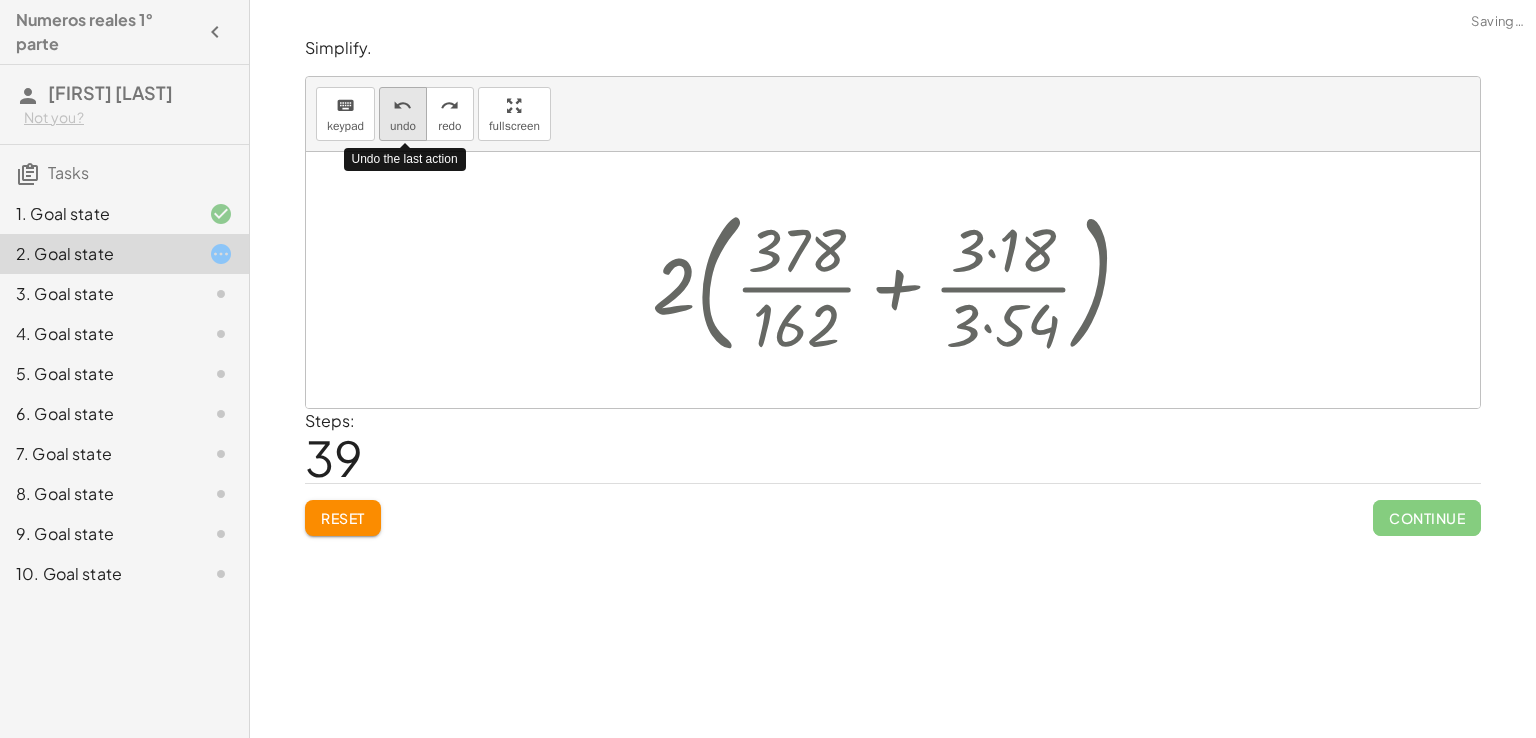 click on "undo" at bounding box center [402, 106] 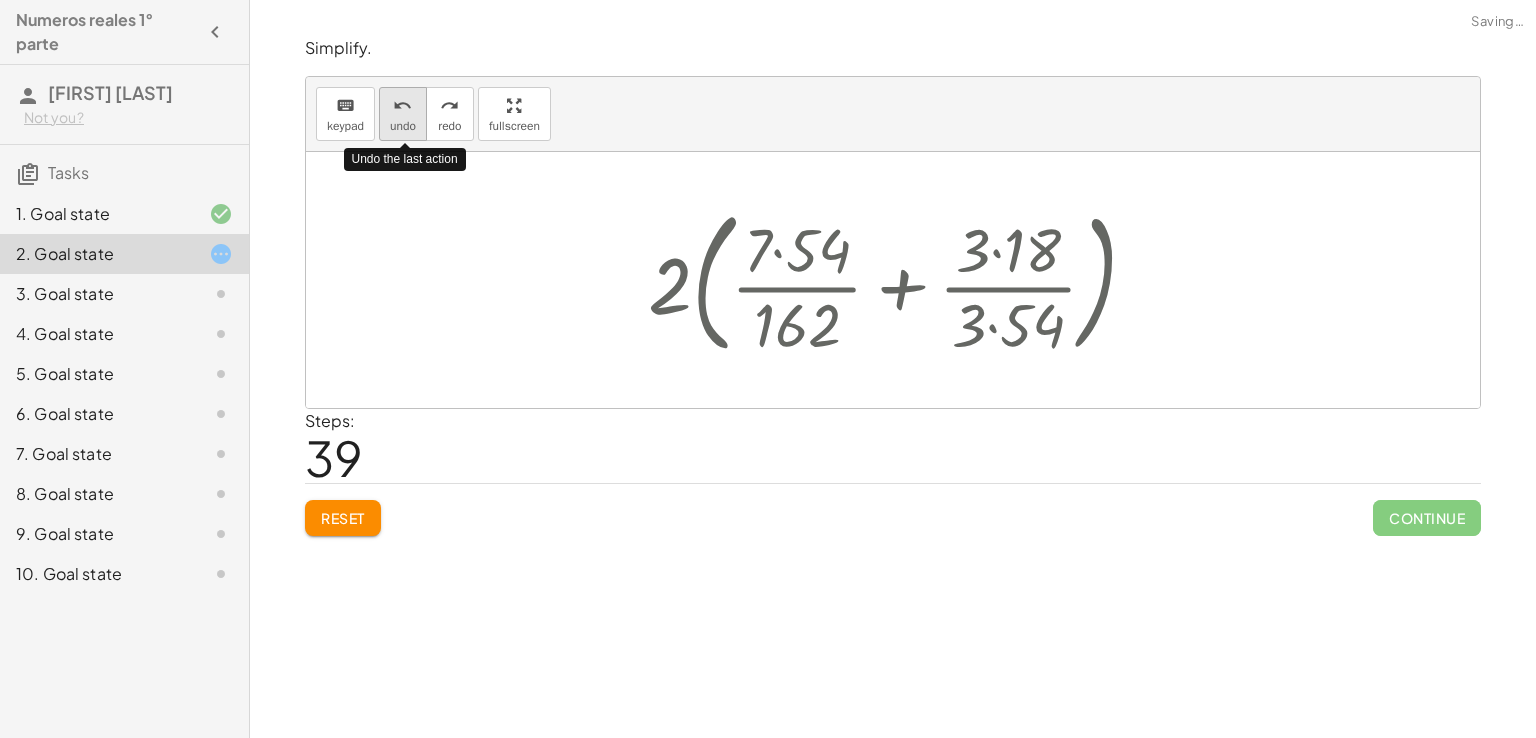 click on "undo" at bounding box center (402, 106) 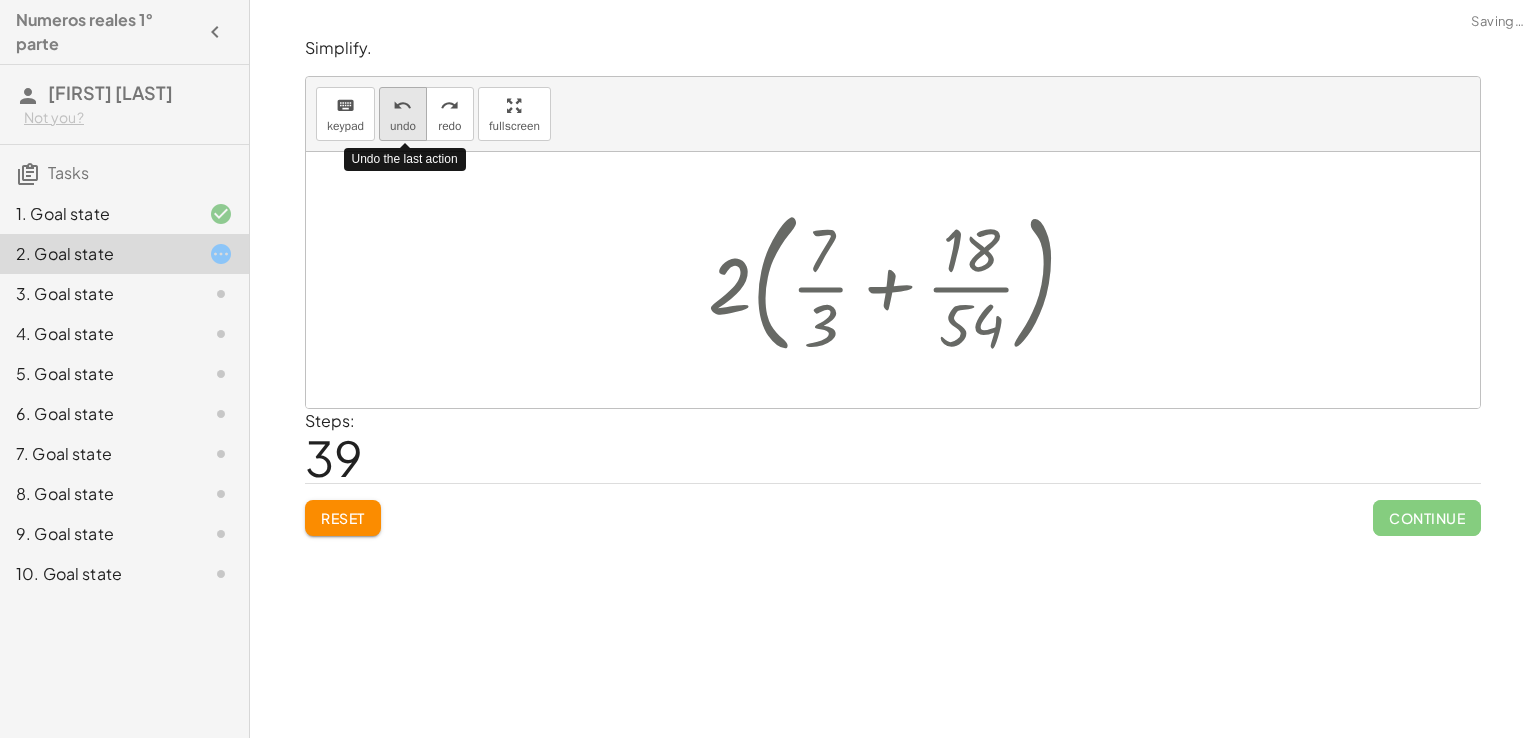 click on "undo" at bounding box center [402, 106] 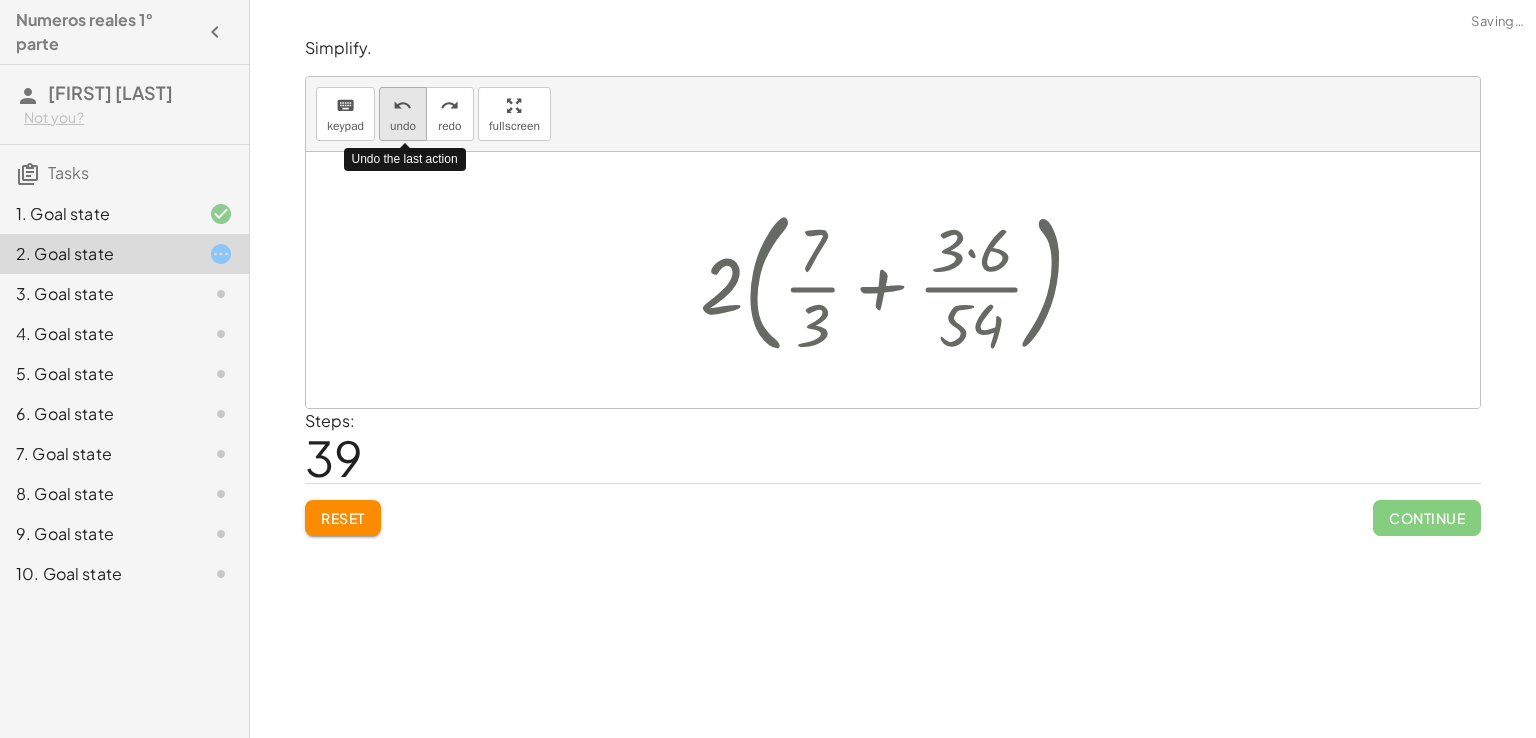 click on "undo" at bounding box center [402, 106] 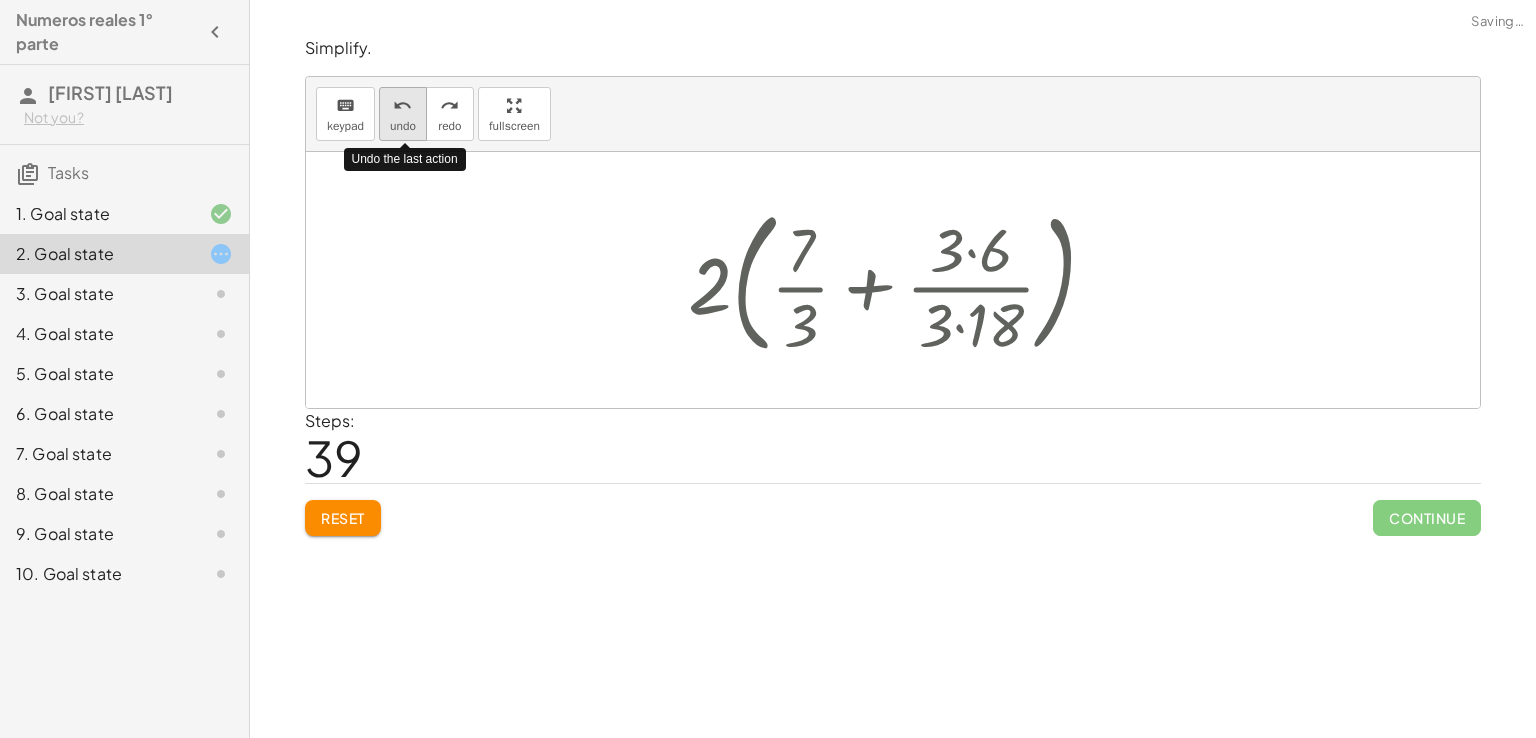 click on "undo" at bounding box center (402, 106) 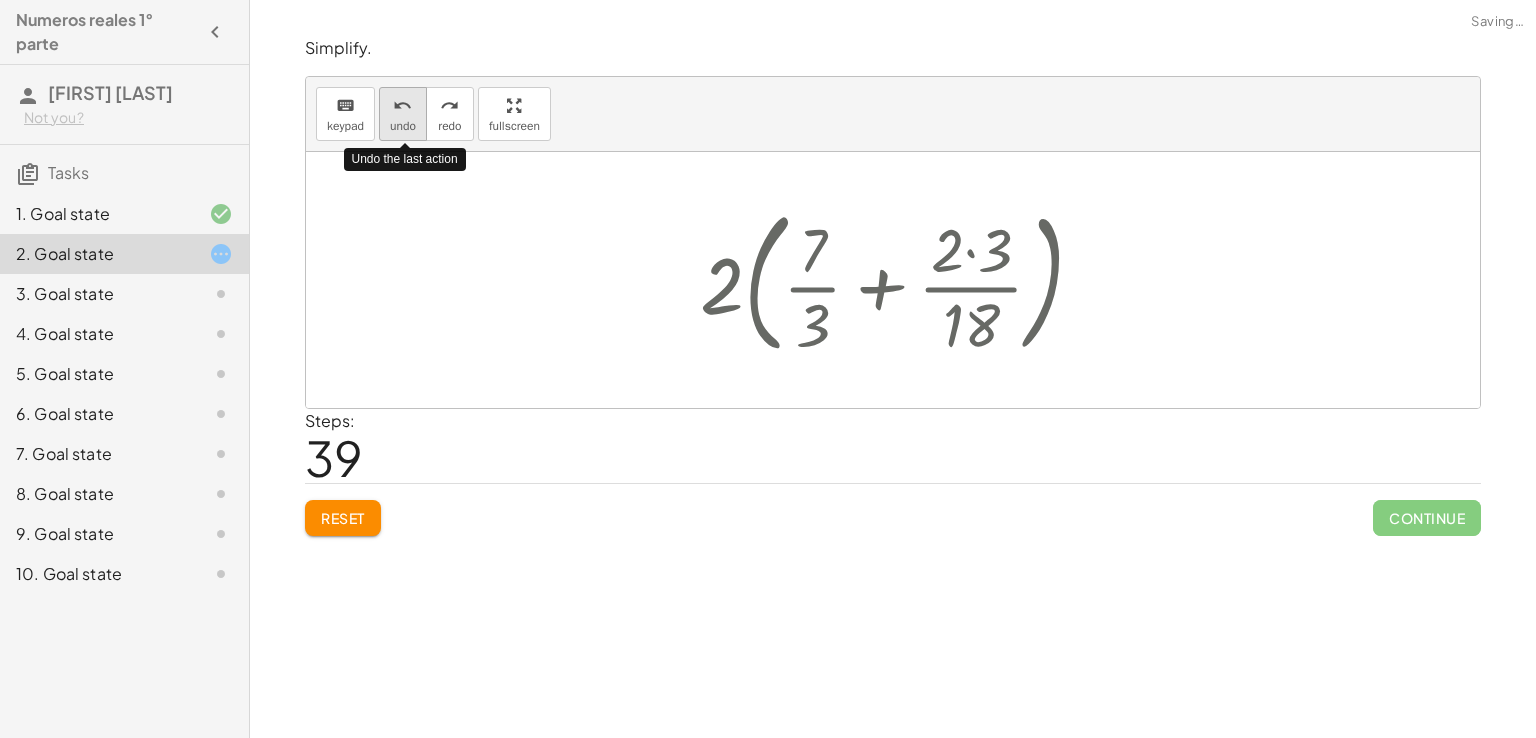 click on "undo" at bounding box center [402, 106] 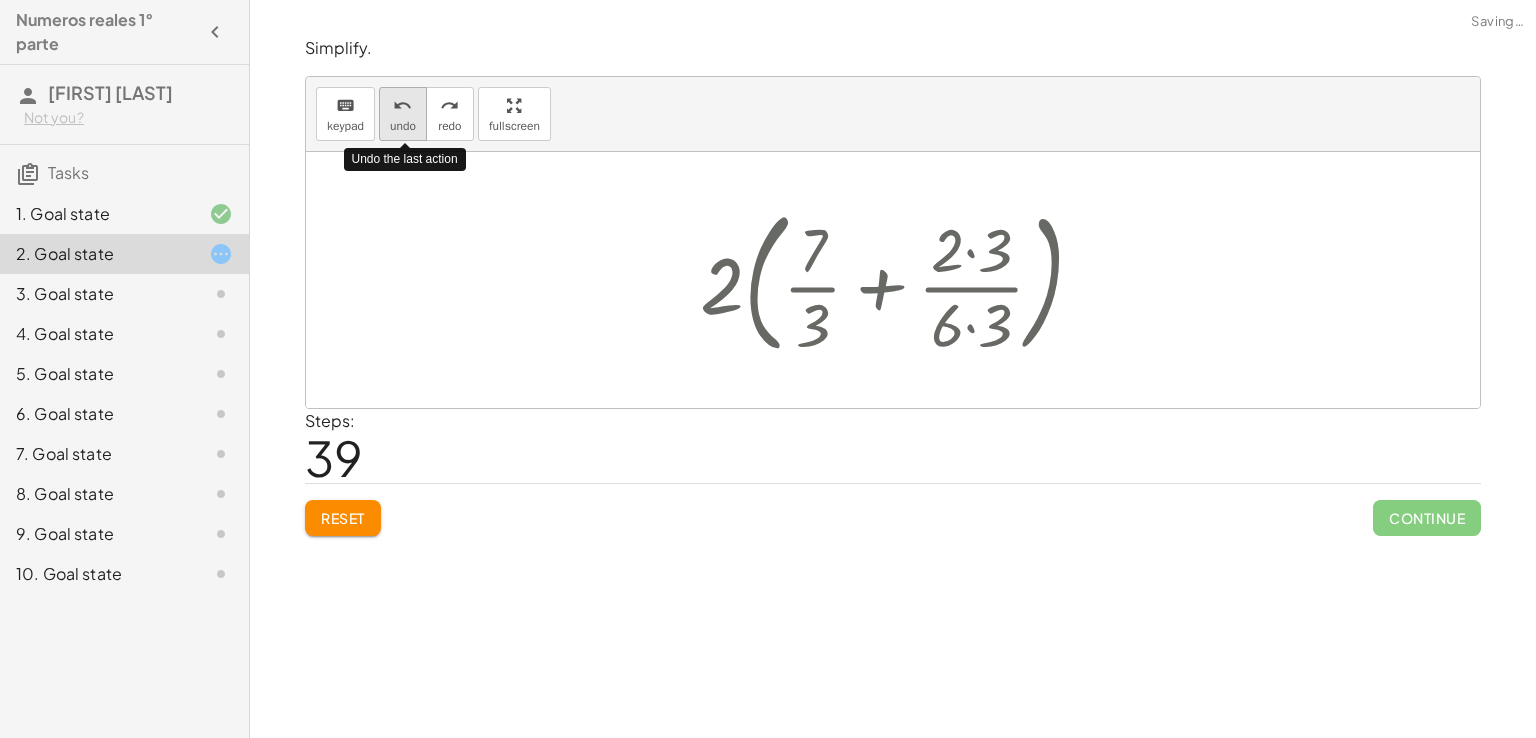 click on "undo" at bounding box center [402, 106] 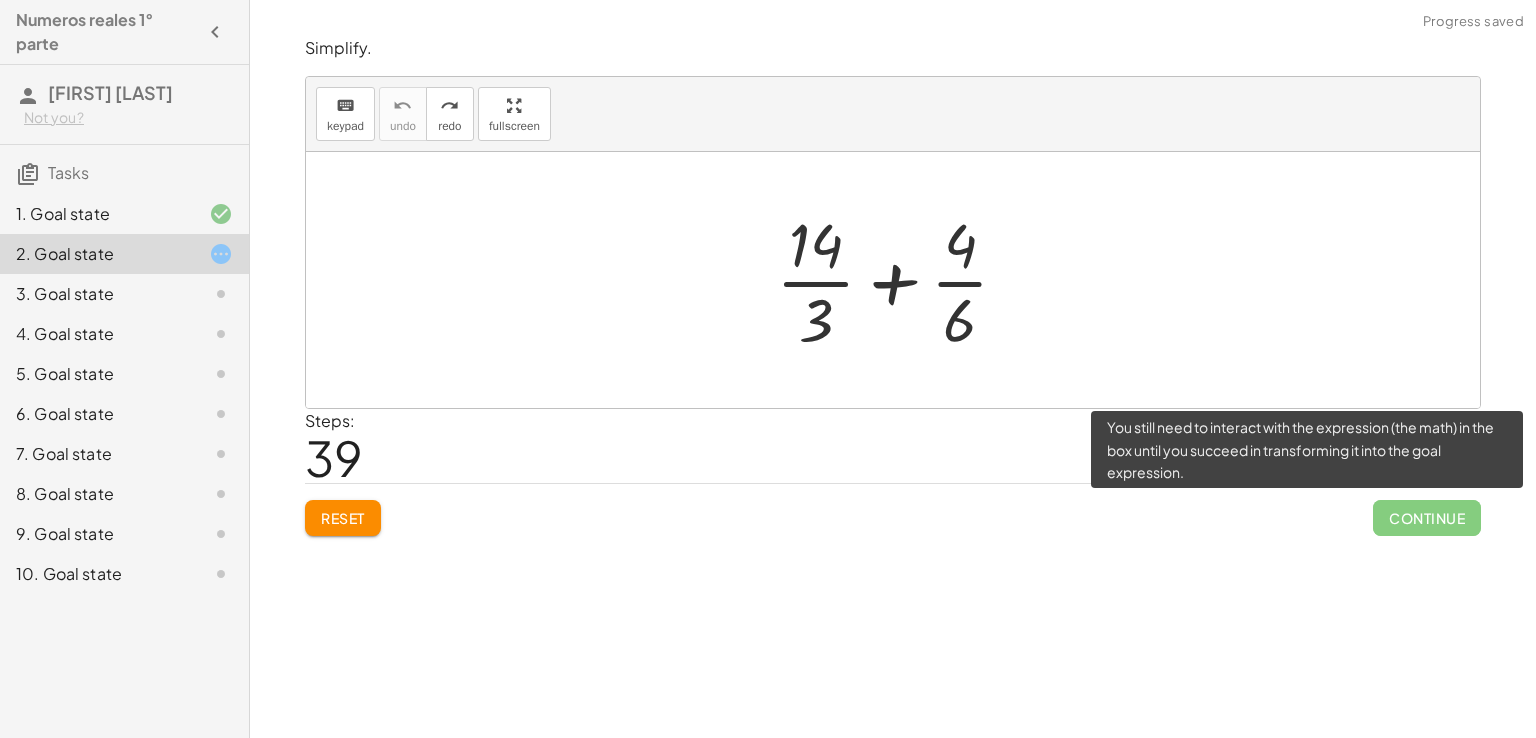 click on "Continue" 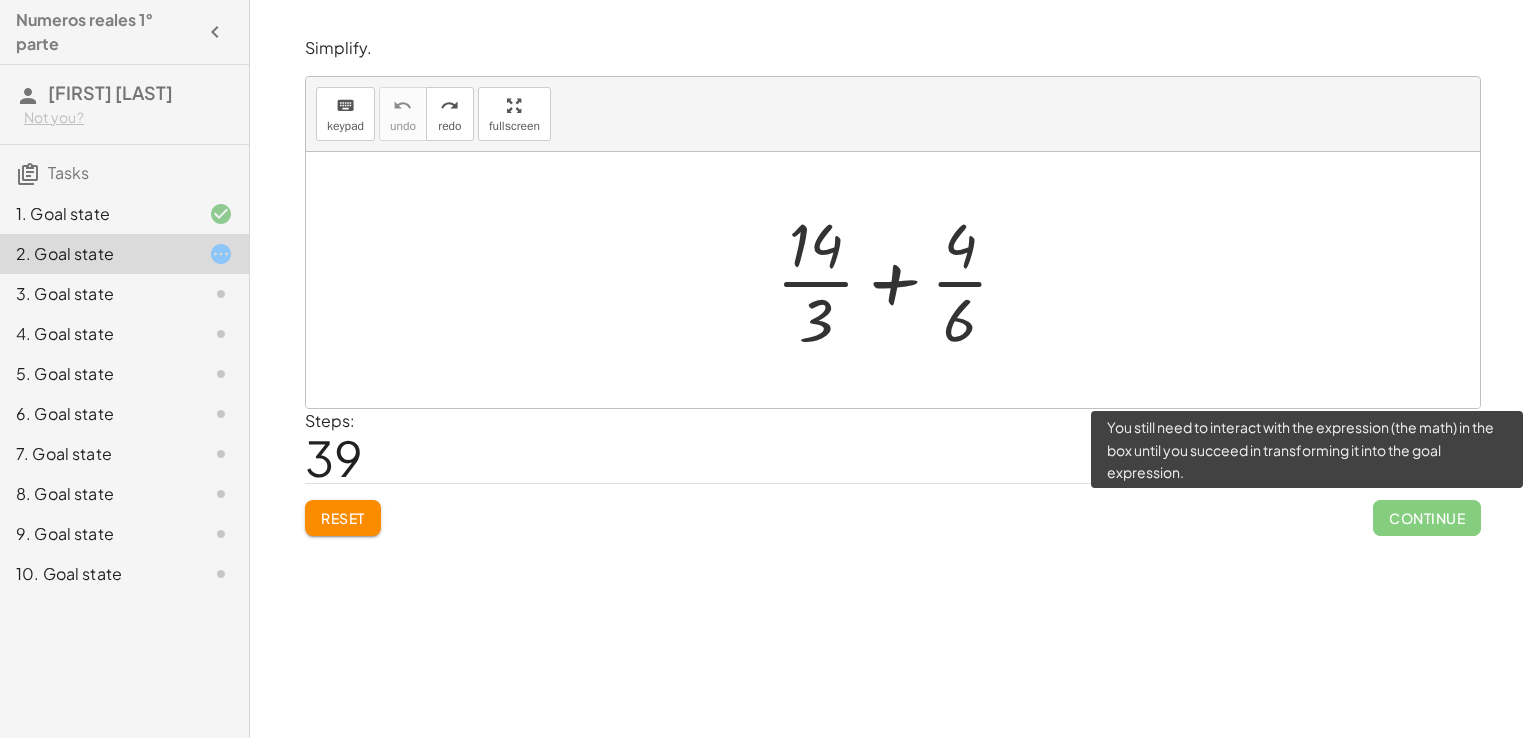 click on "Continue" 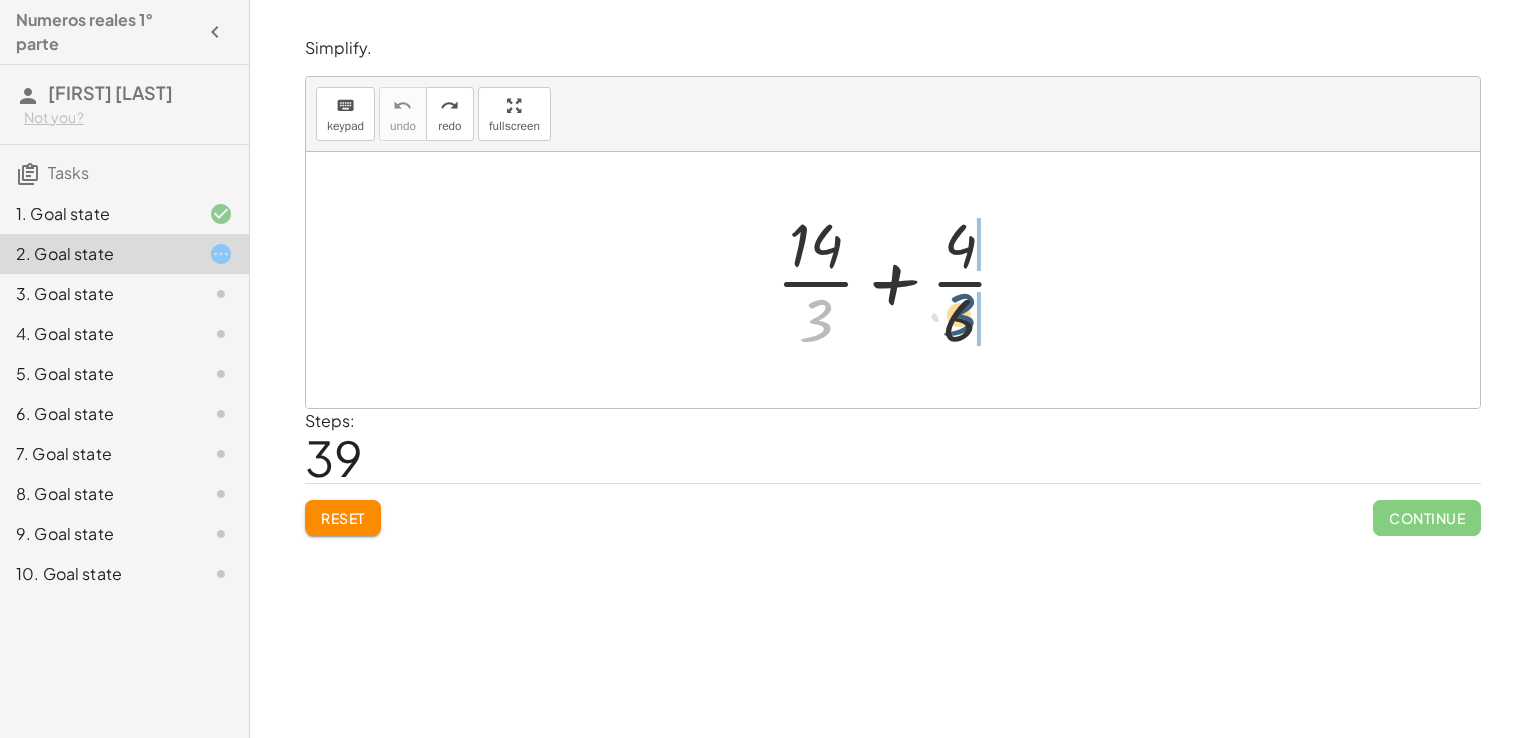 drag, startPoint x: 804, startPoint y: 315, endPoint x: 976, endPoint y: 309, distance: 172.10461 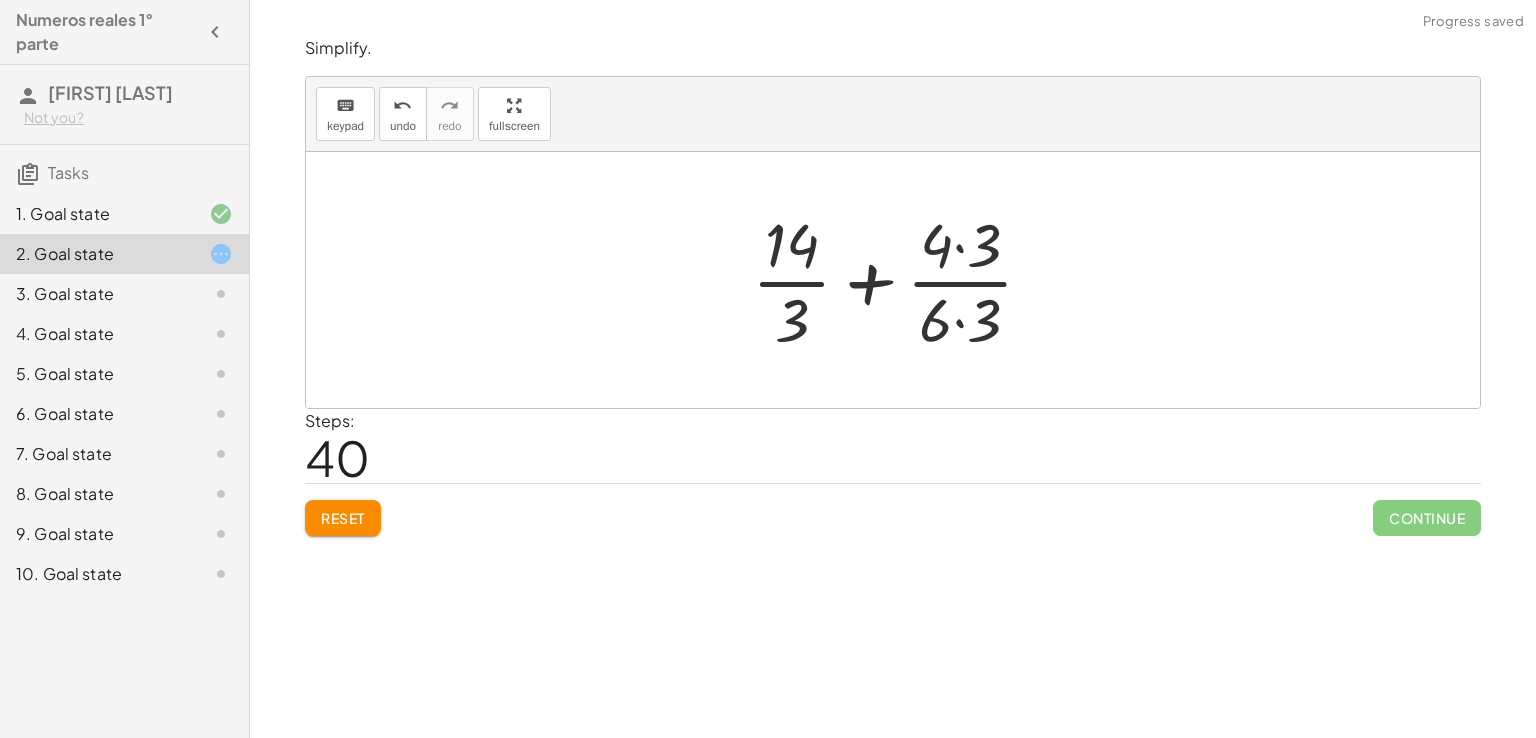 click at bounding box center [900, 280] 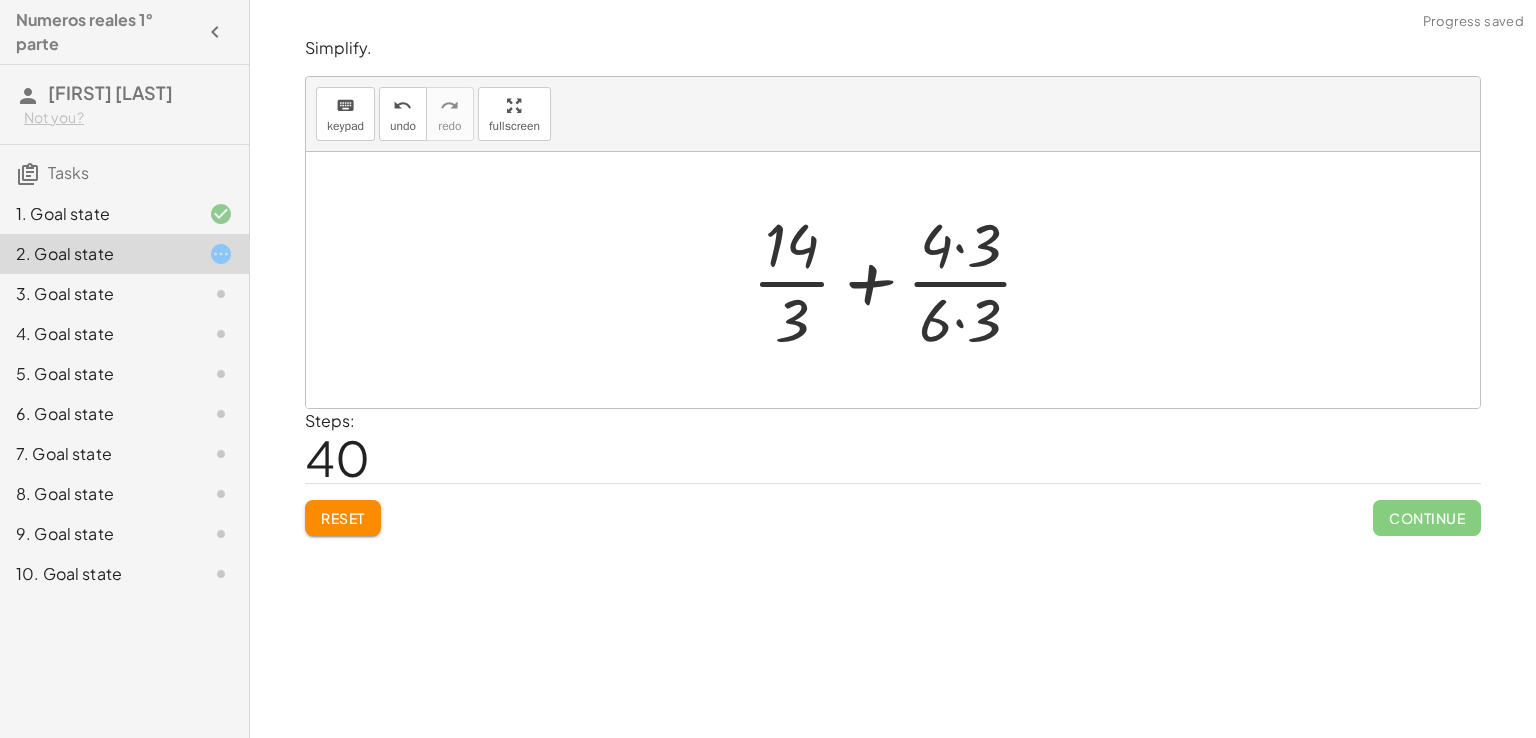 click at bounding box center (900, 280) 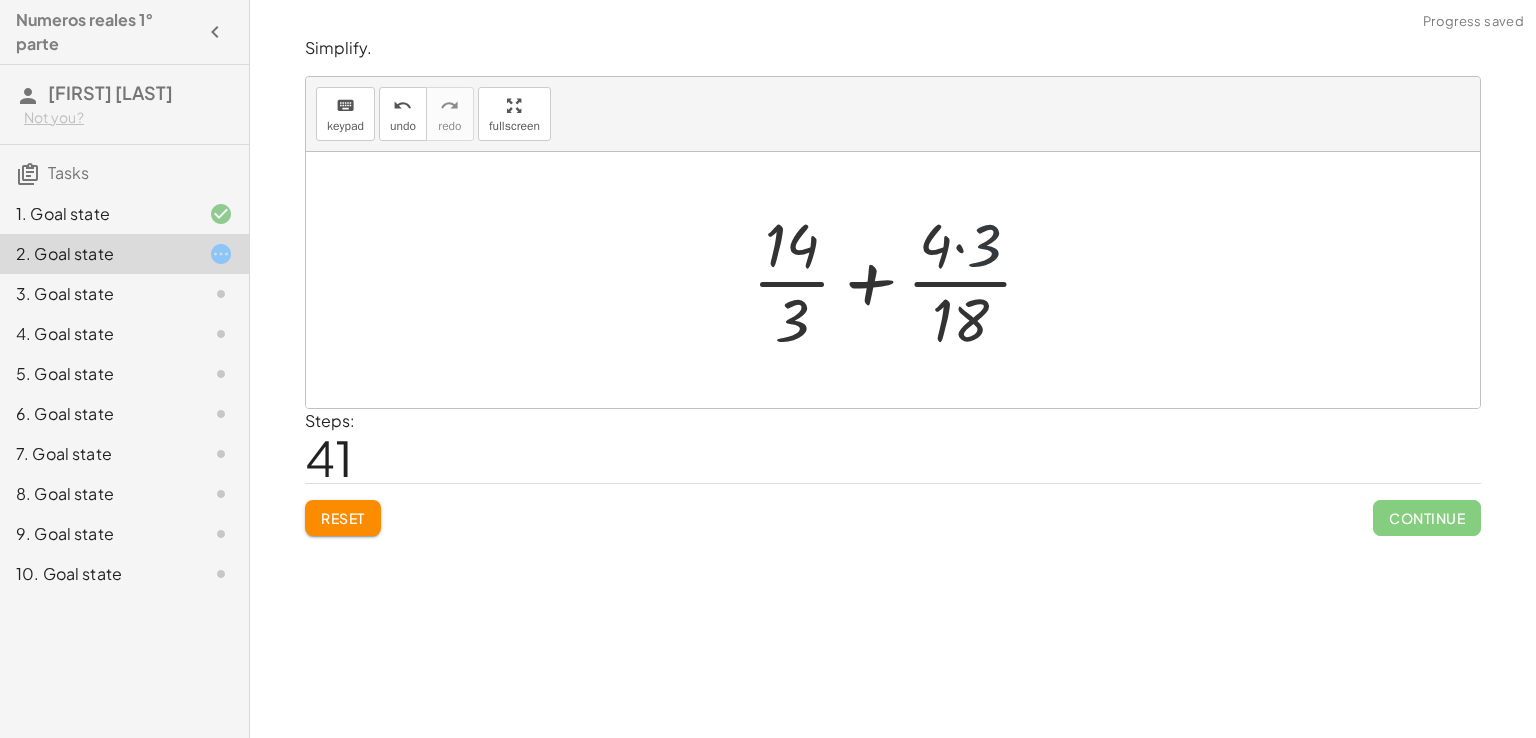 click at bounding box center [900, 280] 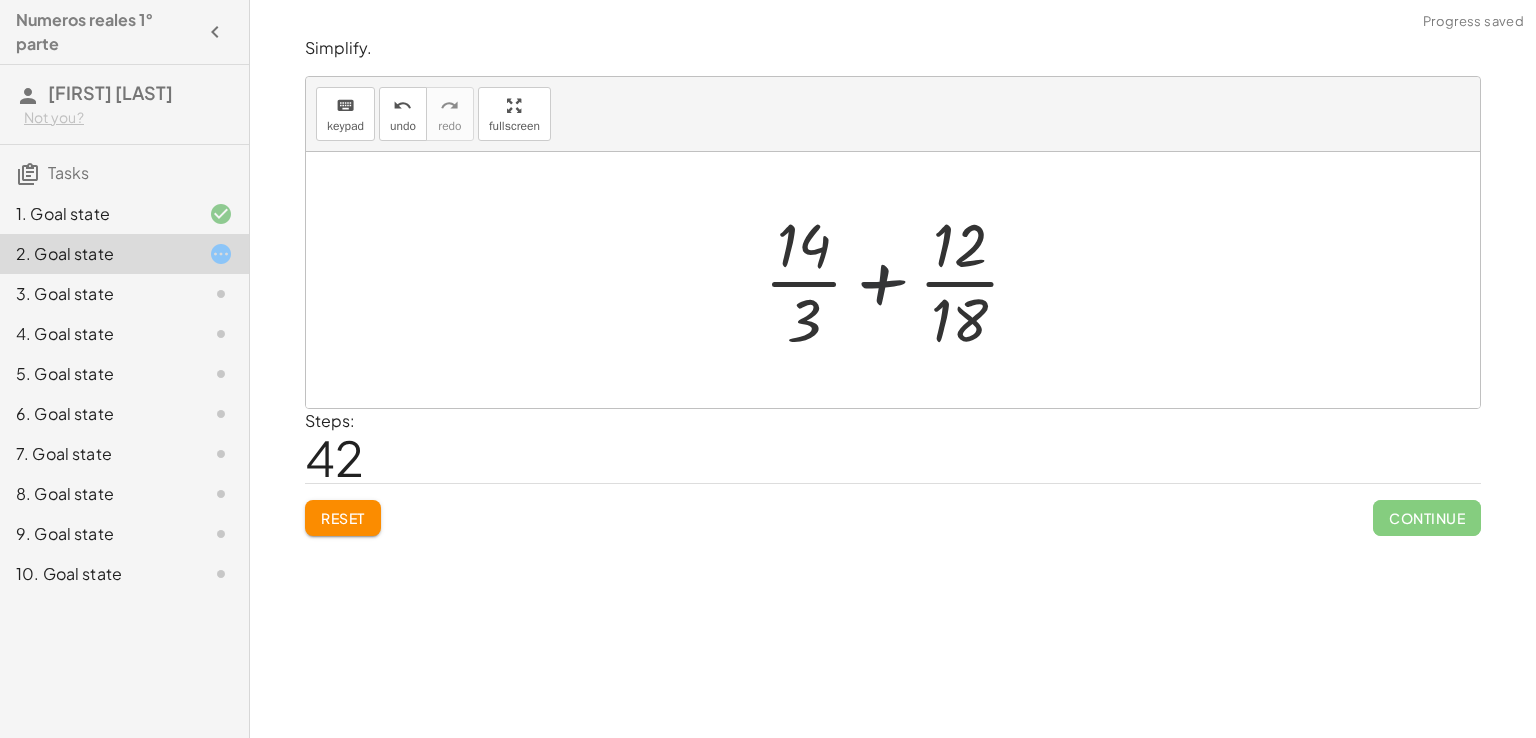 click at bounding box center (900, 280) 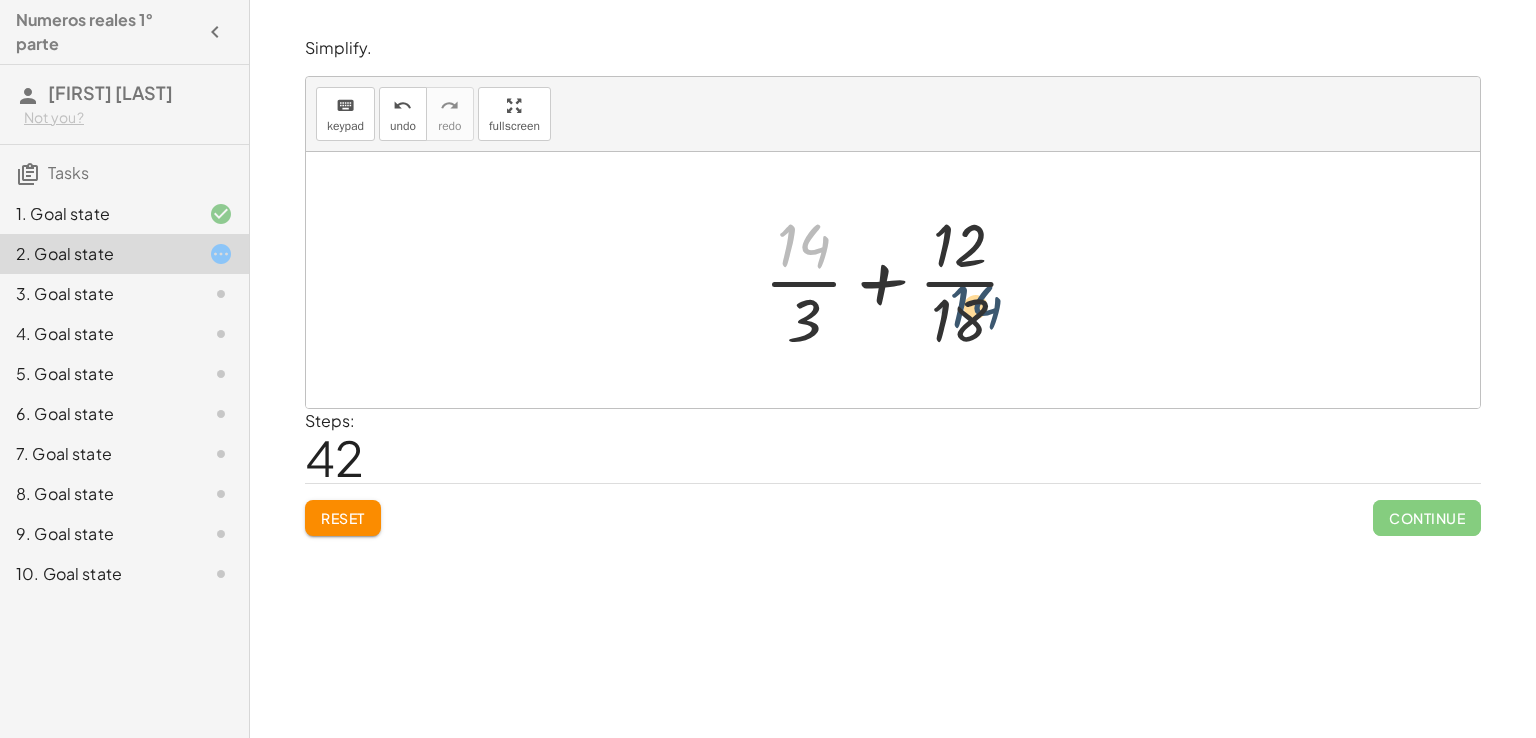 drag, startPoint x: 808, startPoint y: 256, endPoint x: 1005, endPoint y: 352, distance: 219.14607 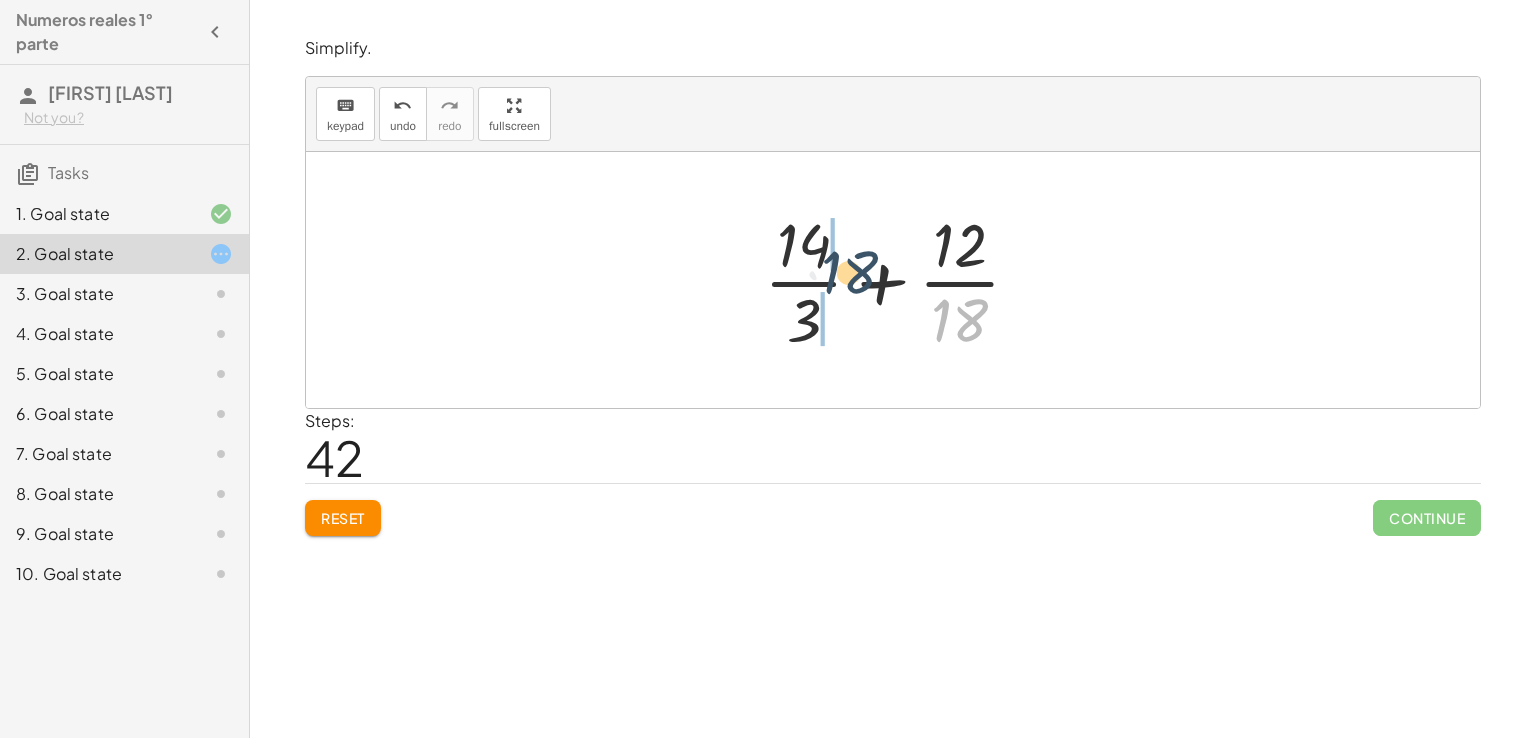 drag, startPoint x: 954, startPoint y: 322, endPoint x: 813, endPoint y: 262, distance: 153.2351 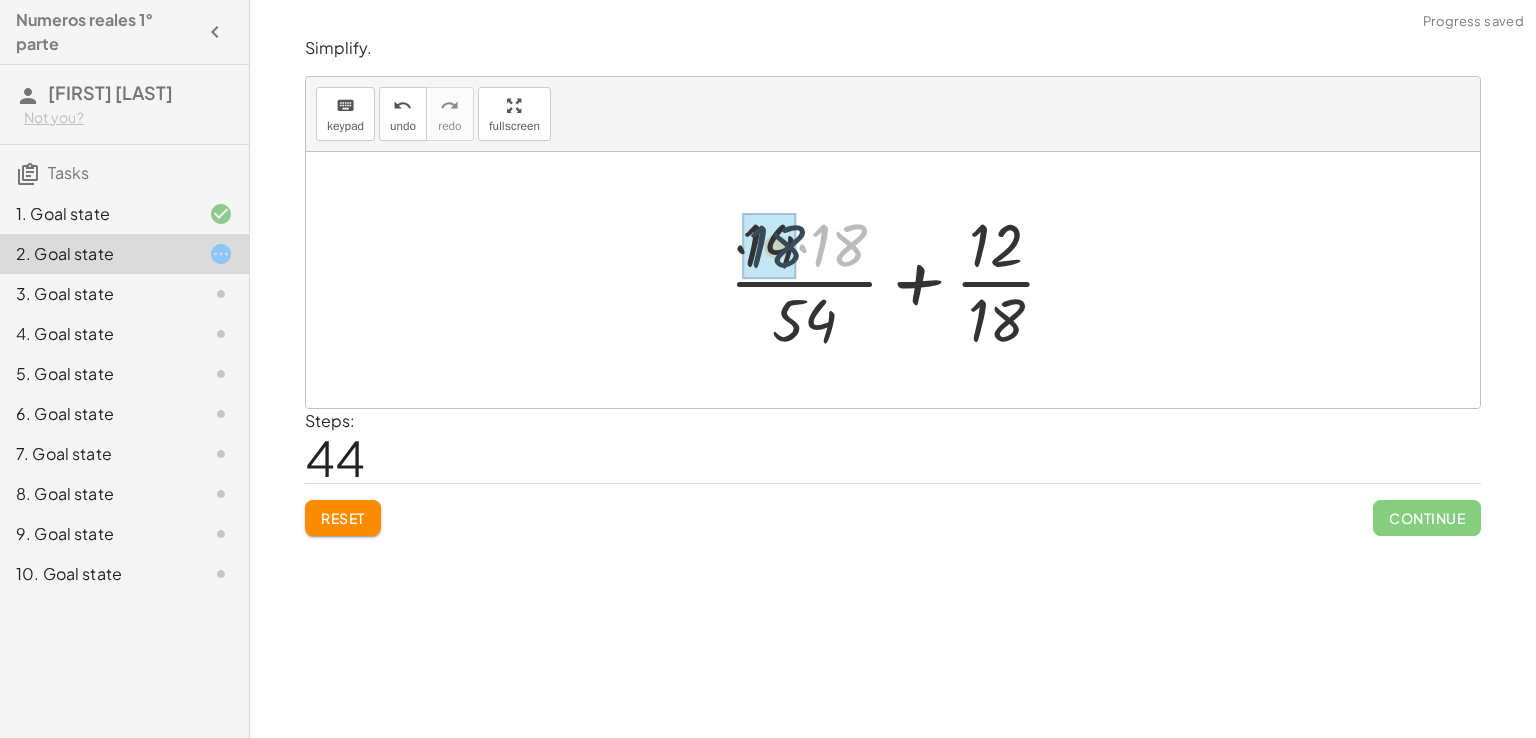 drag, startPoint x: 842, startPoint y: 230, endPoint x: 736, endPoint y: 241, distance: 106.56923 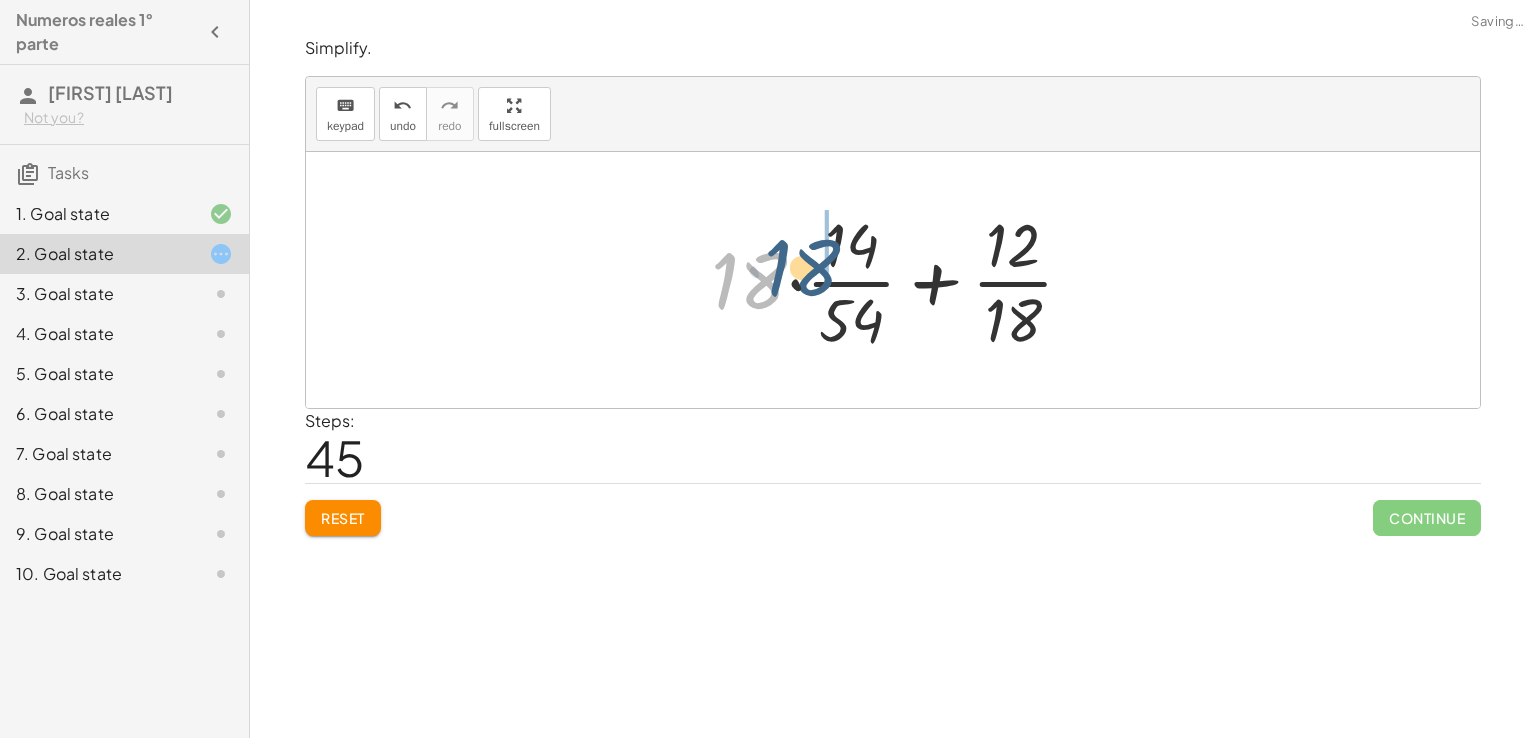 drag, startPoint x: 766, startPoint y: 273, endPoint x: 907, endPoint y: 236, distance: 145.7738 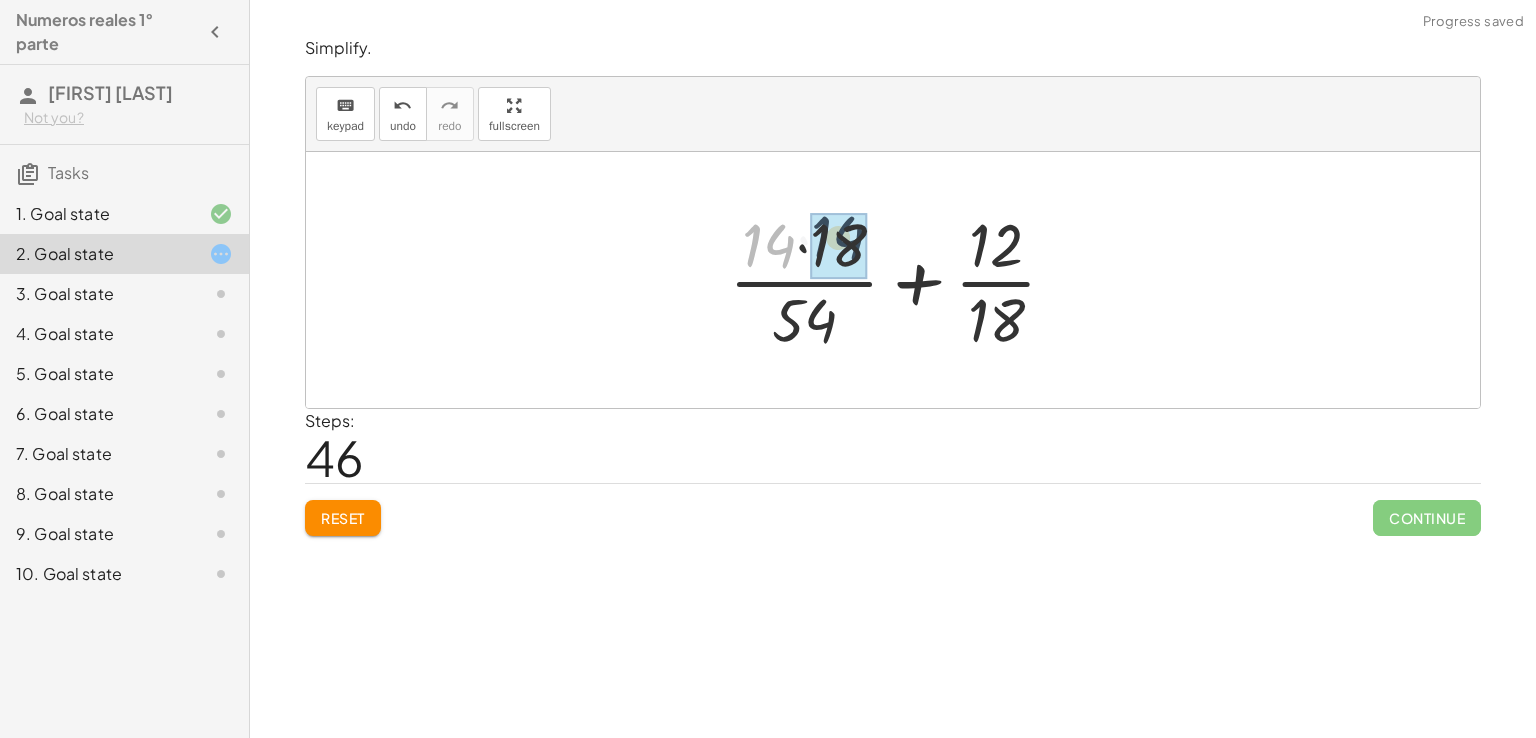 drag, startPoint x: 786, startPoint y: 249, endPoint x: 846, endPoint y: 243, distance: 60.299255 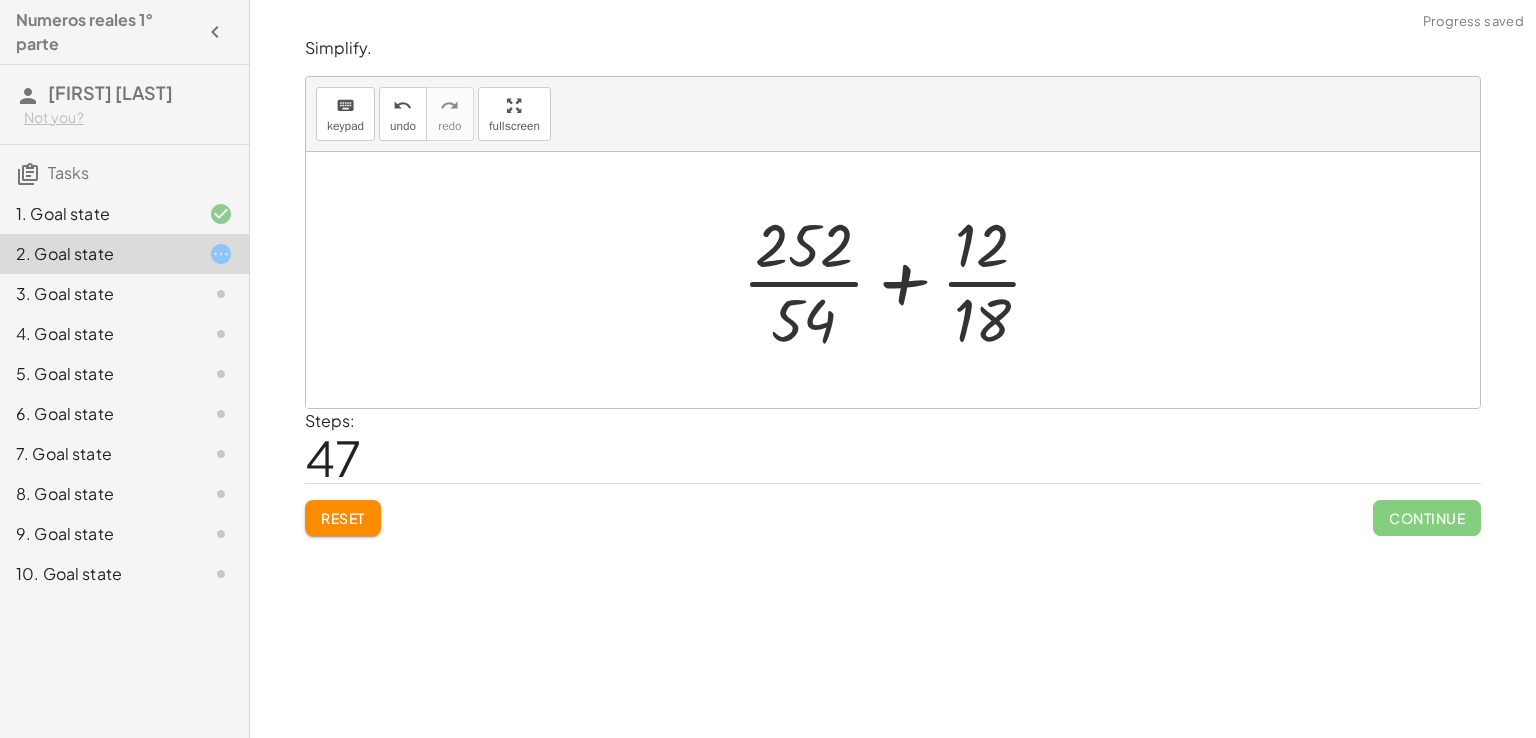 click at bounding box center (900, 280) 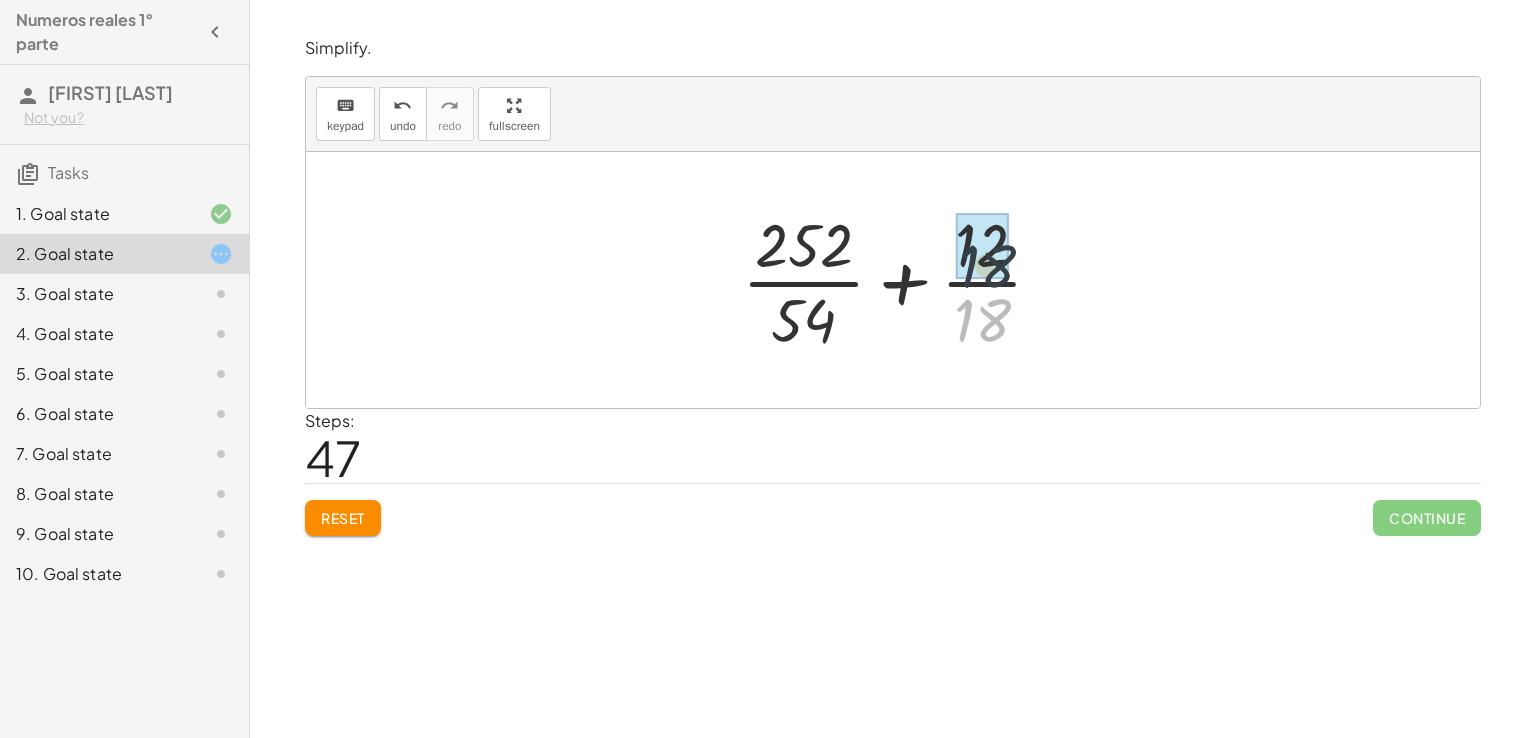 drag, startPoint x: 989, startPoint y: 303, endPoint x: 997, endPoint y: 236, distance: 67.47592 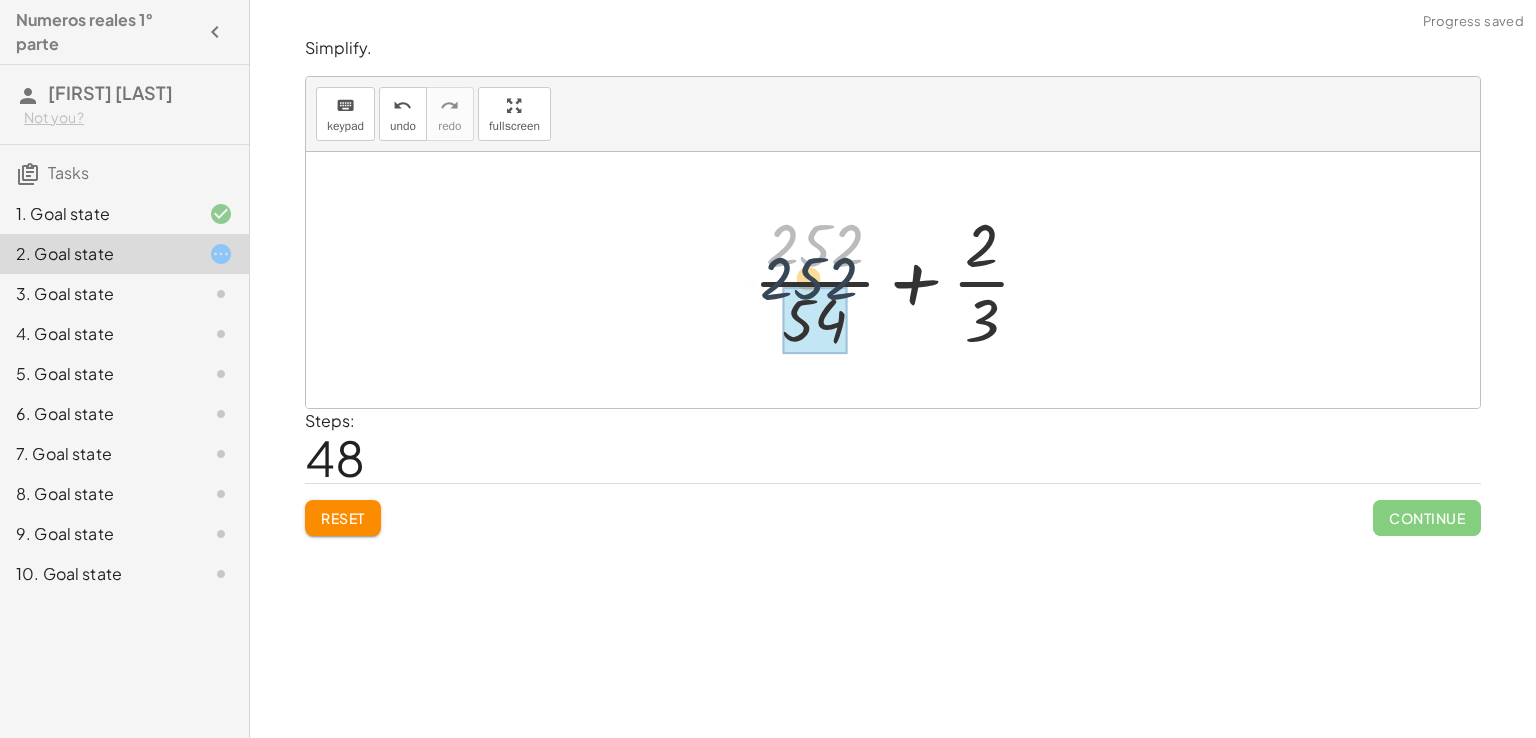 drag, startPoint x: 828, startPoint y: 244, endPoint x: 816, endPoint y: 311, distance: 68.06615 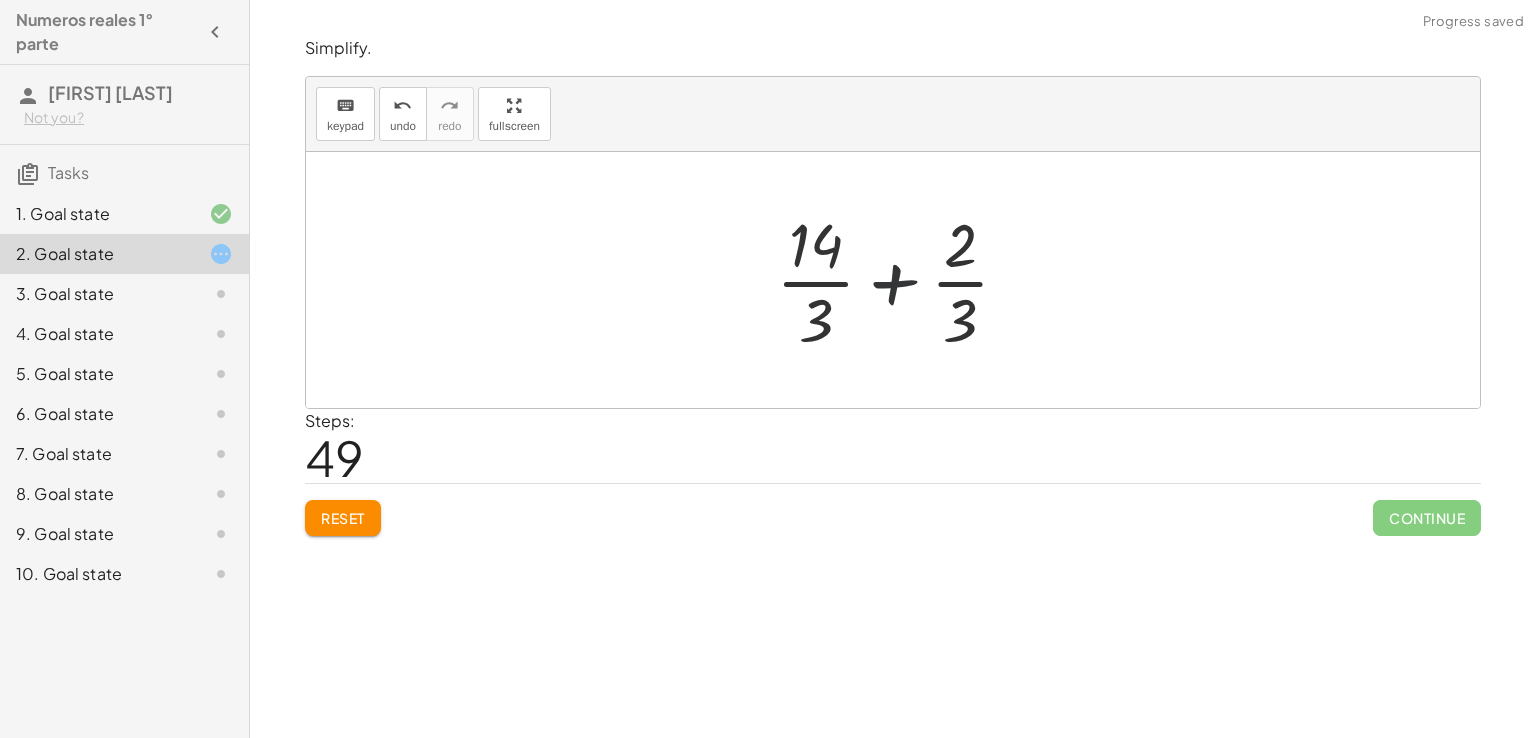 click at bounding box center (901, 280) 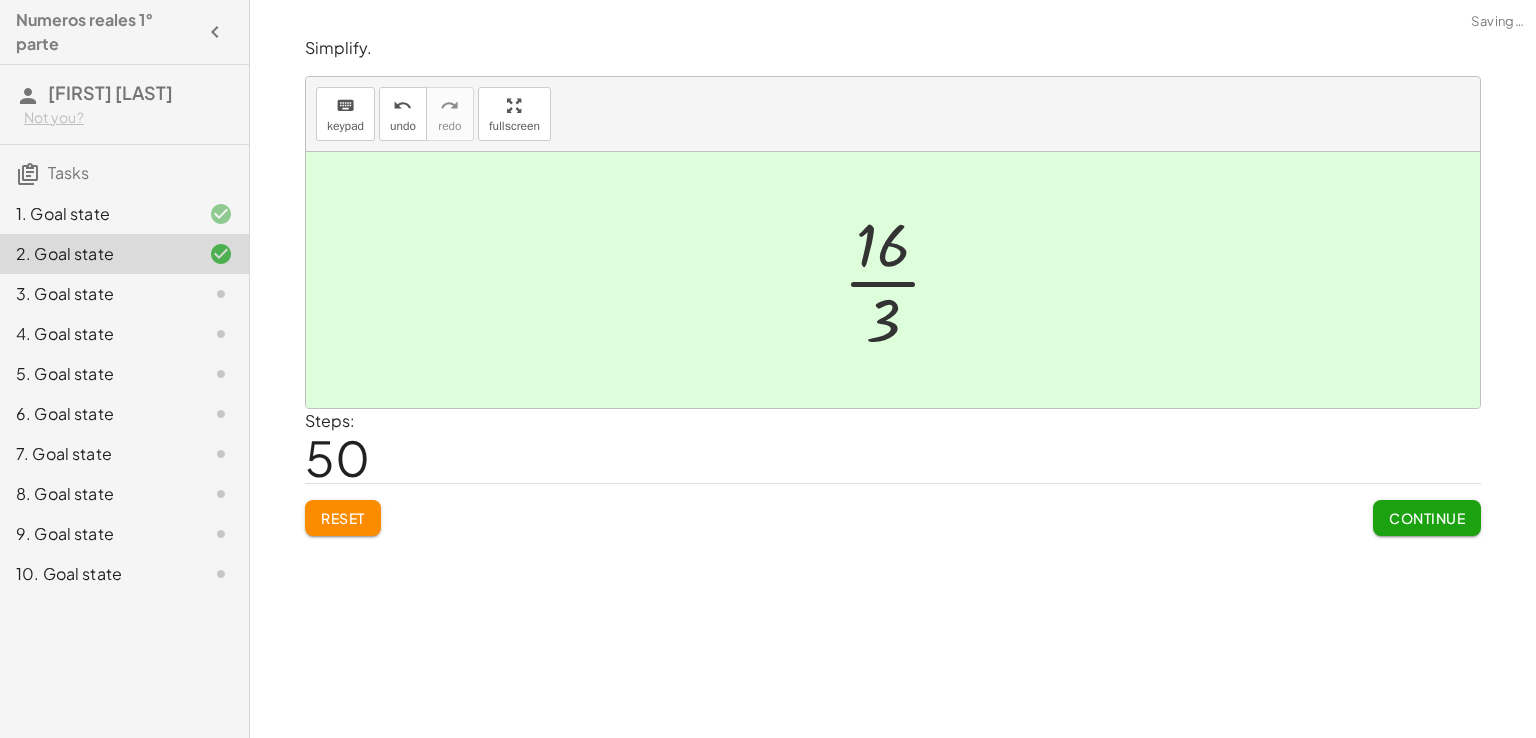 click on "Continue" at bounding box center [1427, 518] 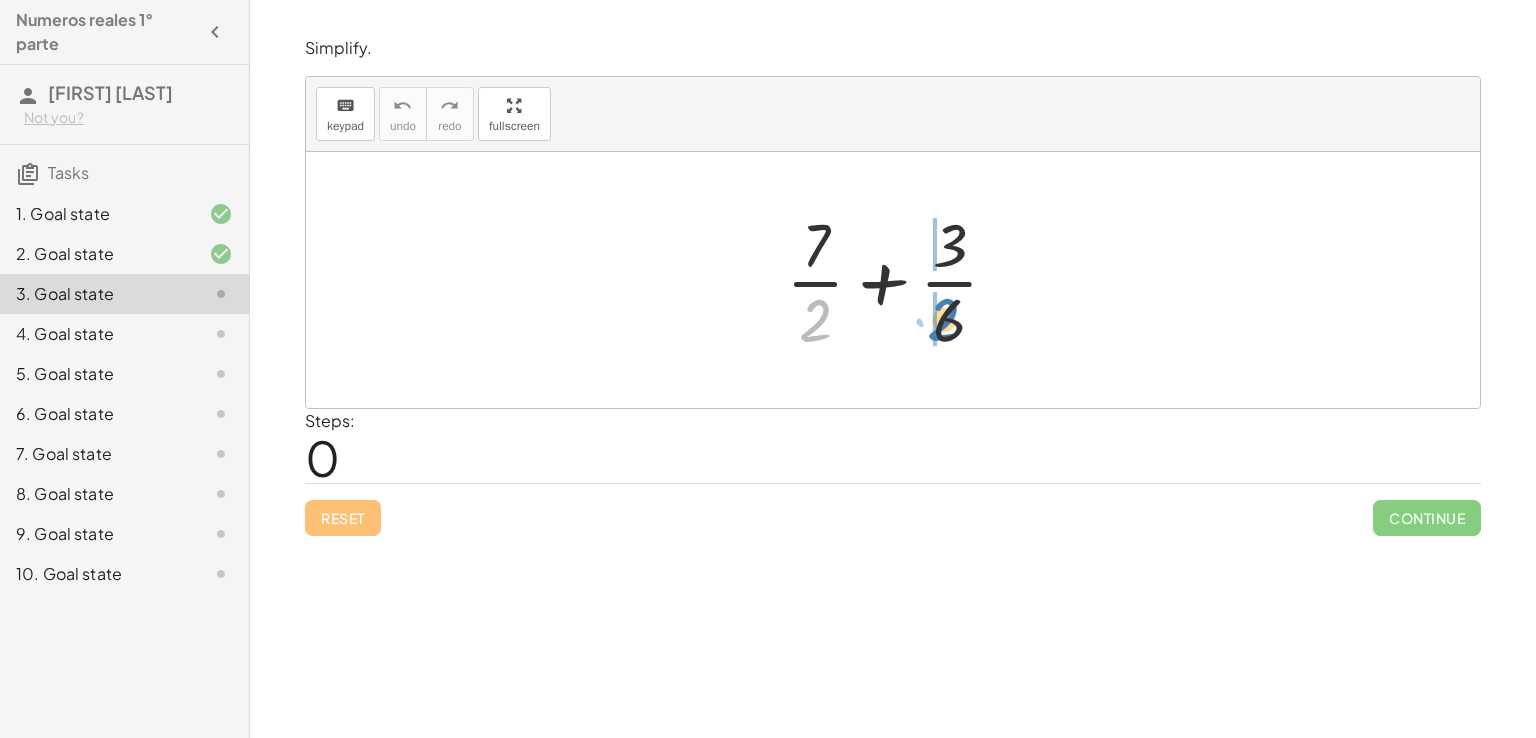 drag, startPoint x: 815, startPoint y: 308, endPoint x: 943, endPoint y: 307, distance: 128.0039 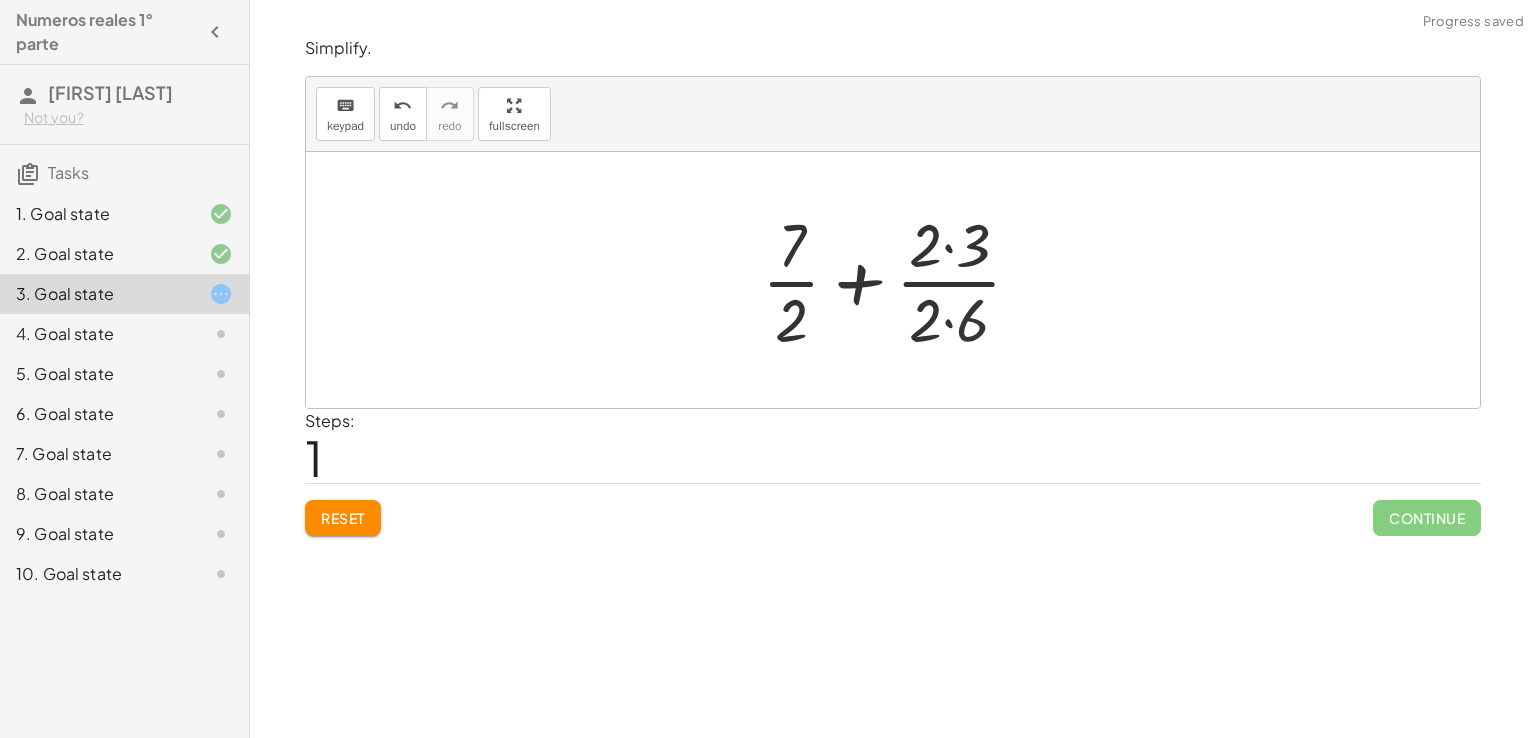 click at bounding box center (900, 280) 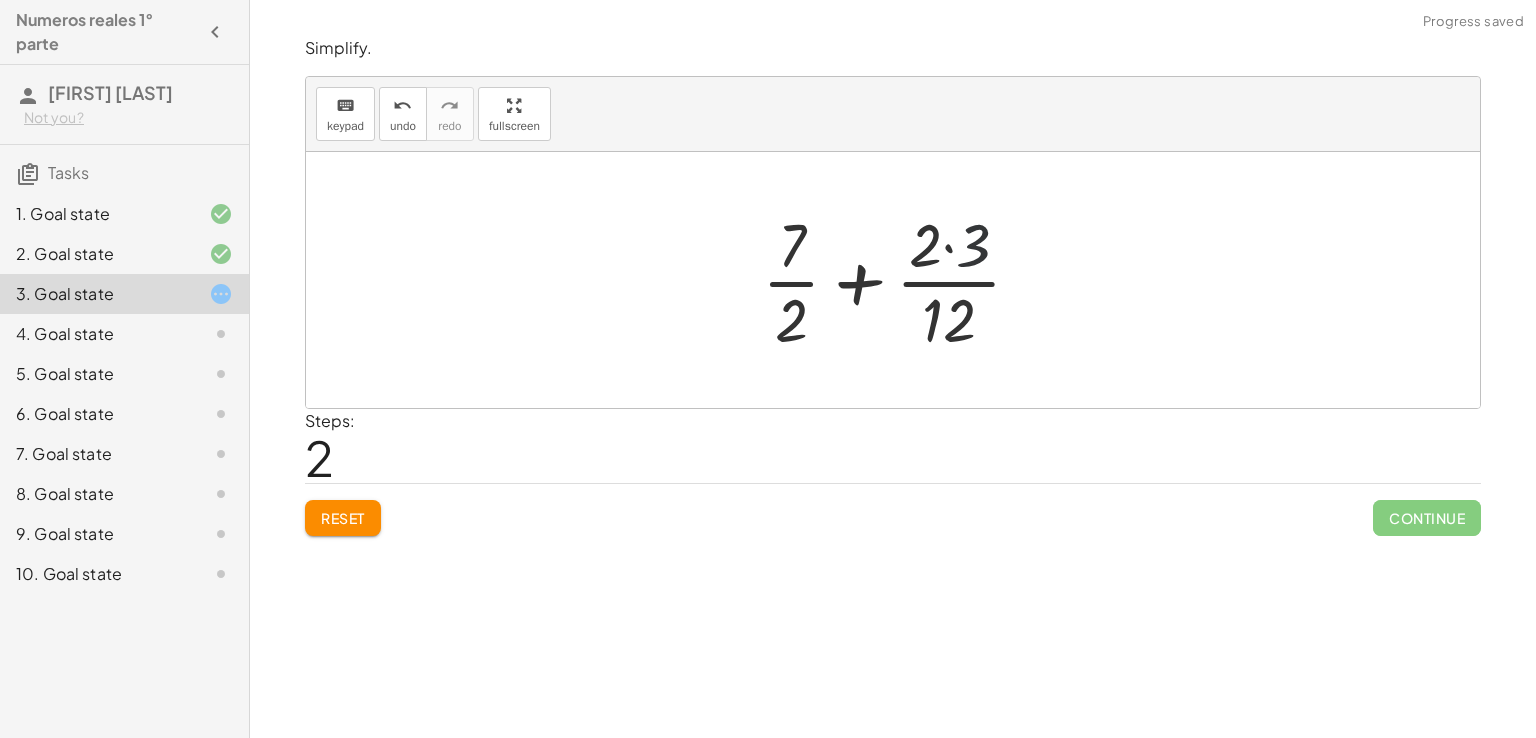 click at bounding box center [900, 280] 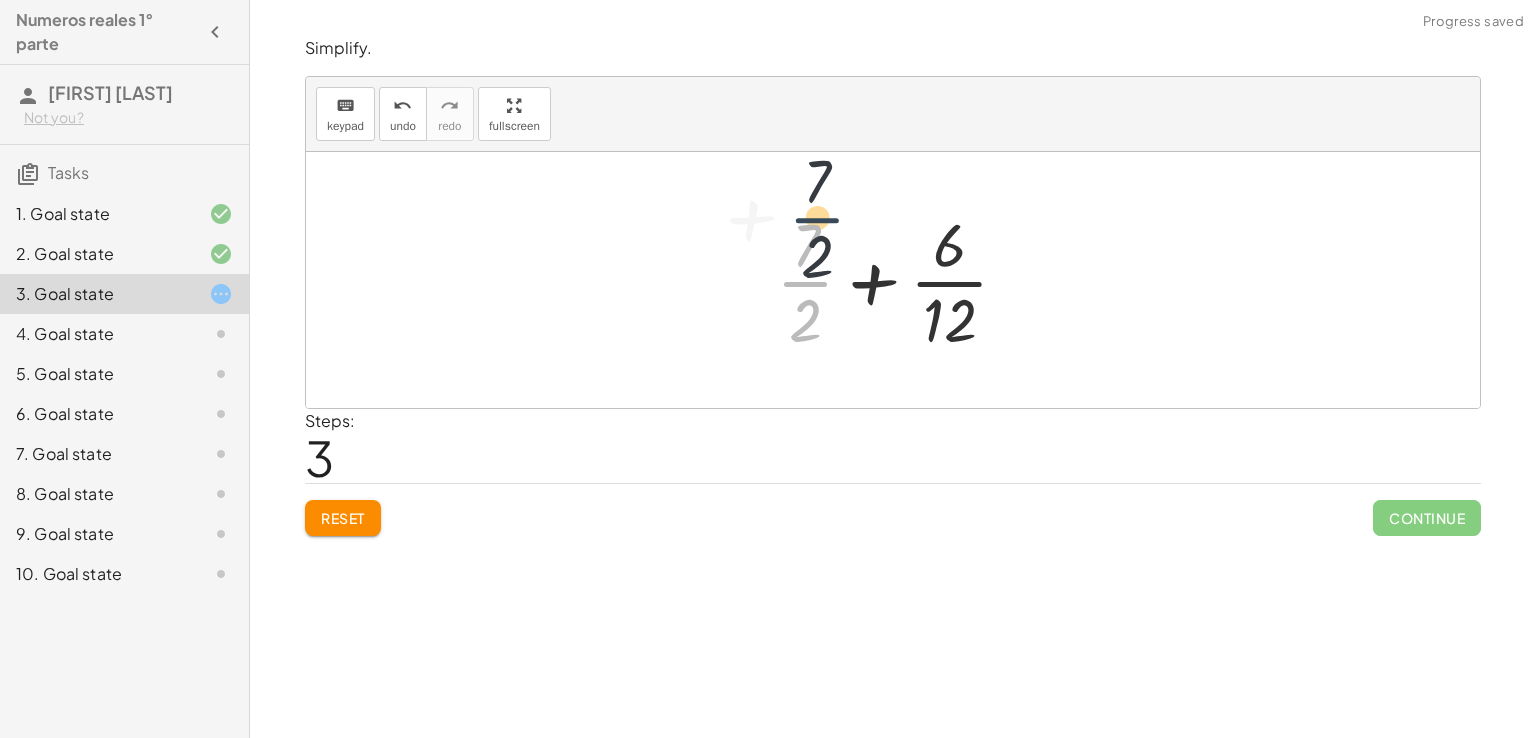 drag, startPoint x: 795, startPoint y: 300, endPoint x: 808, endPoint y: 233, distance: 68.24954 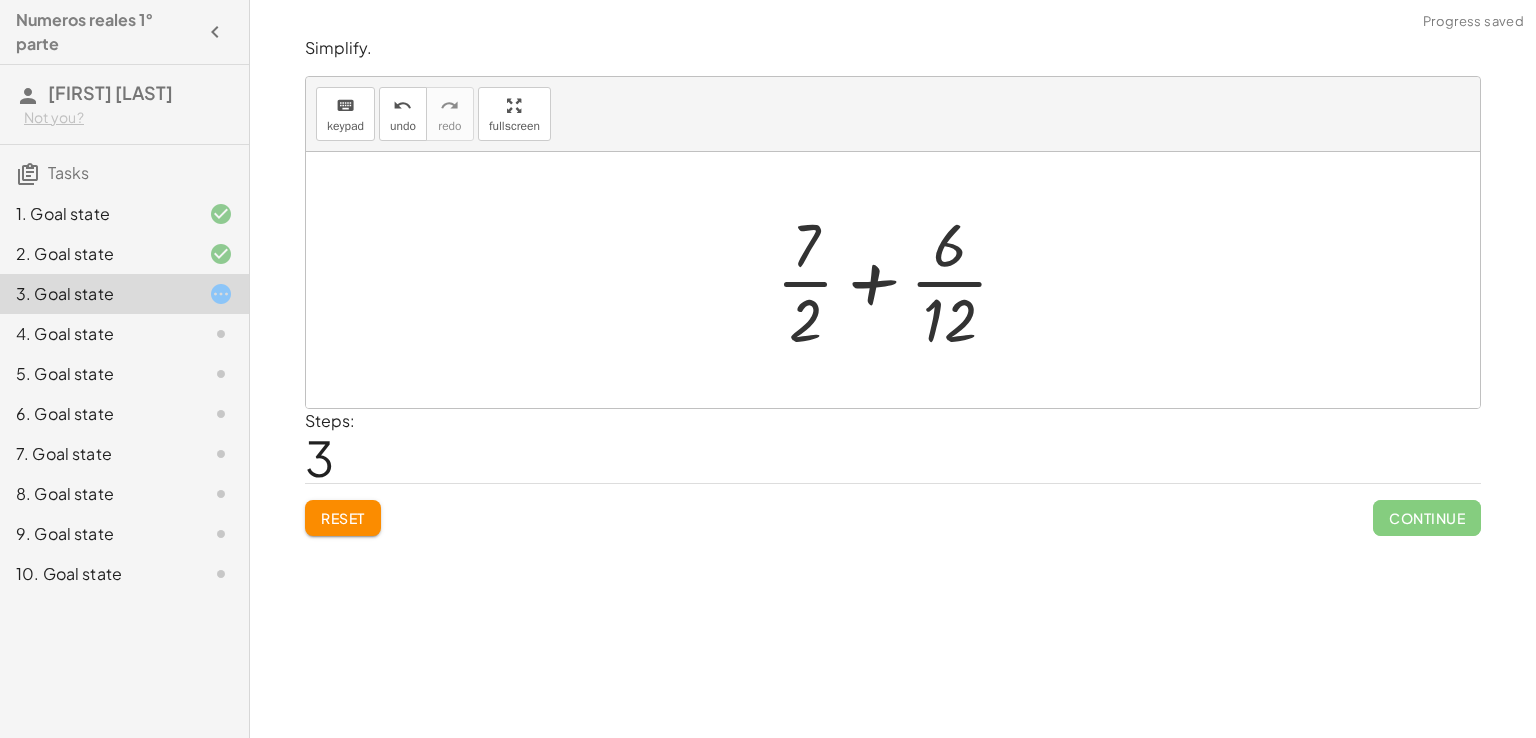 click at bounding box center [900, 280] 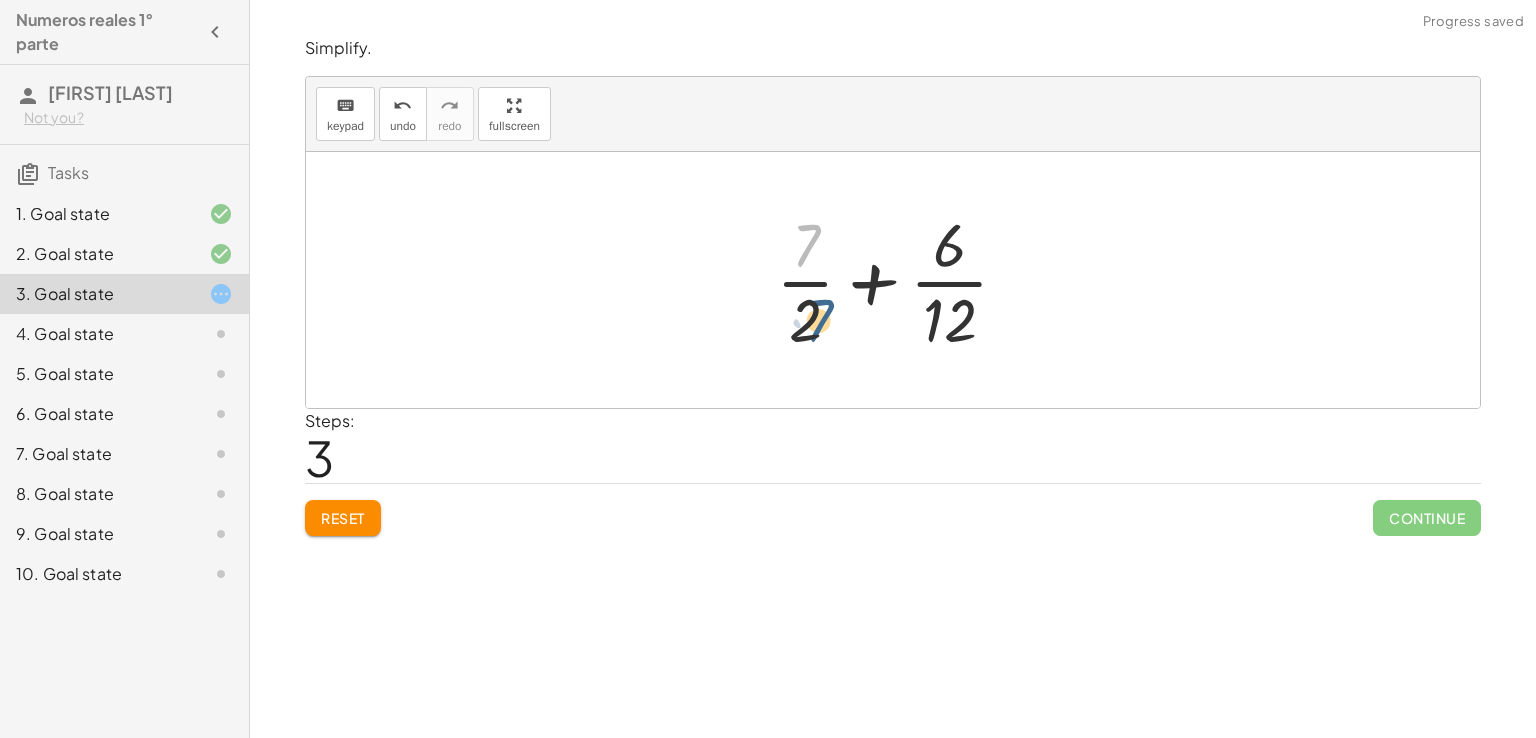 drag, startPoint x: 805, startPoint y: 243, endPoint x: 814, endPoint y: 325, distance: 82.492424 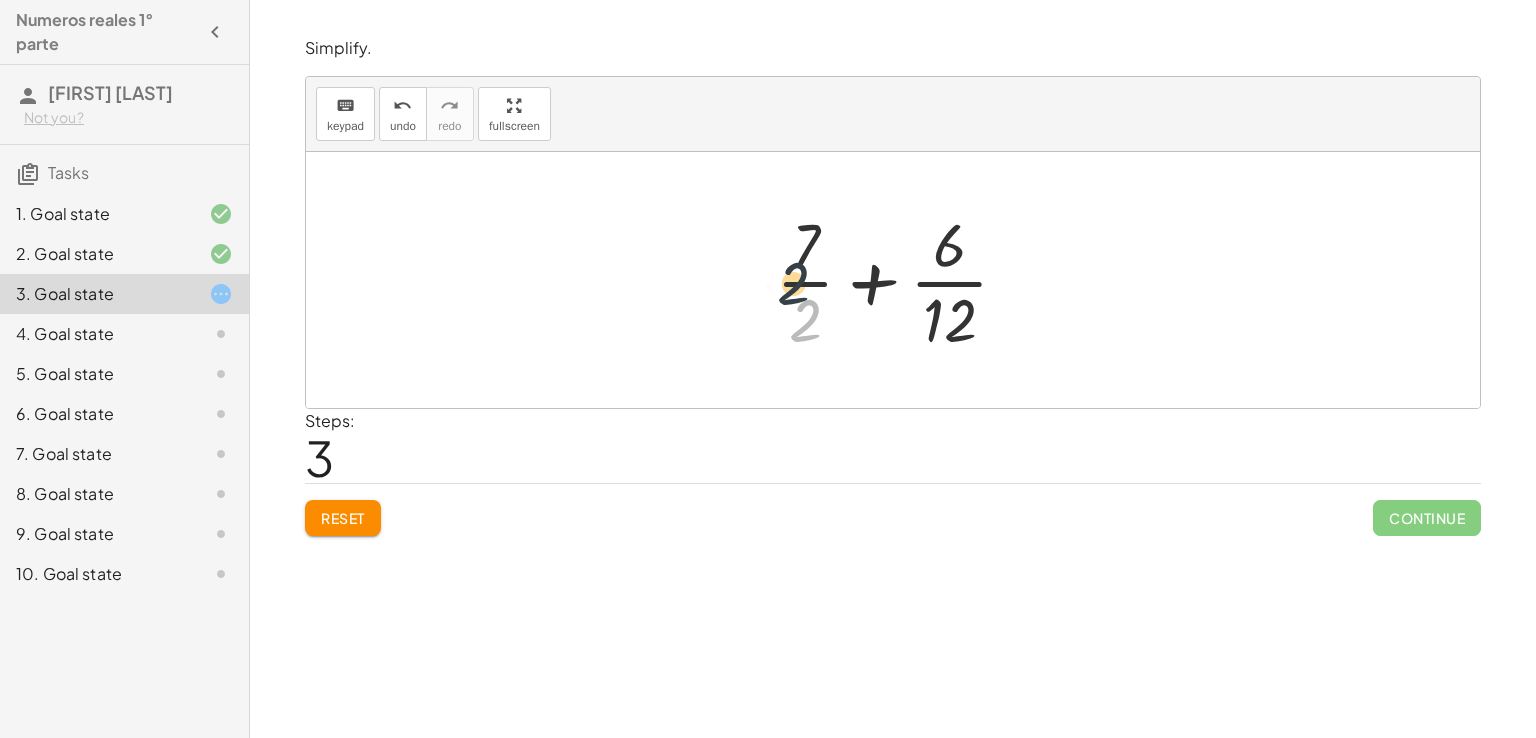 drag, startPoint x: 815, startPoint y: 321, endPoint x: 815, endPoint y: 245, distance: 76 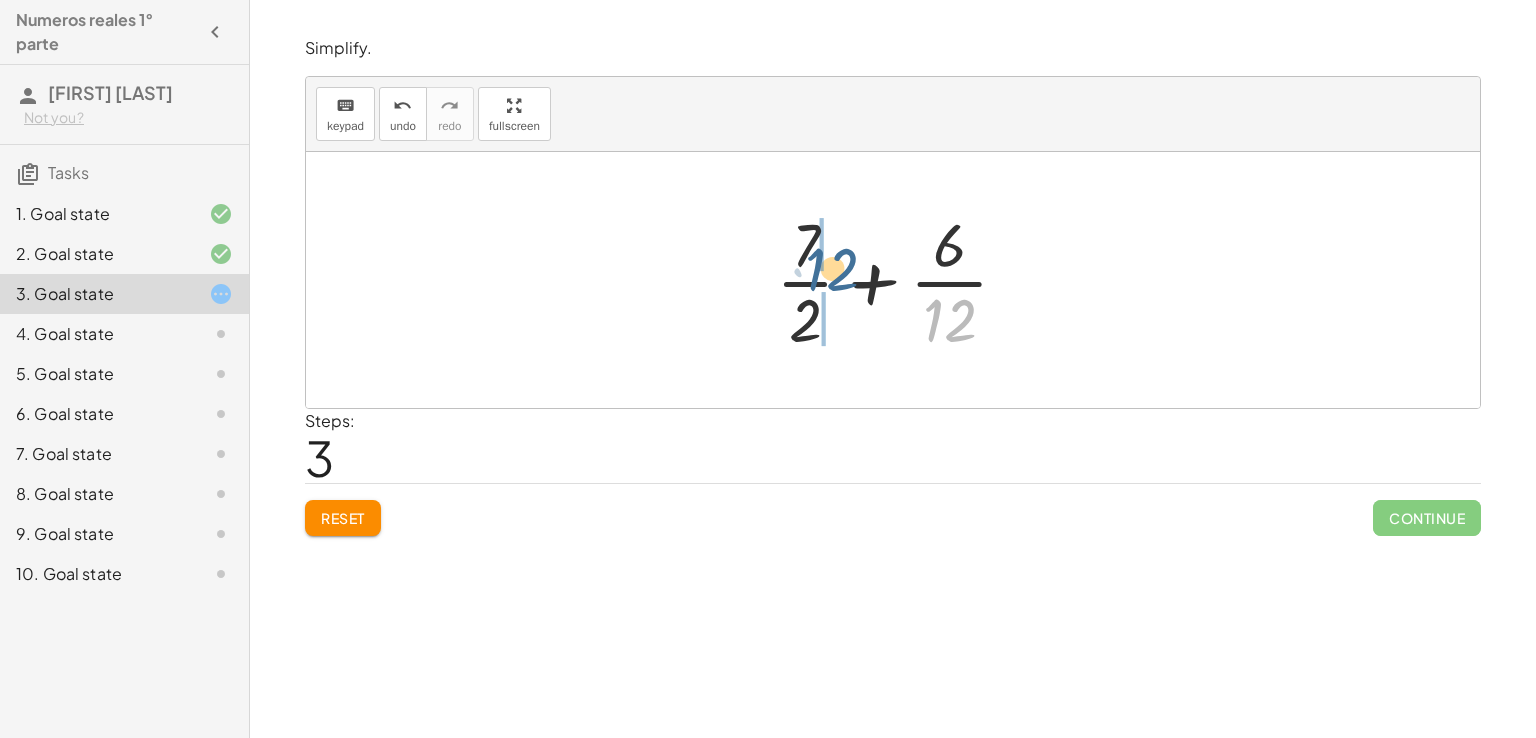 drag, startPoint x: 947, startPoint y: 309, endPoint x: 816, endPoint y: 245, distance: 145.7978 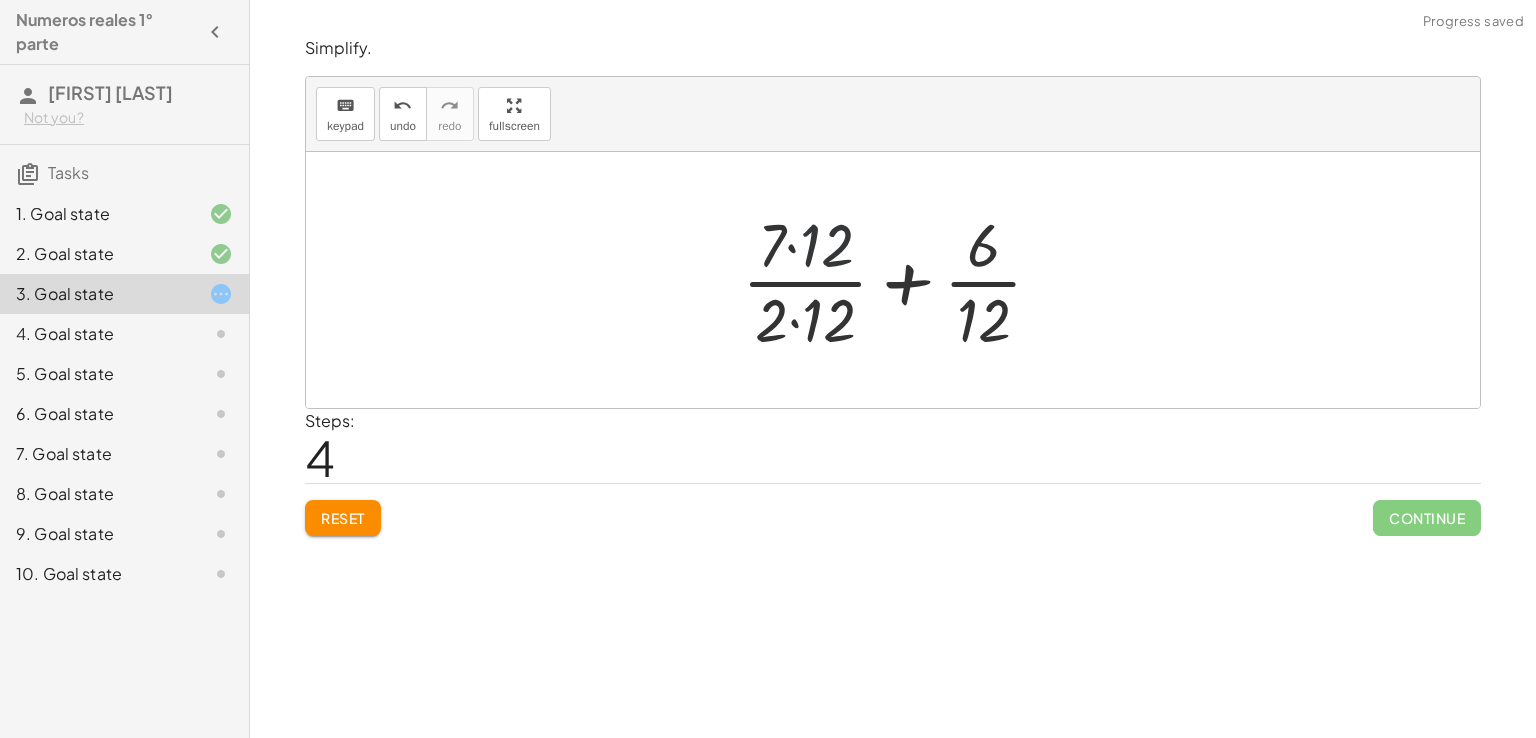 click at bounding box center (900, 280) 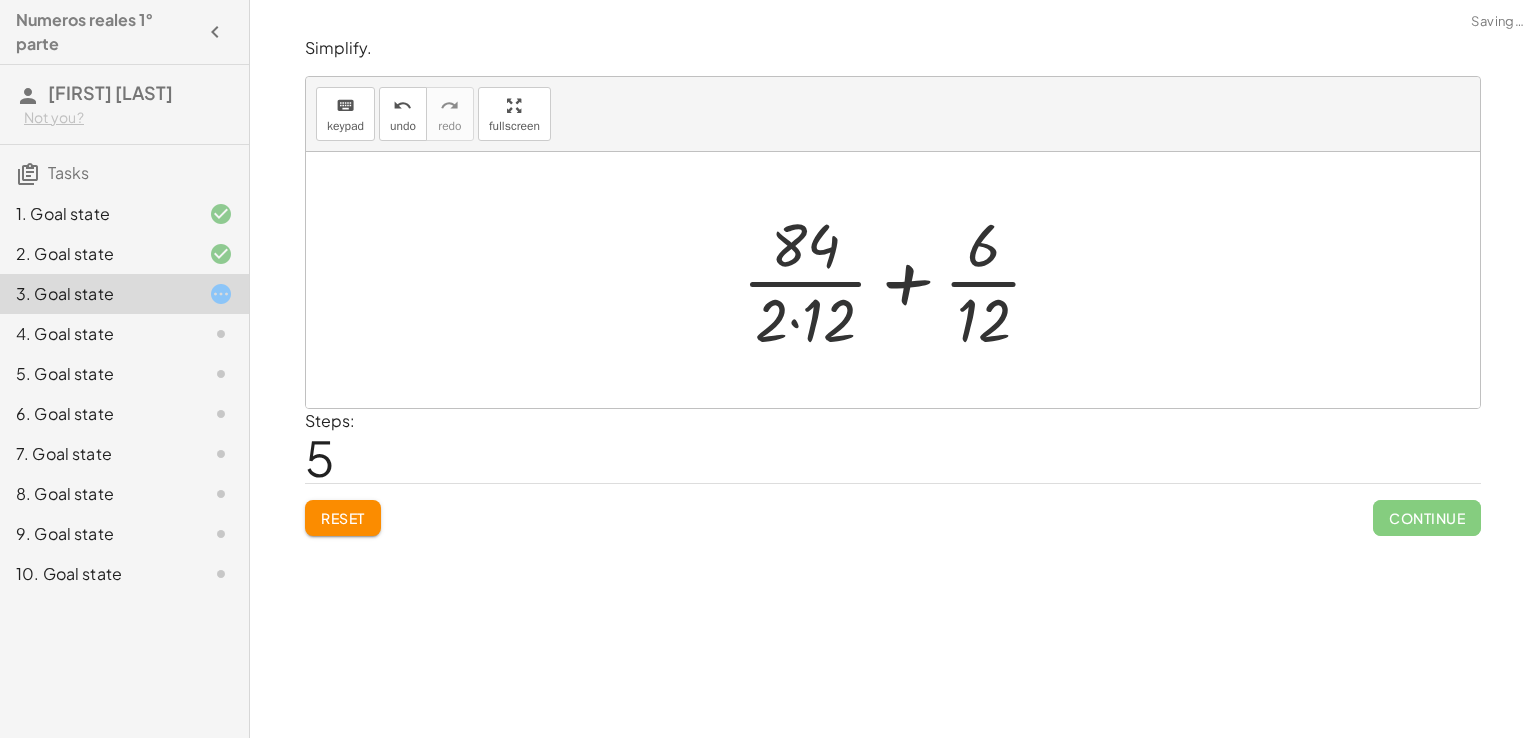 click at bounding box center [900, 280] 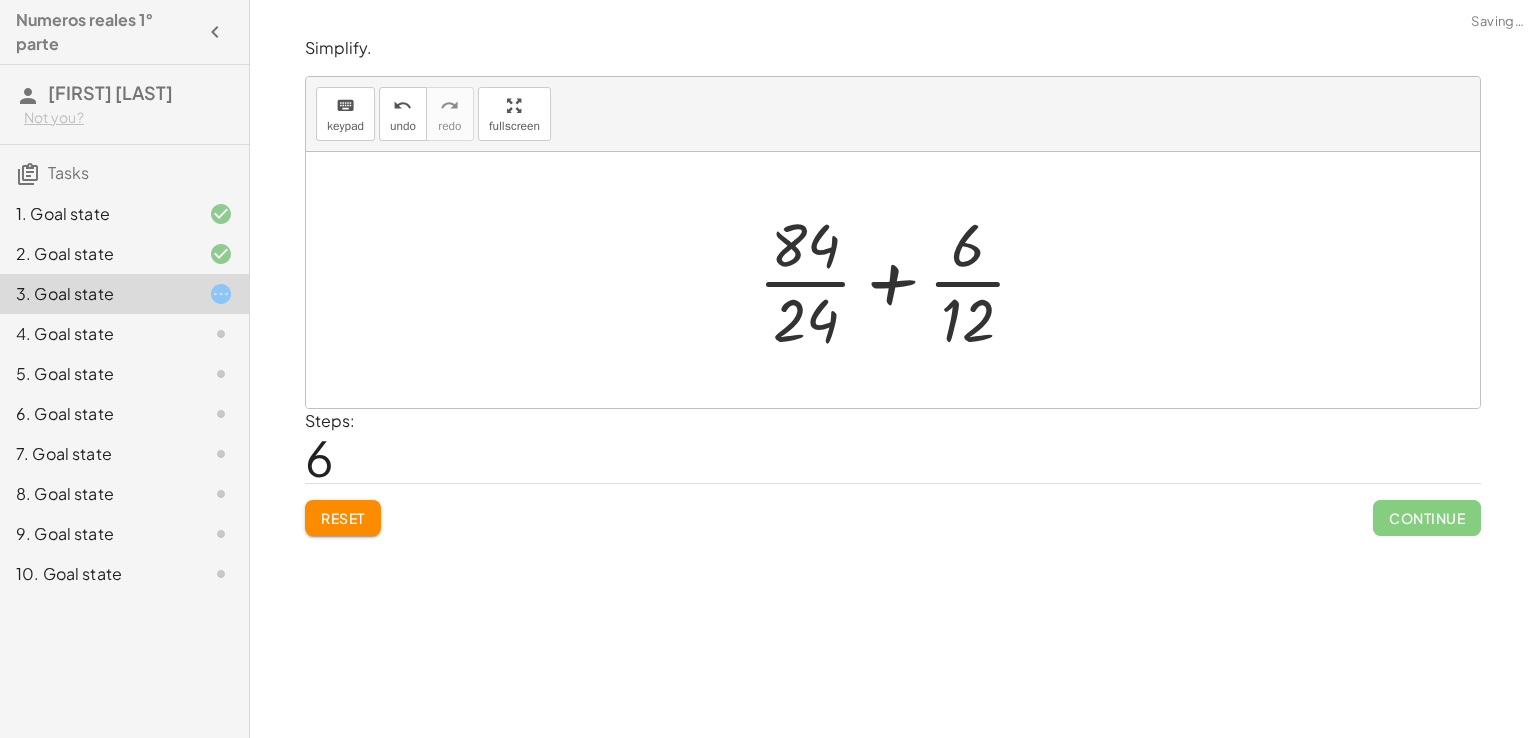 click at bounding box center (900, 280) 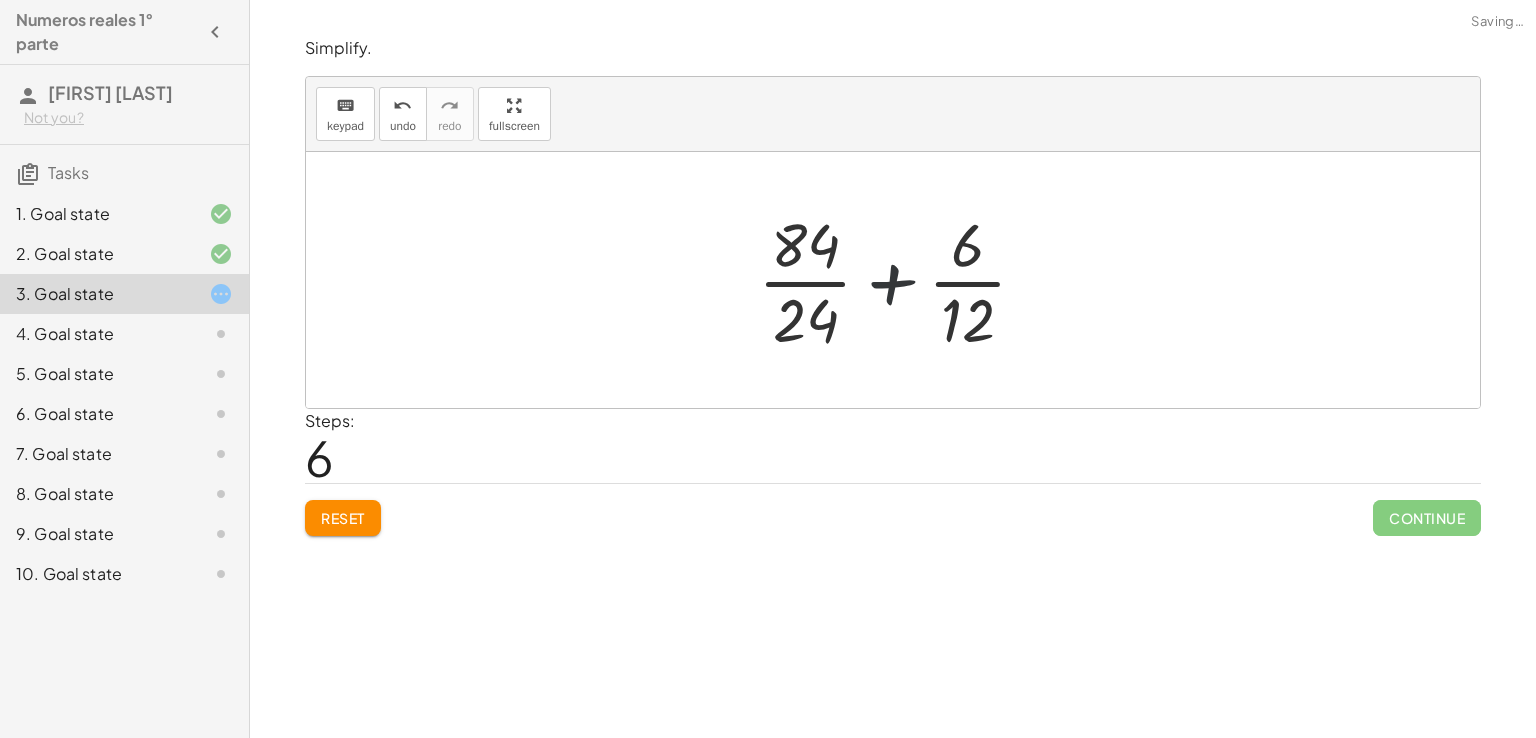 click at bounding box center (900, 280) 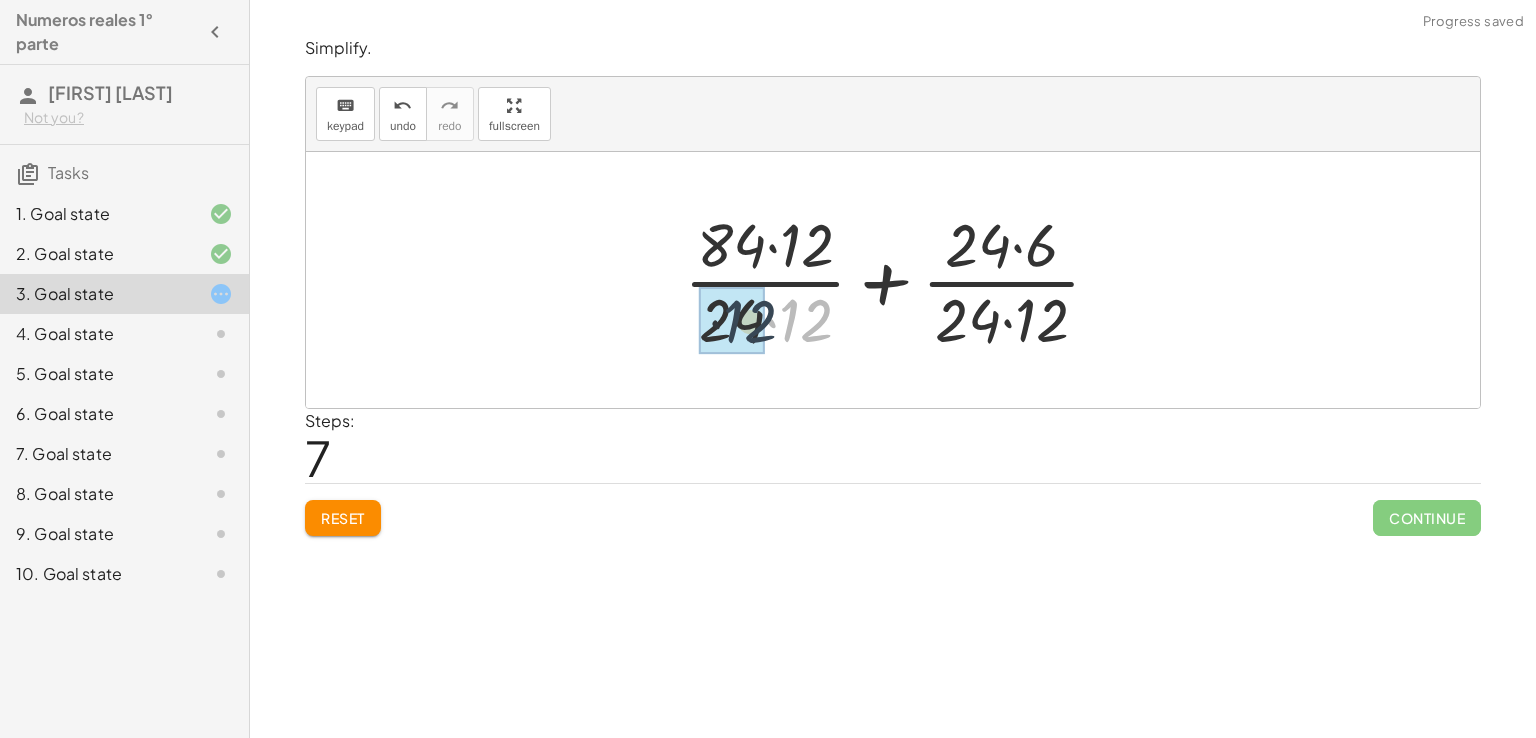 drag, startPoint x: 800, startPoint y: 309, endPoint x: 762, endPoint y: 309, distance: 38 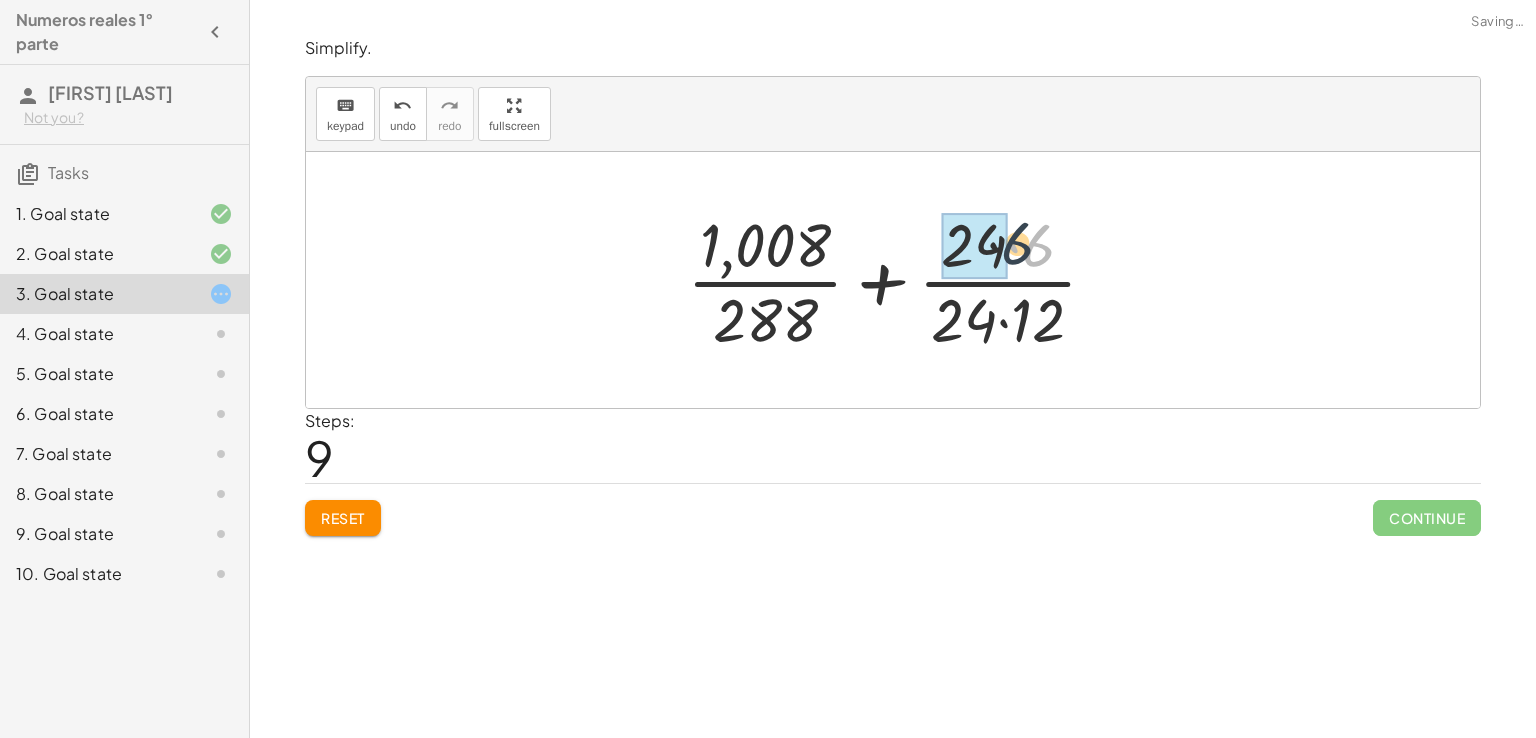 drag, startPoint x: 1032, startPoint y: 253, endPoint x: 978, endPoint y: 249, distance: 54.147945 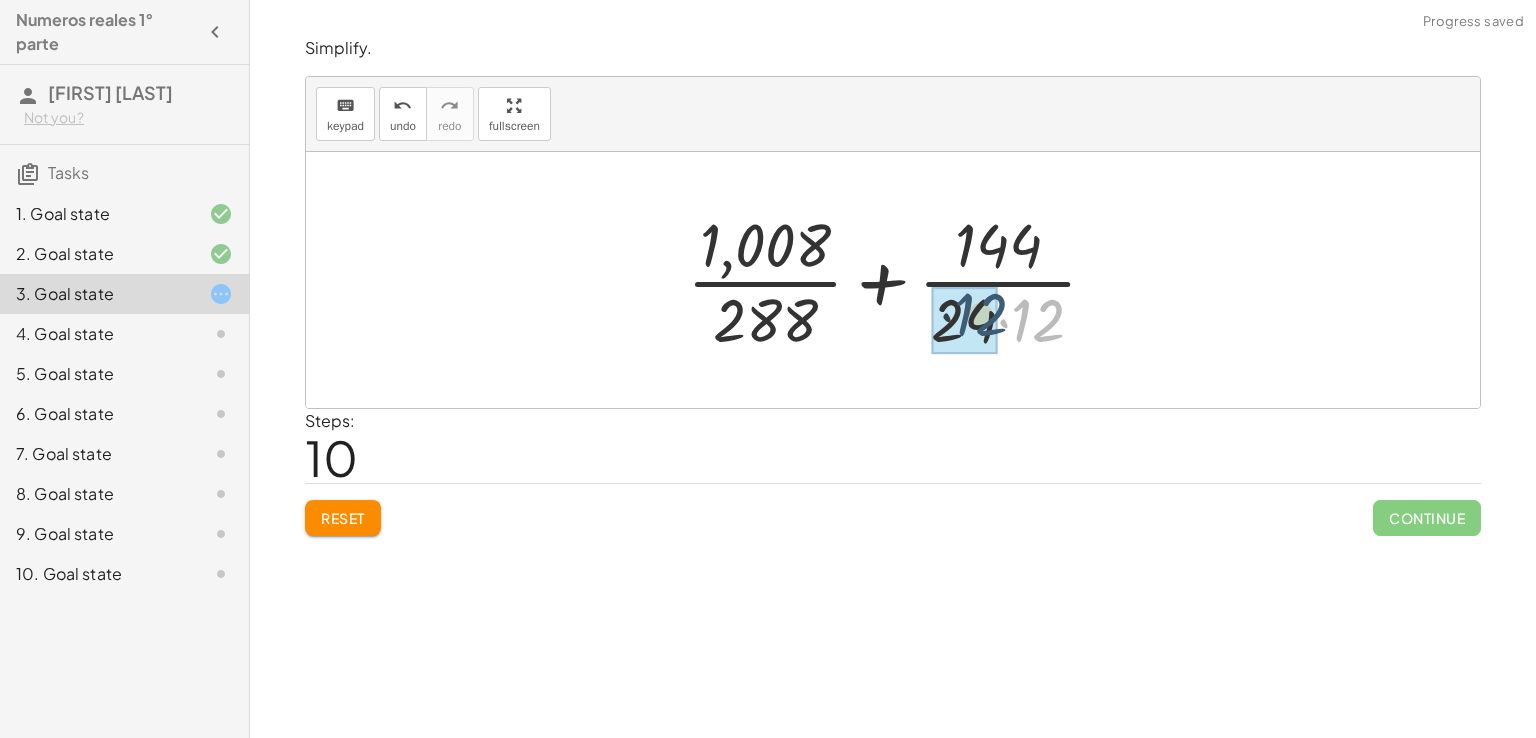 drag, startPoint x: 1052, startPoint y: 321, endPoint x: 984, endPoint y: 315, distance: 68.26419 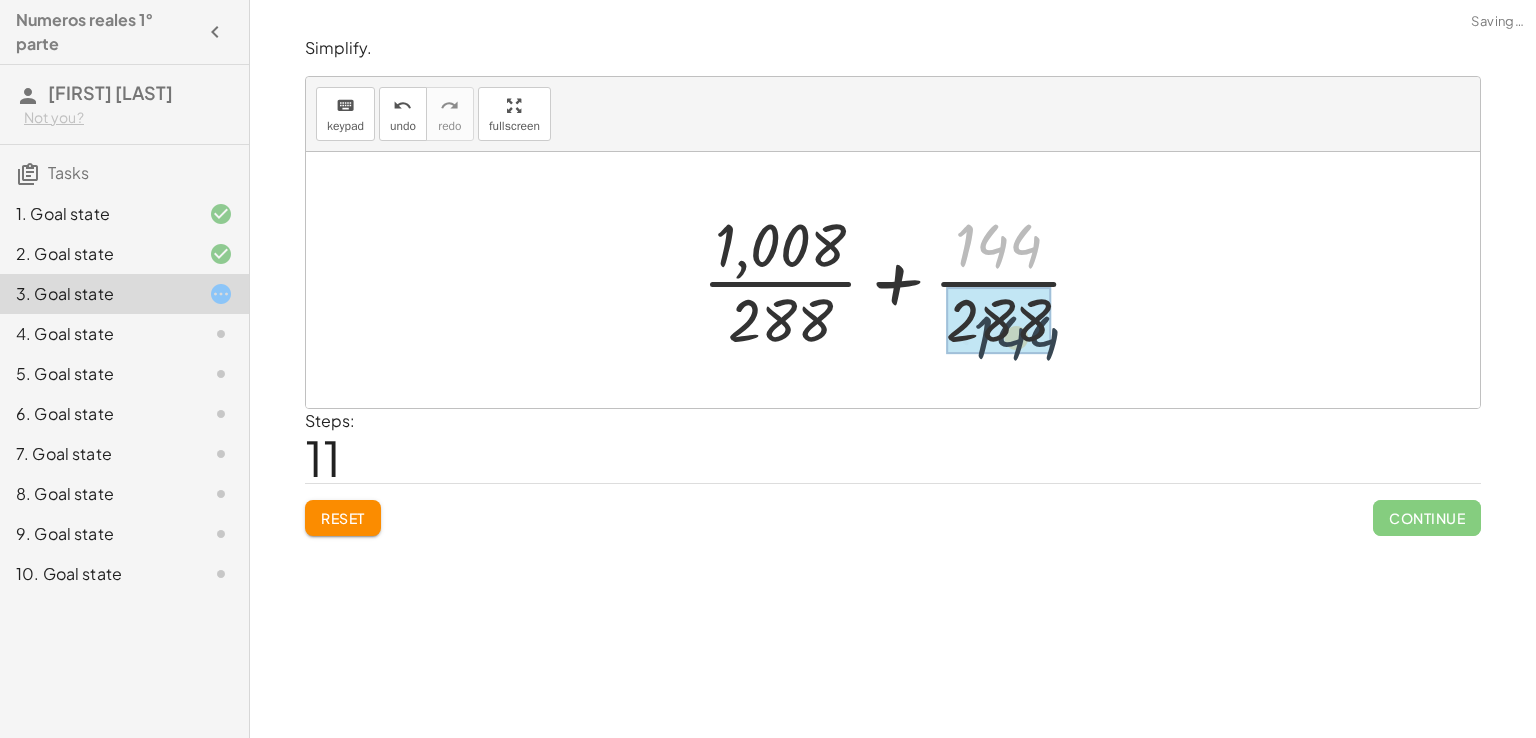drag, startPoint x: 1002, startPoint y: 244, endPoint x: 1018, endPoint y: 353, distance: 110.16805 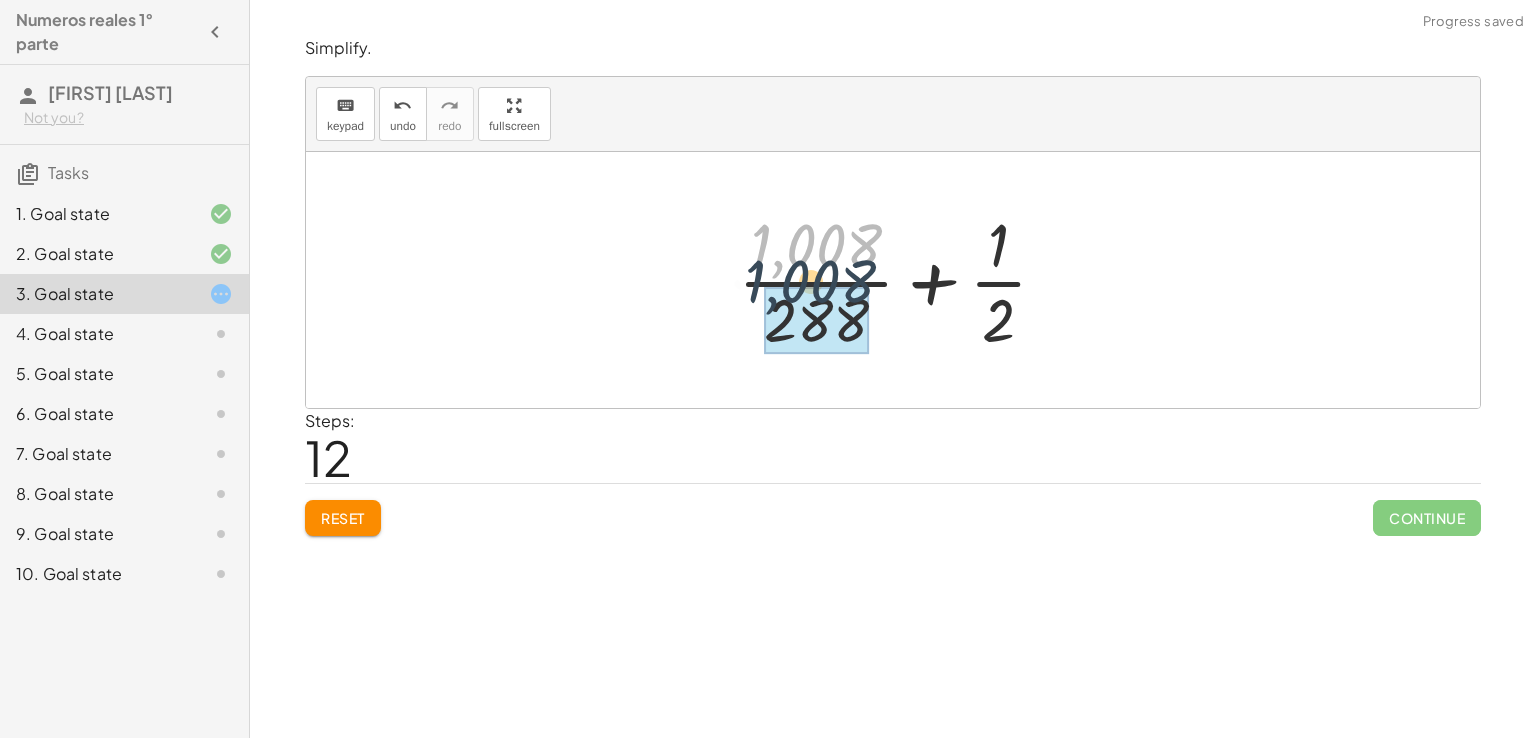 drag, startPoint x: 846, startPoint y: 244, endPoint x: 824, endPoint y: 333, distance: 91.67879 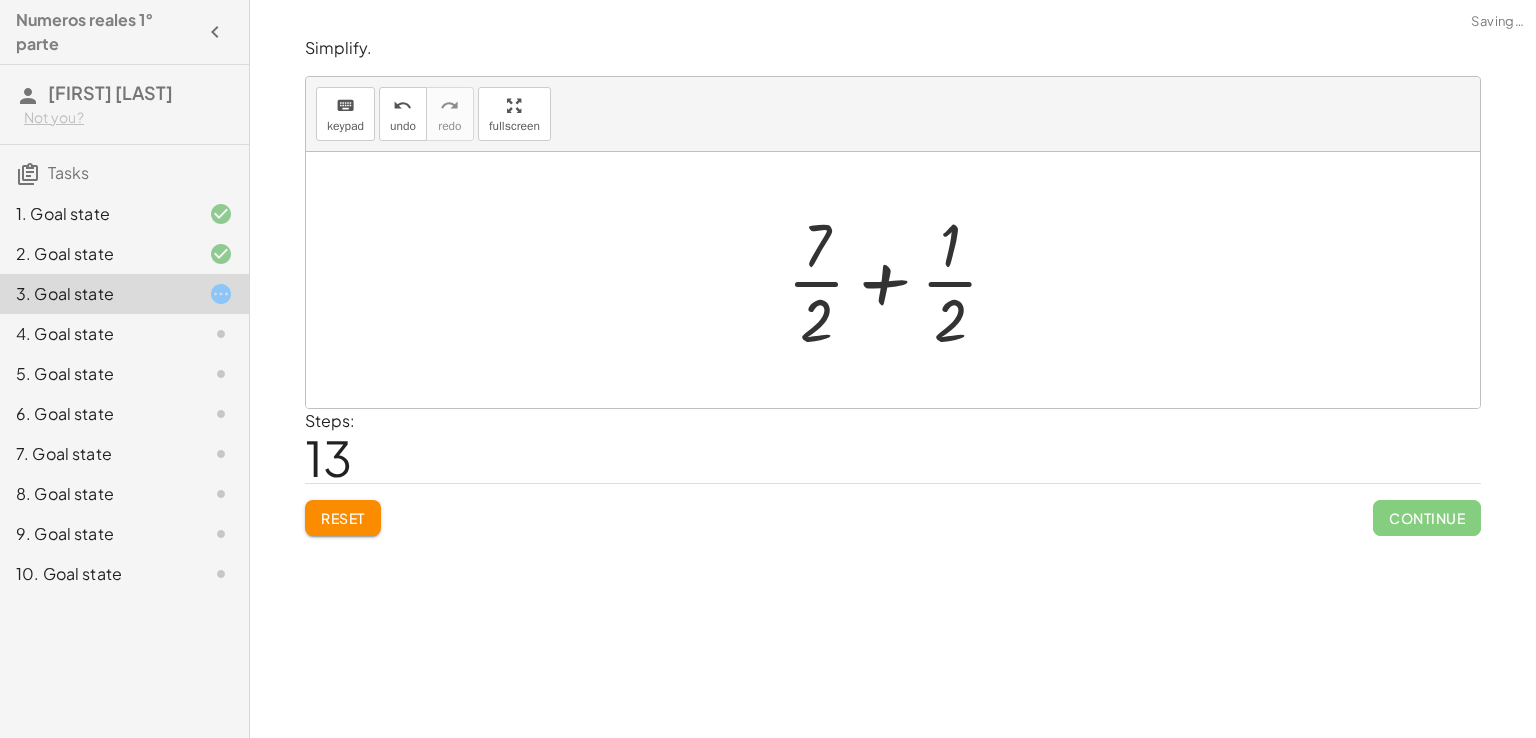 click at bounding box center [901, 280] 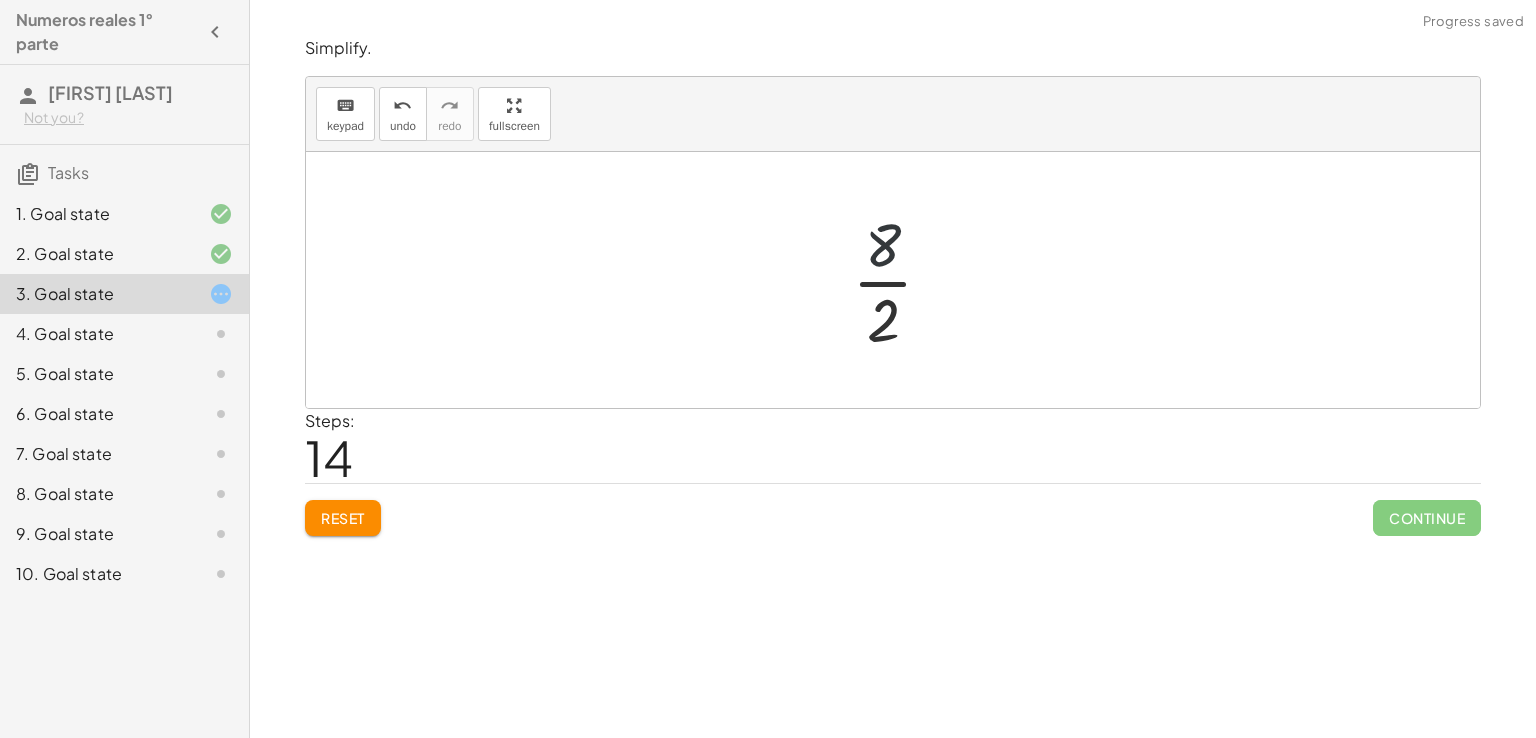 click at bounding box center (900, 280) 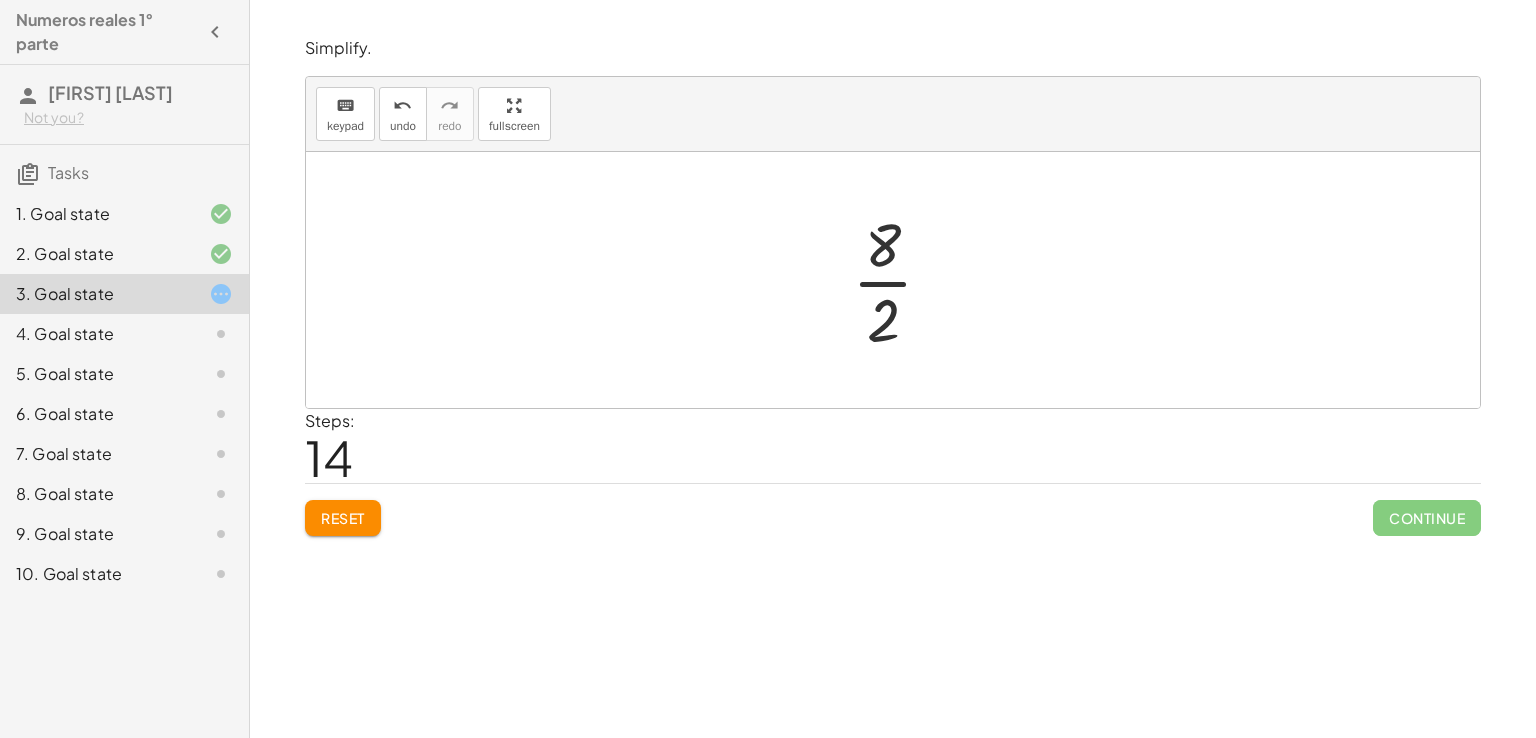 click at bounding box center (900, 280) 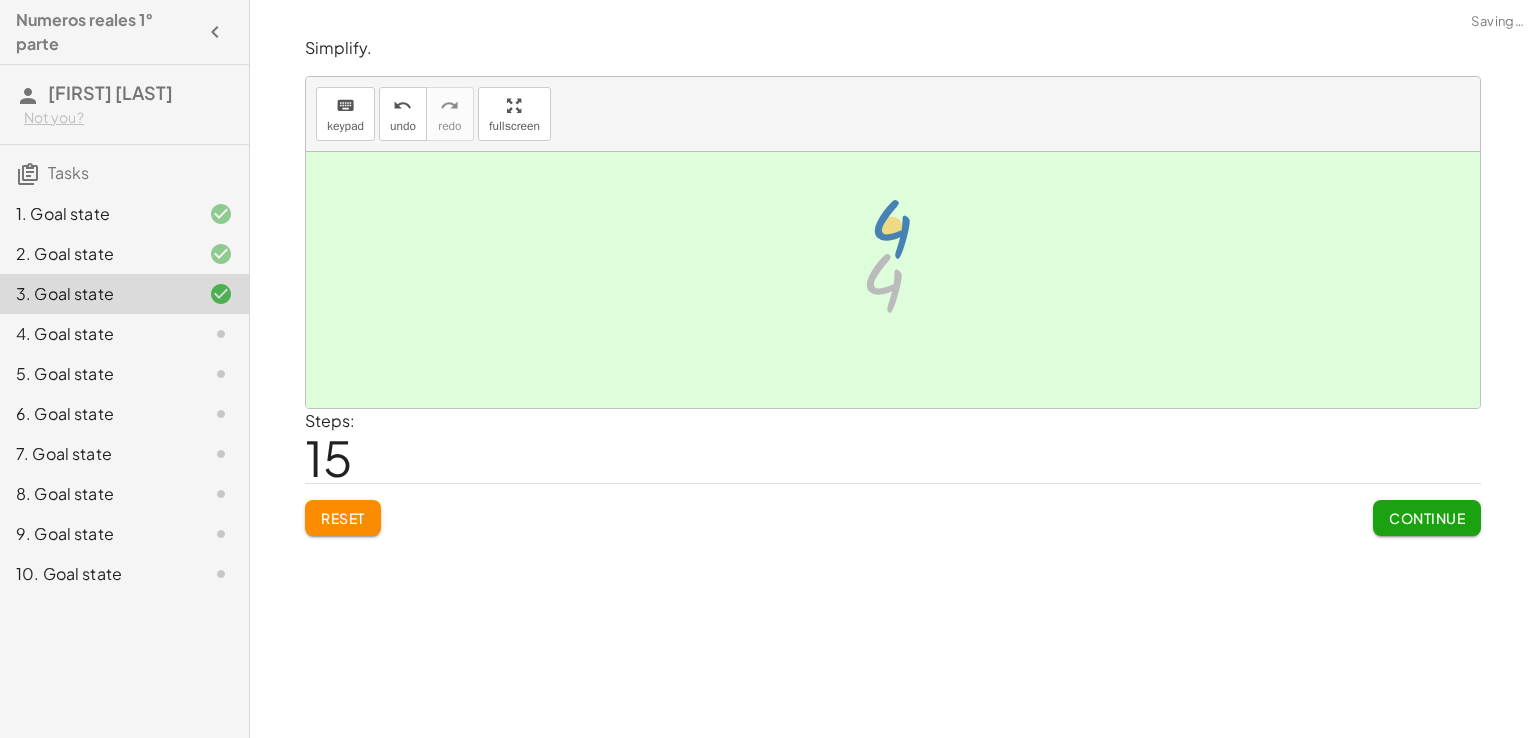 drag, startPoint x: 886, startPoint y: 303, endPoint x: 1023, endPoint y: 316, distance: 137.6154 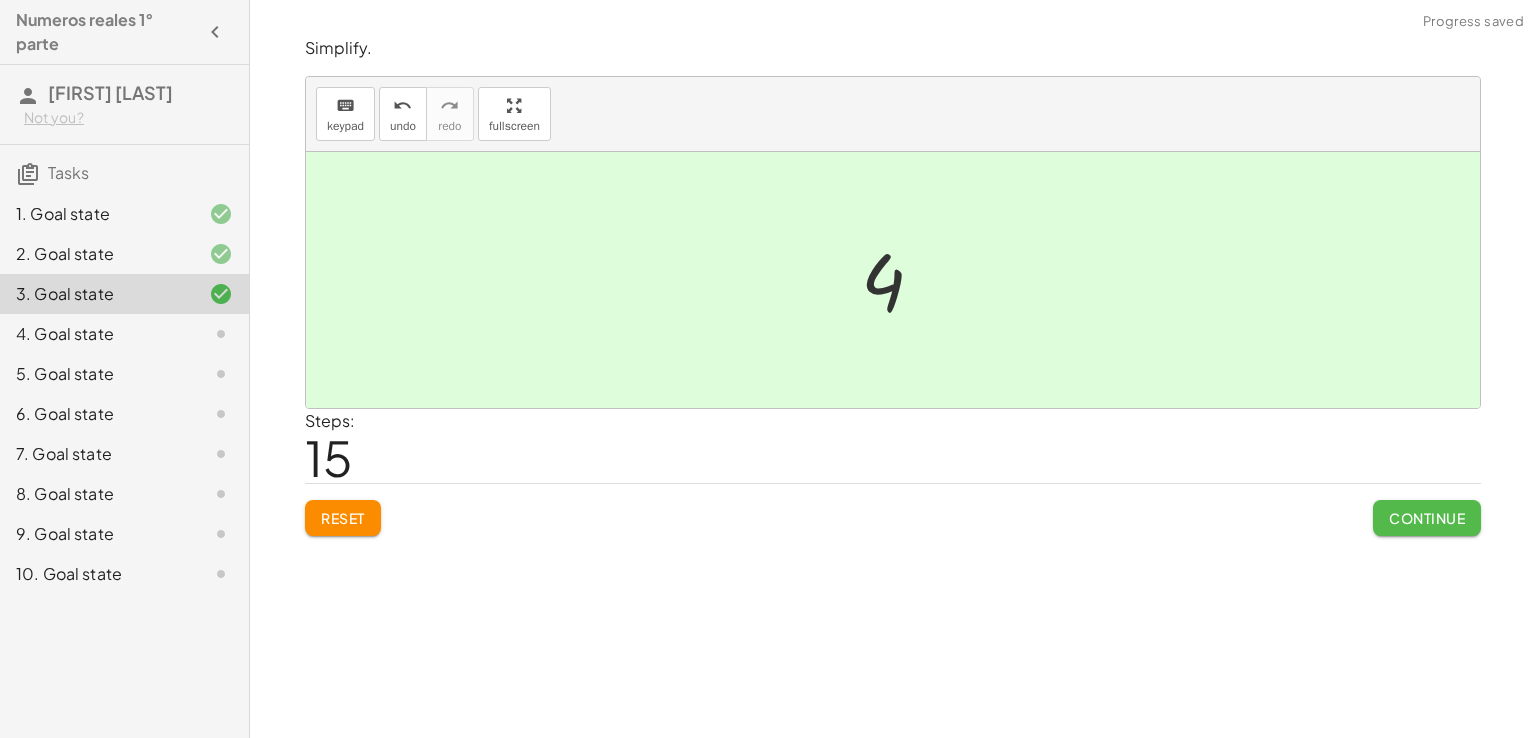 click on "Continue" 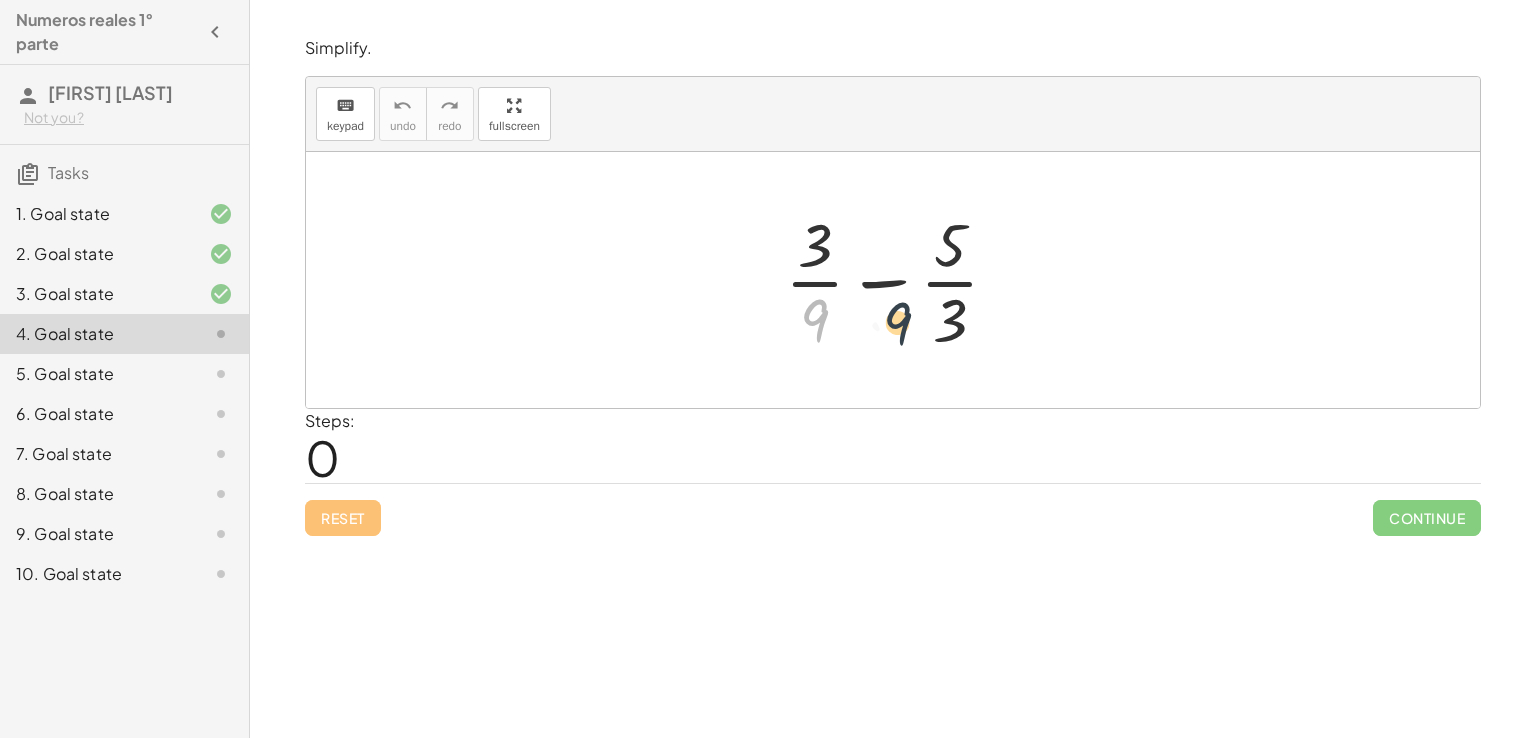 drag, startPoint x: 836, startPoint y: 317, endPoint x: 992, endPoint y: 313, distance: 156.05127 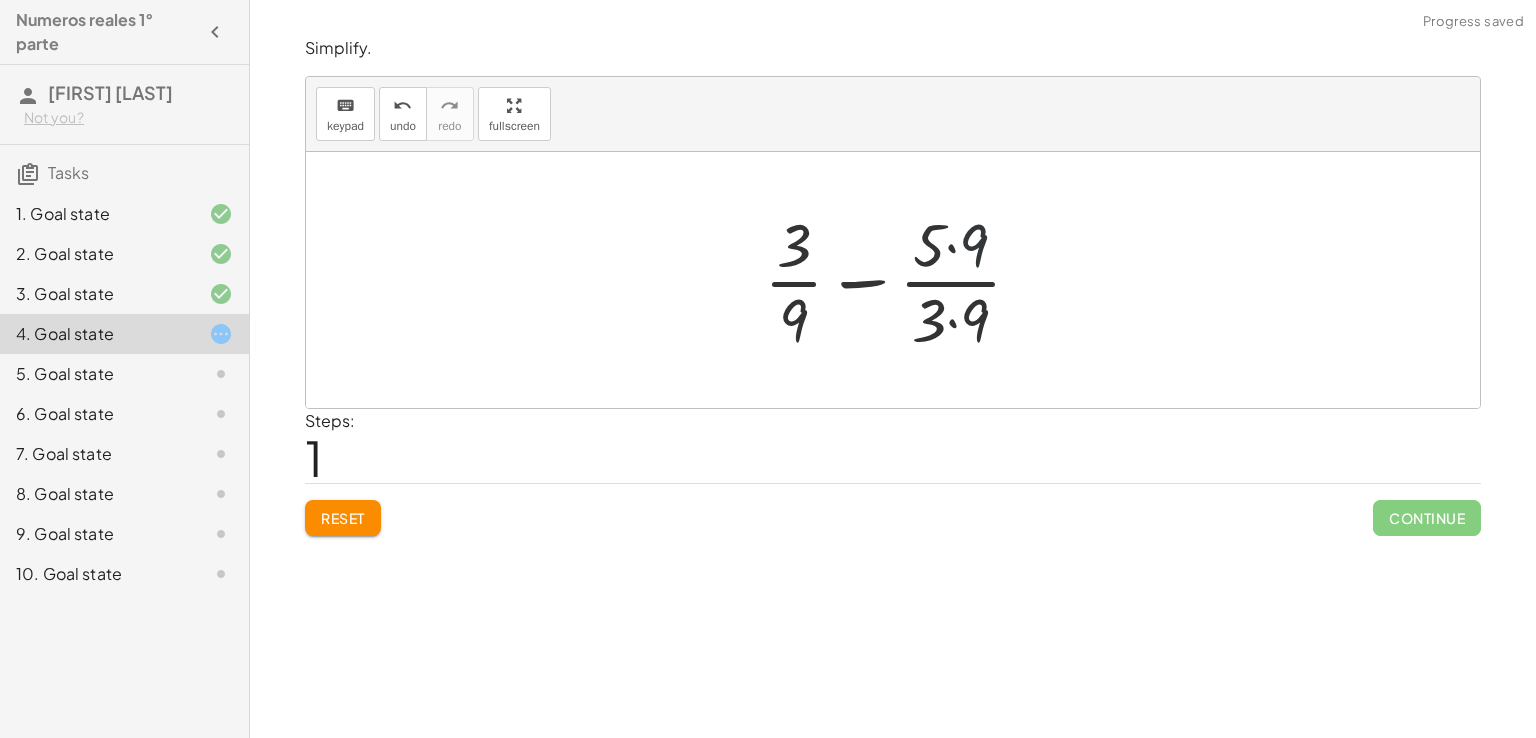 click at bounding box center (901, 280) 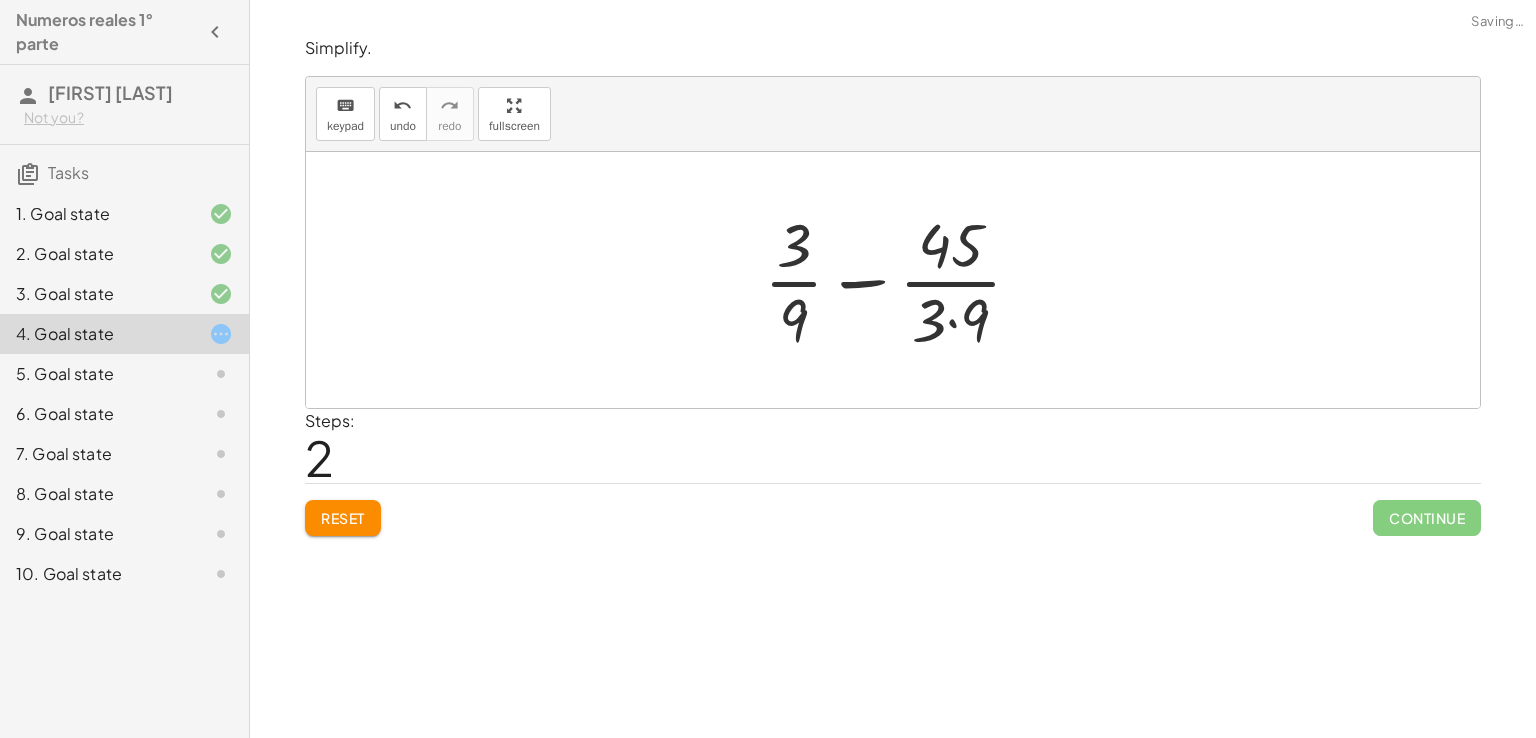click at bounding box center (901, 280) 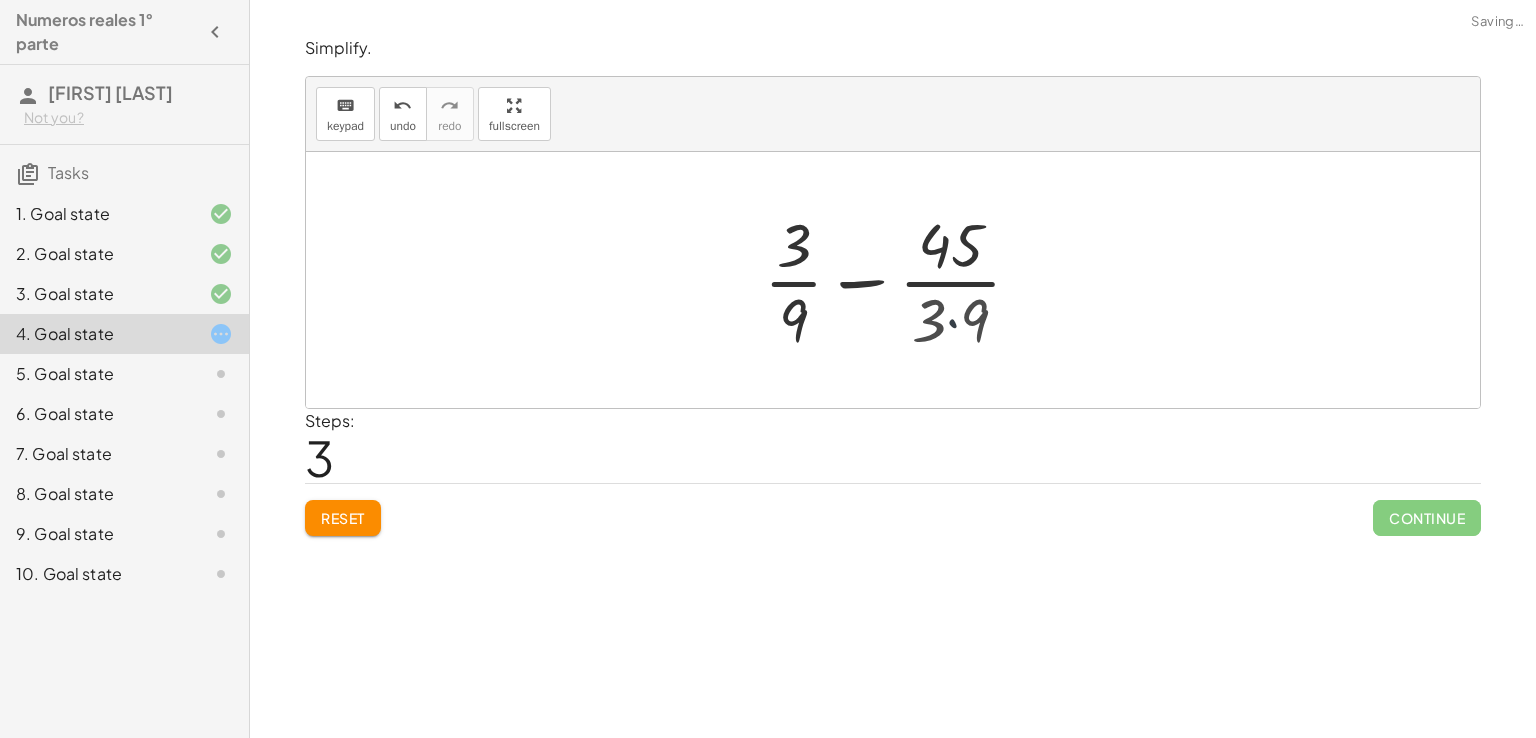 click at bounding box center (900, 280) 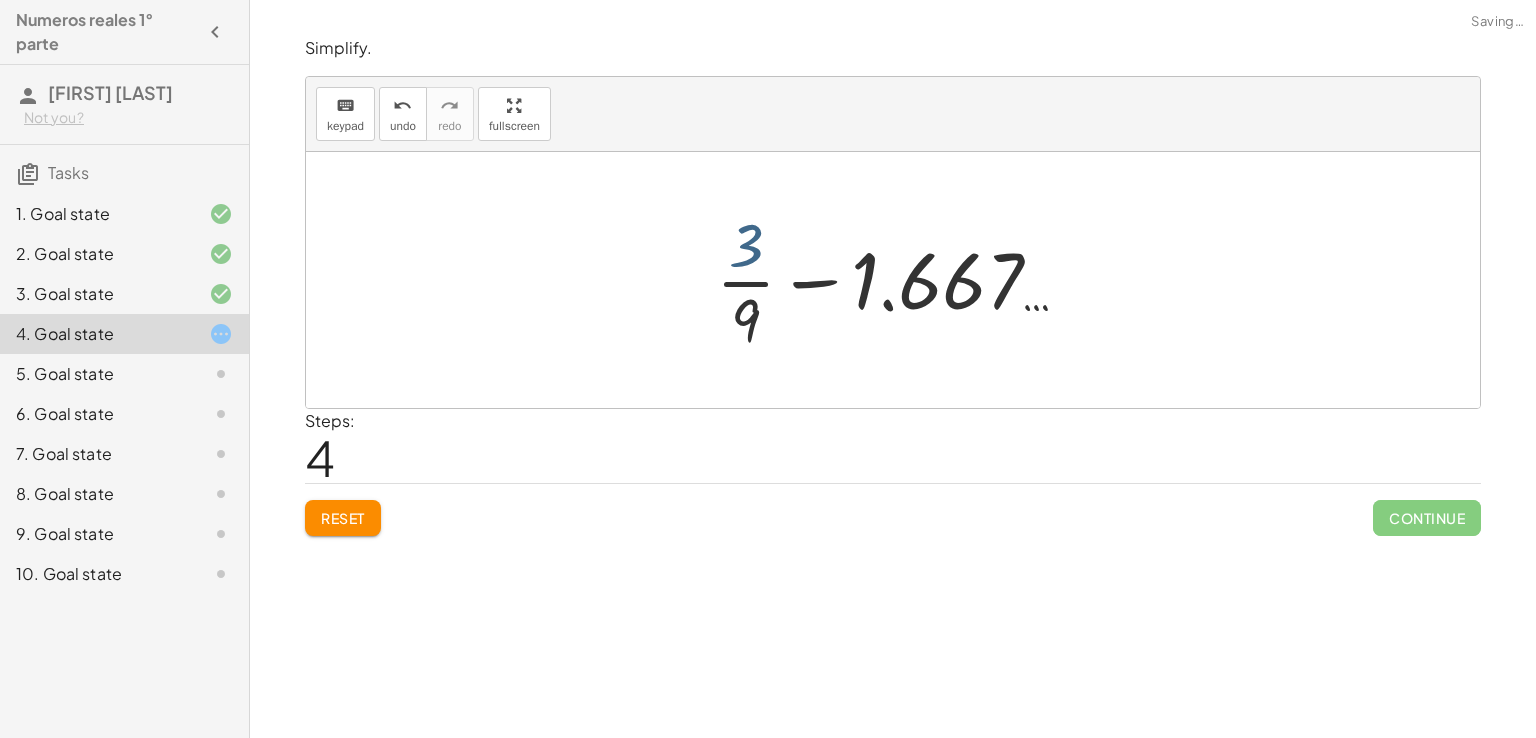click at bounding box center (900, 280) 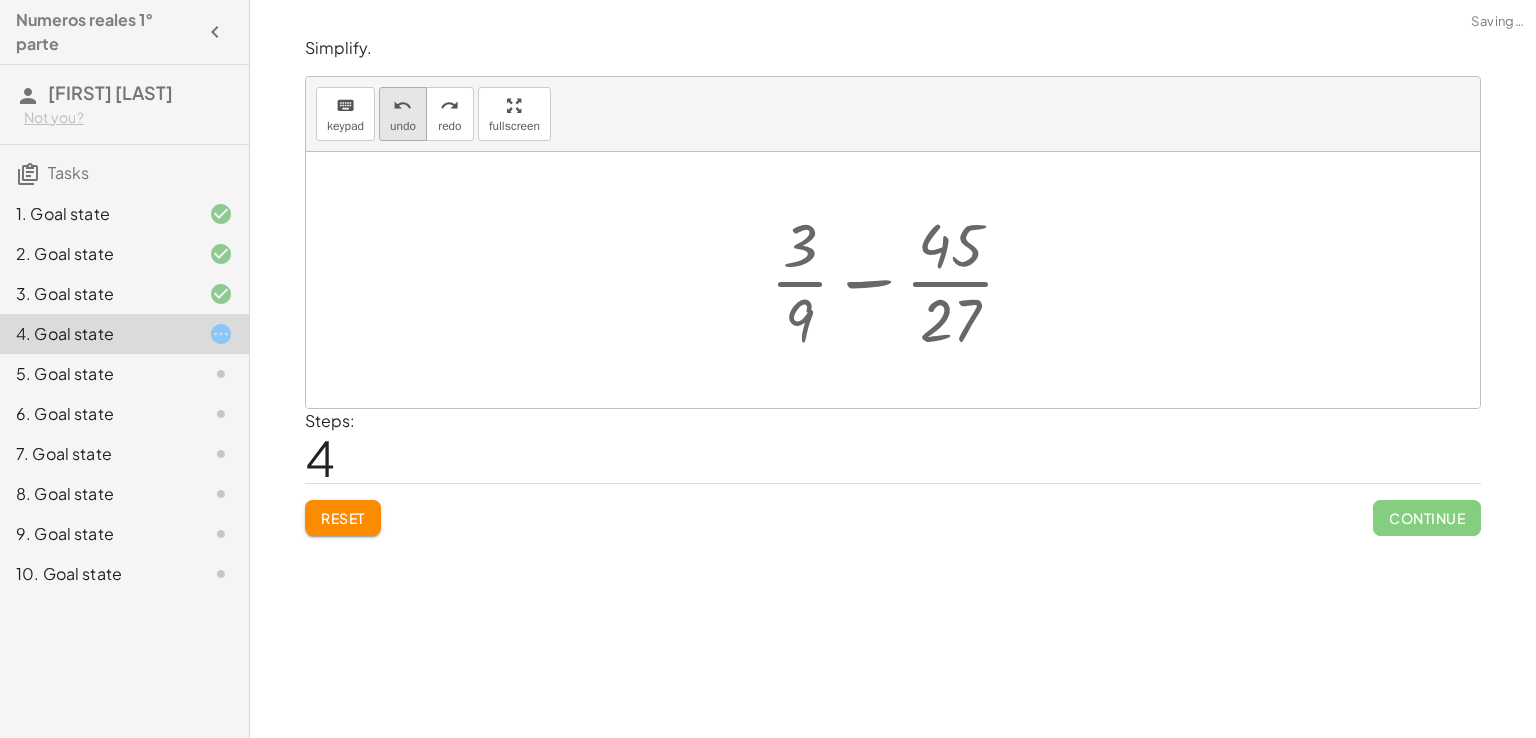 click on "undo undo" at bounding box center [403, 114] 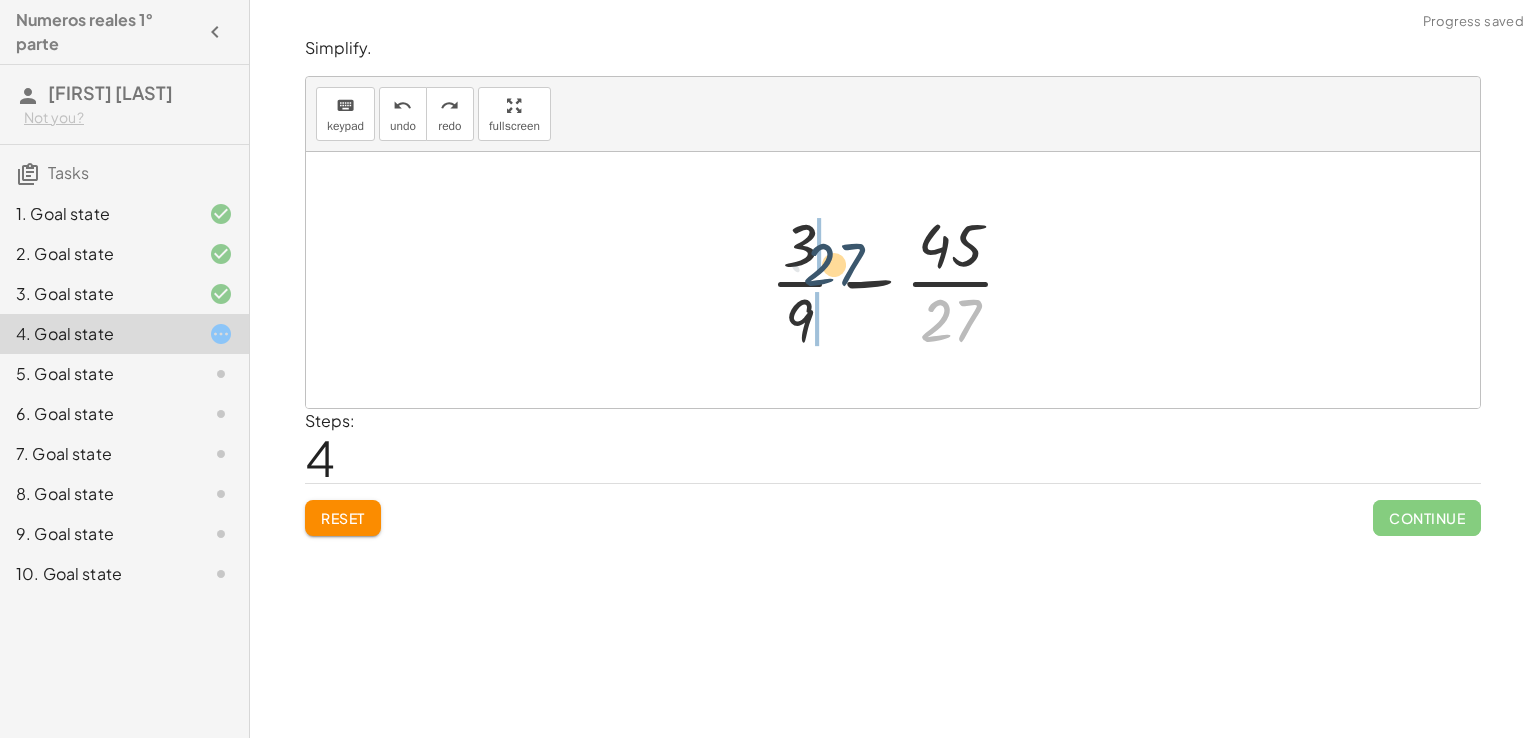 drag, startPoint x: 979, startPoint y: 336, endPoint x: 831, endPoint y: 272, distance: 161.24515 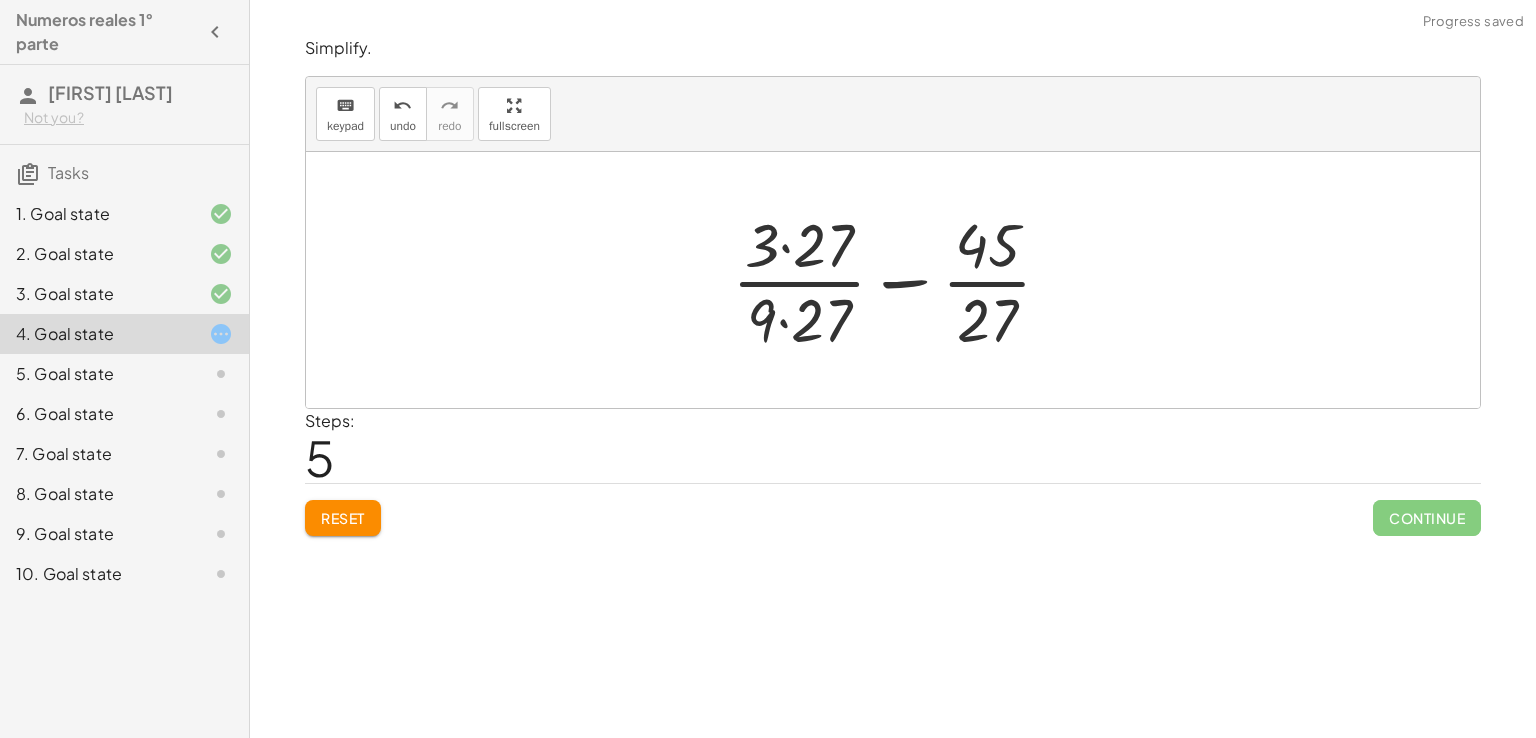 click at bounding box center [900, 280] 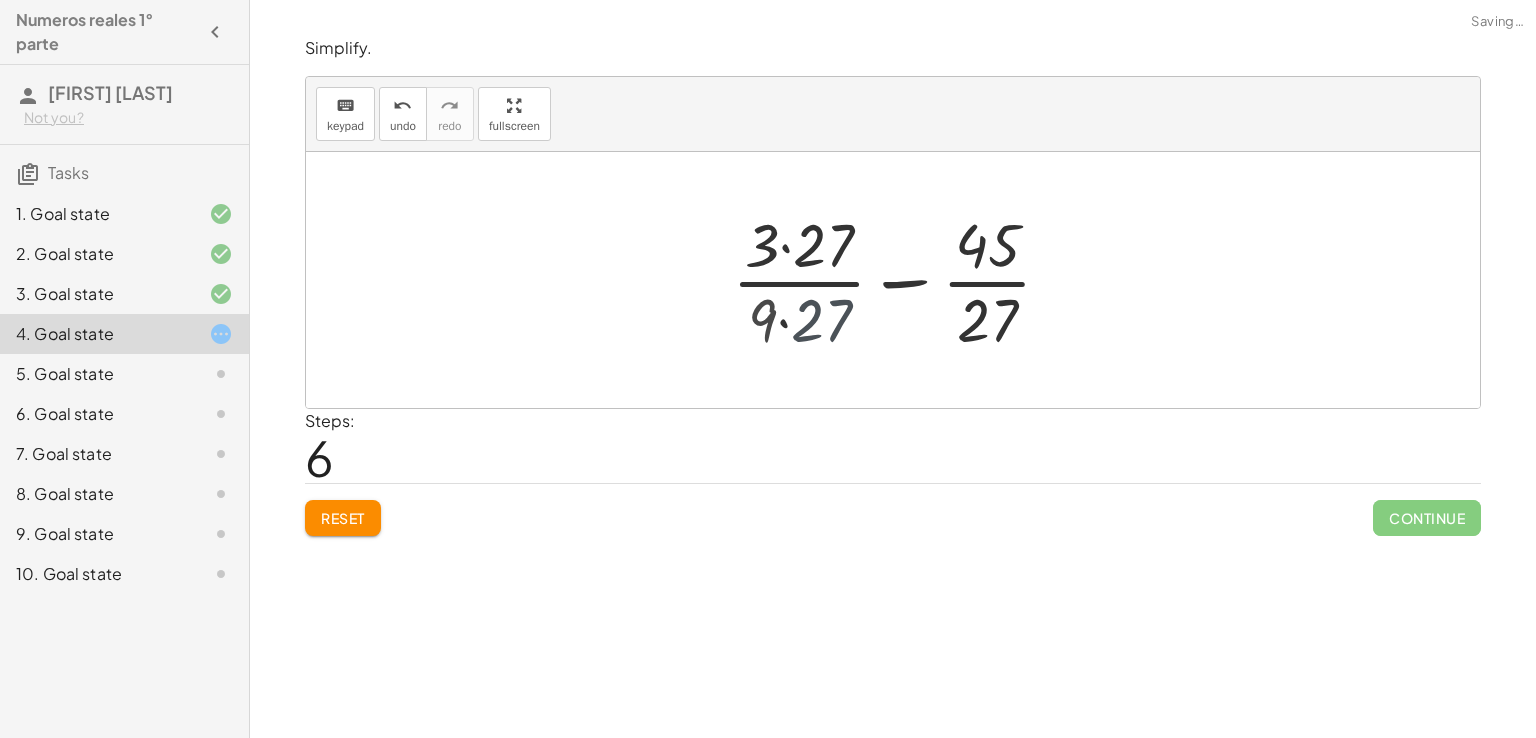 click at bounding box center [900, 280] 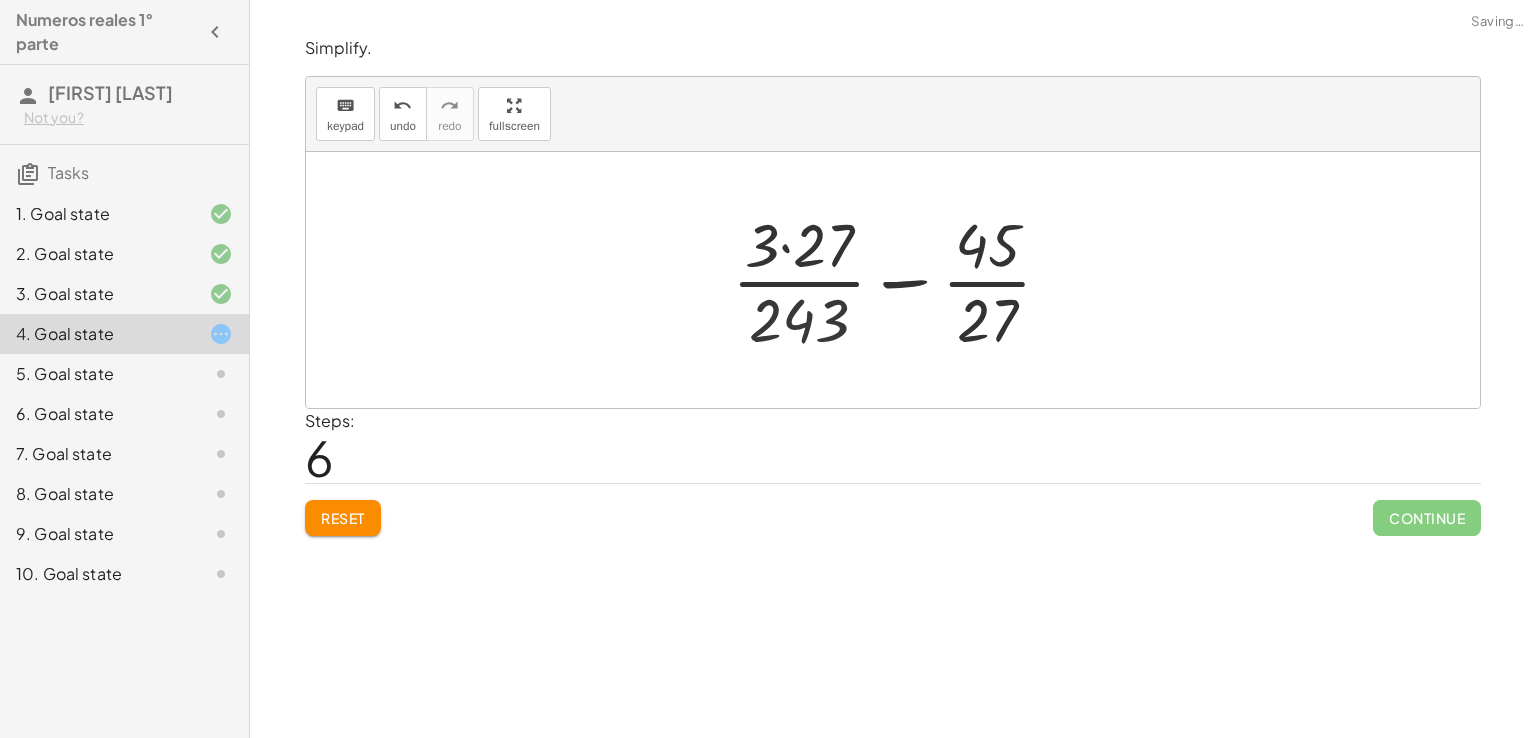 click at bounding box center [900, 280] 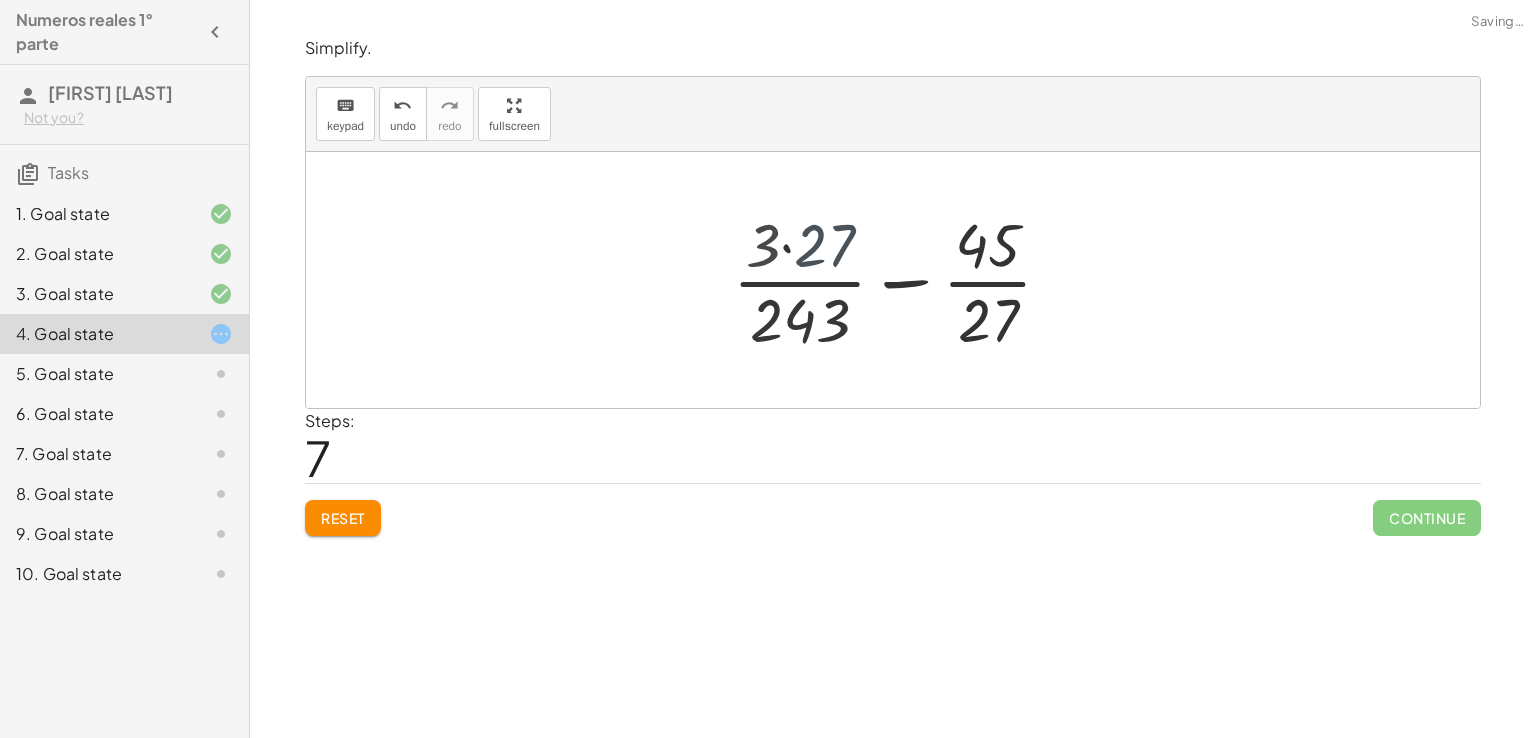 click at bounding box center (900, 280) 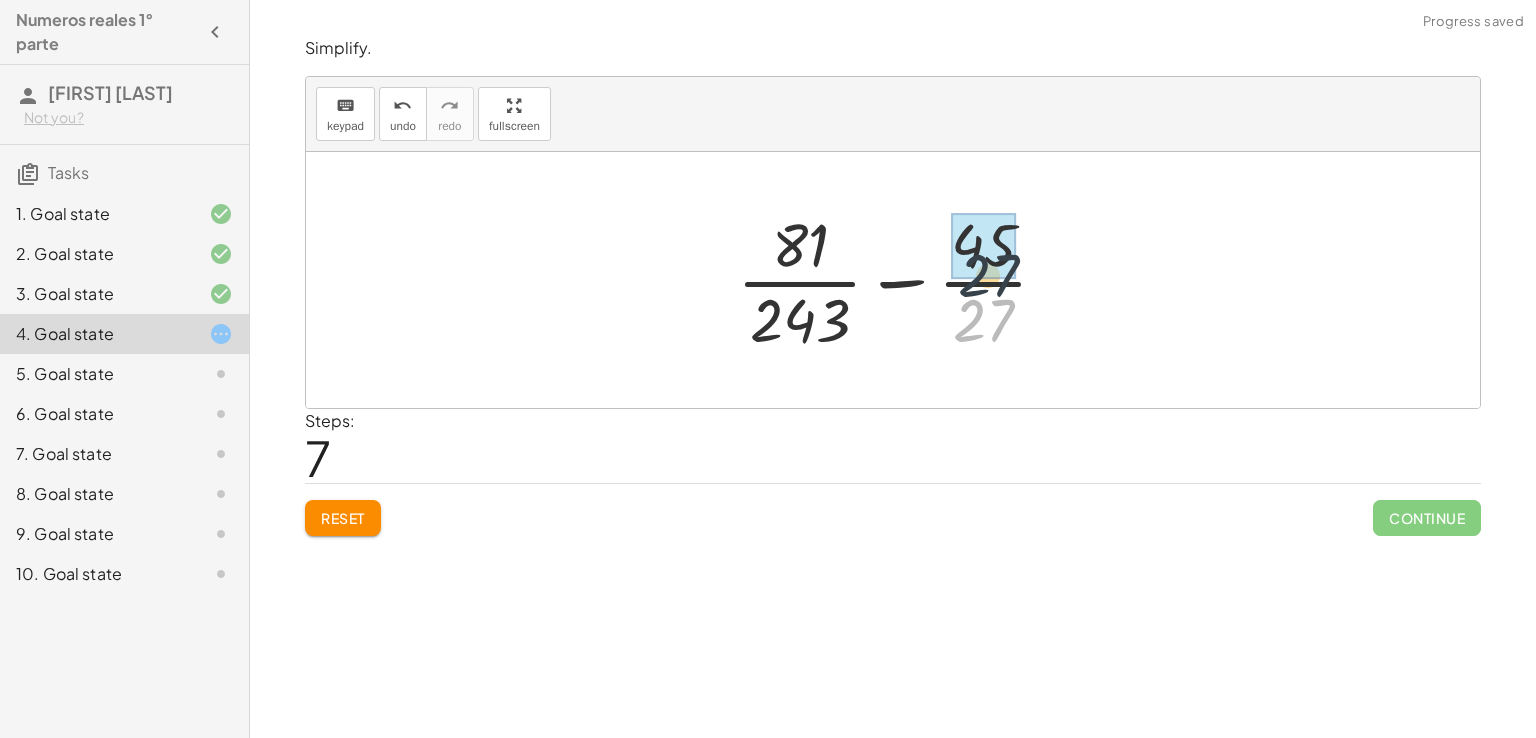drag, startPoint x: 984, startPoint y: 305, endPoint x: 994, endPoint y: 209, distance: 96.519424 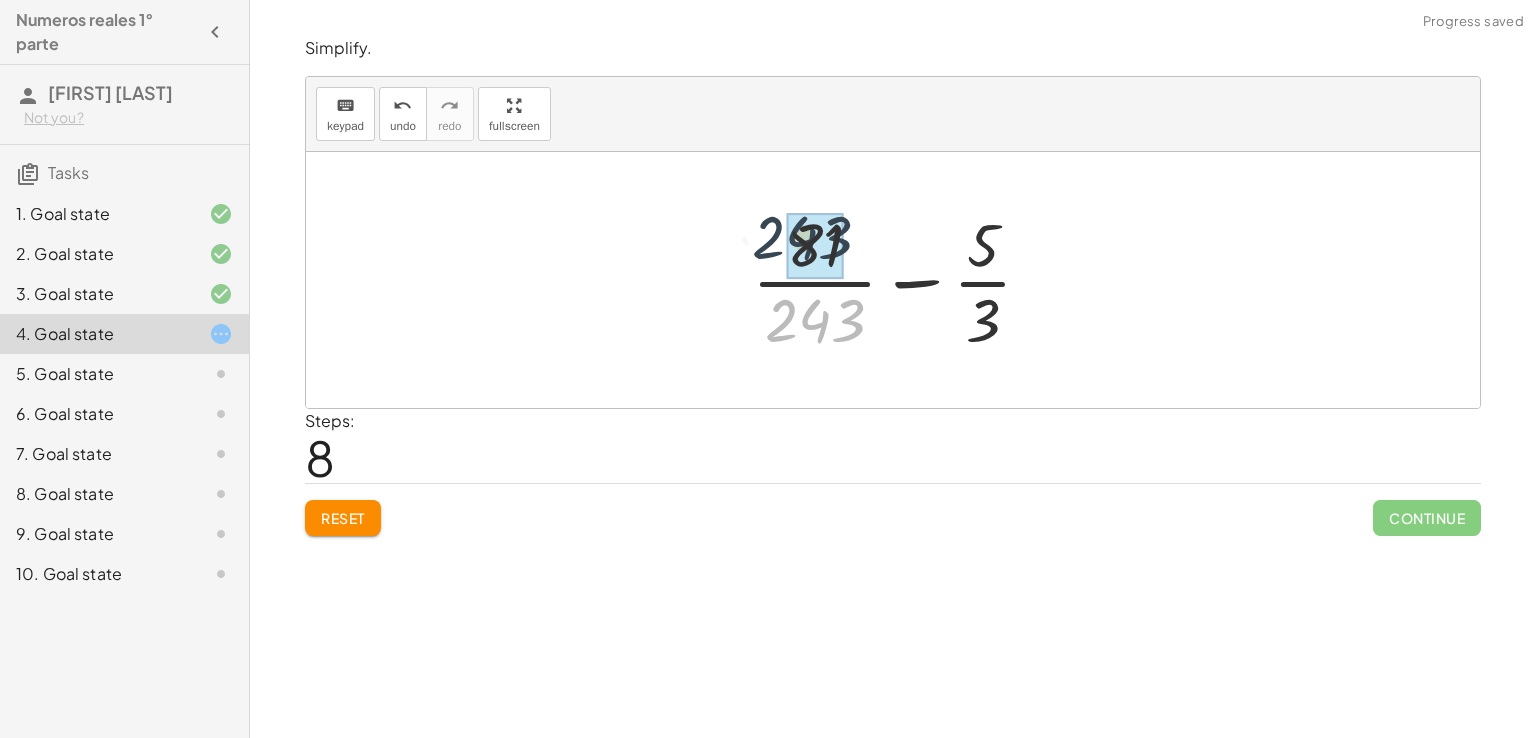 drag, startPoint x: 824, startPoint y: 325, endPoint x: 812, endPoint y: 233, distance: 92.779305 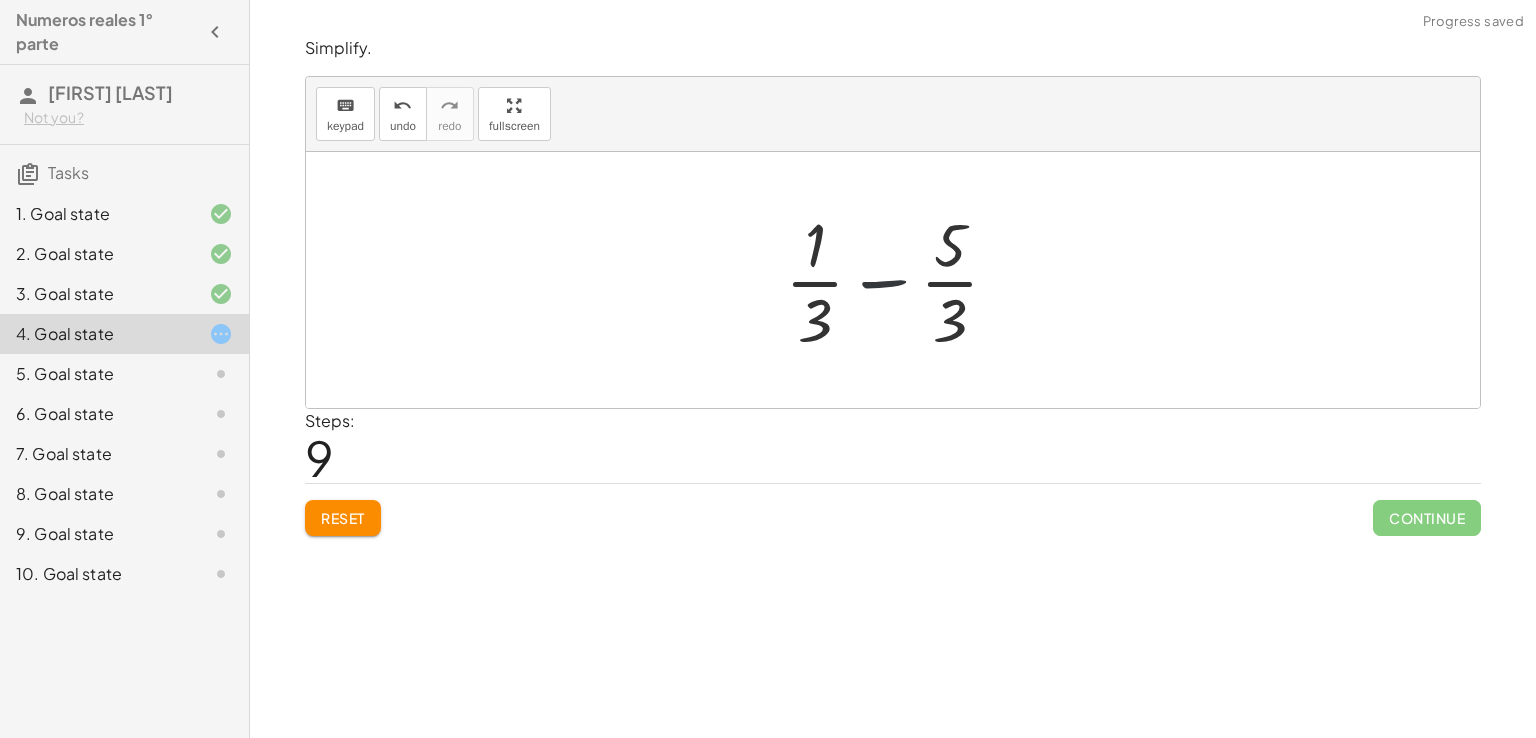 click at bounding box center (900, 280) 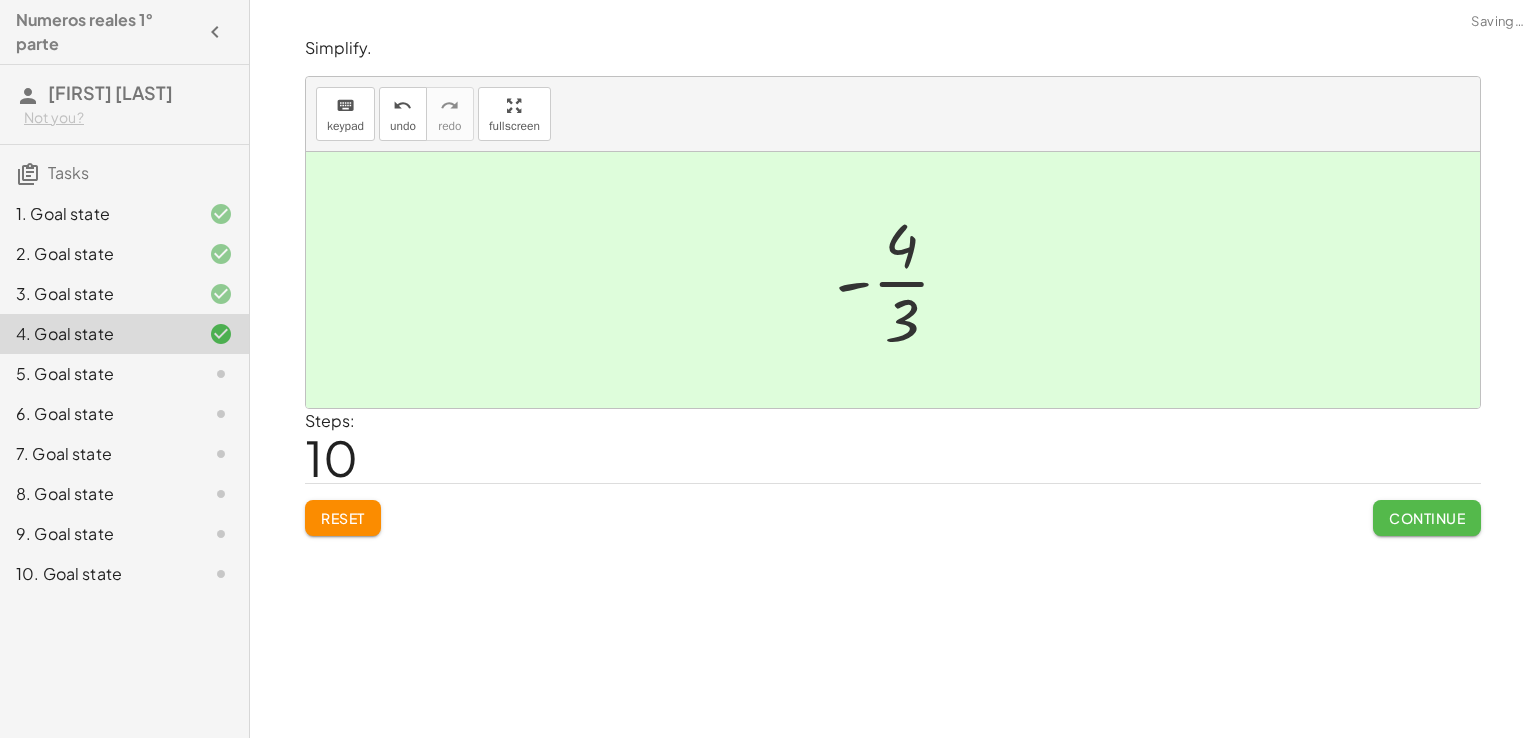 click on "Continue" 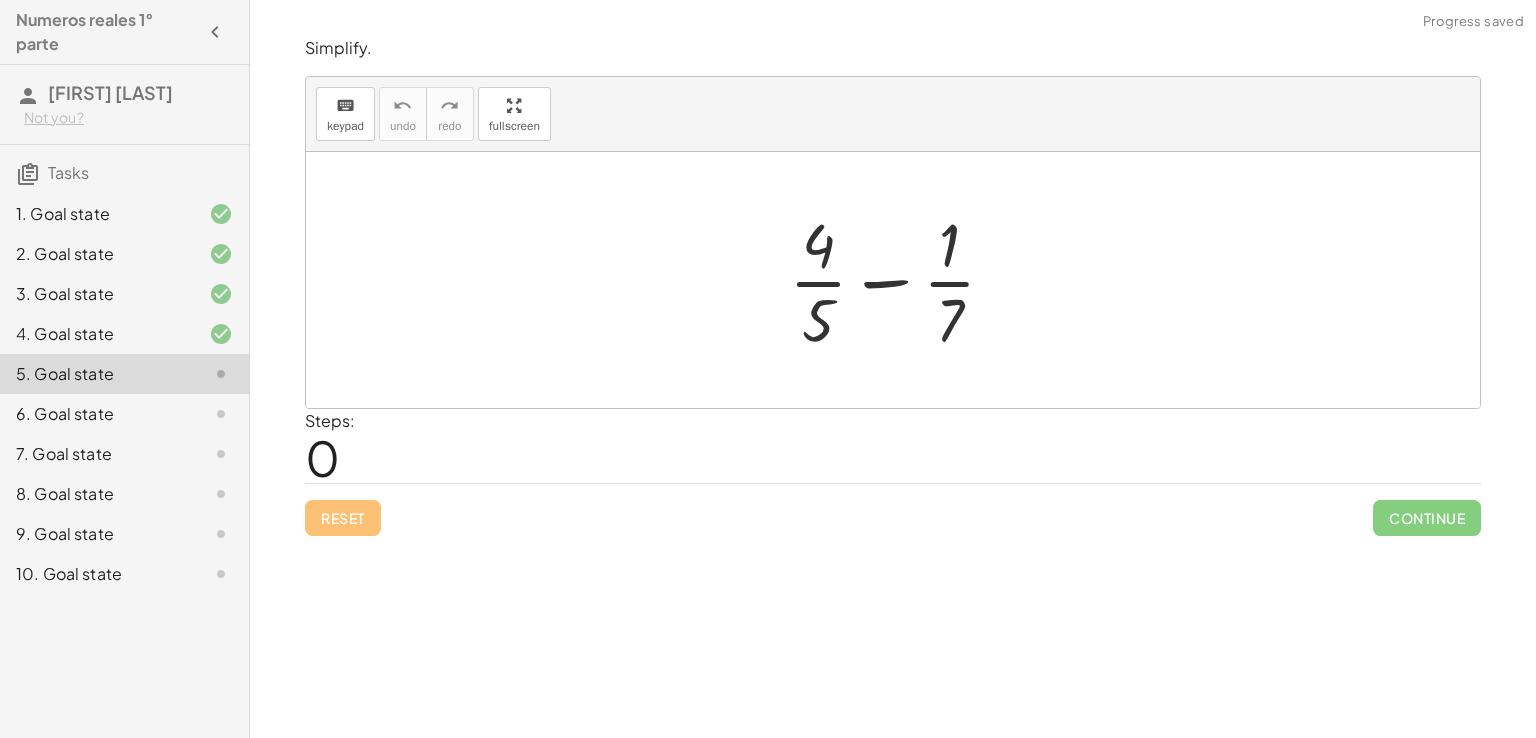 click at bounding box center [900, 280] 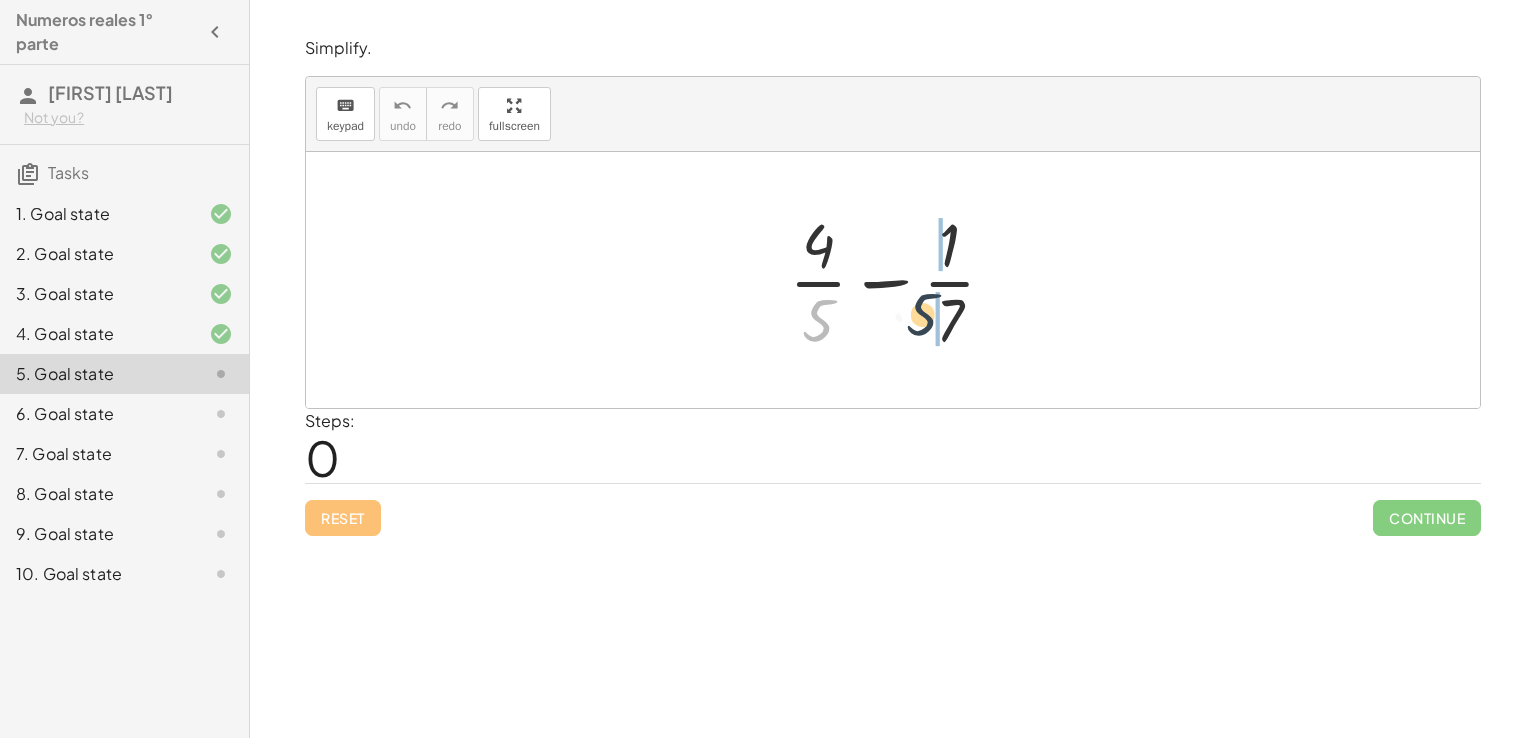 drag, startPoint x: 840, startPoint y: 318, endPoint x: 977, endPoint y: 309, distance: 137.2953 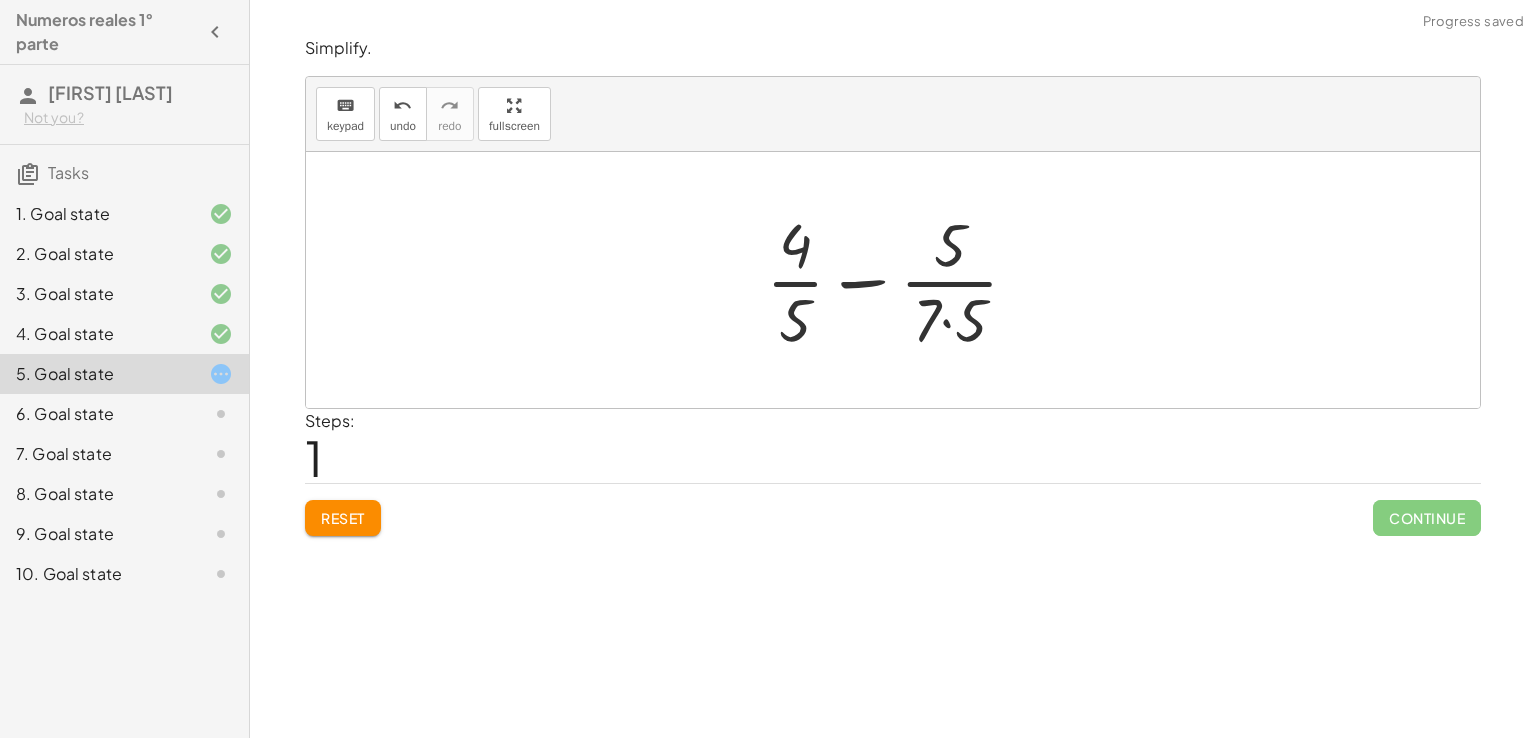 click at bounding box center (900, 280) 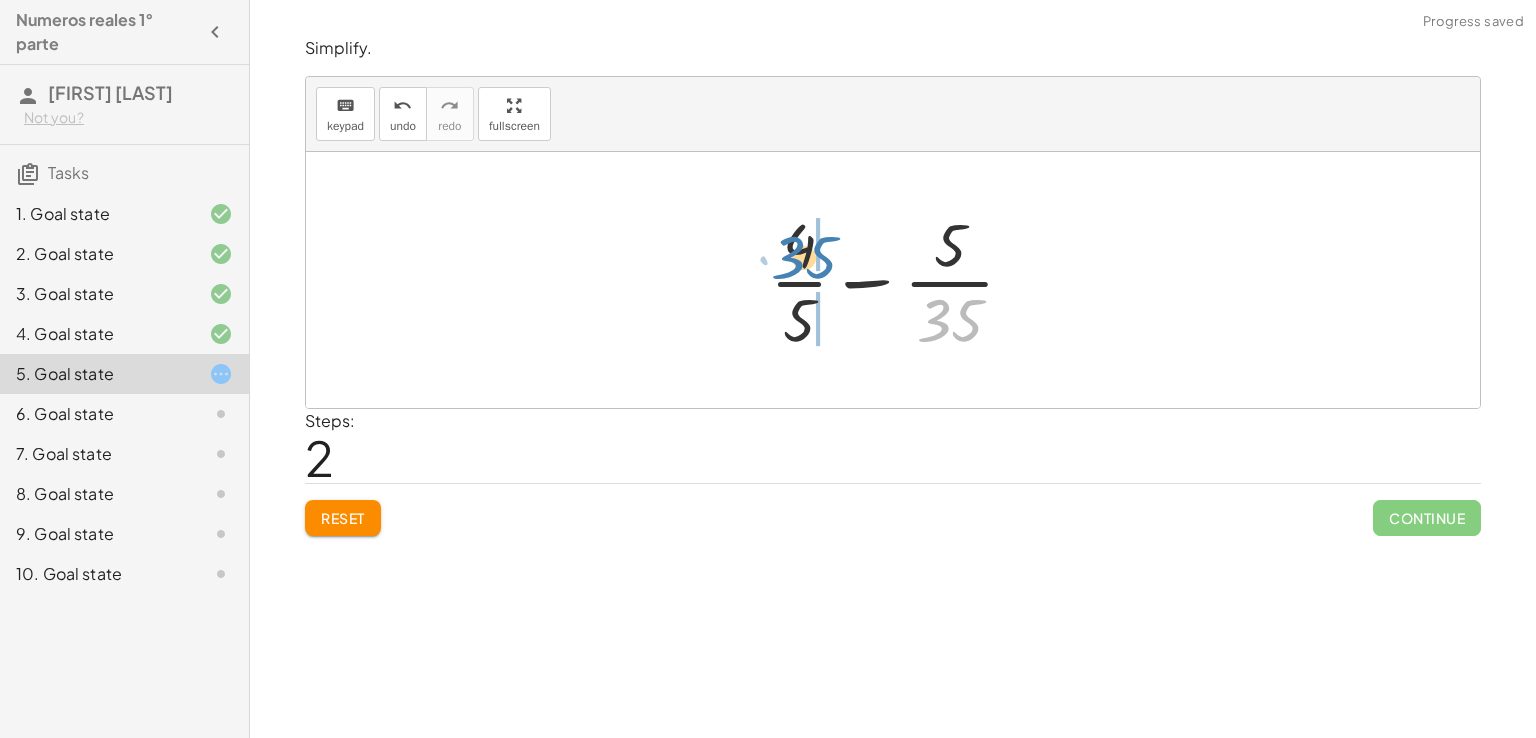 drag, startPoint x: 946, startPoint y: 313, endPoint x: 800, endPoint y: 250, distance: 159.01257 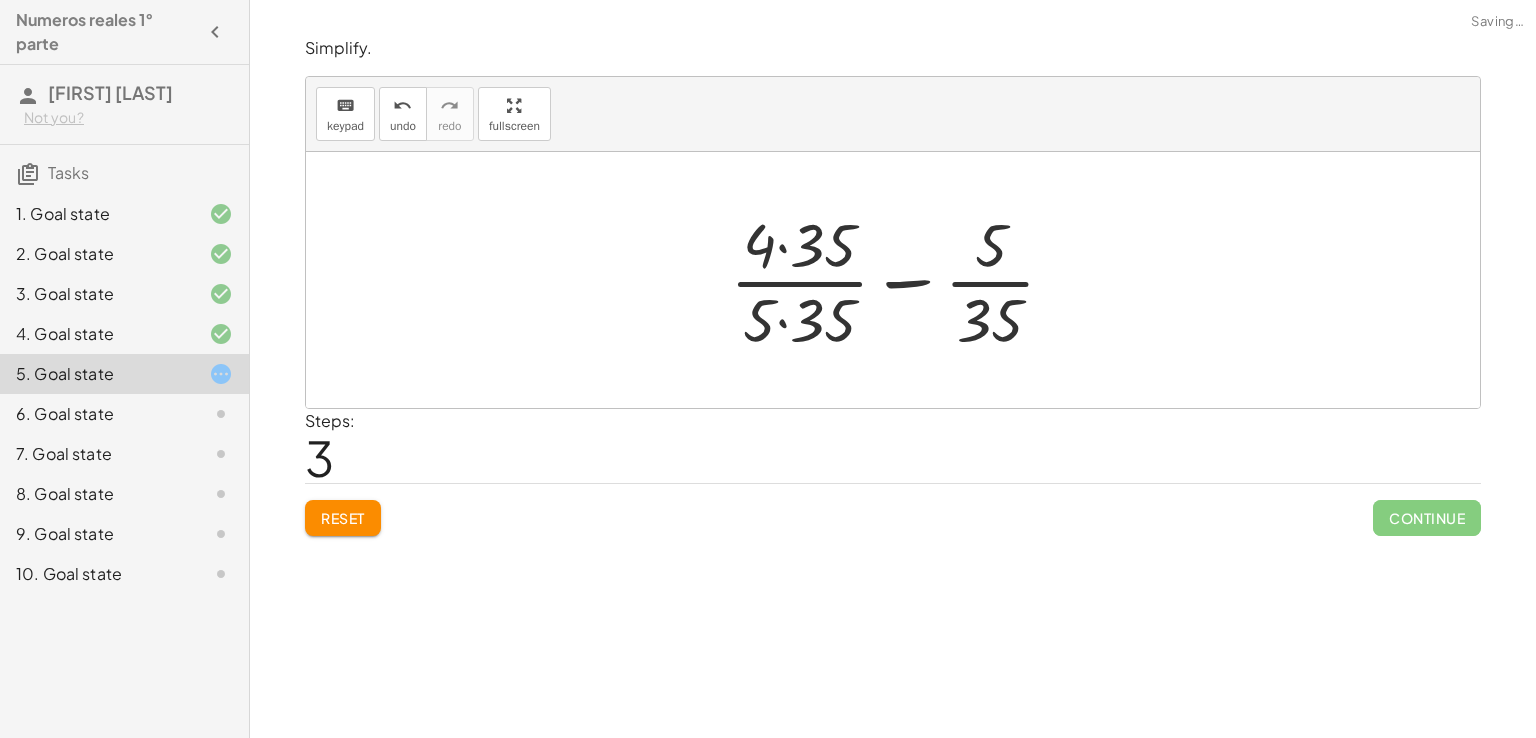 click at bounding box center [901, 280] 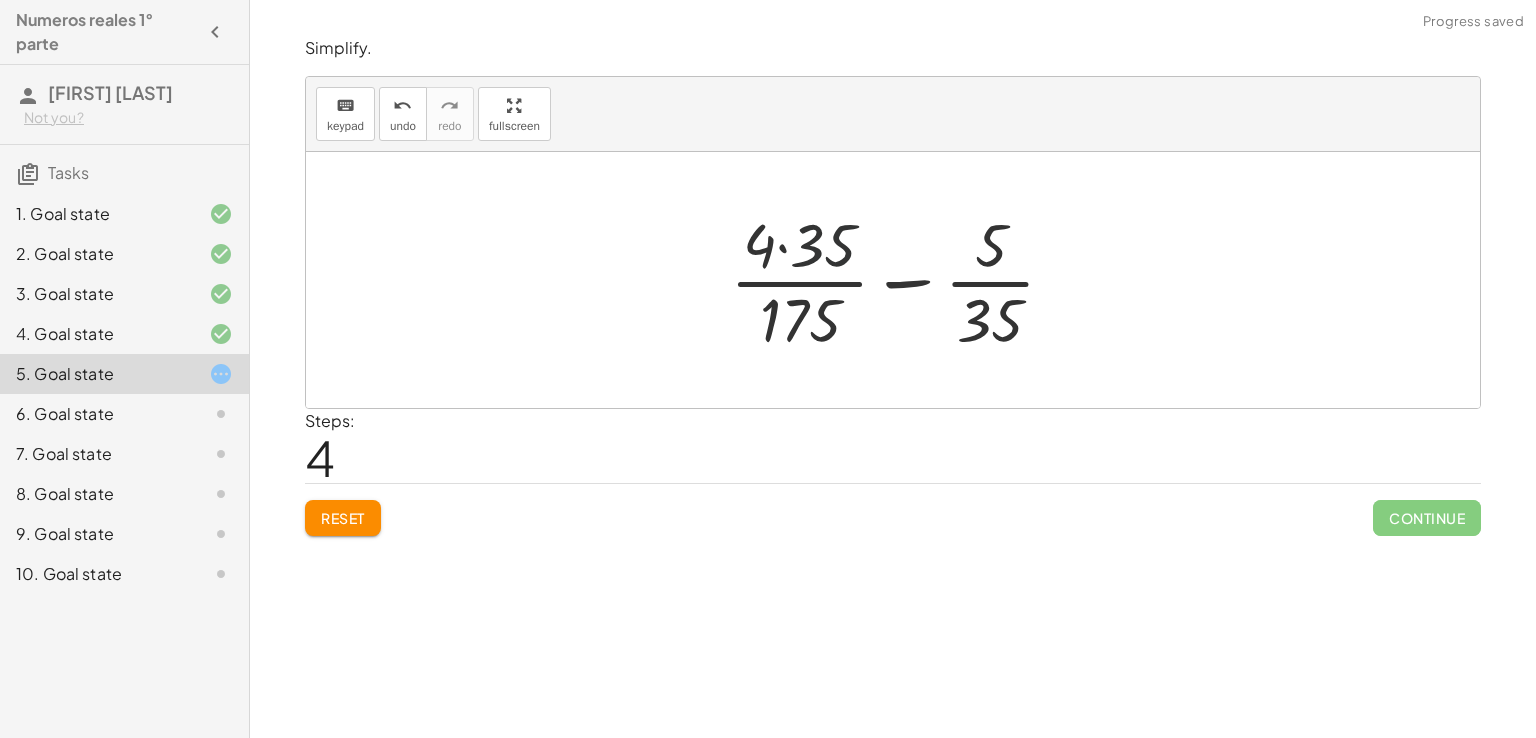 click at bounding box center [901, 280] 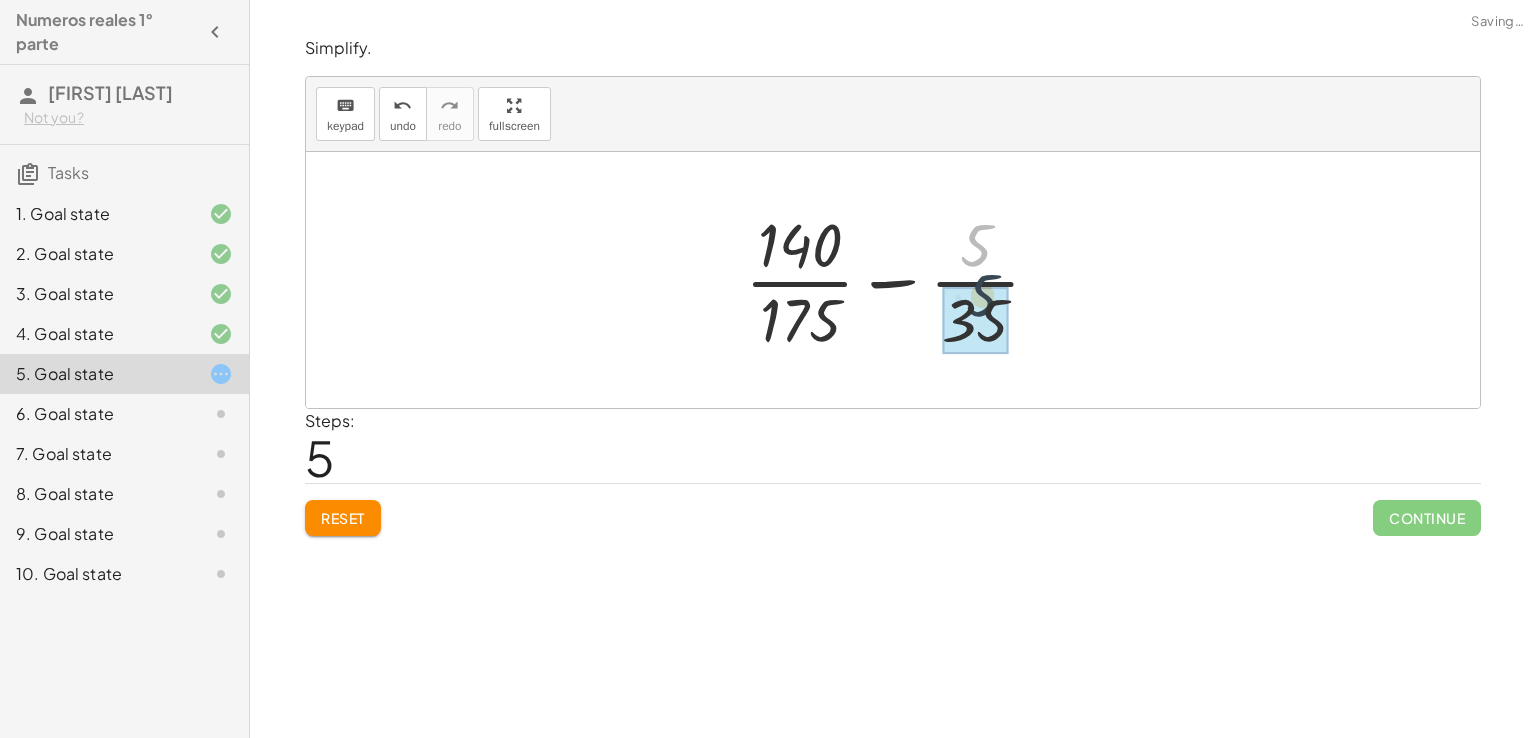 drag, startPoint x: 950, startPoint y: 253, endPoint x: 957, endPoint y: 301, distance: 48.507732 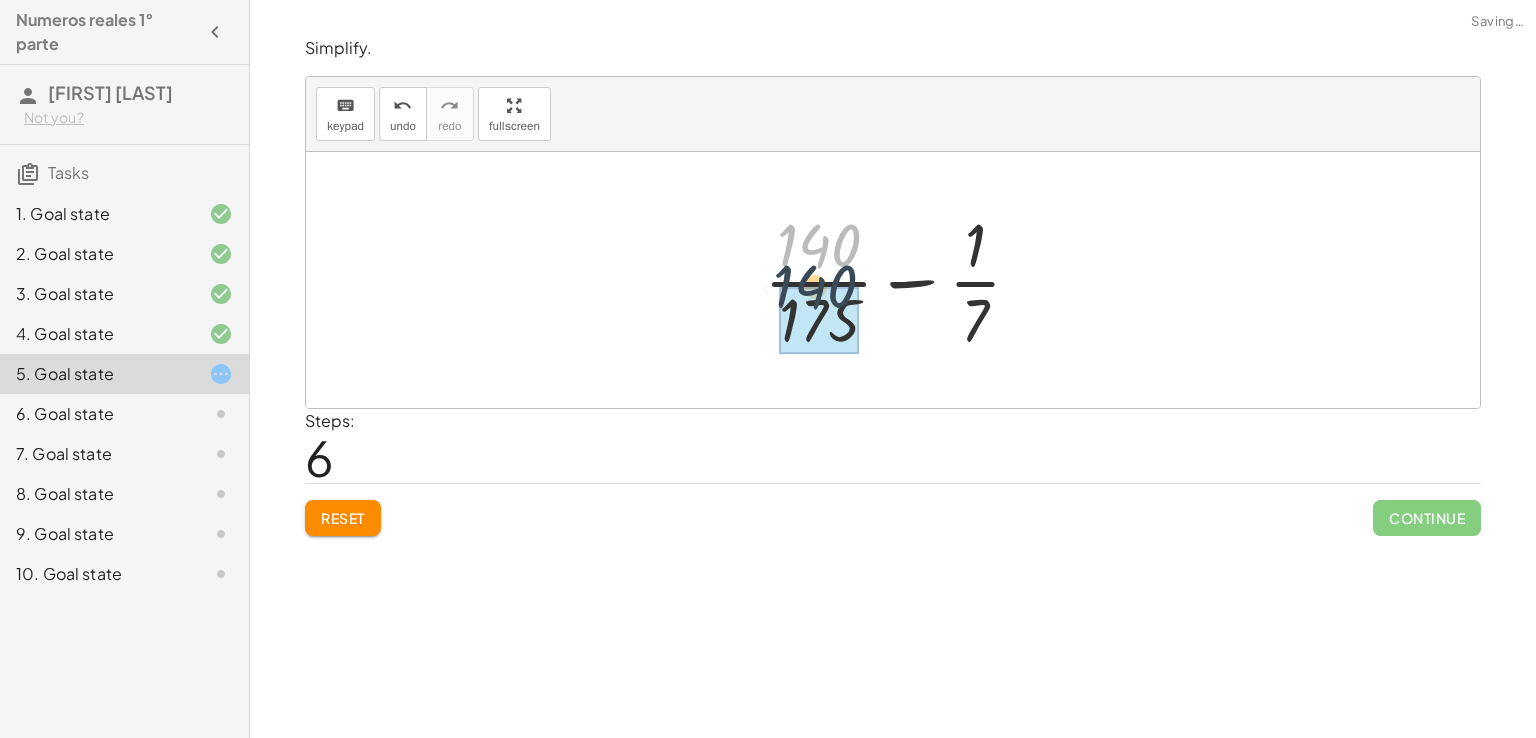 drag, startPoint x: 812, startPoint y: 234, endPoint x: 808, endPoint y: 308, distance: 74.10803 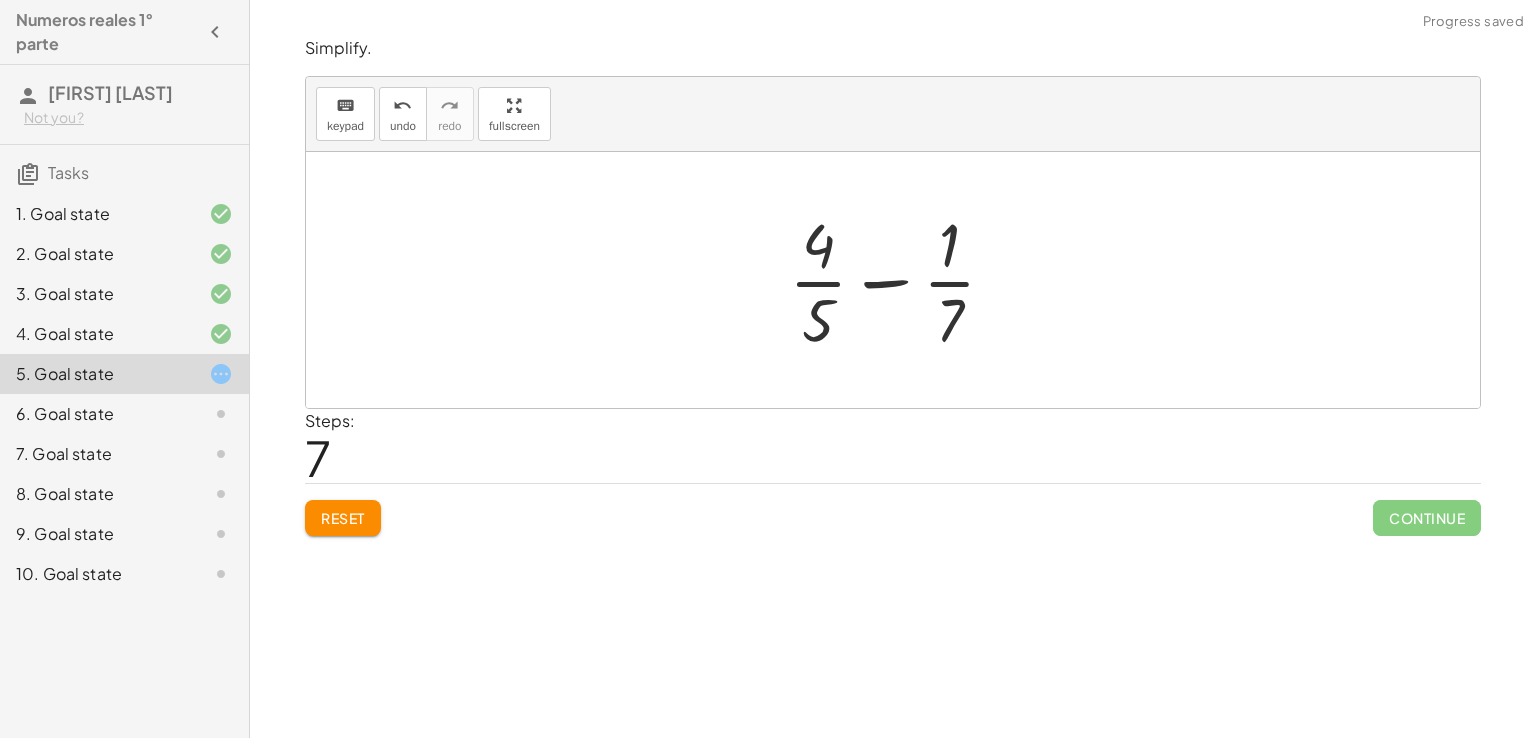 click at bounding box center [900, 280] 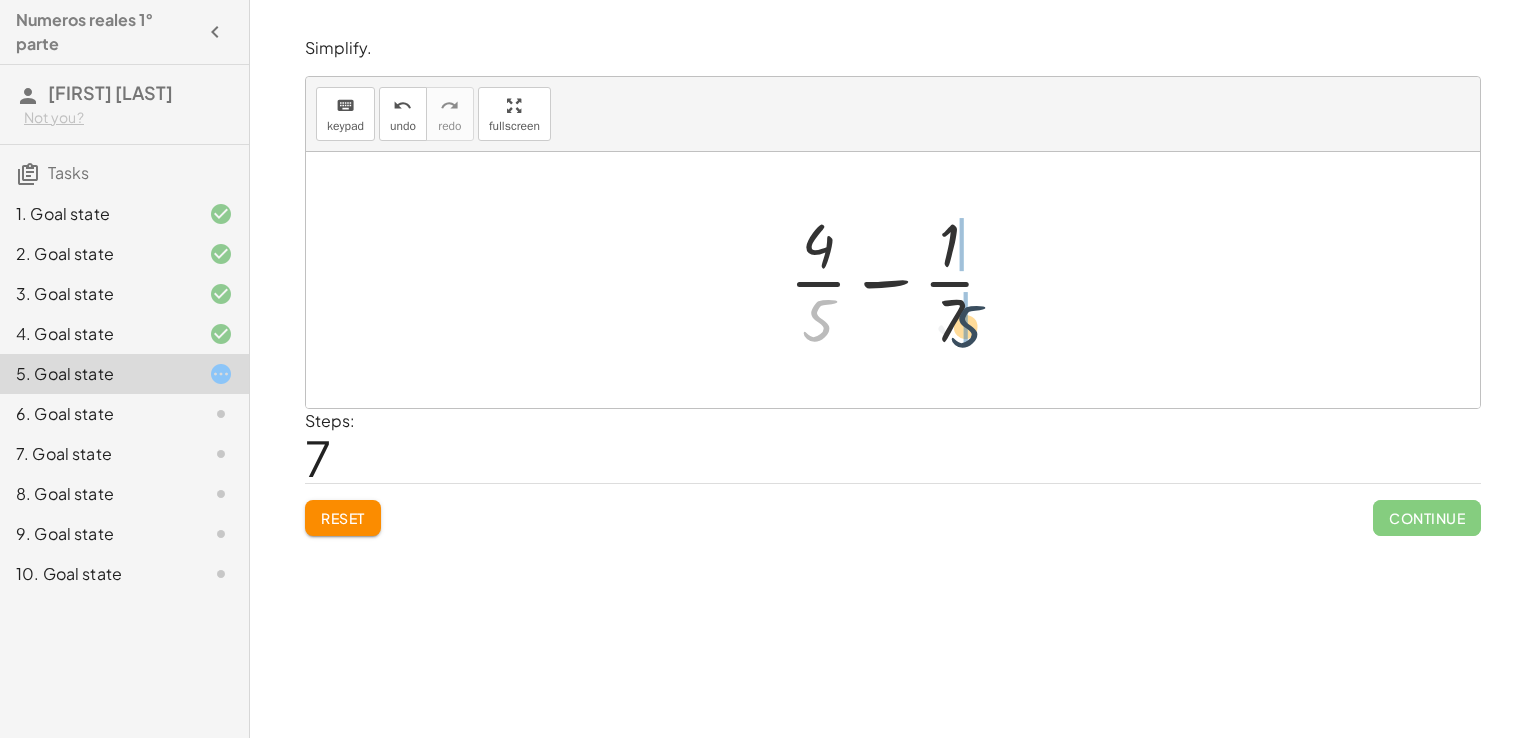 drag, startPoint x: 830, startPoint y: 326, endPoint x: 984, endPoint y: 328, distance: 154.01299 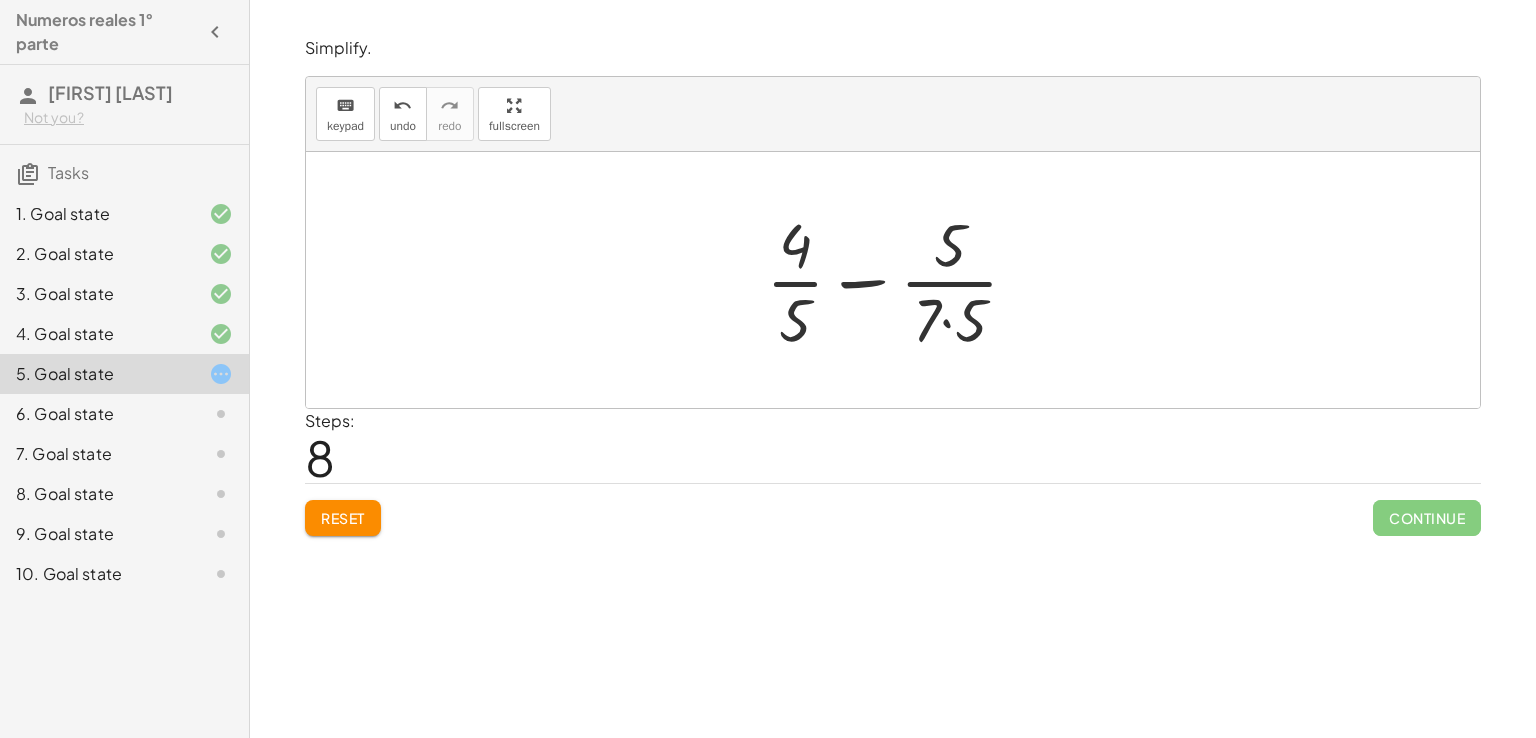 click on "Reset" 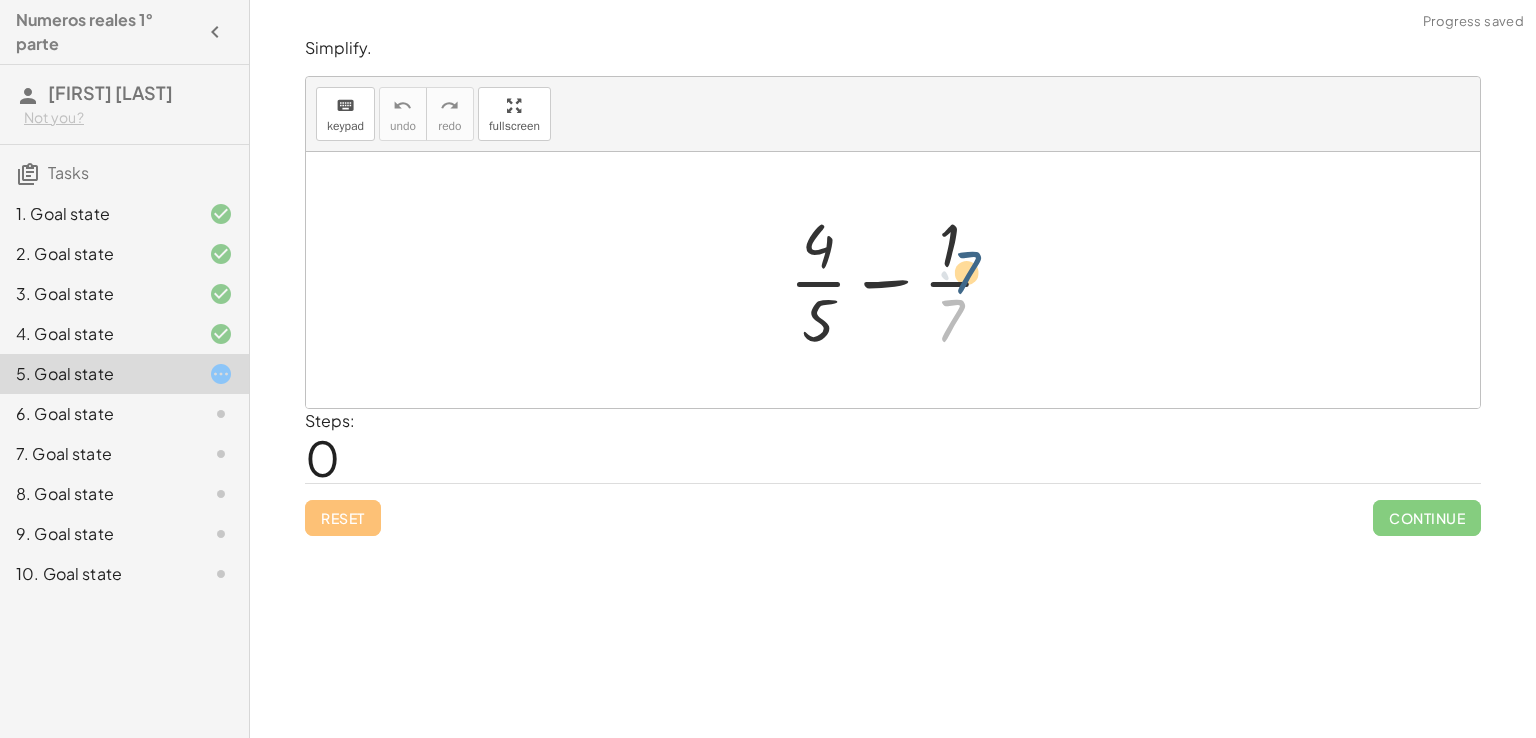 drag, startPoint x: 932, startPoint y: 317, endPoint x: 950, endPoint y: 242, distance: 77.12976 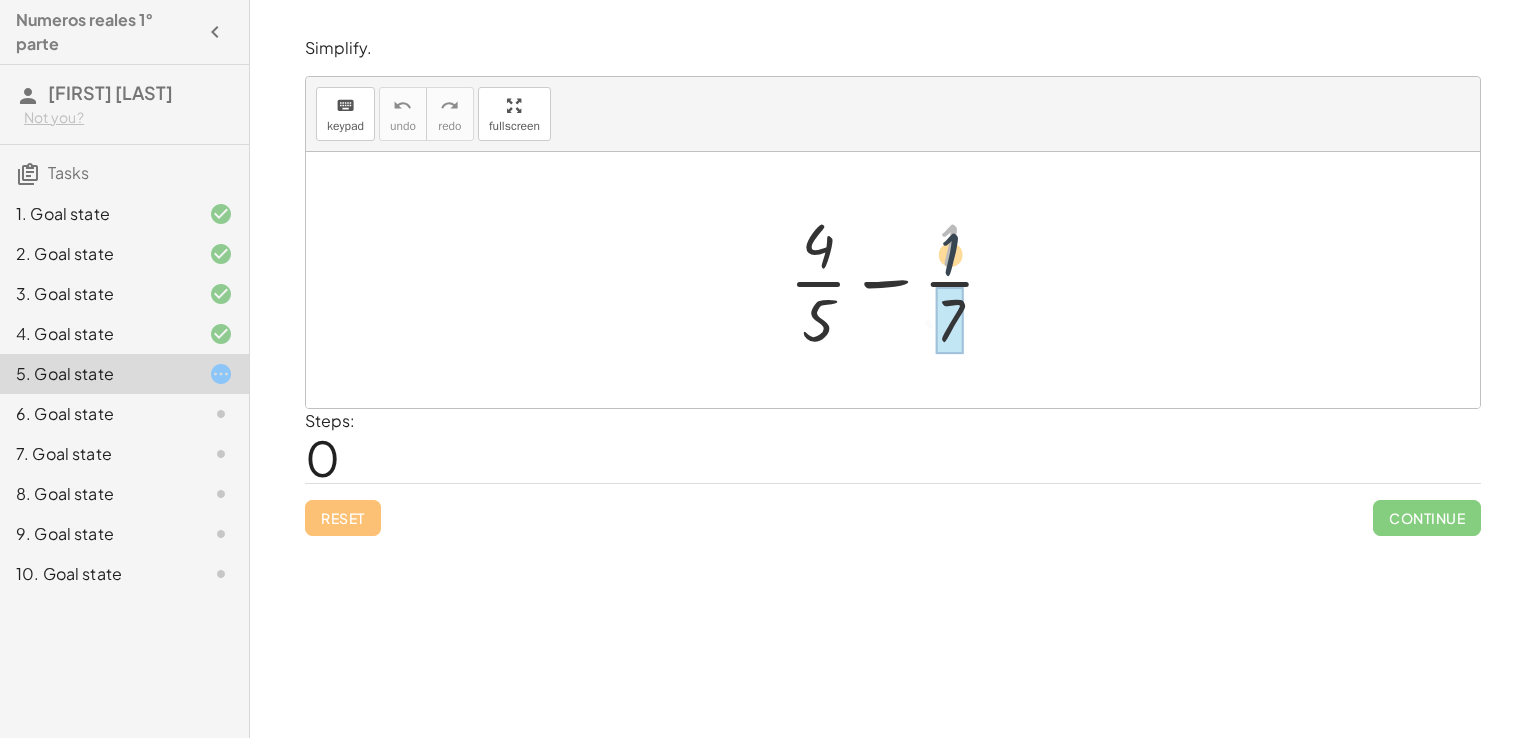 drag, startPoint x: 950, startPoint y: 242, endPoint x: 950, endPoint y: 302, distance: 60 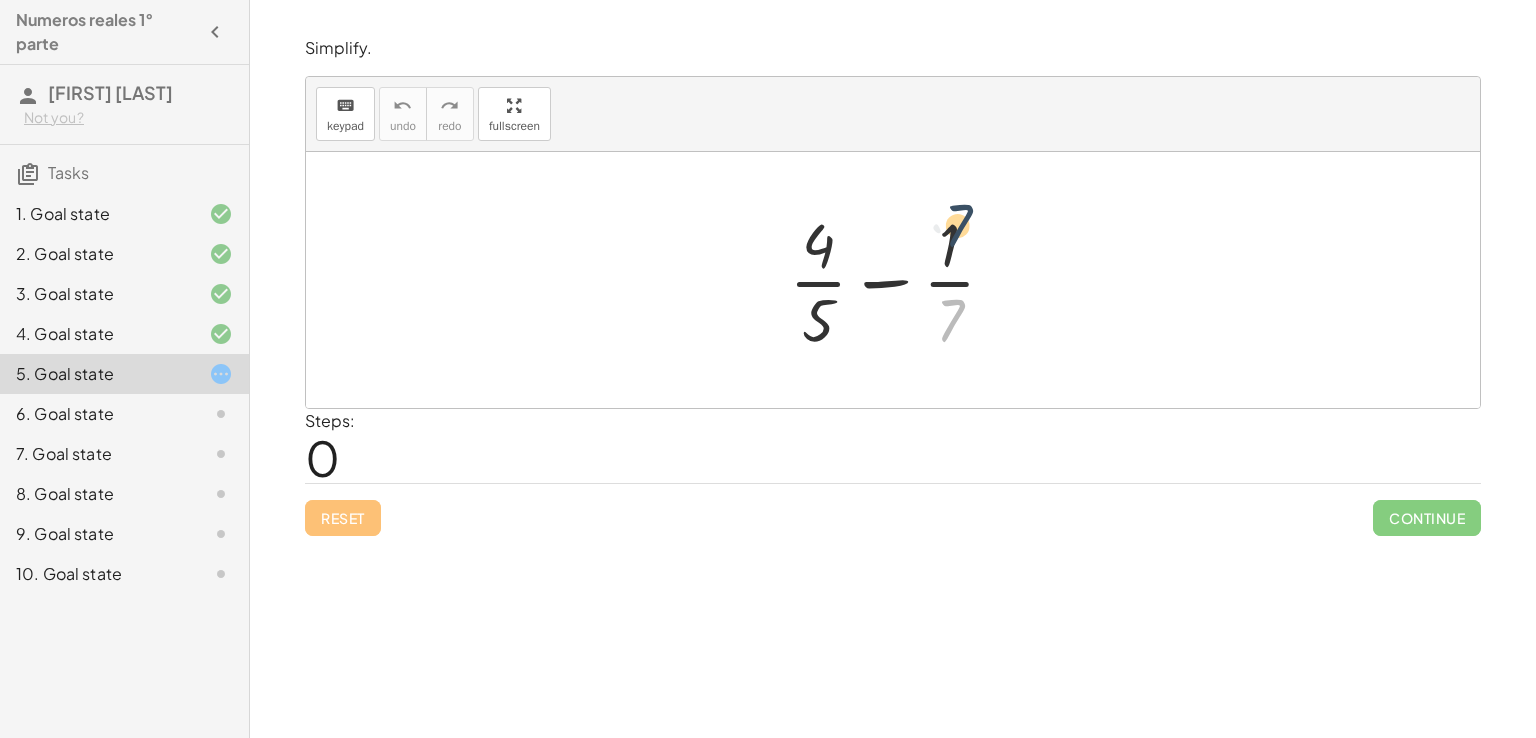 drag, startPoint x: 950, startPoint y: 305, endPoint x: 955, endPoint y: 189, distance: 116.10771 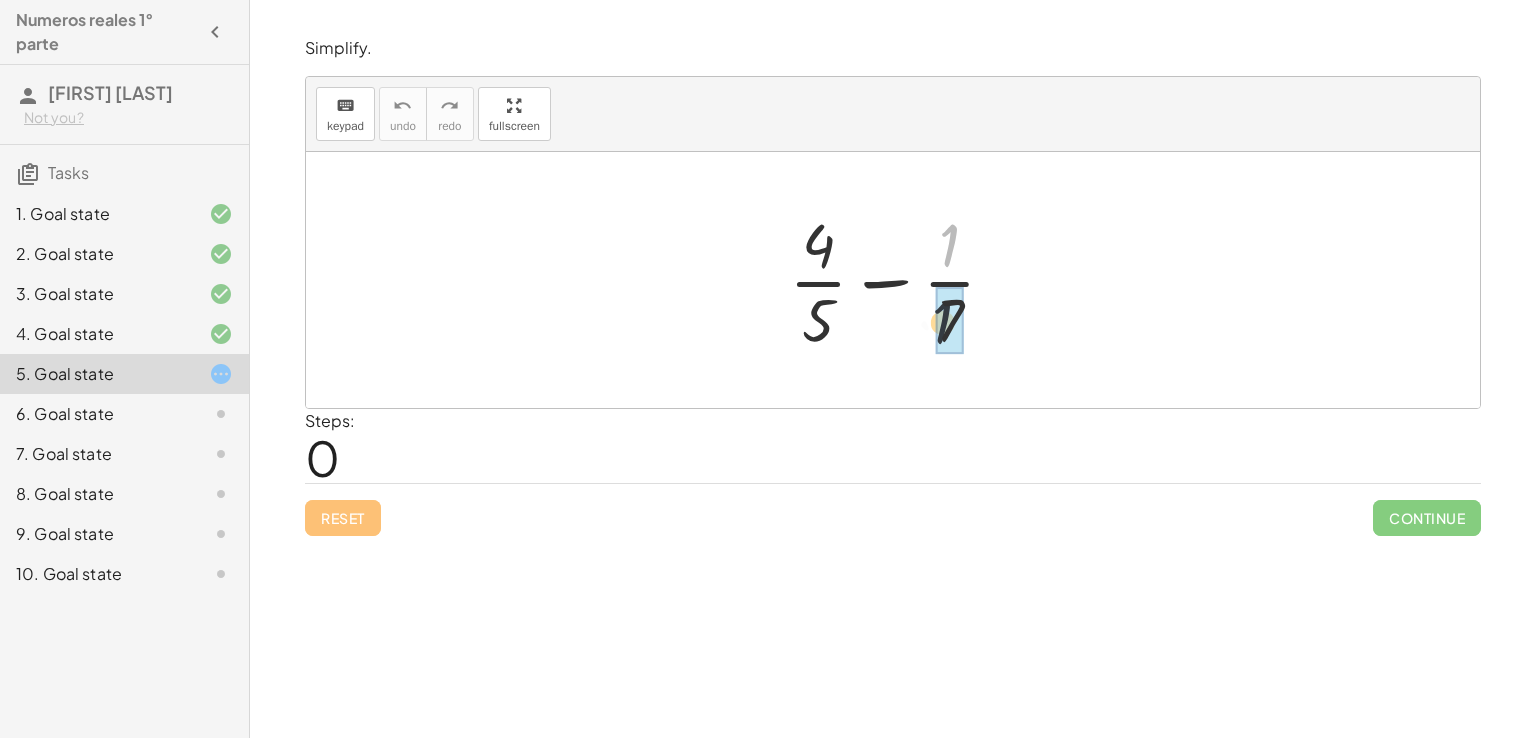 drag, startPoint x: 958, startPoint y: 228, endPoint x: 976, endPoint y: 340, distance: 113.43721 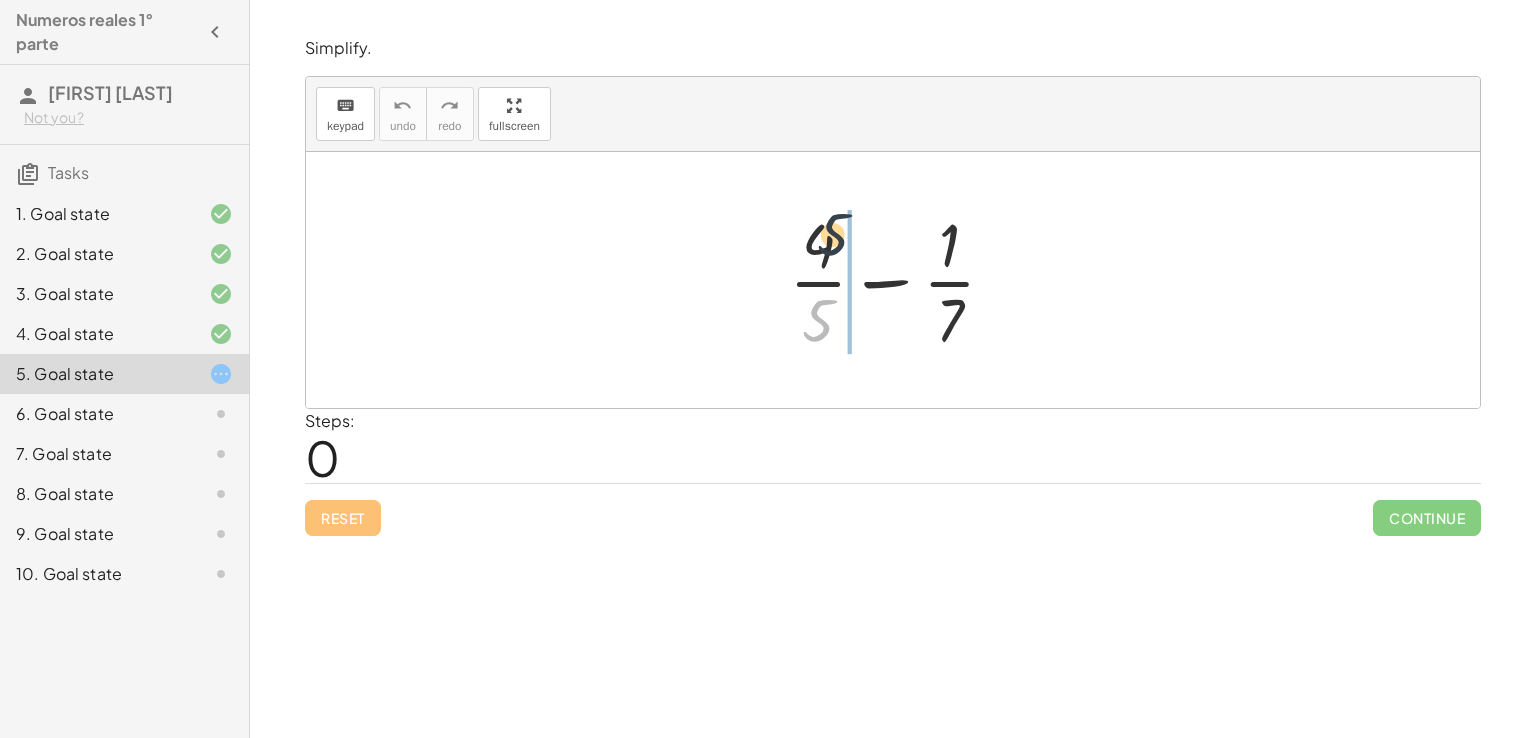 drag, startPoint x: 820, startPoint y: 317, endPoint x: 849, endPoint y: 197, distance: 123.454445 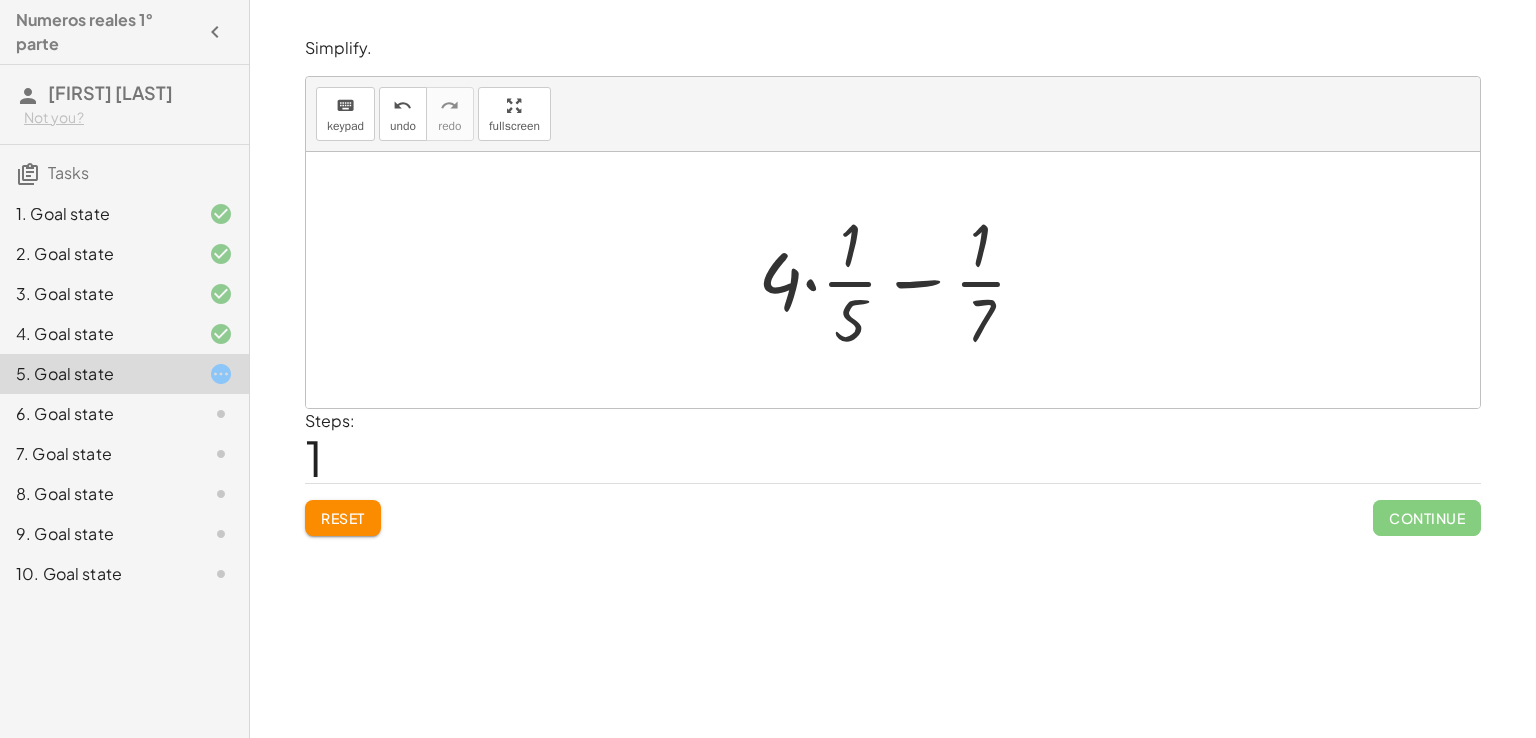 click at bounding box center [900, 280] 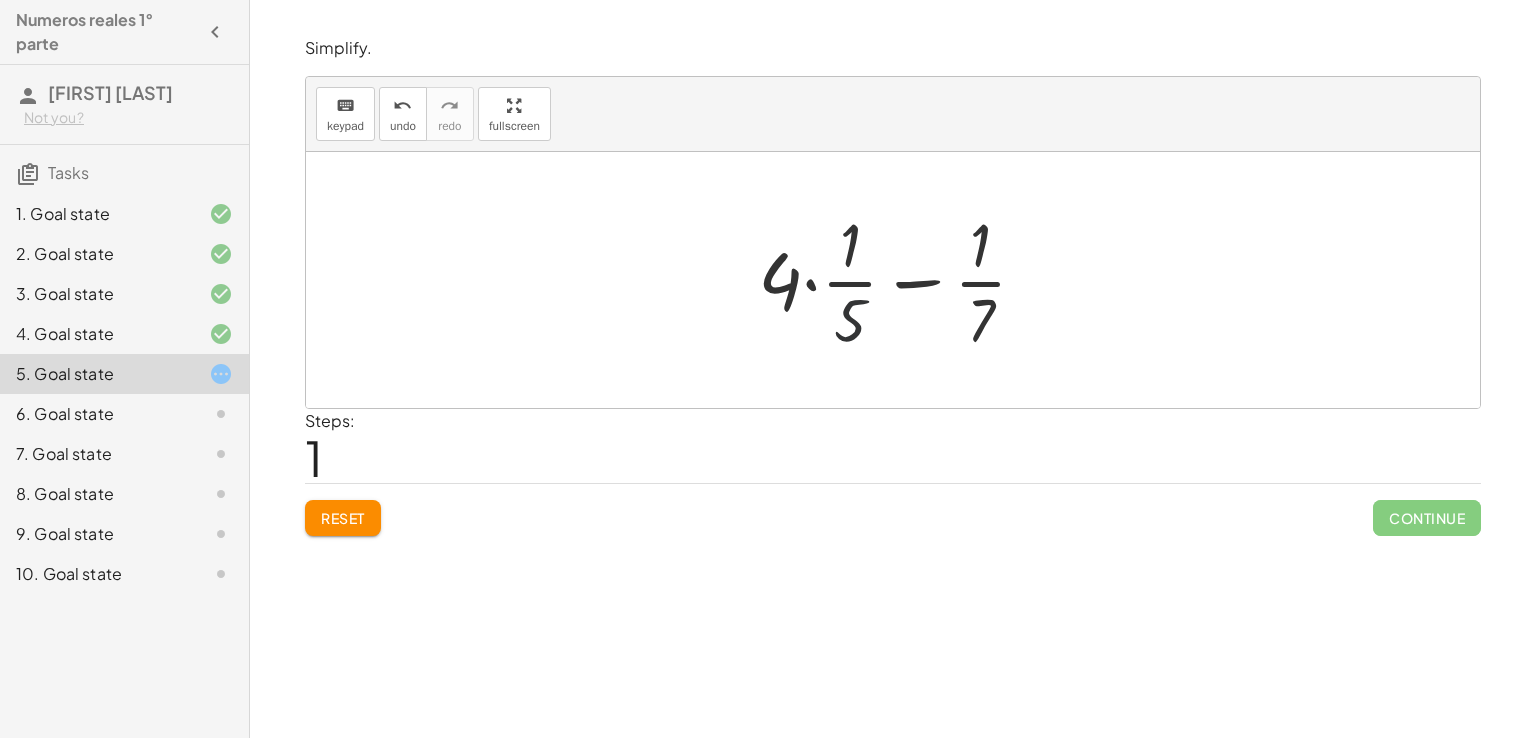 click at bounding box center [900, 280] 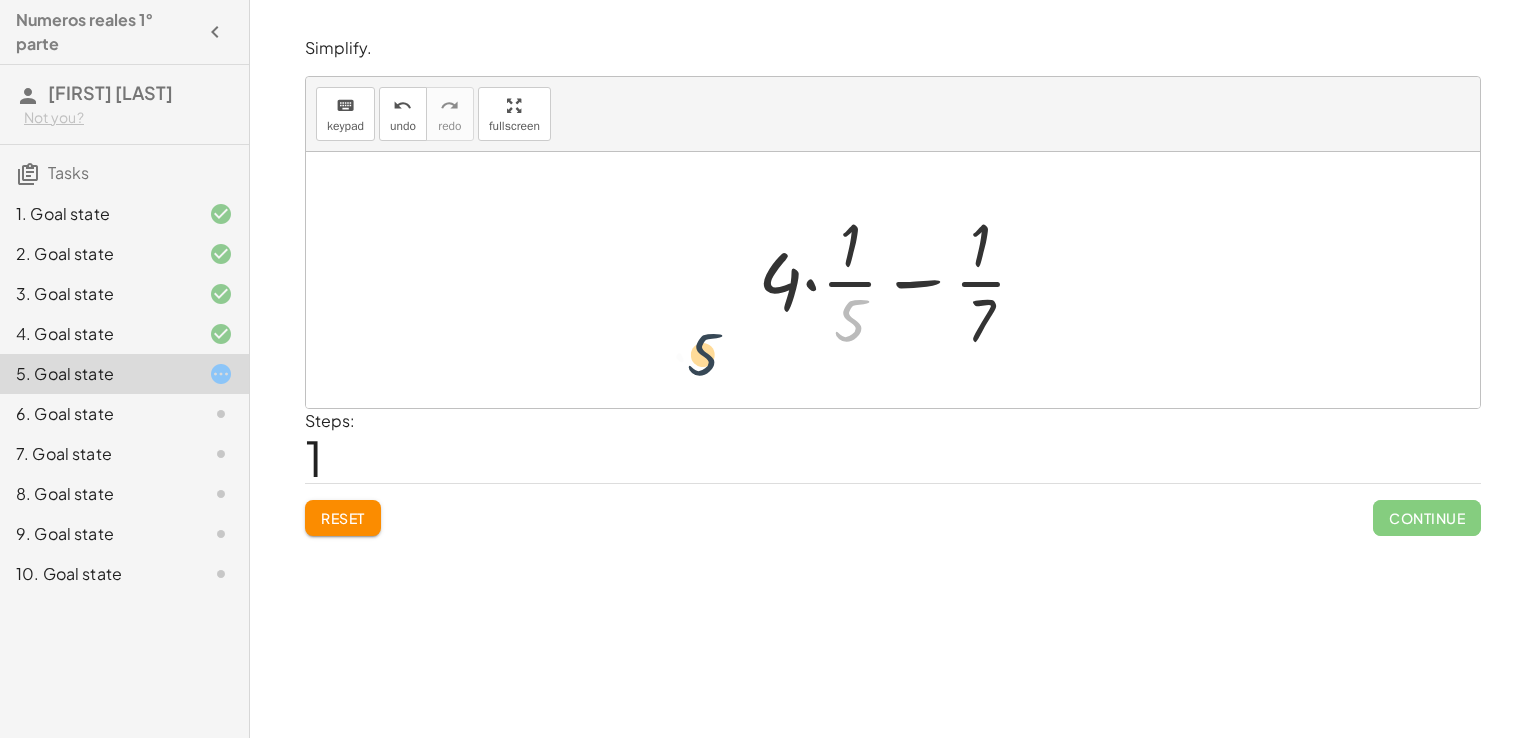 drag, startPoint x: 864, startPoint y: 317, endPoint x: 545, endPoint y: 538, distance: 388.07474 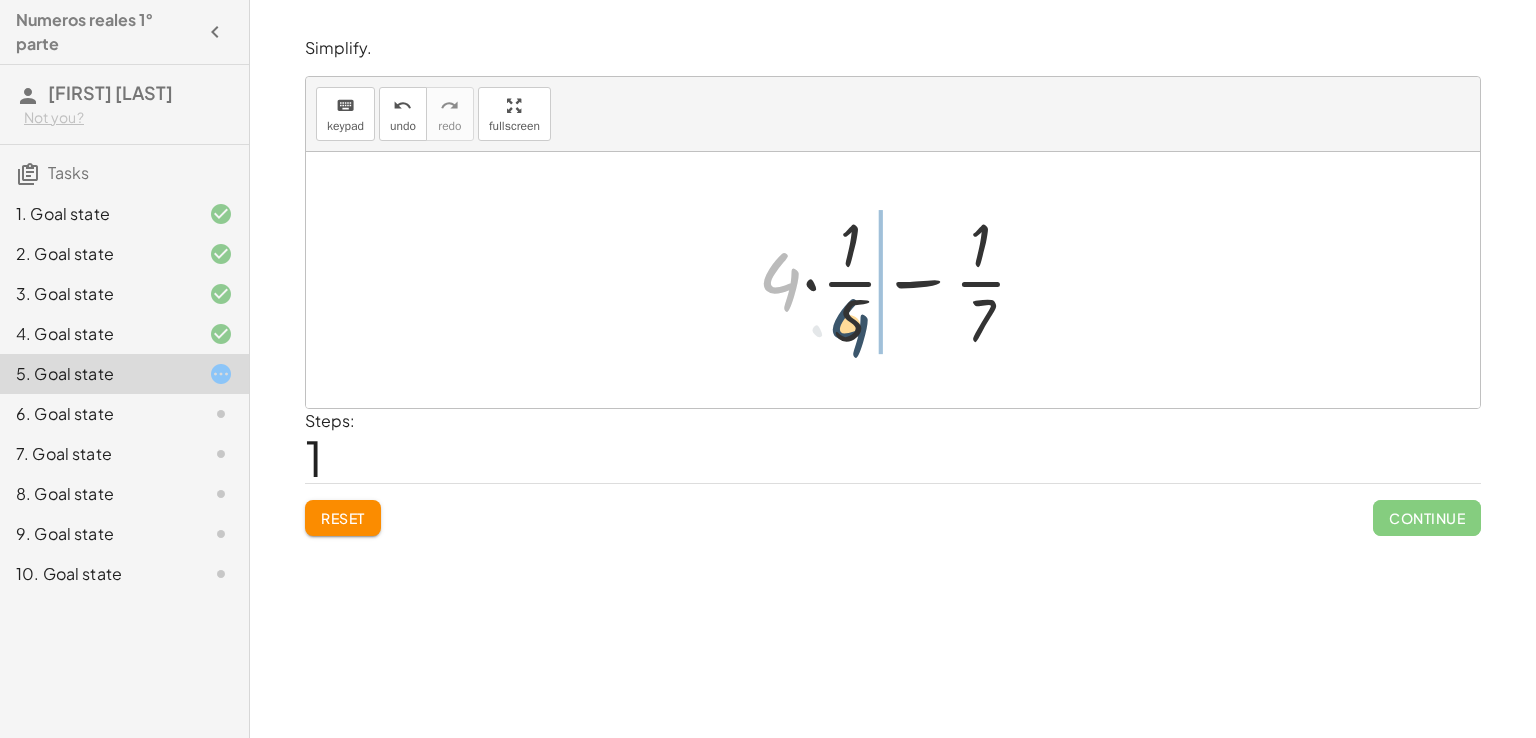 drag, startPoint x: 776, startPoint y: 264, endPoint x: 855, endPoint y: 317, distance: 95.131485 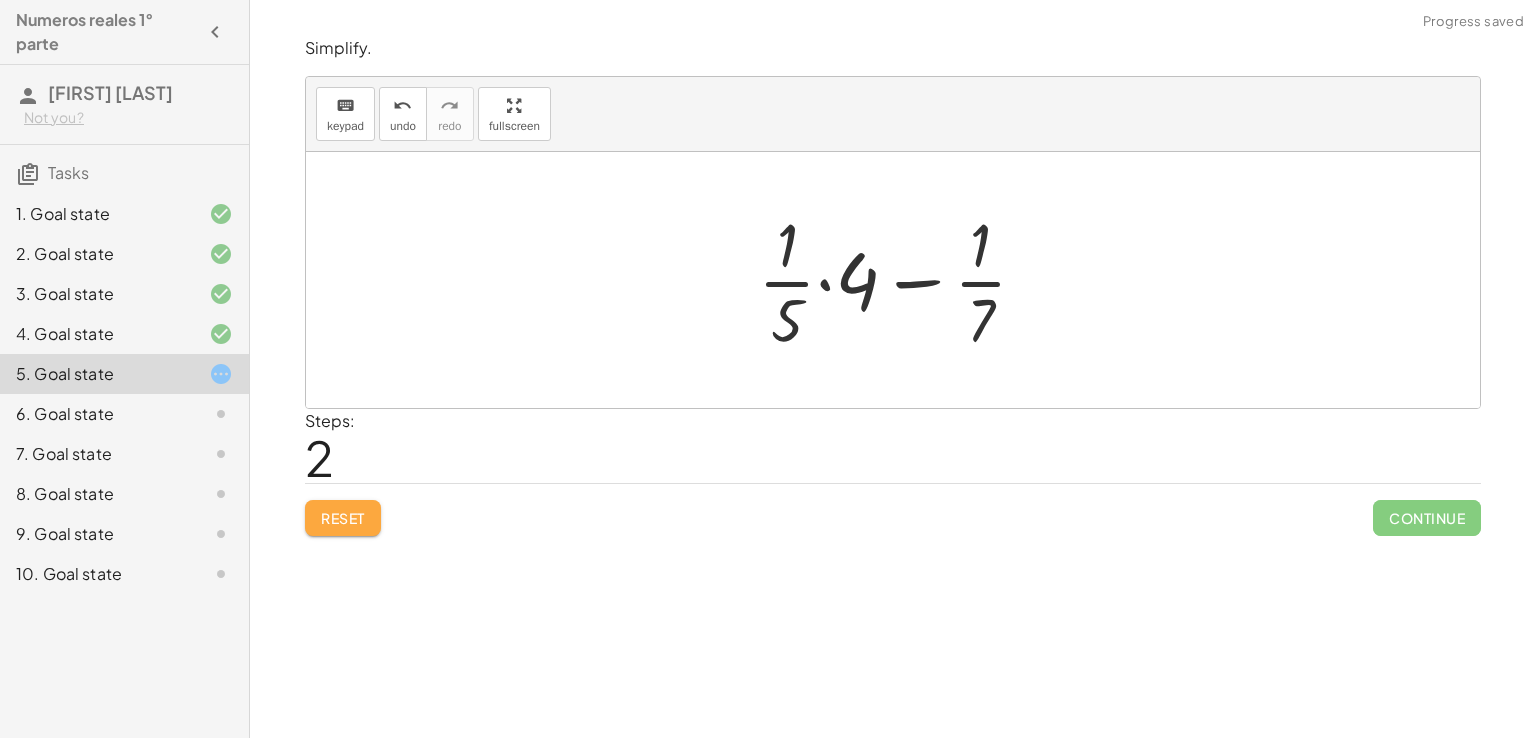 click on "Reset" 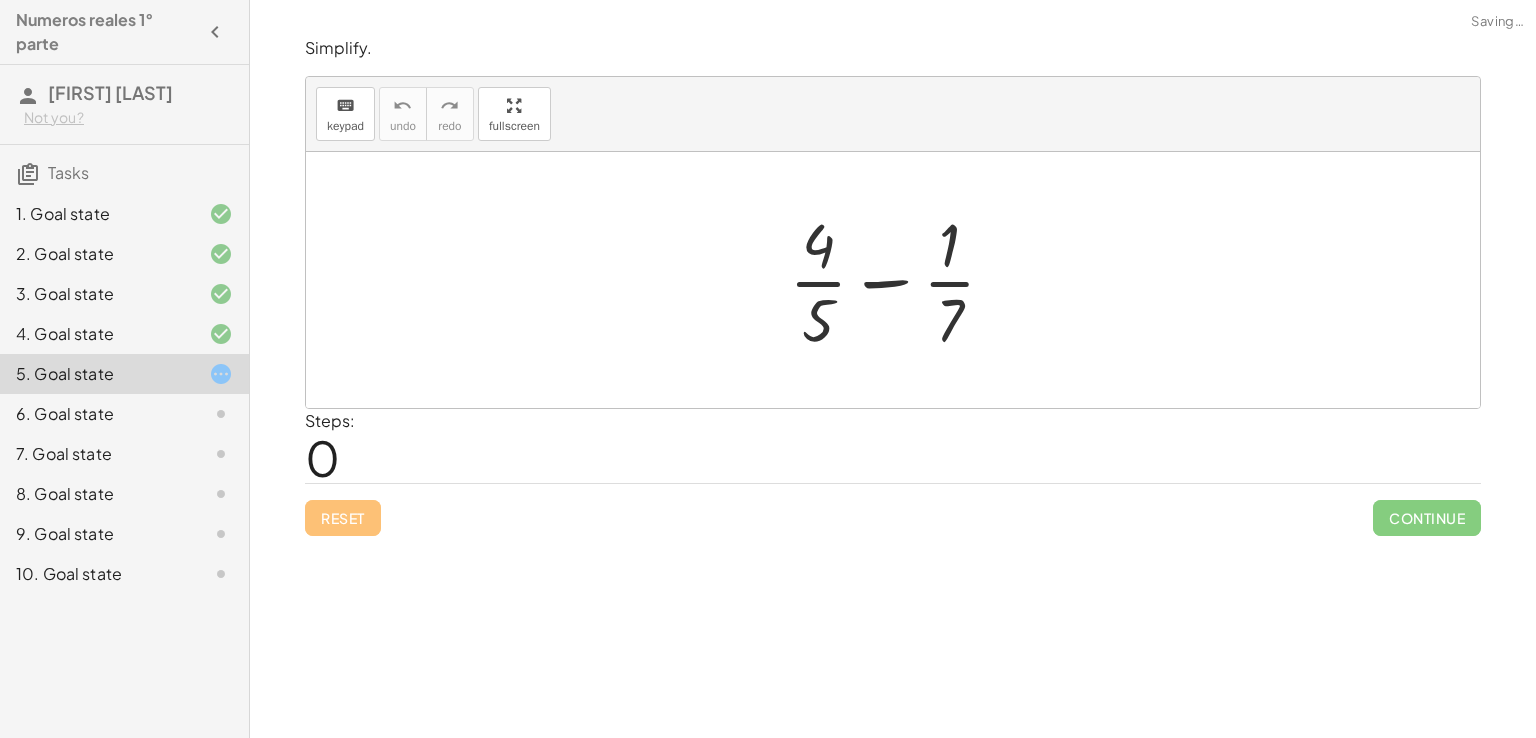 click on "Reset   Continue" at bounding box center [893, 509] 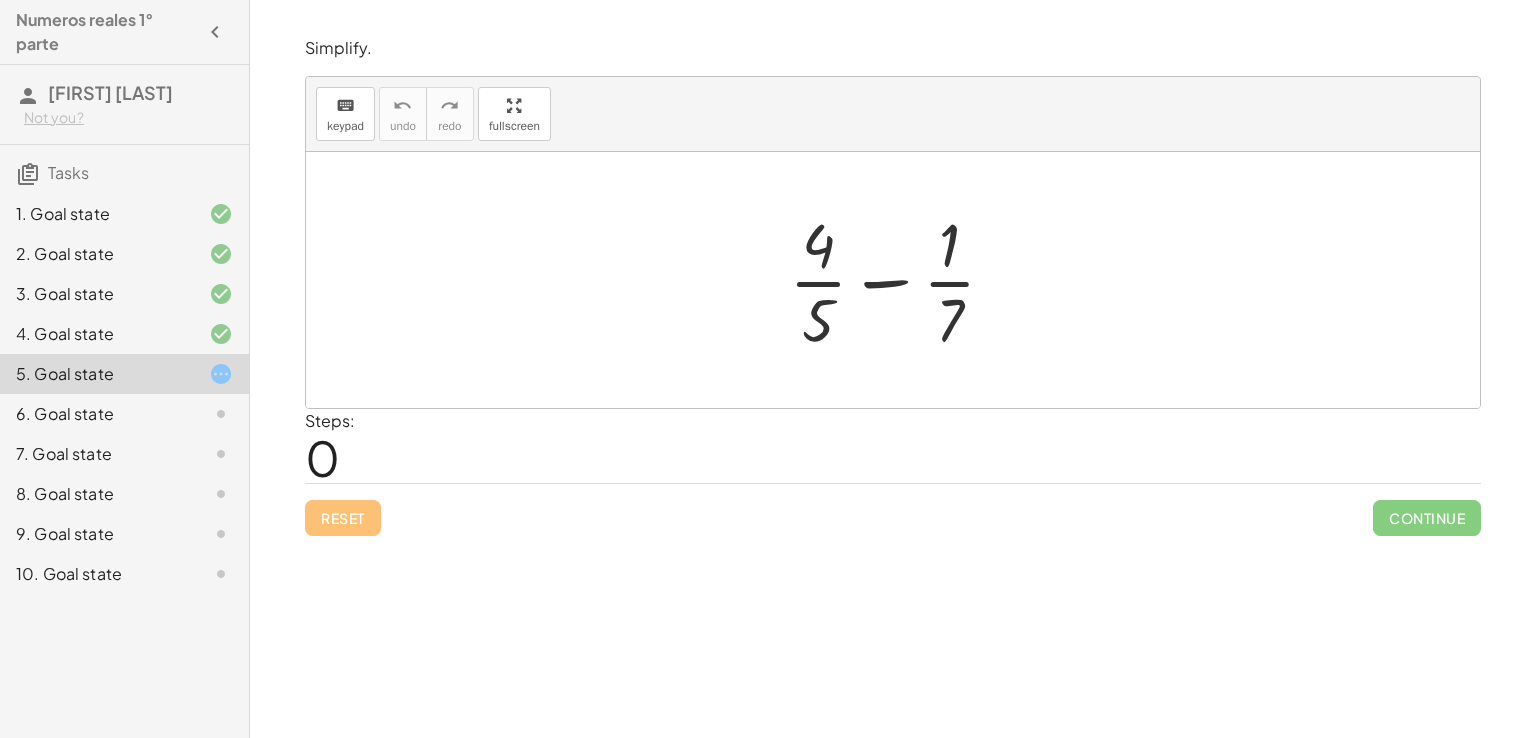 click at bounding box center (900, 280) 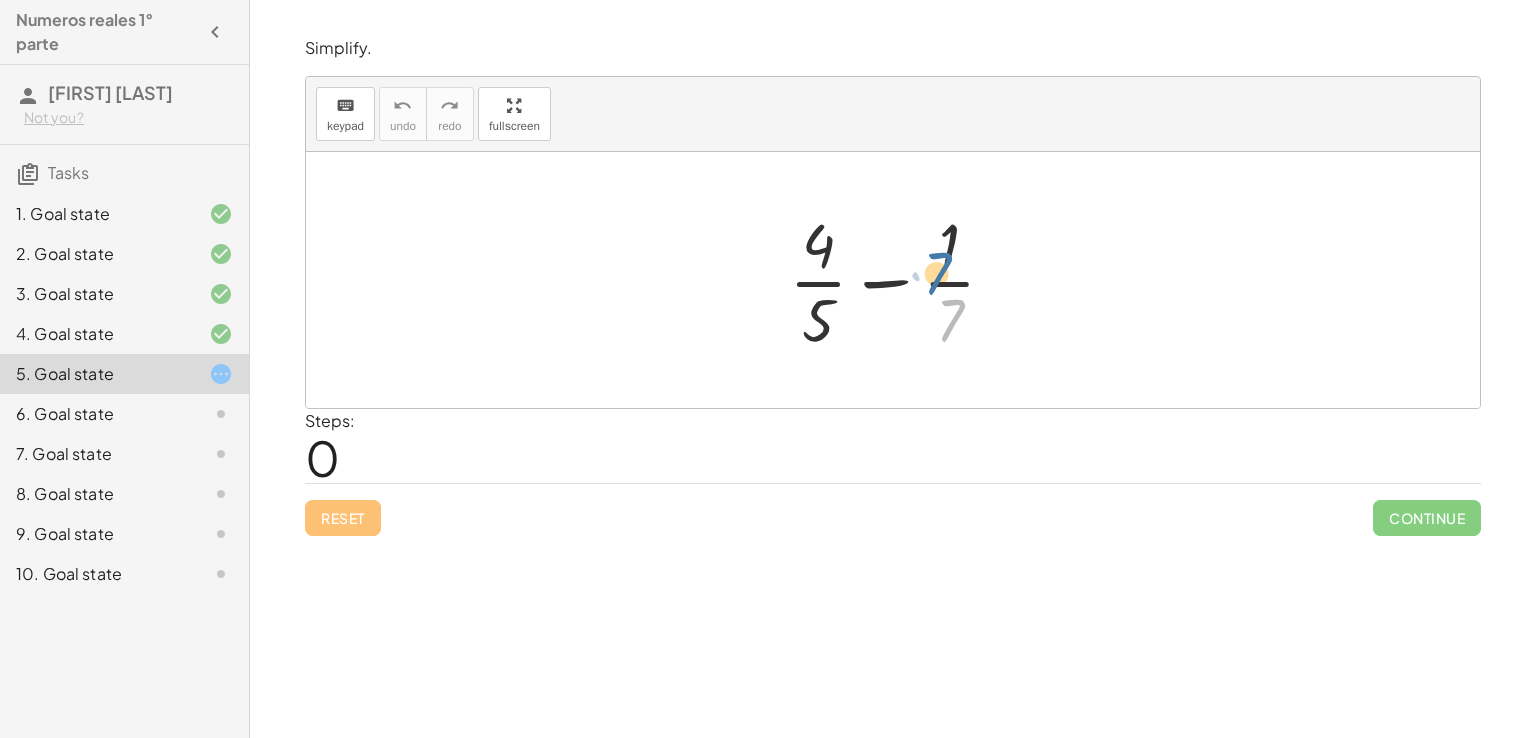 drag, startPoint x: 970, startPoint y: 313, endPoint x: 971, endPoint y: 236, distance: 77.00649 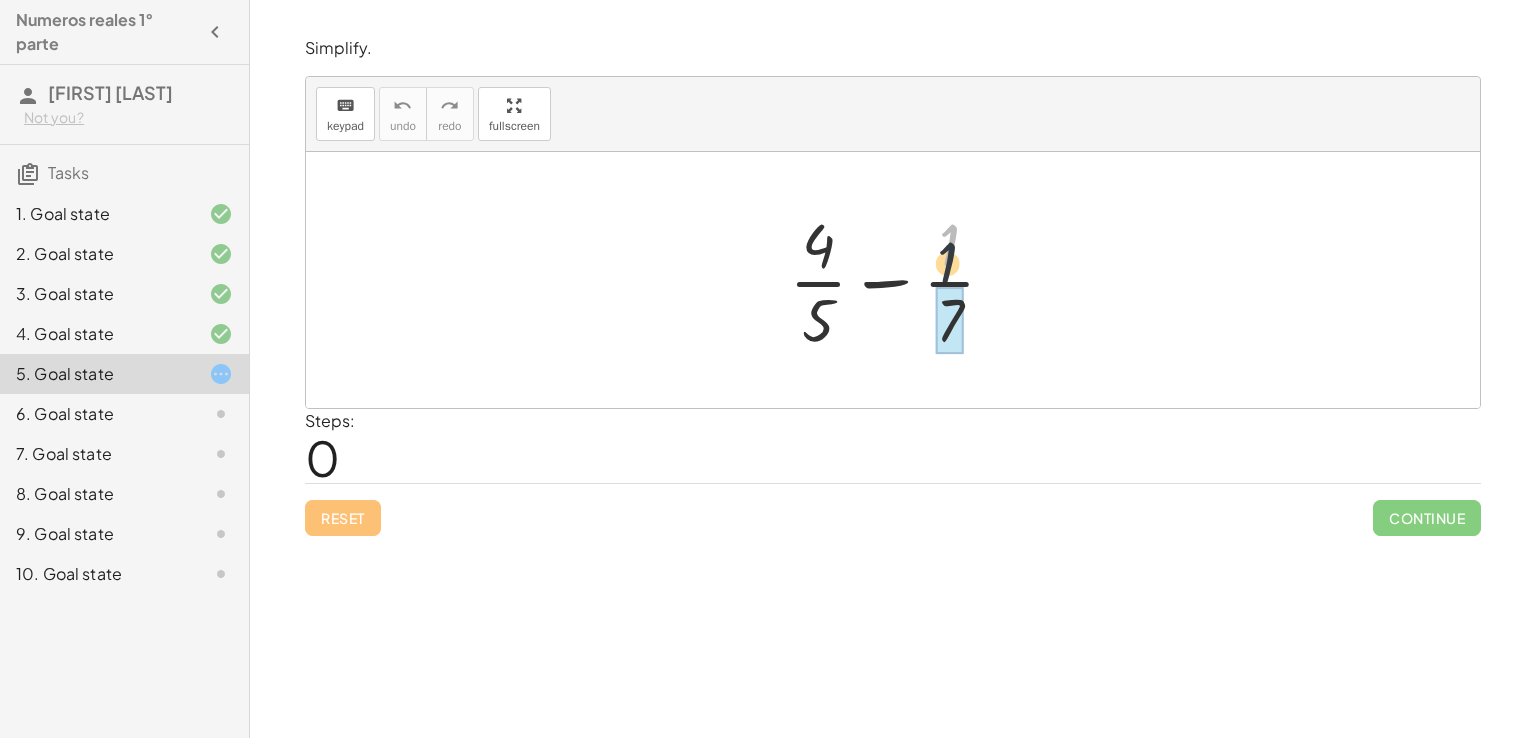 drag, startPoint x: 941, startPoint y: 258, endPoint x: 954, endPoint y: 321, distance: 64.327286 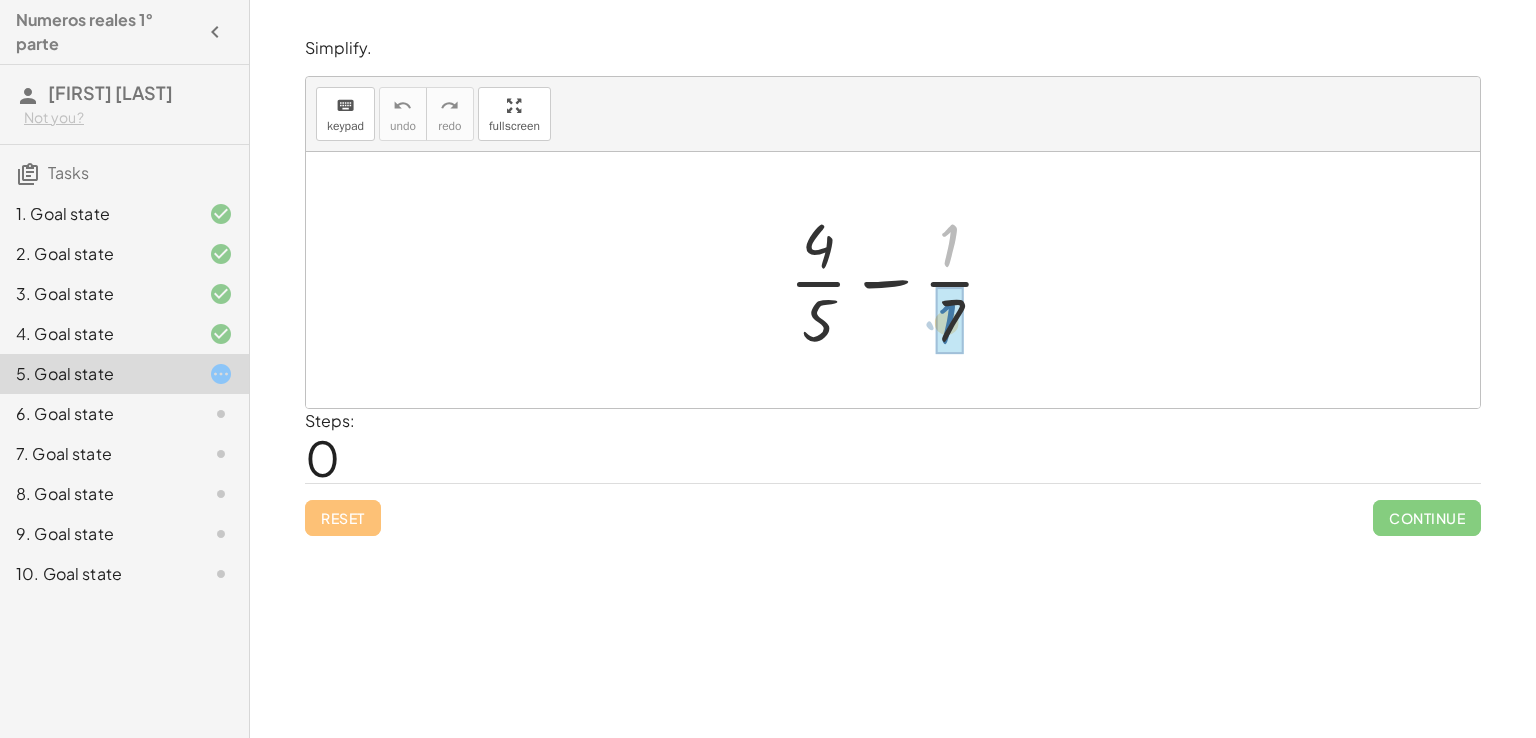 drag, startPoint x: 956, startPoint y: 245, endPoint x: 960, endPoint y: 326, distance: 81.09871 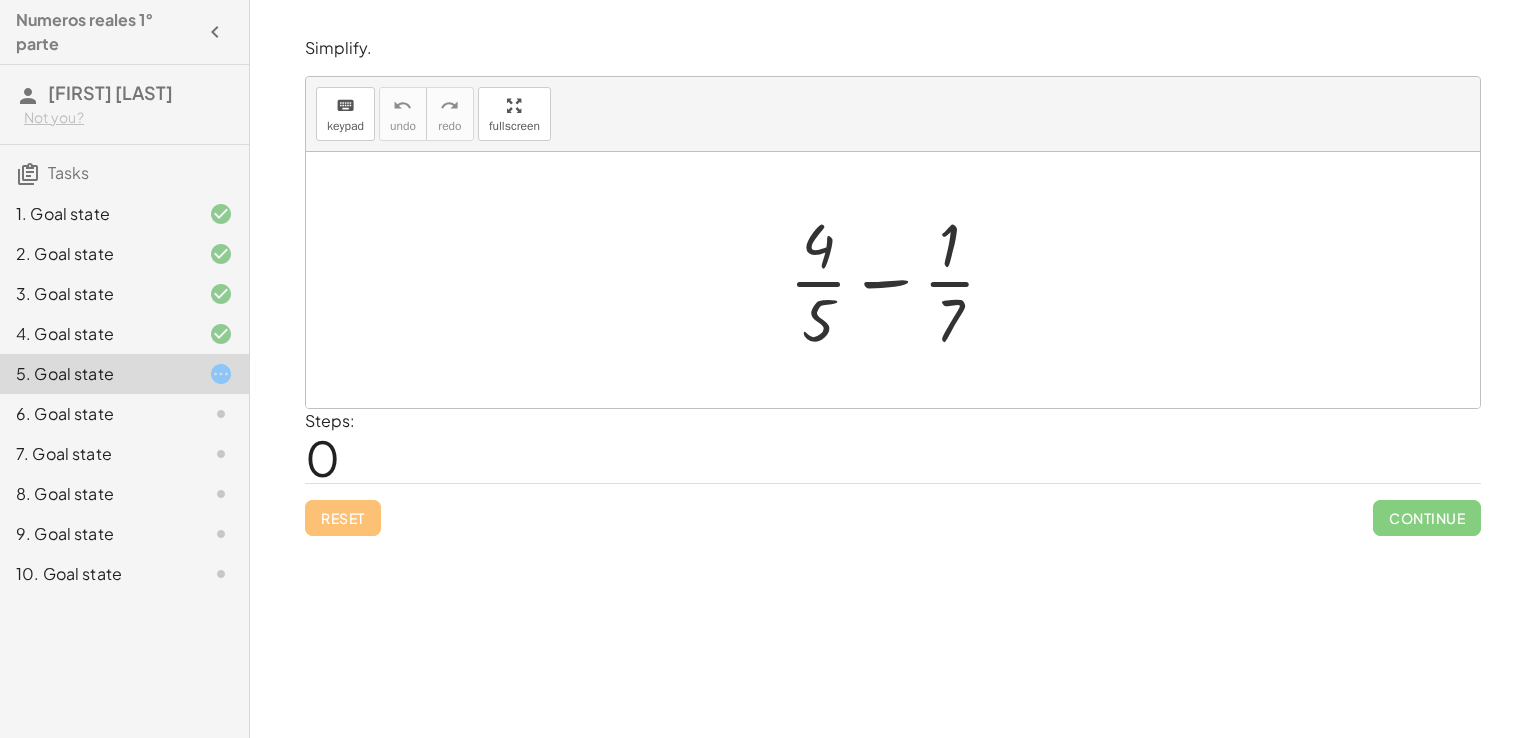click at bounding box center [900, 280] 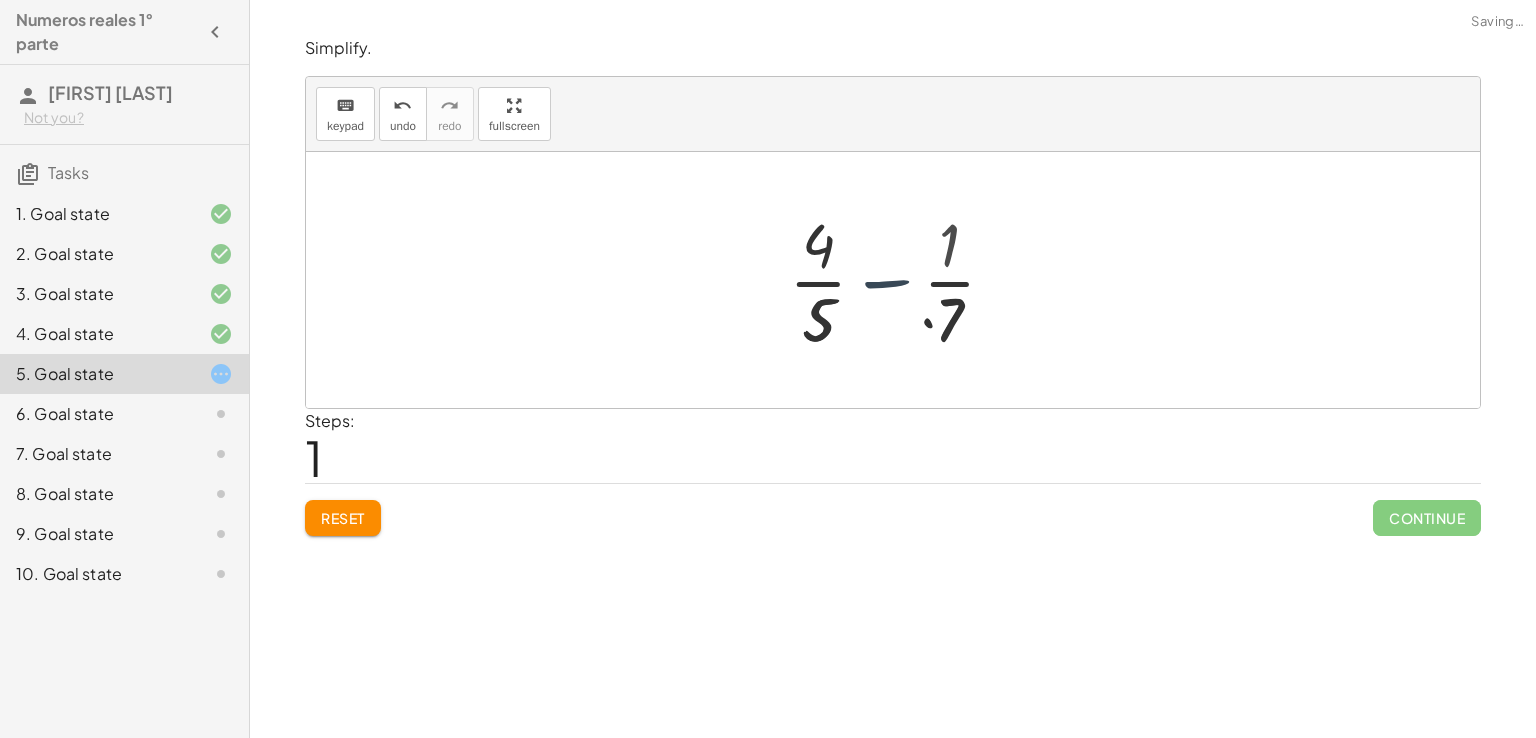 click at bounding box center (900, 280) 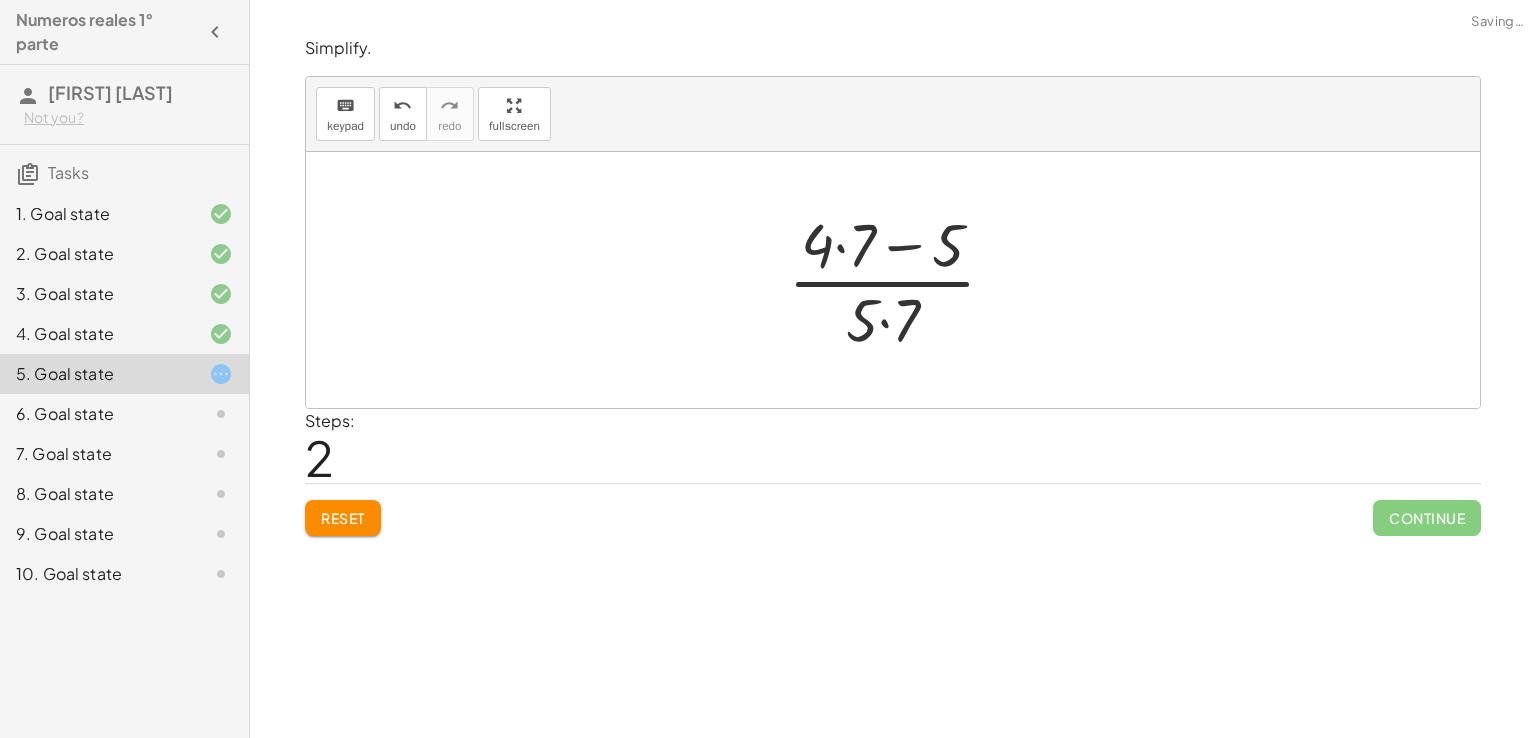 click at bounding box center [900, 280] 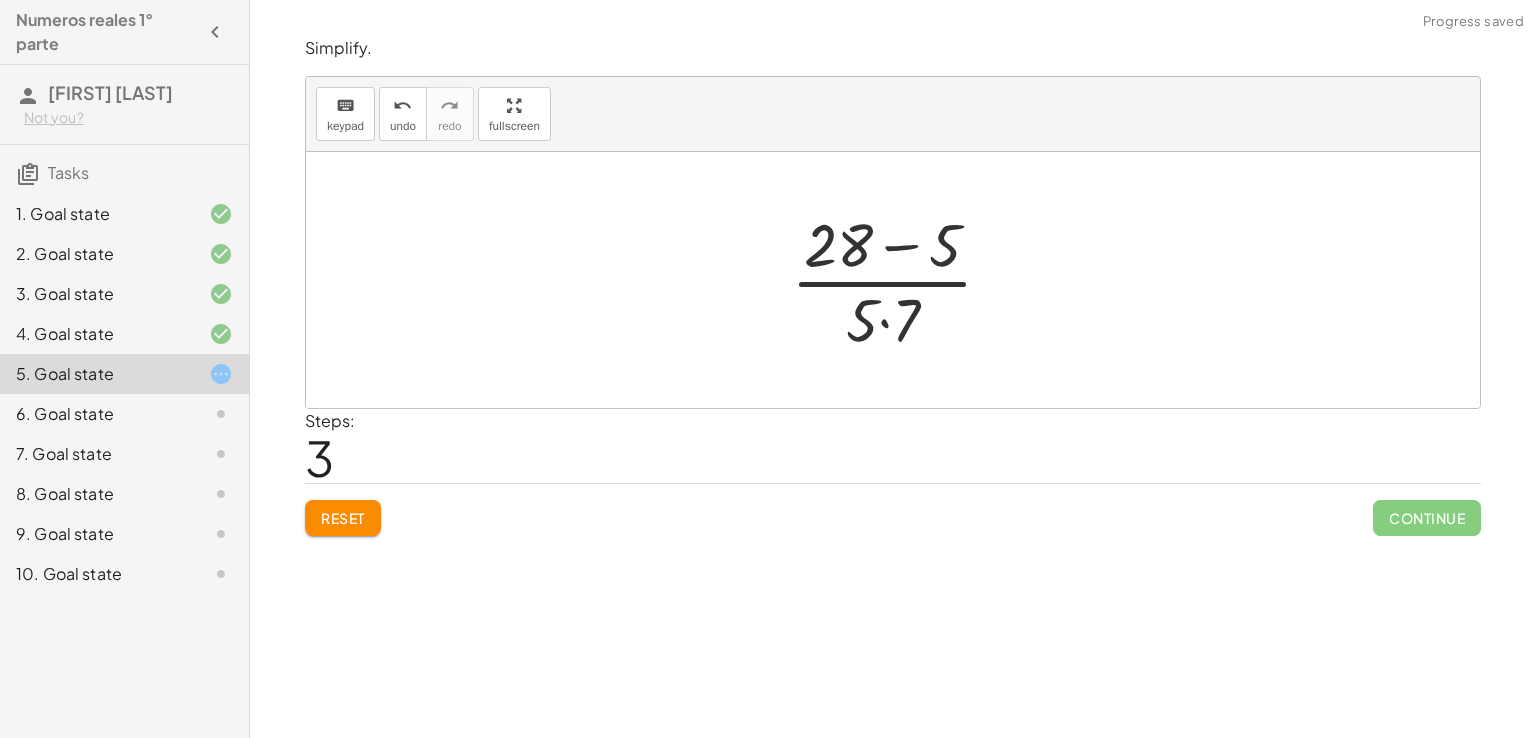 click at bounding box center [900, 280] 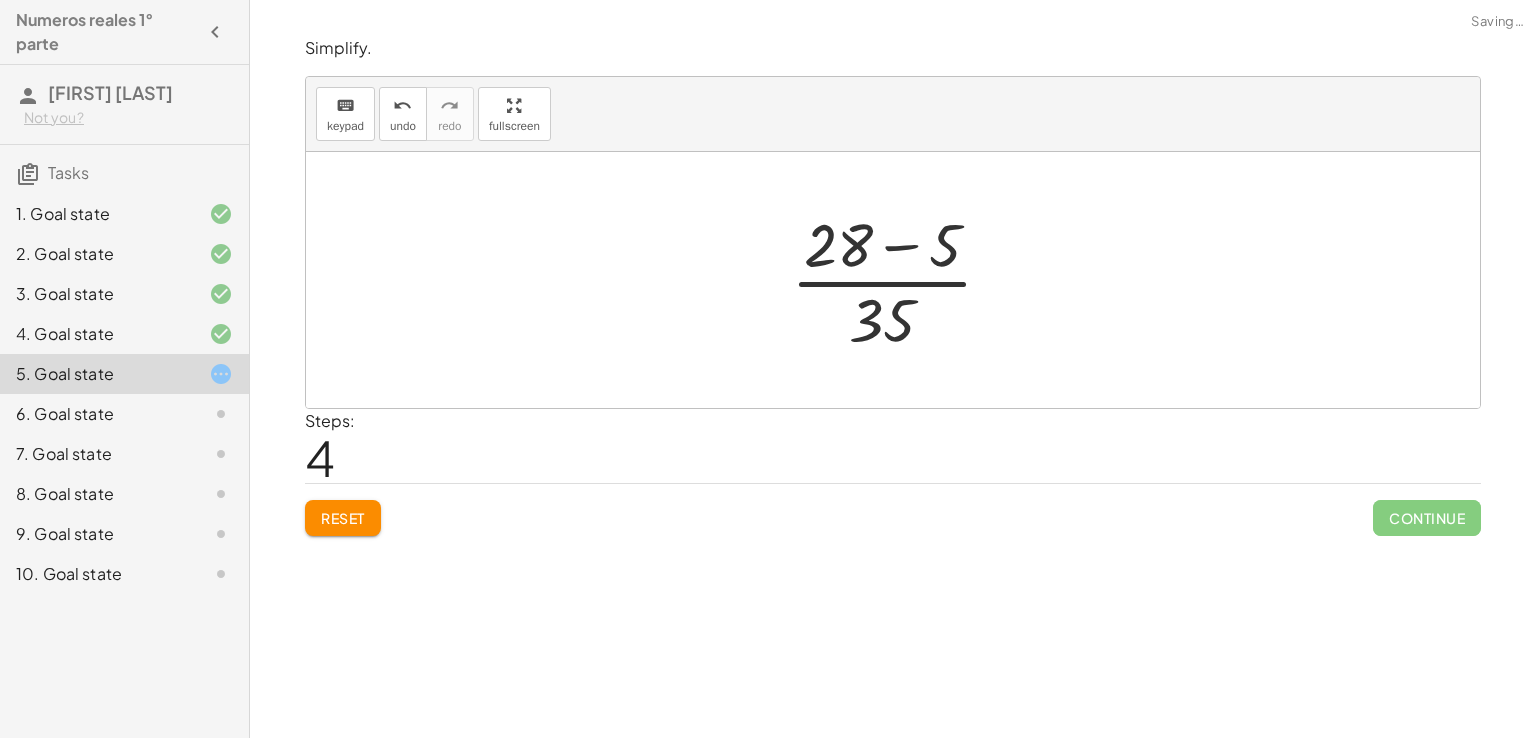click at bounding box center (900, 280) 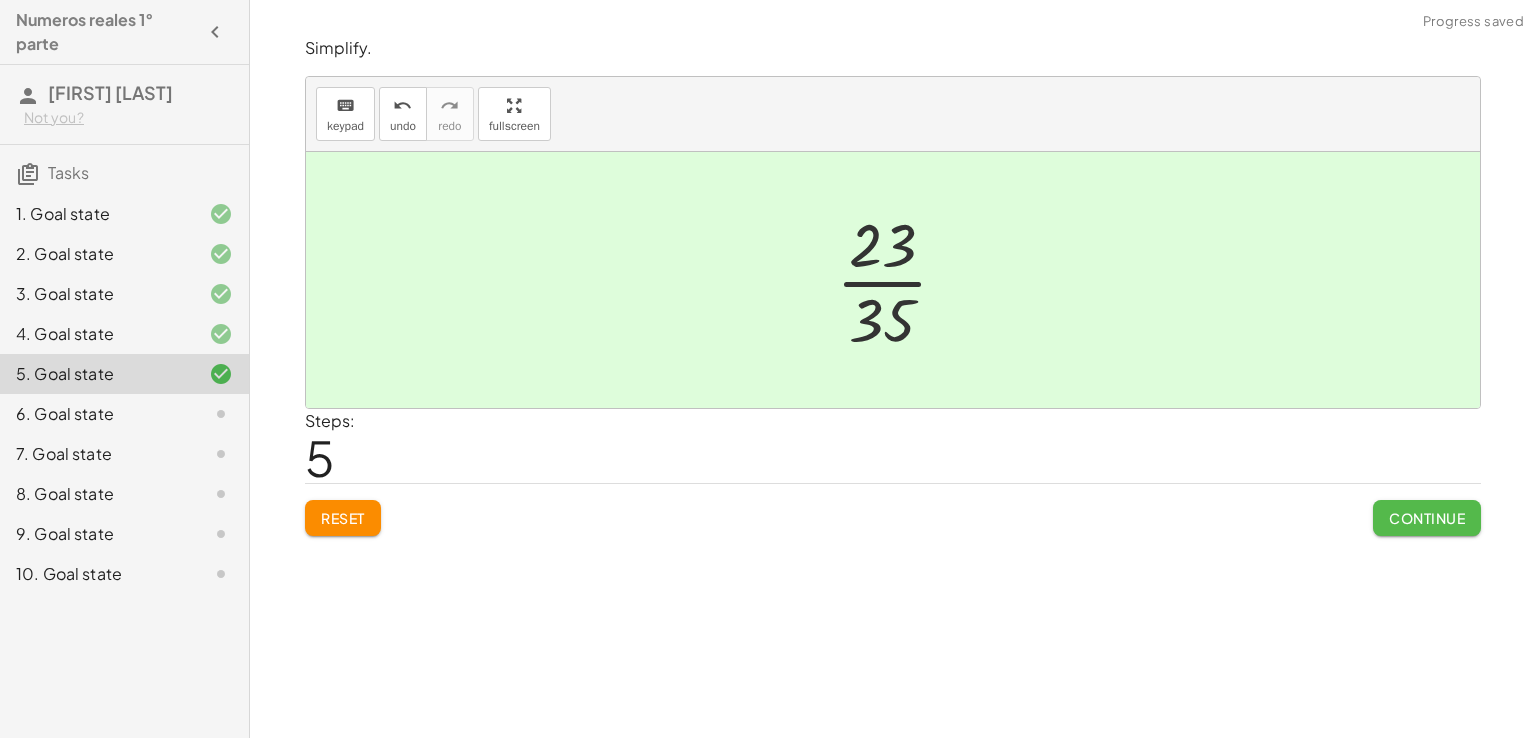 click on "Continue" 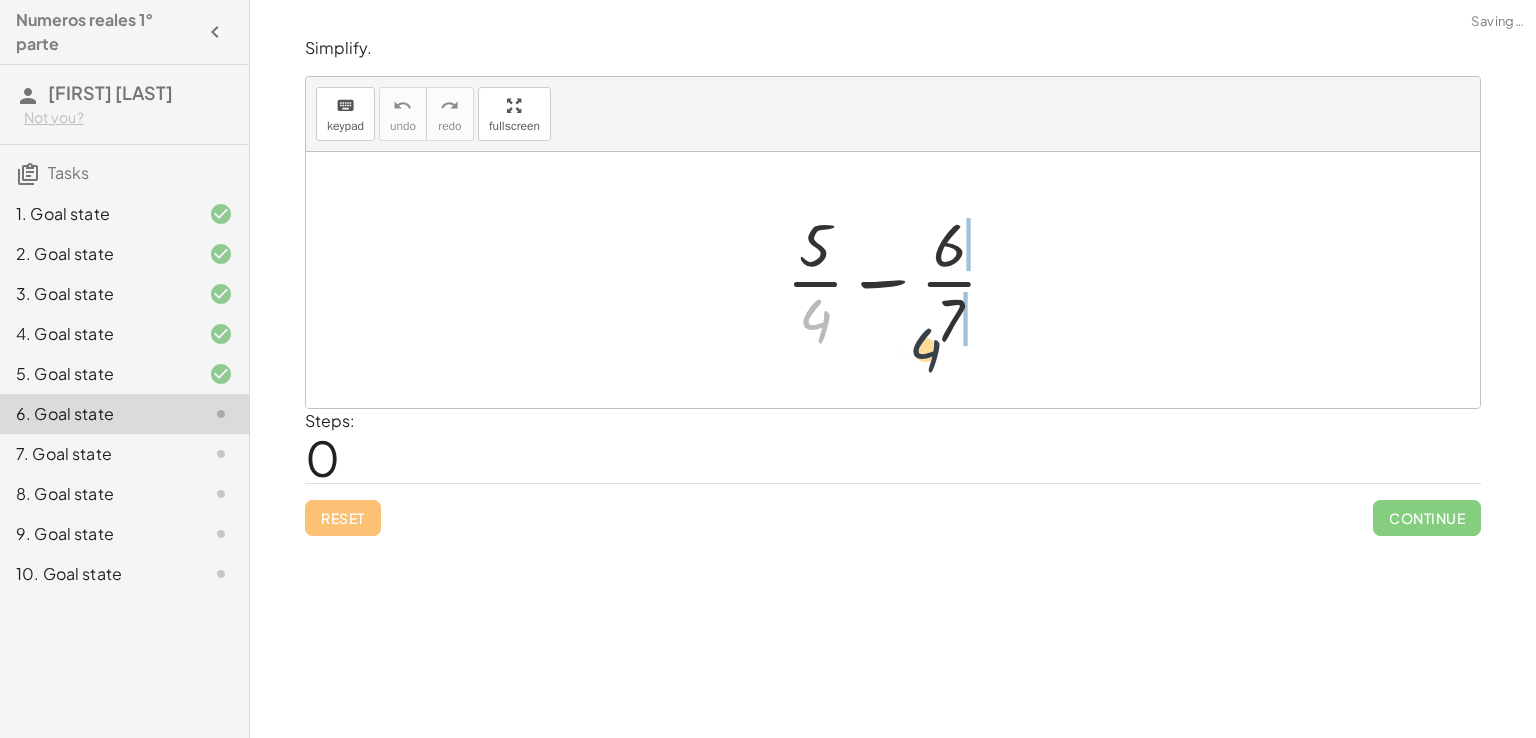 drag, startPoint x: 808, startPoint y: 303, endPoint x: 978, endPoint y: 320, distance: 170.84789 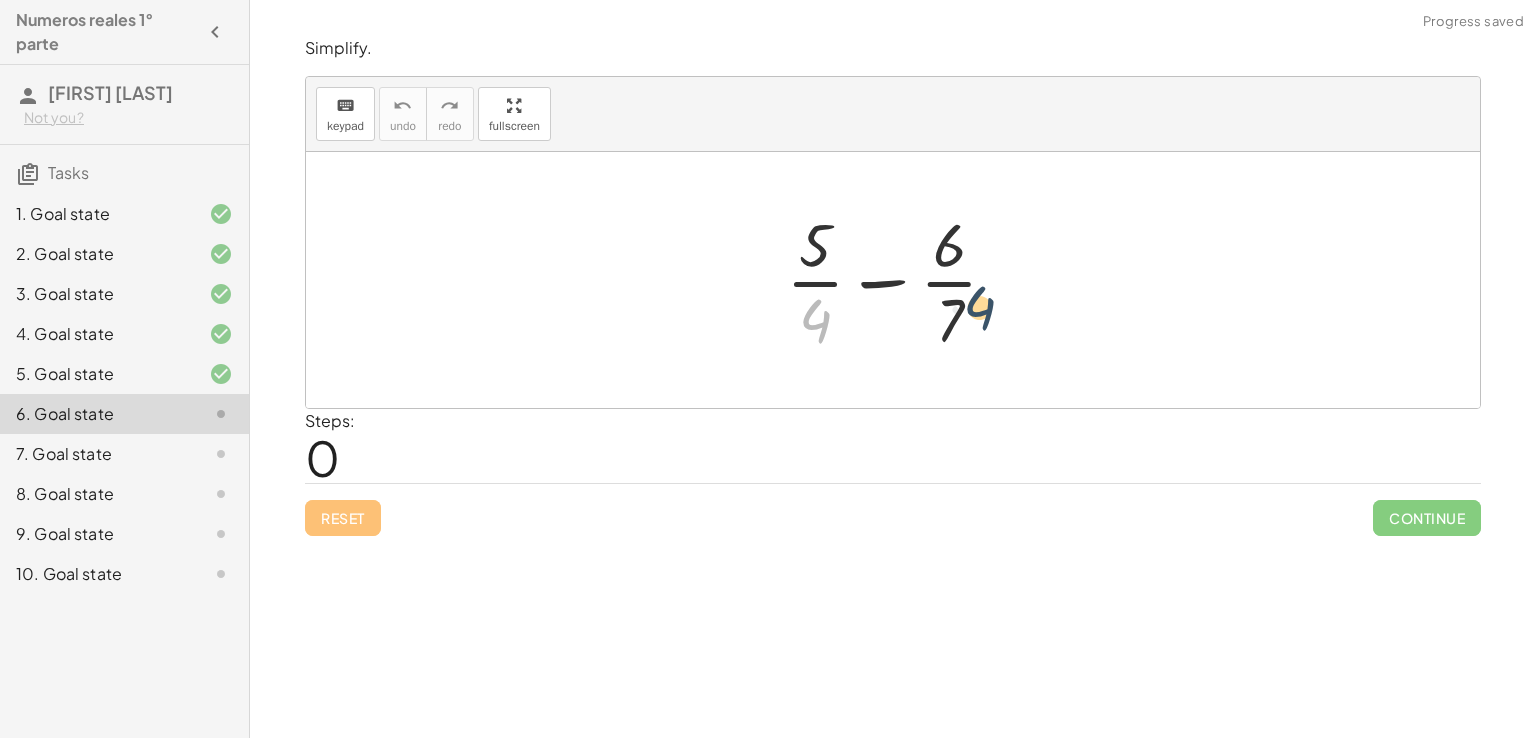 drag, startPoint x: 834, startPoint y: 314, endPoint x: 1007, endPoint y: 301, distance: 173.48775 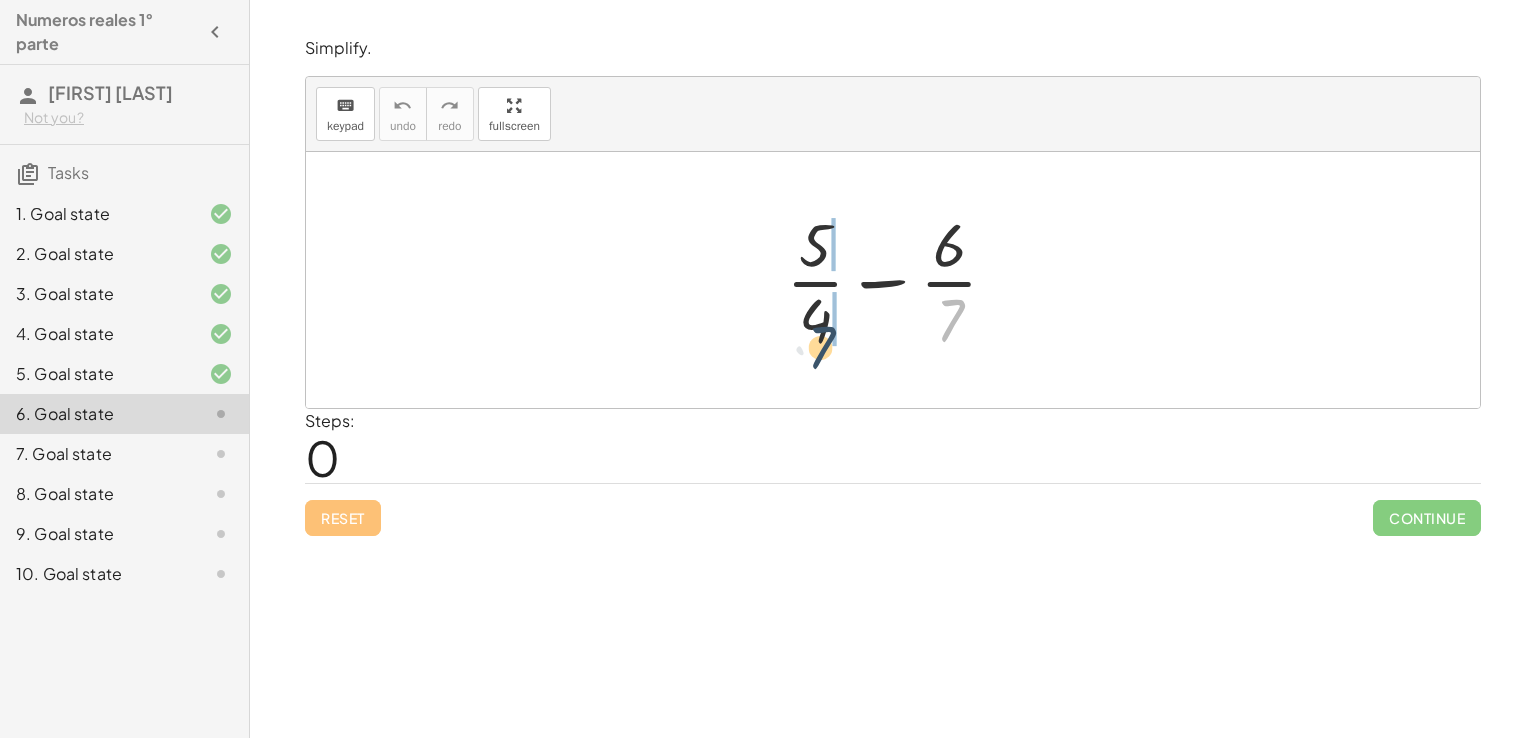 drag, startPoint x: 945, startPoint y: 310, endPoint x: 809, endPoint y: 316, distance: 136.1323 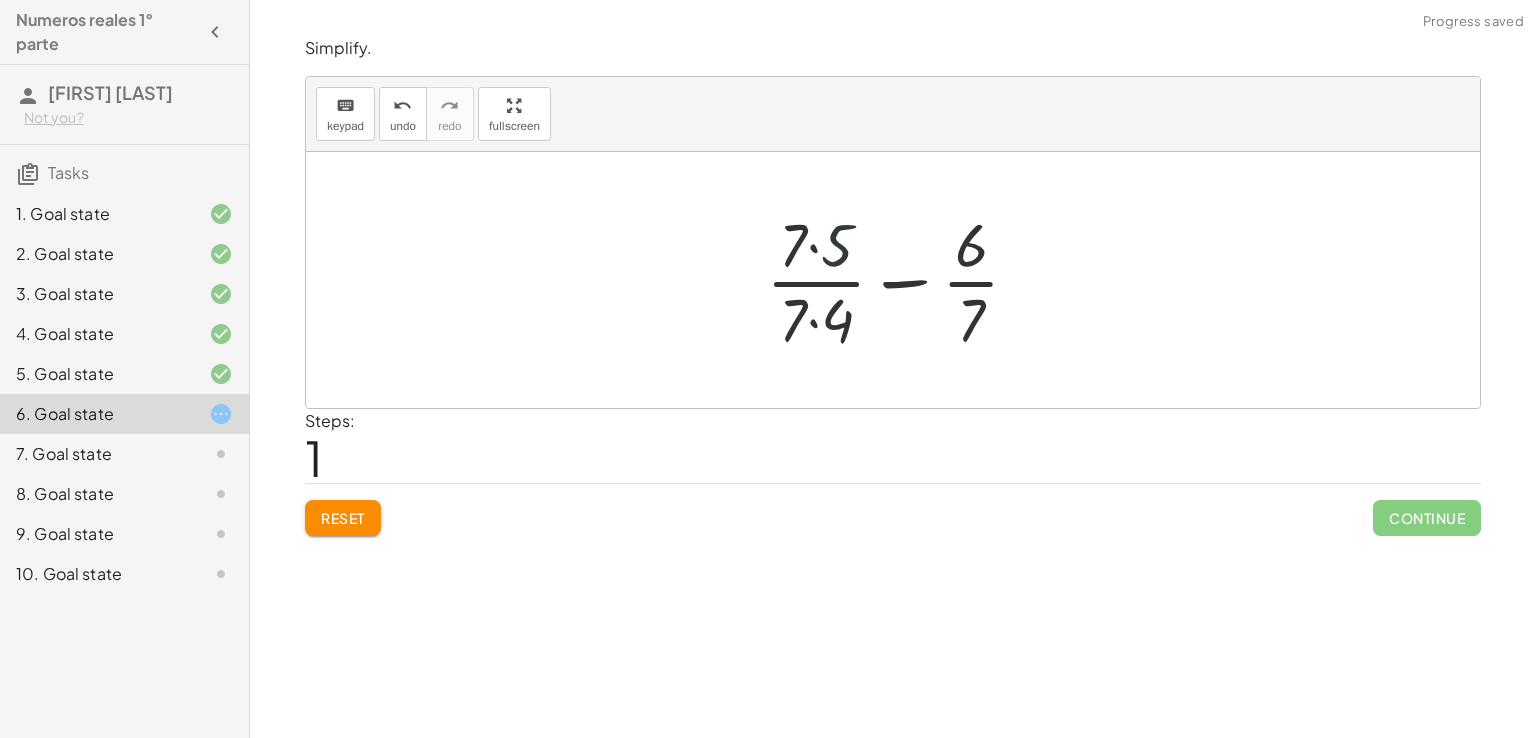 click at bounding box center (901, 280) 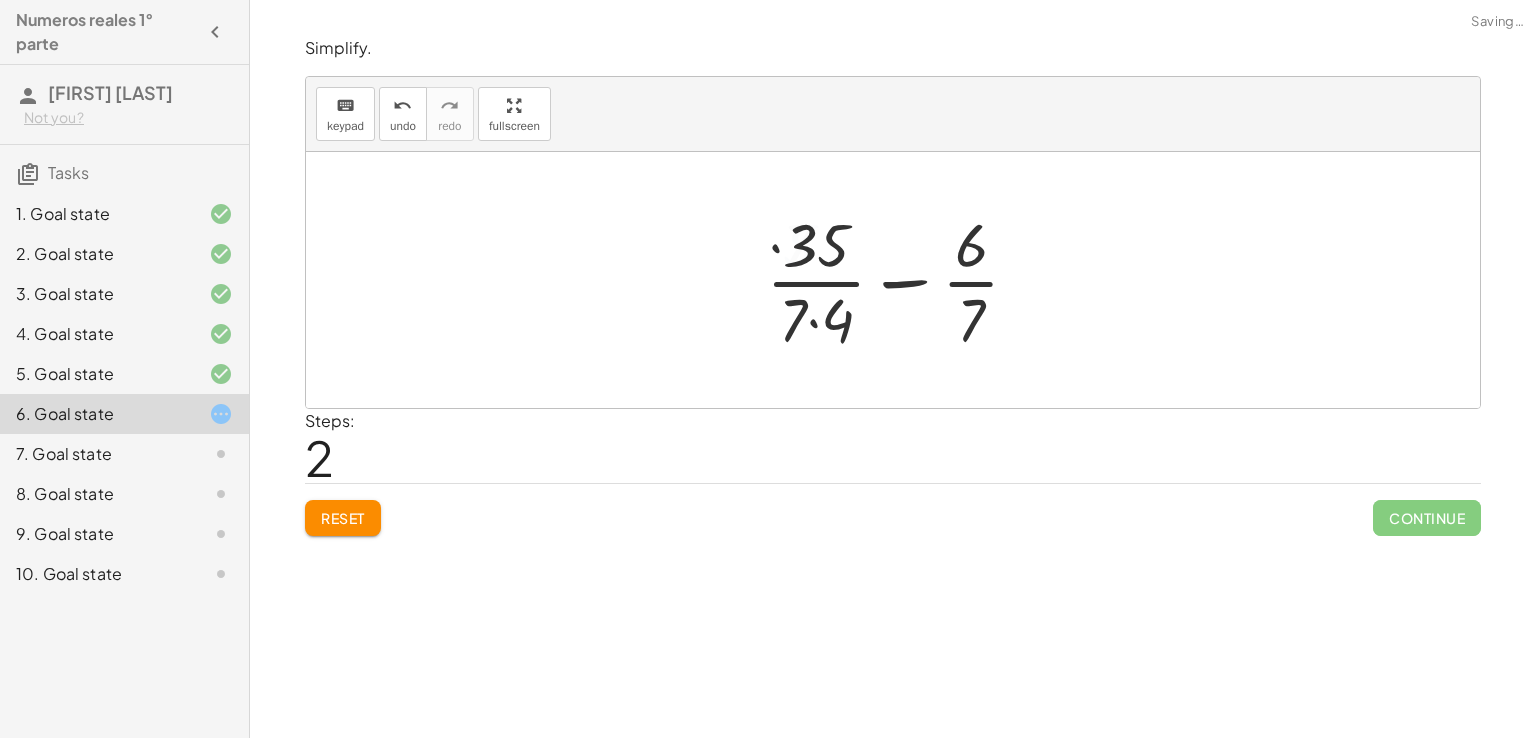 click at bounding box center [901, 280] 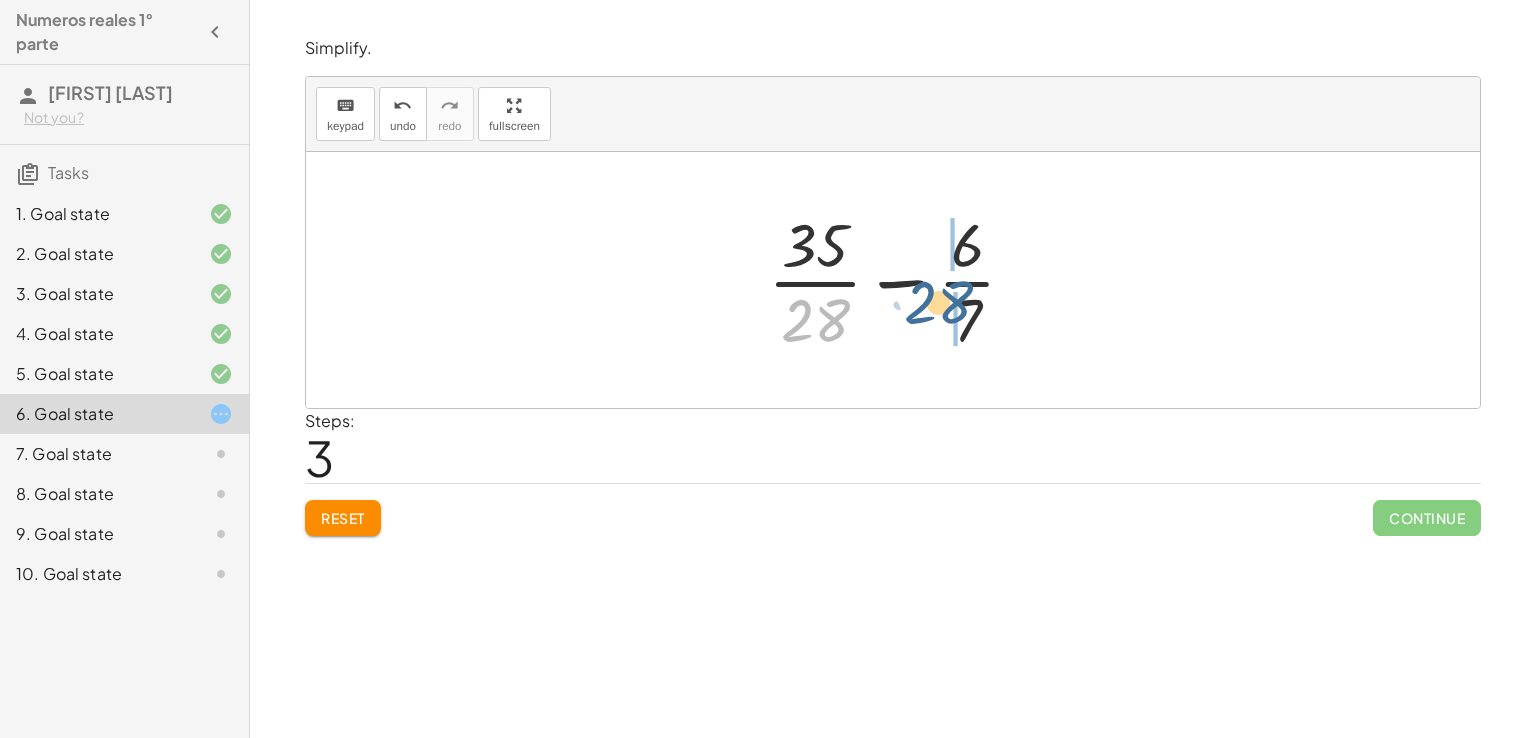 drag, startPoint x: 820, startPoint y: 313, endPoint x: 983, endPoint y: 238, distance: 179.42686 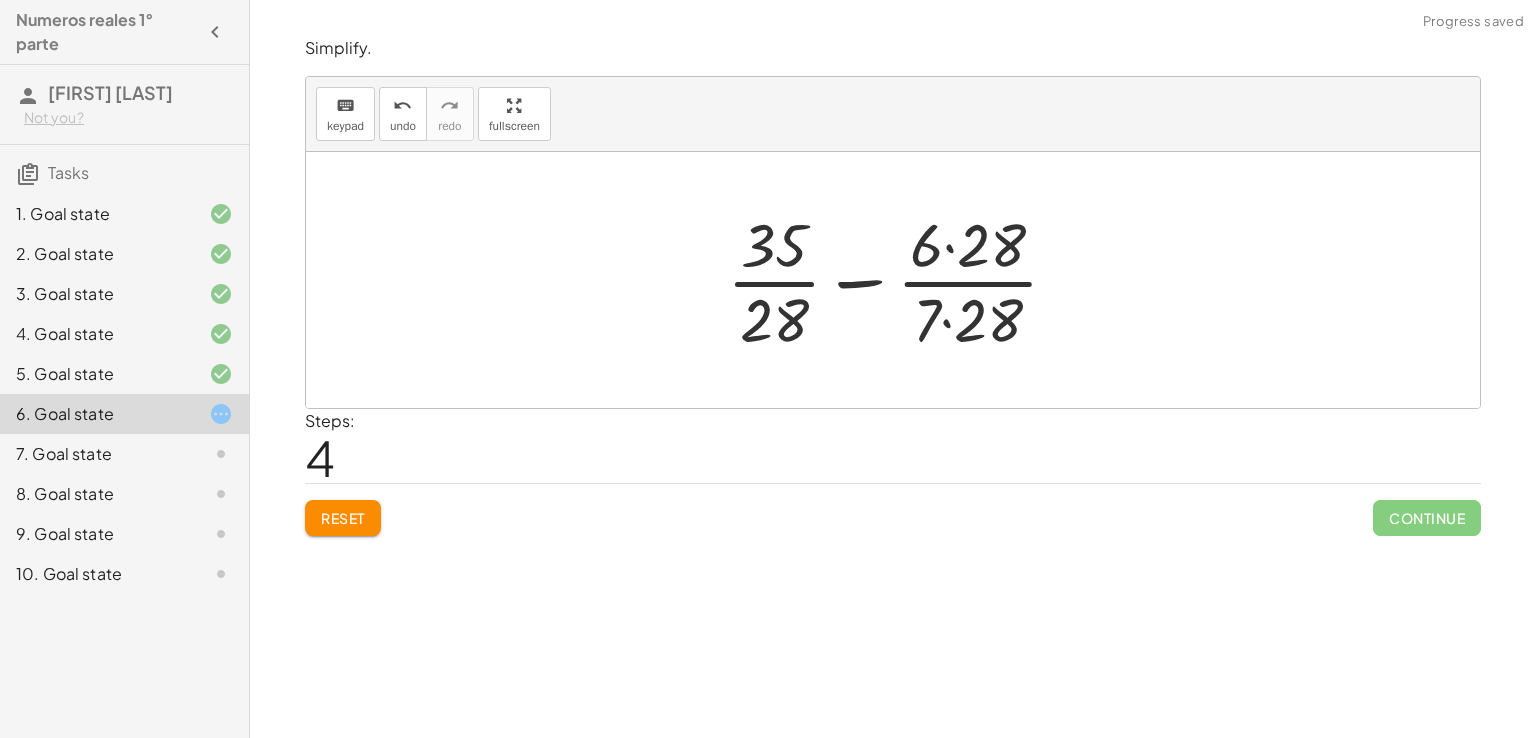 click at bounding box center [900, 280] 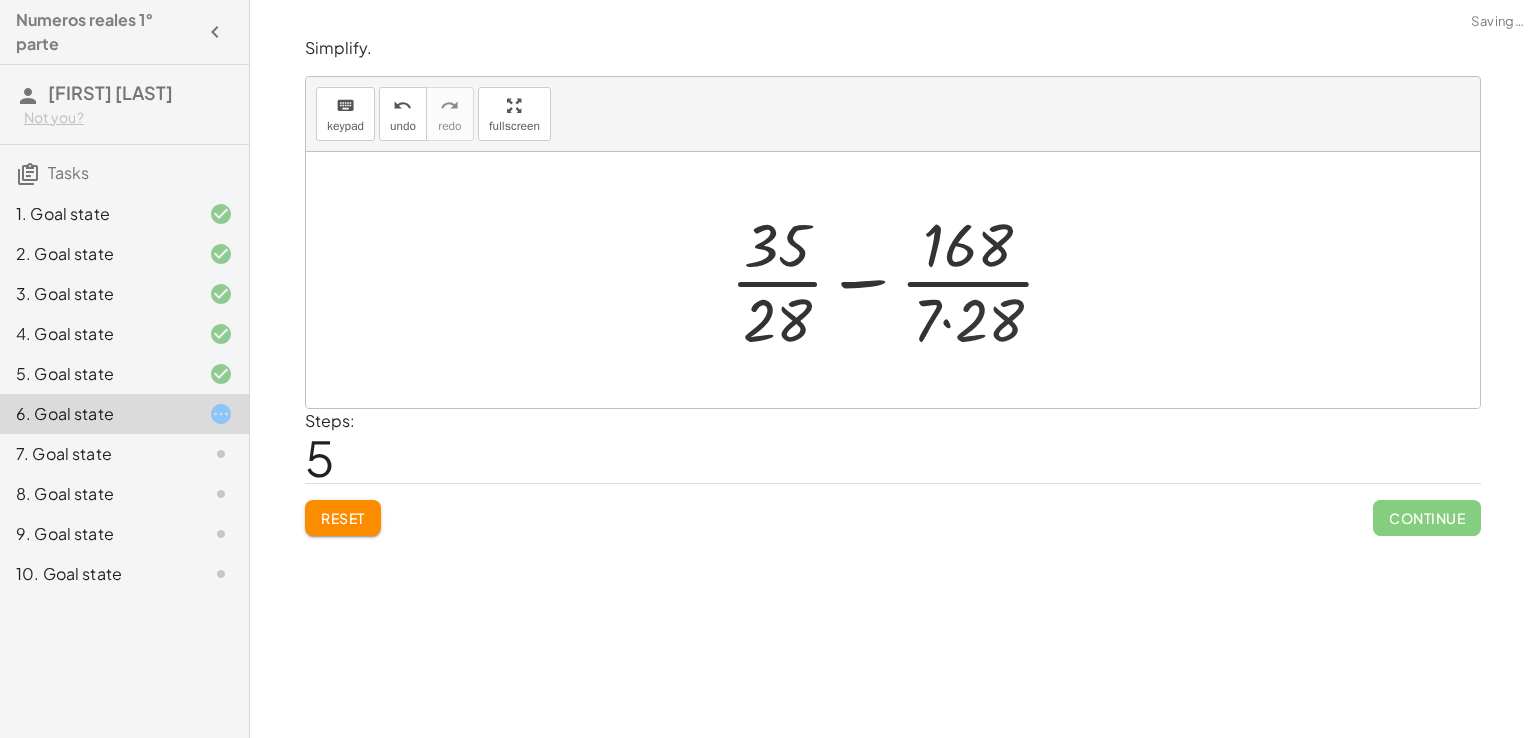 click at bounding box center [901, 280] 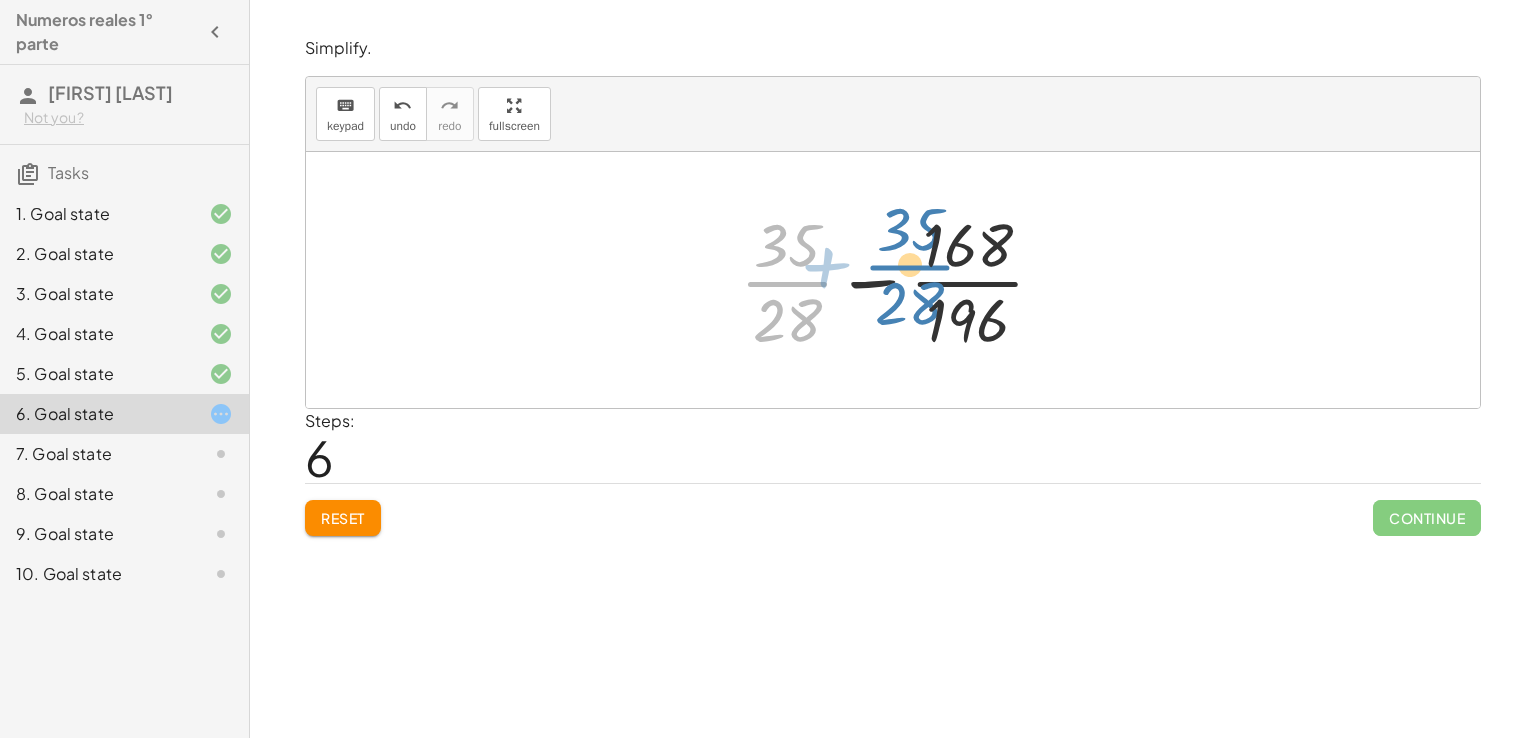drag, startPoint x: 792, startPoint y: 273, endPoint x: 856, endPoint y: 273, distance: 64 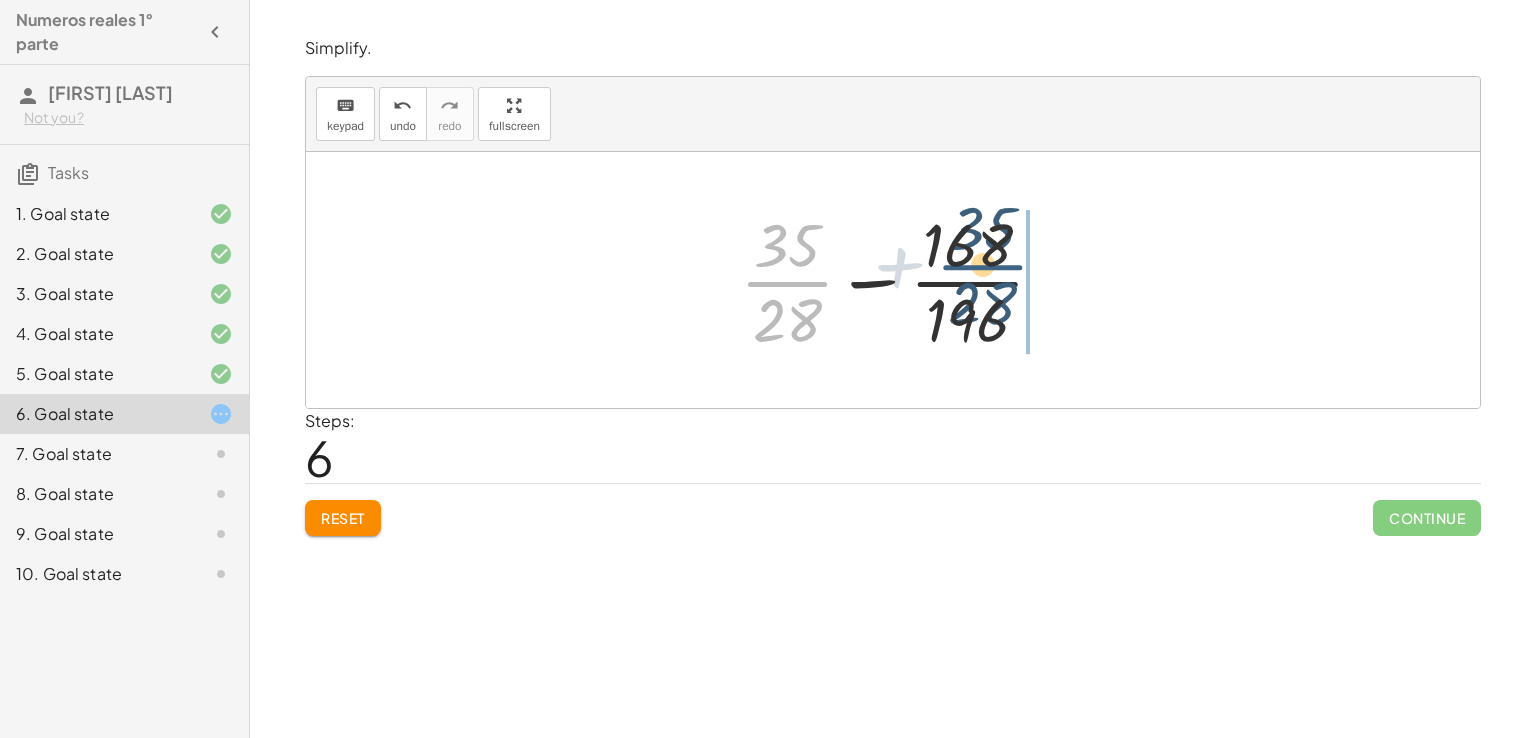 drag, startPoint x: 792, startPoint y: 275, endPoint x: 1010, endPoint y: 251, distance: 219.31712 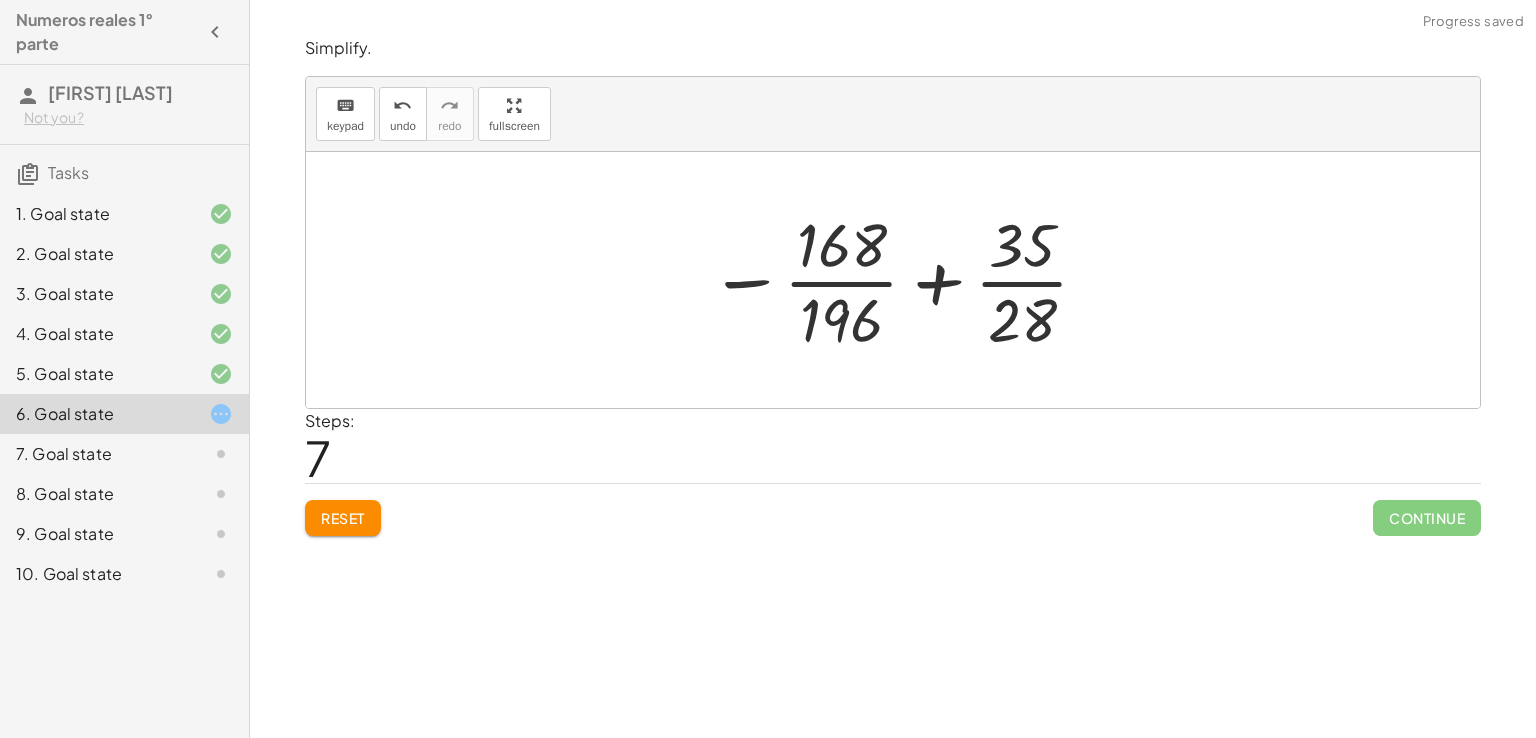 click at bounding box center [900, 280] 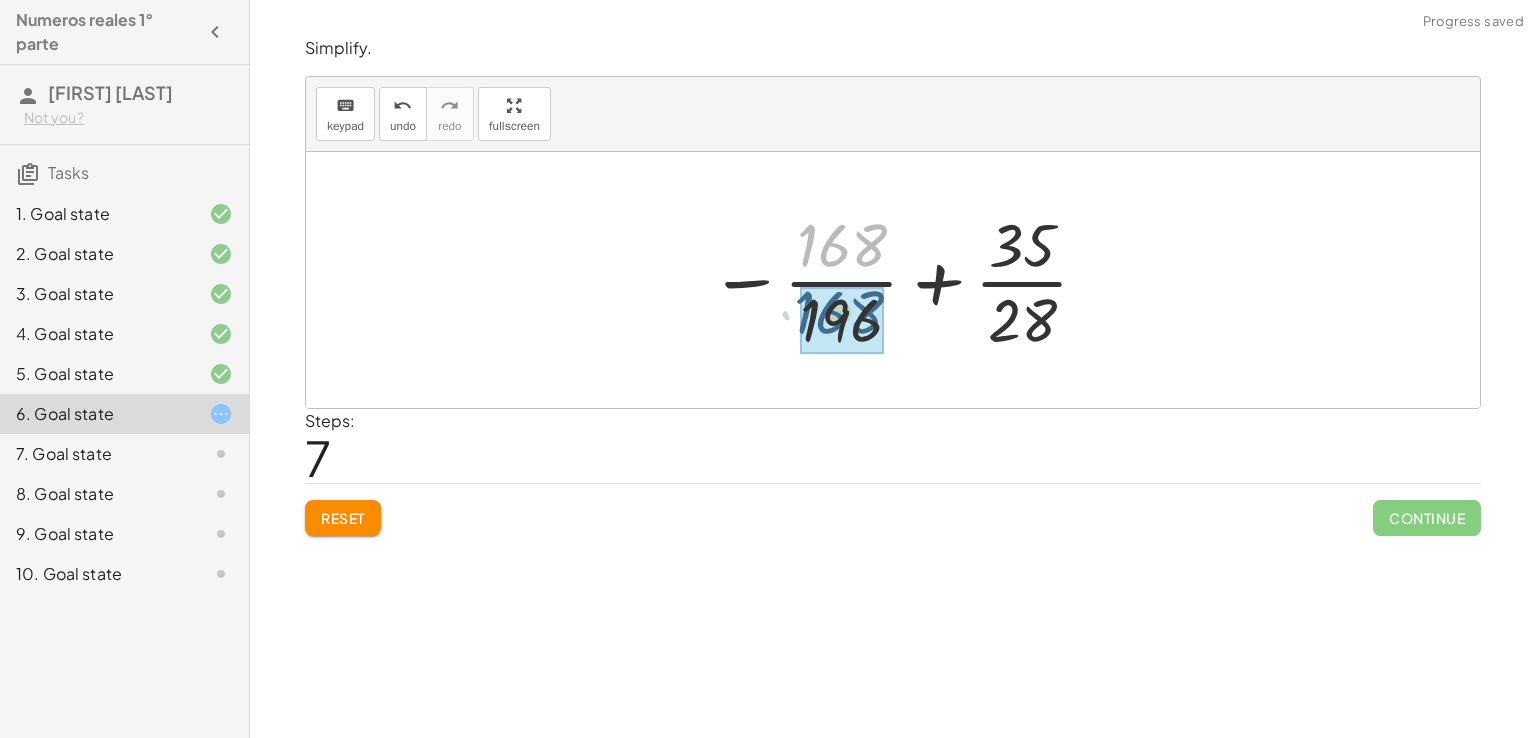 drag, startPoint x: 838, startPoint y: 238, endPoint x: 835, endPoint y: 307, distance: 69.065186 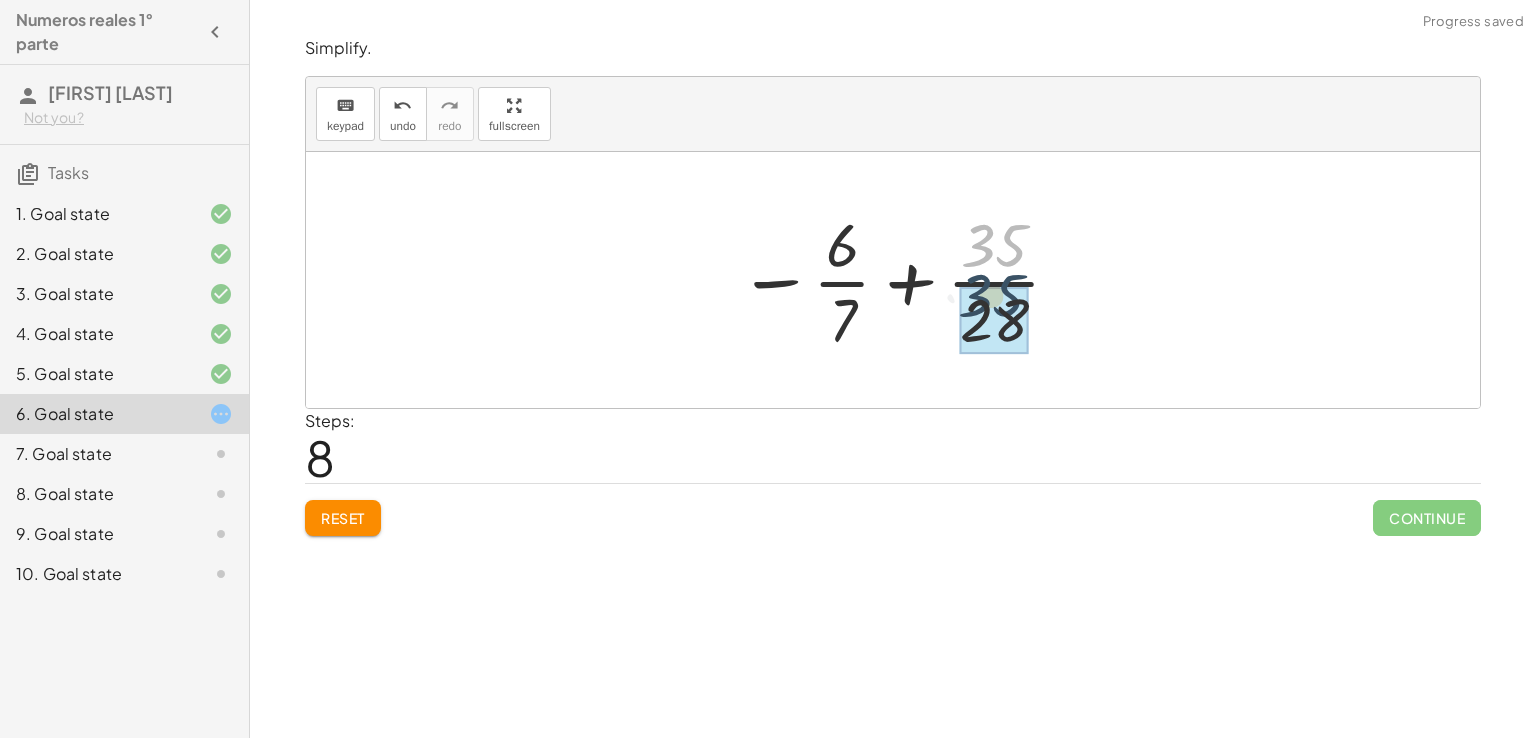 drag, startPoint x: 1013, startPoint y: 241, endPoint x: 1004, endPoint y: 317, distance: 76.53104 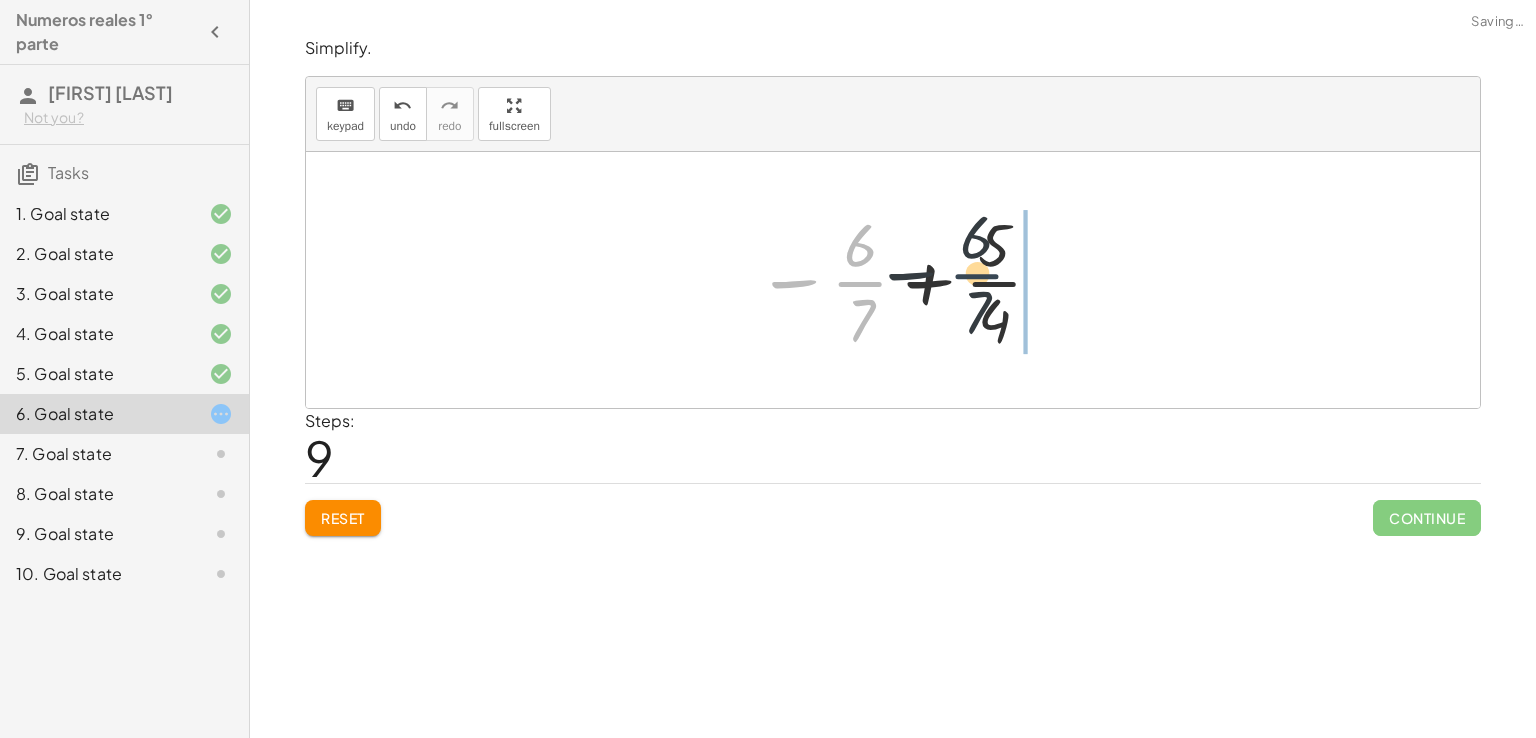 drag, startPoint x: 856, startPoint y: 277, endPoint x: 1062, endPoint y: 267, distance: 206.24257 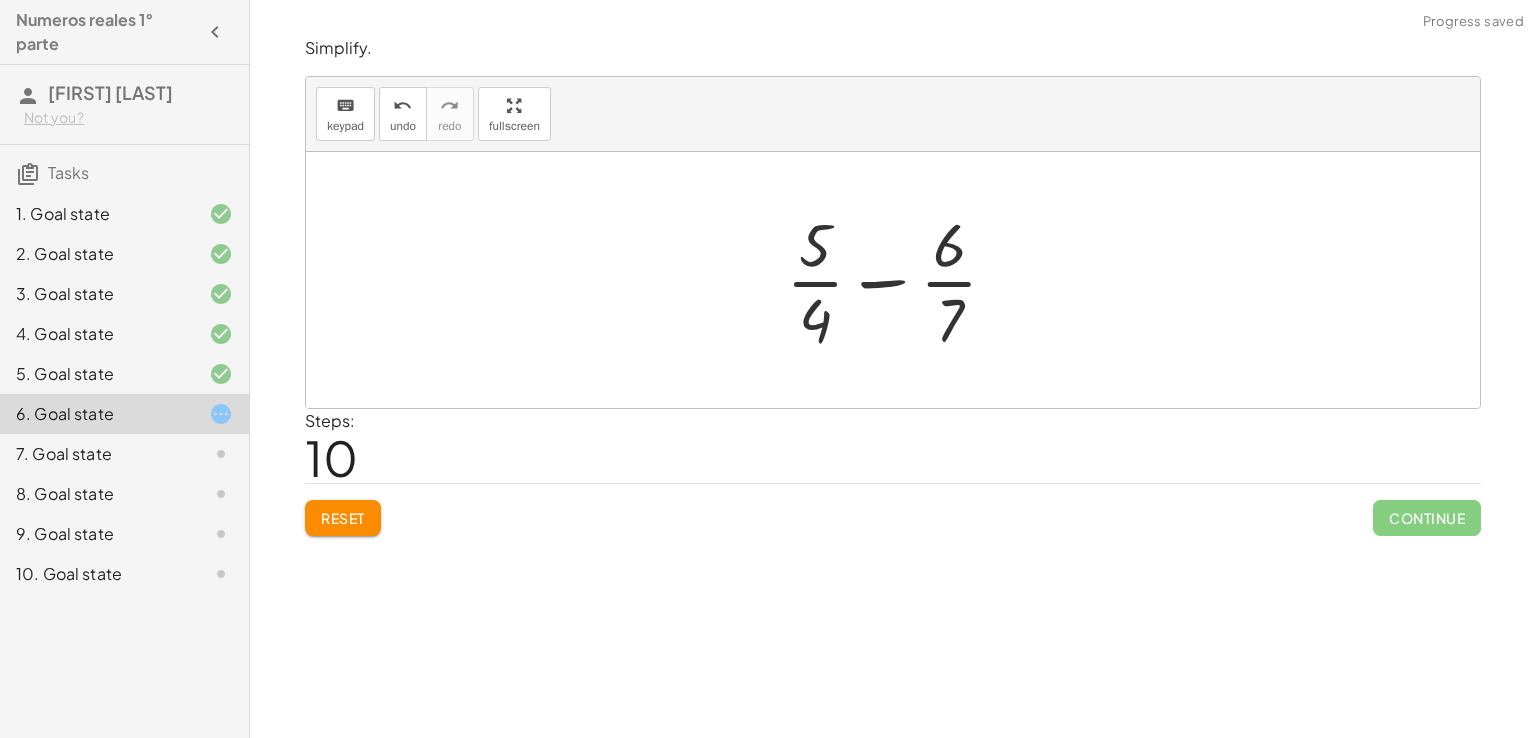 click at bounding box center (900, 280) 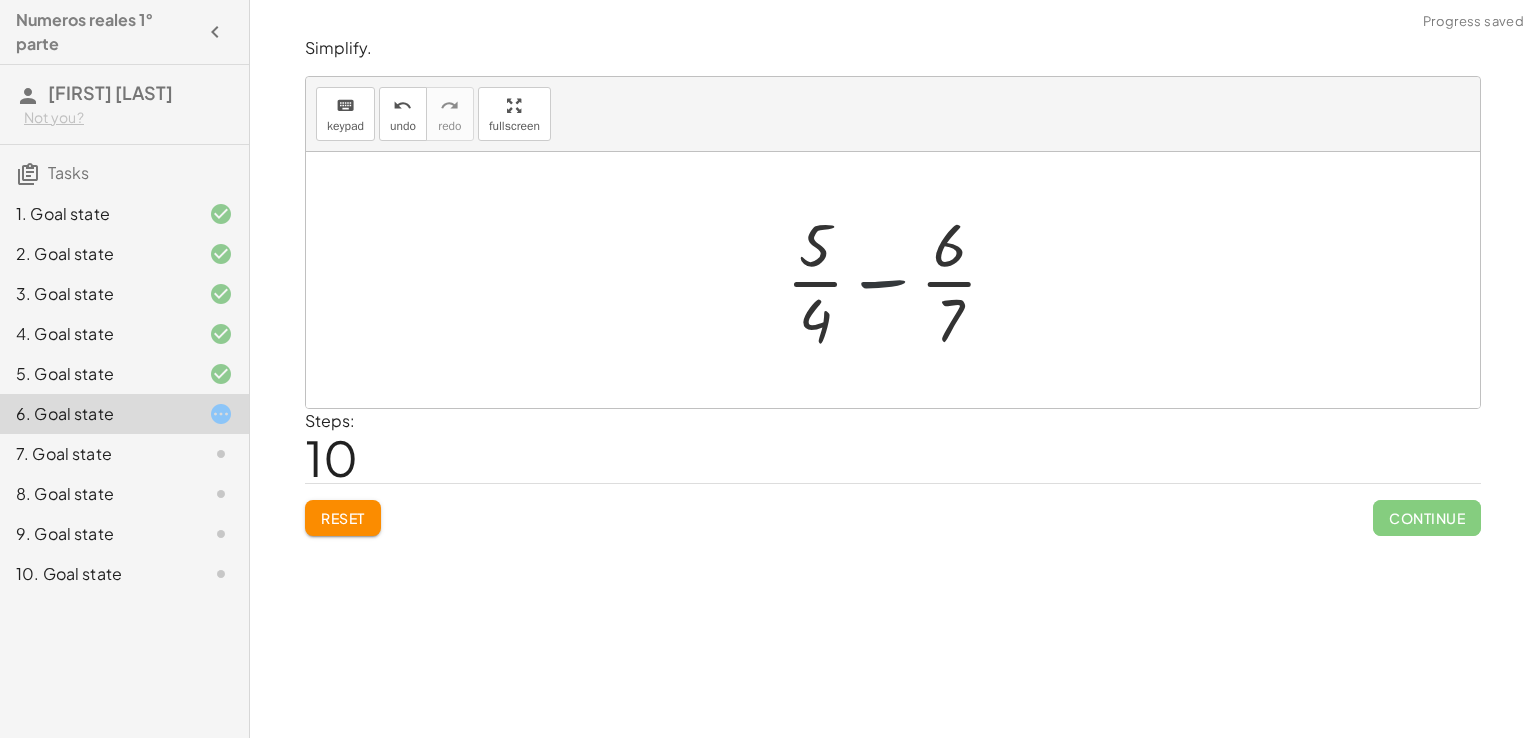click at bounding box center [900, 280] 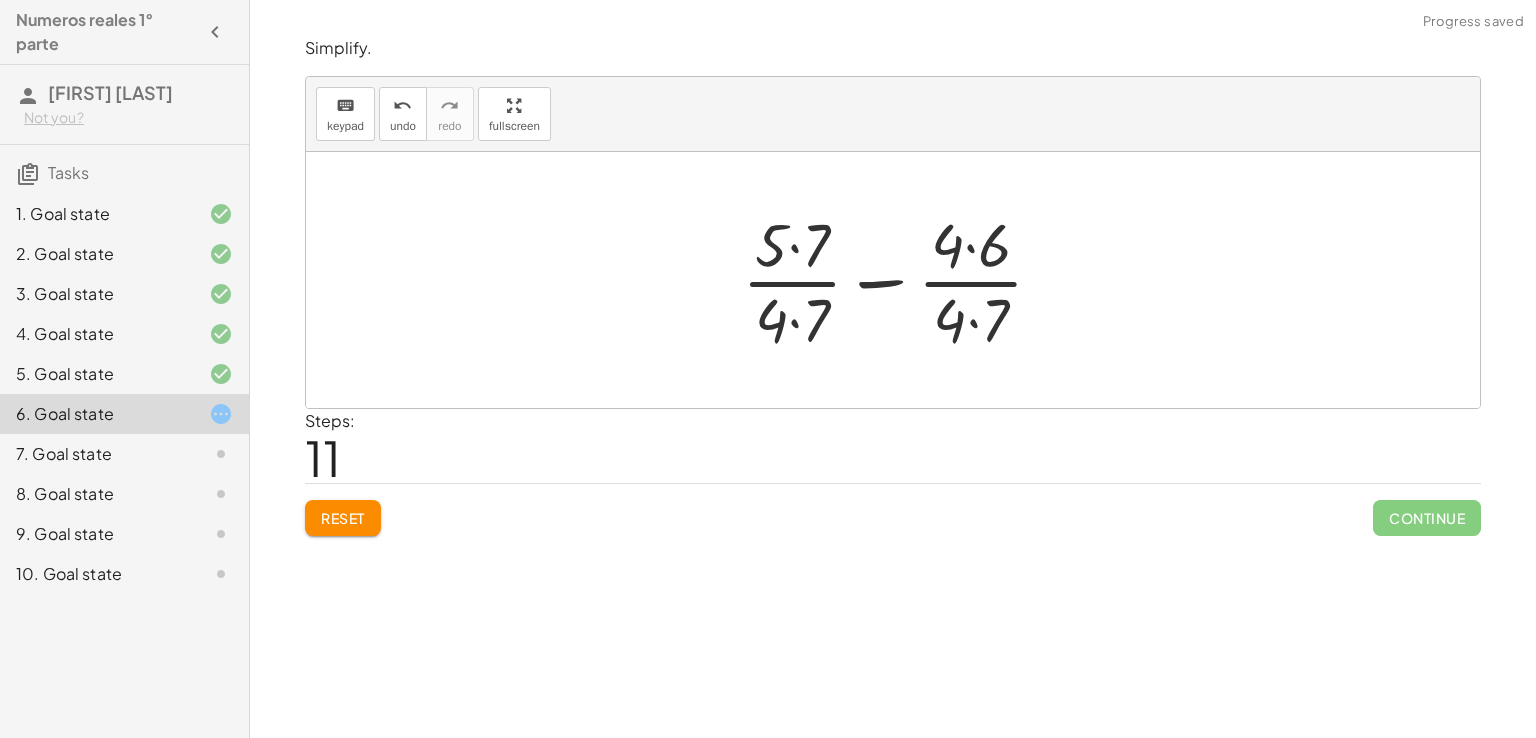 click at bounding box center [900, 280] 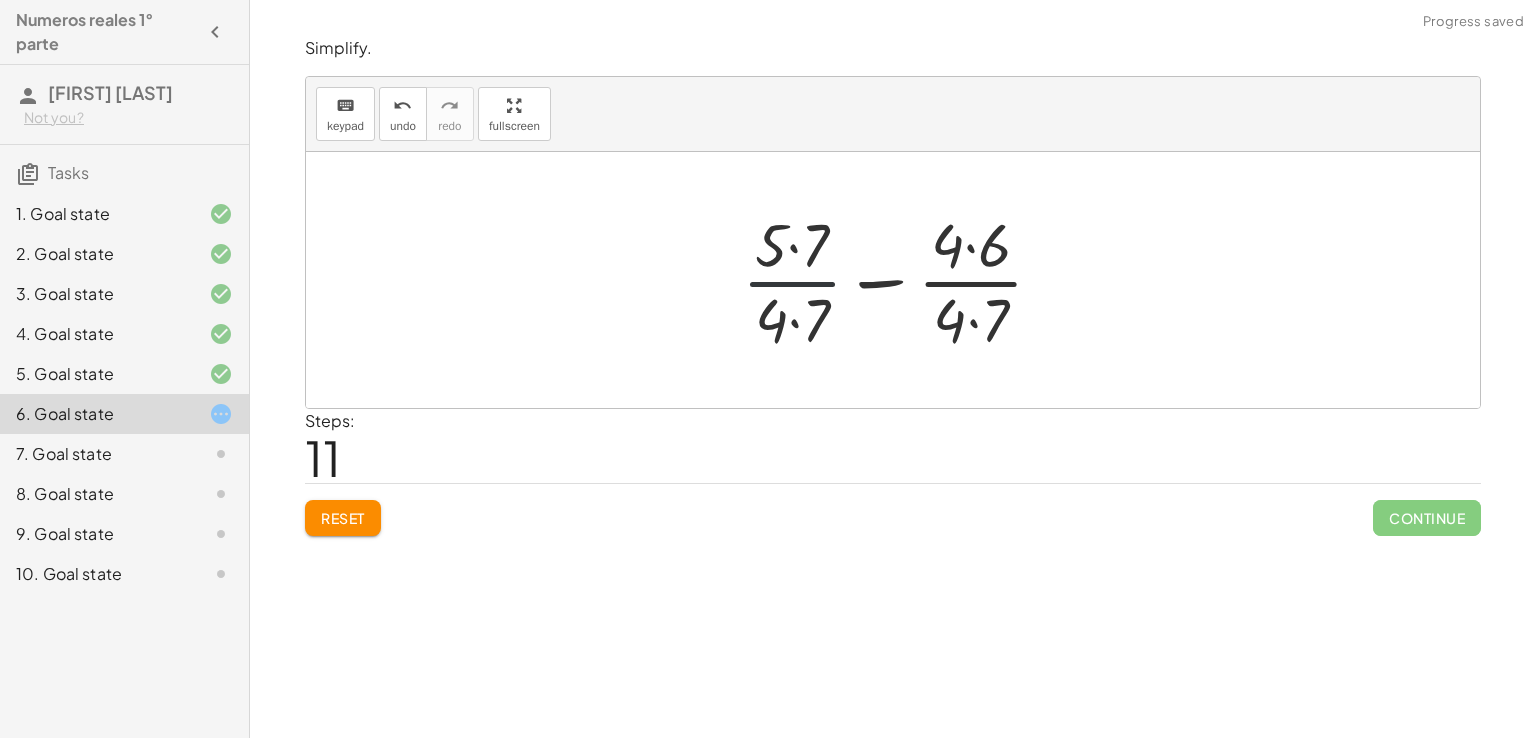 click at bounding box center (900, 280) 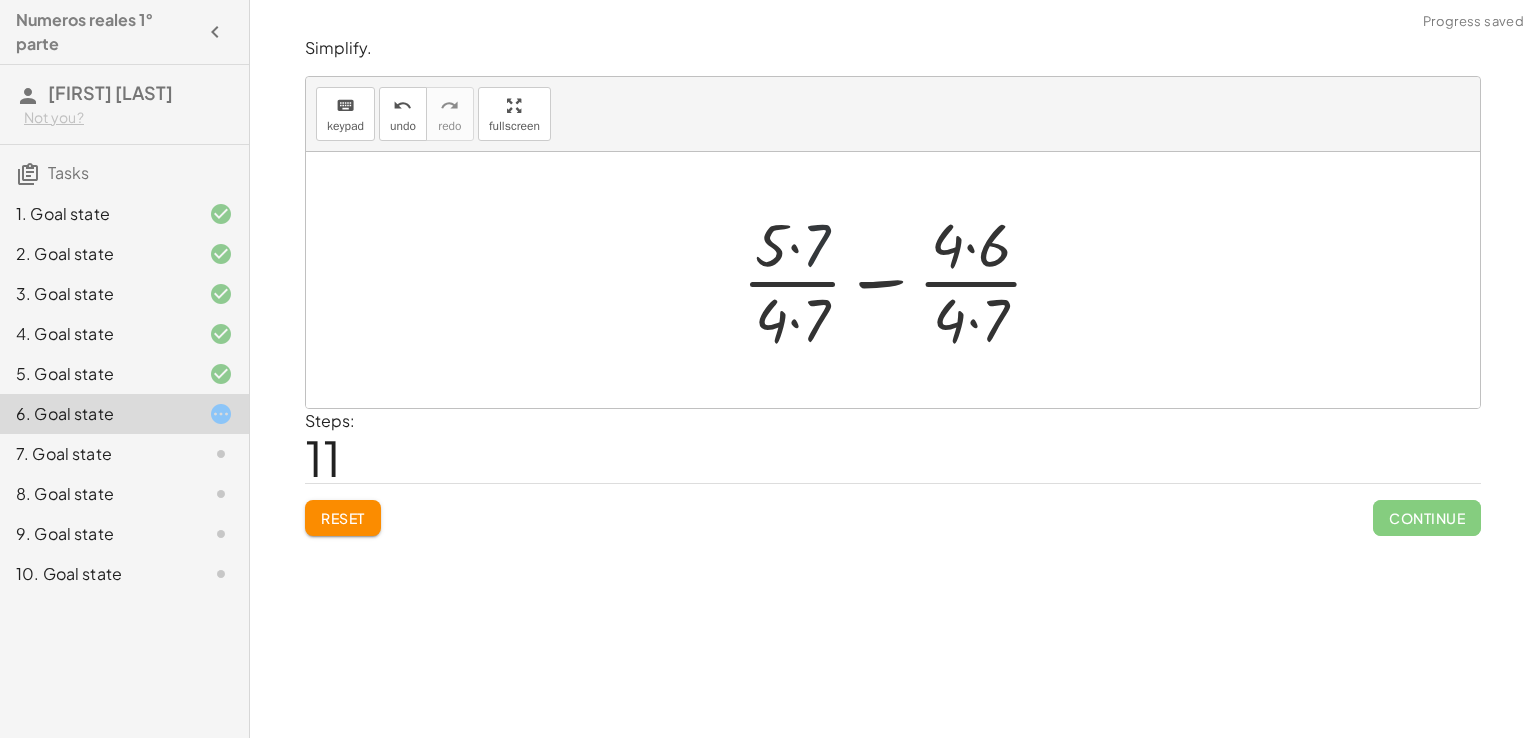 click at bounding box center (900, 280) 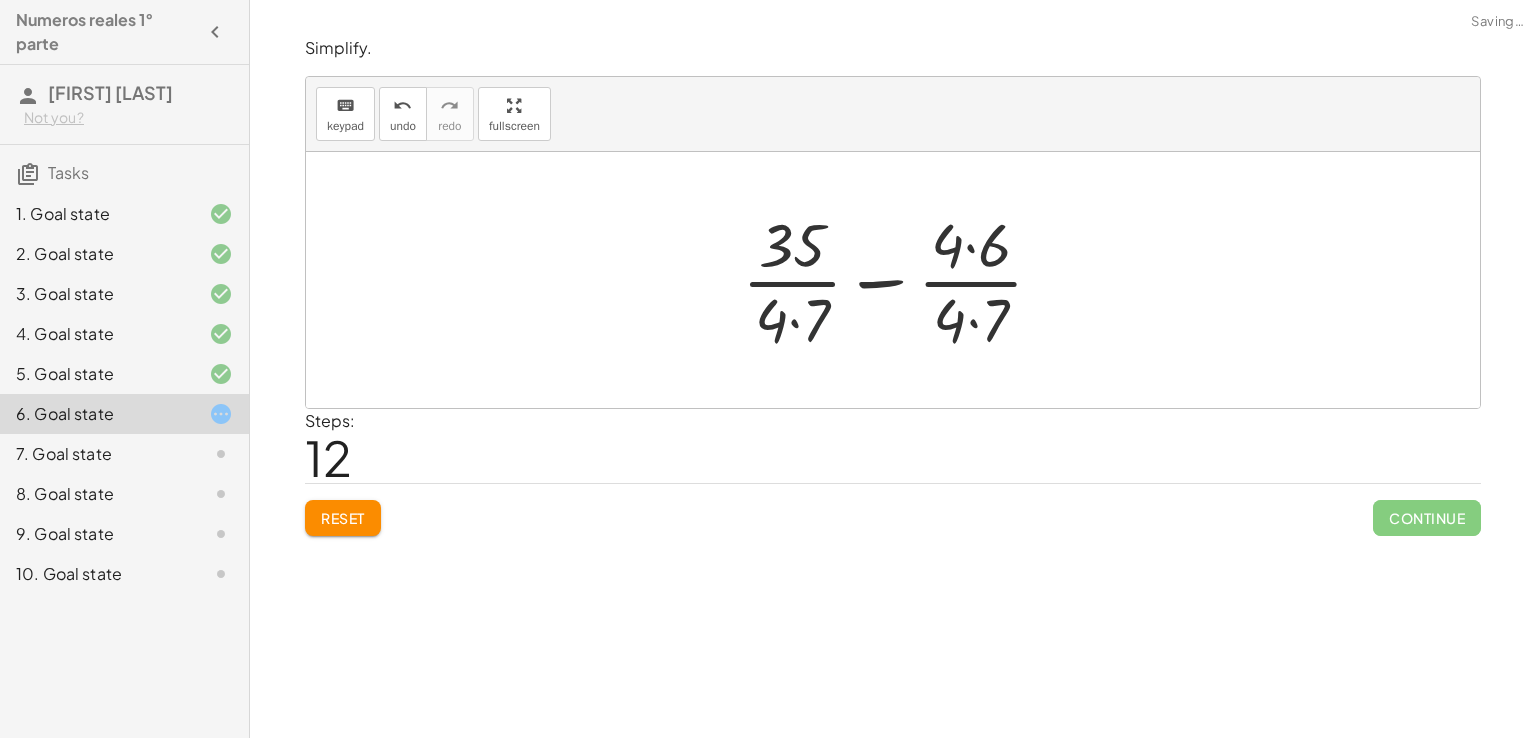 click at bounding box center [900, 280] 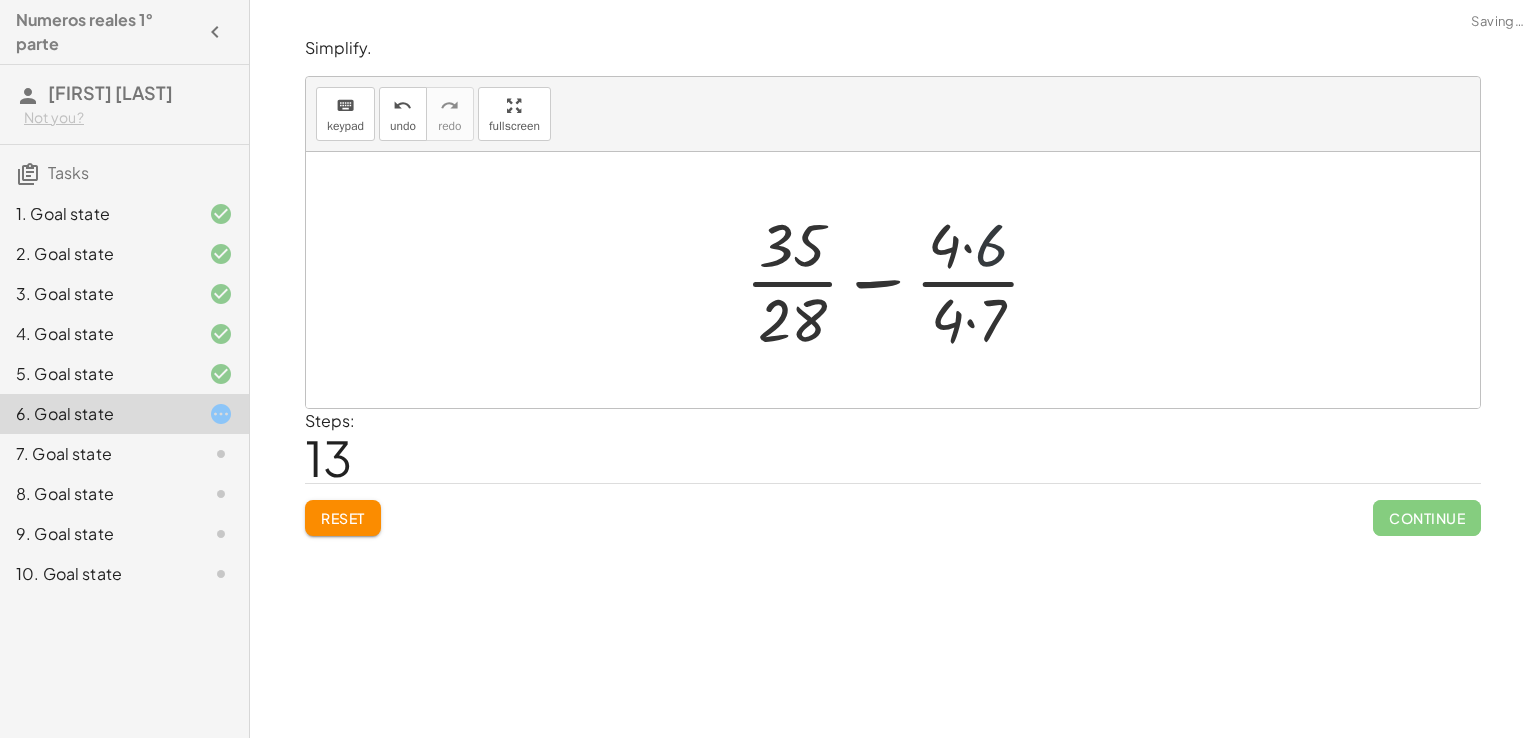 click at bounding box center (900, 280) 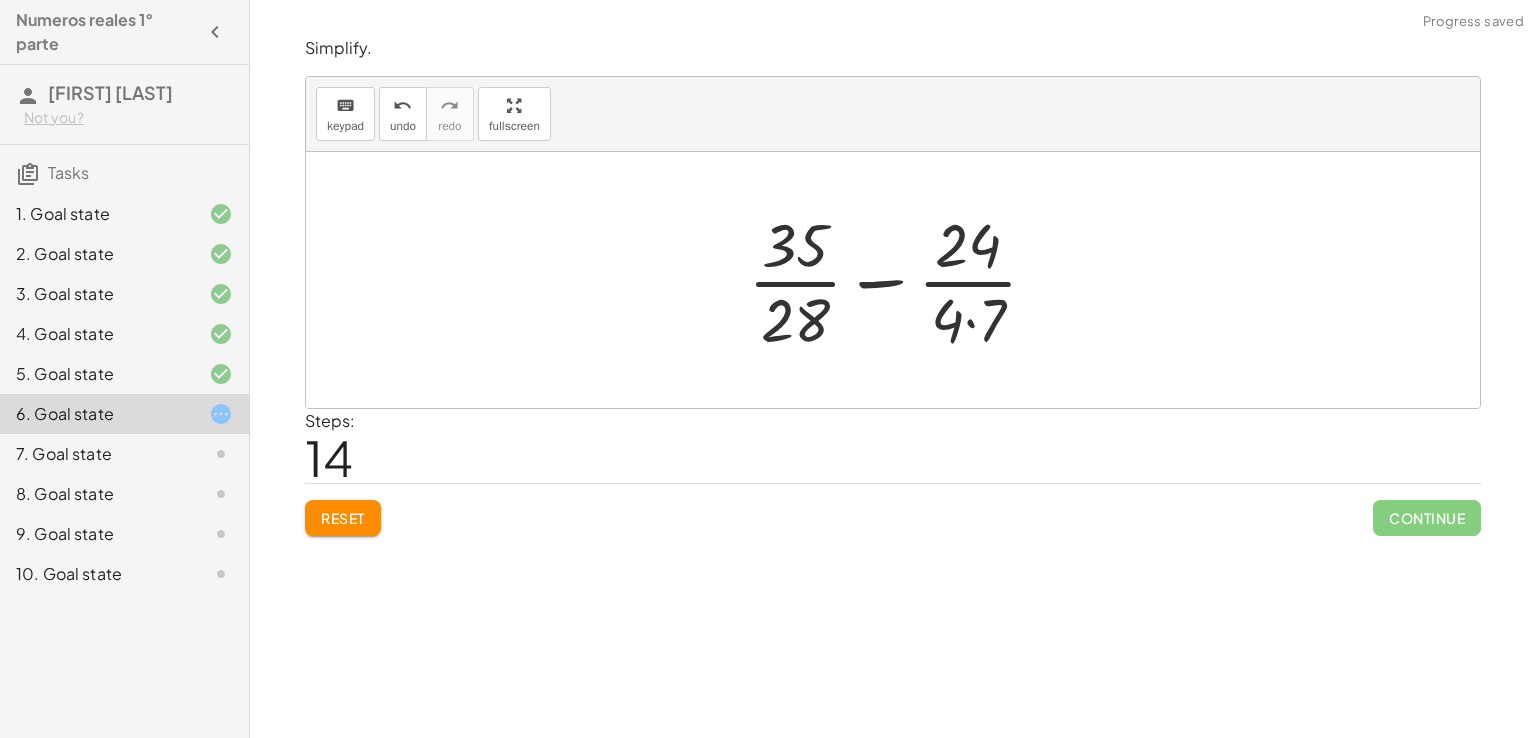 click at bounding box center (901, 280) 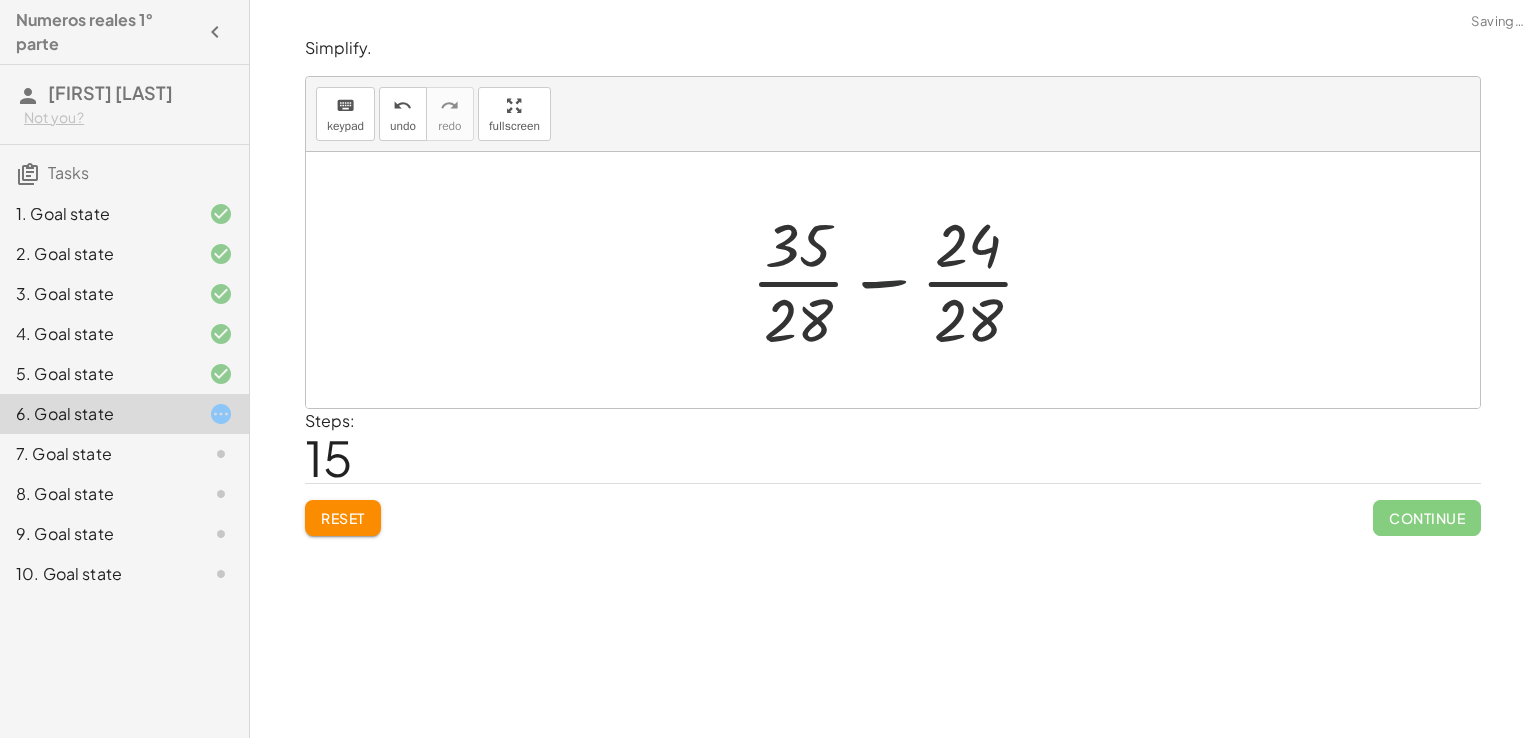click at bounding box center (901, 280) 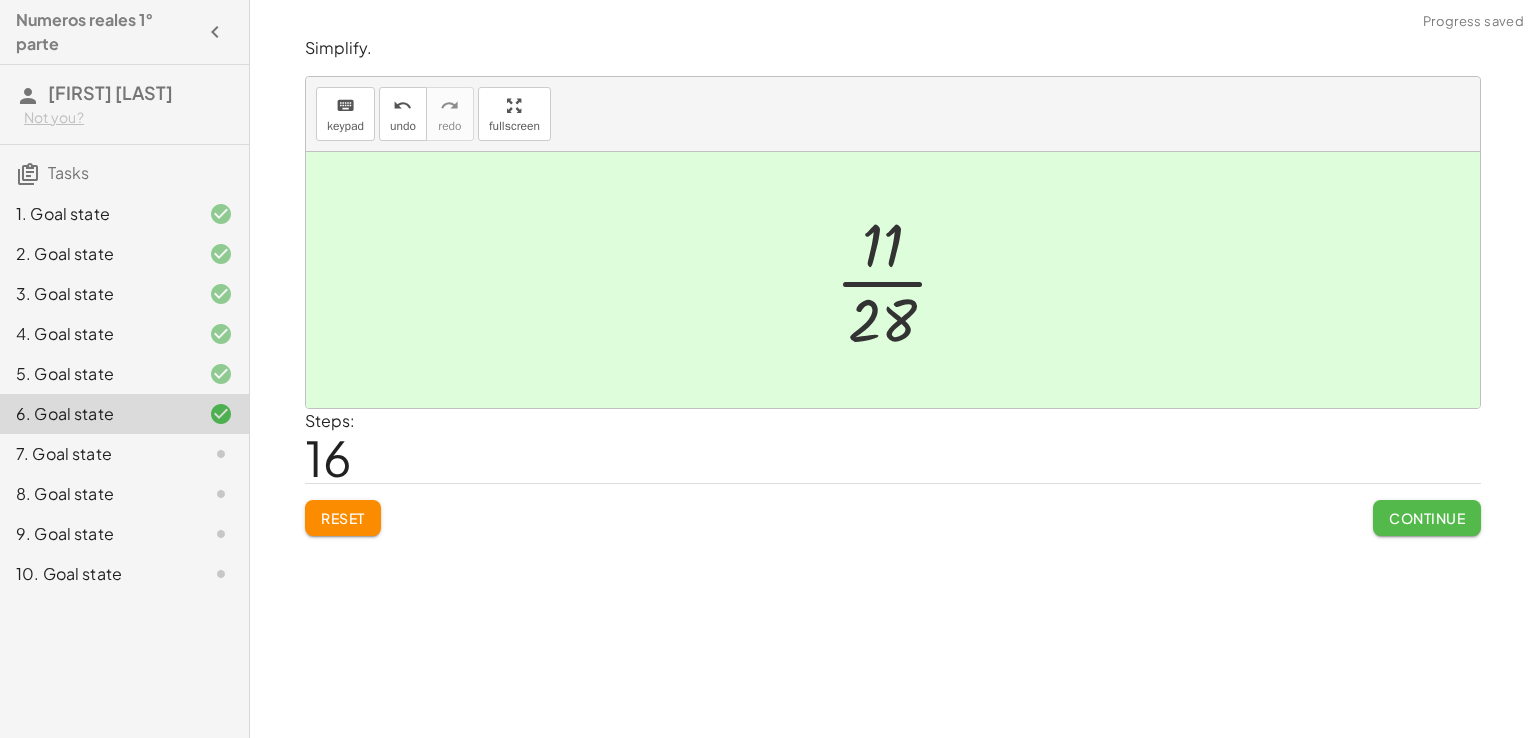 click on "Continue" 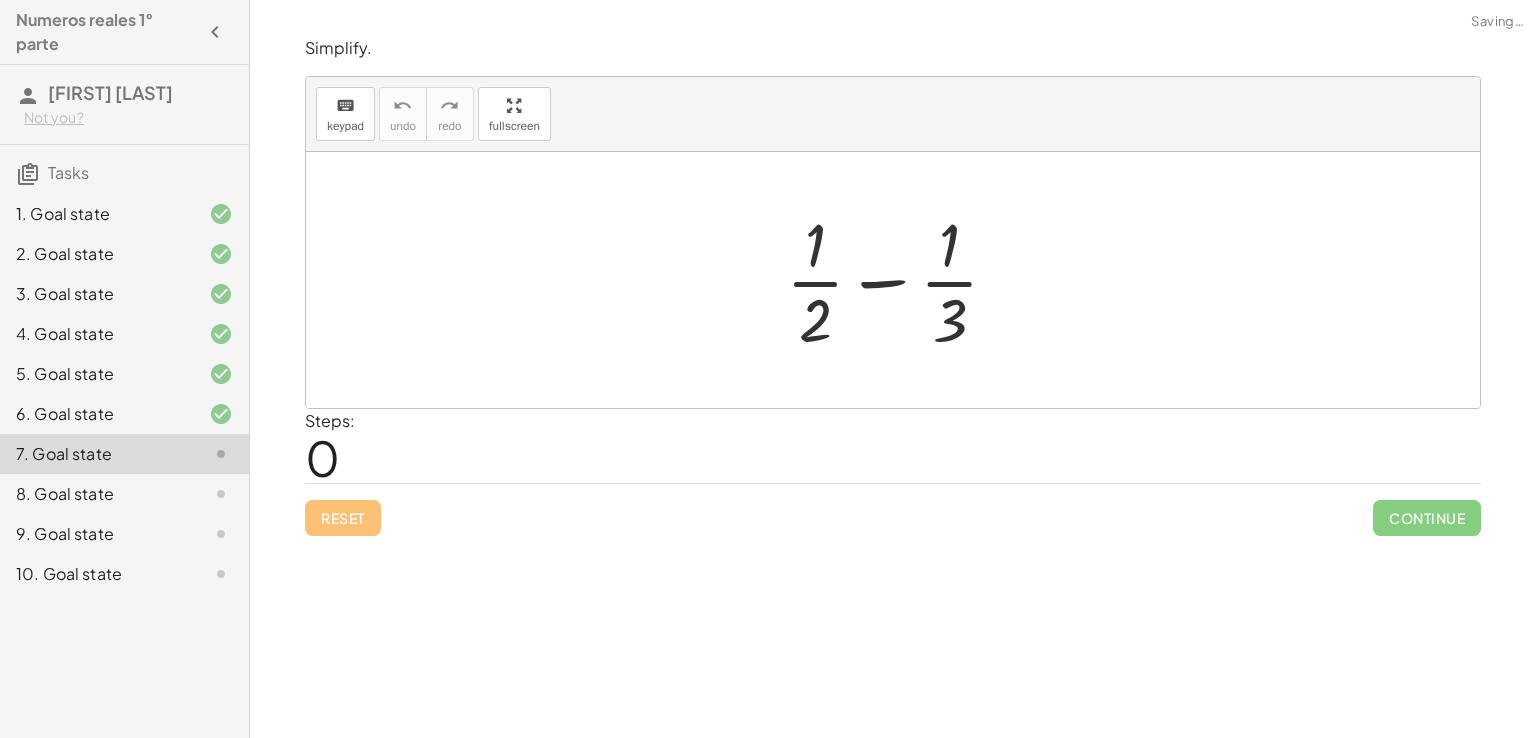 click at bounding box center (900, 280) 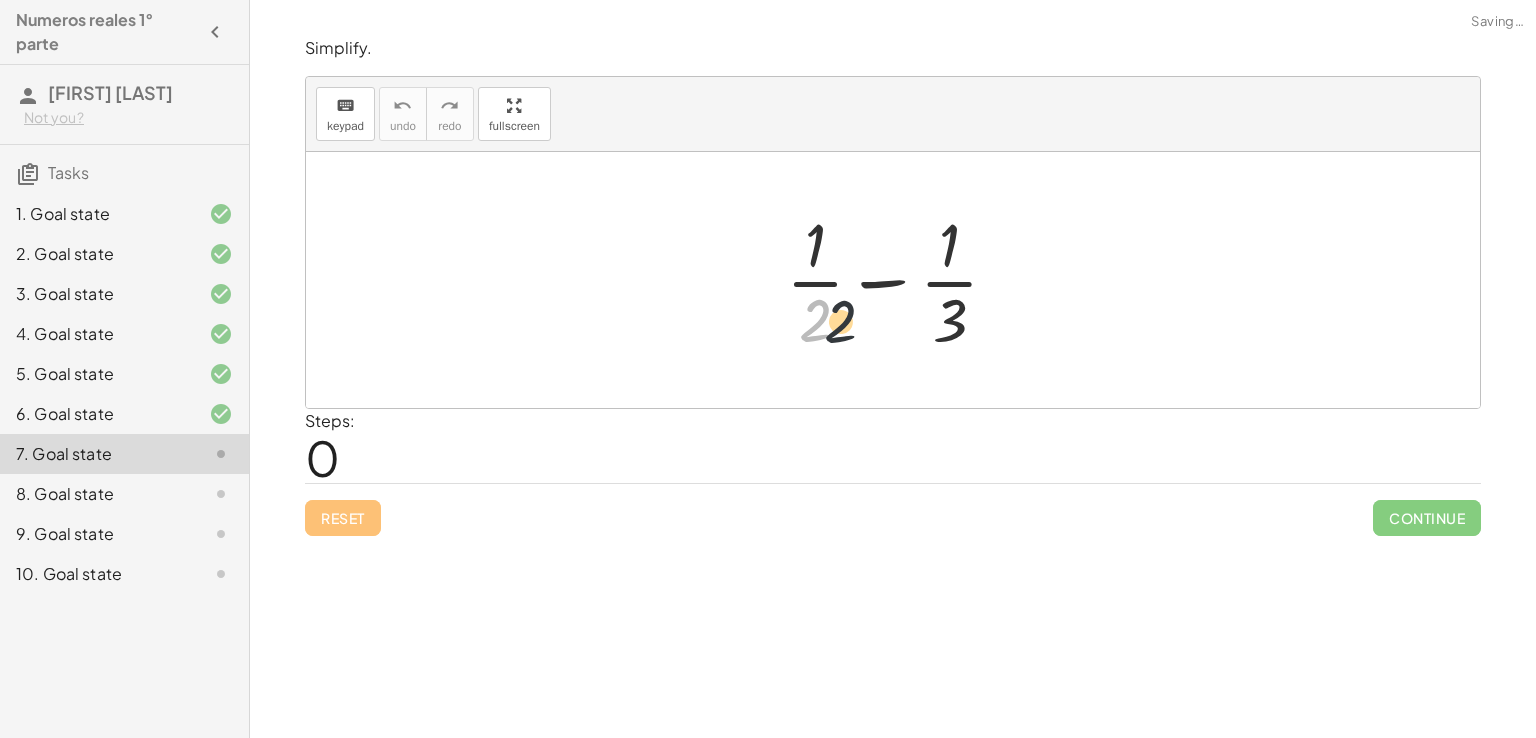 drag, startPoint x: 819, startPoint y: 325, endPoint x: 965, endPoint y: 317, distance: 146.21901 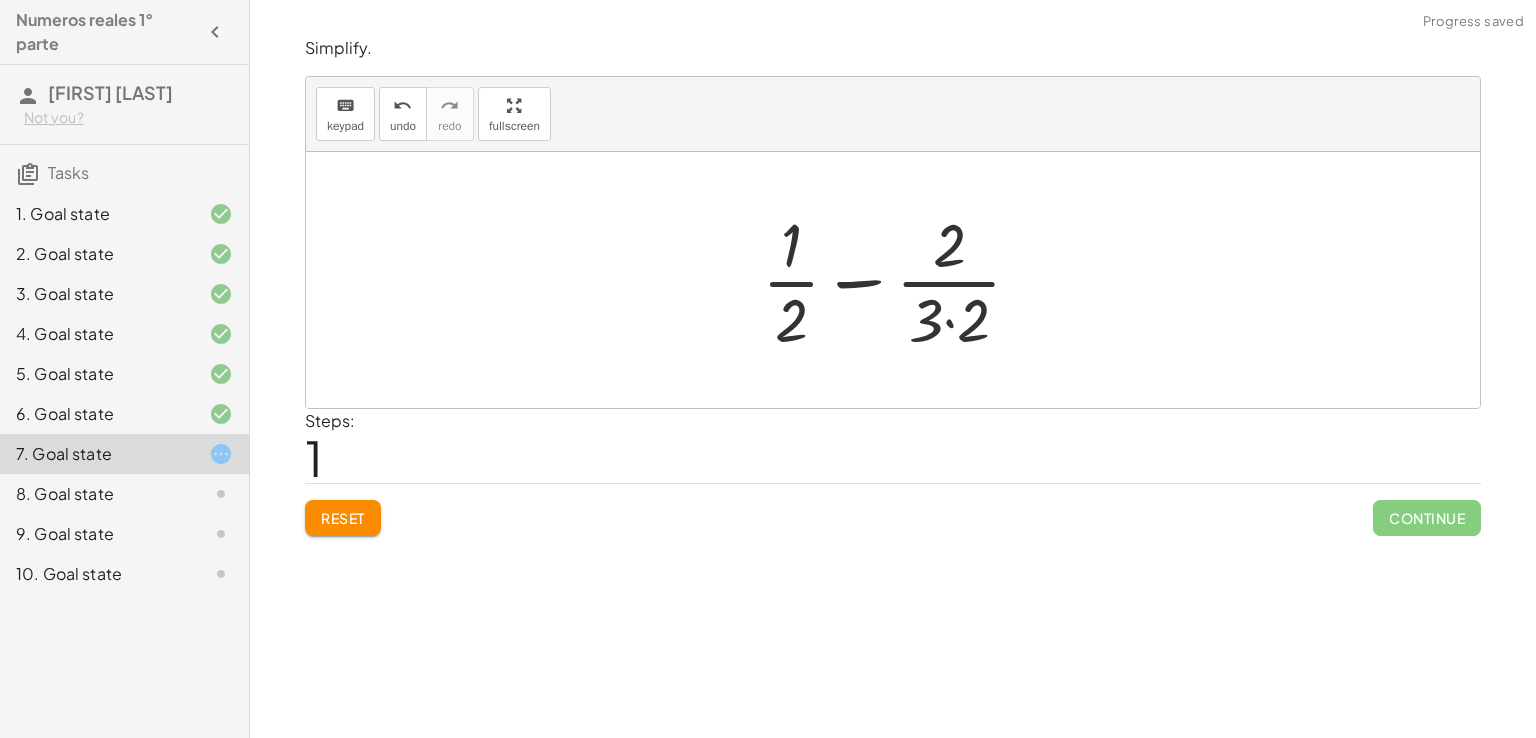 click at bounding box center (900, 280) 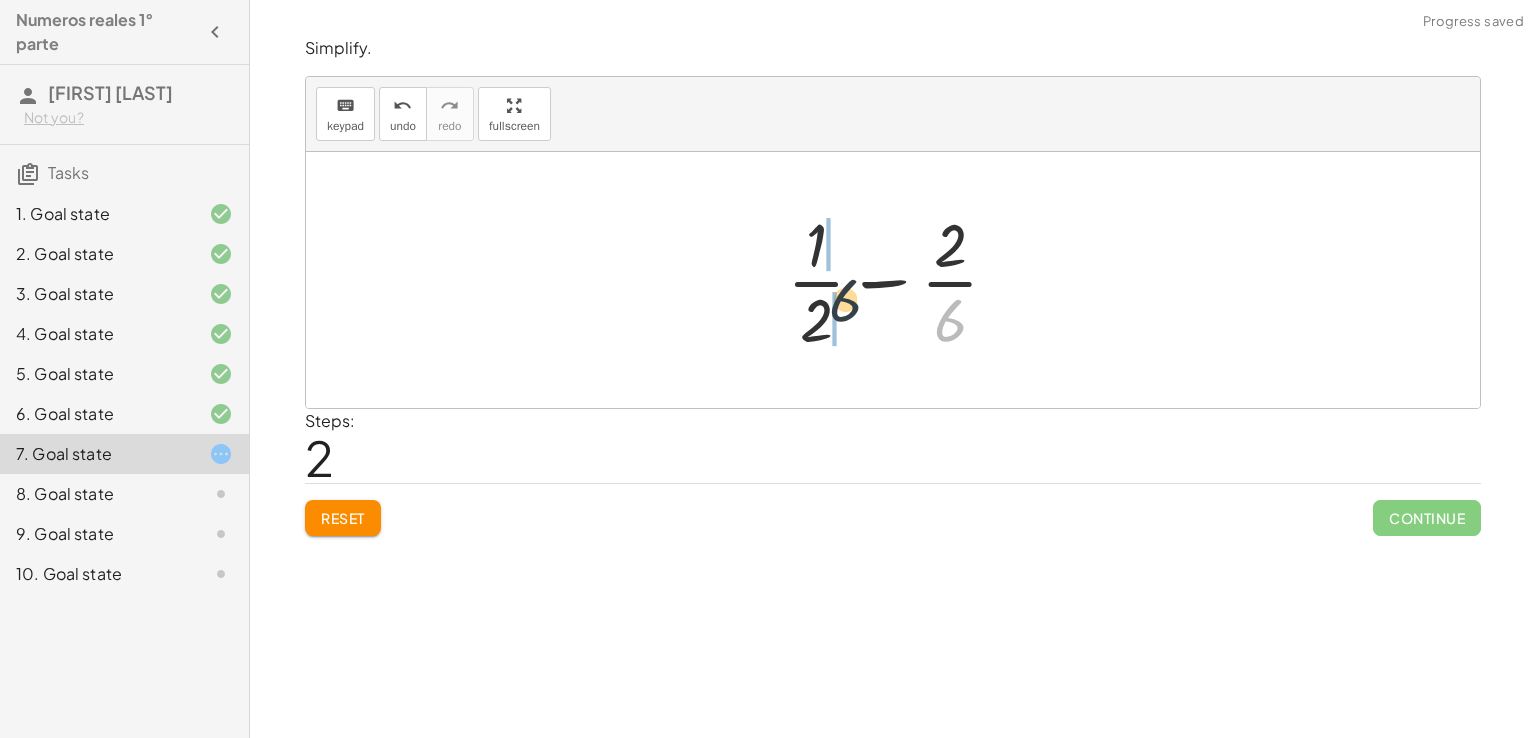 drag, startPoint x: 942, startPoint y: 317, endPoint x: 806, endPoint y: 310, distance: 136.18002 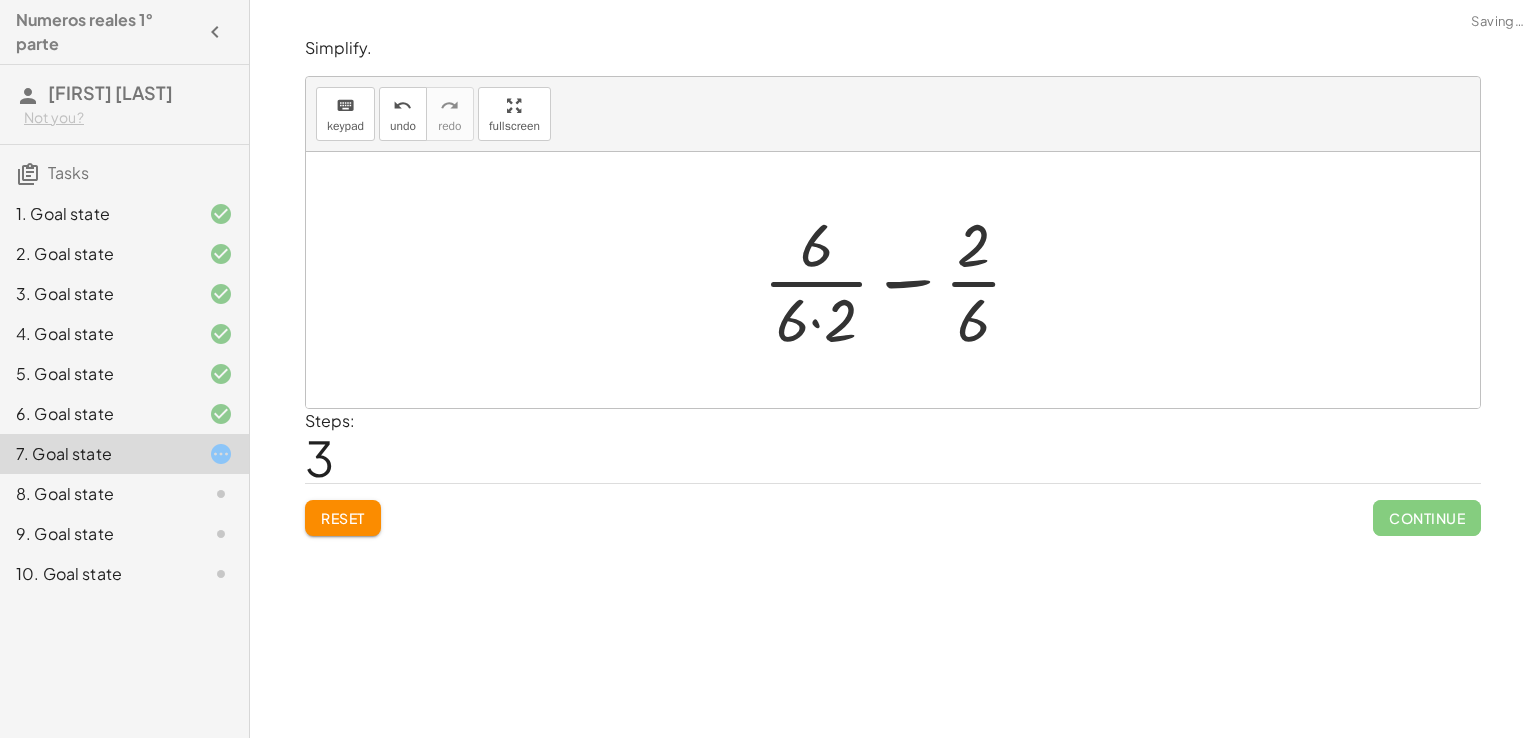 click at bounding box center (901, 280) 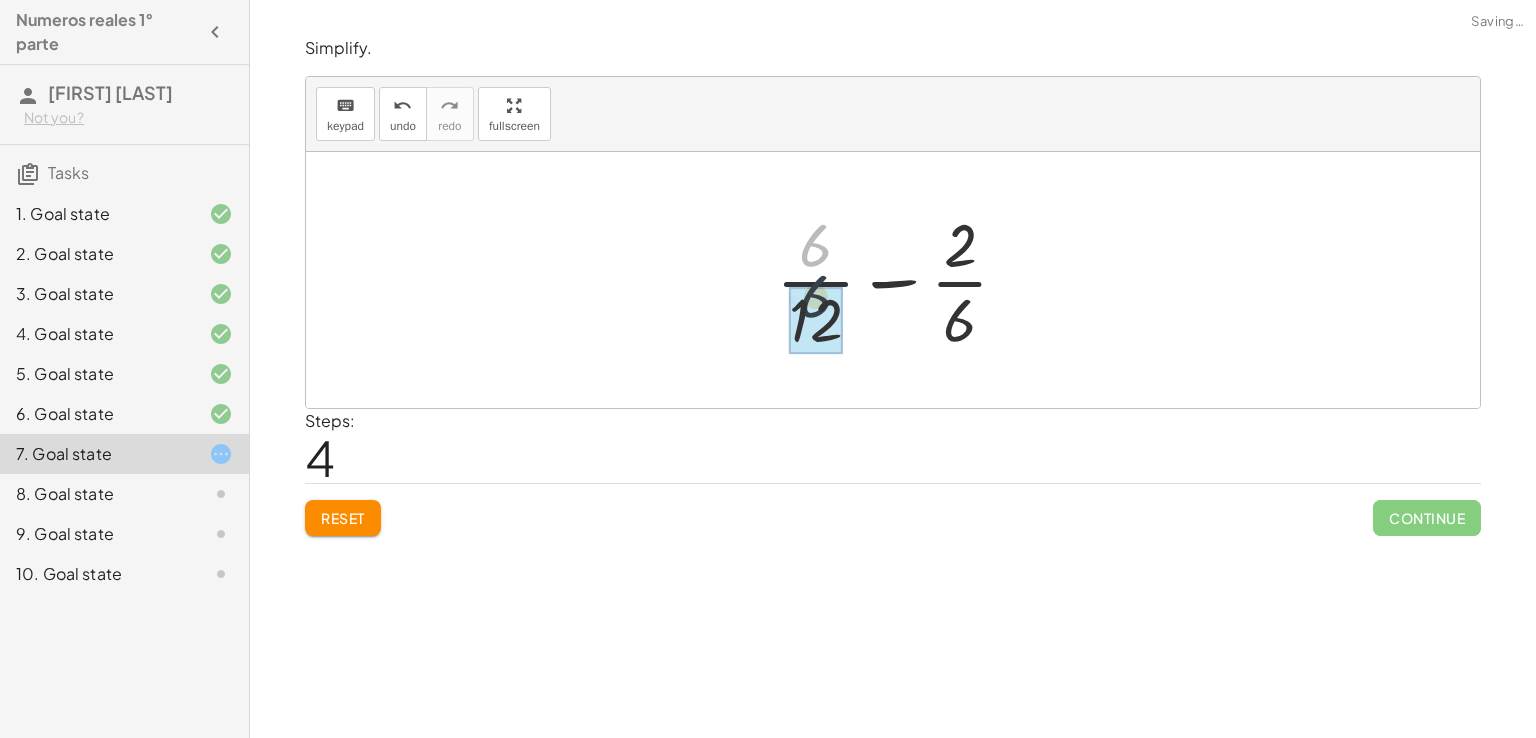 drag, startPoint x: 820, startPoint y: 246, endPoint x: 820, endPoint y: 317, distance: 71 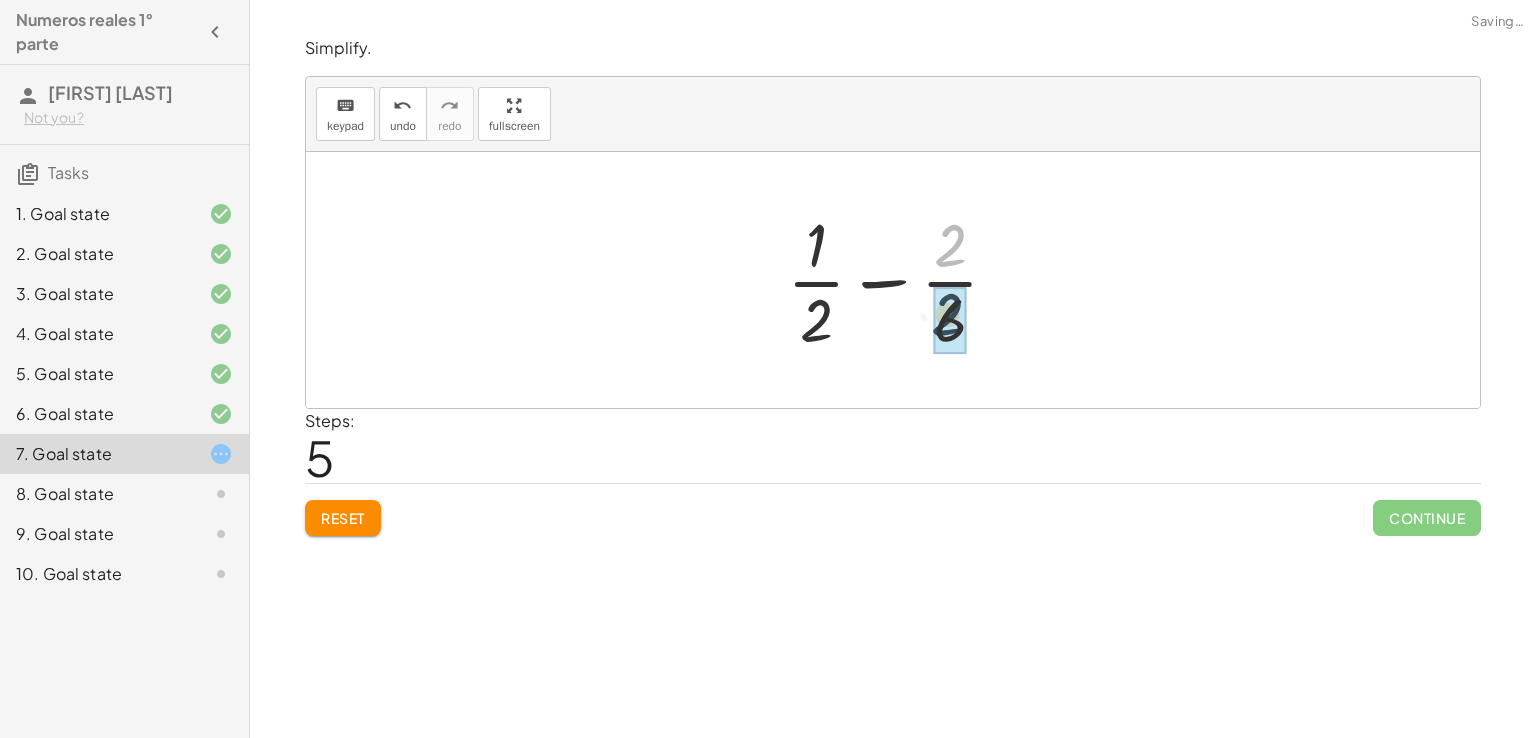 drag, startPoint x: 967, startPoint y: 243, endPoint x: 960, endPoint y: 335, distance: 92.26592 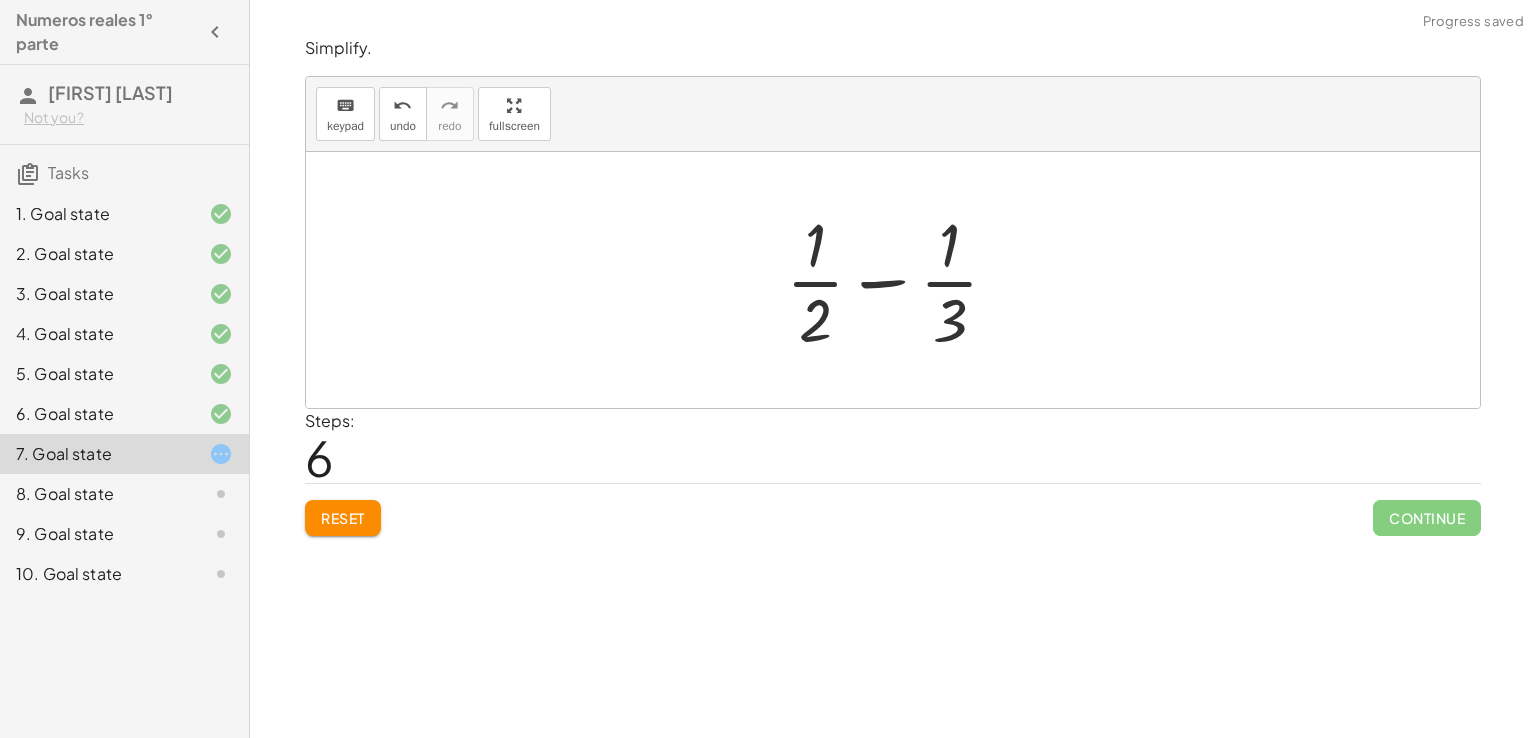 click at bounding box center [893, 280] 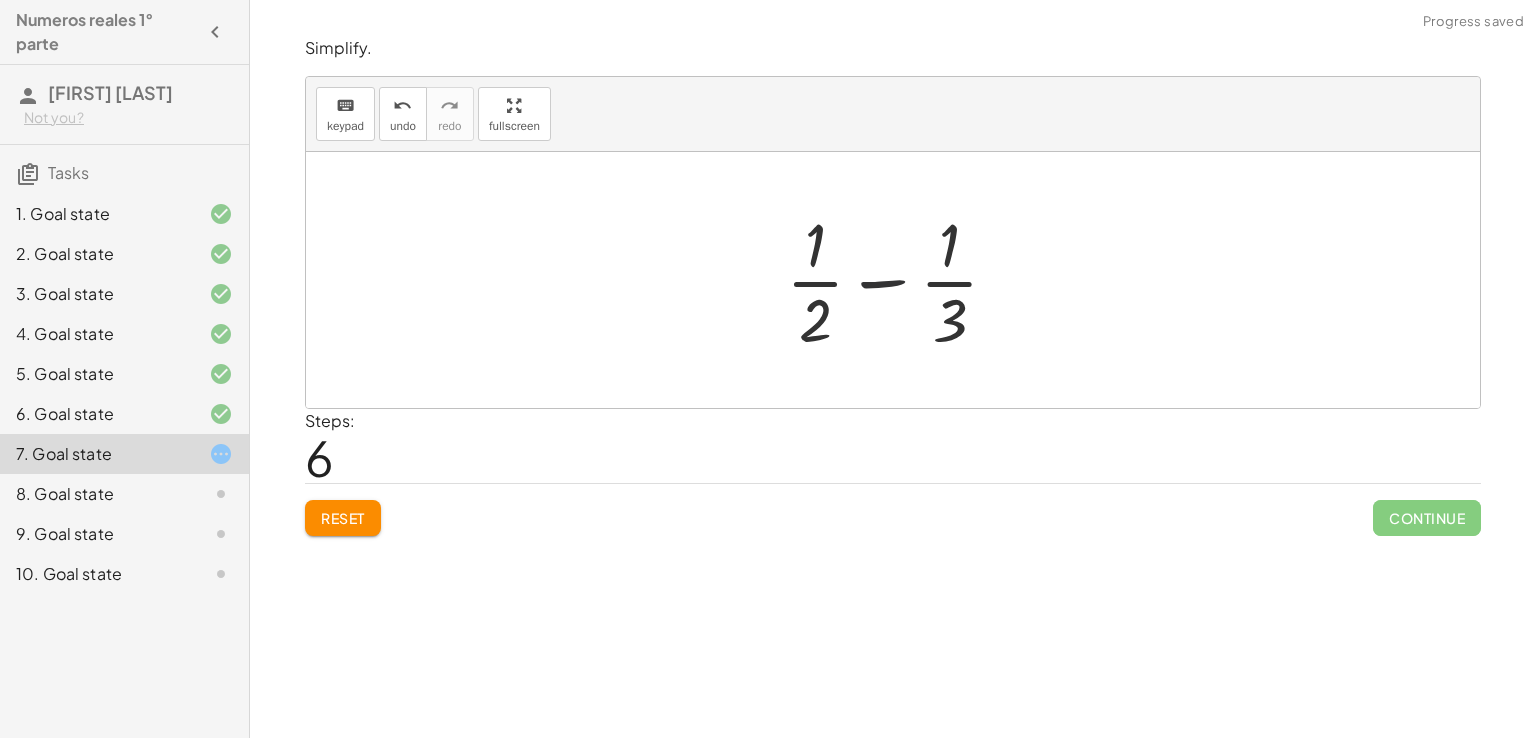 click at bounding box center [900, 280] 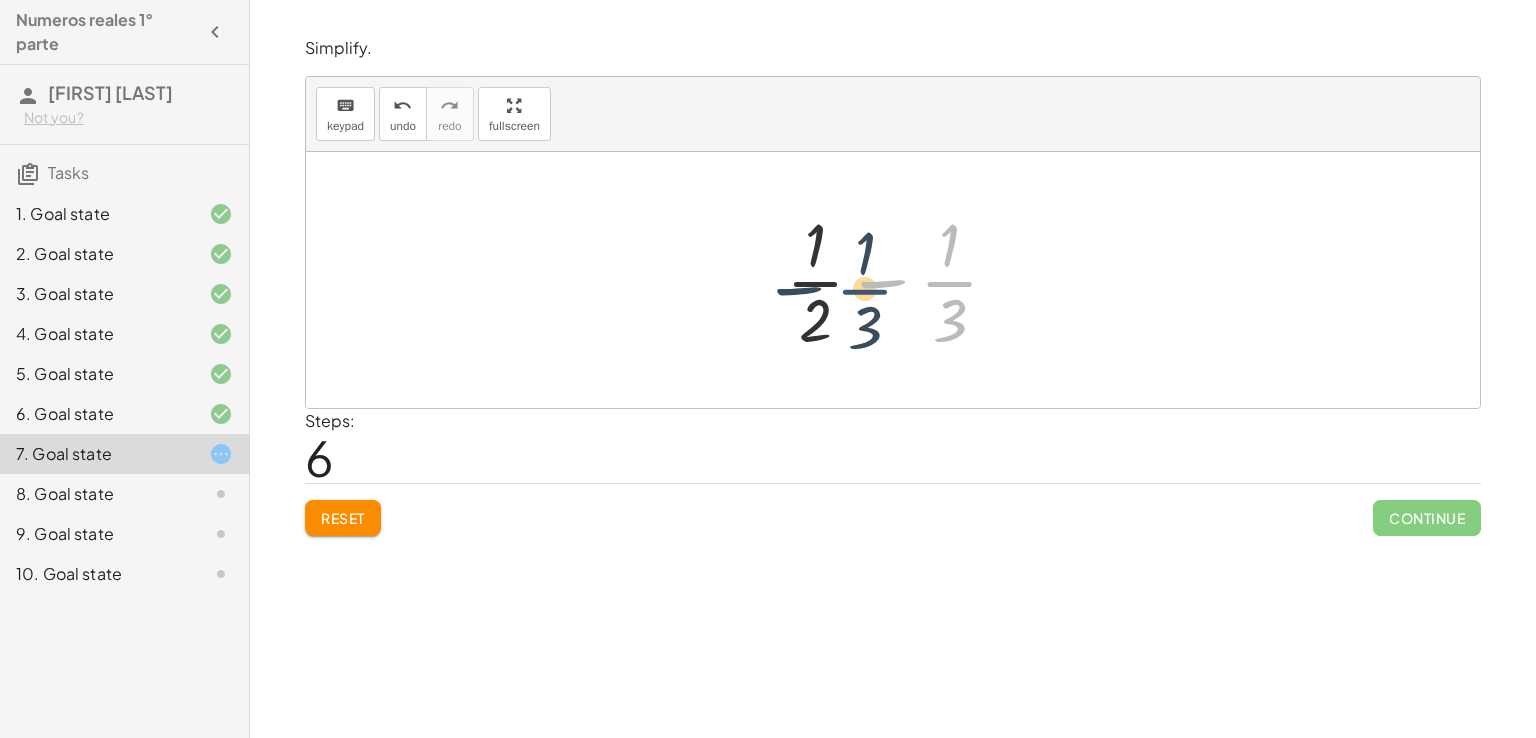 drag, startPoint x: 961, startPoint y: 277, endPoint x: 789, endPoint y: 285, distance: 172.18594 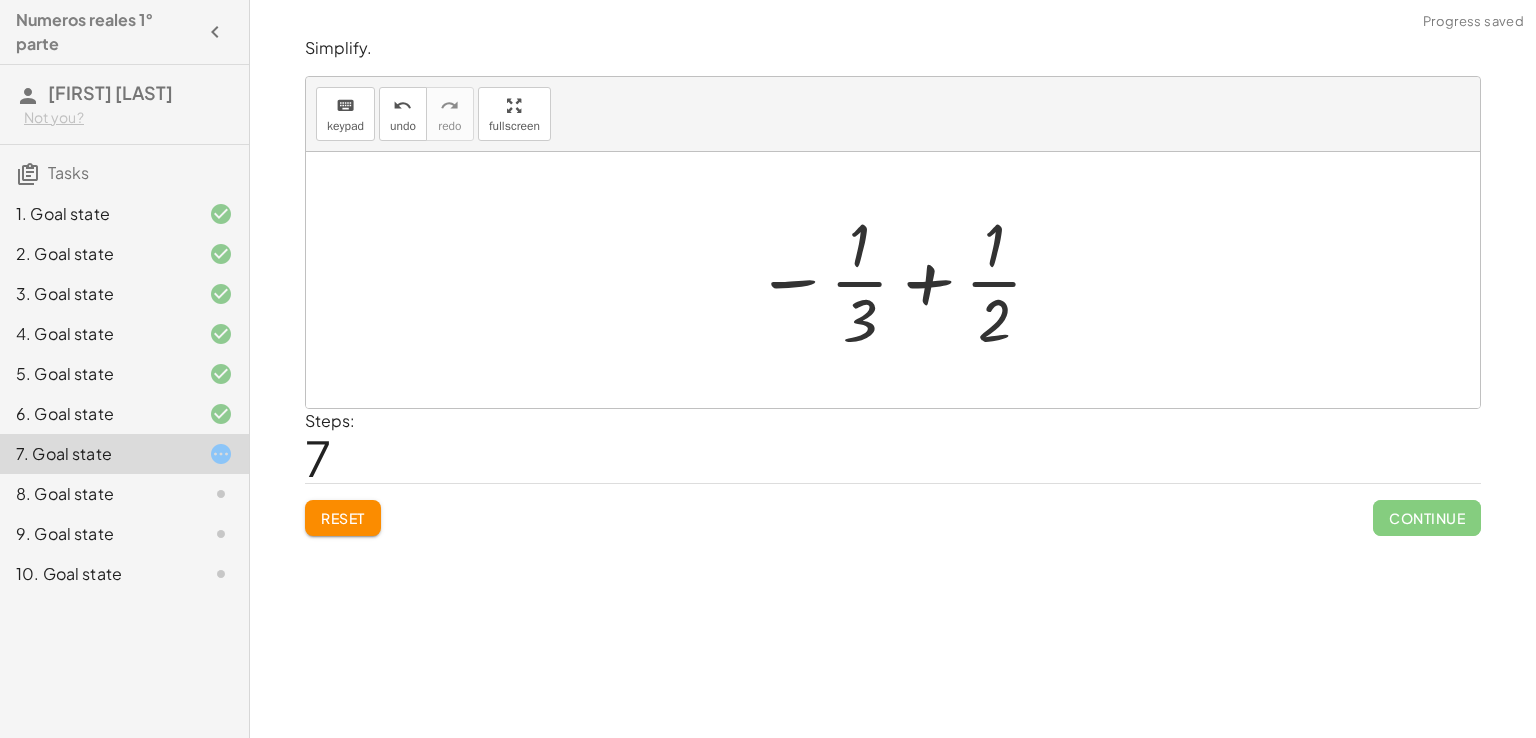click at bounding box center [900, 280] 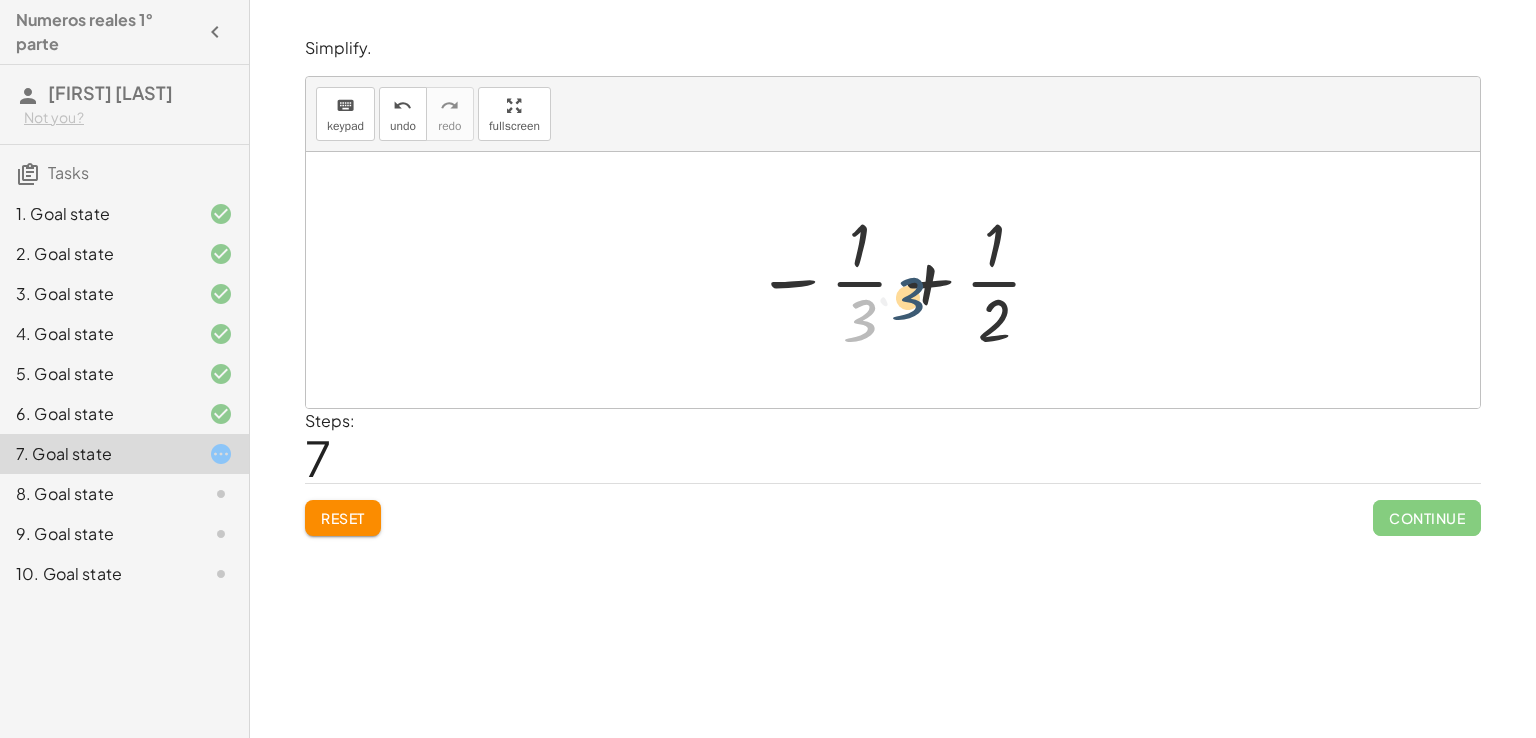 drag, startPoint x: 855, startPoint y: 317, endPoint x: 993, endPoint y: 261, distance: 148.92952 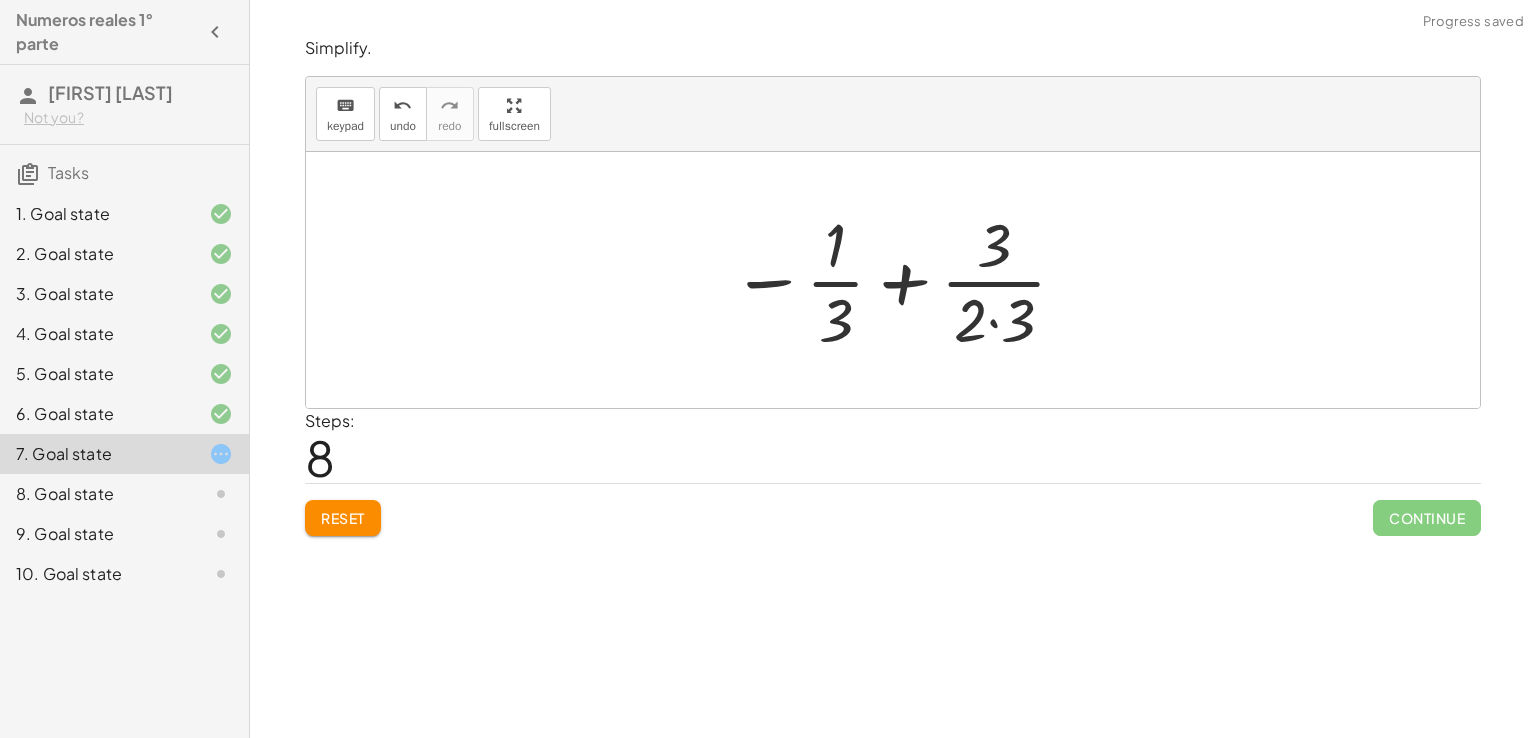 click at bounding box center [900, 280] 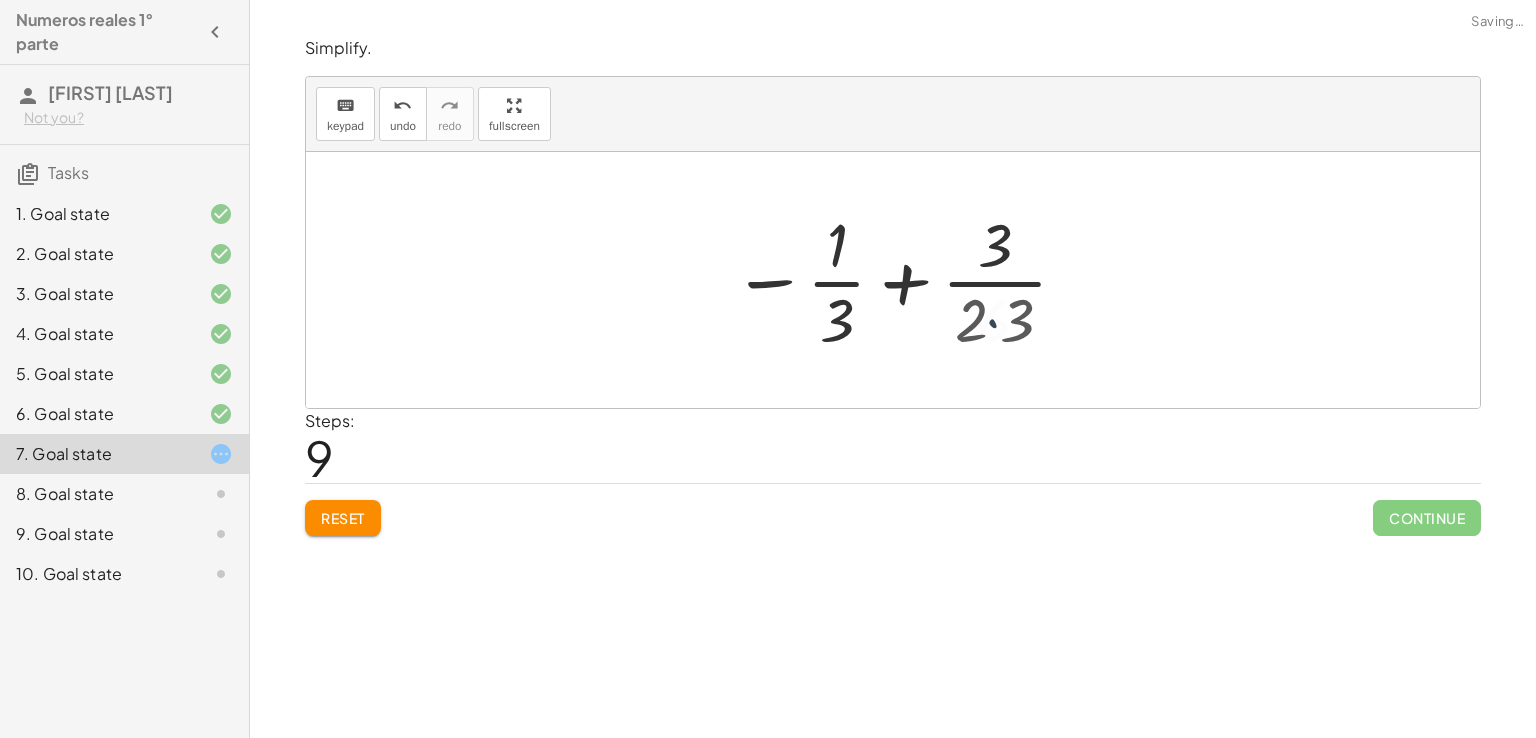 click at bounding box center [901, 280] 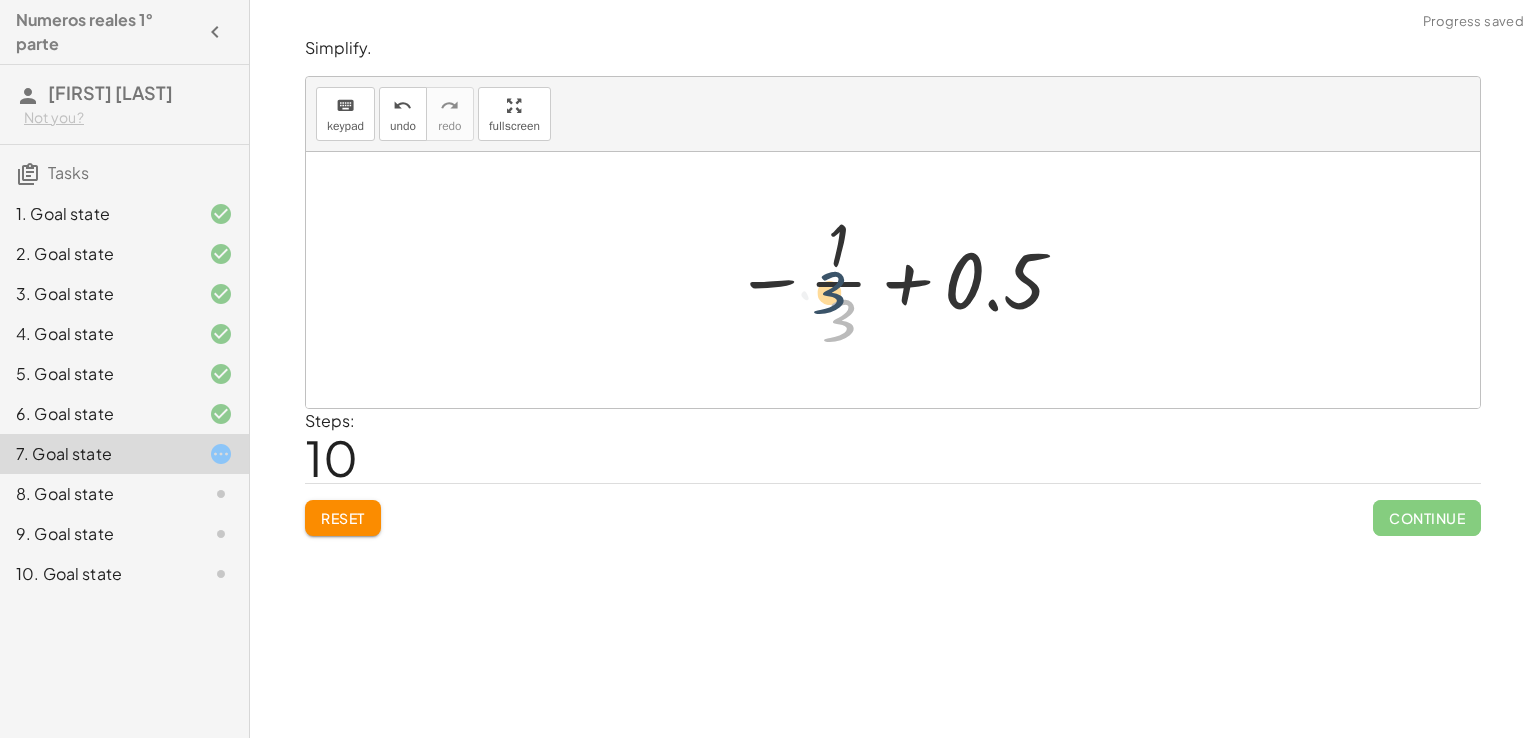 drag, startPoint x: 852, startPoint y: 302, endPoint x: 866, endPoint y: 228, distance: 75.31268 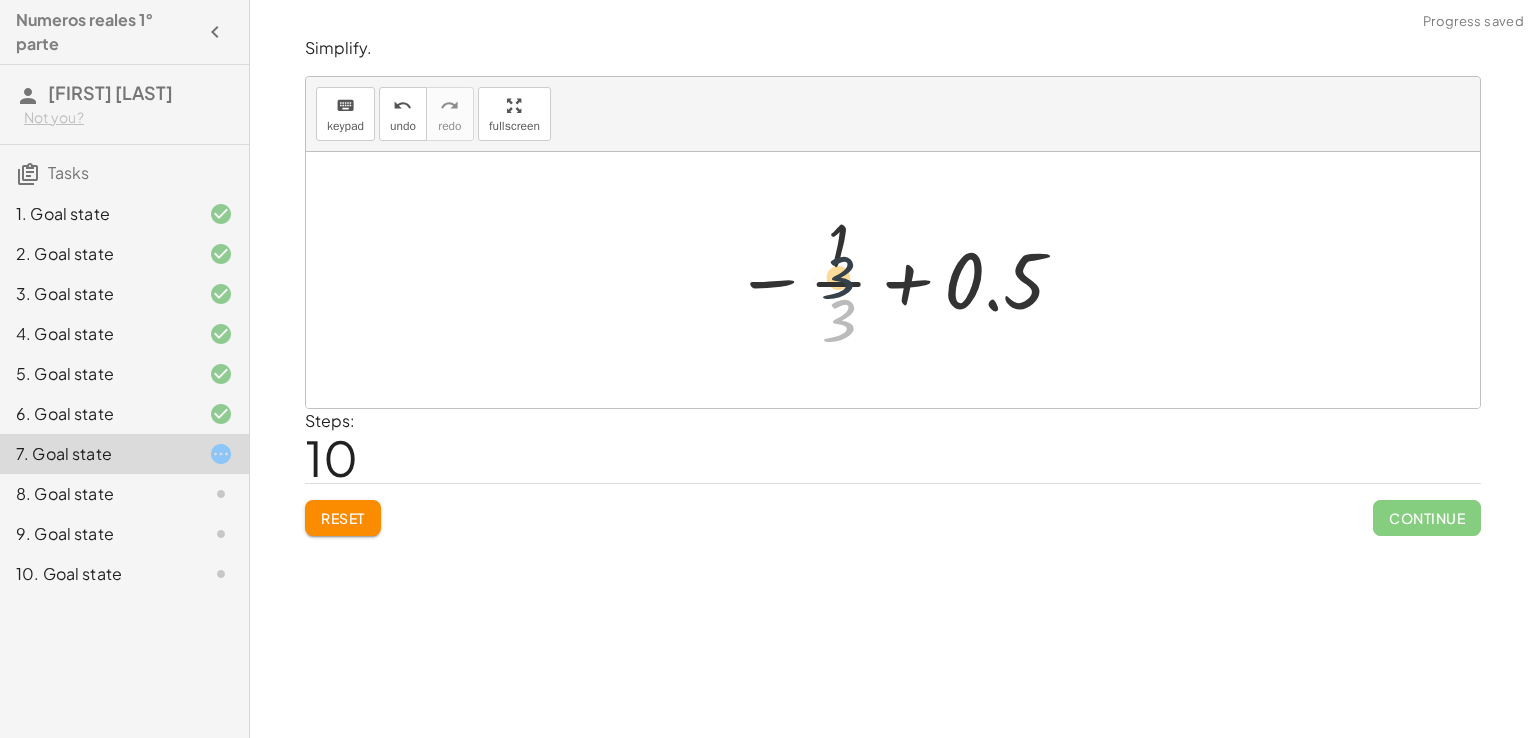 drag, startPoint x: 826, startPoint y: 317, endPoint x: 840, endPoint y: 221, distance: 97.015465 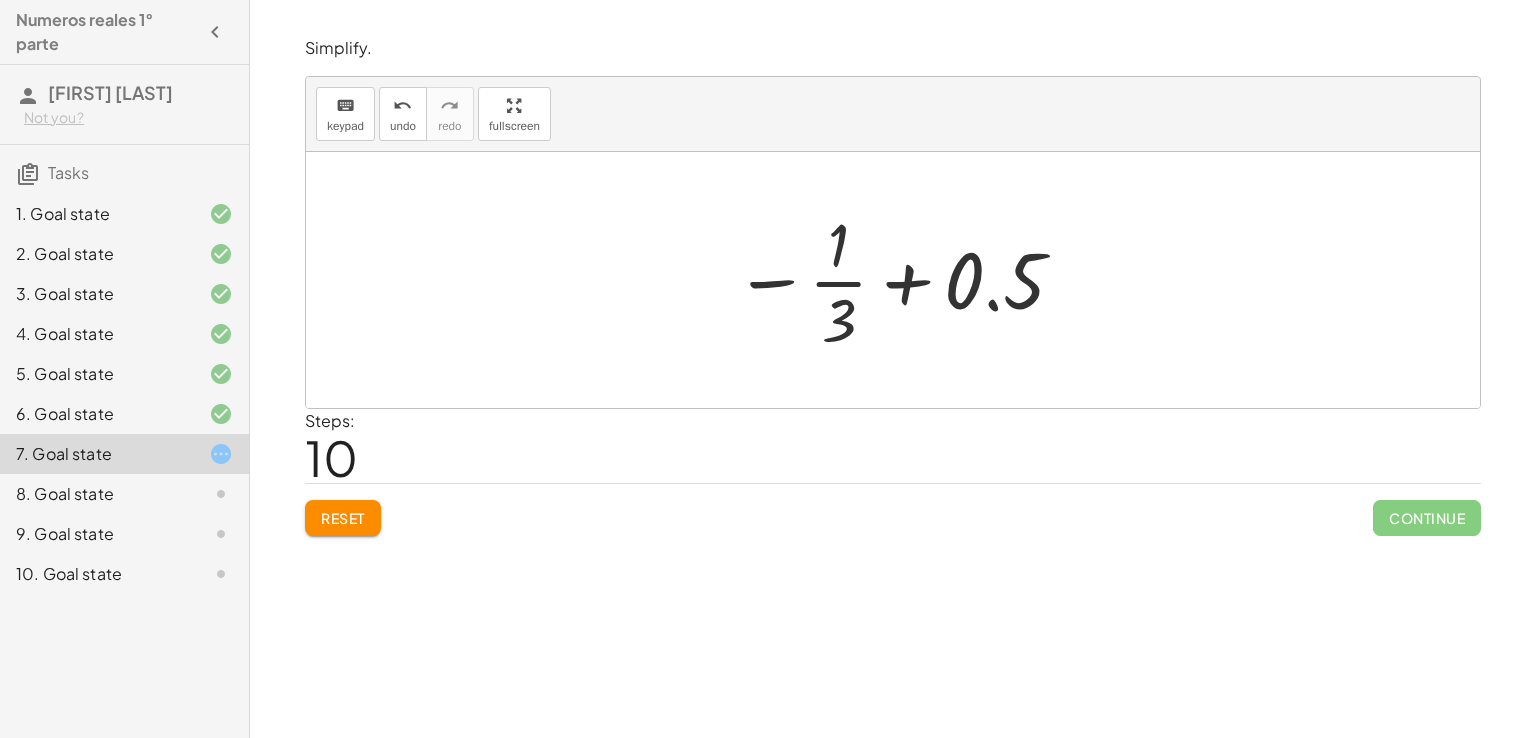 click at bounding box center [900, 280] 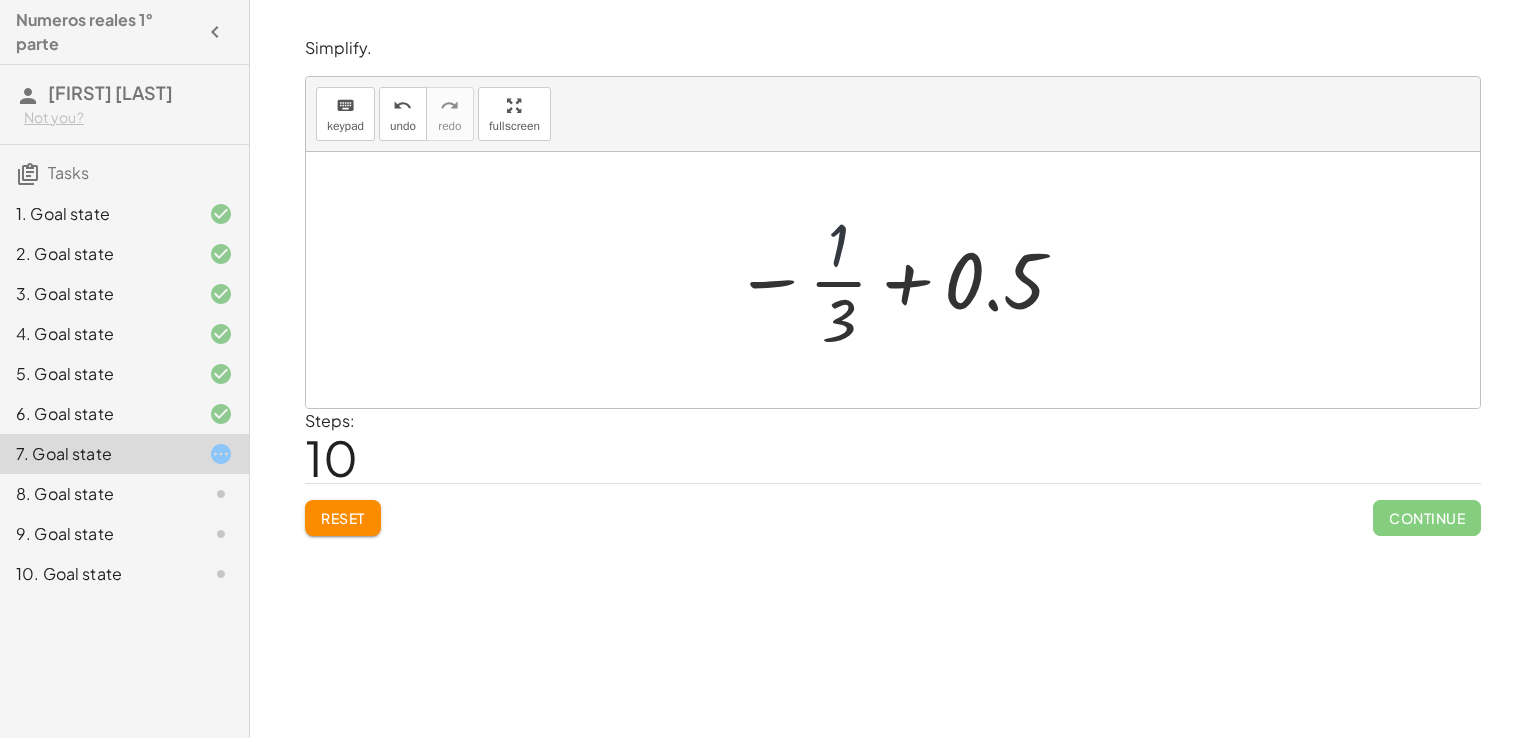 click at bounding box center [900, 280] 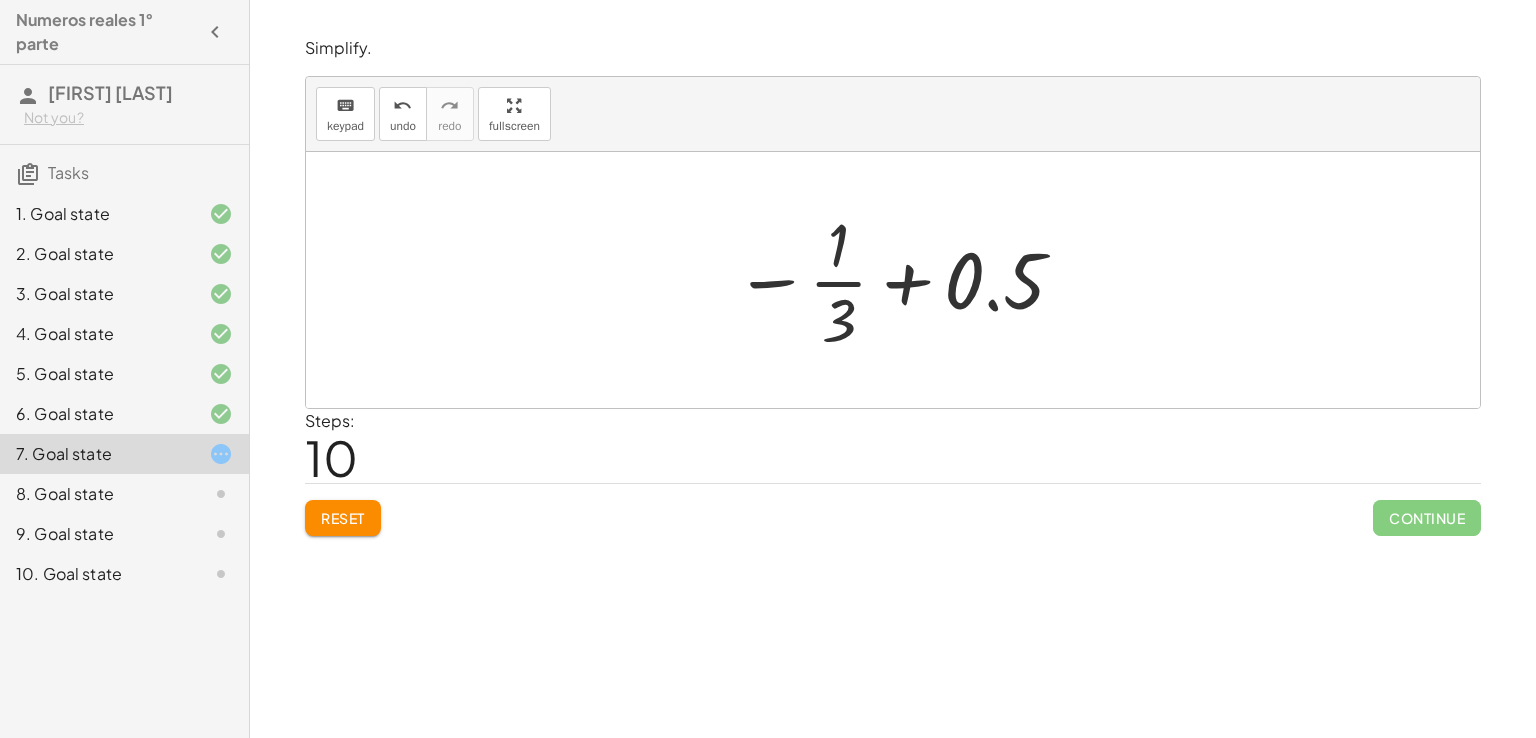 click at bounding box center [900, 280] 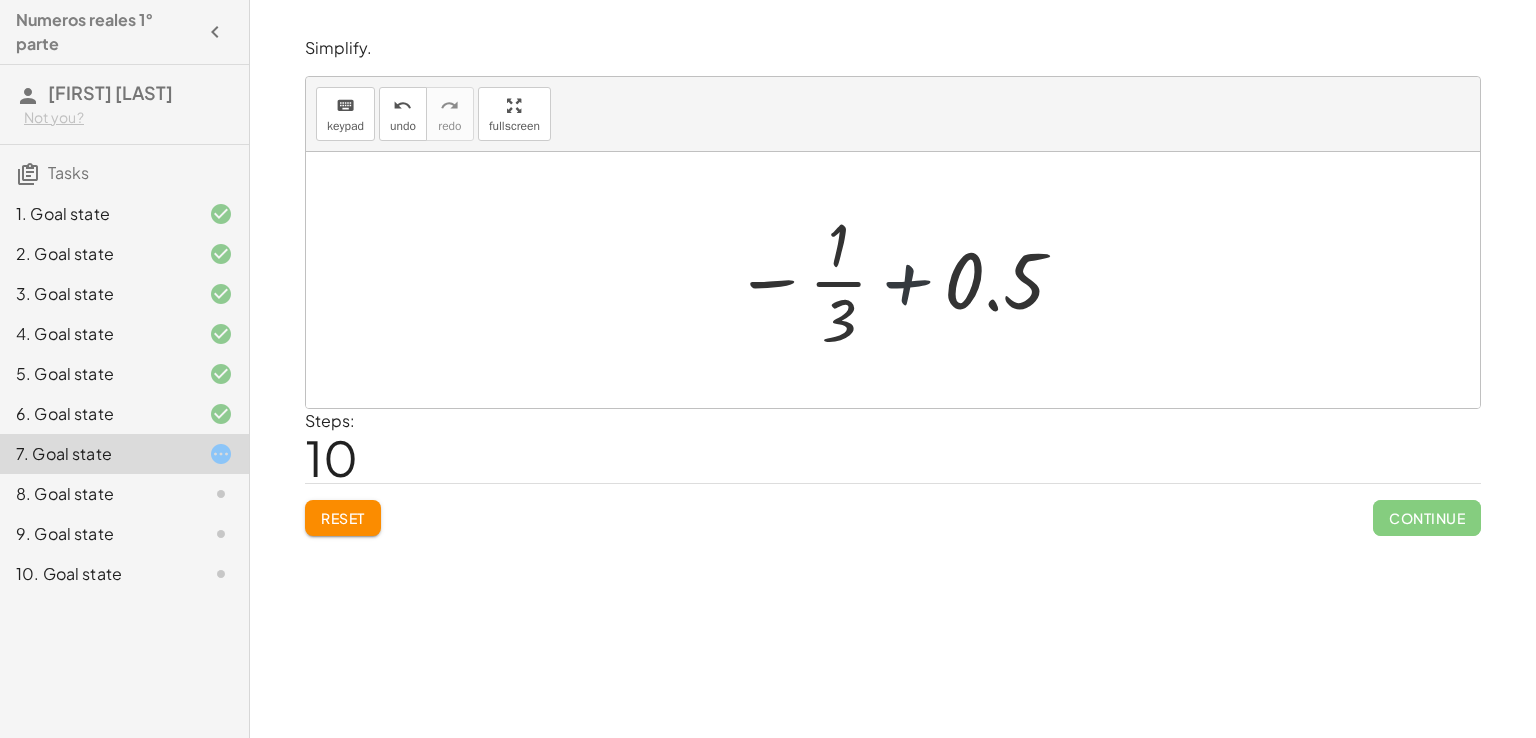 click at bounding box center (900, 280) 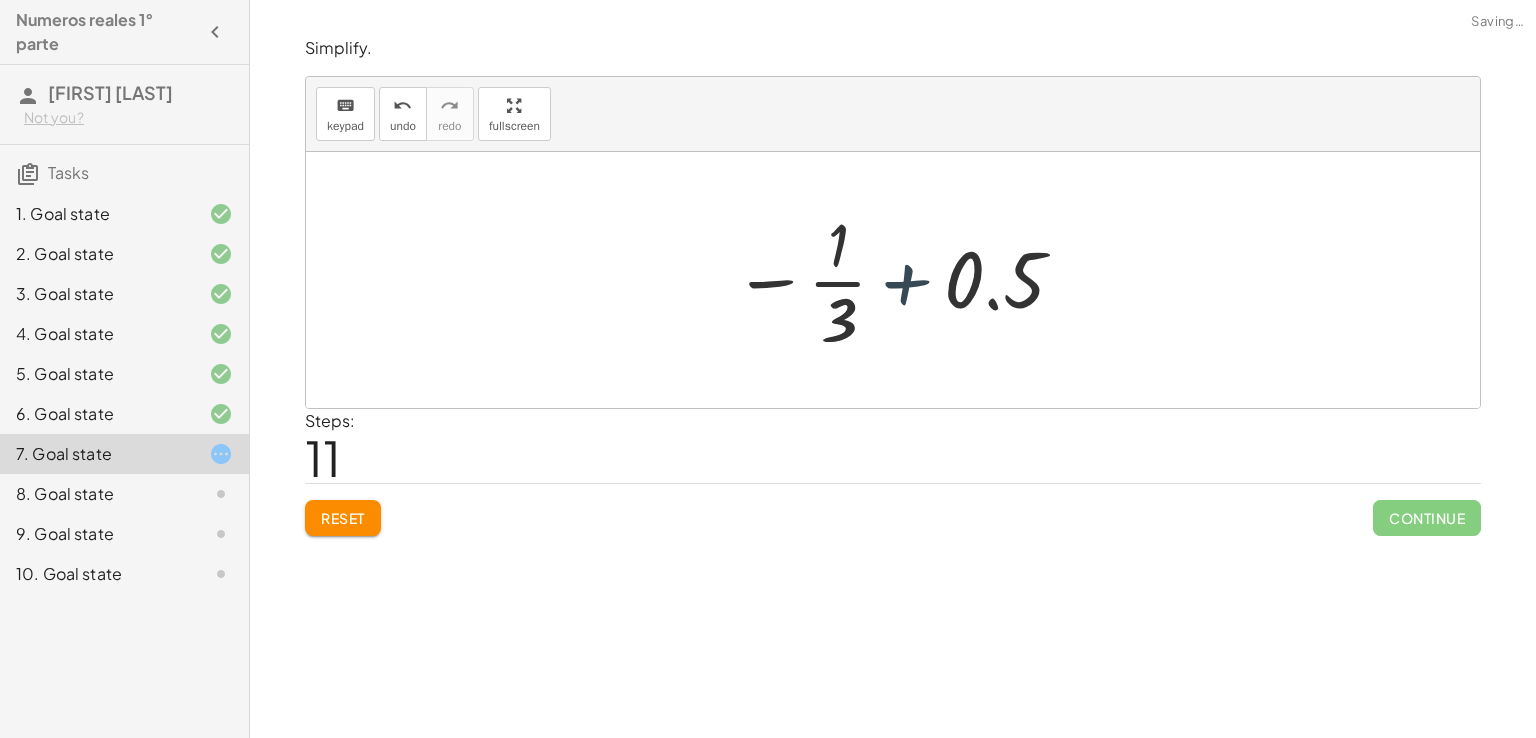 click at bounding box center (900, 280) 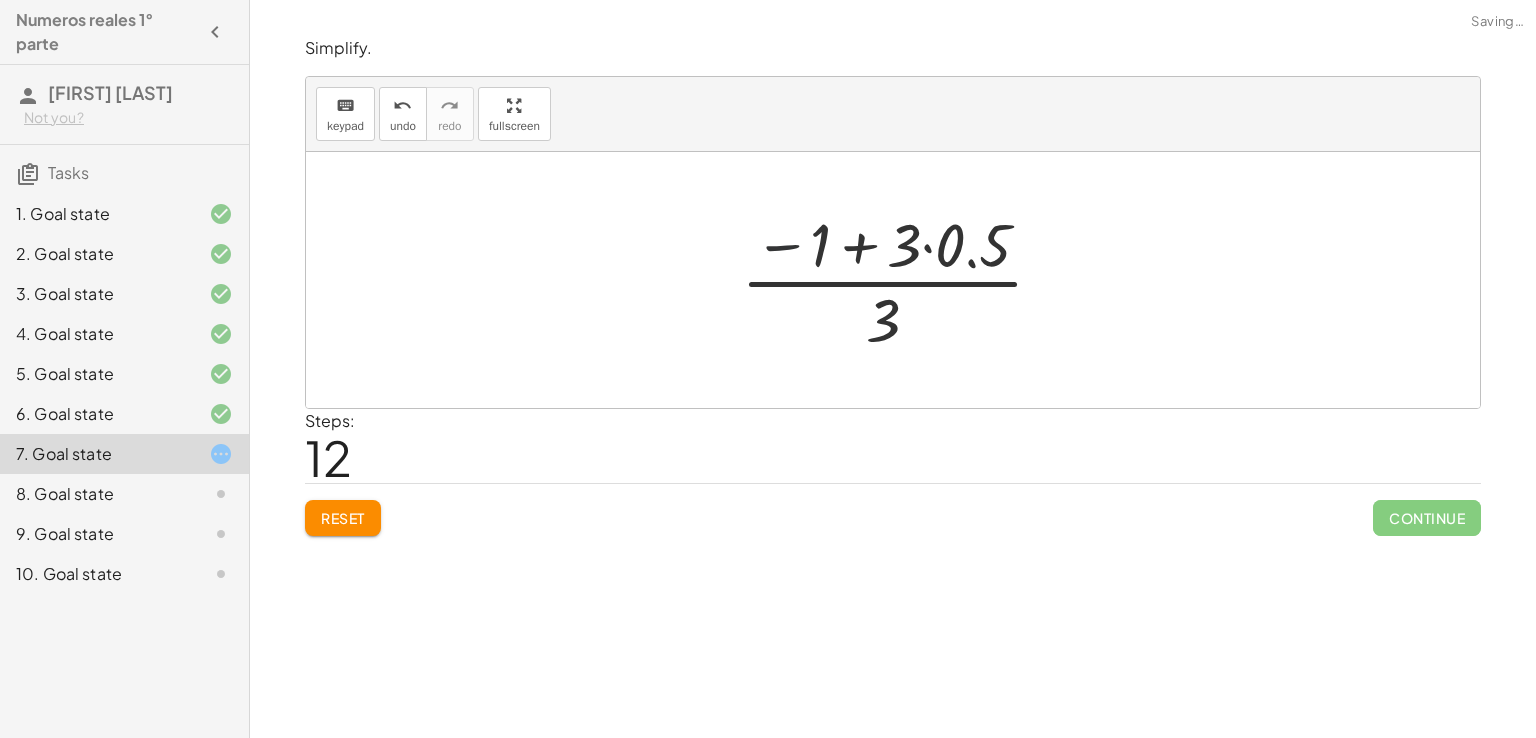 click at bounding box center [900, 280] 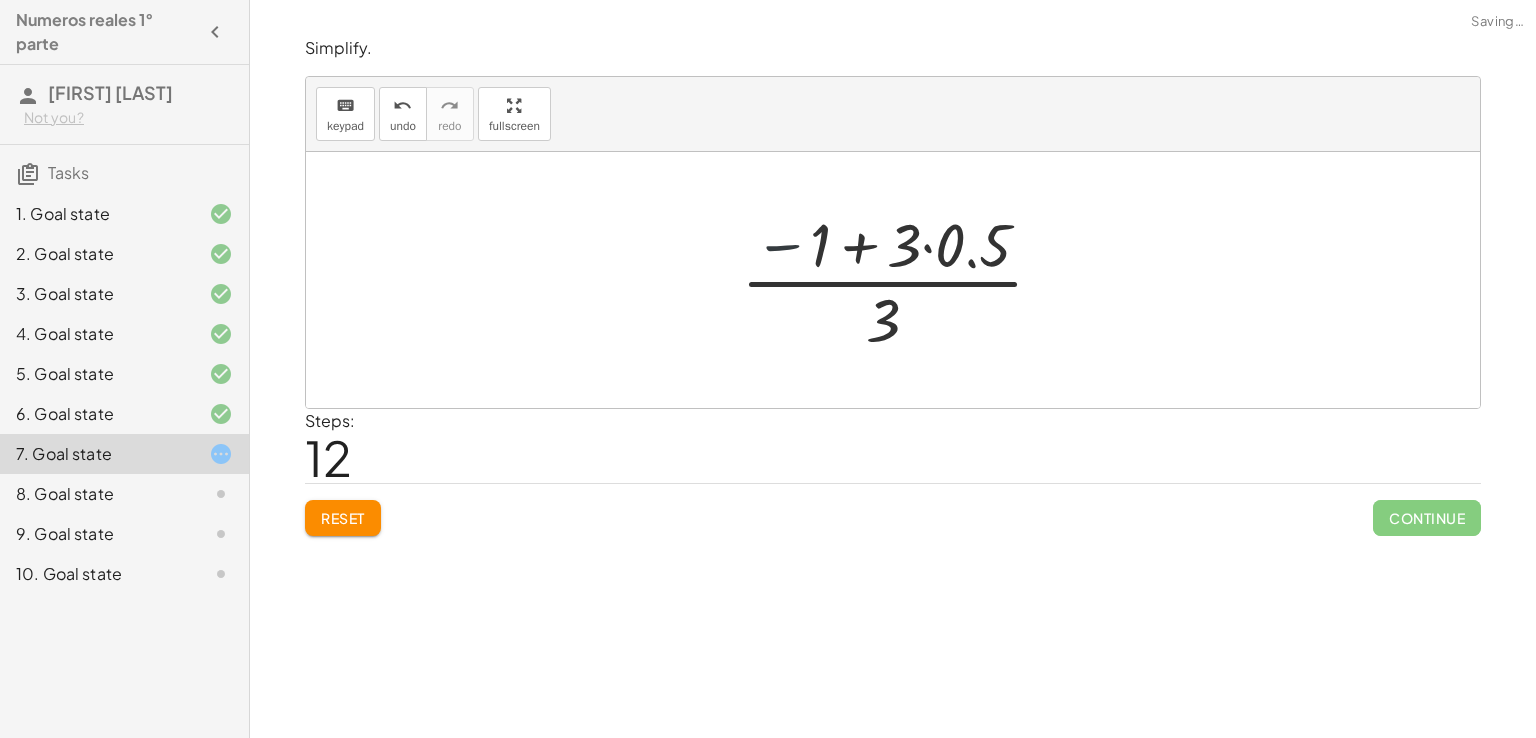 click at bounding box center [900, 280] 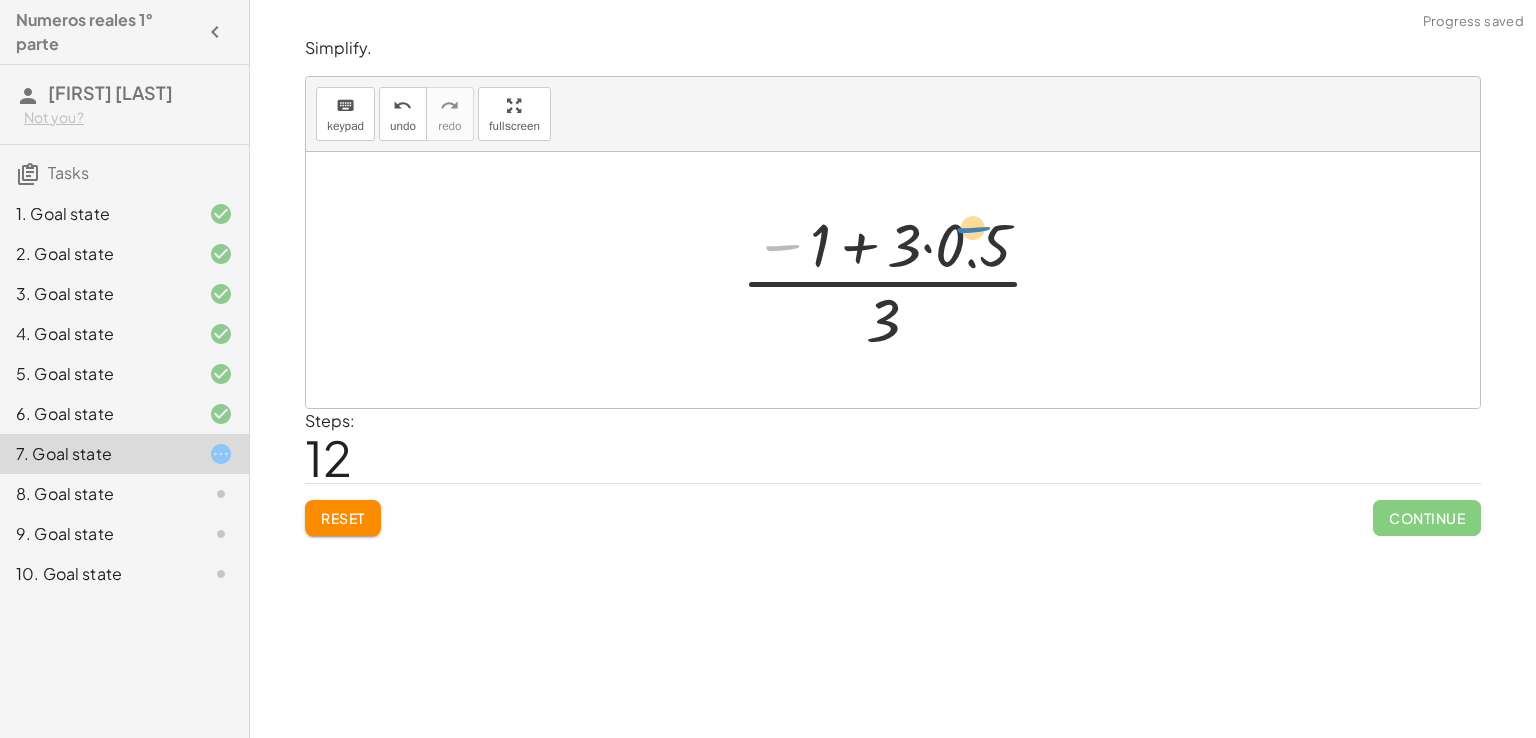 drag, startPoint x: 806, startPoint y: 245, endPoint x: 1000, endPoint y: 229, distance: 194.65868 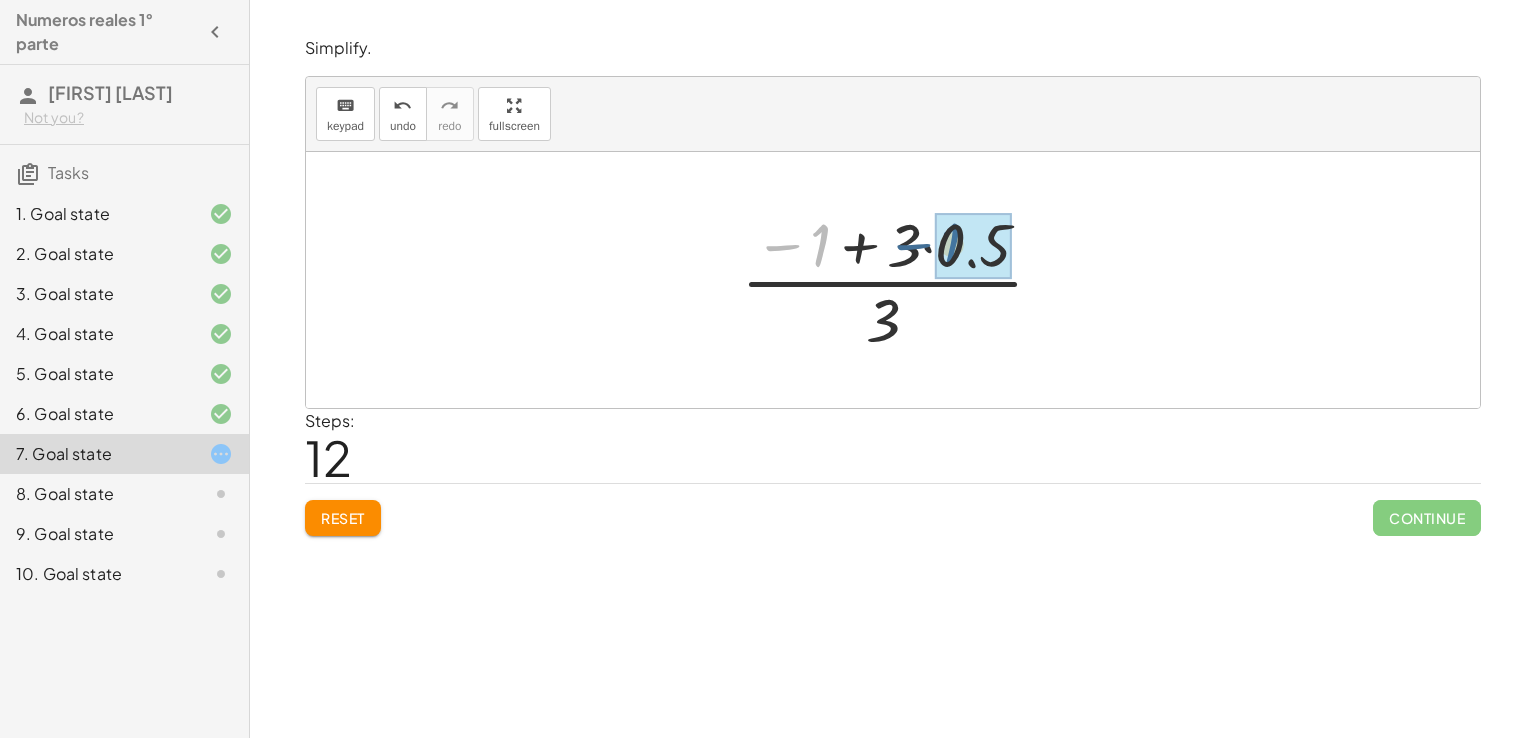 drag, startPoint x: 822, startPoint y: 237, endPoint x: 1030, endPoint y: 241, distance: 208.03845 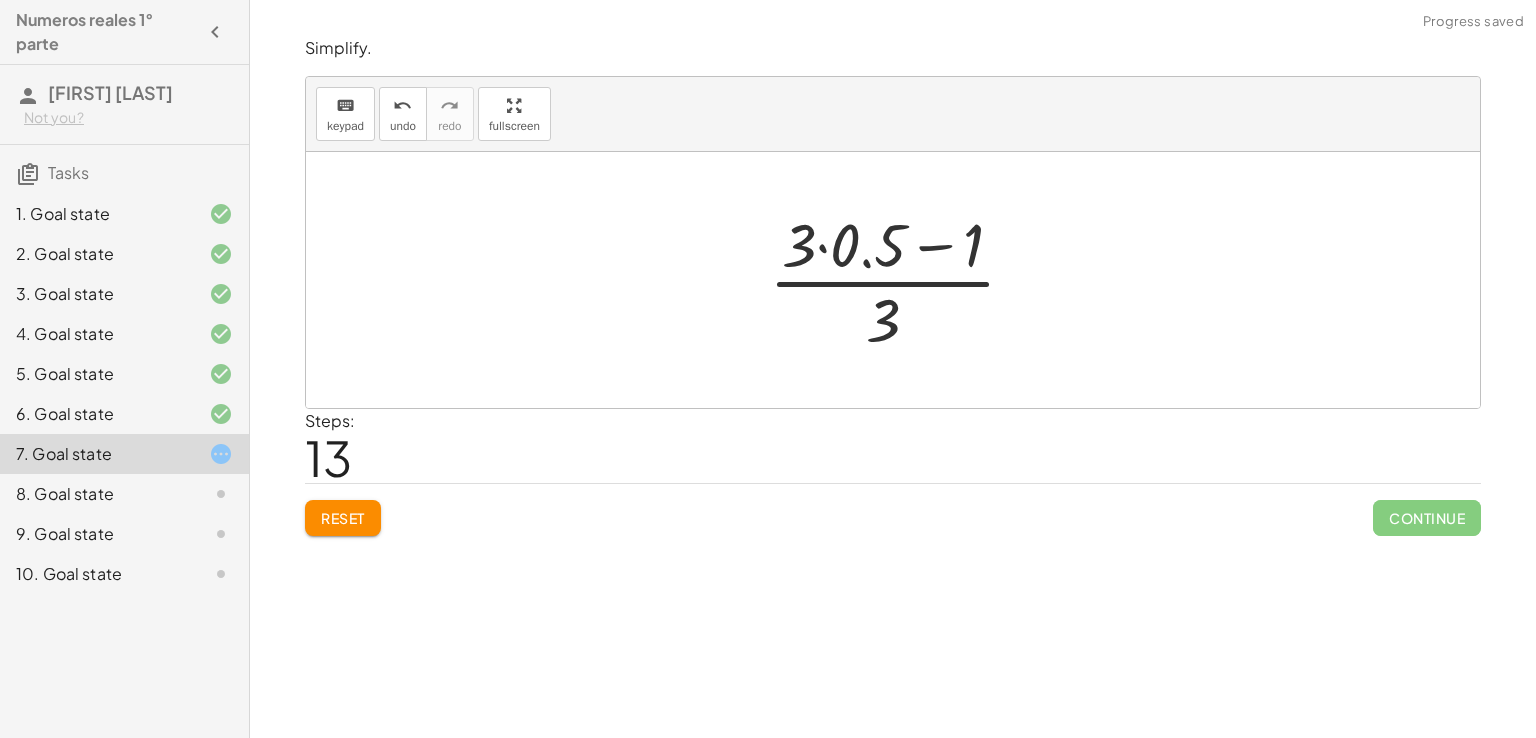 click at bounding box center [900, 280] 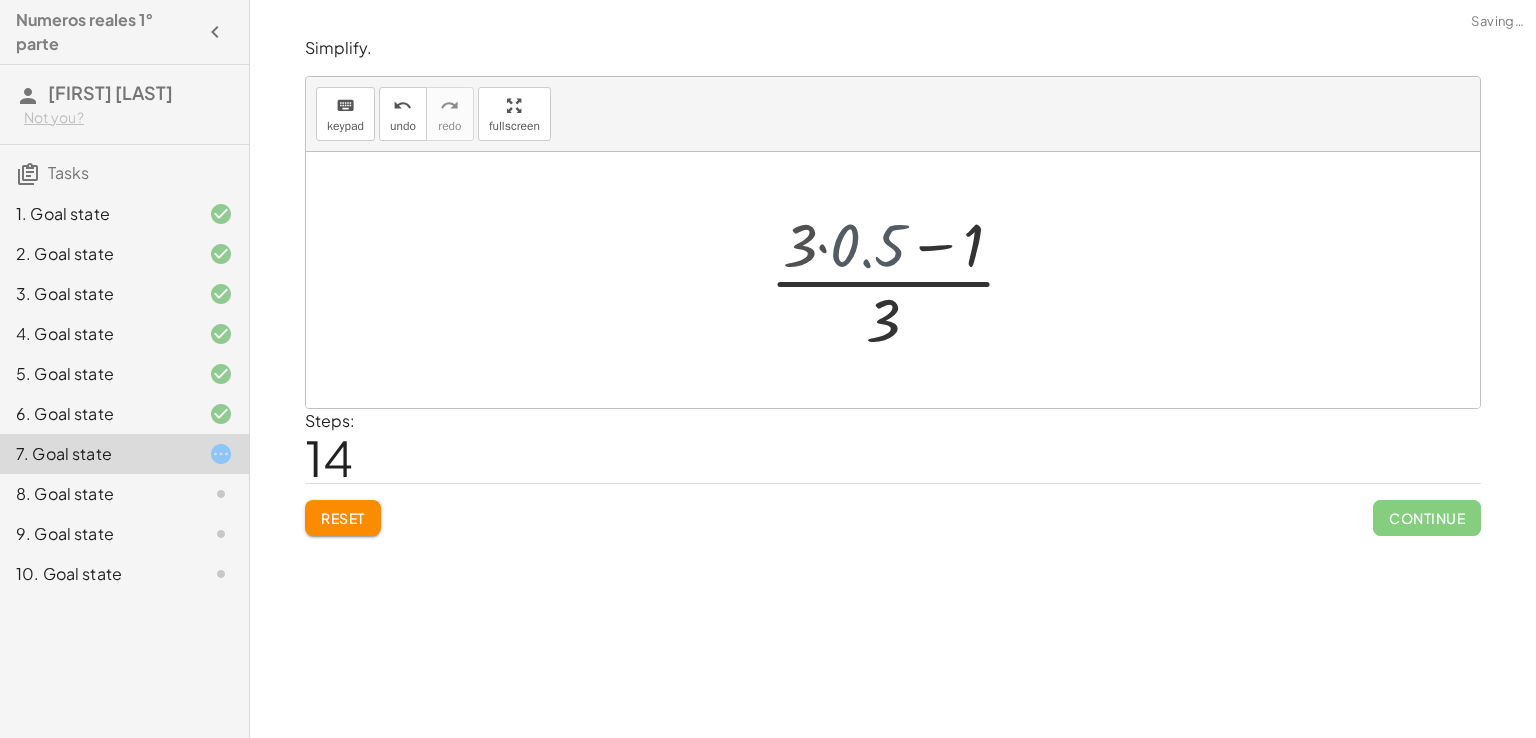 click at bounding box center [900, 280] 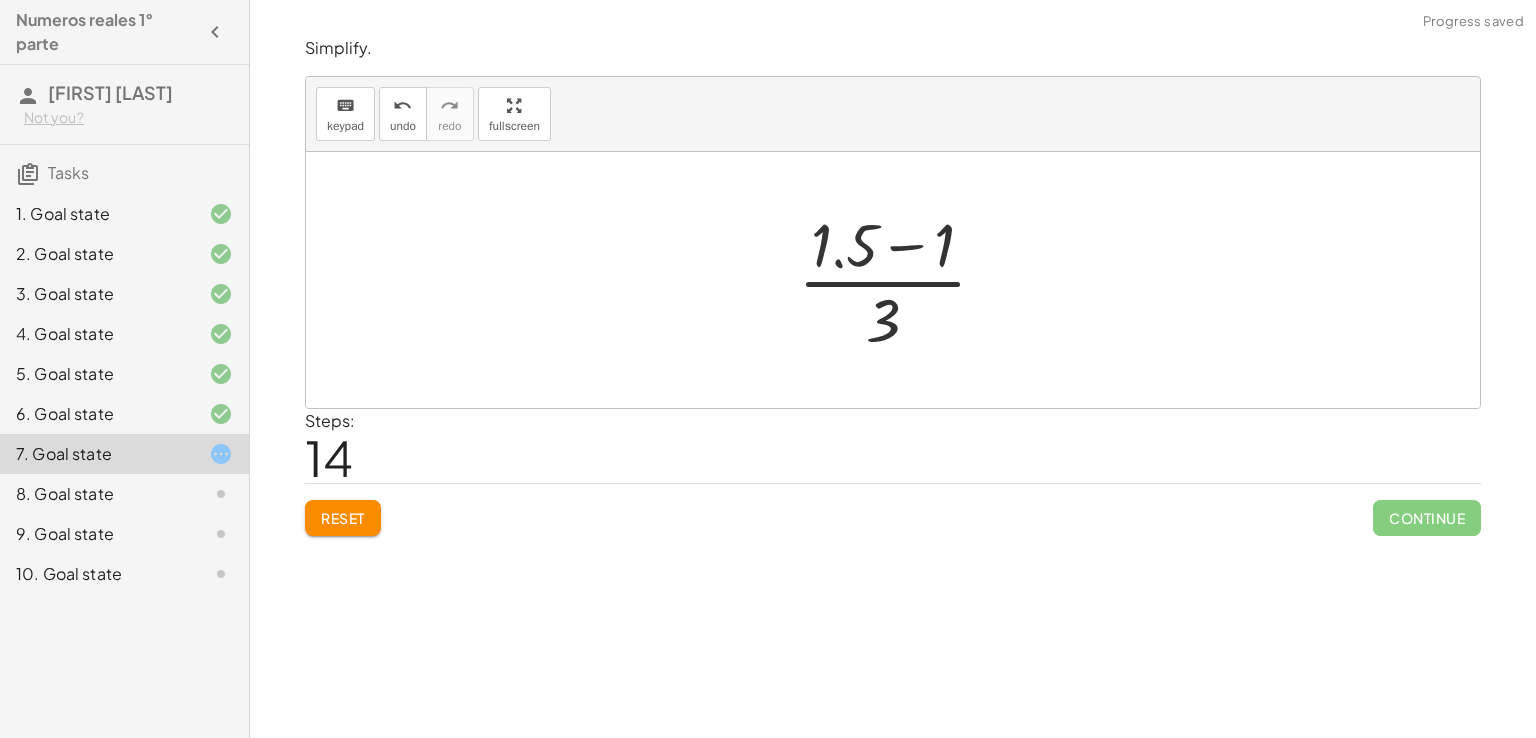 click at bounding box center [900, 280] 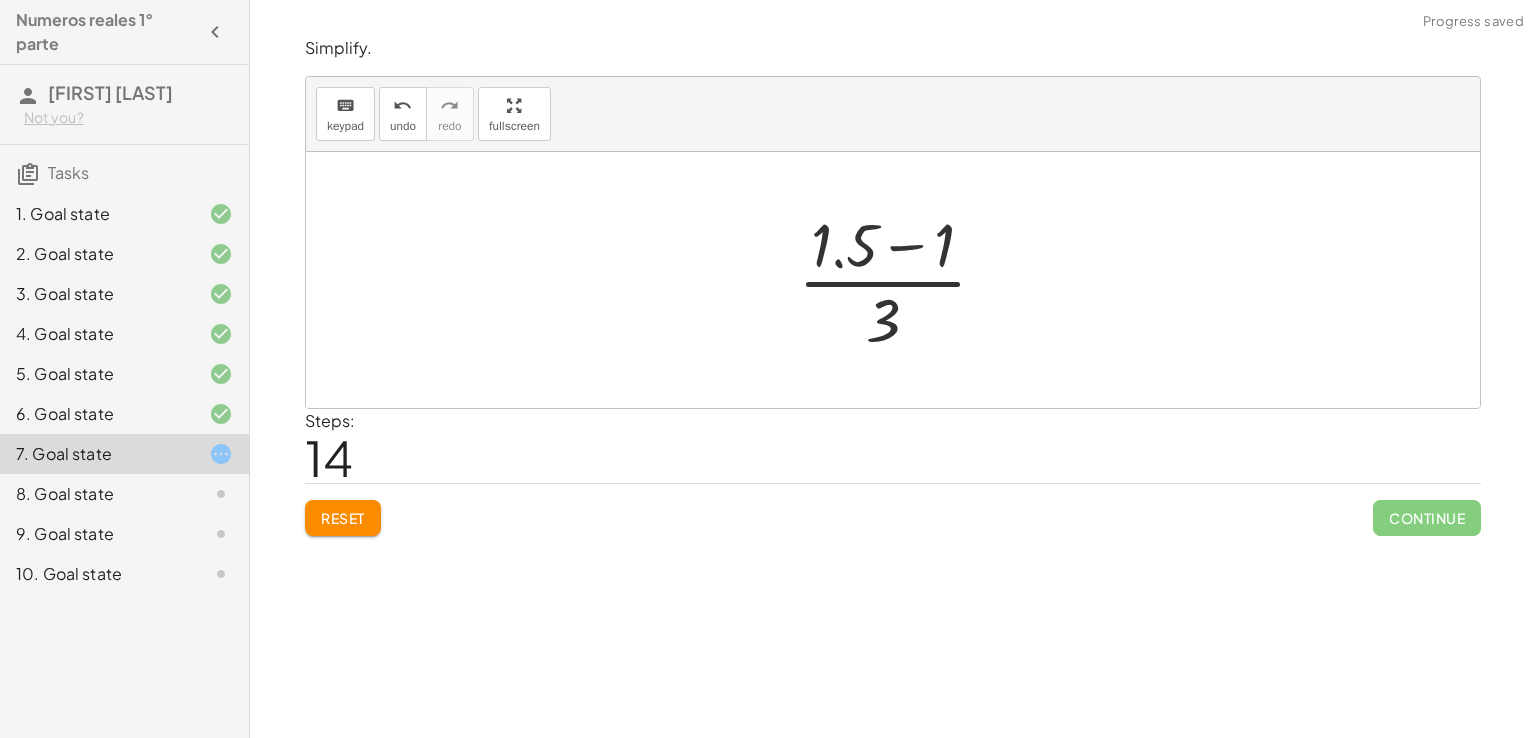 click at bounding box center (900, 280) 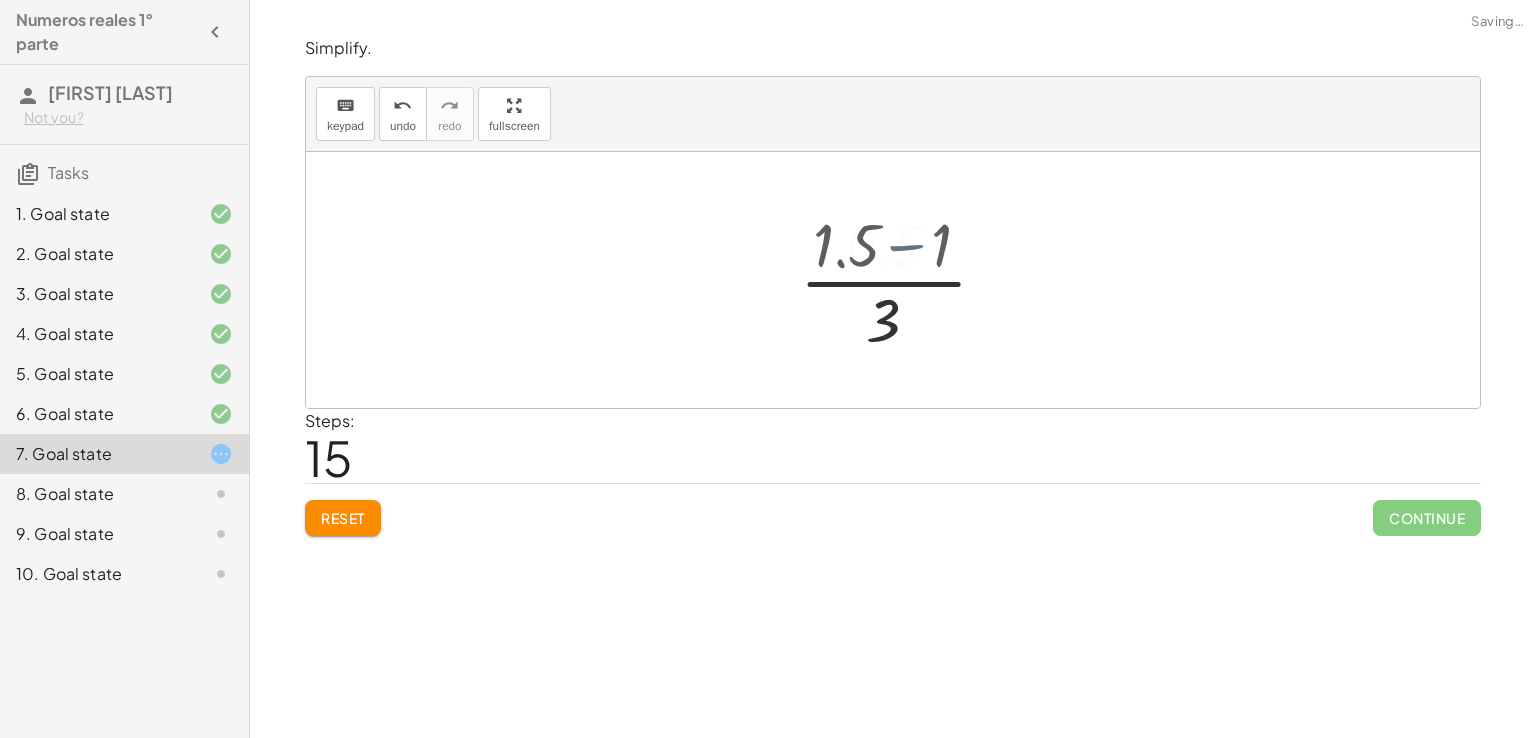 click at bounding box center [900, 280] 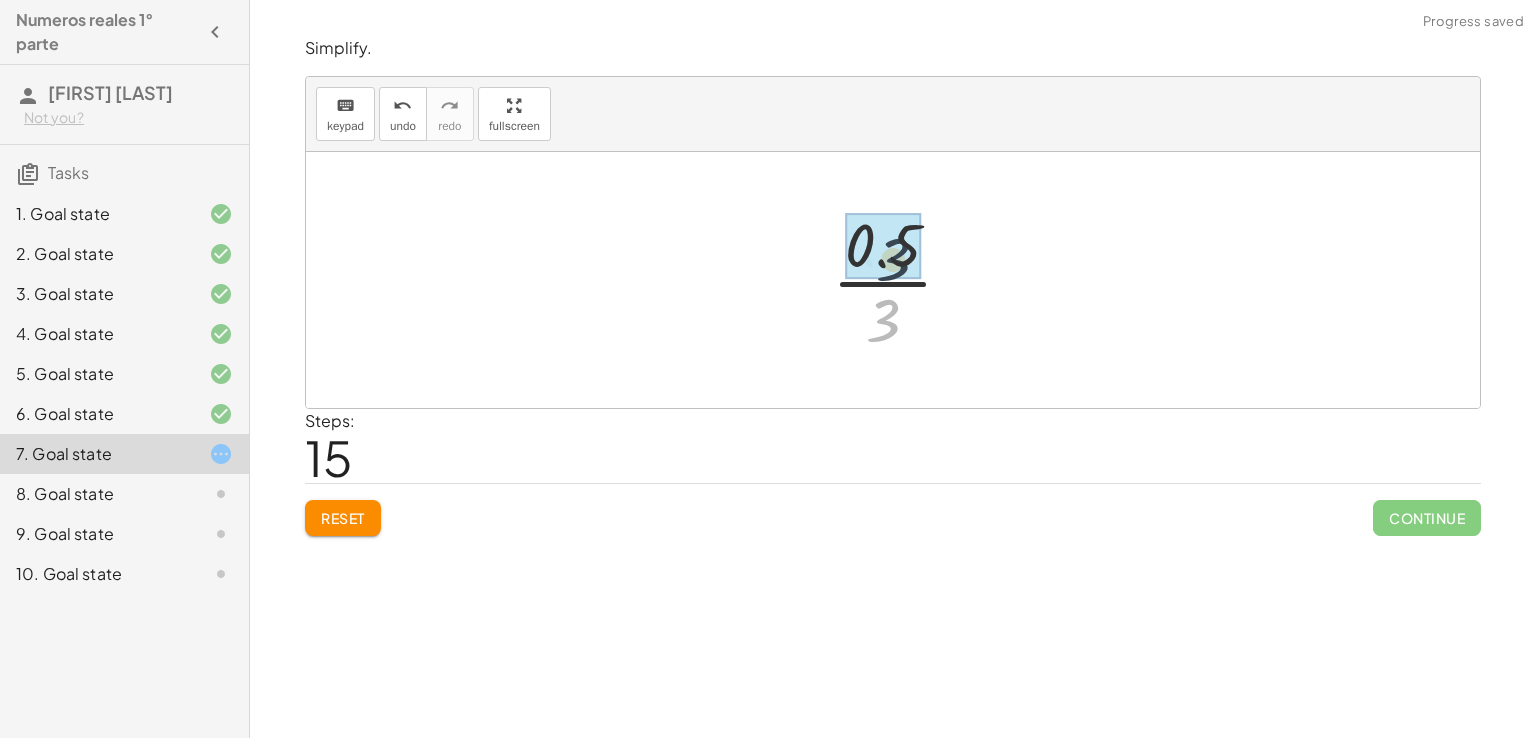 drag, startPoint x: 888, startPoint y: 309, endPoint x: 889, endPoint y: 271, distance: 38.013157 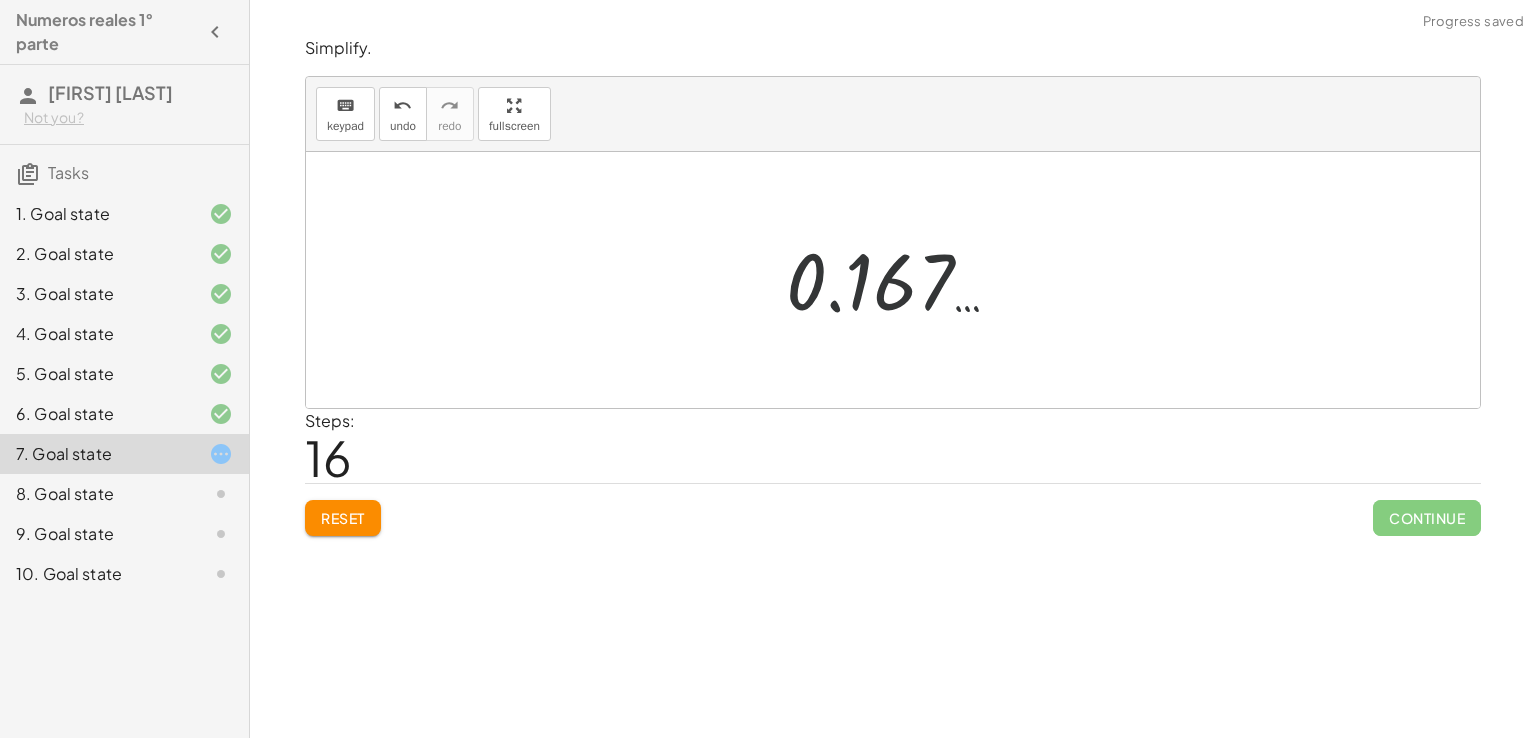 click at bounding box center (901, 280) 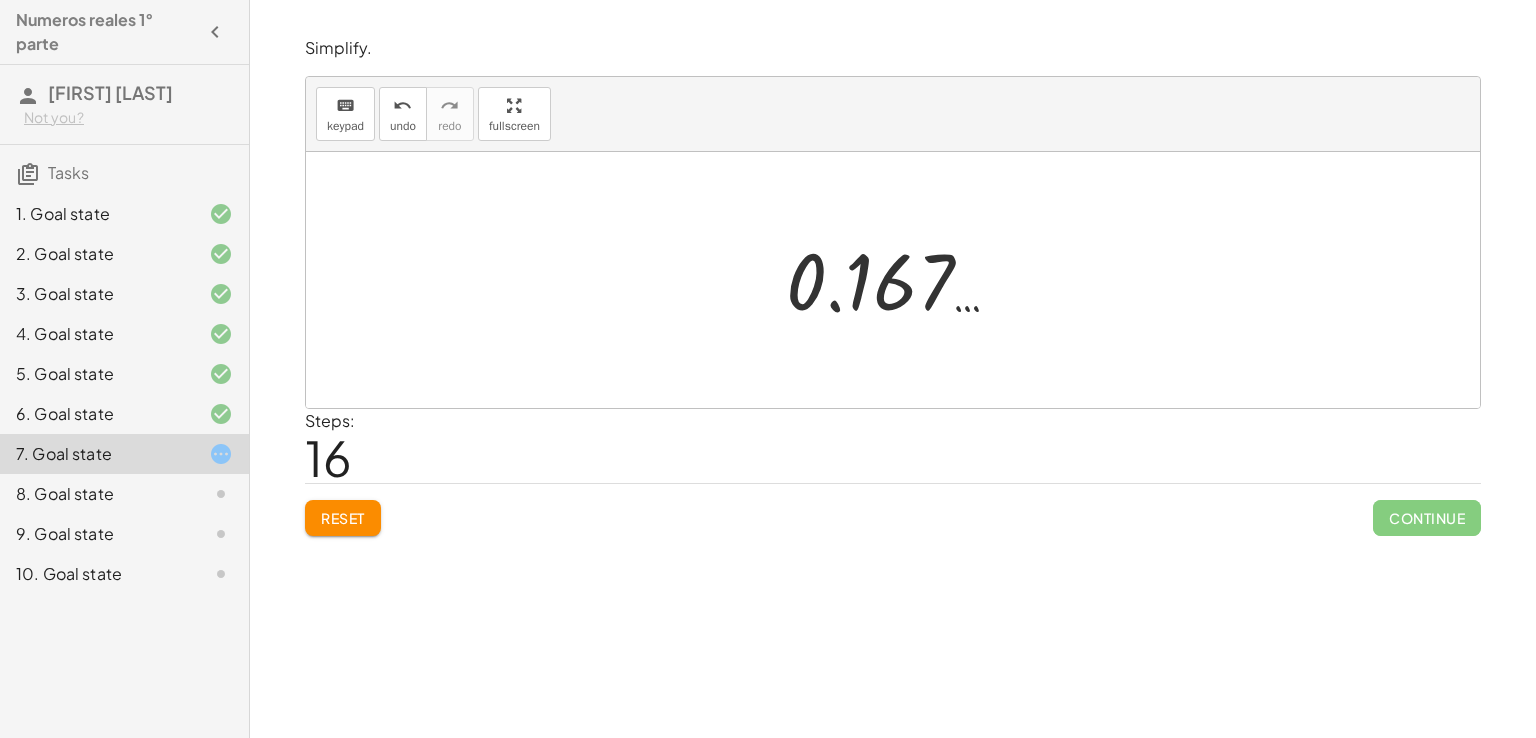 click on "Simplify. keyboard keypad undo undo redo redo fullscreen + · 1 · 2 − · 1 · 3 + · 1 · 2 − · 2 · 3 · 2 + · 1 · 2 − · 2 · 6 + · 6 · 6 · 2 − · 2 · 6 + · 6 · 12 − · 2 · 6 + · 1 · 2 − · 2 · 6 + · 1 · 2 − · 1 · 3 − · 1 · 3 + · 1 · 2 − · 1 · 3 + · 3 · 2 · 3 − · 1 · 3 + · 3 · 6 − · 1 · 3 + 0.5 − · 1 · 3 + · 3 · 0.5 · 3 · ( − 1 + · 3 · 0.5 ) · 3 · ( + · 3 · 0.5 − 1 ) · 3 · ( + 1.5 − 1 ) · 3 · 0.5 · 3 0.167 … × Steps:  16 Reset   Continue" 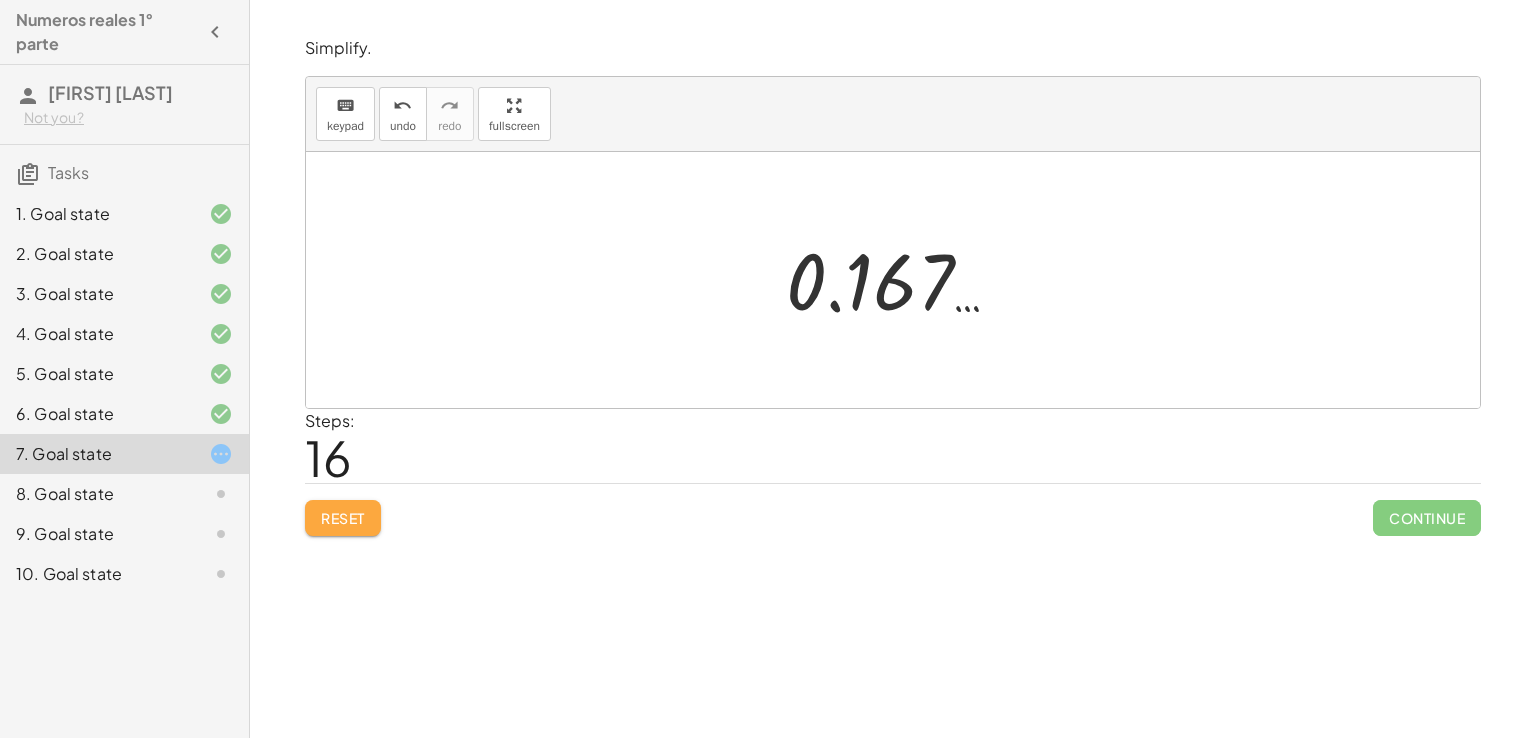 click on "Reset" 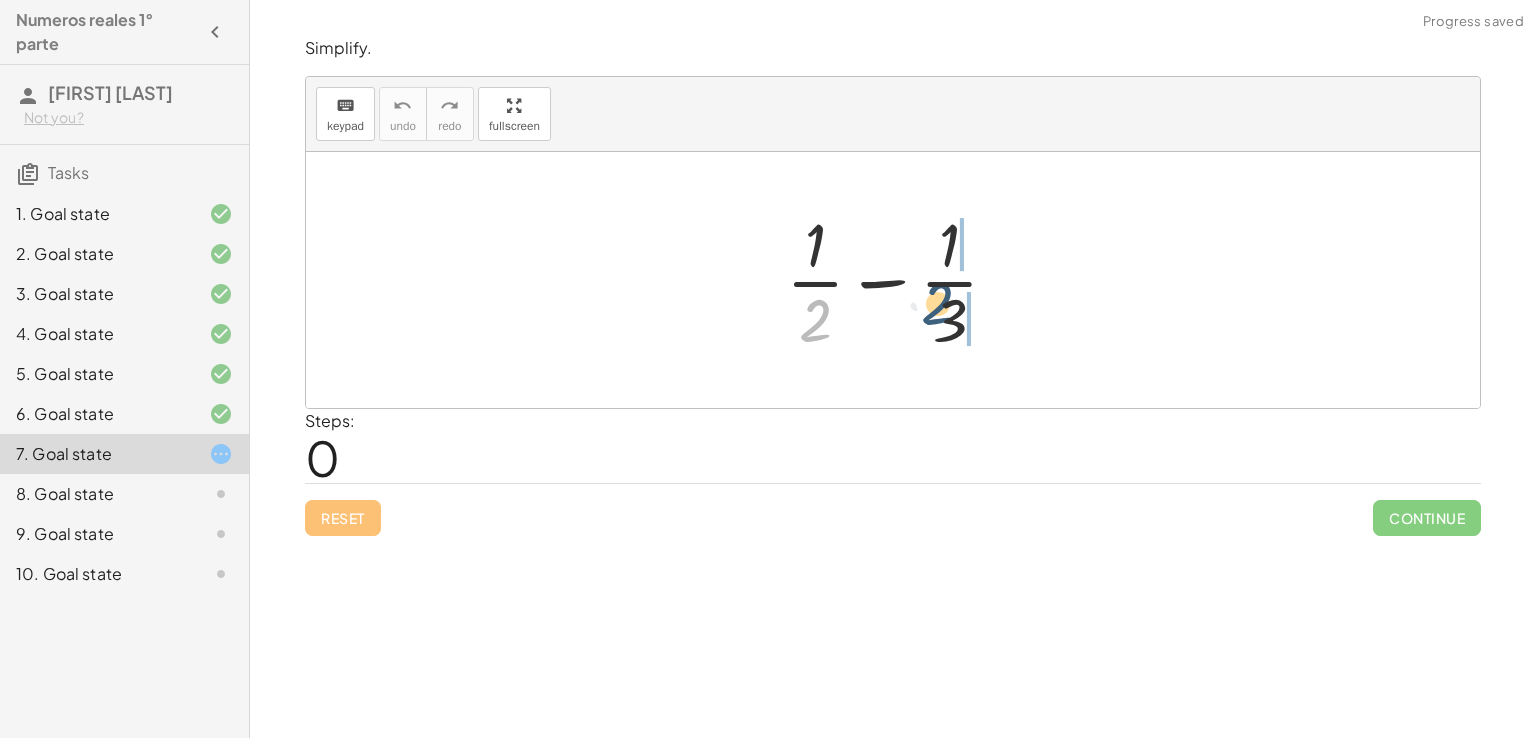 drag, startPoint x: 820, startPoint y: 341, endPoint x: 985, endPoint y: 337, distance: 165.04848 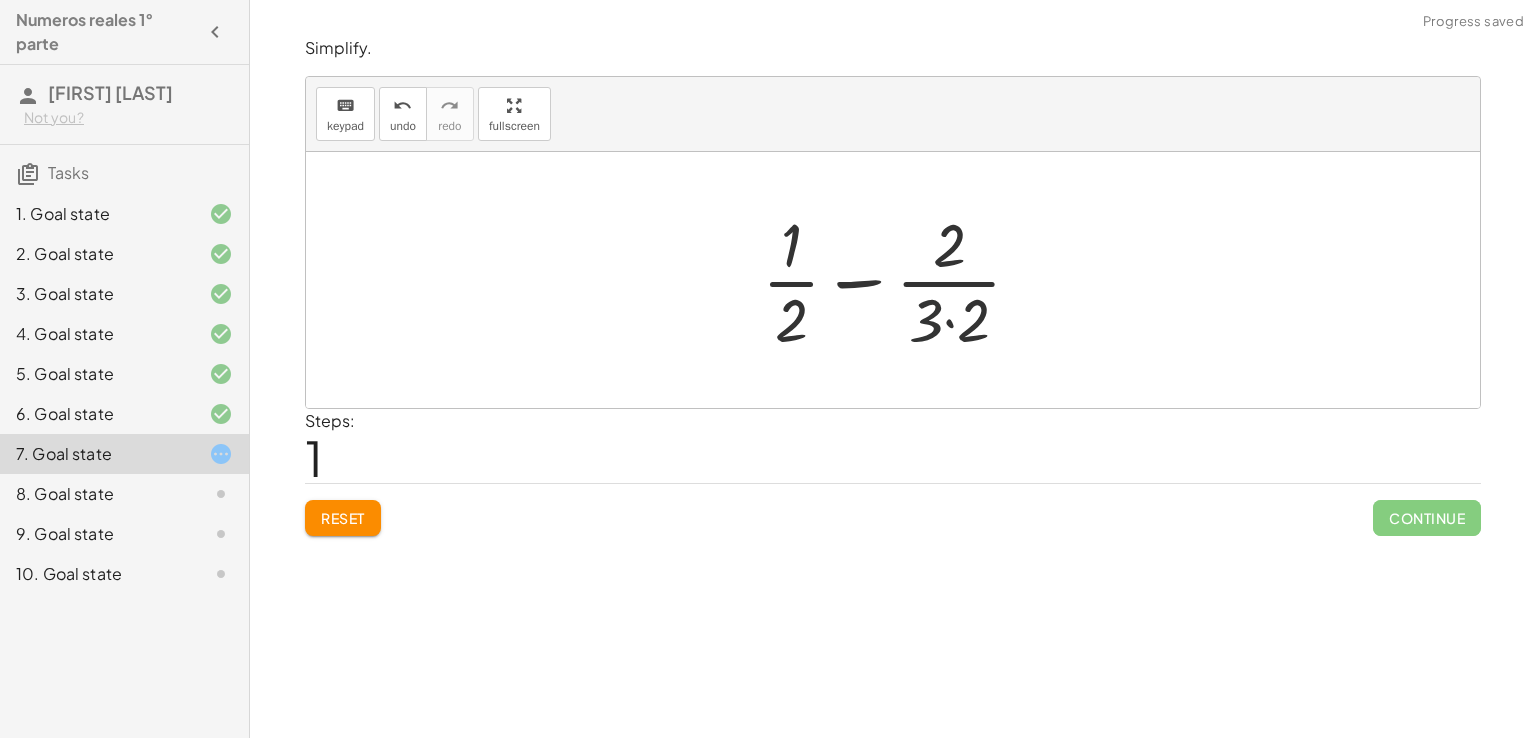 click at bounding box center [900, 280] 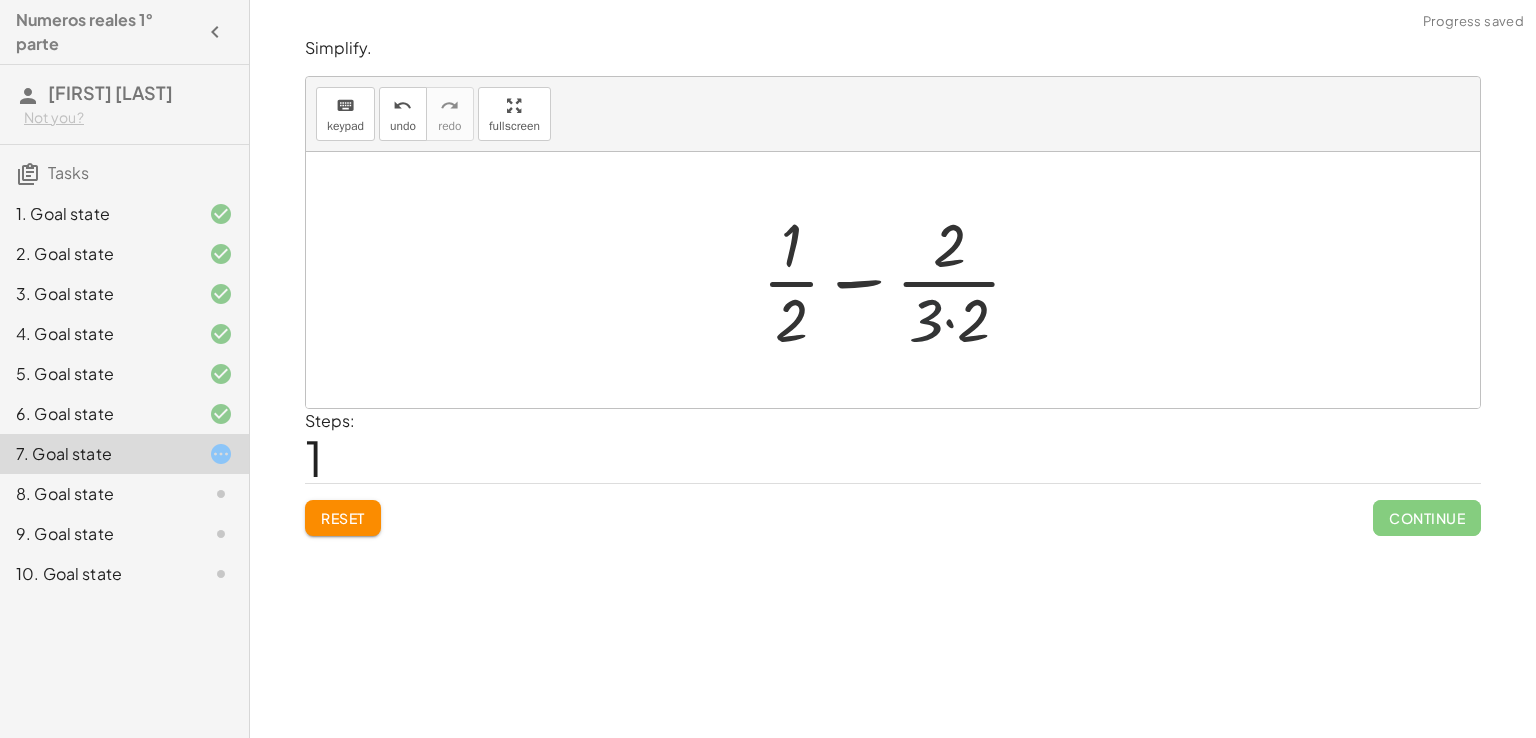 click at bounding box center (900, 280) 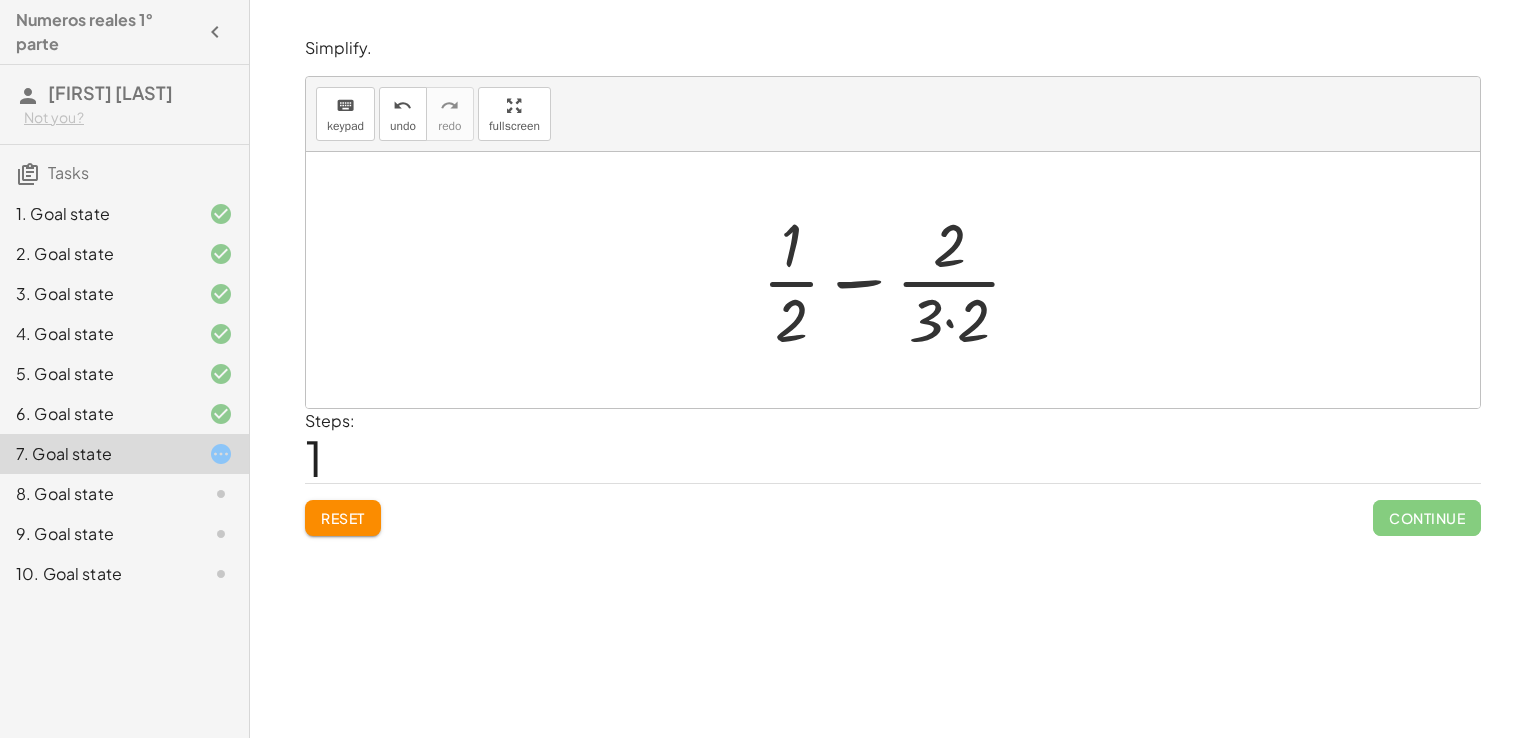 click at bounding box center (900, 280) 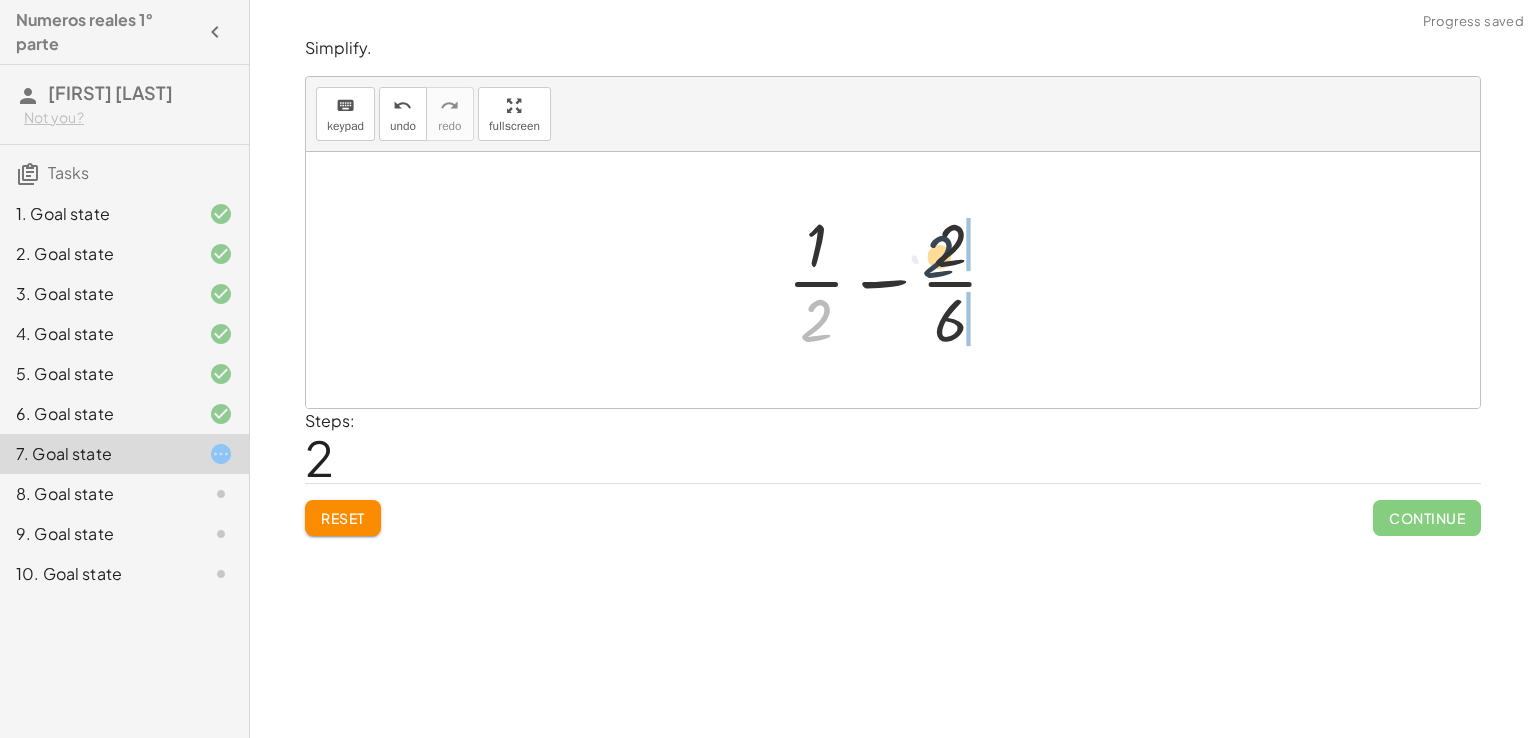 drag, startPoint x: 819, startPoint y: 305, endPoint x: 948, endPoint y: 233, distance: 147.73286 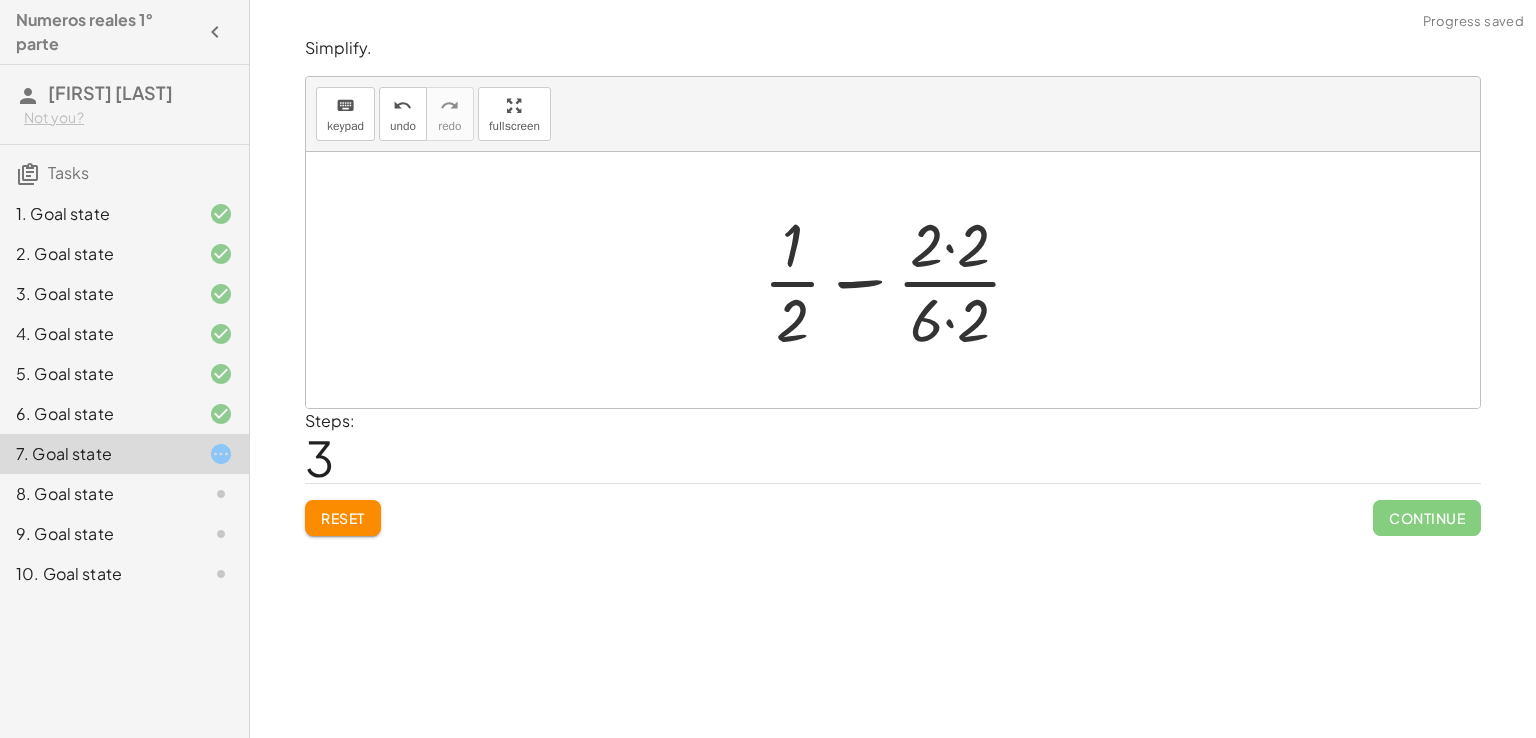 click at bounding box center [900, 280] 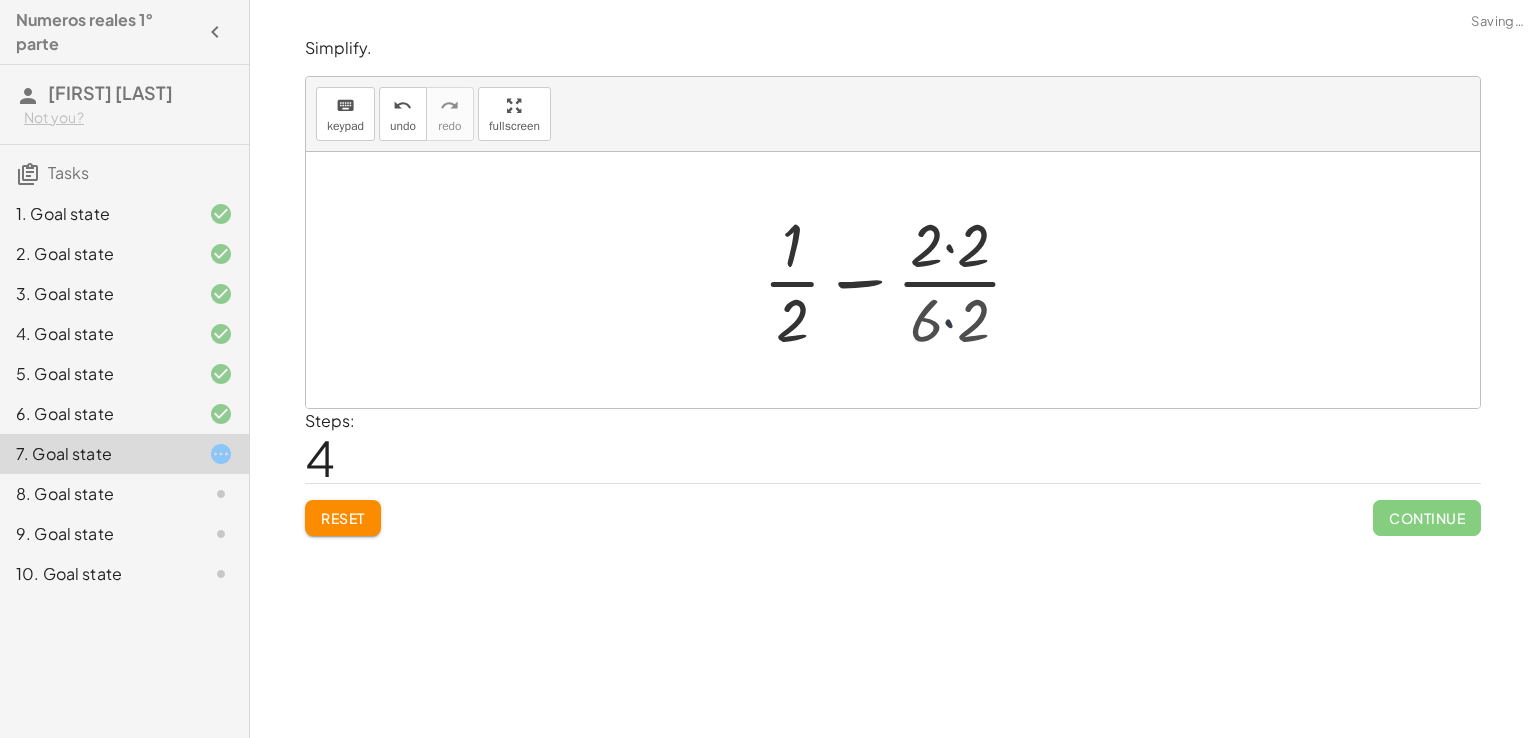 click at bounding box center [900, 280] 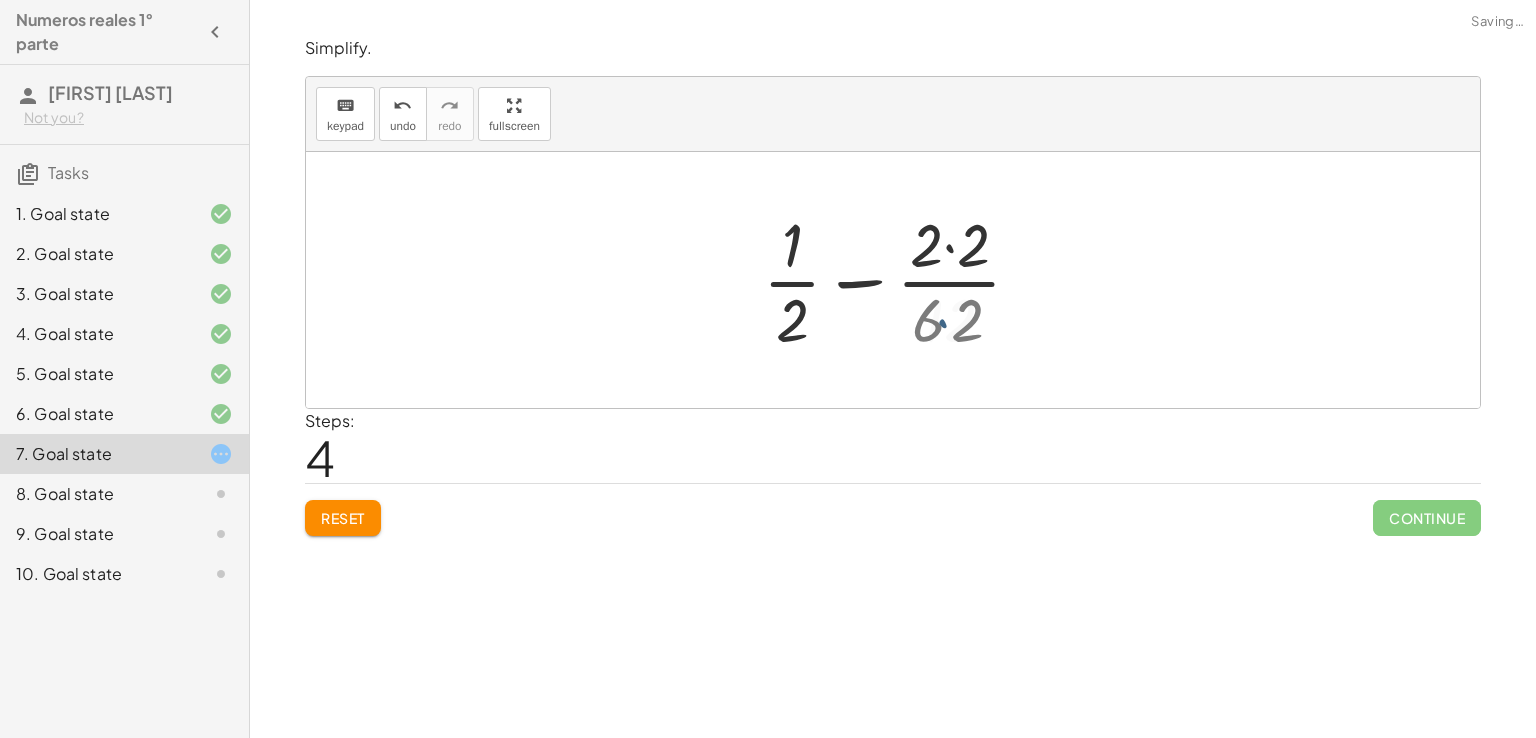 click at bounding box center (900, 280) 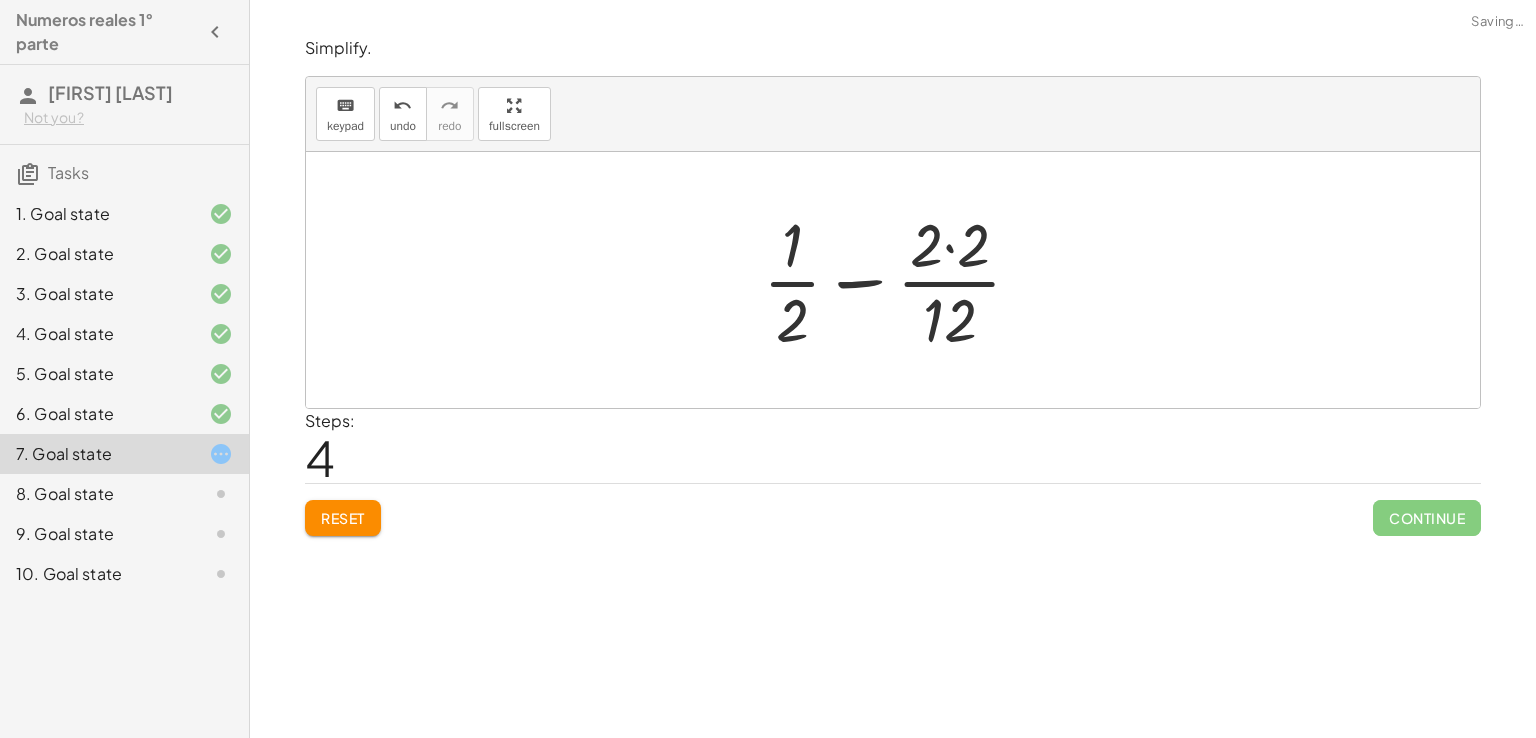 click at bounding box center [900, 280] 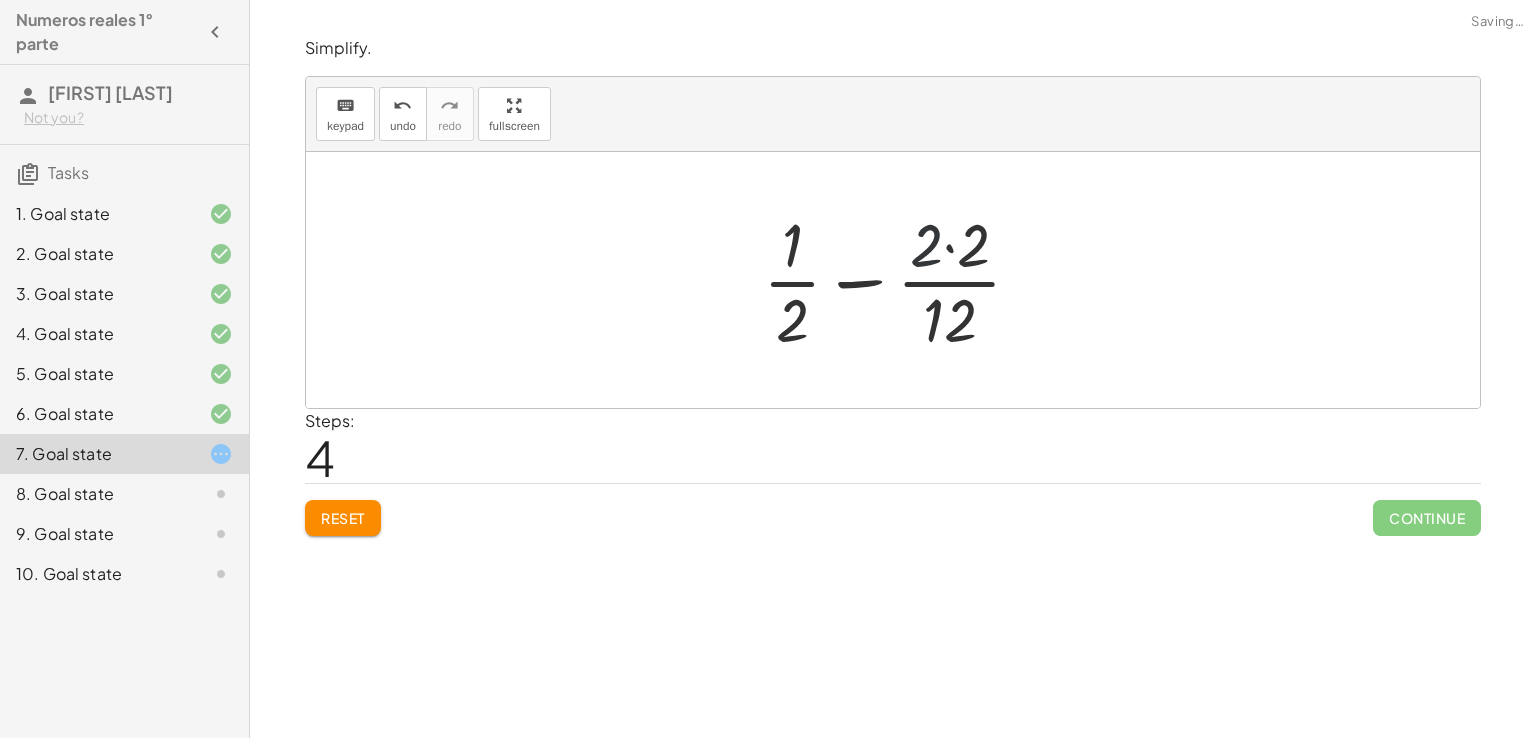 click at bounding box center (900, 280) 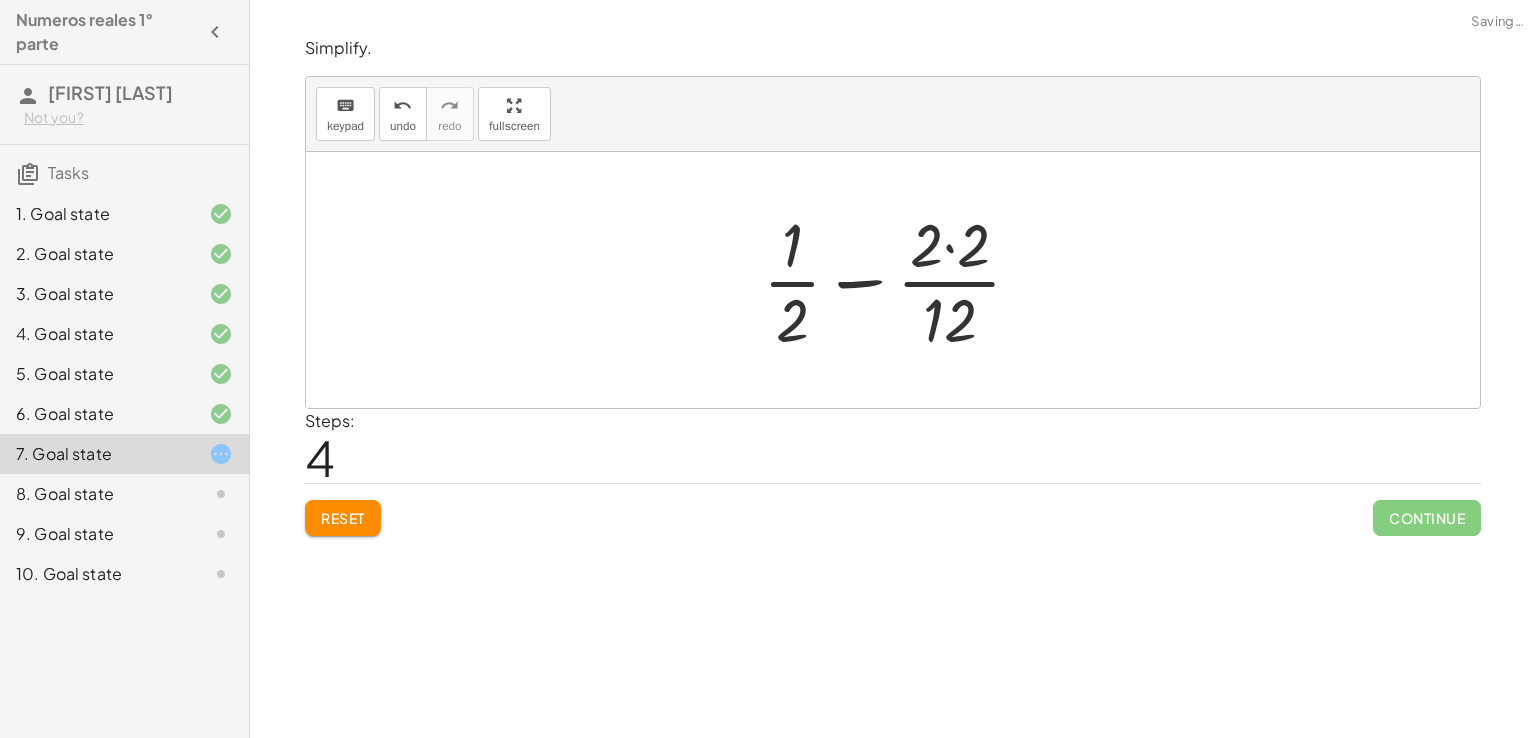 click at bounding box center [900, 280] 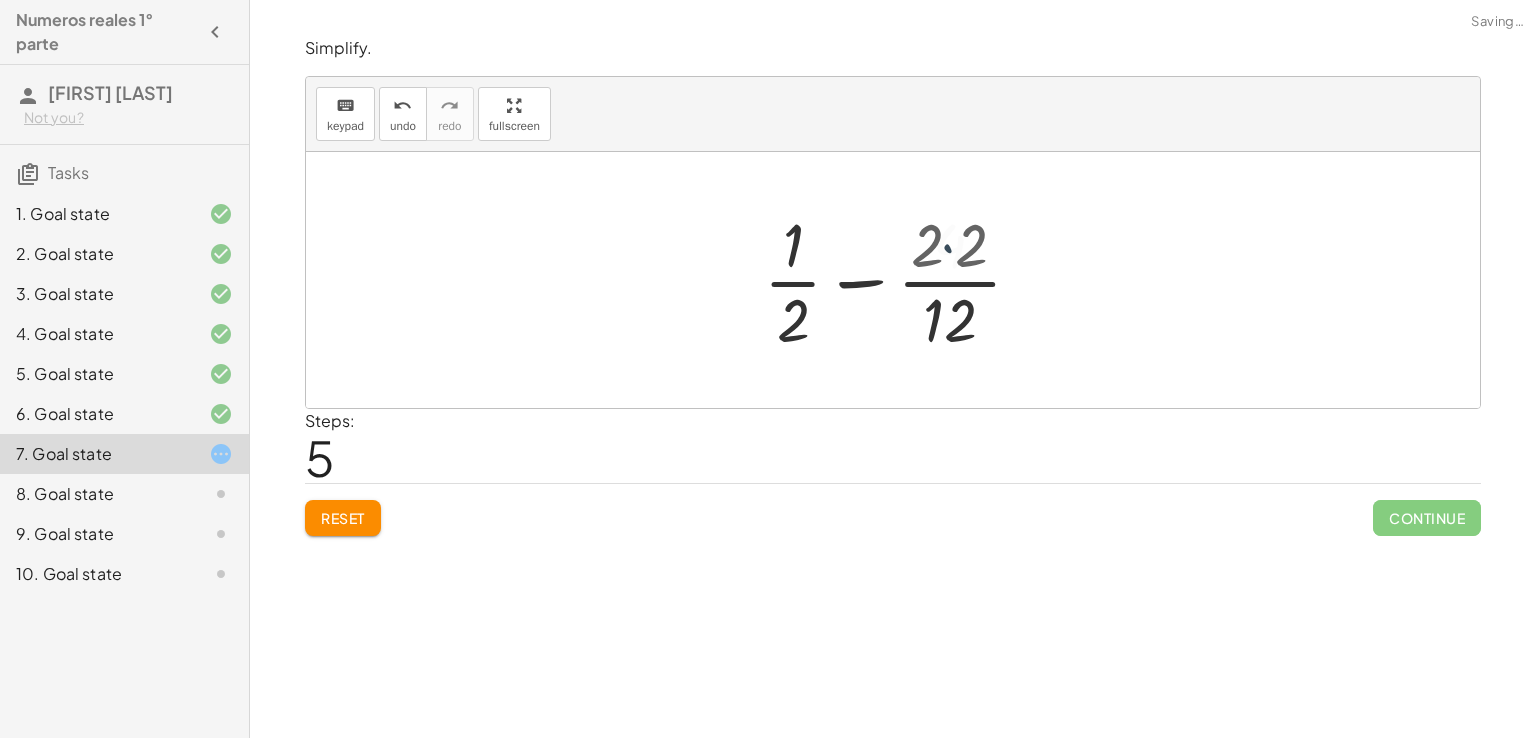 click at bounding box center (900, 280) 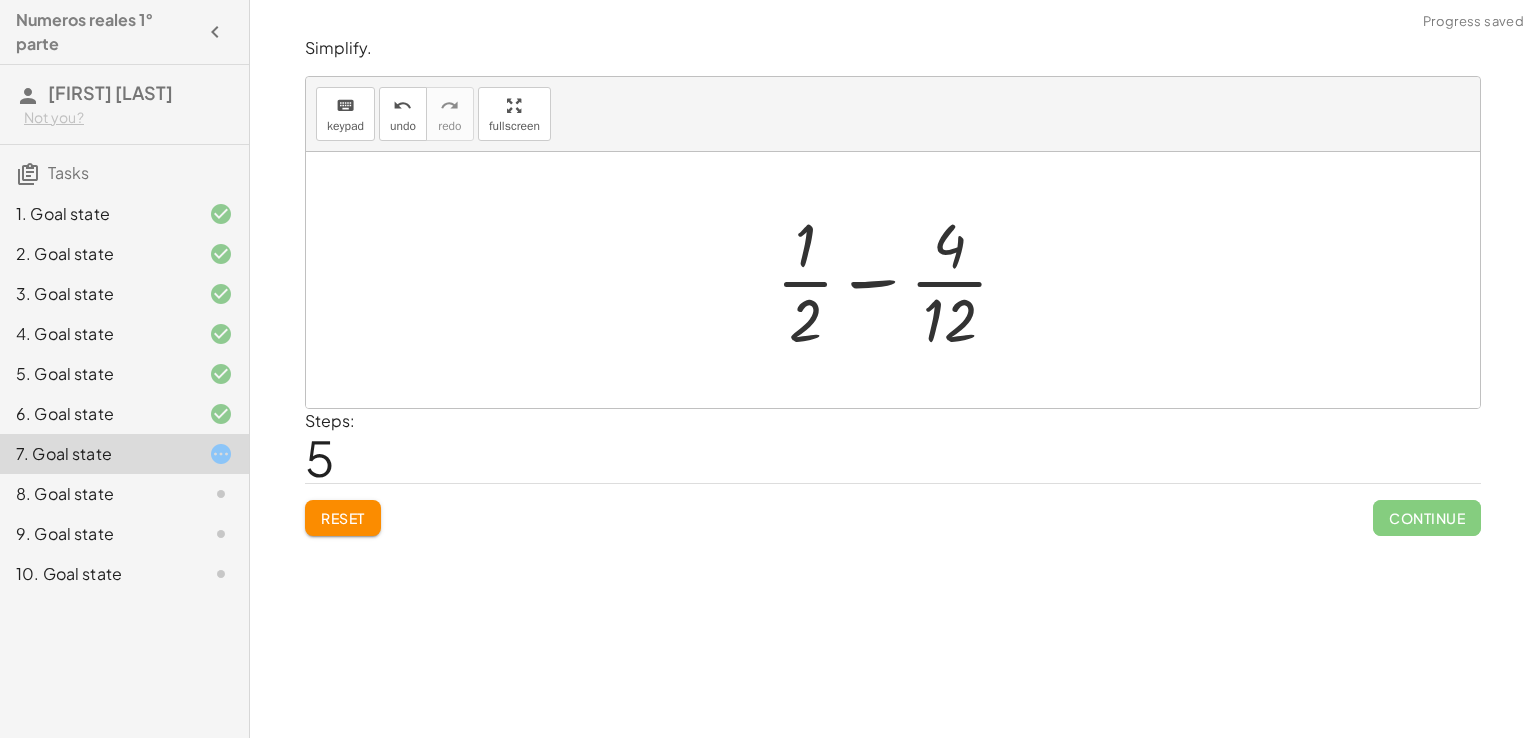 click at bounding box center [900, 280] 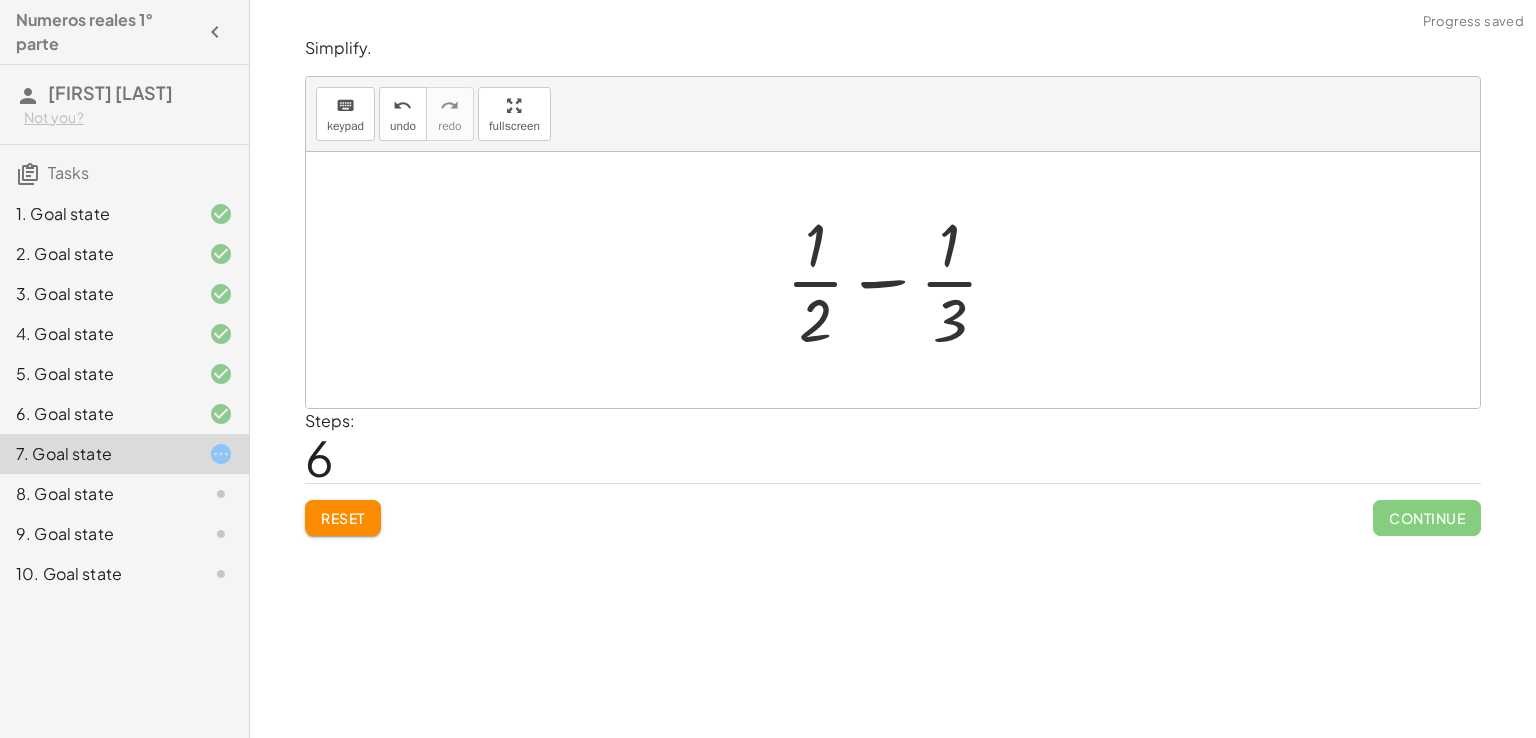 click at bounding box center [900, 280] 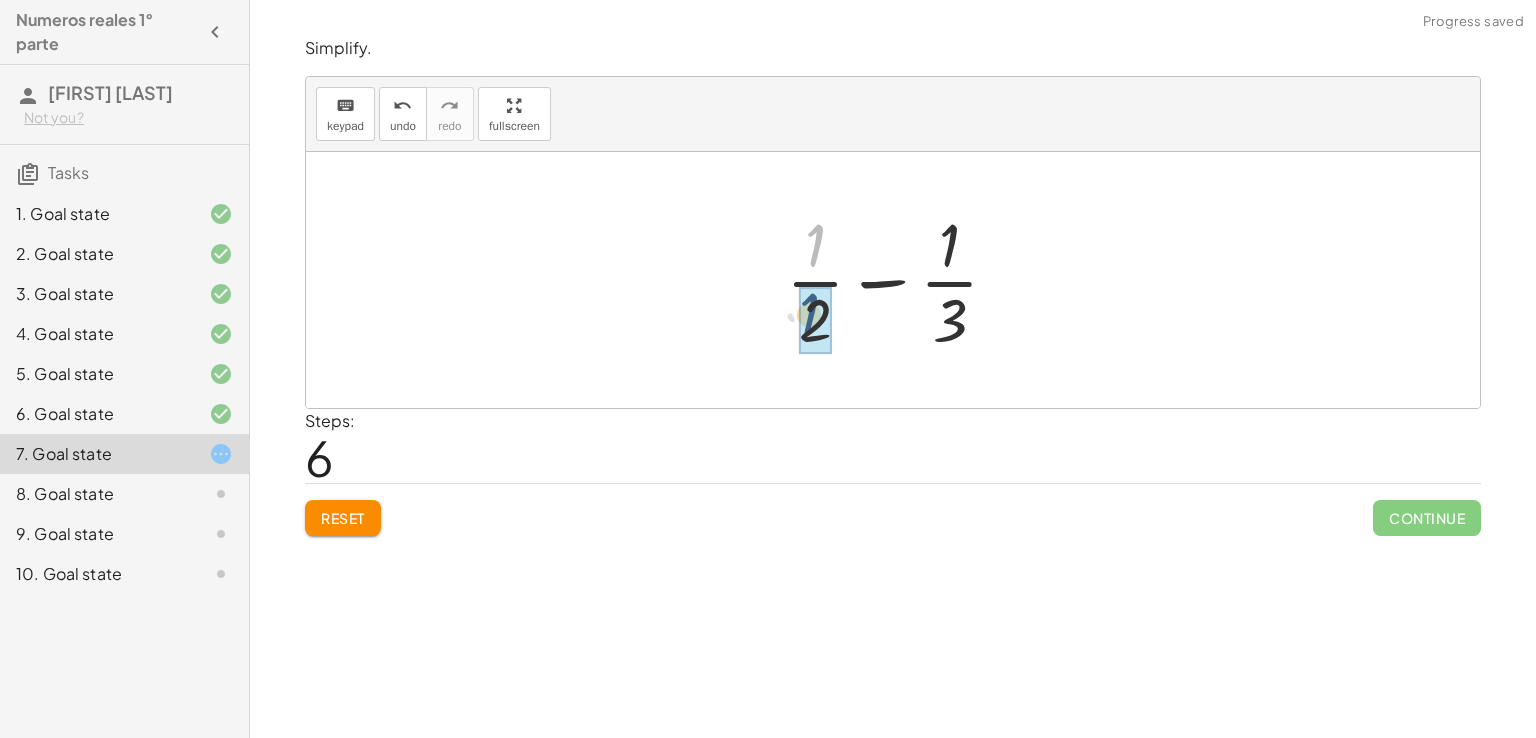 drag, startPoint x: 816, startPoint y: 240, endPoint x: 810, endPoint y: 325, distance: 85.2115 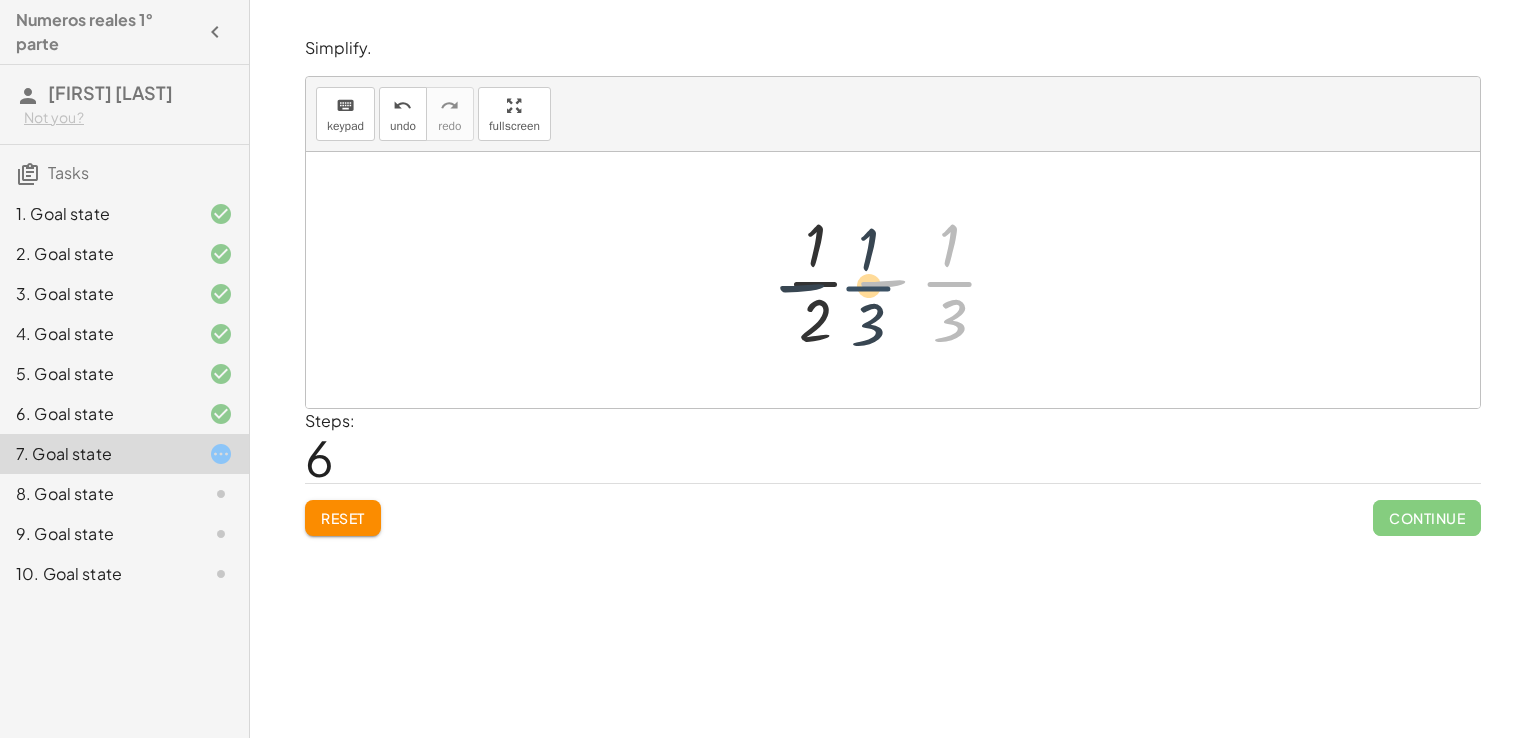 drag, startPoint x: 928, startPoint y: 272, endPoint x: 779, endPoint y: 273, distance: 149.00336 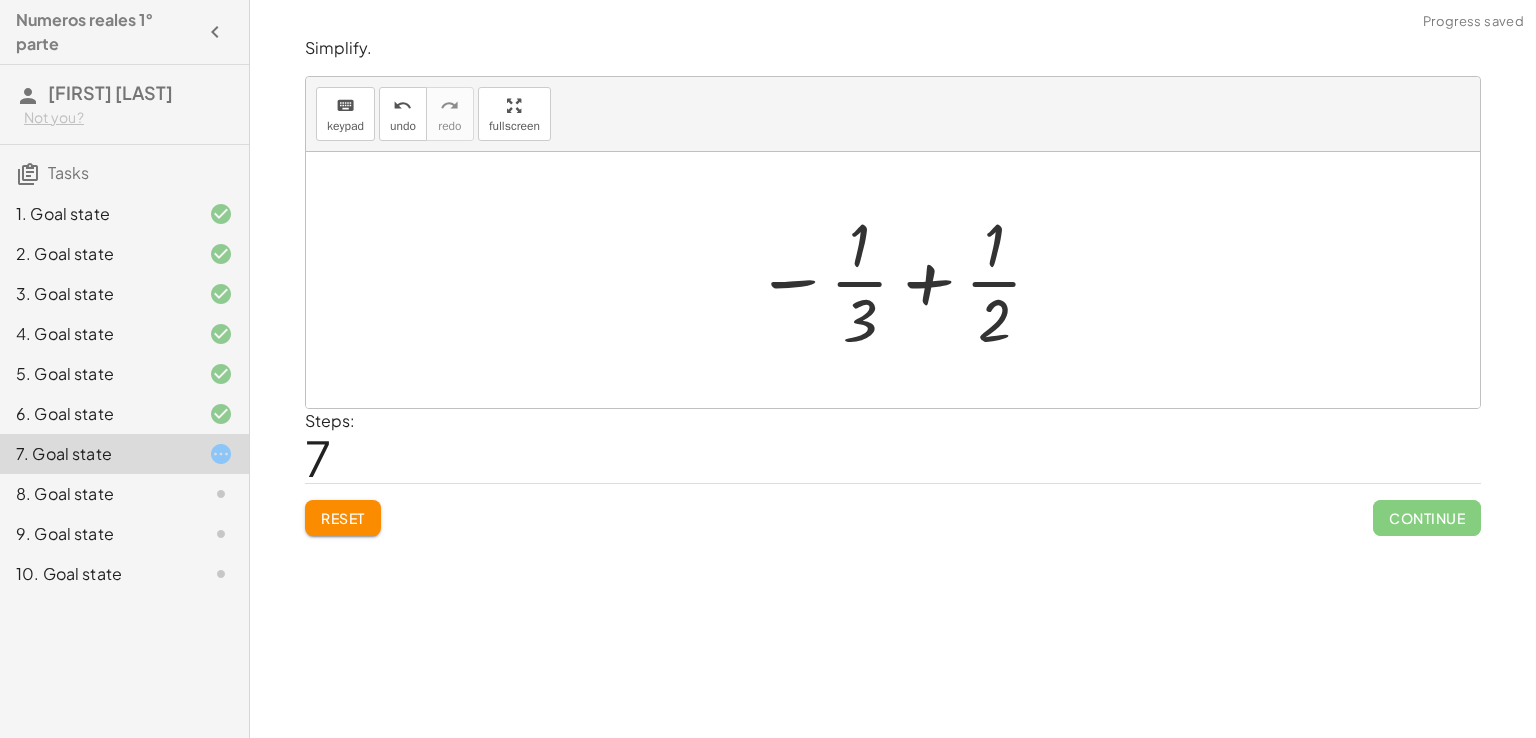 click at bounding box center (900, 280) 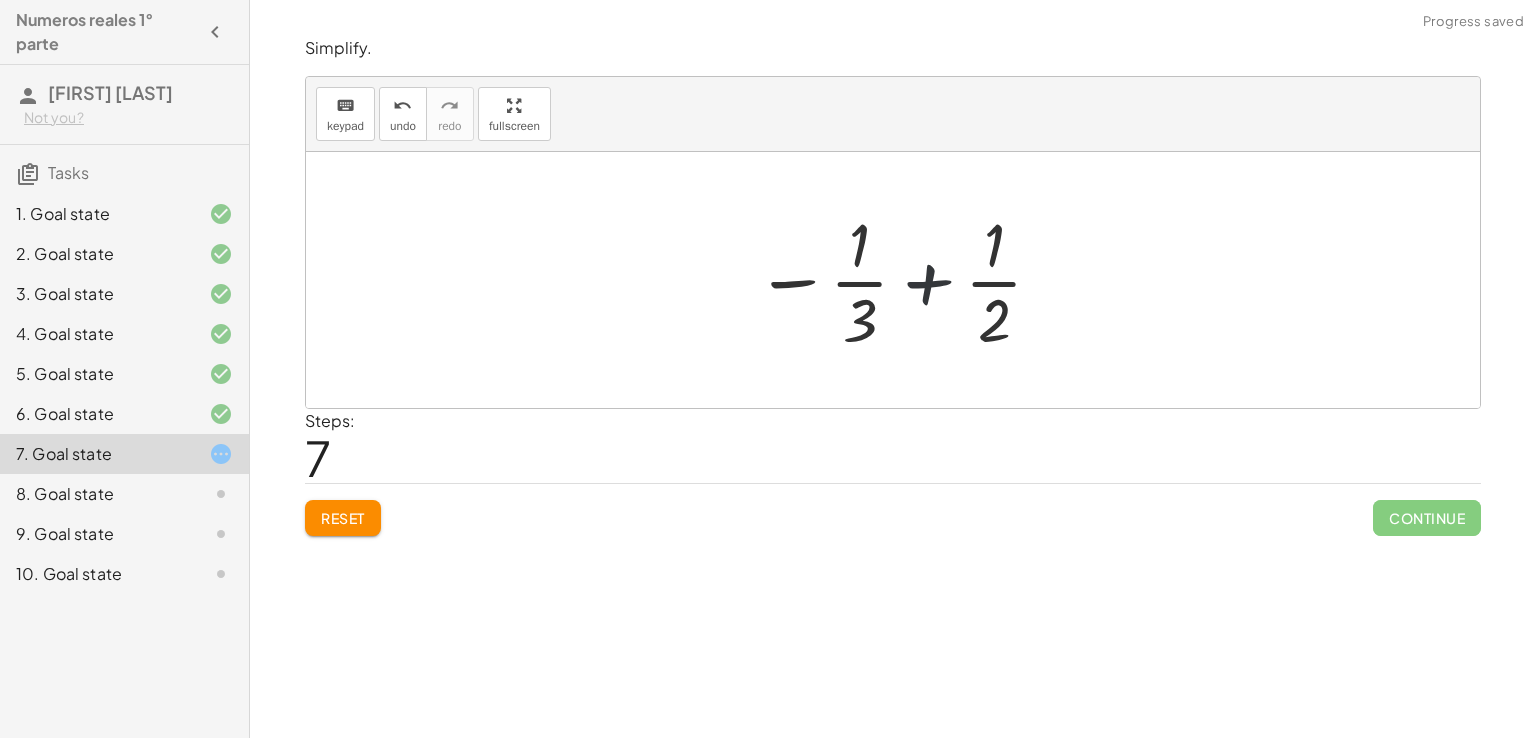 click at bounding box center [900, 280] 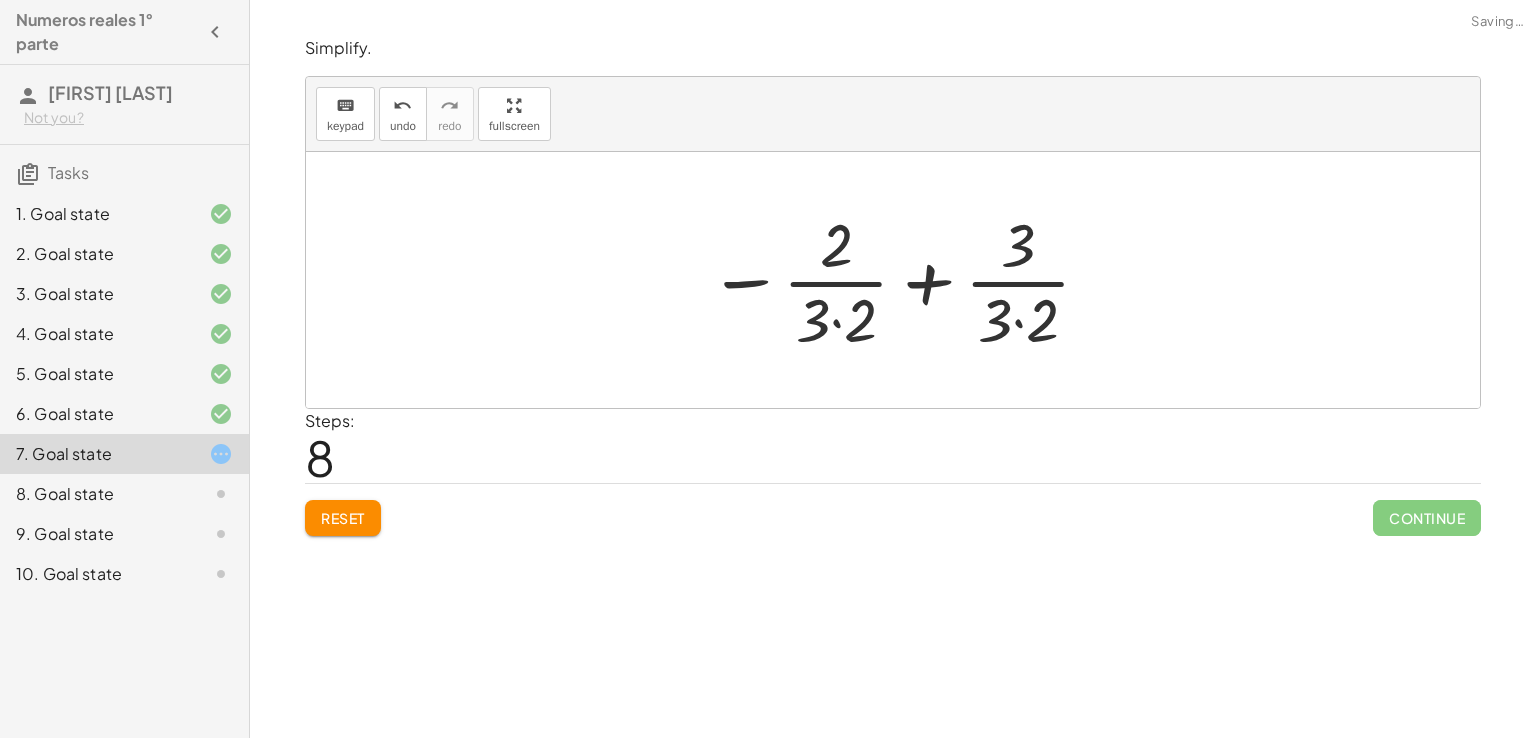 click at bounding box center (901, 280) 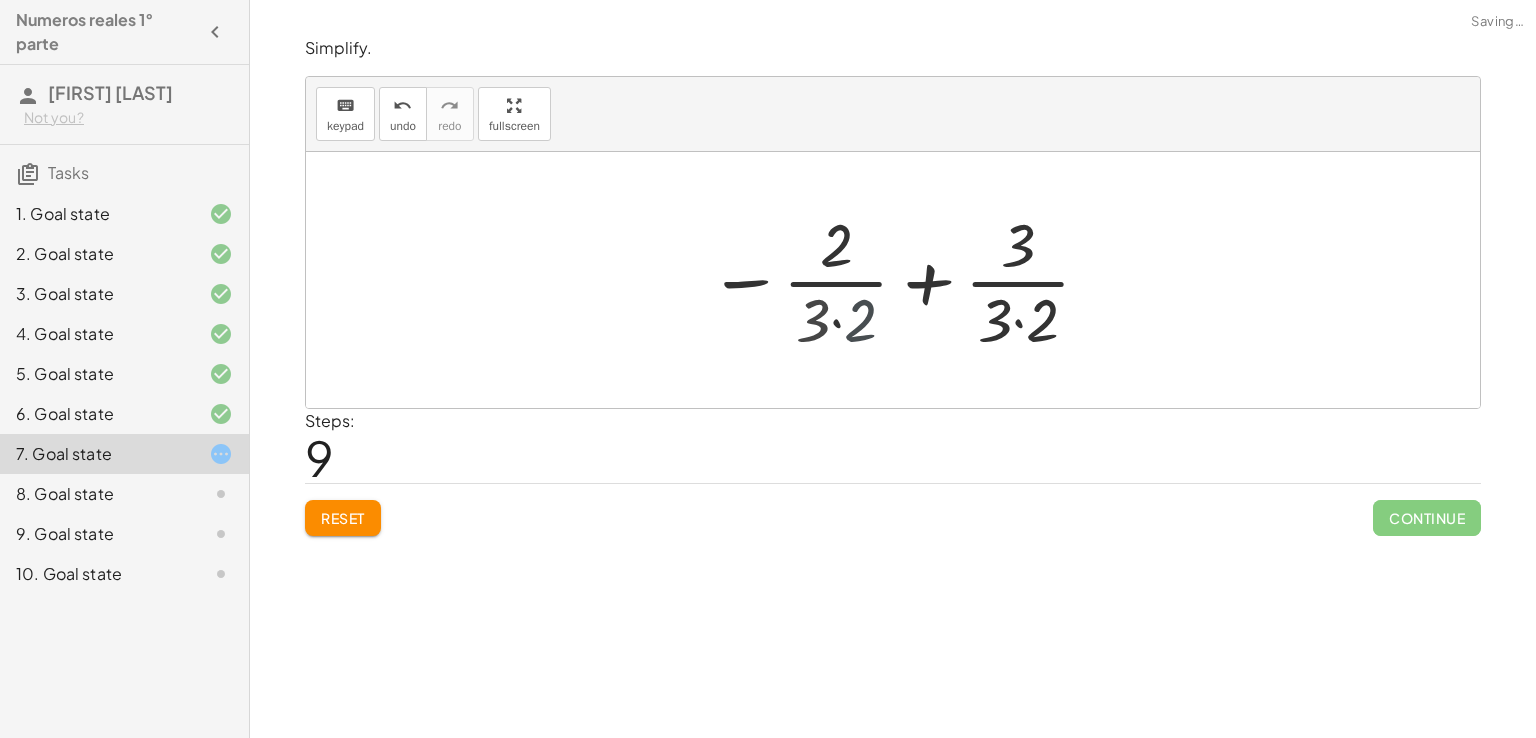 click at bounding box center [901, 280] 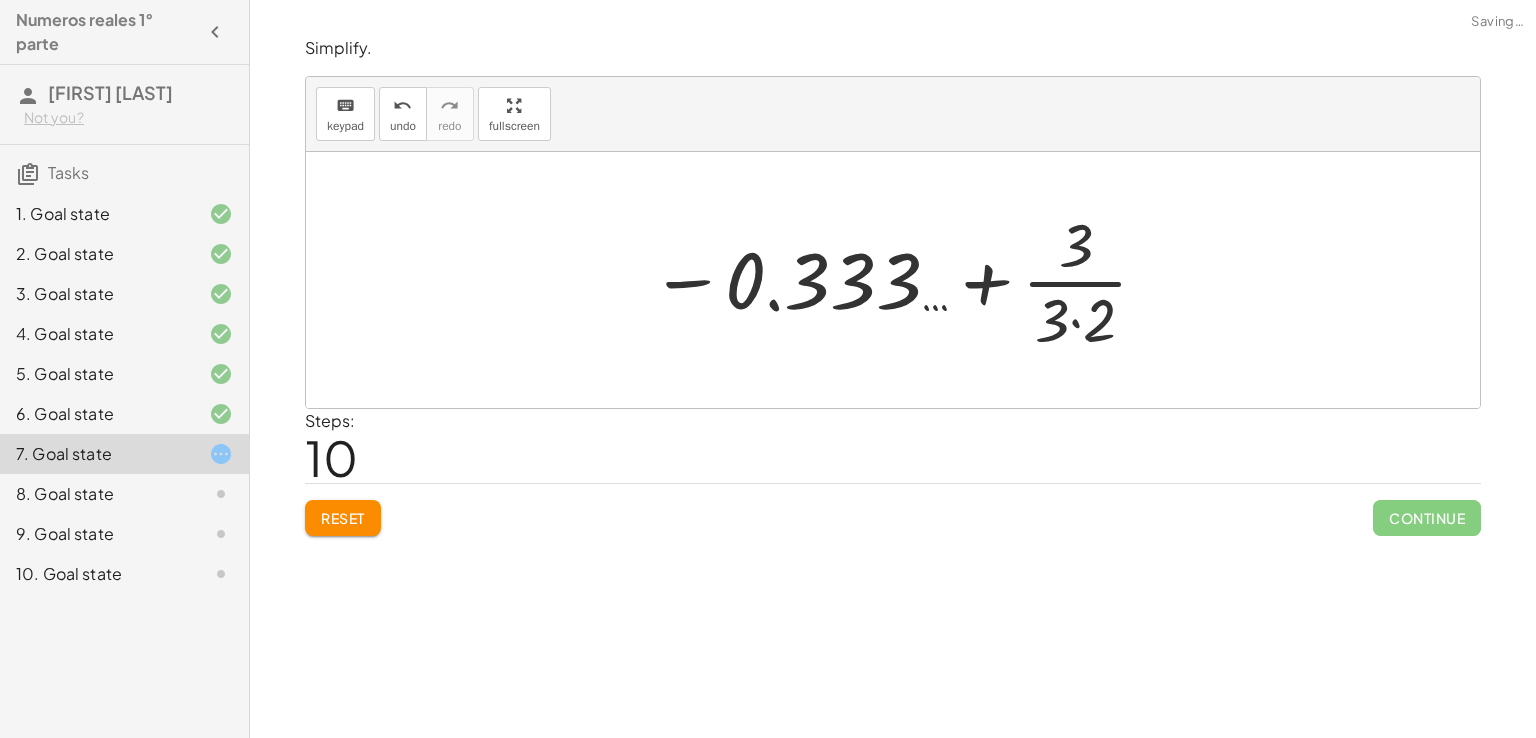 click at bounding box center [900, 280] 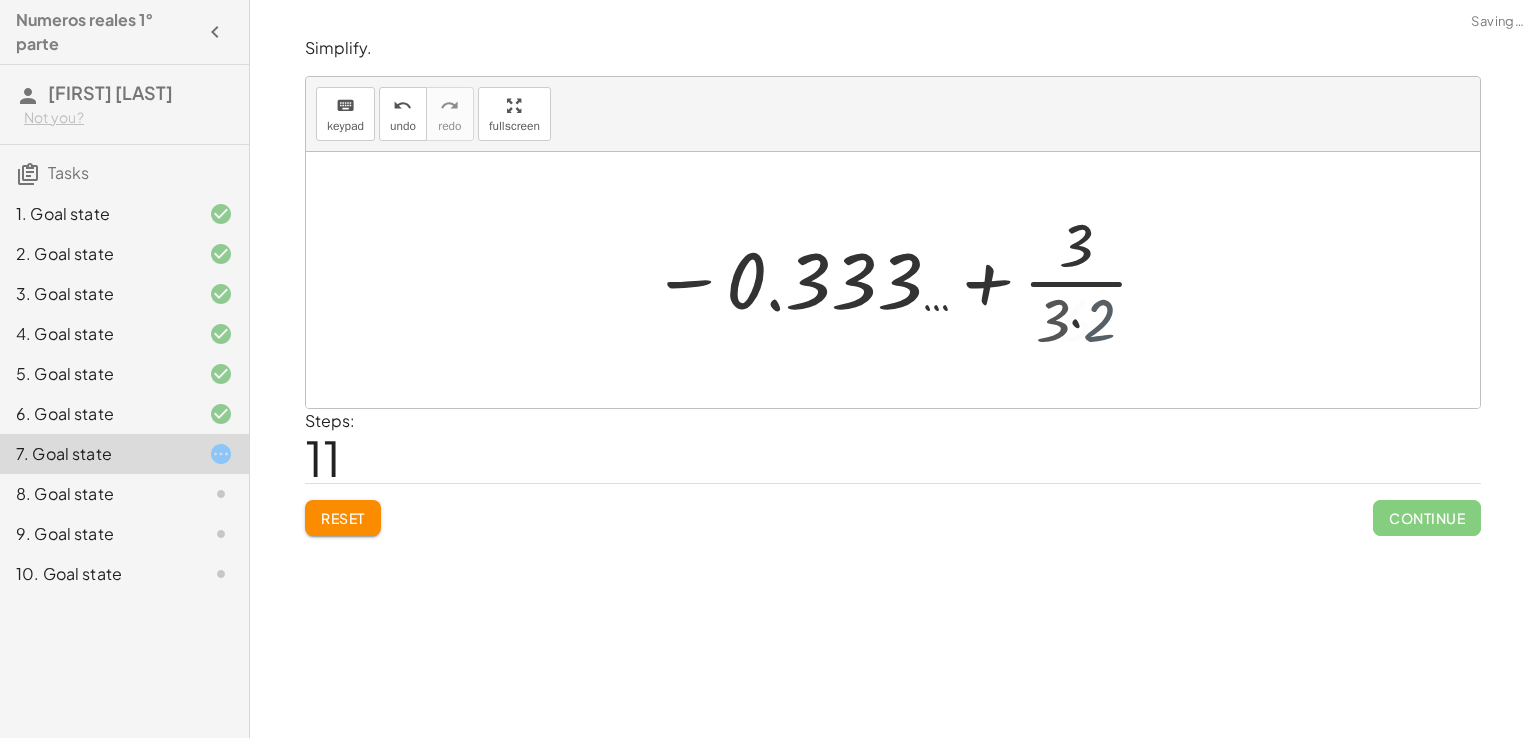 click at bounding box center [901, 280] 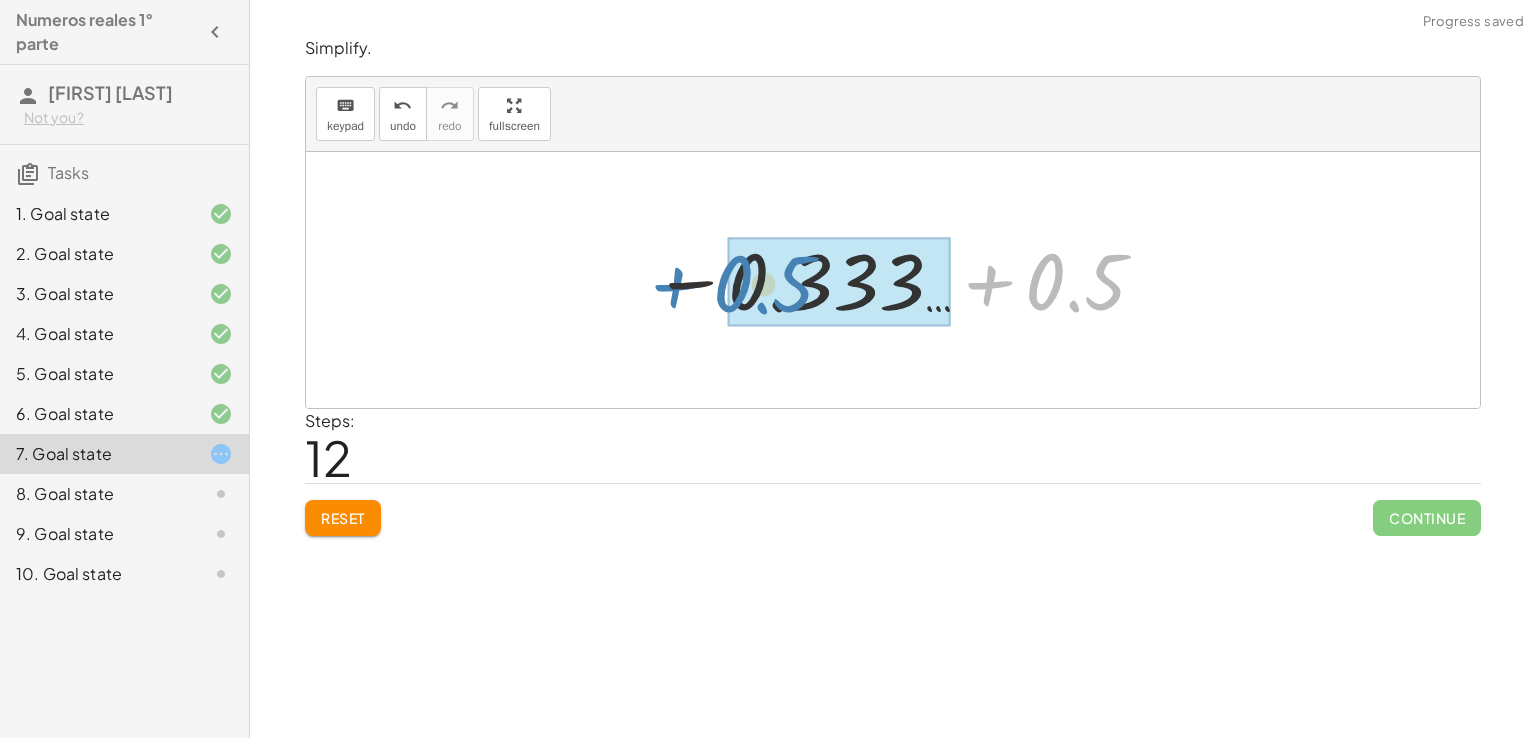 drag, startPoint x: 1028, startPoint y: 285, endPoint x: 716, endPoint y: 287, distance: 312.0064 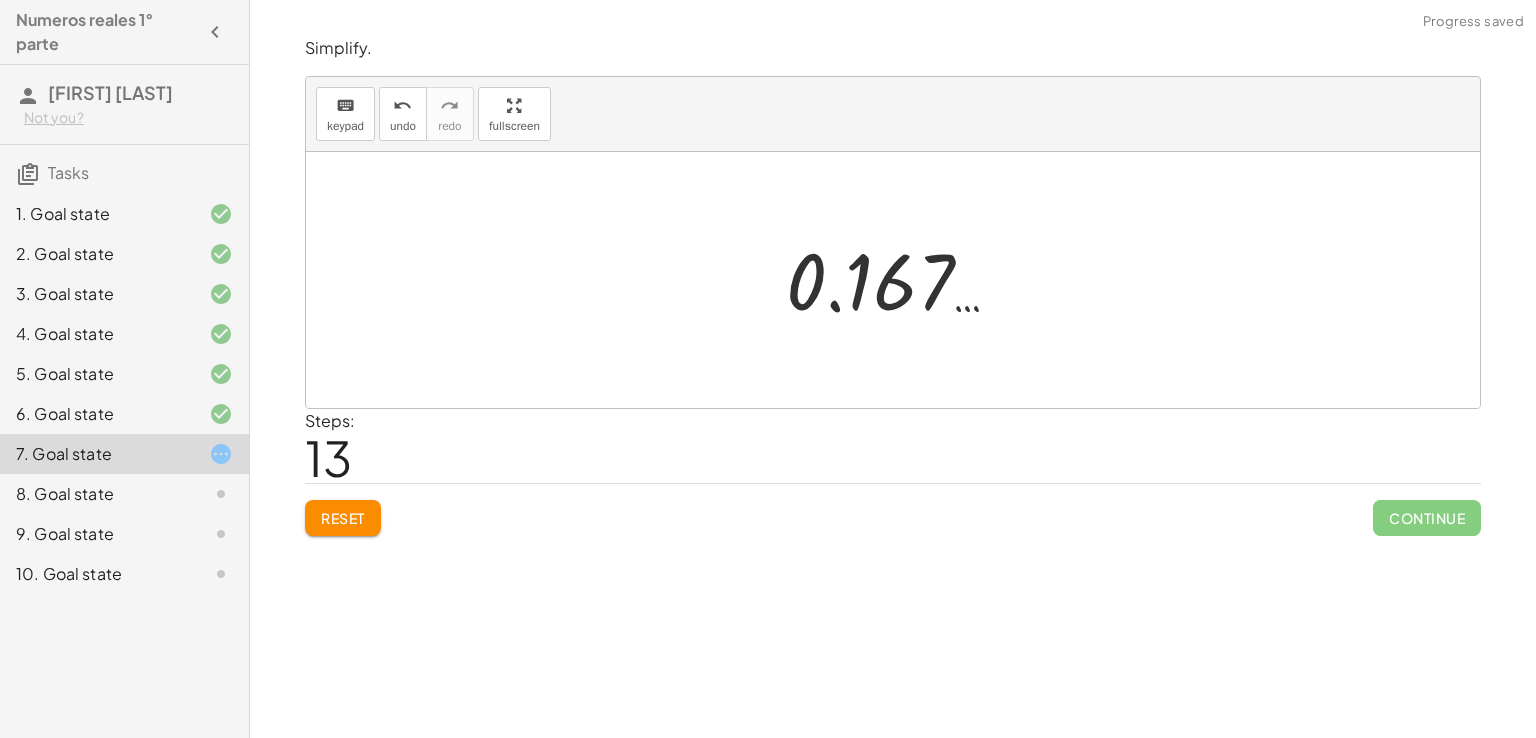click at bounding box center (901, 280) 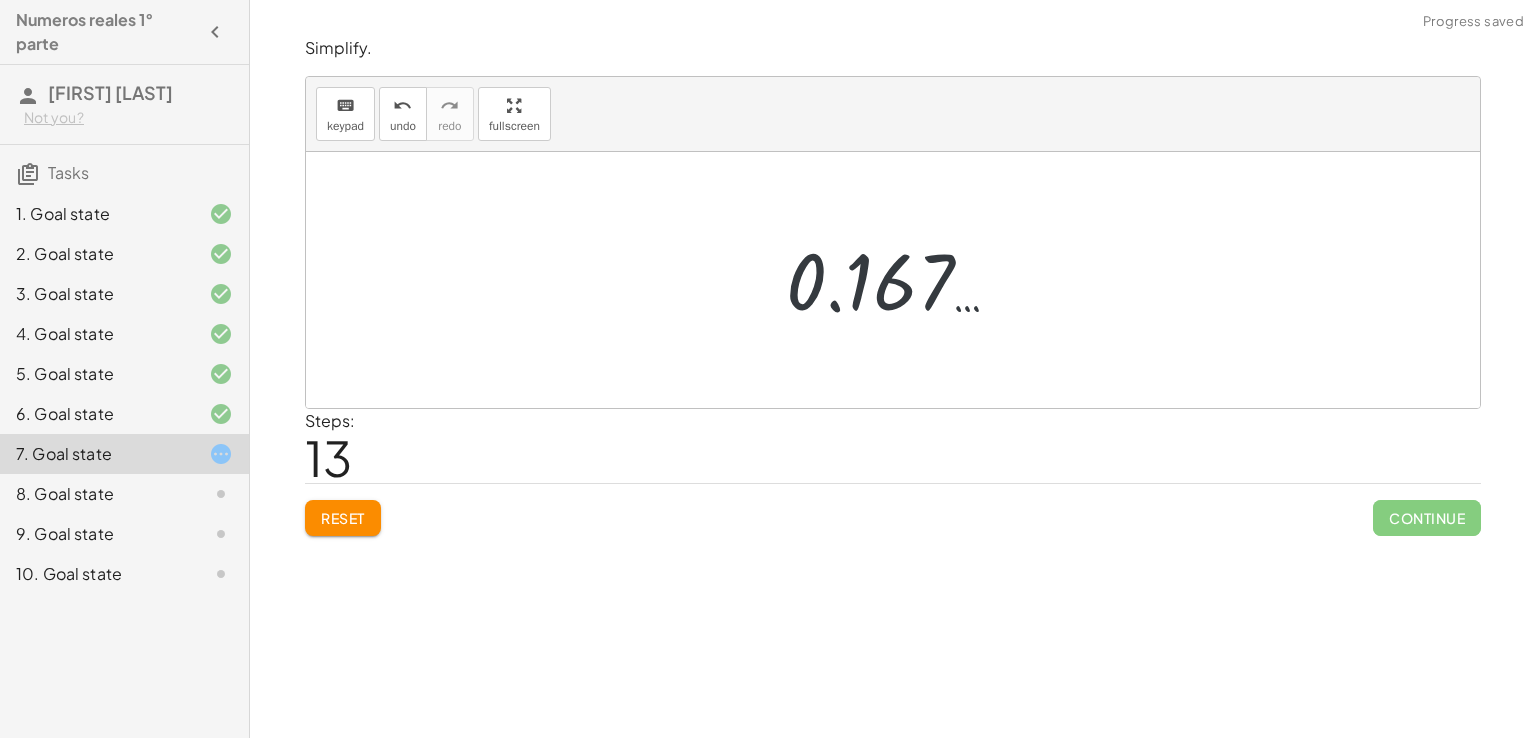 click at bounding box center (901, 280) 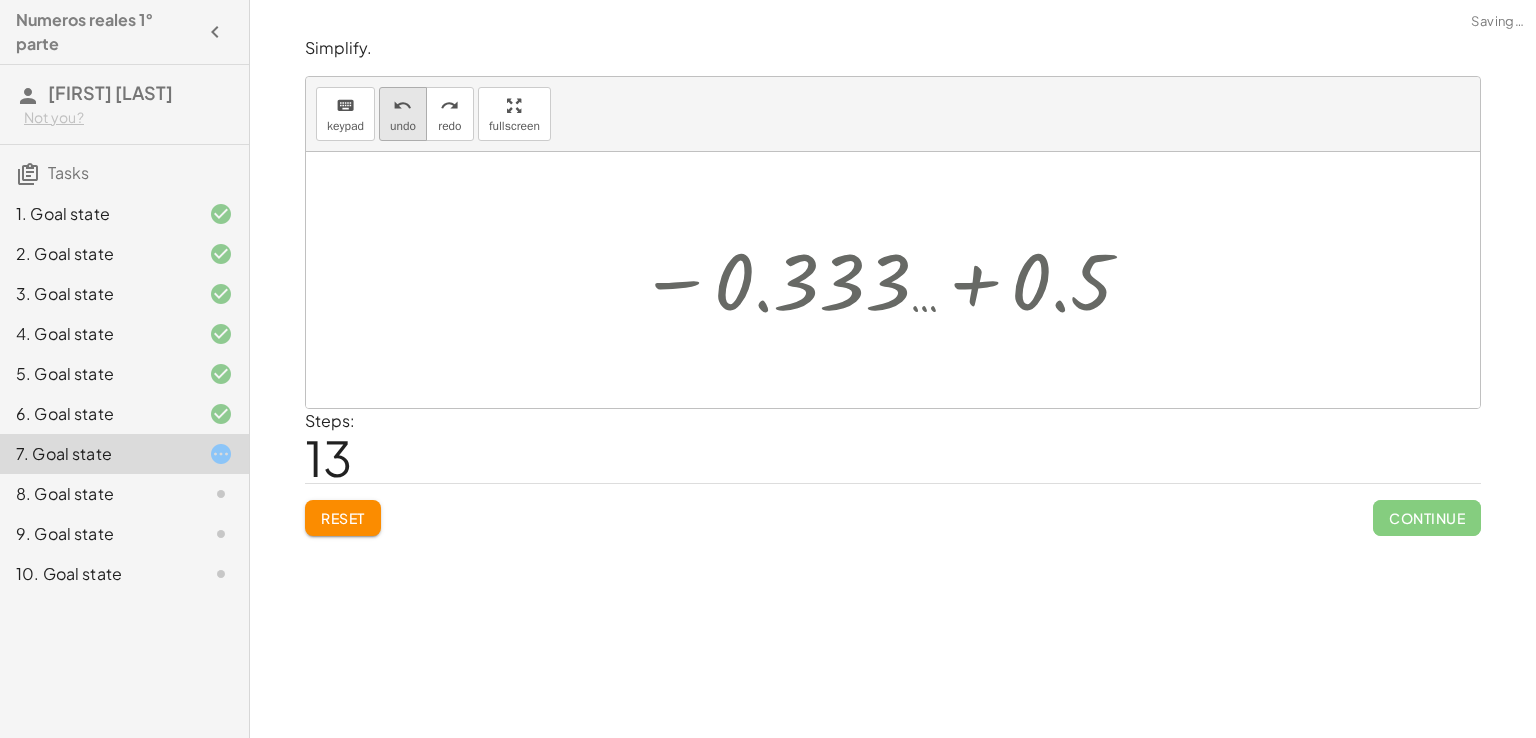 click on "undo" at bounding box center (403, 126) 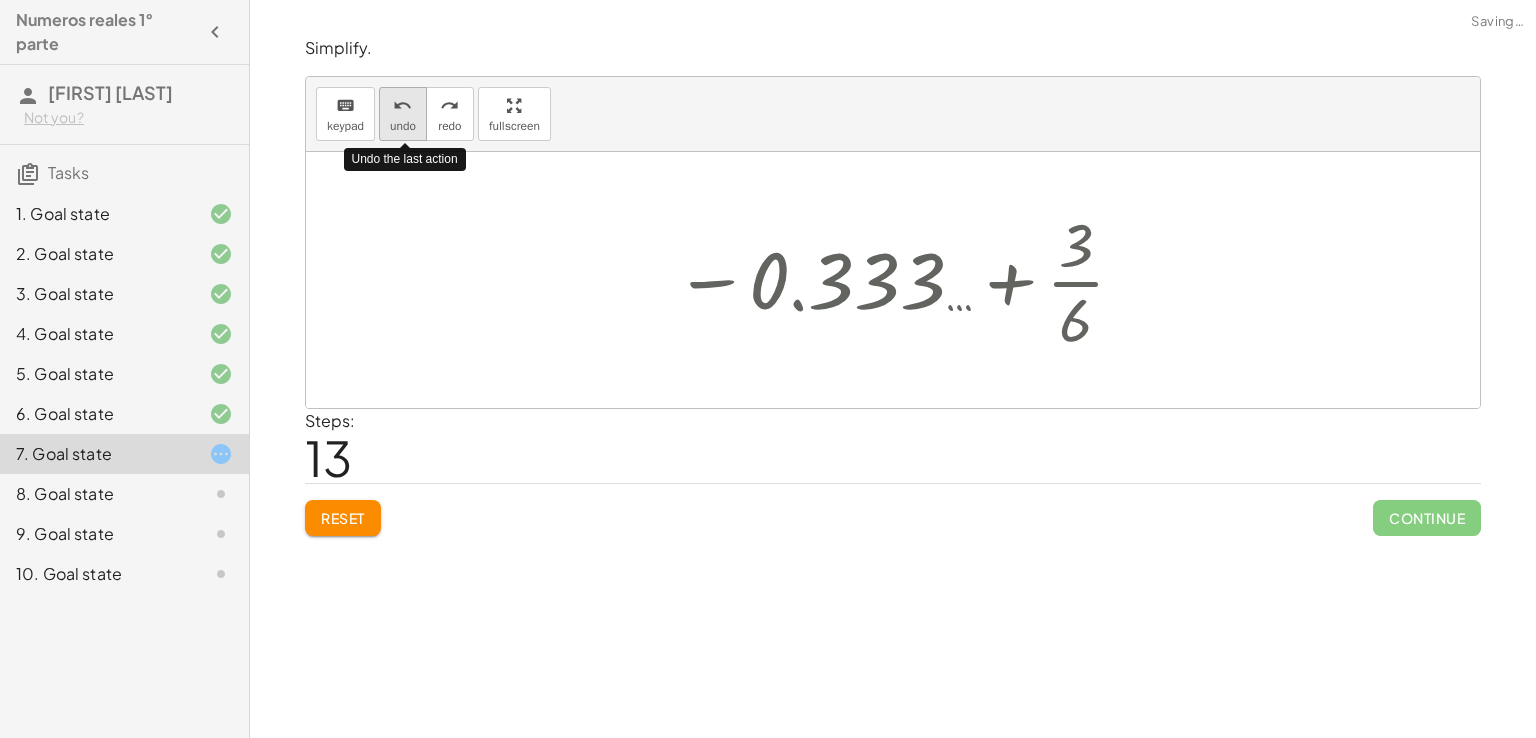 click on "undo" at bounding box center (403, 126) 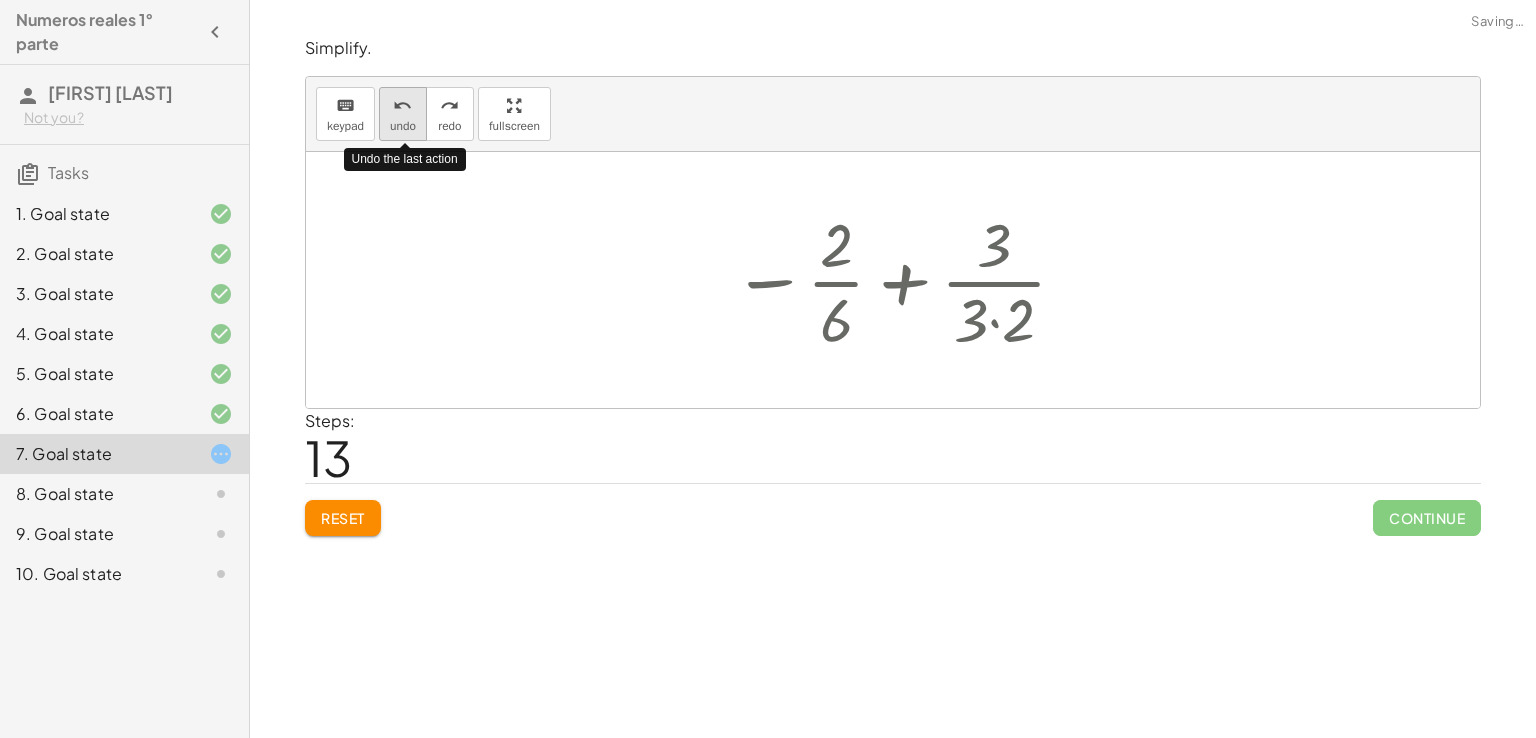click on "undo" at bounding box center (403, 126) 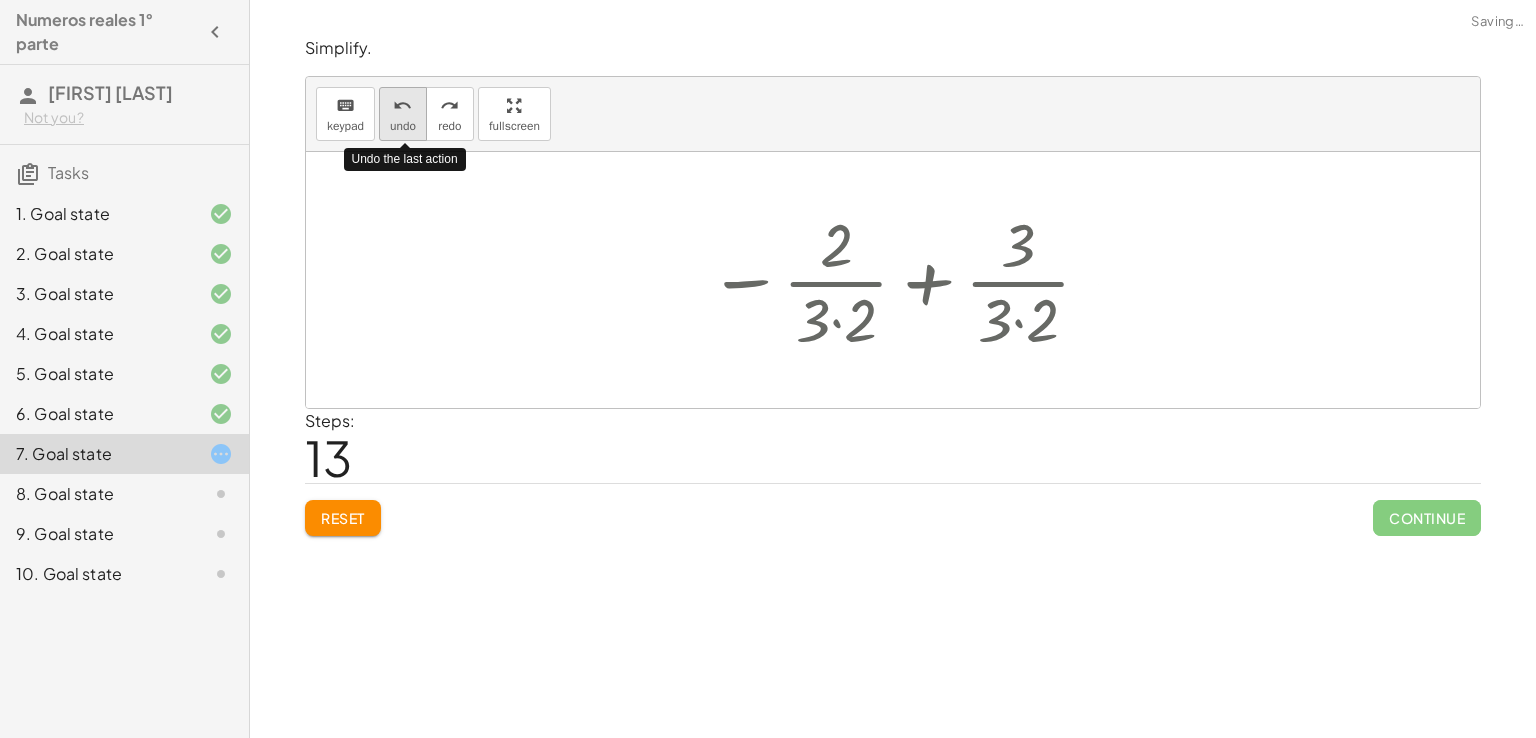click on "undo" at bounding box center (403, 126) 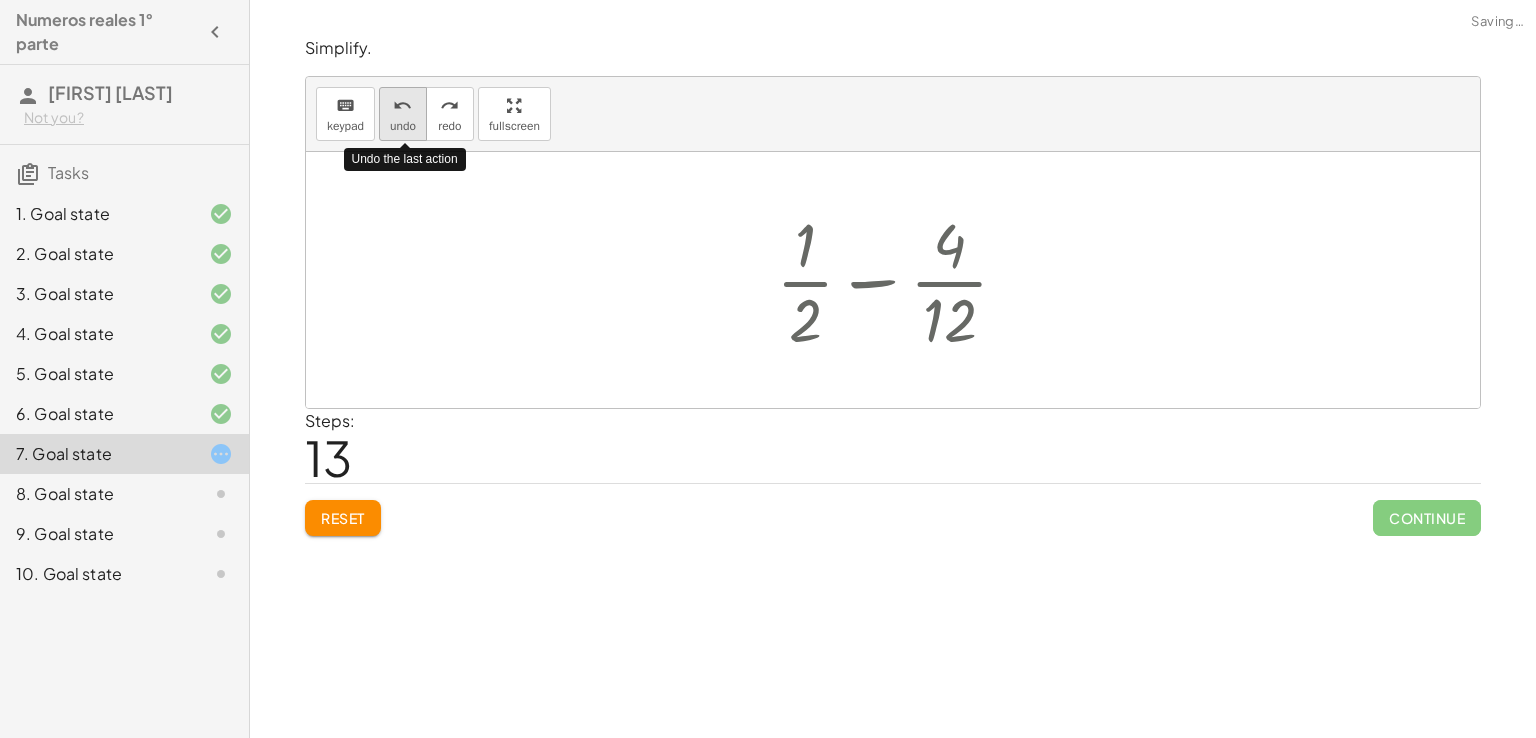 click on "undo" at bounding box center (403, 126) 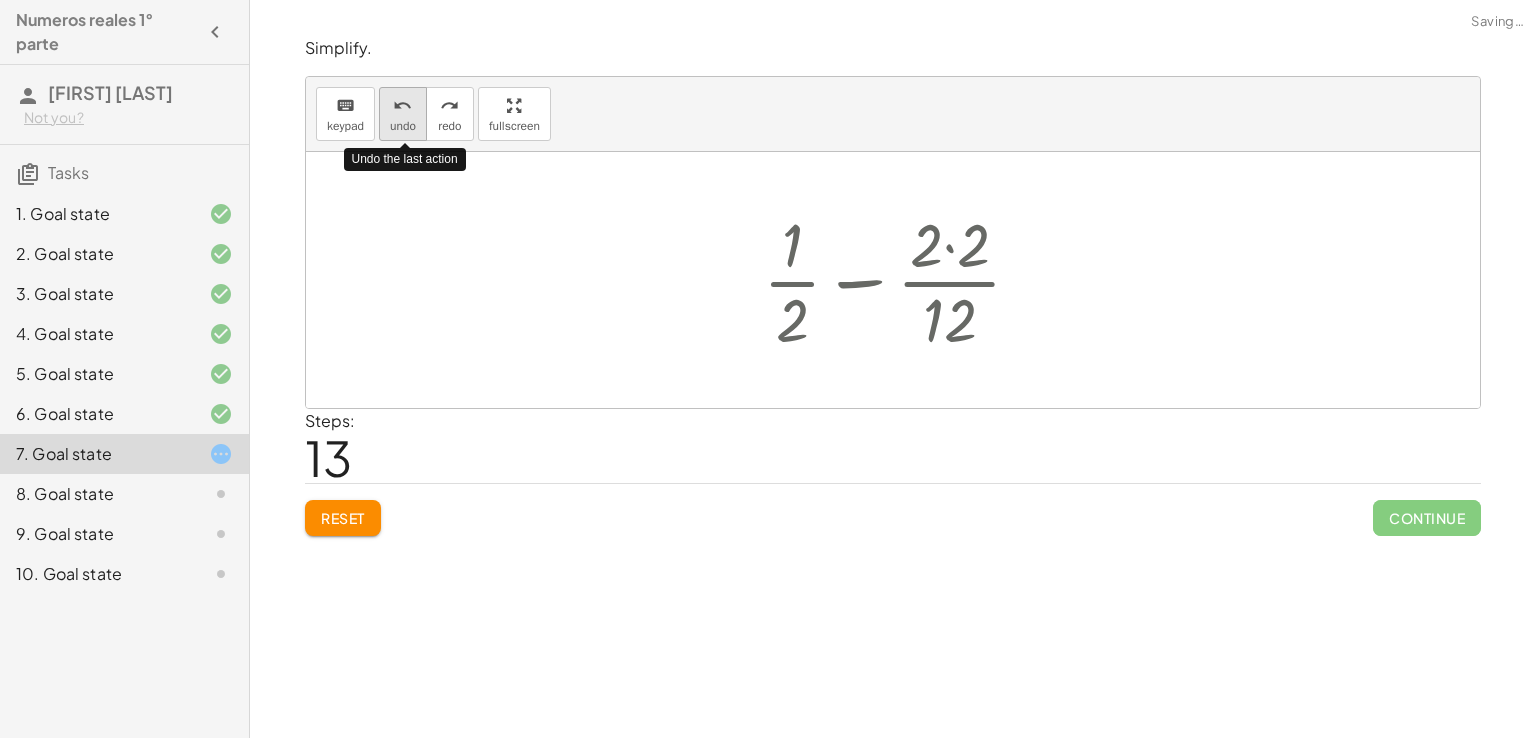 click on "undo" at bounding box center (403, 126) 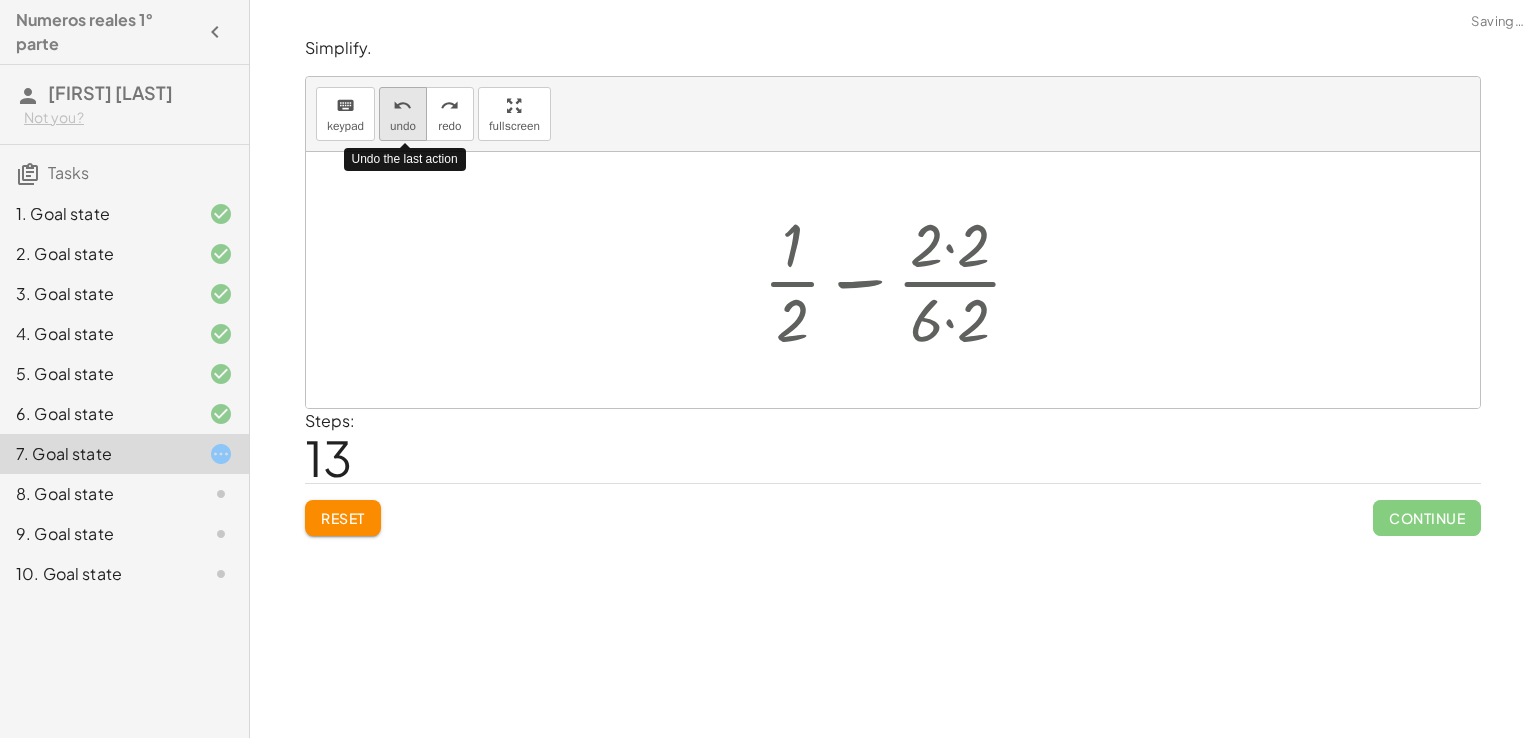 click on "undo" at bounding box center [403, 126] 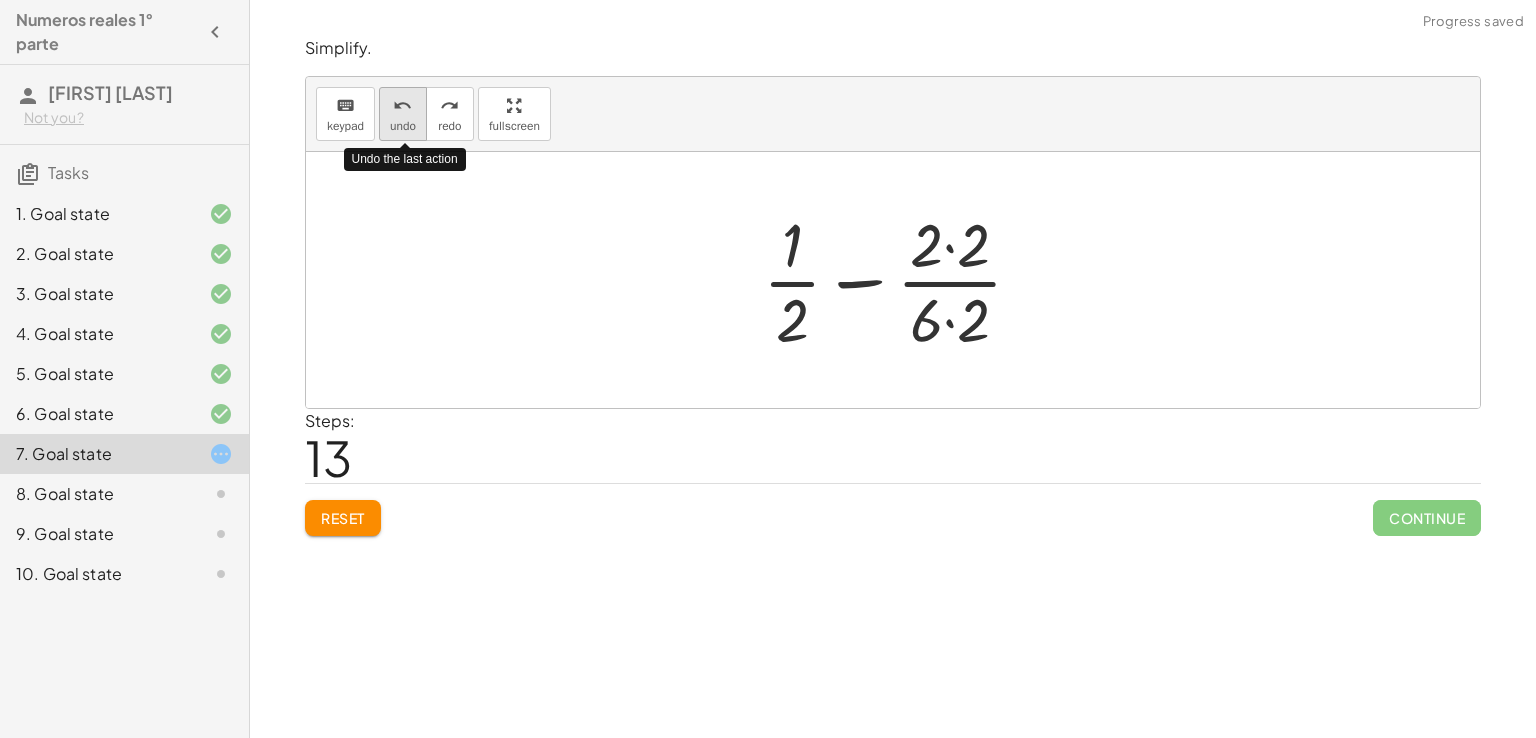 click on "undo" at bounding box center (403, 126) 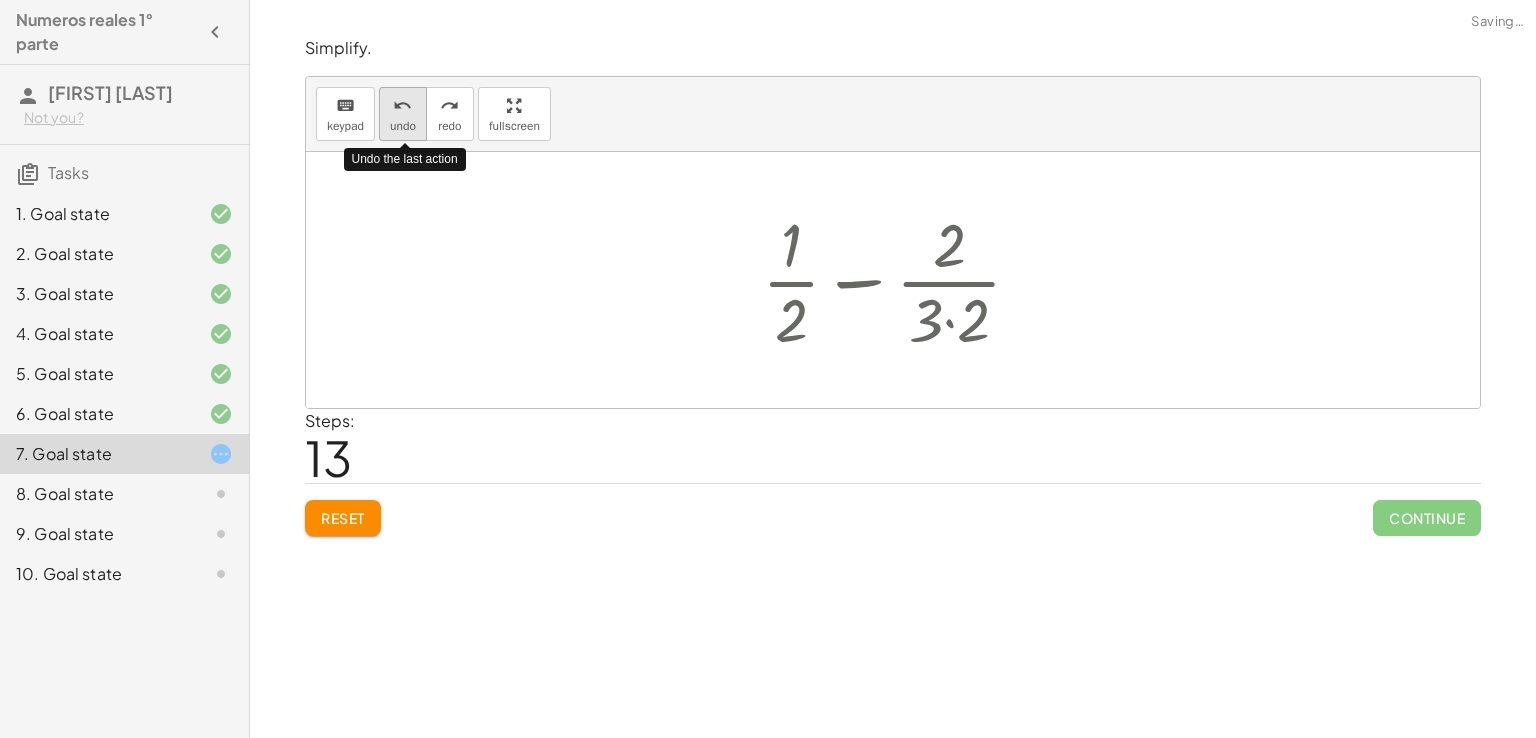 click on "undo" at bounding box center [403, 126] 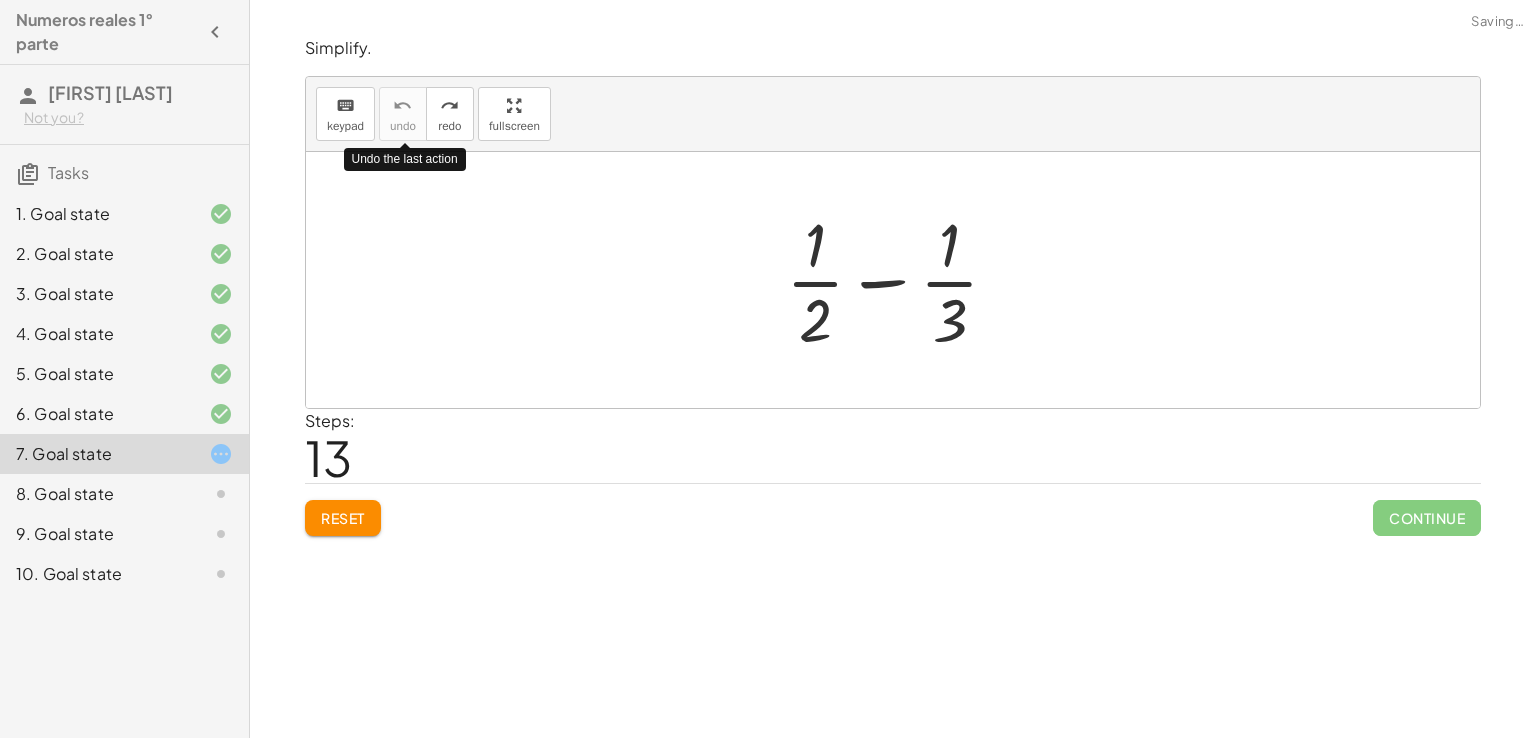 drag, startPoint x: 395, startPoint y: 117, endPoint x: 860, endPoint y: 356, distance: 522.825 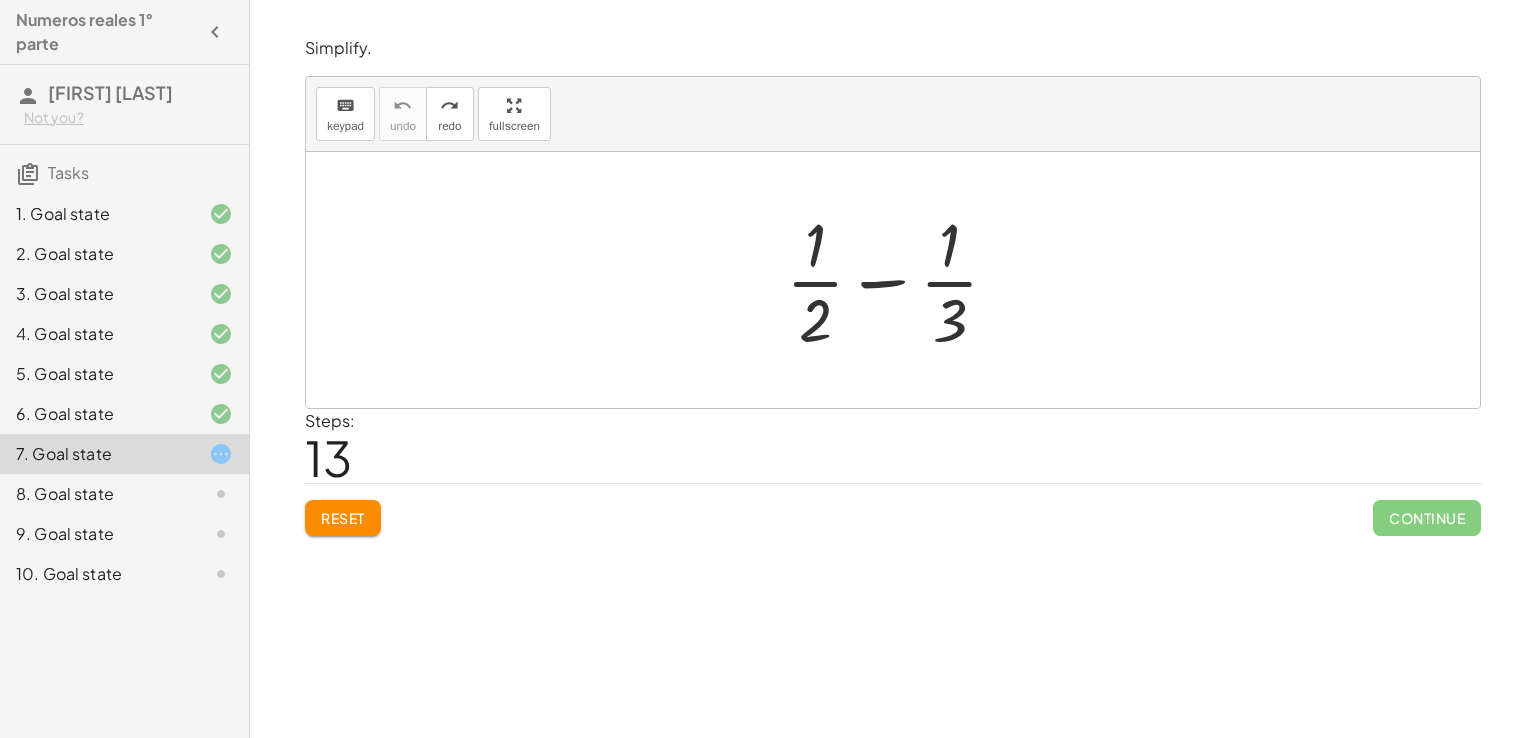 click at bounding box center [900, 280] 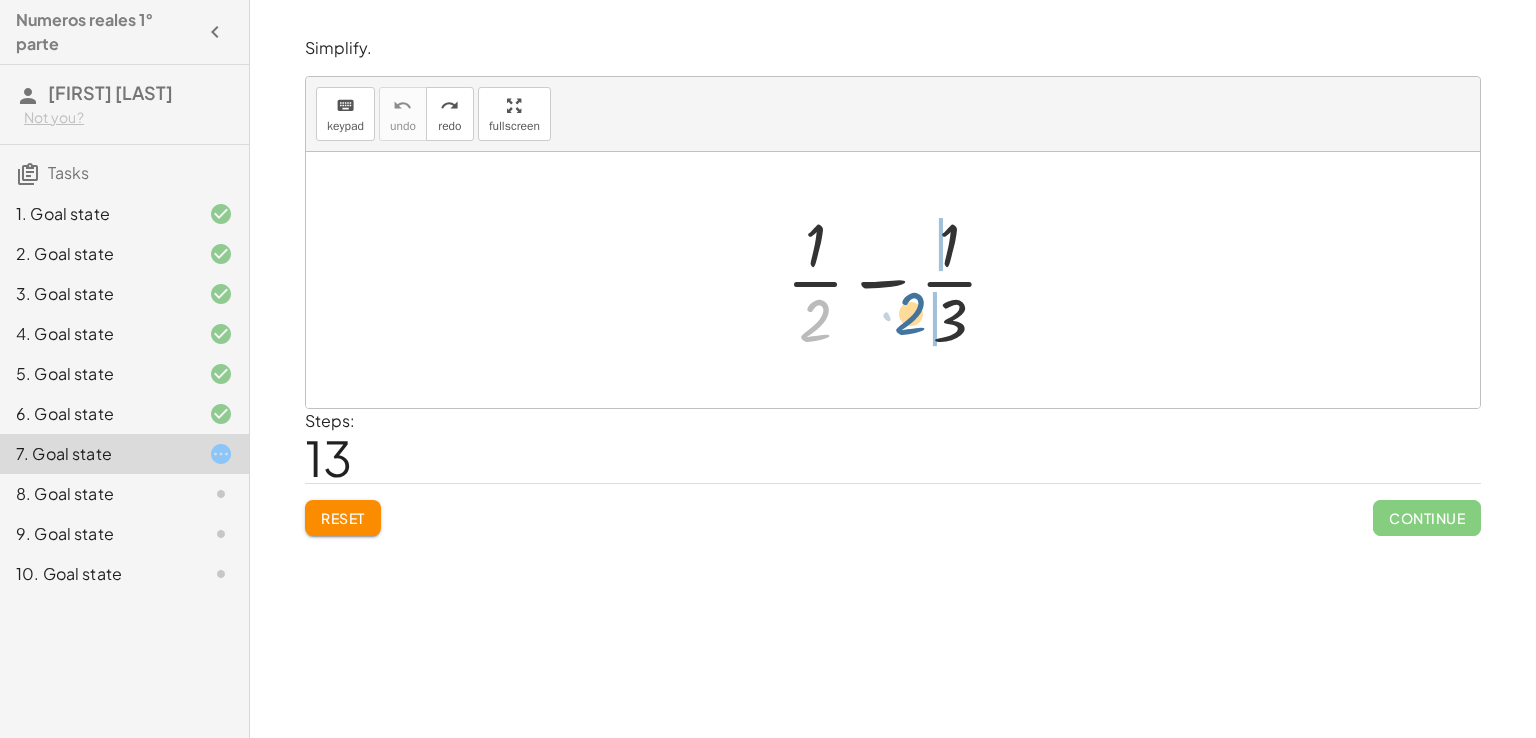 drag, startPoint x: 837, startPoint y: 337, endPoint x: 989, endPoint y: 333, distance: 152.05263 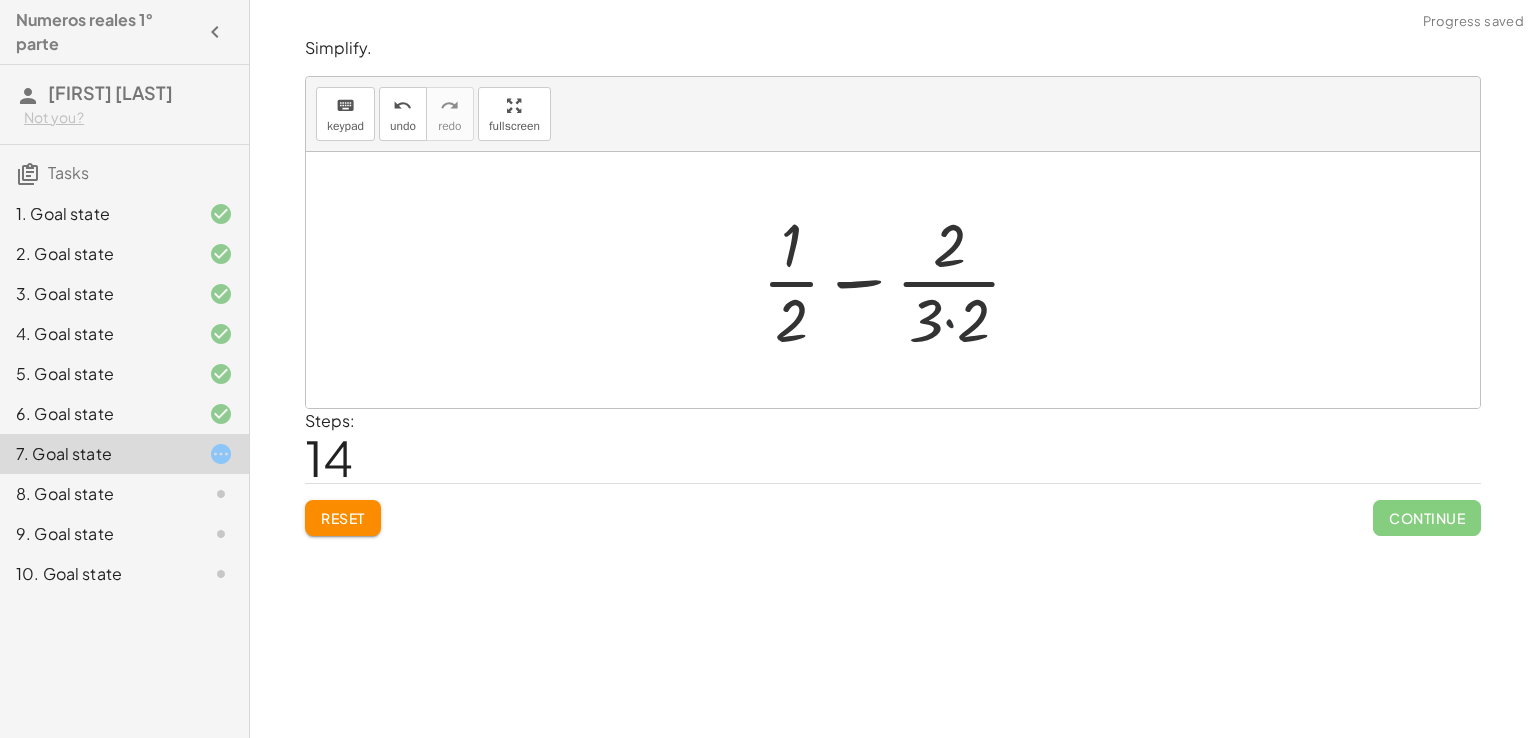 click at bounding box center (900, 280) 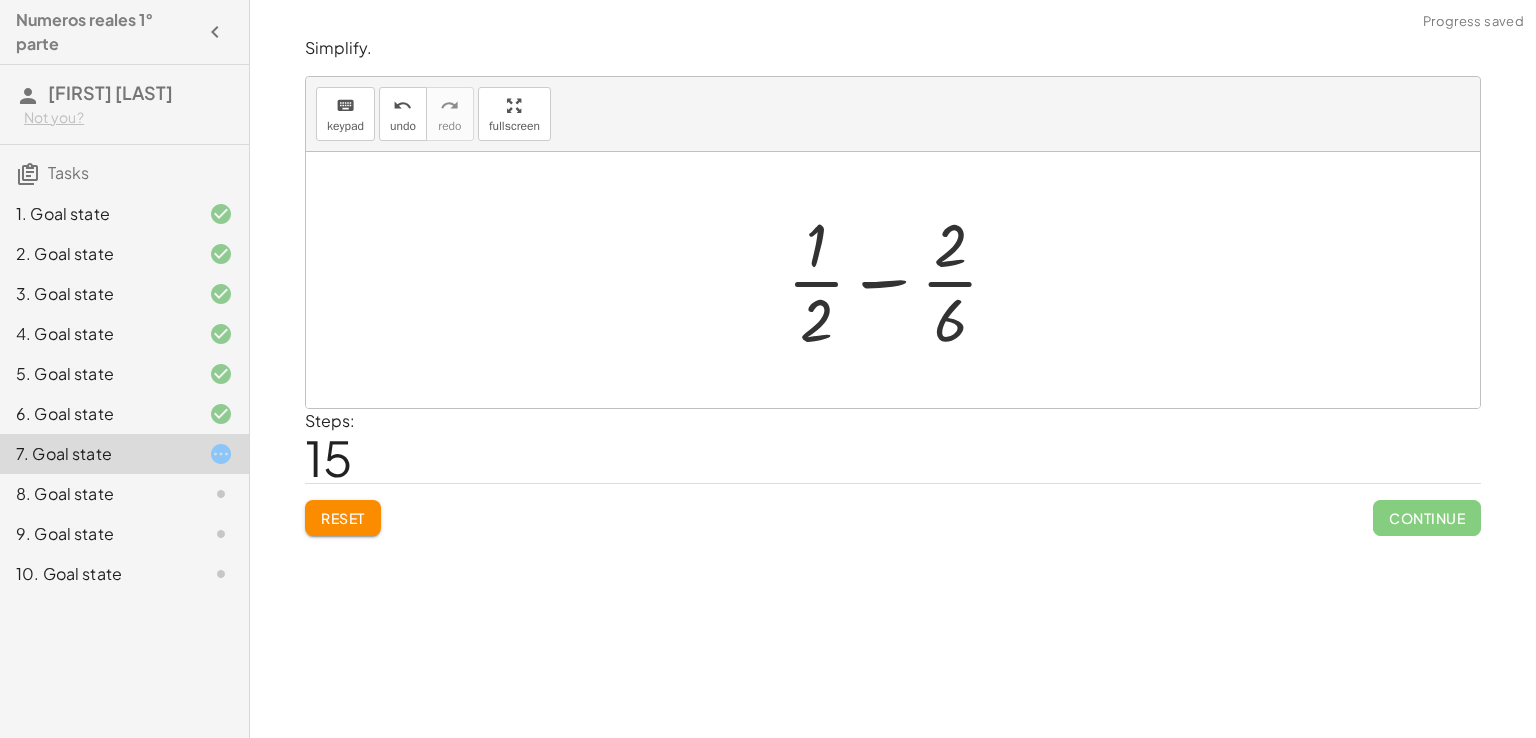 click at bounding box center [901, 280] 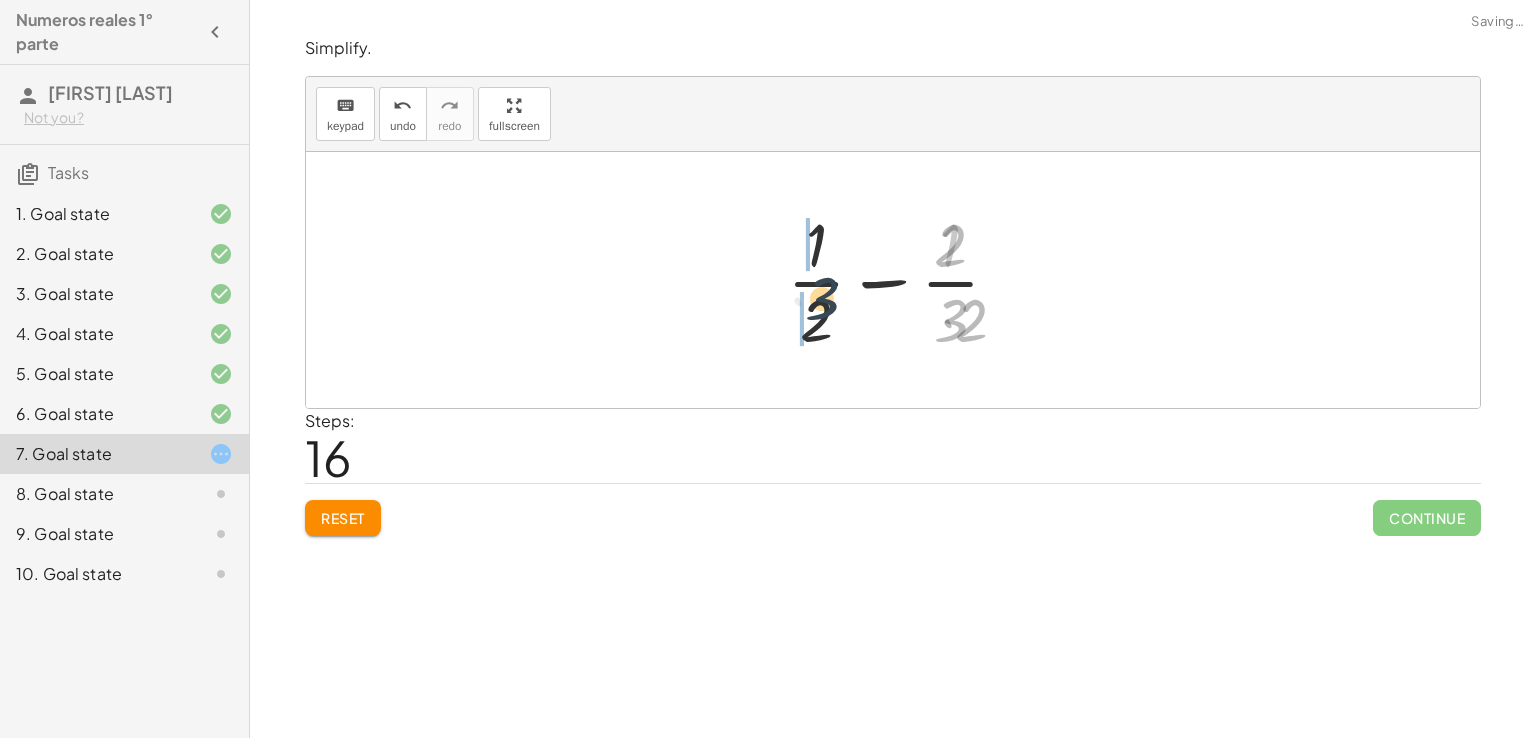 drag, startPoint x: 944, startPoint y: 310, endPoint x: 800, endPoint y: 292, distance: 145.12064 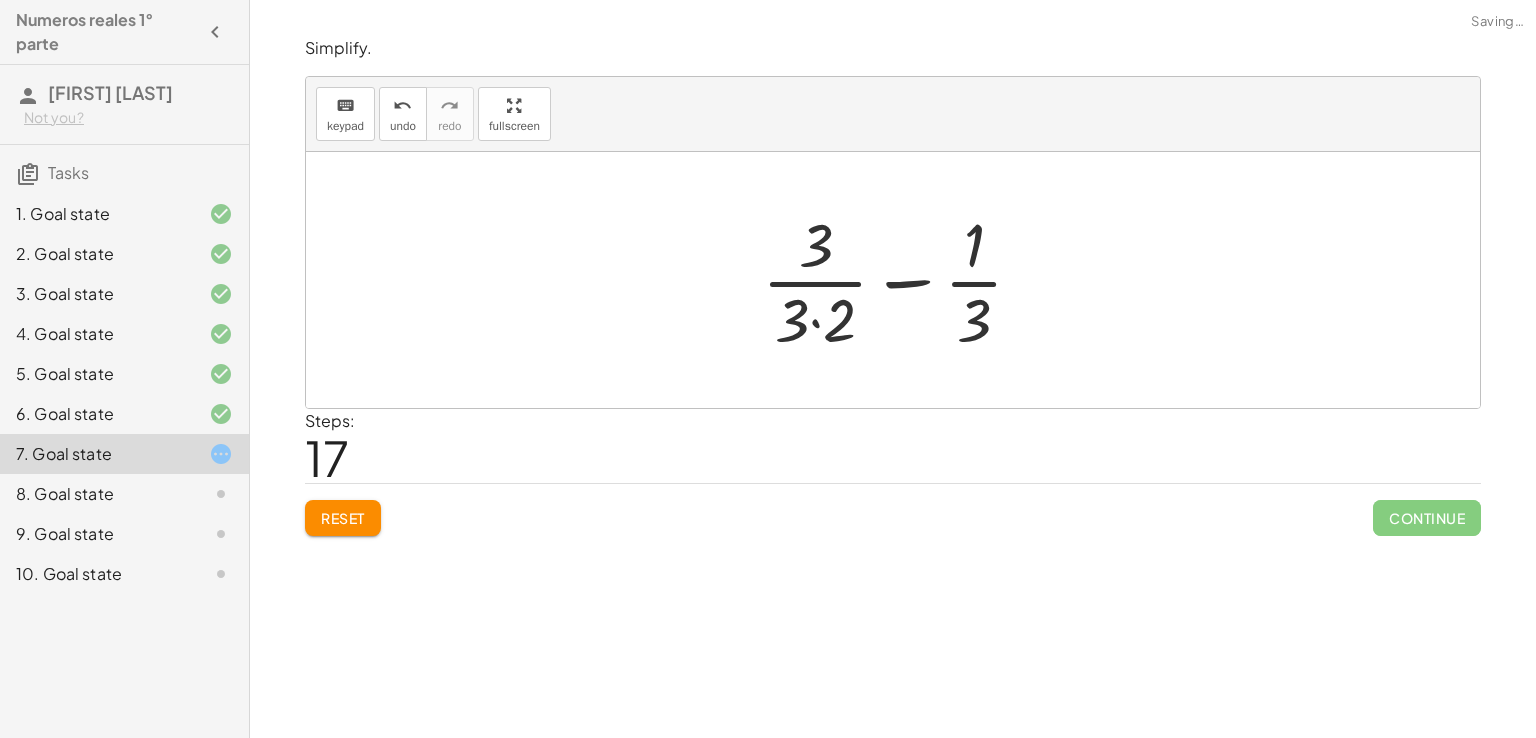 click at bounding box center [900, 280] 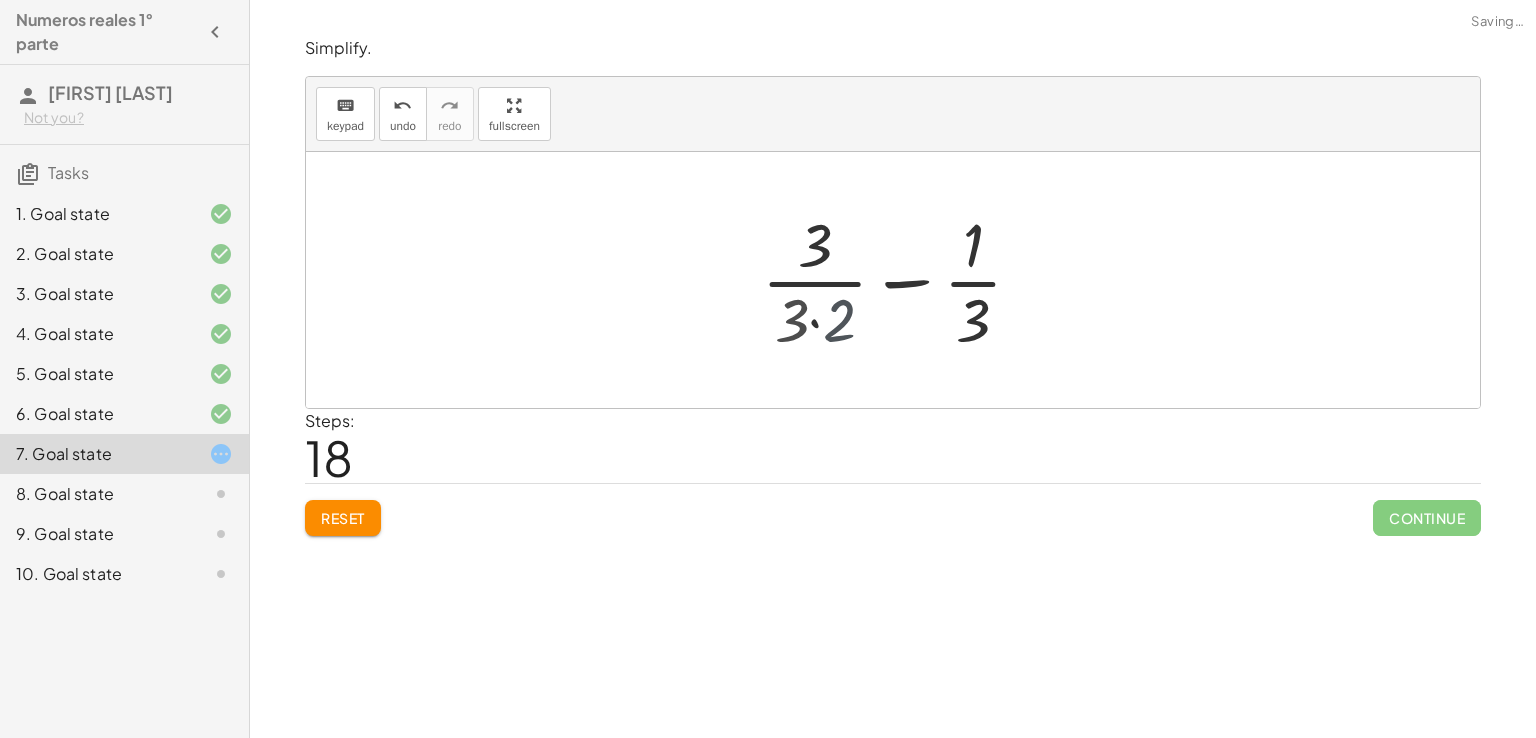 click at bounding box center [900, 280] 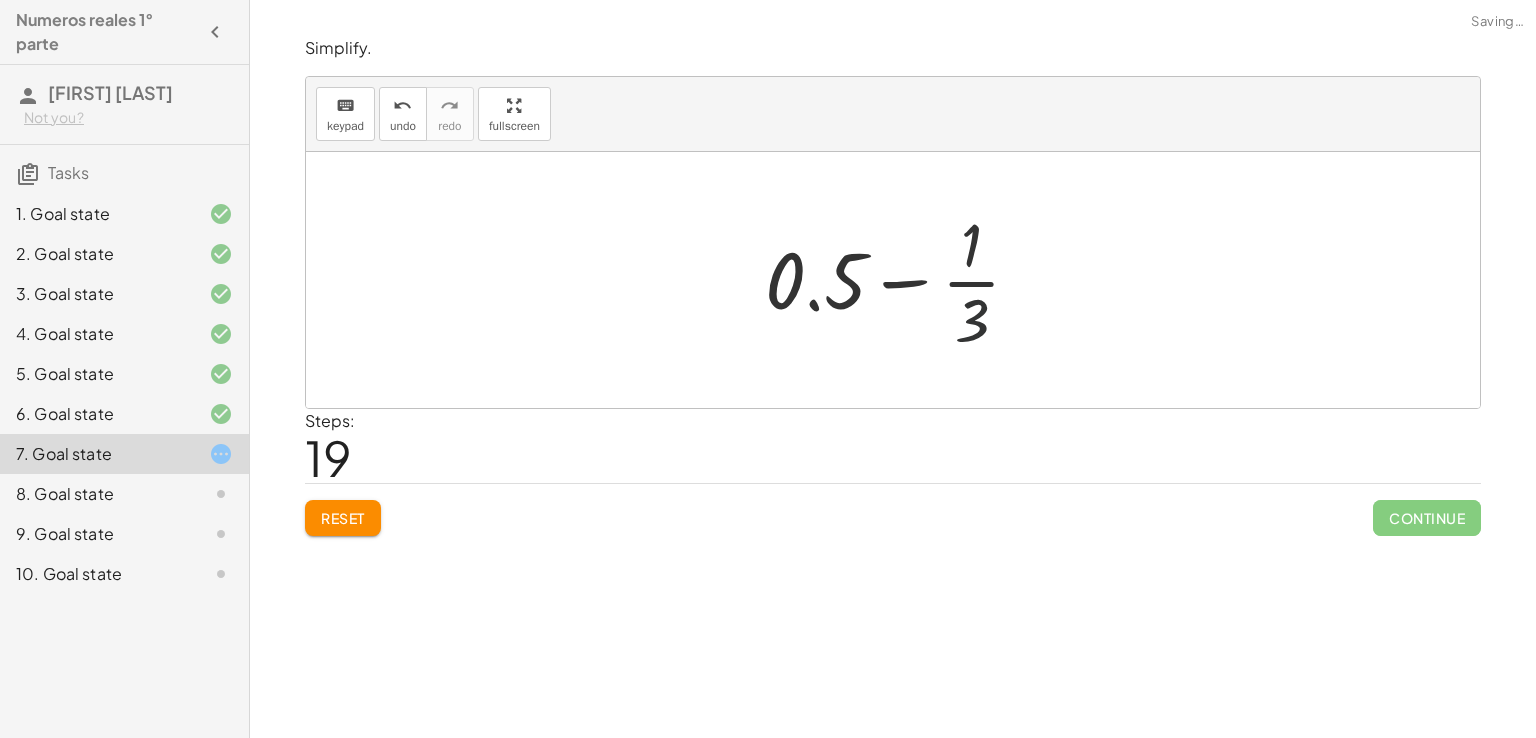 click at bounding box center [901, 280] 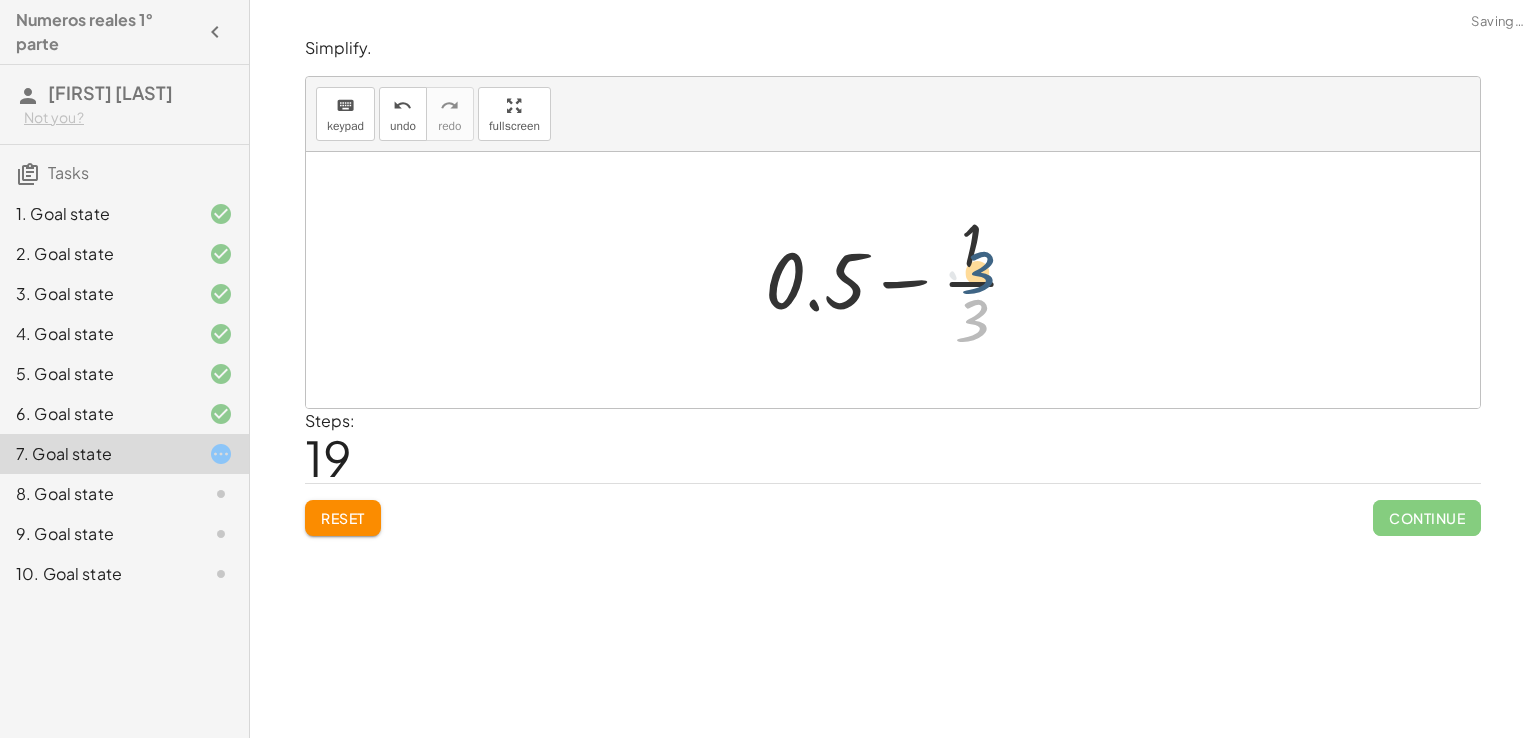 drag, startPoint x: 972, startPoint y: 308, endPoint x: 973, endPoint y: 249, distance: 59.008472 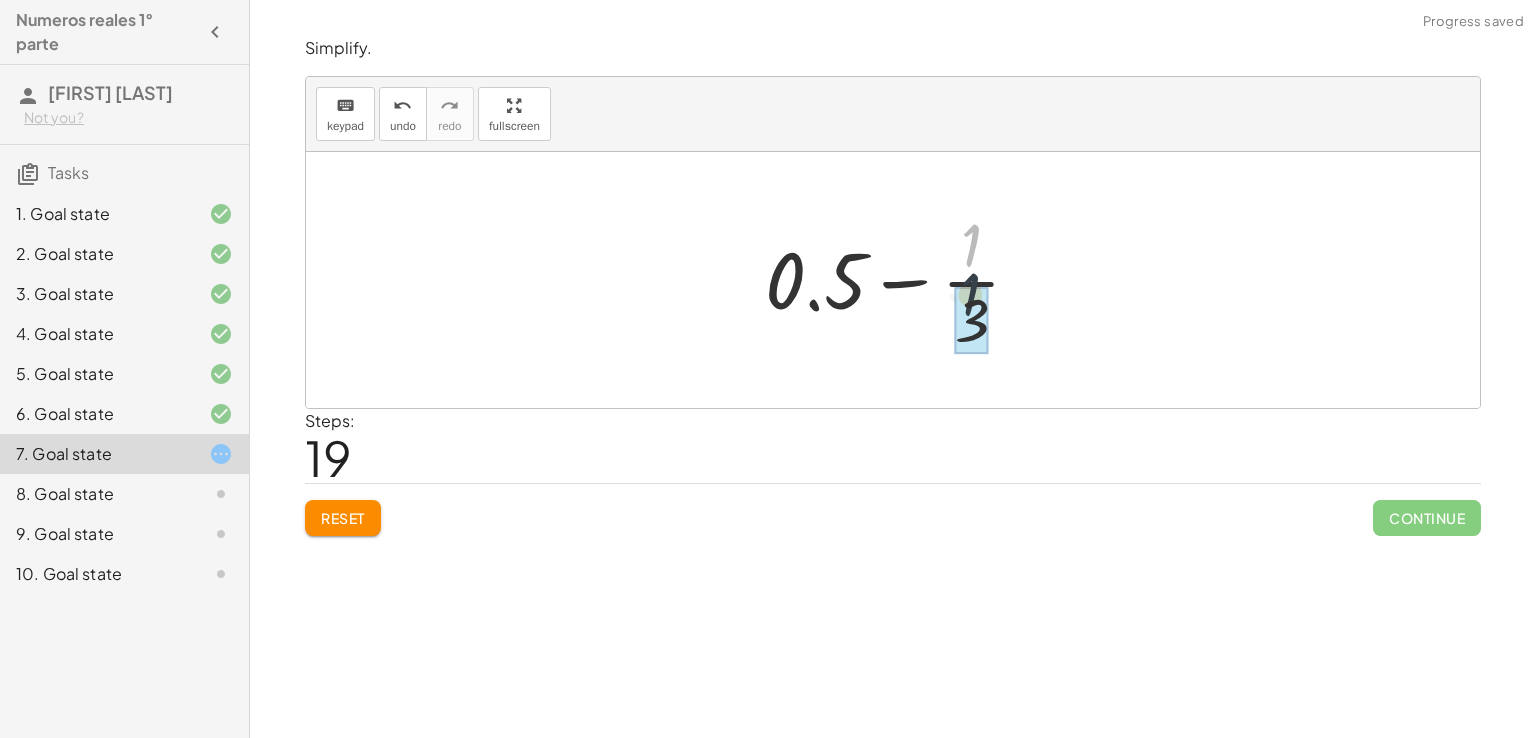 drag, startPoint x: 969, startPoint y: 236, endPoint x: 972, endPoint y: 321, distance: 85.052925 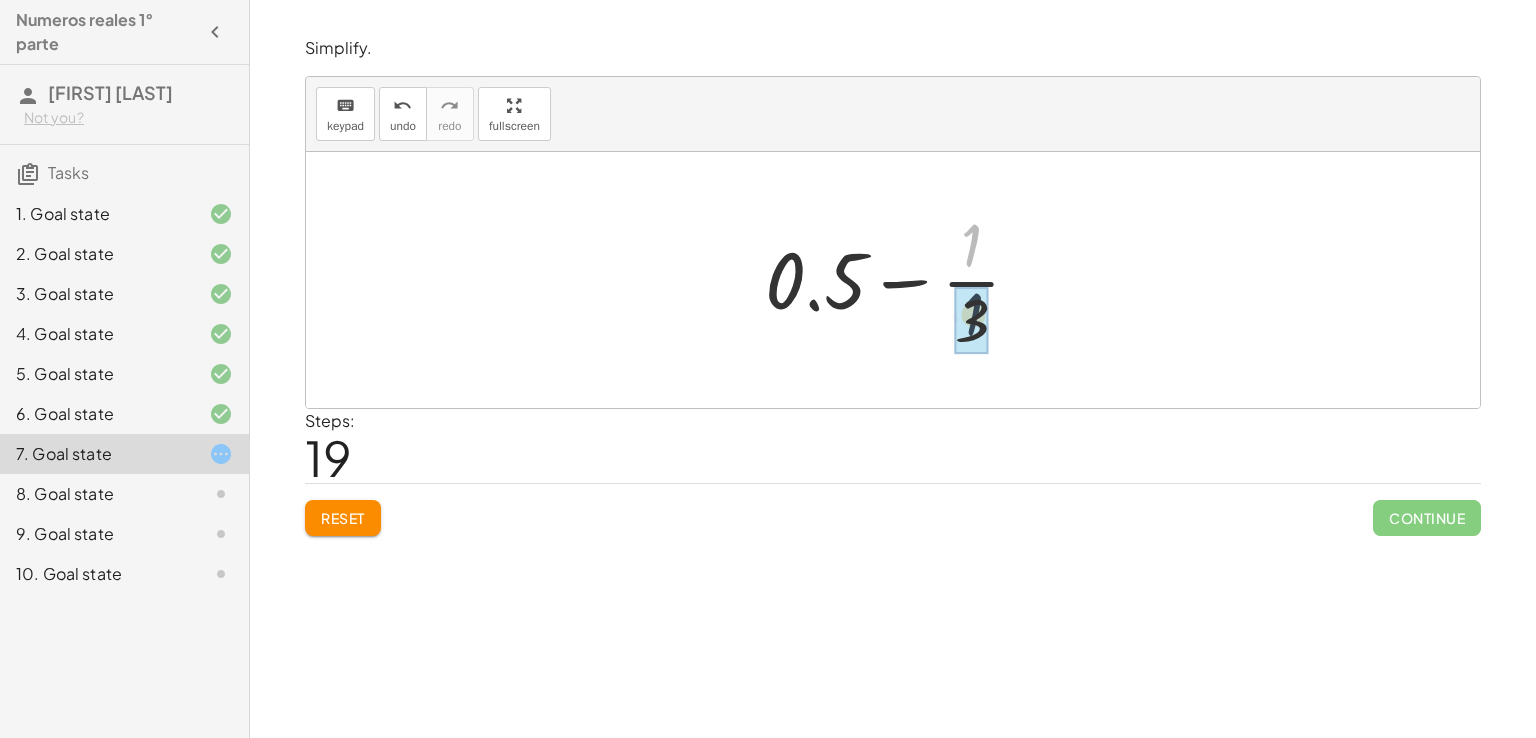drag, startPoint x: 972, startPoint y: 237, endPoint x: 974, endPoint y: 345, distance: 108.01852 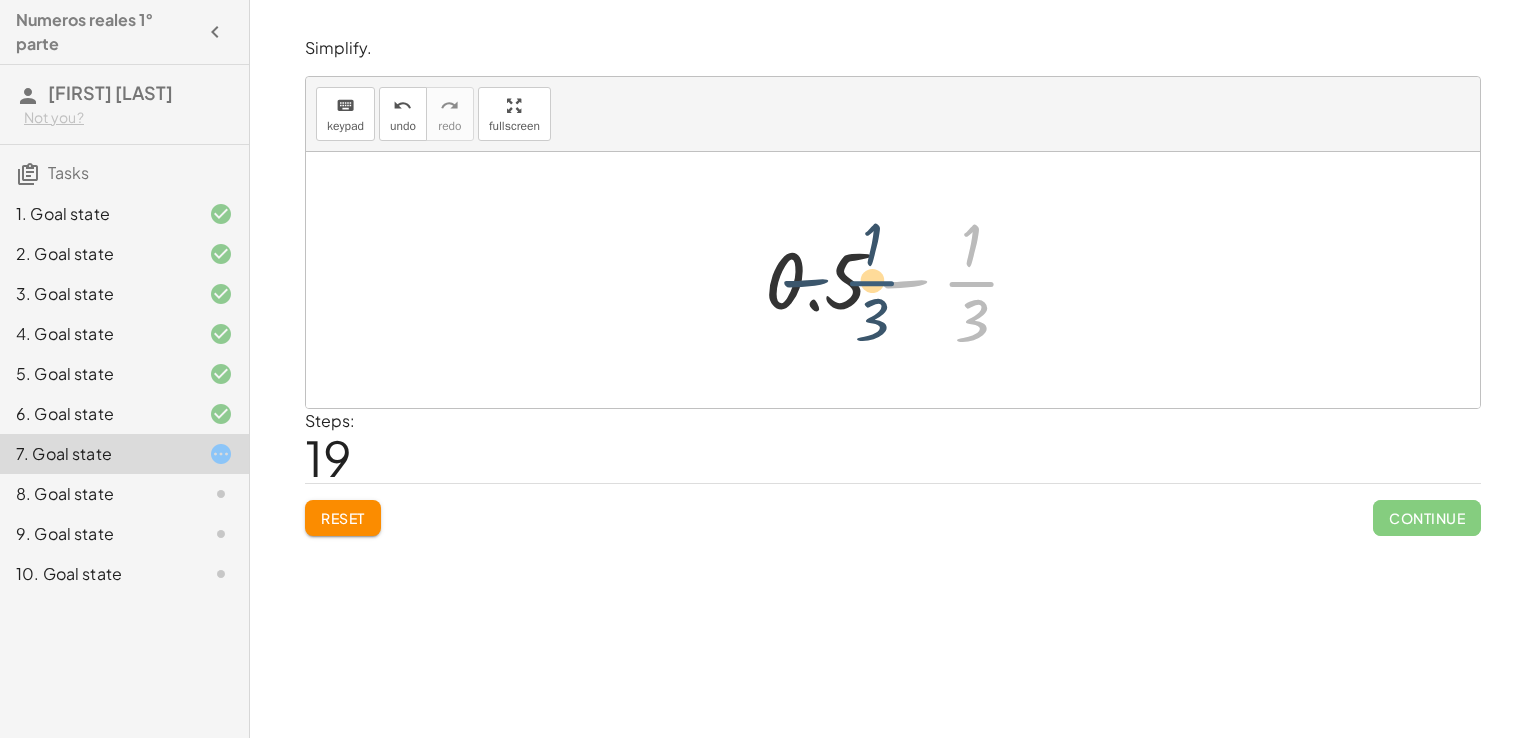 drag, startPoint x: 972, startPoint y: 296, endPoint x: 777, endPoint y: 295, distance: 195.00256 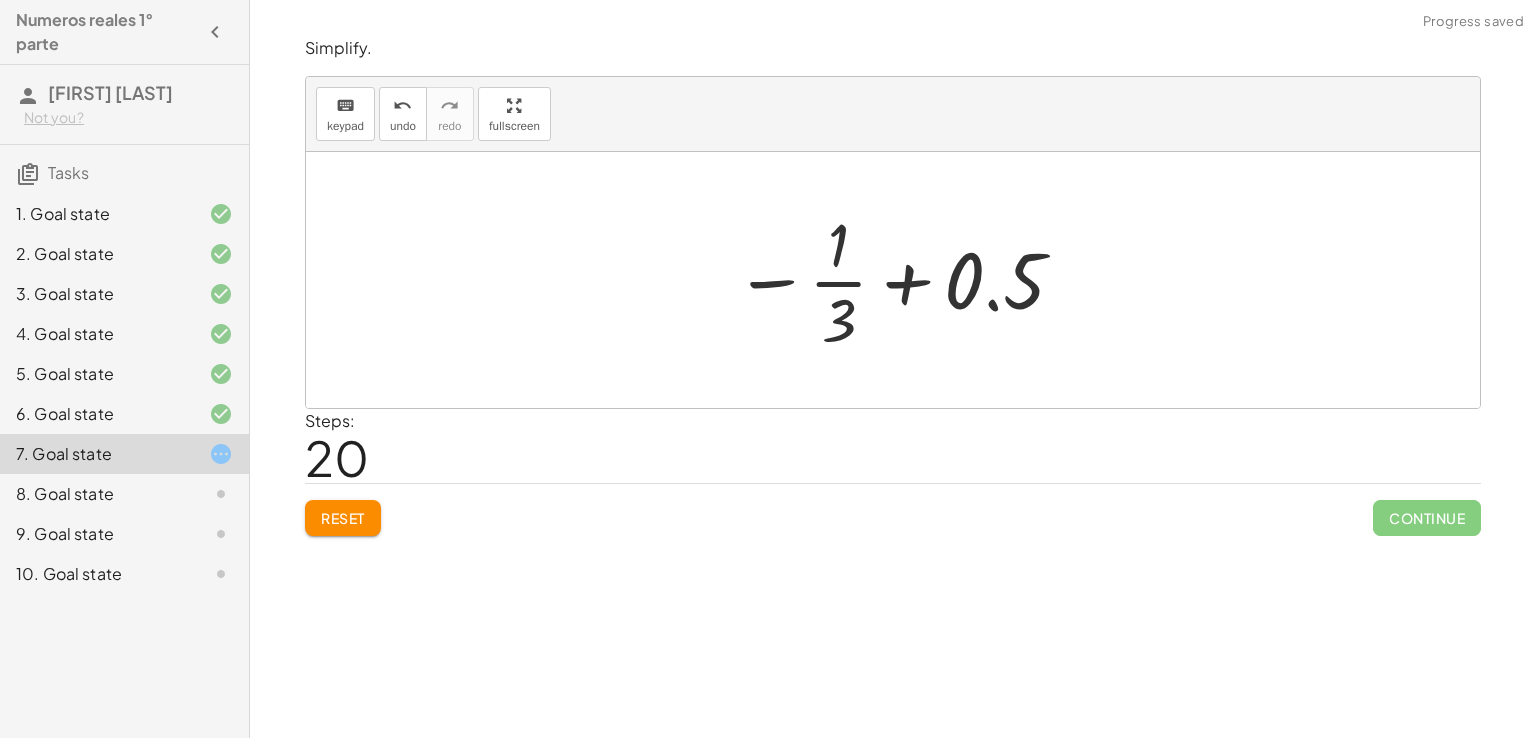 click at bounding box center (900, 280) 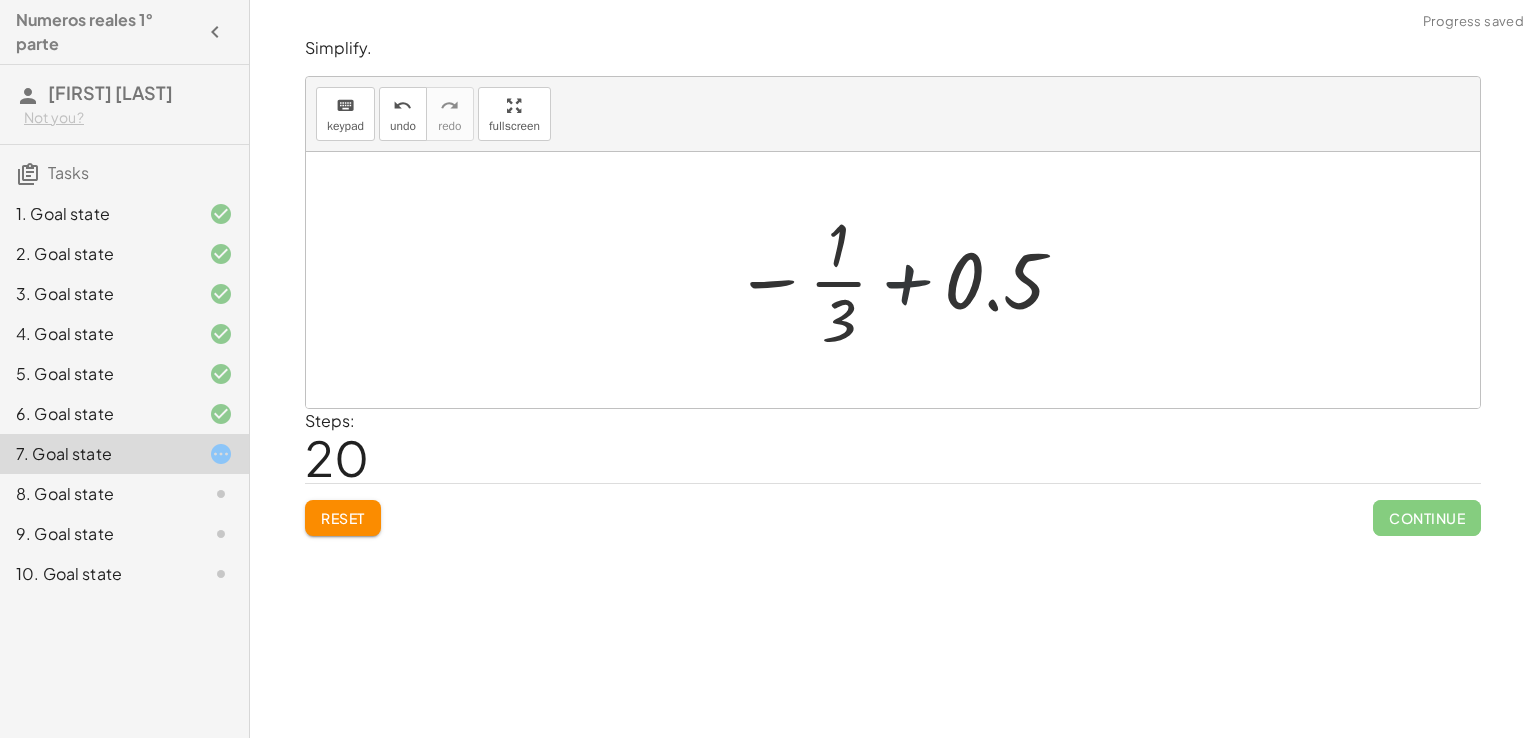 click at bounding box center [900, 280] 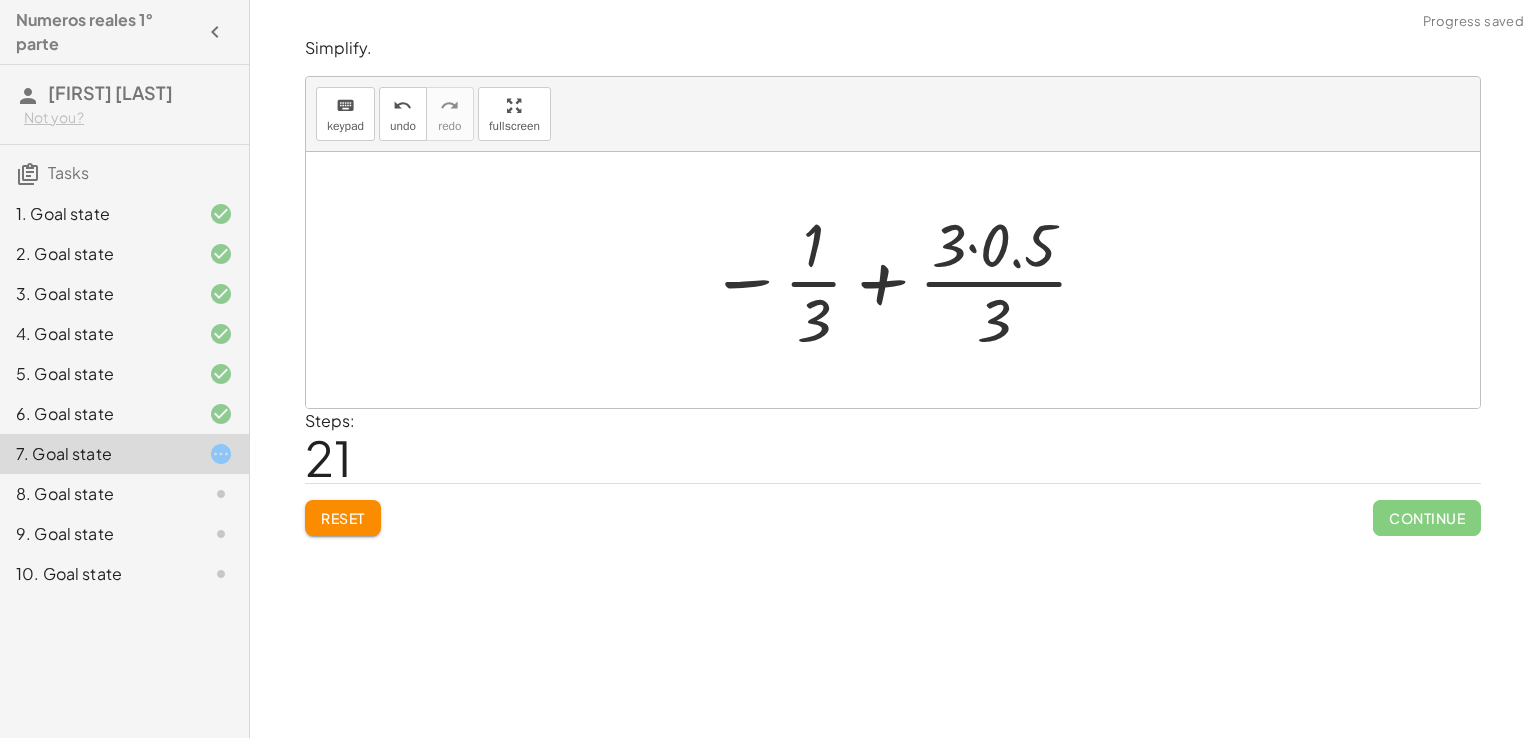click at bounding box center (900, 280) 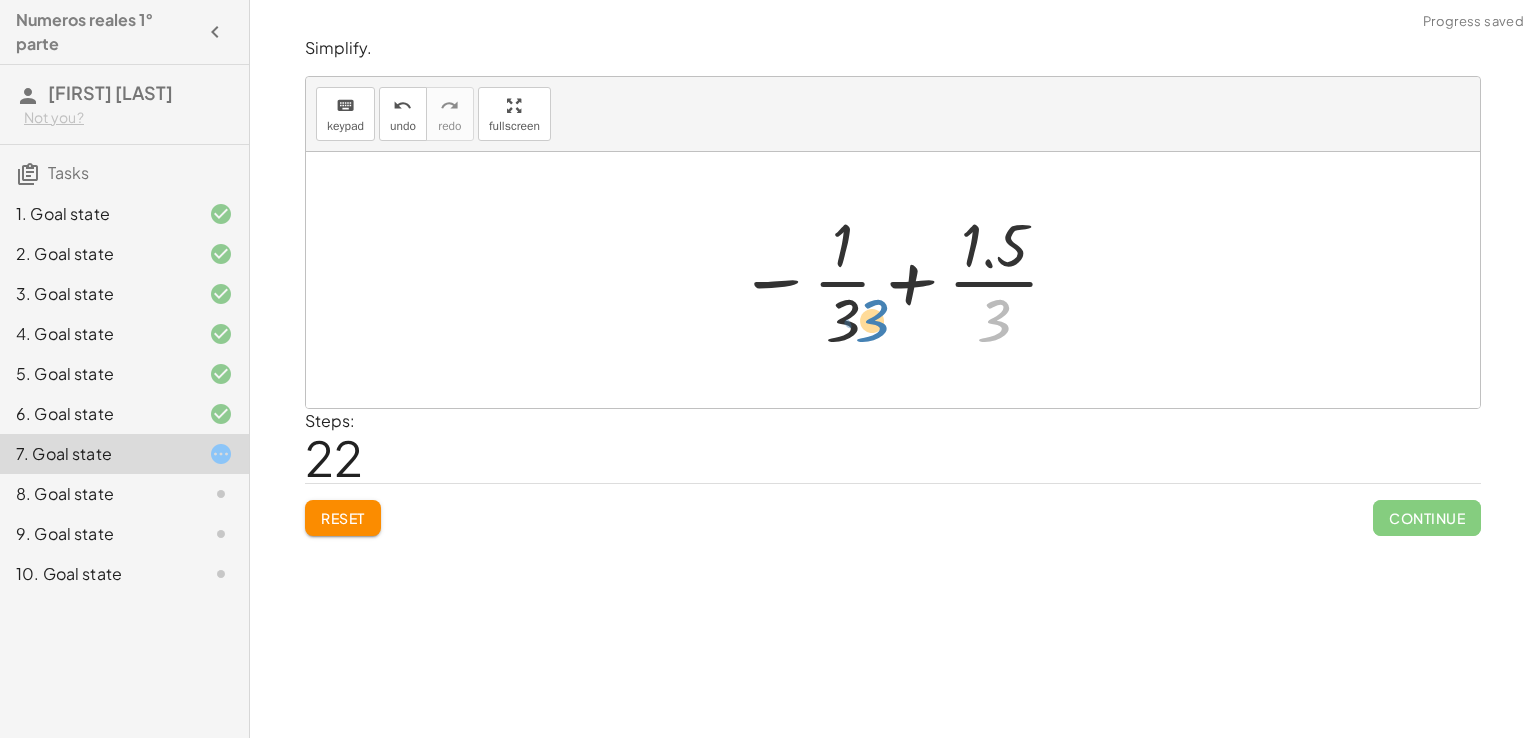 drag, startPoint x: 984, startPoint y: 325, endPoint x: 860, endPoint y: 325, distance: 124 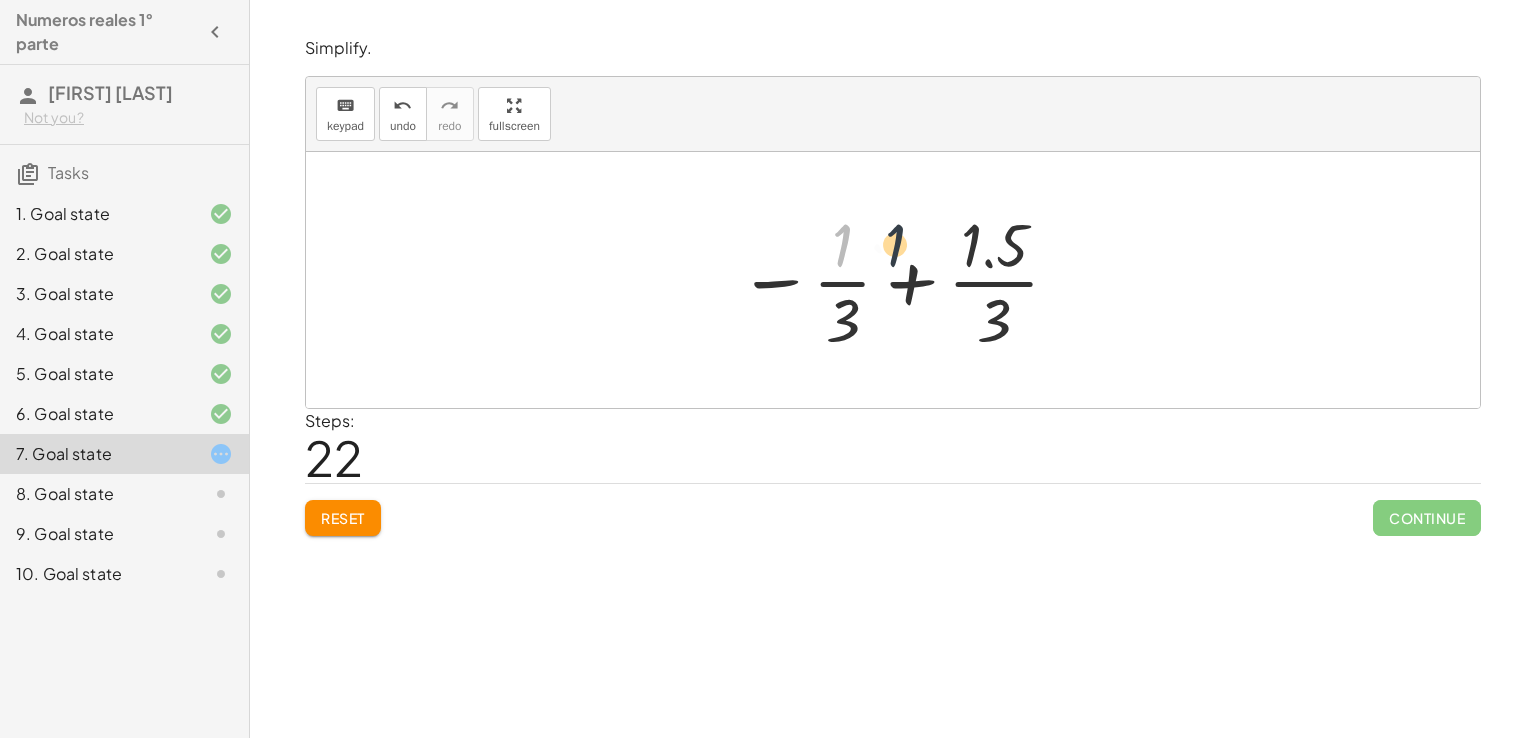 drag, startPoint x: 845, startPoint y: 244, endPoint x: 968, endPoint y: 249, distance: 123.101585 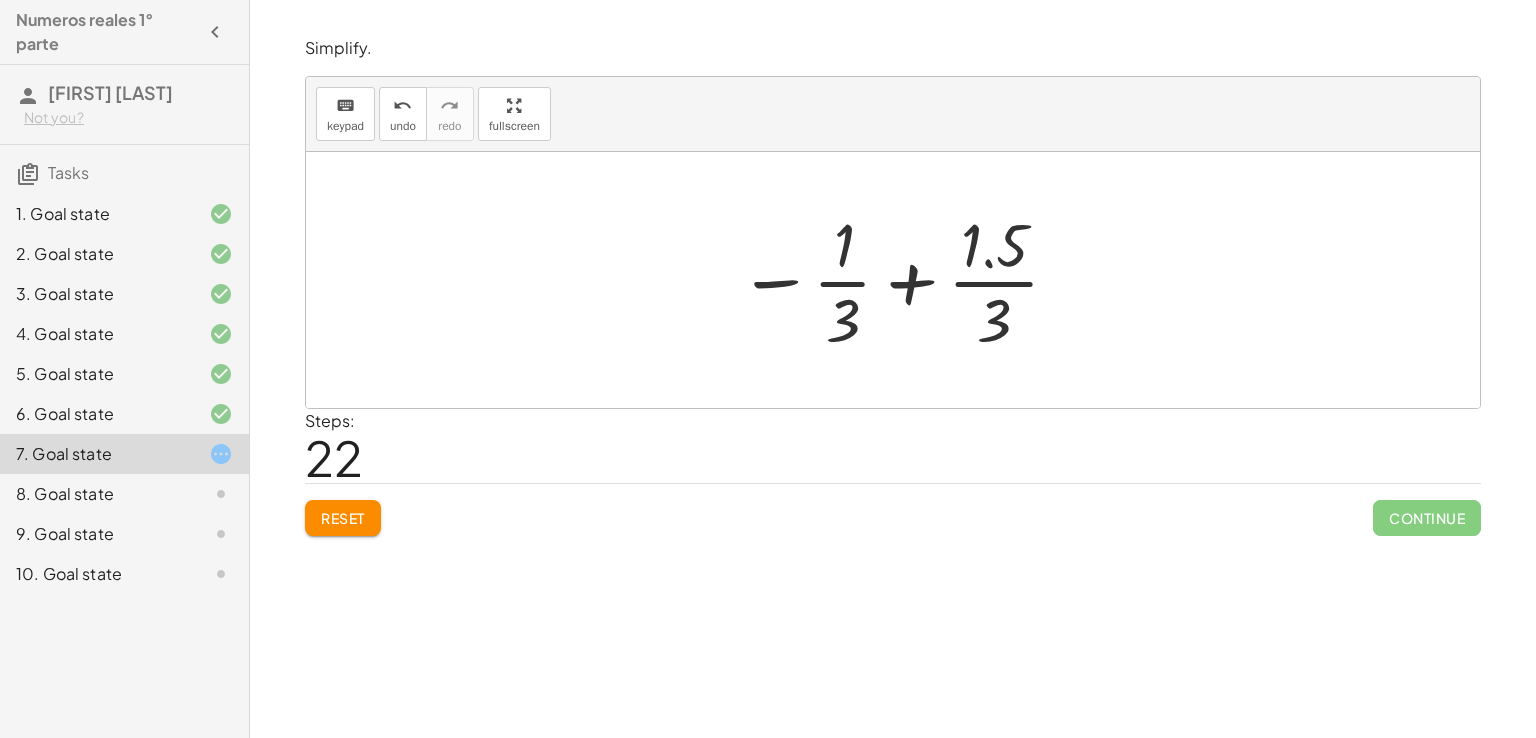 click at bounding box center (900, 280) 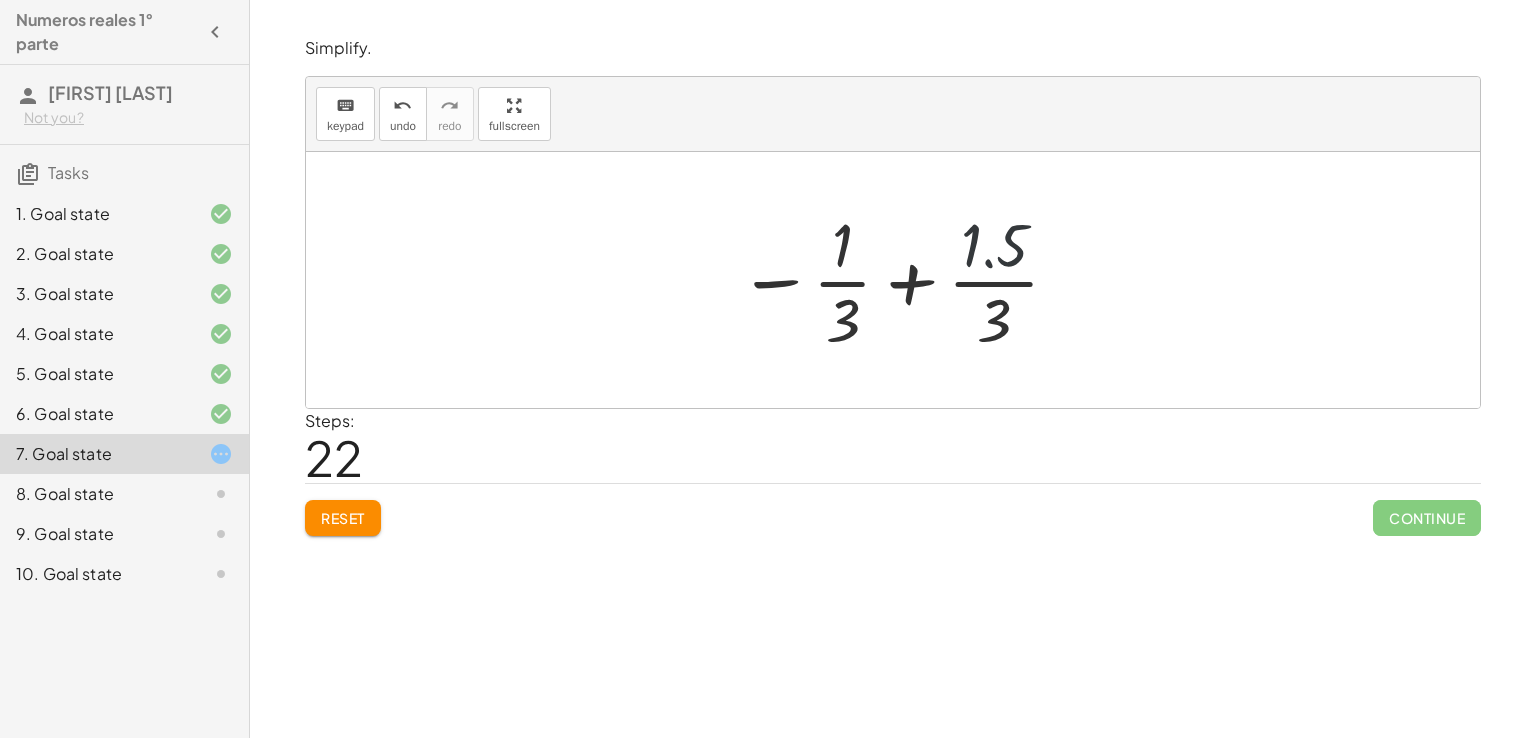 click at bounding box center [900, 280] 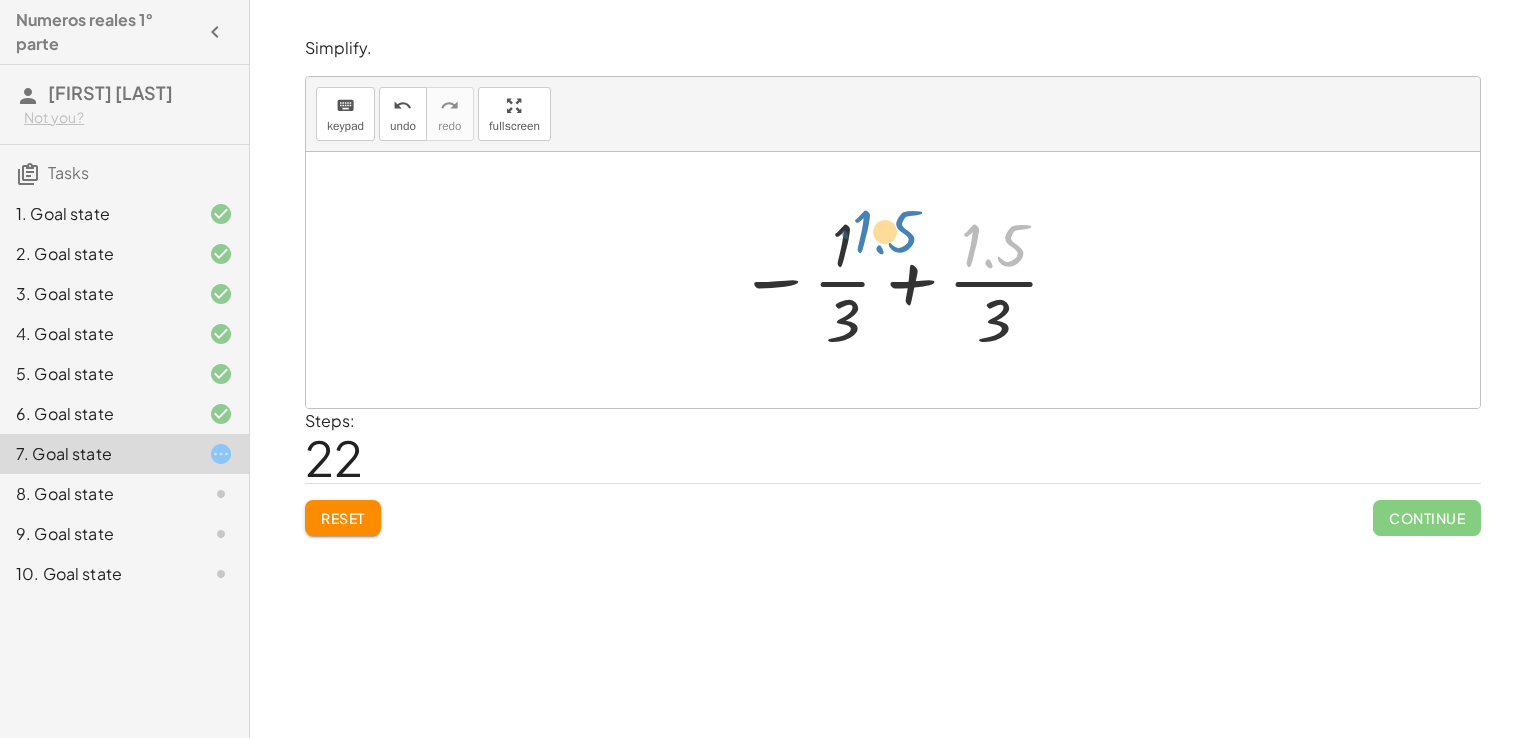 drag, startPoint x: 968, startPoint y: 249, endPoint x: 848, endPoint y: 231, distance: 121.34249 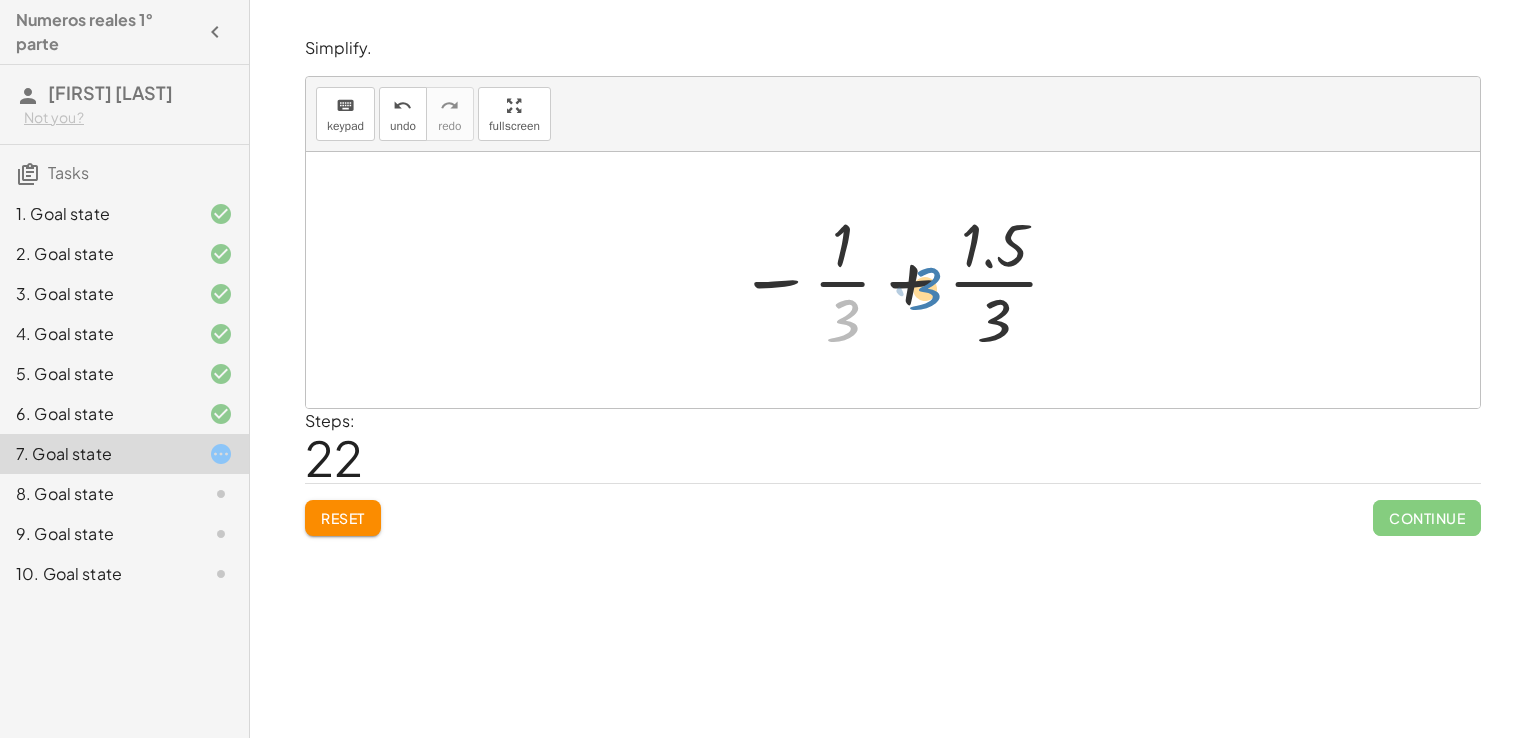 drag, startPoint x: 865, startPoint y: 314, endPoint x: 884, endPoint y: 329, distance: 24.207438 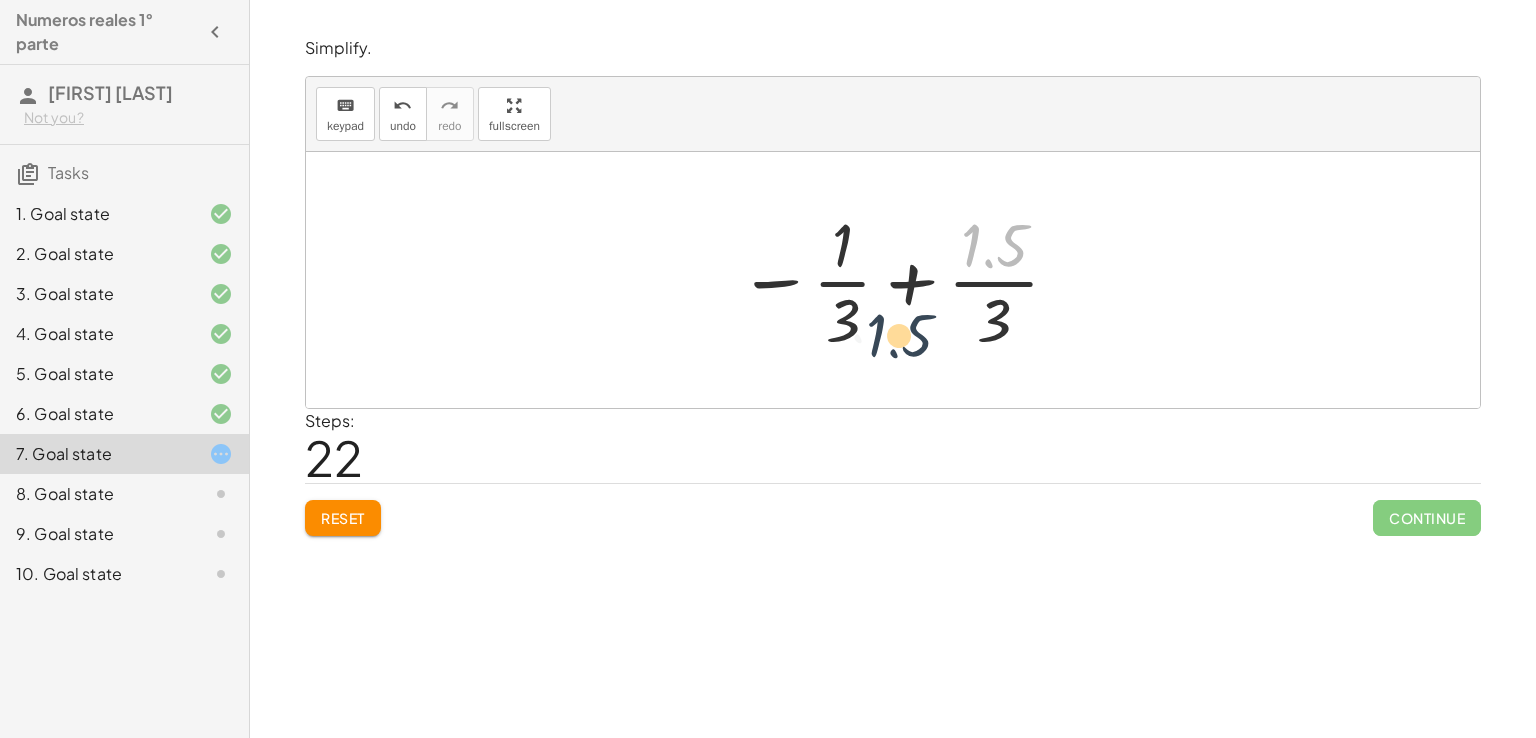 drag, startPoint x: 984, startPoint y: 254, endPoint x: 842, endPoint y: 358, distance: 176.01137 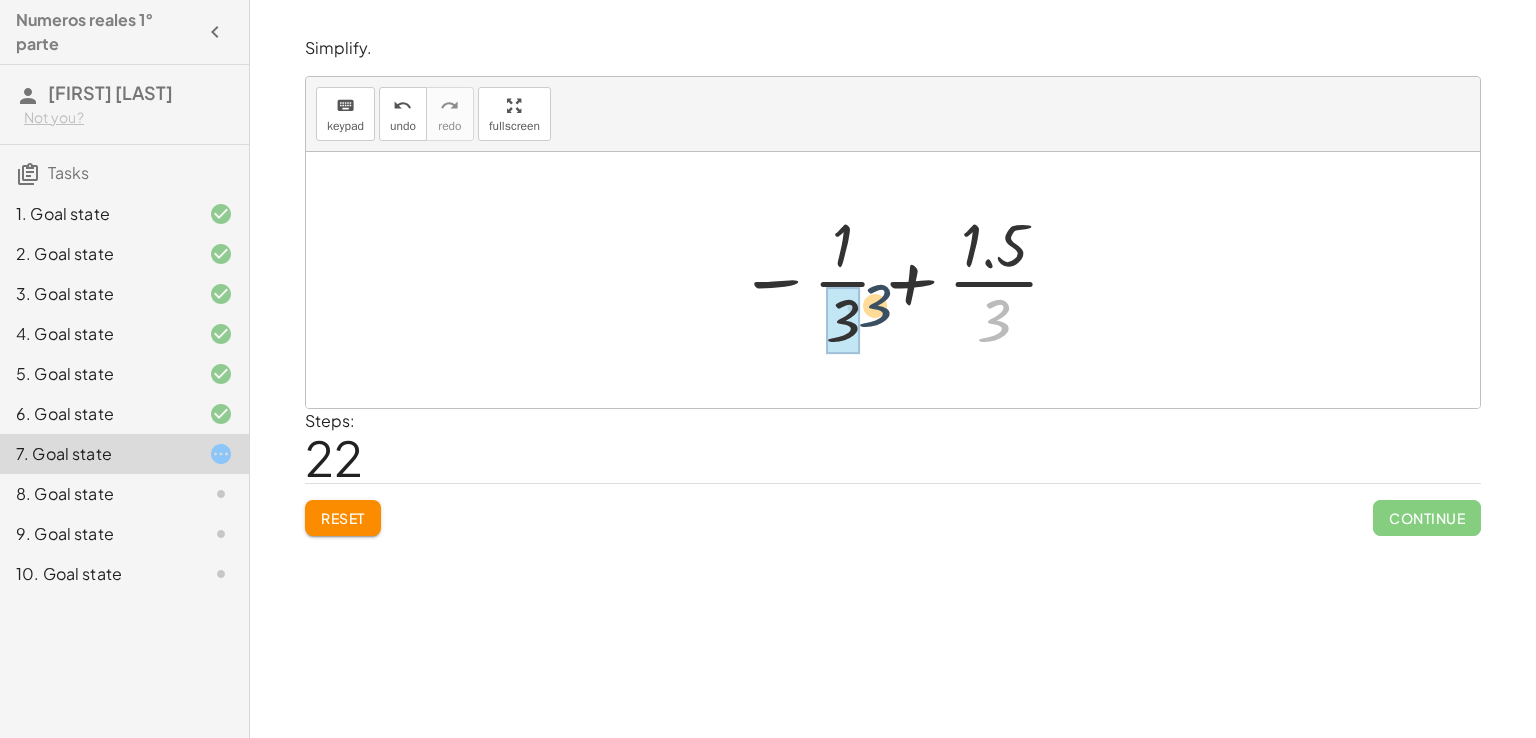 drag, startPoint x: 1004, startPoint y: 316, endPoint x: 849, endPoint y: 296, distance: 156.285 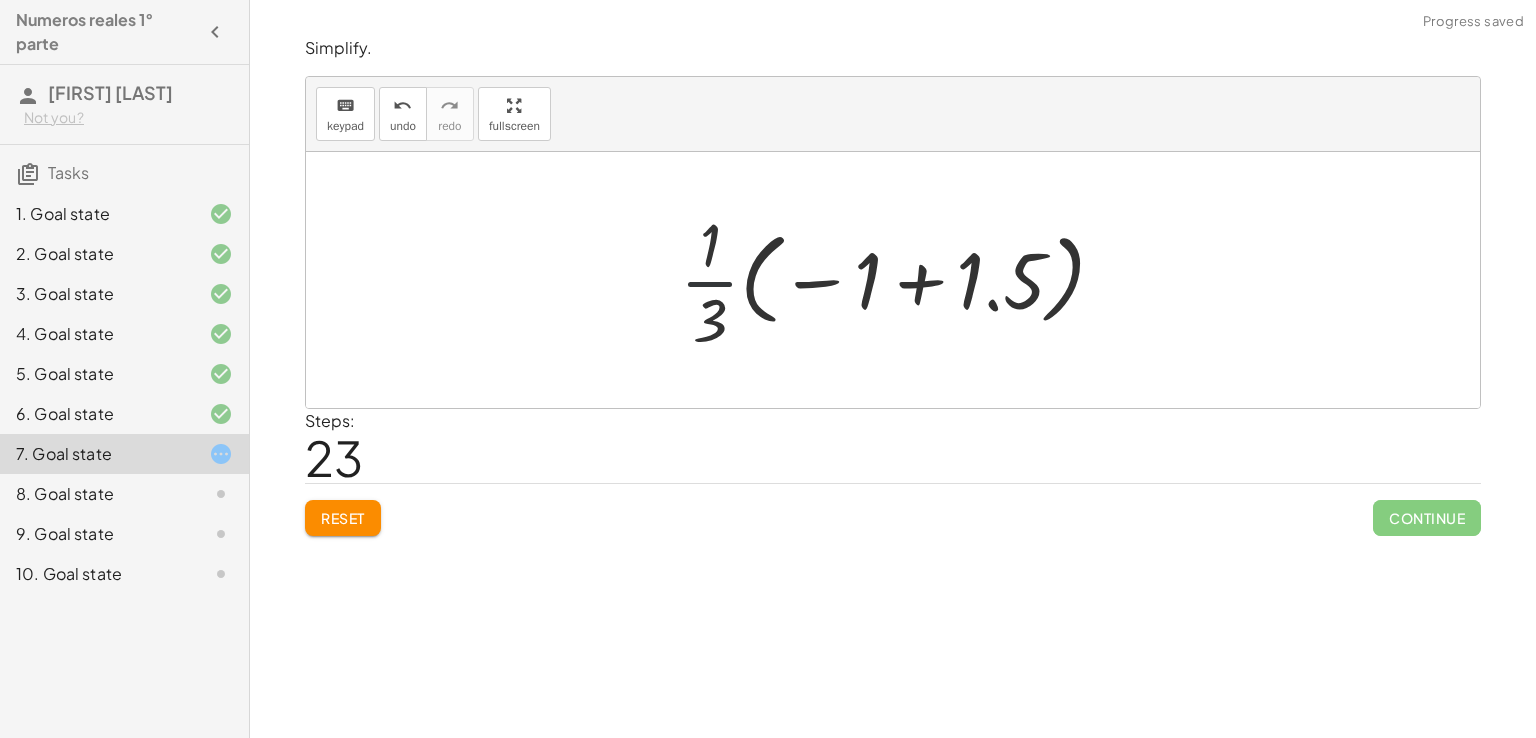 click at bounding box center [900, 280] 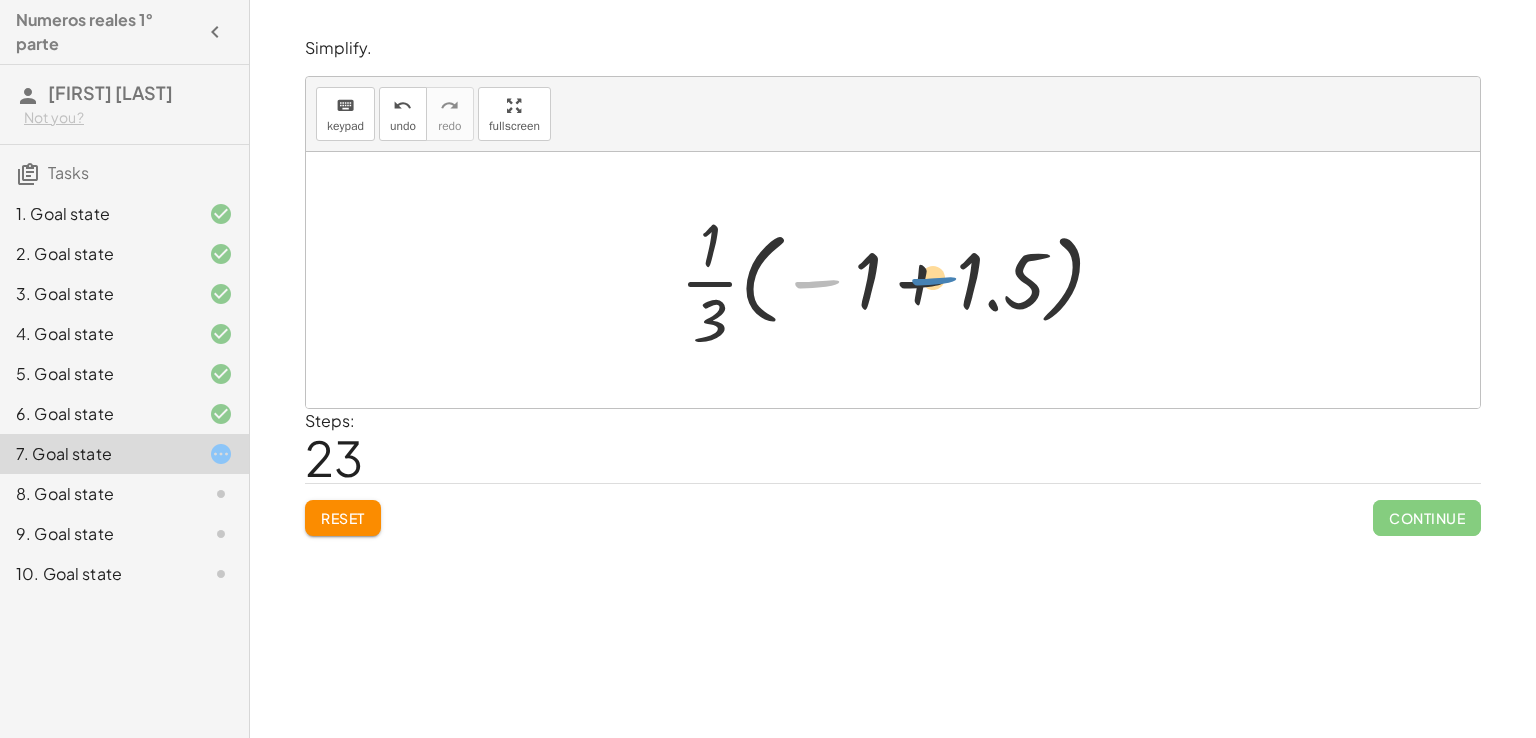 drag, startPoint x: 853, startPoint y: 278, endPoint x: 1038, endPoint y: 288, distance: 185.27008 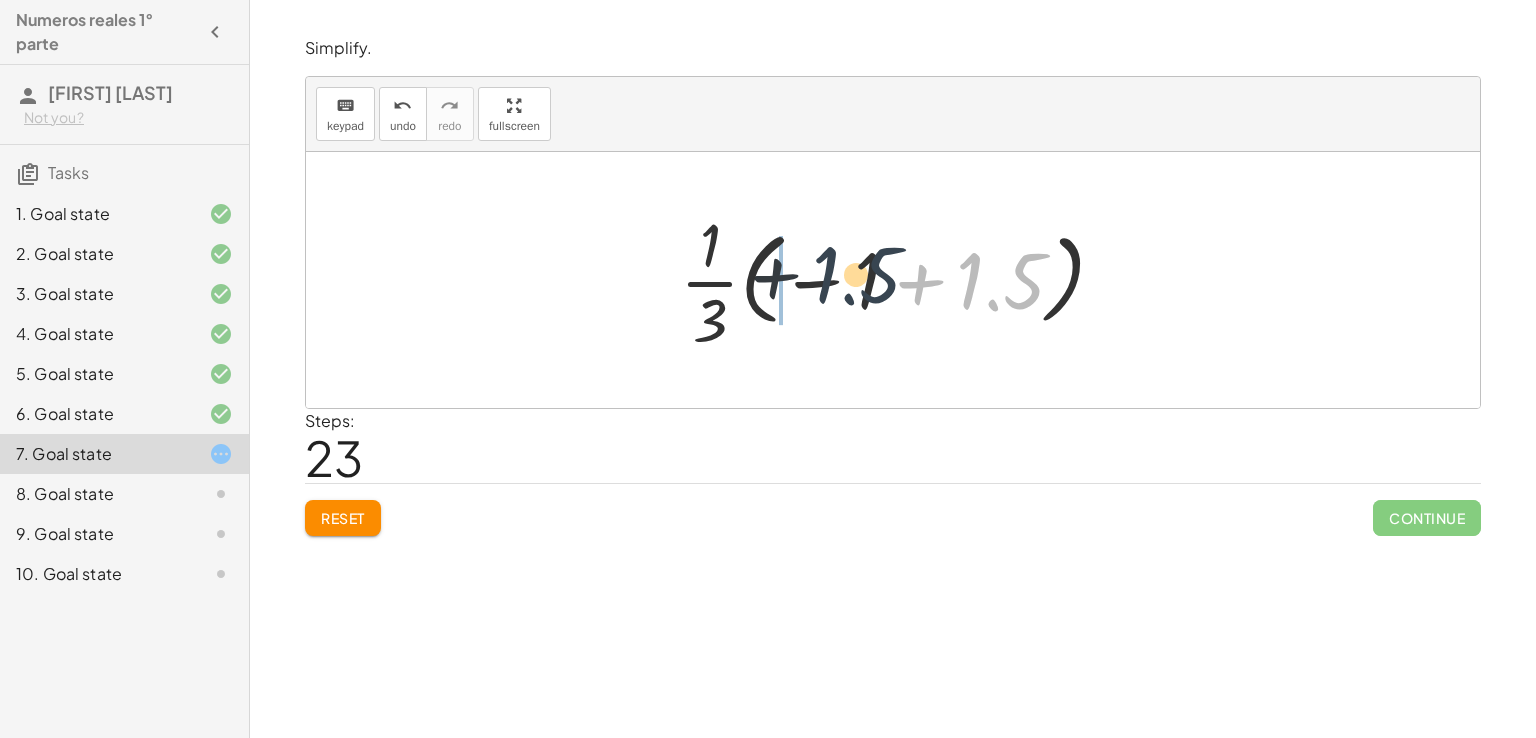 drag, startPoint x: 1000, startPoint y: 277, endPoint x: 822, endPoint y: 271, distance: 178.10109 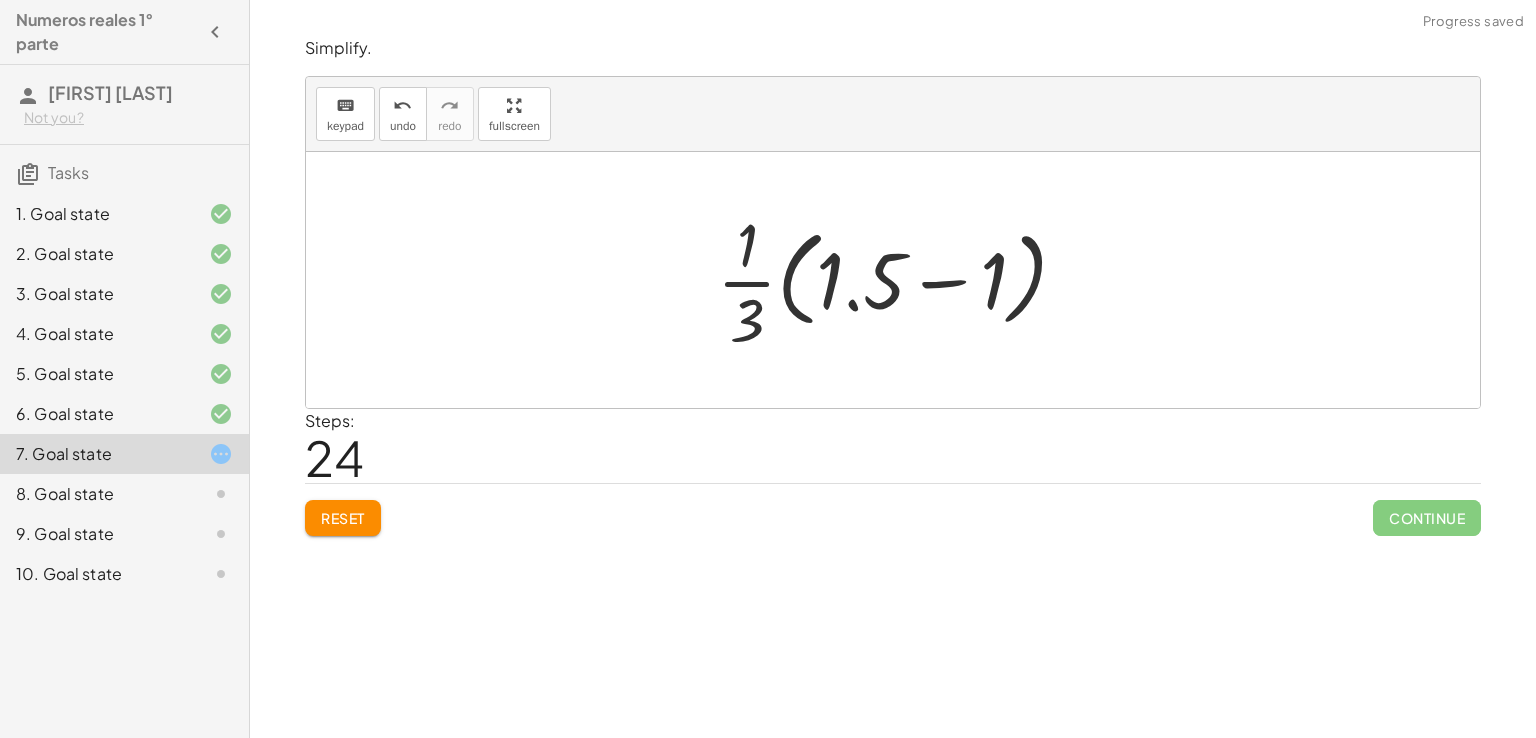 click at bounding box center [900, 280] 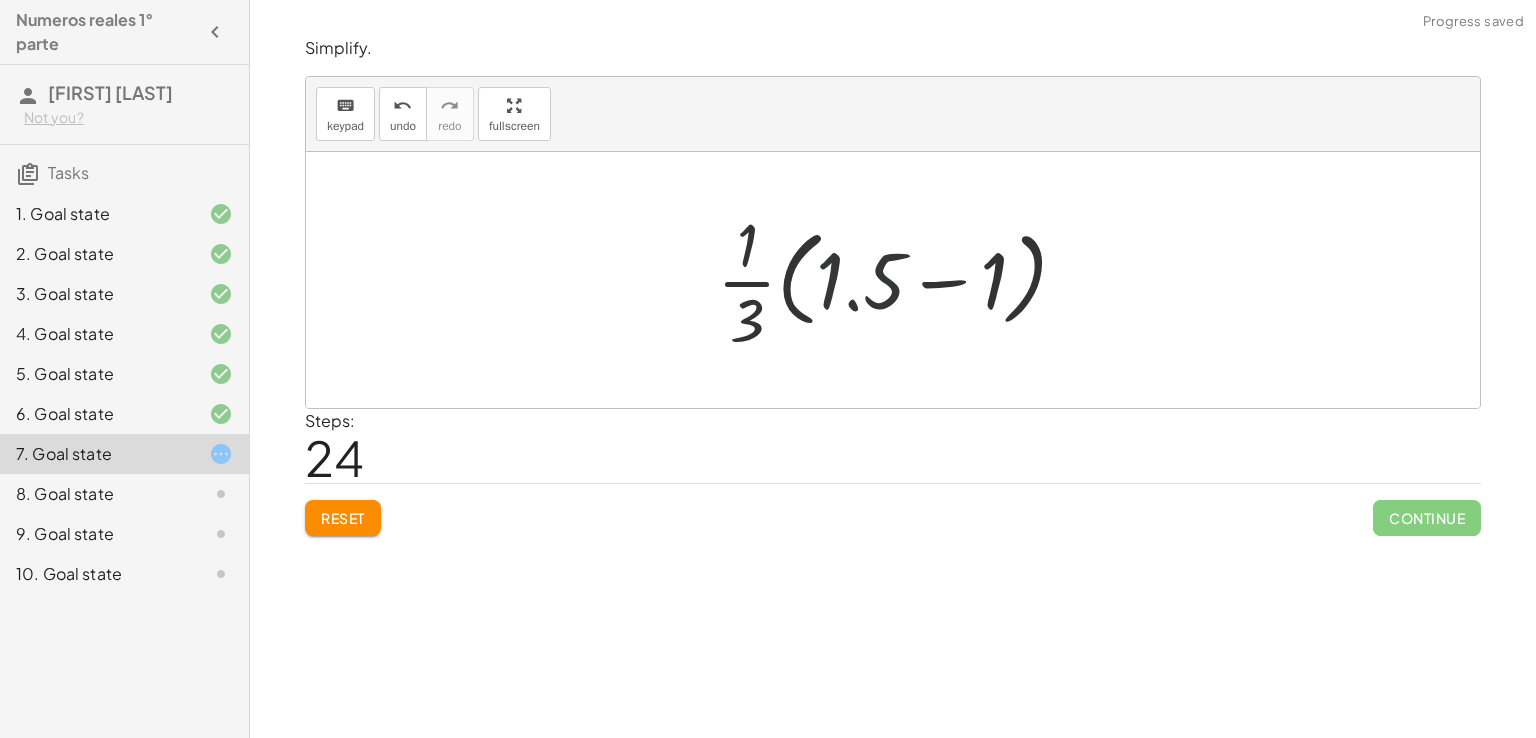 click at bounding box center [900, 280] 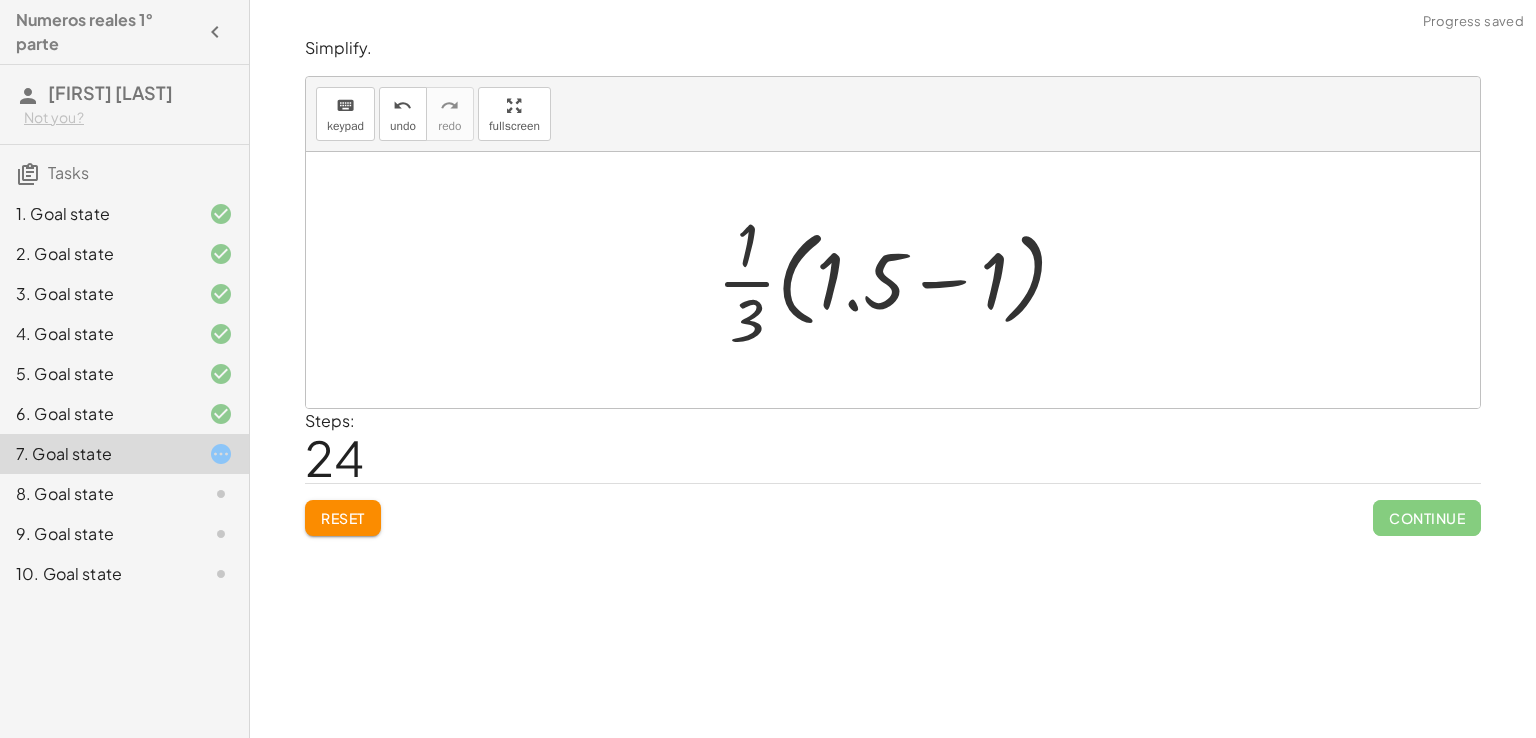 click at bounding box center [900, 280] 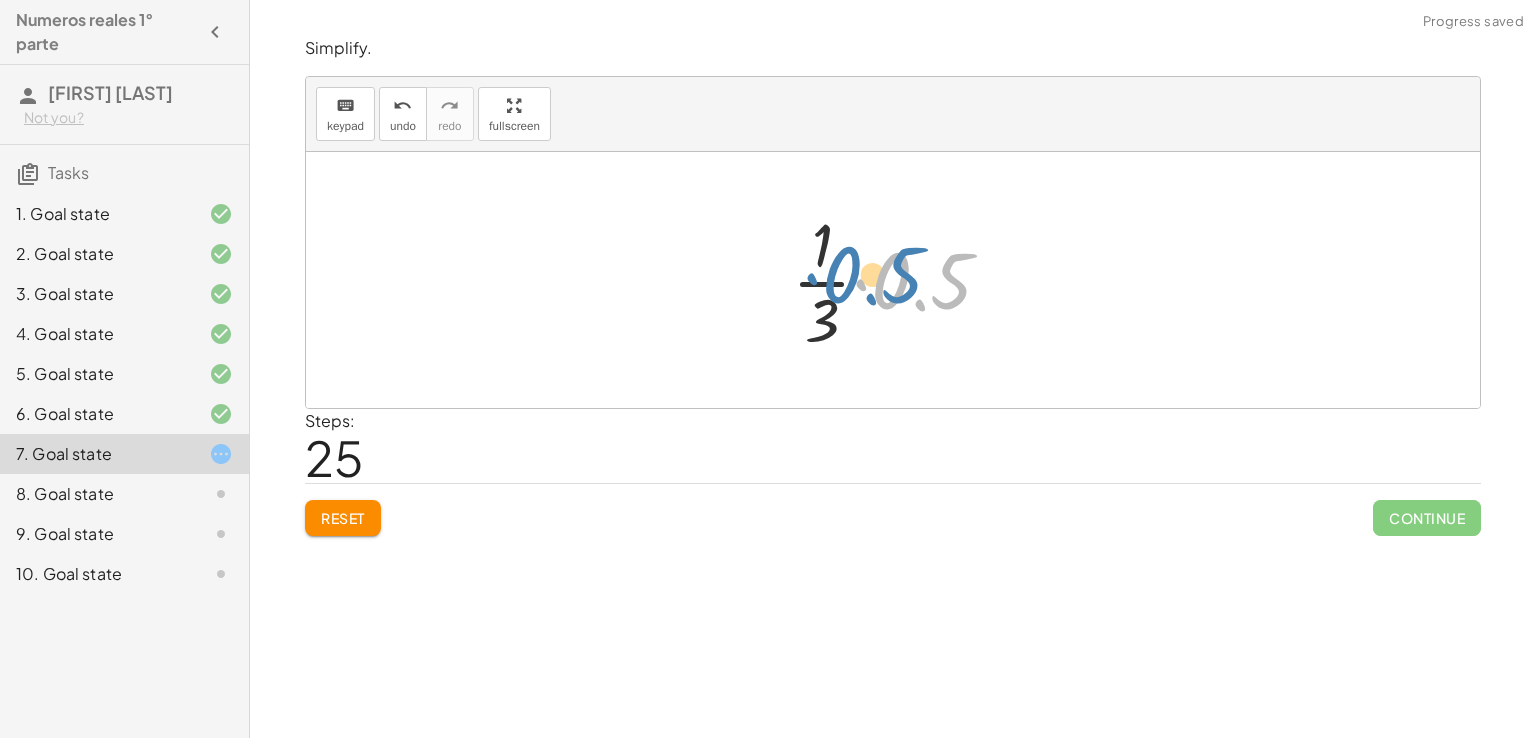 drag, startPoint x: 942, startPoint y: 271, endPoint x: 902, endPoint y: 265, distance: 40.4475 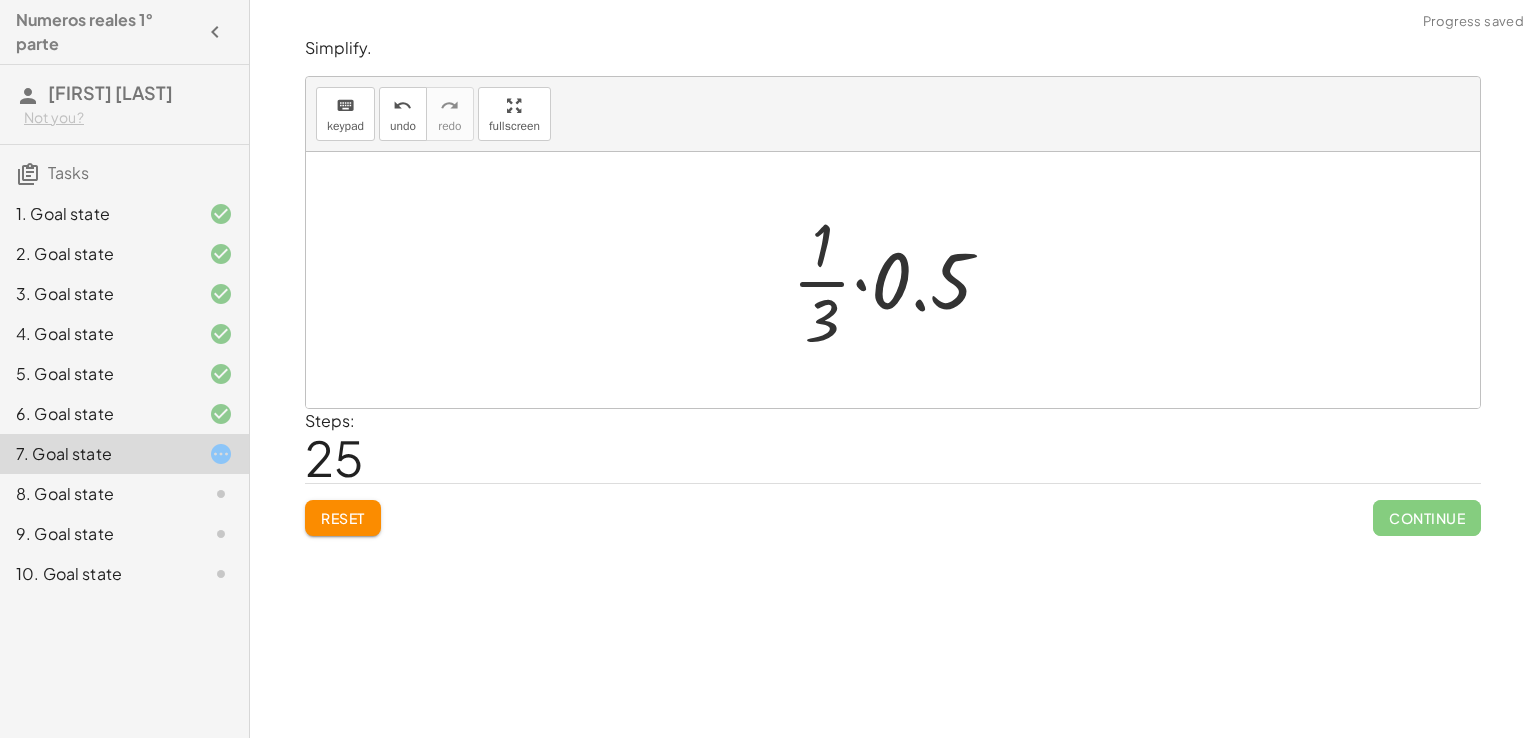 drag, startPoint x: 933, startPoint y: 280, endPoint x: 916, endPoint y: 350, distance: 72.03471 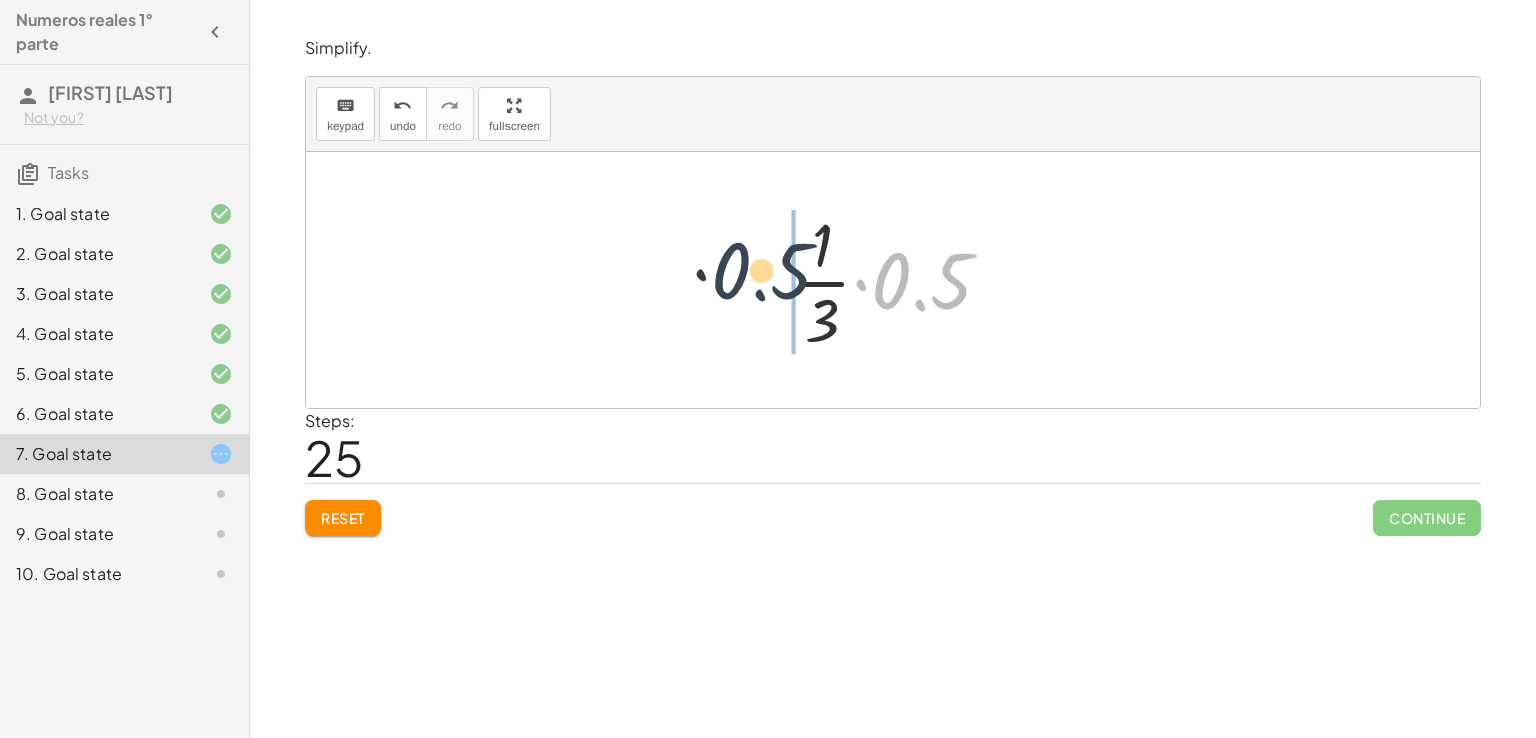 drag, startPoint x: 928, startPoint y: 273, endPoint x: 683, endPoint y: 290, distance: 245.58908 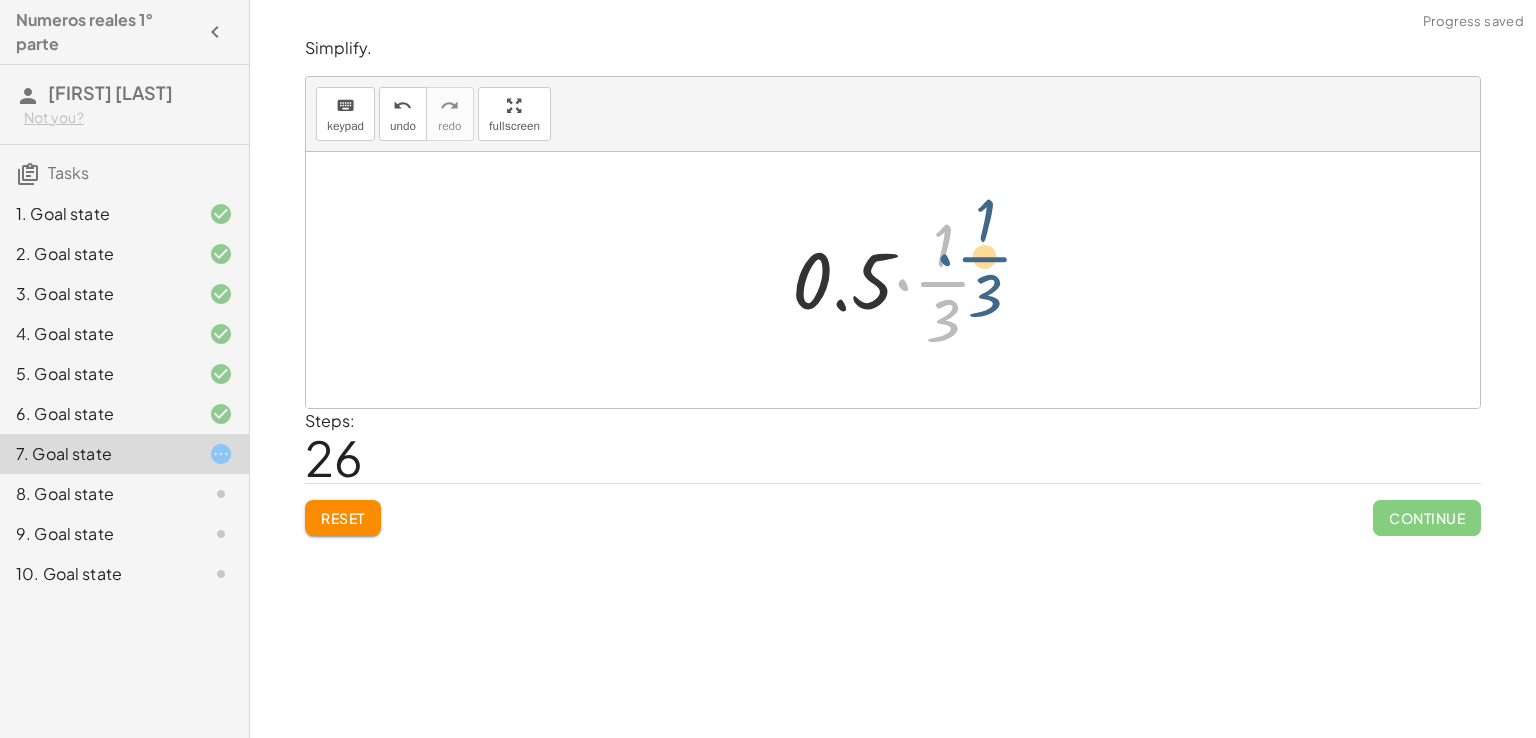 drag, startPoint x: 908, startPoint y: 284, endPoint x: 950, endPoint y: 259, distance: 48.8774 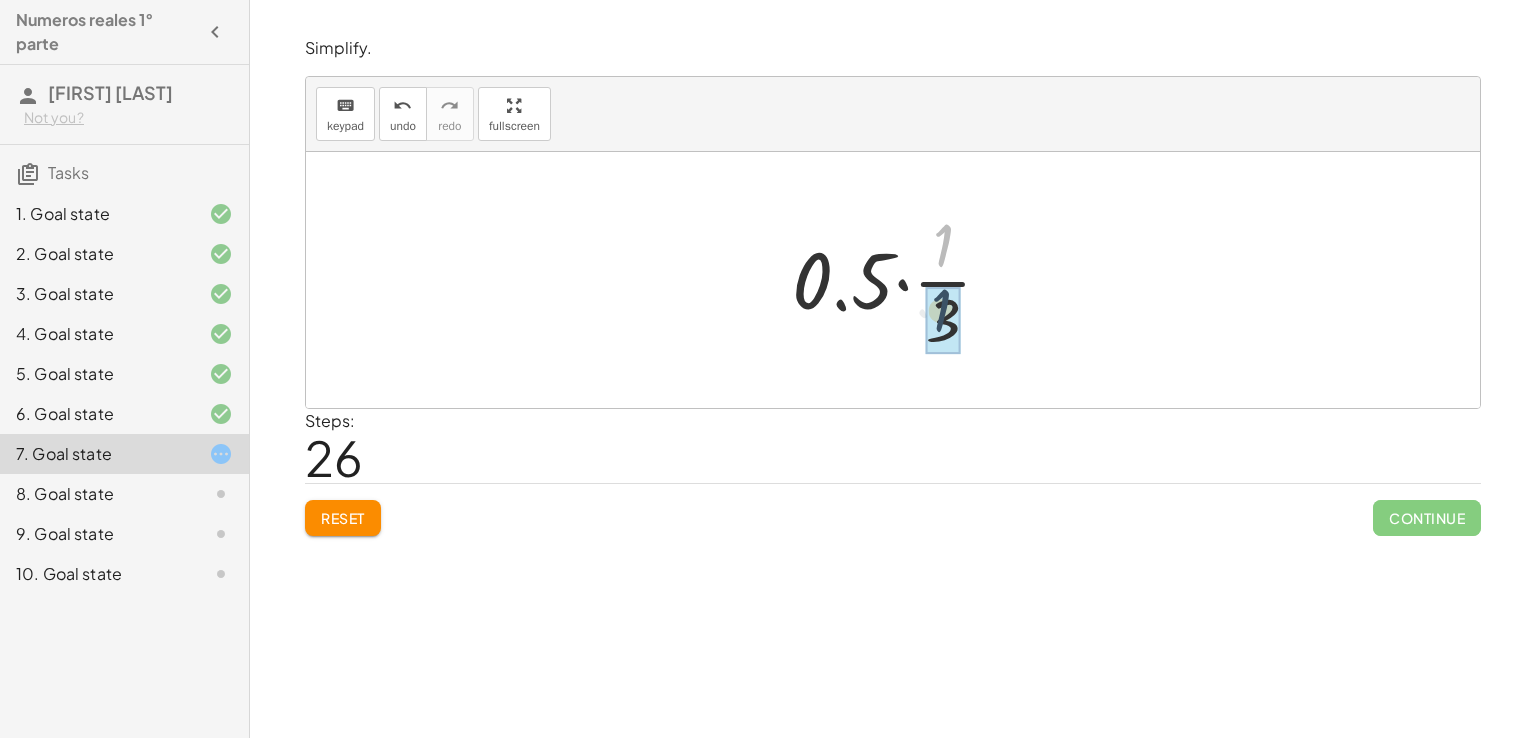 drag, startPoint x: 950, startPoint y: 232, endPoint x: 952, endPoint y: 337, distance: 105.01904 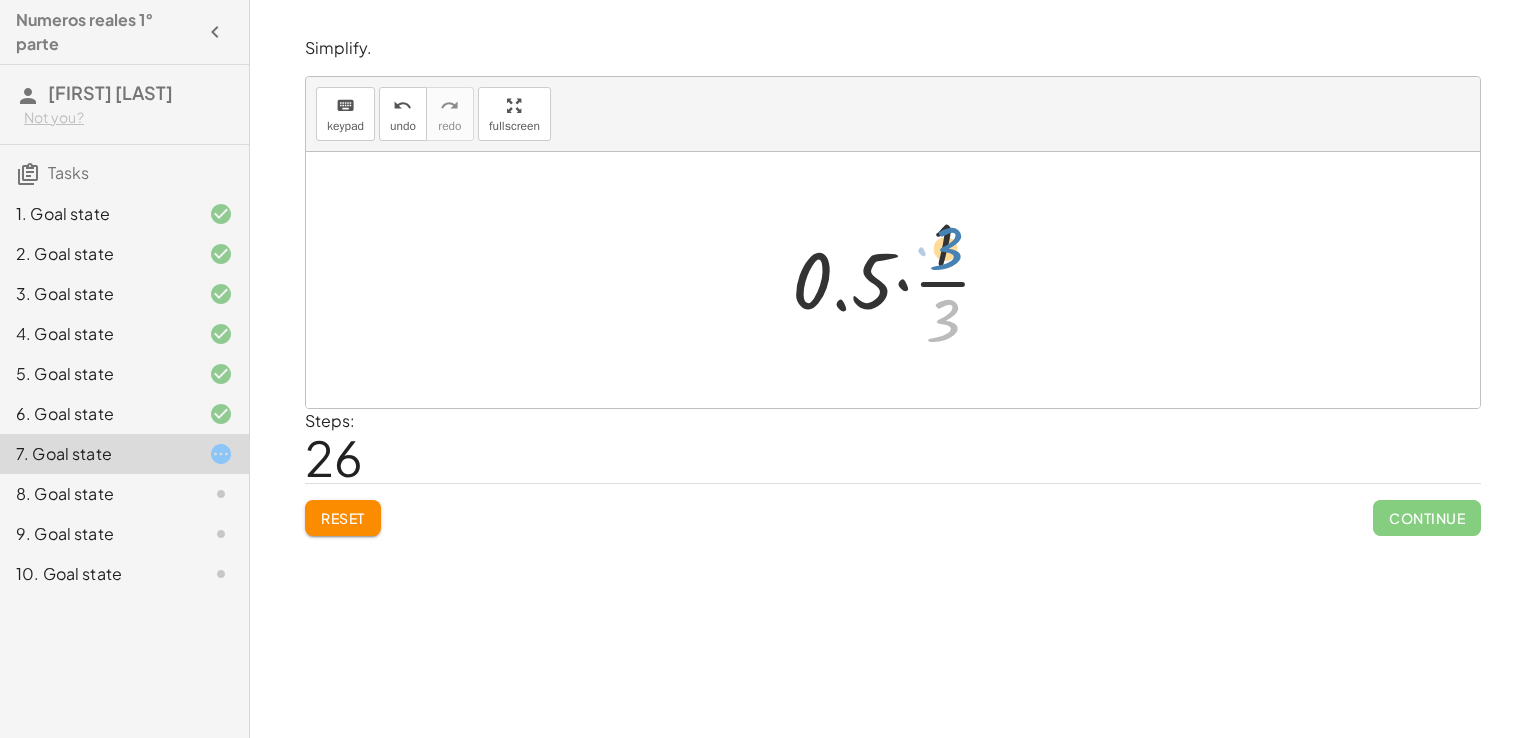 drag, startPoint x: 950, startPoint y: 321, endPoint x: 953, endPoint y: 242, distance: 79.05694 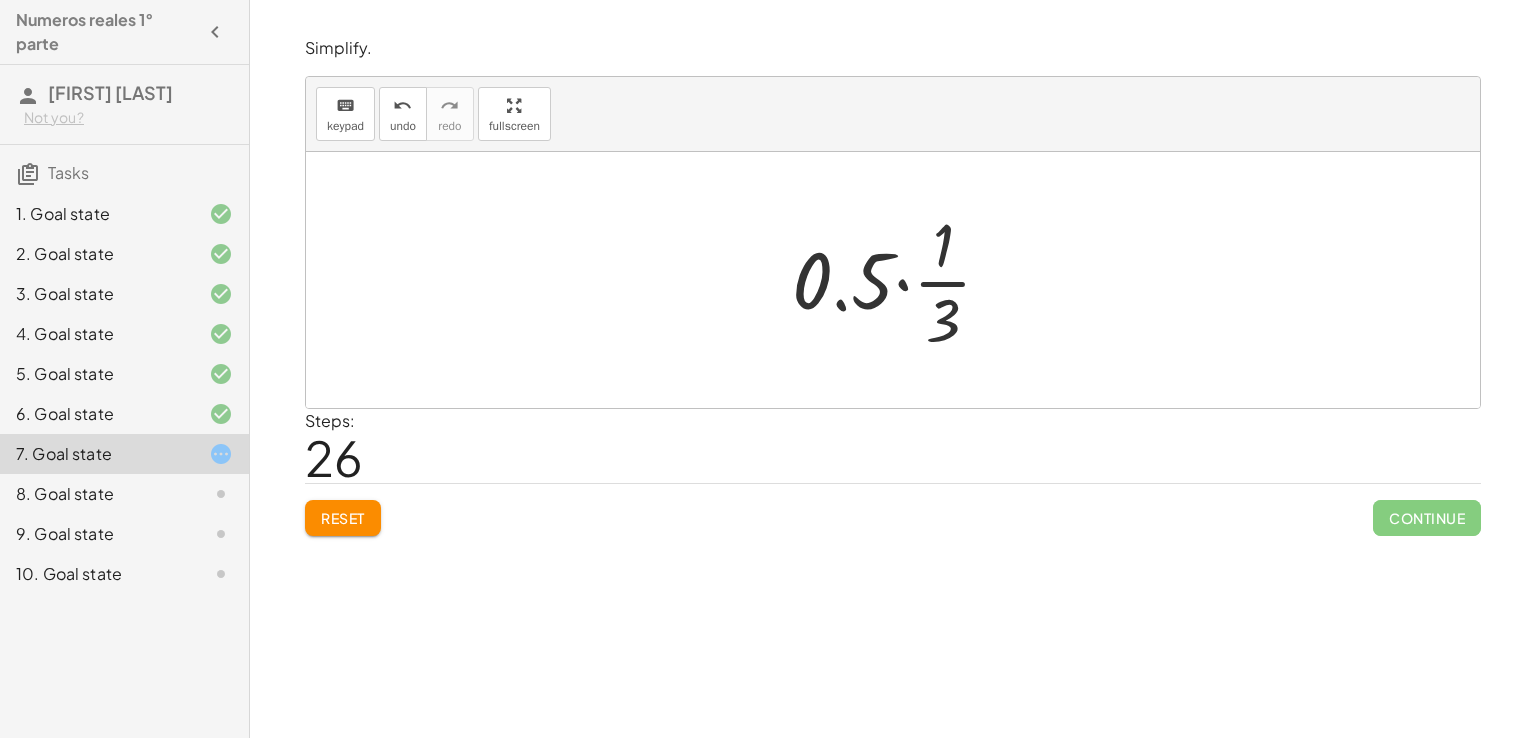click at bounding box center [900, 280] 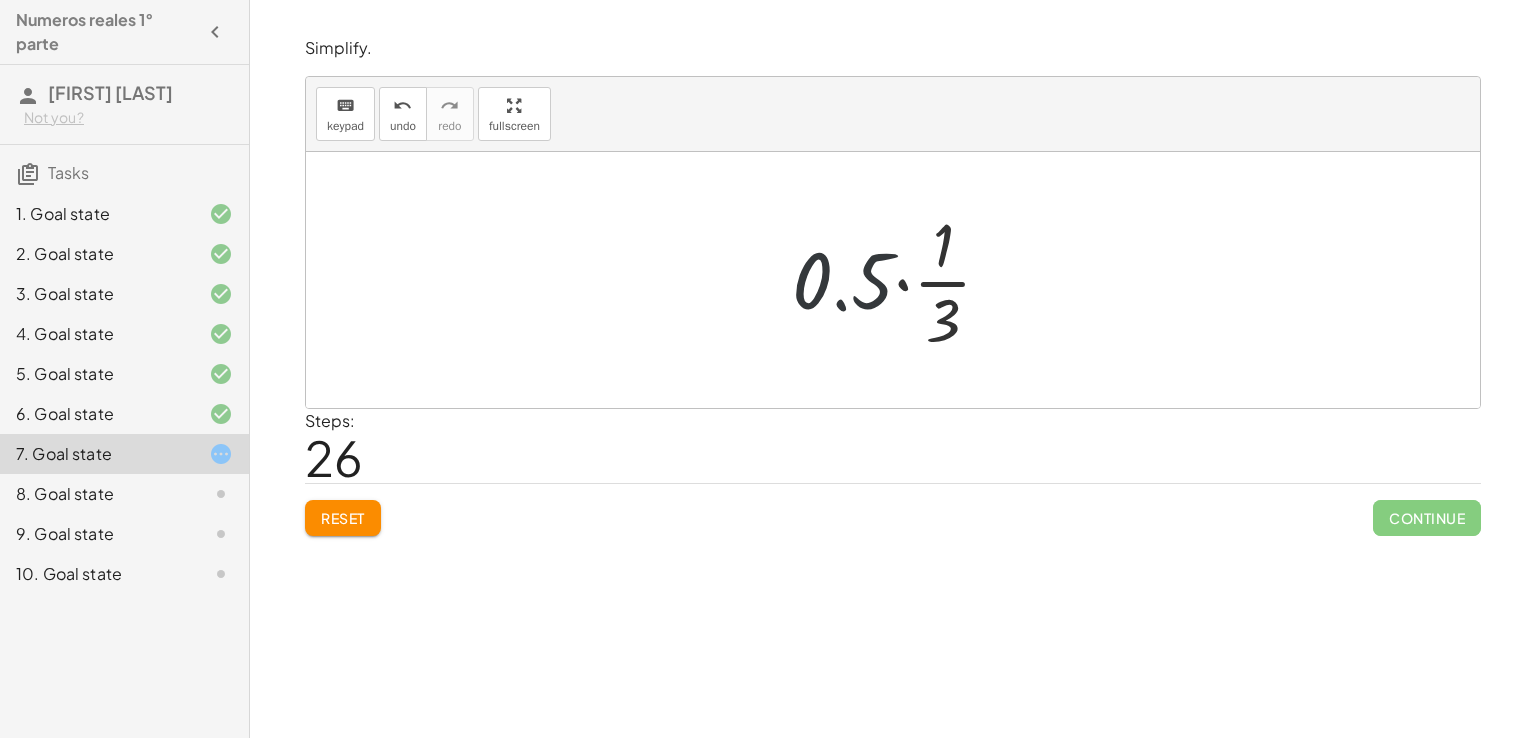 click at bounding box center (900, 280) 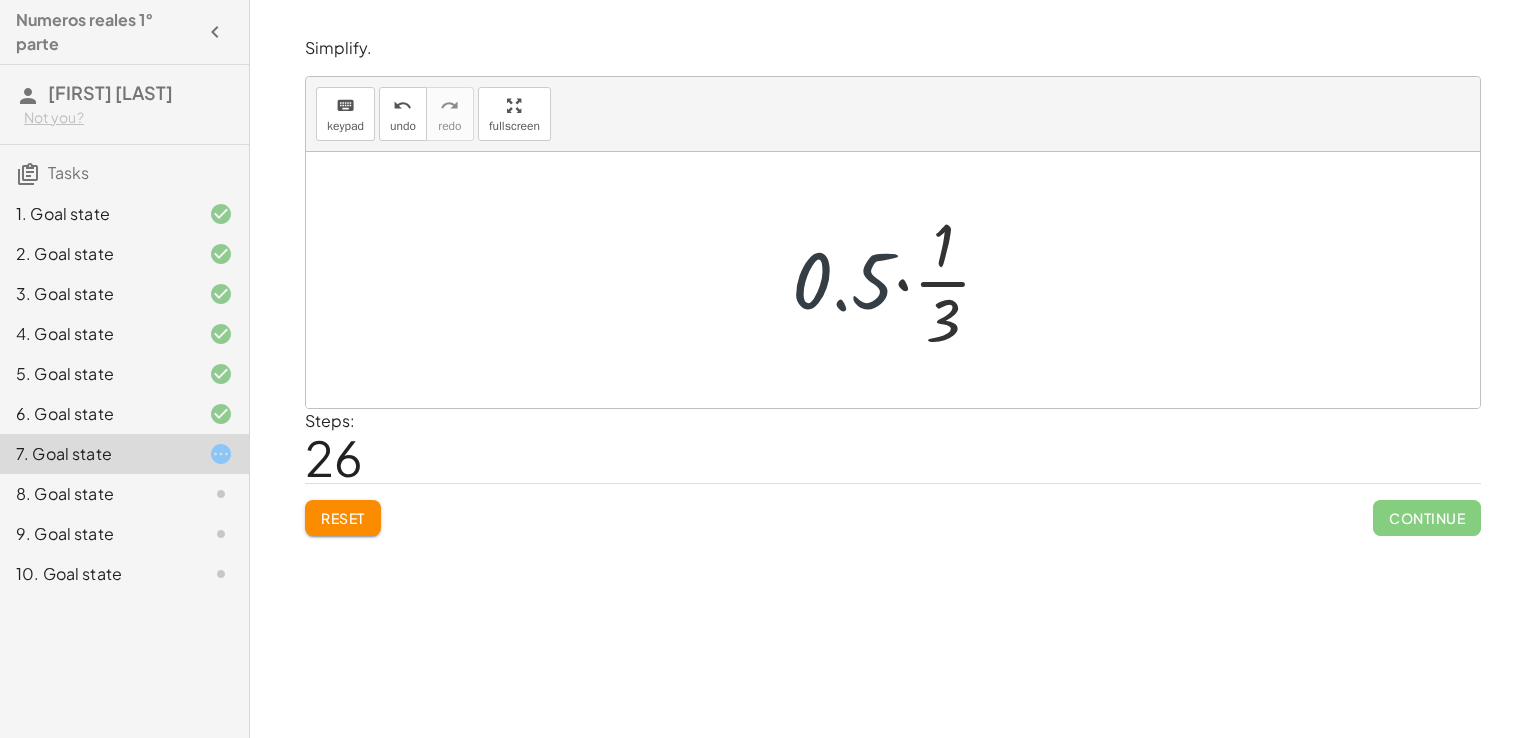 click at bounding box center (900, 280) 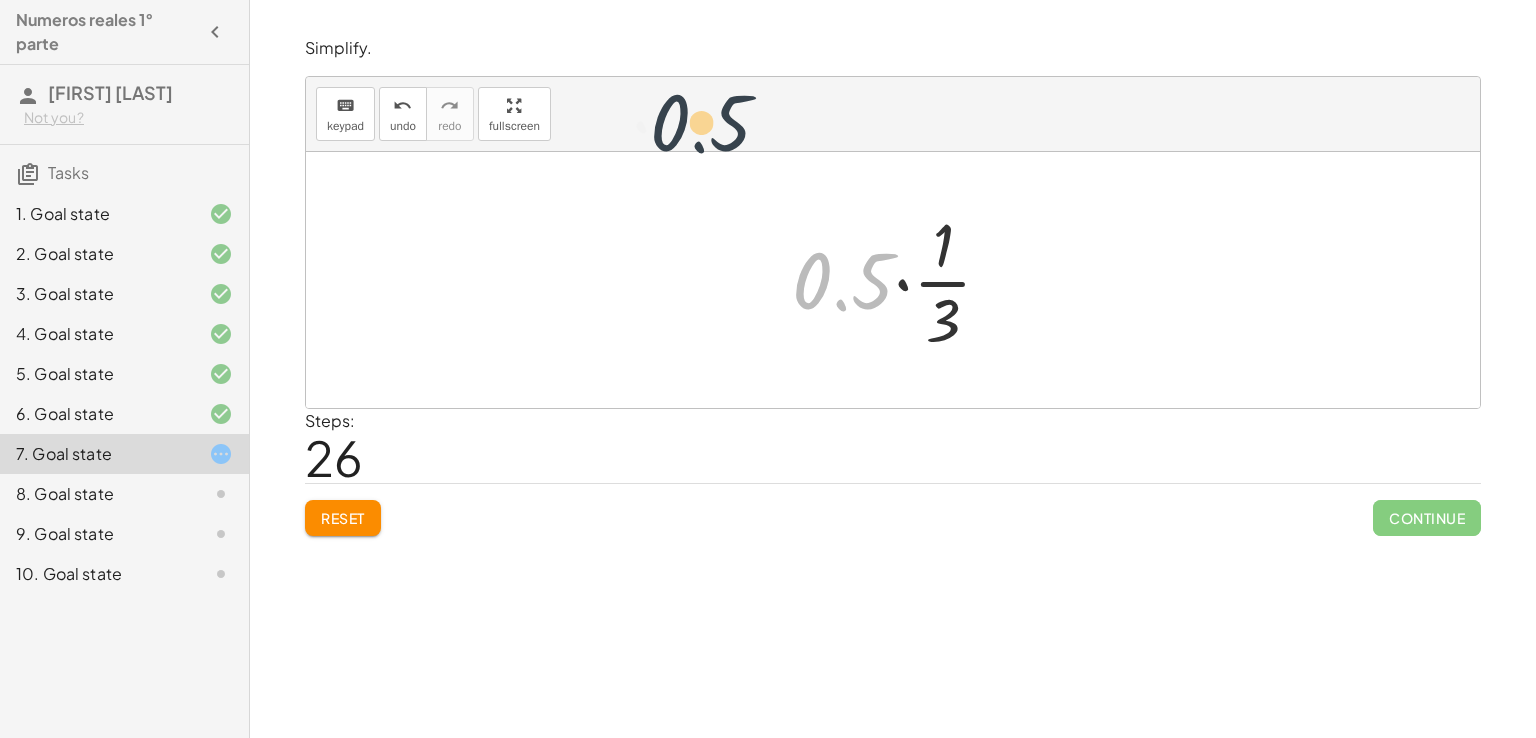 drag, startPoint x: 832, startPoint y: 299, endPoint x: 548, endPoint y: 76, distance: 361.08862 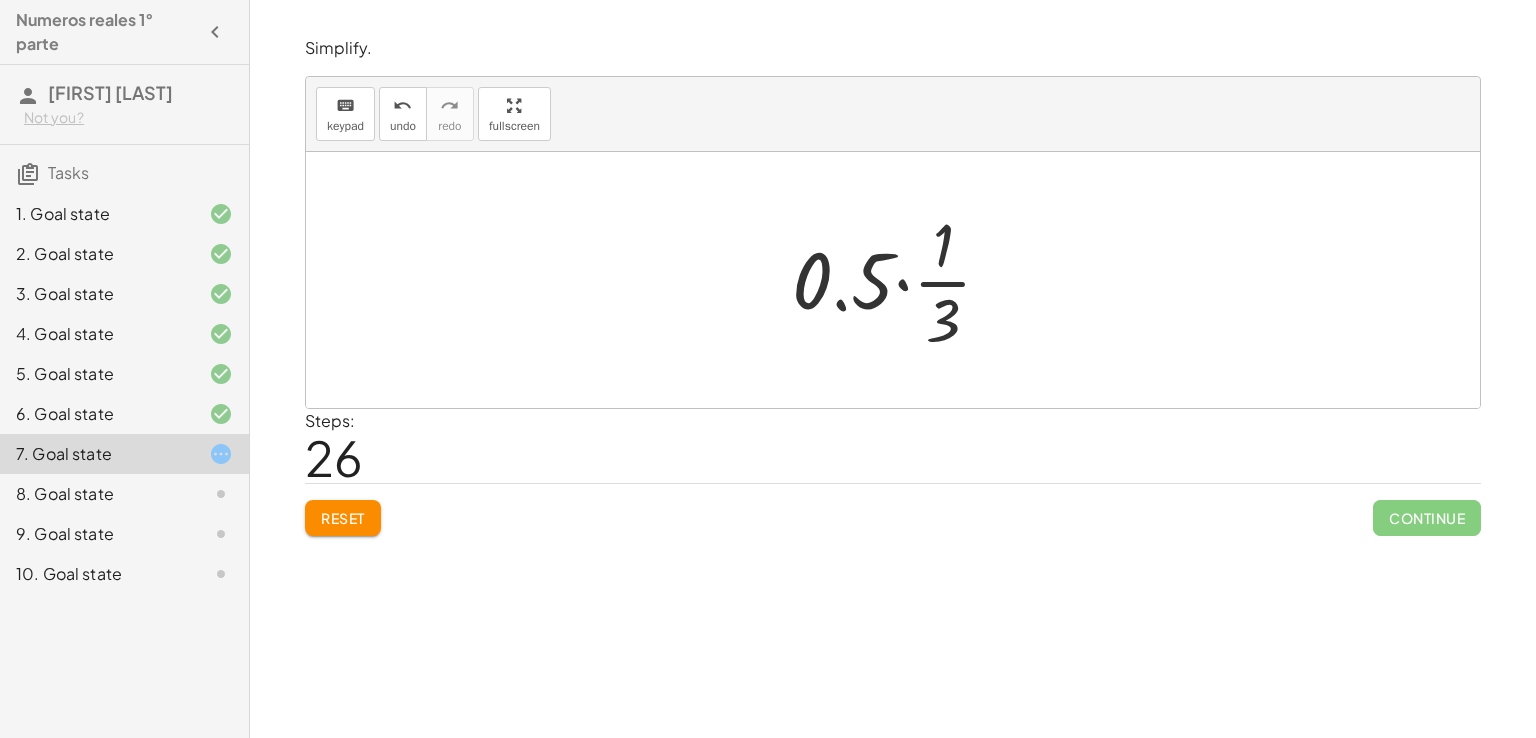 click at bounding box center (900, 280) 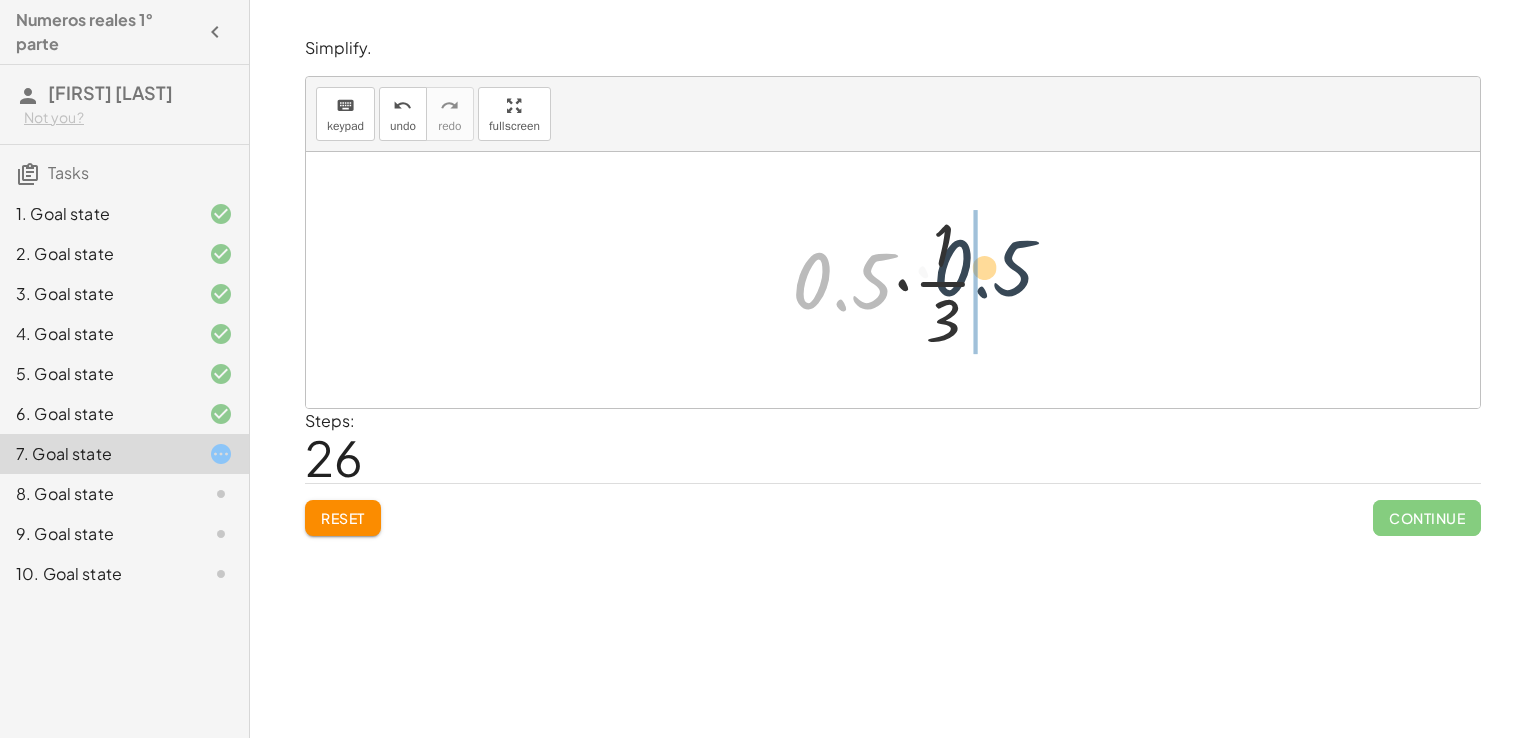 drag, startPoint x: 862, startPoint y: 273, endPoint x: 1075, endPoint y: 250, distance: 214.23819 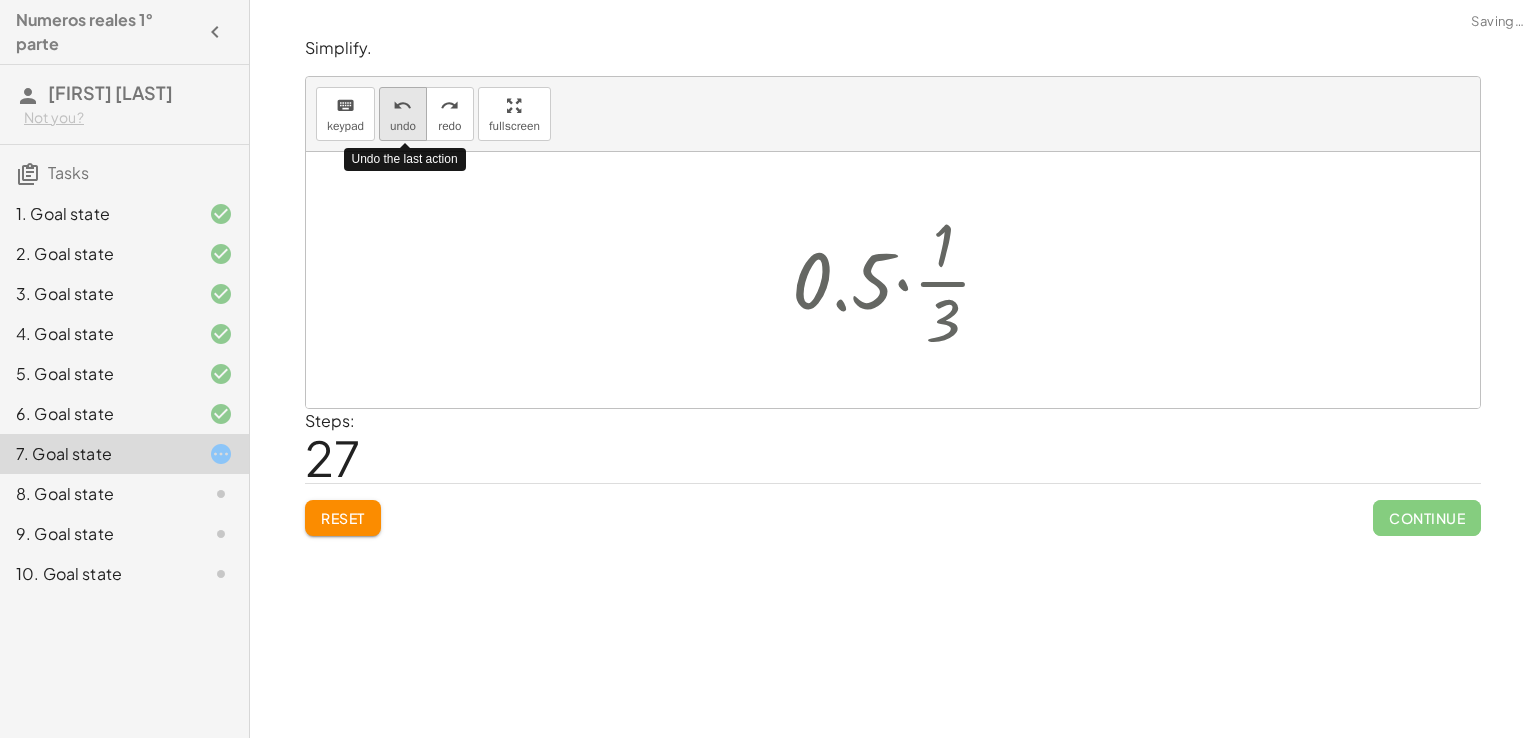 click on "undo" at bounding box center (402, 106) 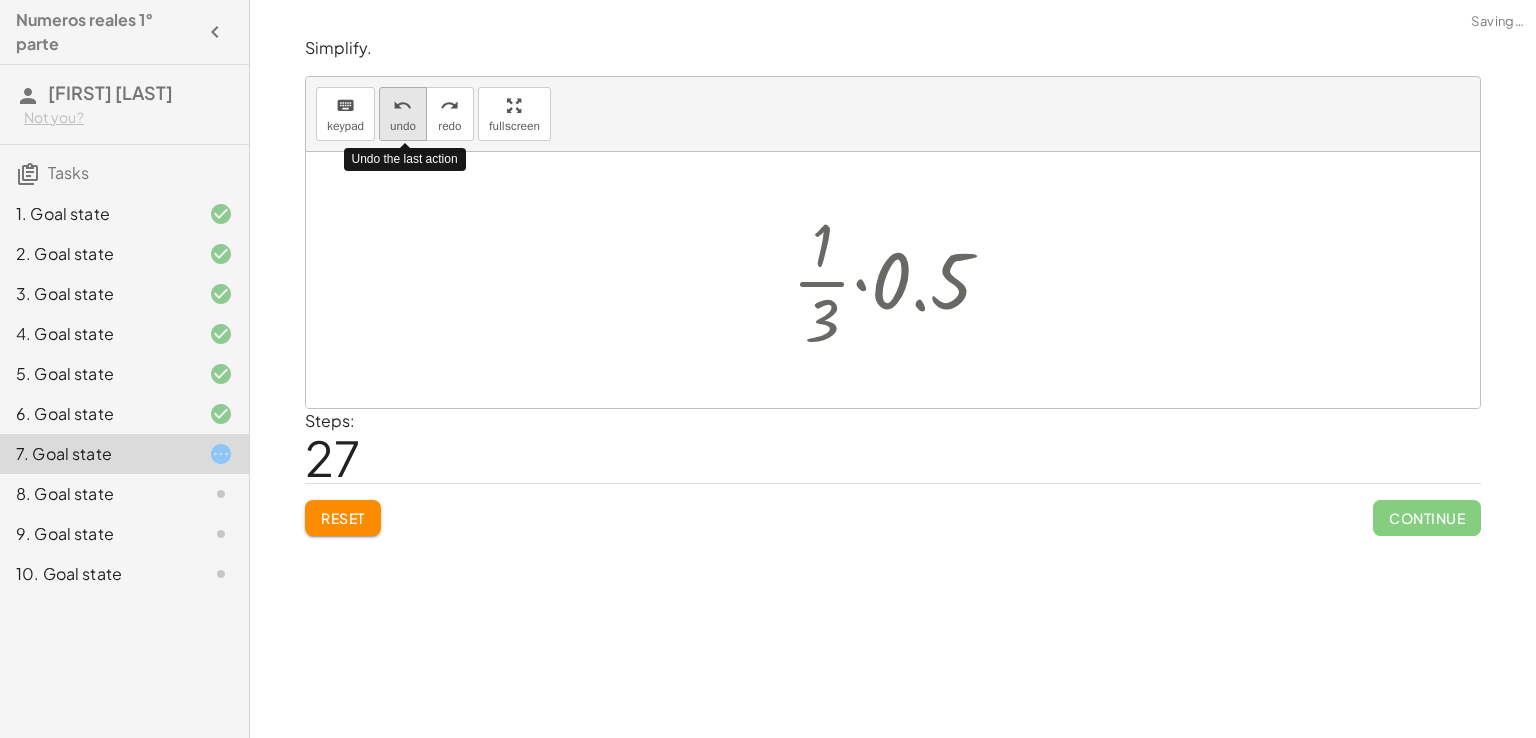 click on "undo" at bounding box center (402, 106) 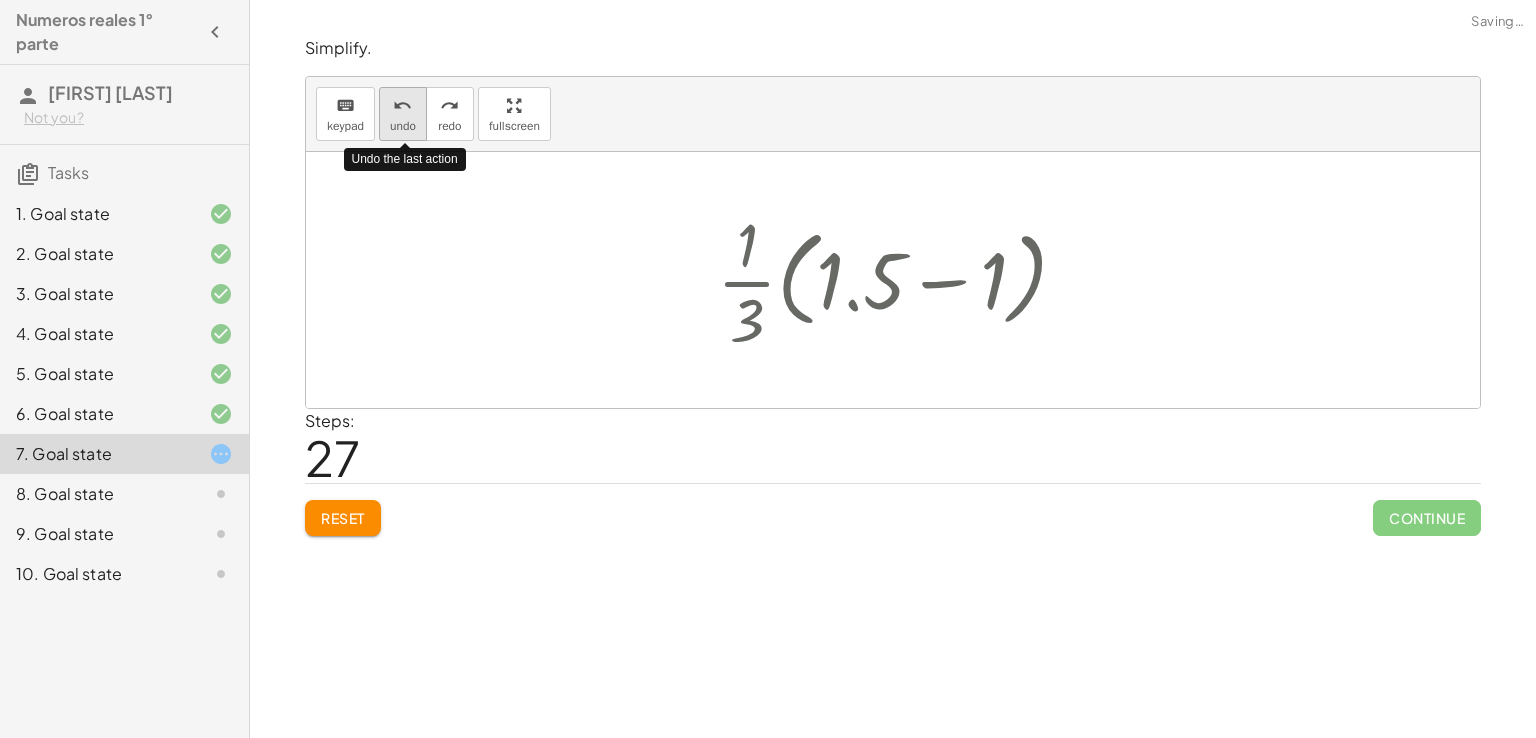 click on "undo" at bounding box center [402, 106] 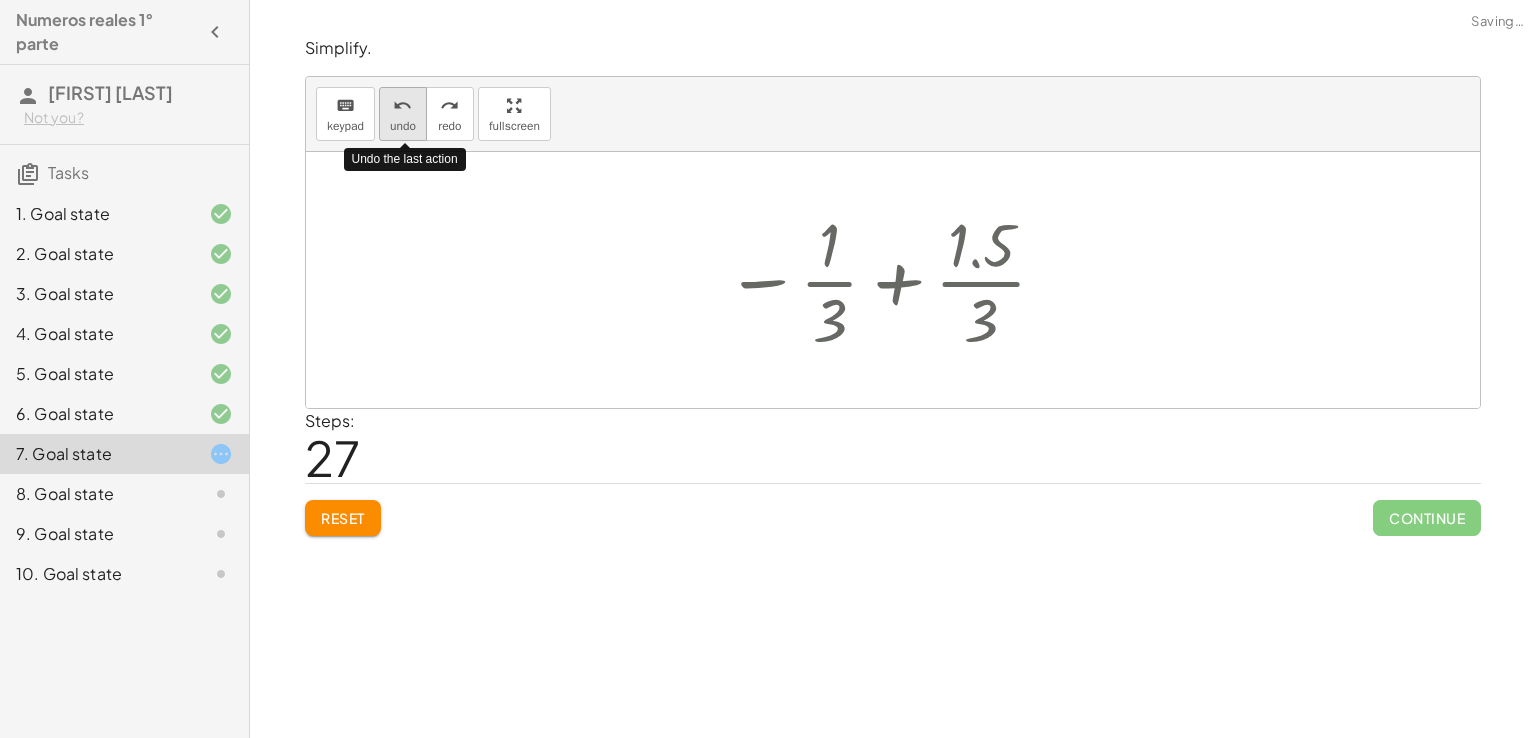 click on "undo" at bounding box center [402, 106] 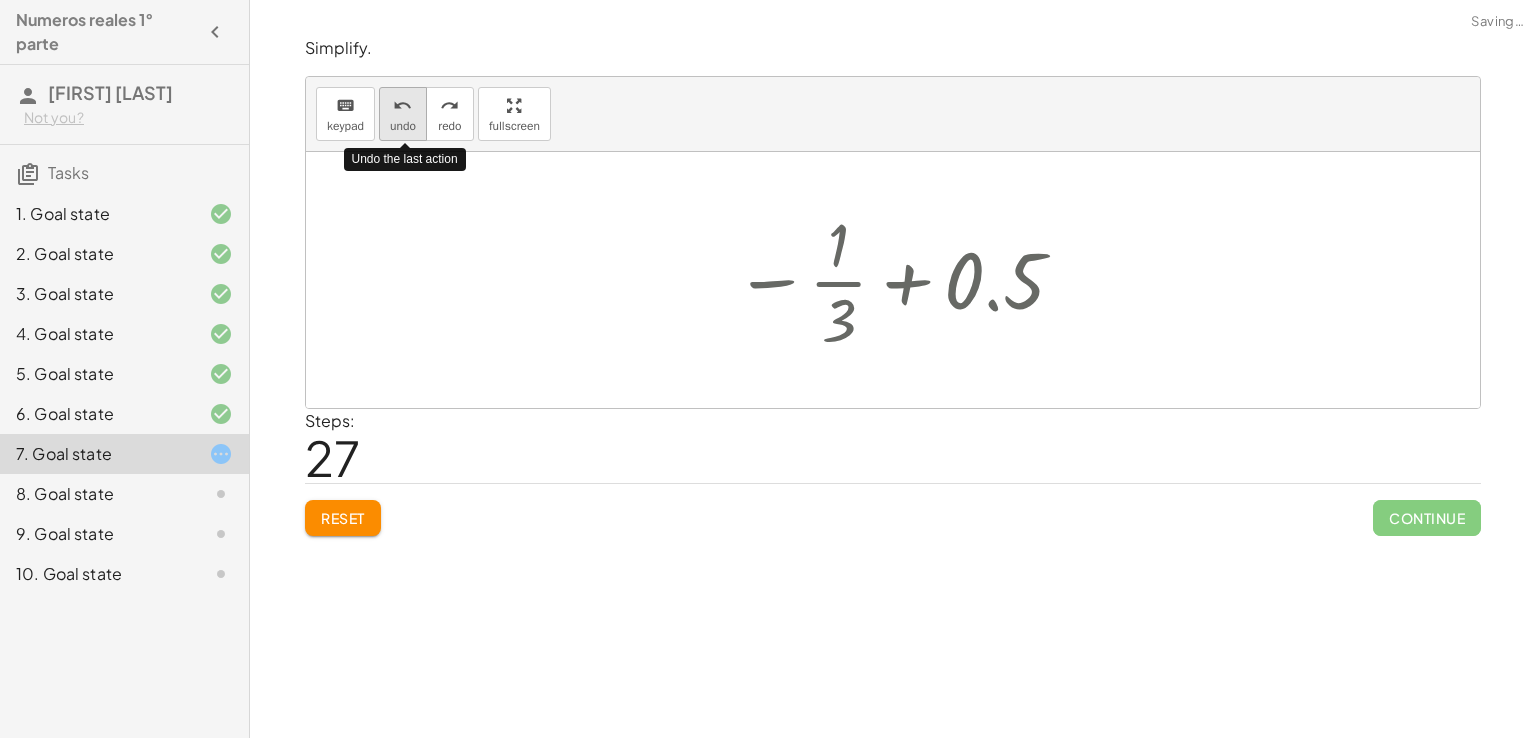 click on "undo" at bounding box center (402, 106) 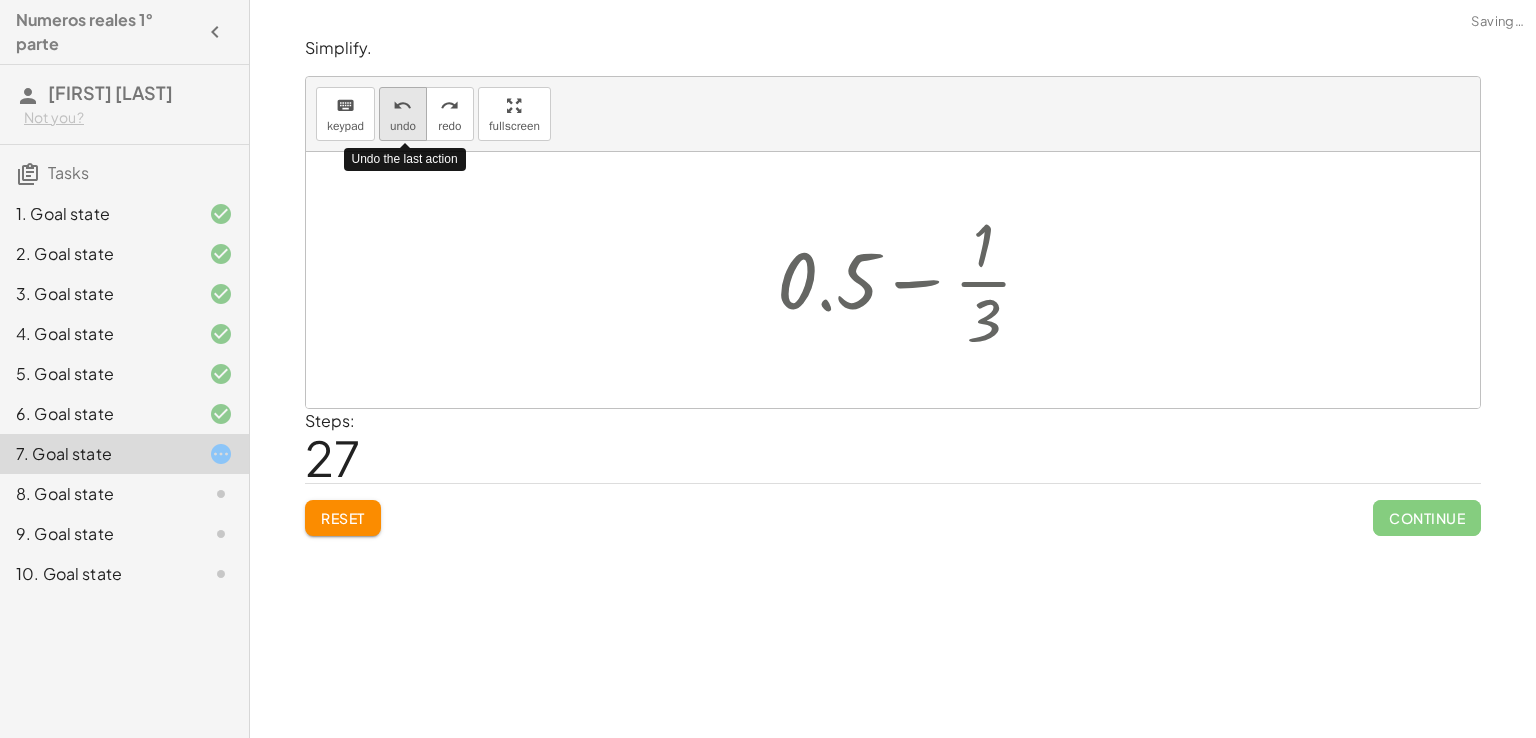 click on "undo" at bounding box center (402, 106) 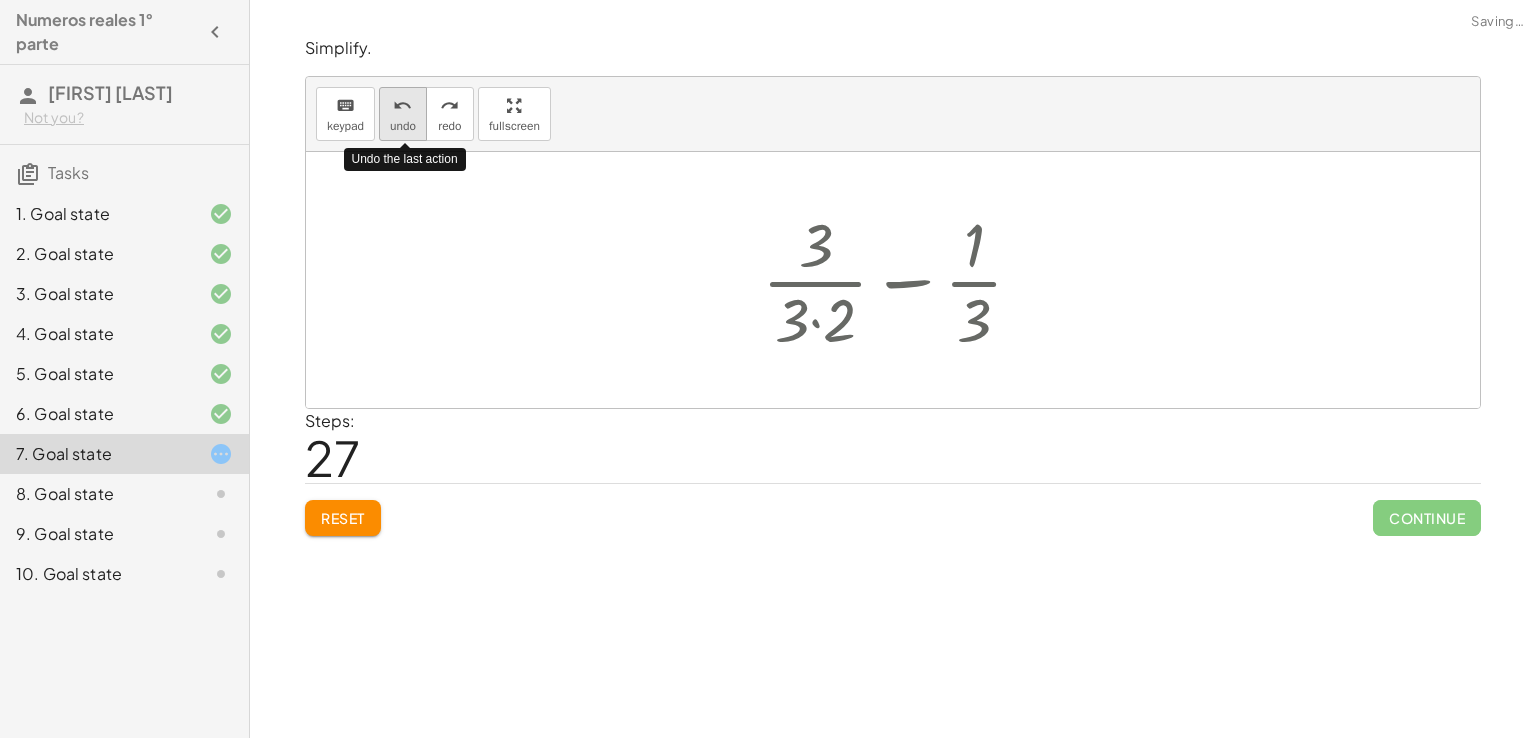 click on "undo" at bounding box center (402, 106) 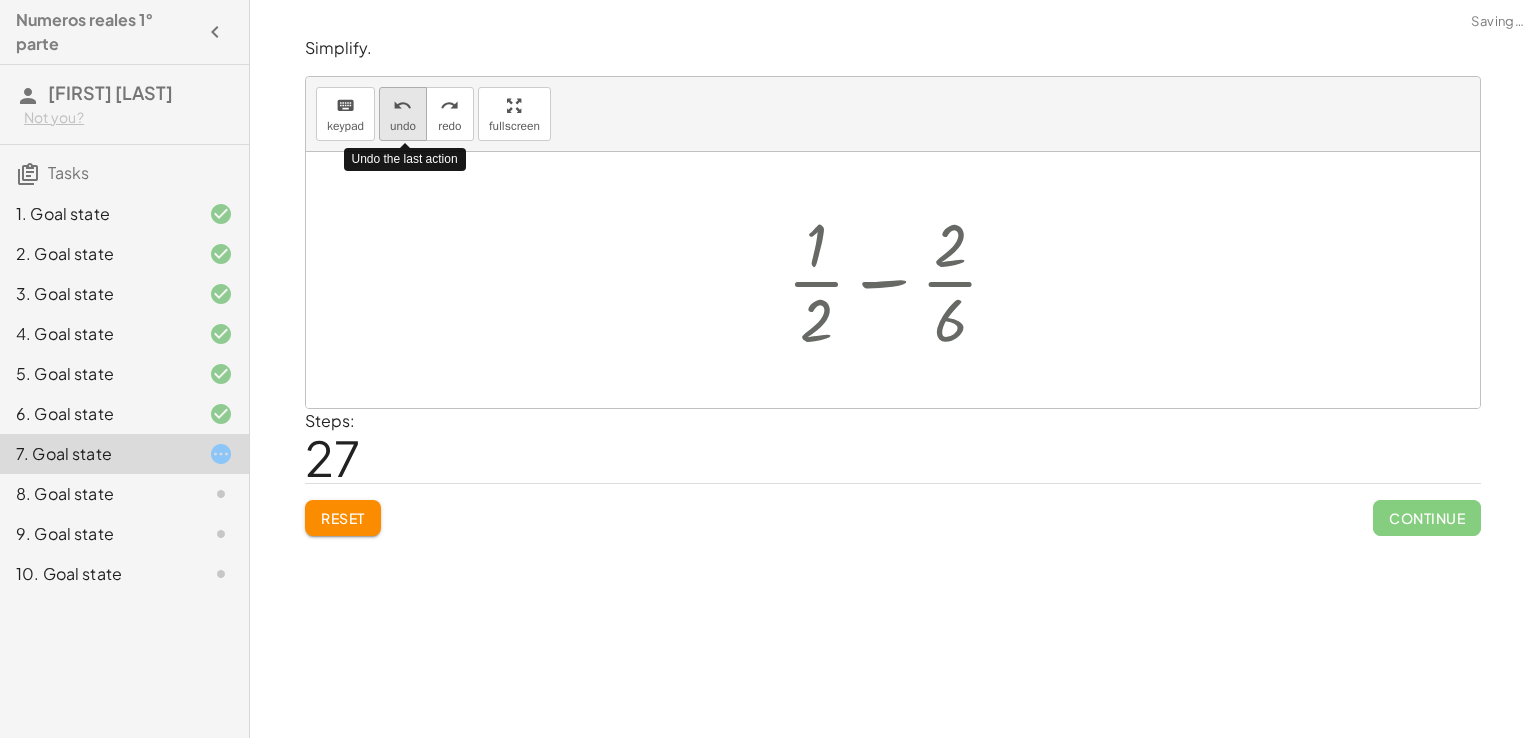 click on "undo" at bounding box center (402, 106) 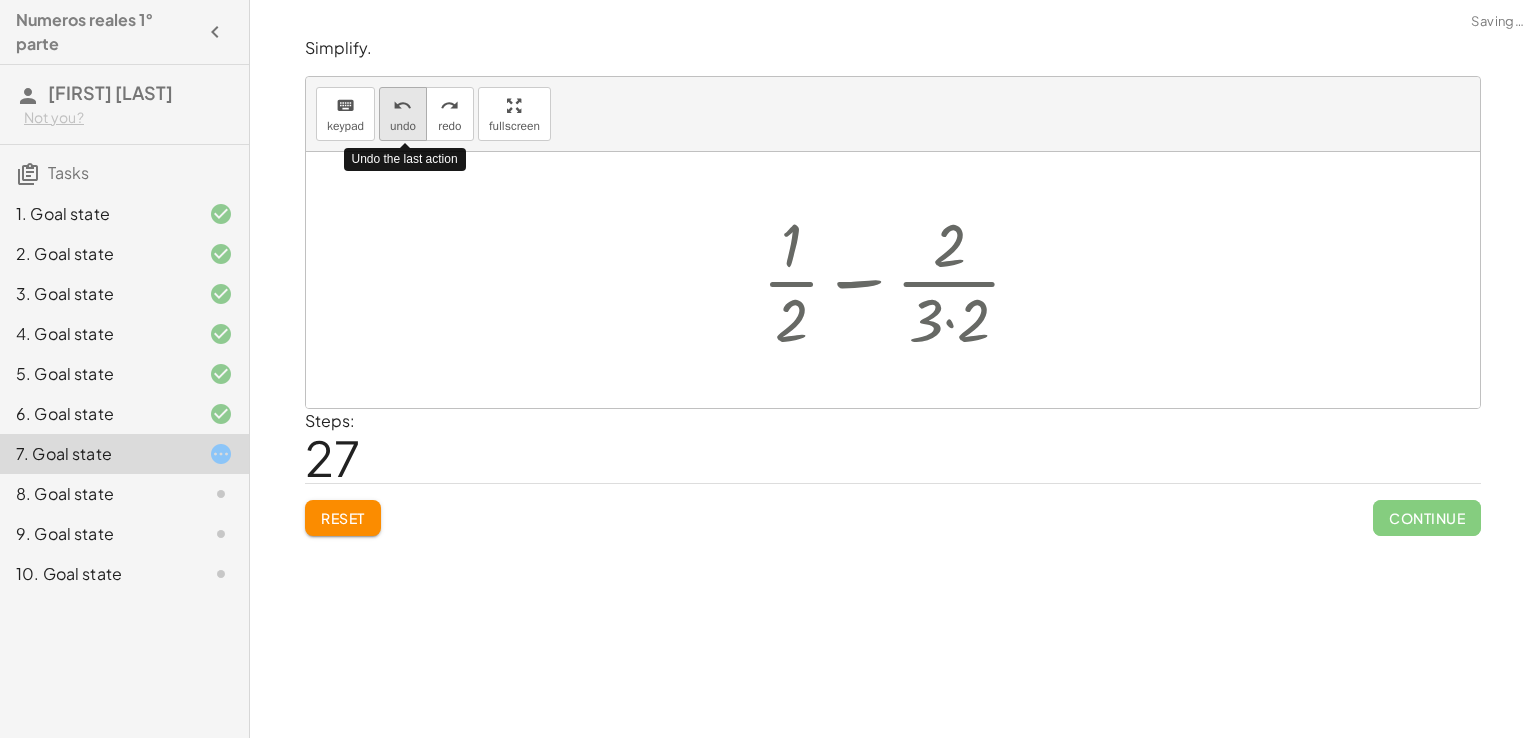 click on "undo" at bounding box center (402, 106) 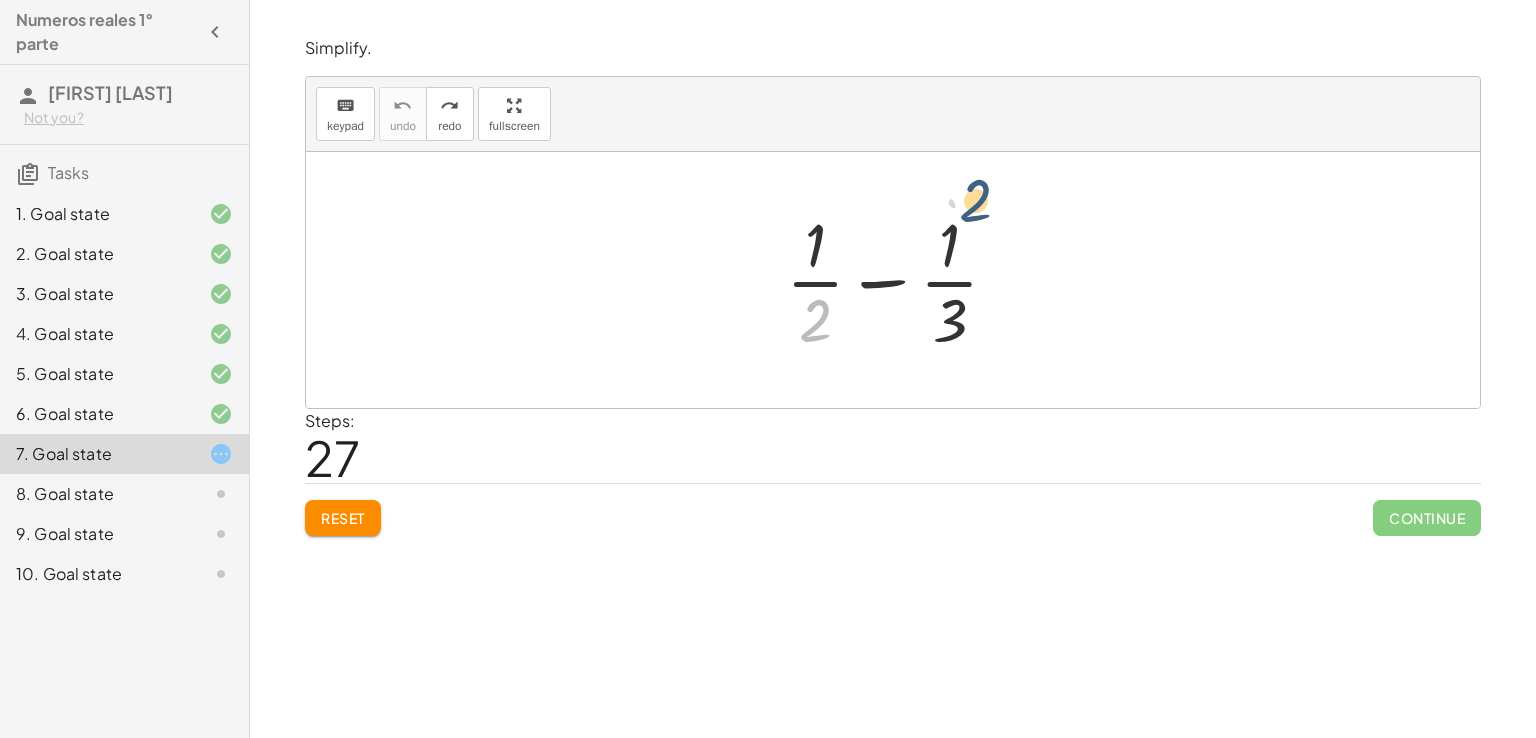 drag, startPoint x: 800, startPoint y: 322, endPoint x: 965, endPoint y: 200, distance: 205.20477 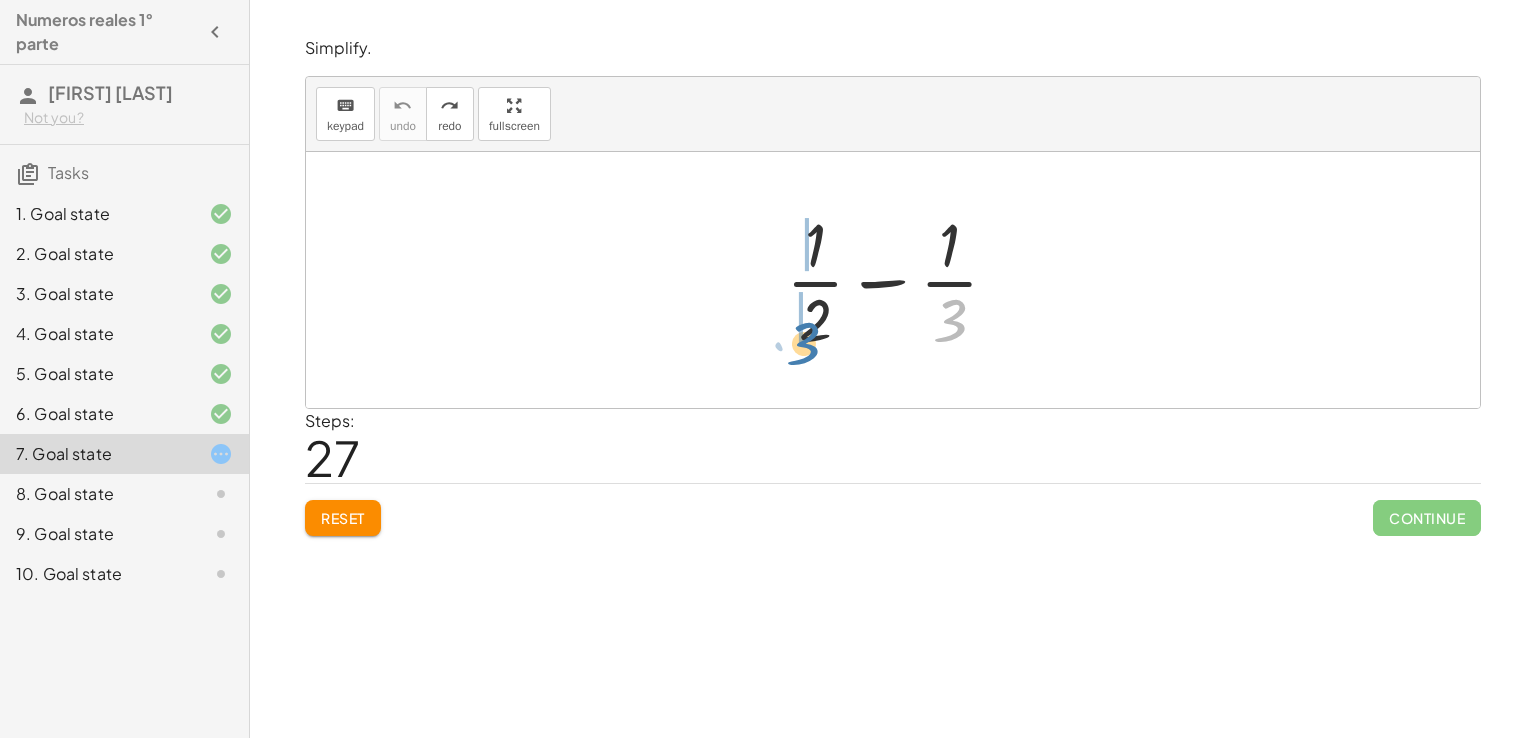 drag, startPoint x: 942, startPoint y: 334, endPoint x: 801, endPoint y: 350, distance: 141.90489 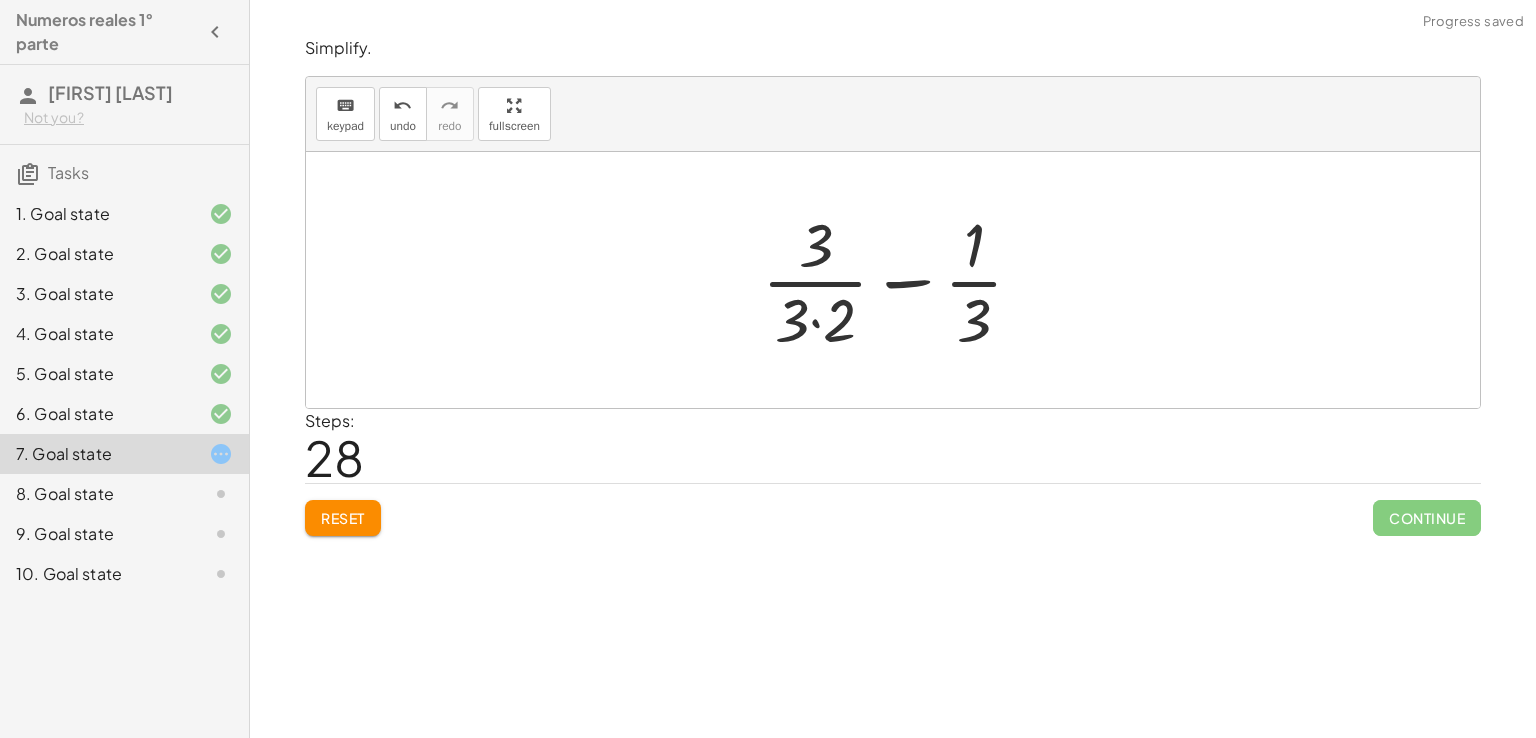 click at bounding box center (900, 280) 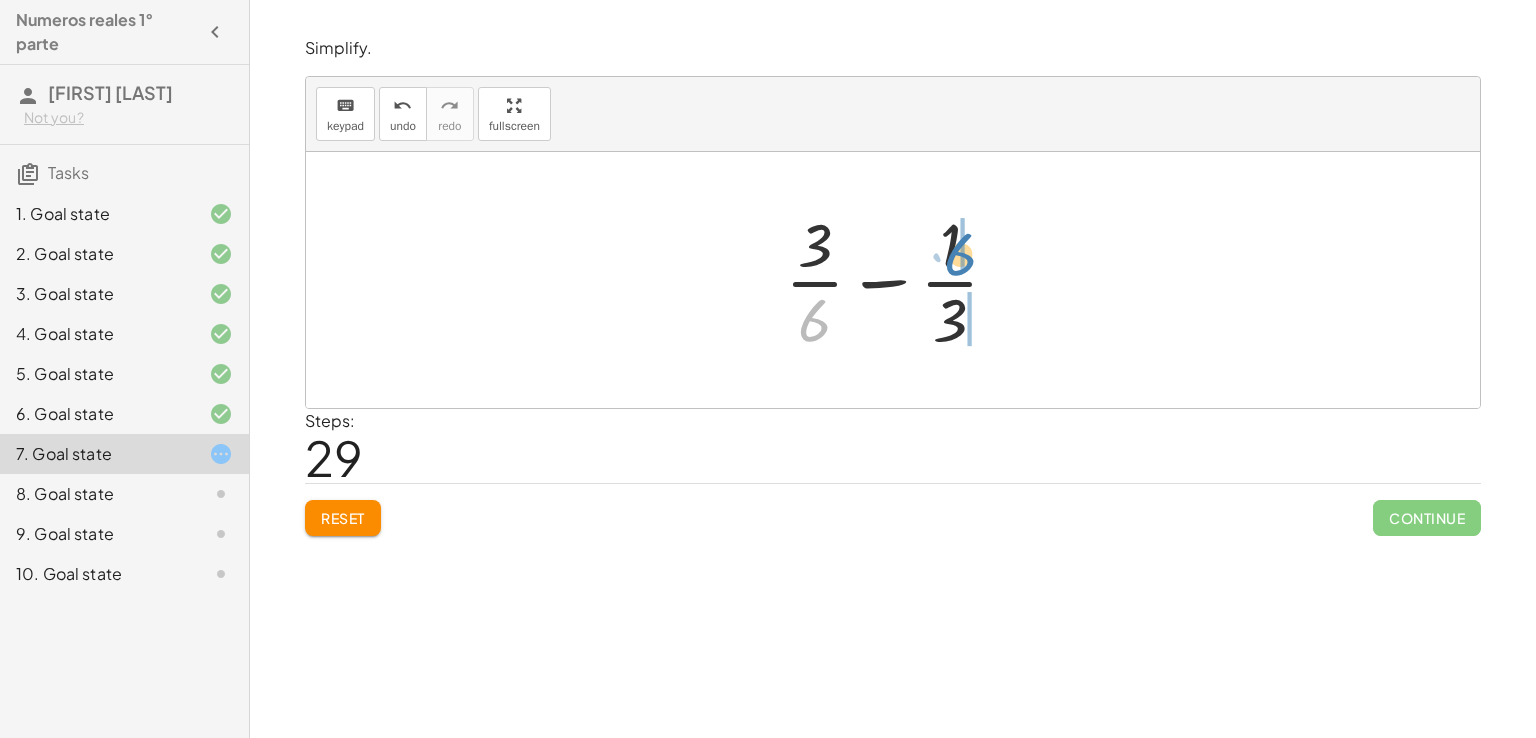 drag, startPoint x: 809, startPoint y: 317, endPoint x: 955, endPoint y: 251, distance: 160.22484 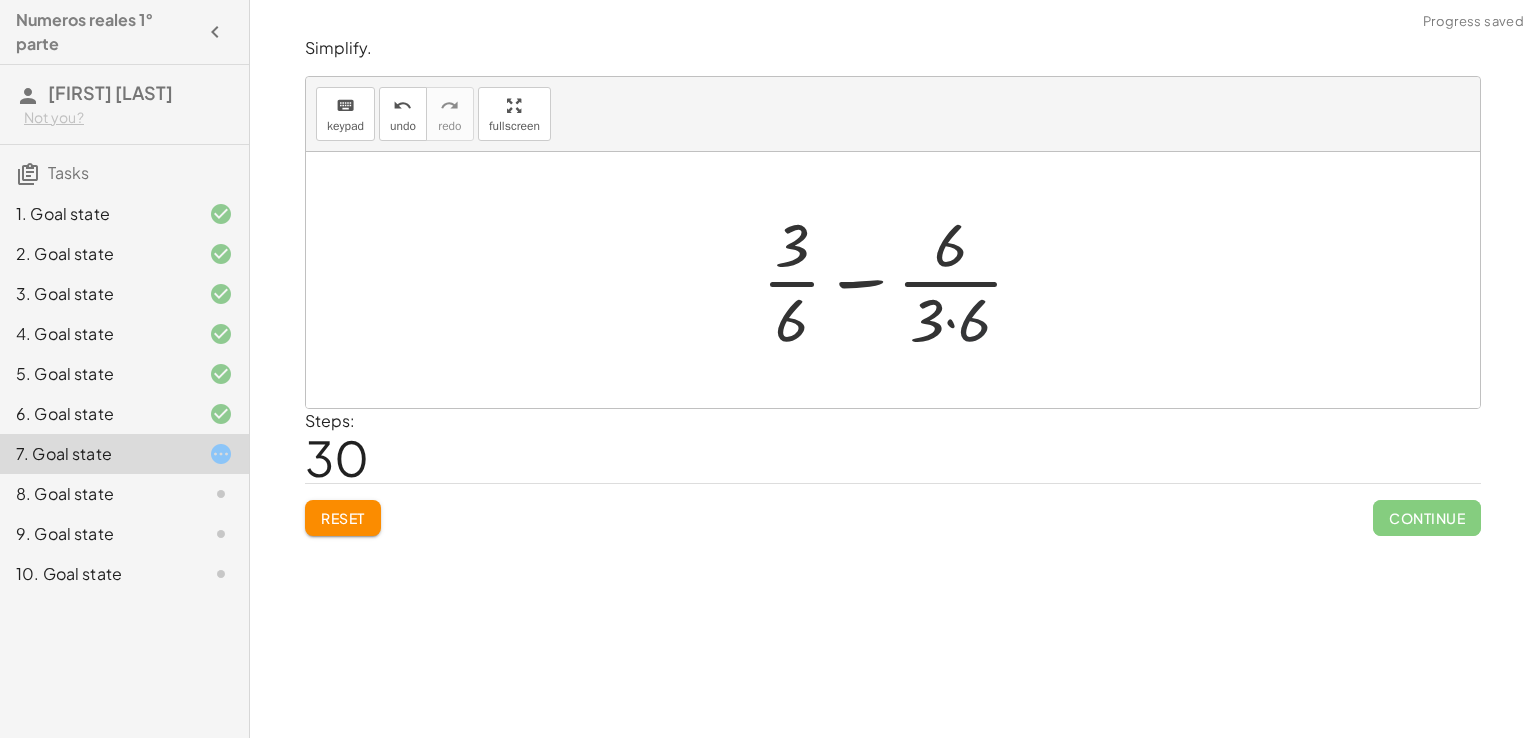 click at bounding box center (901, 280) 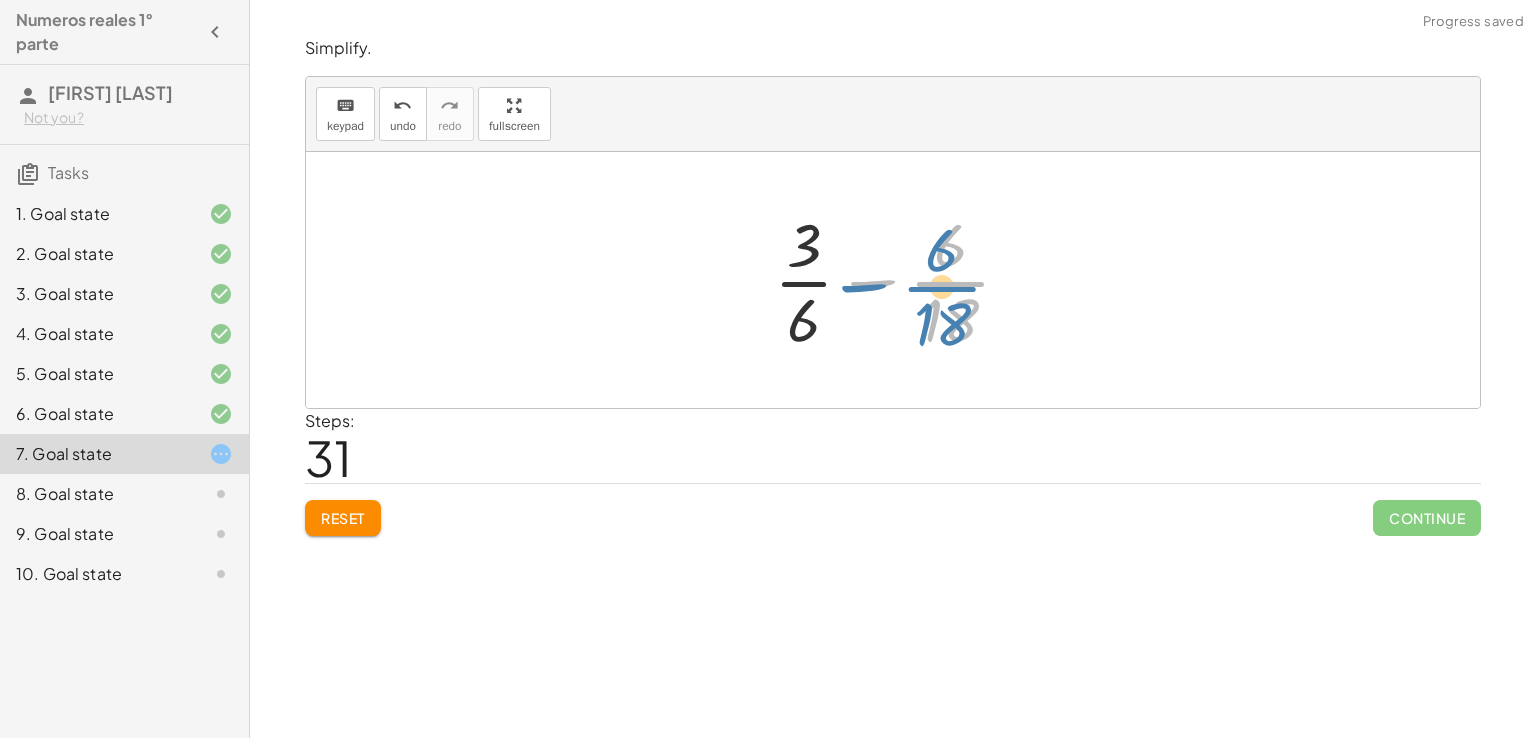 drag, startPoint x: 950, startPoint y: 264, endPoint x: 940, endPoint y: 246, distance: 20.59126 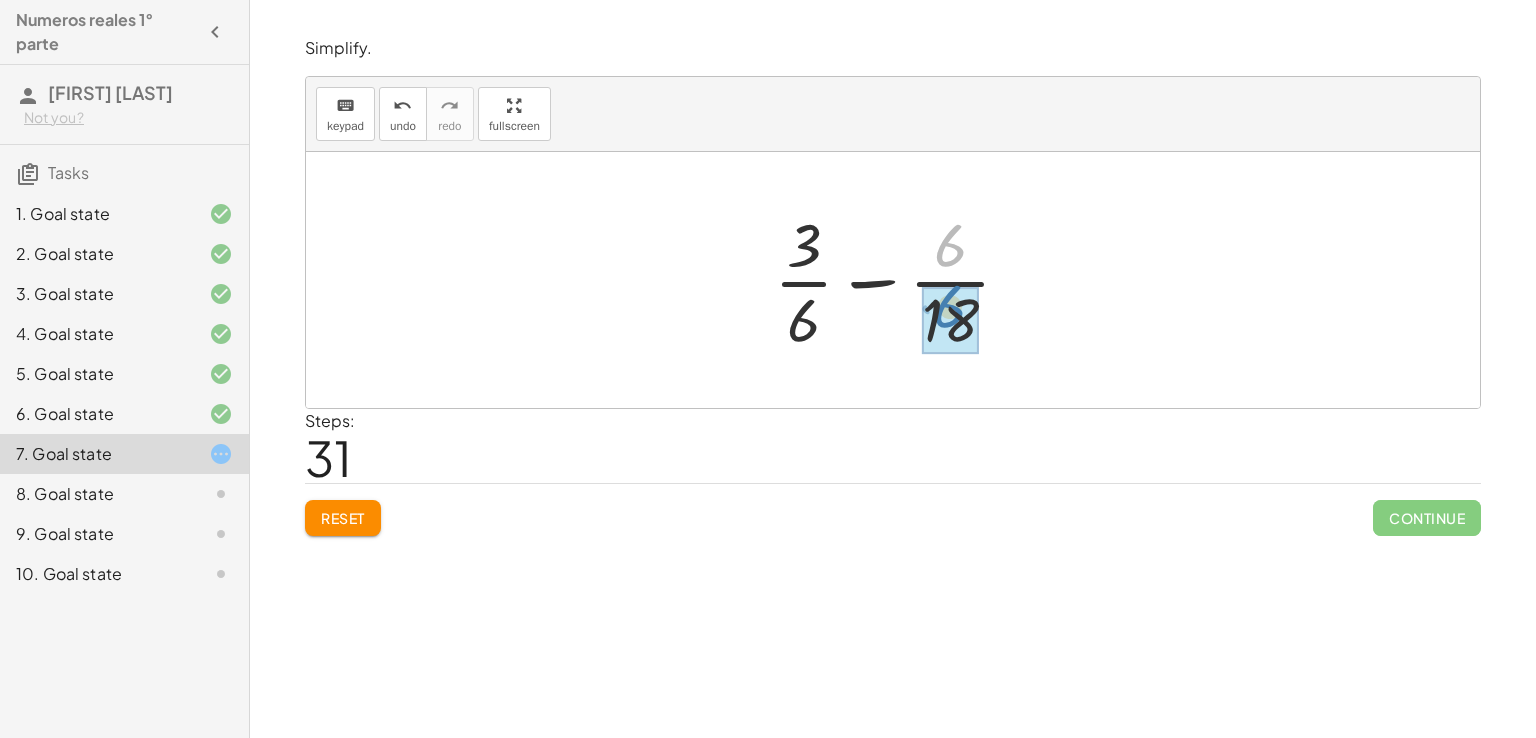 drag, startPoint x: 949, startPoint y: 237, endPoint x: 946, endPoint y: 315, distance: 78.05767 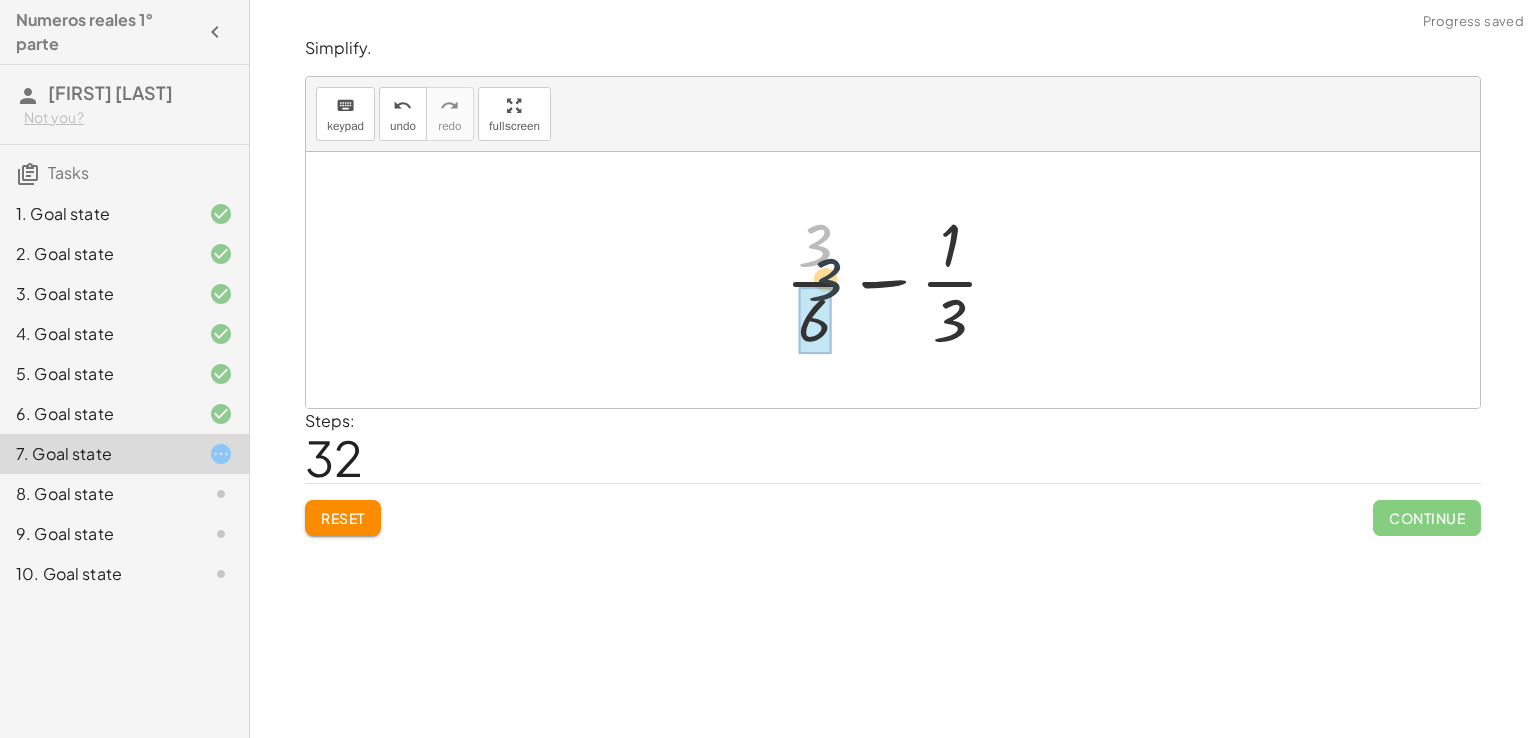 drag, startPoint x: 805, startPoint y: 249, endPoint x: 819, endPoint y: 327, distance: 79.24645 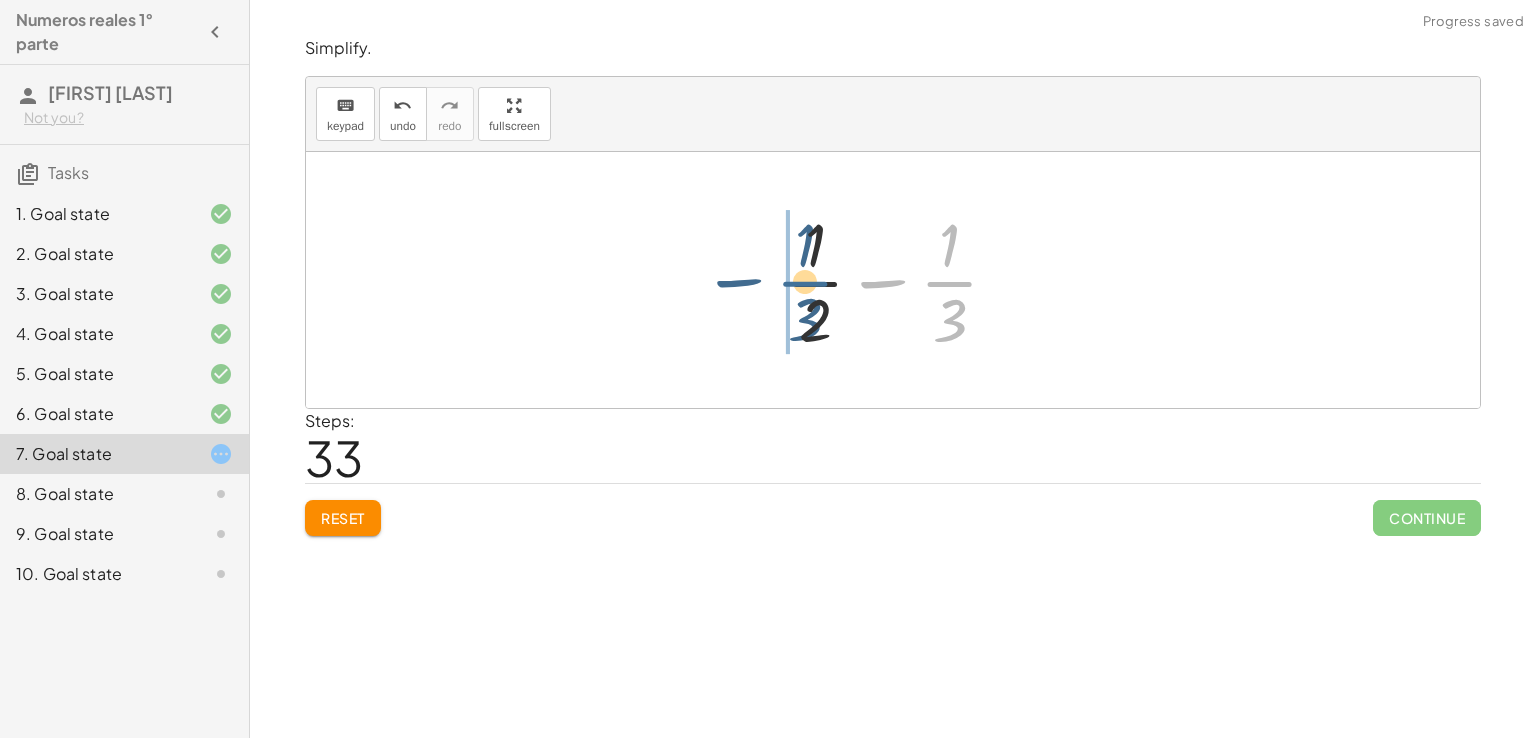 drag, startPoint x: 948, startPoint y: 283, endPoint x: 791, endPoint y: 289, distance: 157.11461 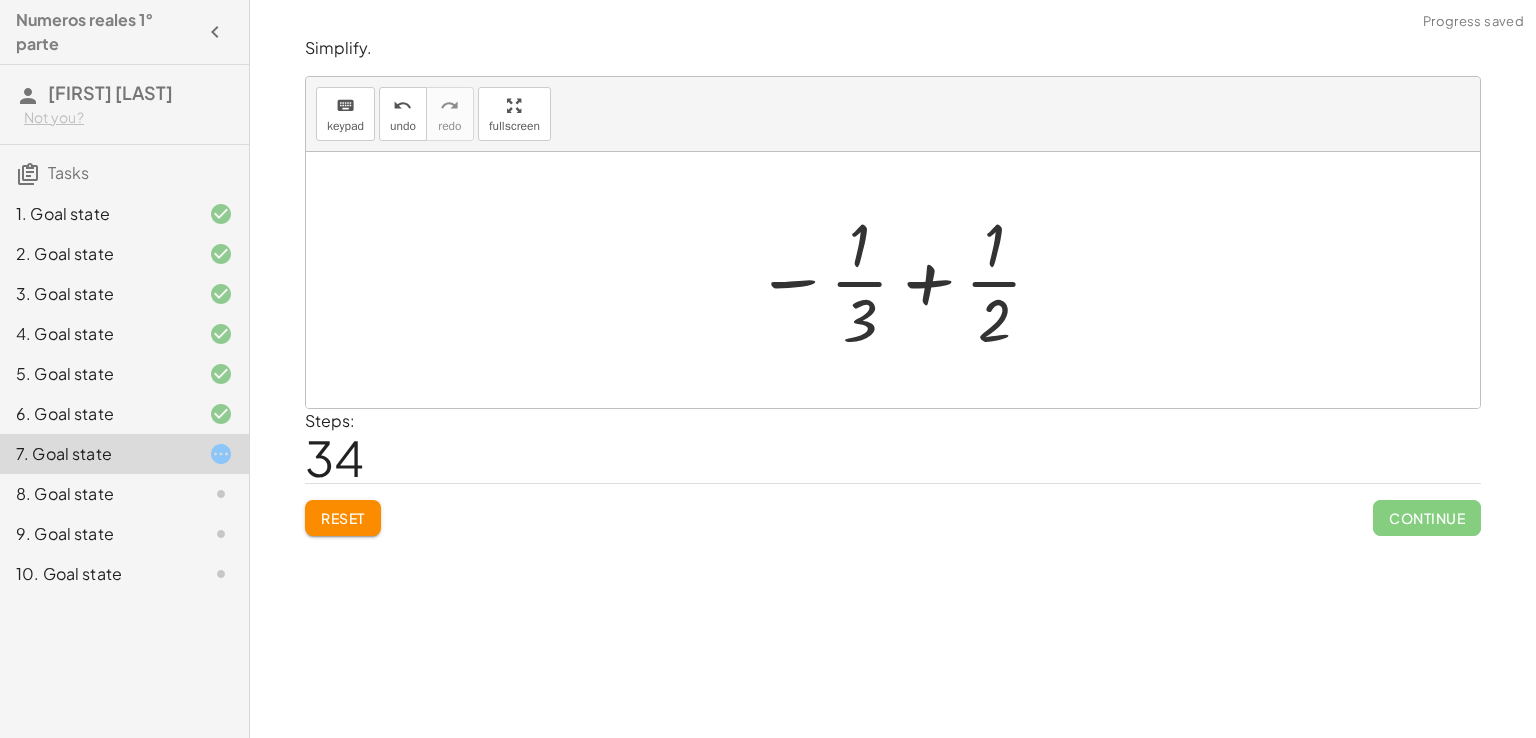 click at bounding box center [900, 280] 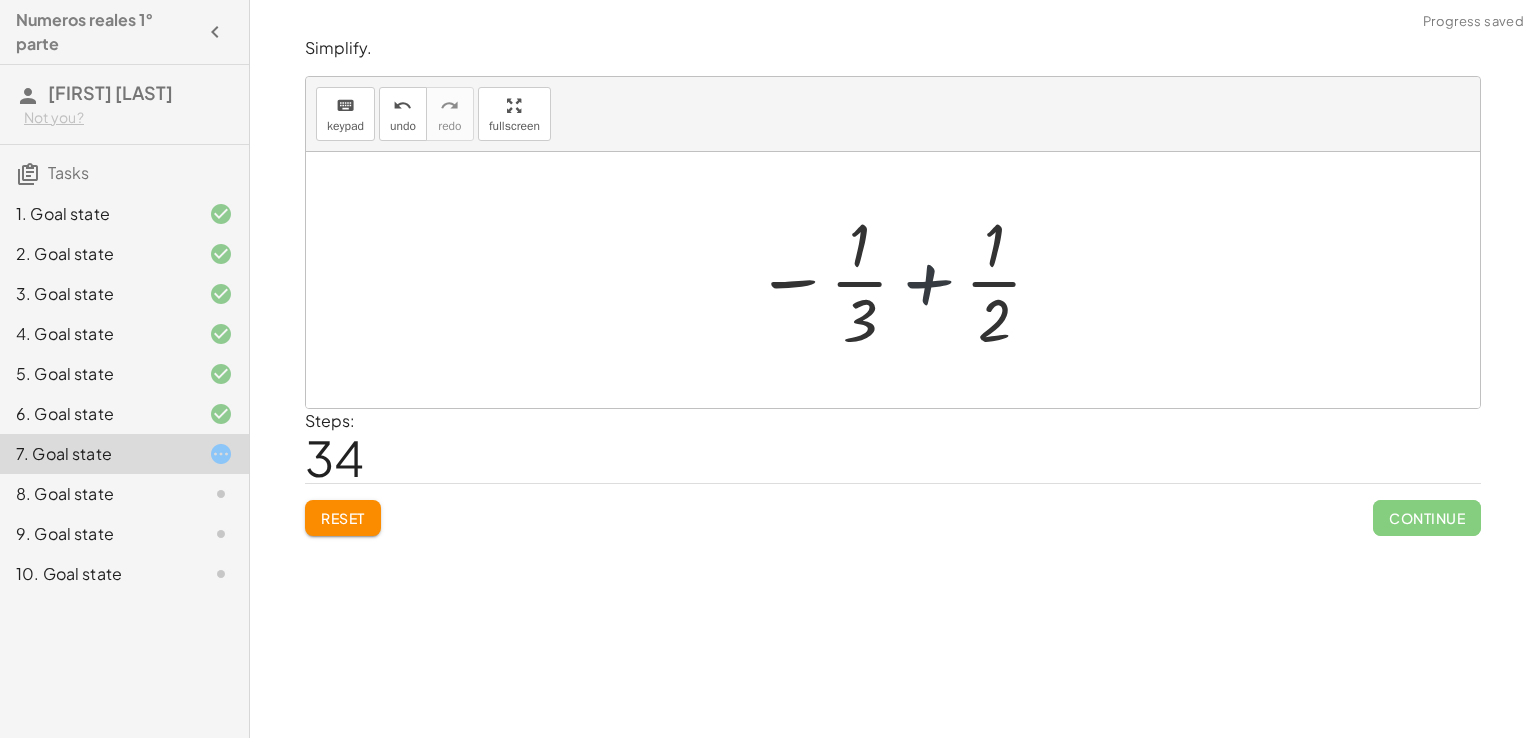 click at bounding box center [900, 280] 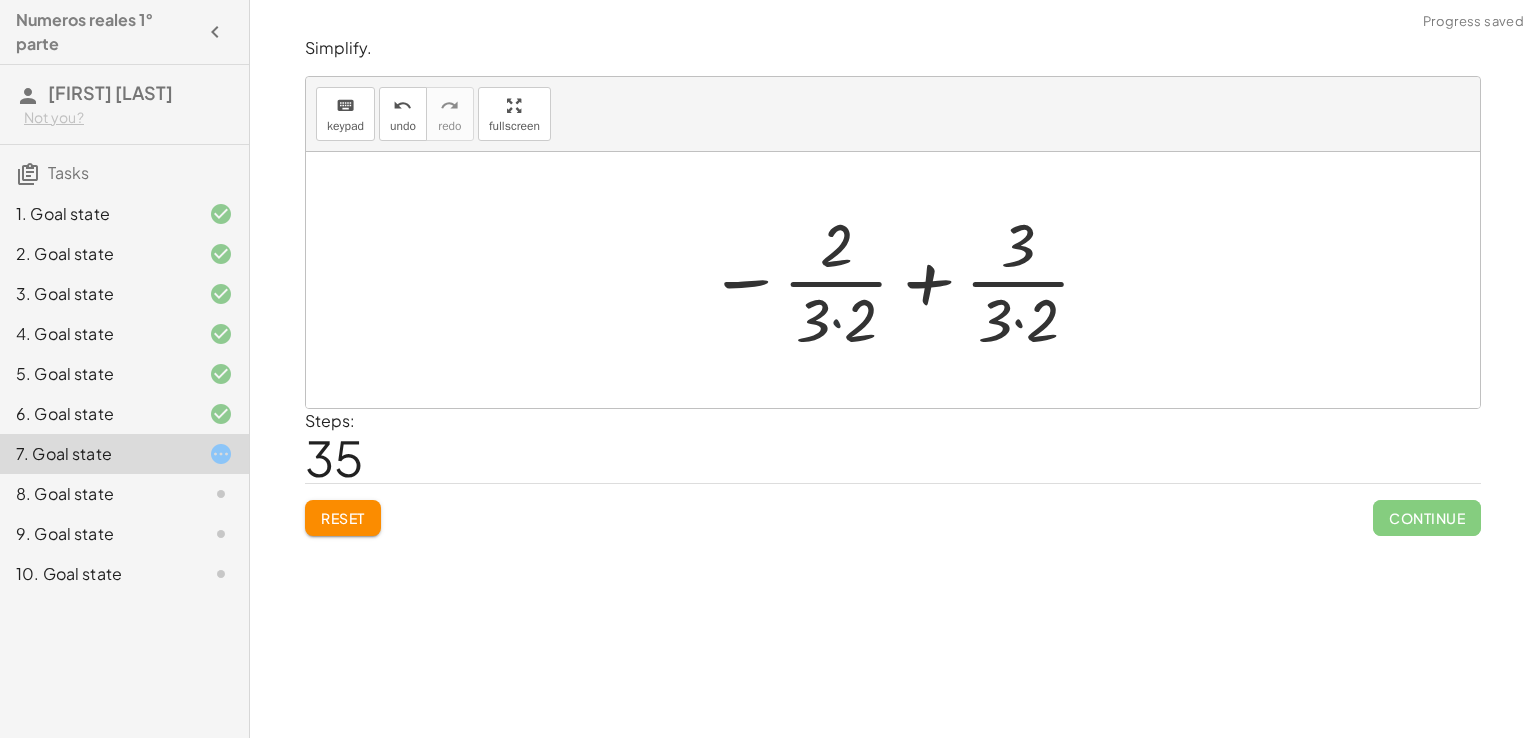 click at bounding box center [901, 280] 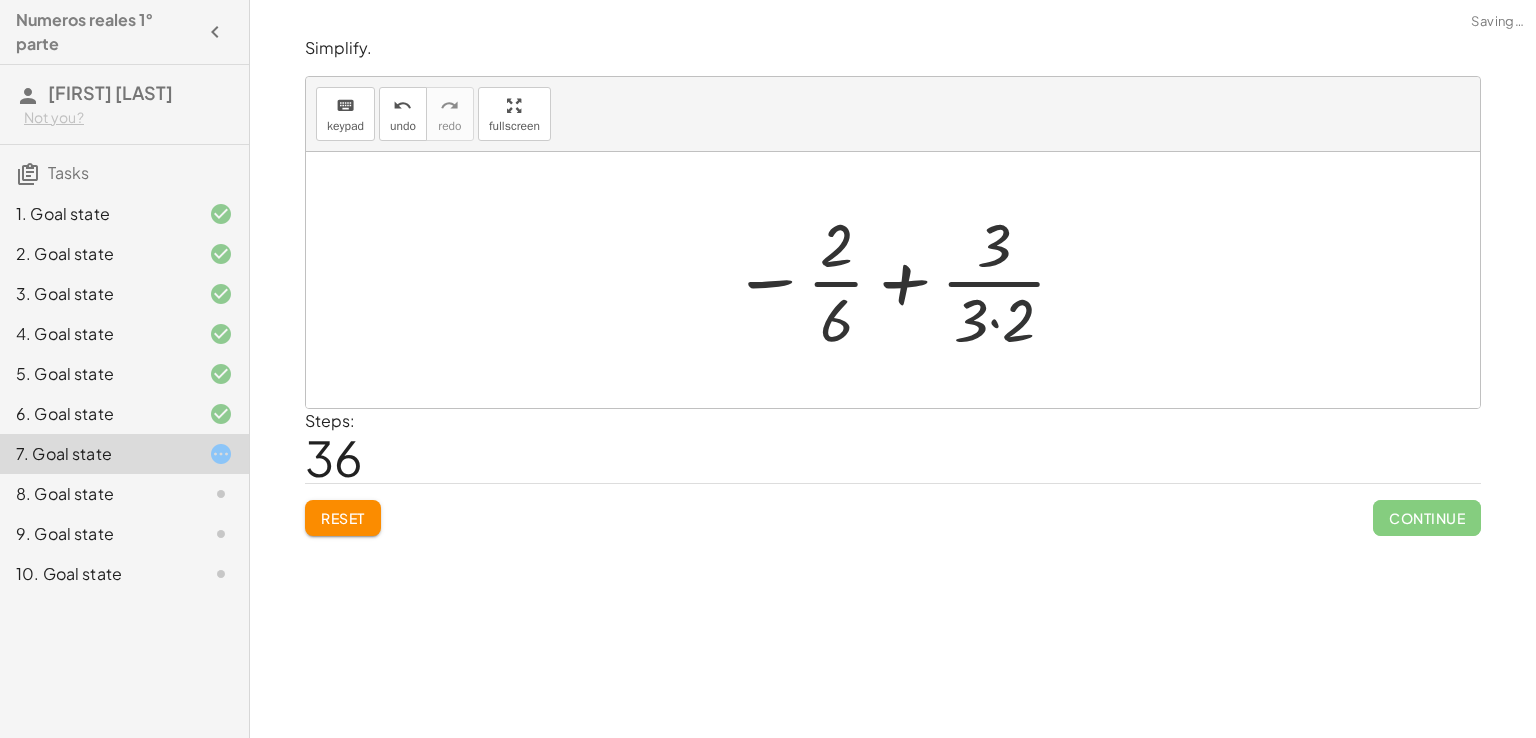 click at bounding box center (901, 280) 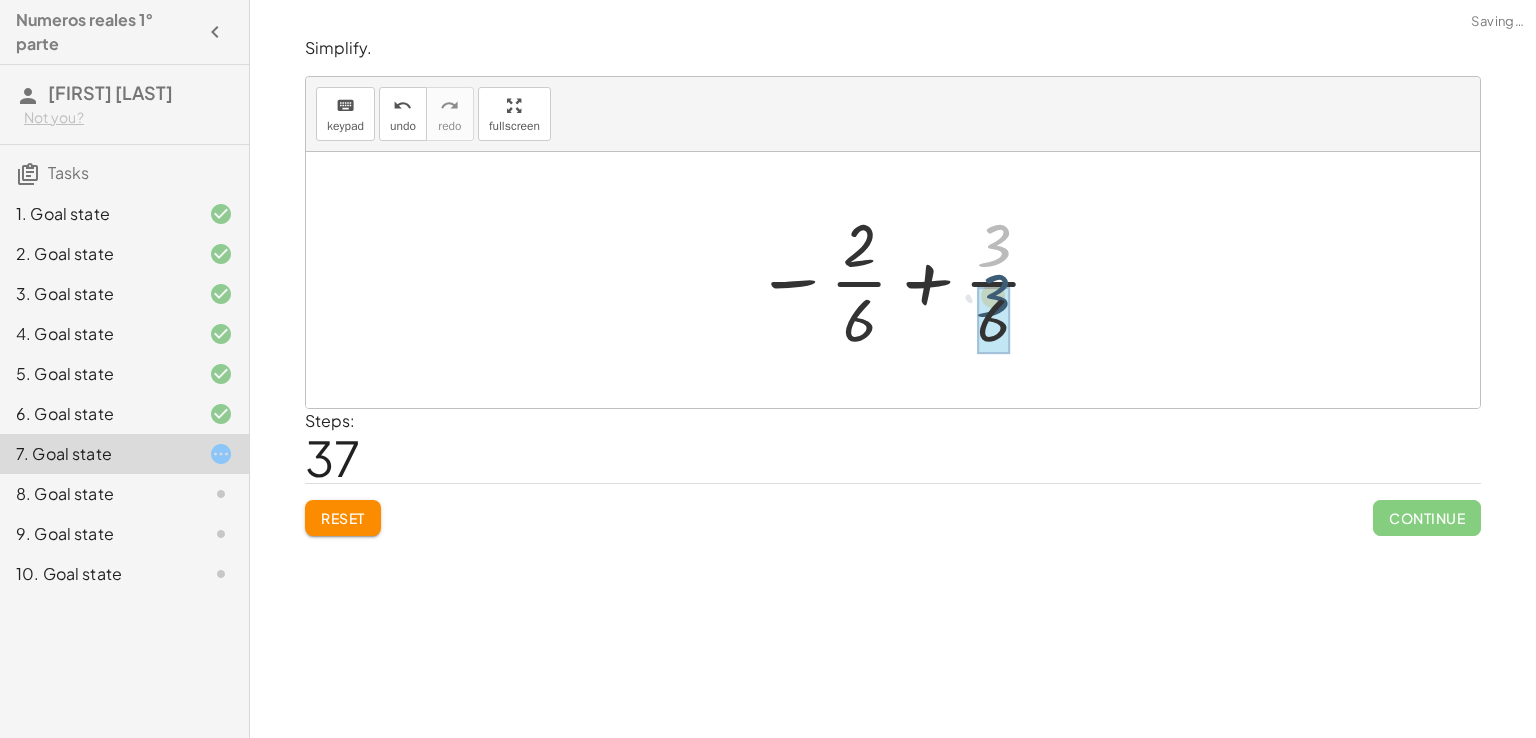 drag, startPoint x: 997, startPoint y: 246, endPoint x: 996, endPoint y: 306, distance: 60.00833 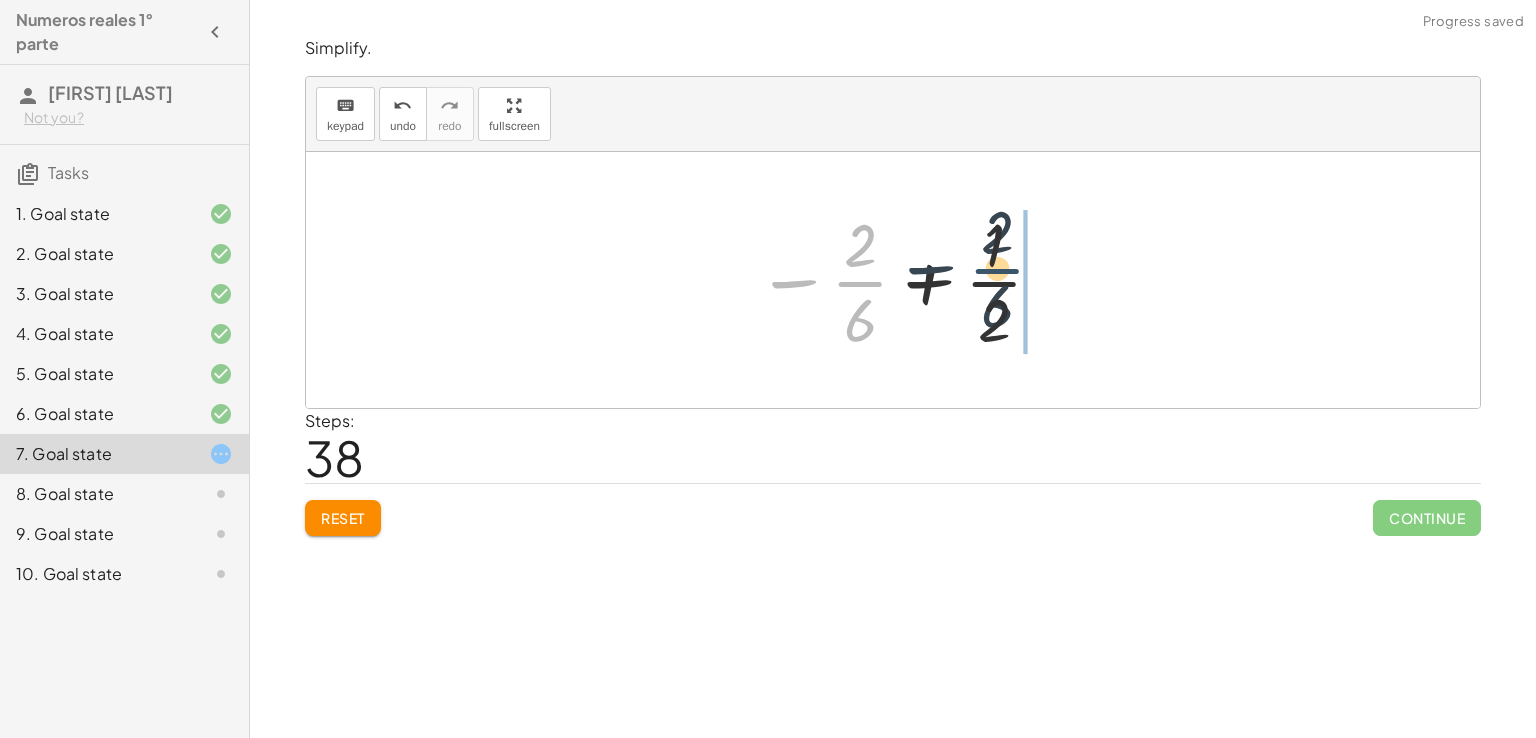 drag, startPoint x: 852, startPoint y: 276, endPoint x: 1102, endPoint y: 289, distance: 250.33777 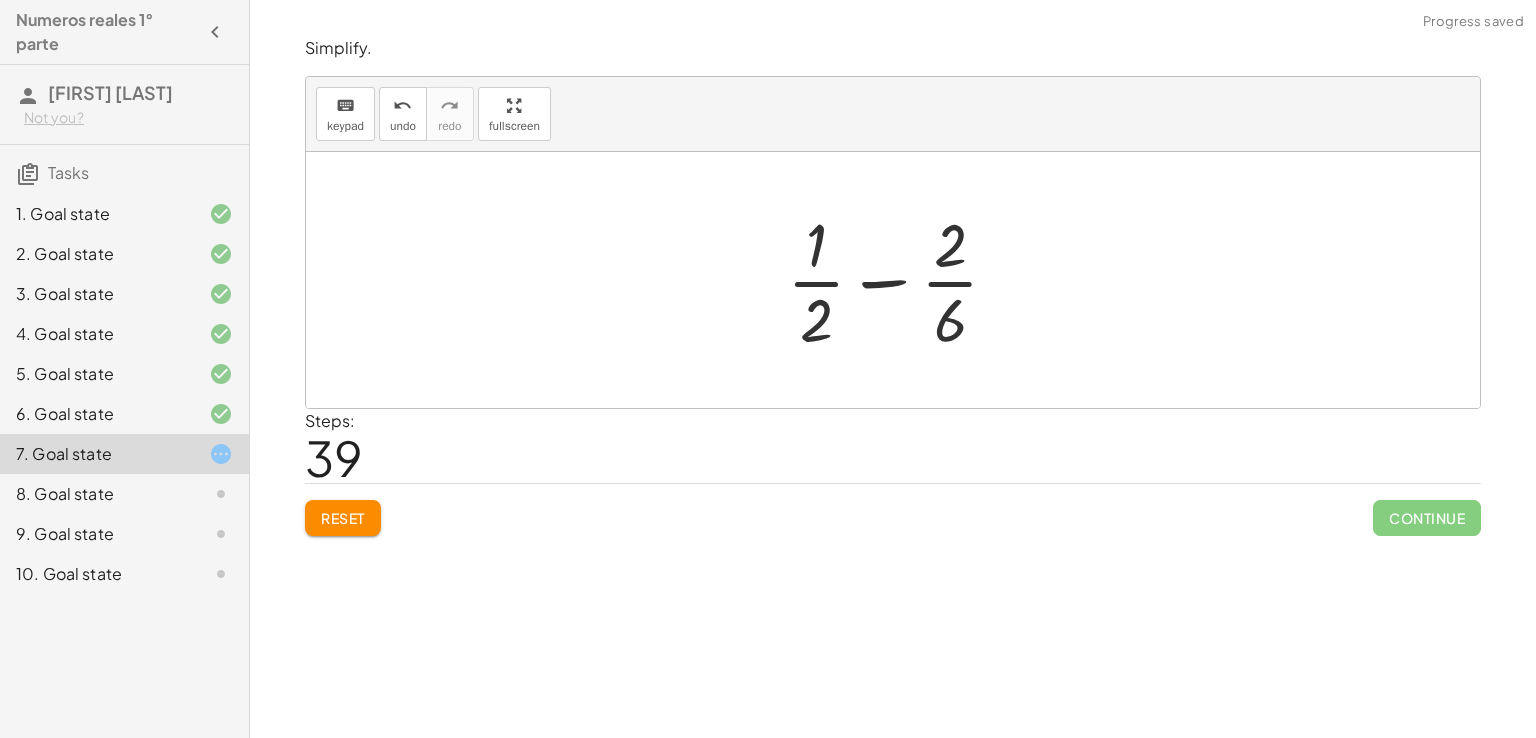 click at bounding box center [901, 280] 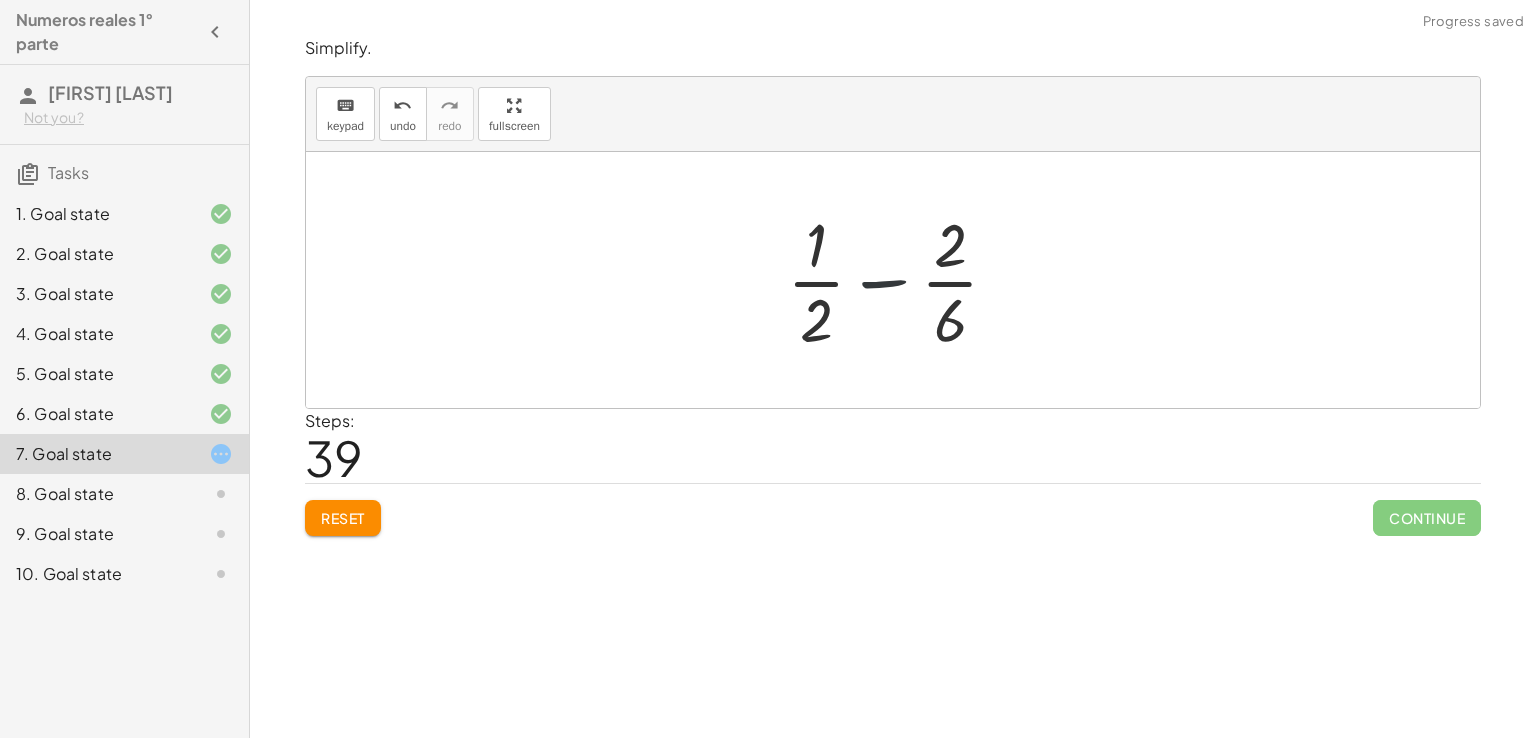 click at bounding box center (901, 280) 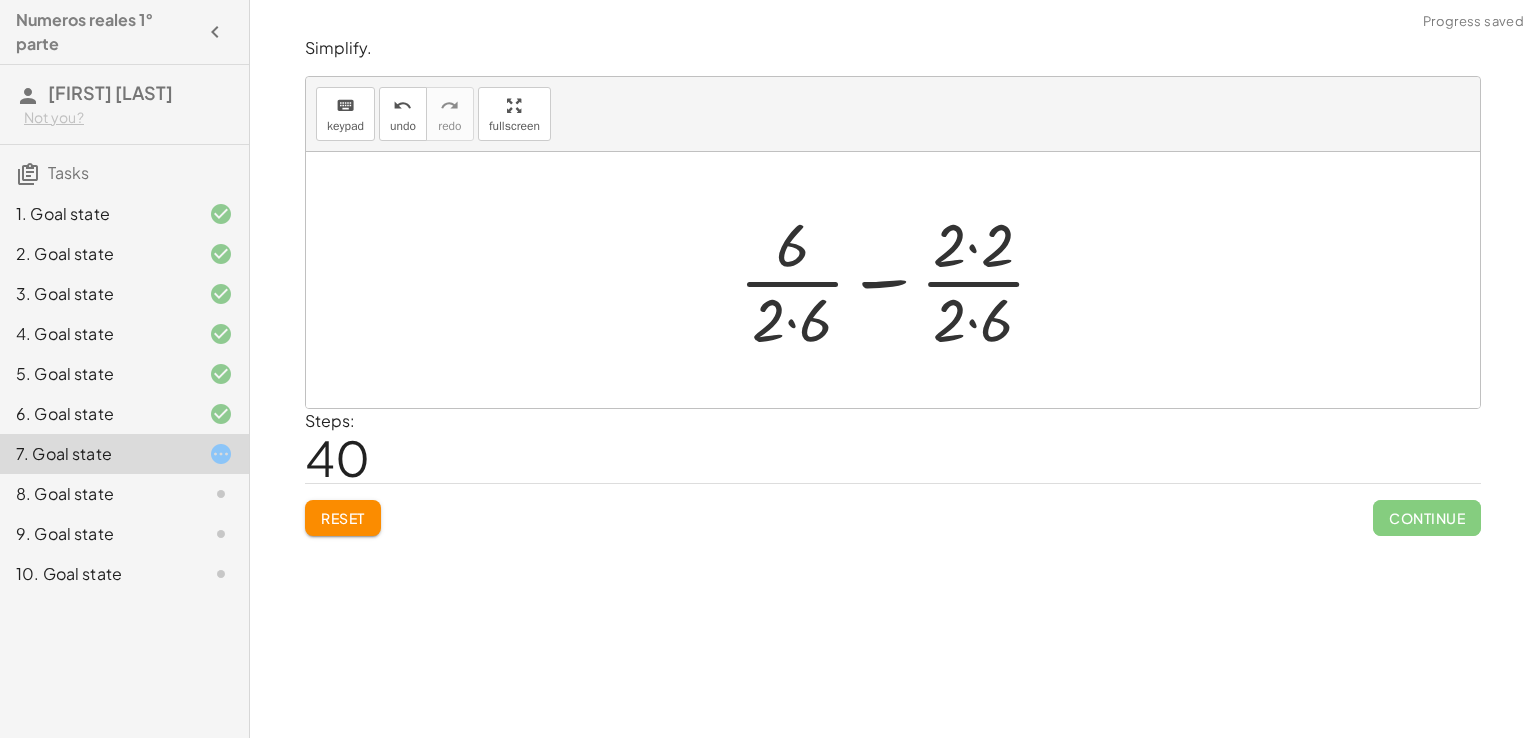 click at bounding box center (900, 280) 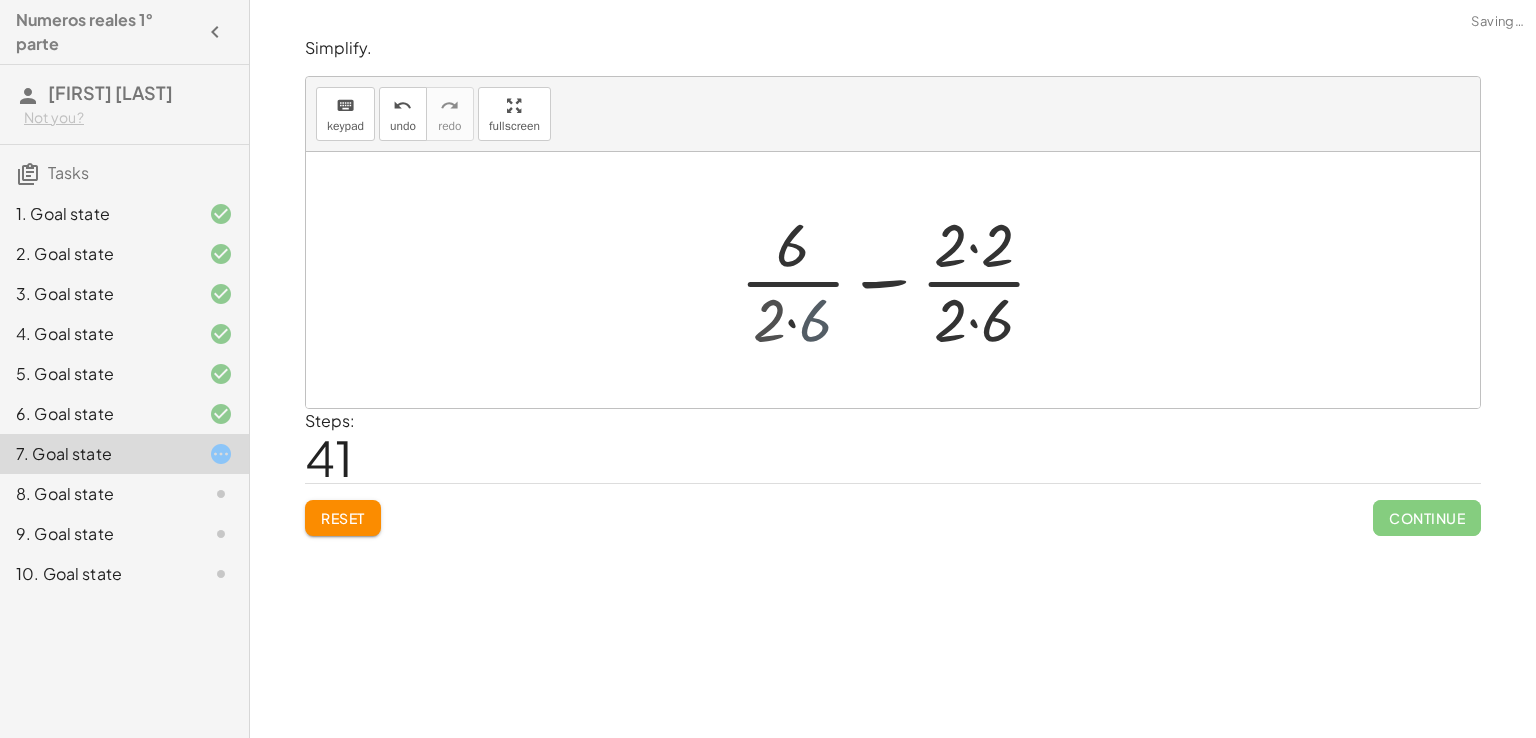 click at bounding box center [901, 280] 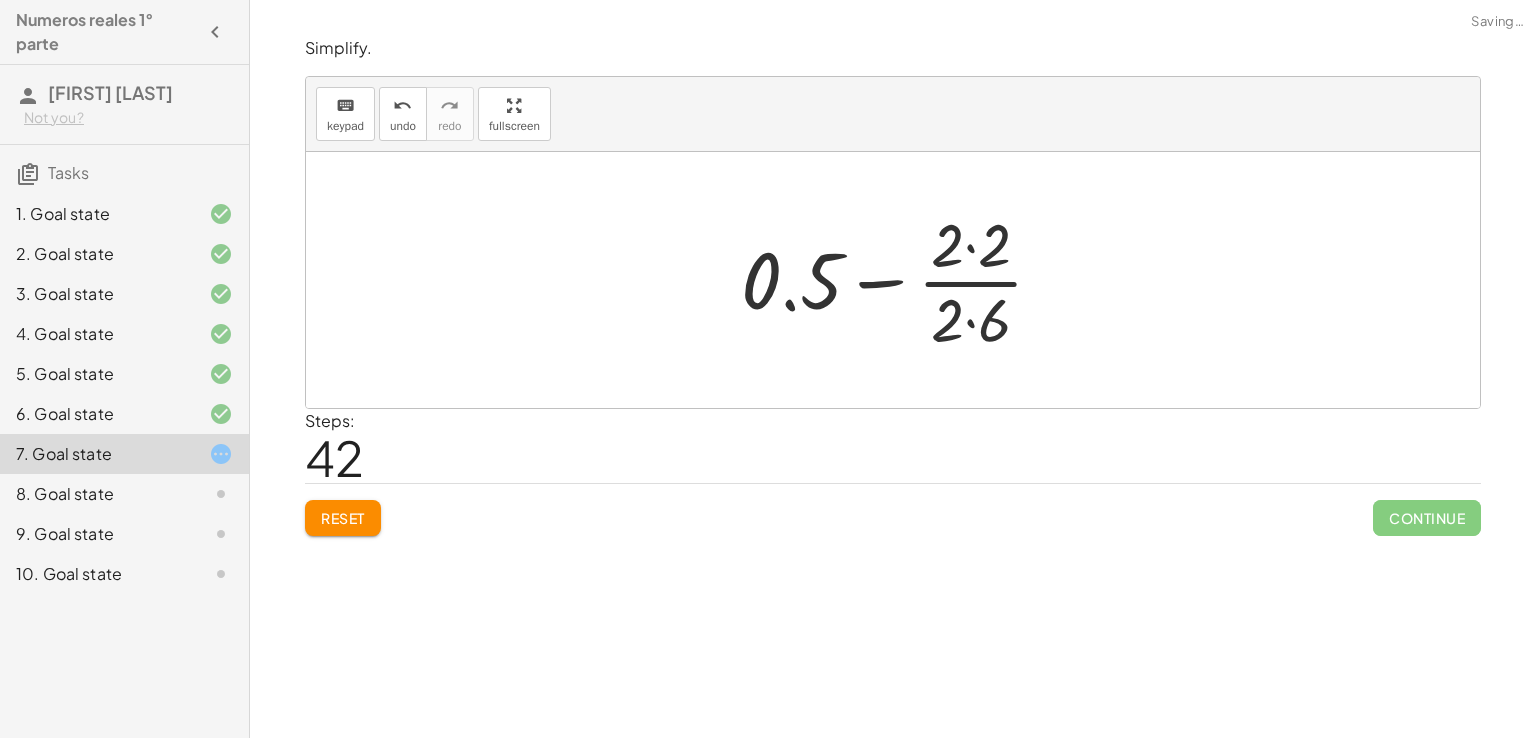 click at bounding box center (900, 280) 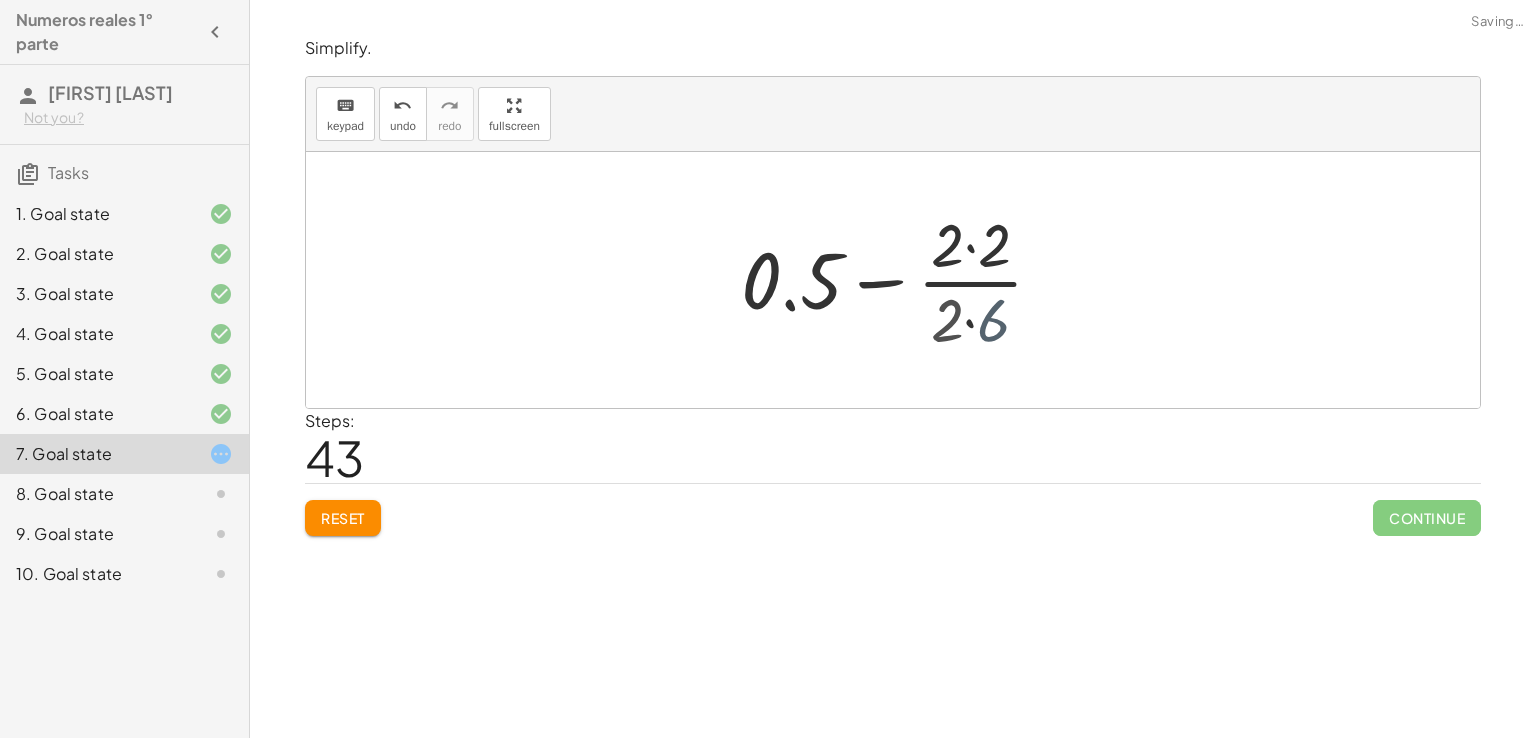 click at bounding box center [900, 280] 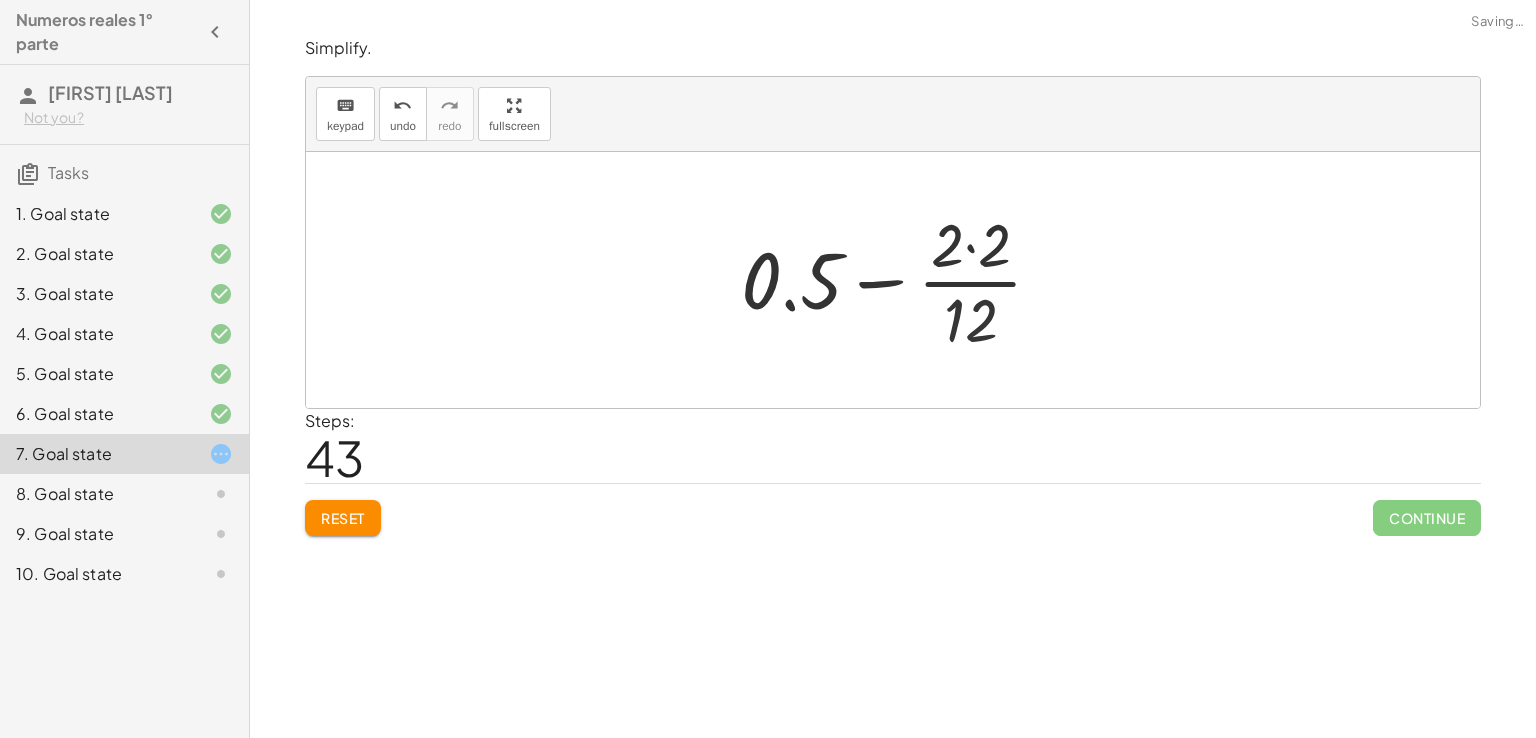 click at bounding box center (900, 280) 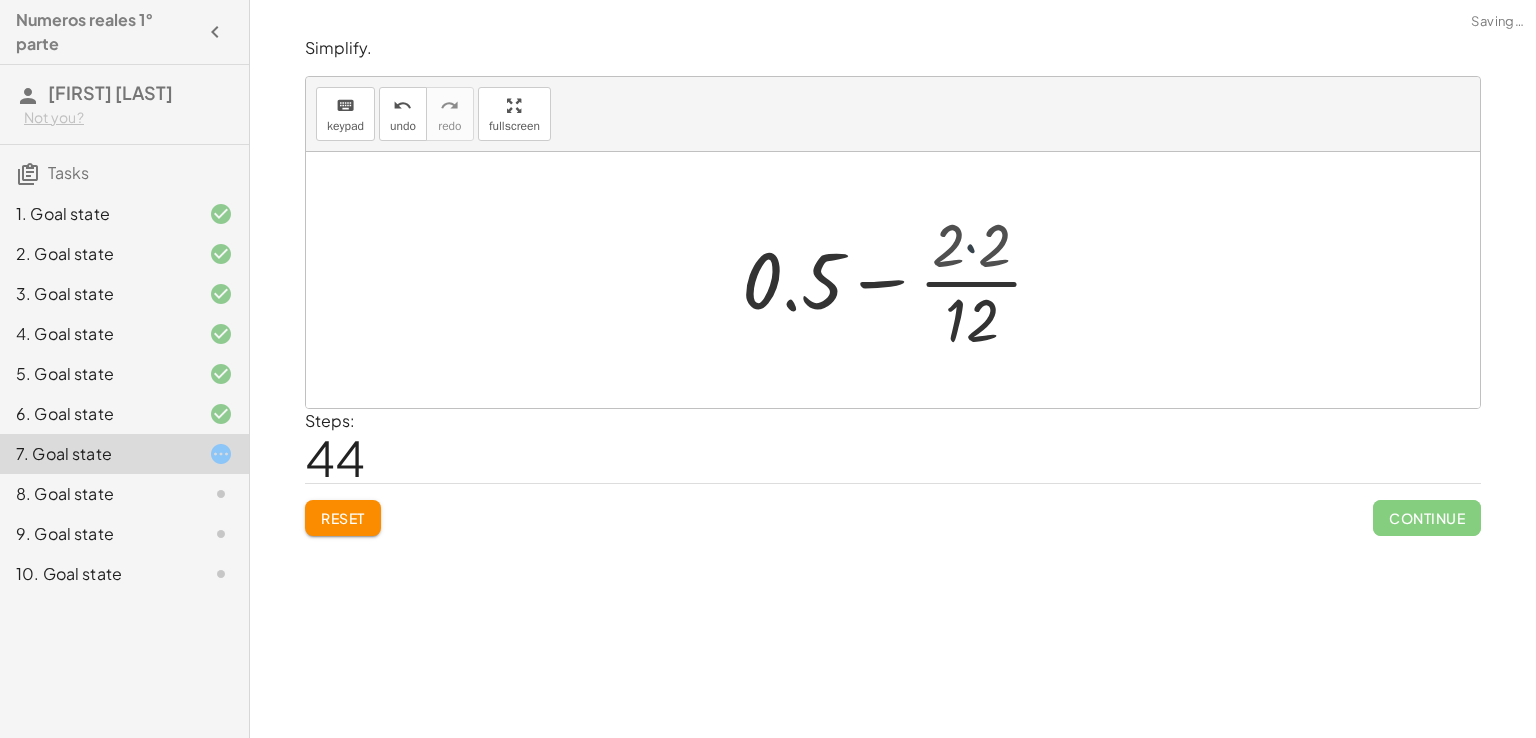 click at bounding box center [900, 280] 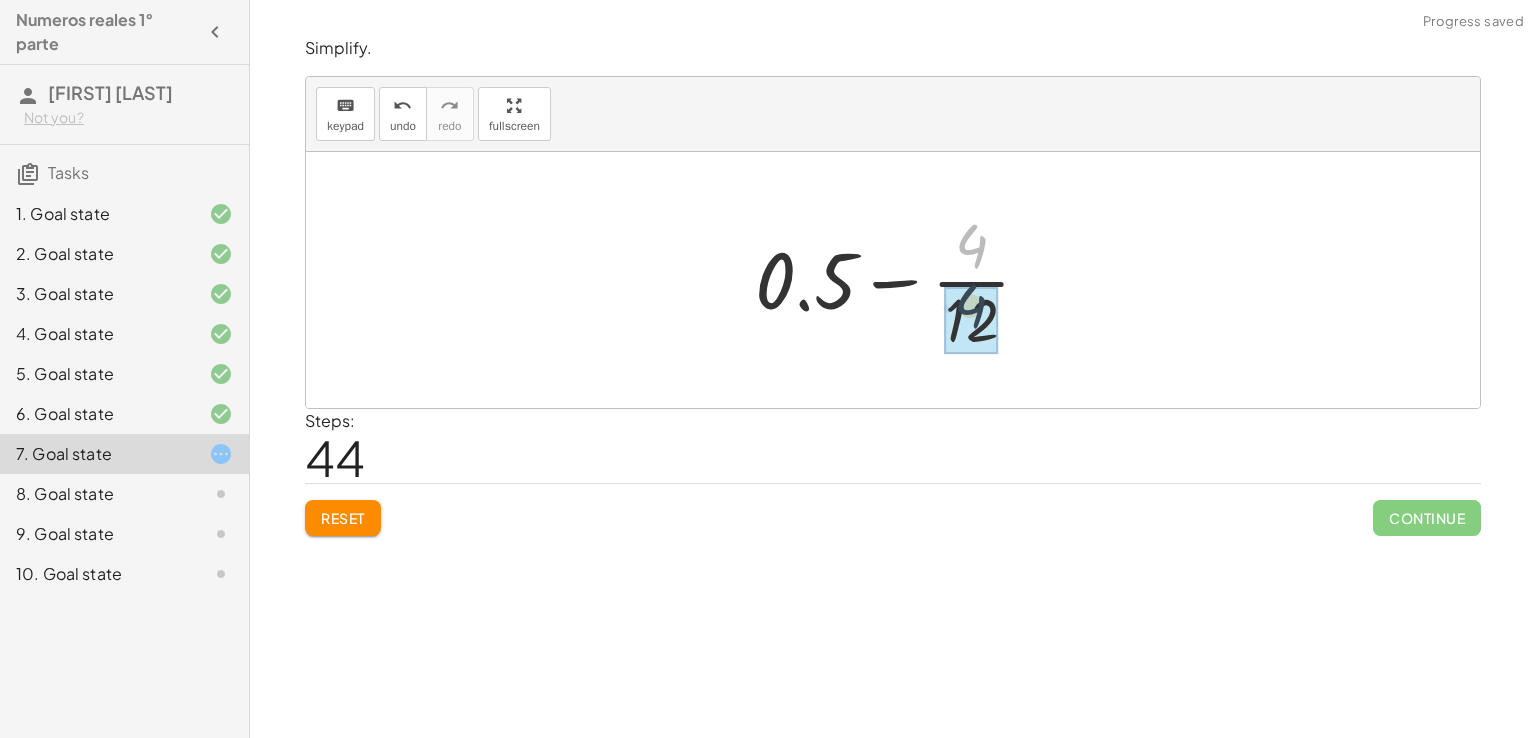 drag, startPoint x: 972, startPoint y: 249, endPoint x: 968, endPoint y: 335, distance: 86.09297 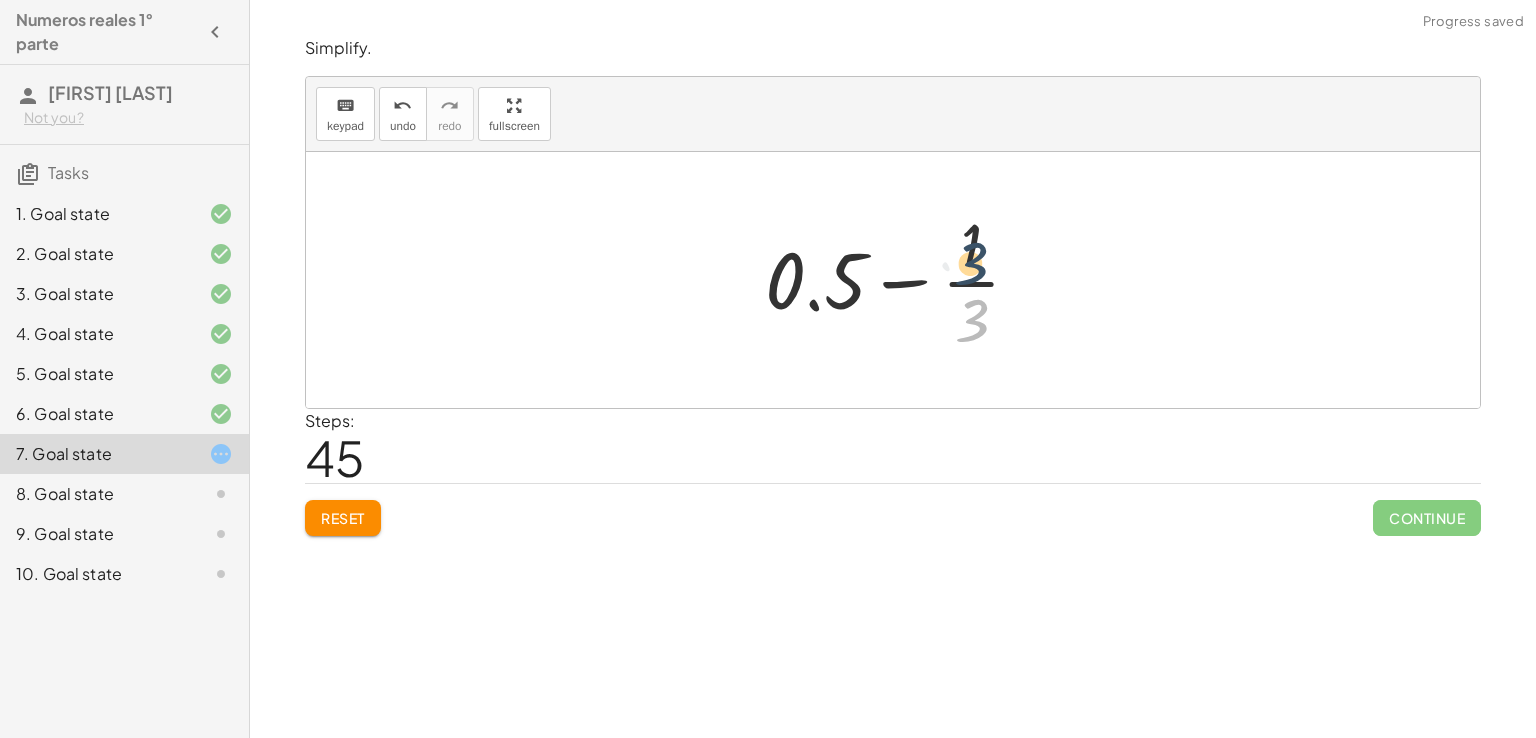 drag, startPoint x: 972, startPoint y: 305, endPoint x: 972, endPoint y: 233, distance: 72 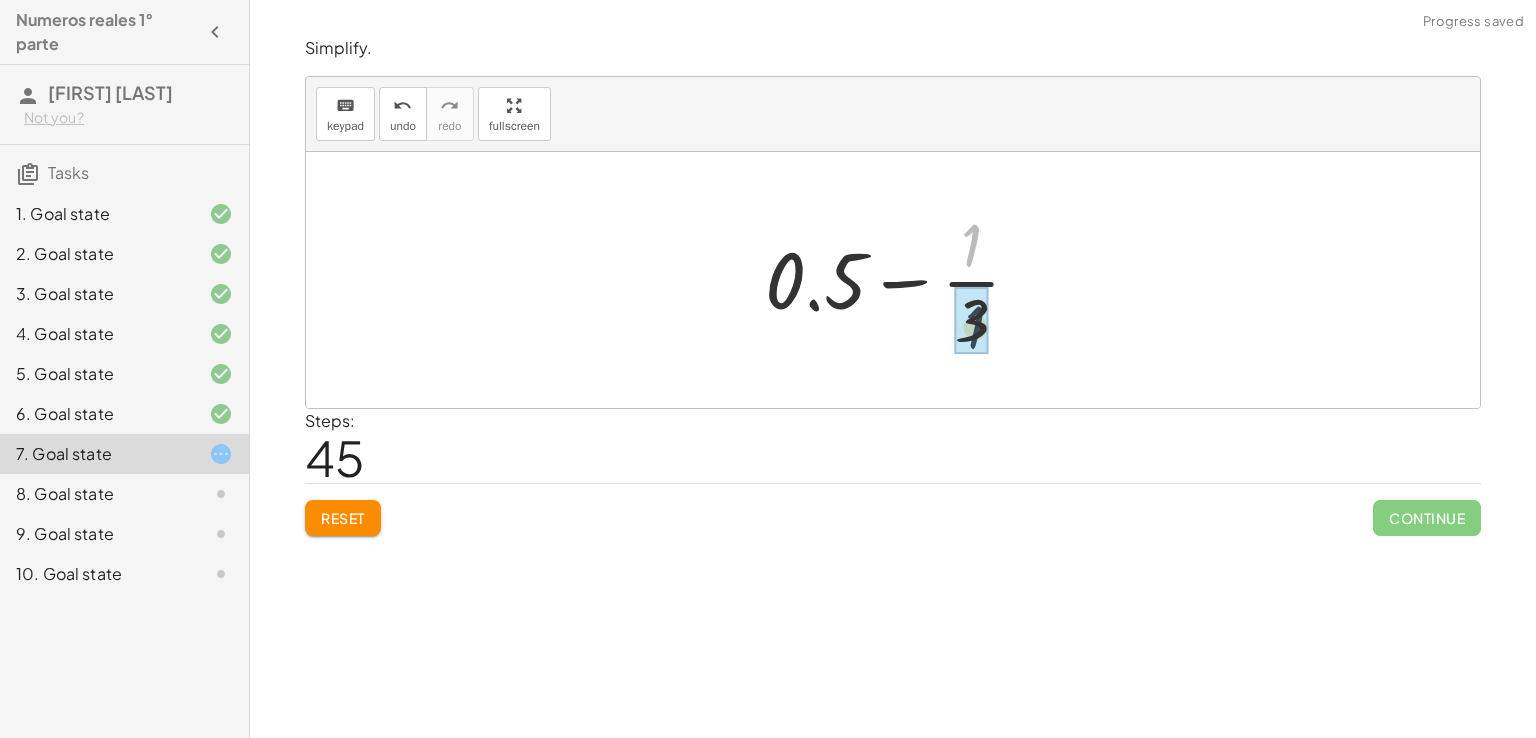 drag, startPoint x: 972, startPoint y: 233, endPoint x: 976, endPoint y: 349, distance: 116.06895 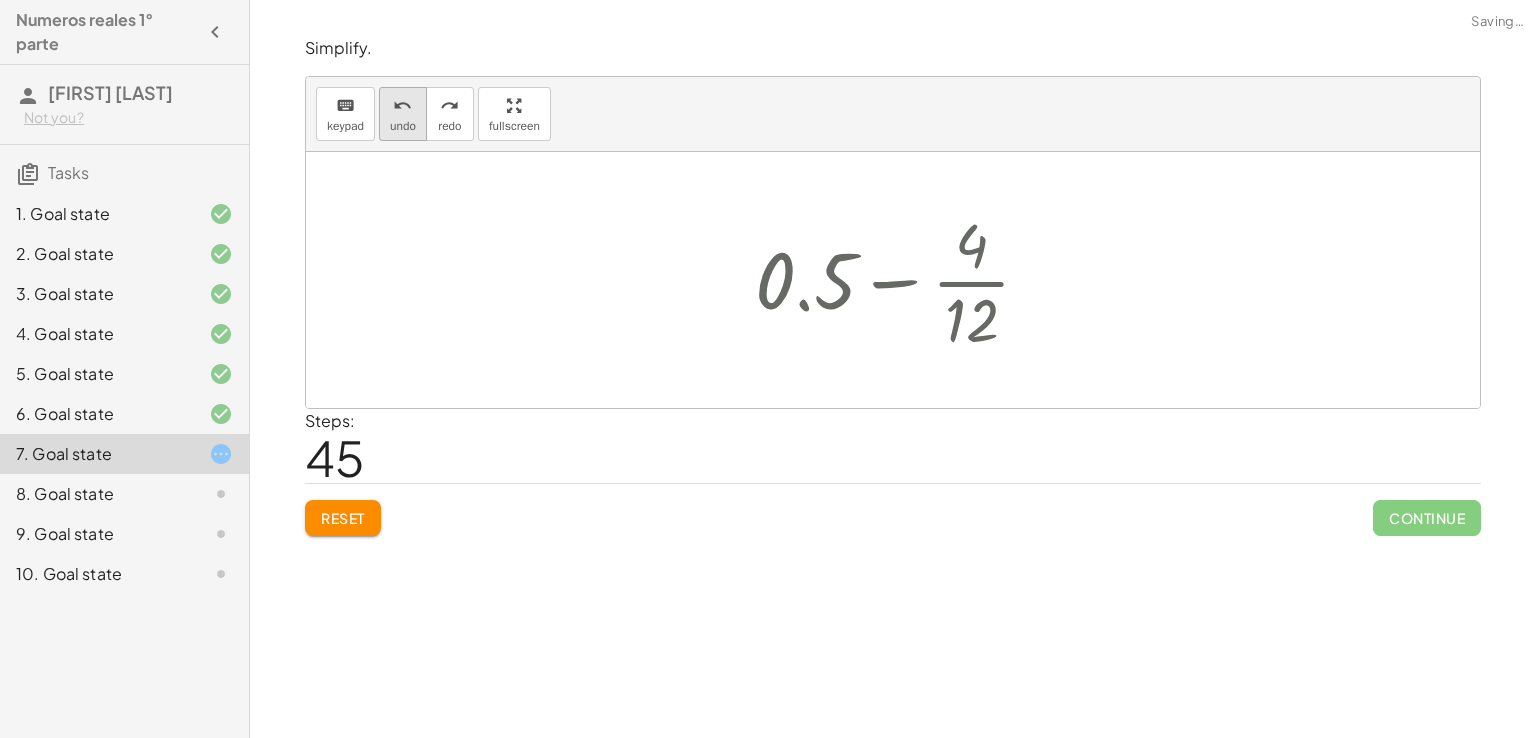 click on "undo" at bounding box center [403, 105] 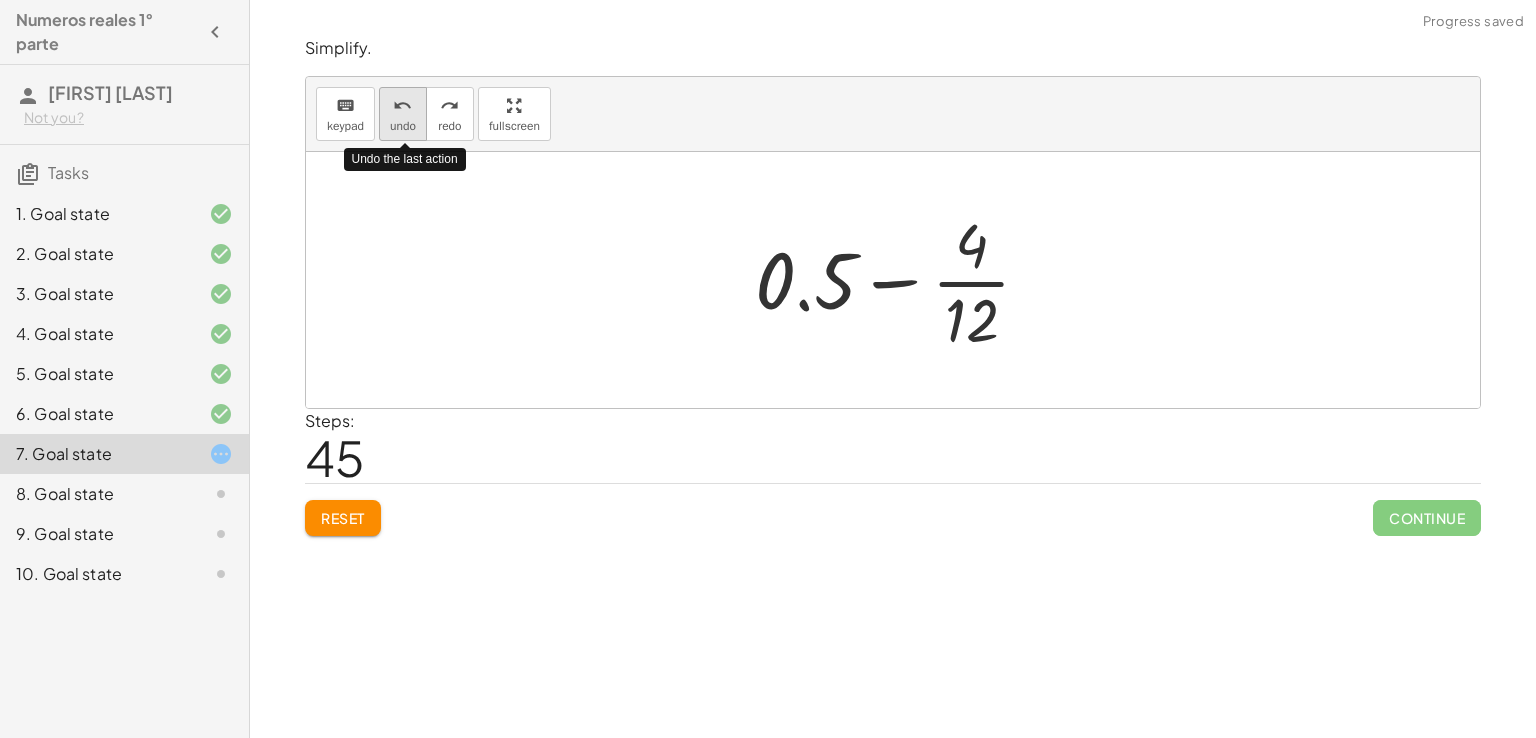 click on "undo" at bounding box center [403, 105] 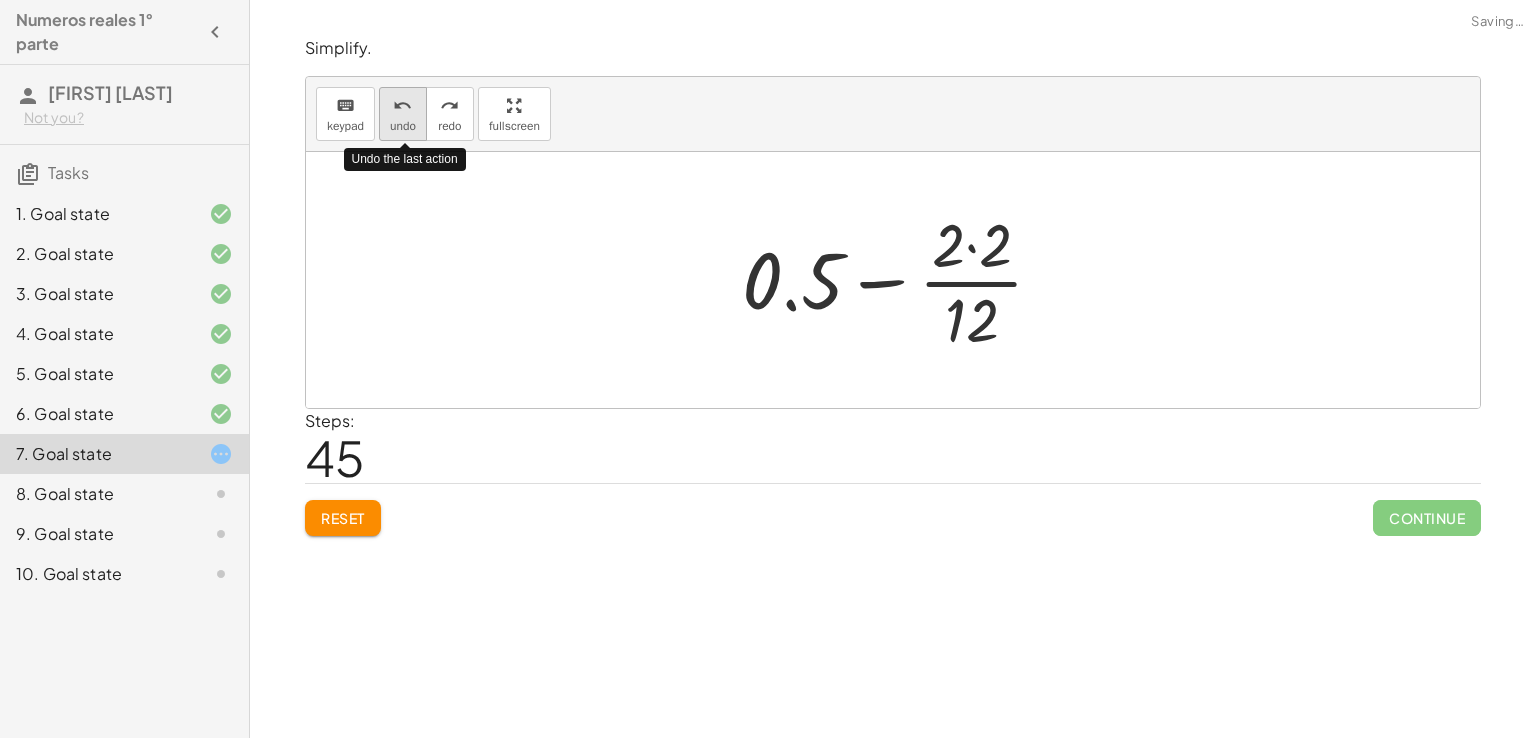 click on "undo" at bounding box center (403, 105) 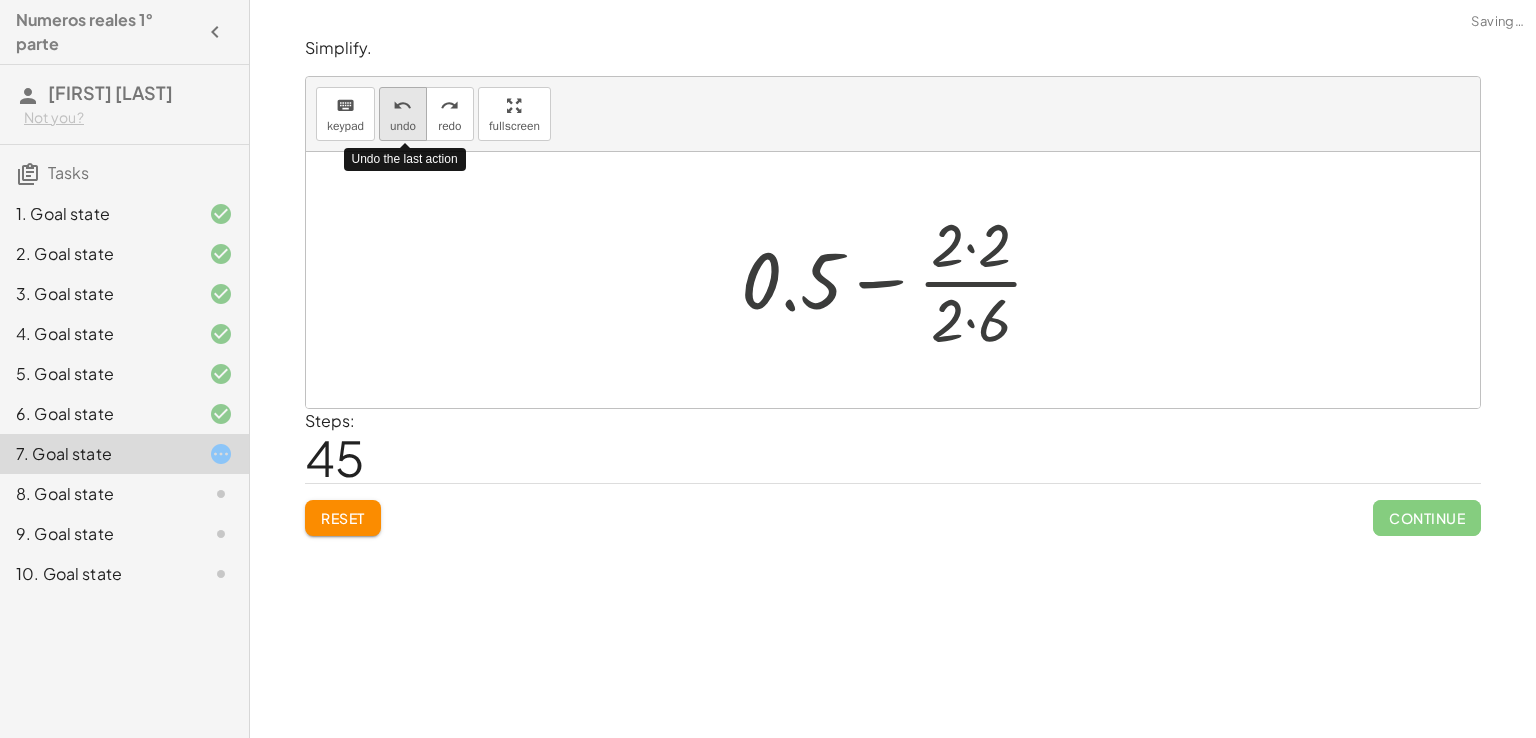 click on "undo" at bounding box center [403, 105] 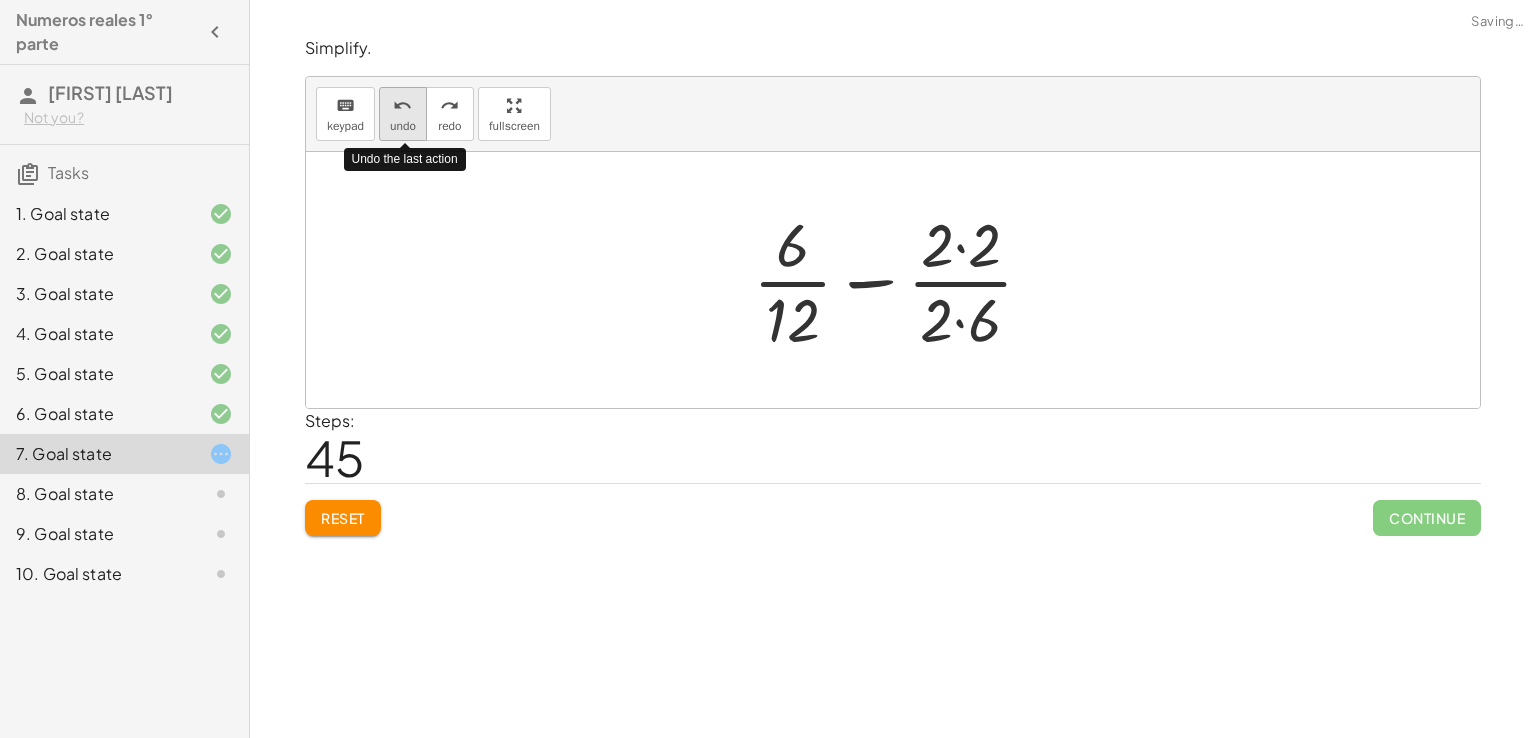 click on "undo" at bounding box center [403, 105] 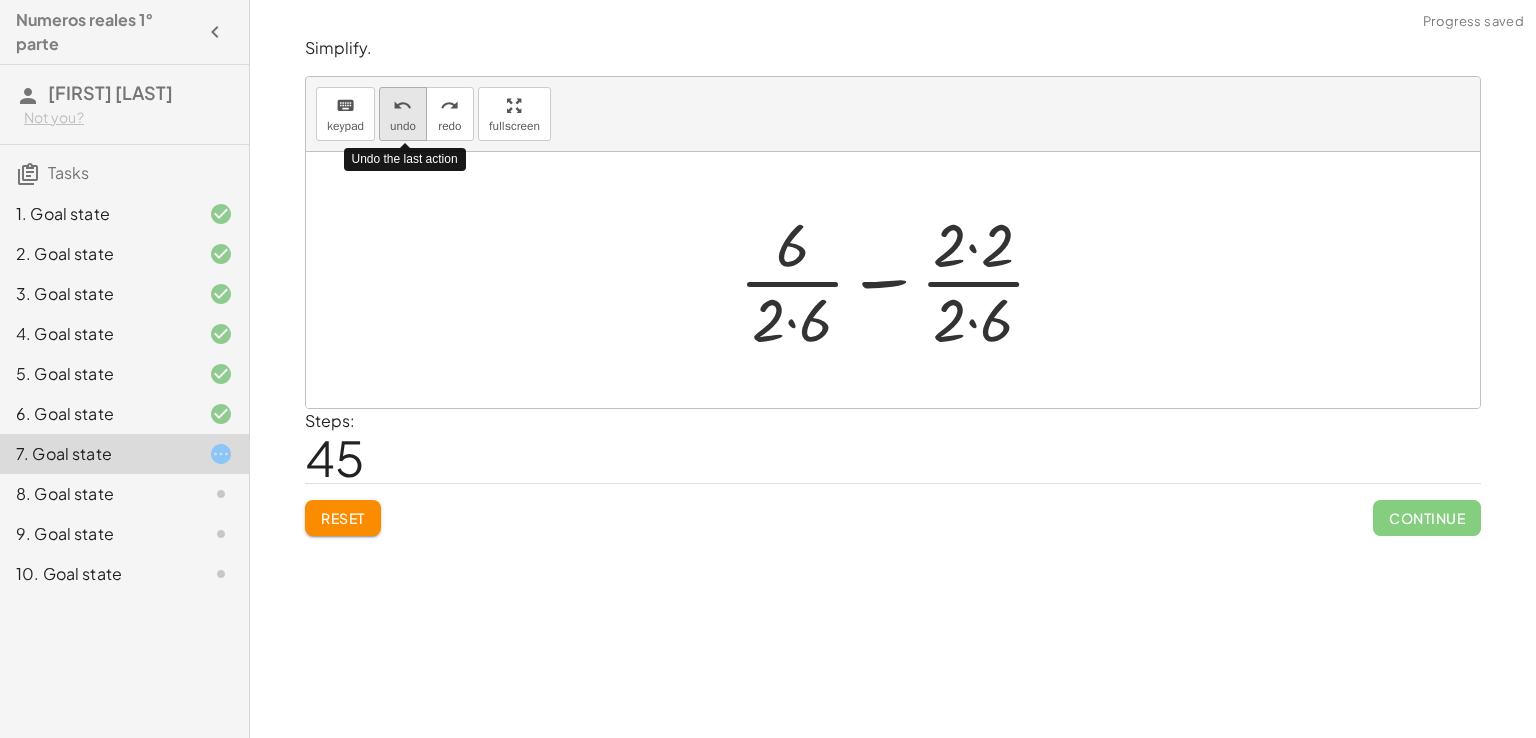 click on "undo" at bounding box center [403, 105] 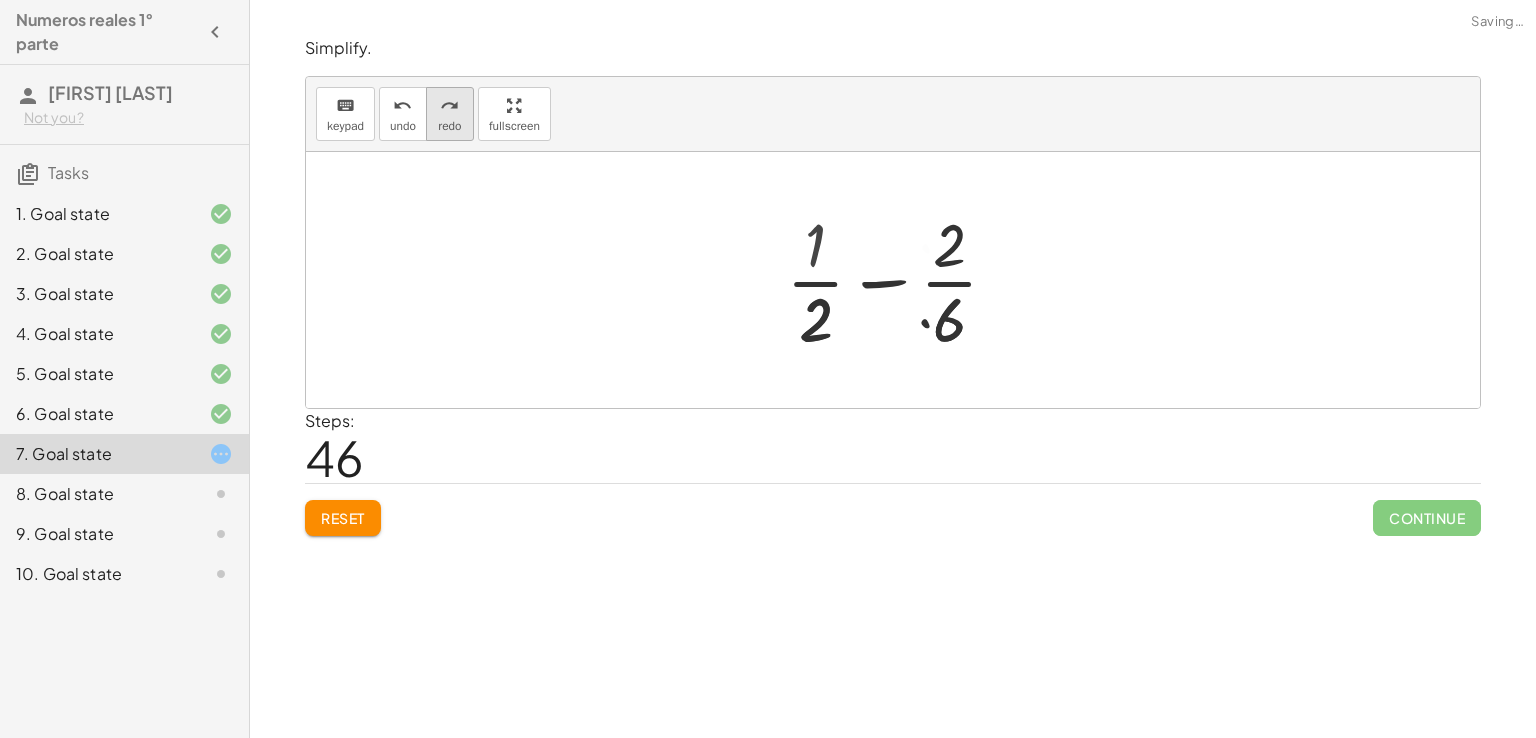 click on "redo" at bounding box center [449, 106] 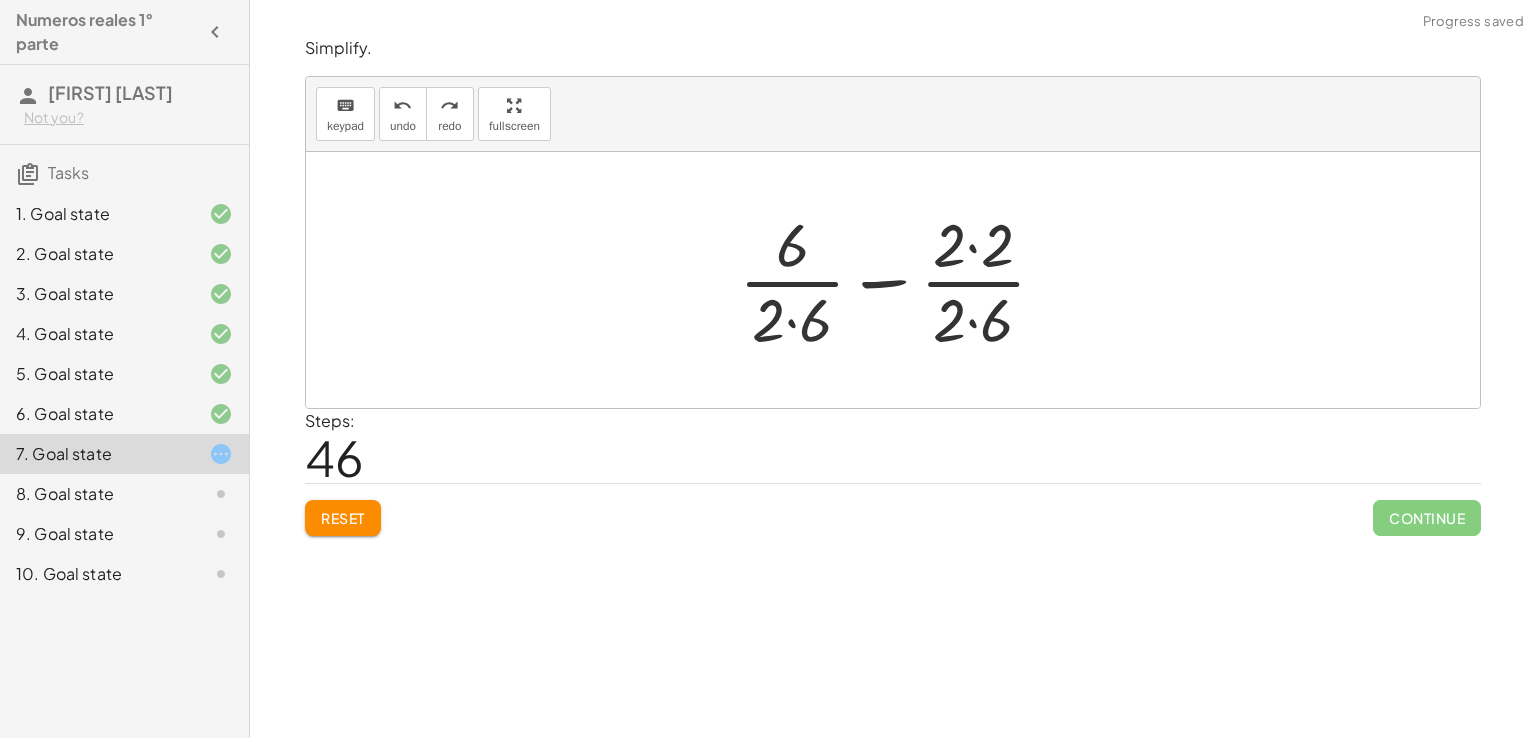 click at bounding box center [900, 280] 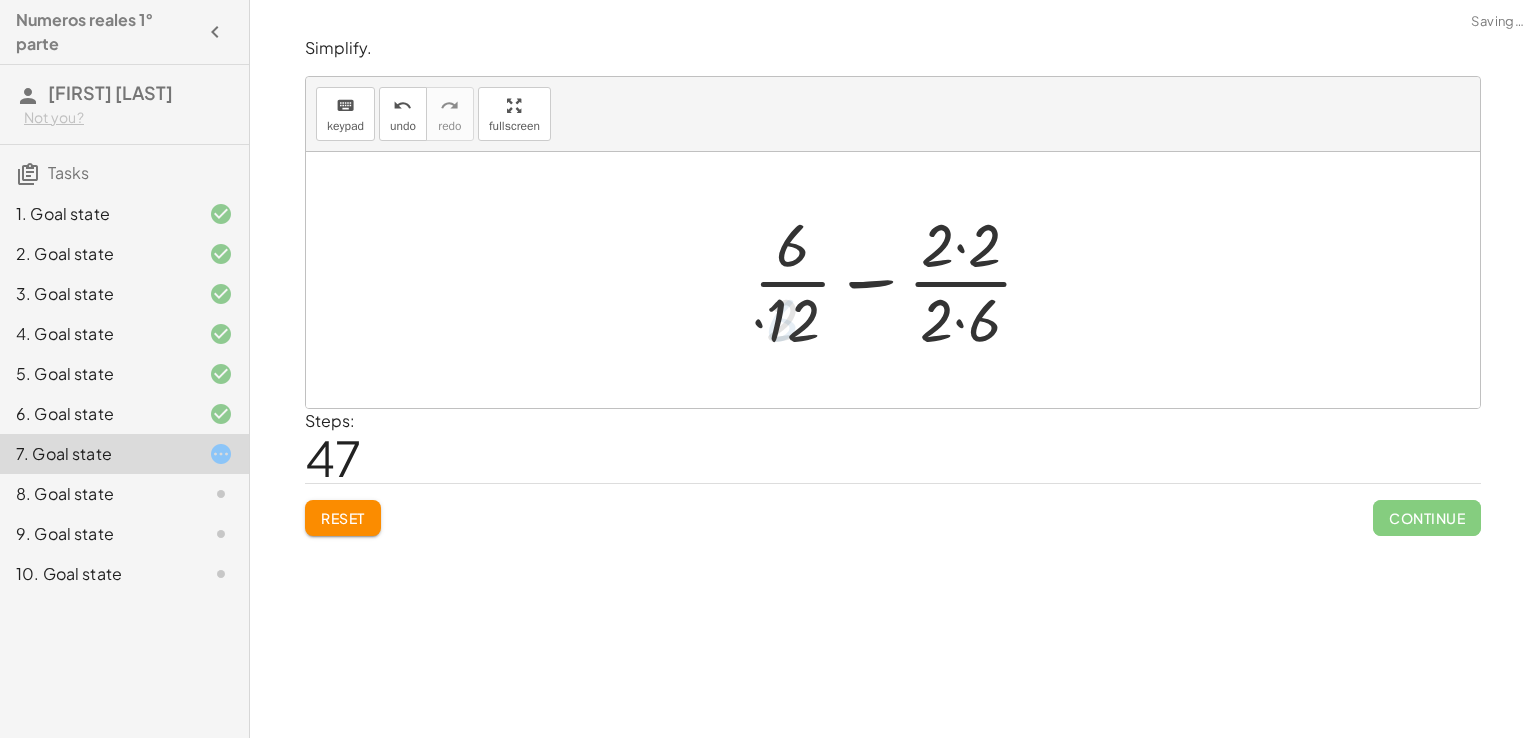 click at bounding box center (901, 280) 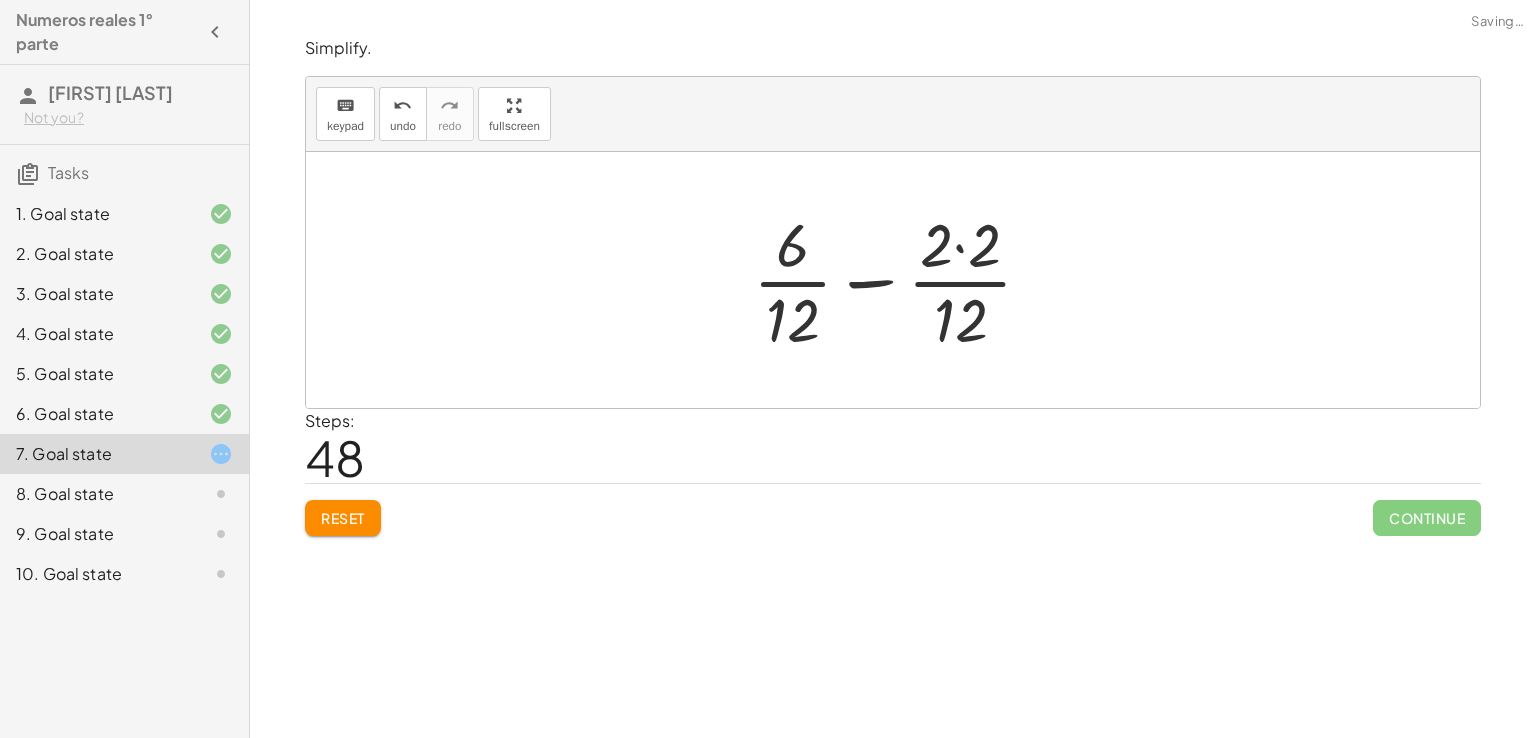click at bounding box center [900, 280] 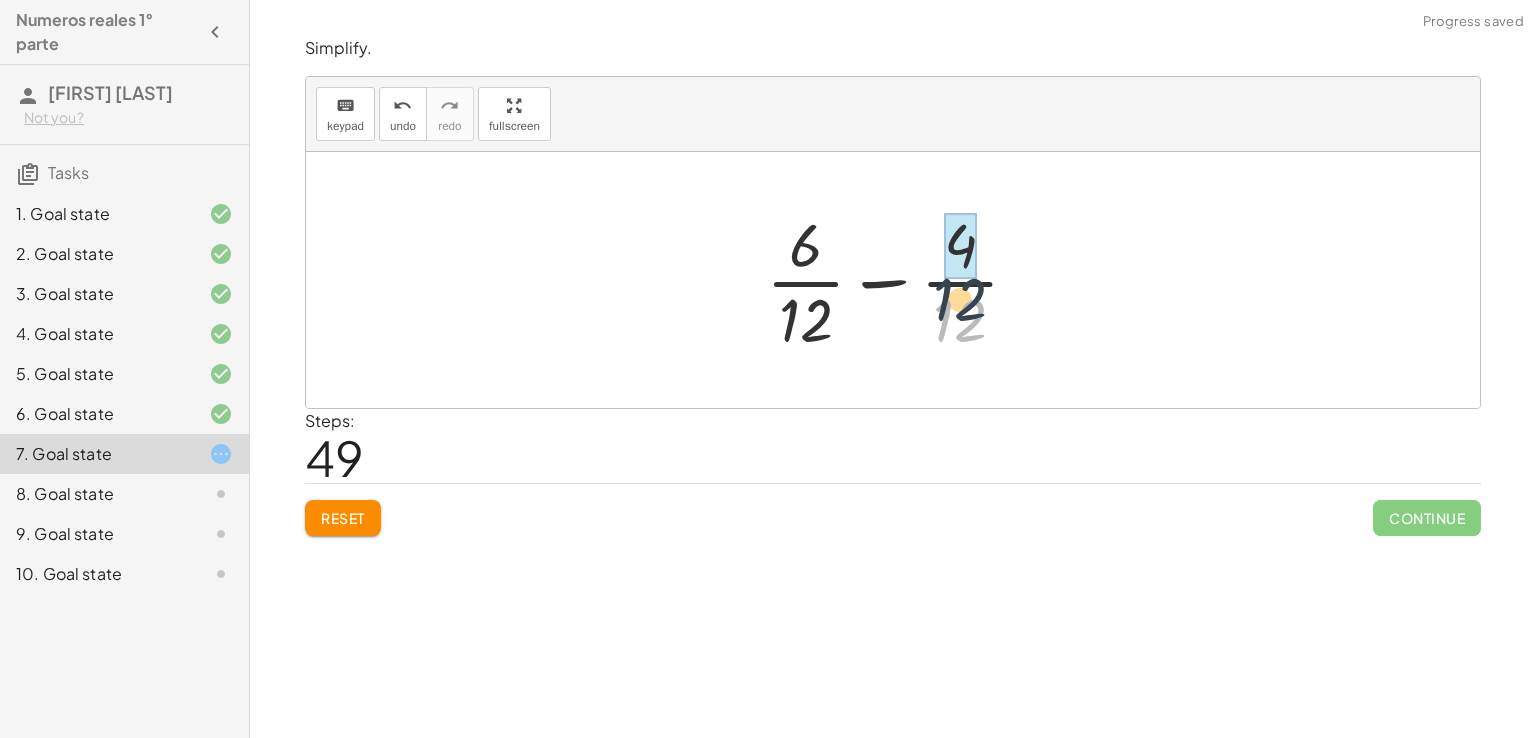 drag, startPoint x: 963, startPoint y: 317, endPoint x: 960, endPoint y: 225, distance: 92.0489 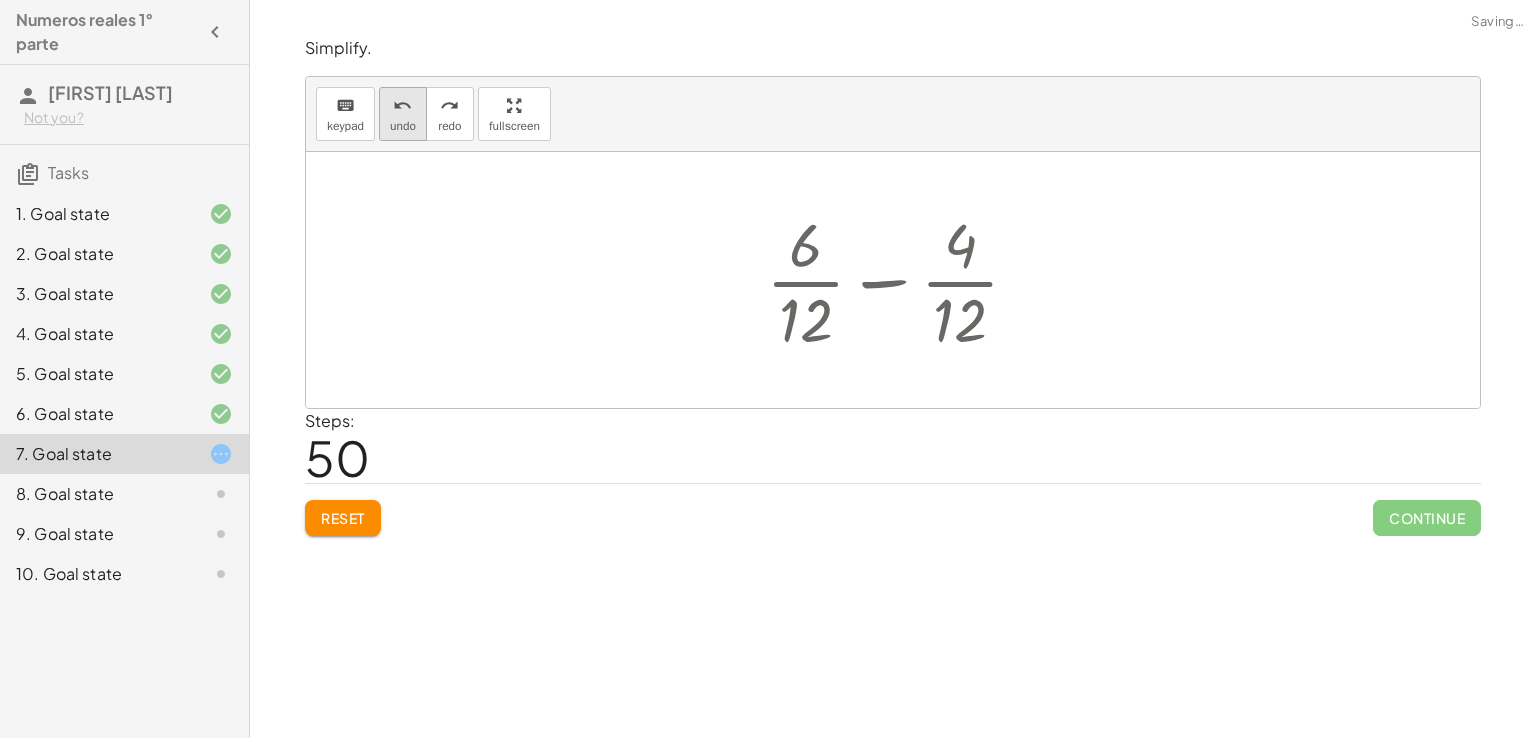 click on "undo undo" at bounding box center (403, 114) 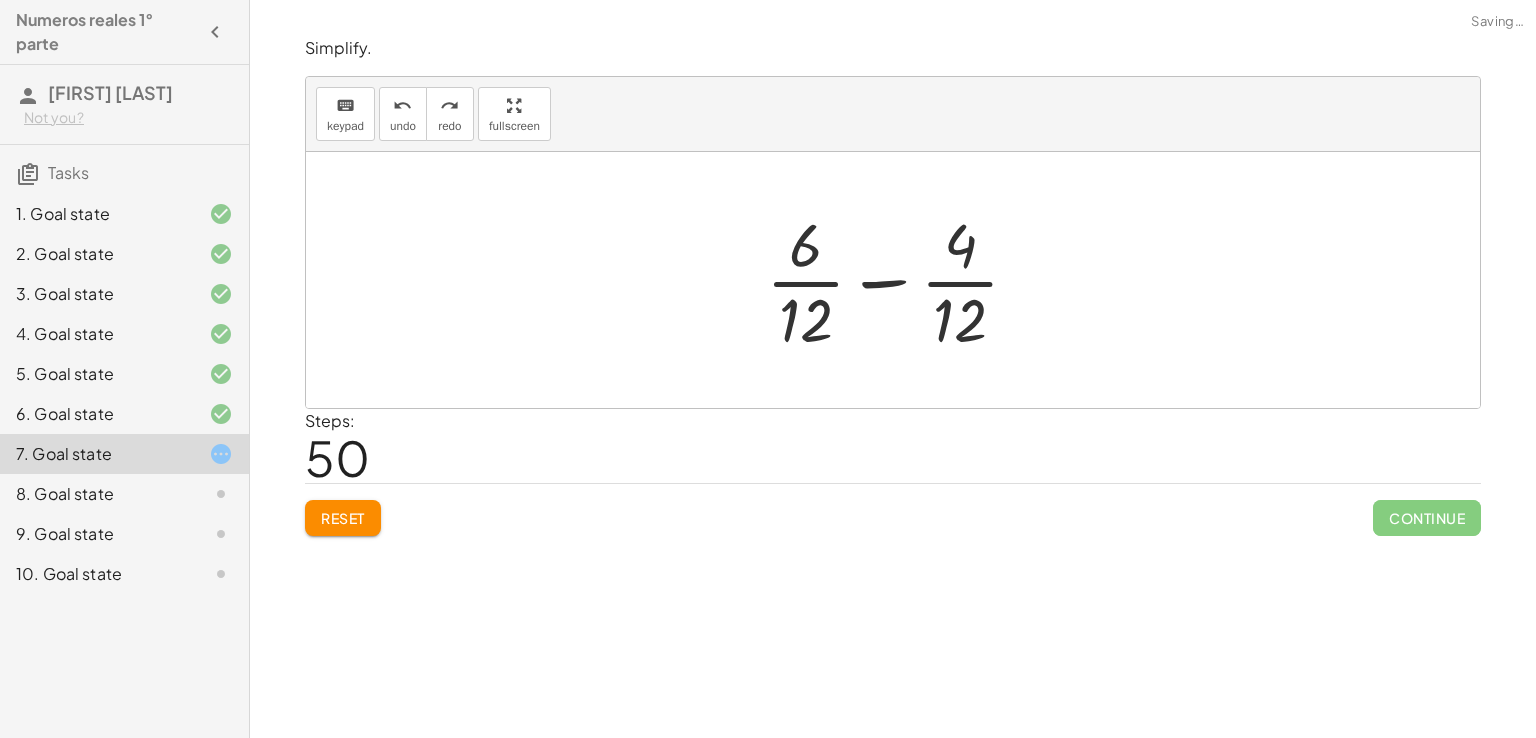 click at bounding box center [900, 280] 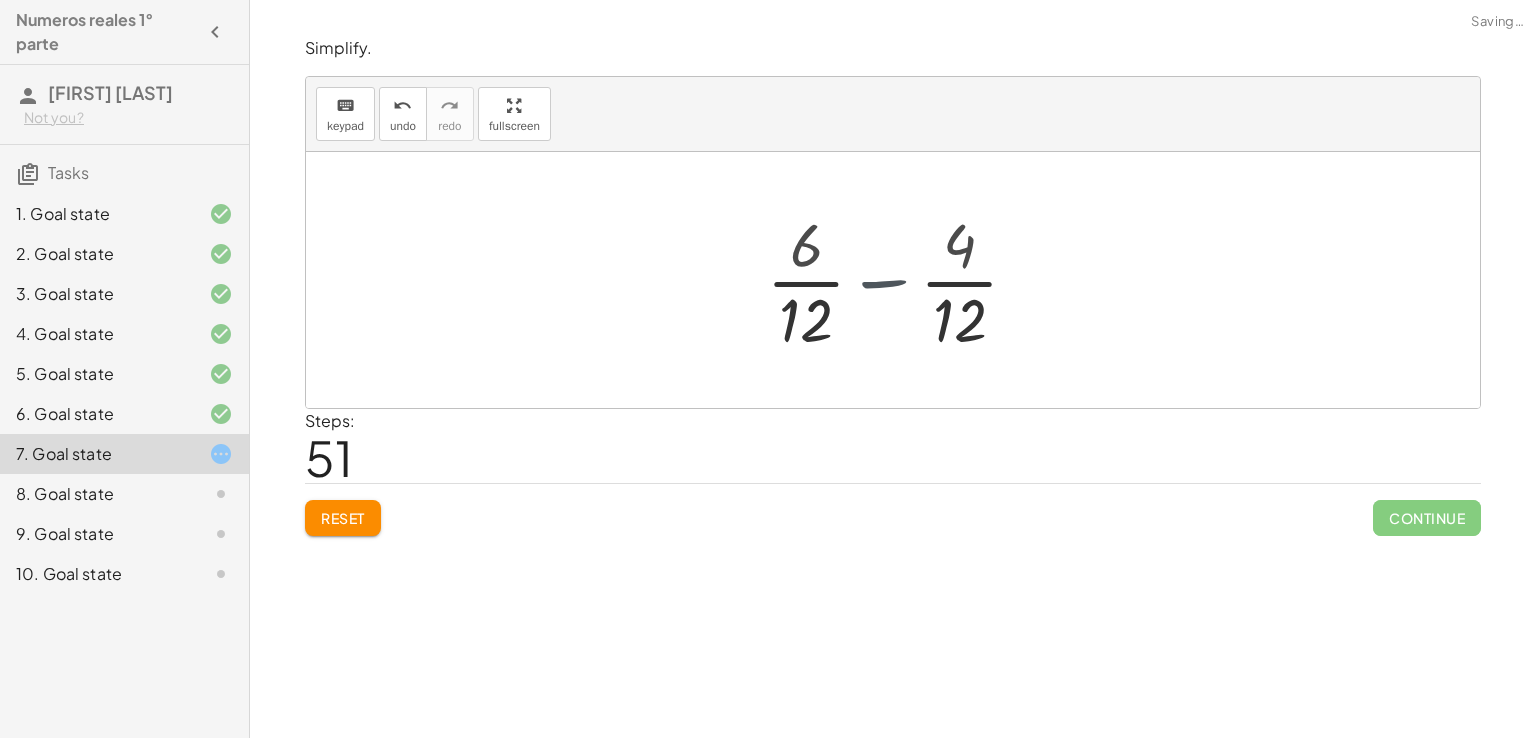 click at bounding box center [900, 280] 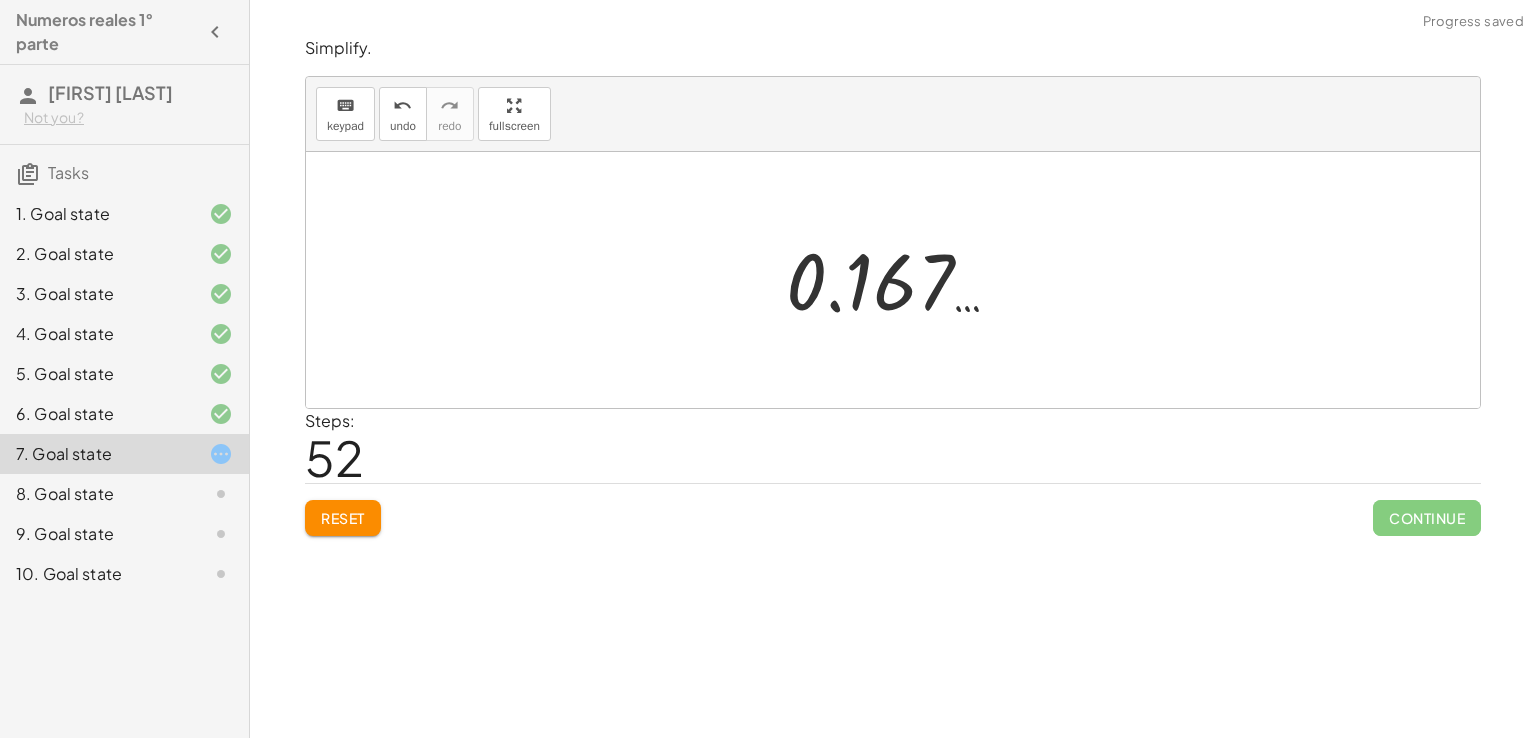 click at bounding box center (901, 280) 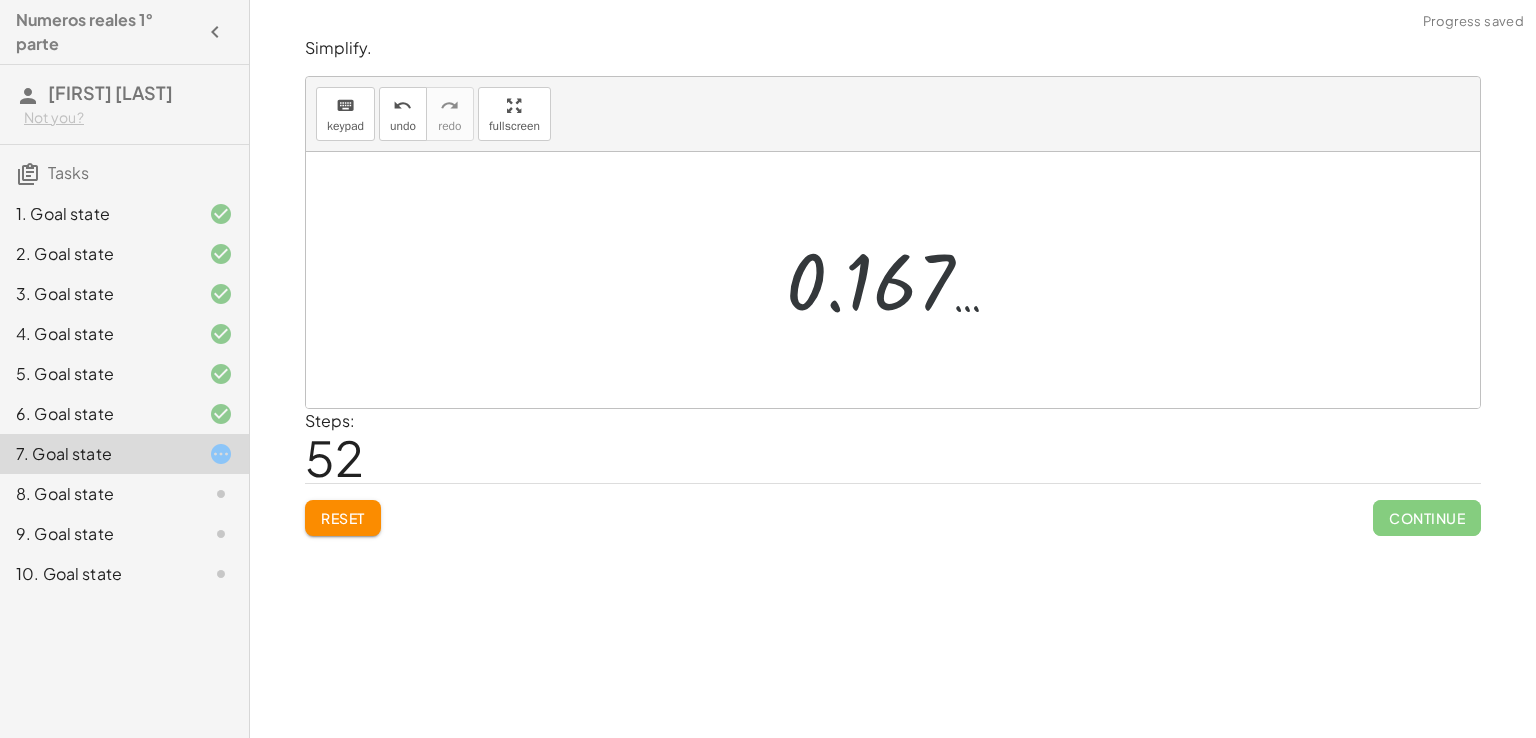 click at bounding box center [901, 280] 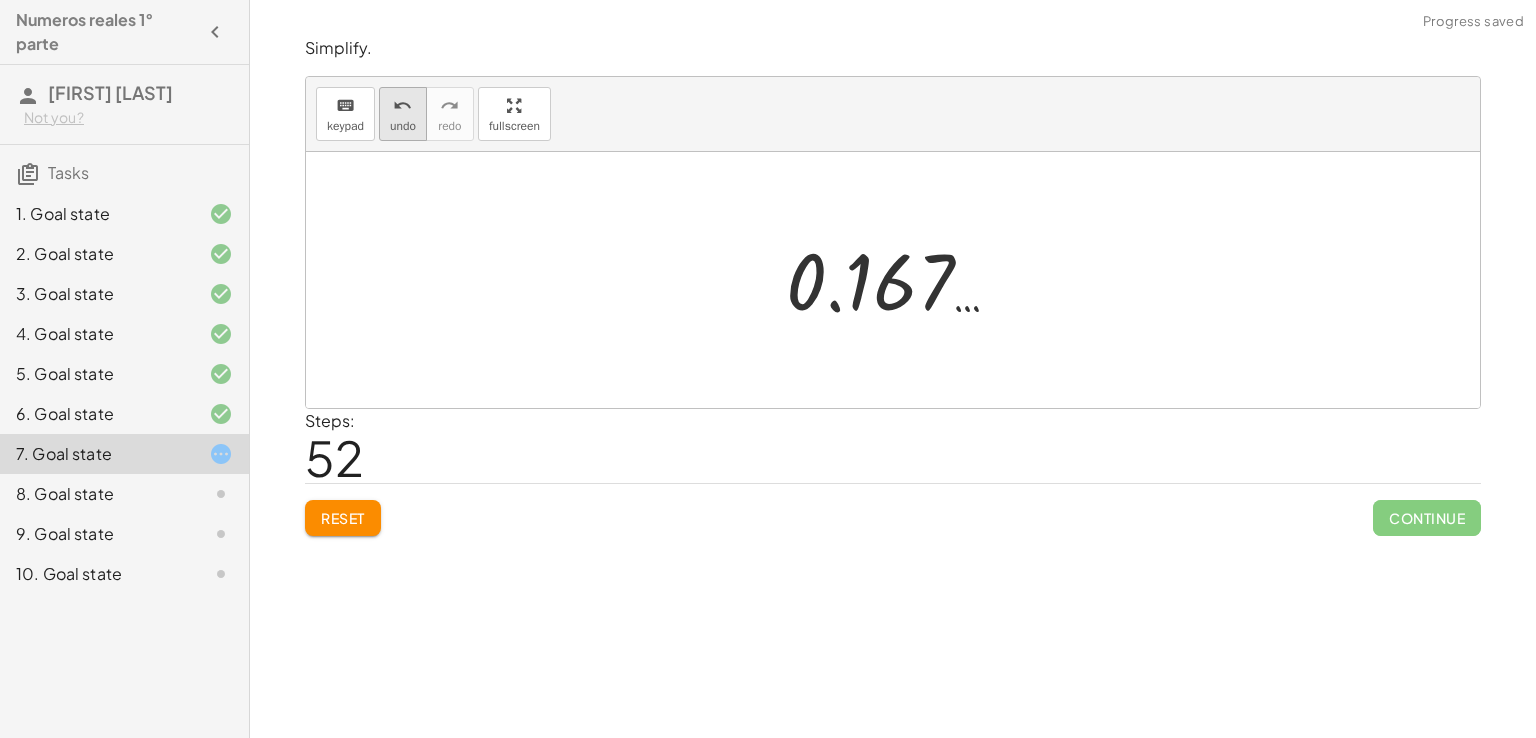 click on "undo" at bounding box center (403, 126) 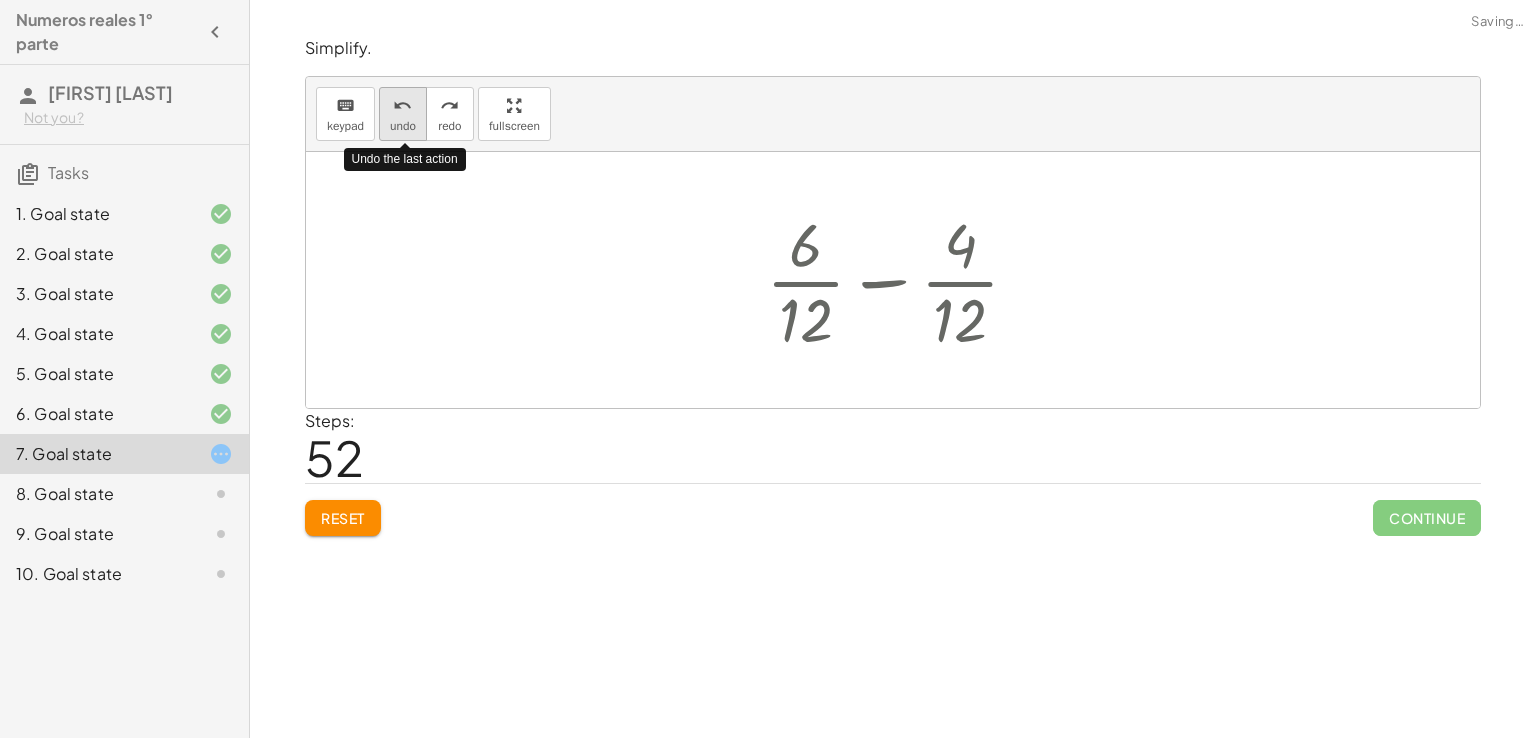 click on "undo" at bounding box center (403, 126) 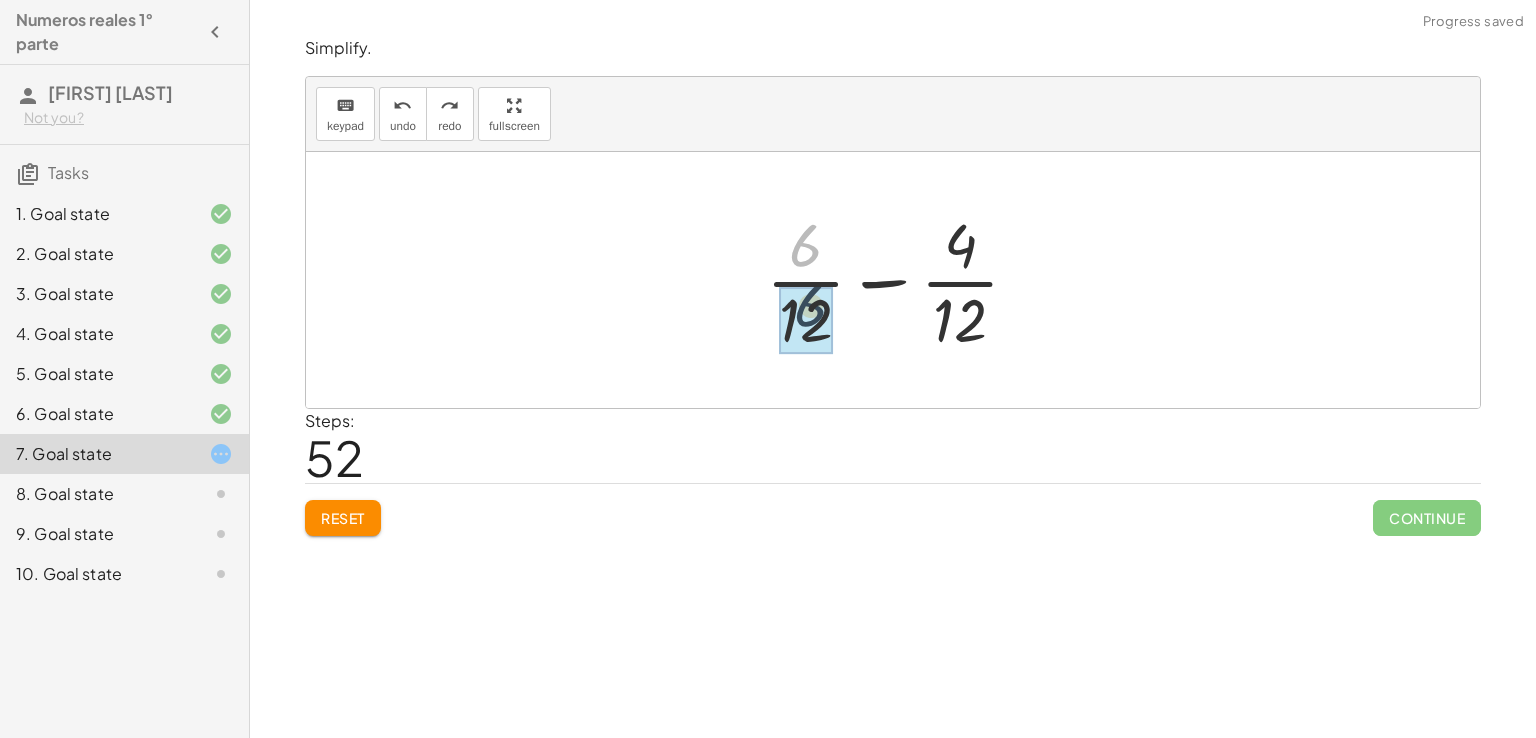 drag, startPoint x: 807, startPoint y: 257, endPoint x: 809, endPoint y: 336, distance: 79.025314 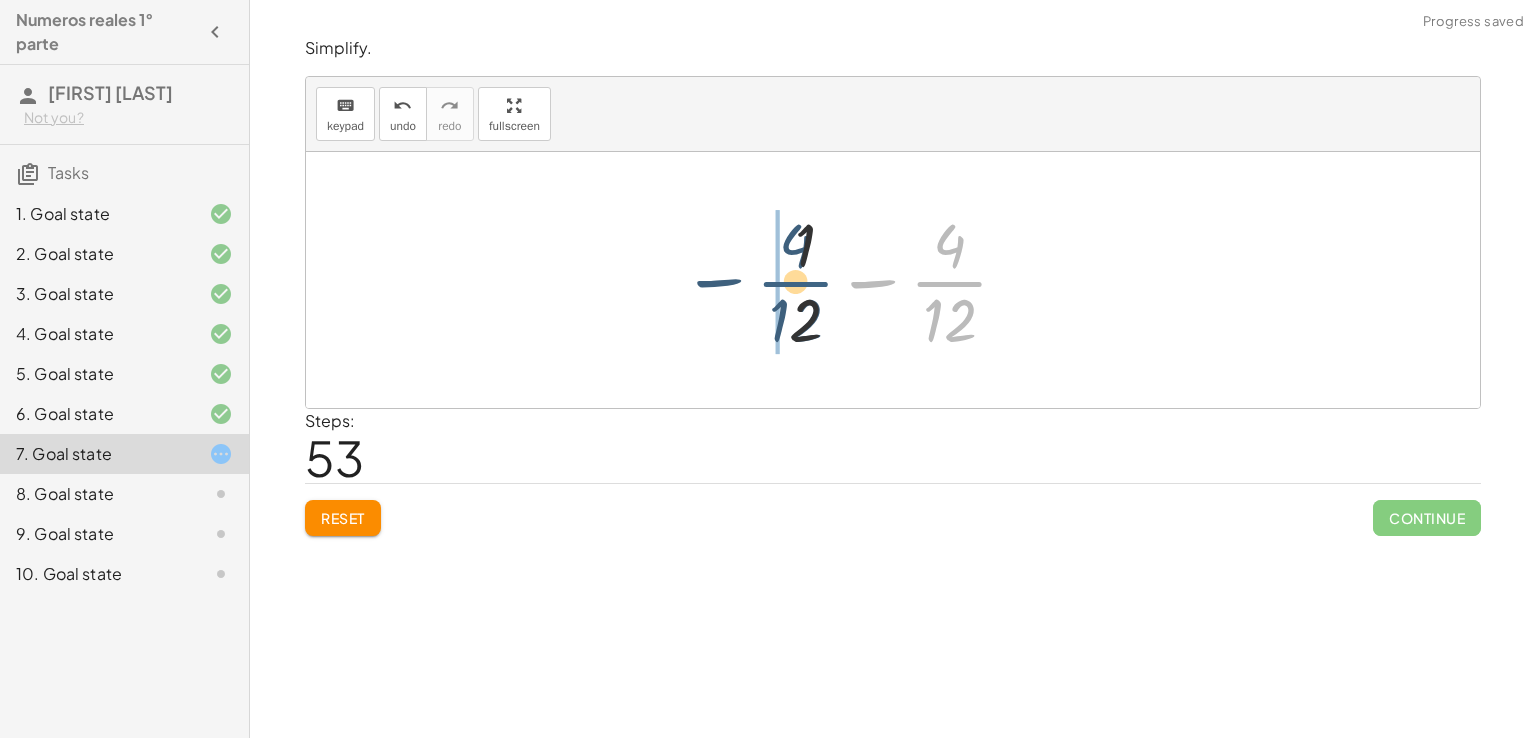 drag, startPoint x: 944, startPoint y: 282, endPoint x: 757, endPoint y: 282, distance: 187 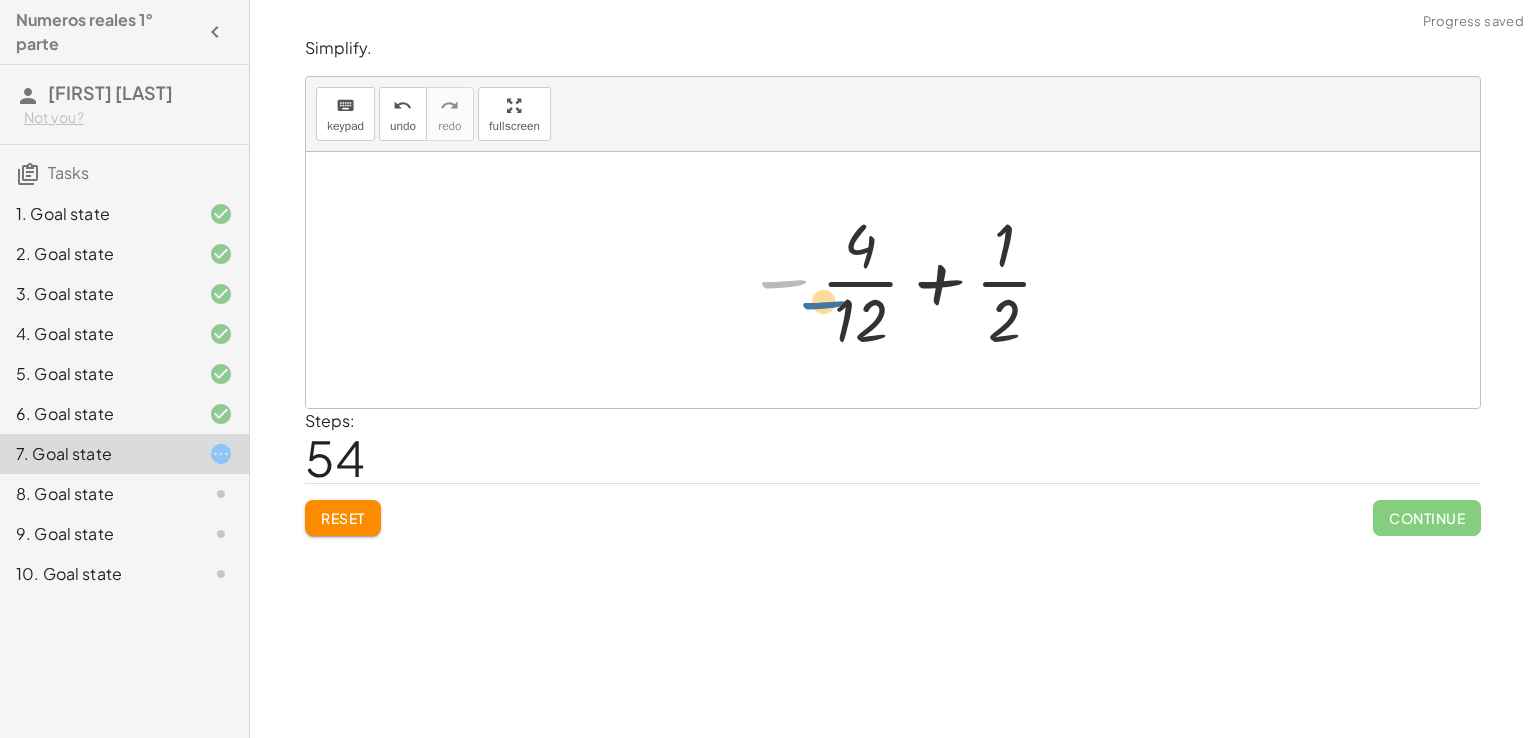 drag, startPoint x: 805, startPoint y: 252, endPoint x: 865, endPoint y: 271, distance: 62.936478 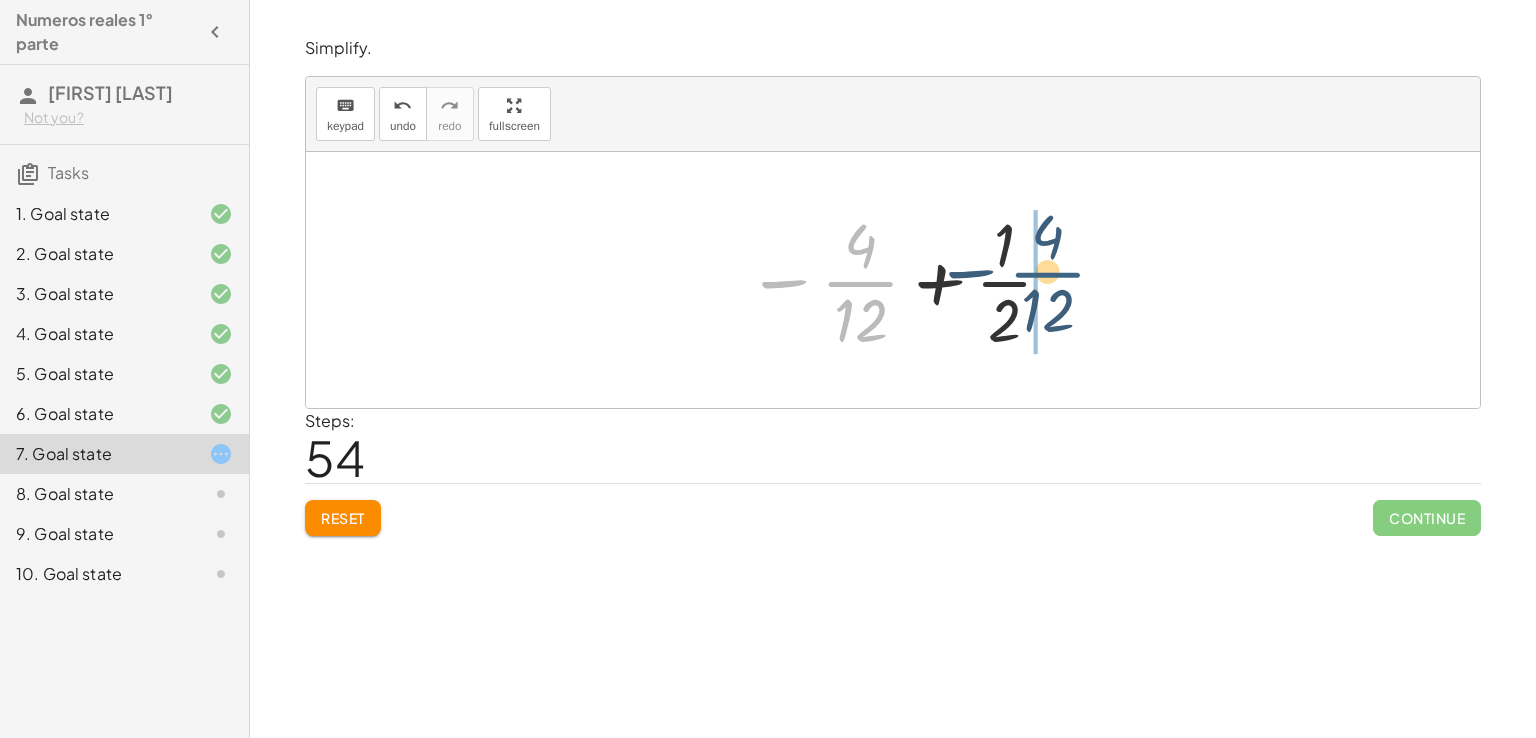 drag, startPoint x: 865, startPoint y: 271, endPoint x: 1081, endPoint y: 255, distance: 216.59178 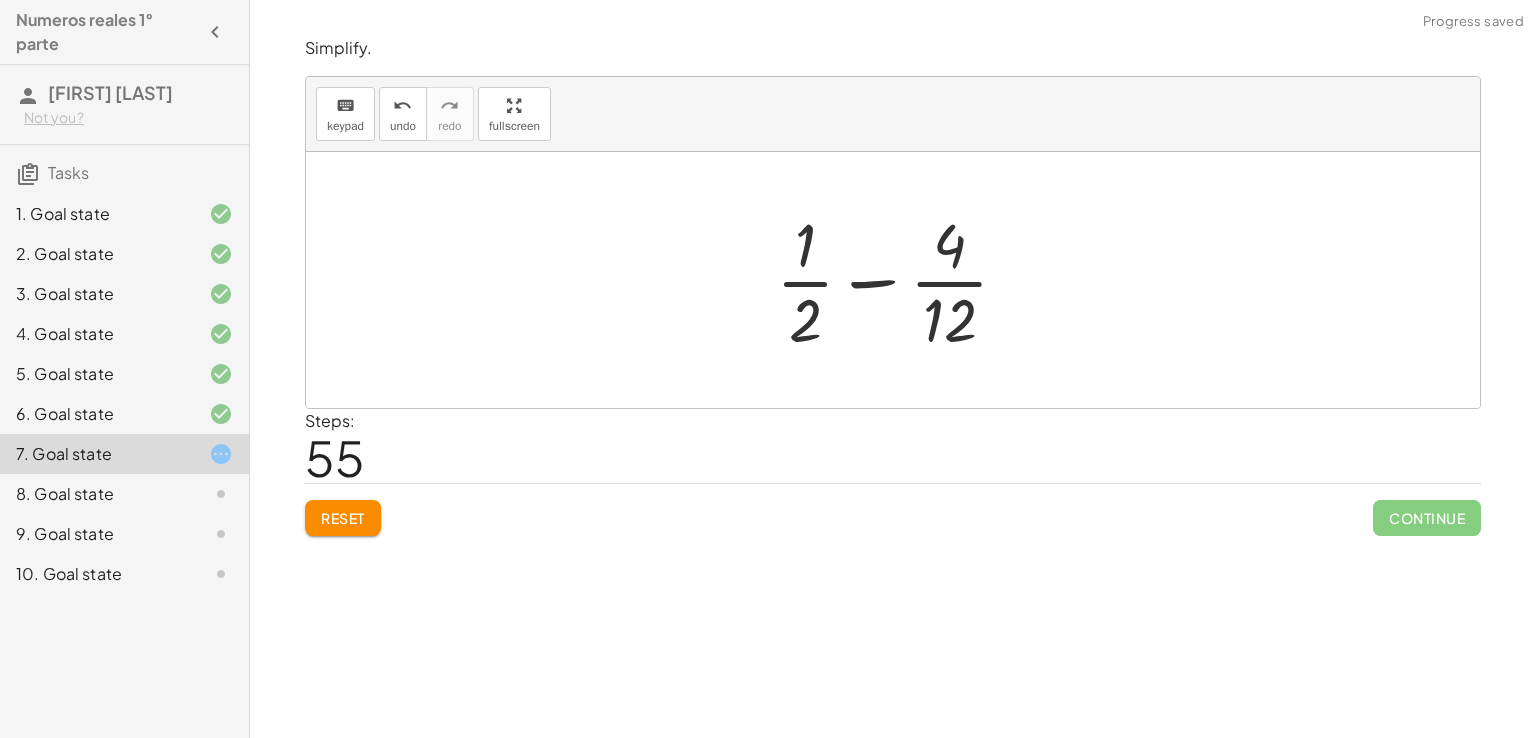 click at bounding box center [900, 280] 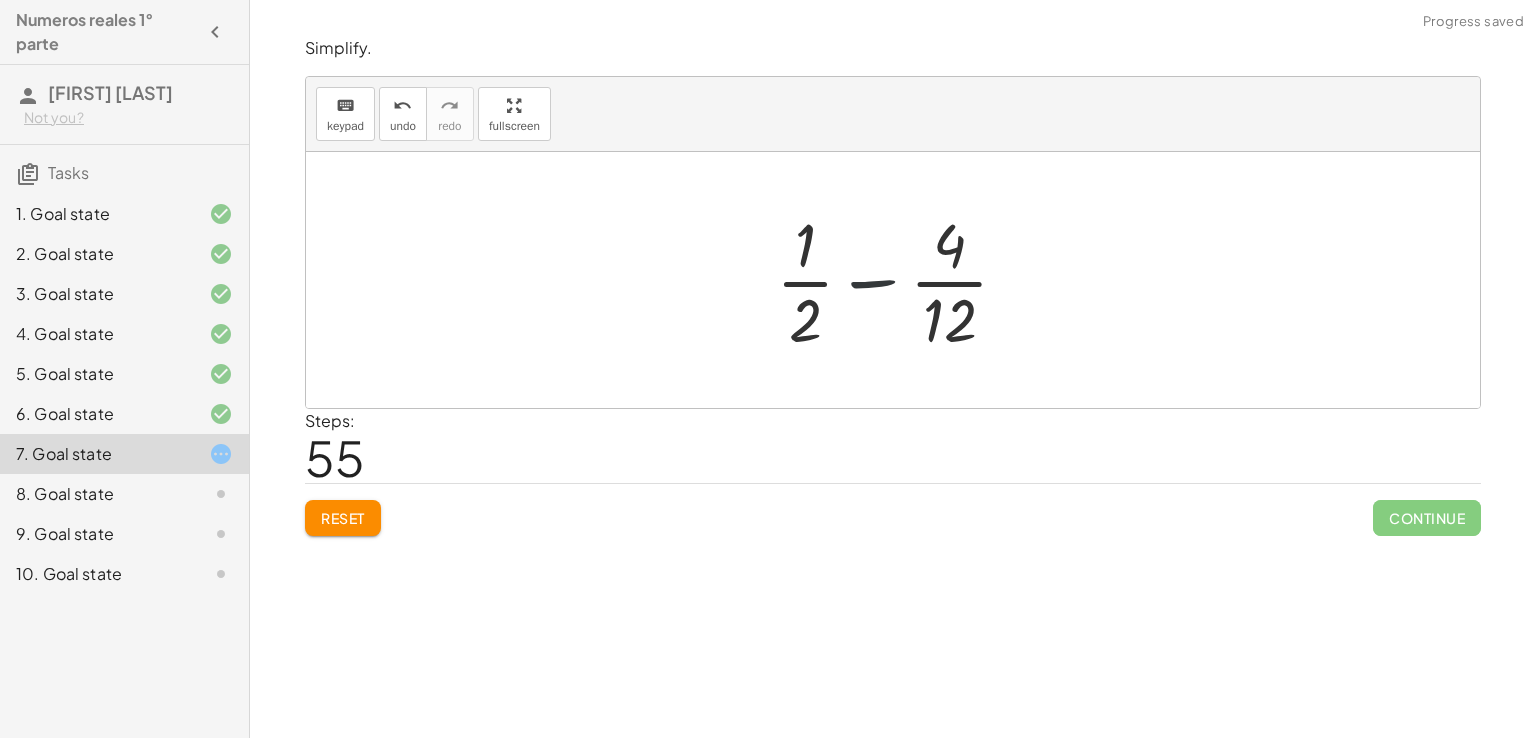 click at bounding box center (900, 280) 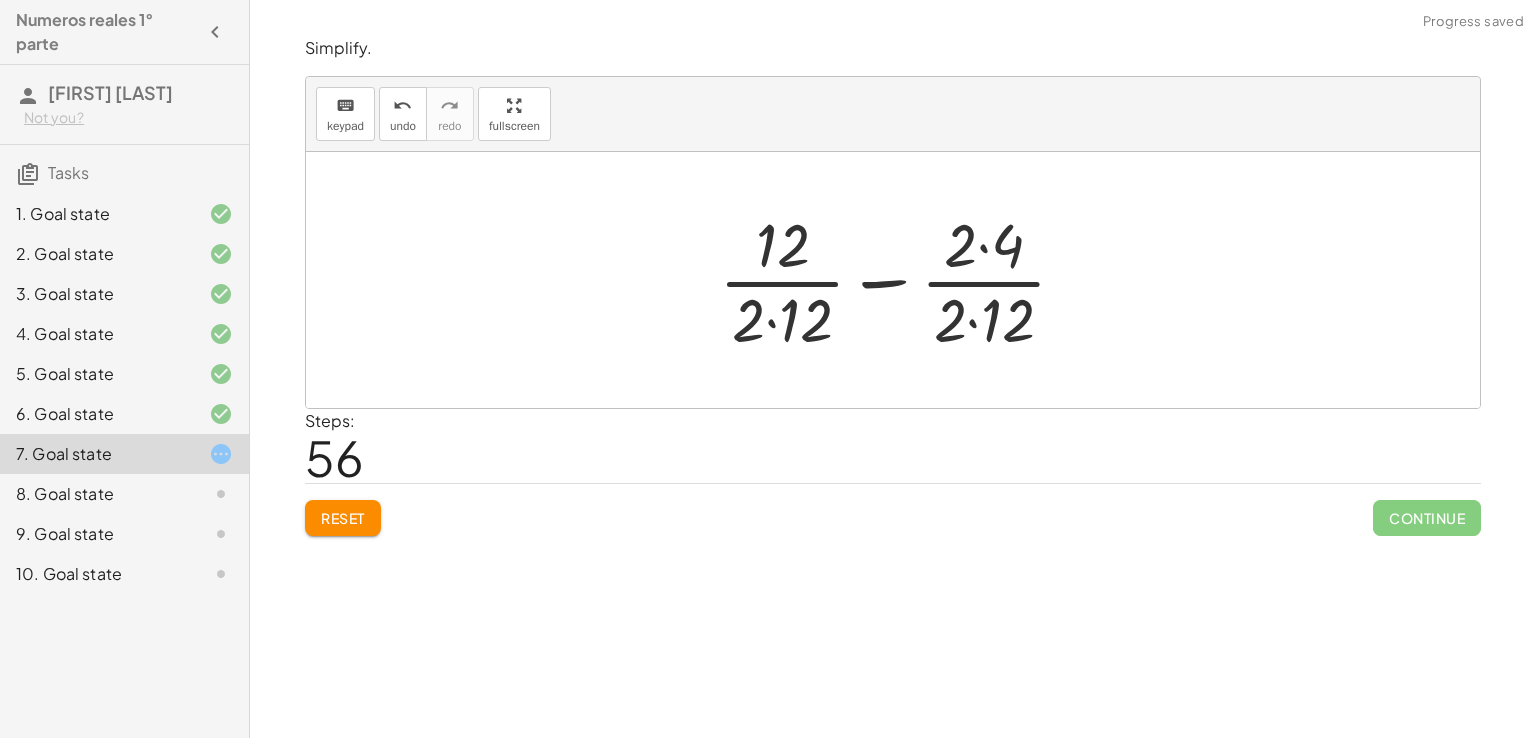 click at bounding box center (900, 280) 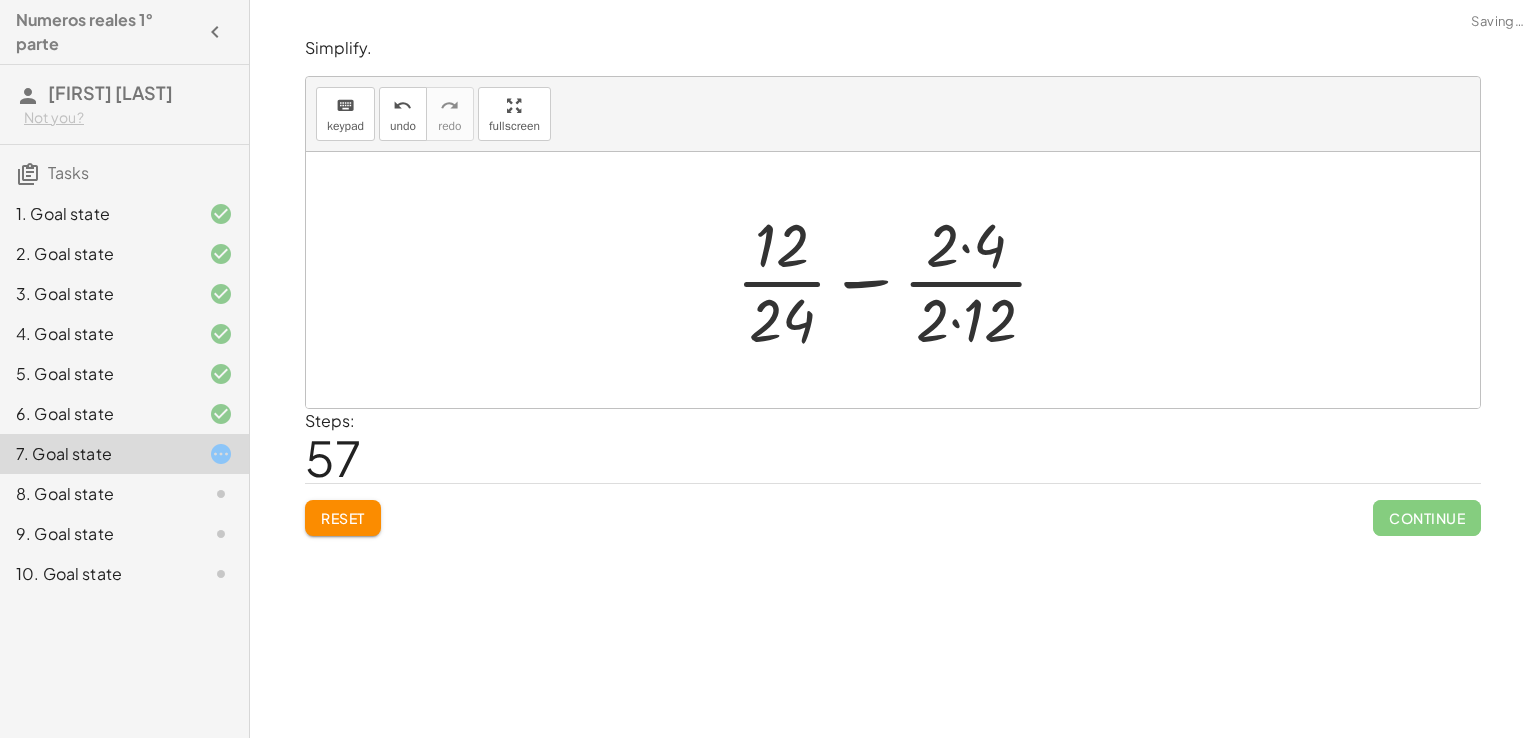 click at bounding box center (900, 280) 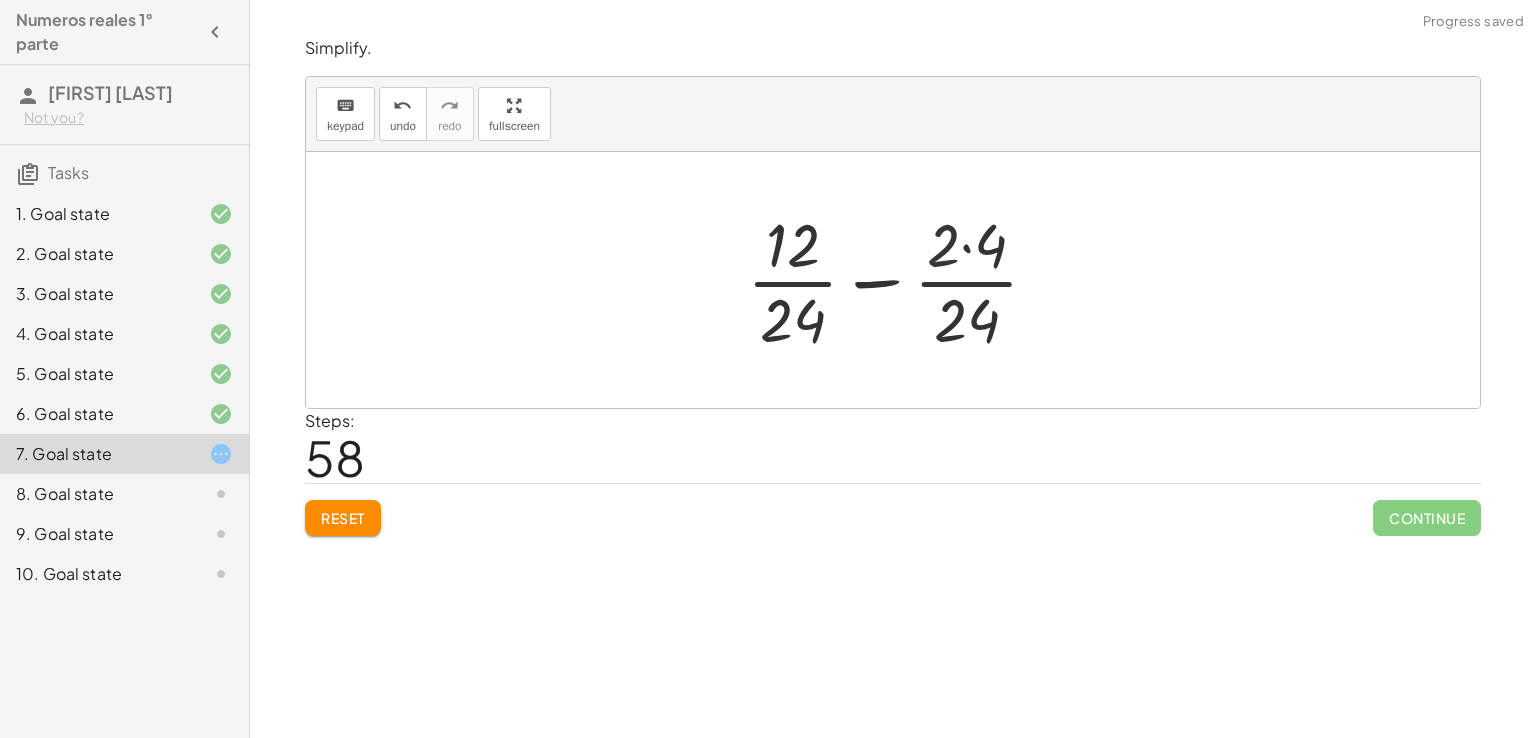 click at bounding box center [901, 280] 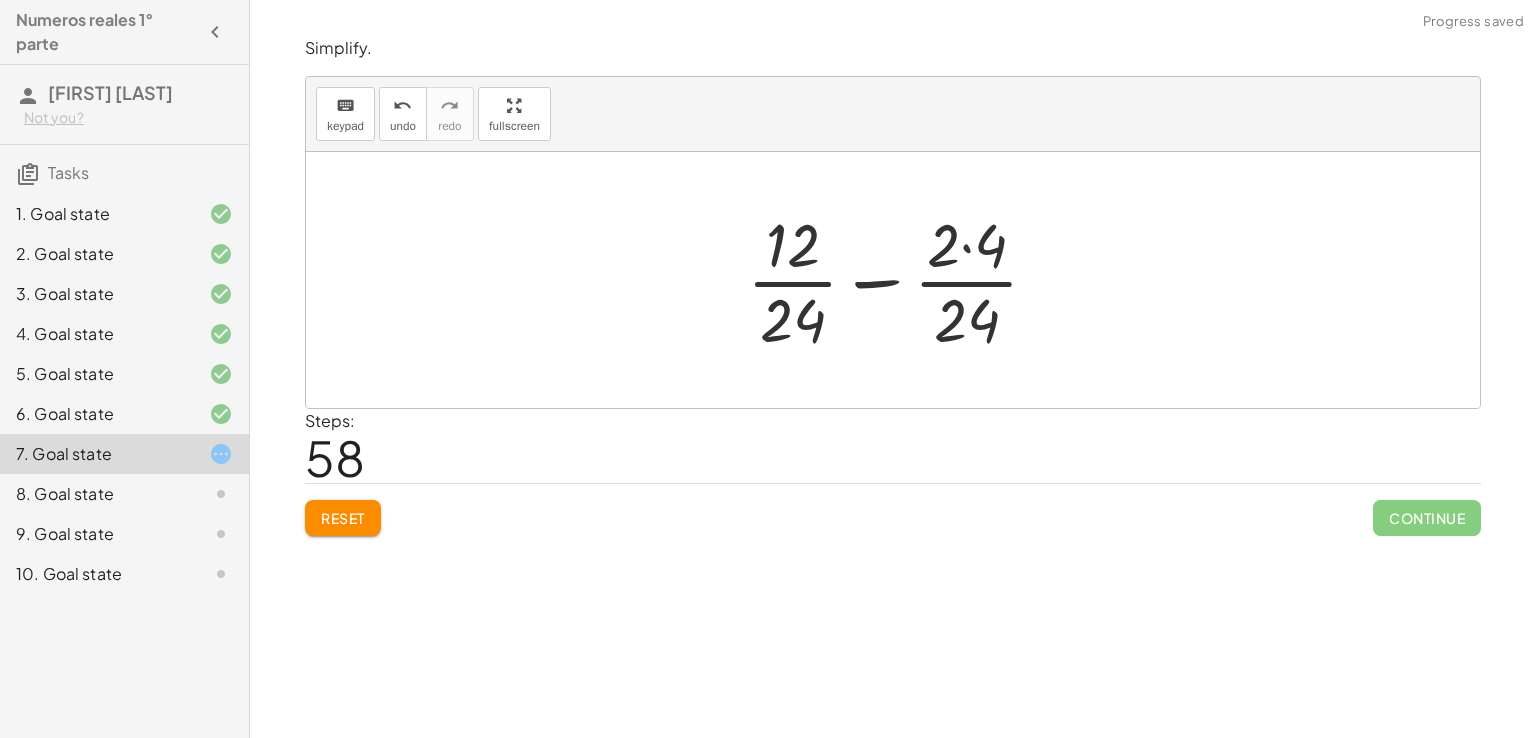 click at bounding box center [901, 280] 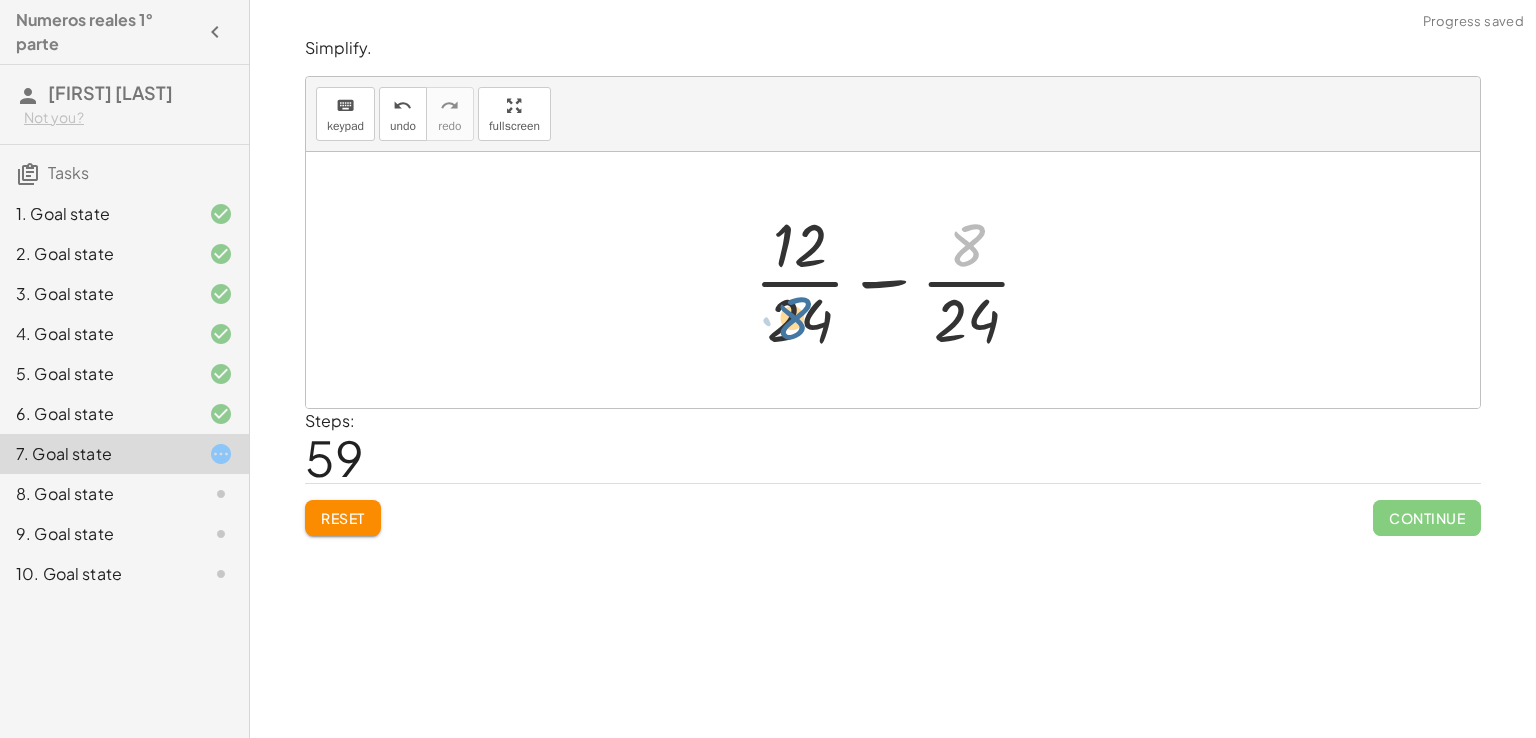 drag, startPoint x: 971, startPoint y: 262, endPoint x: 787, endPoint y: 345, distance: 201.85391 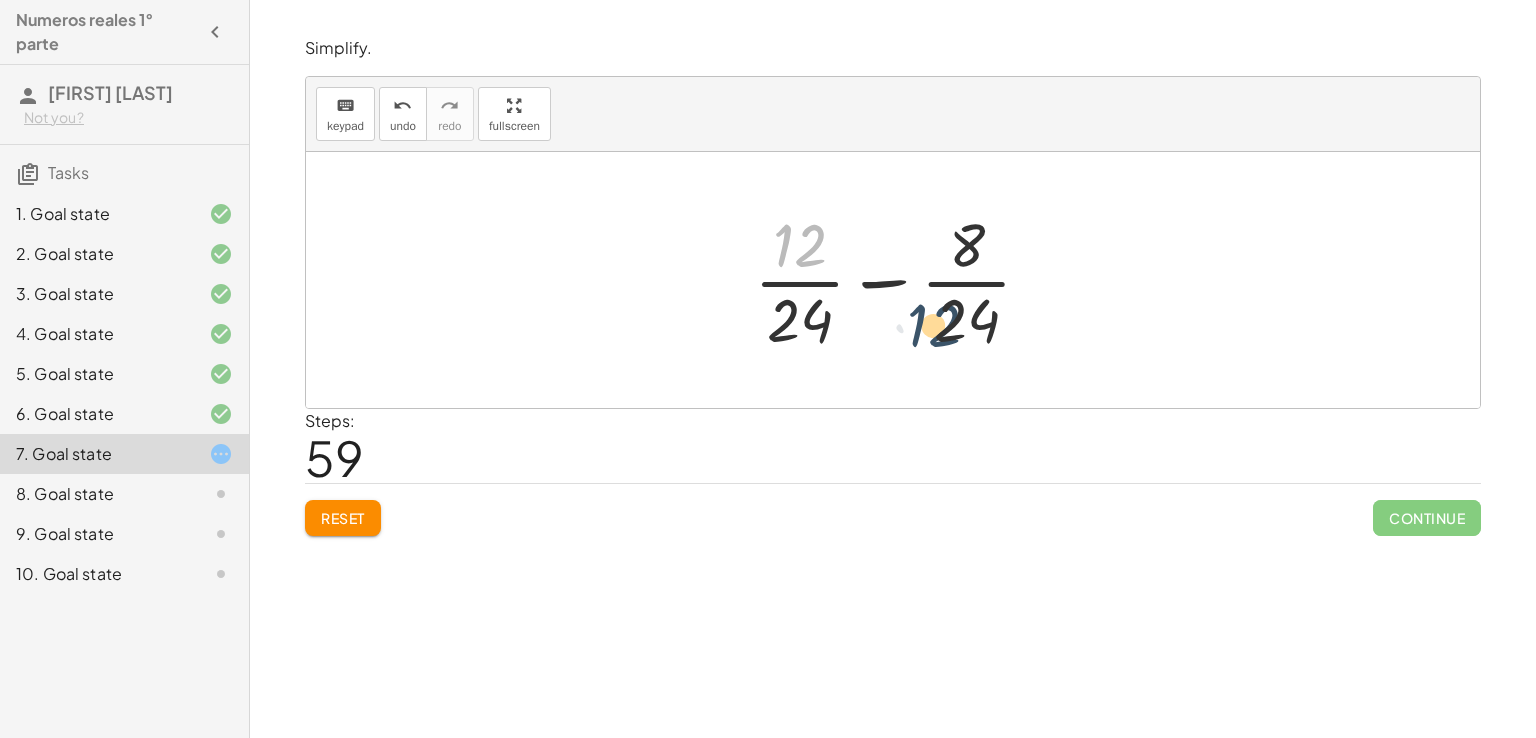 drag, startPoint x: 820, startPoint y: 257, endPoint x: 977, endPoint y: 337, distance: 176.20726 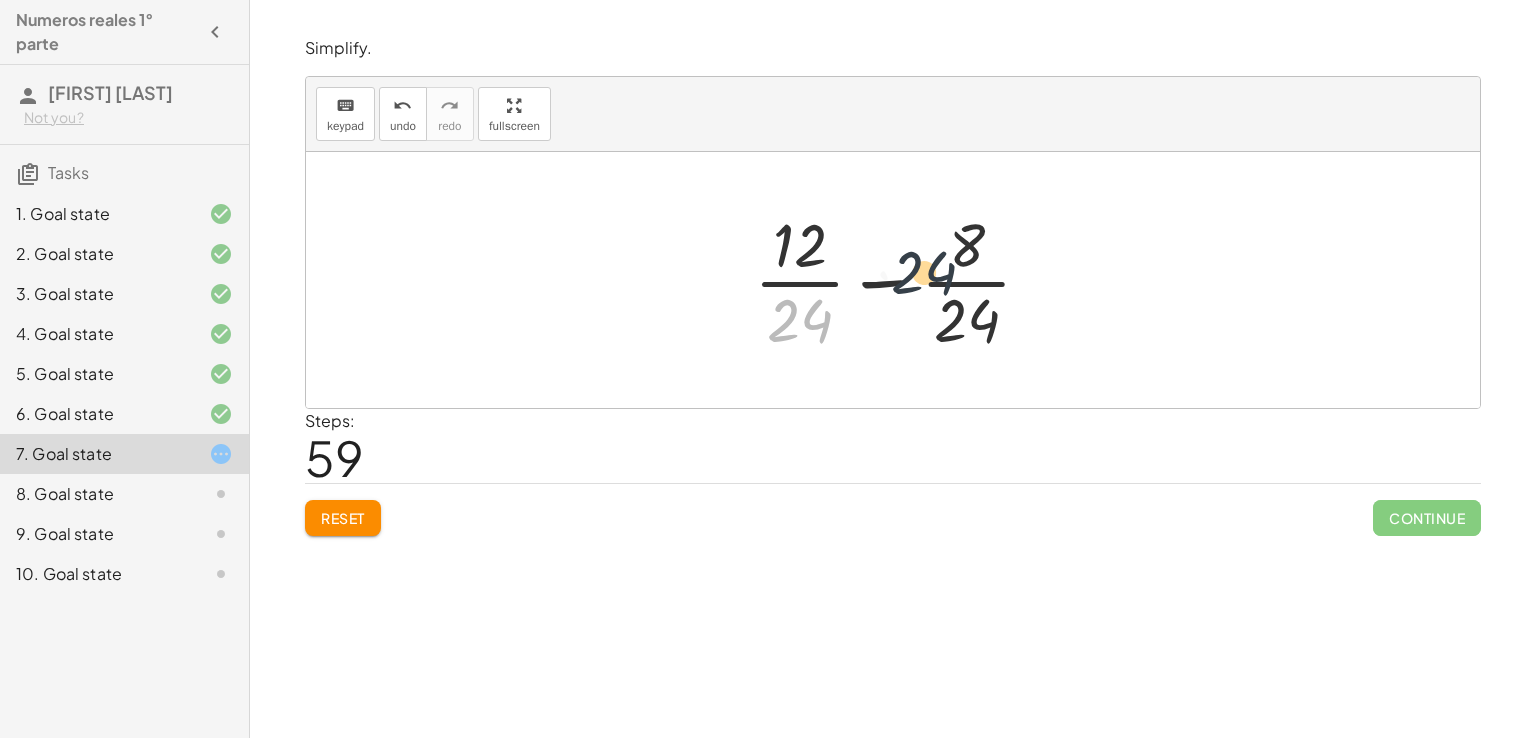 drag, startPoint x: 824, startPoint y: 330, endPoint x: 1015, endPoint y: 261, distance: 203.08127 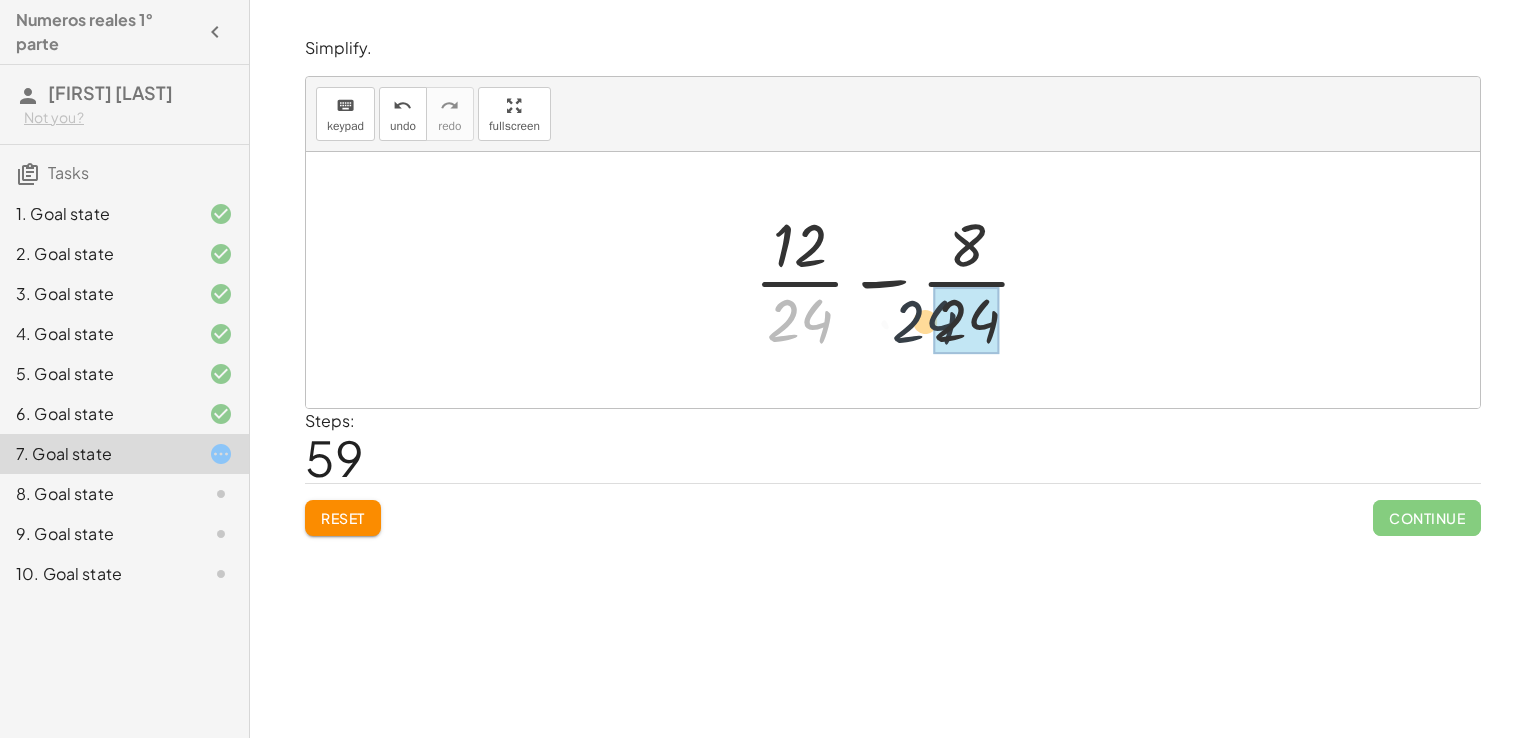 drag, startPoint x: 813, startPoint y: 332, endPoint x: 993, endPoint y: 331, distance: 180.00278 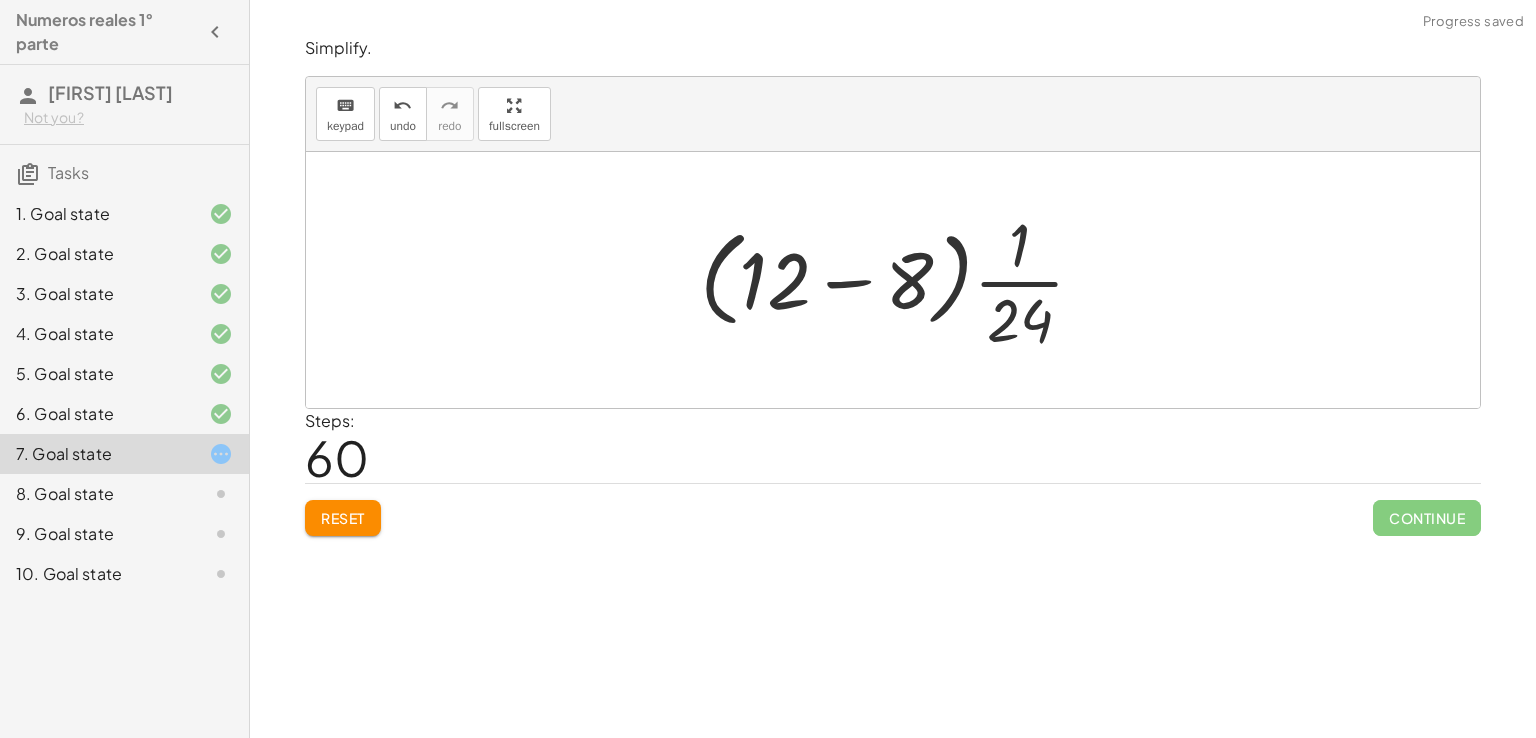 click at bounding box center [900, 280] 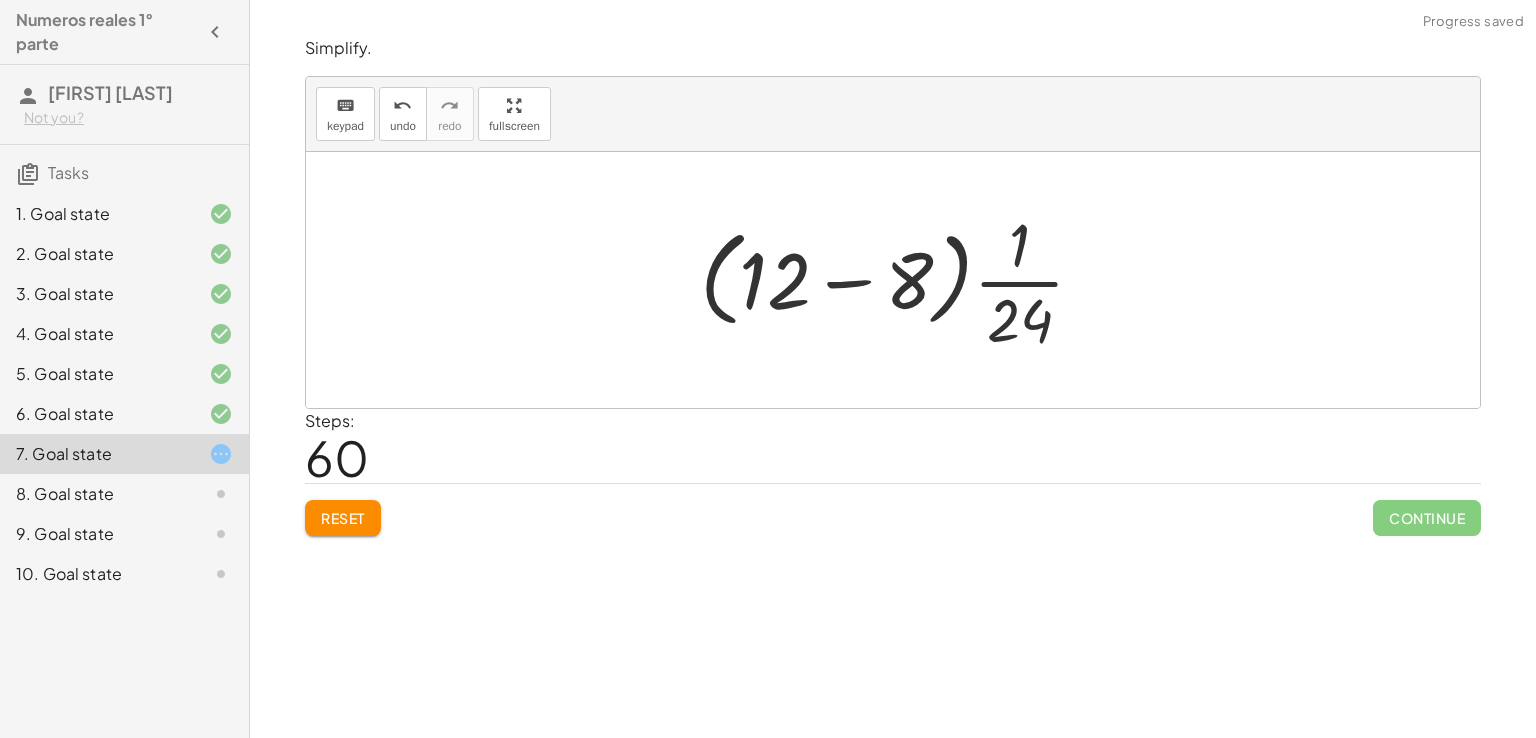 click at bounding box center (900, 280) 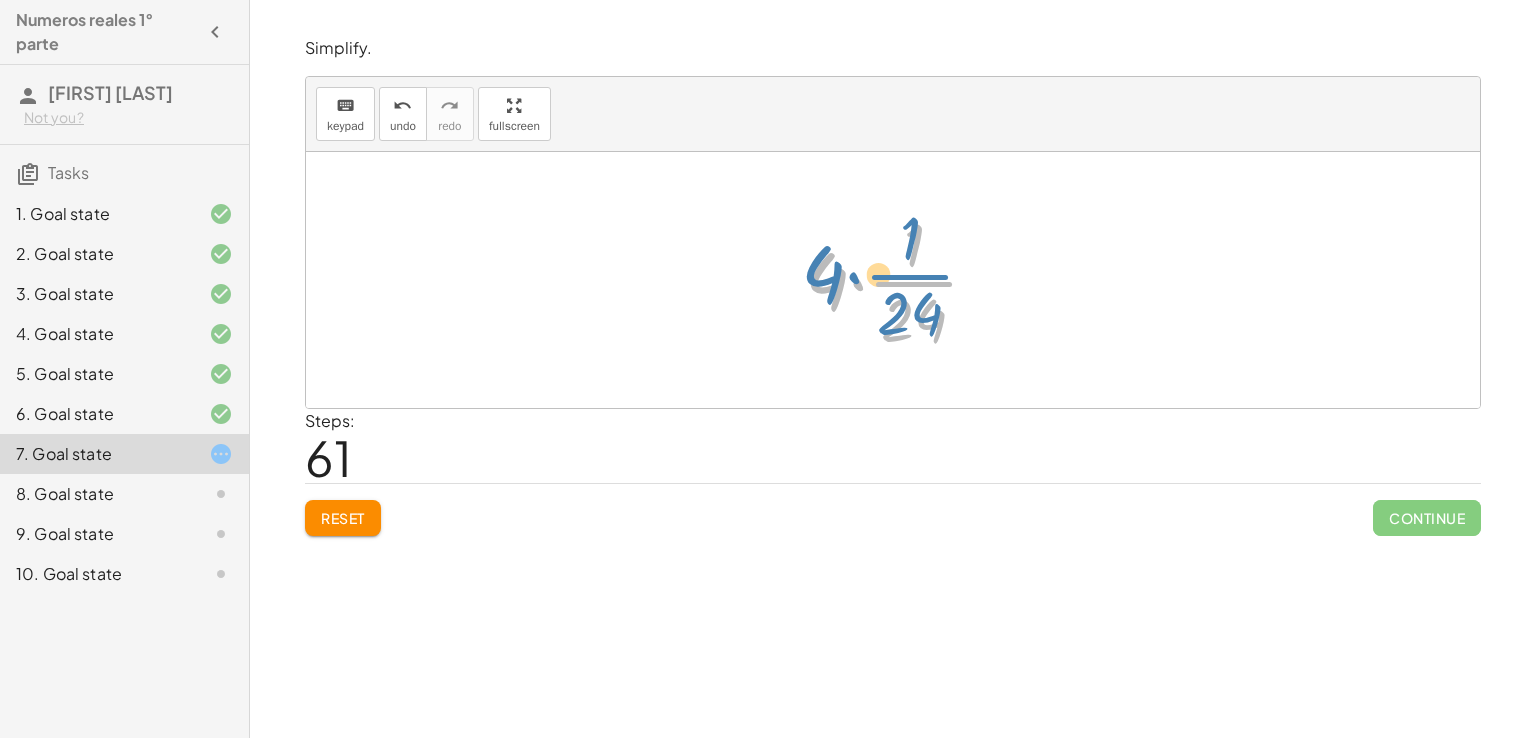 click at bounding box center [900, 280] 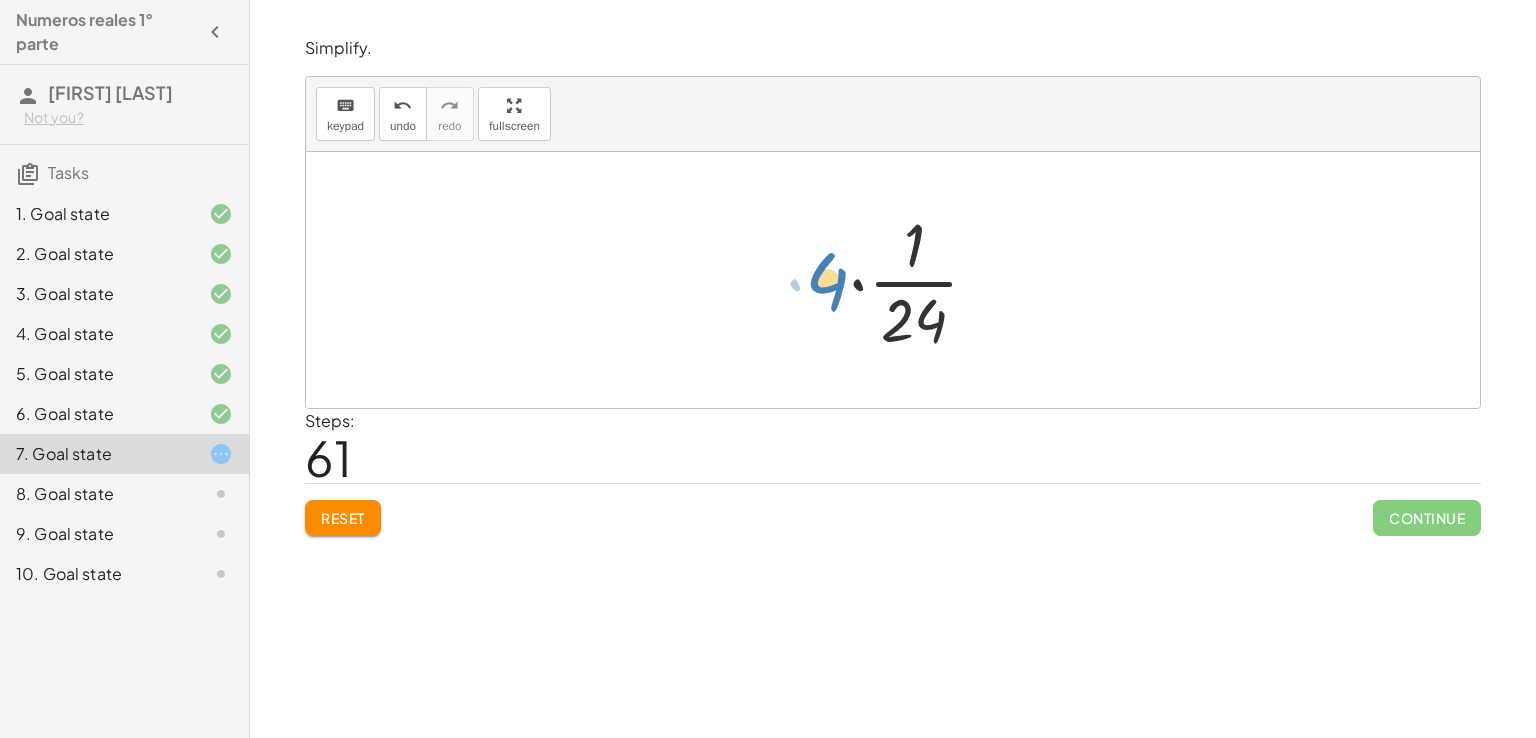 drag, startPoint x: 840, startPoint y: 280, endPoint x: 836, endPoint y: 401, distance: 121.0661 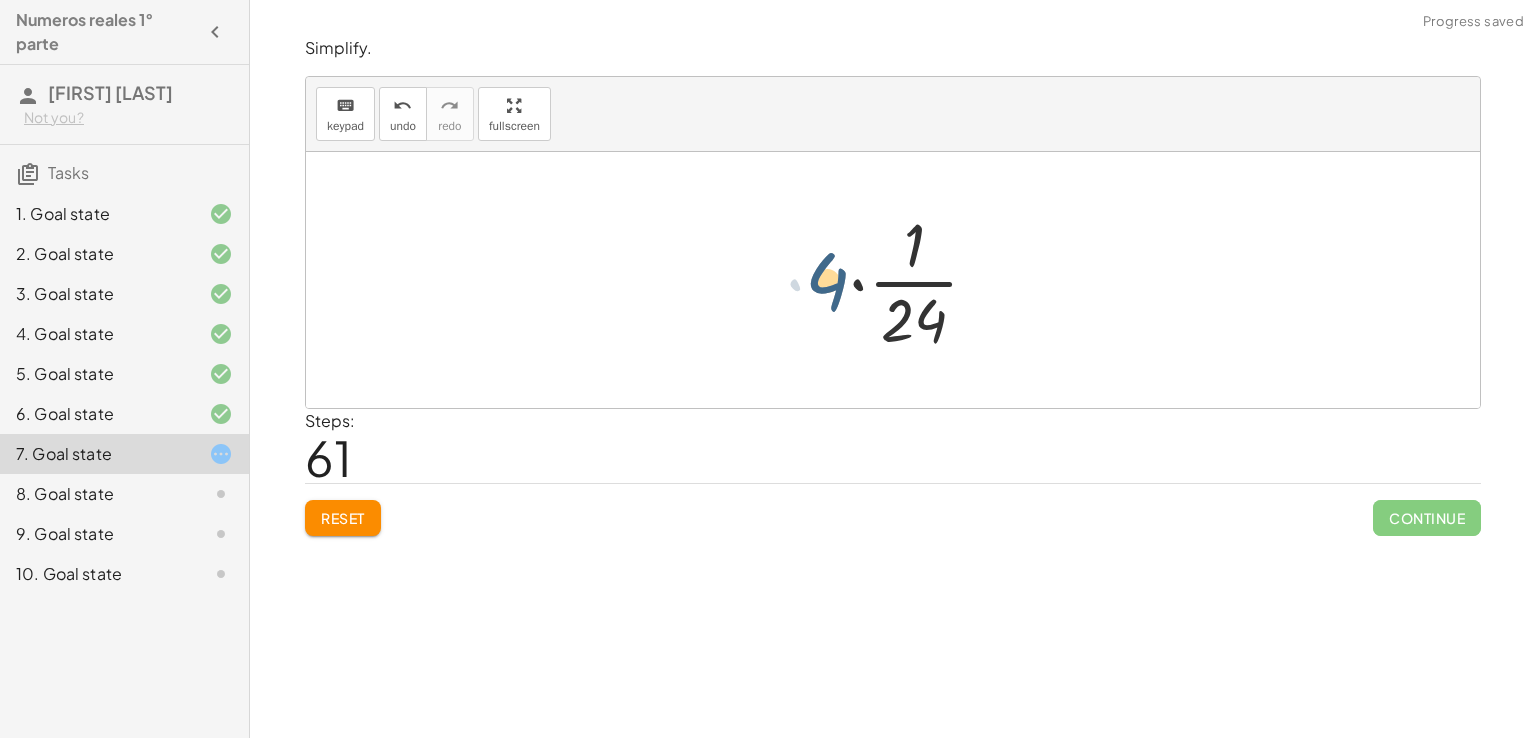 drag, startPoint x: 830, startPoint y: 290, endPoint x: 937, endPoint y: 292, distance: 107.01869 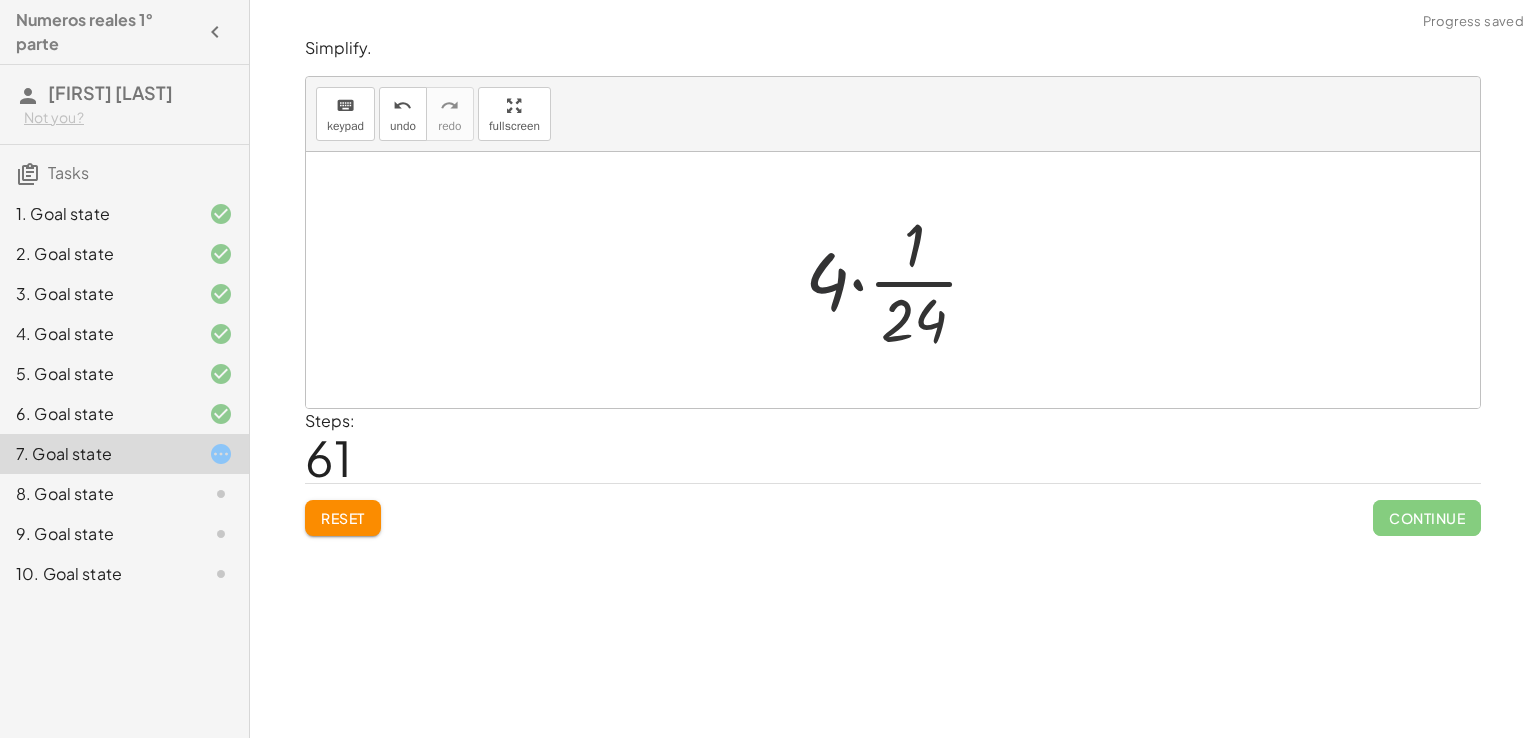 click at bounding box center (900, 280) 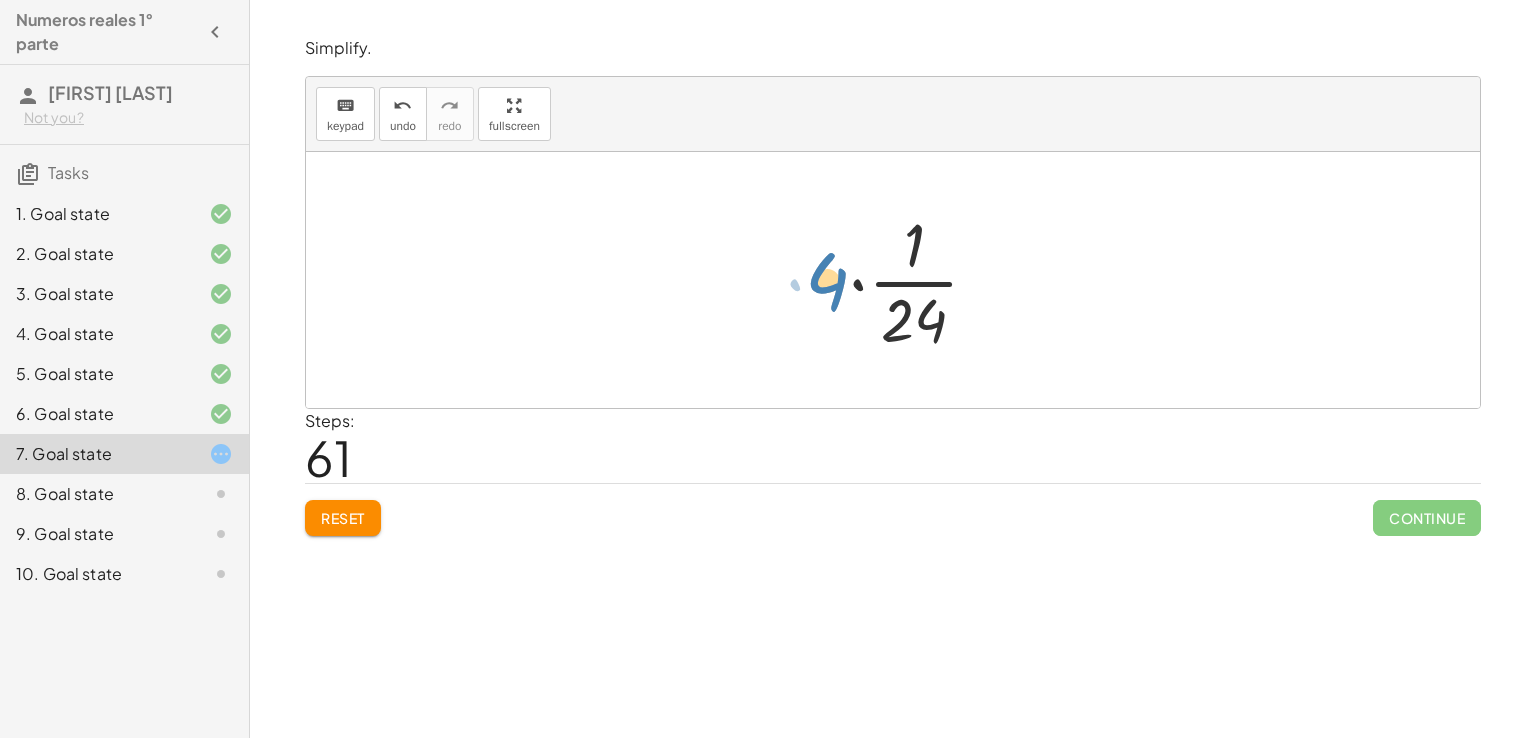 drag, startPoint x: 813, startPoint y: 269, endPoint x: 857, endPoint y: 259, distance: 45.122055 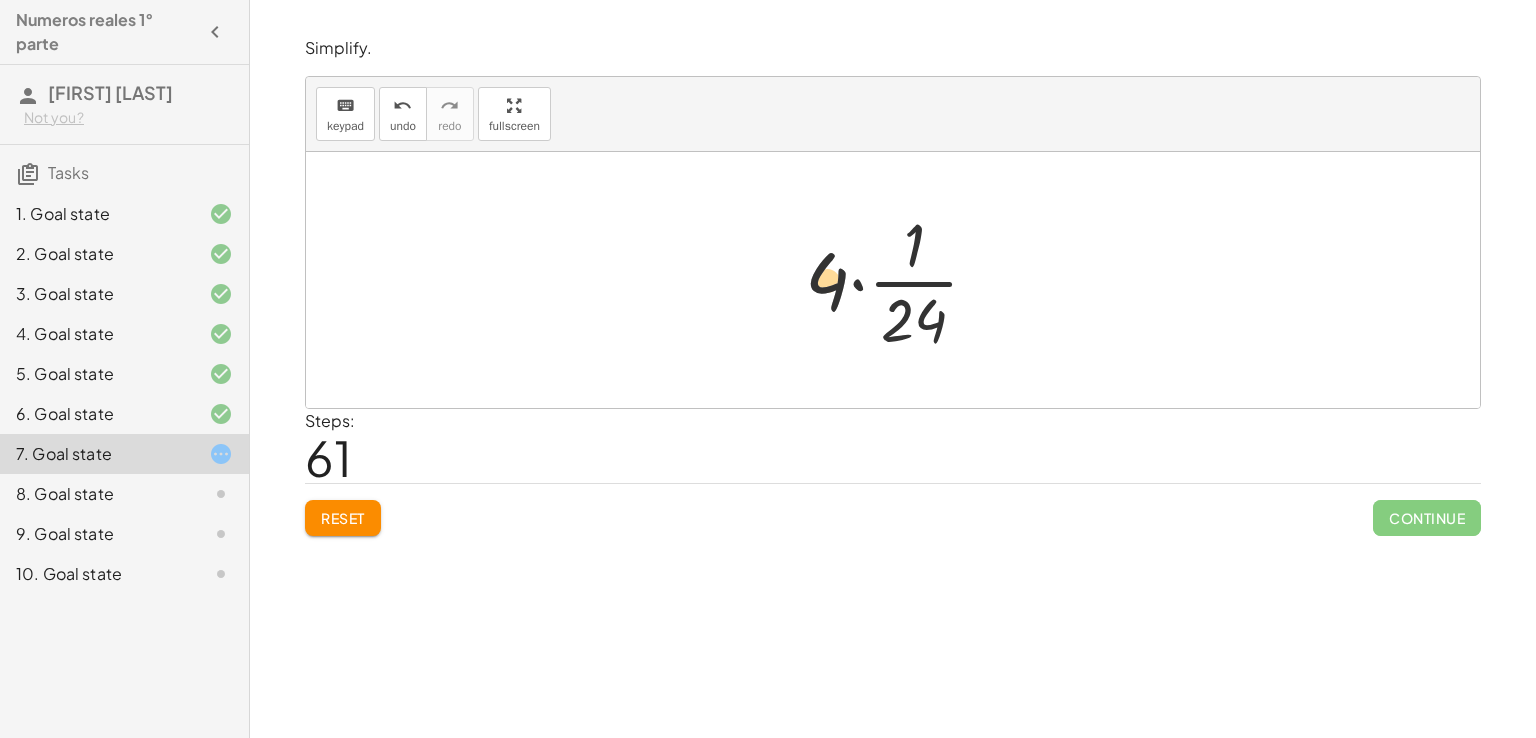 click at bounding box center (900, 280) 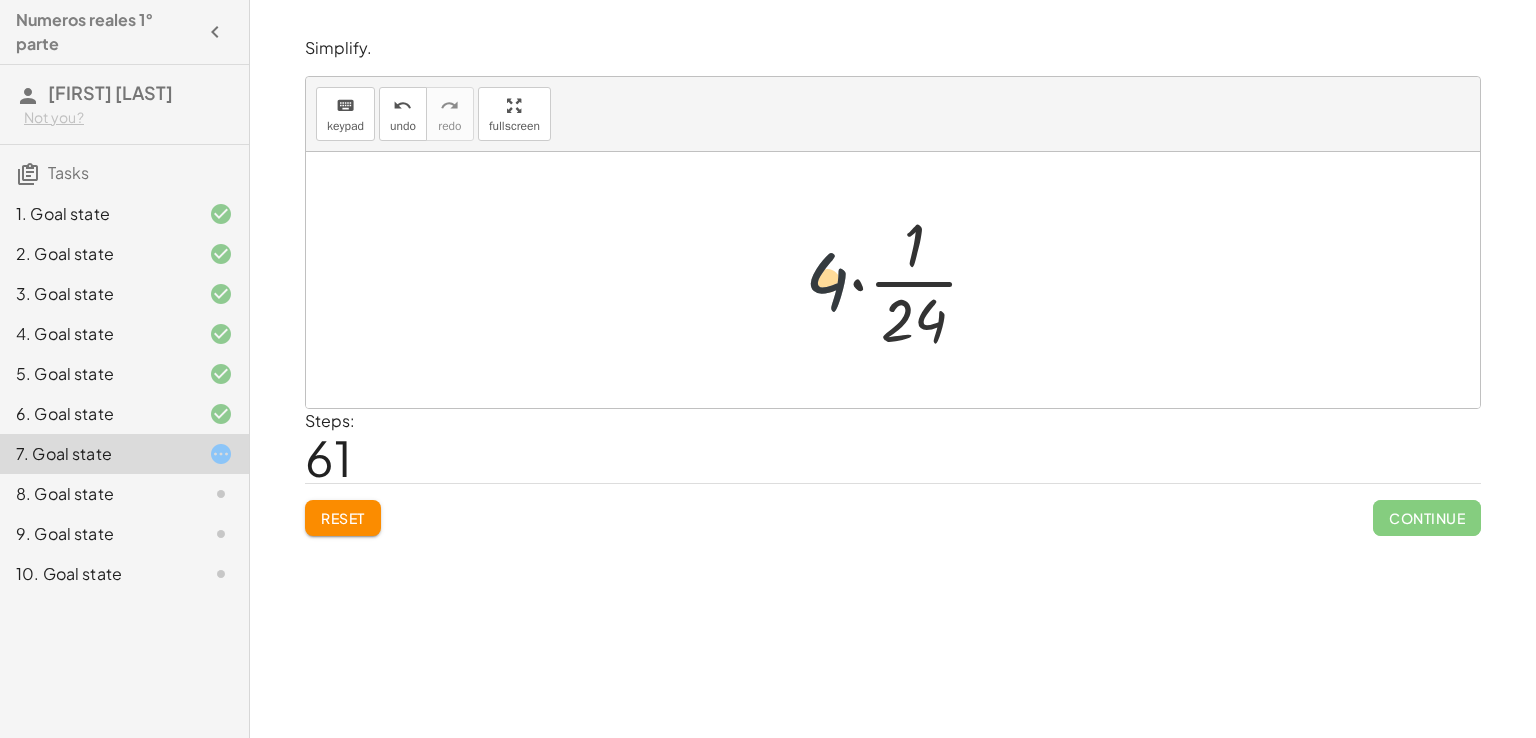 drag, startPoint x: 837, startPoint y: 289, endPoint x: 951, endPoint y: 330, distance: 121.14867 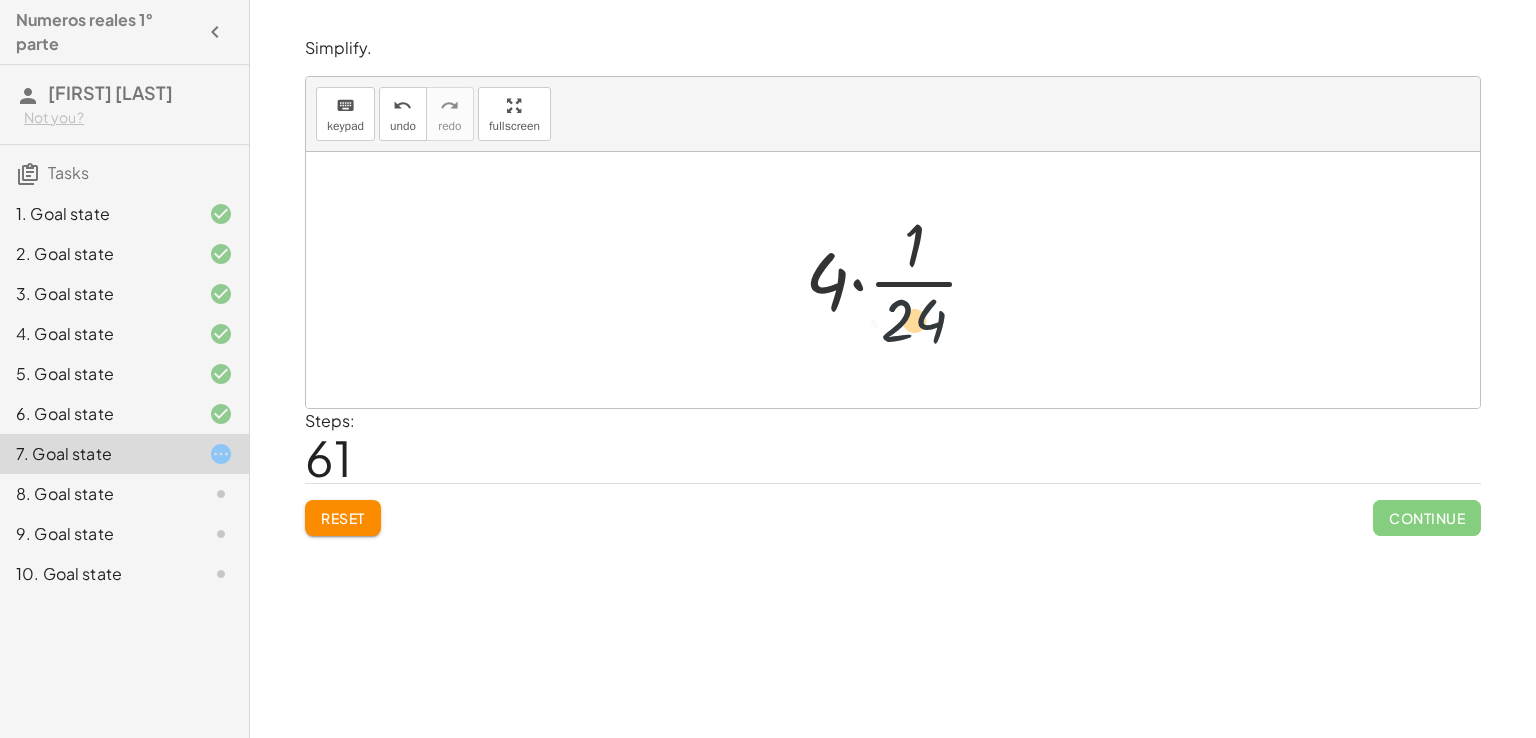 drag, startPoint x: 924, startPoint y: 312, endPoint x: 910, endPoint y: 223, distance: 90.0944 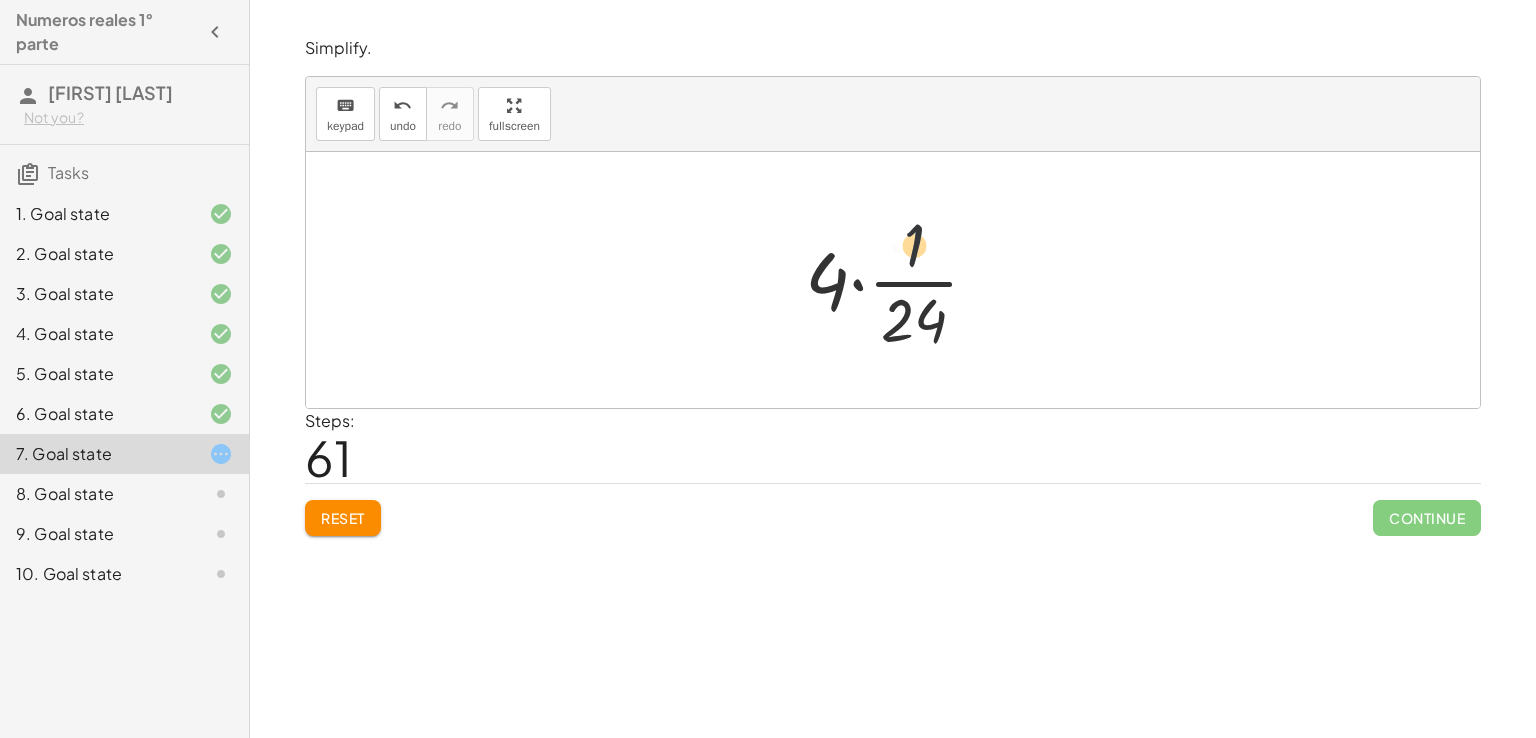 drag, startPoint x: 920, startPoint y: 232, endPoint x: 905, endPoint y: 261, distance: 32.649654 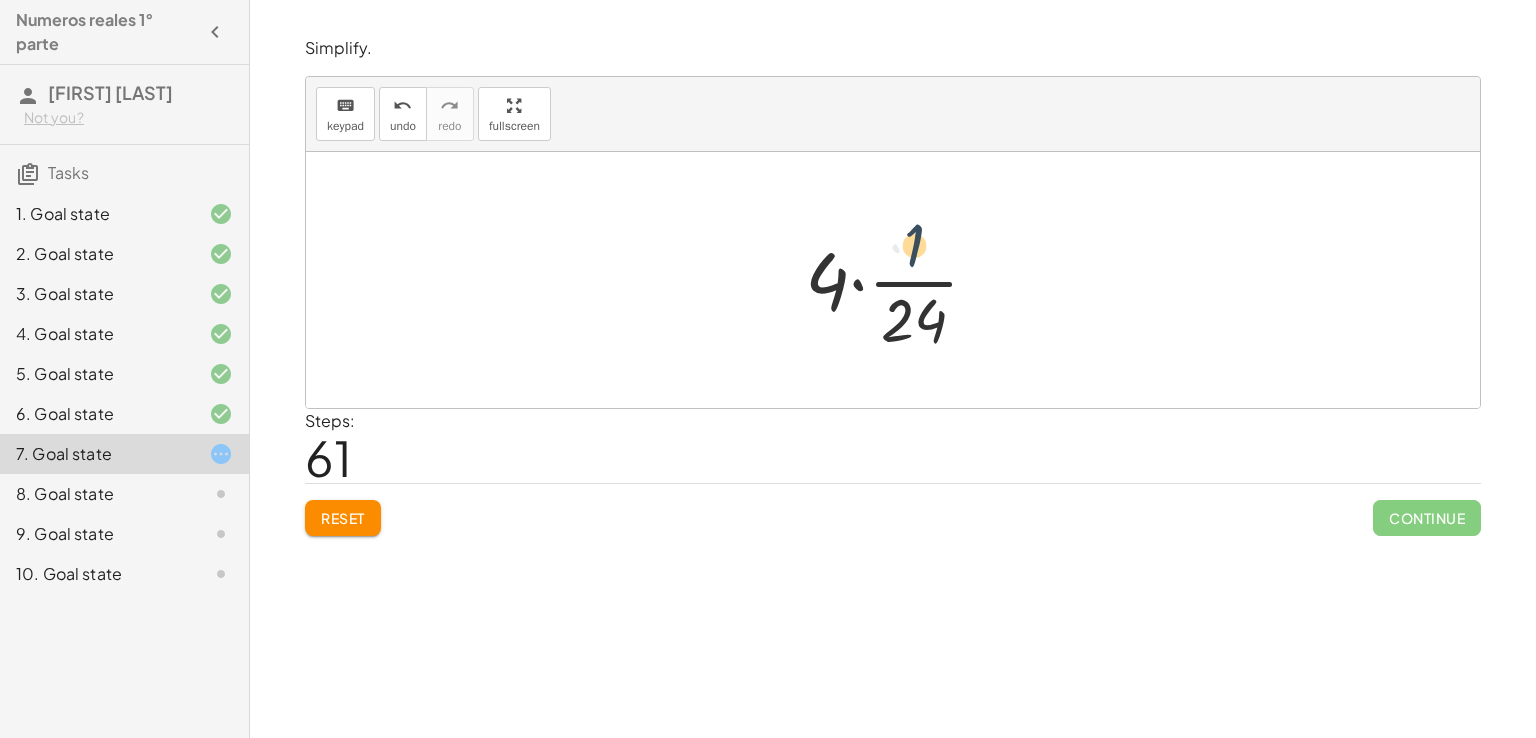 drag, startPoint x: 905, startPoint y: 261, endPoint x: 895, endPoint y: 409, distance: 148.33745 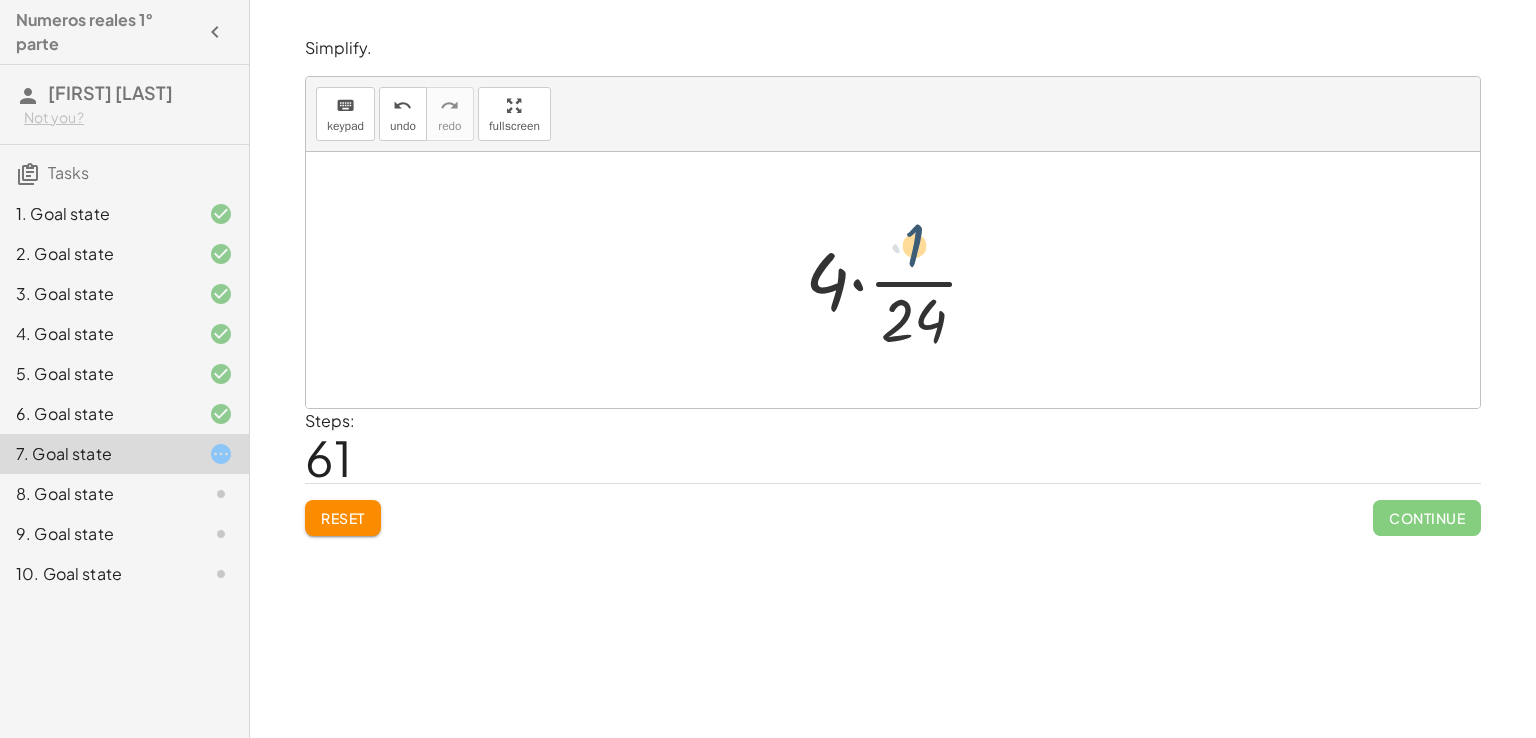 drag, startPoint x: 914, startPoint y: 247, endPoint x: 943, endPoint y: 425, distance: 180.3469 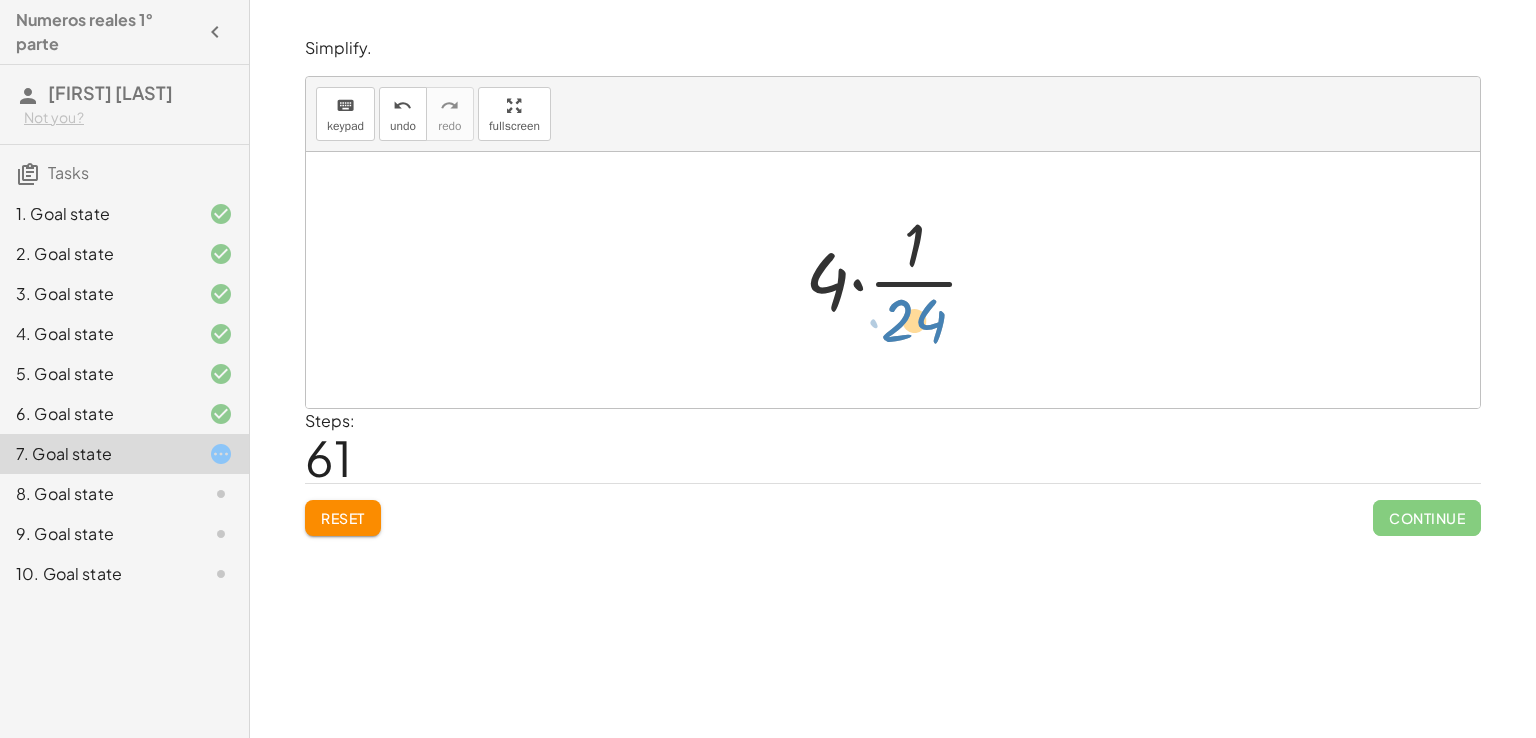 drag, startPoint x: 901, startPoint y: 315, endPoint x: 1008, endPoint y: 621, distance: 324.16815 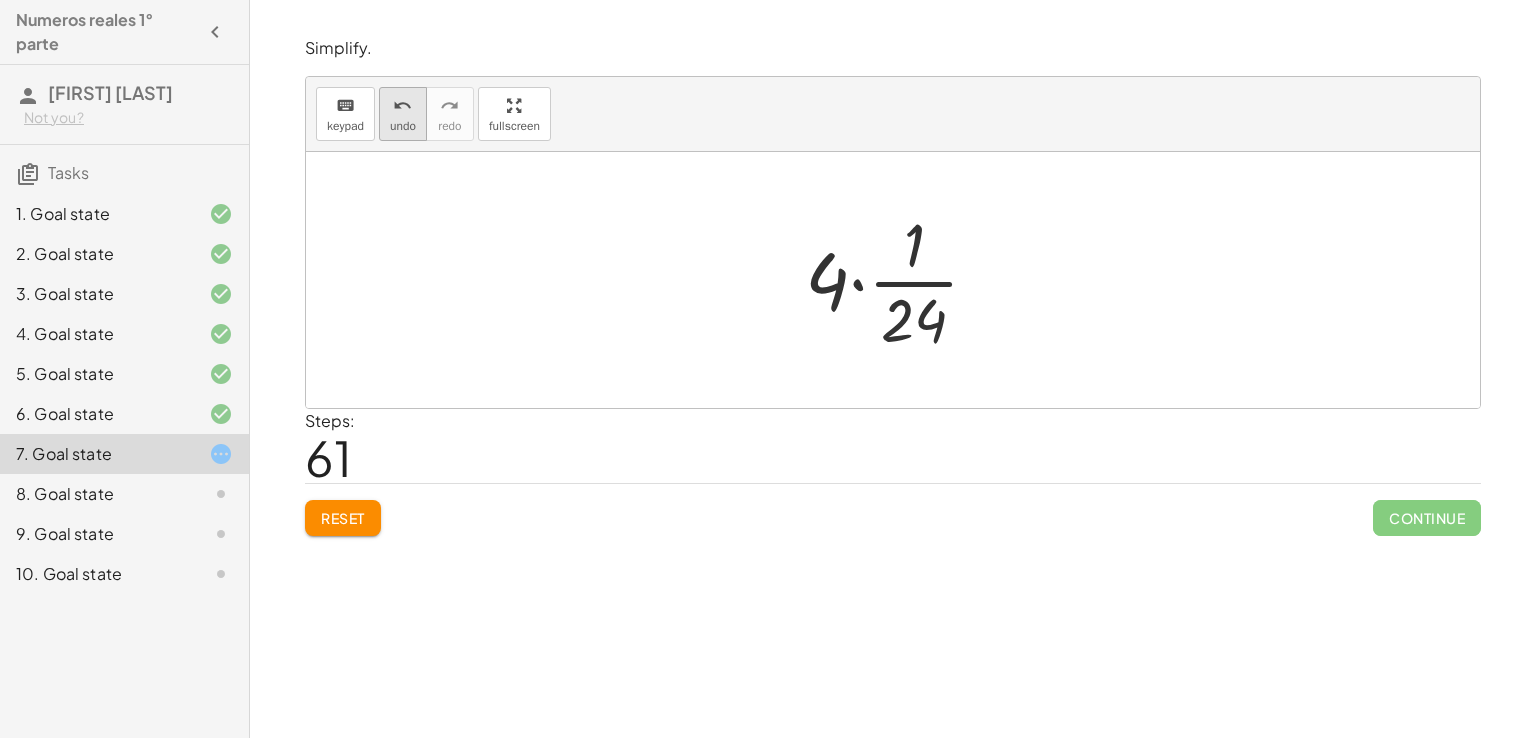 click on "undo" at bounding box center [403, 126] 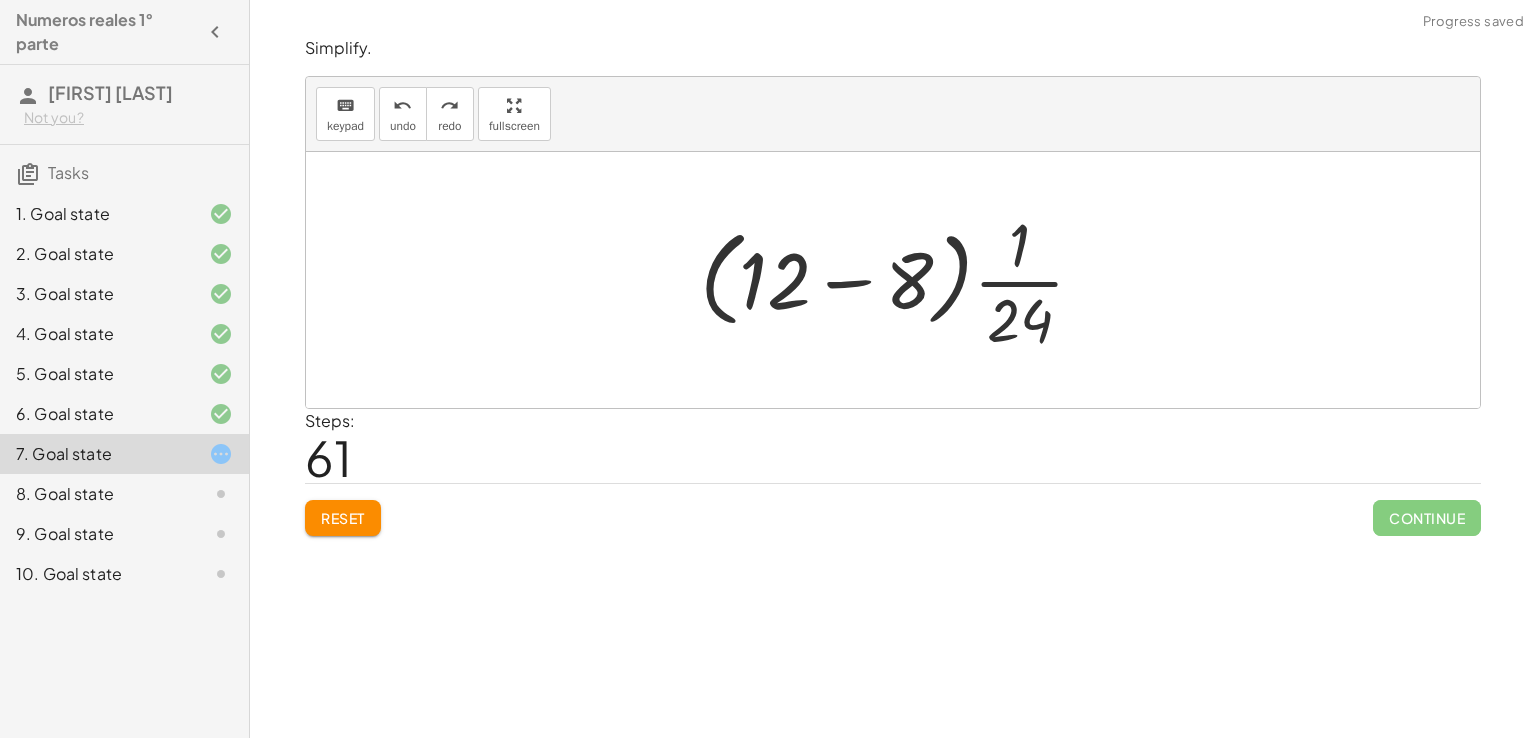 click at bounding box center [900, 280] 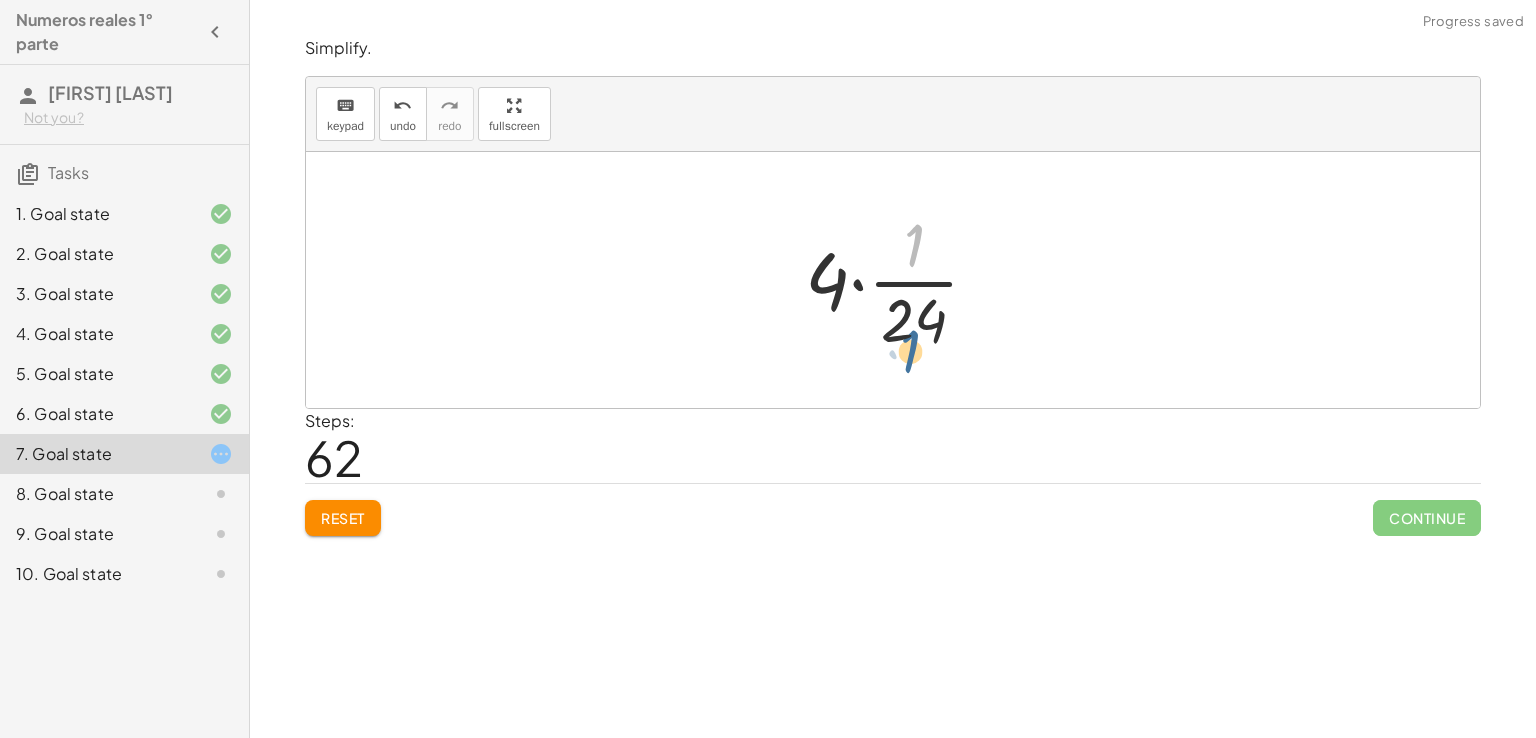 drag, startPoint x: 900, startPoint y: 233, endPoint x: 894, endPoint y: 353, distance: 120.14991 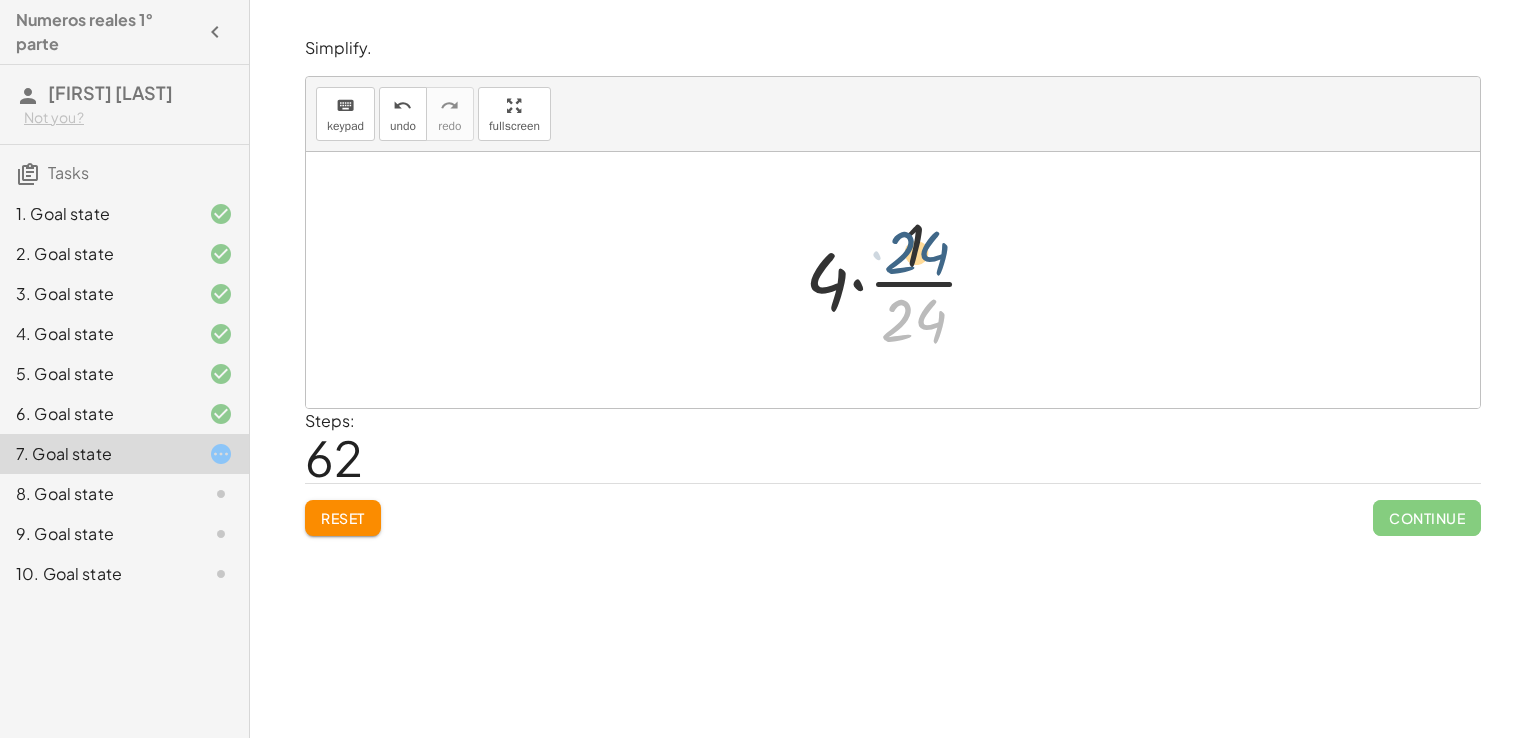 drag, startPoint x: 901, startPoint y: 320, endPoint x: 904, endPoint y: 230, distance: 90.04999 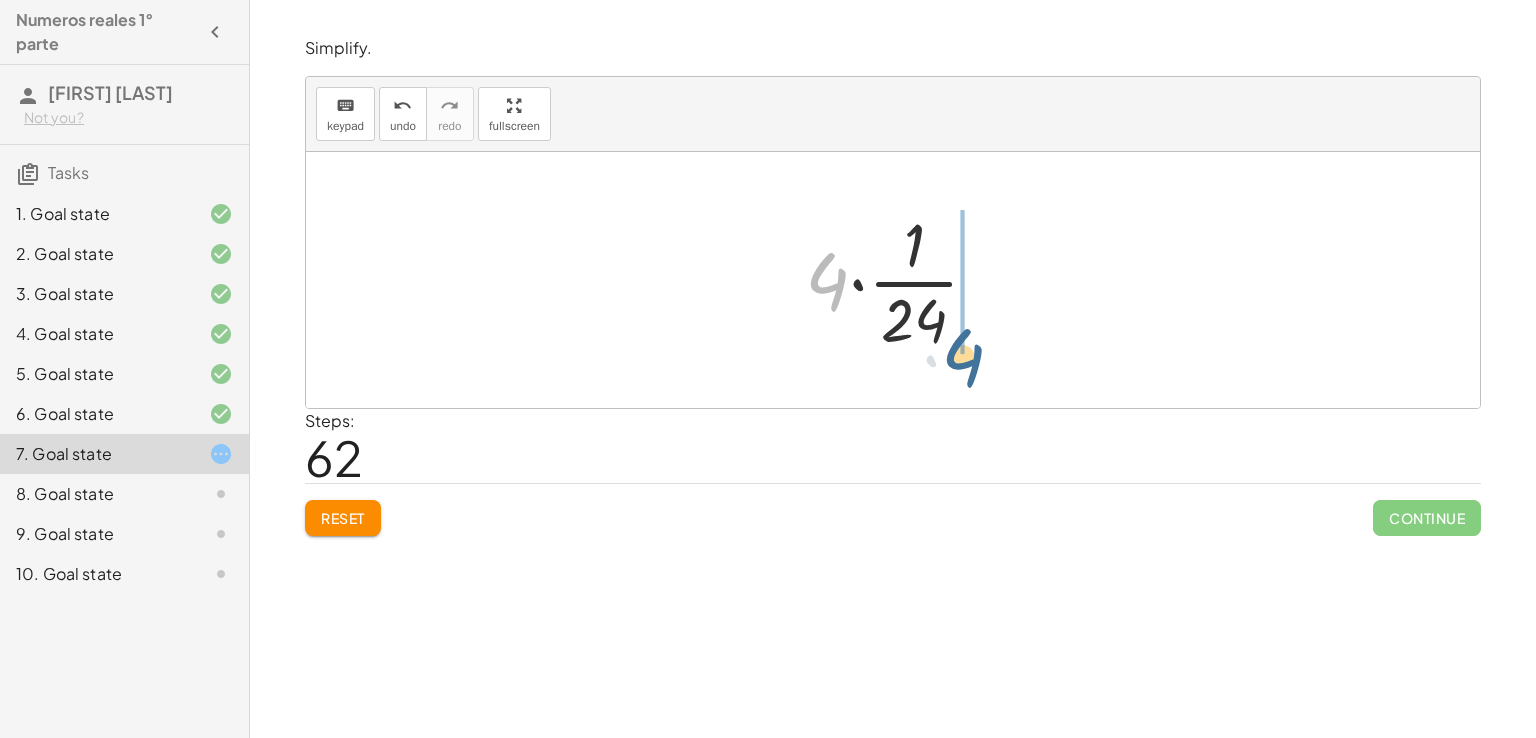 drag, startPoint x: 835, startPoint y: 278, endPoint x: 972, endPoint y: 359, distance: 159.154 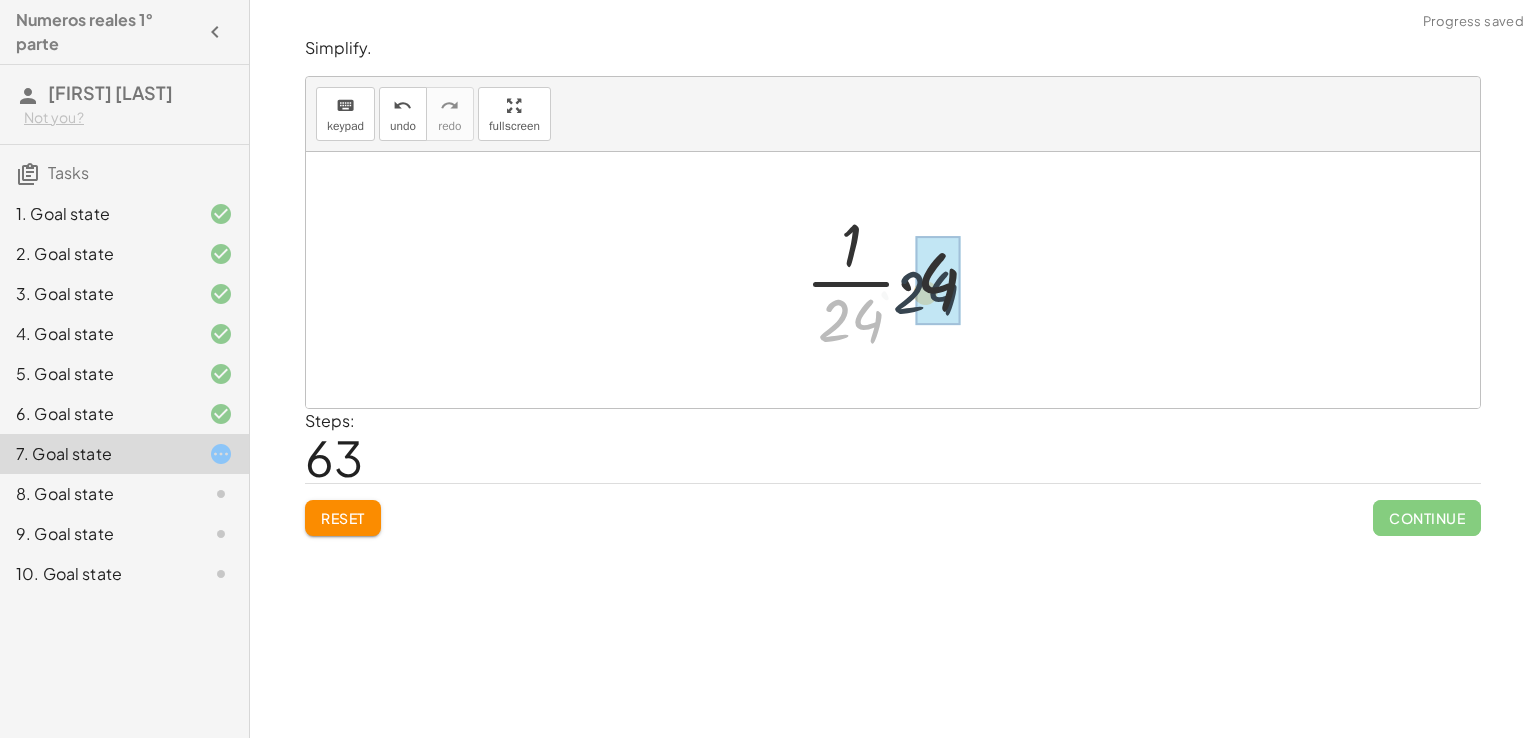 drag, startPoint x: 843, startPoint y: 312, endPoint x: 940, endPoint y: 269, distance: 106.10372 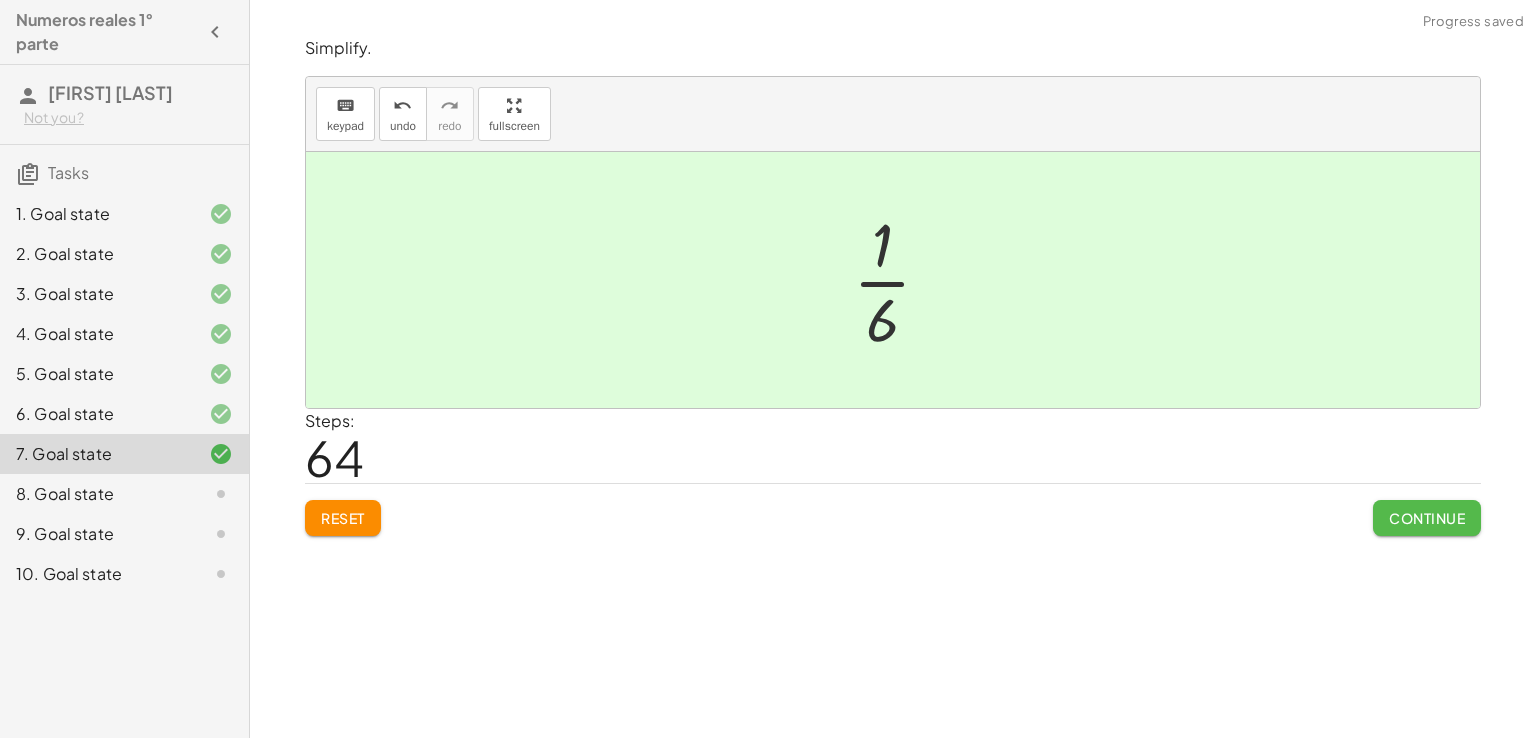 click on "Continue" at bounding box center (1427, 518) 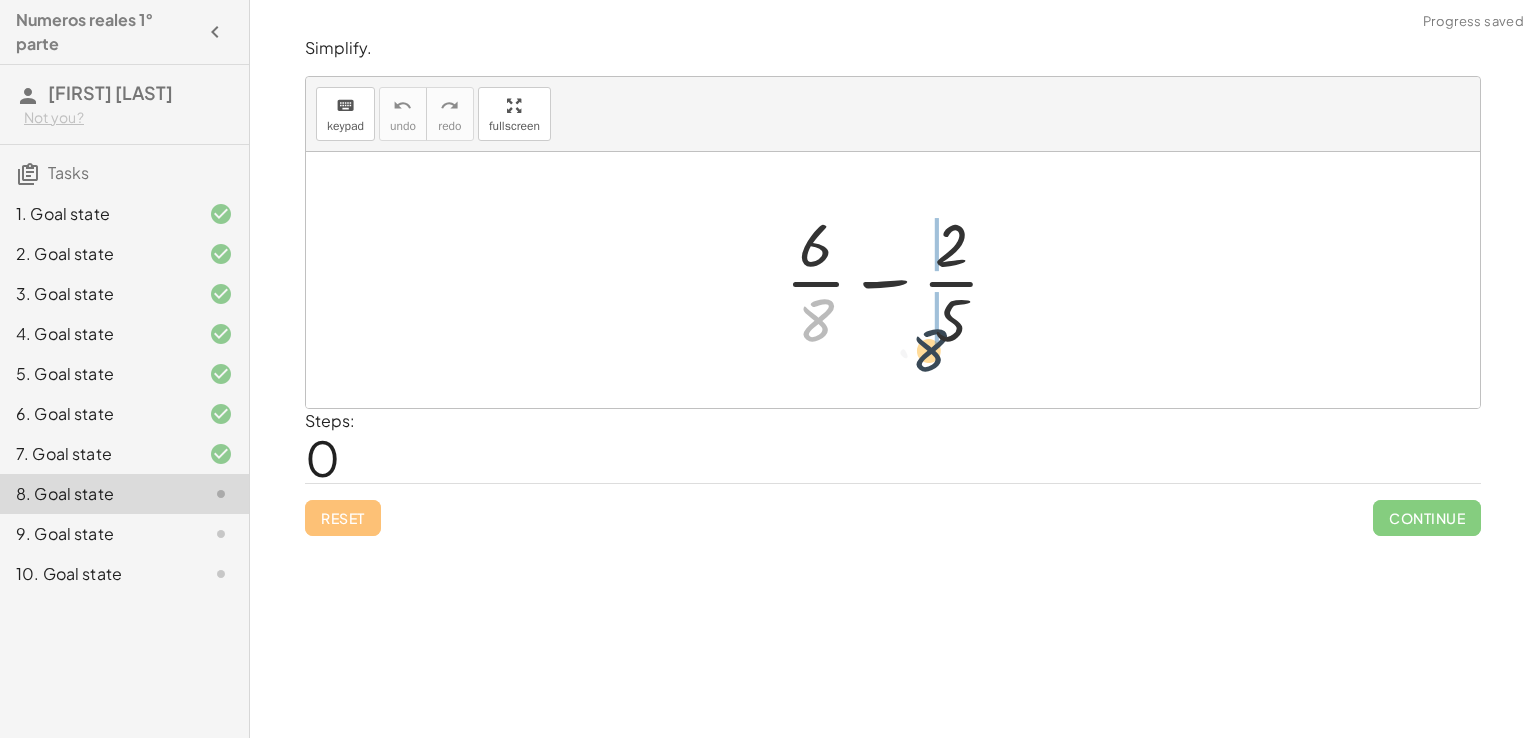 drag, startPoint x: 823, startPoint y: 307, endPoint x: 969, endPoint y: 341, distance: 149.90663 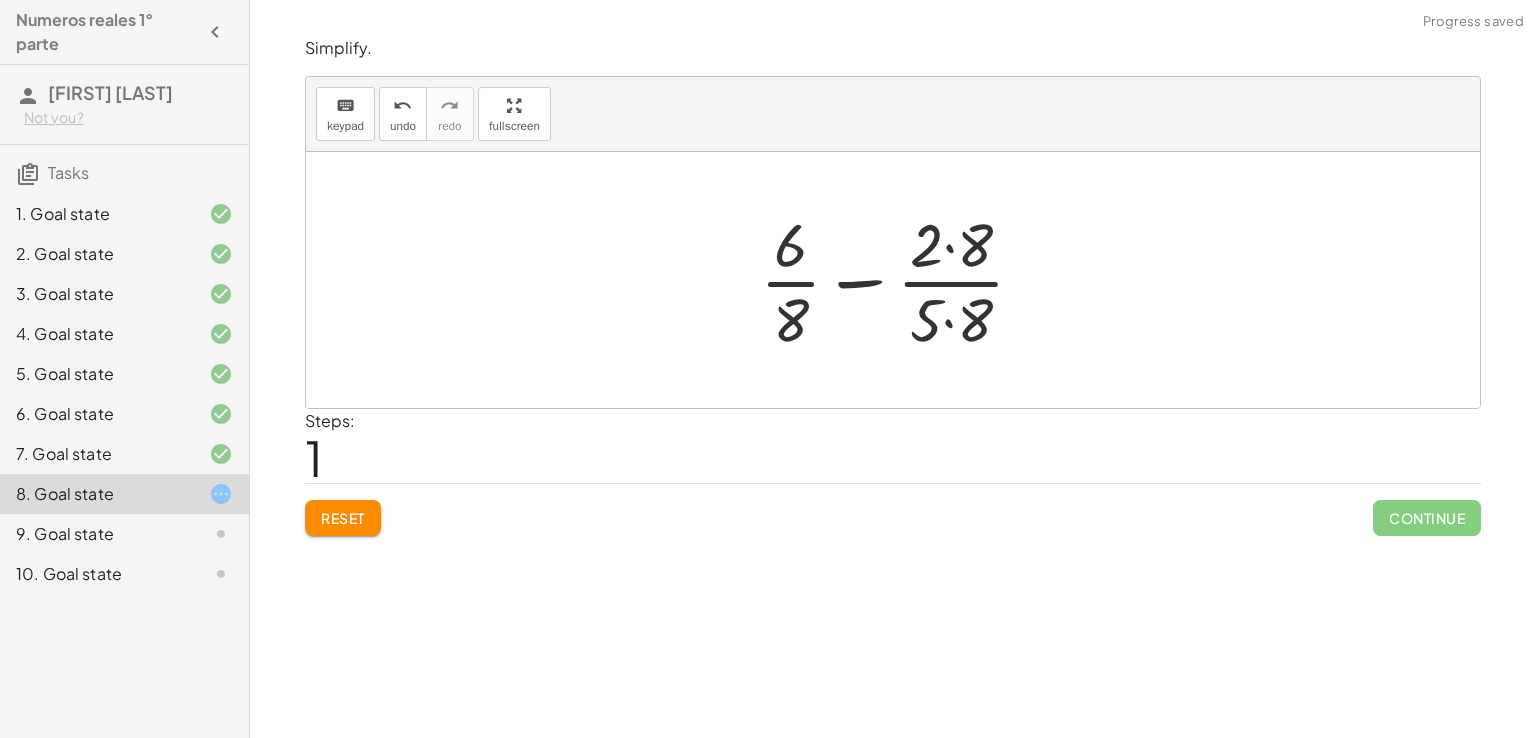 click at bounding box center [900, 280] 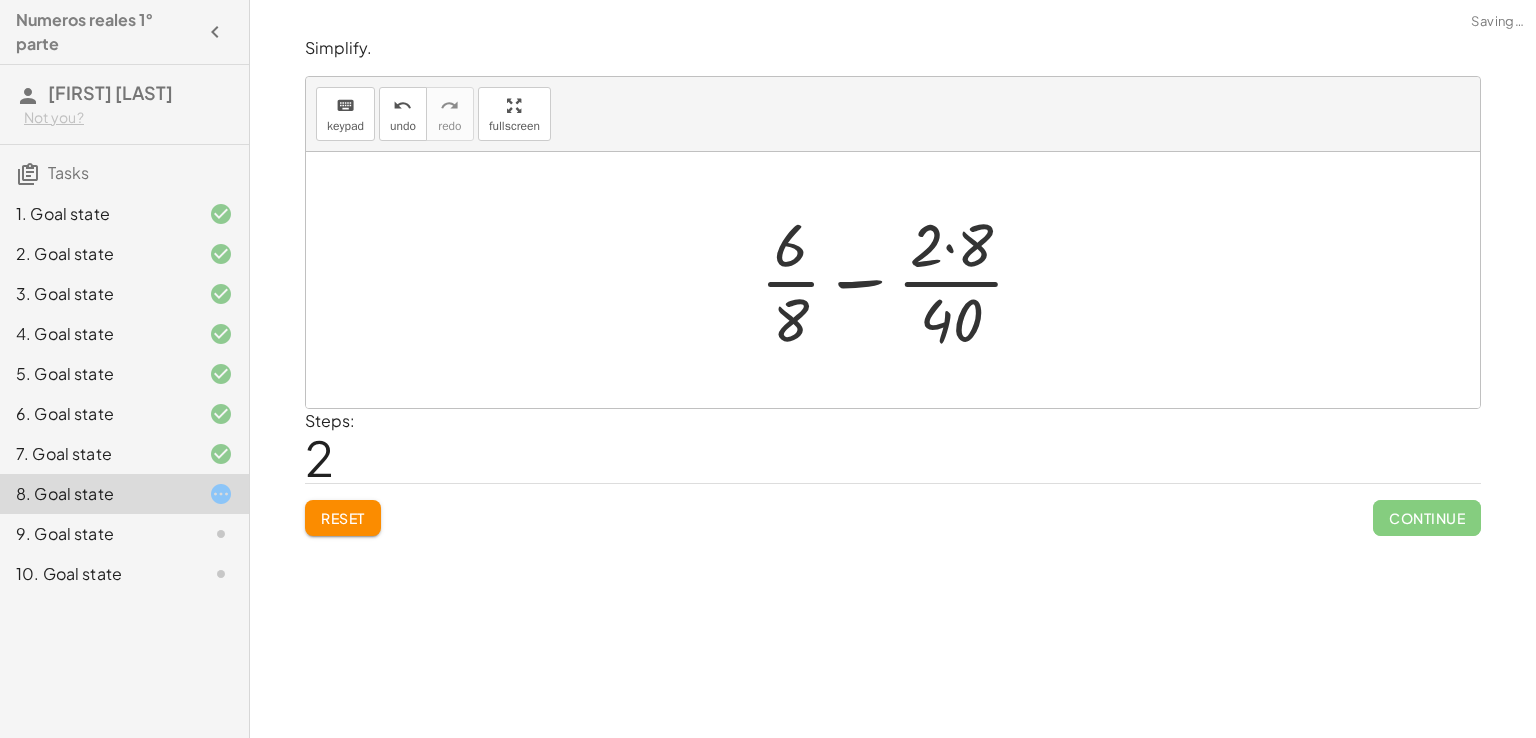 click at bounding box center (900, 280) 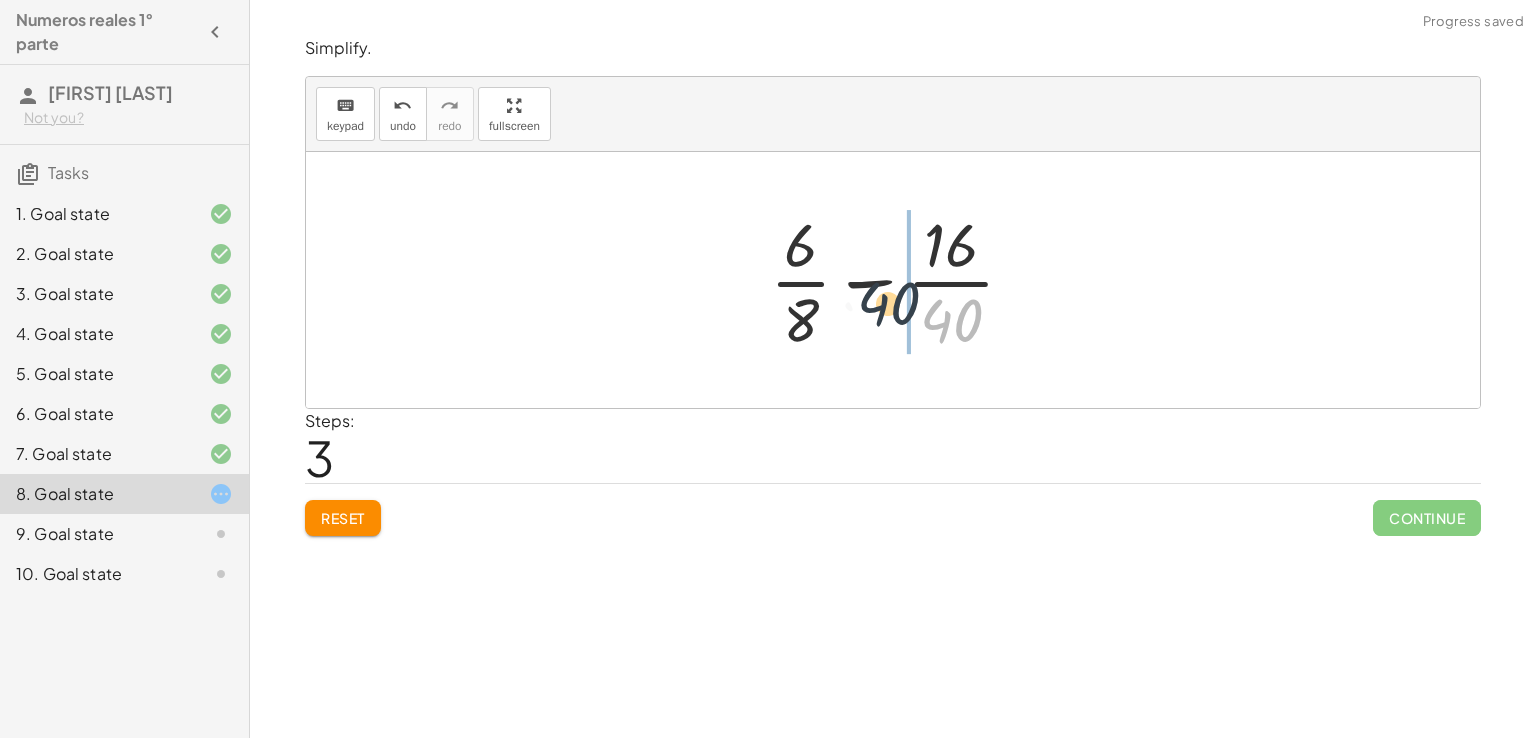 drag, startPoint x: 953, startPoint y: 313, endPoint x: 816, endPoint y: 307, distance: 137.13132 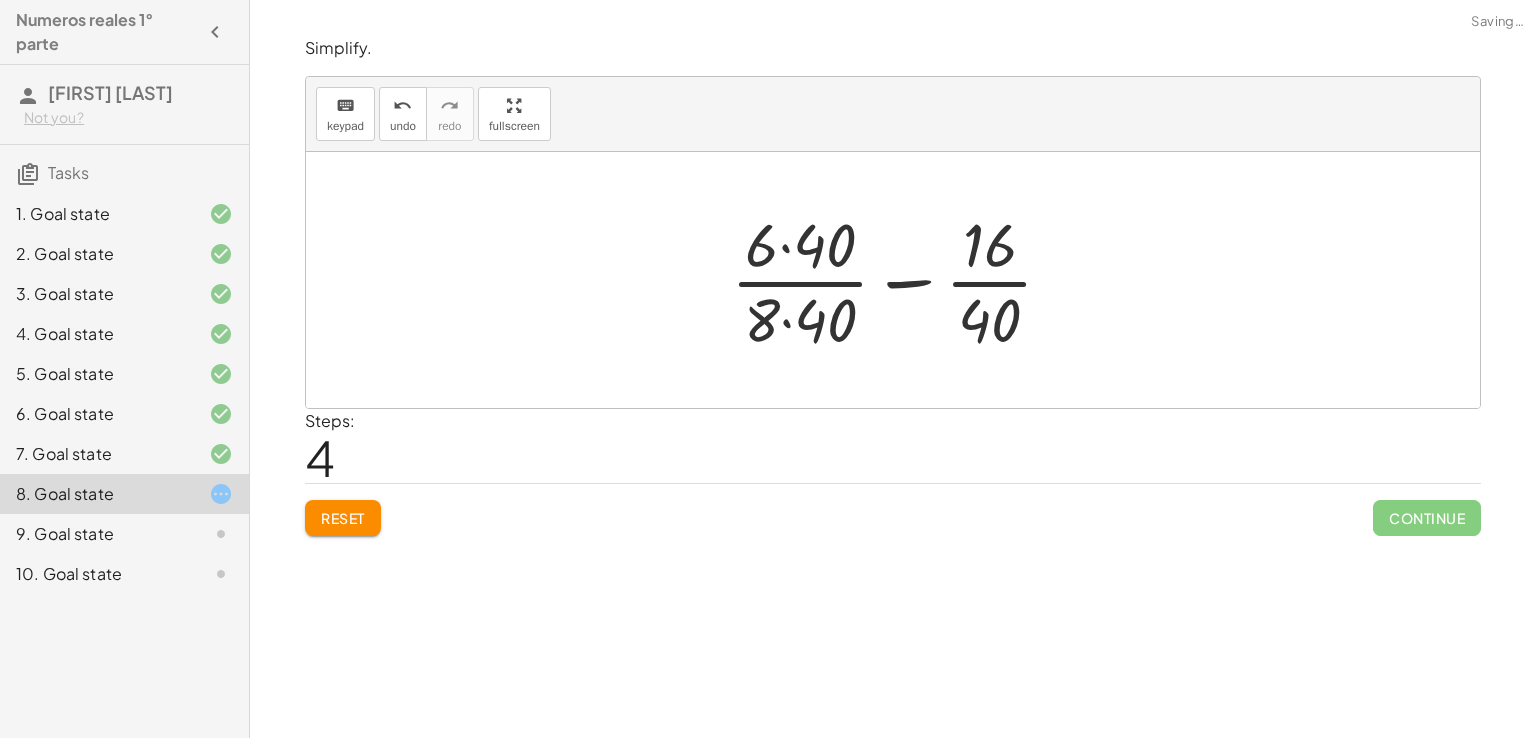 click at bounding box center [900, 280] 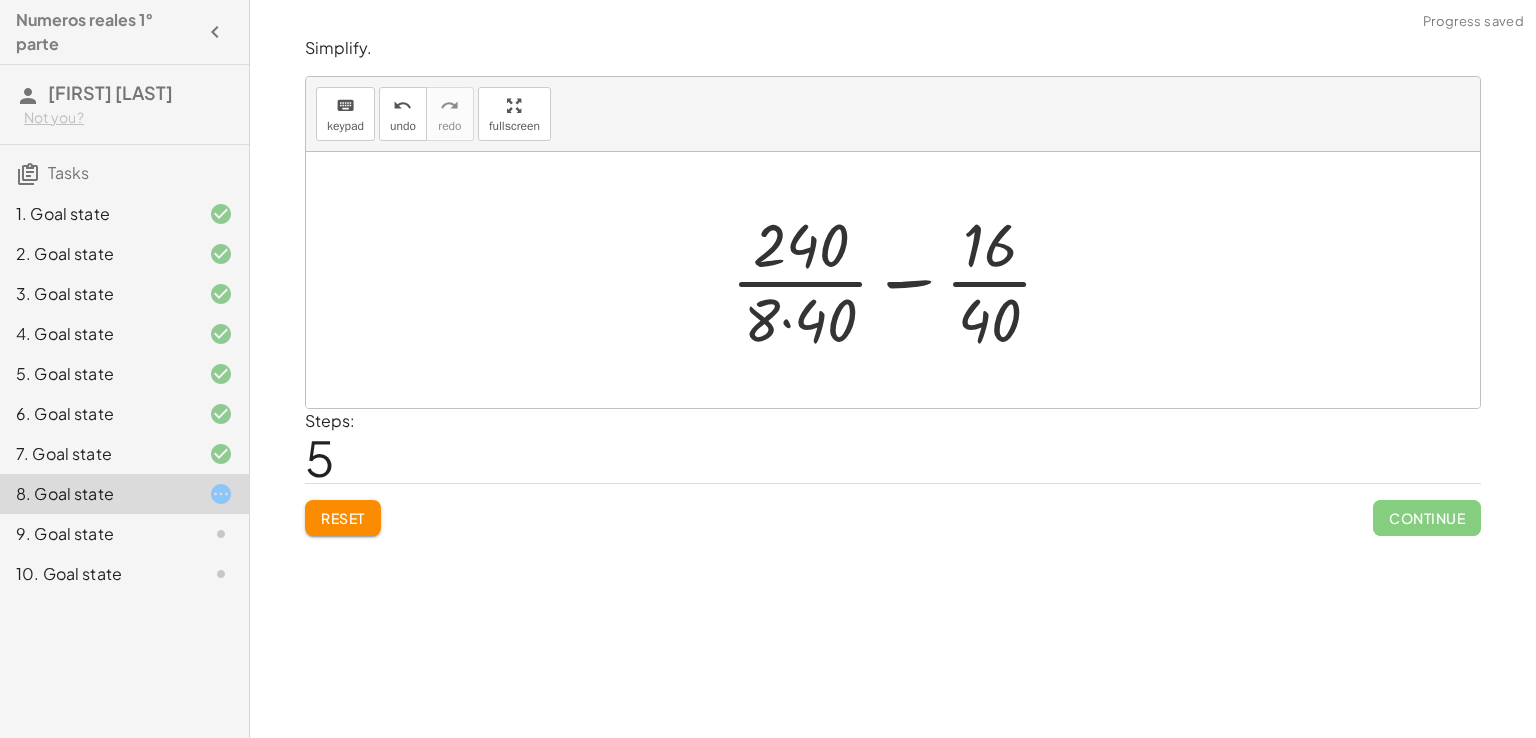 click at bounding box center (900, 280) 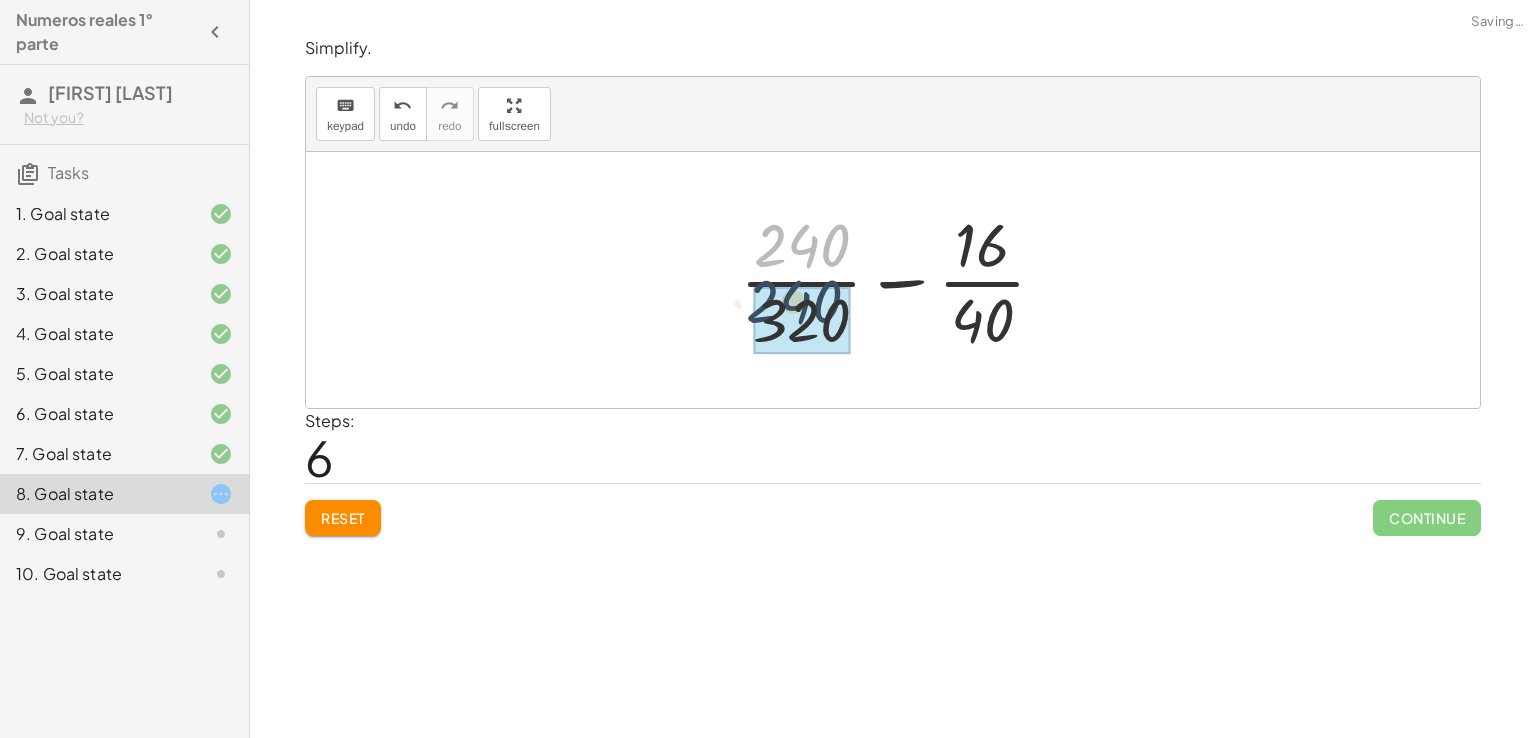 drag, startPoint x: 799, startPoint y: 245, endPoint x: 787, endPoint y: 314, distance: 70.035706 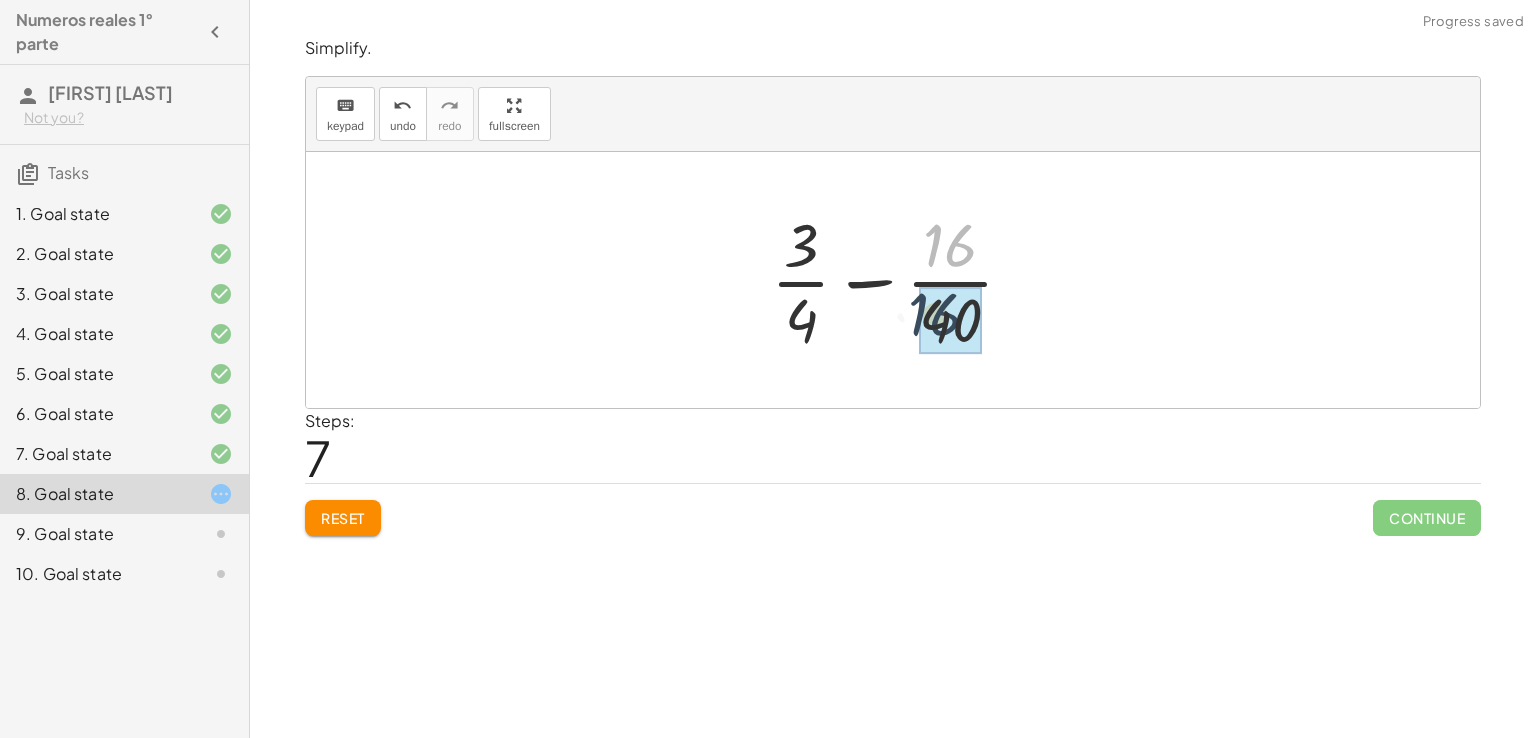 drag, startPoint x: 948, startPoint y: 242, endPoint x: 932, endPoint y: 337, distance: 96.337944 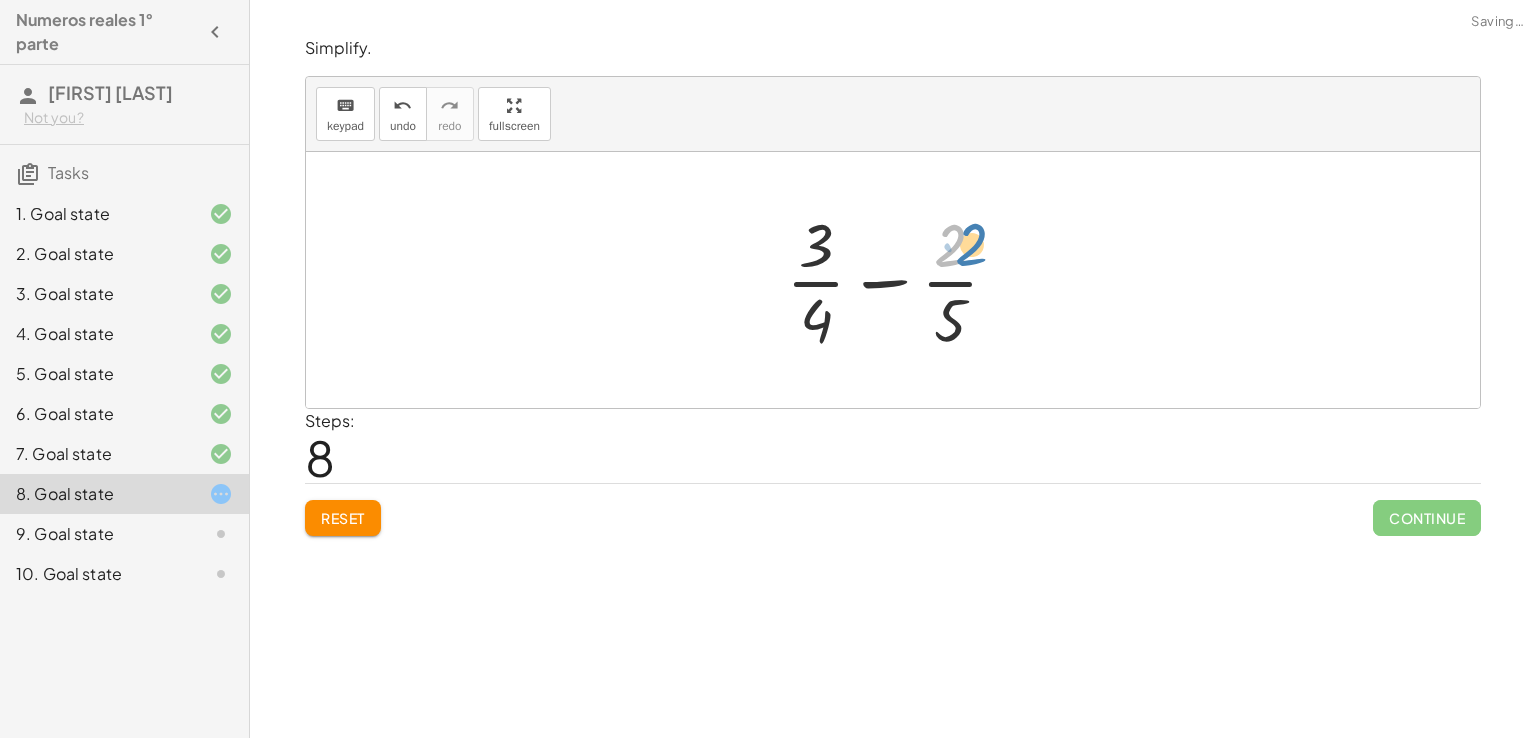 drag, startPoint x: 958, startPoint y: 256, endPoint x: 977, endPoint y: 254, distance: 19.104973 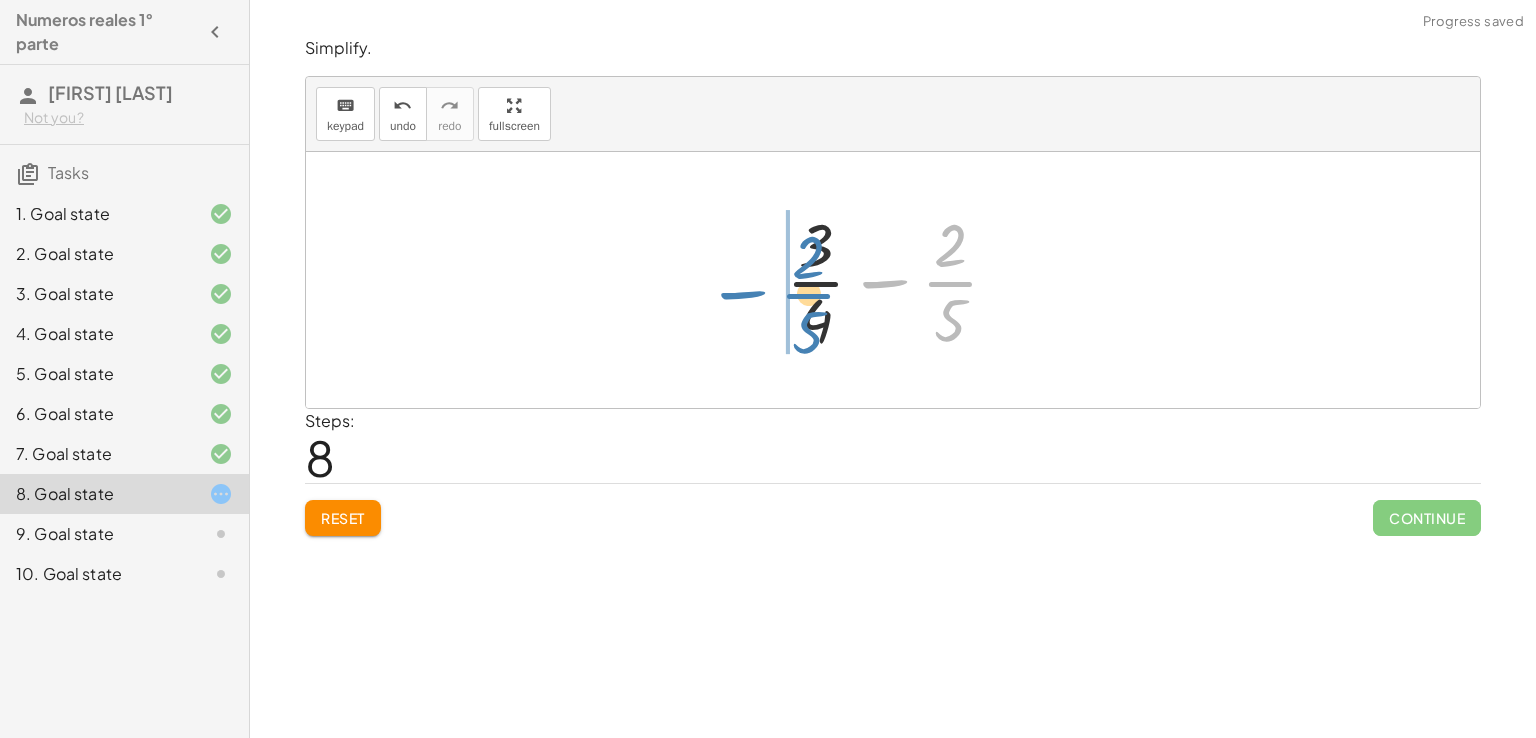 drag, startPoint x: 956, startPoint y: 273, endPoint x: 804, endPoint y: 283, distance: 152.3286 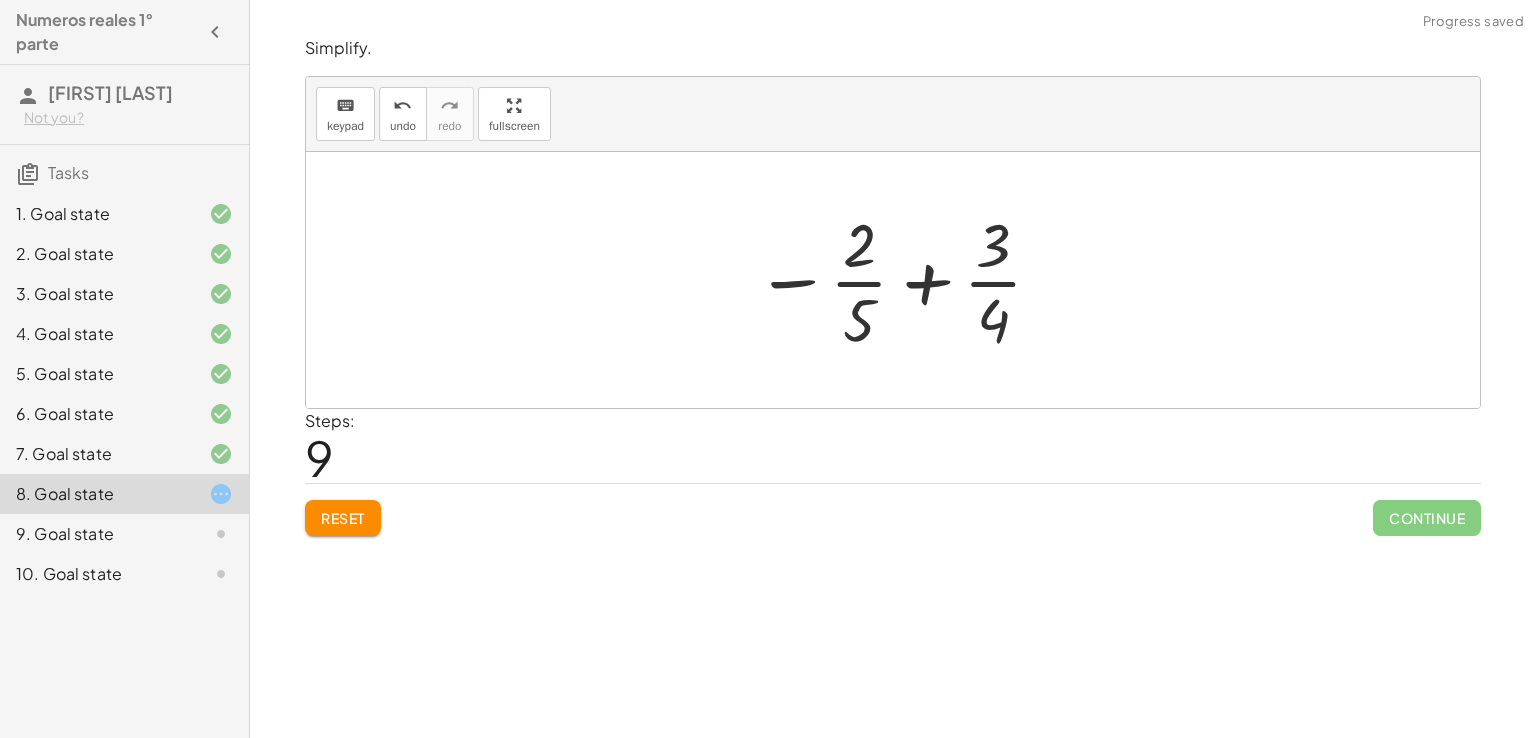 click at bounding box center (900, 280) 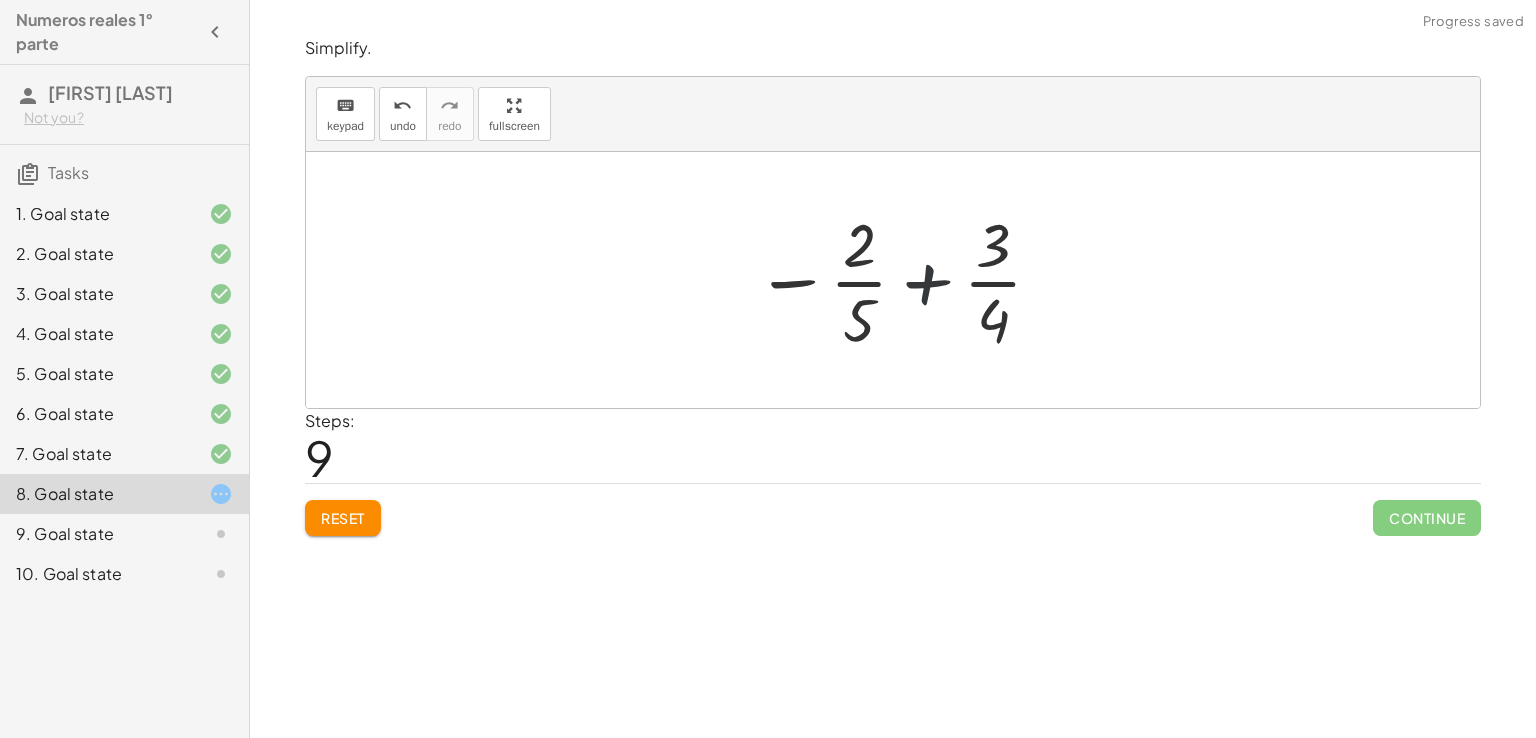 click at bounding box center (900, 280) 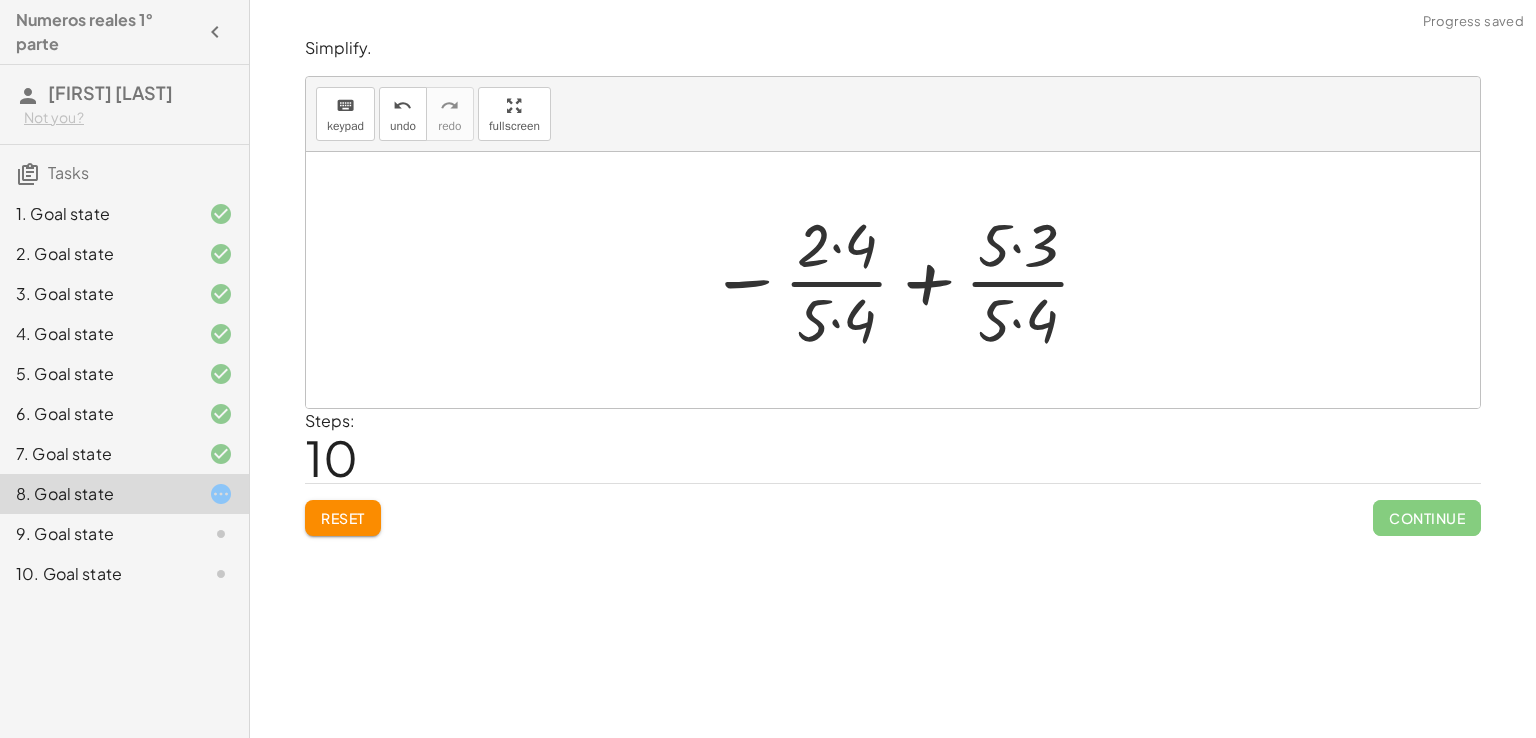 click at bounding box center (901, 280) 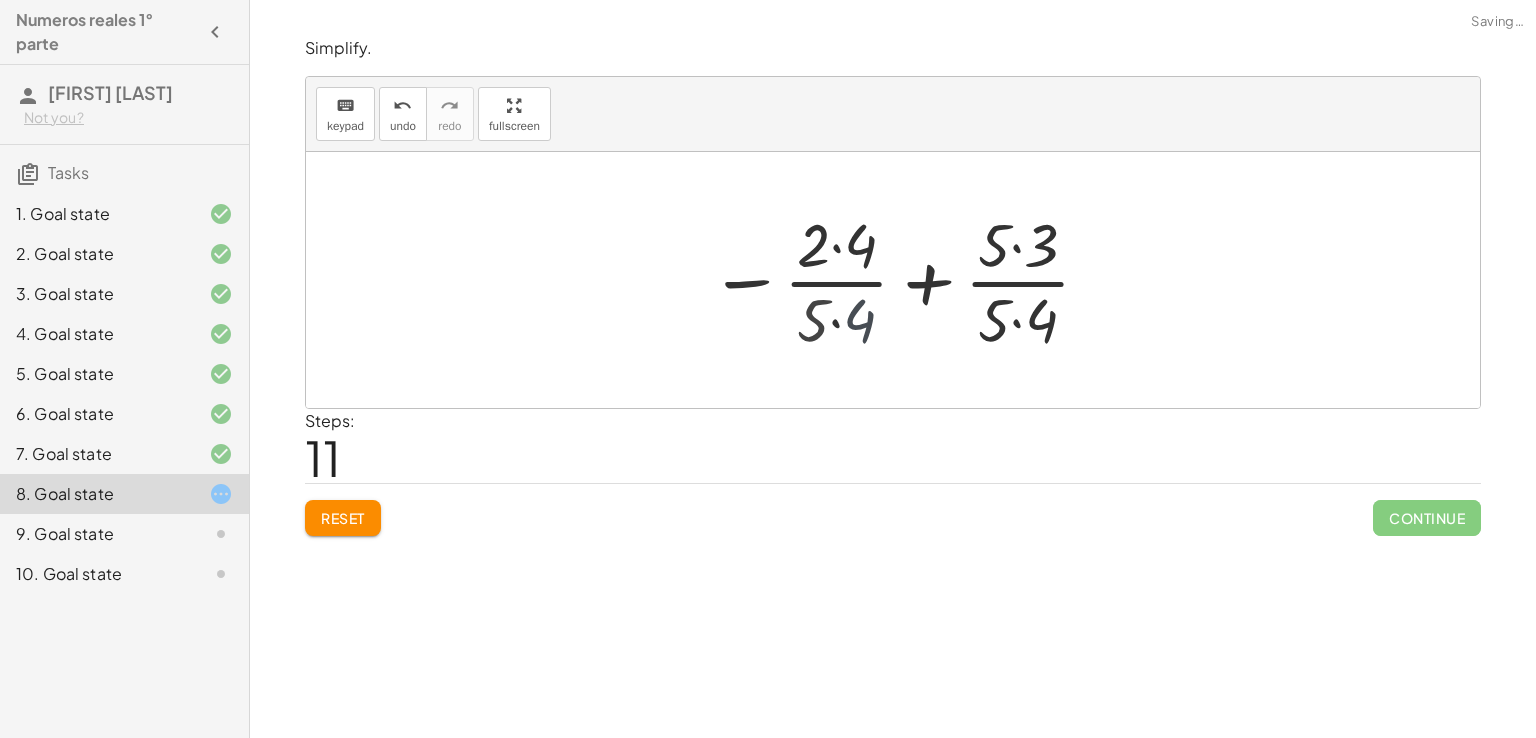 click at bounding box center (901, 280) 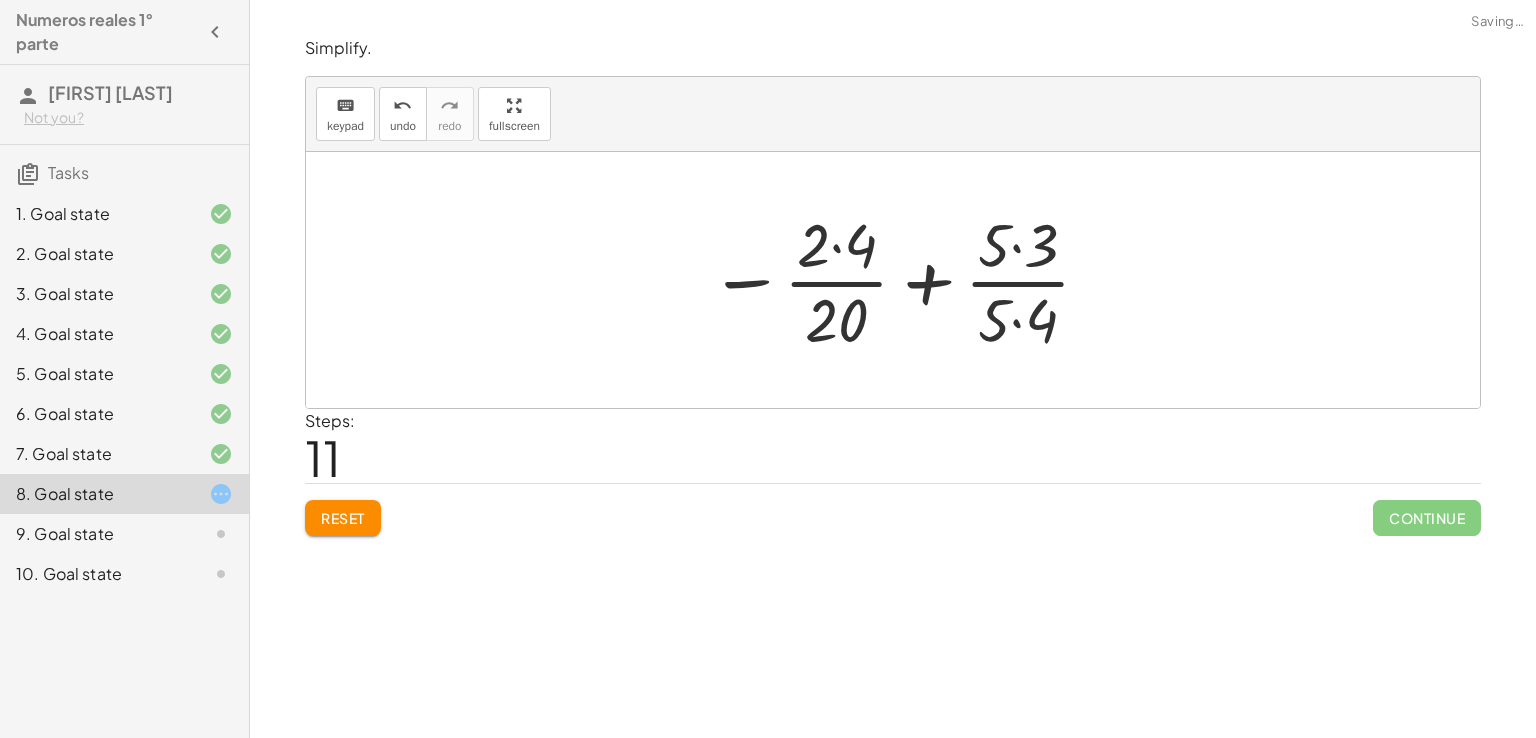 click at bounding box center [901, 280] 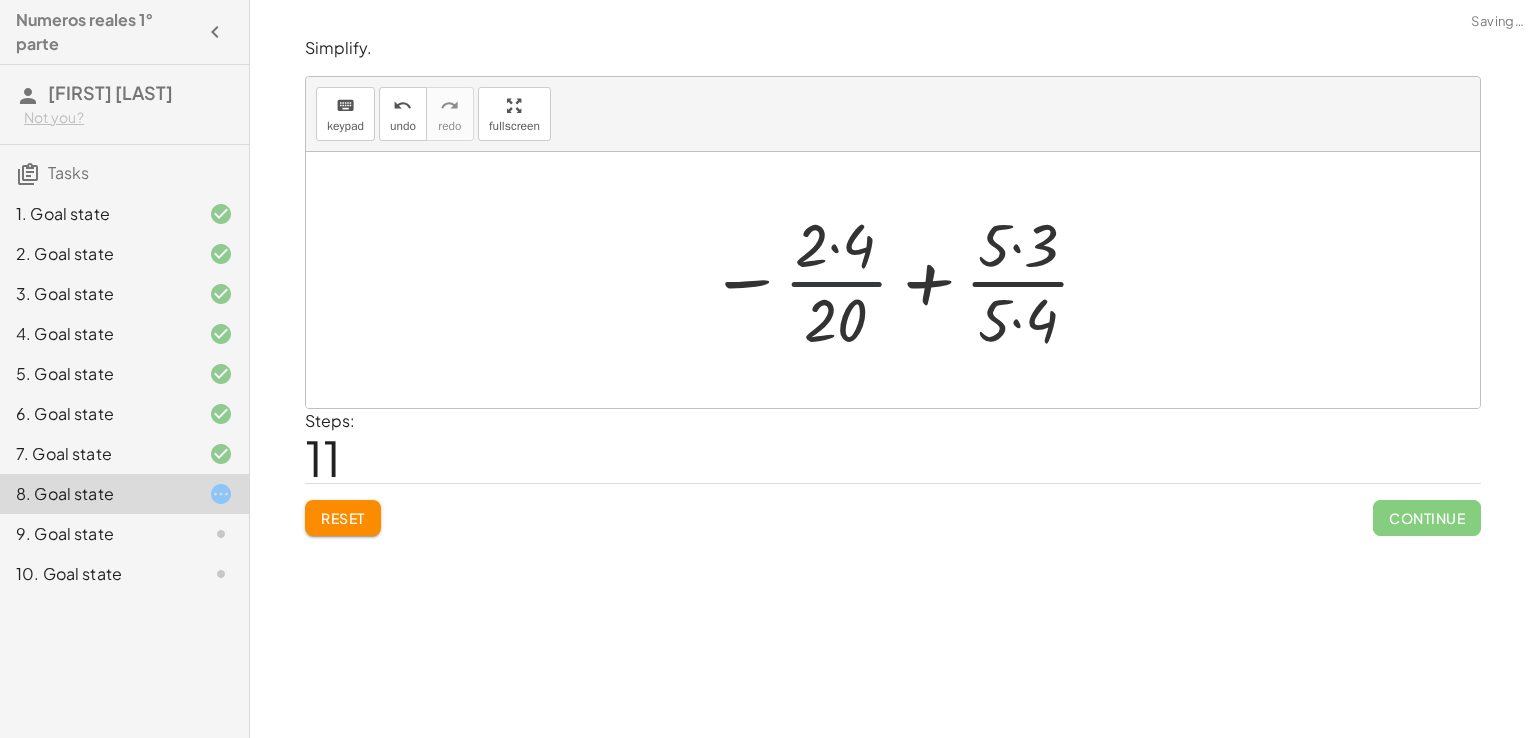 click at bounding box center (901, 280) 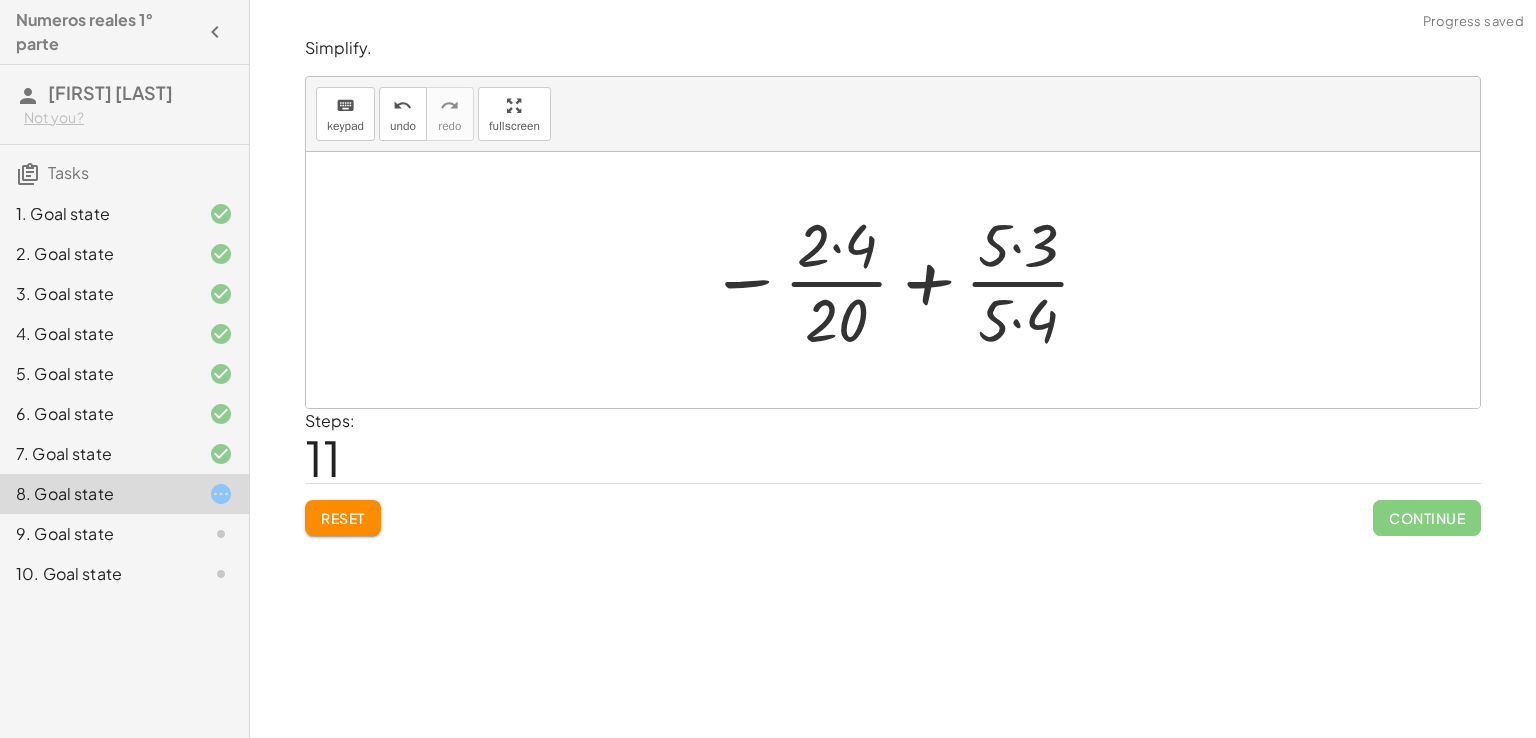 click at bounding box center [901, 280] 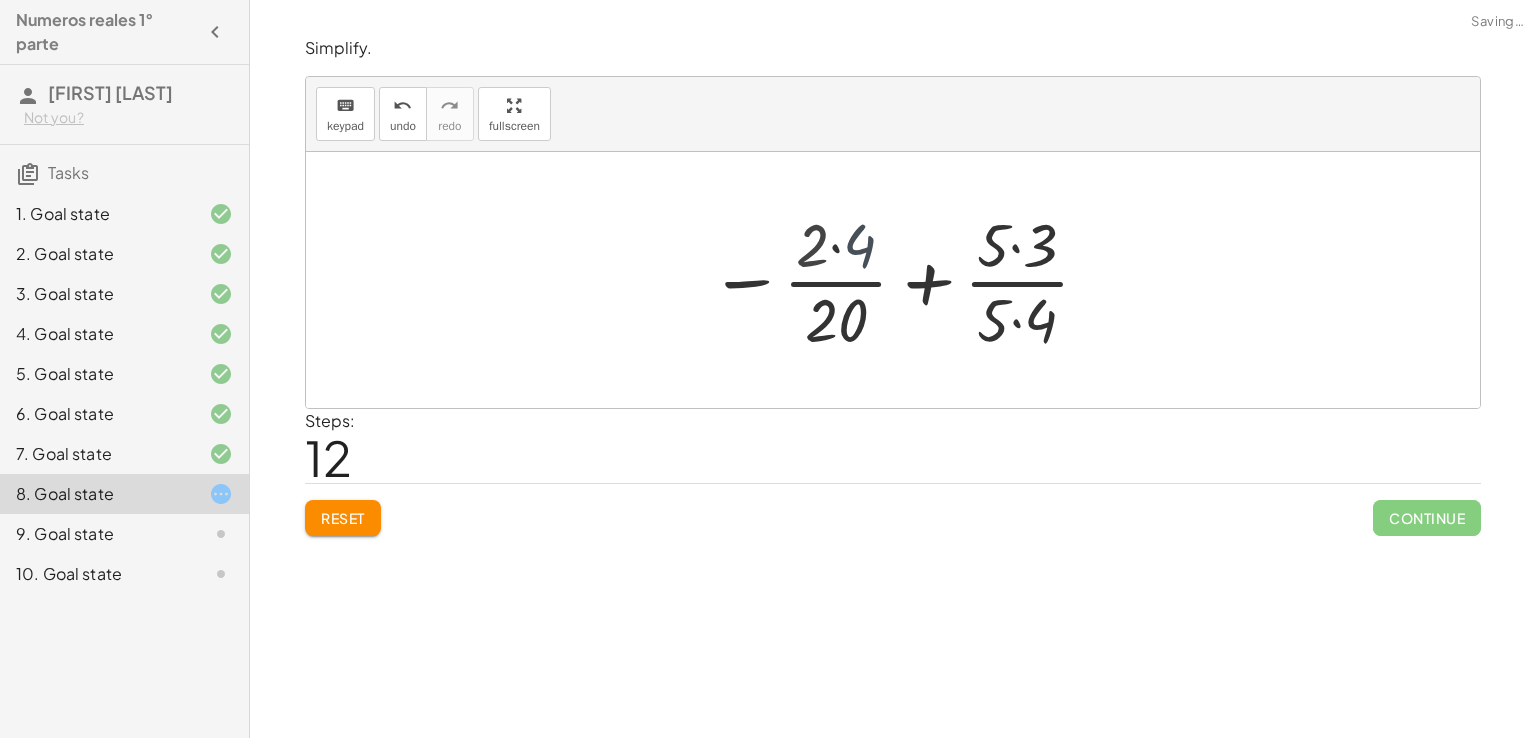 click at bounding box center (900, 280) 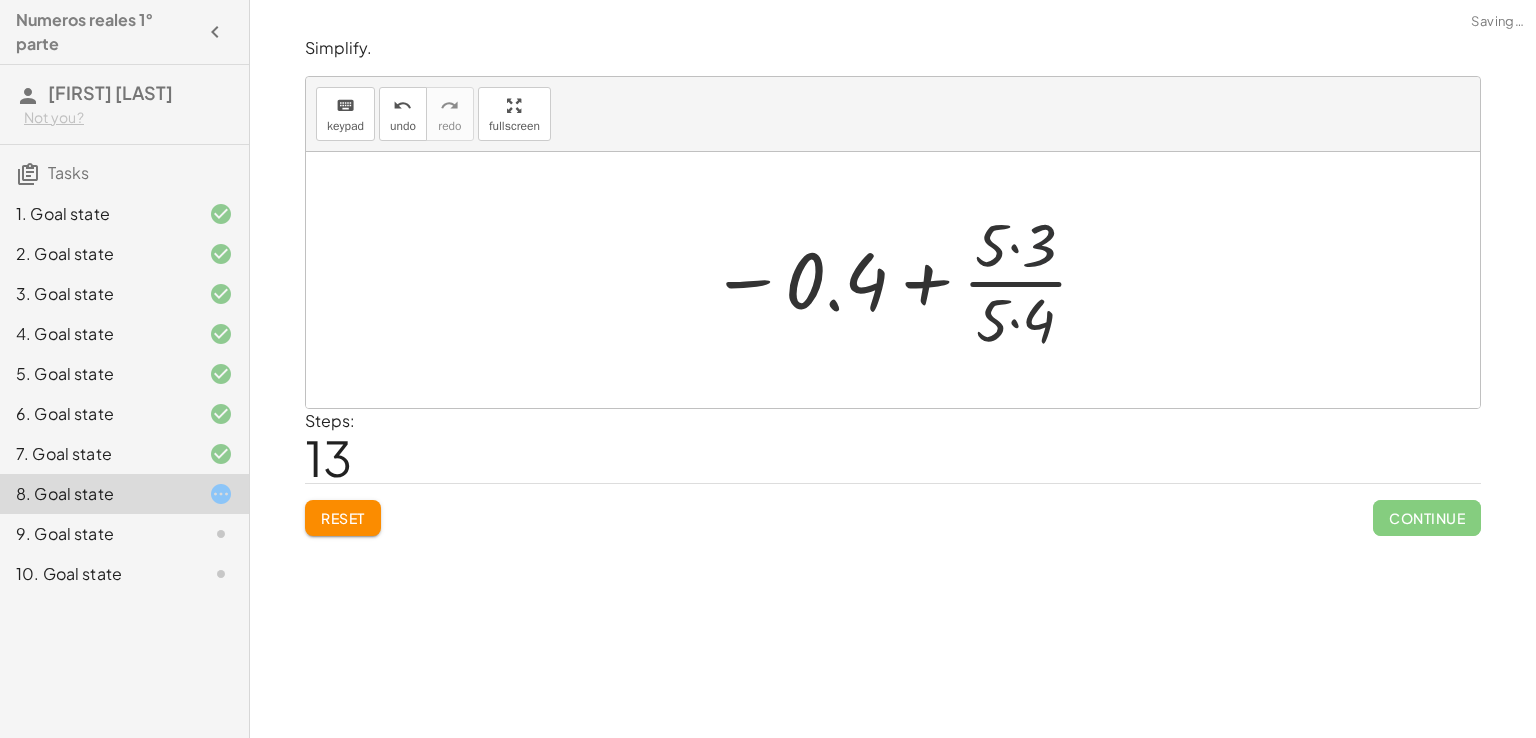 click at bounding box center [900, 280] 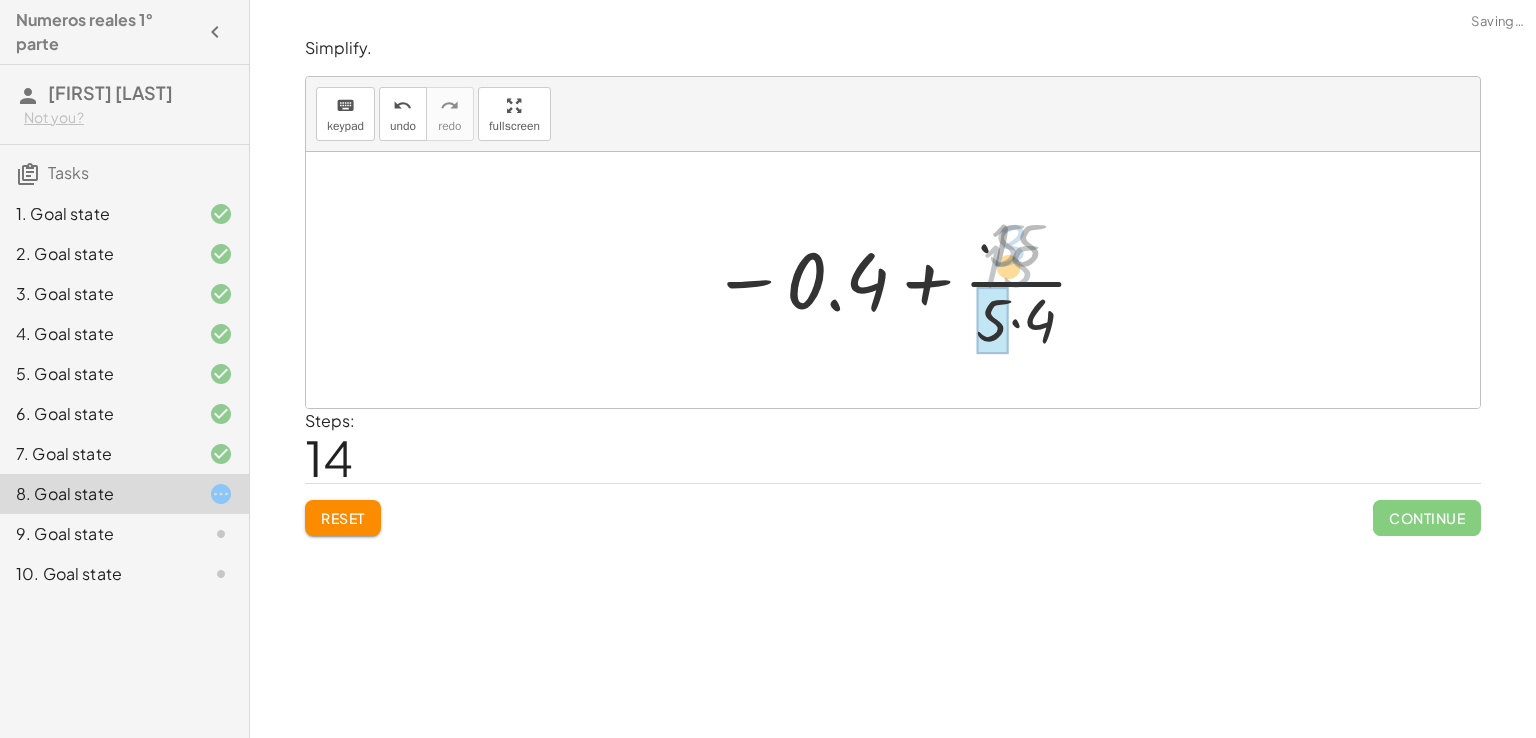 drag, startPoint x: 1036, startPoint y: 249, endPoint x: 1002, endPoint y: 323, distance: 81.437096 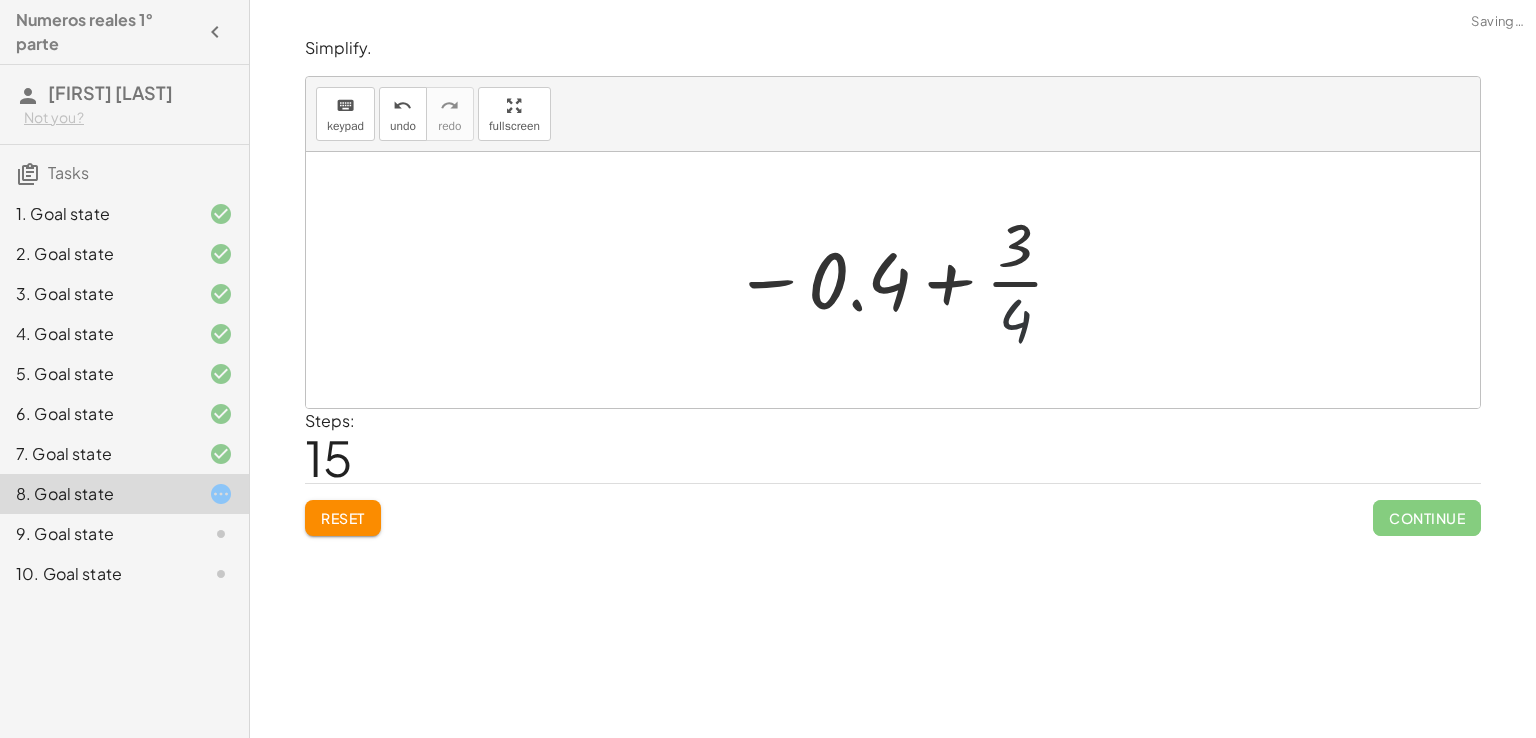click at bounding box center (900, 280) 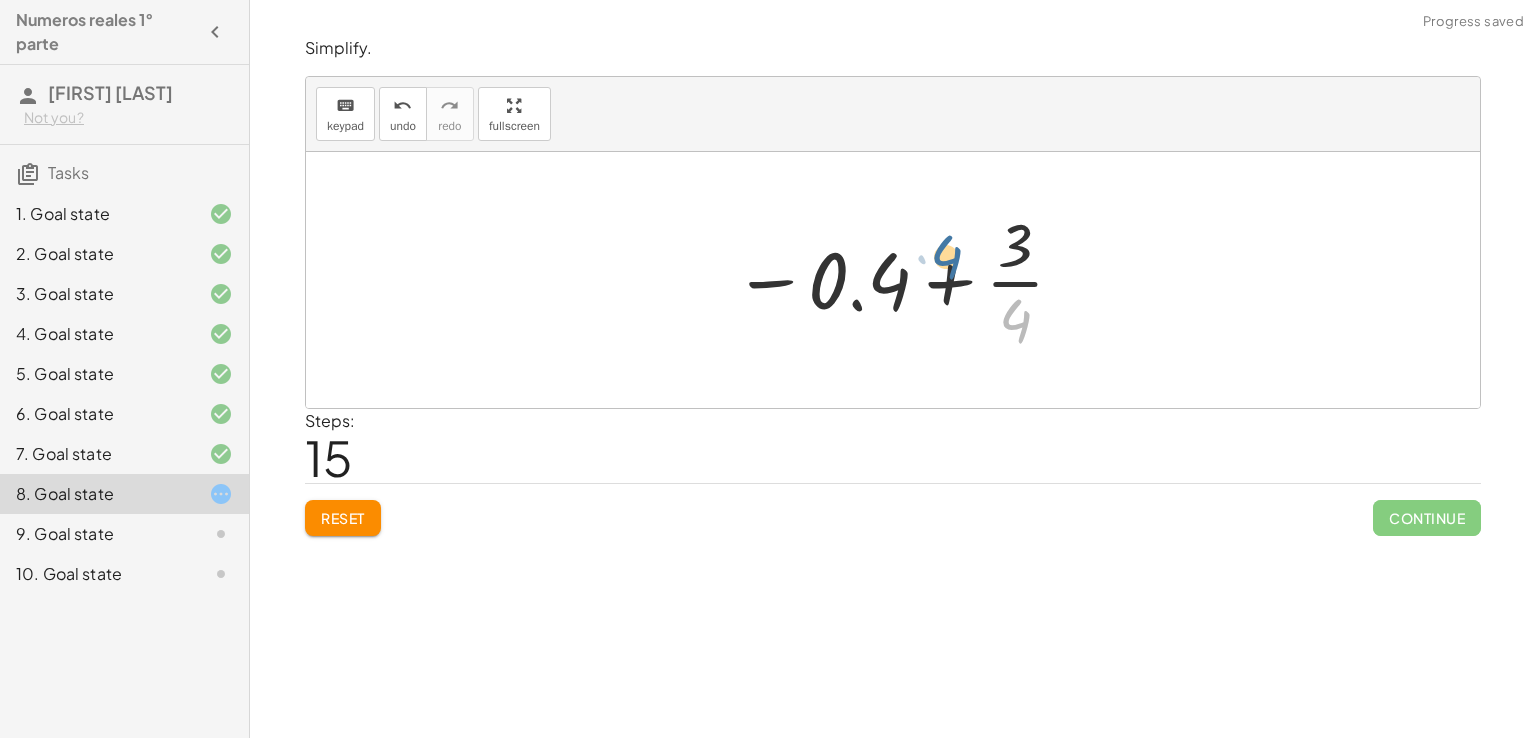 drag, startPoint x: 1016, startPoint y: 322, endPoint x: 945, endPoint y: 259, distance: 94.92102 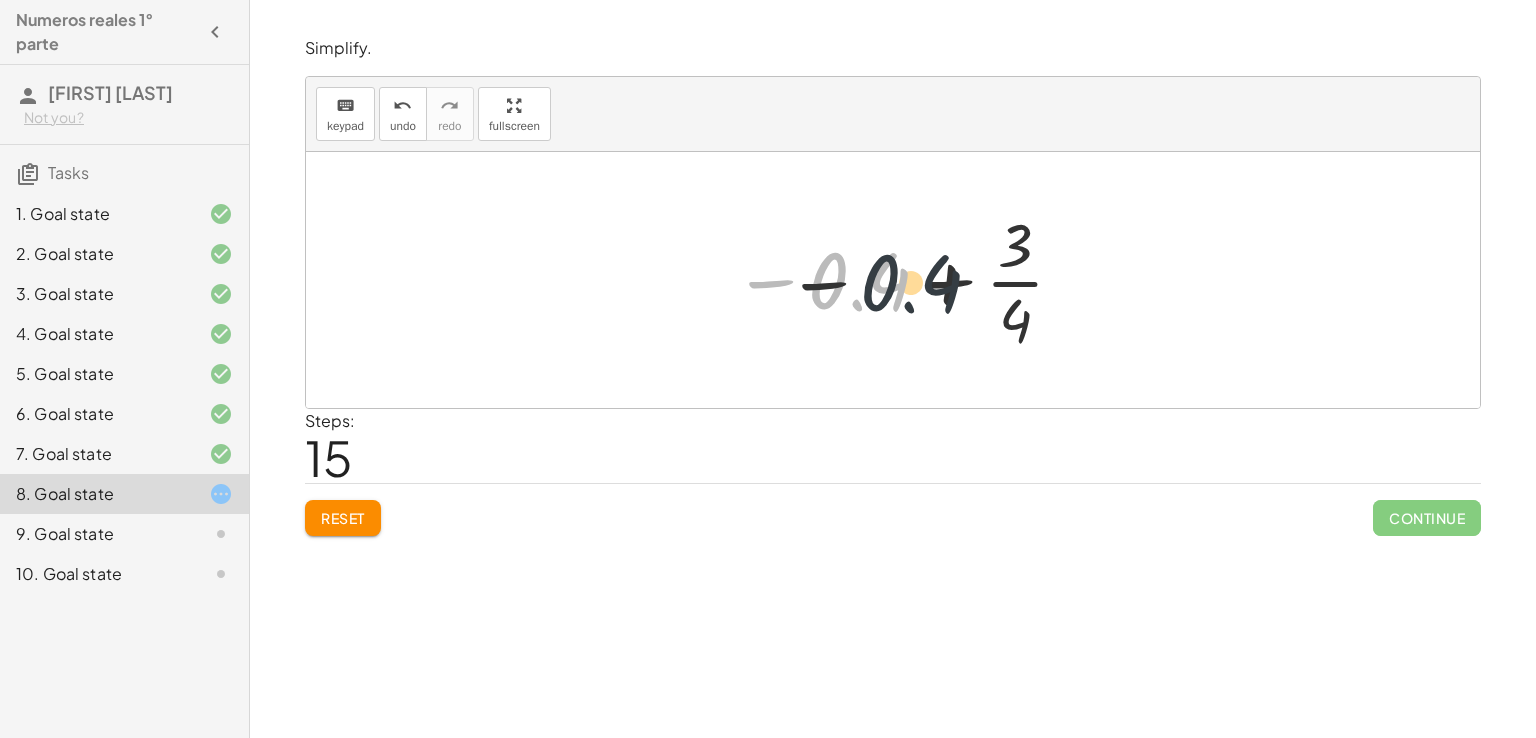 drag, startPoint x: 840, startPoint y: 273, endPoint x: 1088, endPoint y: 248, distance: 249.2569 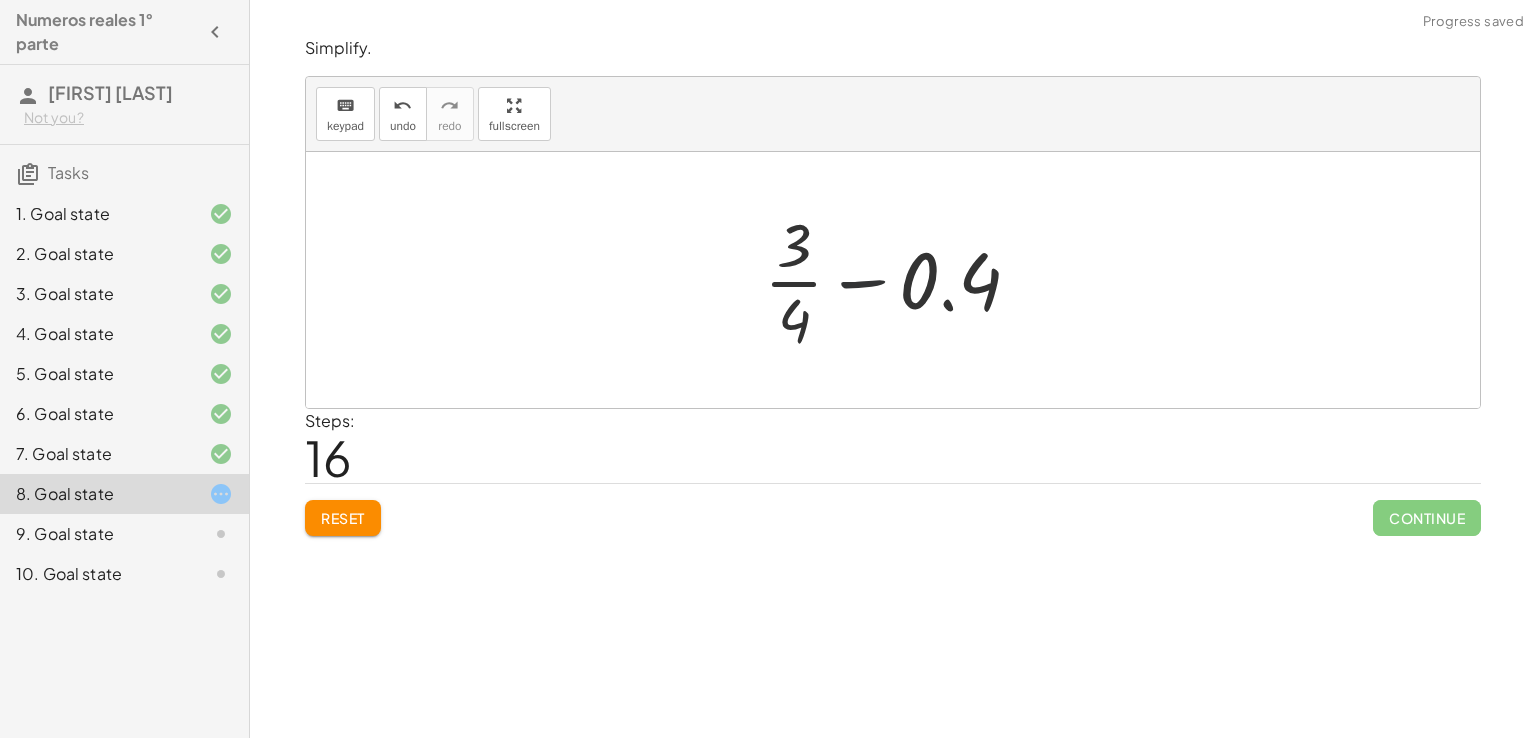 click at bounding box center [900, 280] 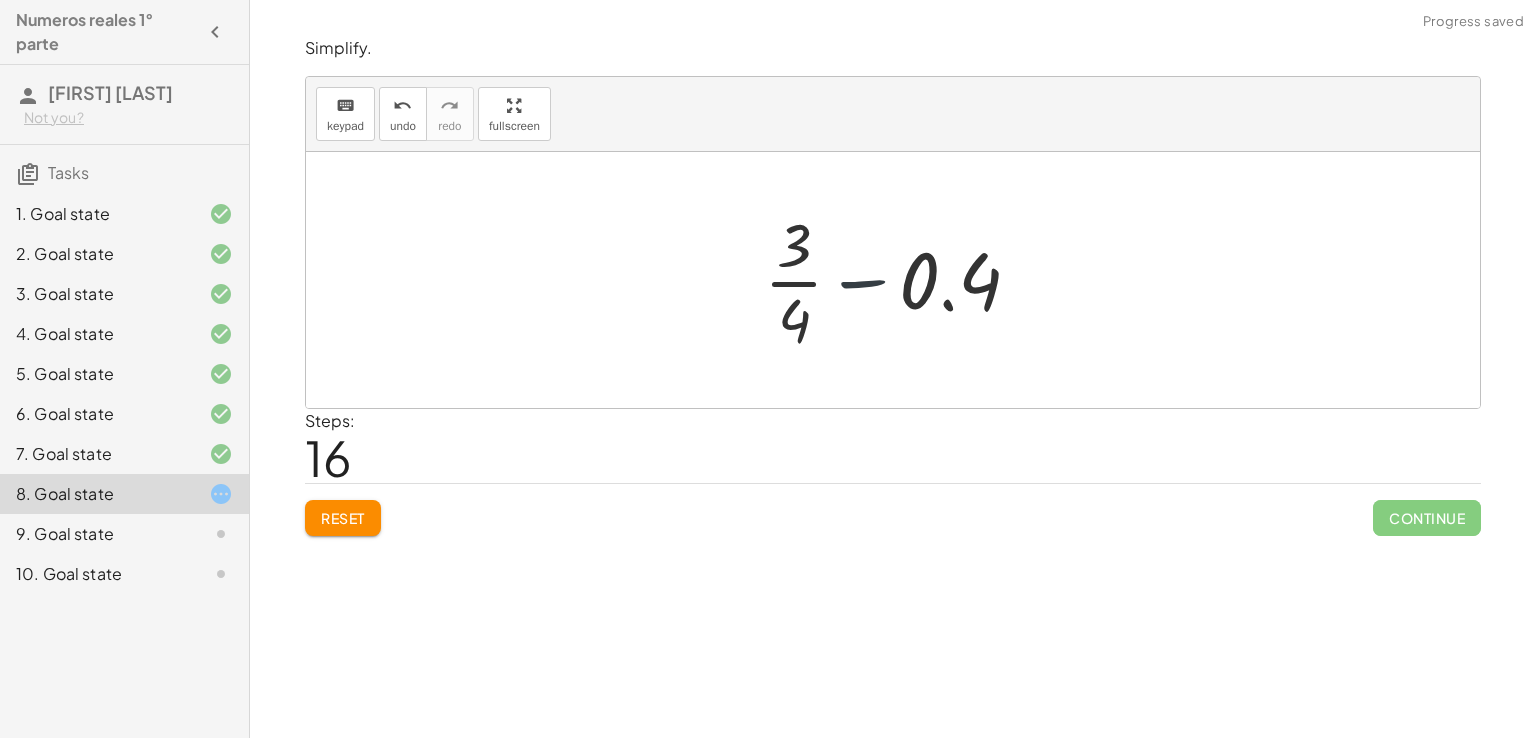 click at bounding box center (900, 280) 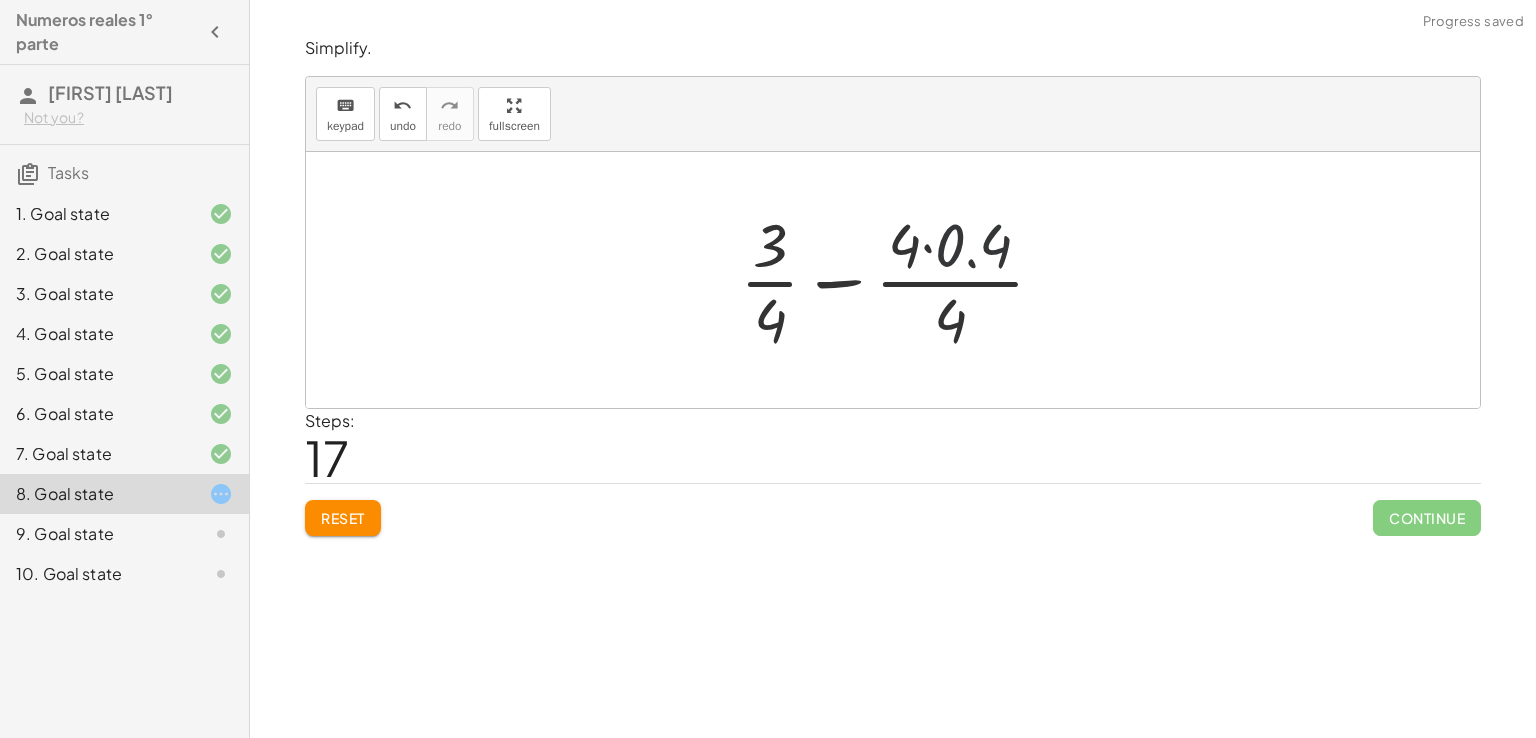 click at bounding box center [900, 280] 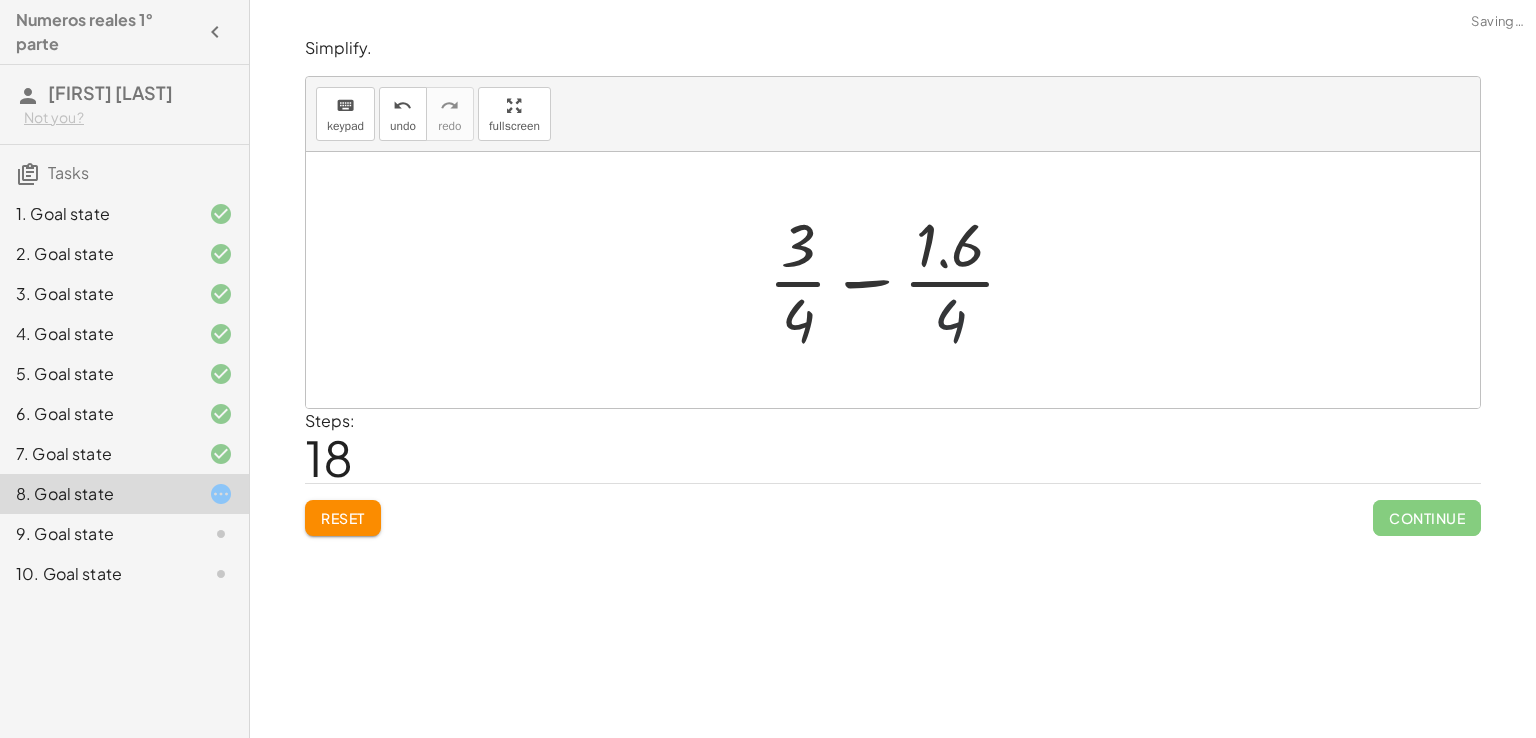 click at bounding box center (900, 280) 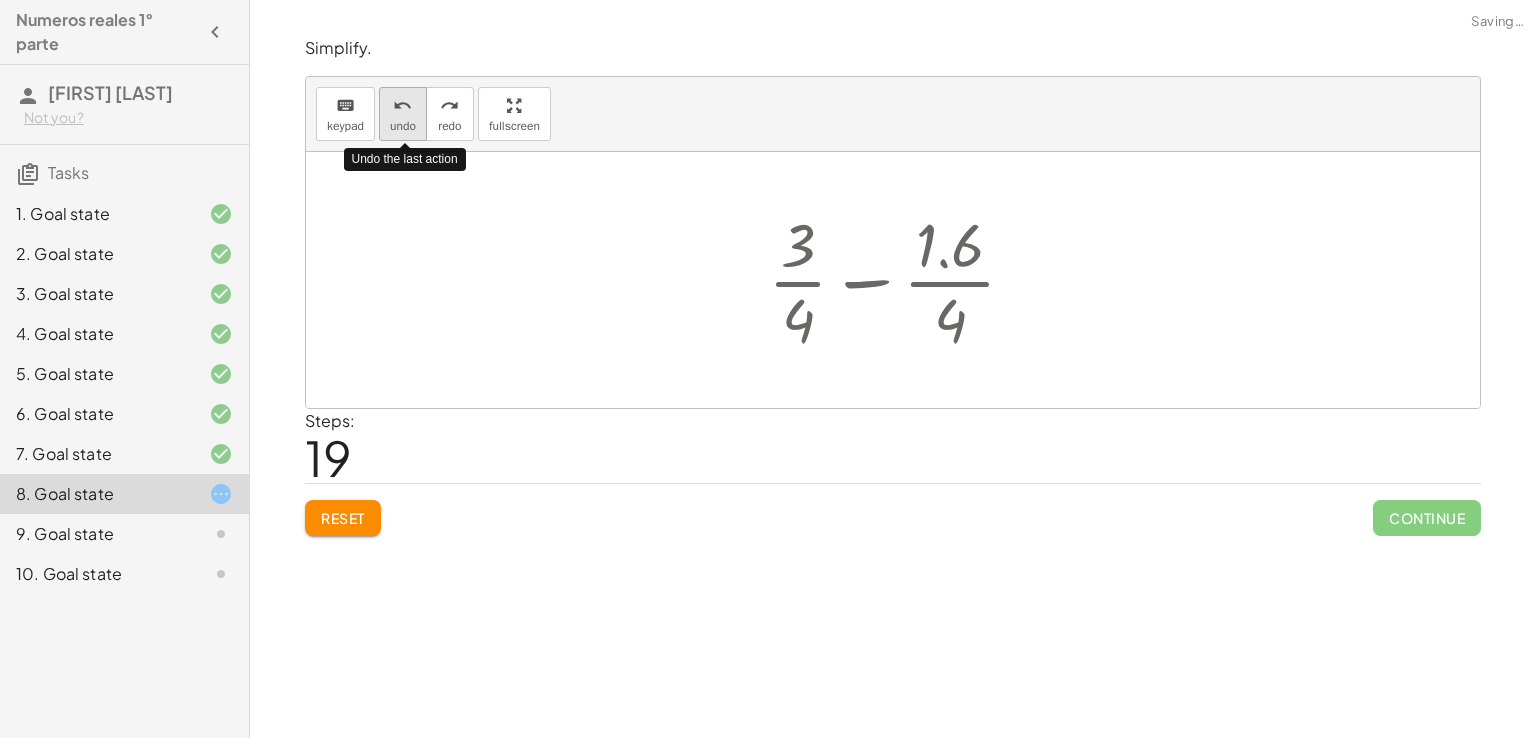 click on "undo" at bounding box center [403, 126] 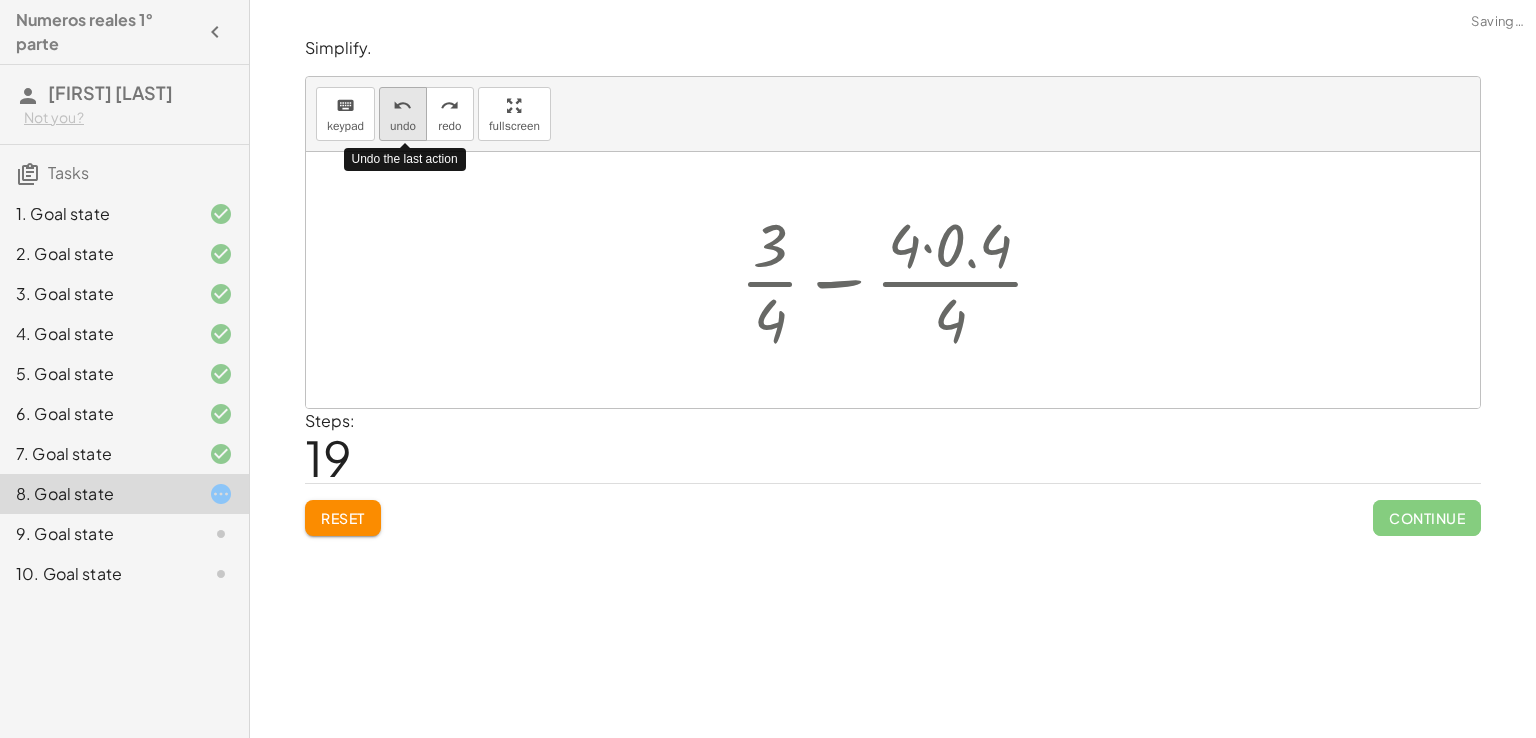 click on "undo" at bounding box center (403, 126) 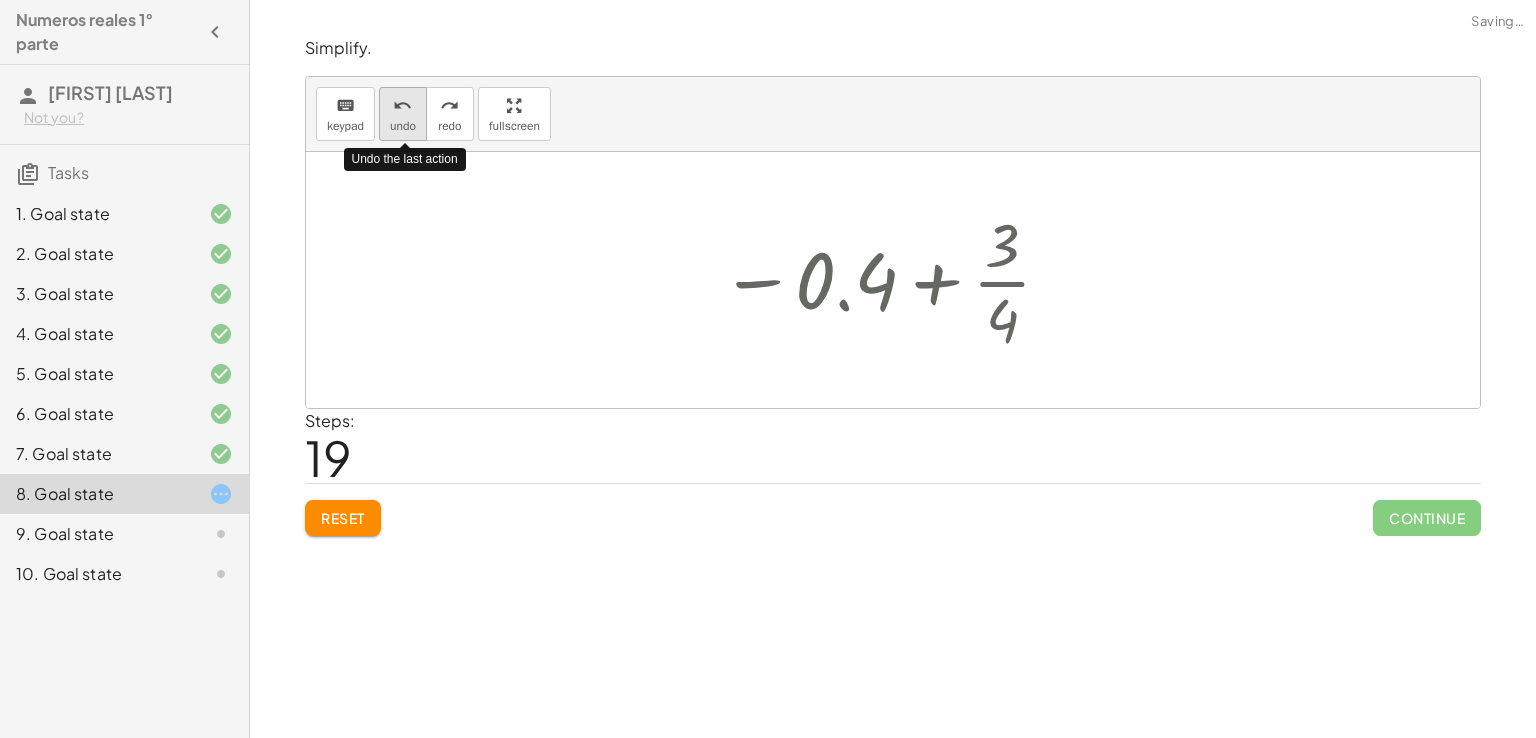 click on "undo" at bounding box center (403, 126) 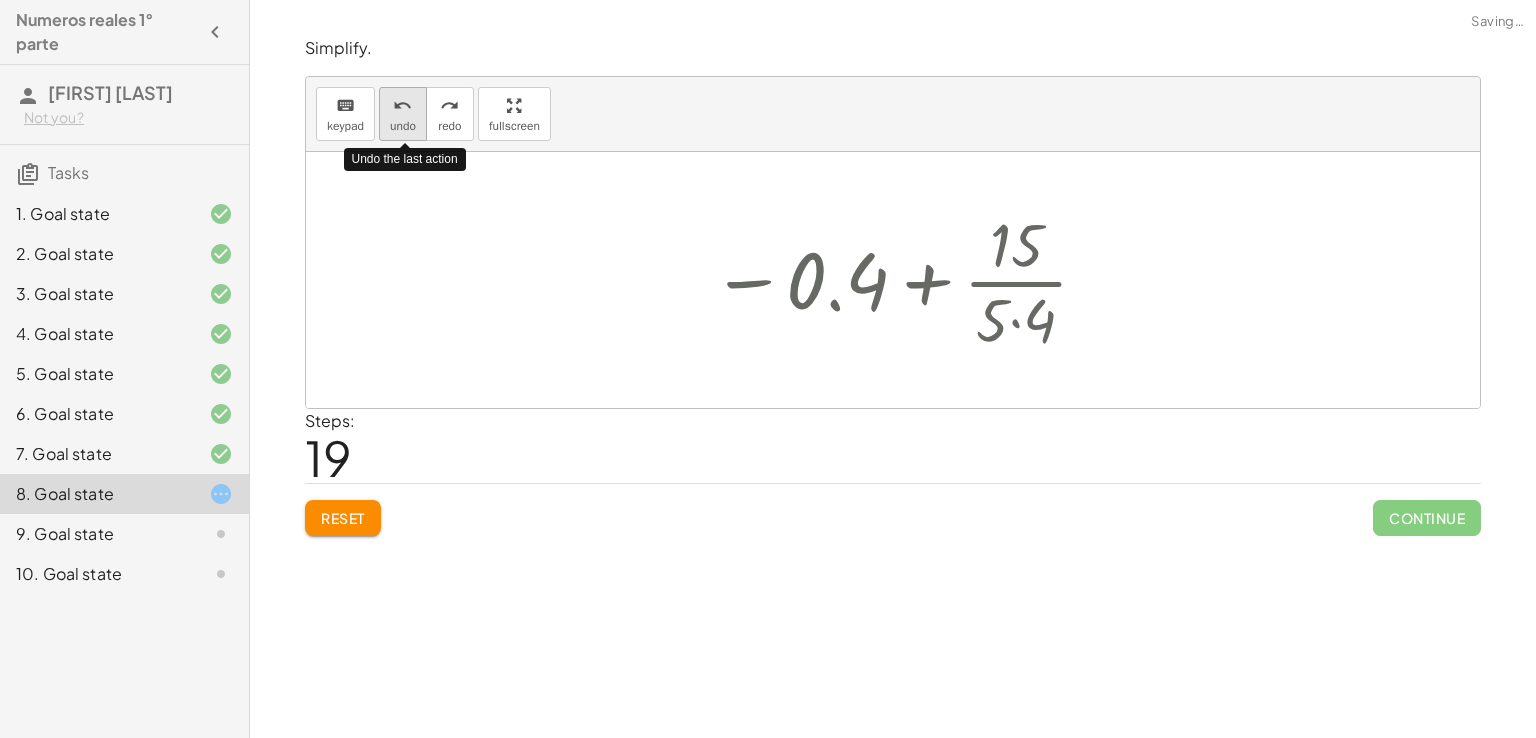 click on "undo" at bounding box center [403, 126] 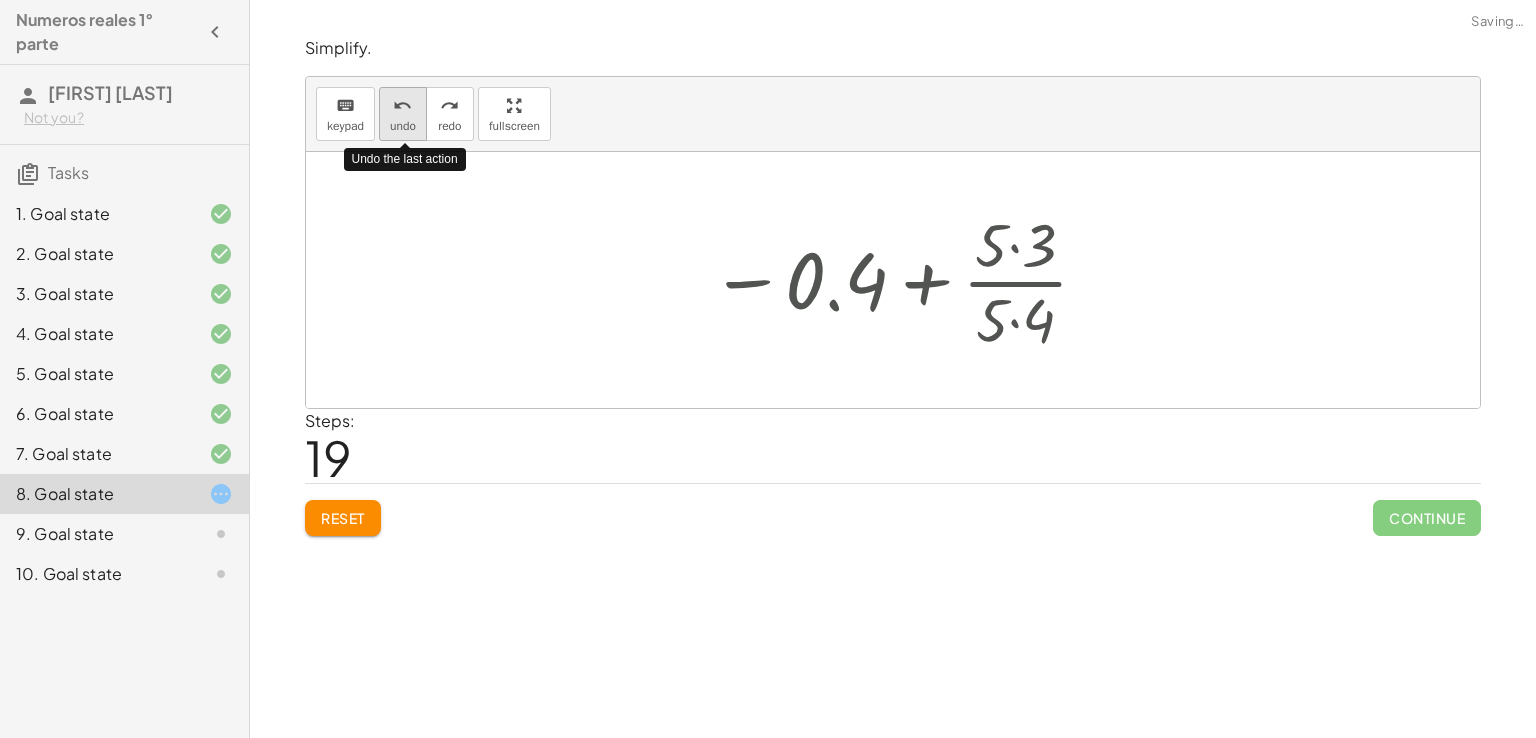 click on "undo" at bounding box center [403, 126] 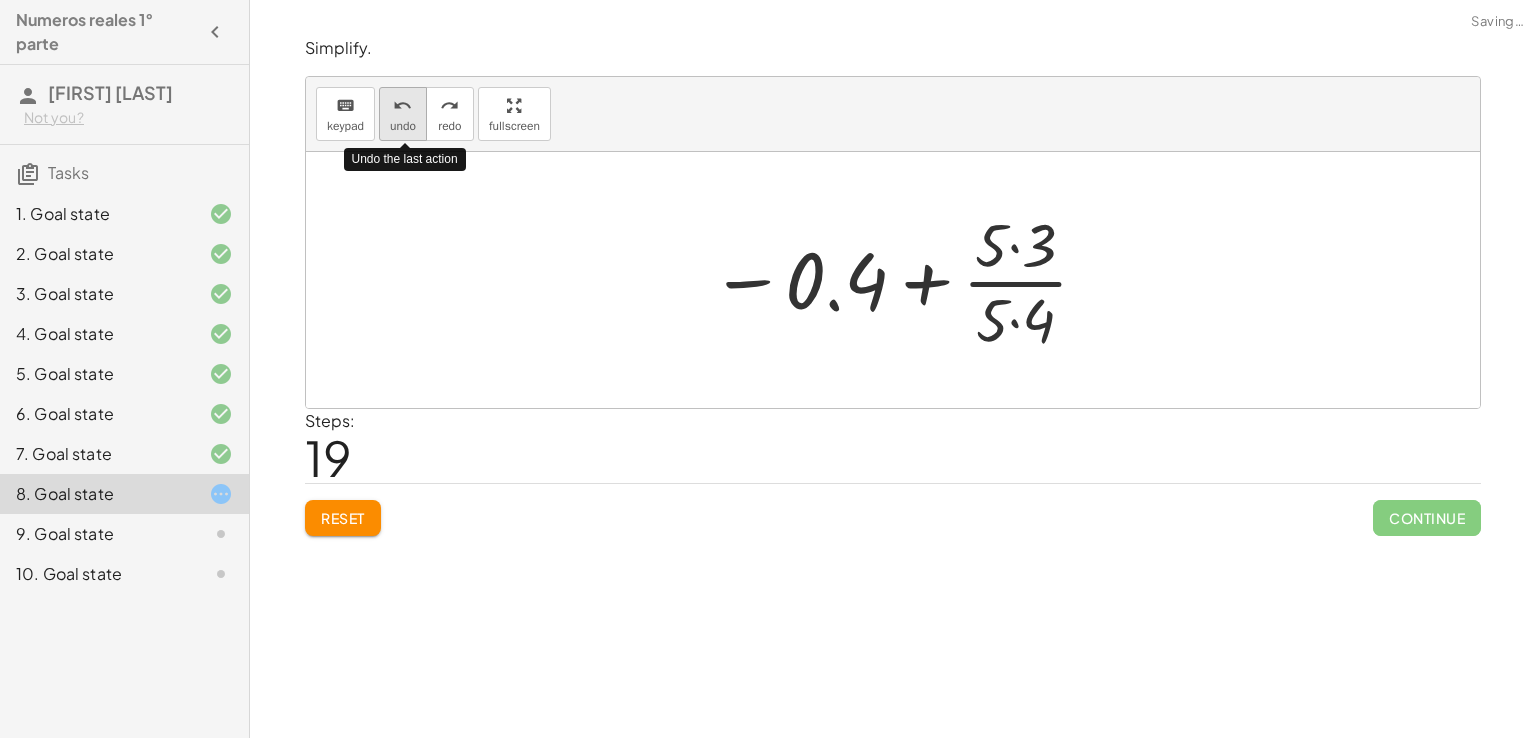 click on "undo" at bounding box center [403, 126] 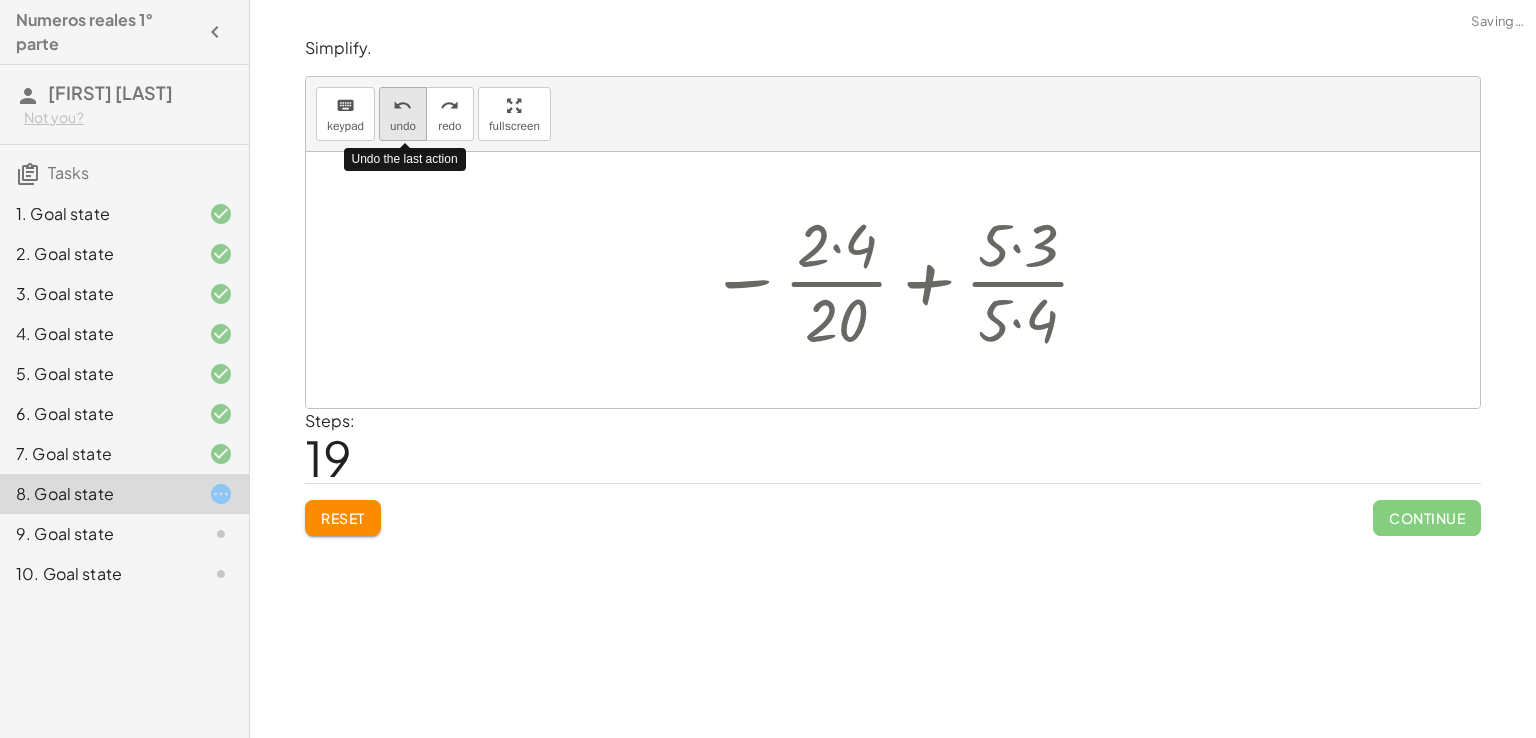 click on "undo" at bounding box center [403, 126] 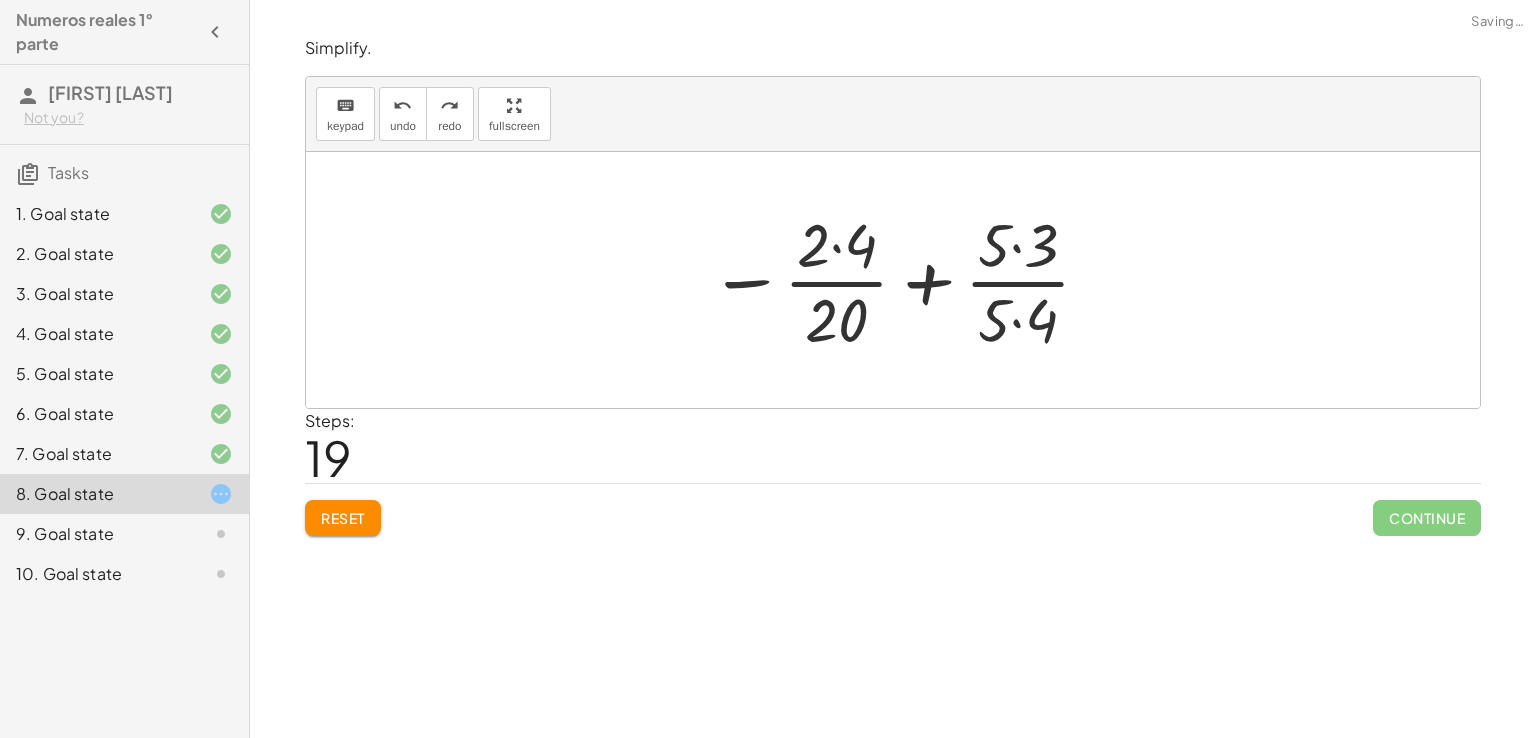 click at bounding box center (901, 280) 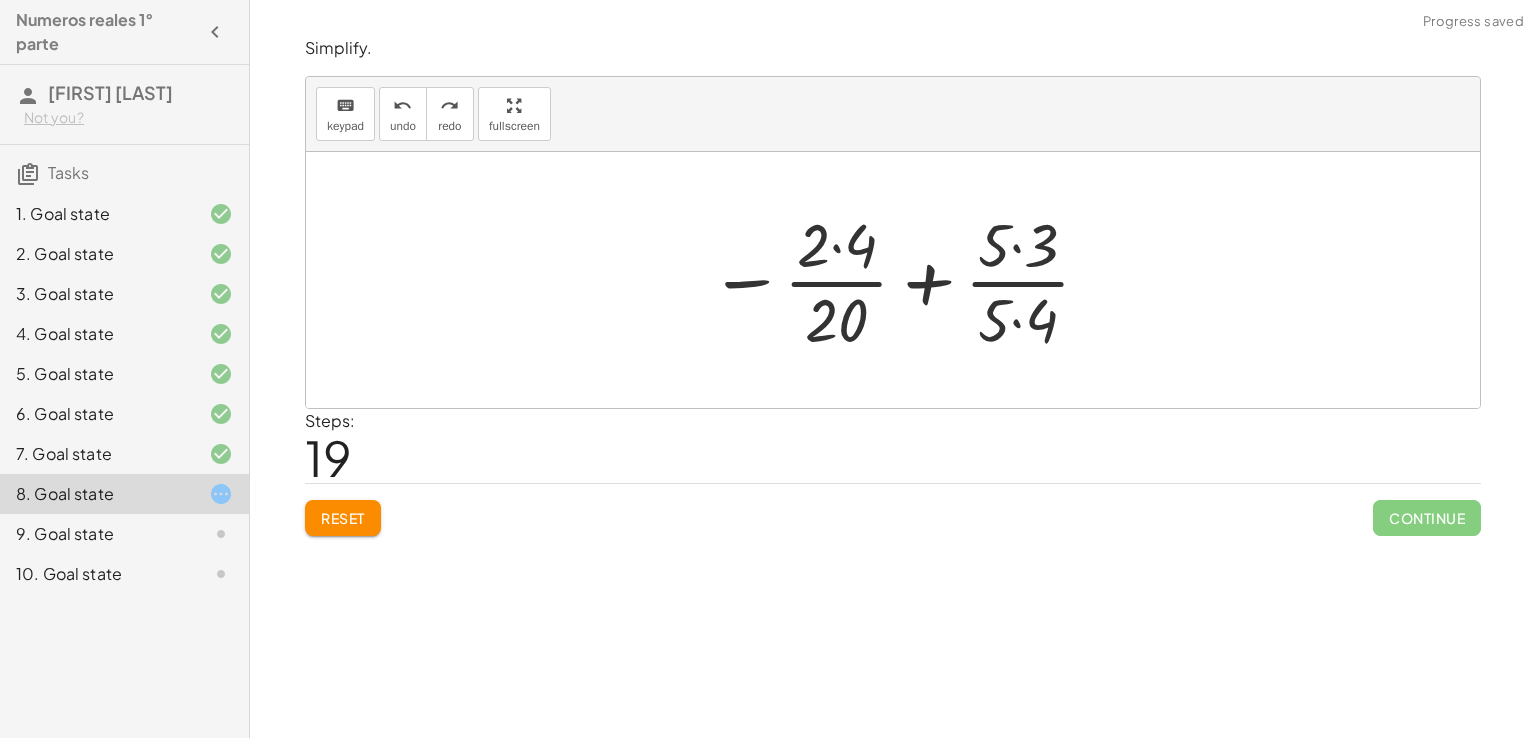 click at bounding box center [901, 280] 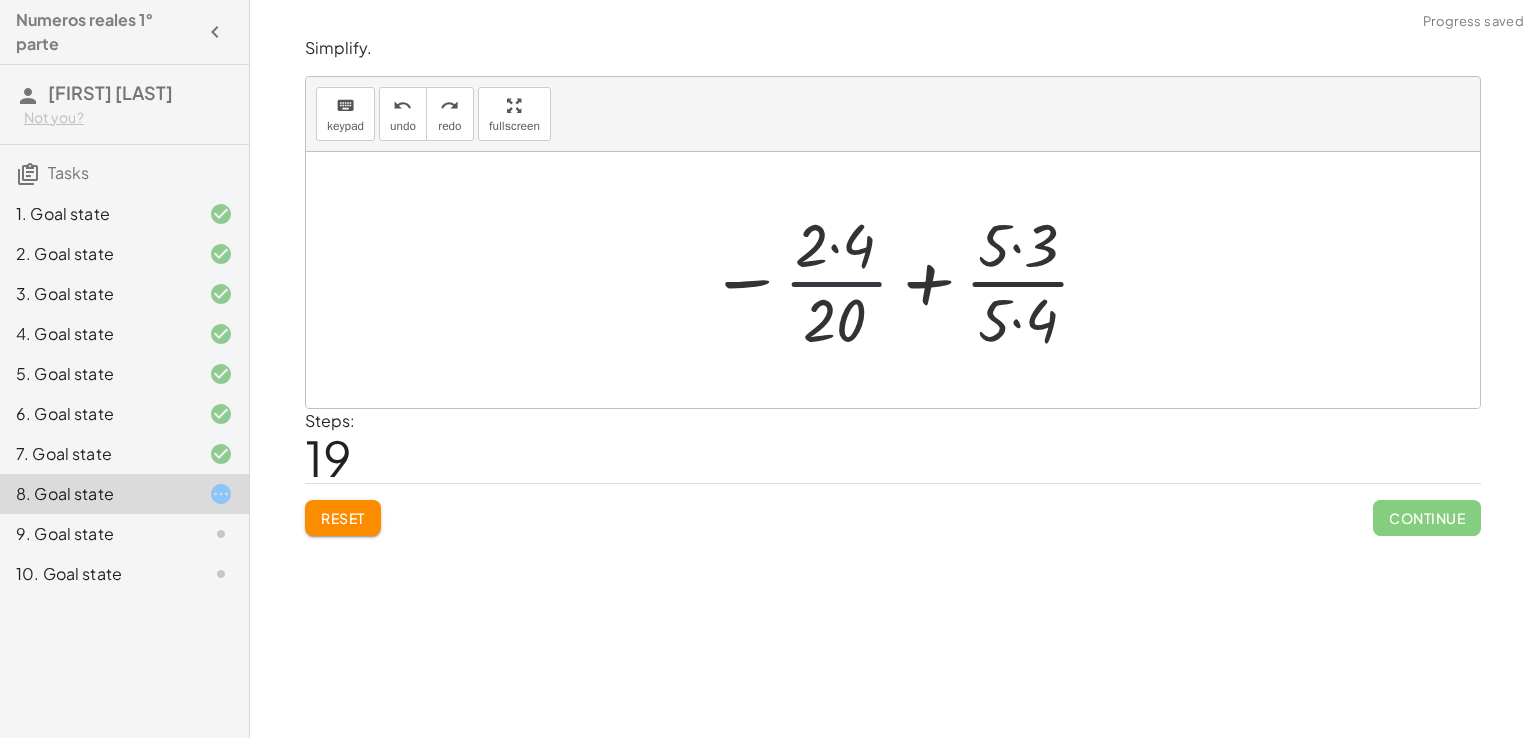 click at bounding box center (901, 280) 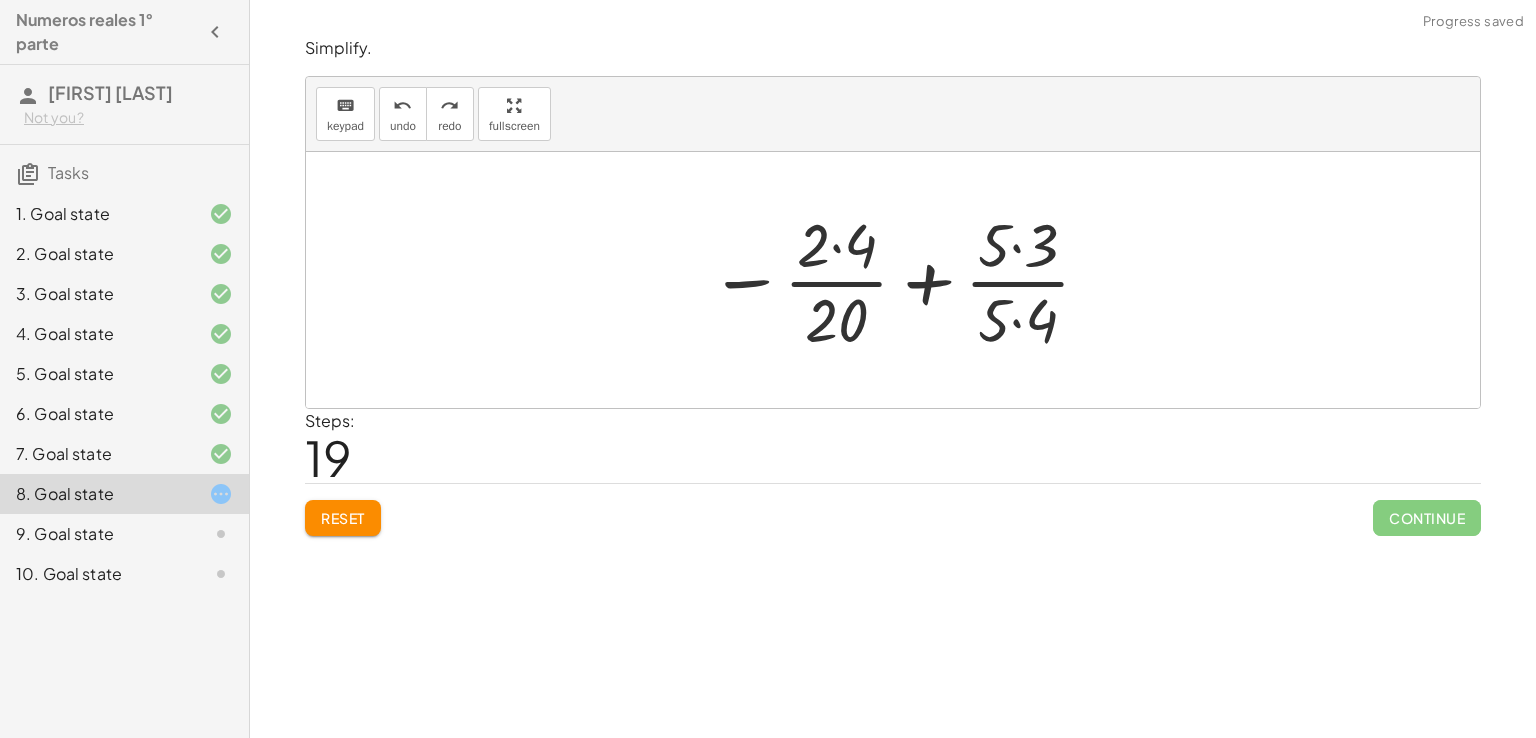 click at bounding box center [901, 280] 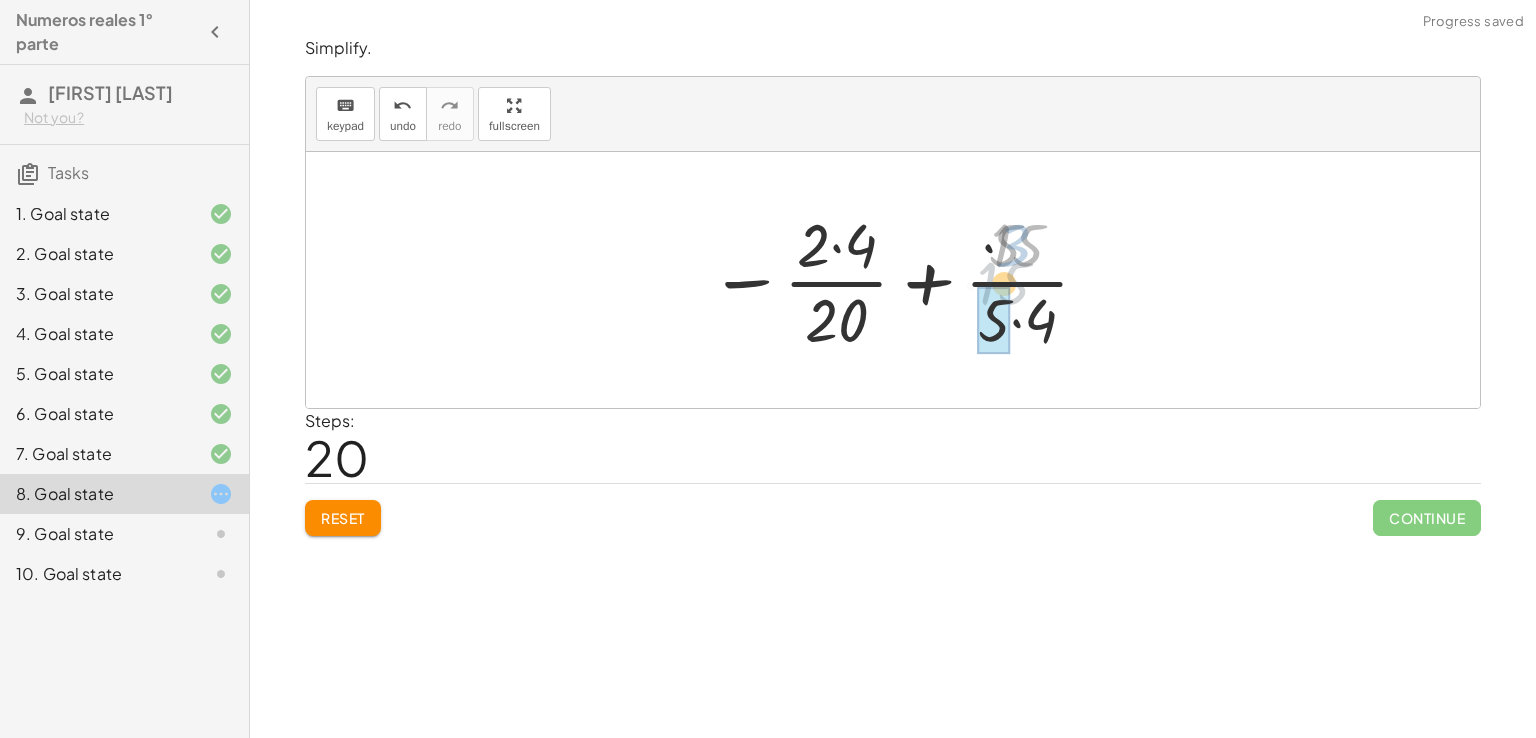 drag, startPoint x: 1034, startPoint y: 263, endPoint x: 1020, endPoint y: 314, distance: 52.886673 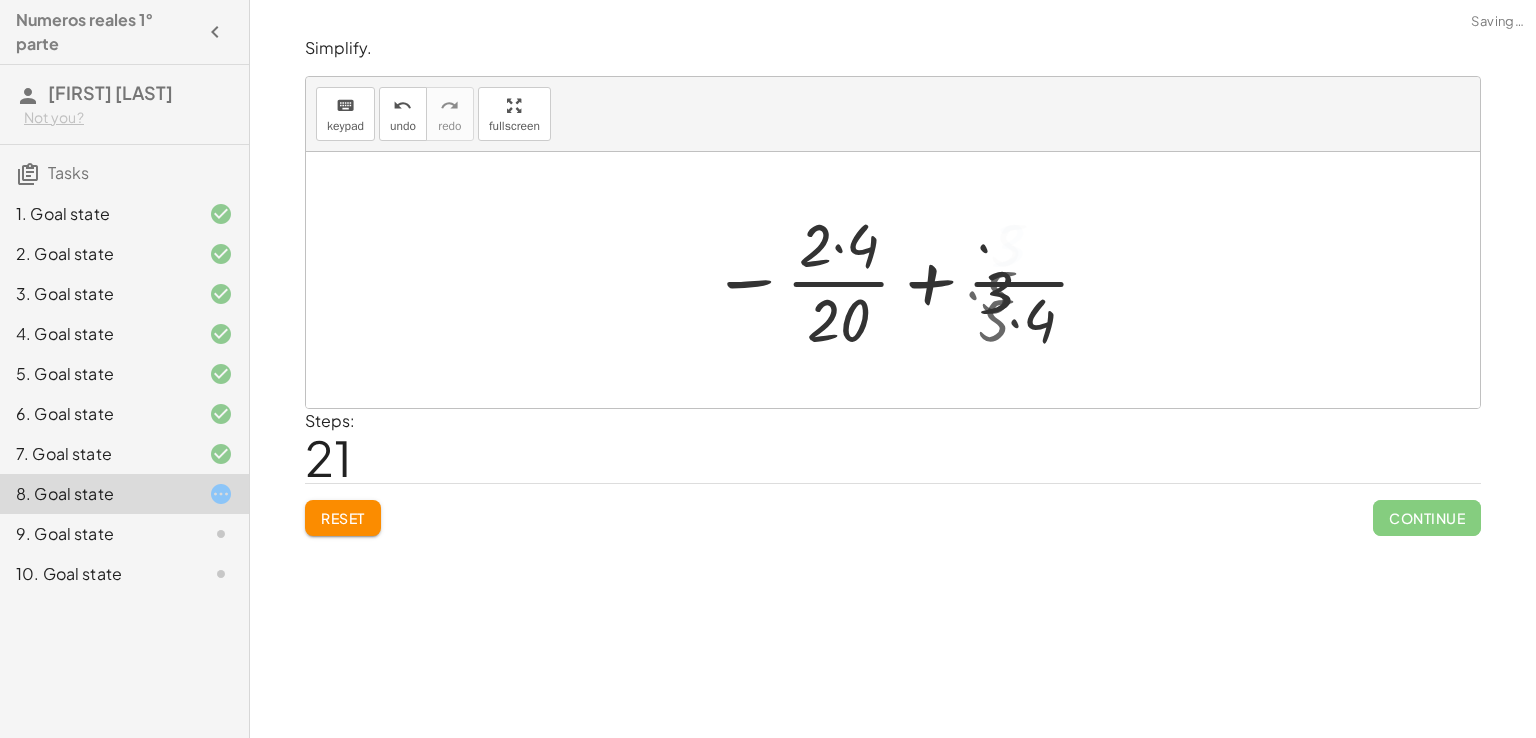 click at bounding box center (900, 280) 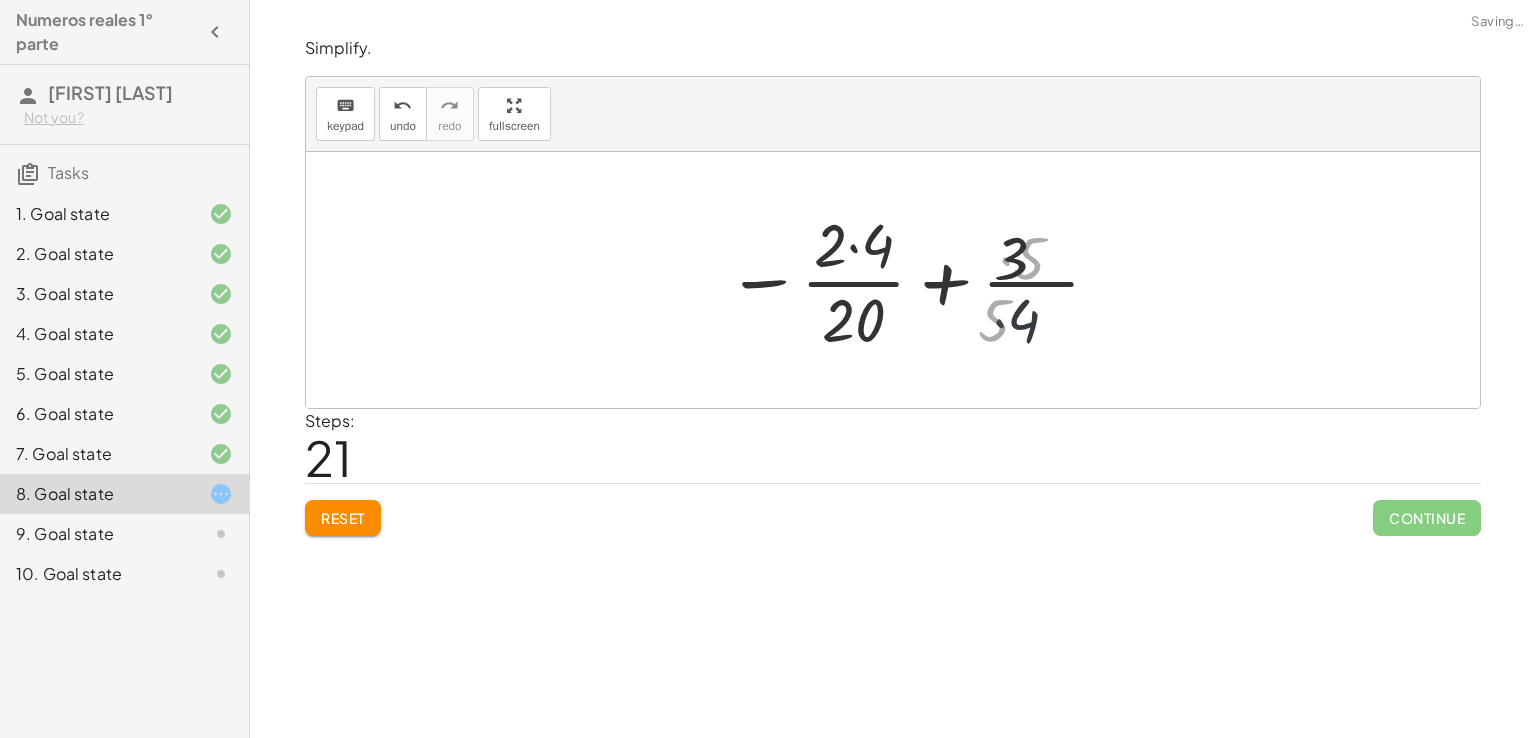 click at bounding box center (900, 280) 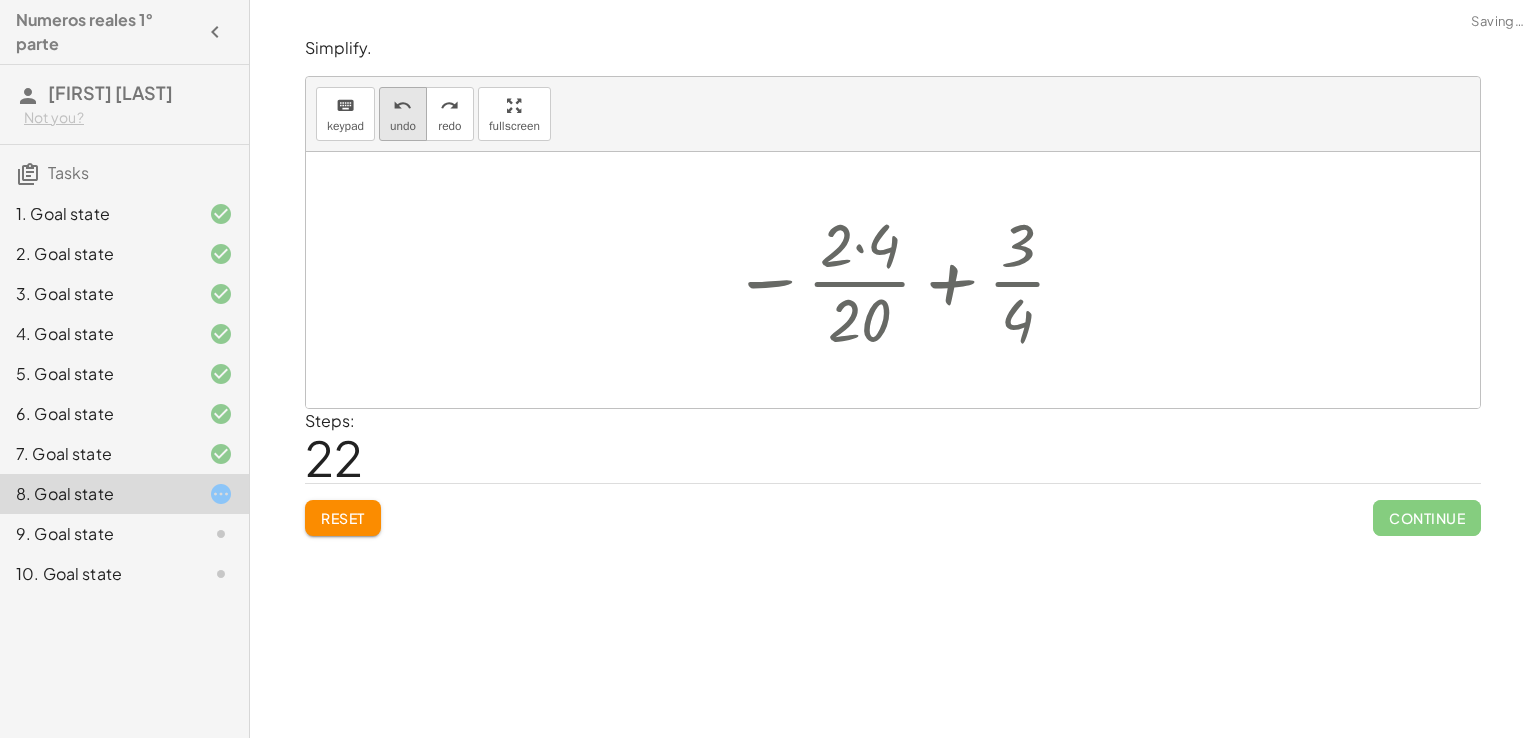 click on "undo" at bounding box center (402, 106) 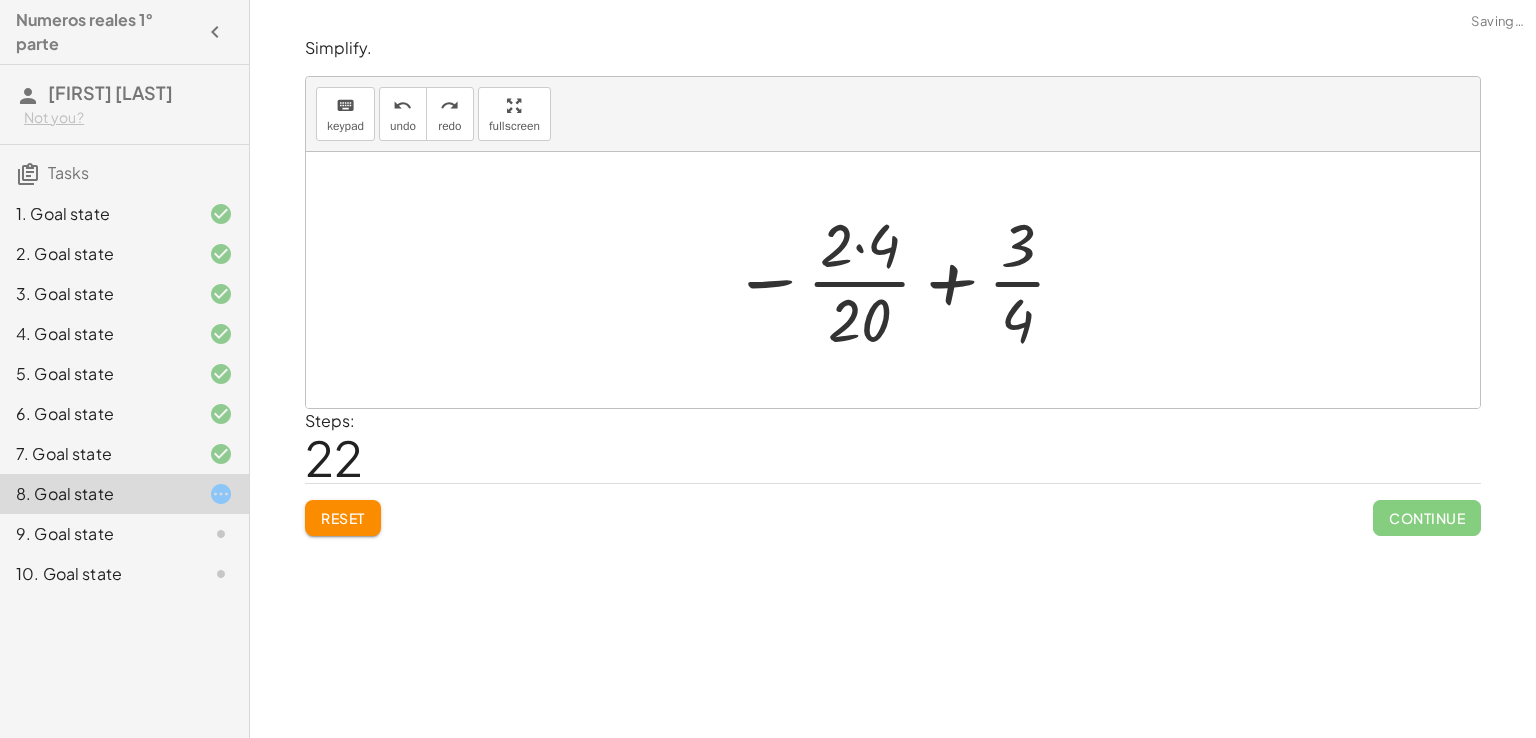 click at bounding box center (900, 280) 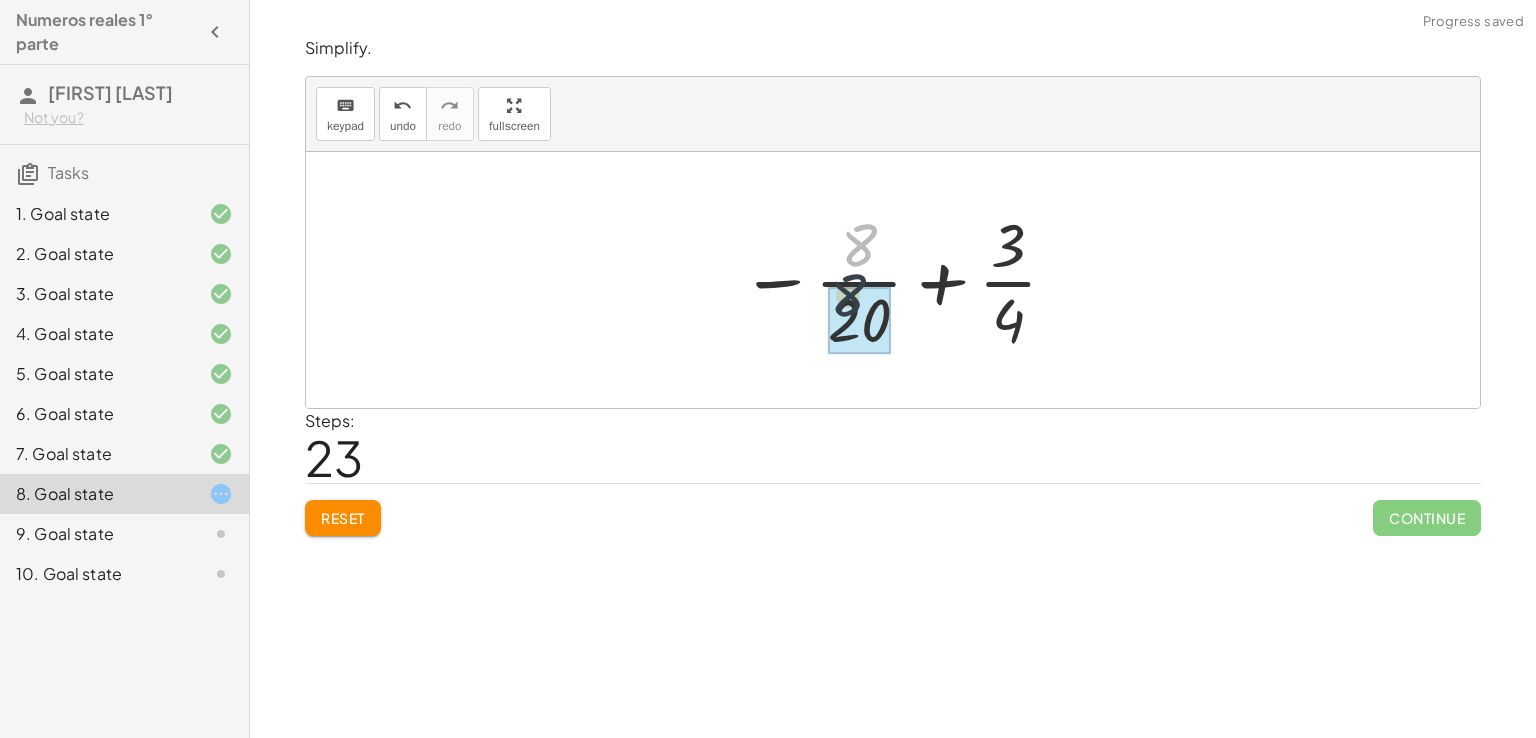 drag, startPoint x: 868, startPoint y: 239, endPoint x: 856, endPoint y: 331, distance: 92.779305 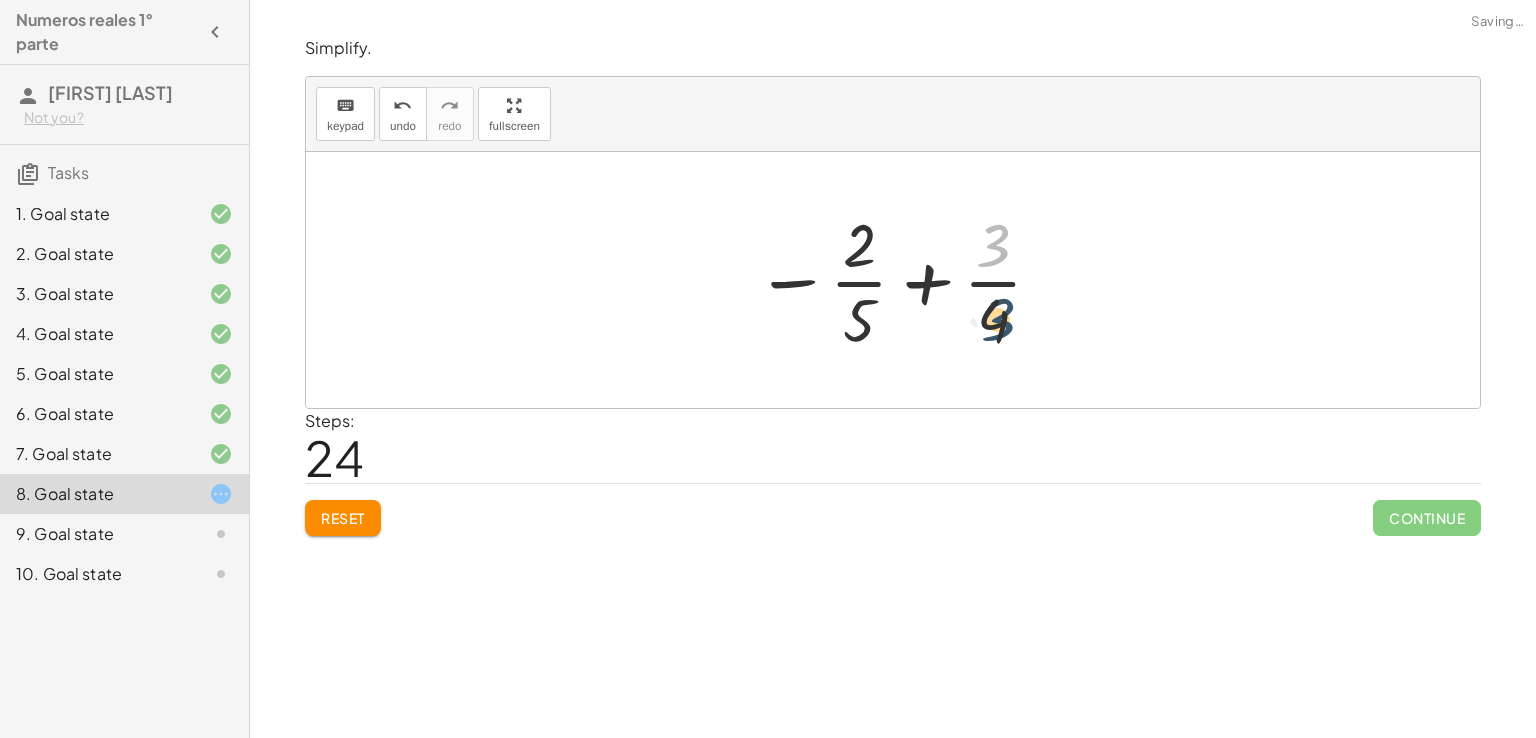drag, startPoint x: 986, startPoint y: 231, endPoint x: 988, endPoint y: 313, distance: 82.02438 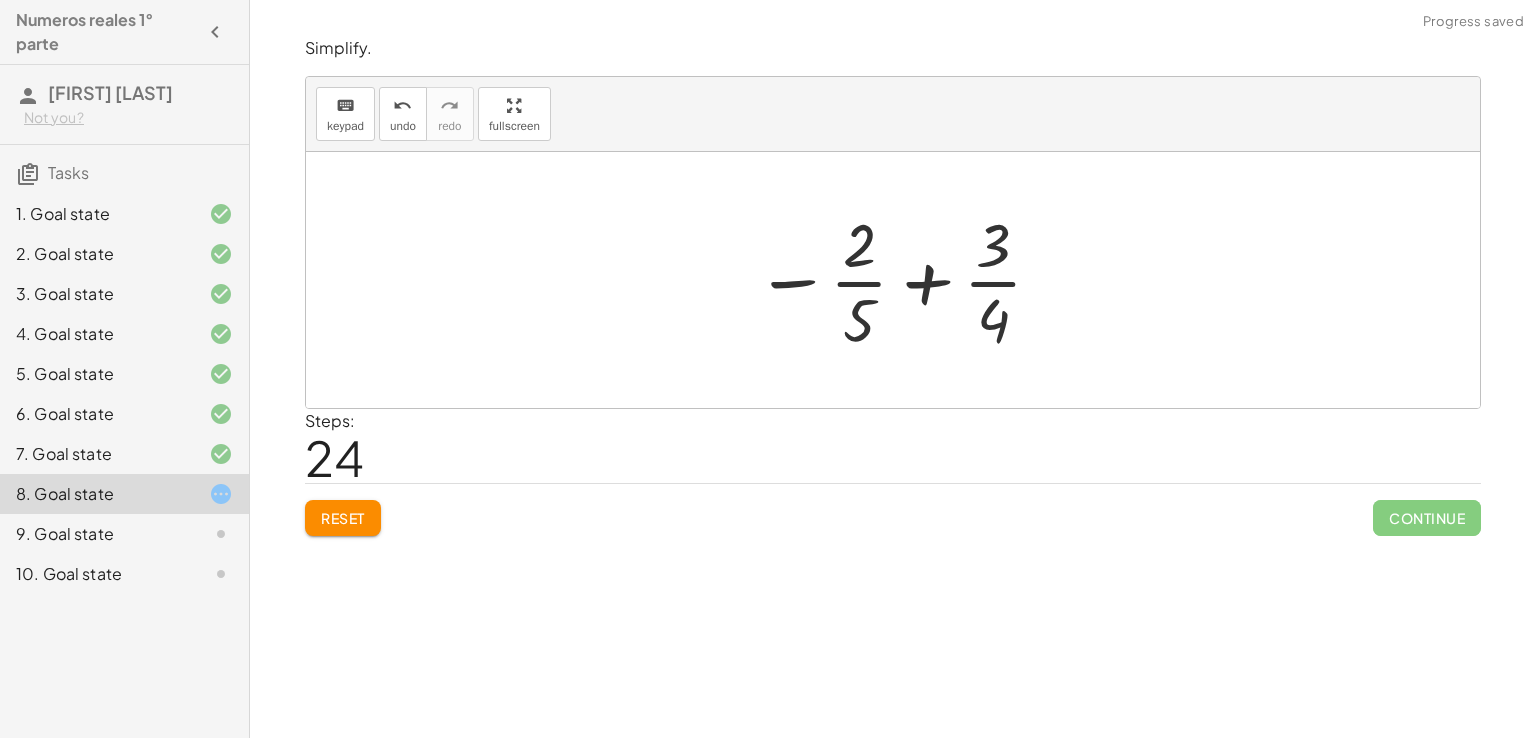click at bounding box center [900, 280] 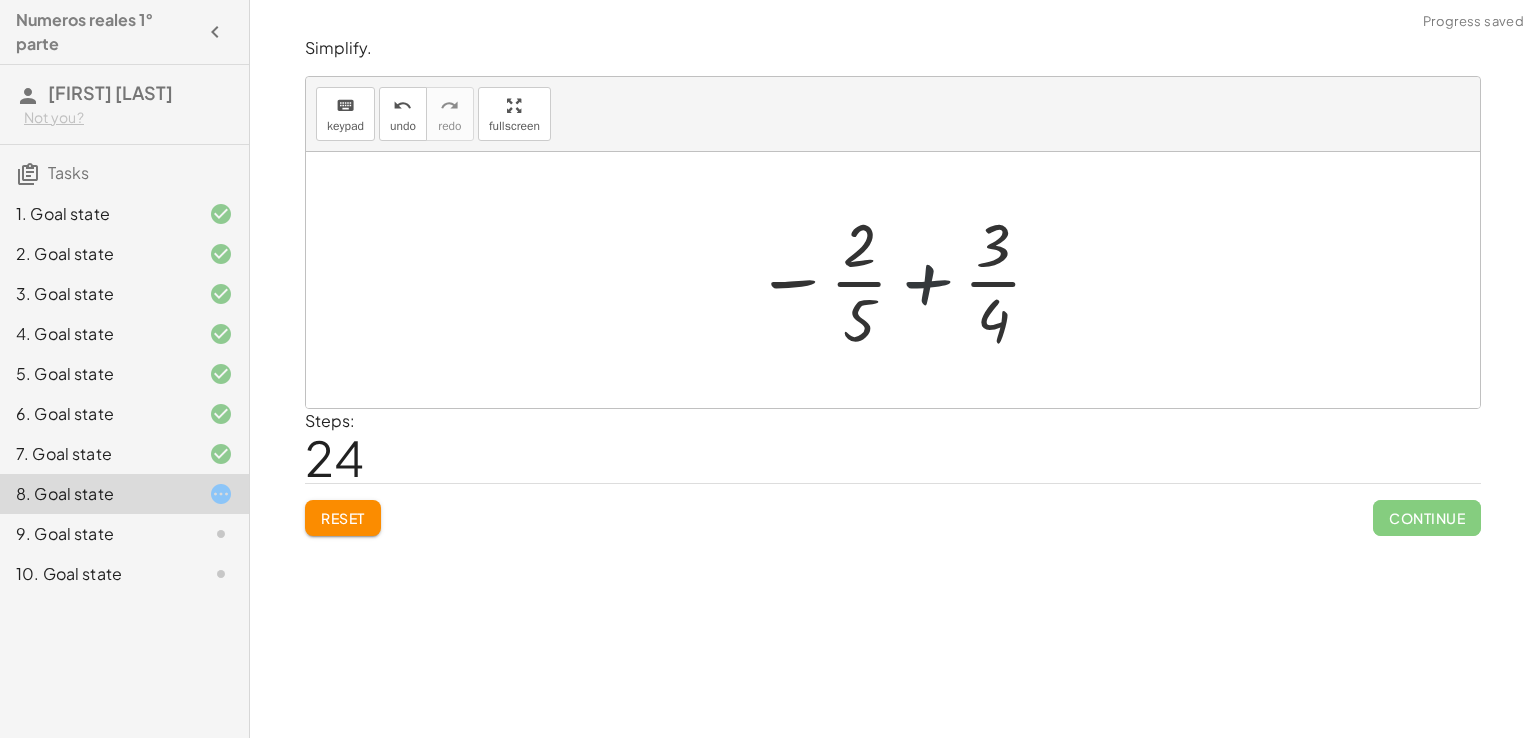 click at bounding box center (900, 280) 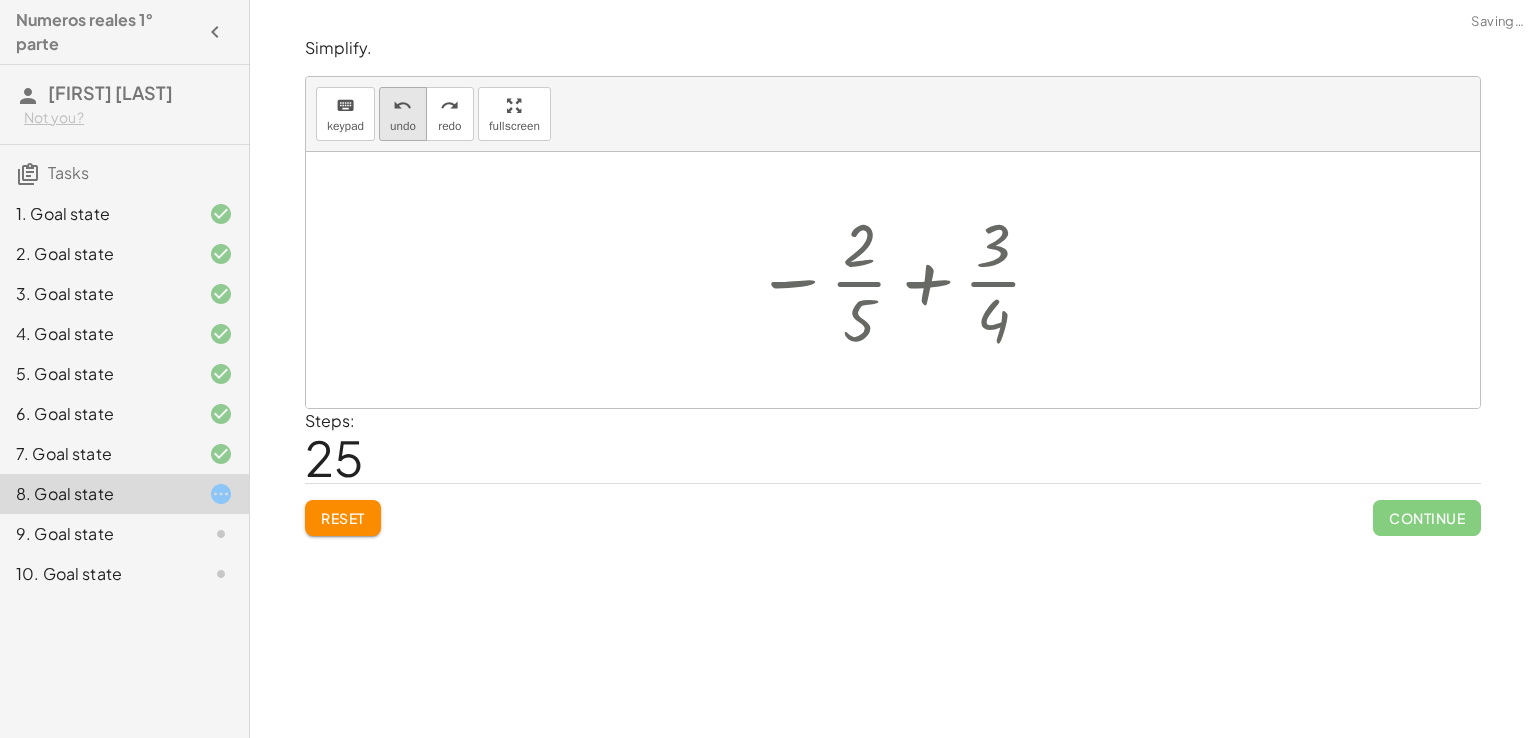click on "undo" at bounding box center (403, 105) 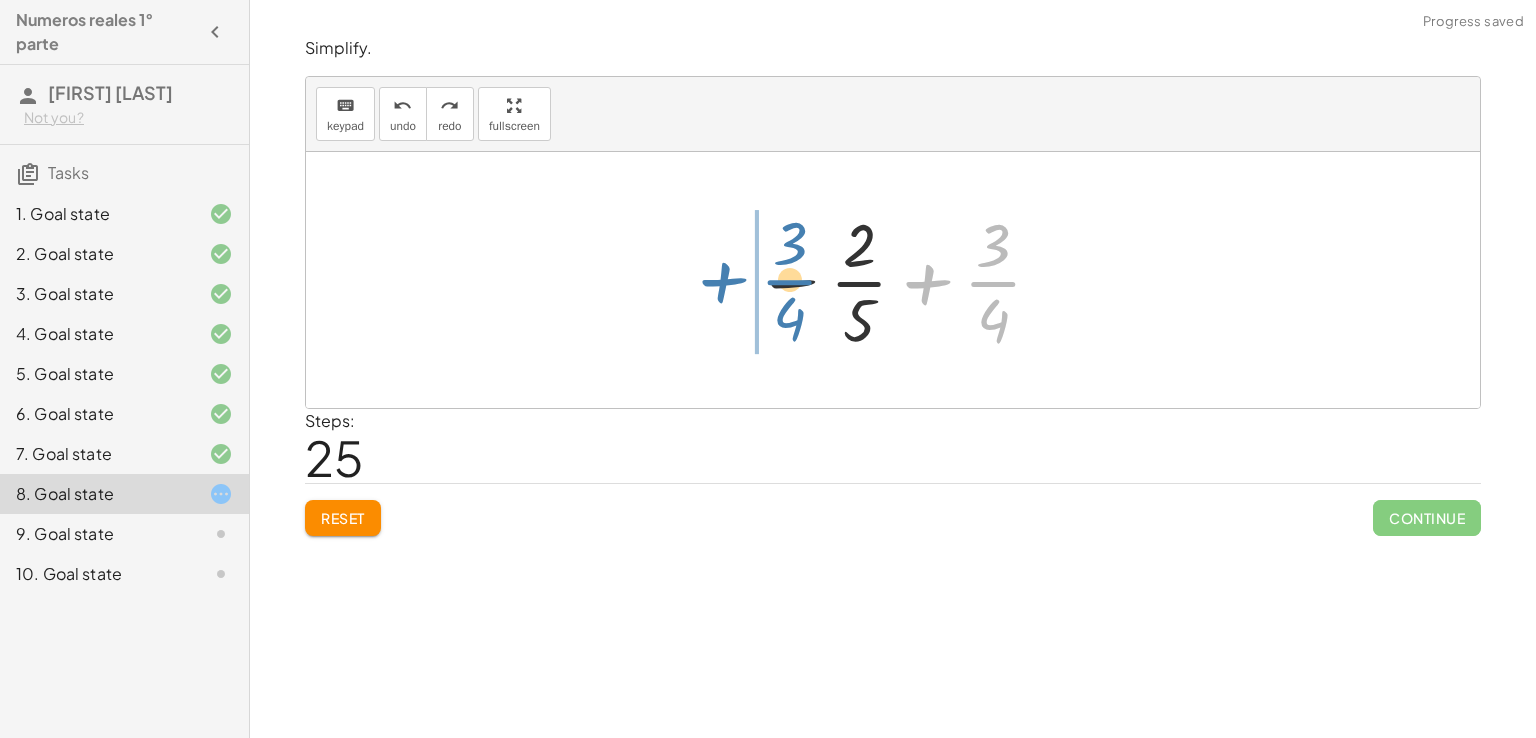 drag, startPoint x: 926, startPoint y: 273, endPoint x: 719, endPoint y: 265, distance: 207.15453 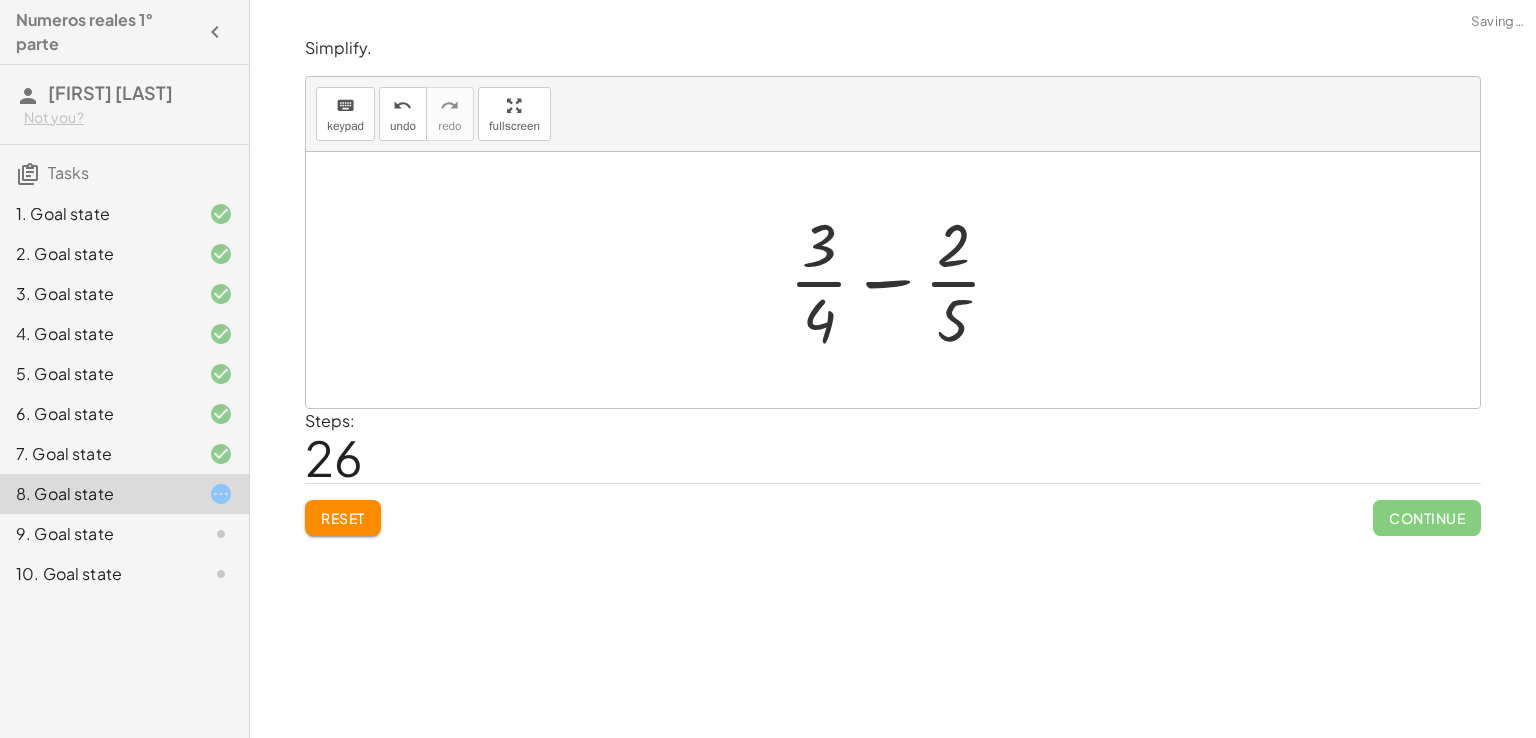 click at bounding box center (903, 280) 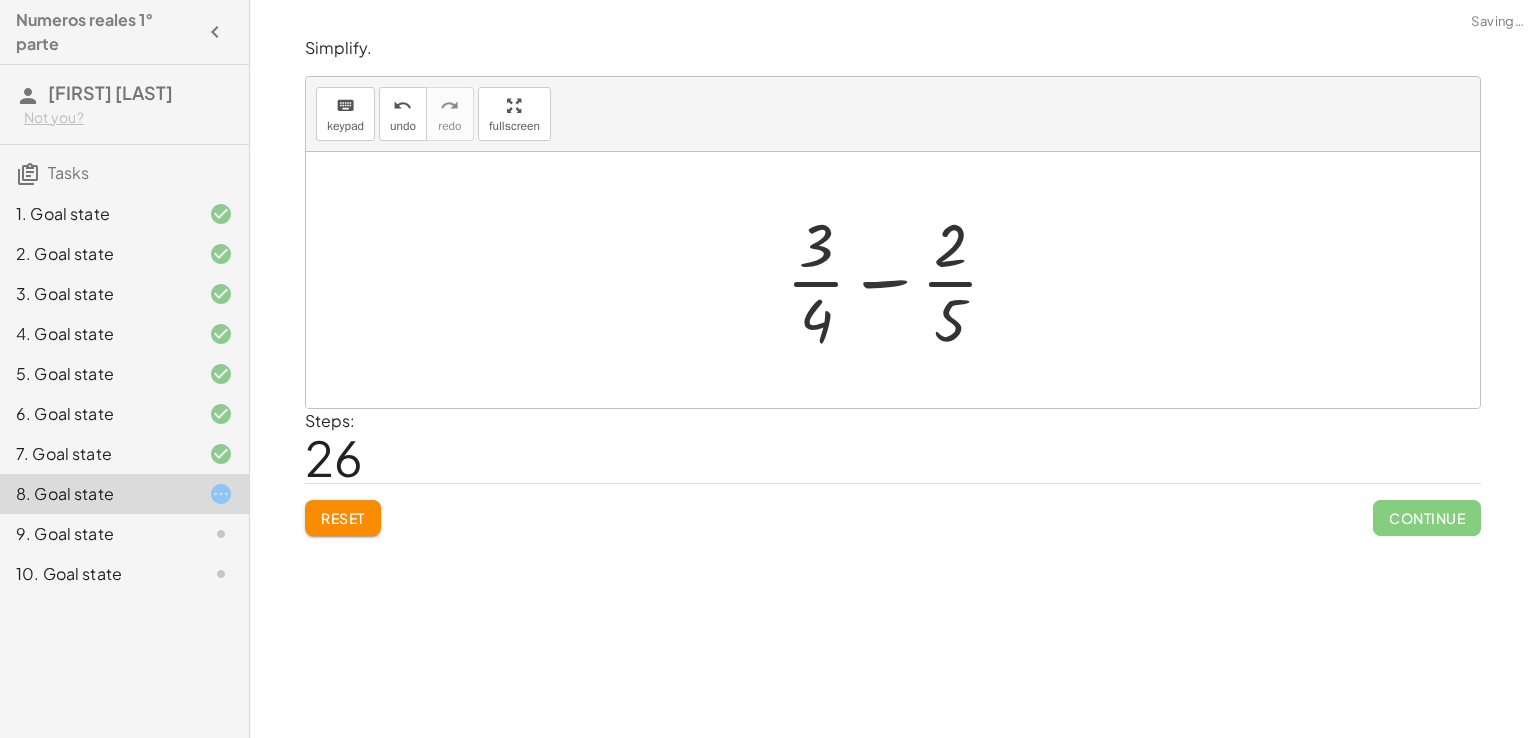 click at bounding box center [900, 280] 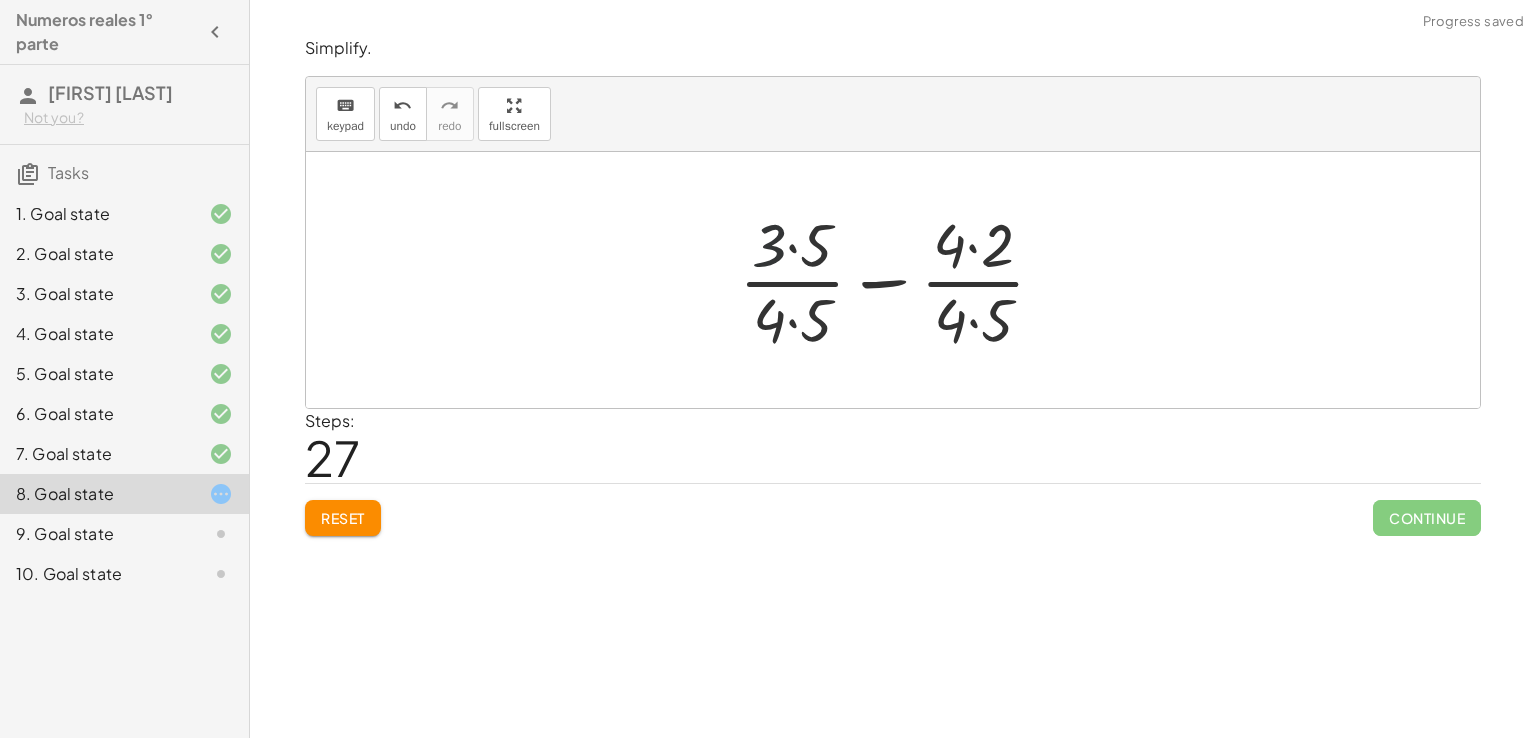 click at bounding box center [900, 280] 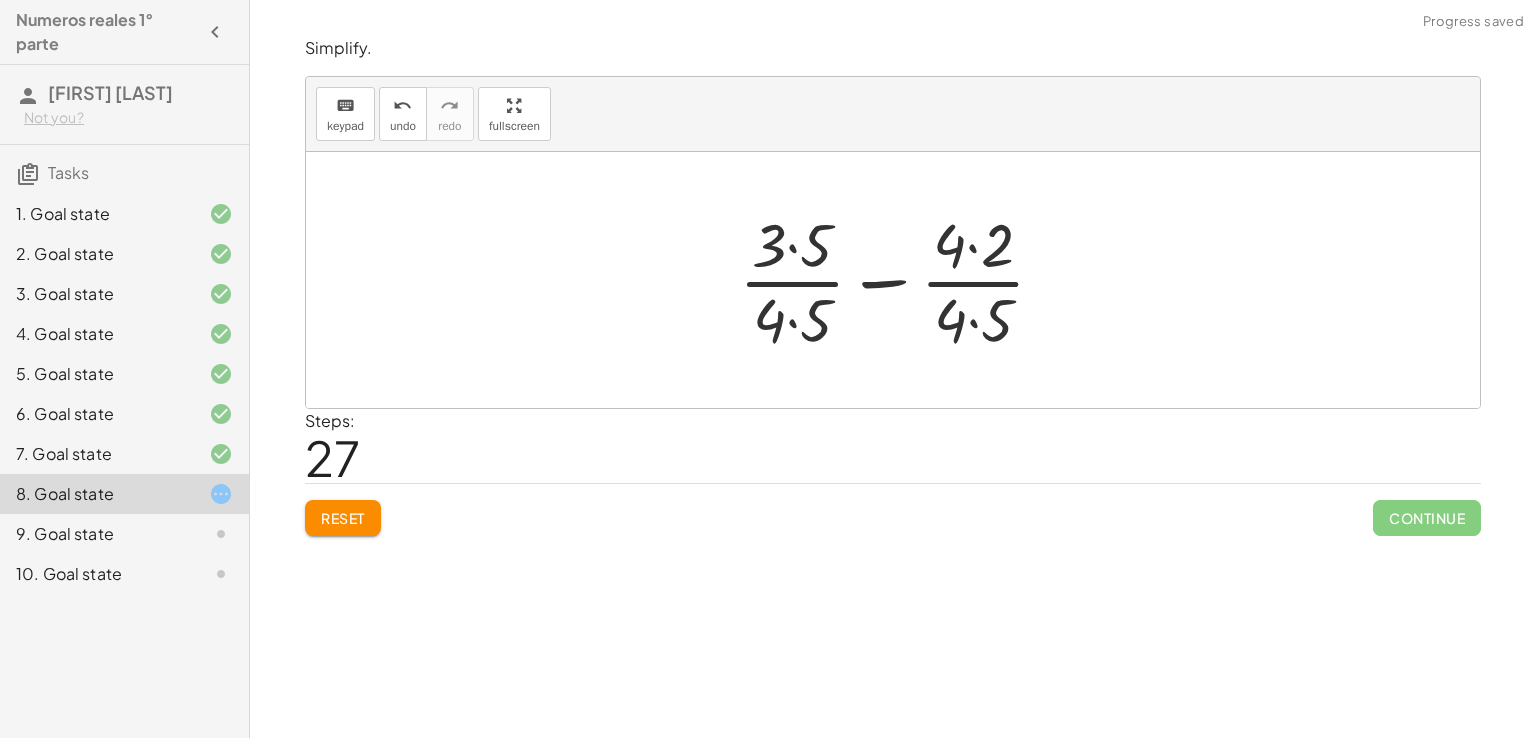 click at bounding box center (900, 280) 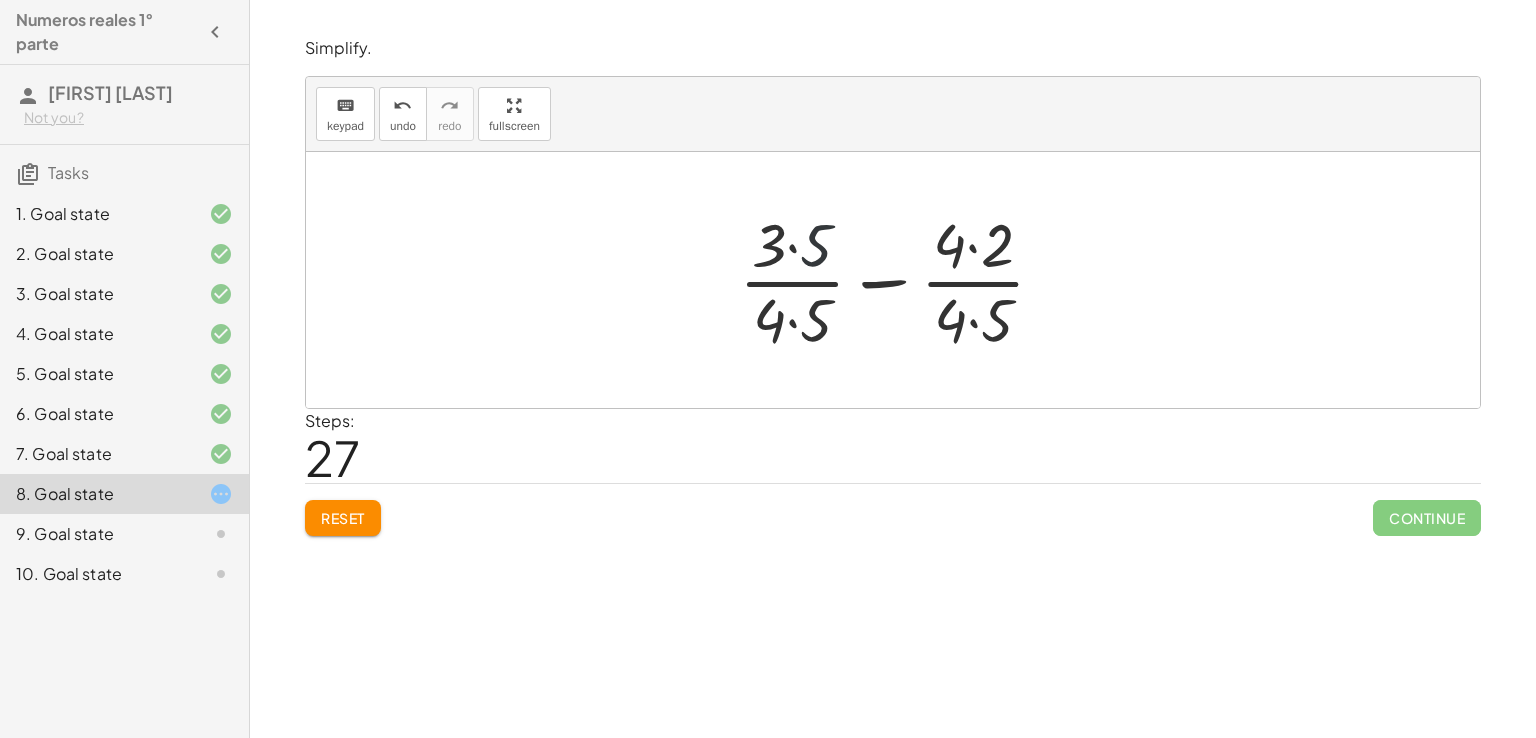 click at bounding box center [900, 280] 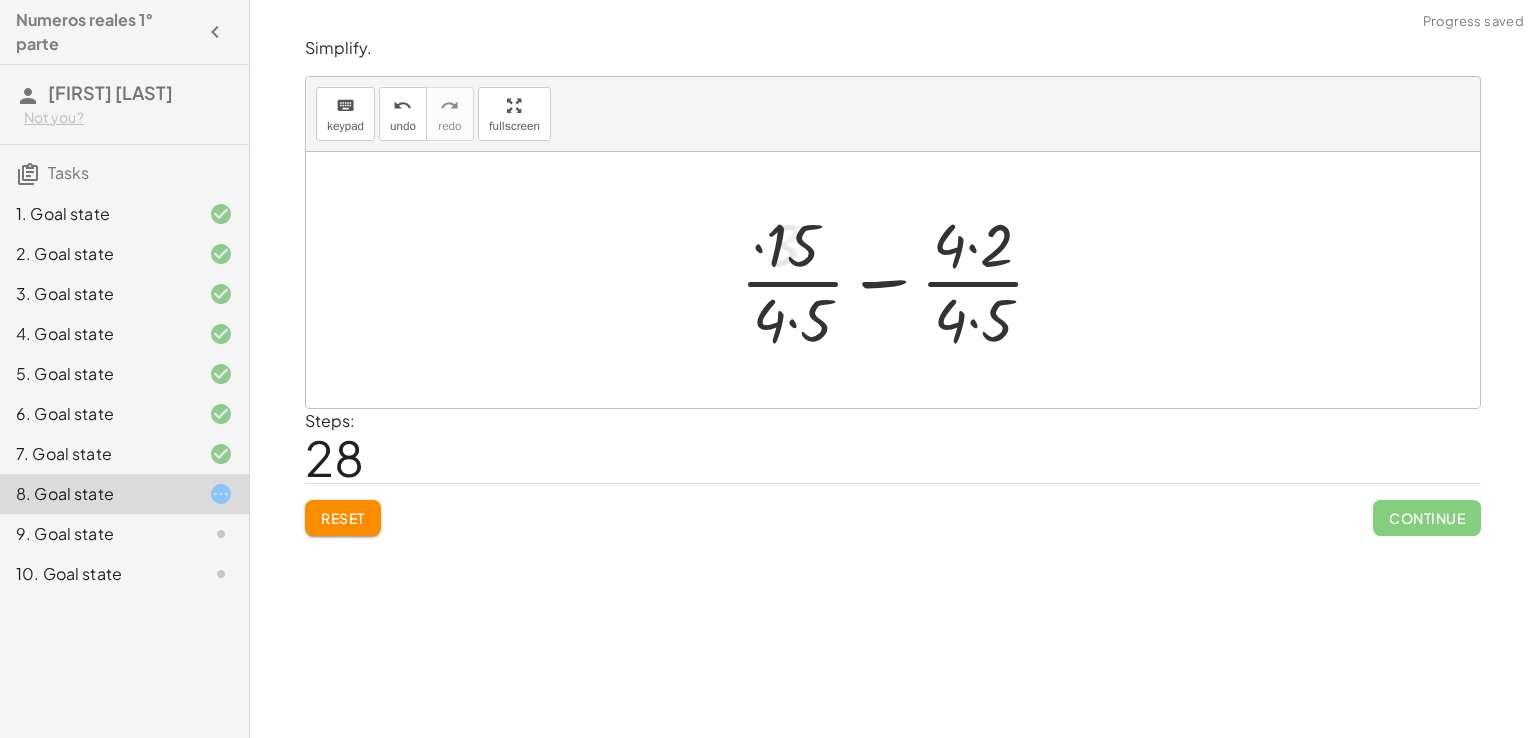 click at bounding box center [900, 280] 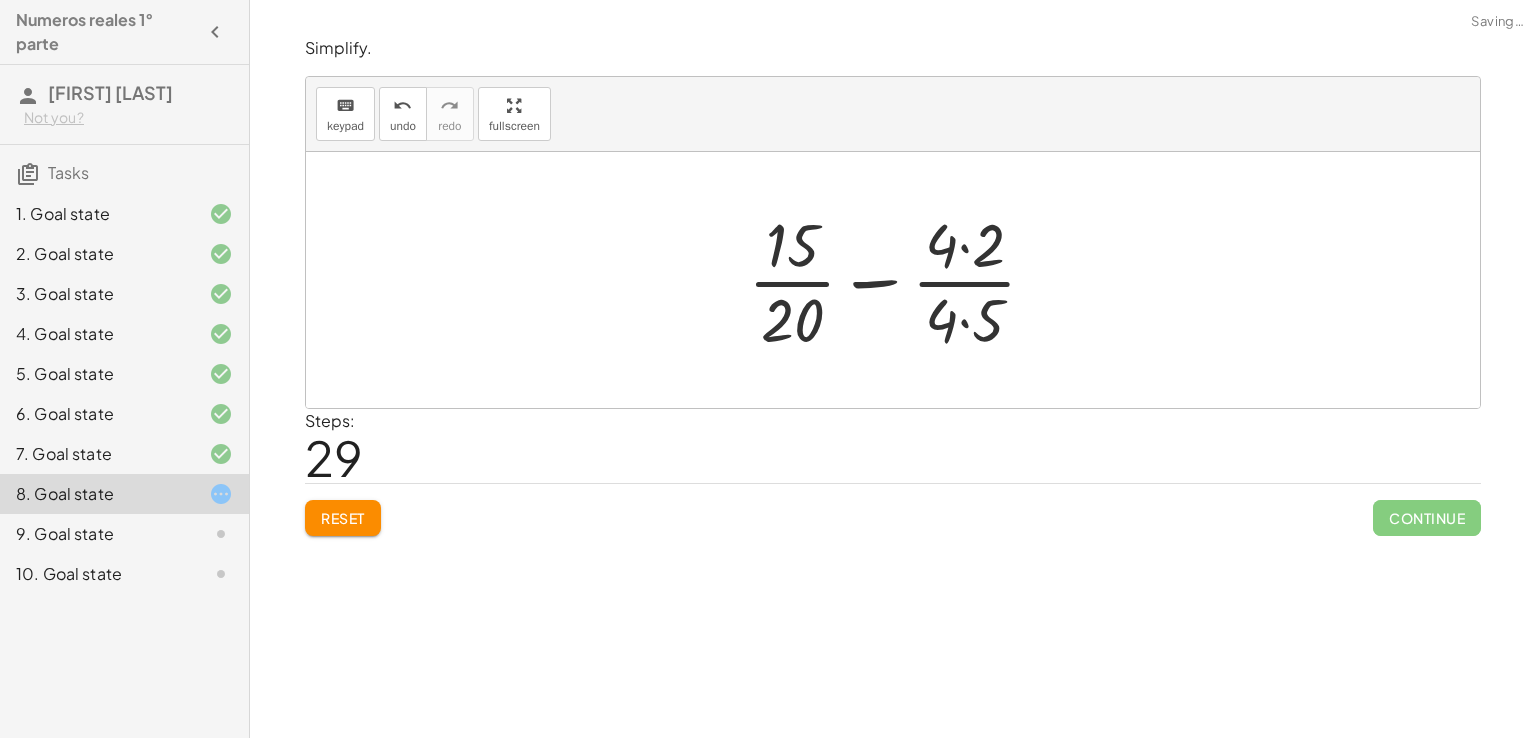 click at bounding box center (900, 280) 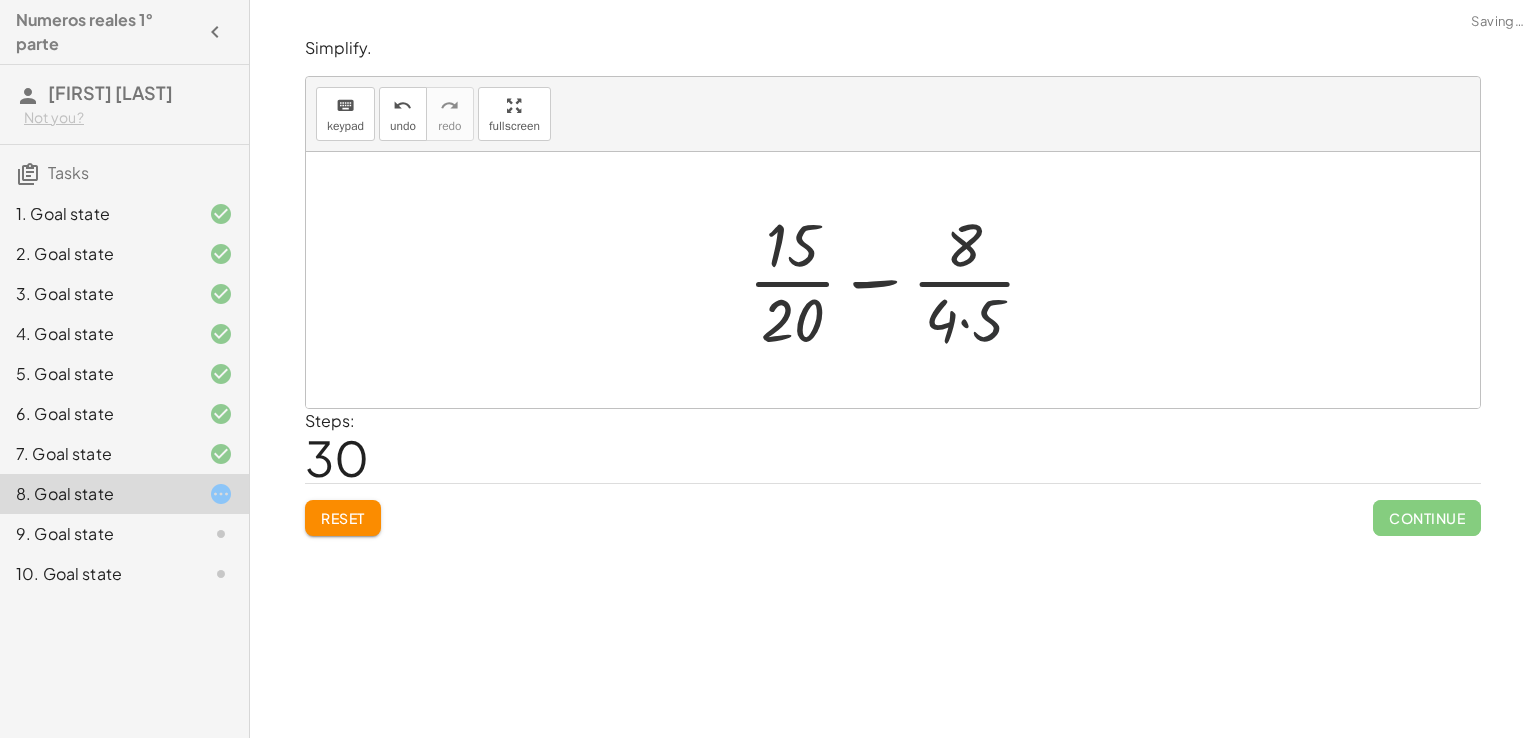 click at bounding box center [900, 280] 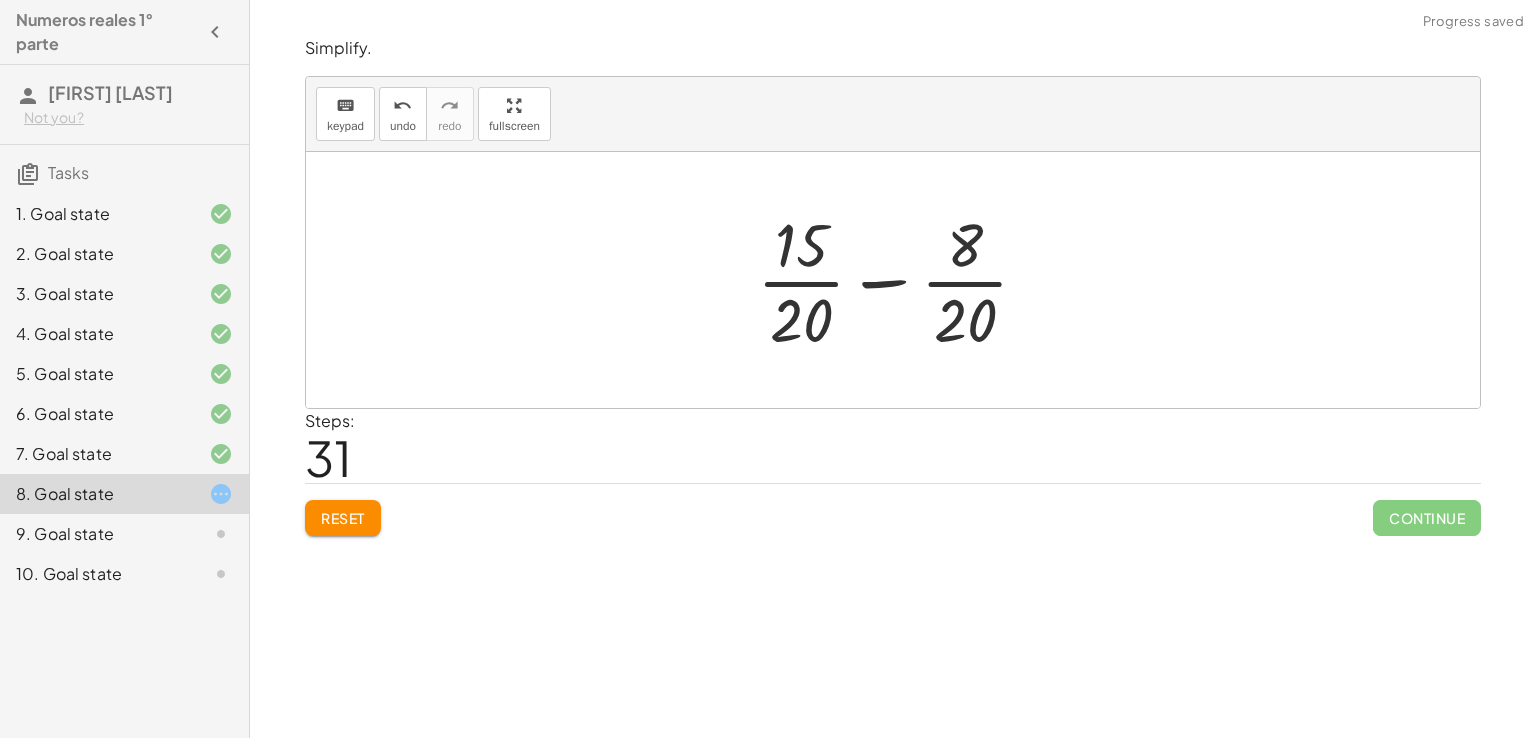 click at bounding box center (901, 280) 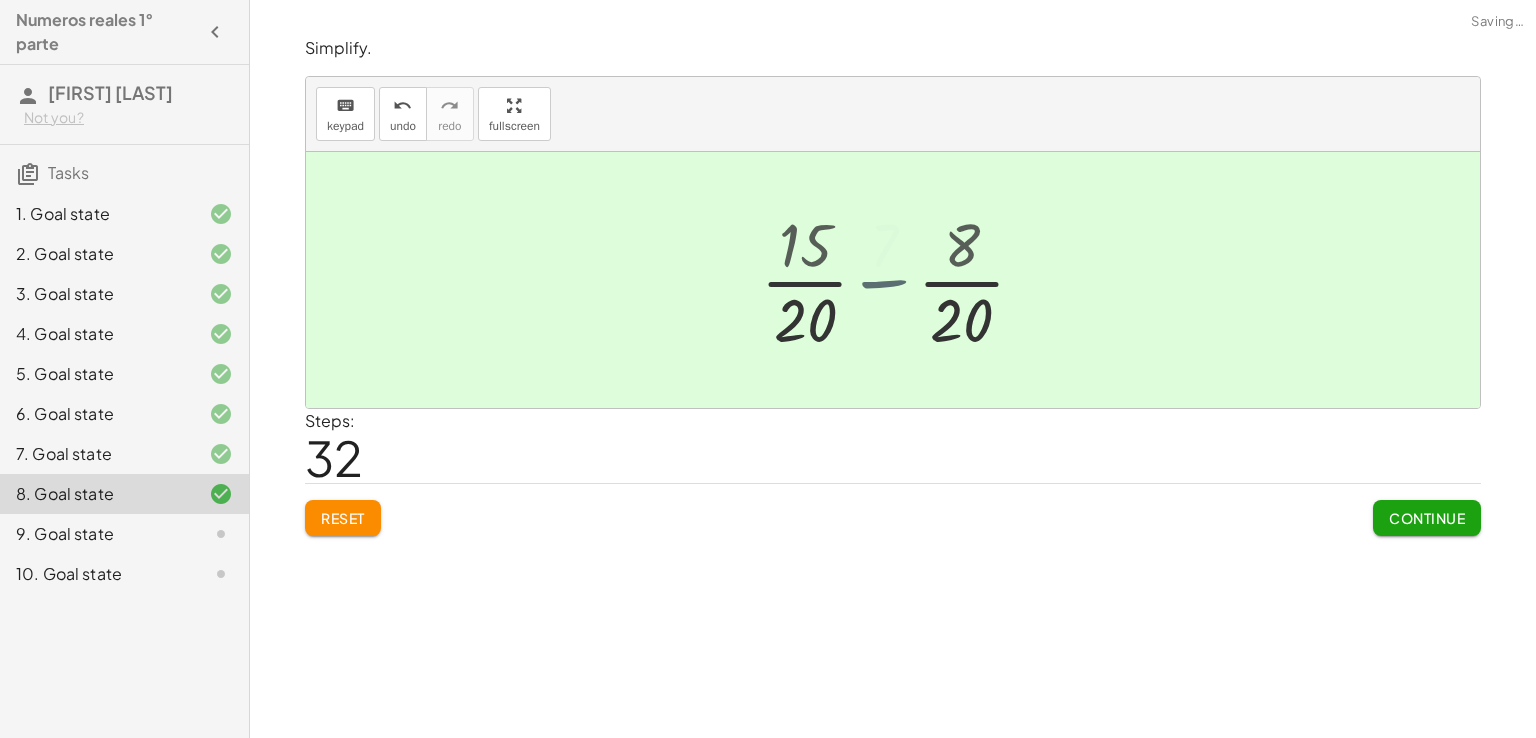 click at bounding box center (901, 280) 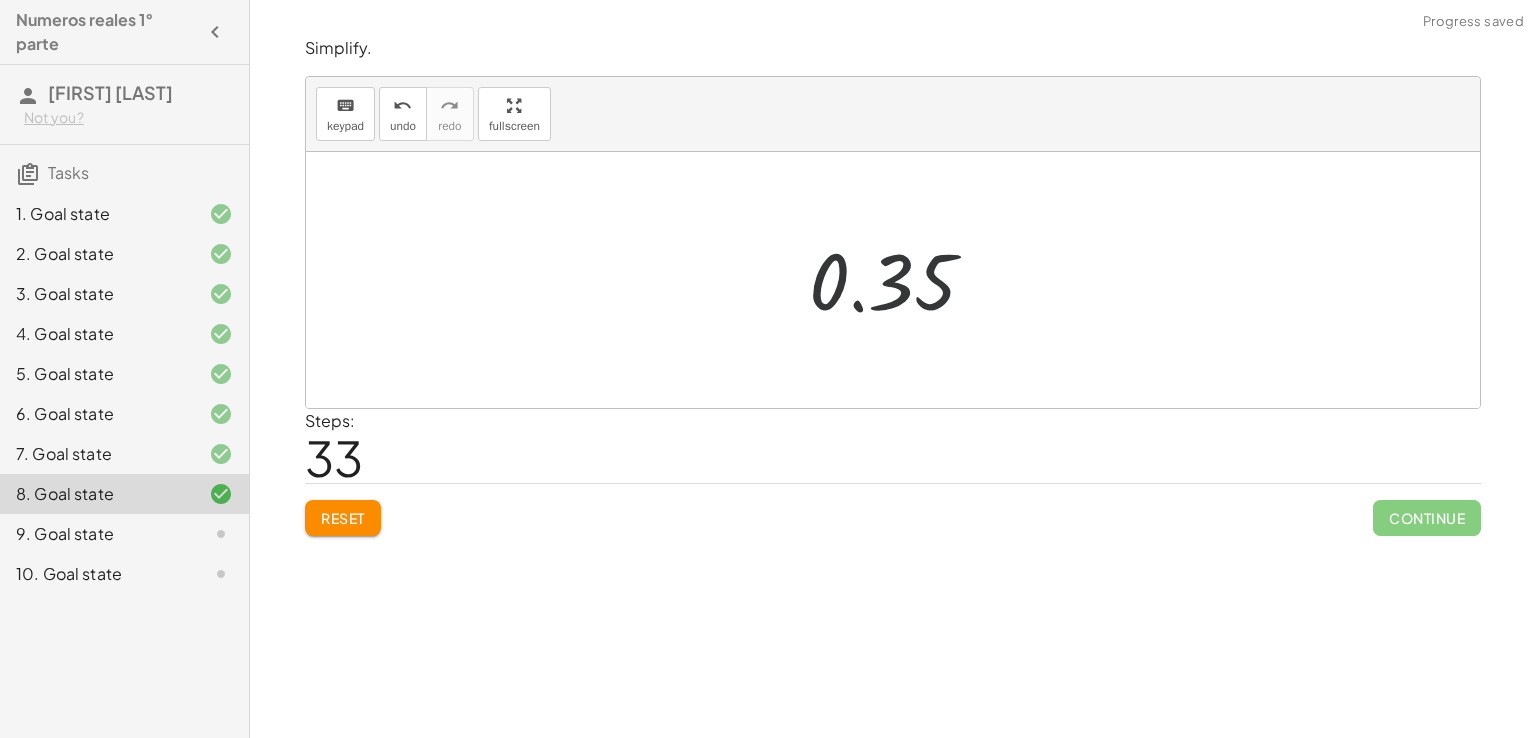 click at bounding box center [900, 280] 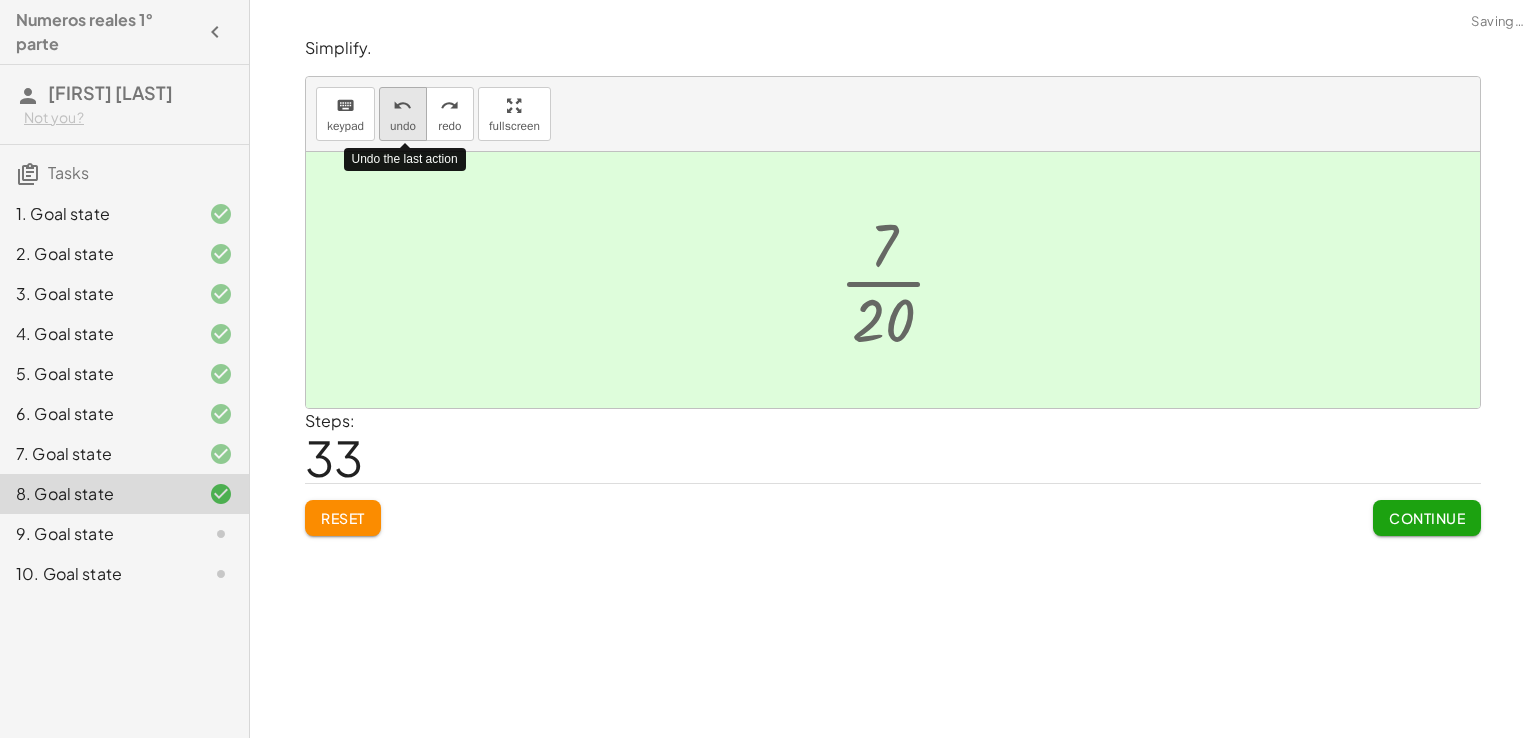 click on "undo undo" at bounding box center [403, 114] 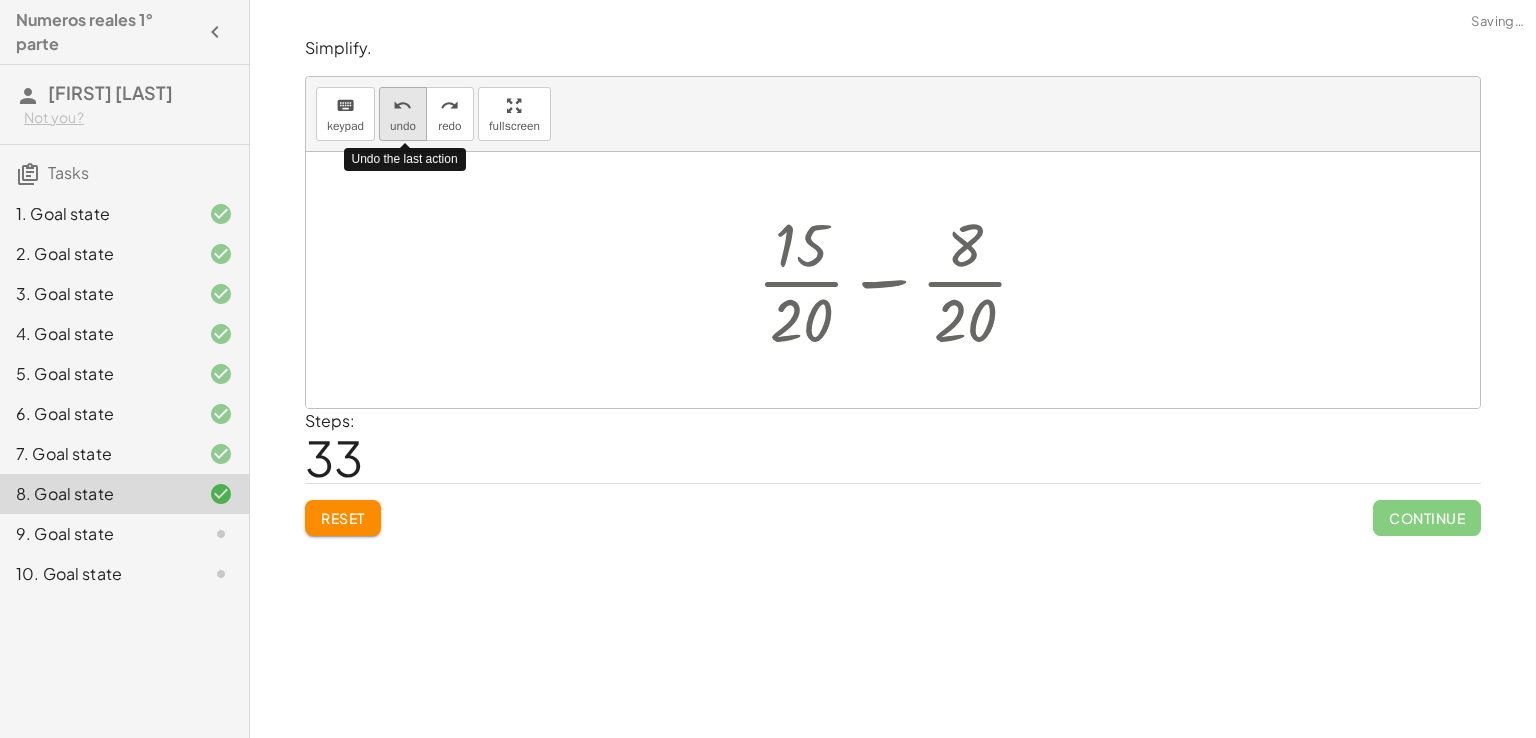 click on "undo undo" at bounding box center [403, 114] 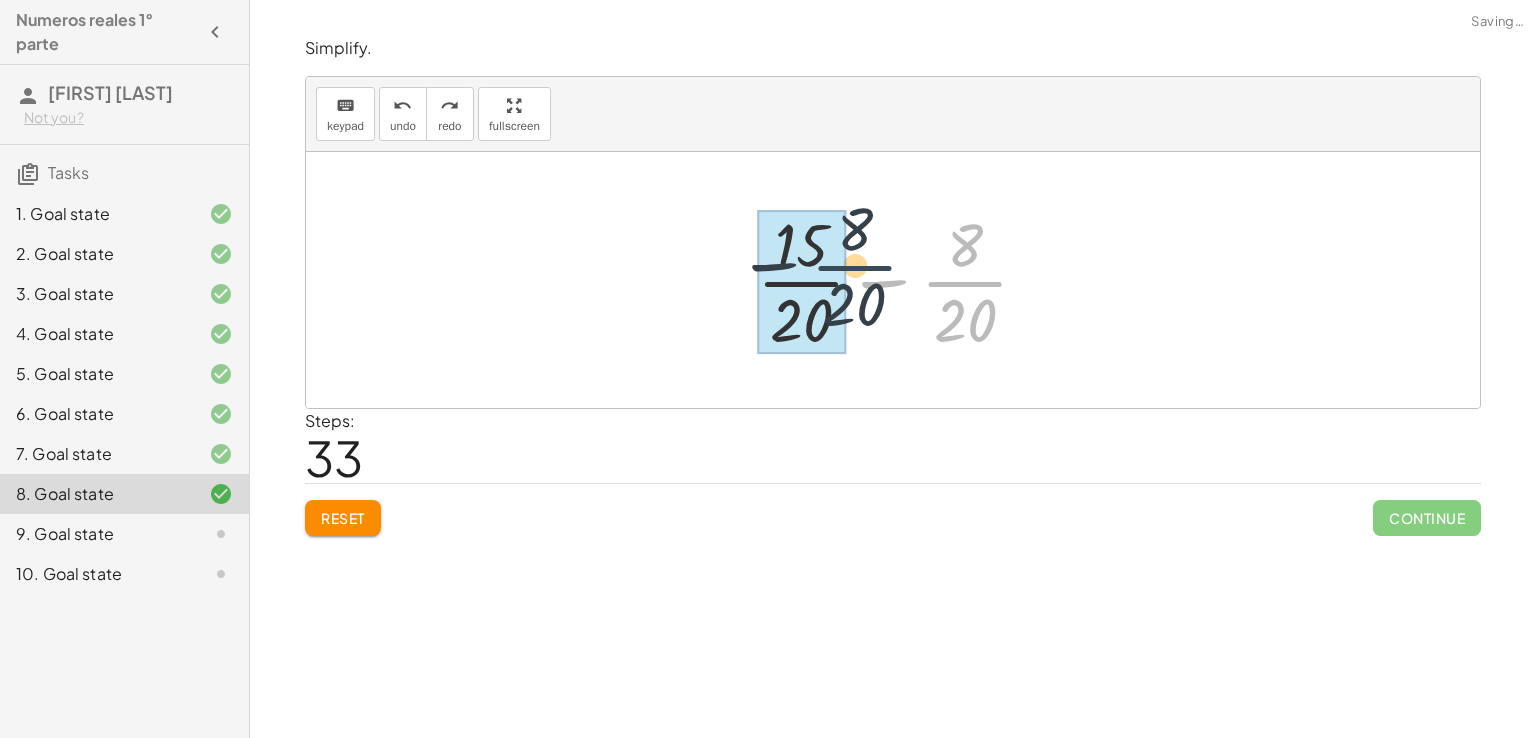 drag, startPoint x: 971, startPoint y: 289, endPoint x: 783, endPoint y: 256, distance: 190.8743 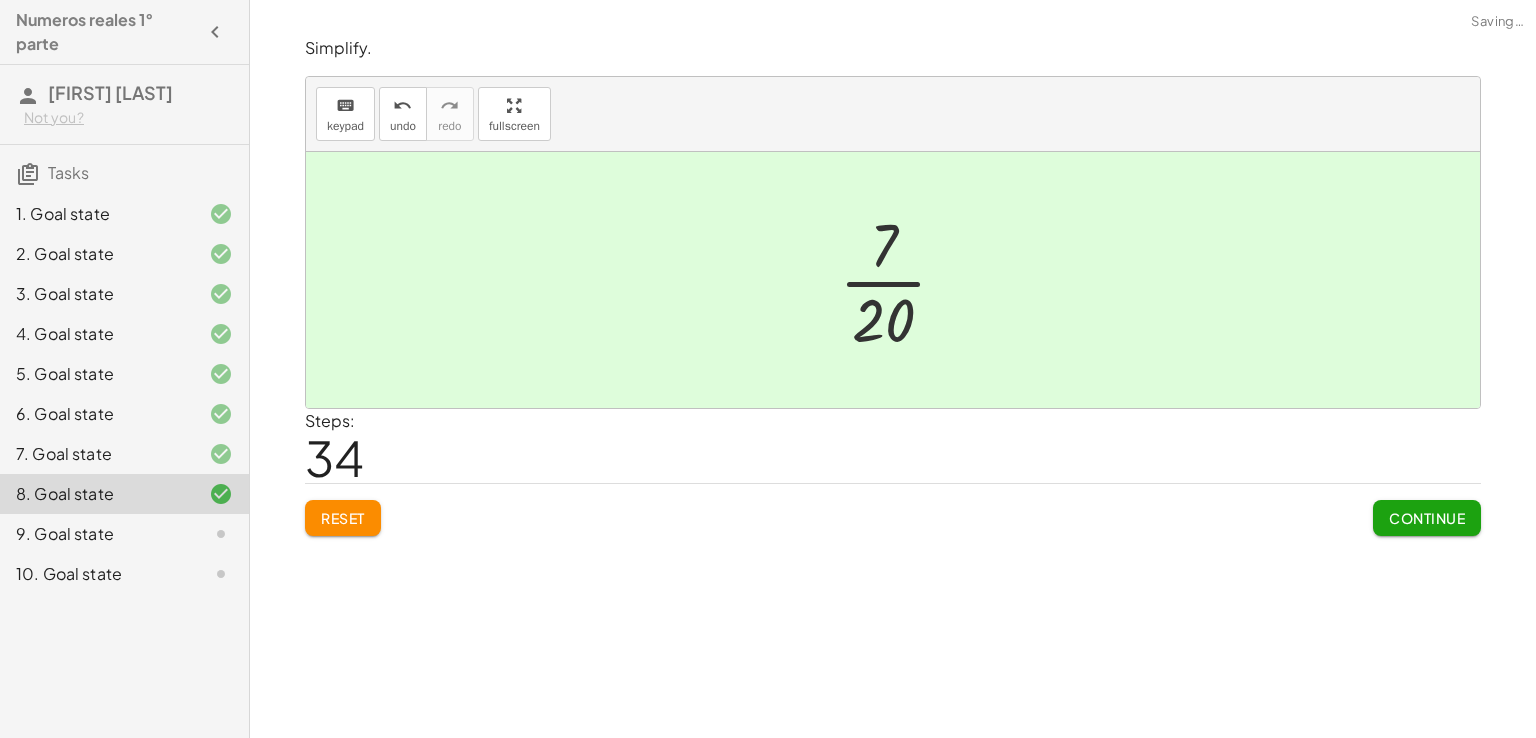 click on "Continue" 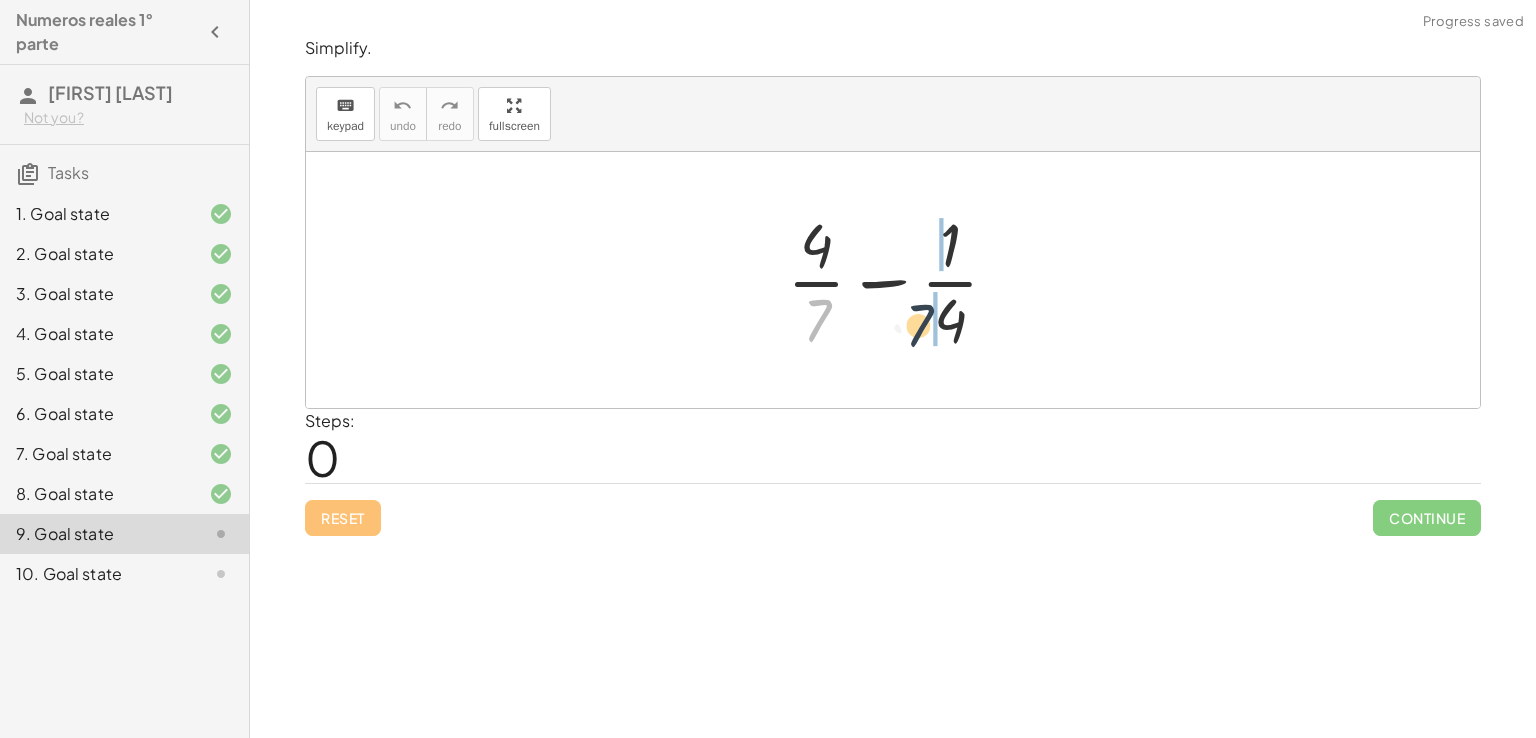 drag, startPoint x: 848, startPoint y: 331, endPoint x: 961, endPoint y: 322, distance: 113.35784 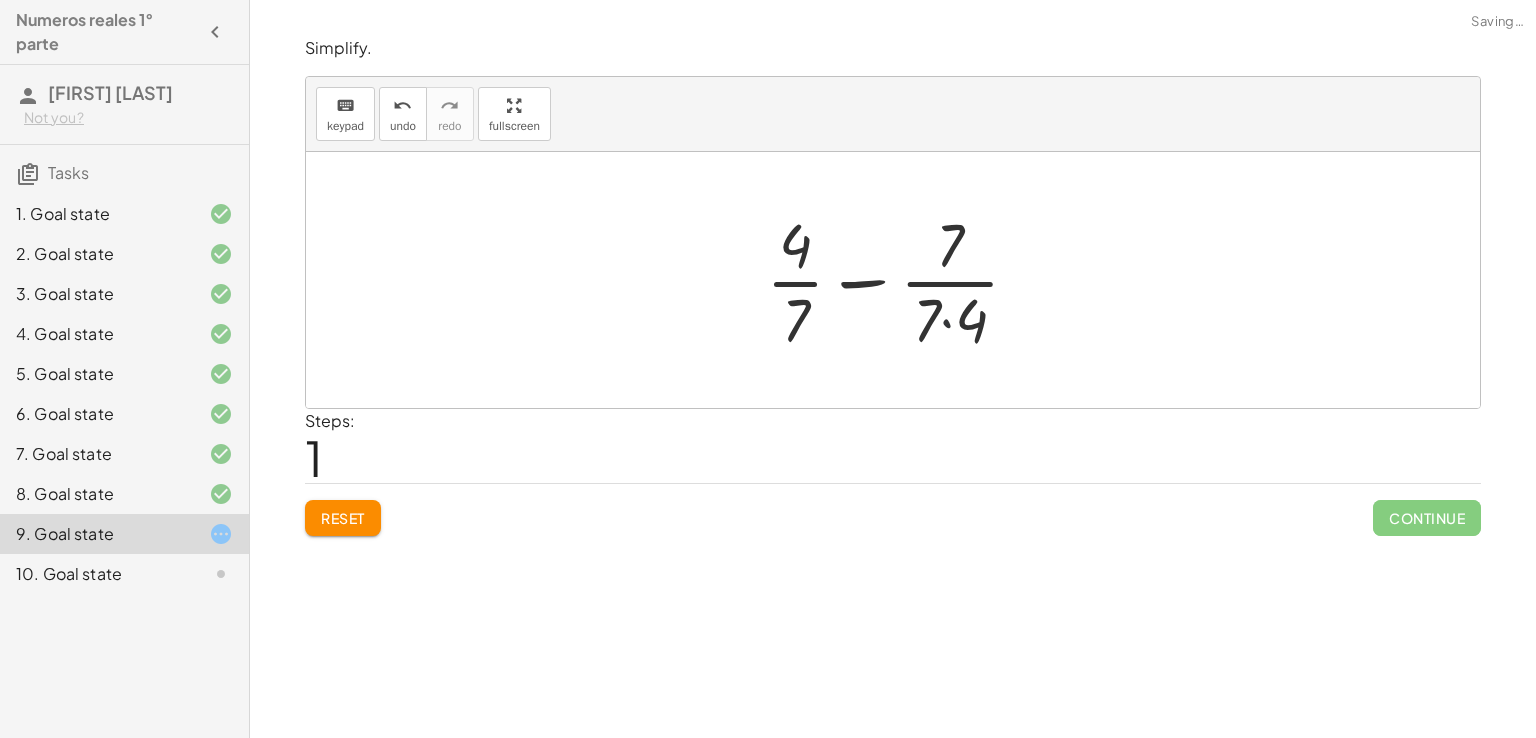 click at bounding box center [901, 280] 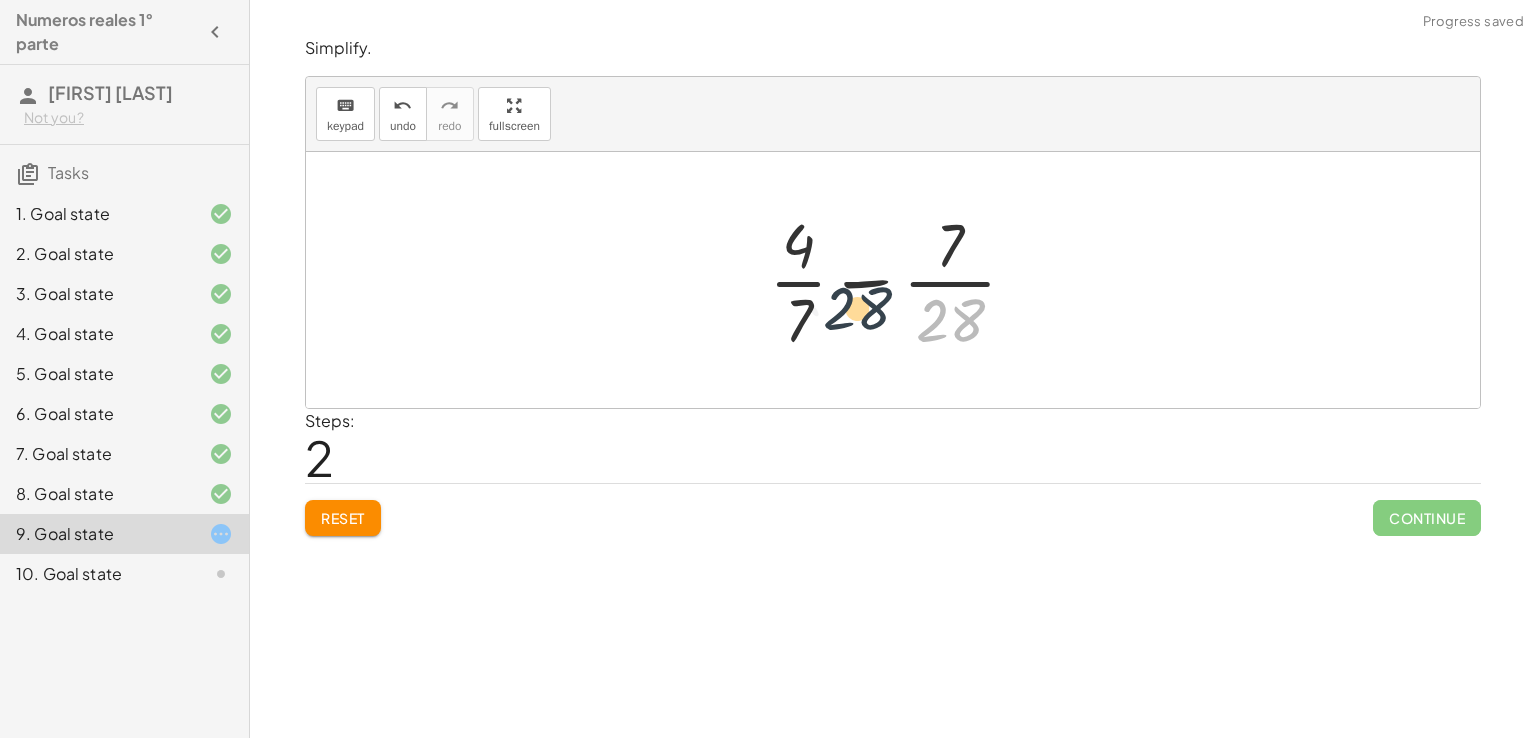 drag, startPoint x: 924, startPoint y: 305, endPoint x: 812, endPoint y: 293, distance: 112.64102 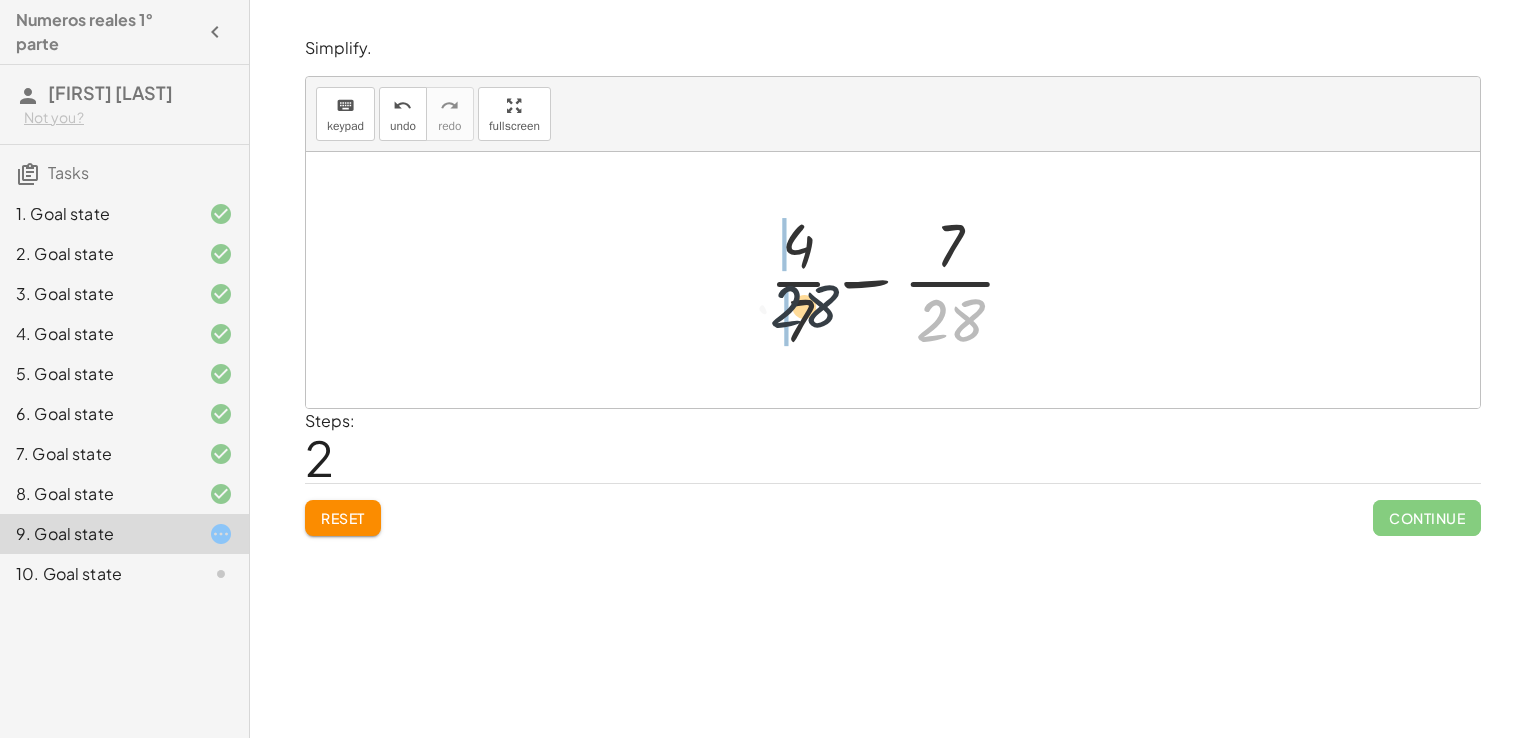 drag, startPoint x: 937, startPoint y: 324, endPoint x: 772, endPoint y: 310, distance: 165.59288 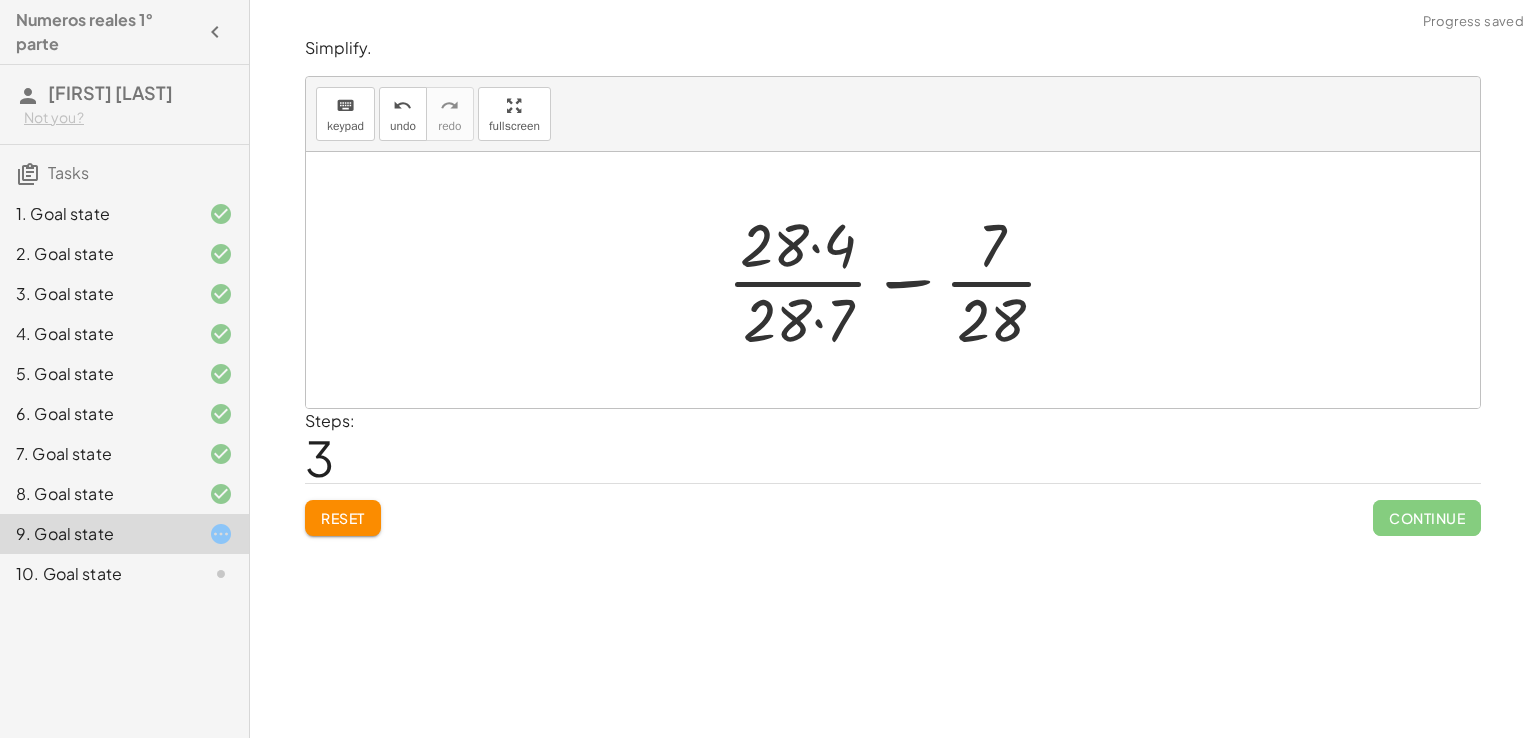 click at bounding box center (900, 280) 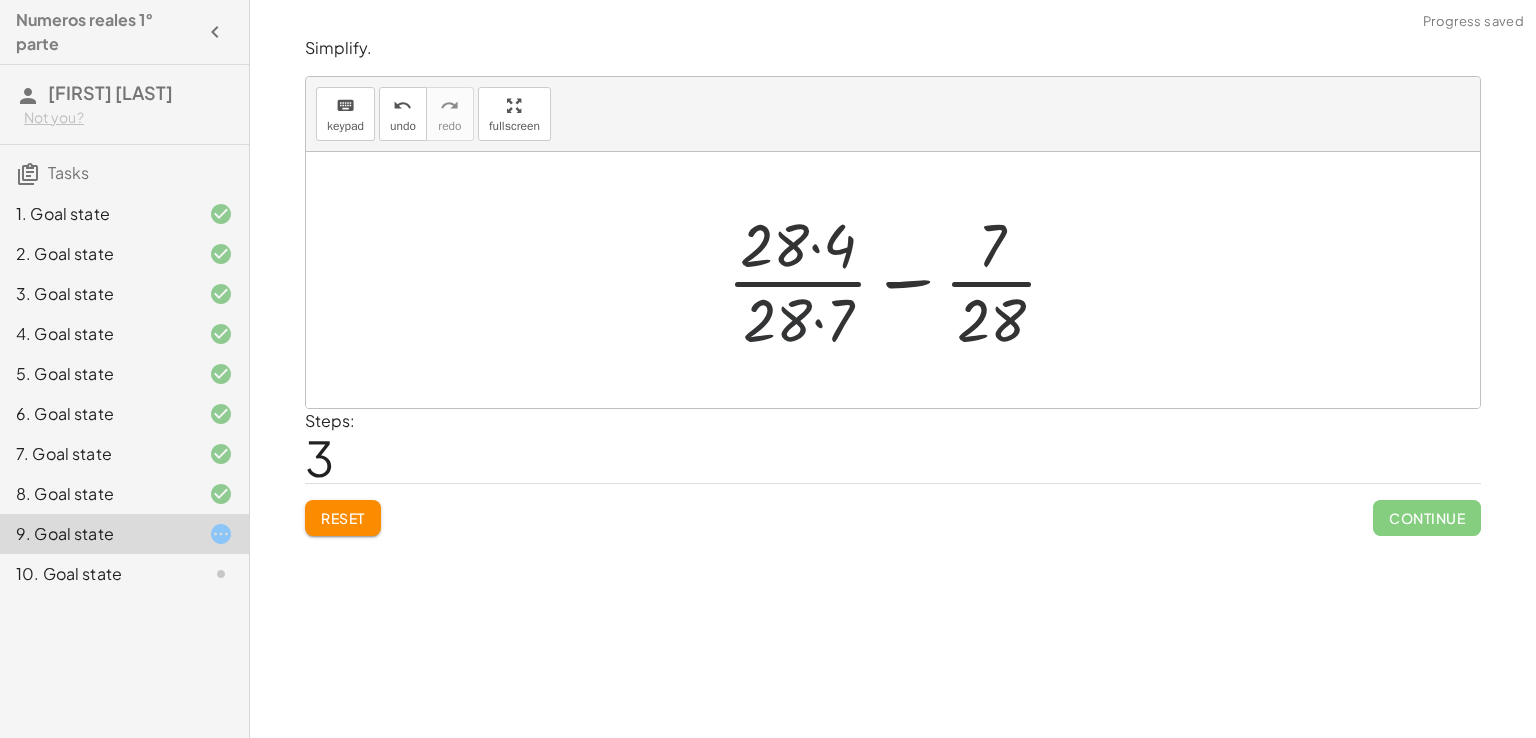 click at bounding box center [900, 280] 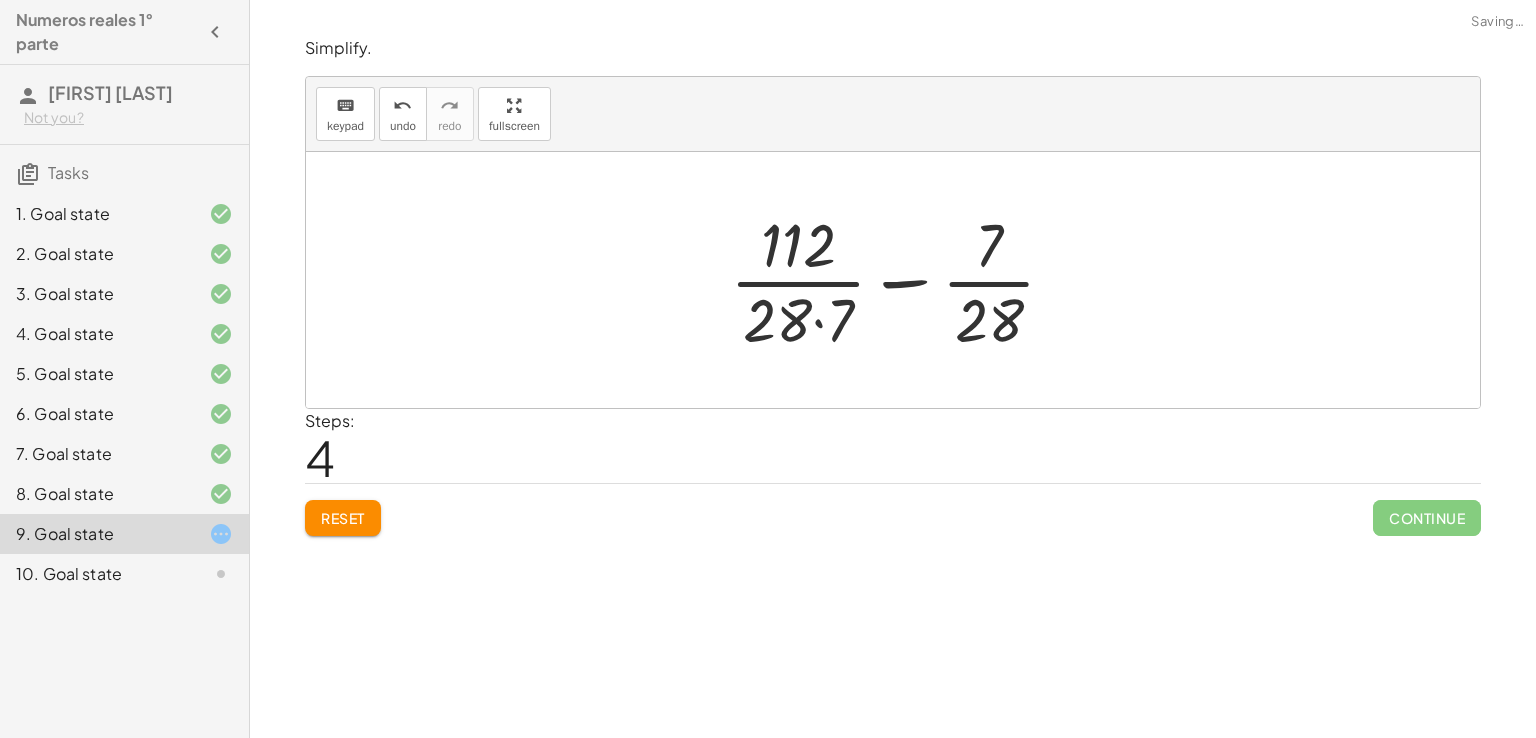 click at bounding box center (901, 280) 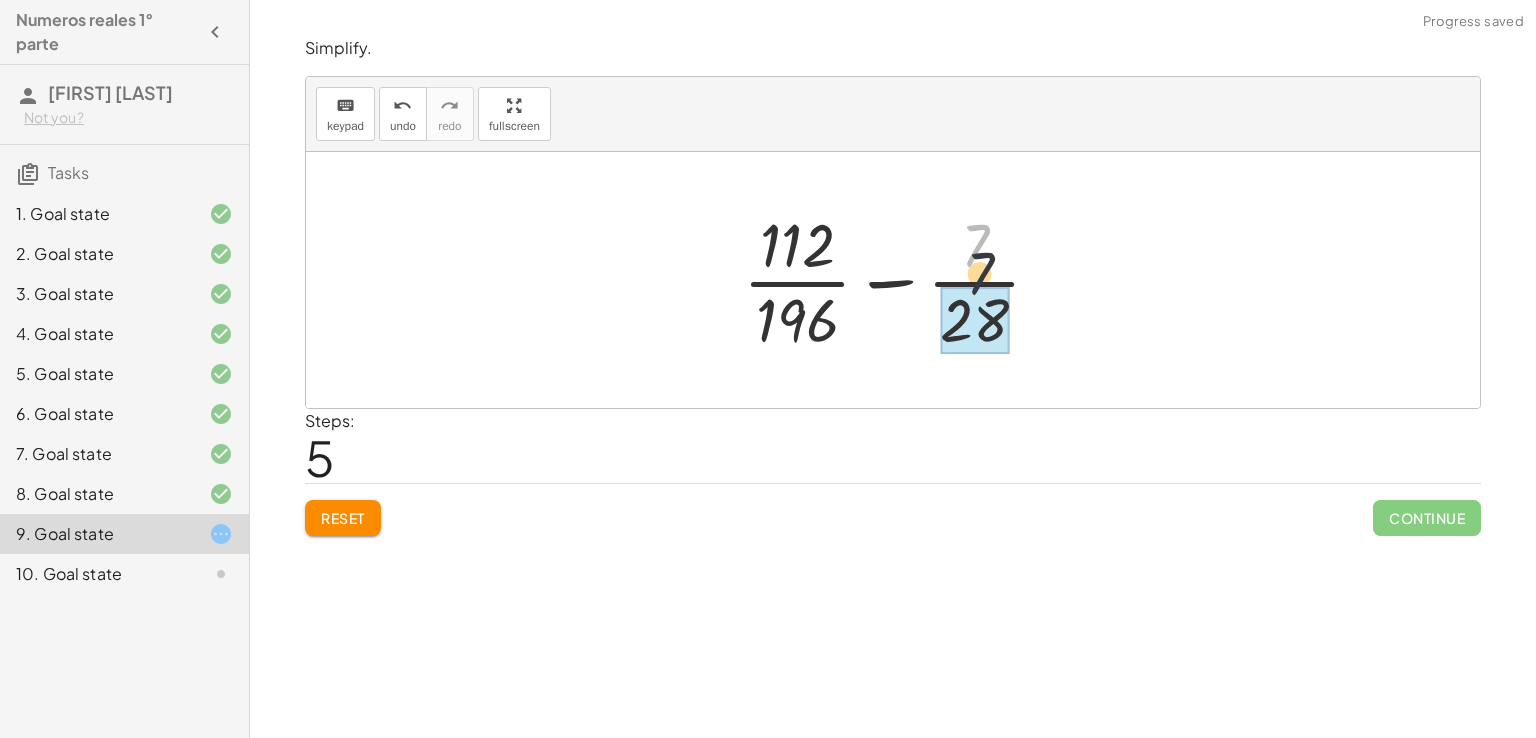 drag, startPoint x: 956, startPoint y: 244, endPoint x: 958, endPoint y: 316, distance: 72.02777 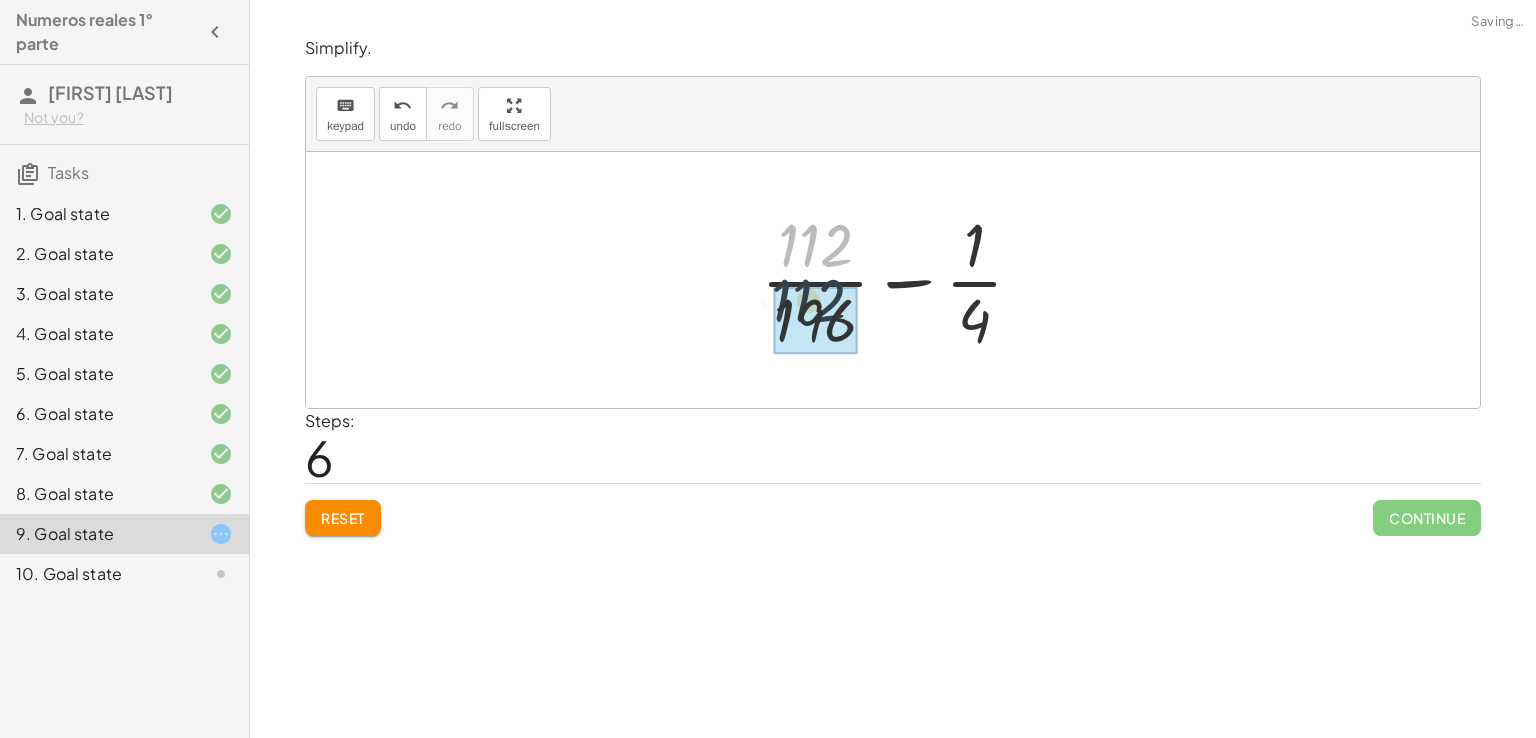 drag, startPoint x: 808, startPoint y: 255, endPoint x: 796, endPoint y: 346, distance: 91.787796 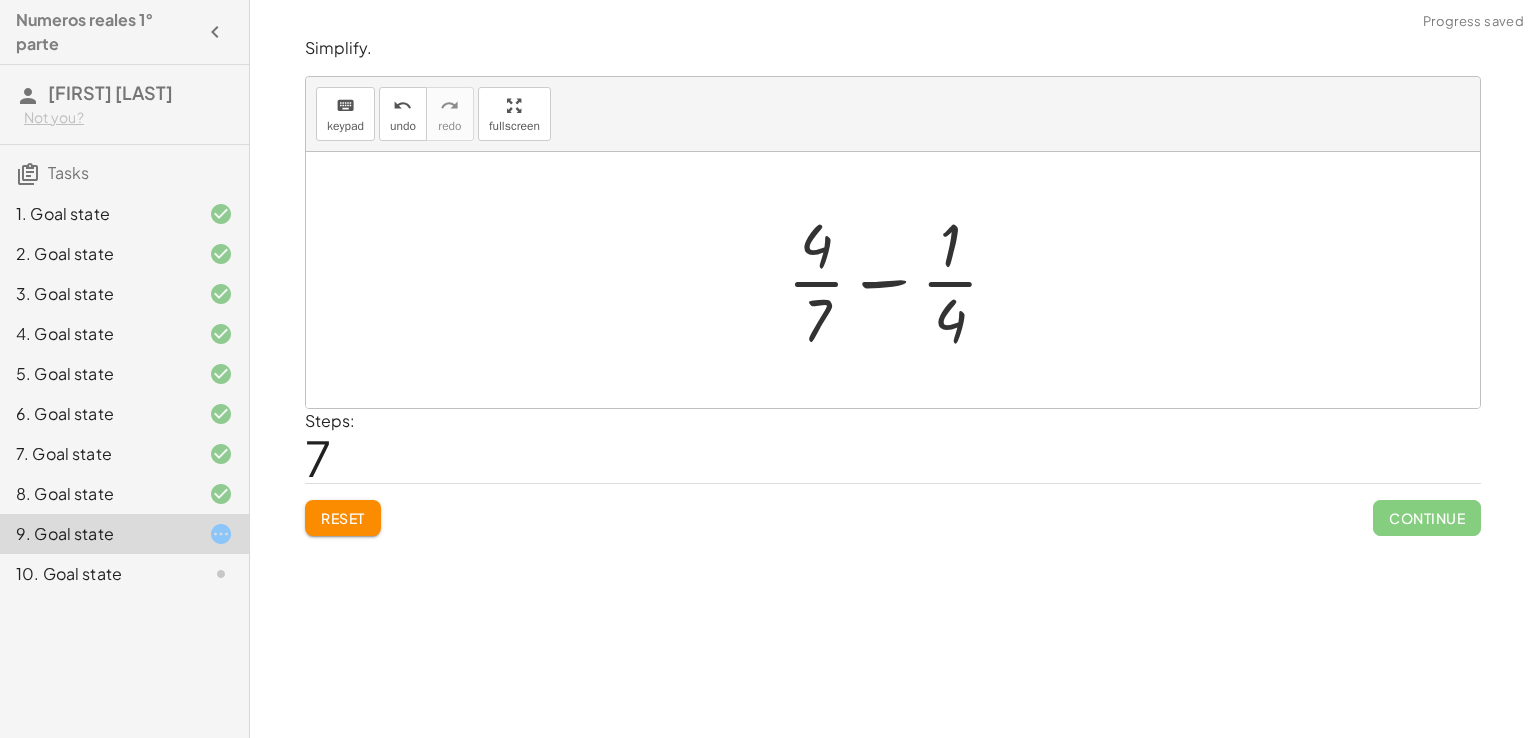 click at bounding box center [901, 280] 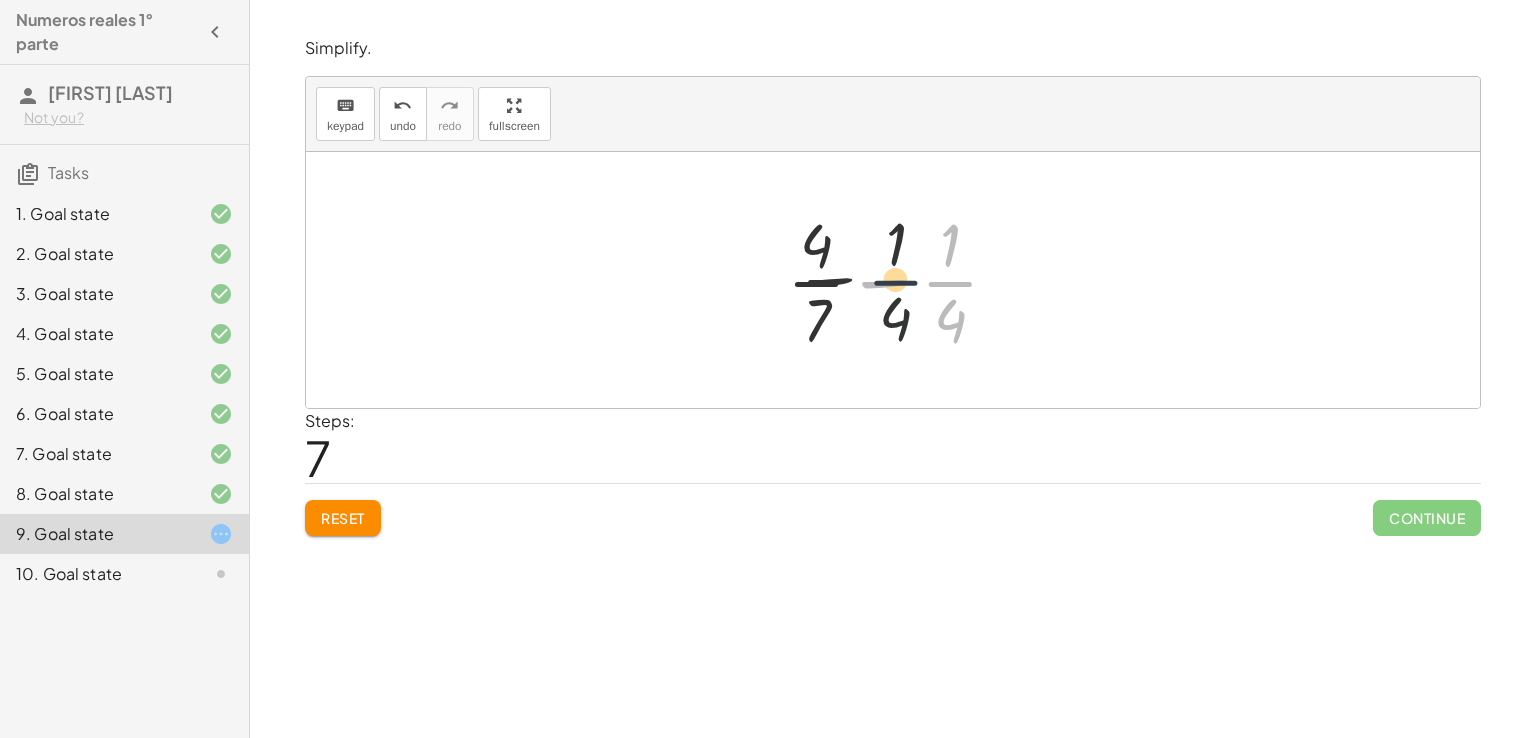 drag, startPoint x: 958, startPoint y: 273, endPoint x: 815, endPoint y: 273, distance: 143 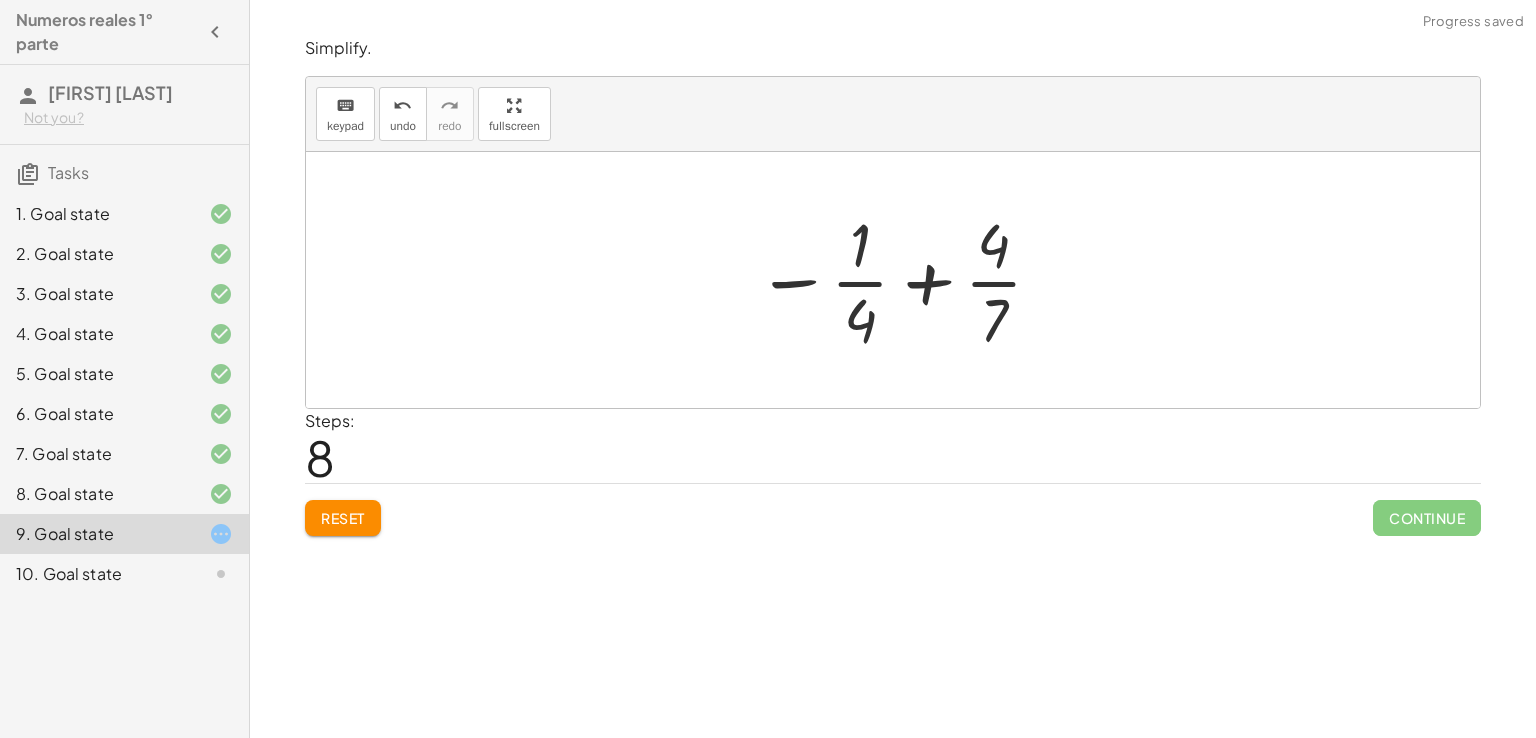 click at bounding box center [900, 280] 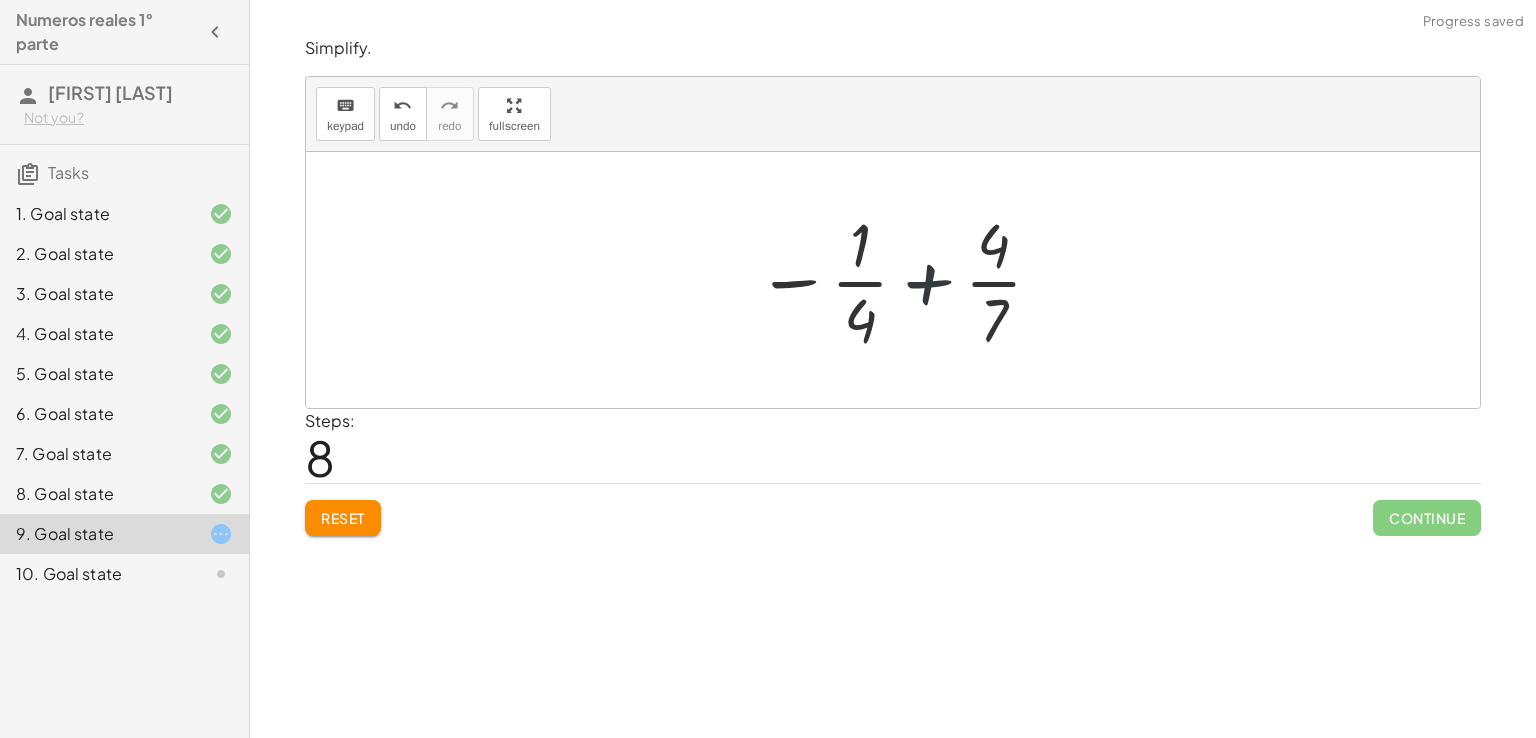 click at bounding box center (900, 280) 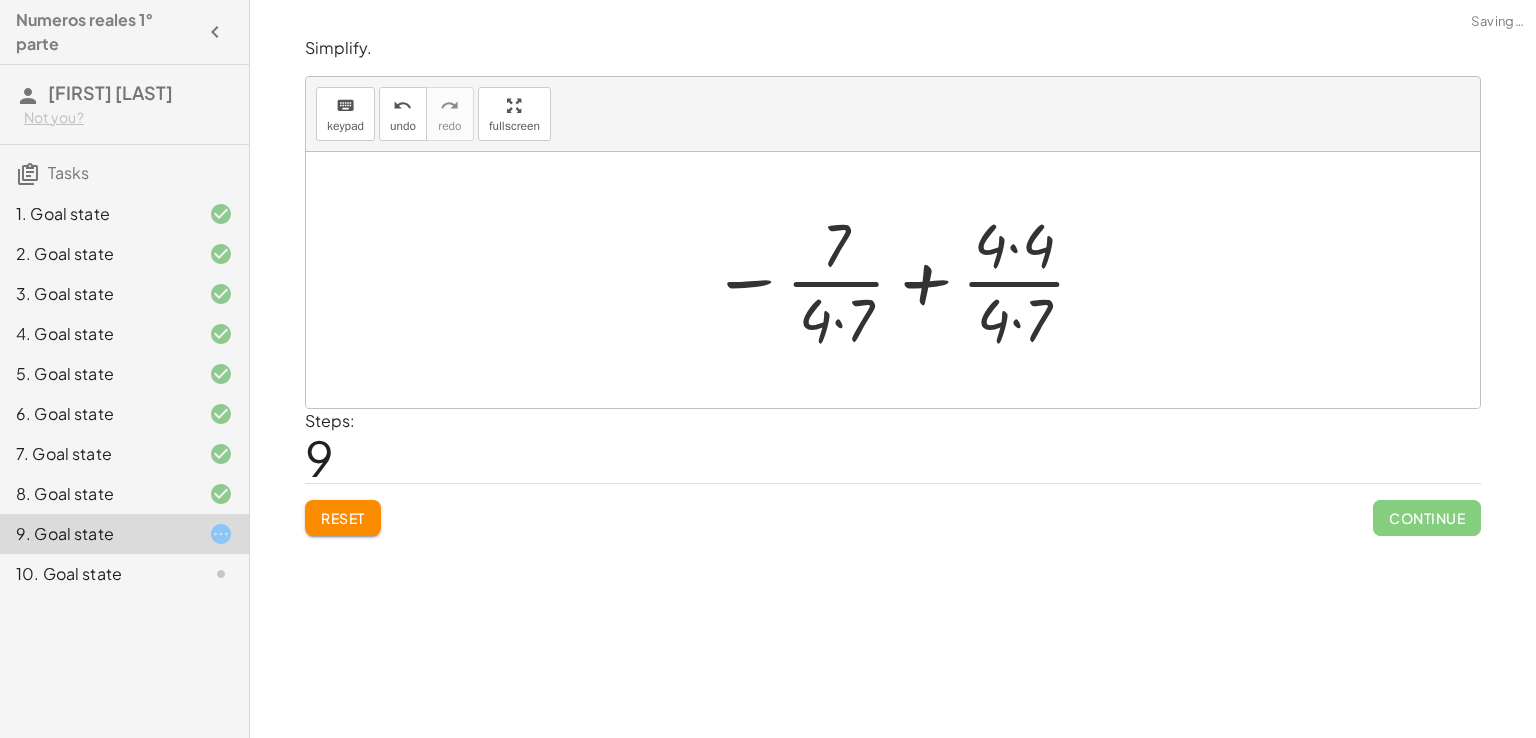 click at bounding box center (900, 280) 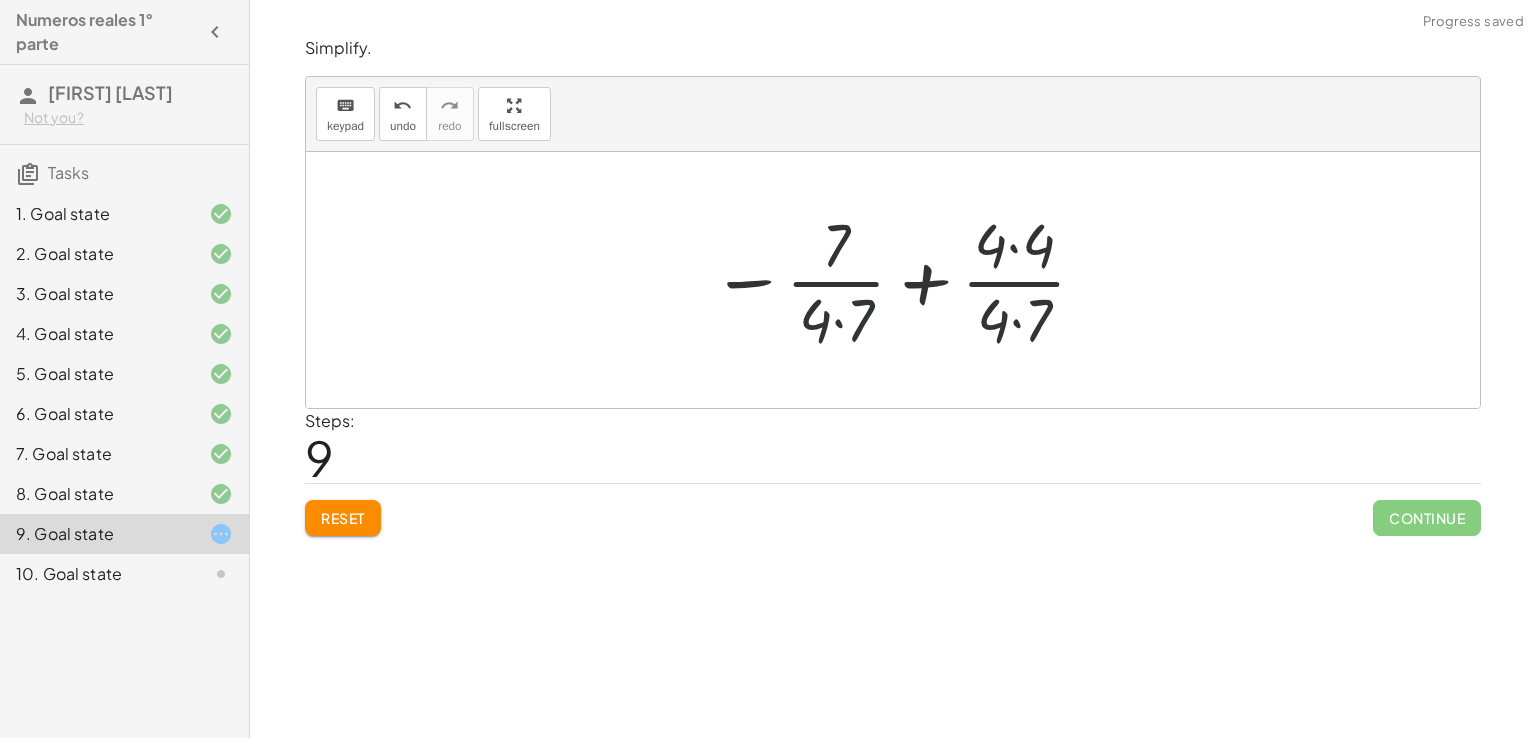 click at bounding box center (900, 280) 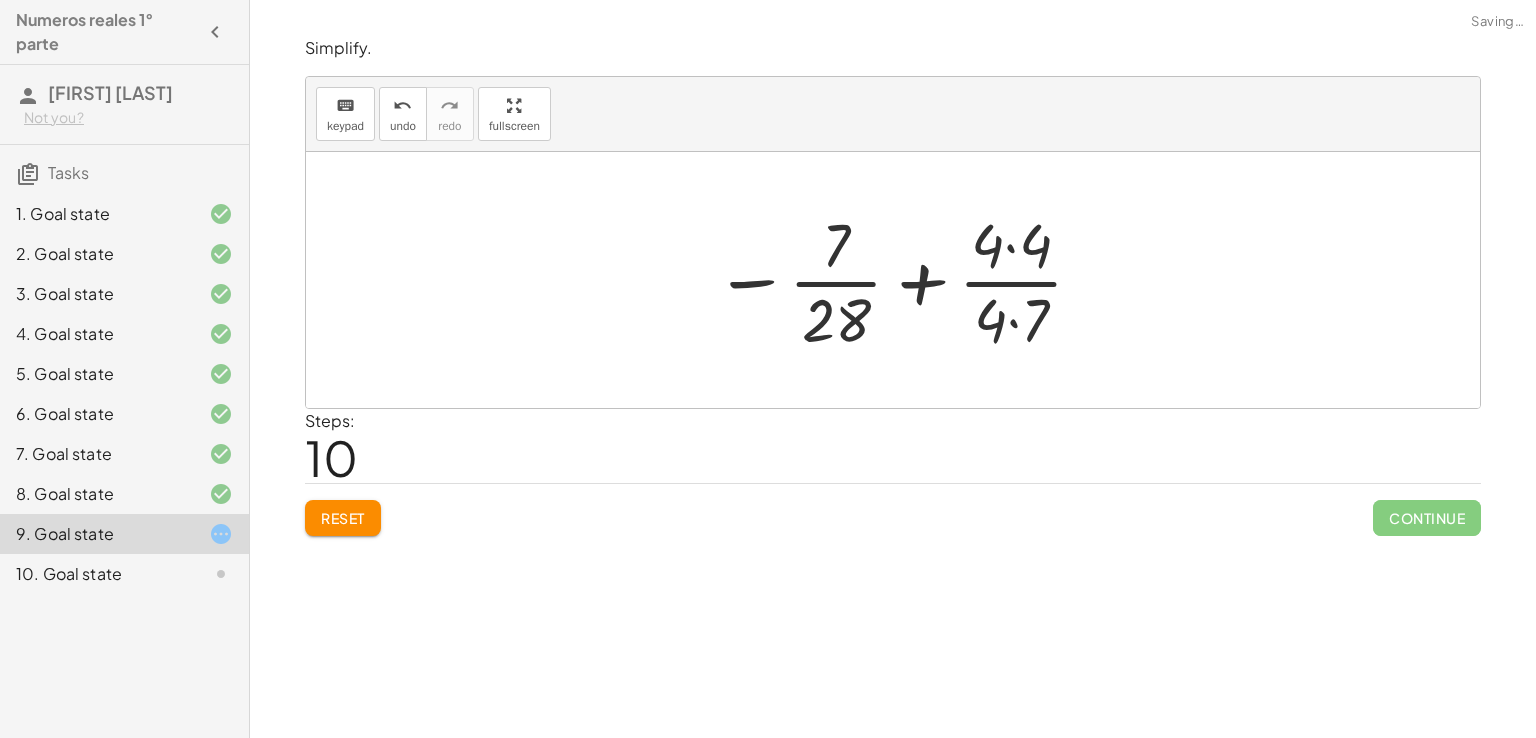 click at bounding box center (900, 280) 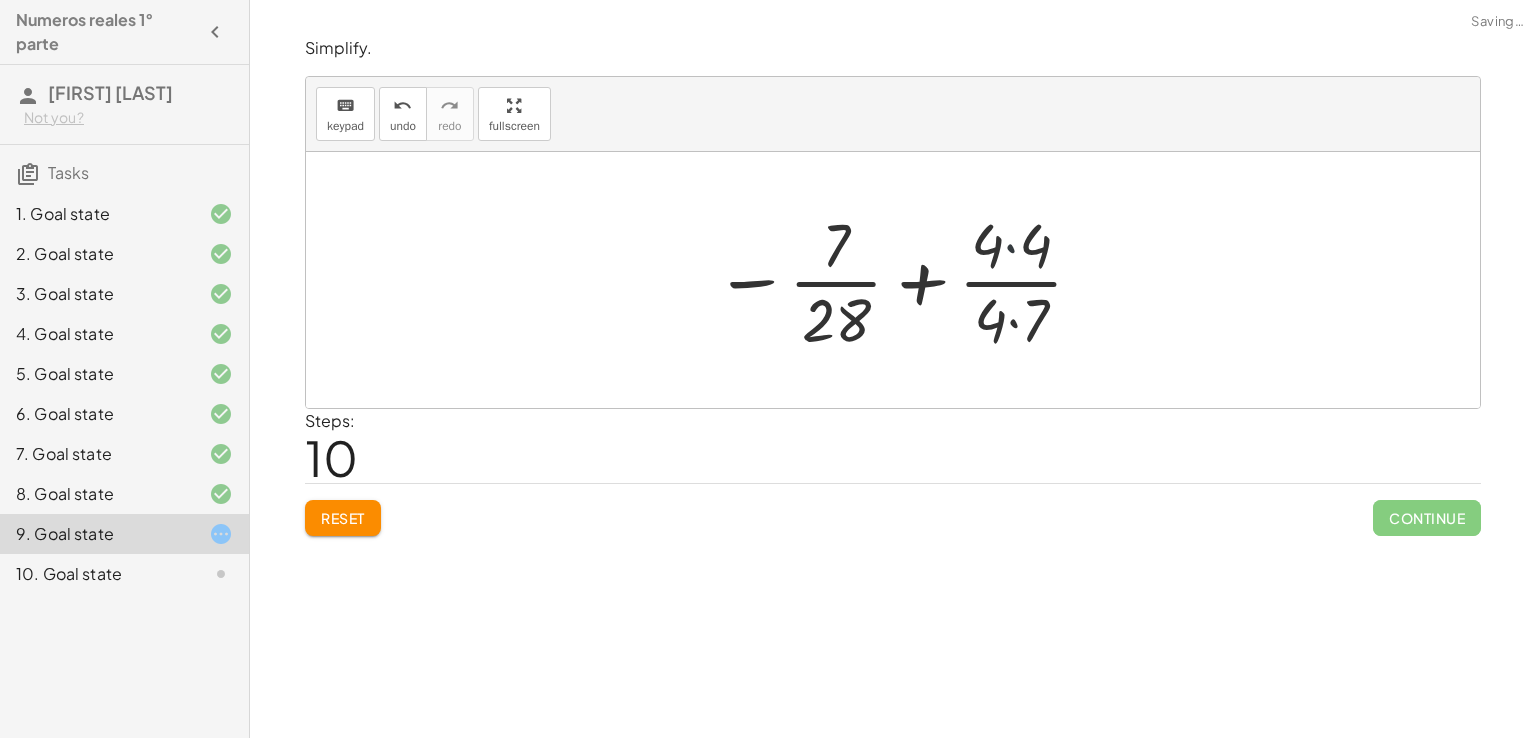 click at bounding box center [900, 280] 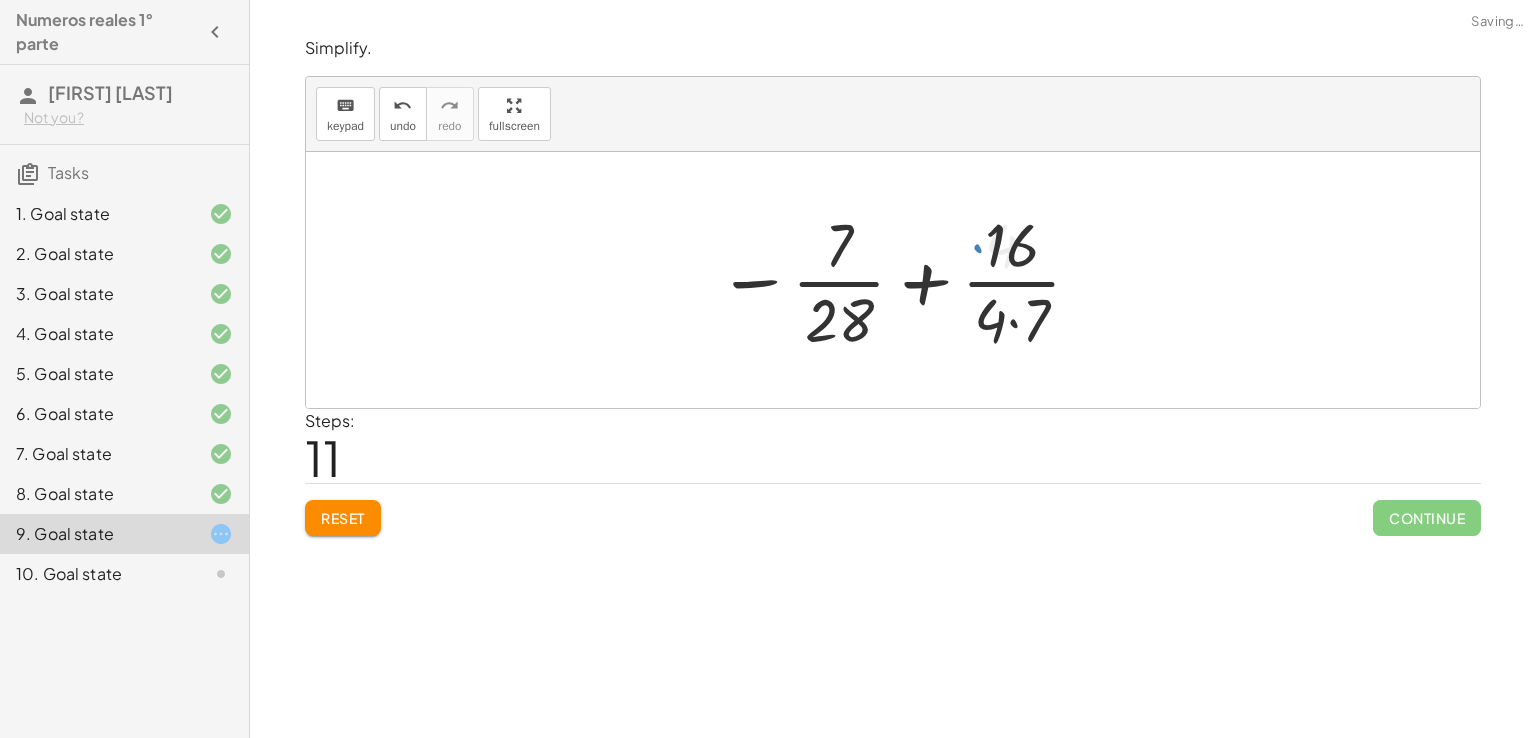 click at bounding box center (900, 280) 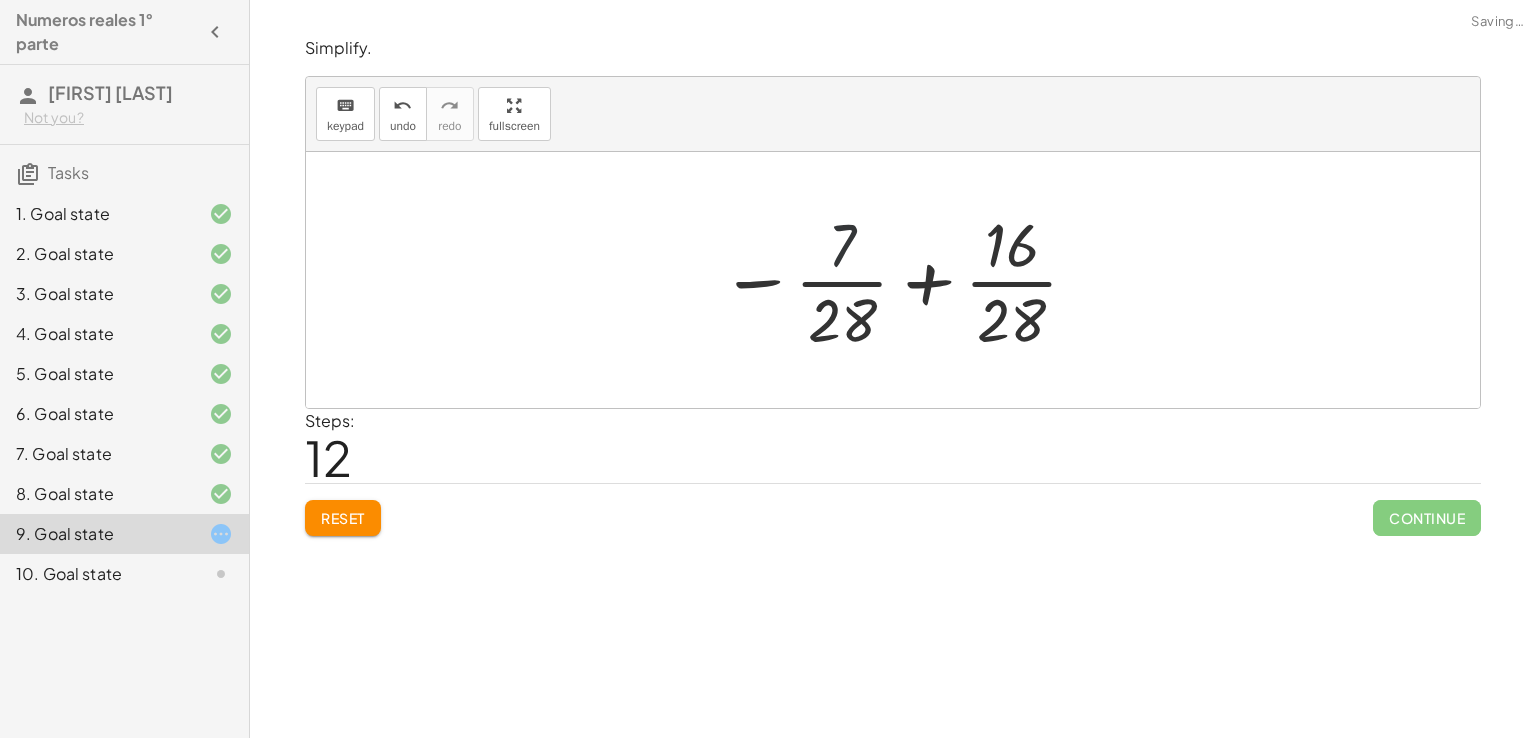 click at bounding box center [900, 280] 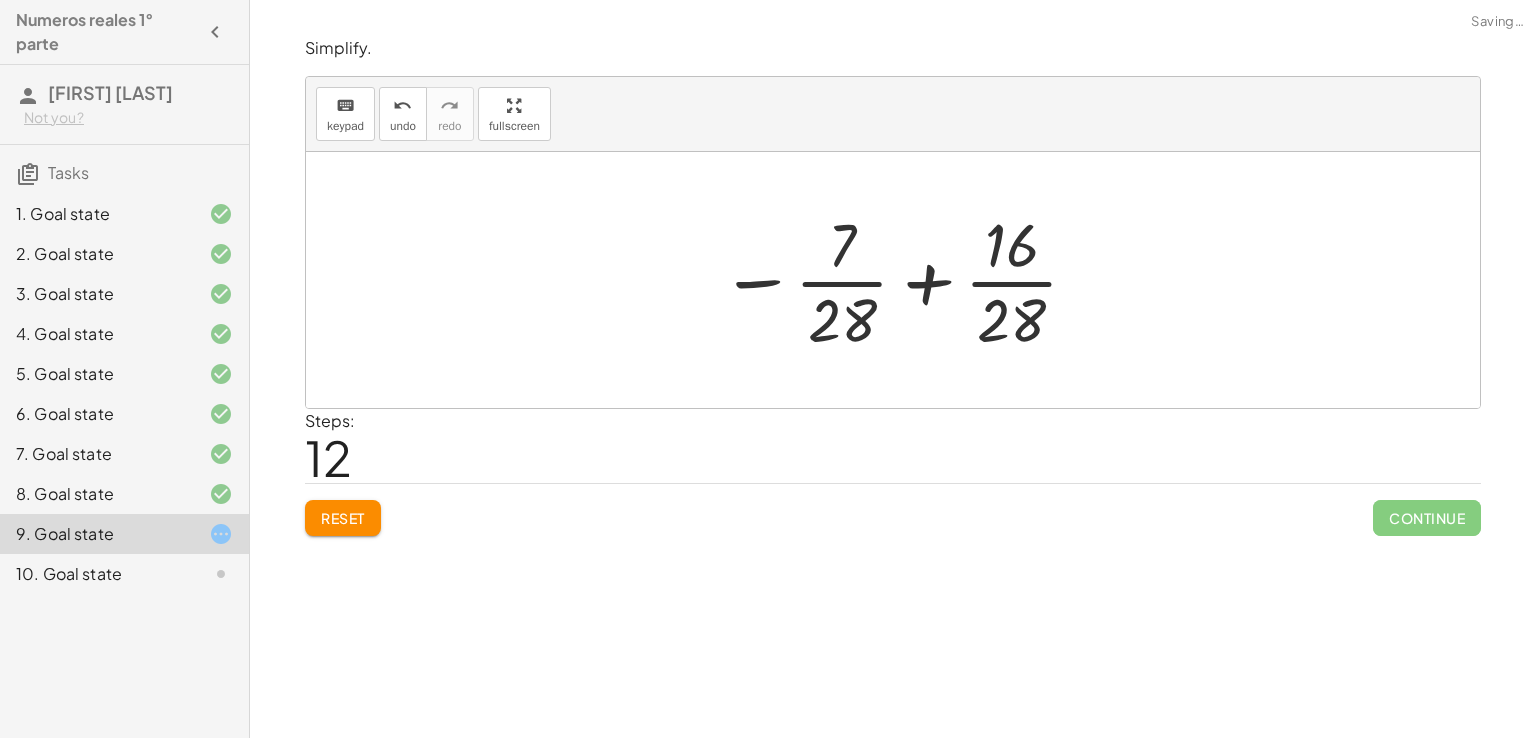 click at bounding box center (900, 280) 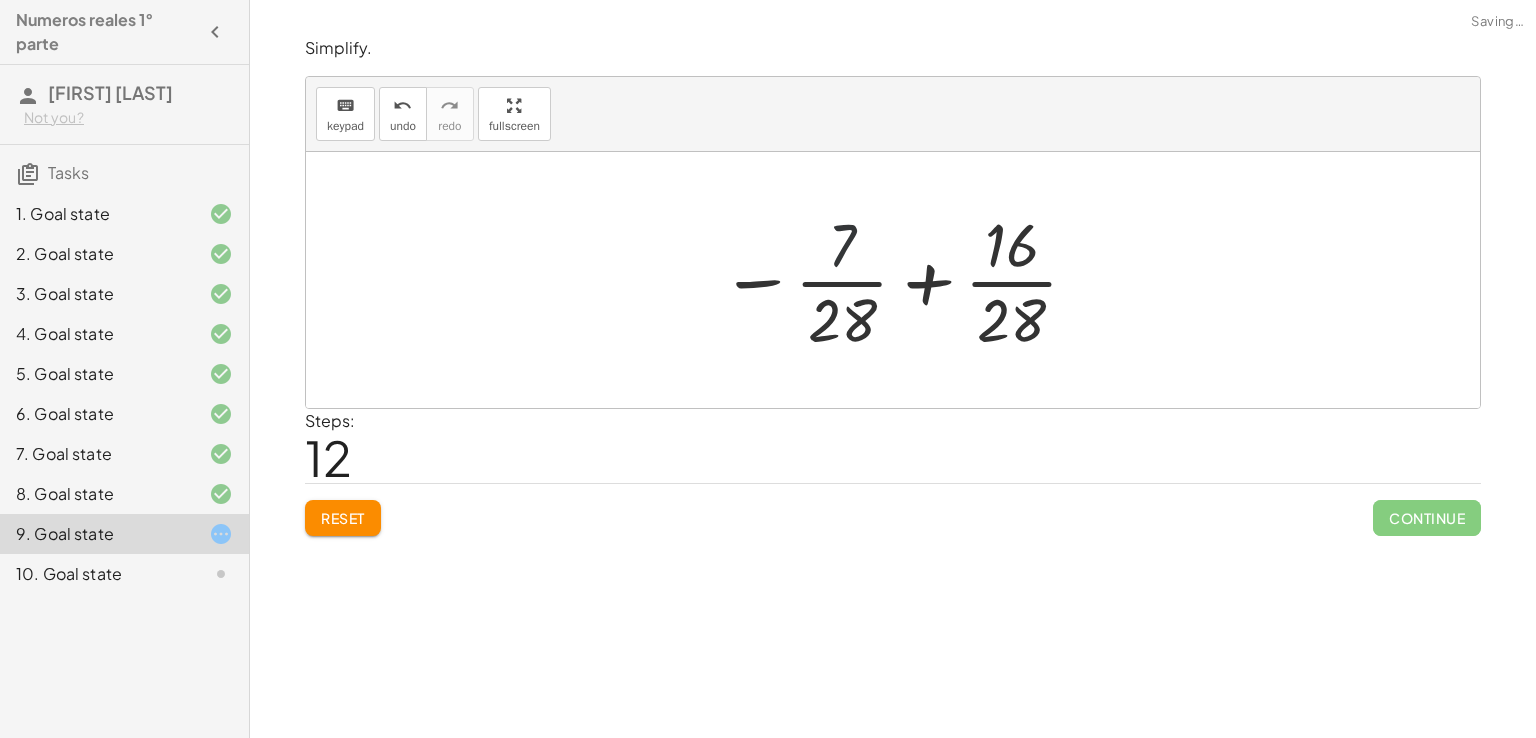 click at bounding box center [900, 280] 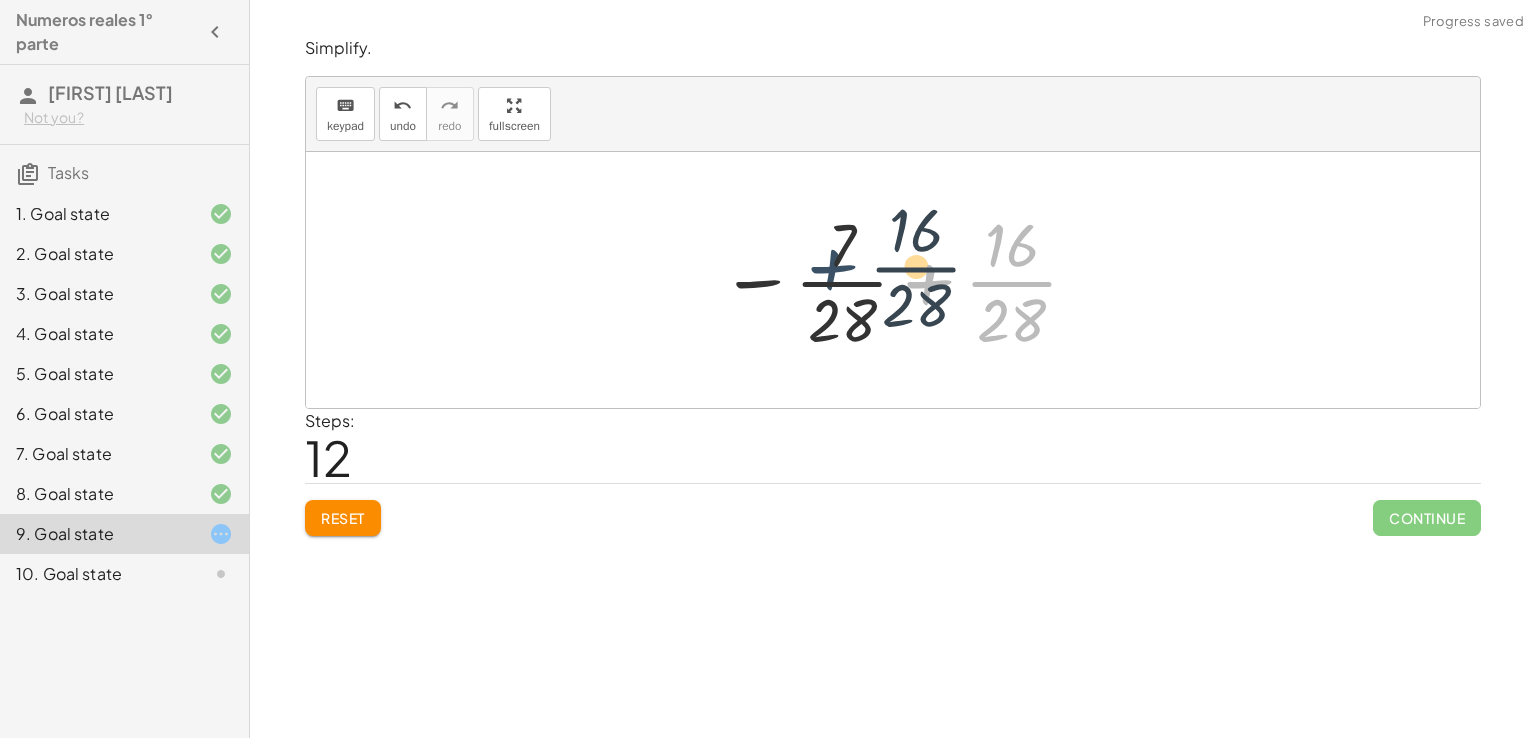 drag, startPoint x: 960, startPoint y: 284, endPoint x: 766, endPoint y: 269, distance: 194.57903 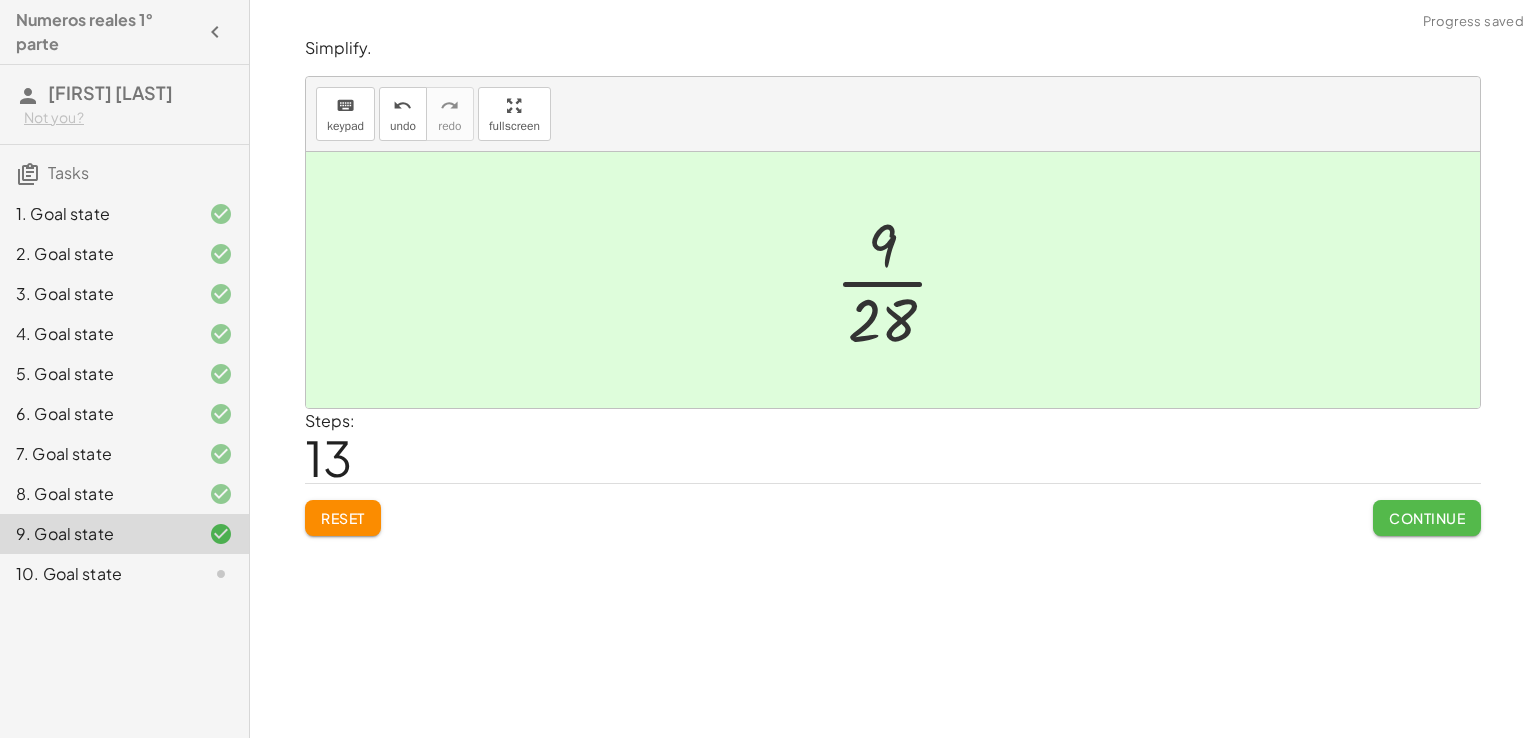 click on "Continue" 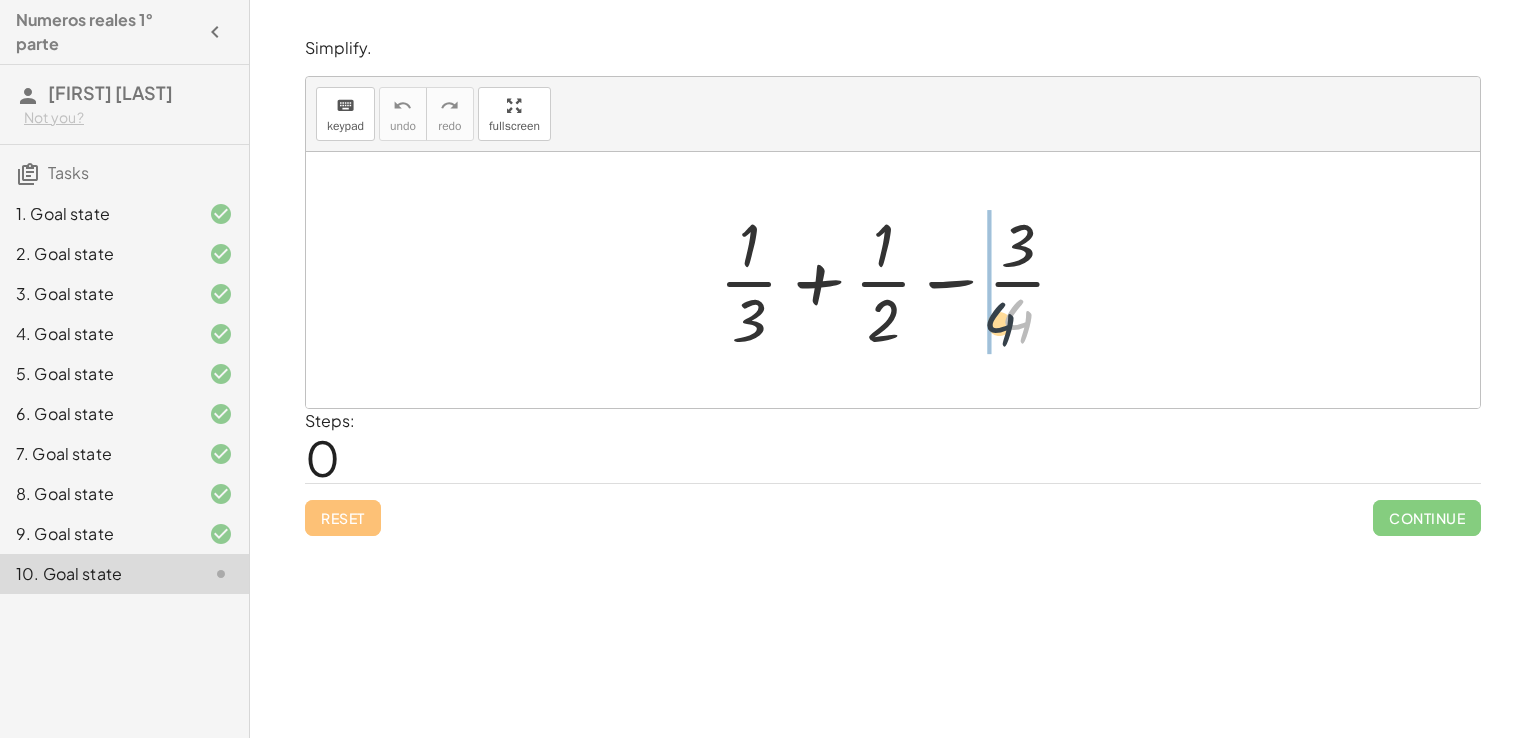 drag, startPoint x: 1042, startPoint y: 317, endPoint x: 1012, endPoint y: 321, distance: 30.265491 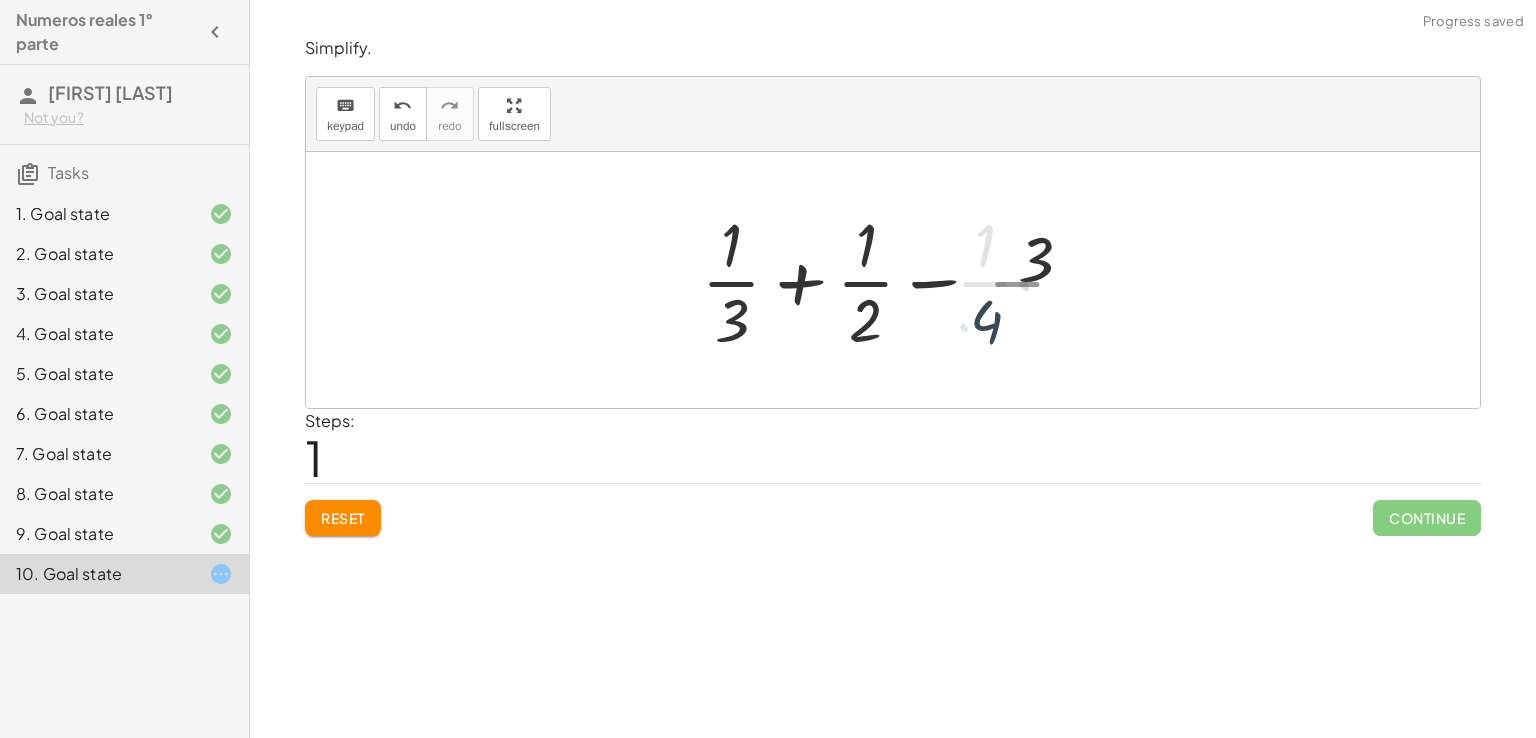 click at bounding box center (900, 280) 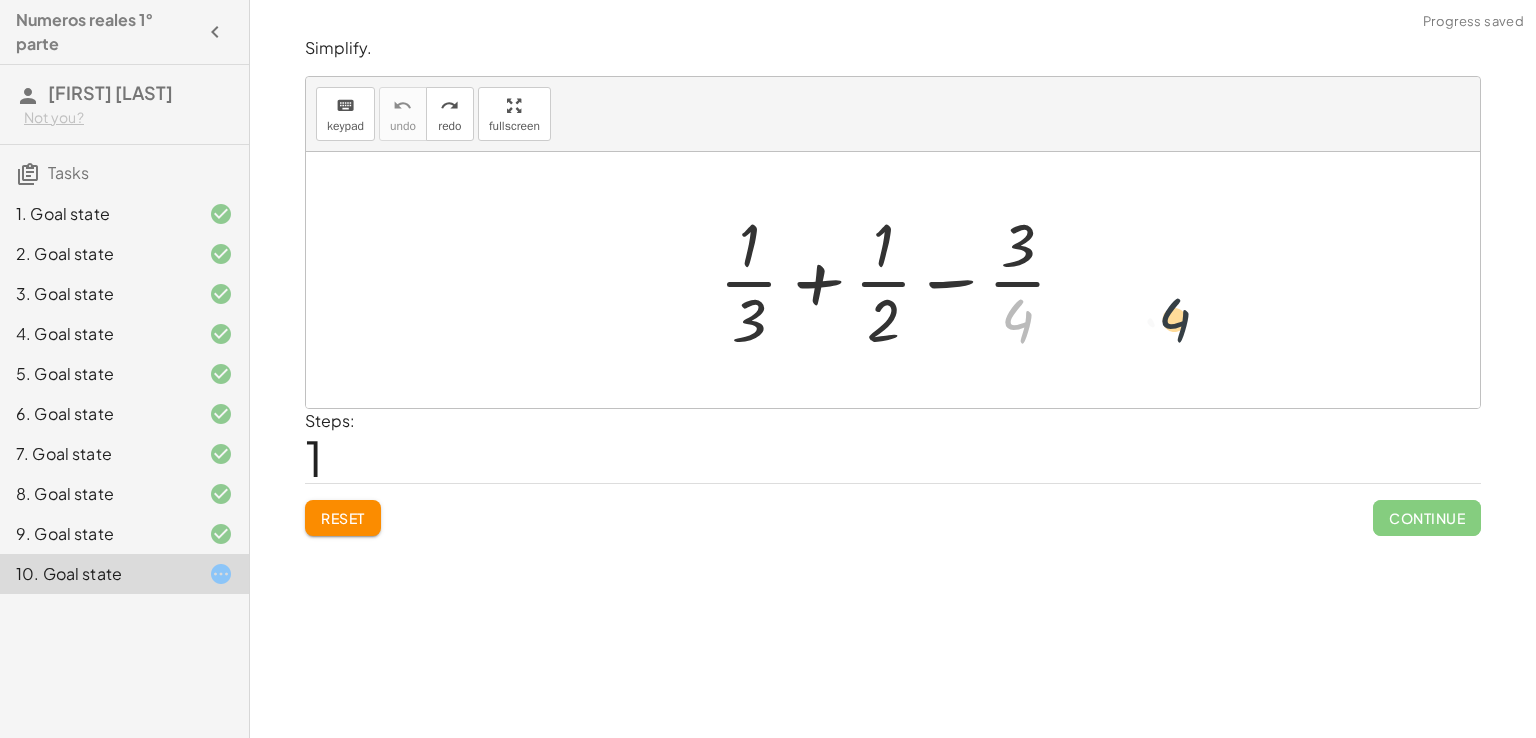 drag, startPoint x: 1027, startPoint y: 325, endPoint x: 1215, endPoint y: 316, distance: 188.2153 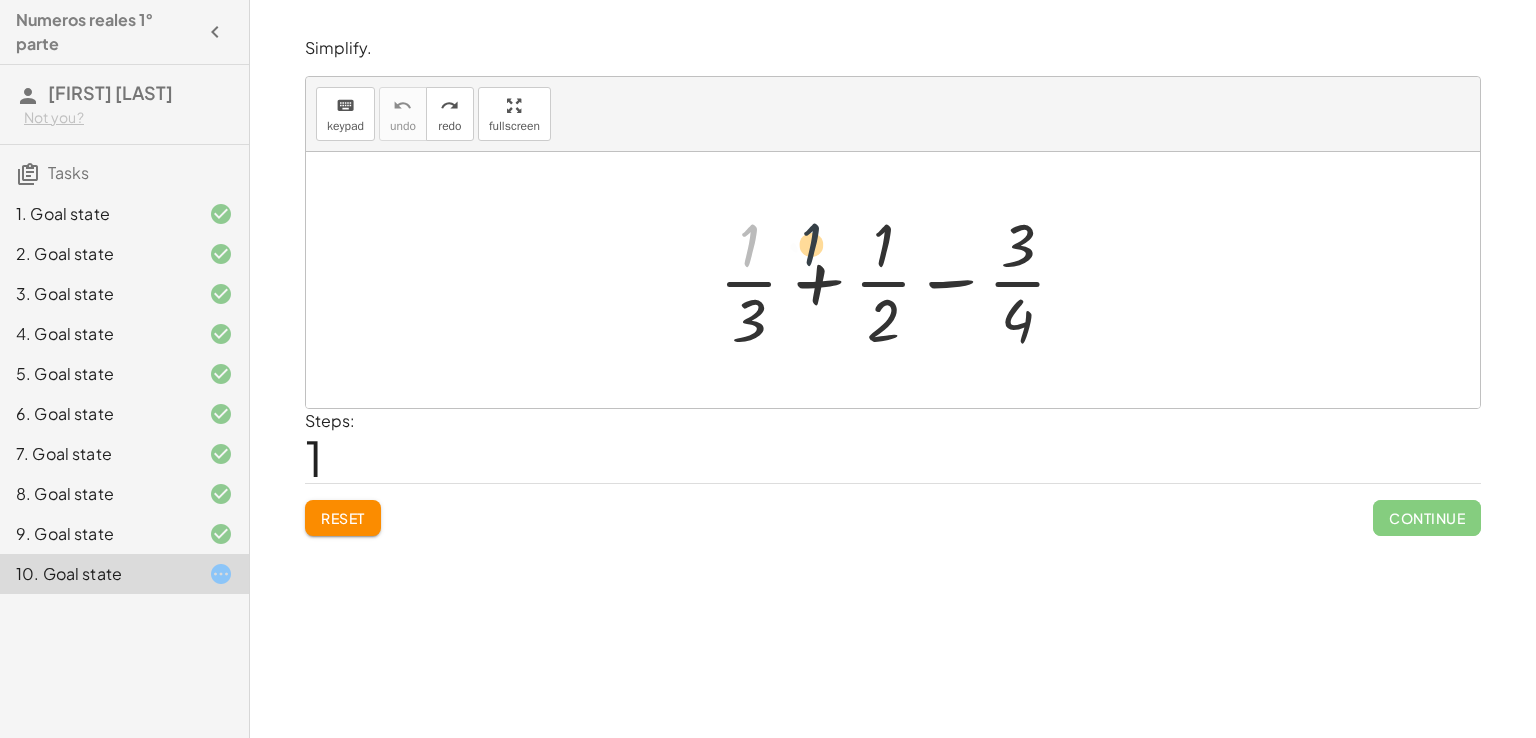 drag, startPoint x: 745, startPoint y: 234, endPoint x: 893, endPoint y: 227, distance: 148.16545 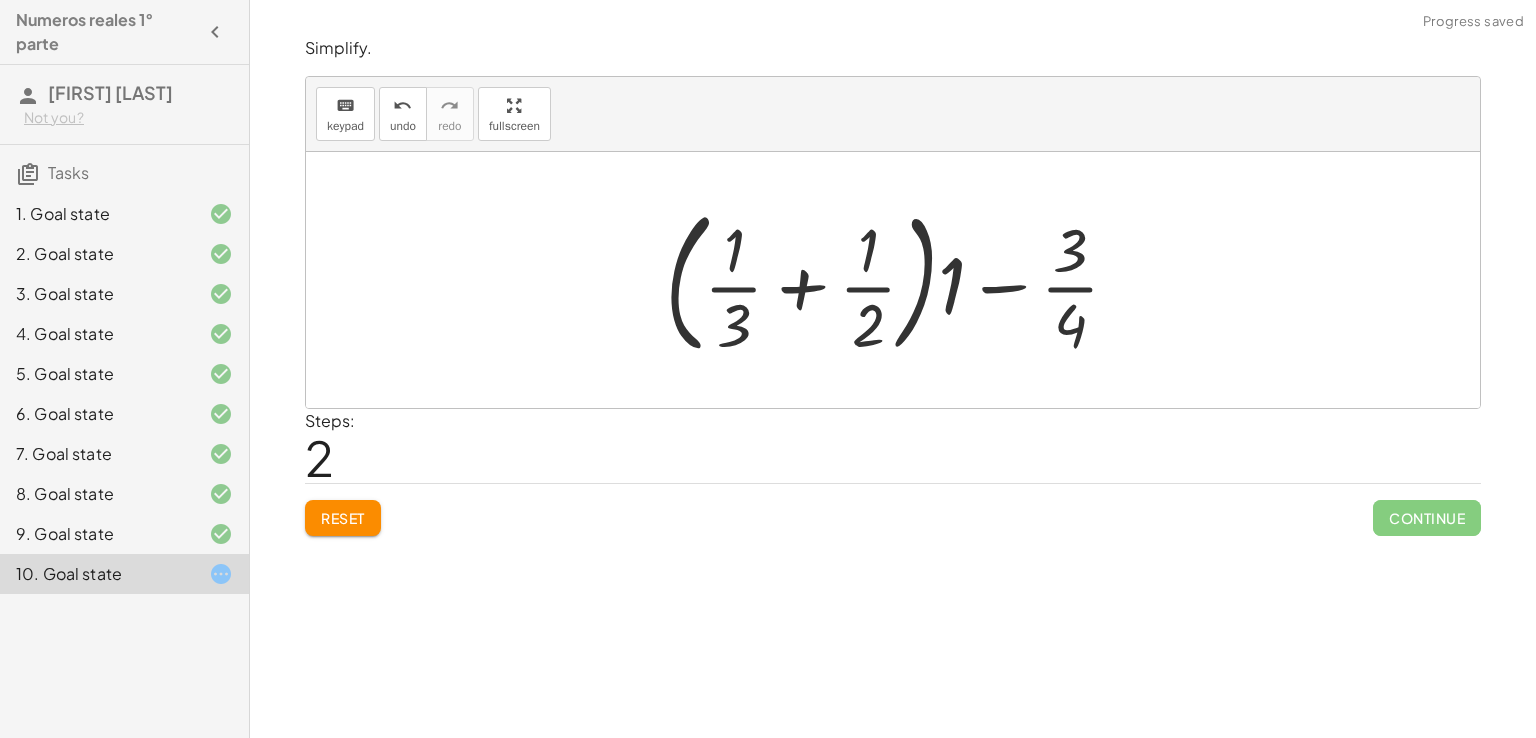 click at bounding box center (900, 280) 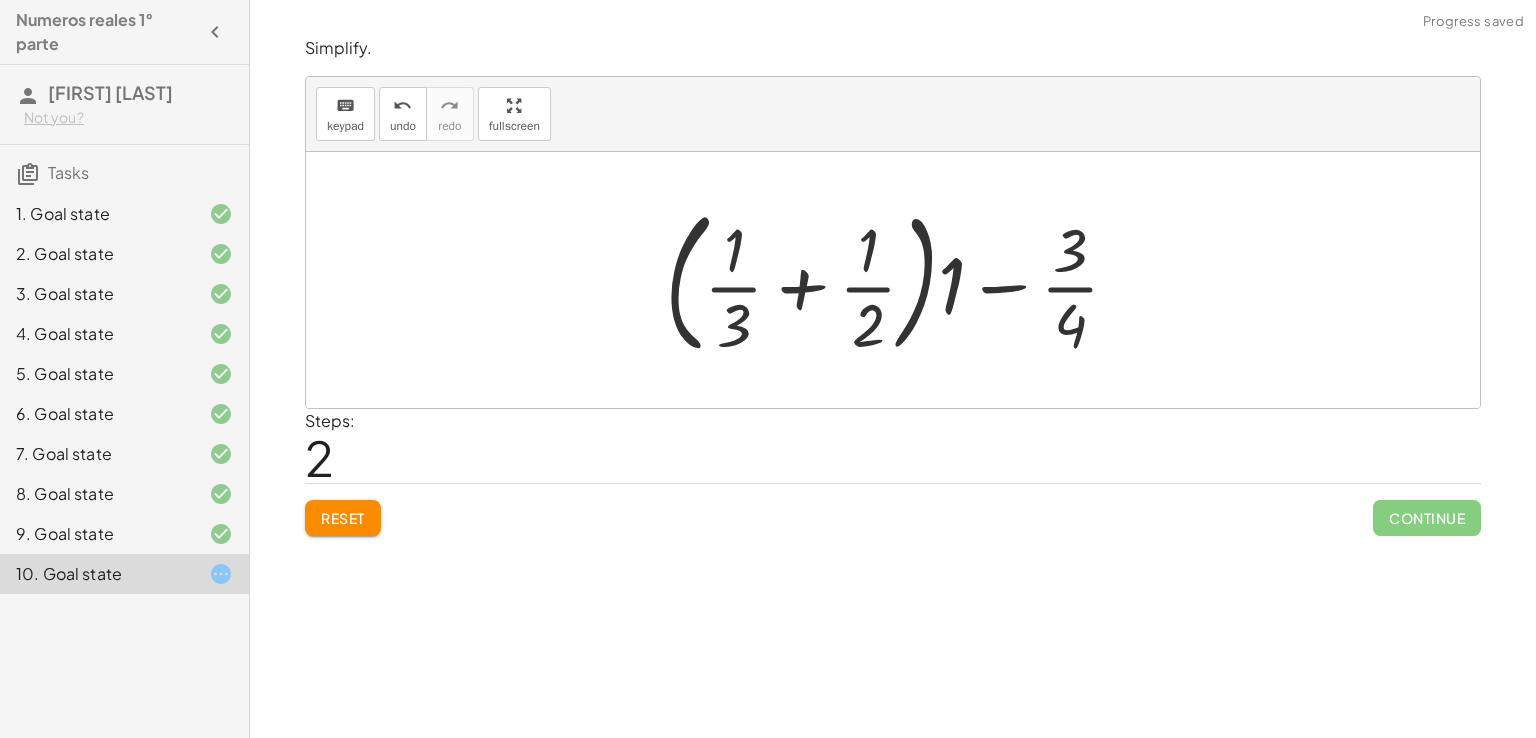 click at bounding box center (900, 280) 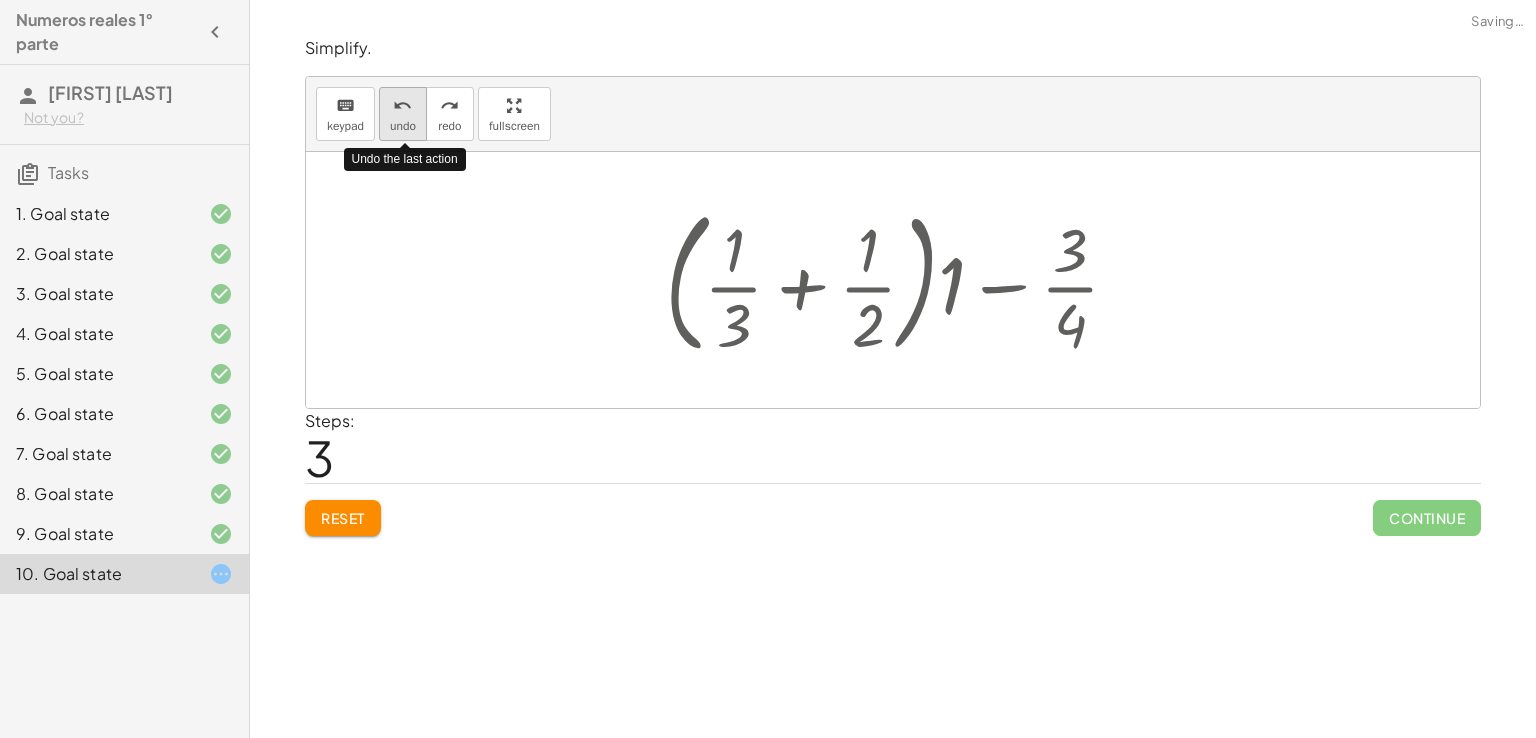 click on "undo" at bounding box center (402, 106) 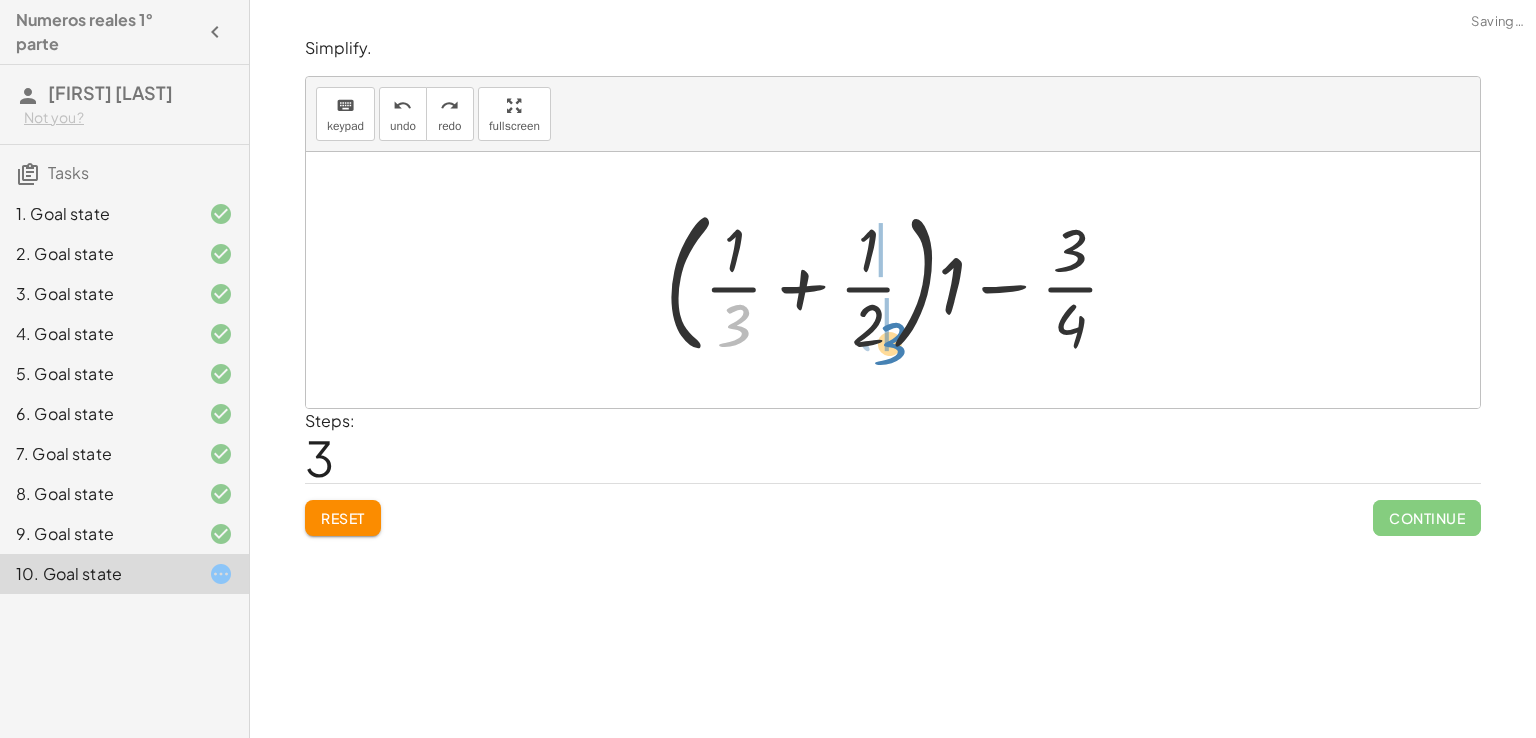 drag, startPoint x: 756, startPoint y: 321, endPoint x: 909, endPoint y: 328, distance: 153.16005 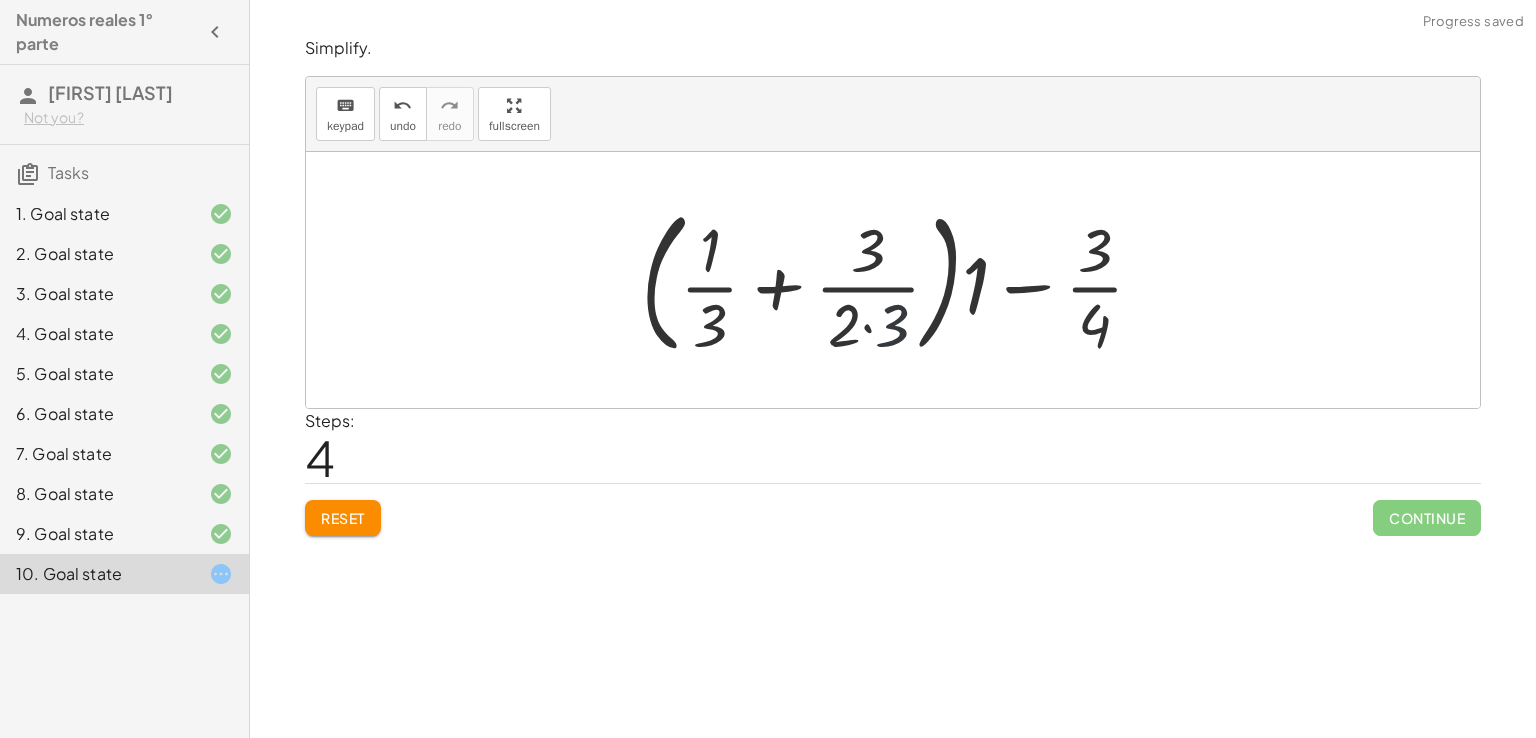 click at bounding box center [900, 280] 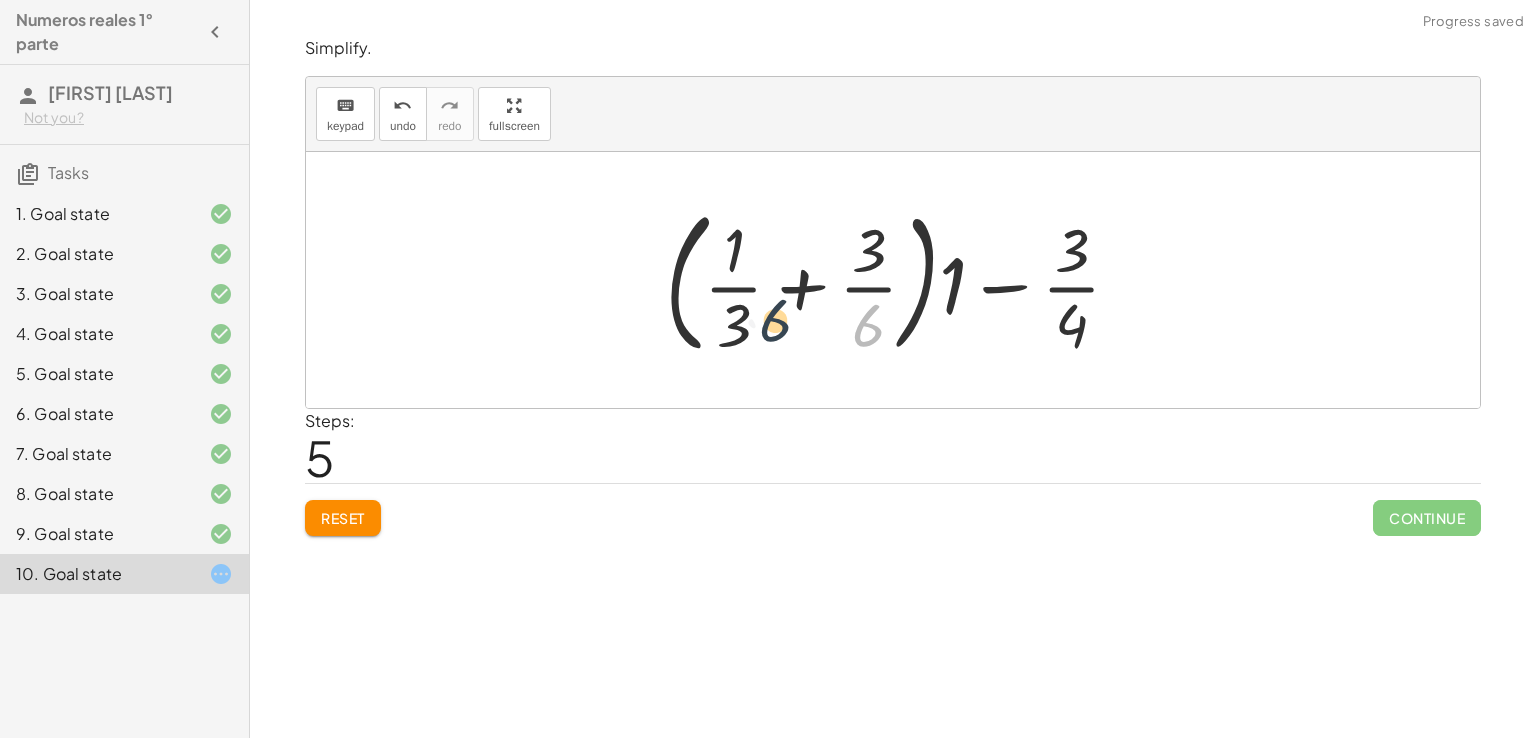 drag, startPoint x: 868, startPoint y: 321, endPoint x: 760, endPoint y: 316, distance: 108.11568 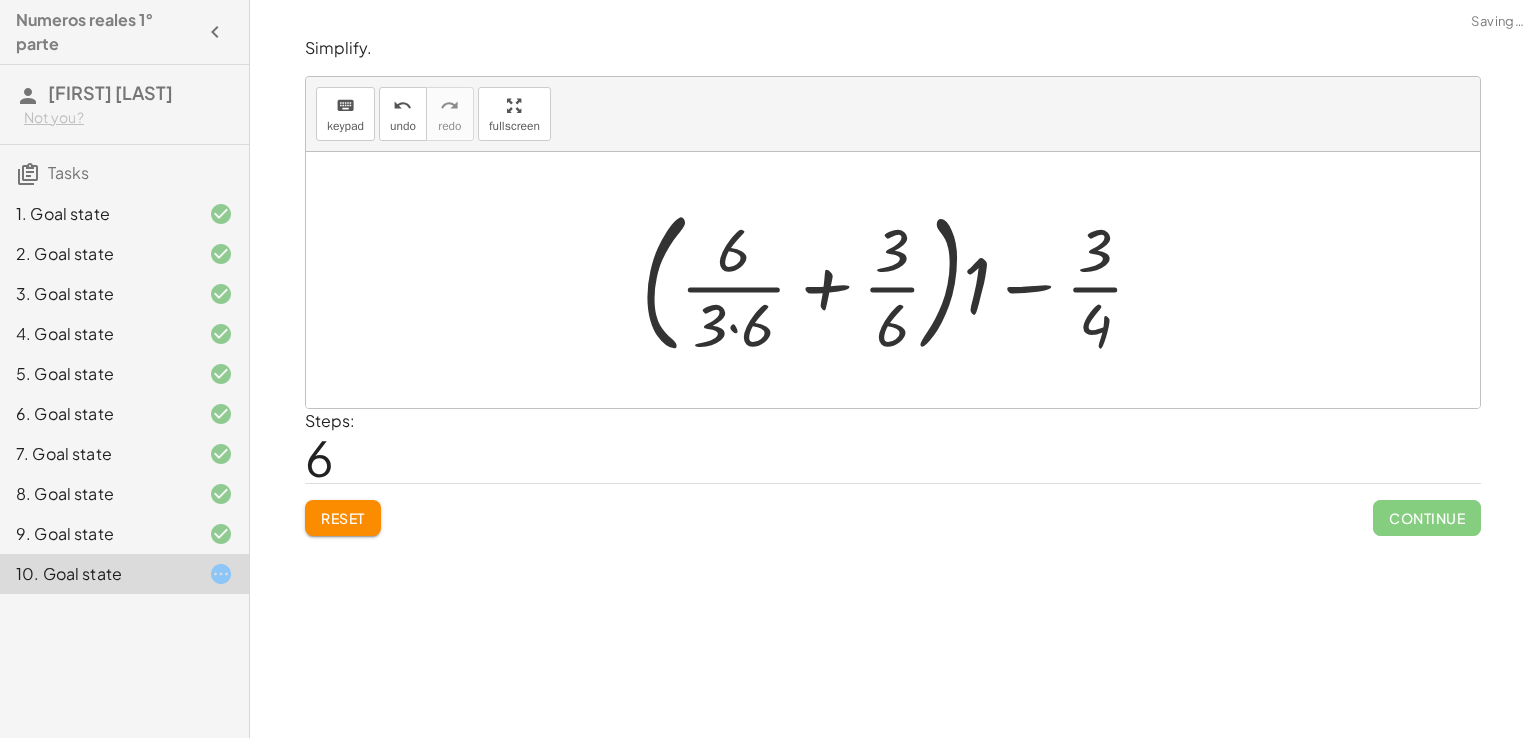 click at bounding box center (900, 280) 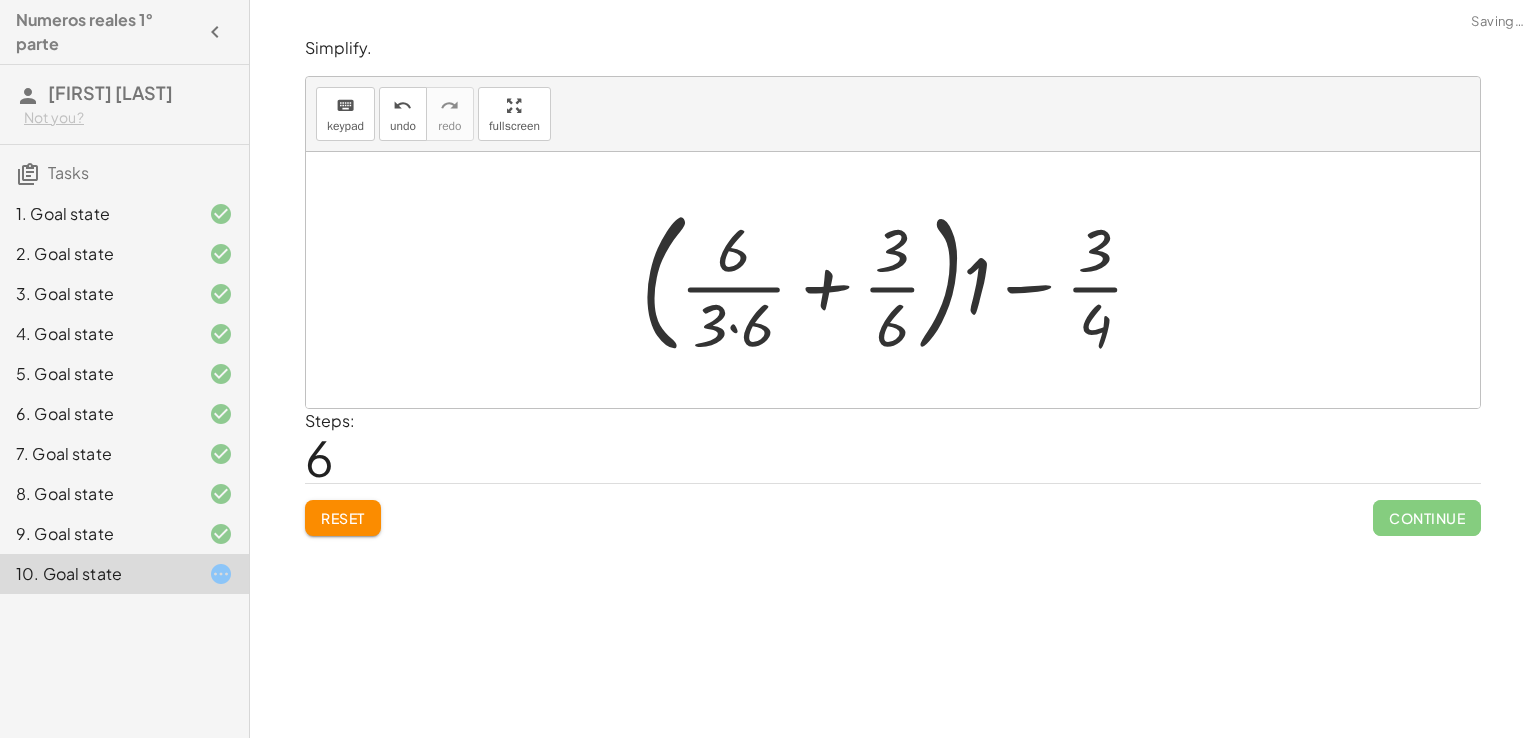 click at bounding box center [900, 280] 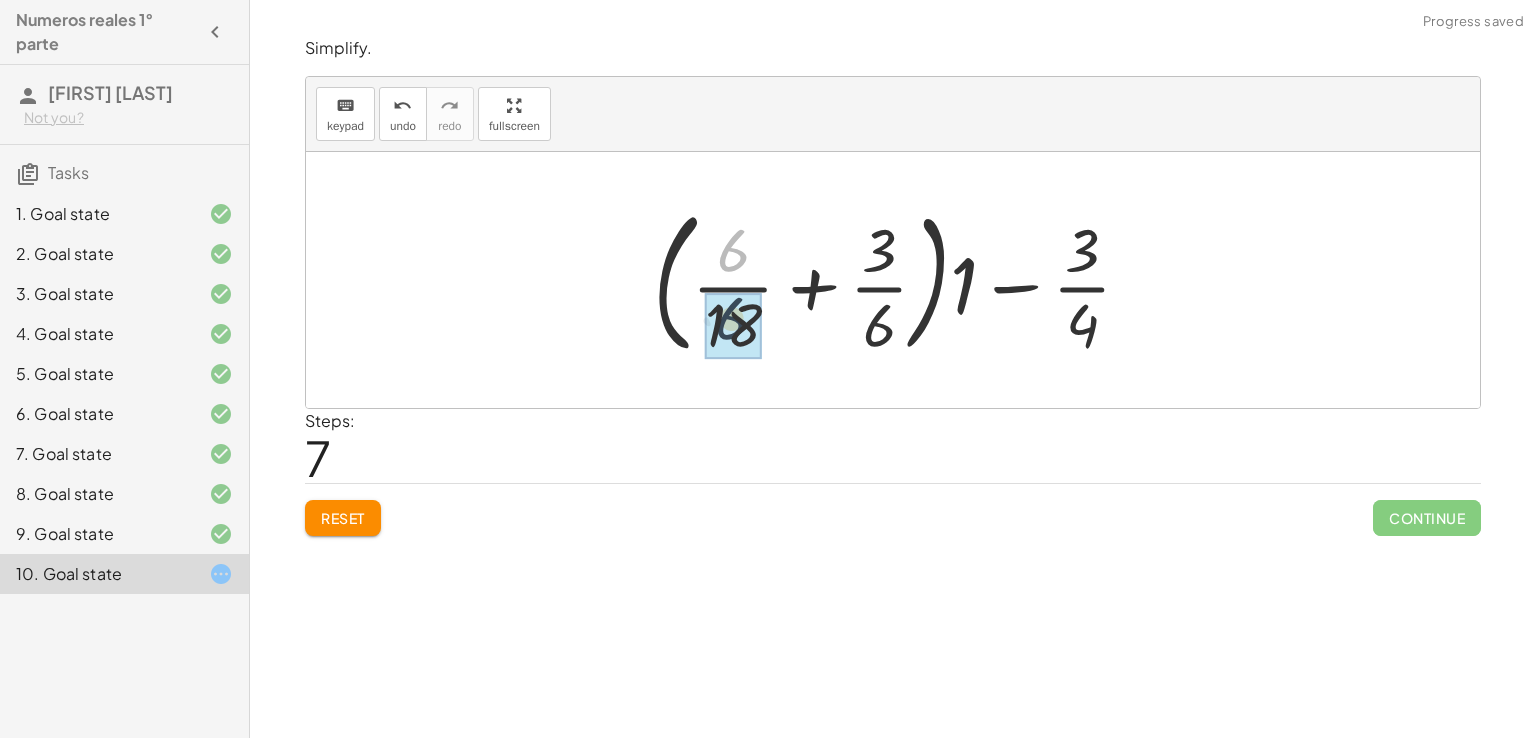 drag, startPoint x: 736, startPoint y: 243, endPoint x: 734, endPoint y: 316, distance: 73.02739 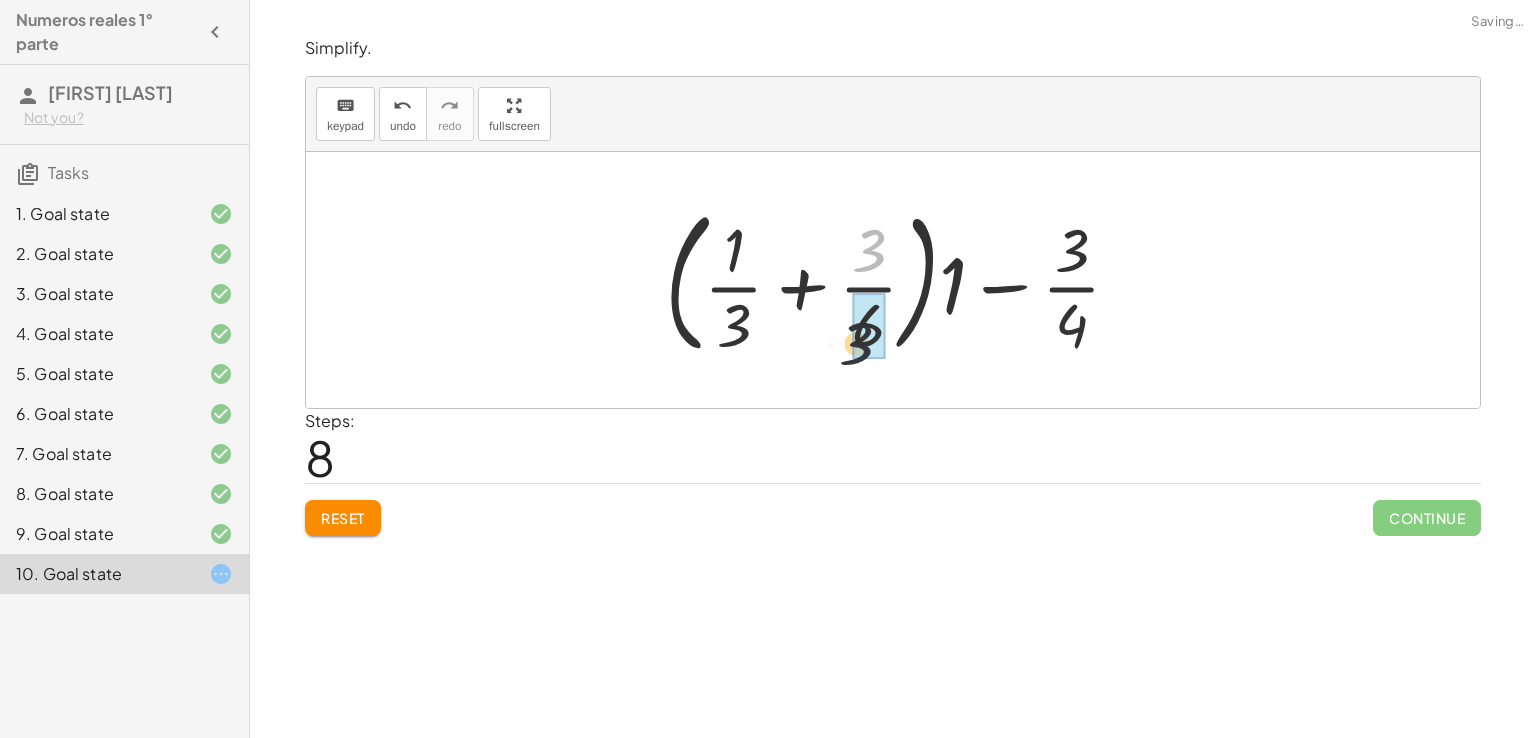 drag, startPoint x: 875, startPoint y: 246, endPoint x: 853, endPoint y: 391, distance: 146.65947 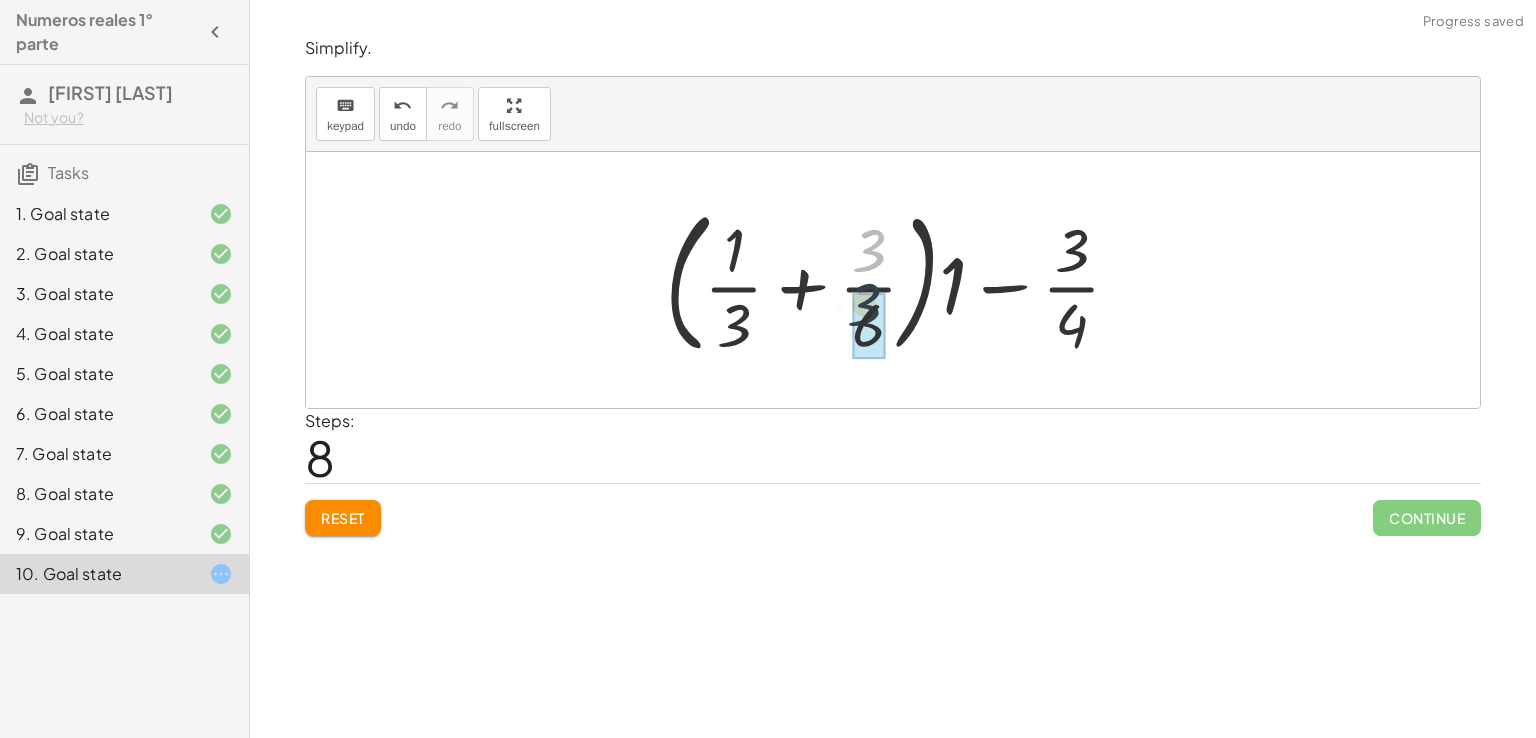 drag, startPoint x: 880, startPoint y: 241, endPoint x: 875, endPoint y: 328, distance: 87.14356 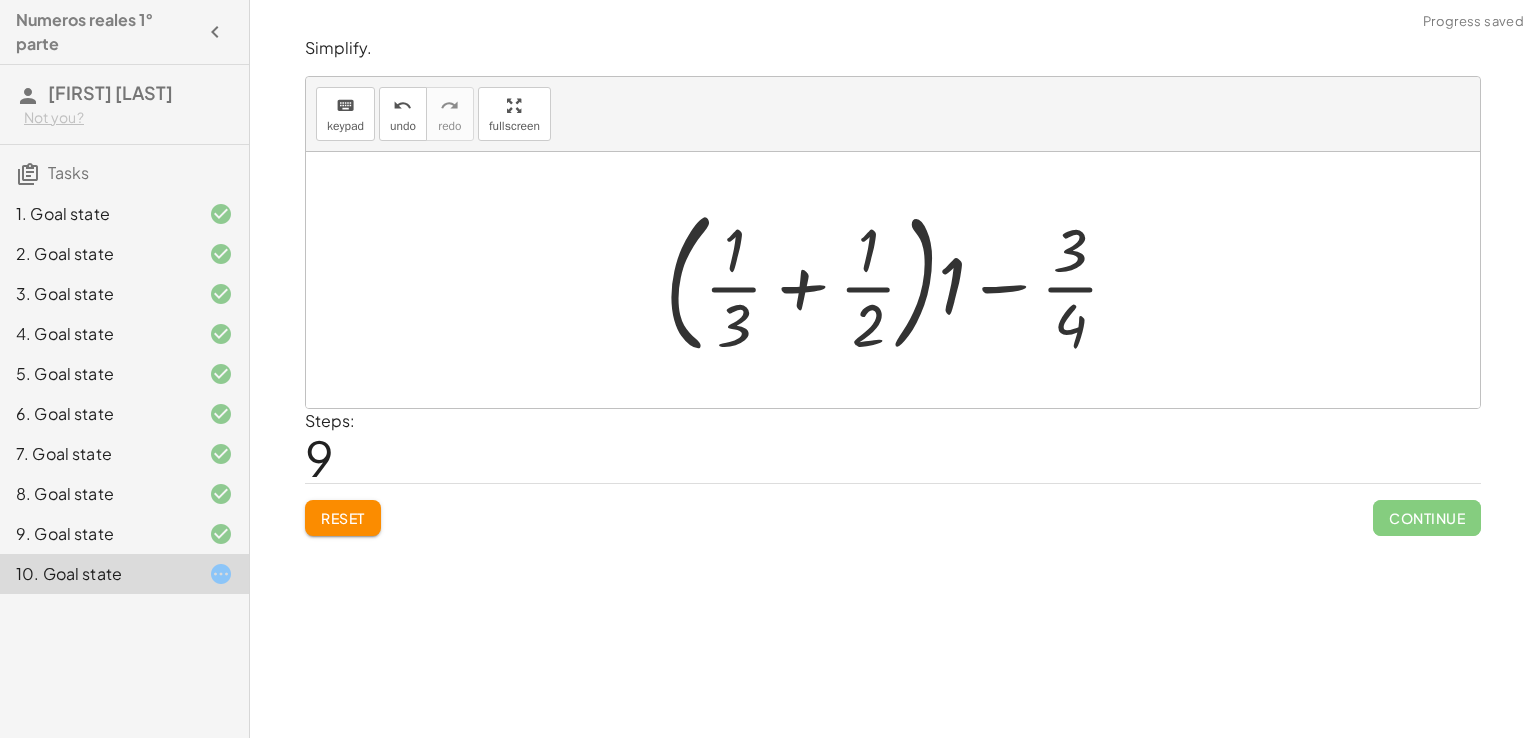 click at bounding box center (900, 280) 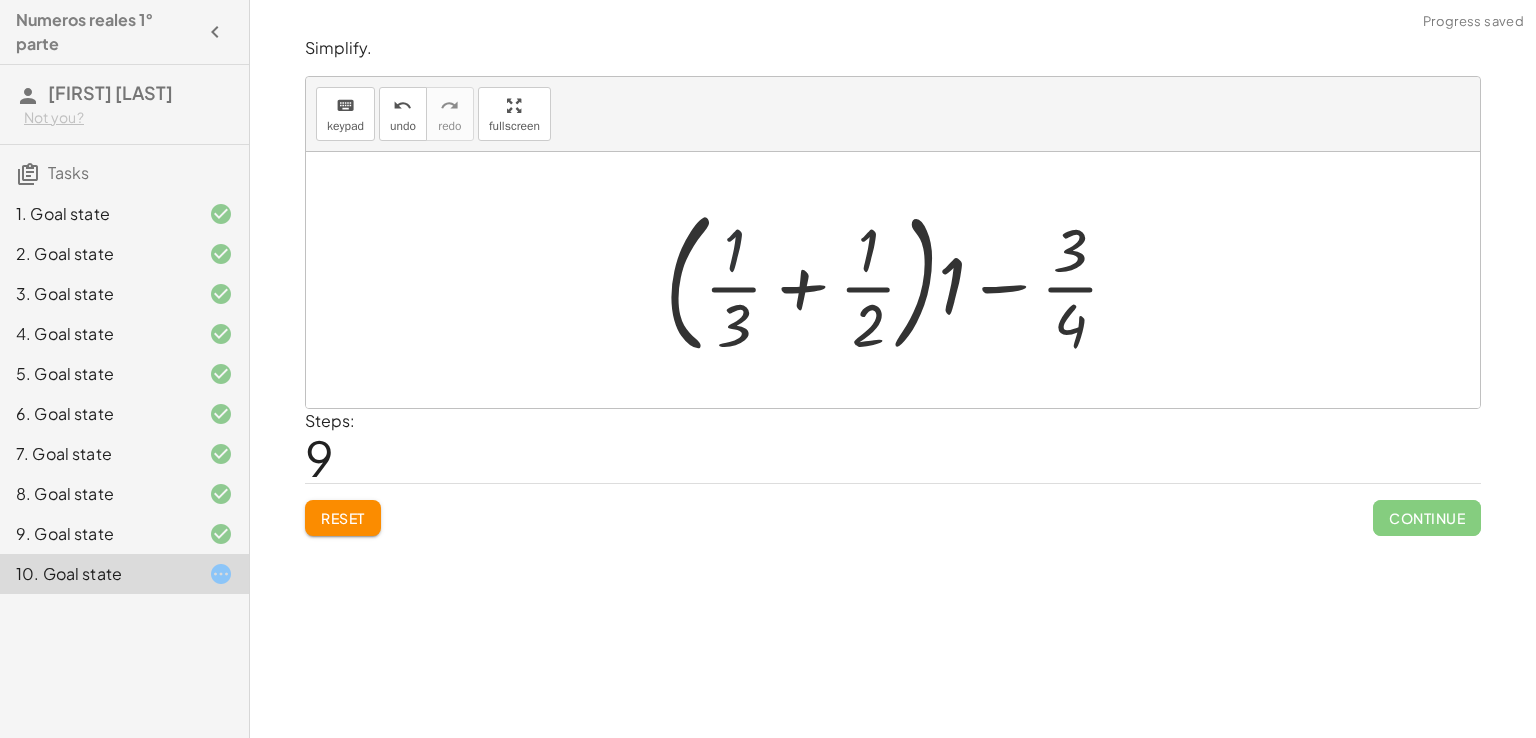click at bounding box center (900, 280) 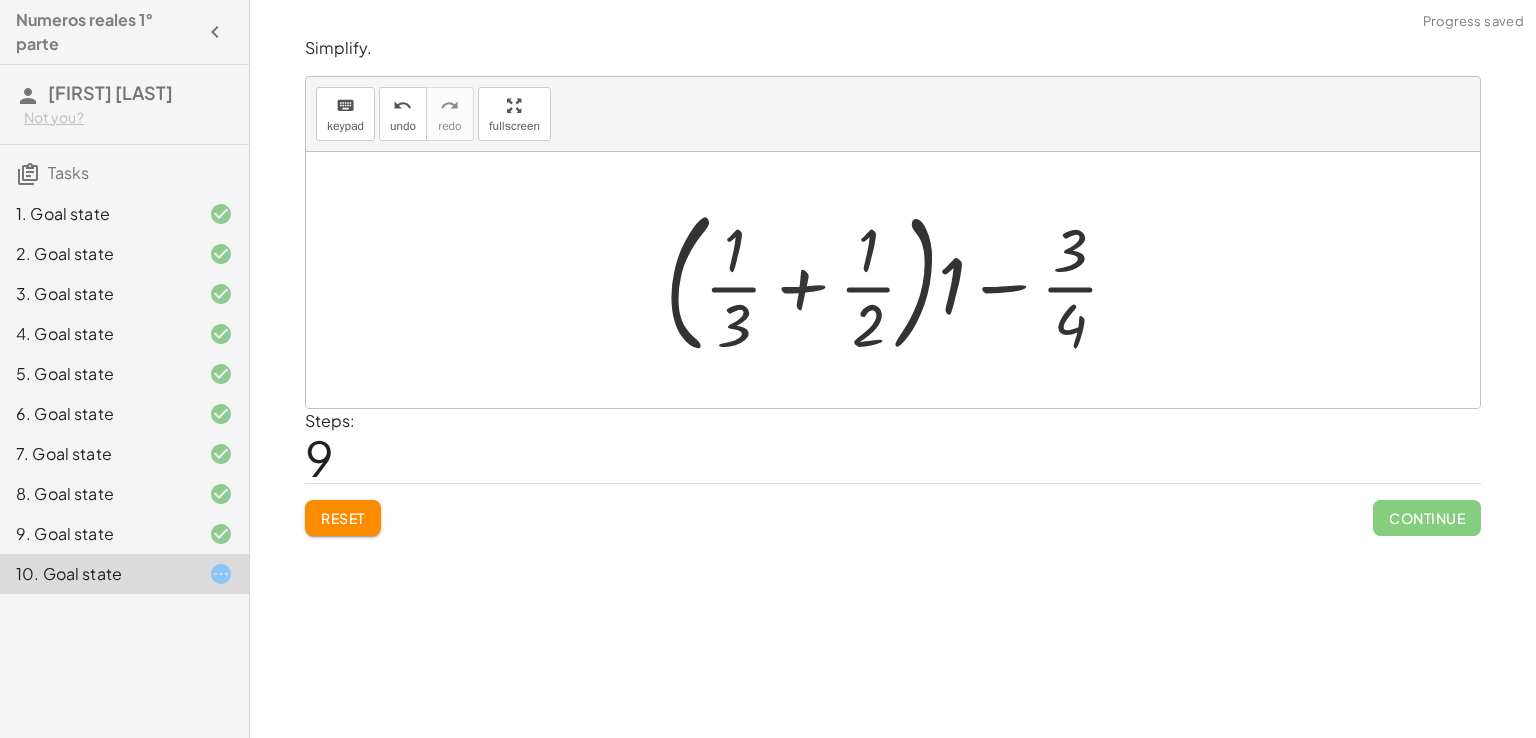 click at bounding box center [900, 280] 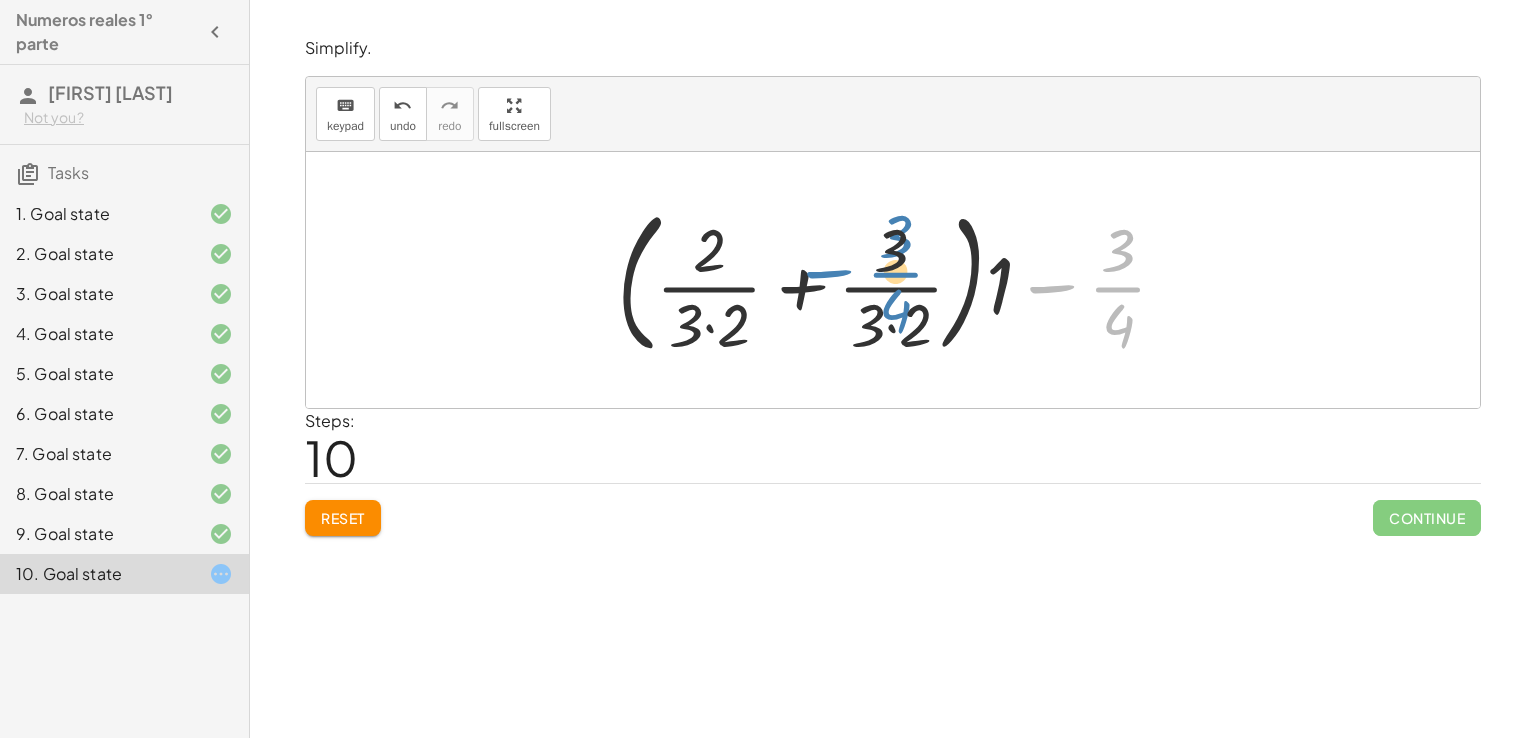 scroll, scrollTop: 0, scrollLeft: 0, axis: both 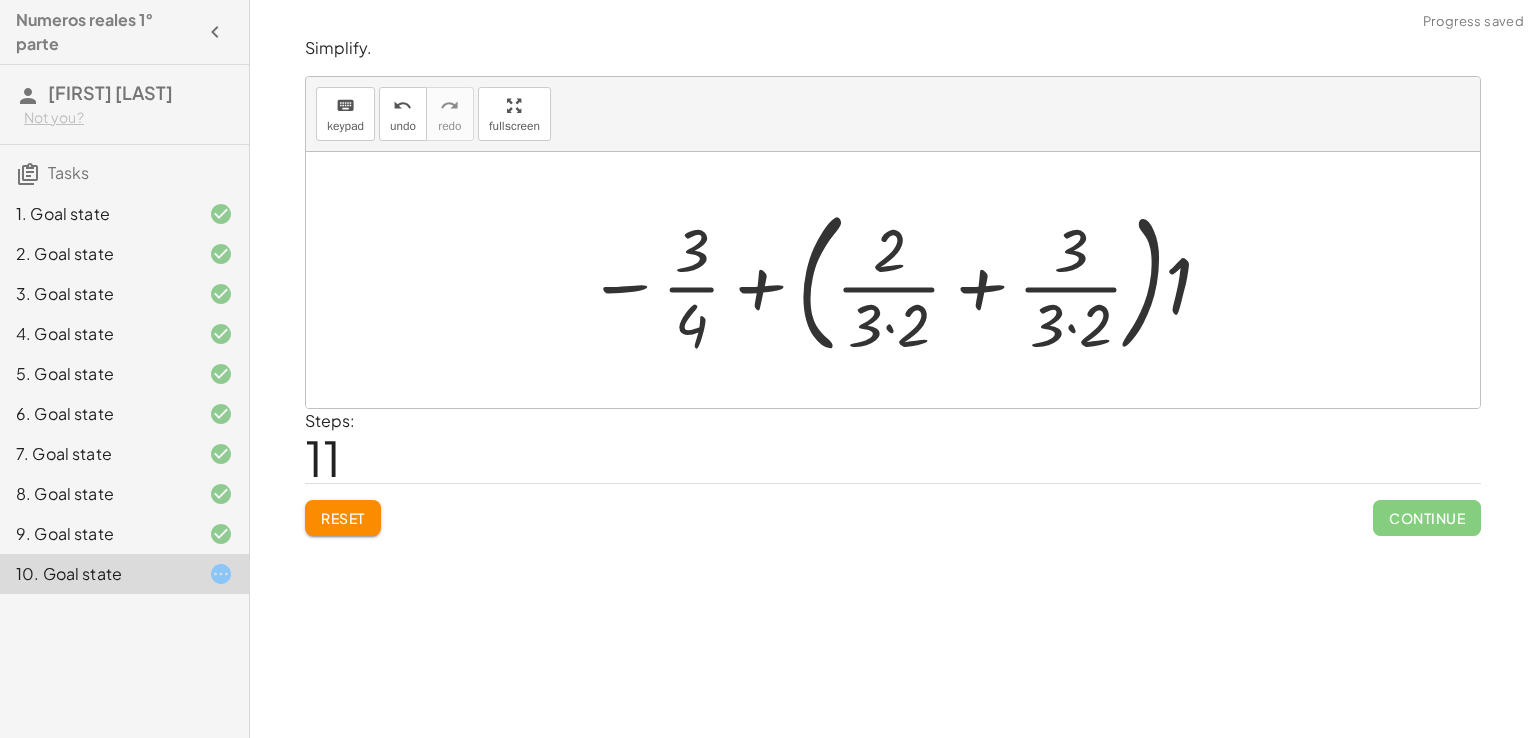 click at bounding box center (901, 280) 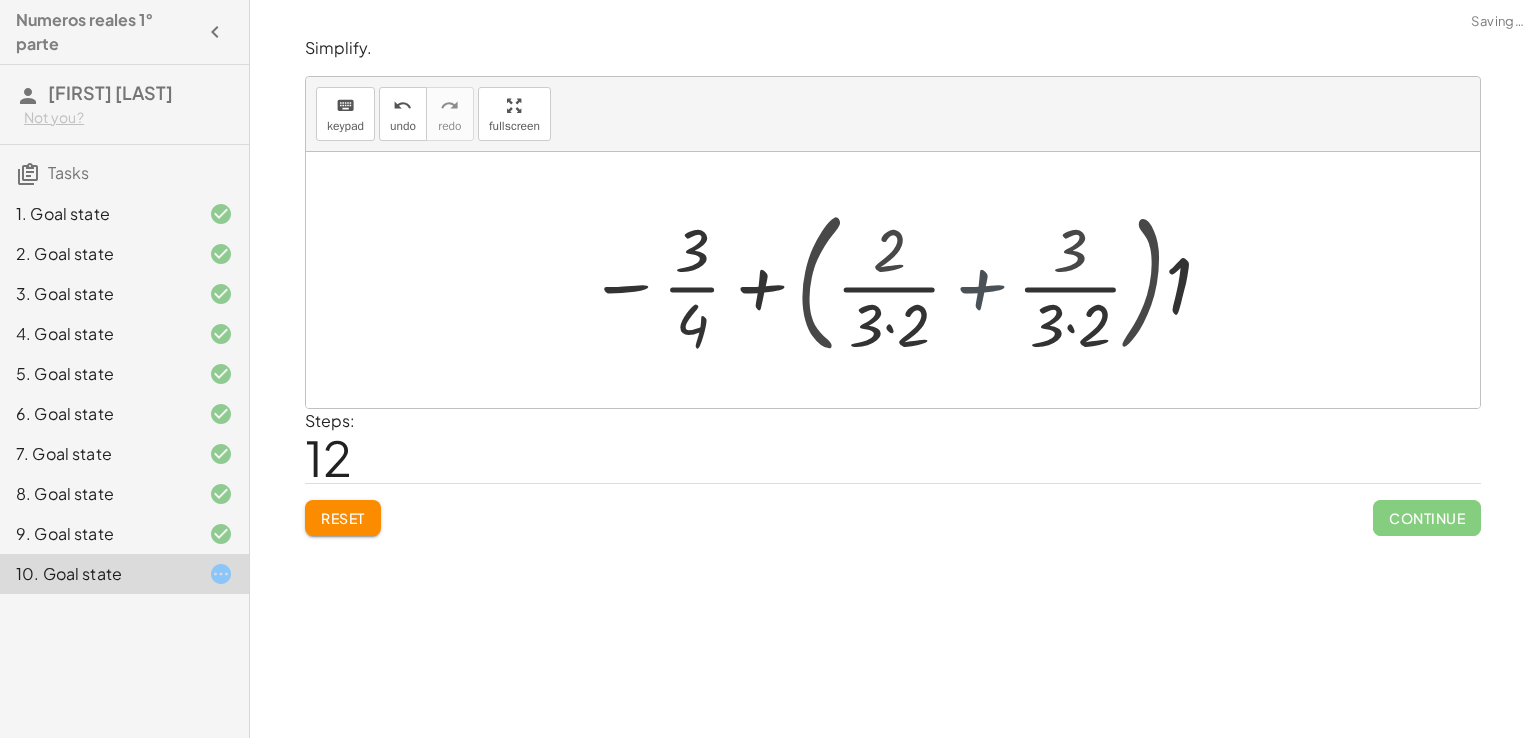 click at bounding box center [900, 280] 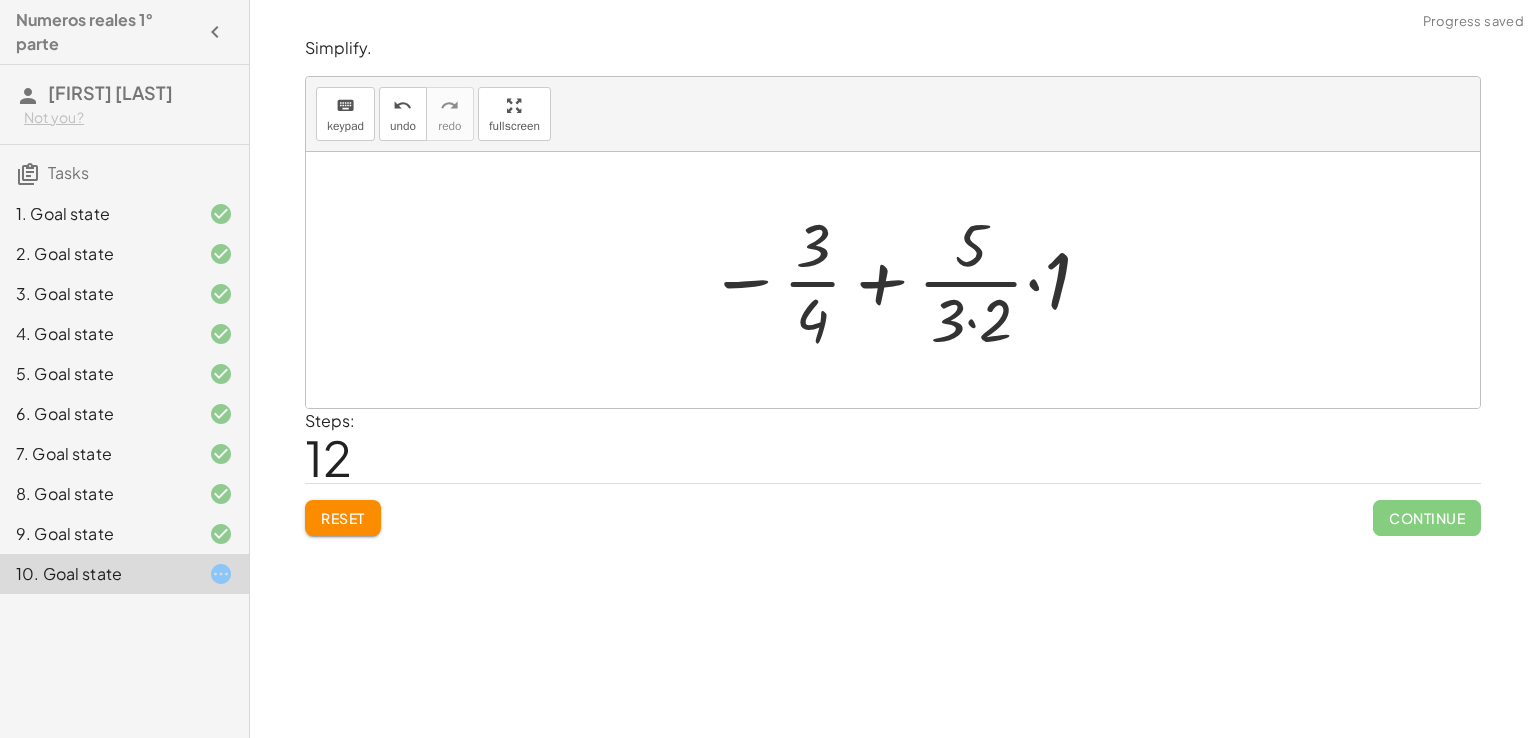 click at bounding box center [900, 280] 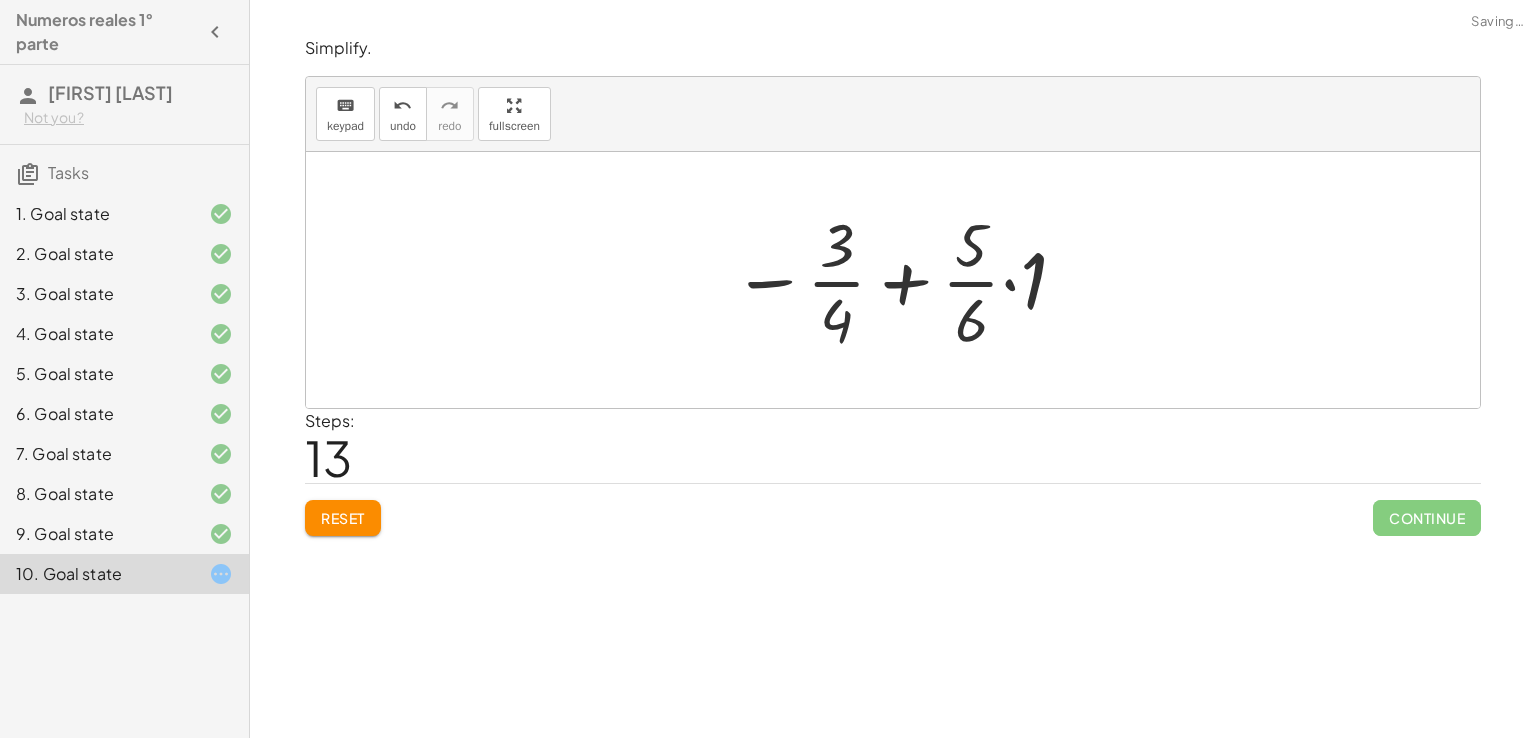 click at bounding box center [900, 280] 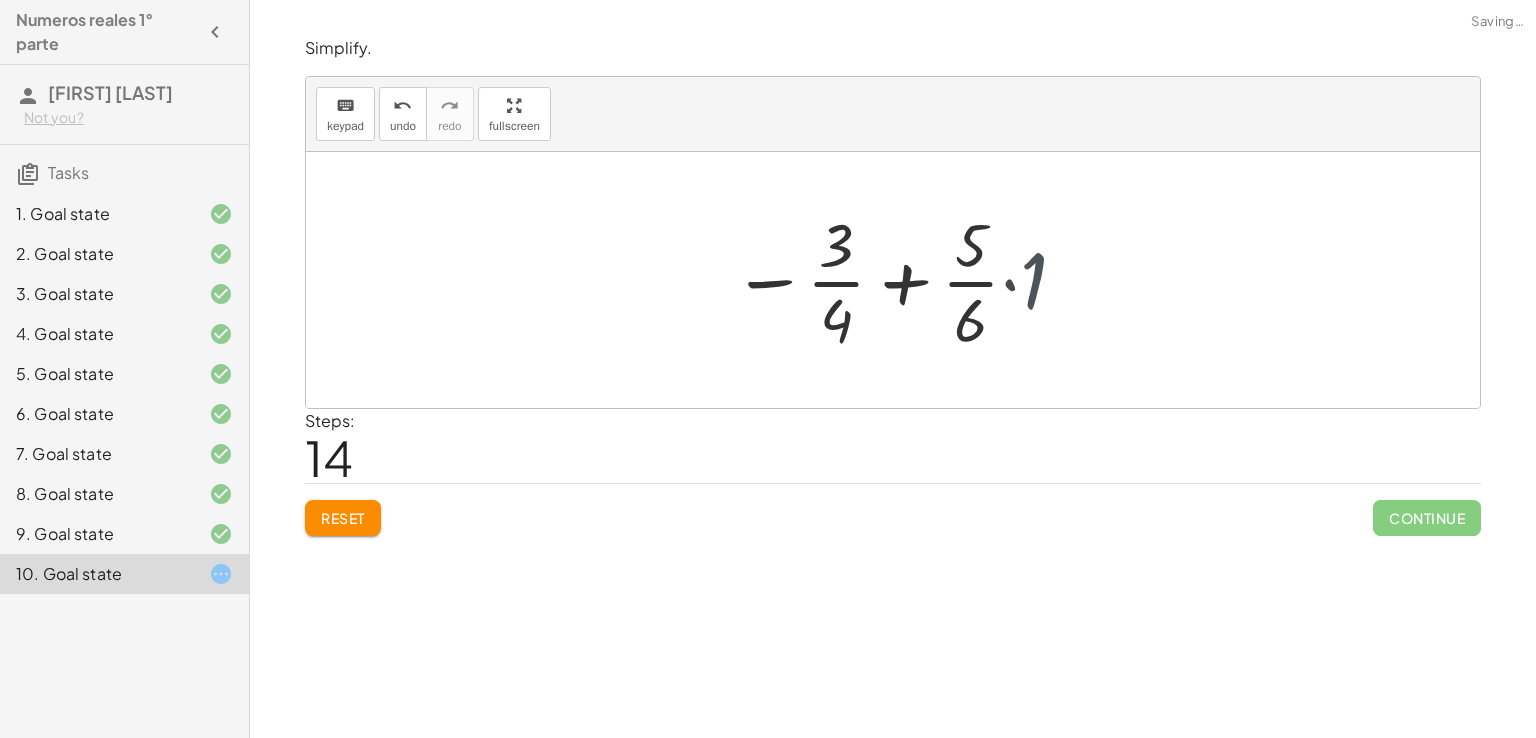 click at bounding box center [900, 280] 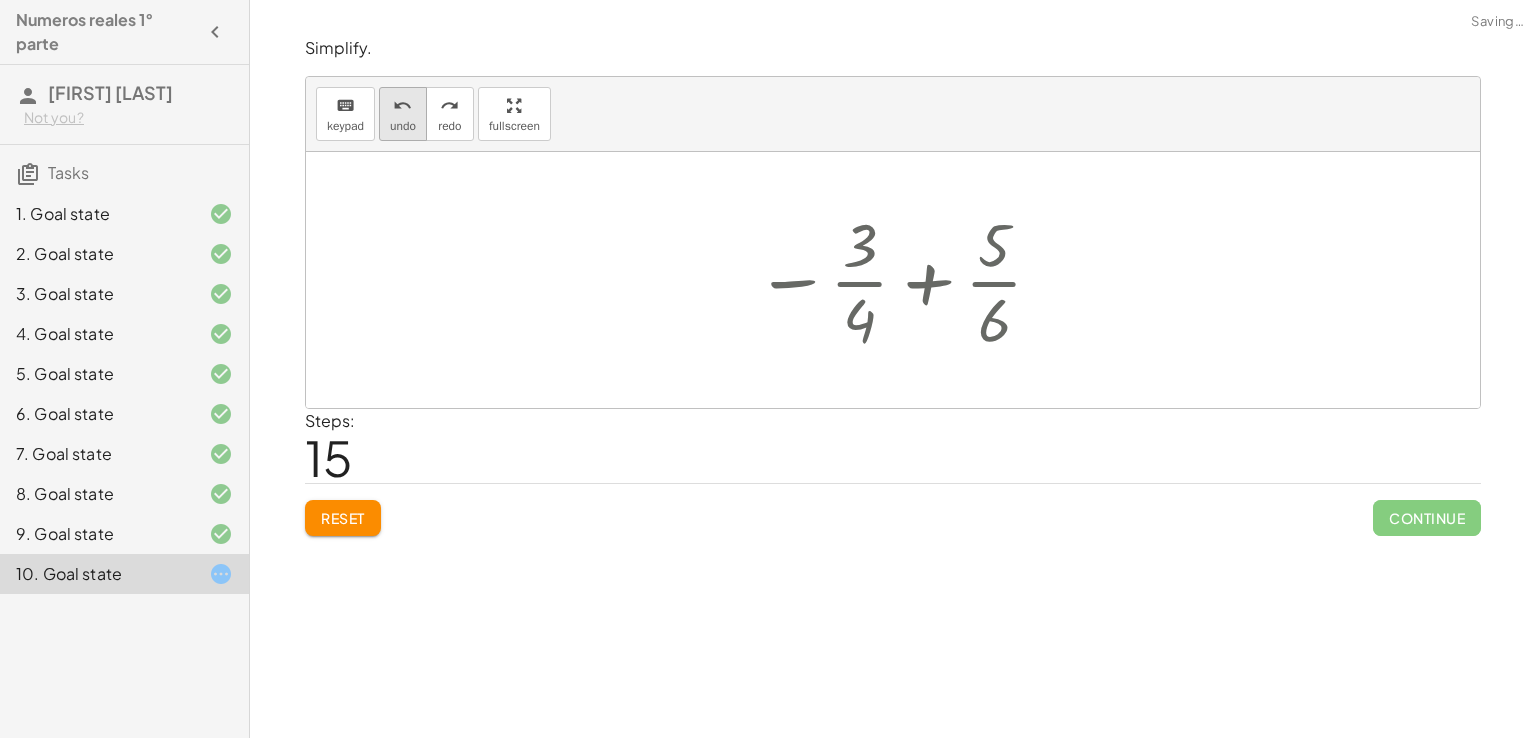 click on "undo" at bounding box center (402, 106) 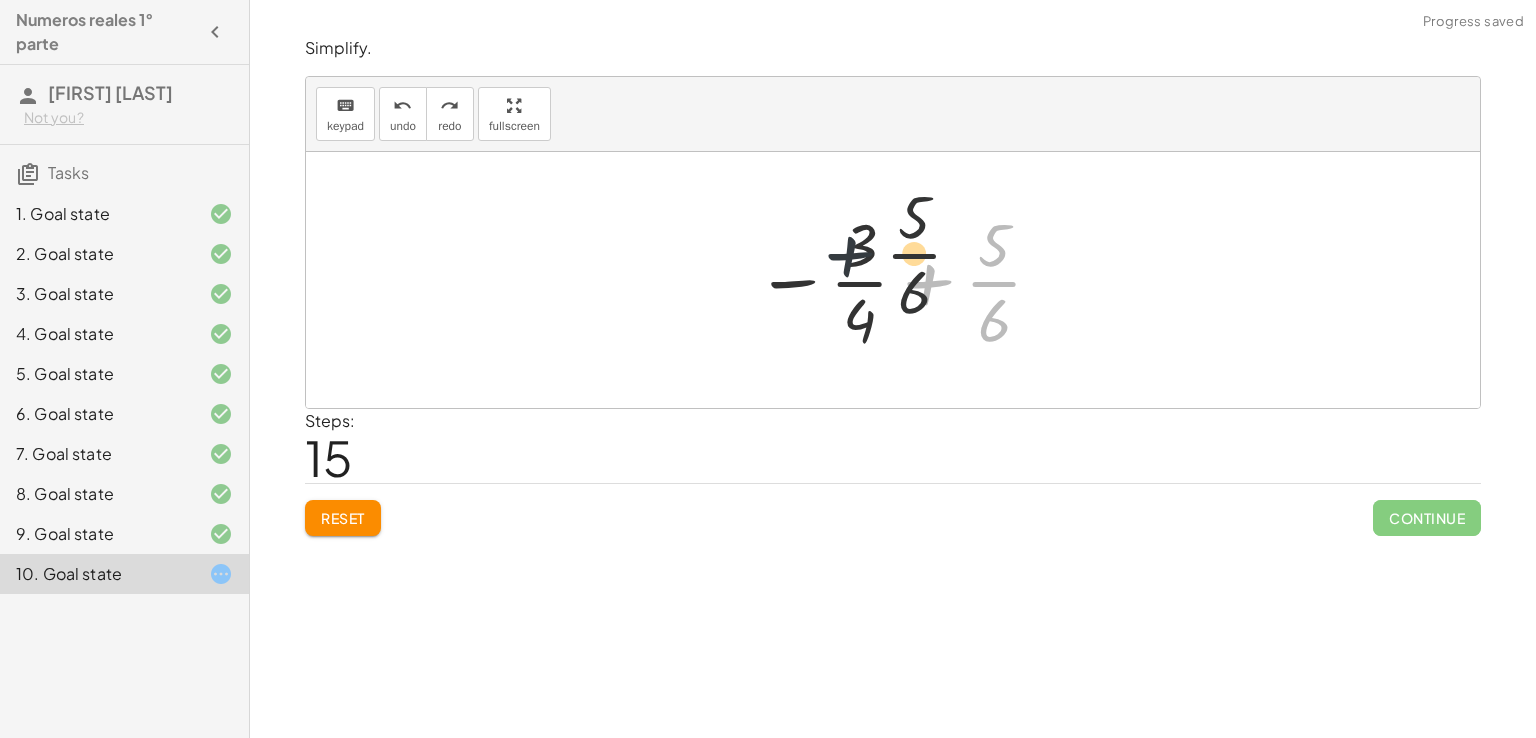 drag, startPoint x: 960, startPoint y: 277, endPoint x: 769, endPoint y: 264, distance: 191.4419 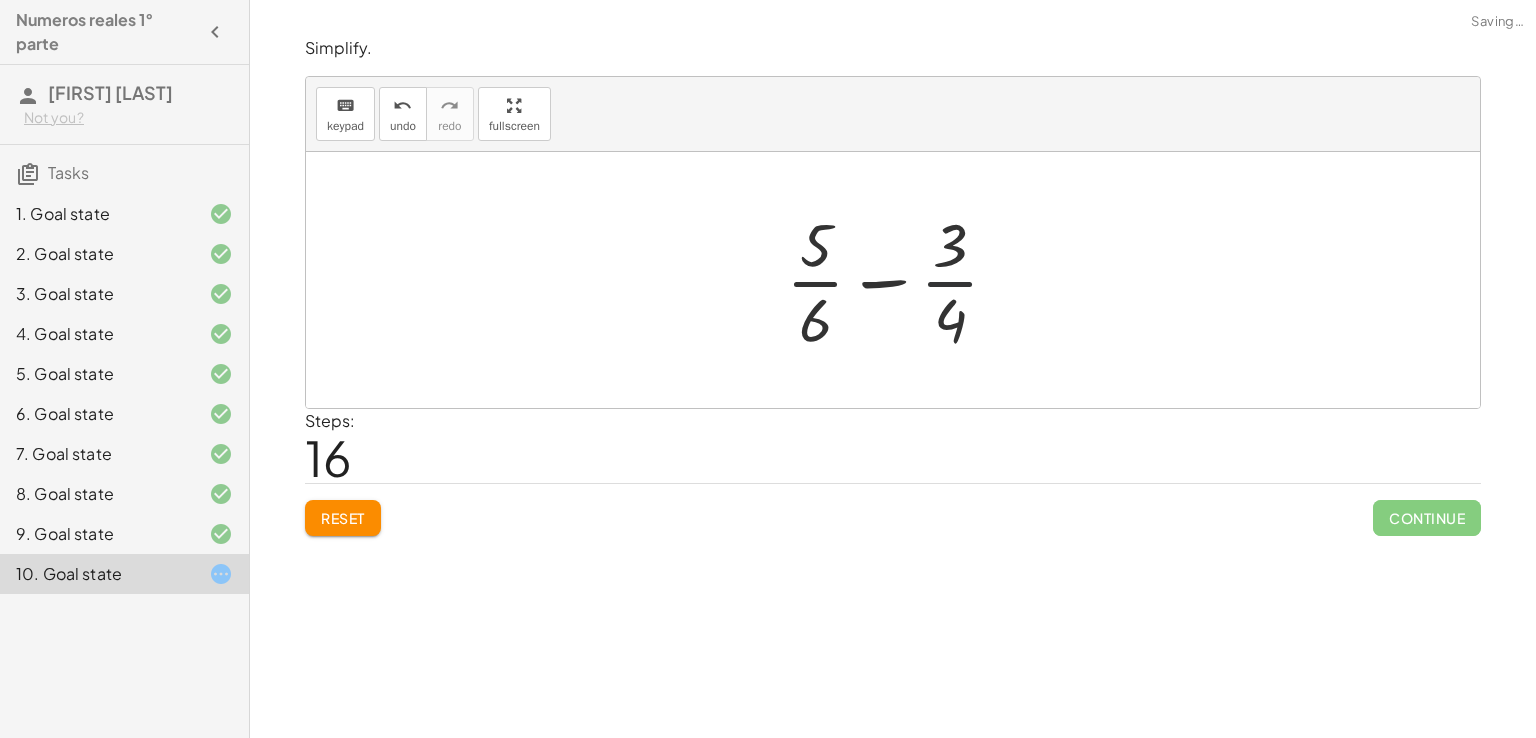click at bounding box center [900, 280] 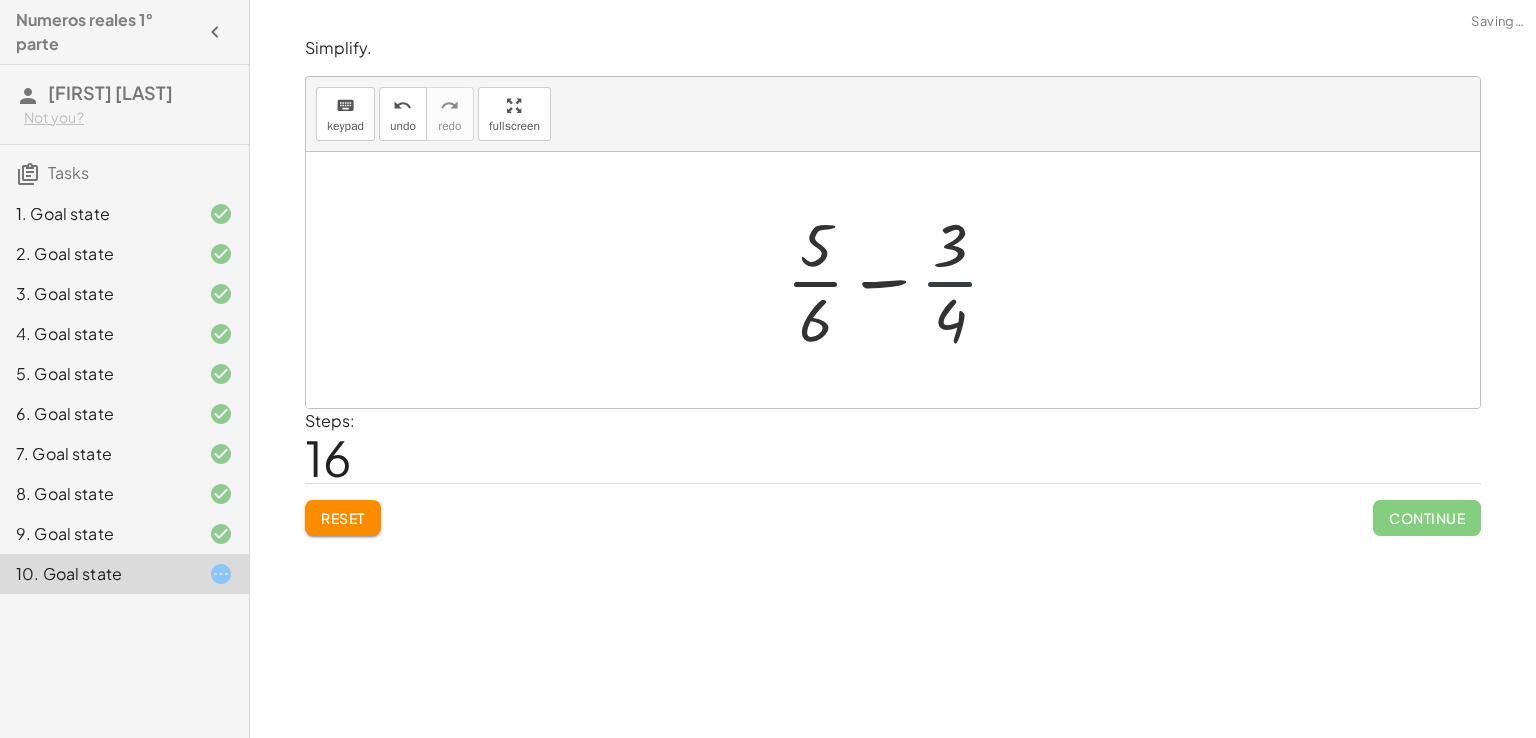 click at bounding box center [900, 280] 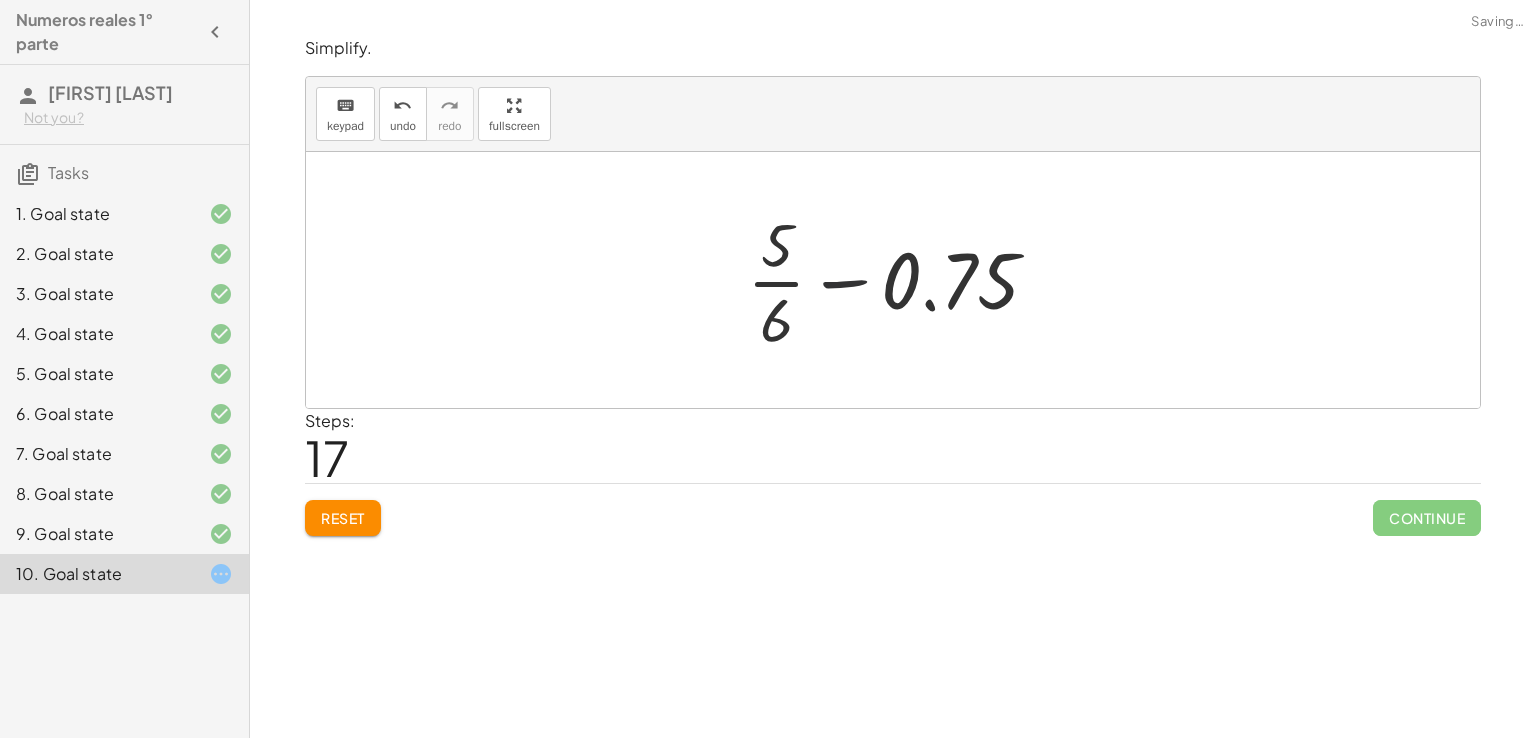 click at bounding box center [901, 280] 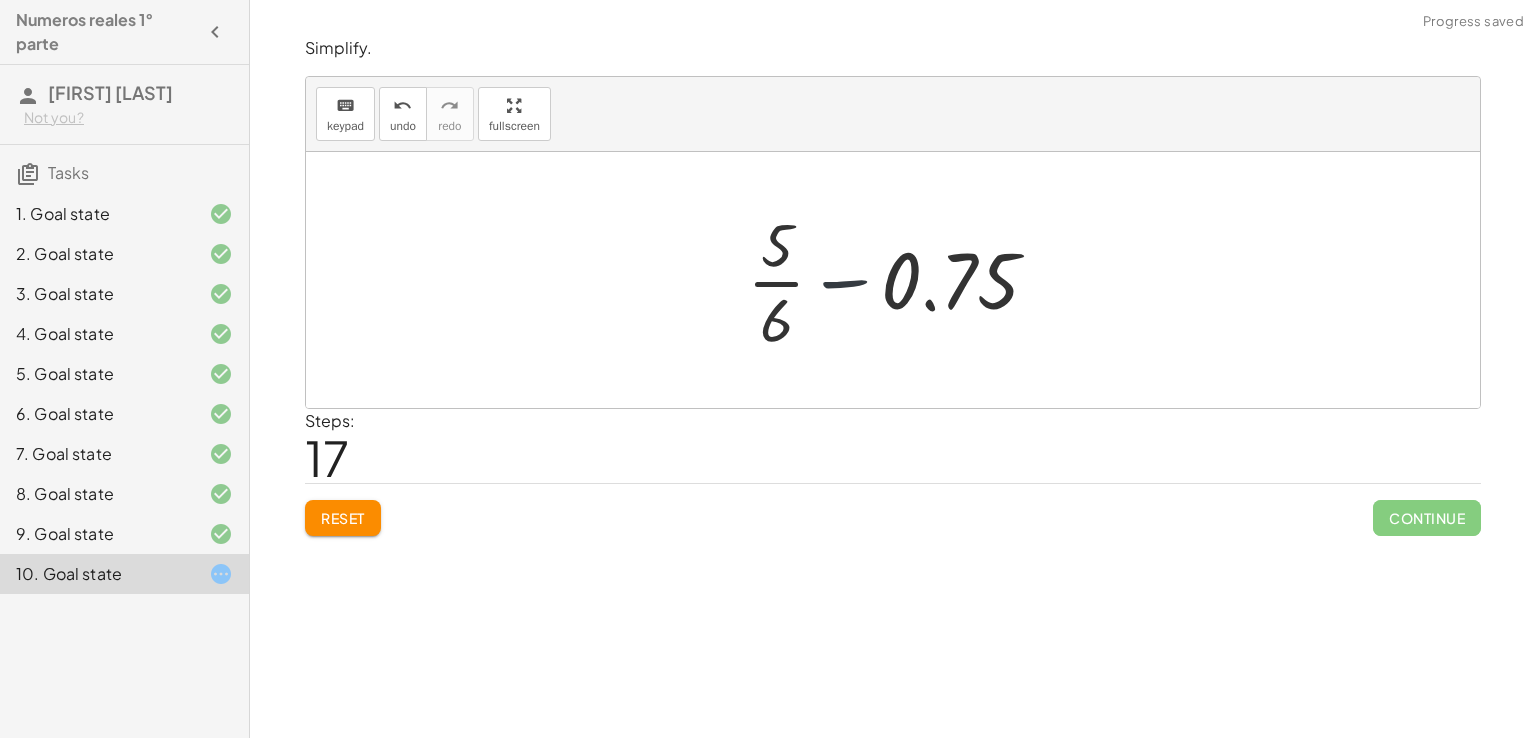 click at bounding box center (901, 280) 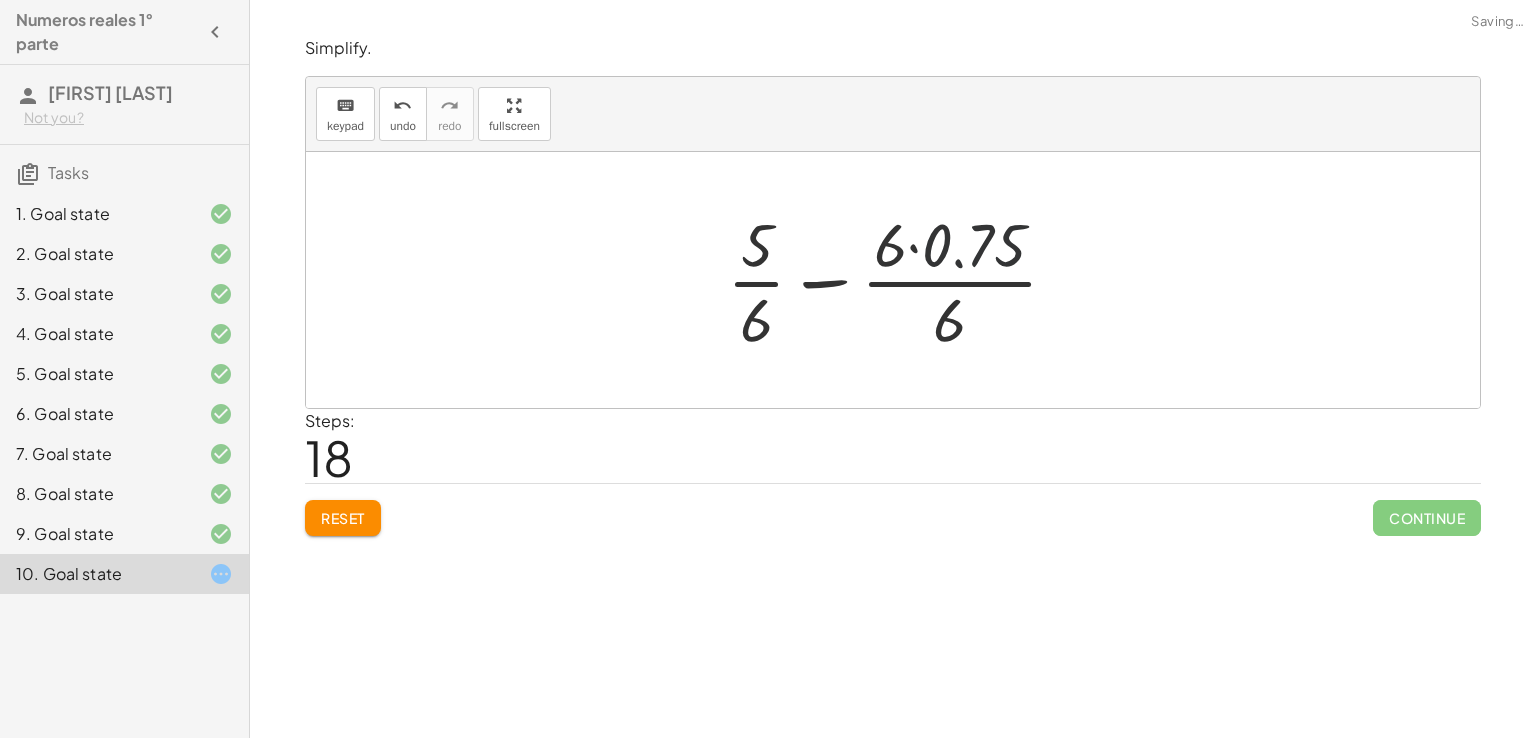 click at bounding box center (900, 280) 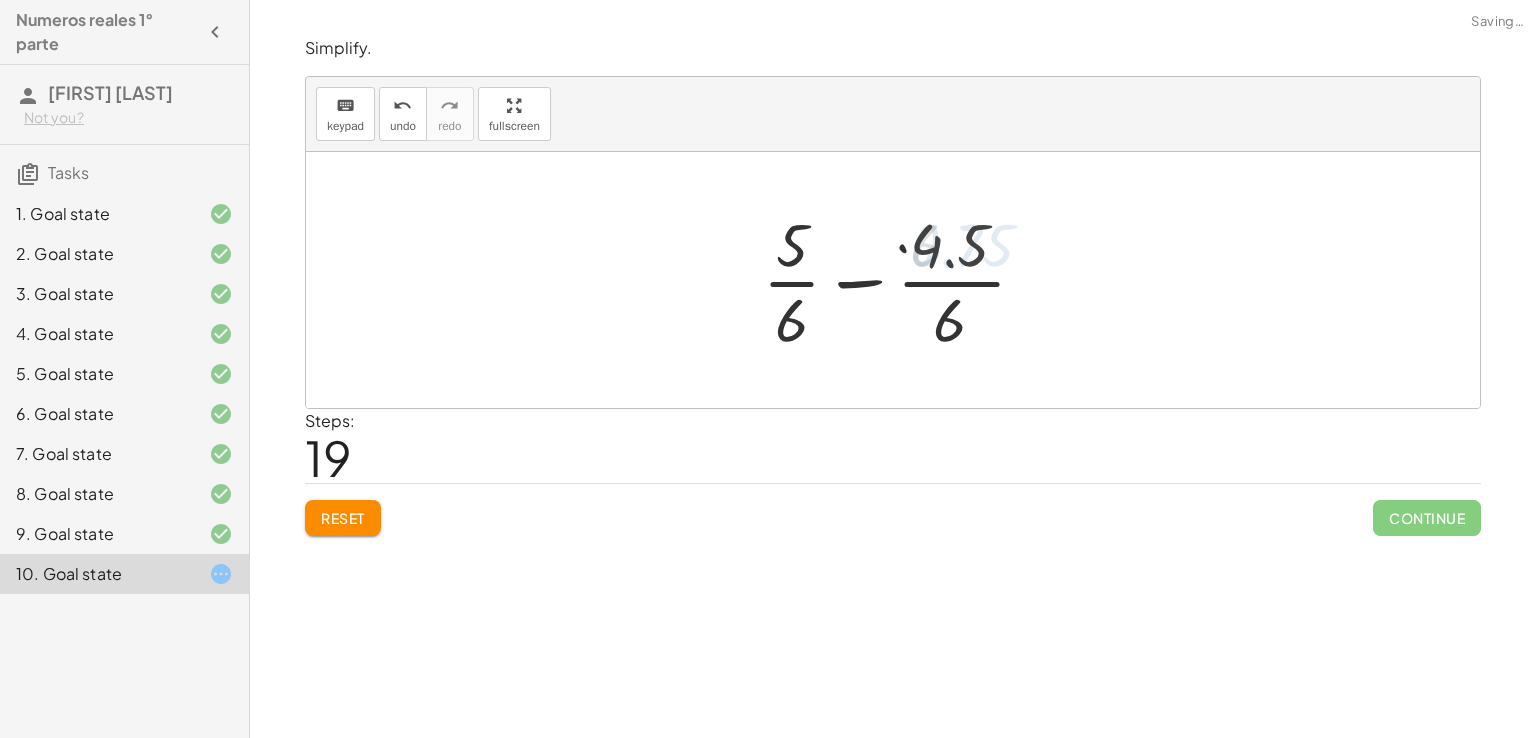 click at bounding box center (900, 280) 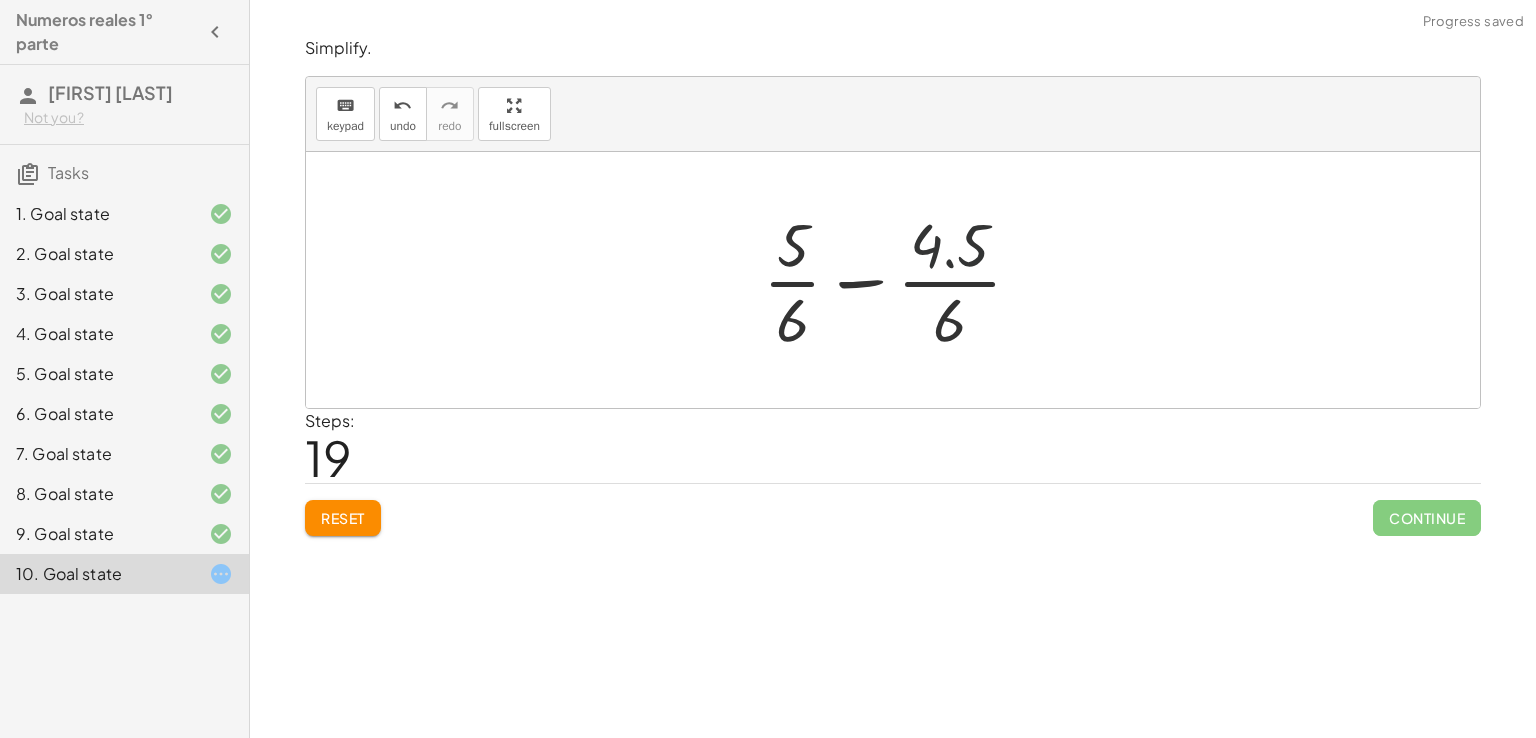 click at bounding box center (900, 280) 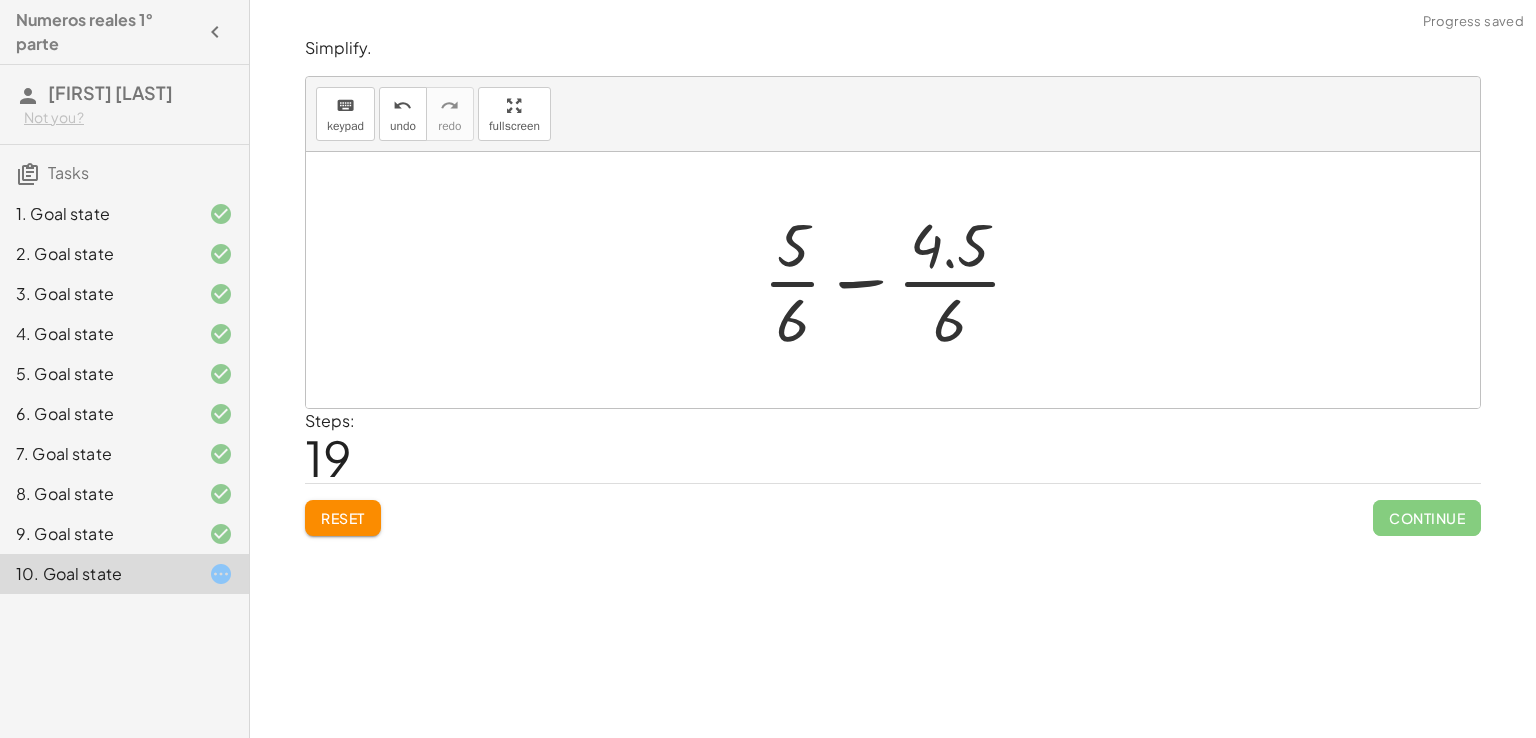click at bounding box center [900, 280] 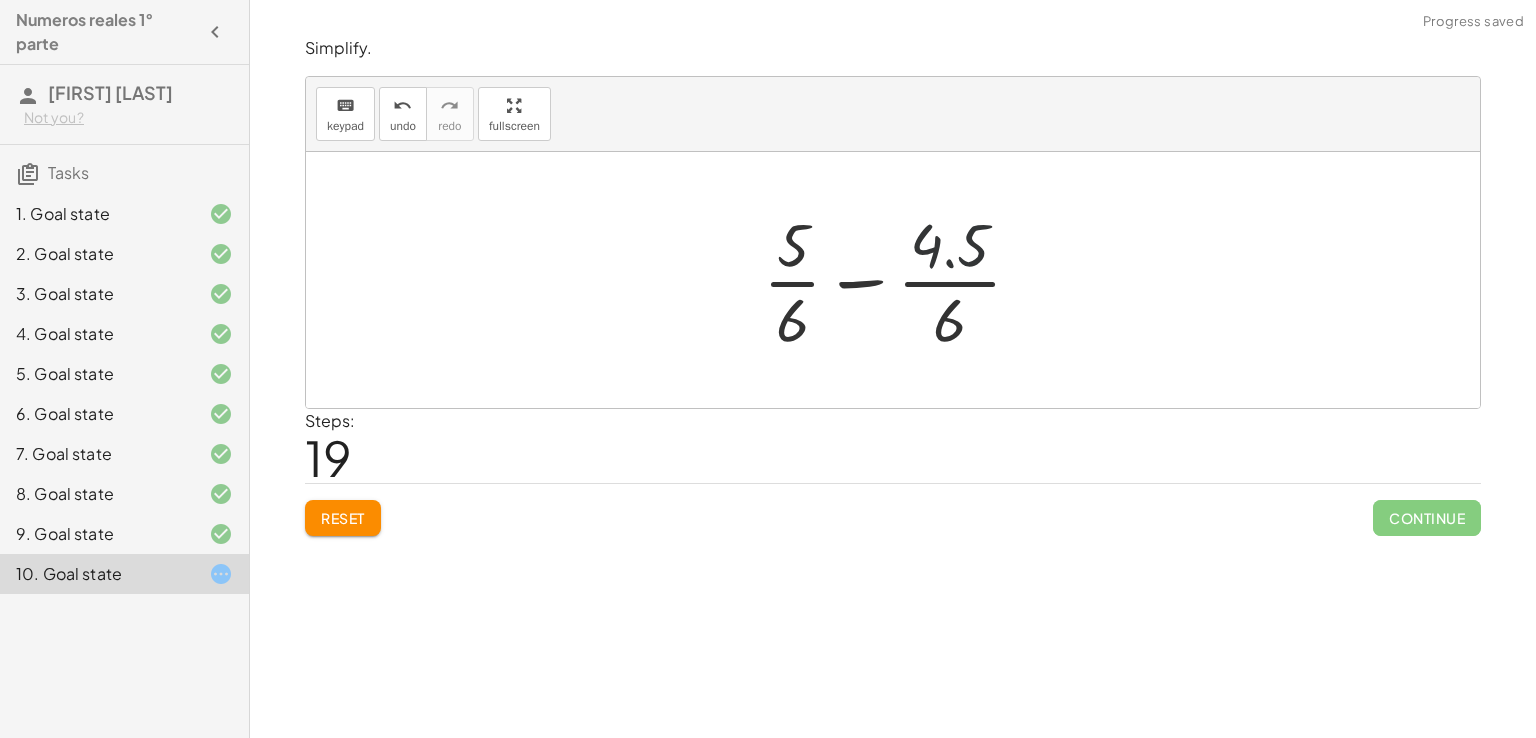 click at bounding box center [900, 280] 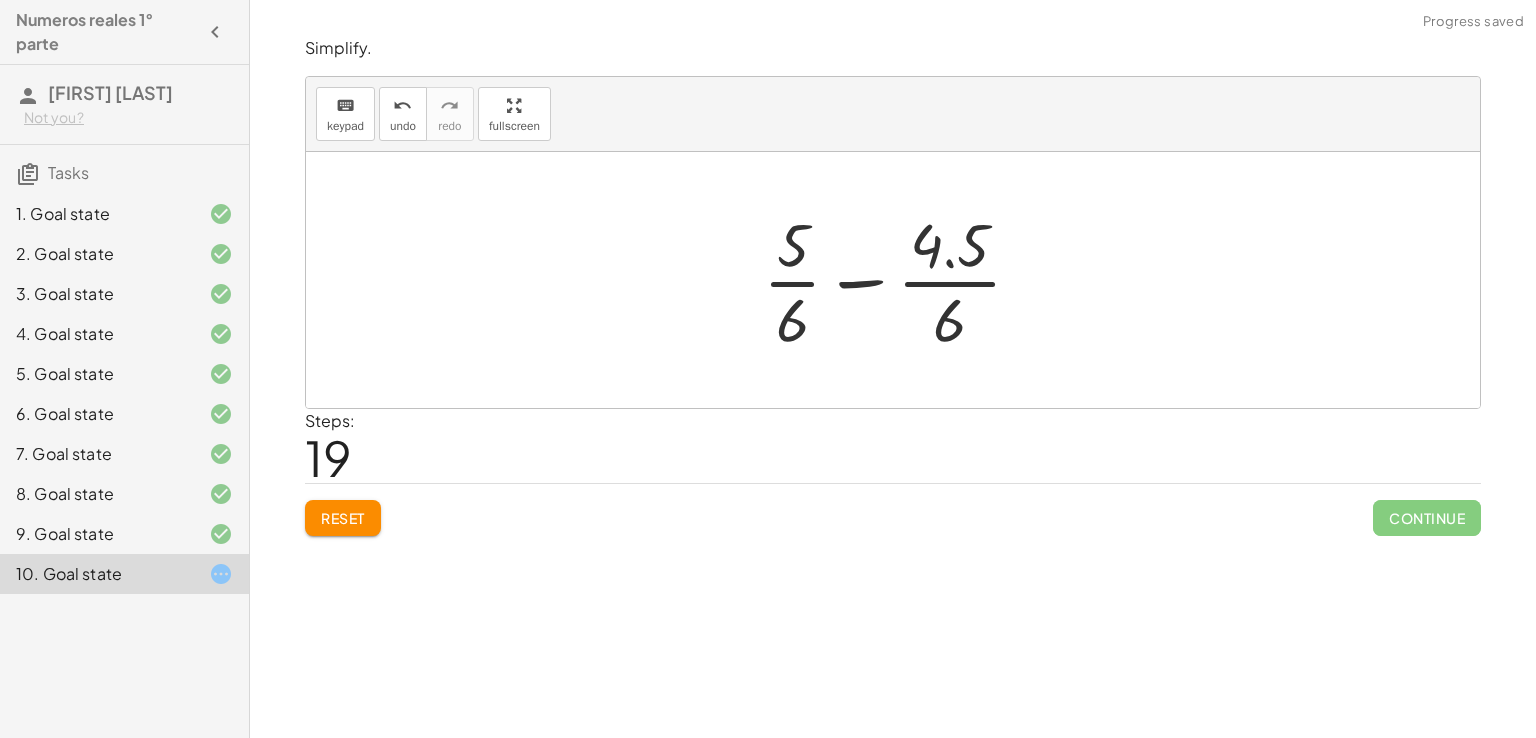click at bounding box center [900, 280] 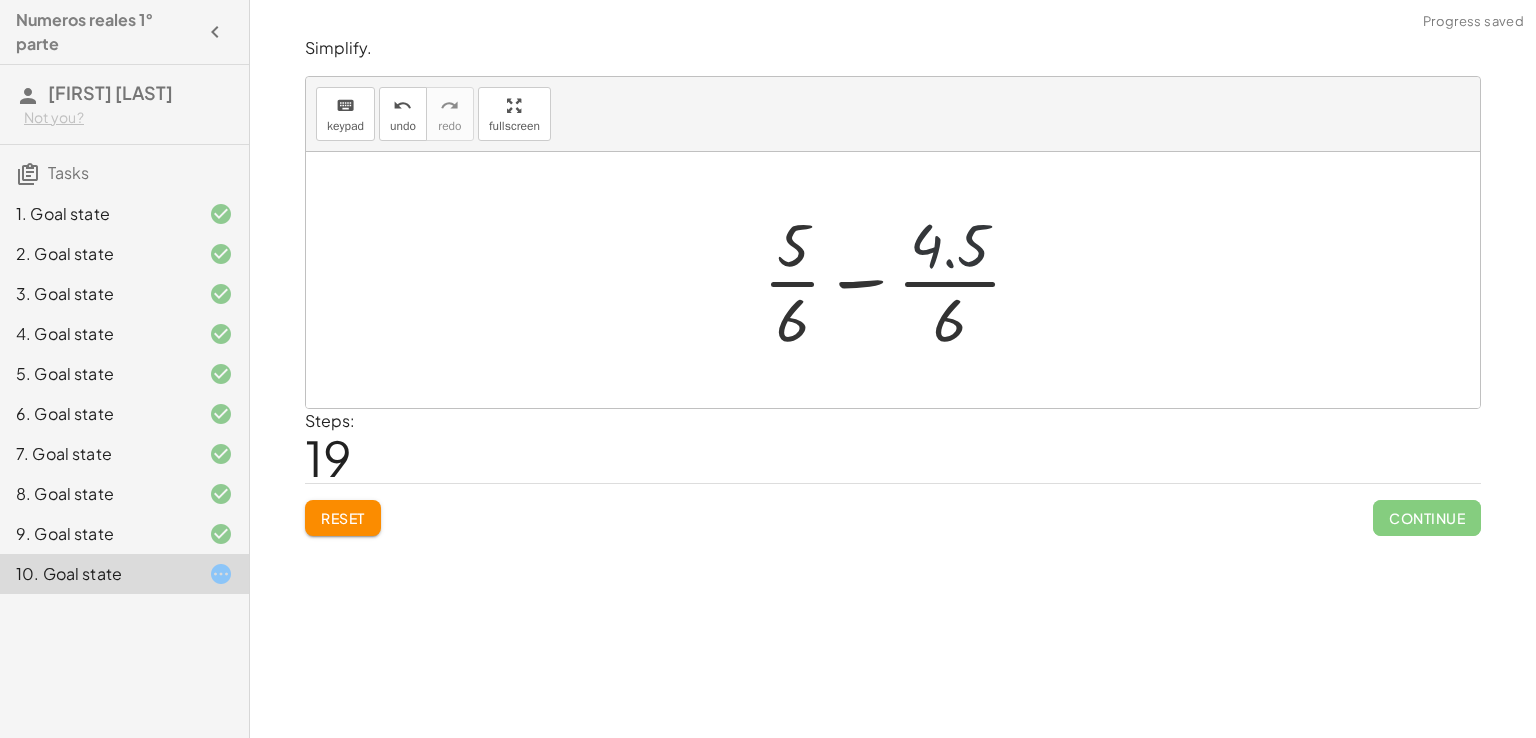 click at bounding box center (900, 280) 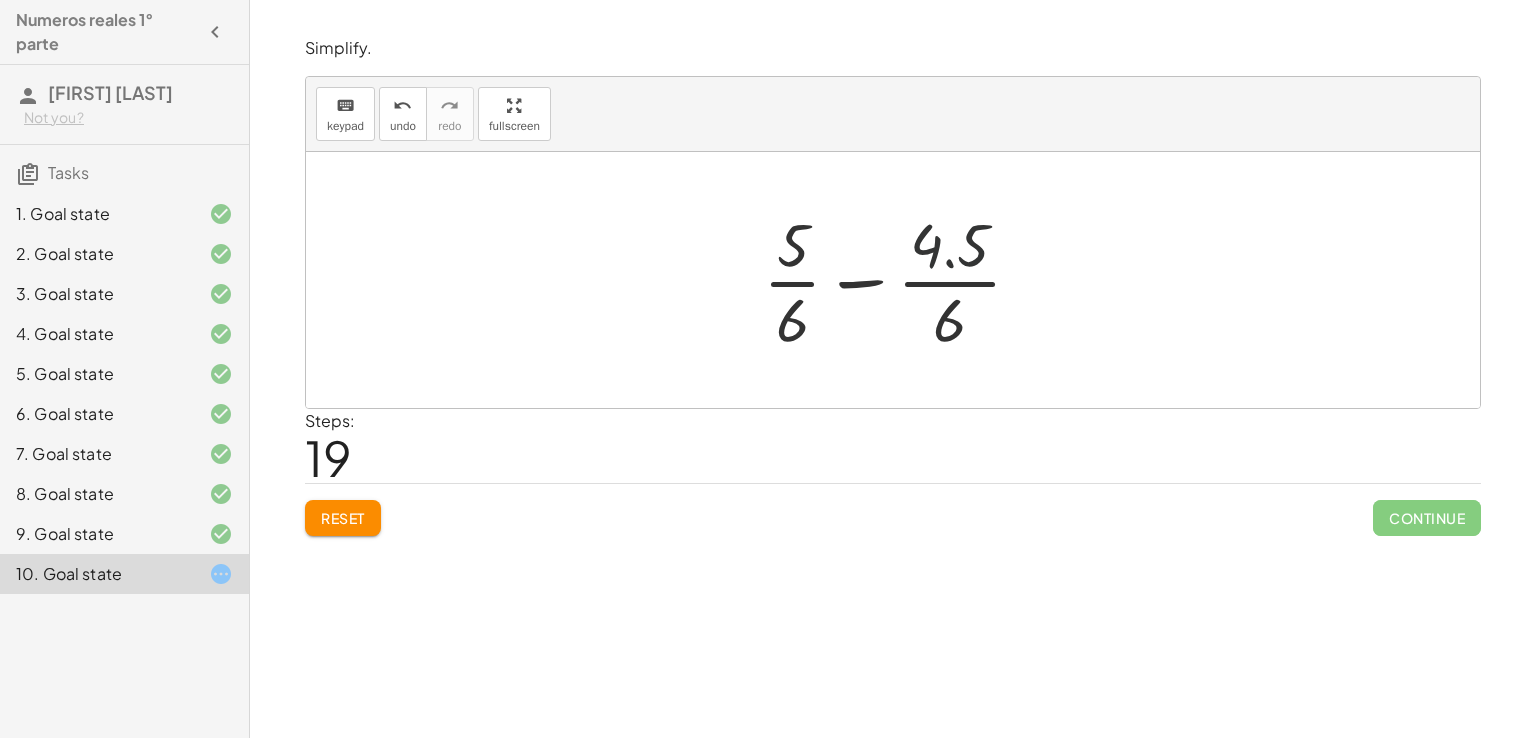 click at bounding box center (900, 280) 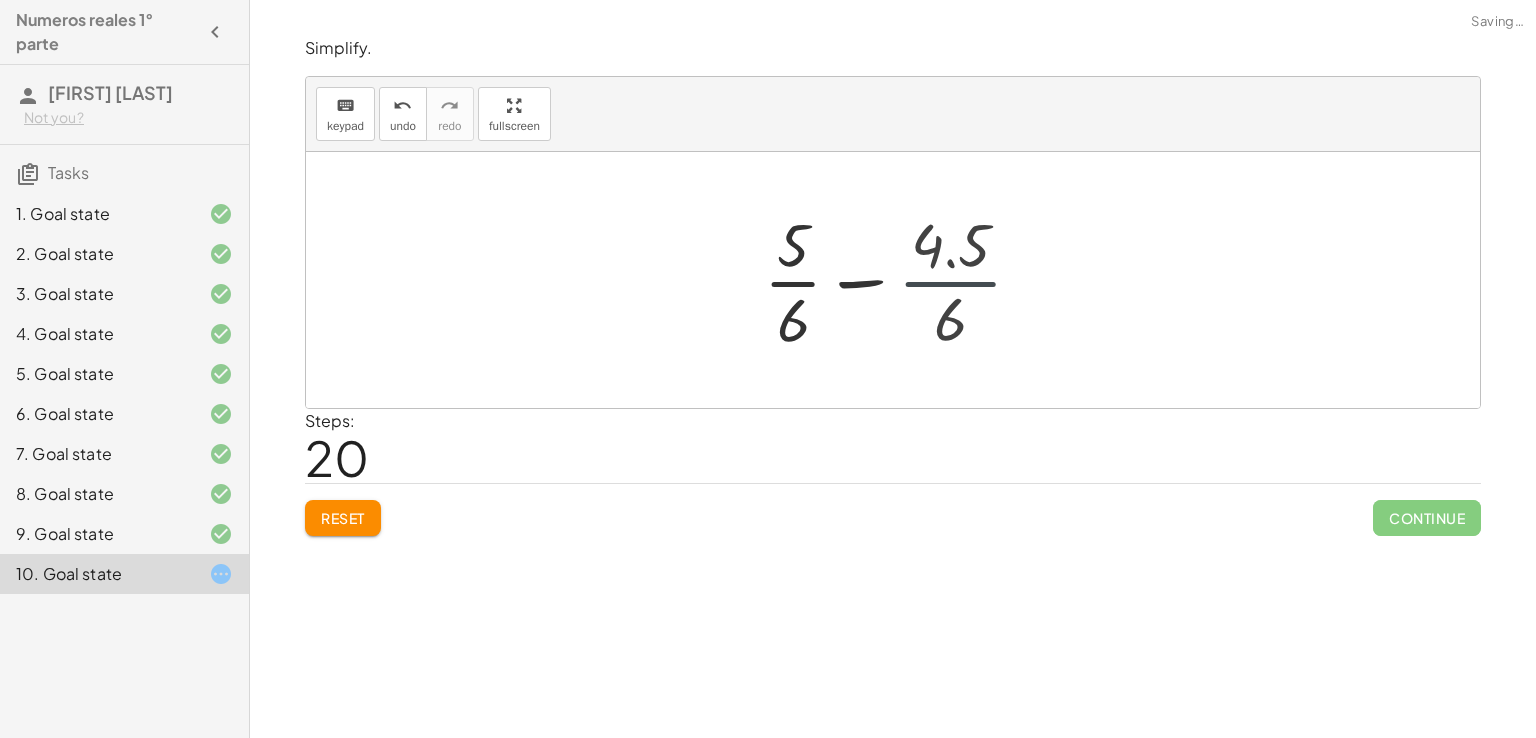 click at bounding box center (901, 280) 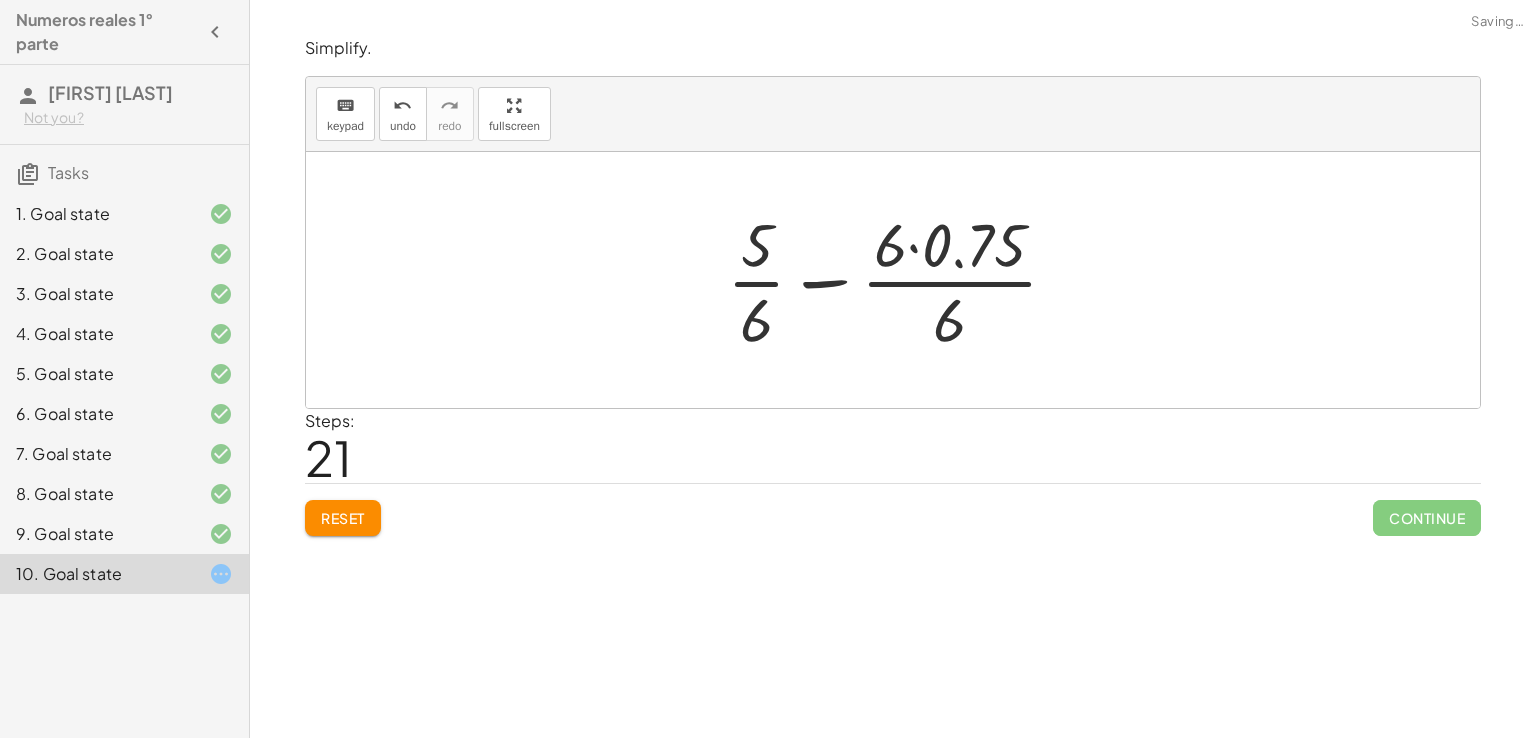 click at bounding box center [900, 280] 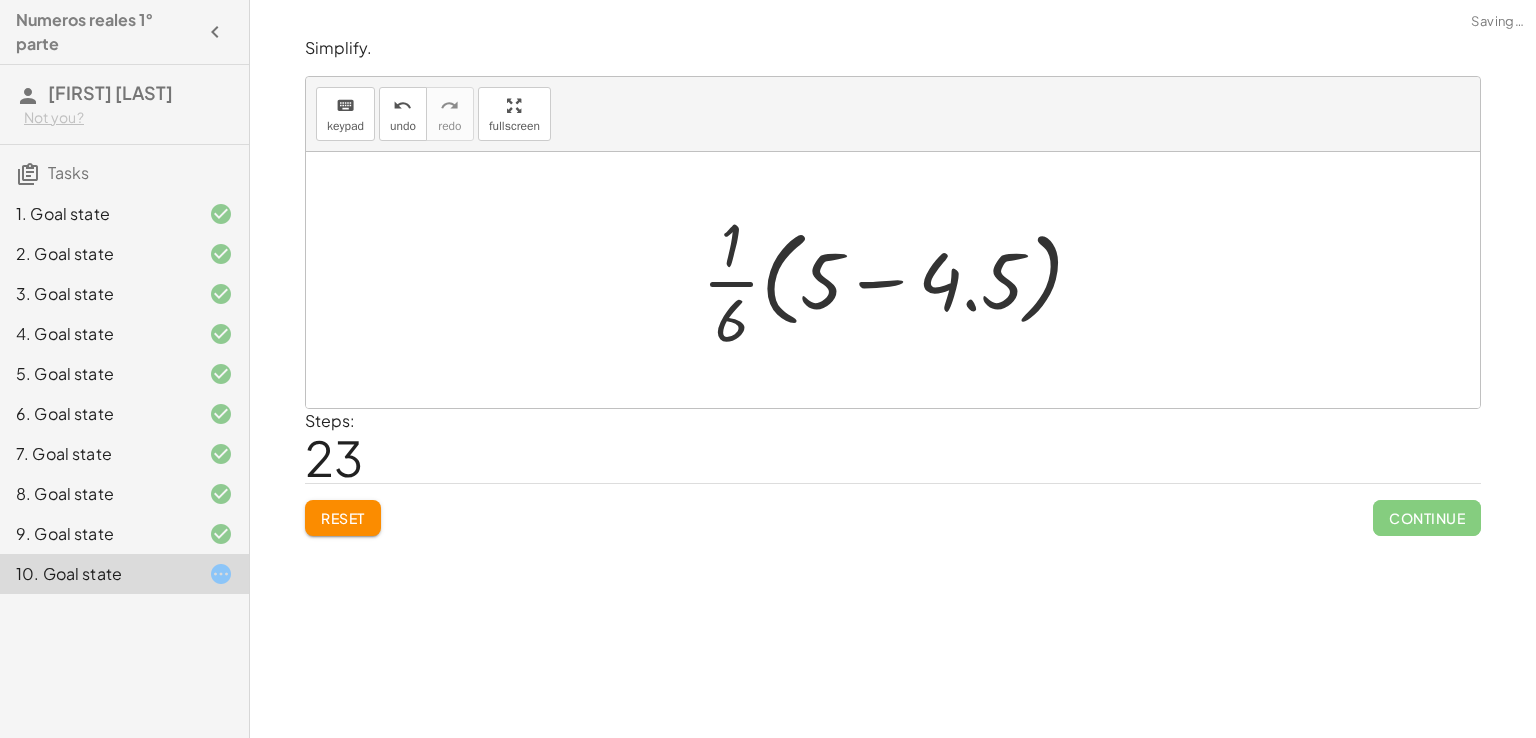 click at bounding box center (900, 280) 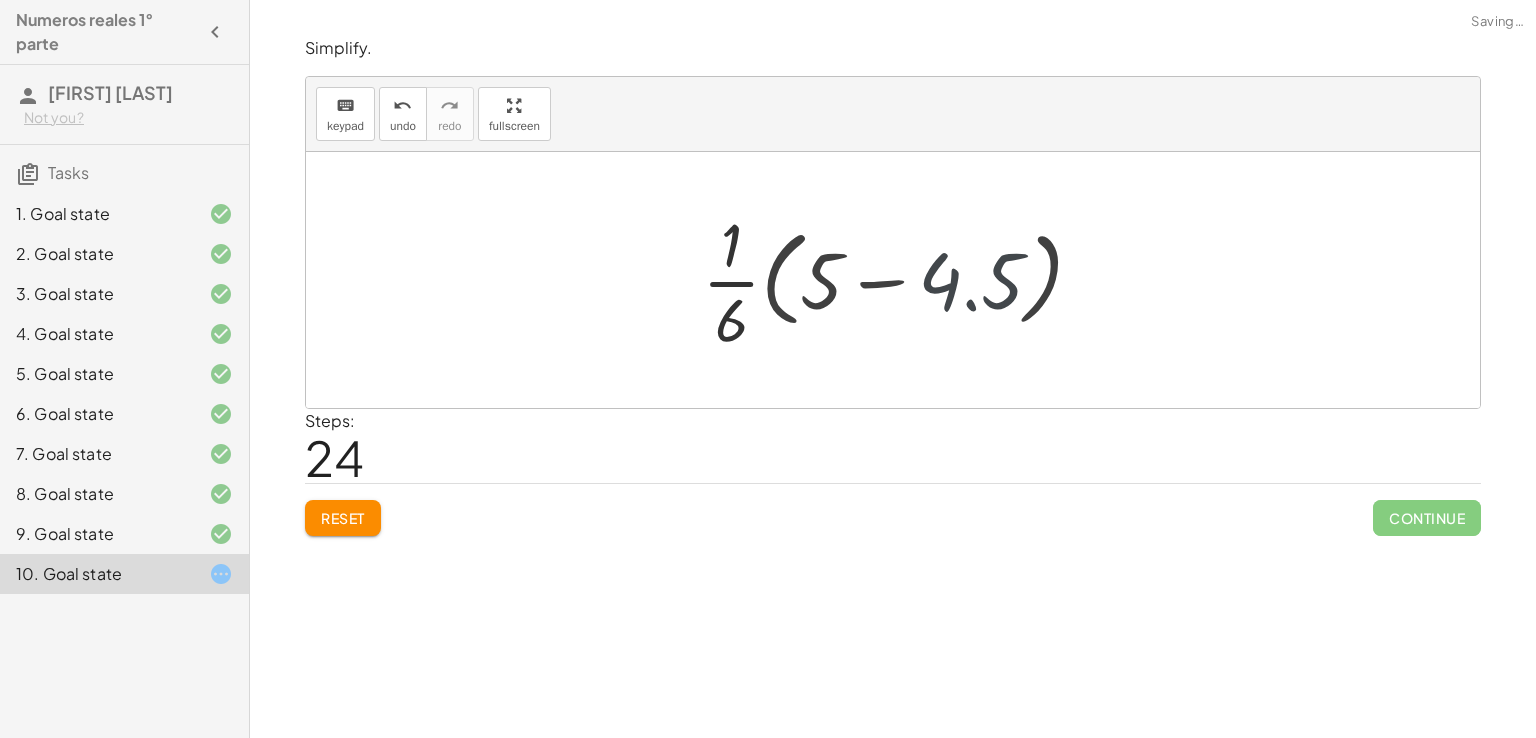 click at bounding box center [900, 280] 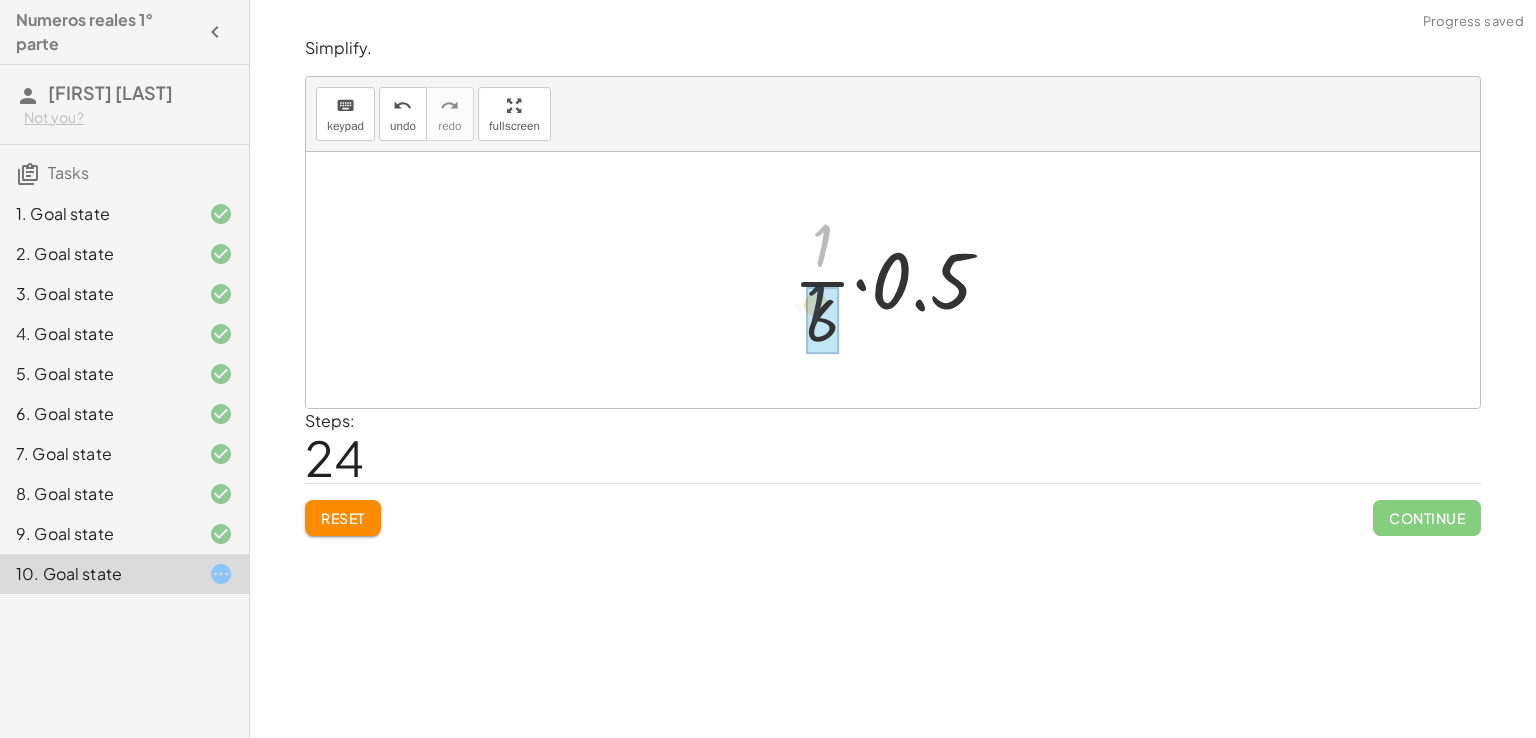 drag, startPoint x: 828, startPoint y: 247, endPoint x: 825, endPoint y: 293, distance: 46.09772 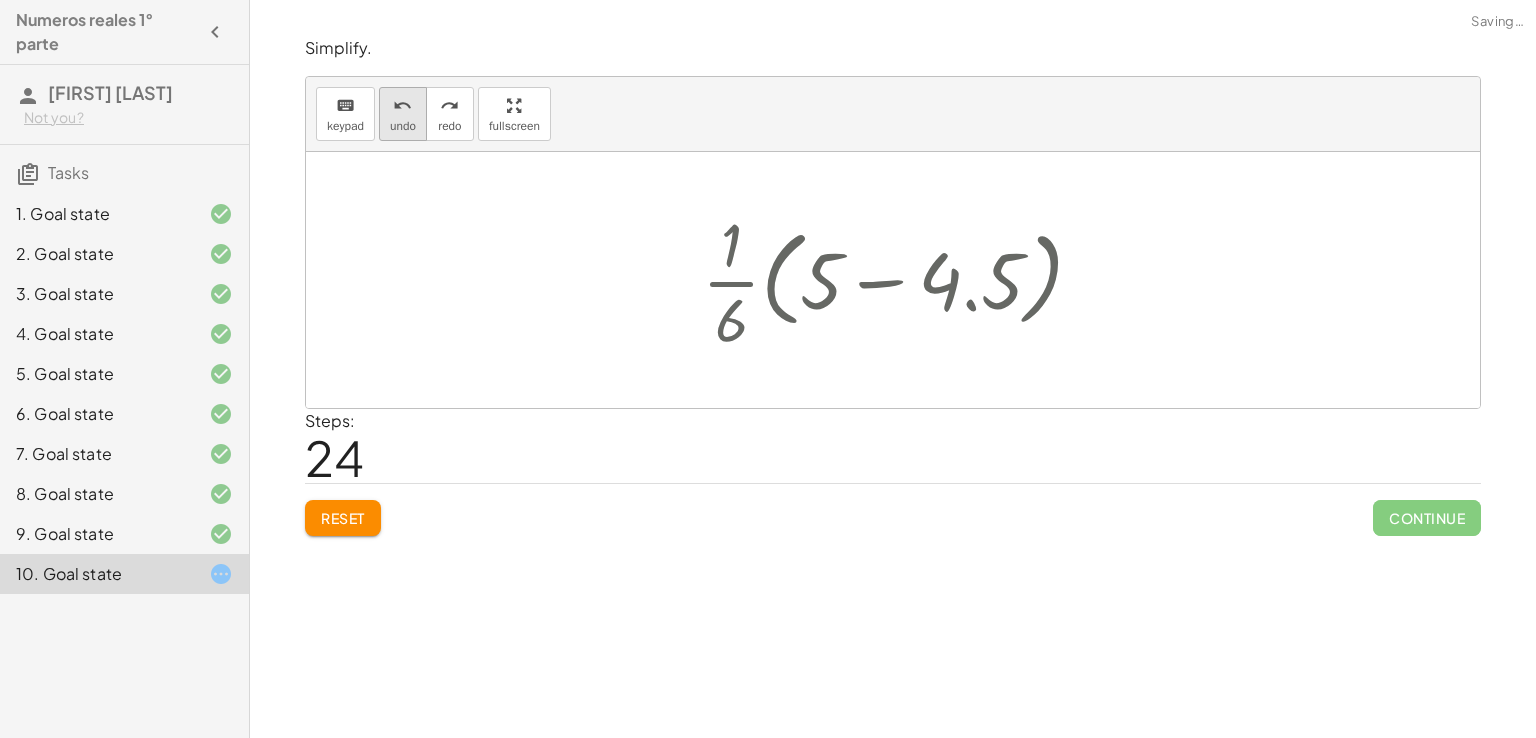 click on "undo undo" at bounding box center [403, 114] 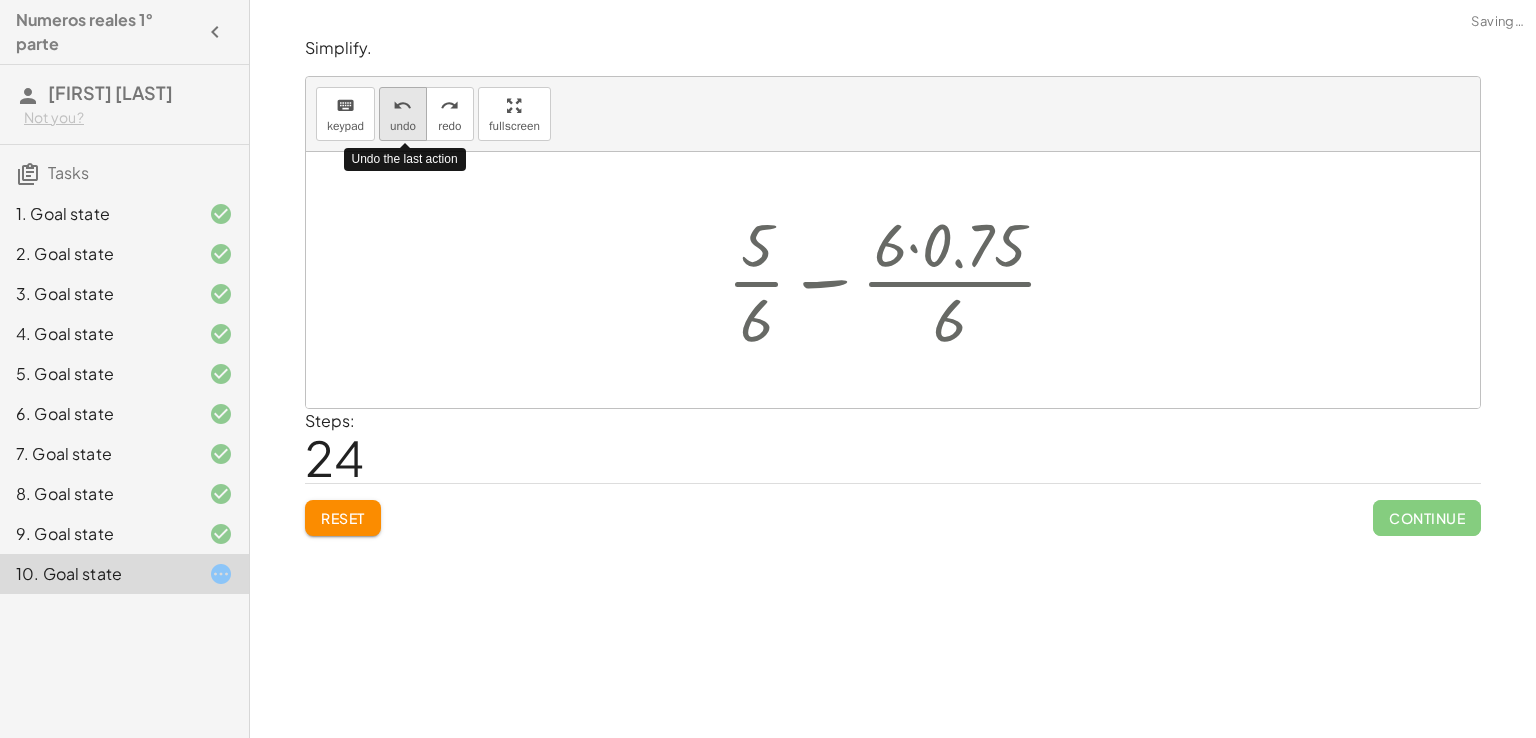 click on "undo undo" at bounding box center [403, 114] 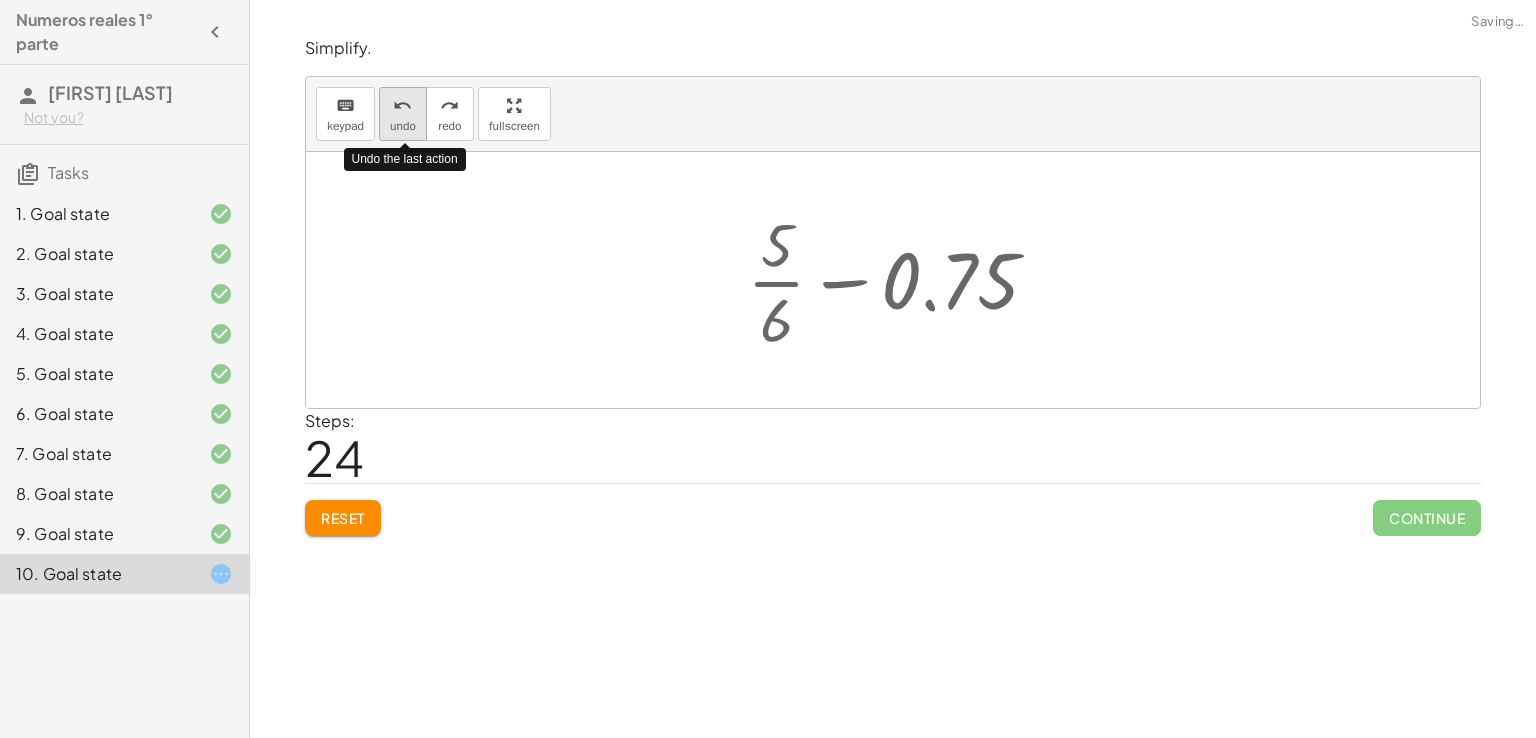 click on "undo undo" at bounding box center [403, 114] 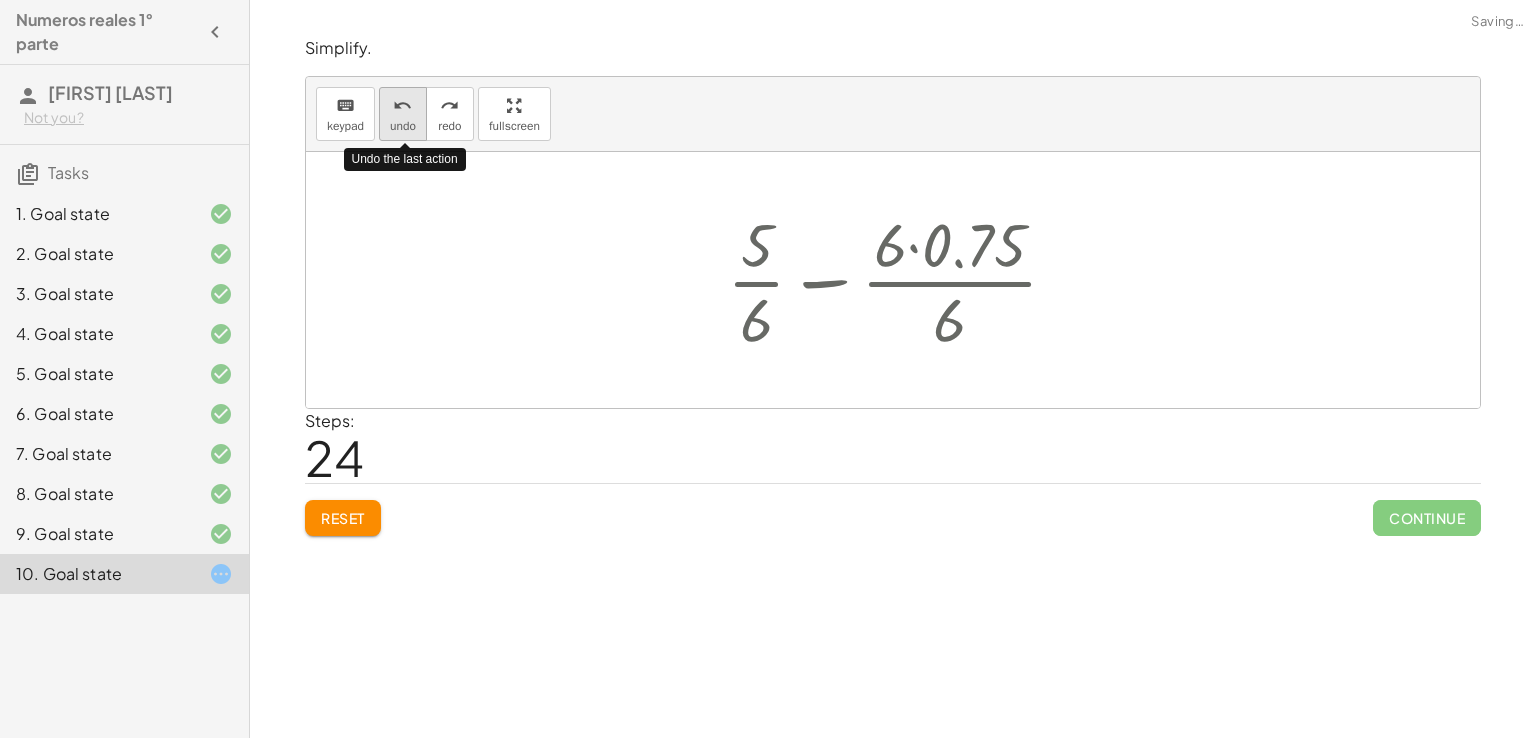 click on "undo undo" at bounding box center [403, 114] 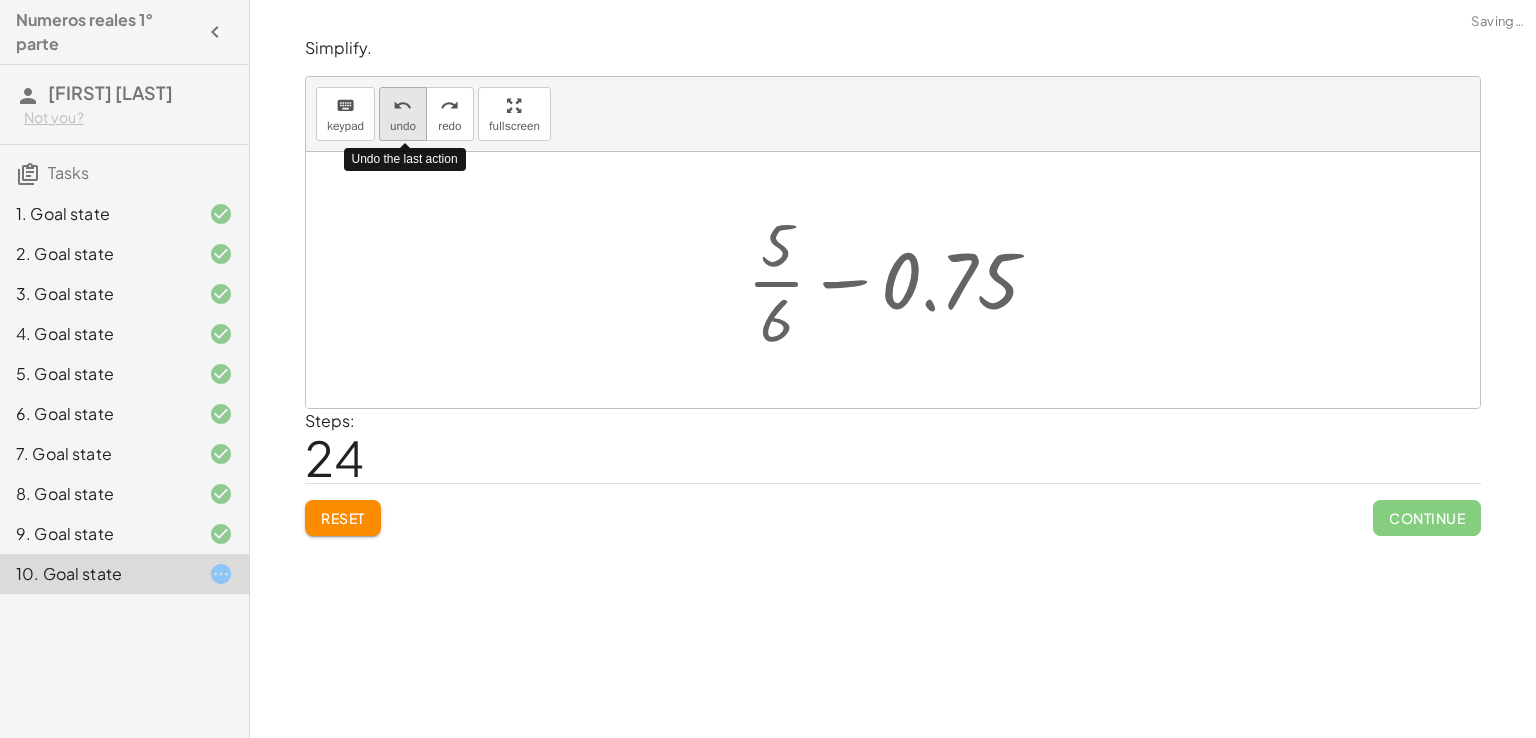 click on "undo undo" at bounding box center [403, 114] 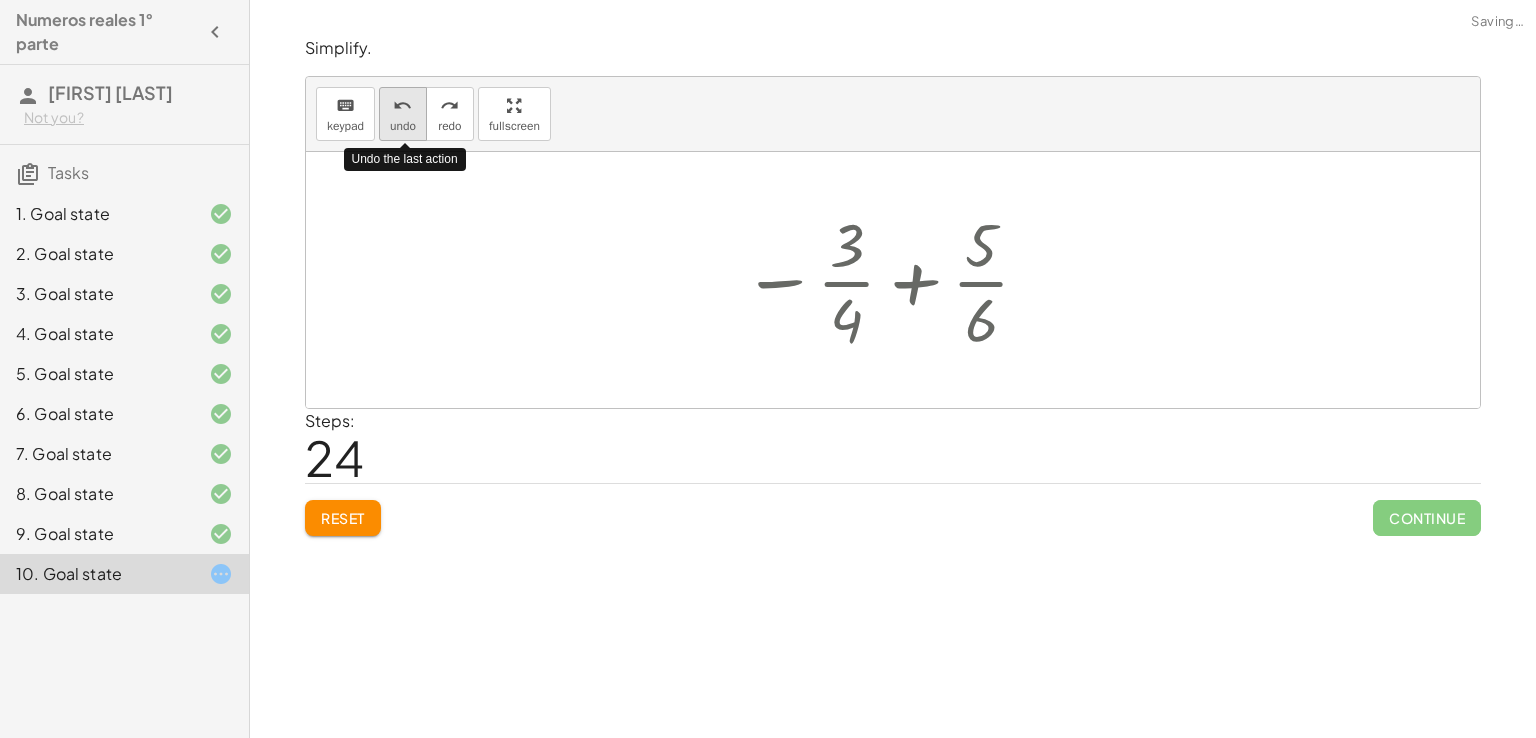 click on "undo undo" at bounding box center [403, 114] 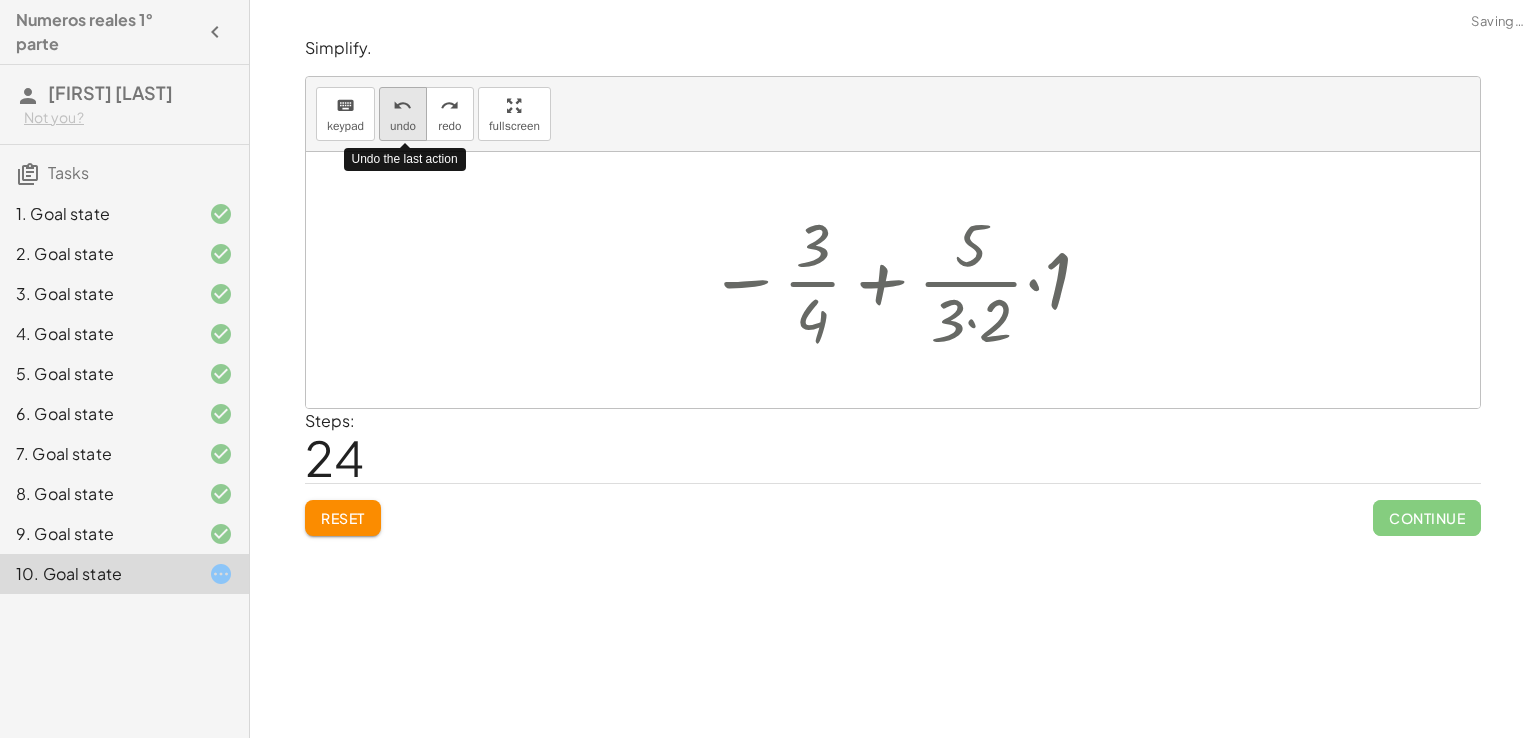 click on "undo undo" at bounding box center [403, 114] 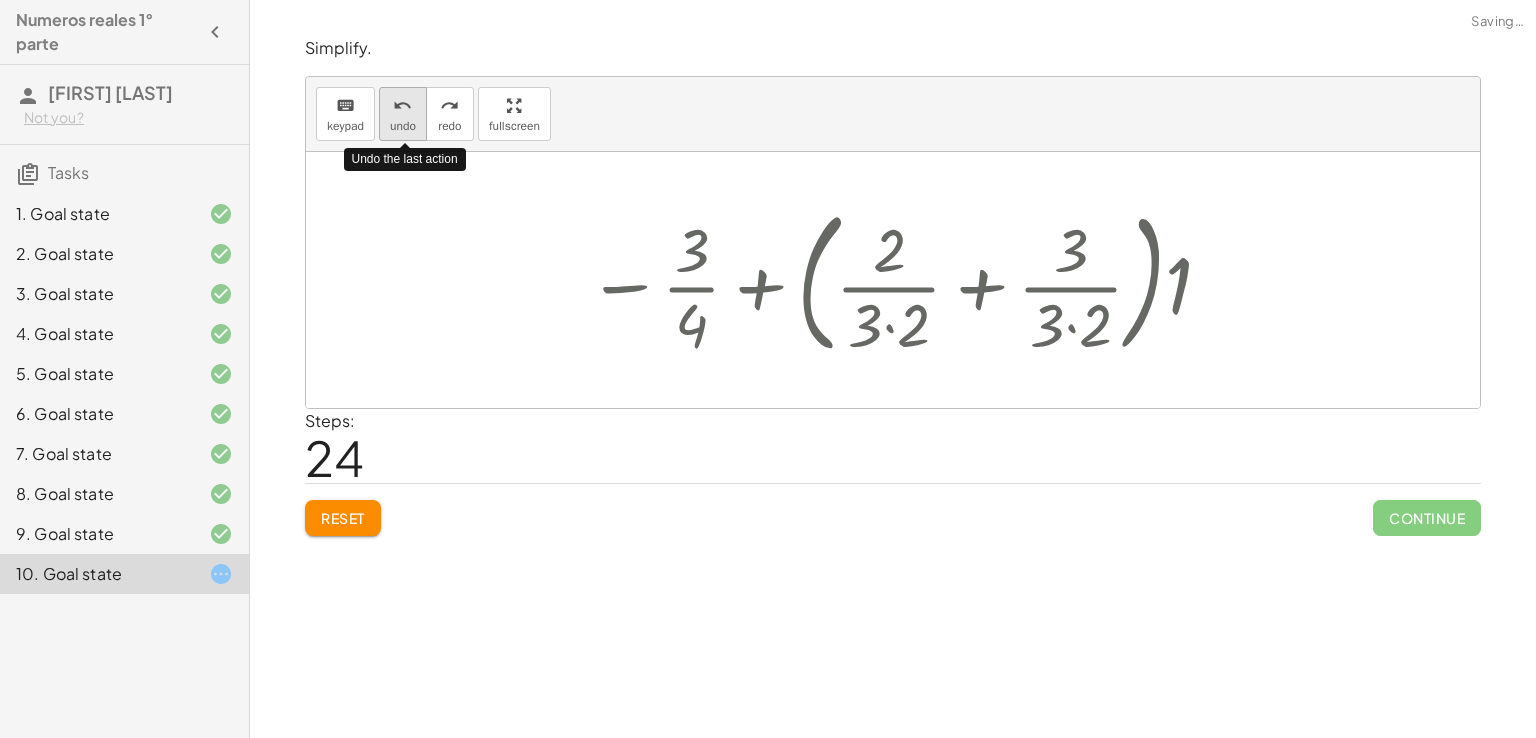 click on "undo undo" at bounding box center (403, 114) 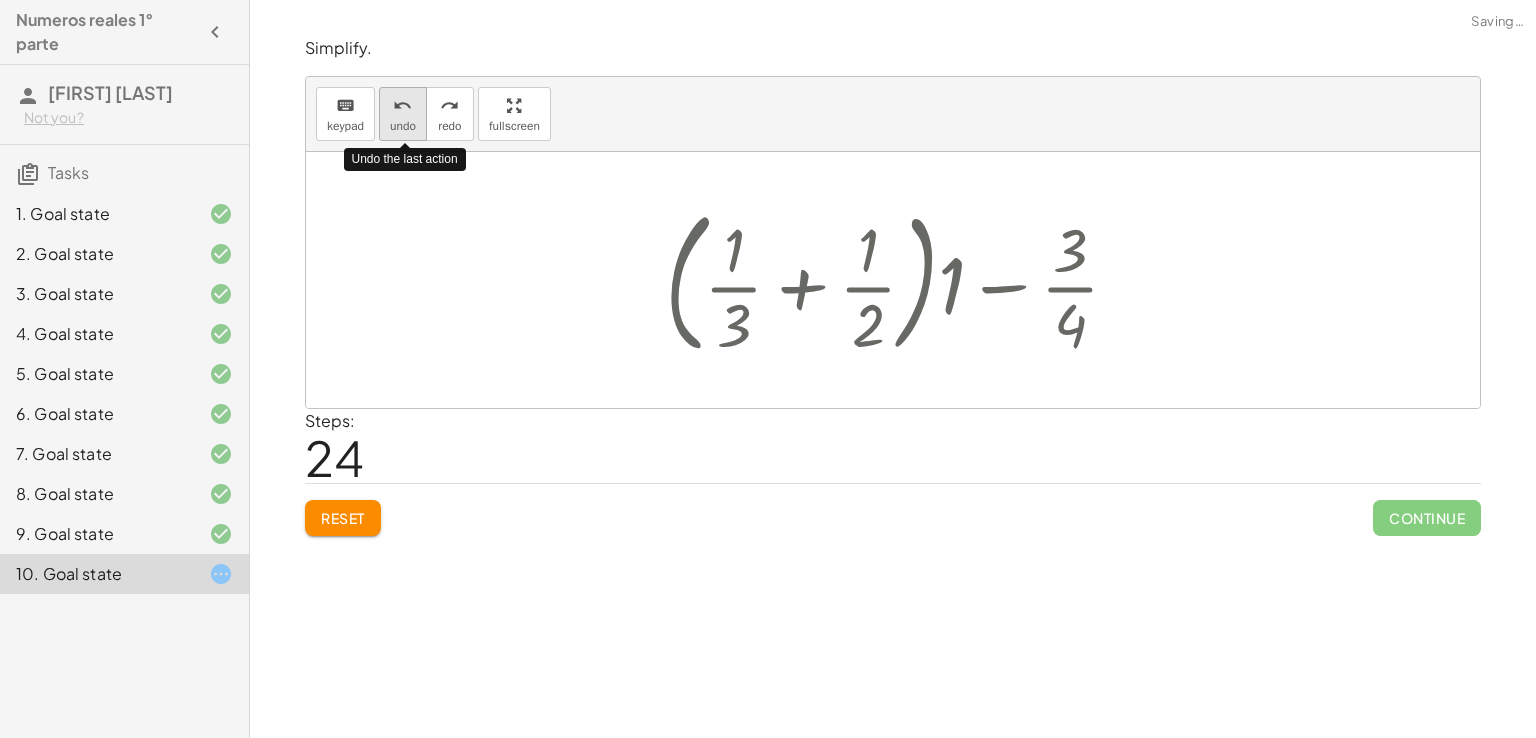 click on "undo undo" at bounding box center [403, 114] 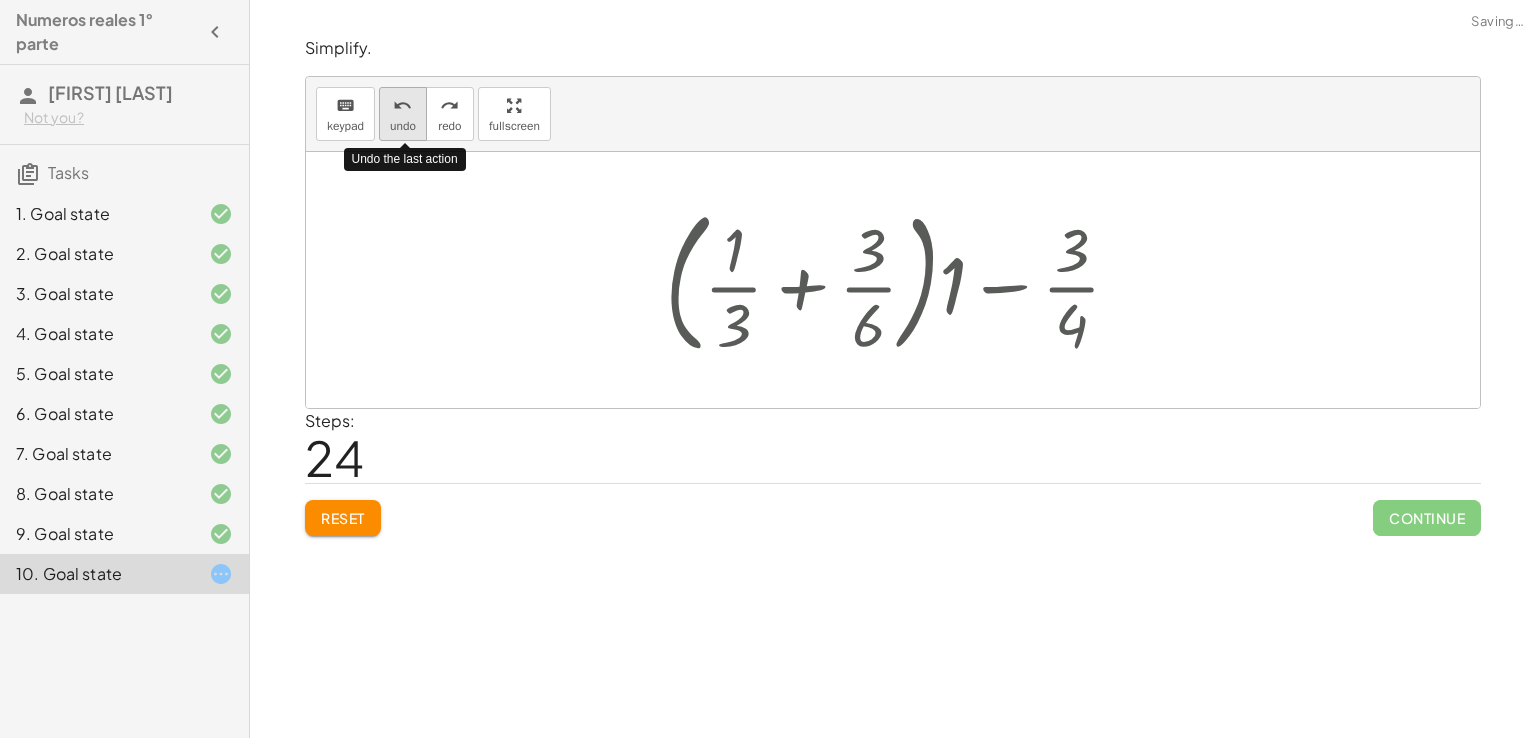 click on "undo undo" at bounding box center (403, 114) 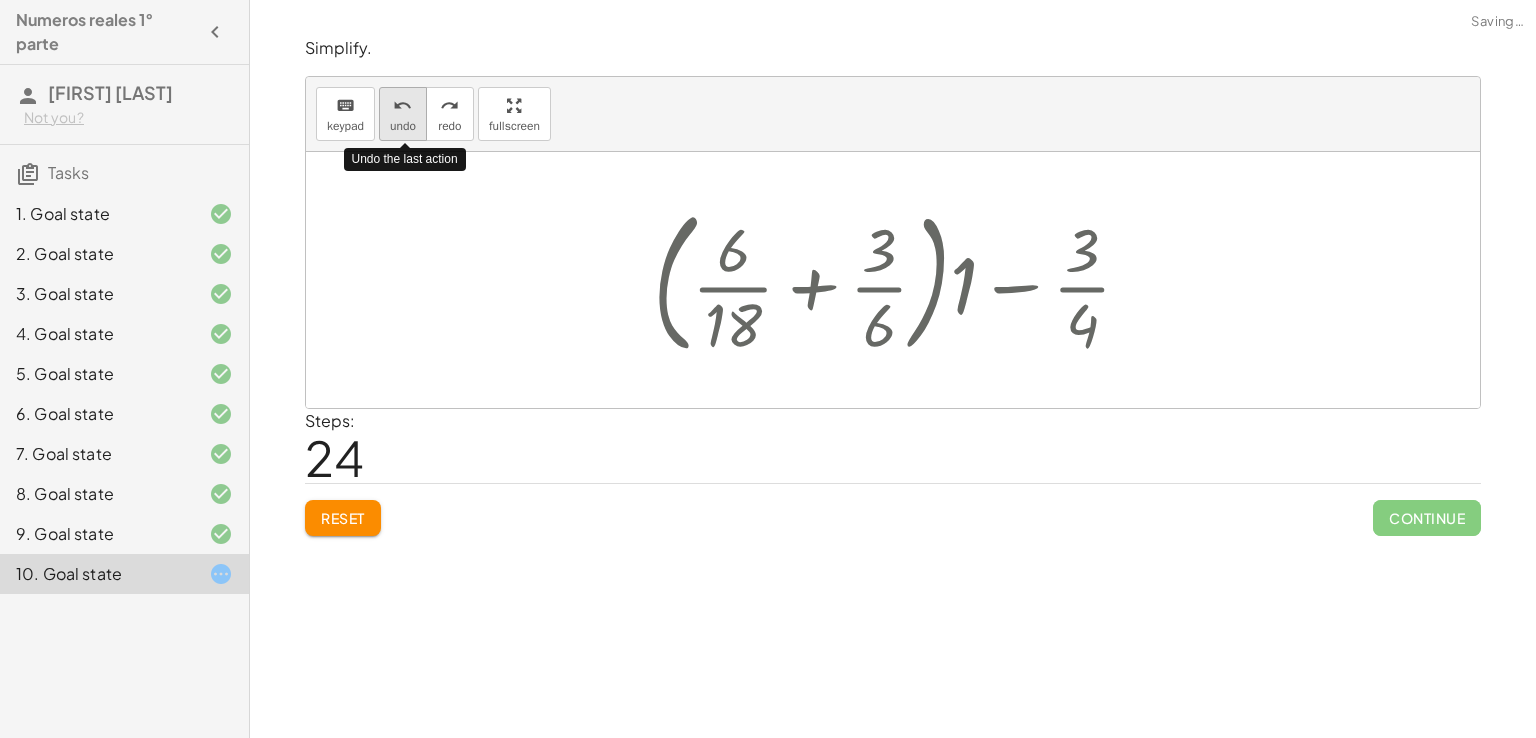 click on "undo undo" at bounding box center (403, 114) 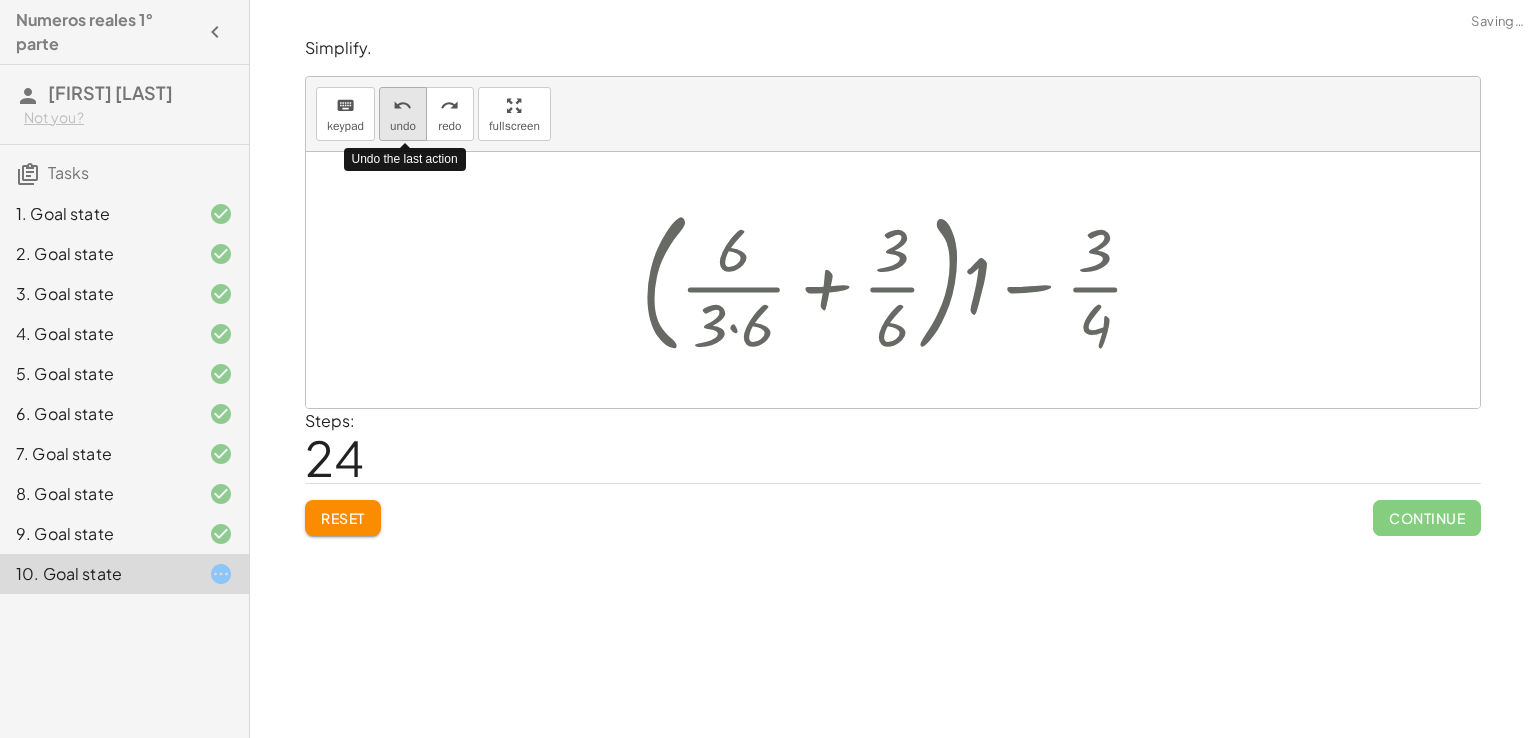 click on "undo undo" at bounding box center (403, 114) 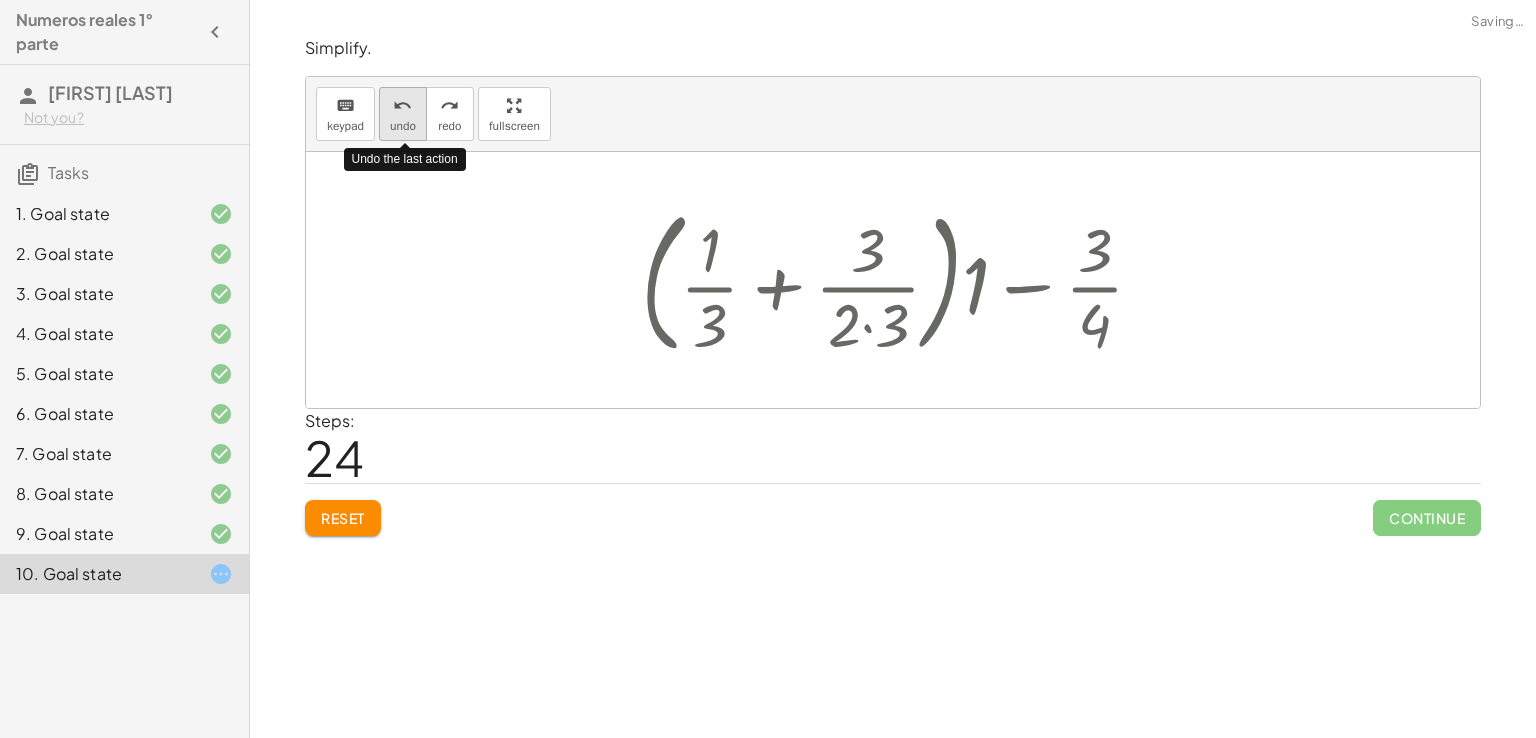 click on "undo undo" at bounding box center [403, 114] 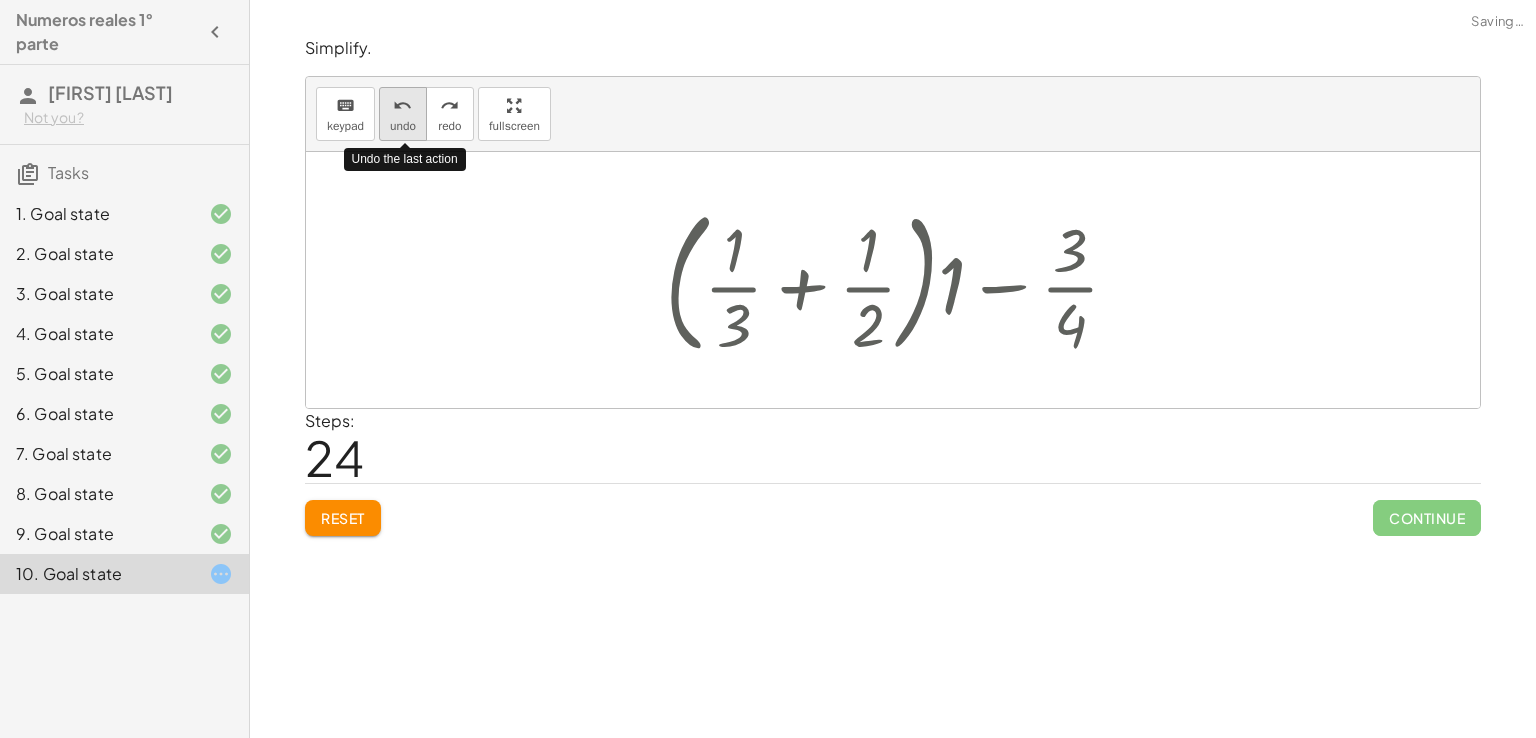 click on "undo undo" at bounding box center (403, 114) 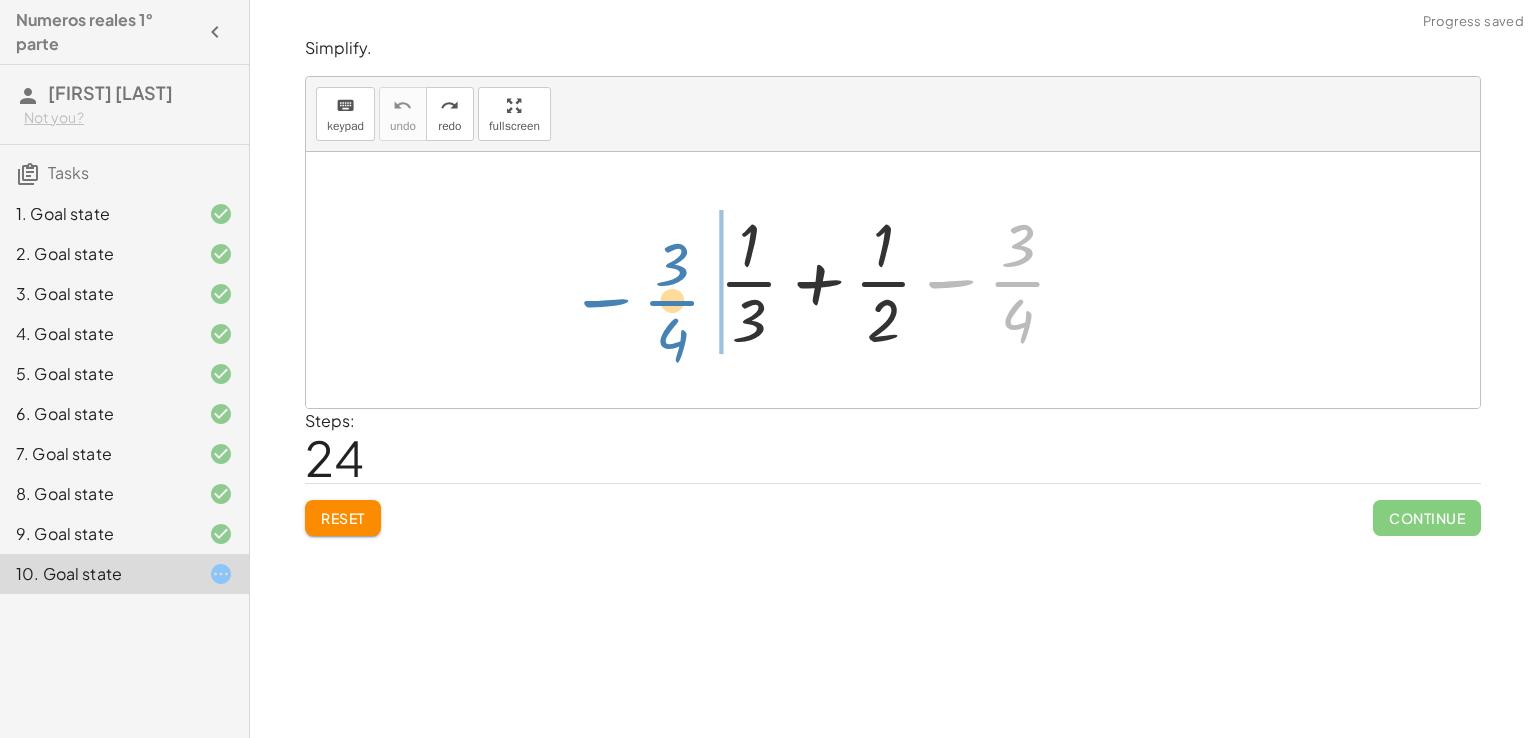 drag, startPoint x: 993, startPoint y: 283, endPoint x: 641, endPoint y: 301, distance: 352.45993 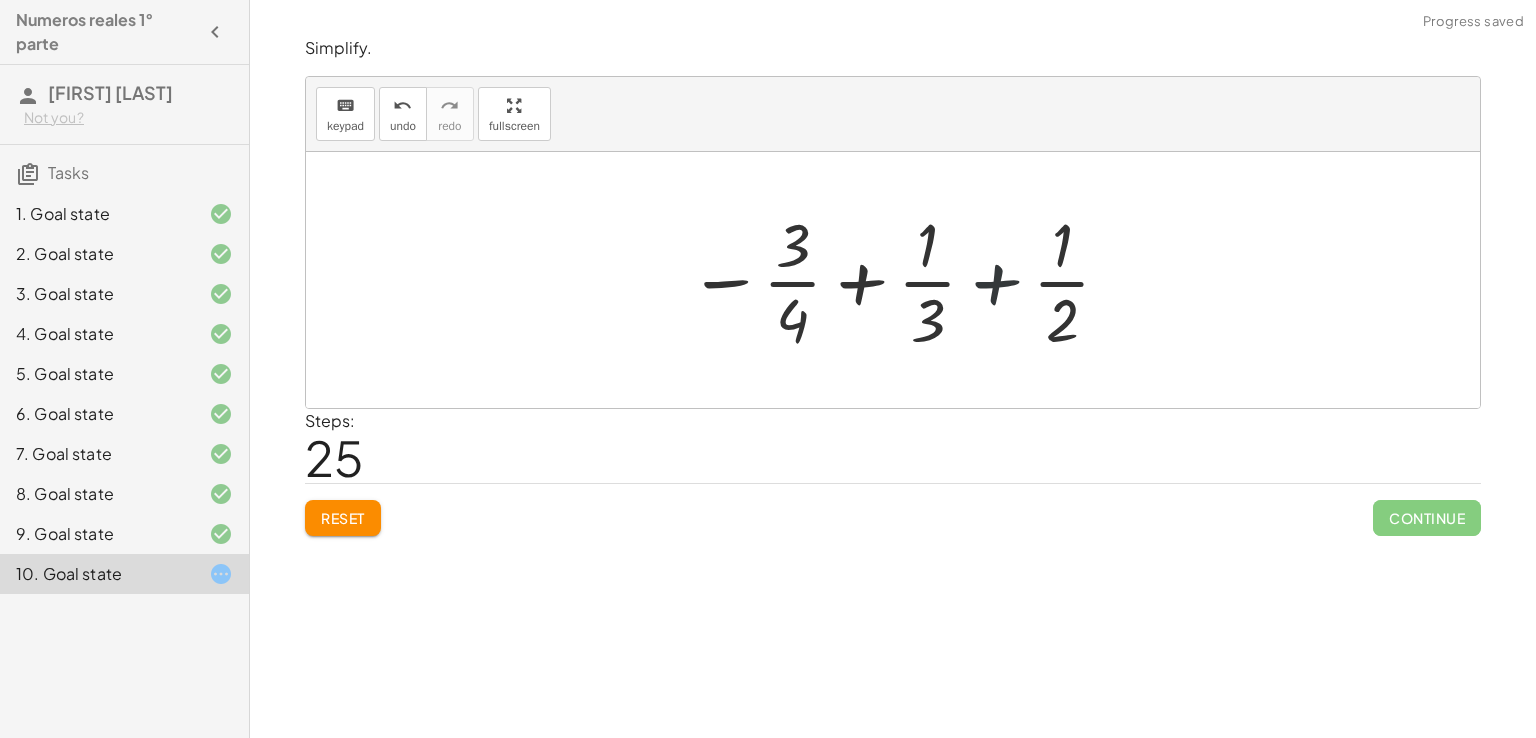 click at bounding box center [900, 280] 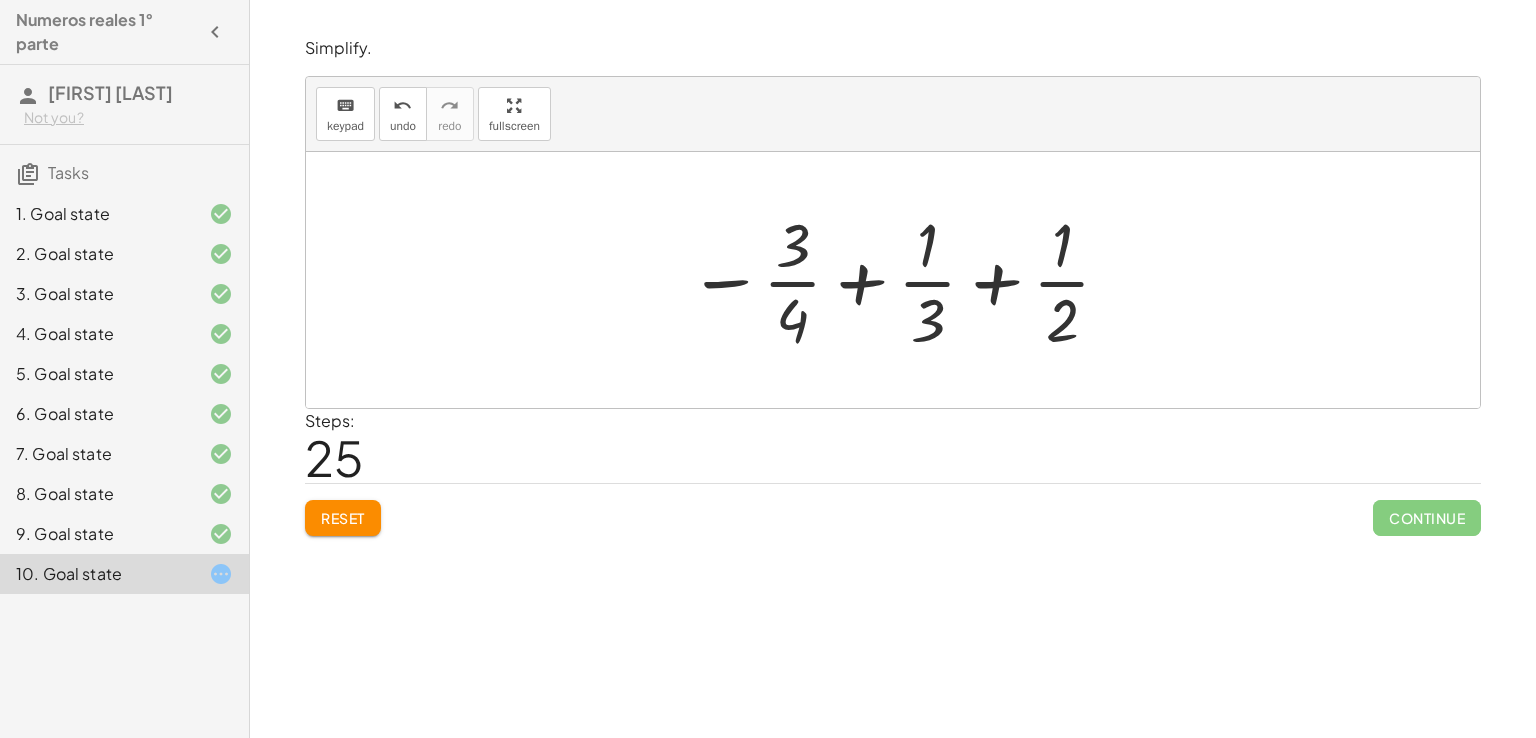 click at bounding box center (900, 280) 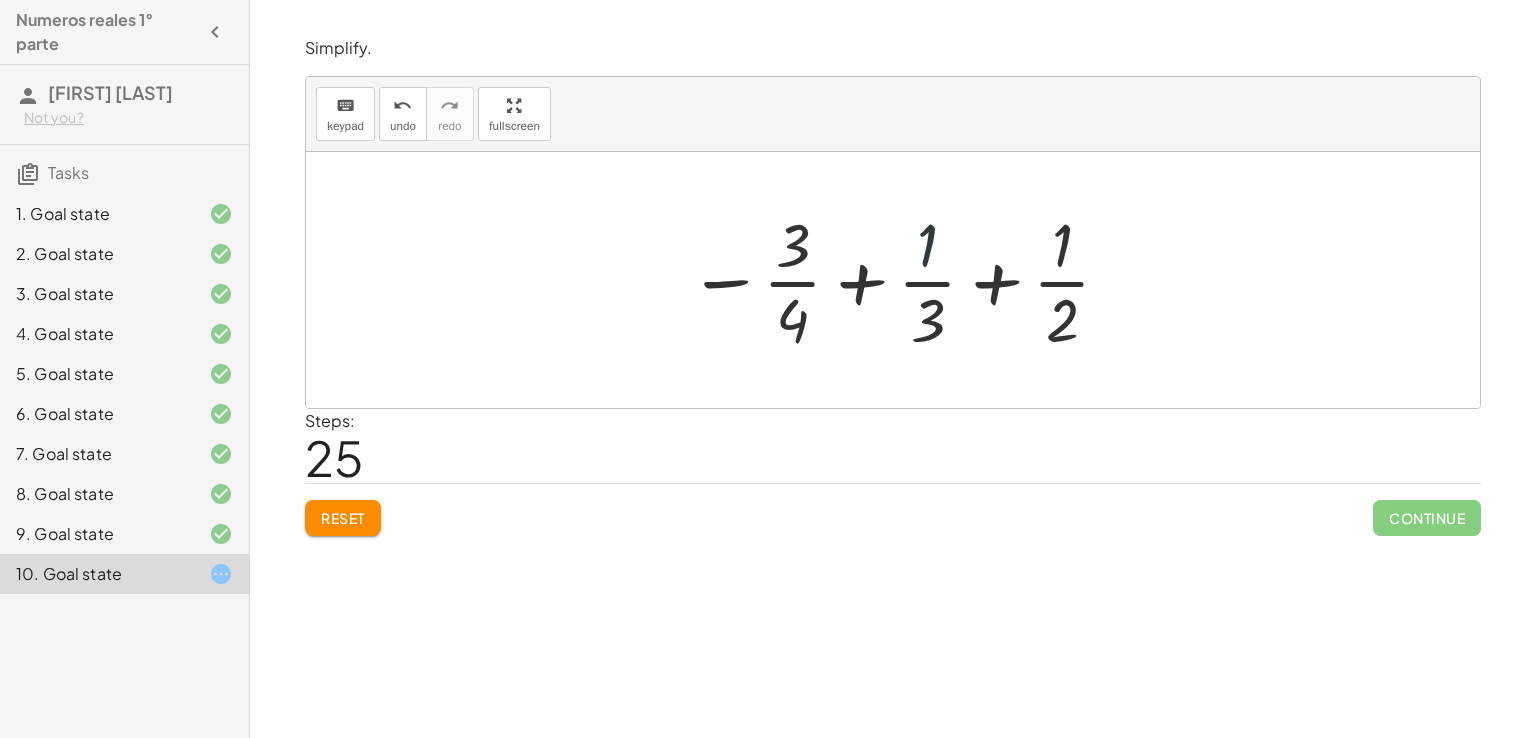 click at bounding box center [900, 280] 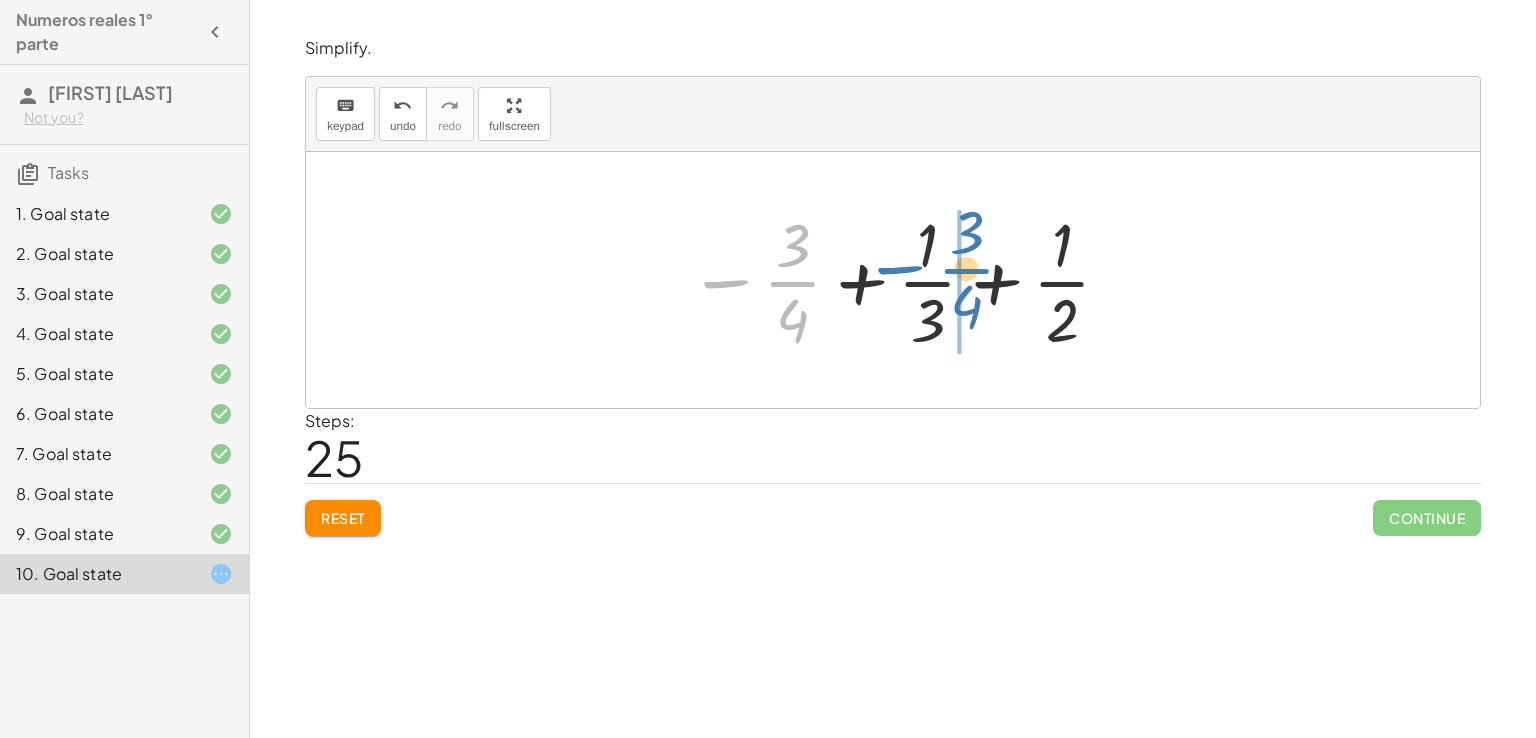 drag, startPoint x: 787, startPoint y: 293, endPoint x: 993, endPoint y: 275, distance: 206.78491 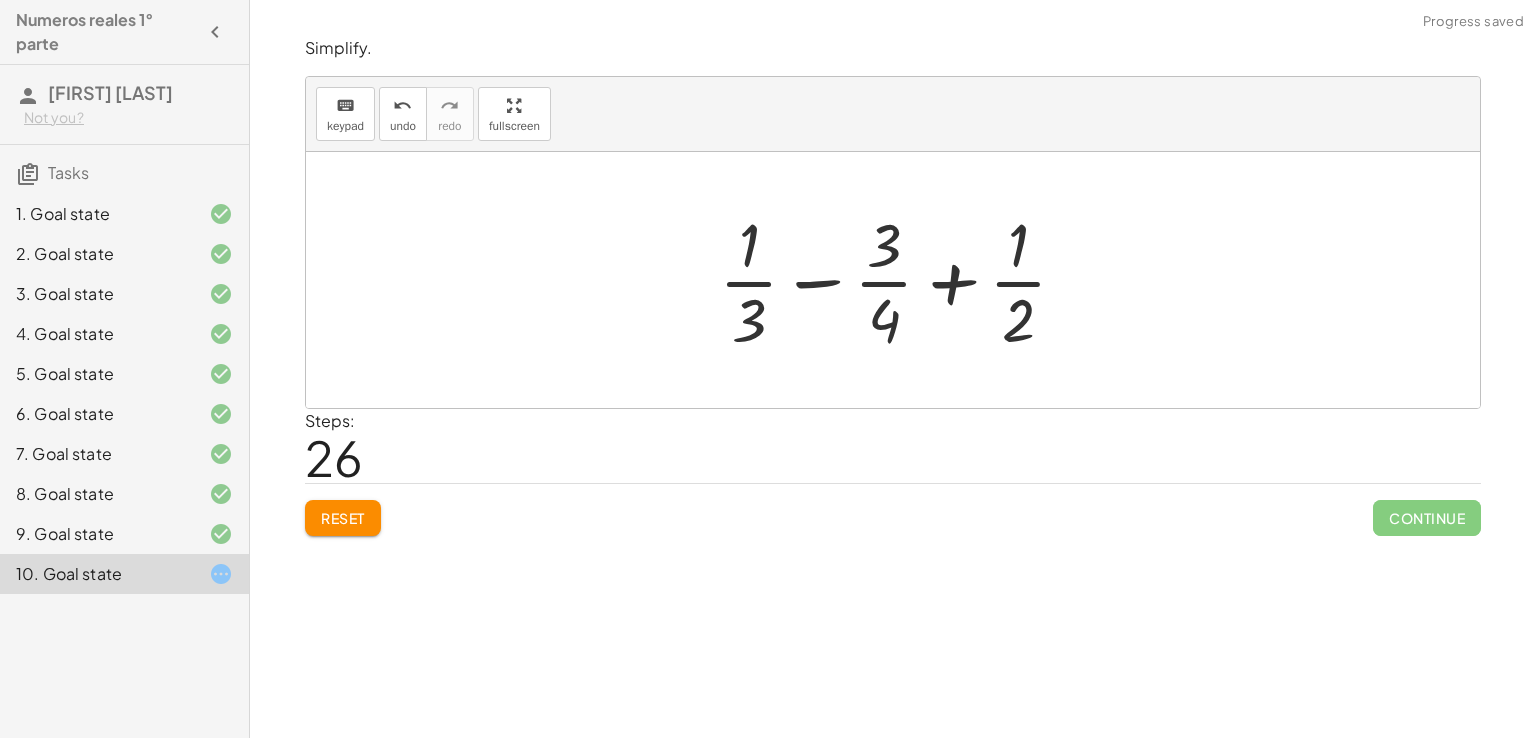 click at bounding box center [901, 280] 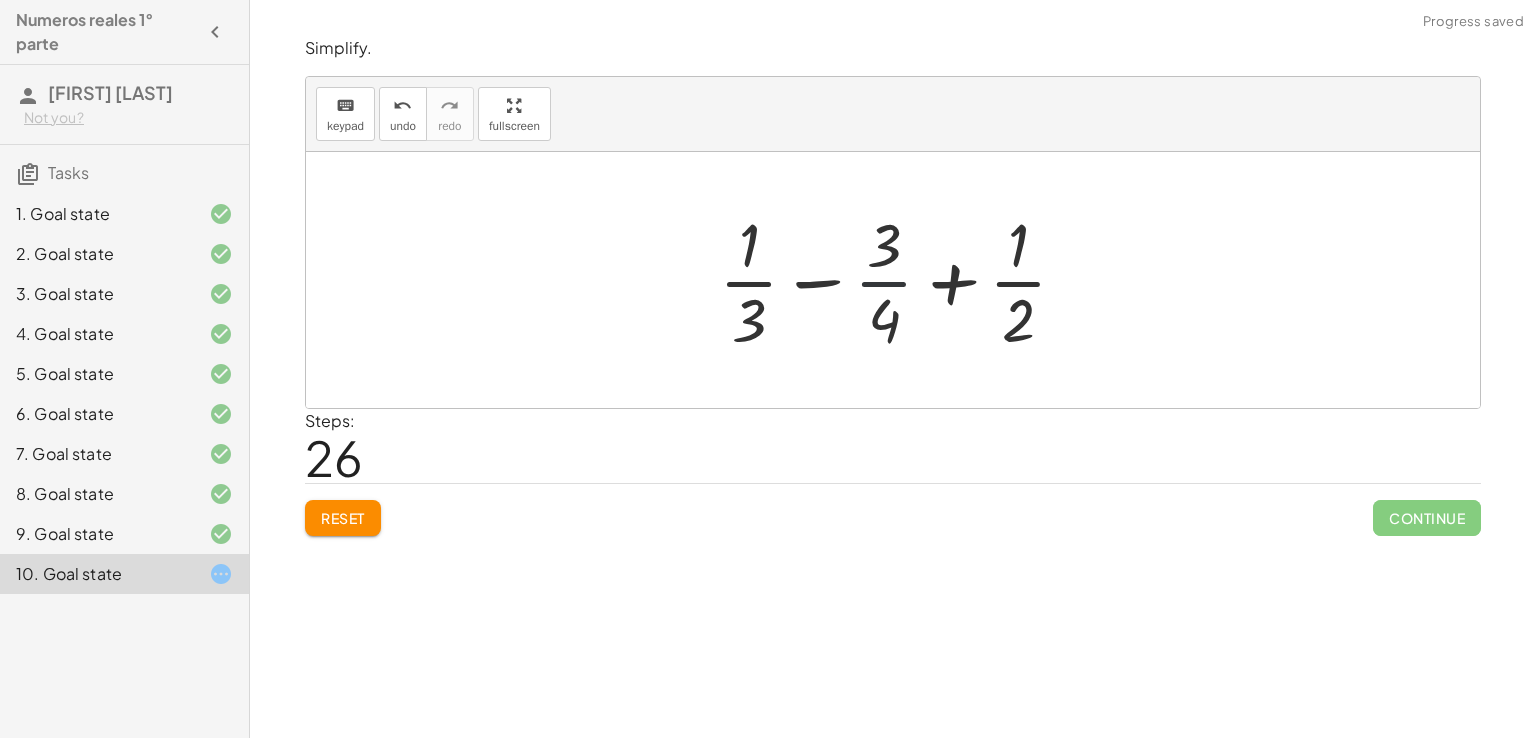 click at bounding box center [901, 280] 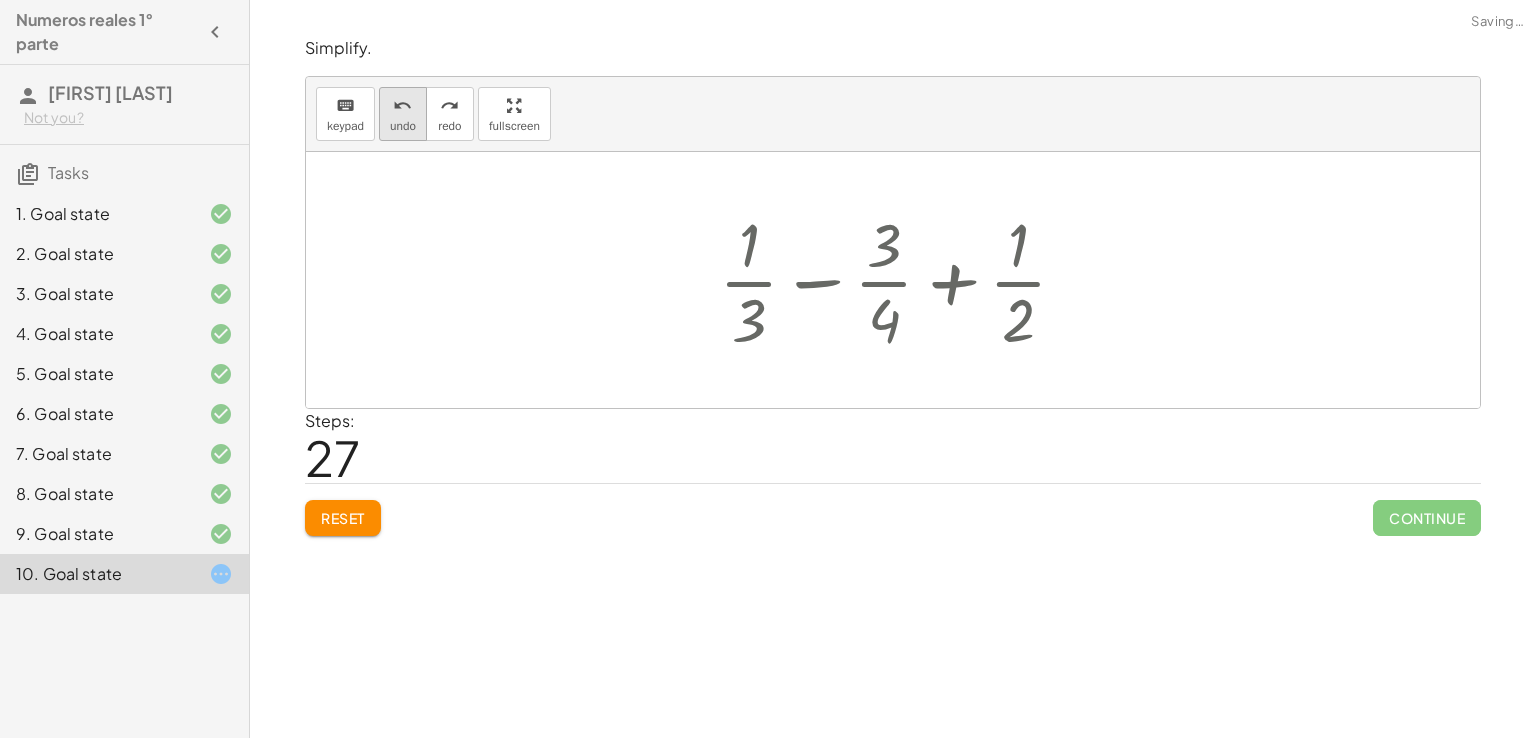 click on "undo undo" at bounding box center (403, 114) 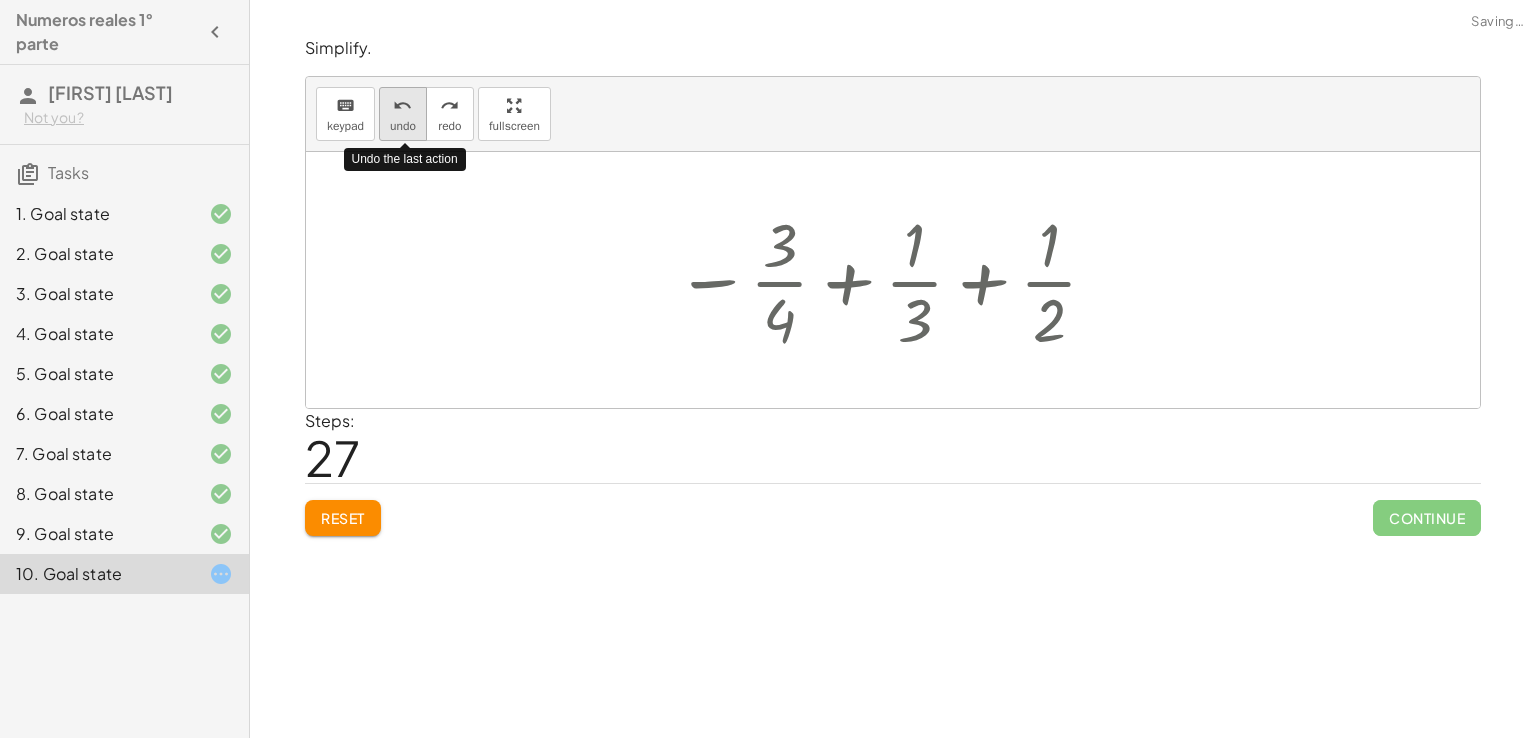 click on "undo" at bounding box center (403, 126) 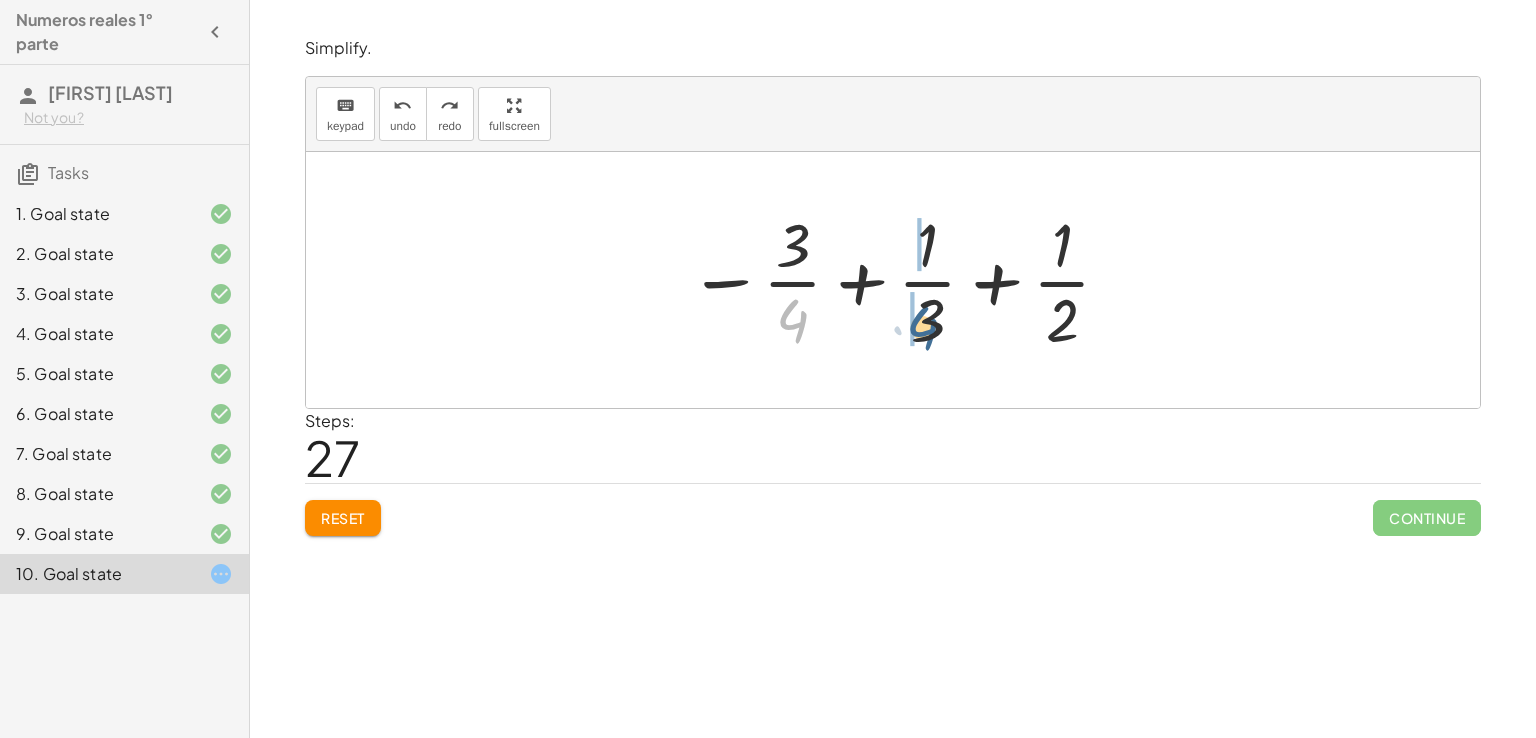 drag, startPoint x: 786, startPoint y: 319, endPoint x: 932, endPoint y: 318, distance: 146.00342 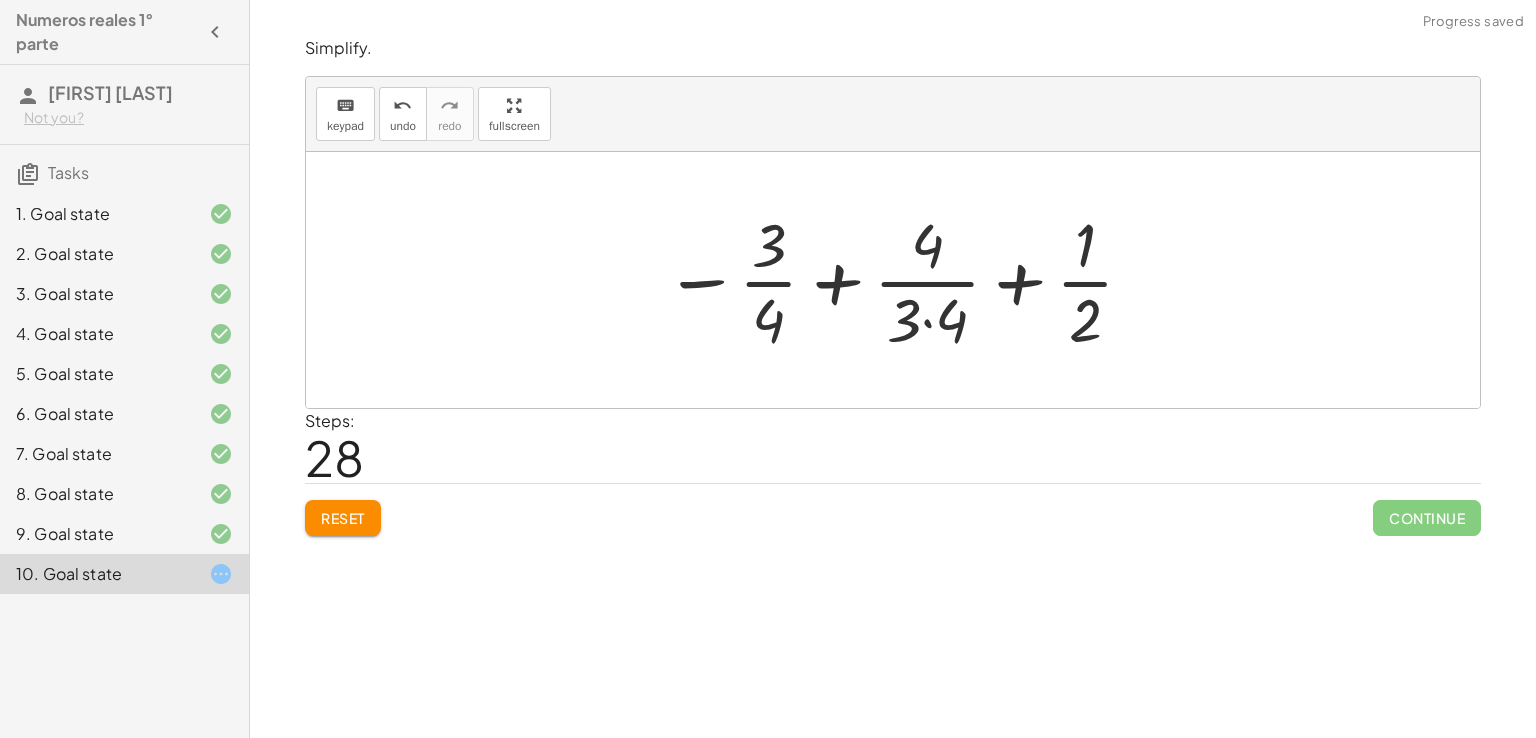 click at bounding box center (900, 280) 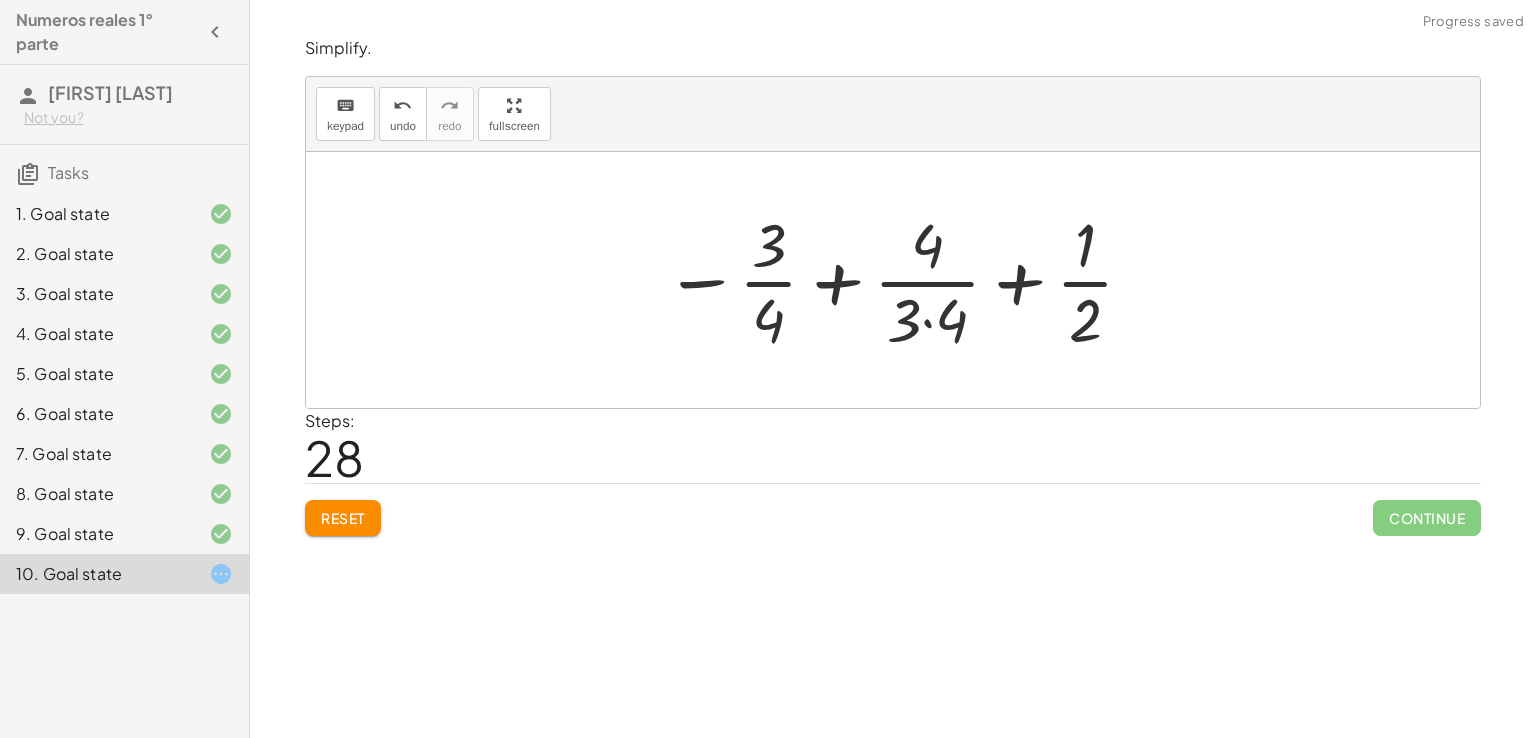 click at bounding box center (900, 280) 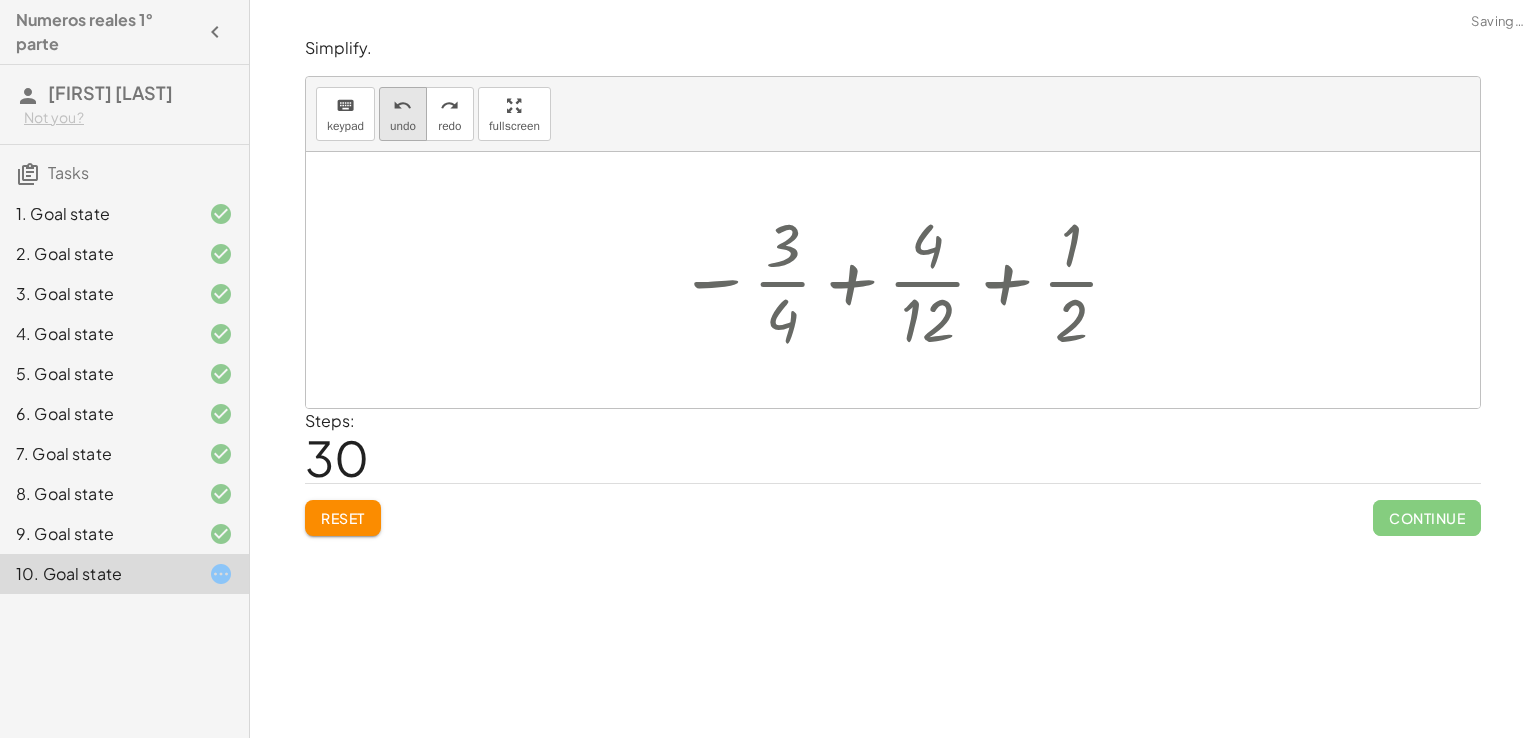 click on "undo" at bounding box center (402, 106) 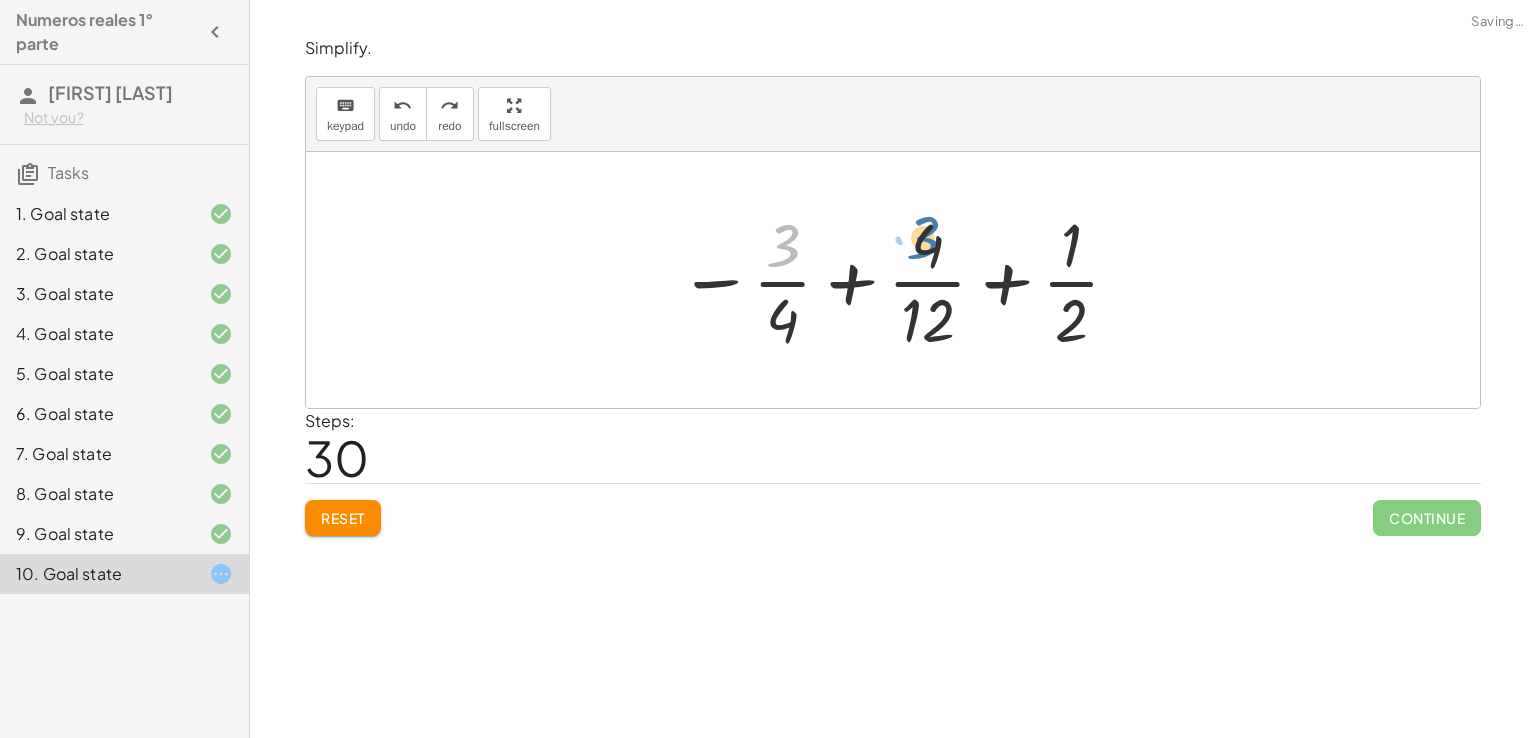 drag, startPoint x: 801, startPoint y: 246, endPoint x: 969, endPoint y: 241, distance: 168.07439 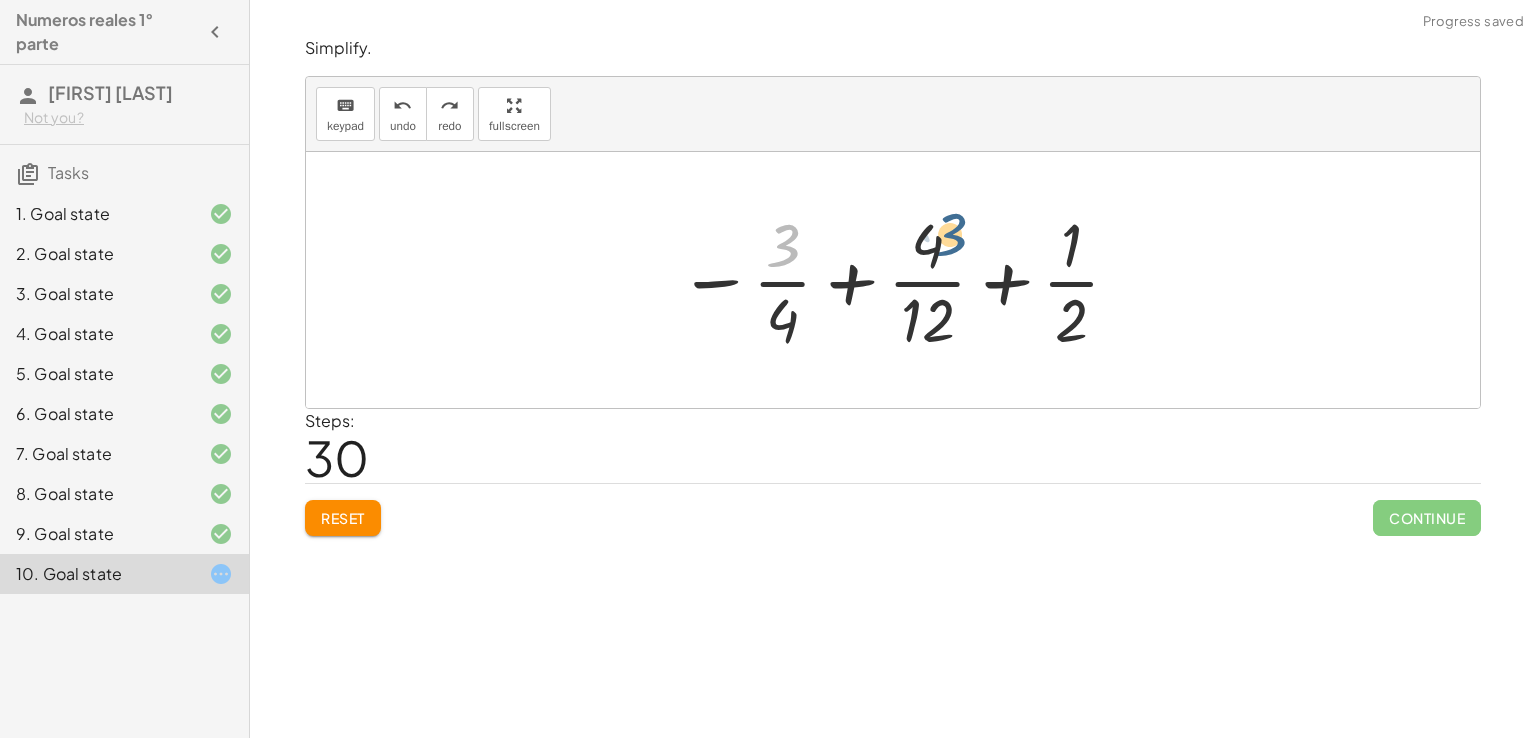 drag, startPoint x: 778, startPoint y: 241, endPoint x: 956, endPoint y: 229, distance: 178.40404 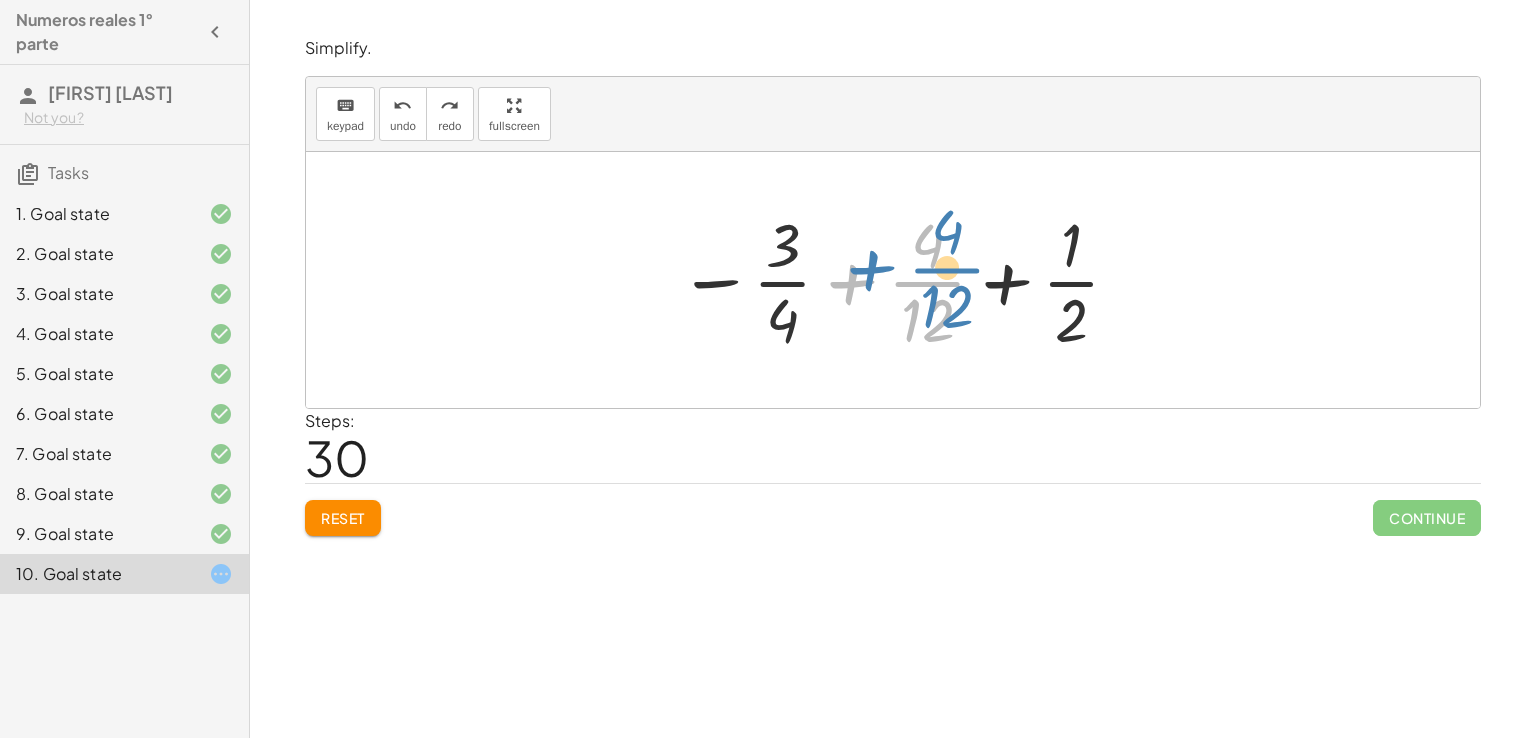 drag, startPoint x: 845, startPoint y: 277, endPoint x: 852, endPoint y: 269, distance: 10.630146 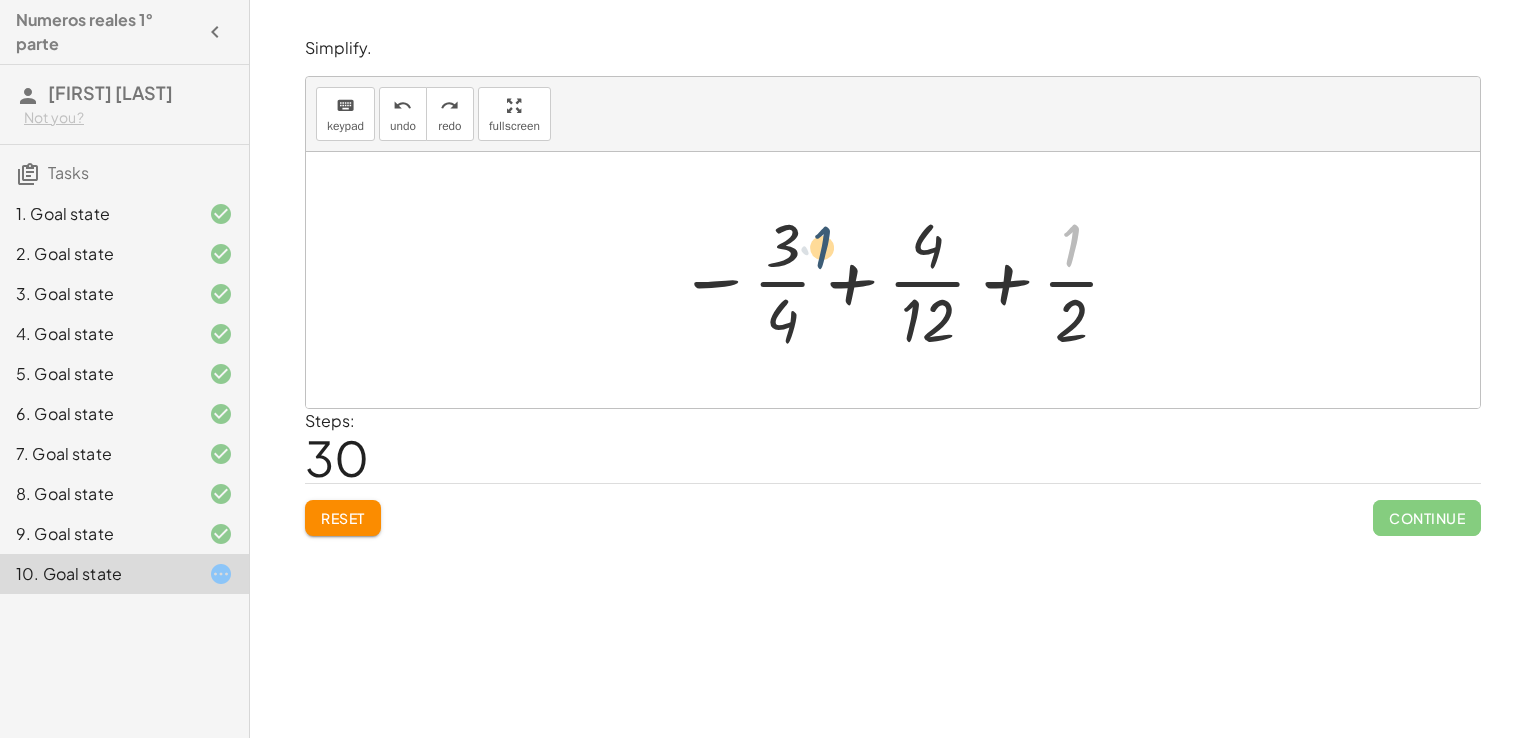 drag, startPoint x: 1076, startPoint y: 245, endPoint x: 780, endPoint y: 271, distance: 297.1397 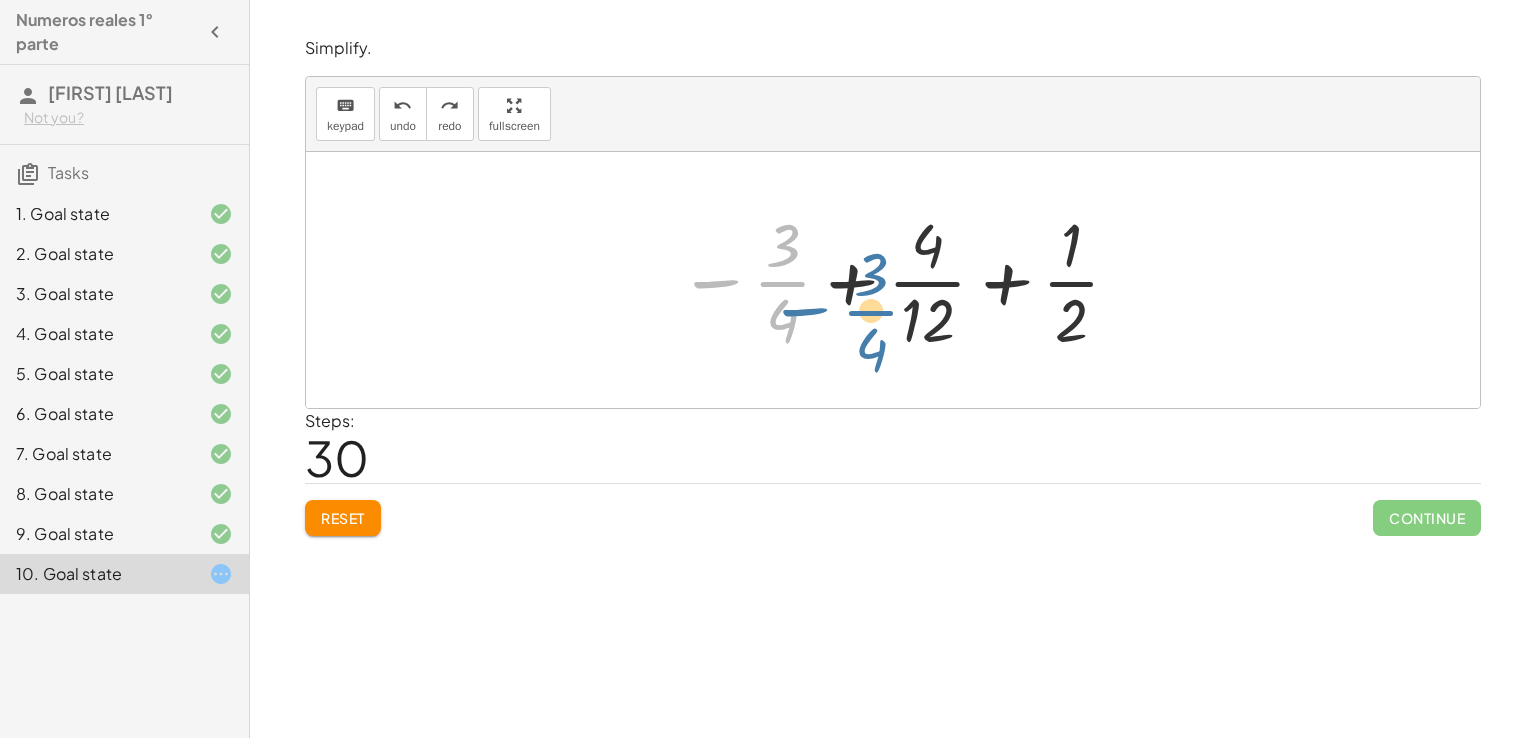 drag, startPoint x: 788, startPoint y: 265, endPoint x: 806, endPoint y: 261, distance: 18.439089 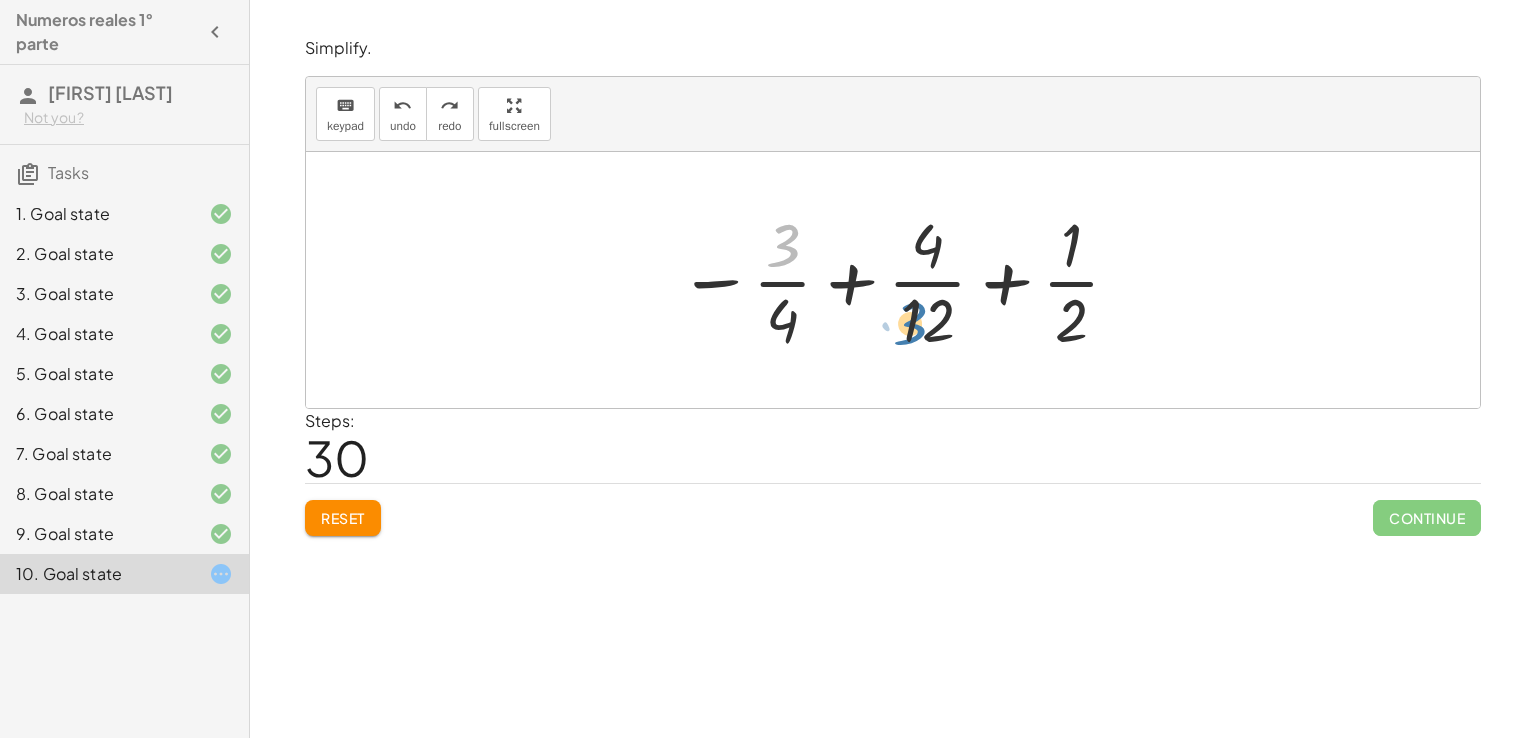 drag, startPoint x: 783, startPoint y: 230, endPoint x: 916, endPoint y: 309, distance: 154.69324 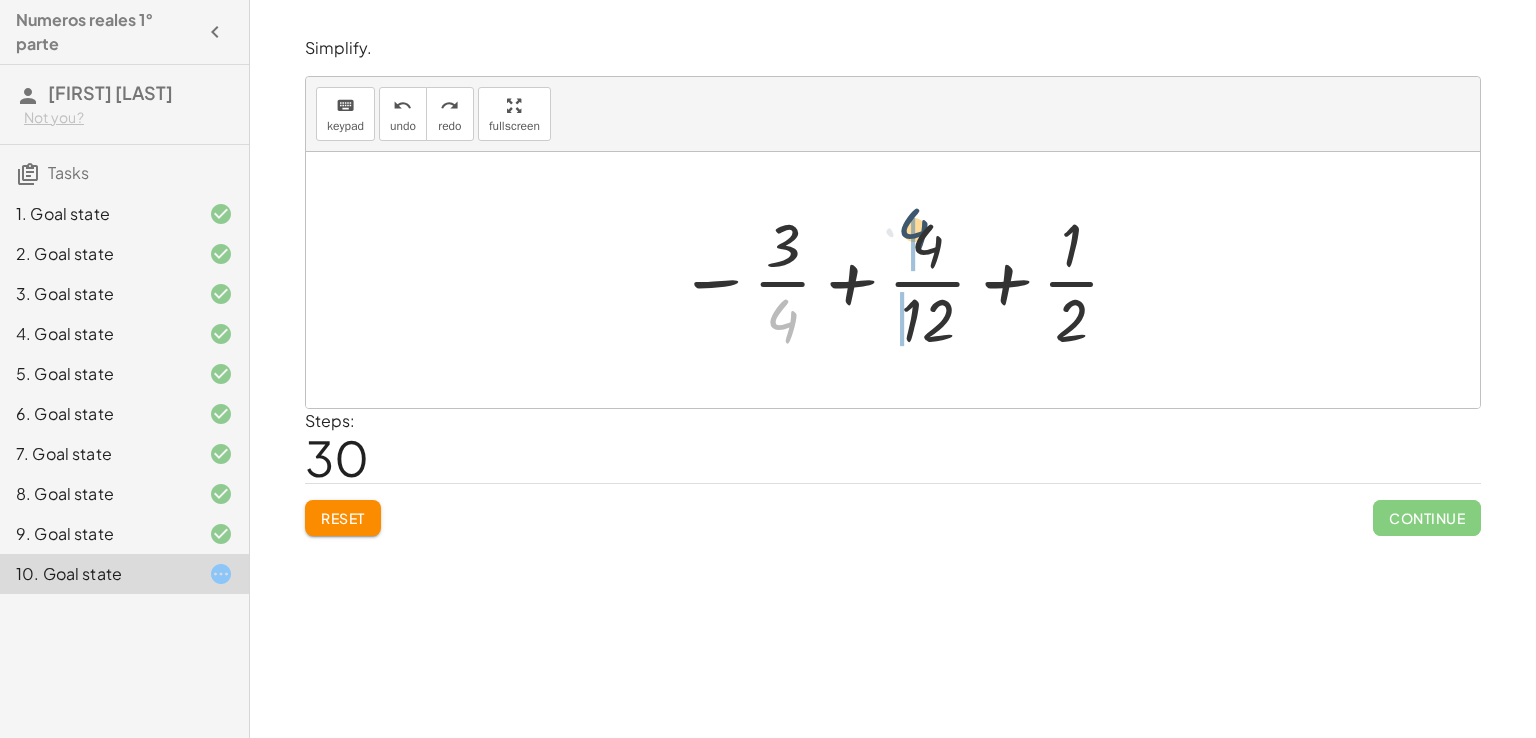 drag, startPoint x: 796, startPoint y: 322, endPoint x: 952, endPoint y: 235, distance: 178.6197 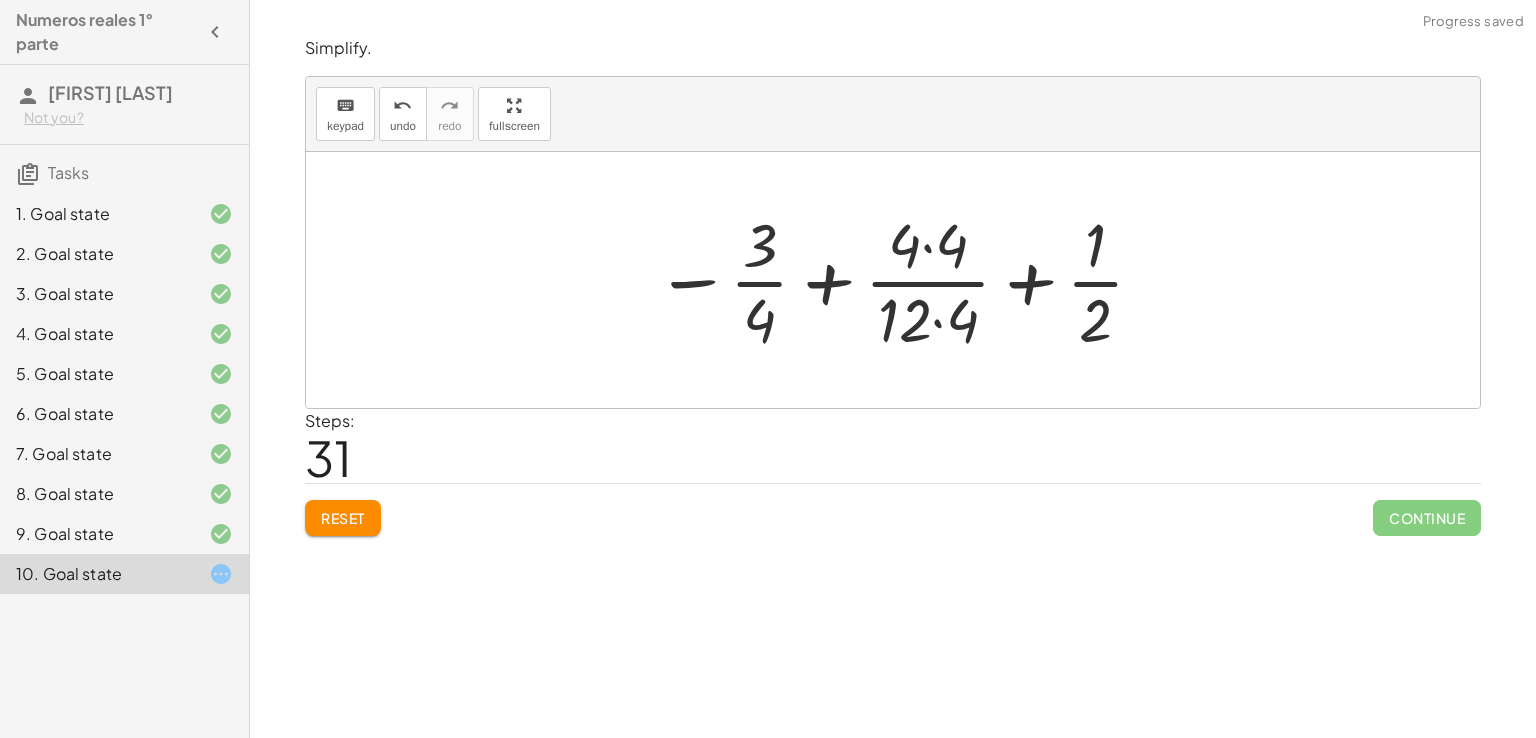 click at bounding box center (901, 280) 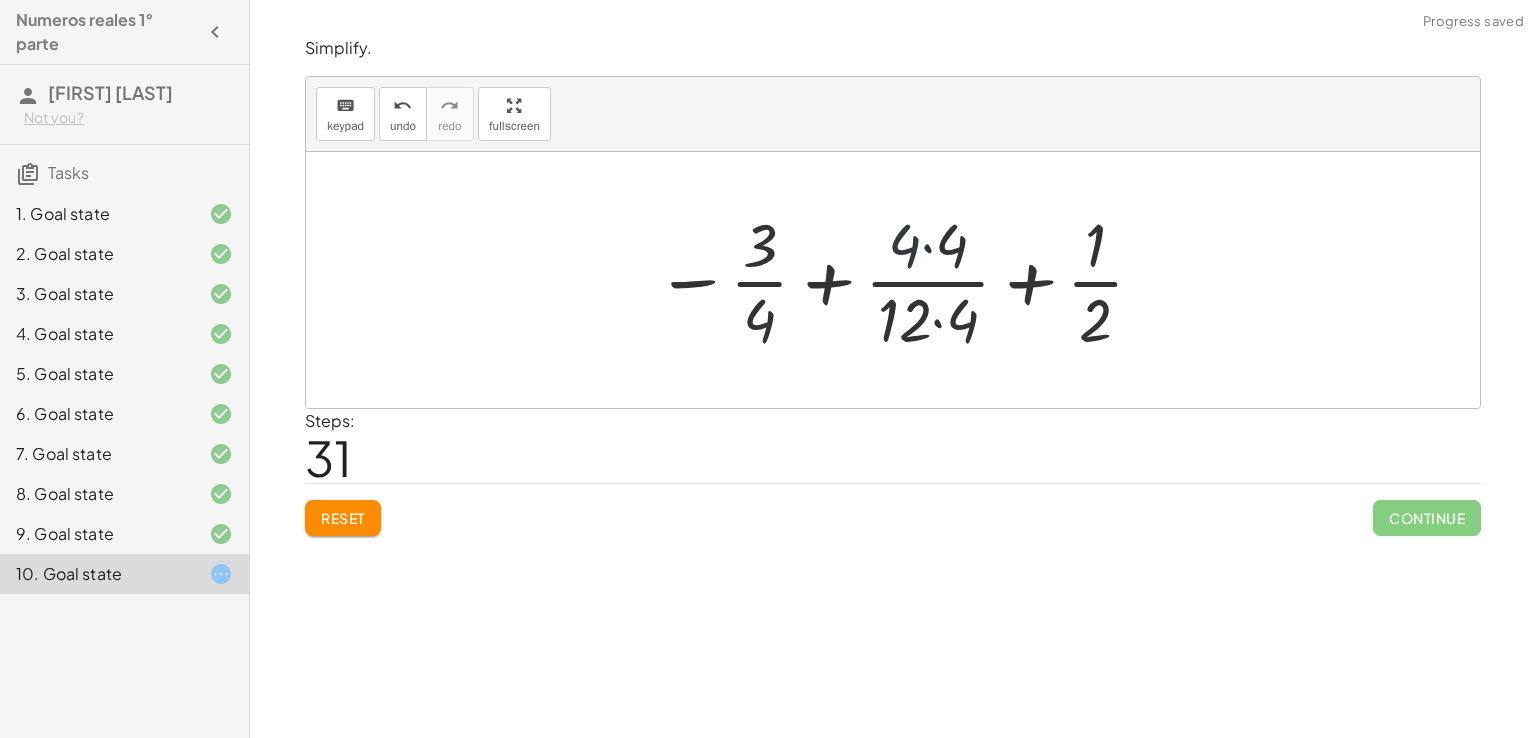click at bounding box center [901, 280] 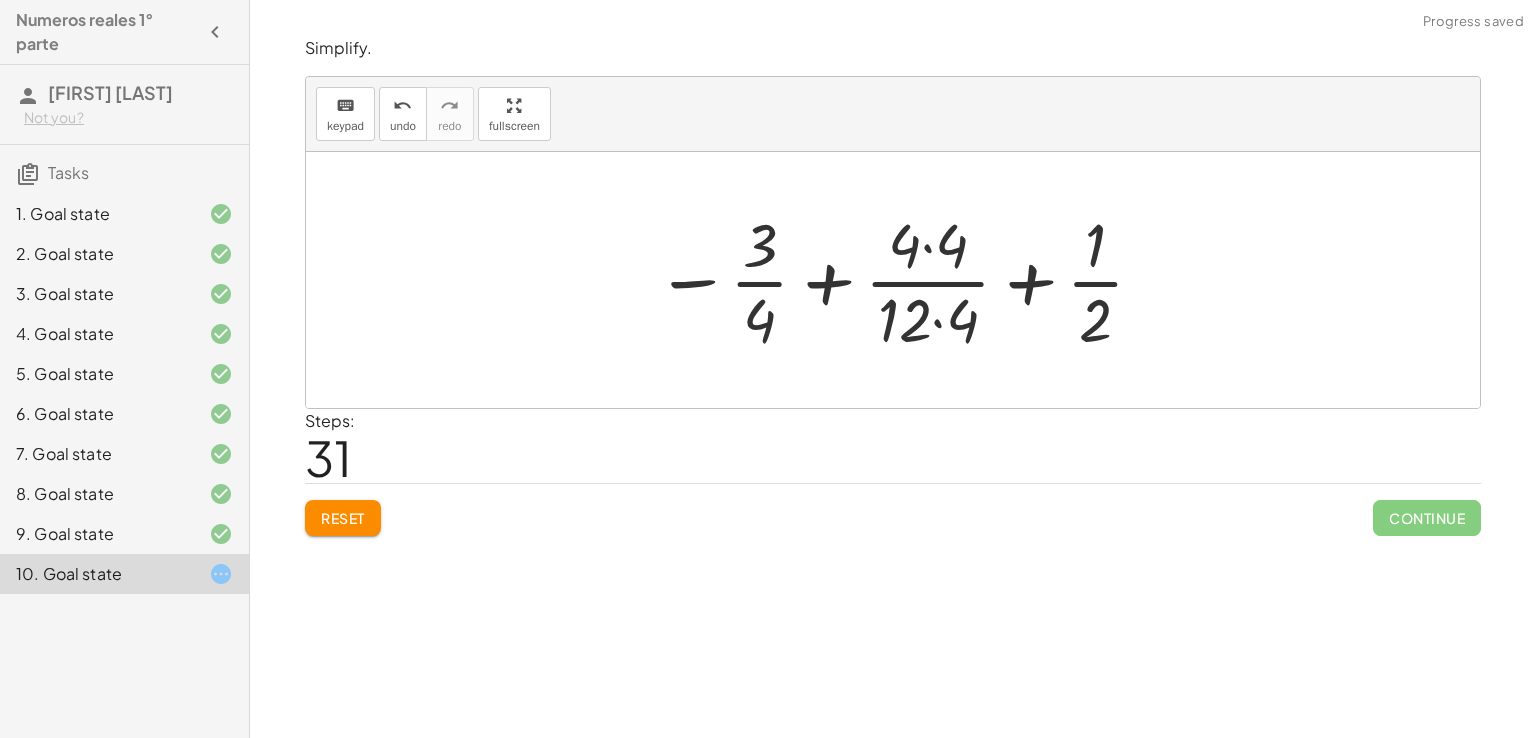 click at bounding box center [901, 280] 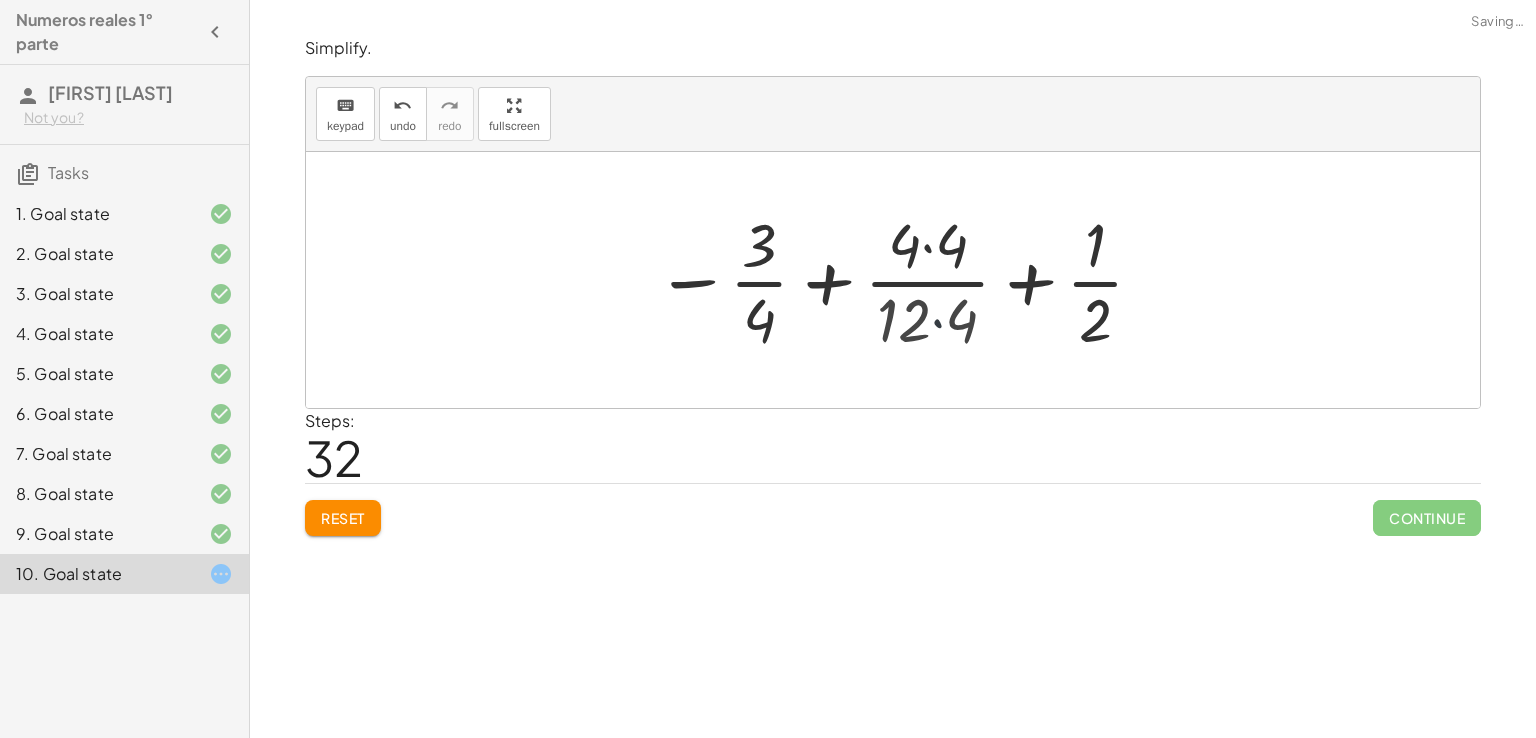 click at bounding box center [900, 280] 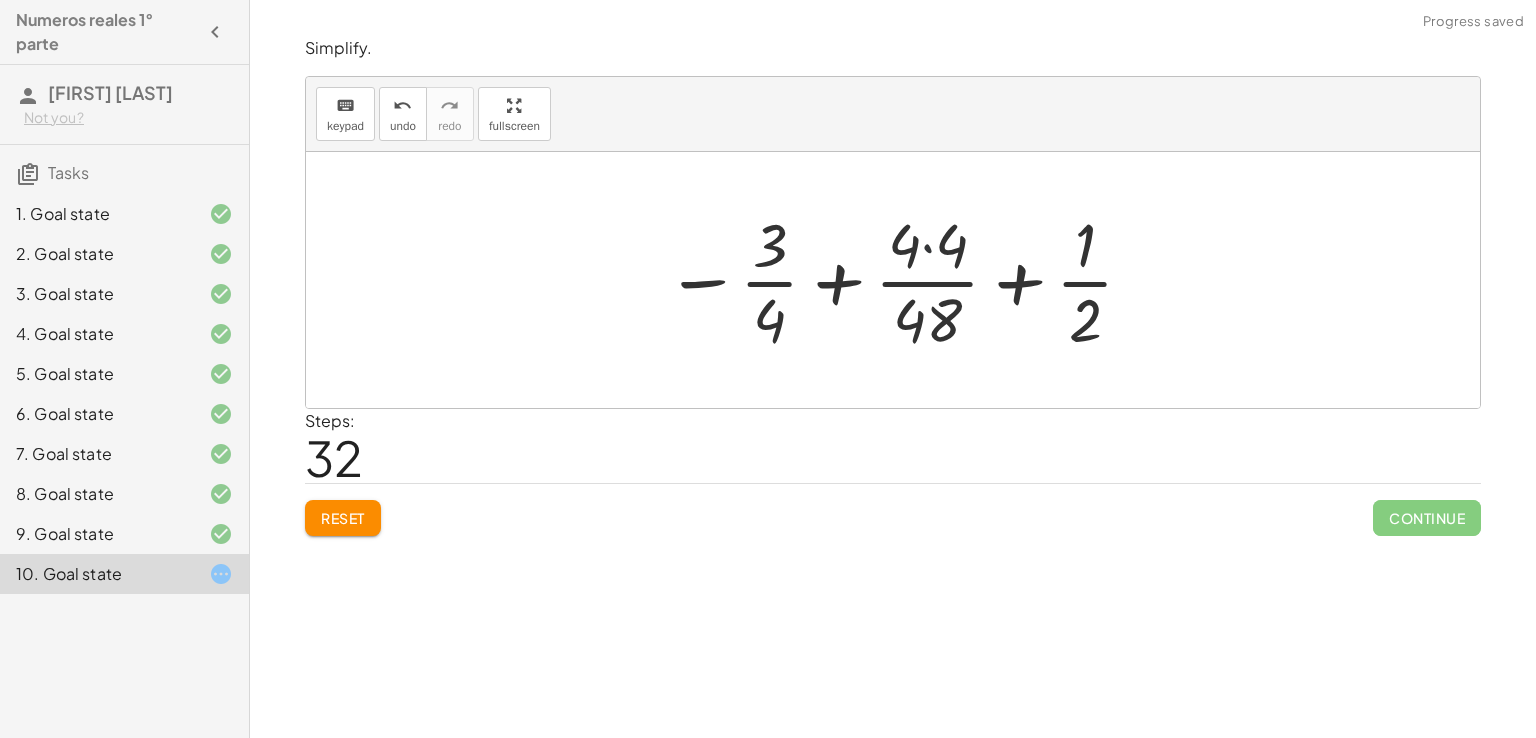 click at bounding box center [900, 280] 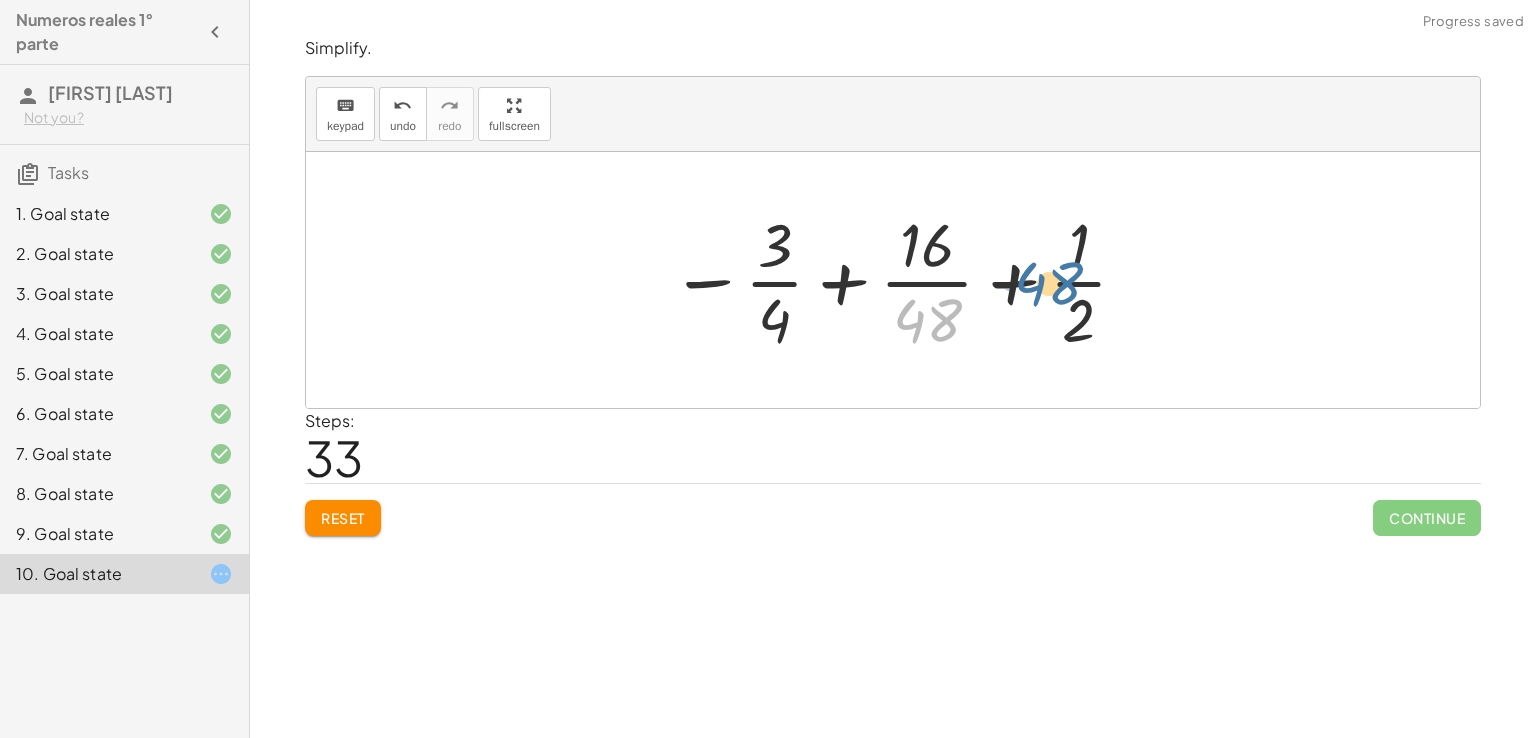 drag, startPoint x: 950, startPoint y: 325, endPoint x: 1152, endPoint y: 238, distance: 219.93863 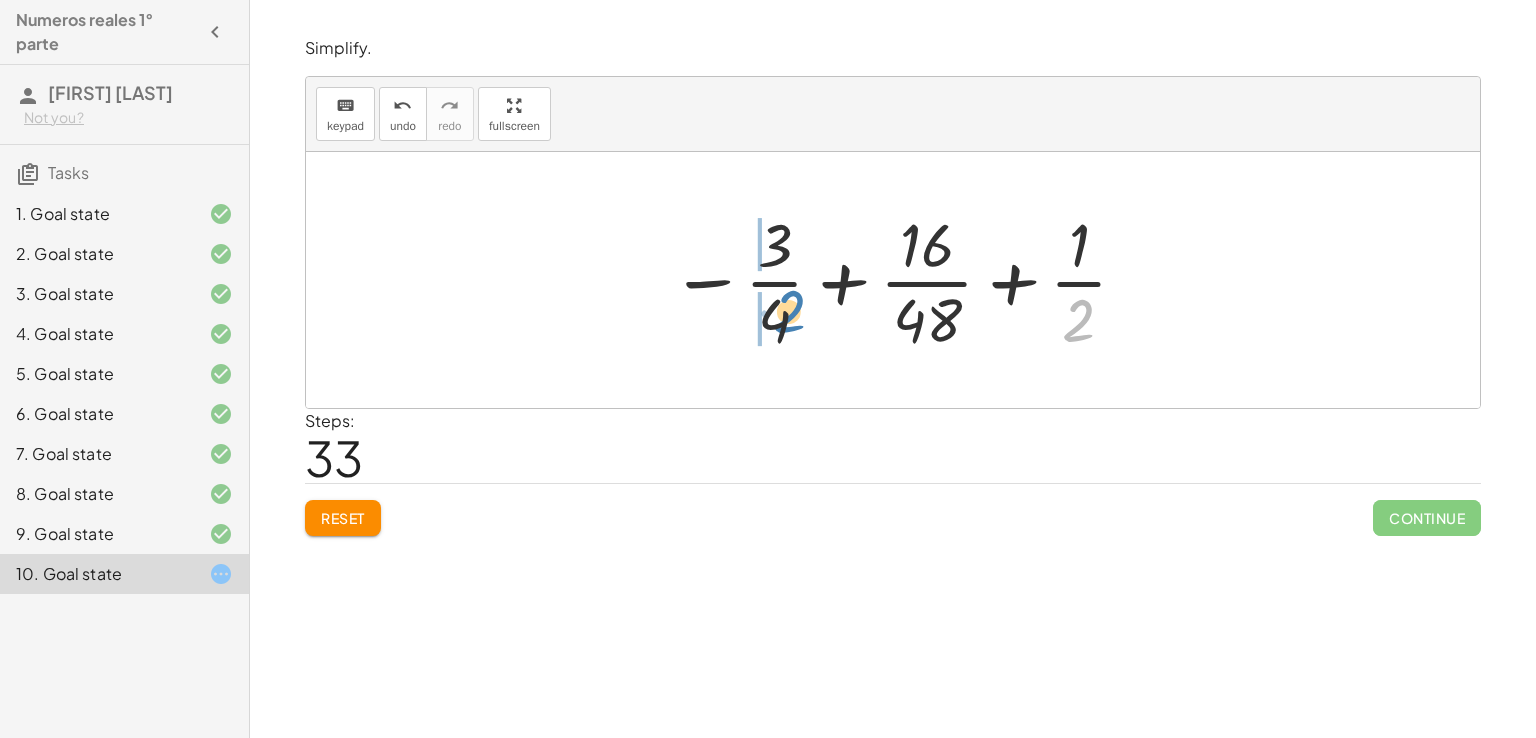 drag, startPoint x: 1074, startPoint y: 322, endPoint x: 754, endPoint y: 315, distance: 320.07654 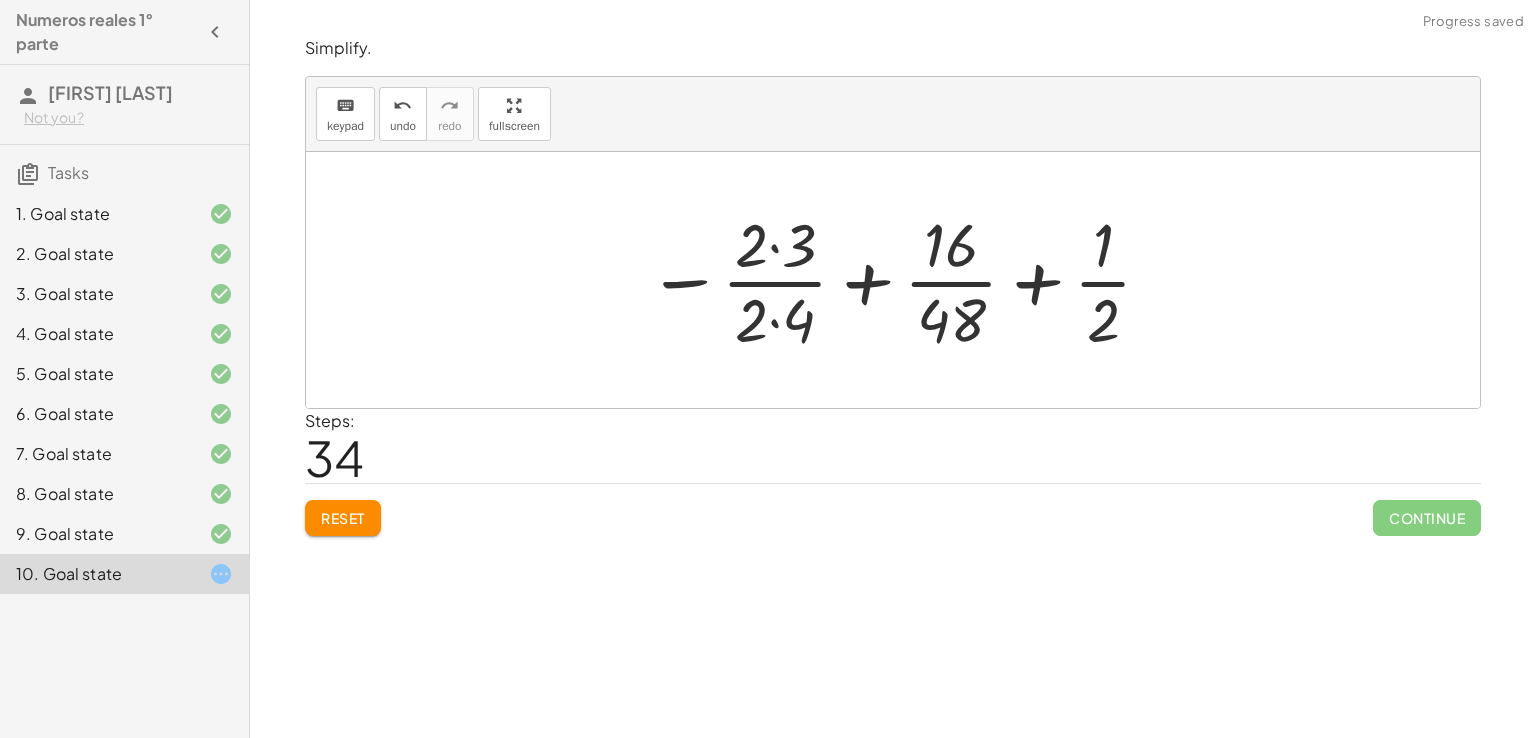 click at bounding box center [900, 280] 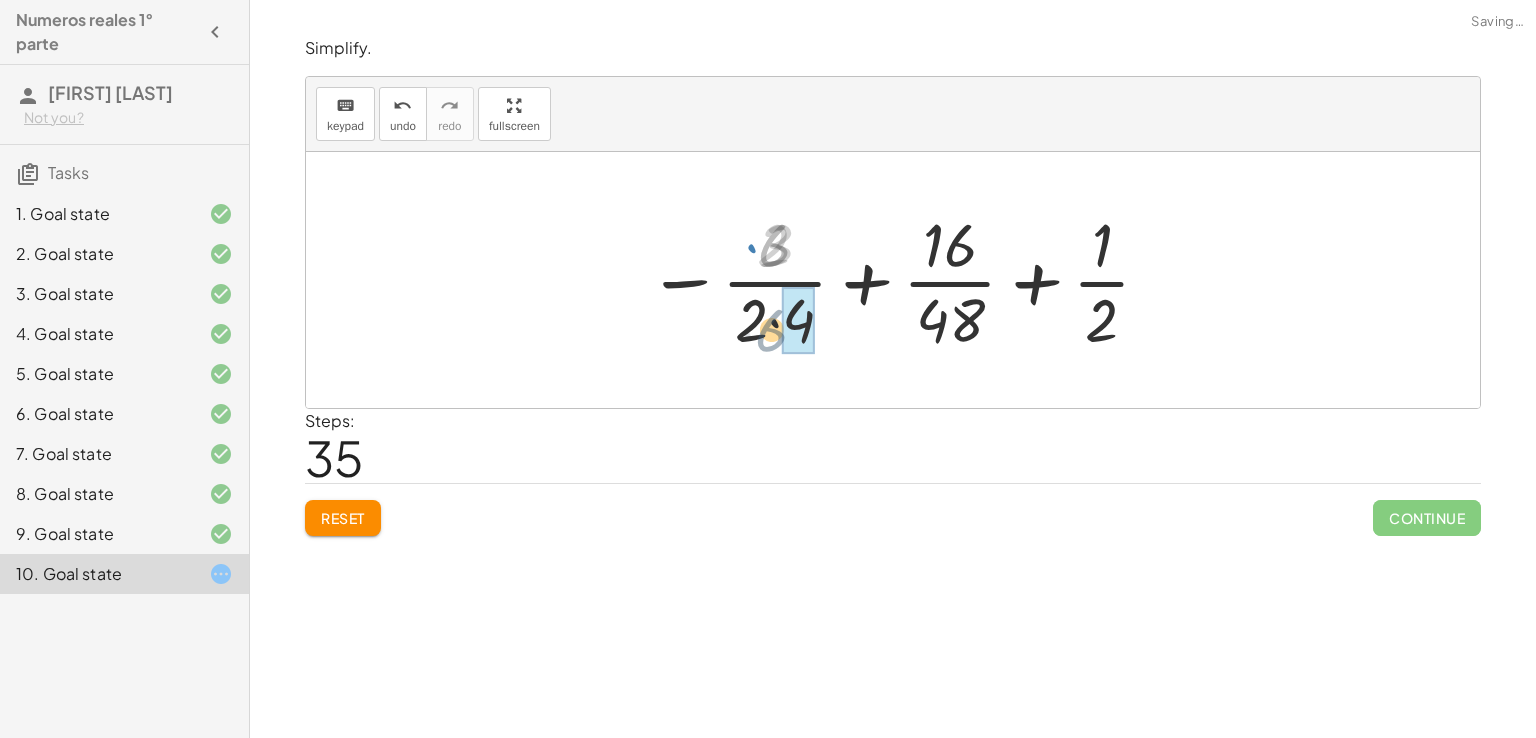 drag, startPoint x: 776, startPoint y: 237, endPoint x: 776, endPoint y: 321, distance: 84 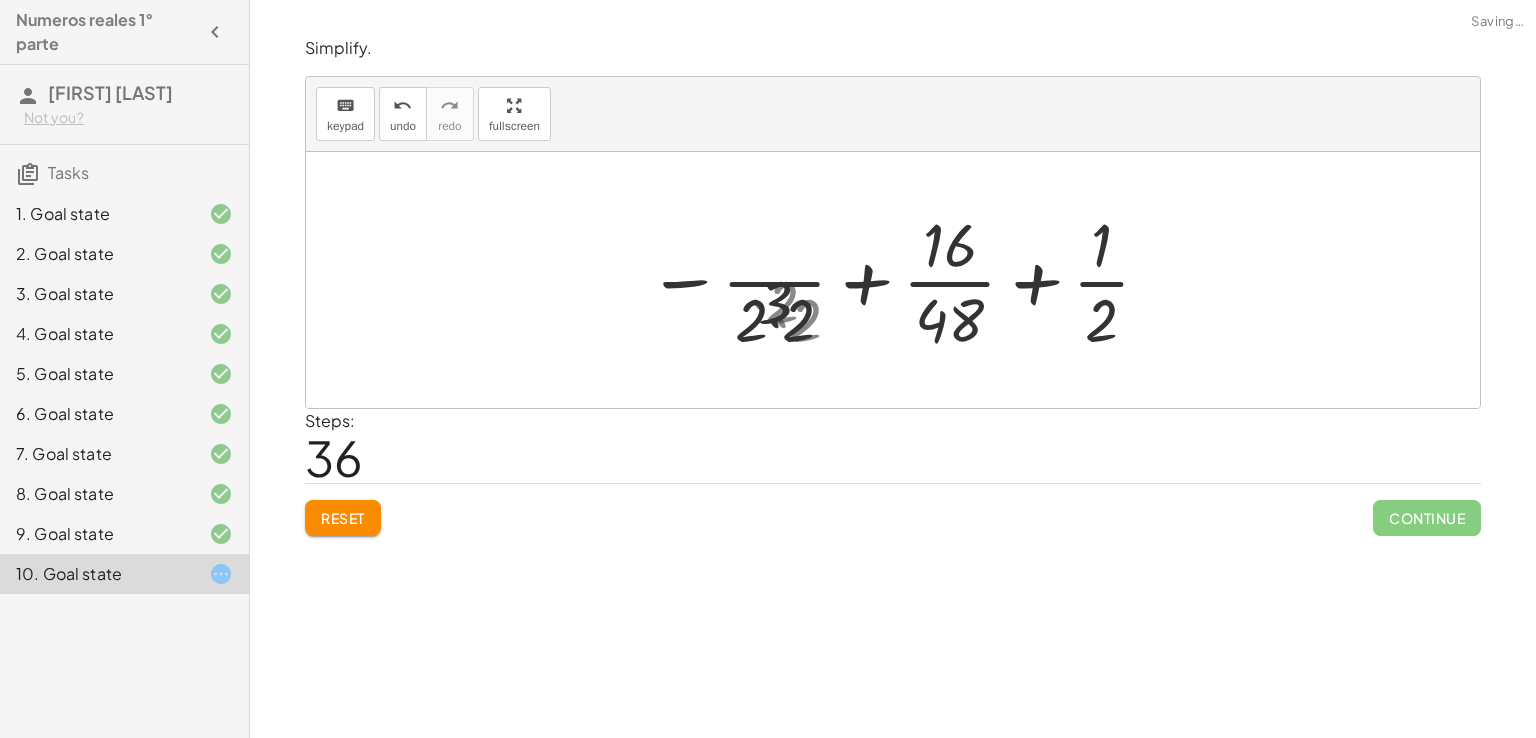 click at bounding box center [900, 280] 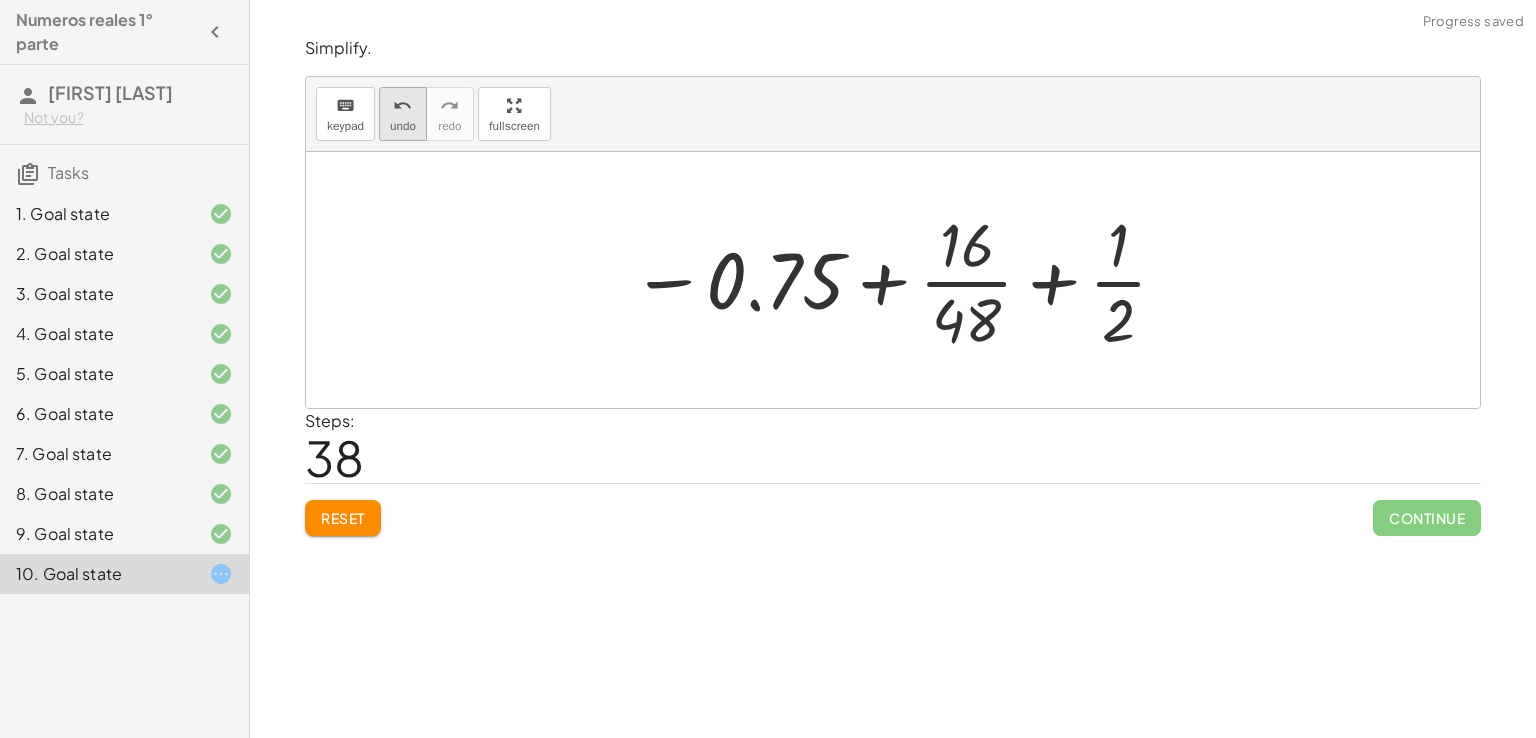 click on "undo" at bounding box center (403, 126) 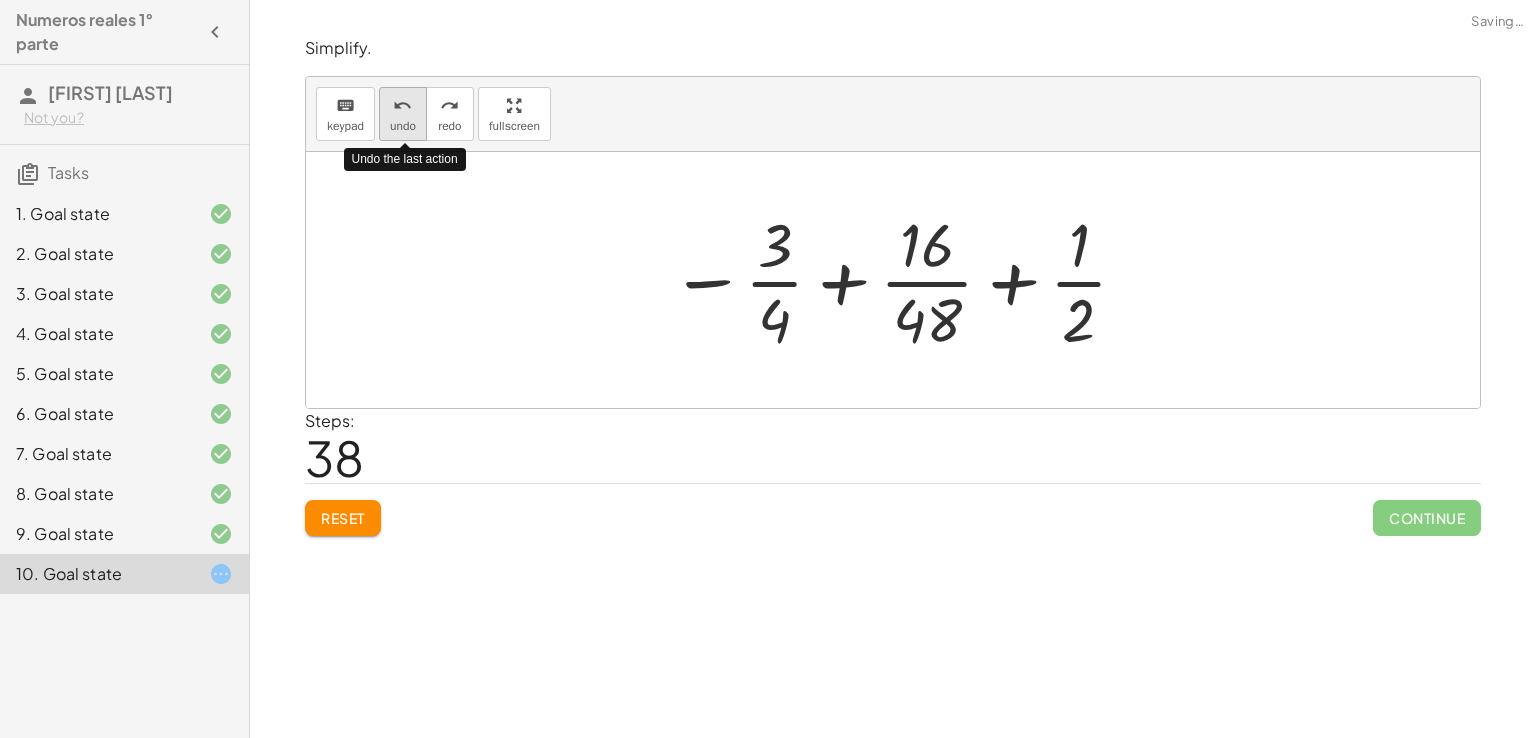 click on "undo" at bounding box center [403, 126] 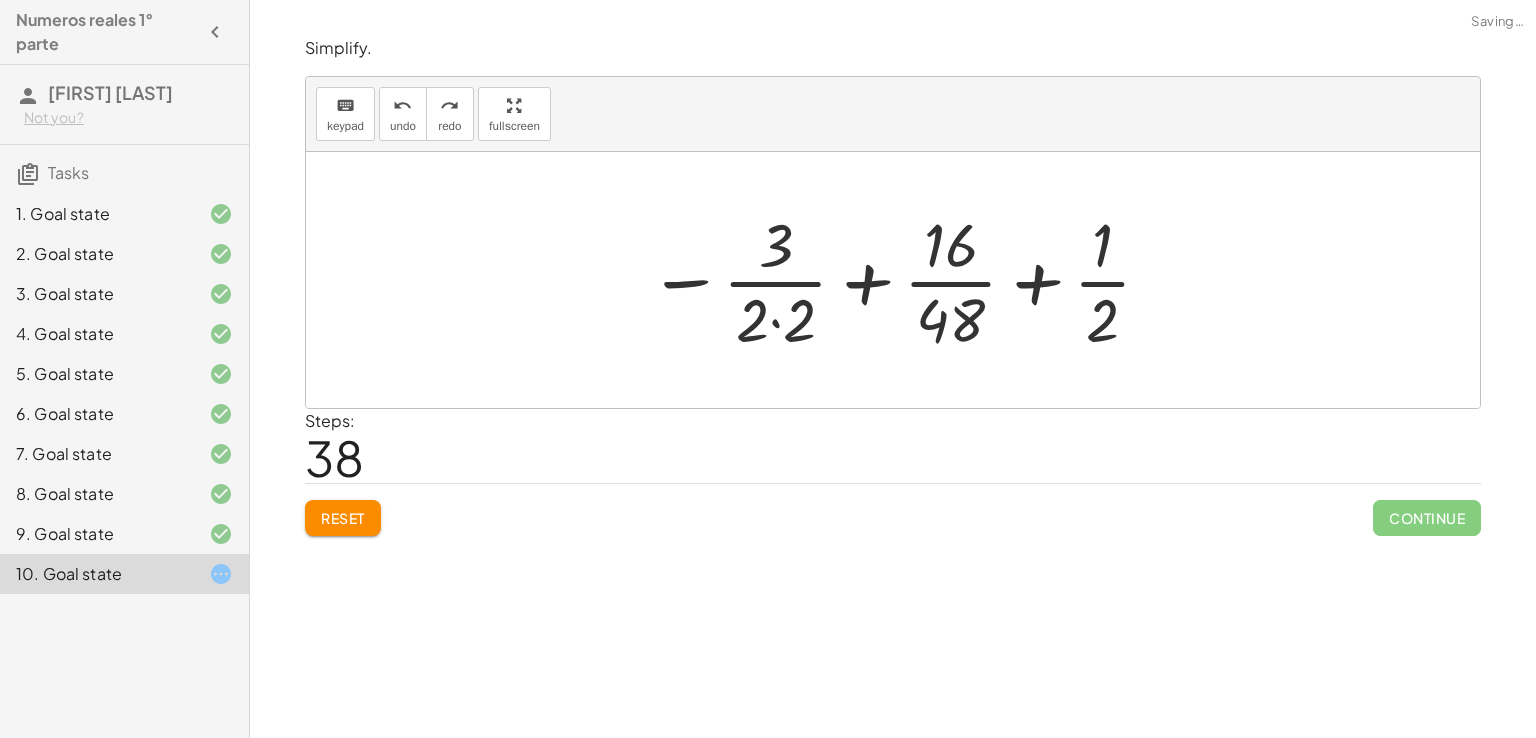 click at bounding box center [901, 280] 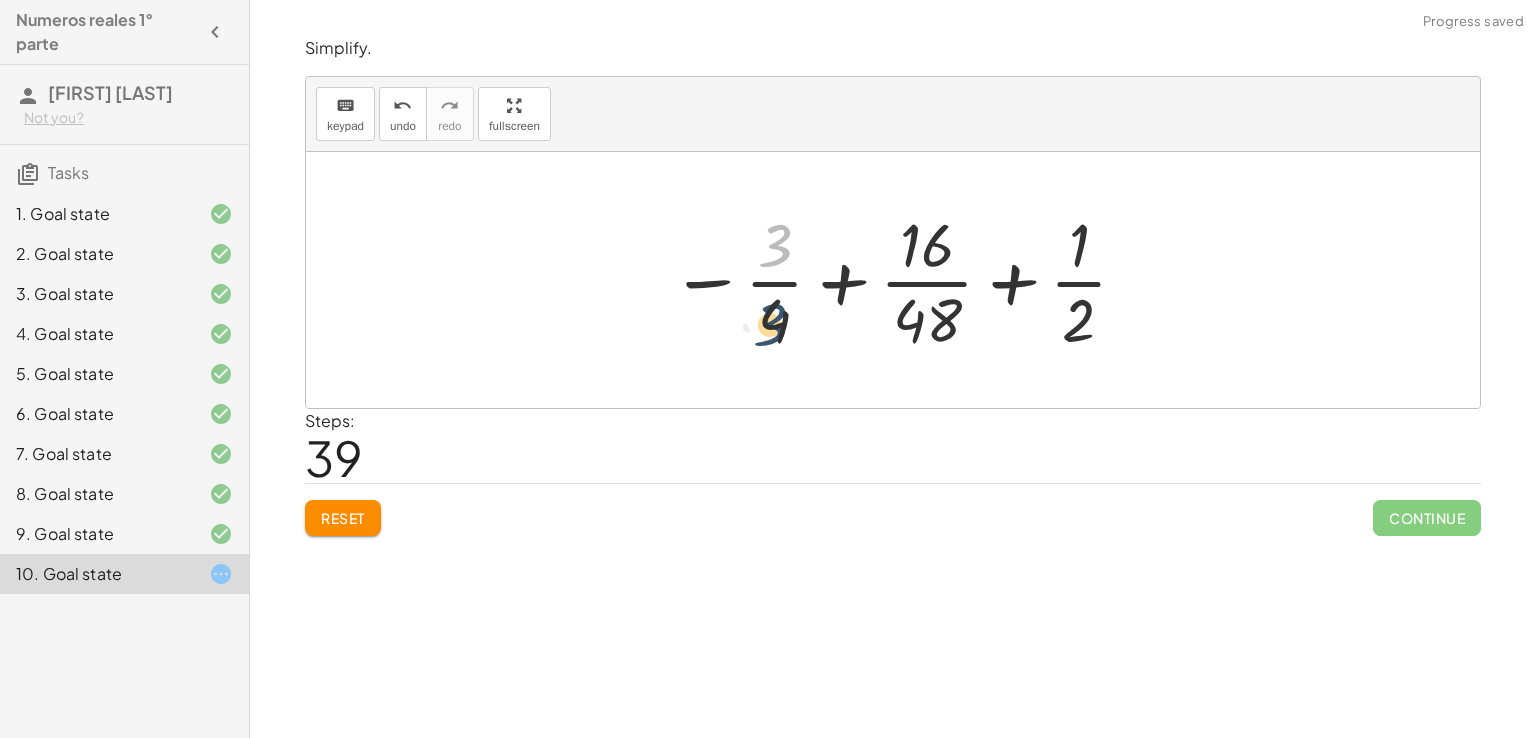 drag, startPoint x: 778, startPoint y: 241, endPoint x: 772, endPoint y: 333, distance: 92.19544 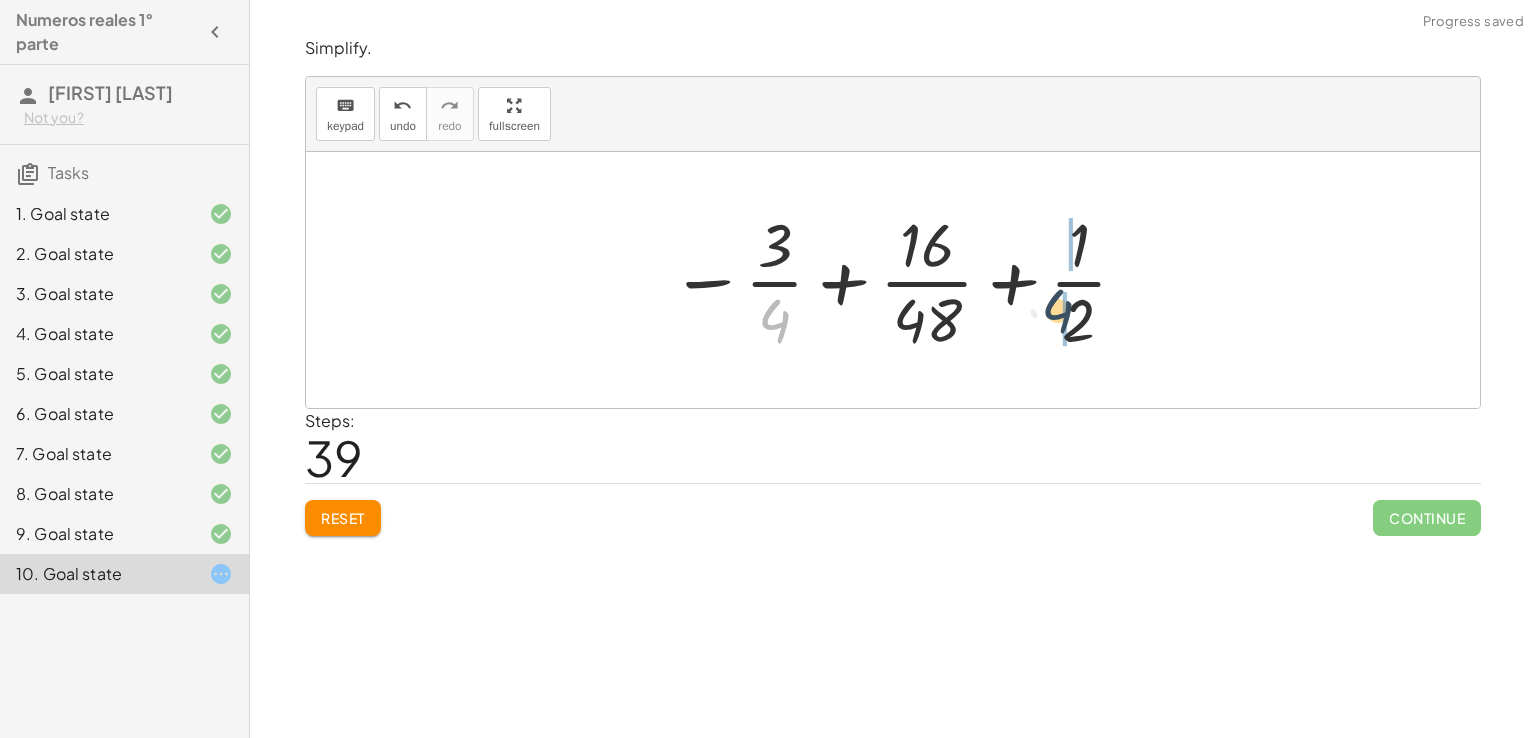 drag, startPoint x: 781, startPoint y: 313, endPoint x: 1119, endPoint y: 313, distance: 338 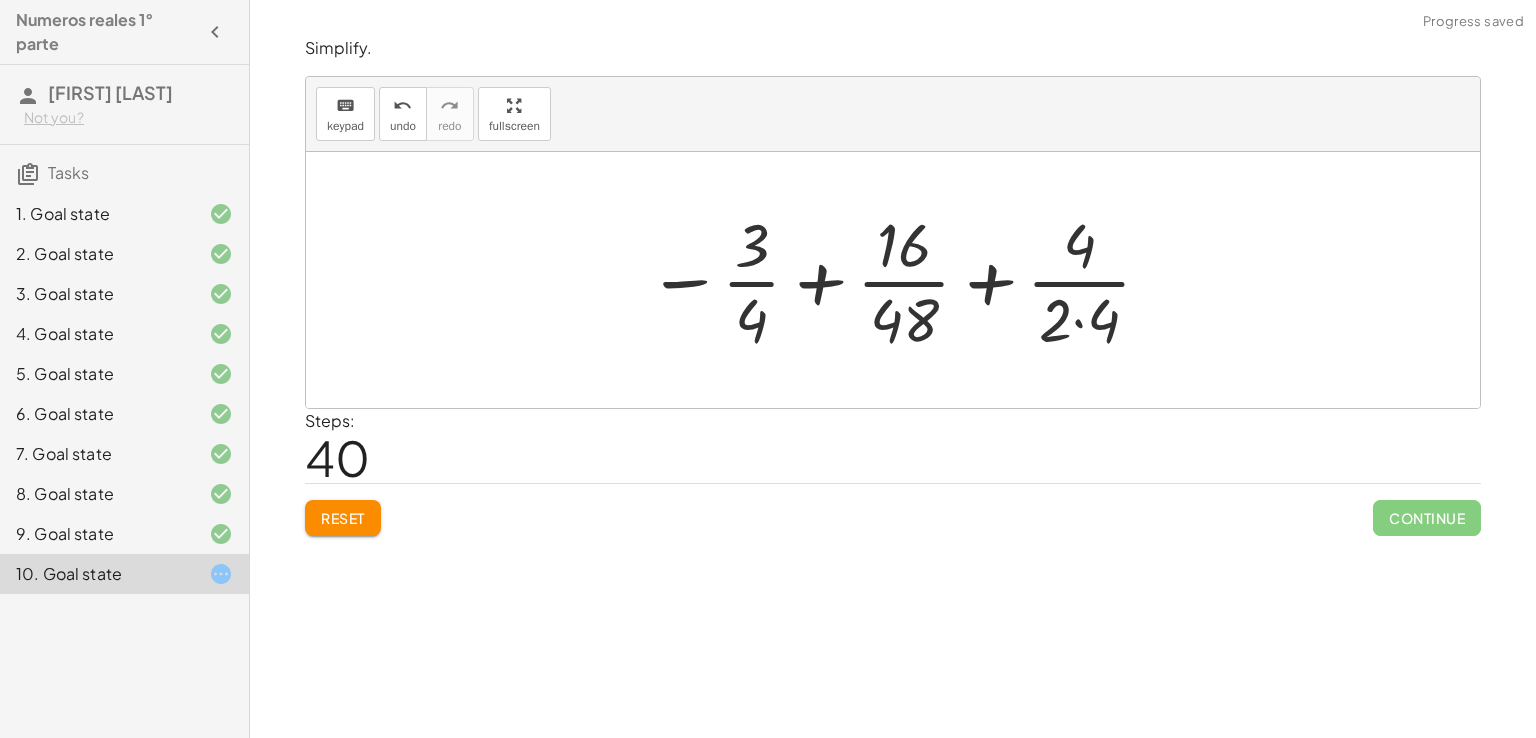 click at bounding box center [900, 280] 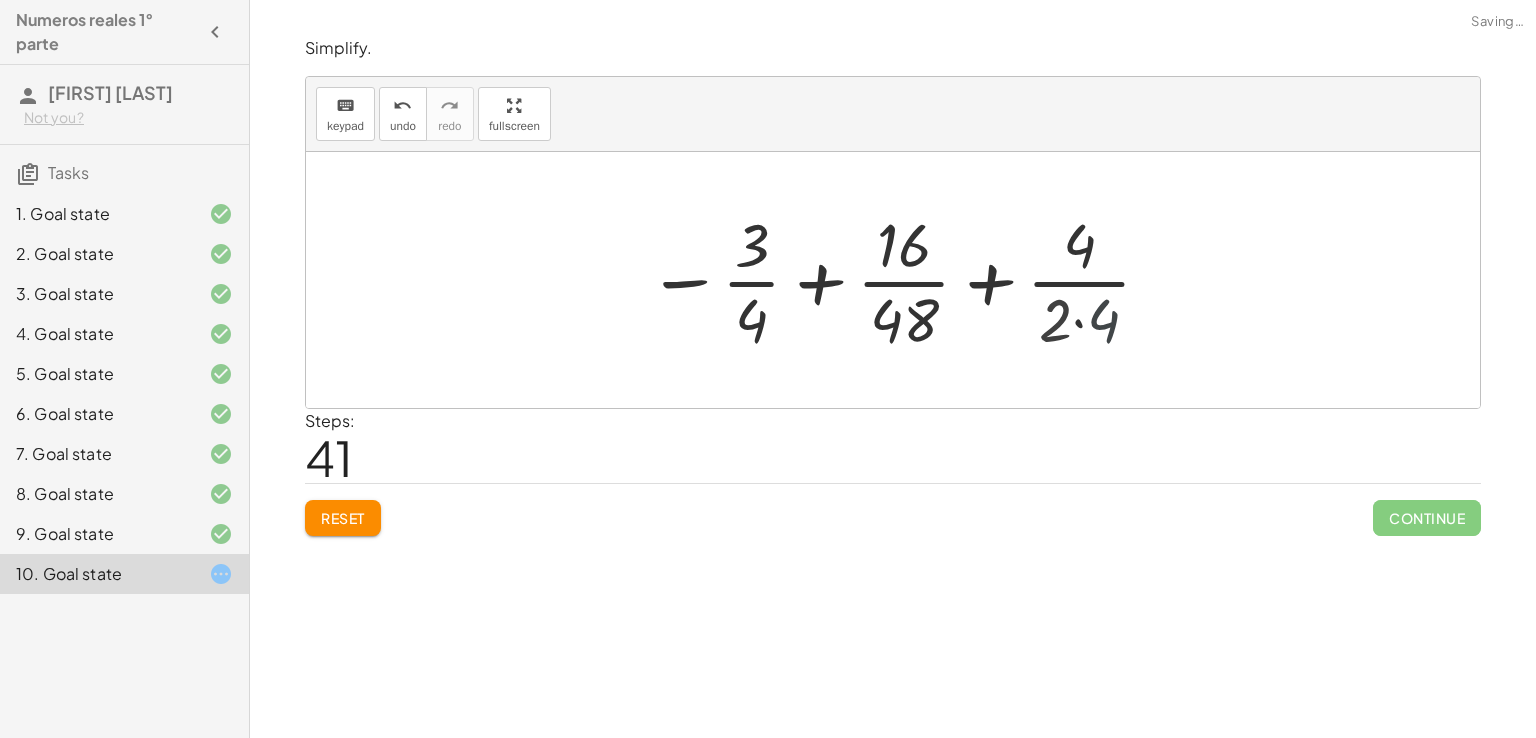 click at bounding box center (900, 280) 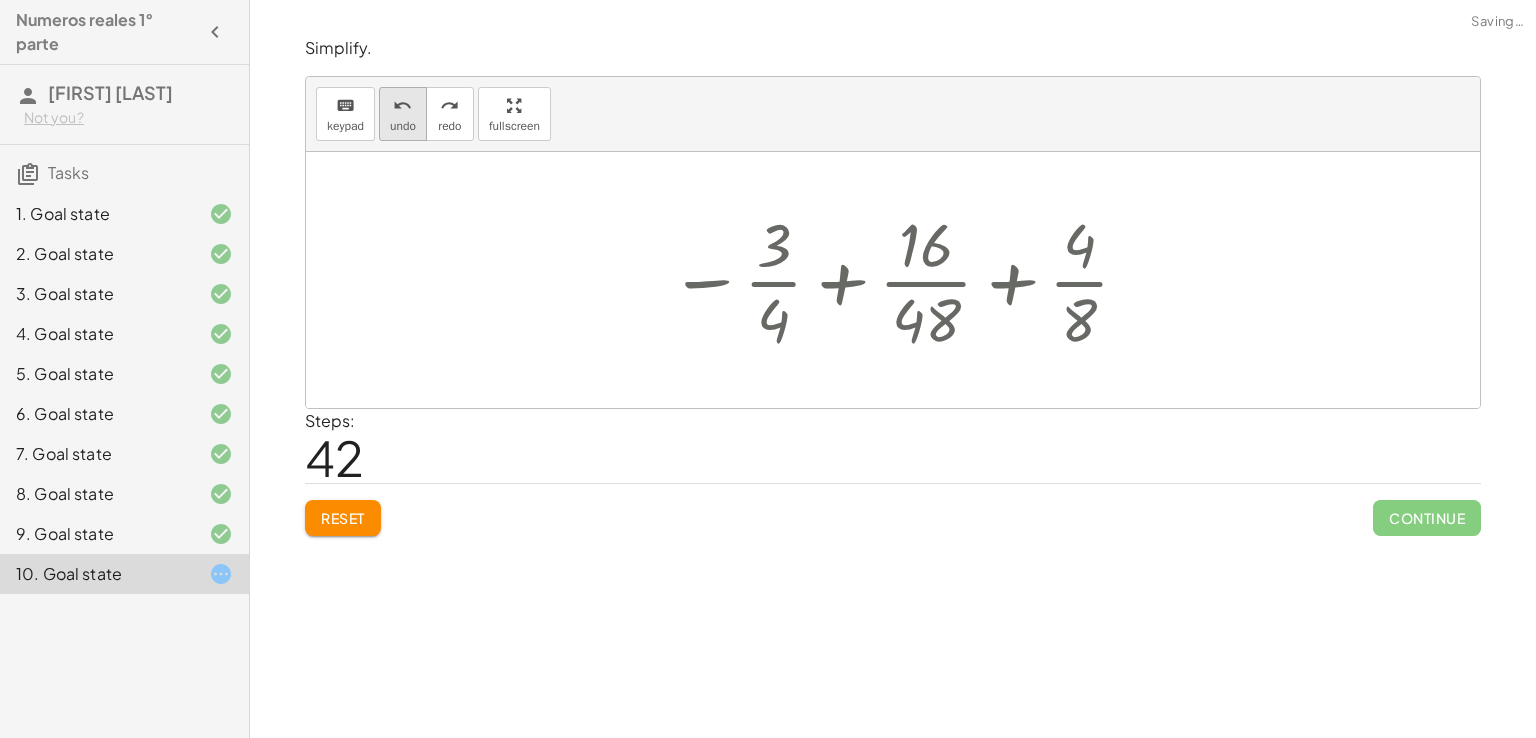 click on "undo" at bounding box center [402, 106] 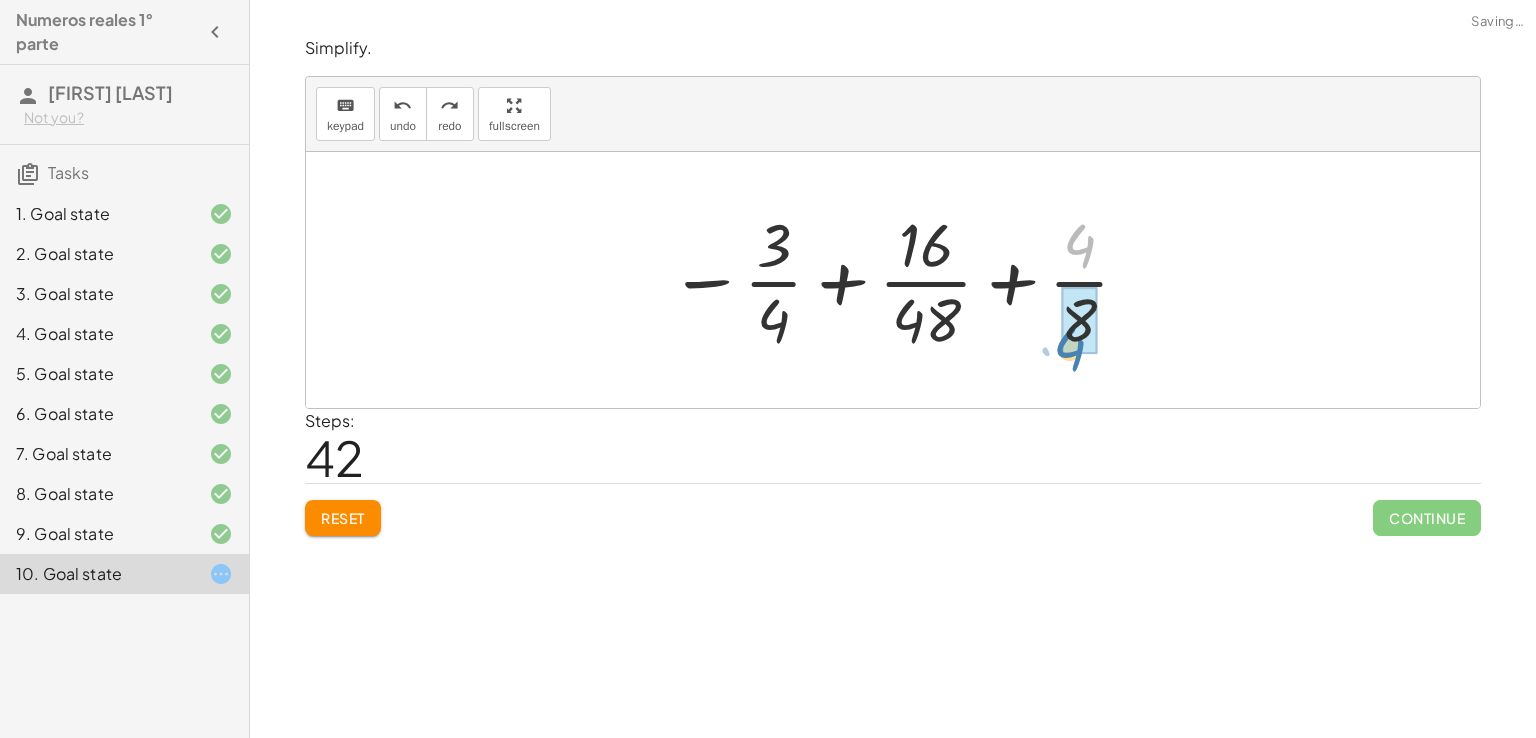 drag, startPoint x: 1087, startPoint y: 256, endPoint x: 1080, endPoint y: 337, distance: 81.3019 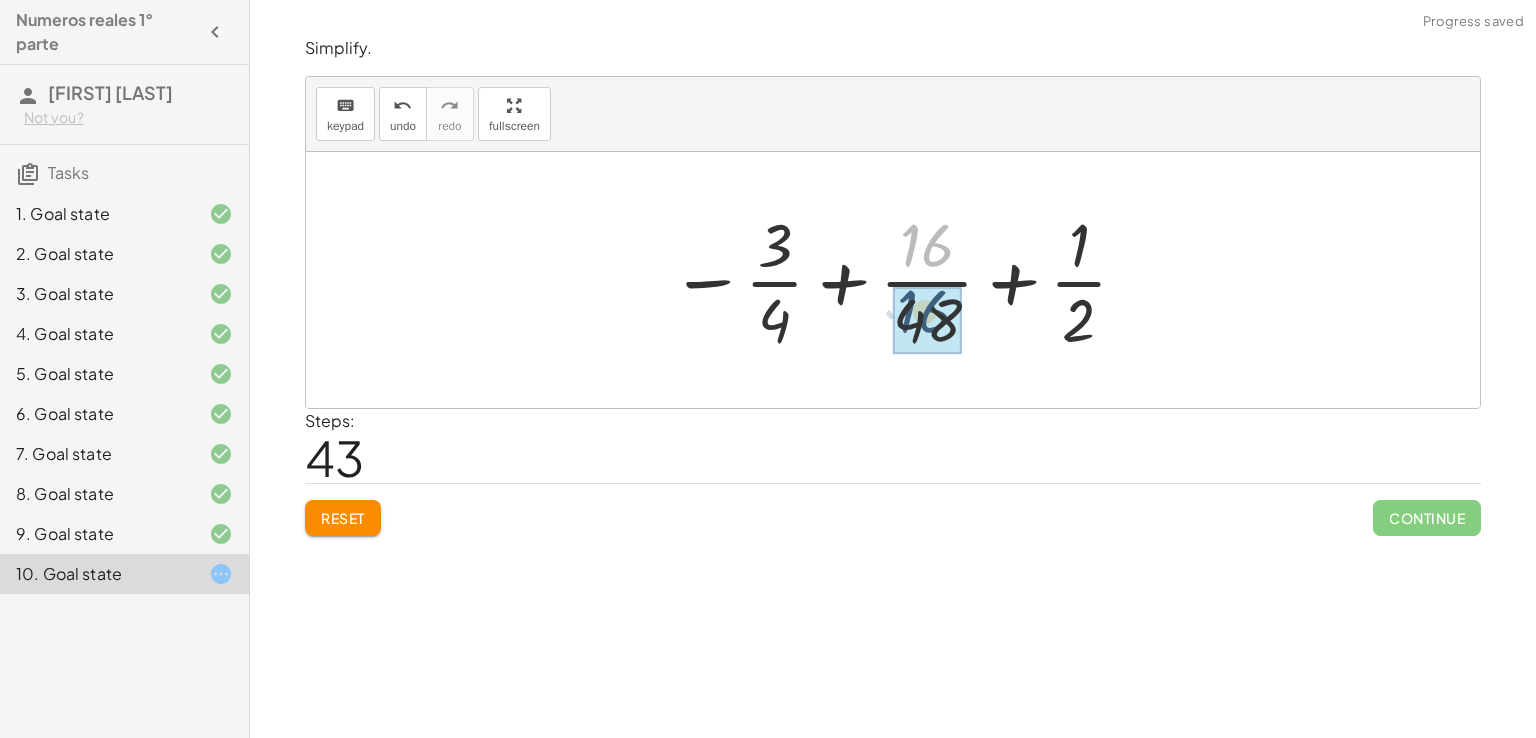 drag, startPoint x: 955, startPoint y: 241, endPoint x: 953, endPoint y: 314, distance: 73.02739 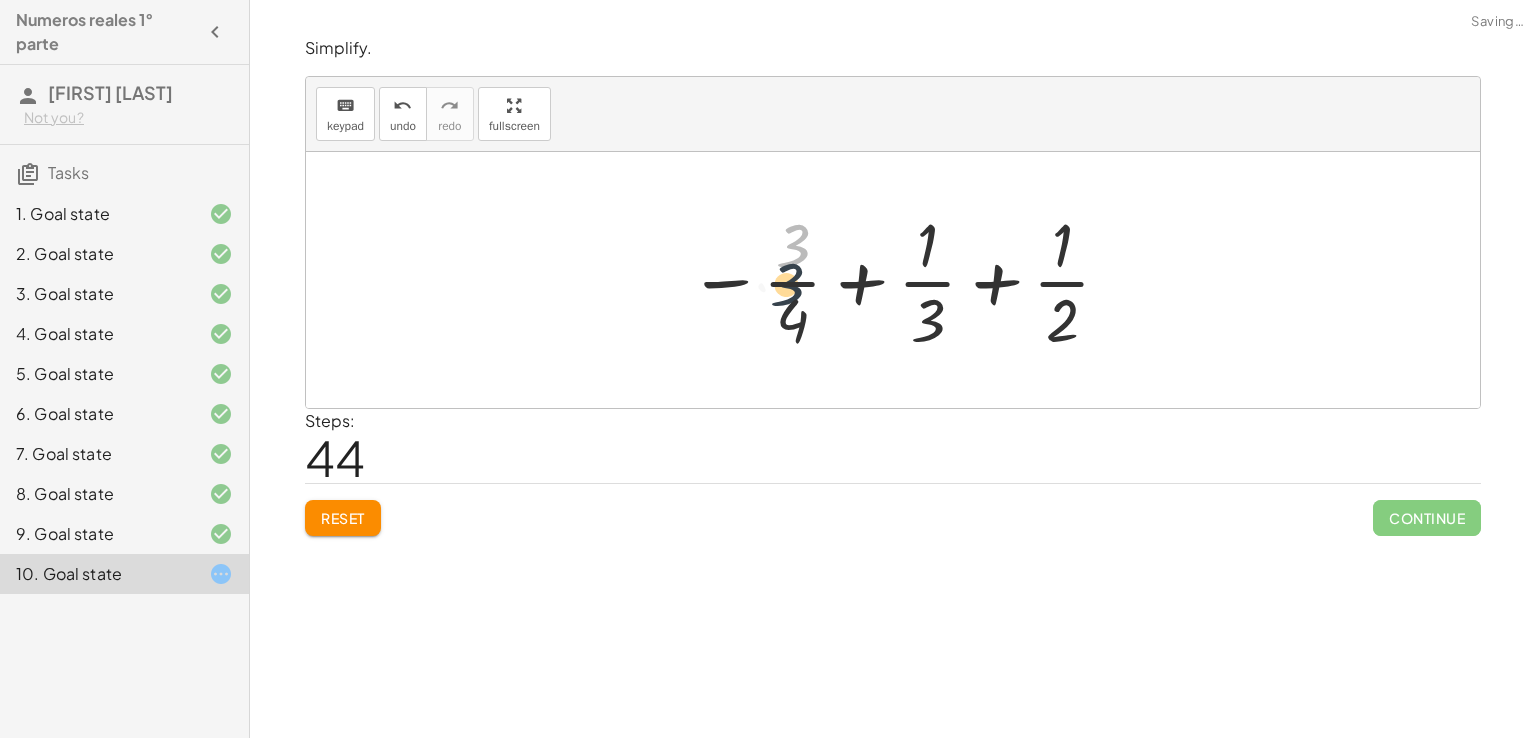 drag, startPoint x: 812, startPoint y: 255, endPoint x: 806, endPoint y: 324, distance: 69.260376 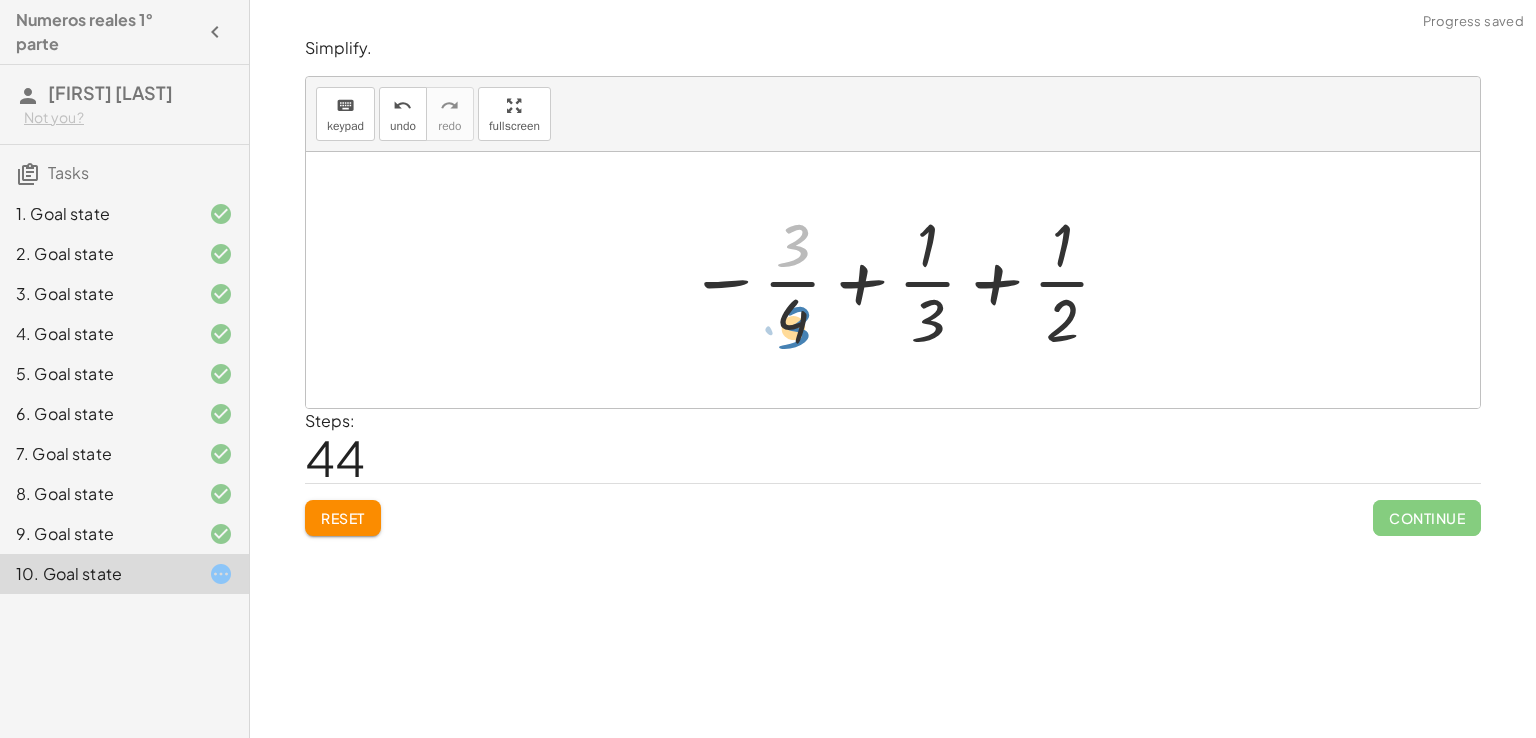 drag, startPoint x: 787, startPoint y: 243, endPoint x: 788, endPoint y: 323, distance: 80.00625 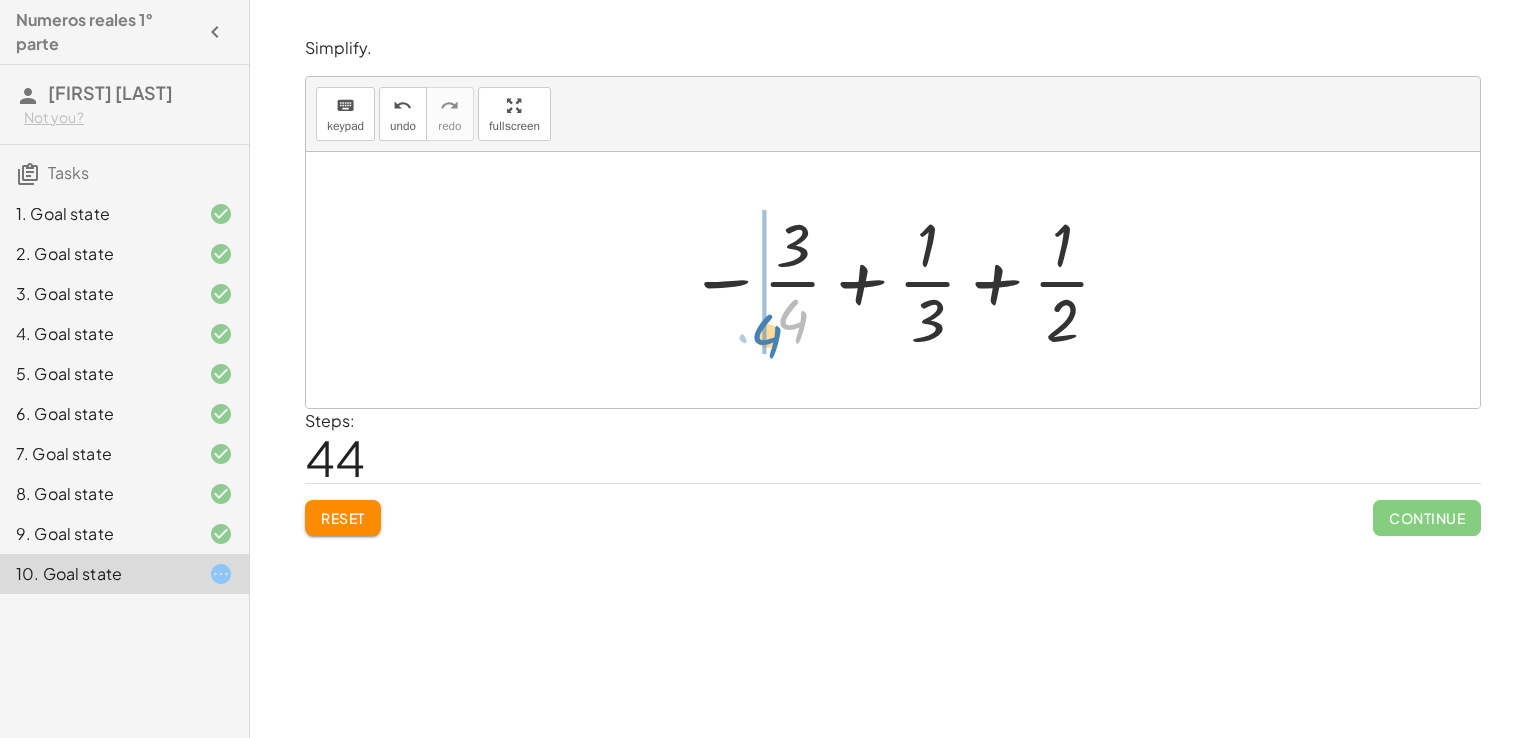 drag, startPoint x: 770, startPoint y: 305, endPoint x: 740, endPoint y: 322, distance: 34.48188 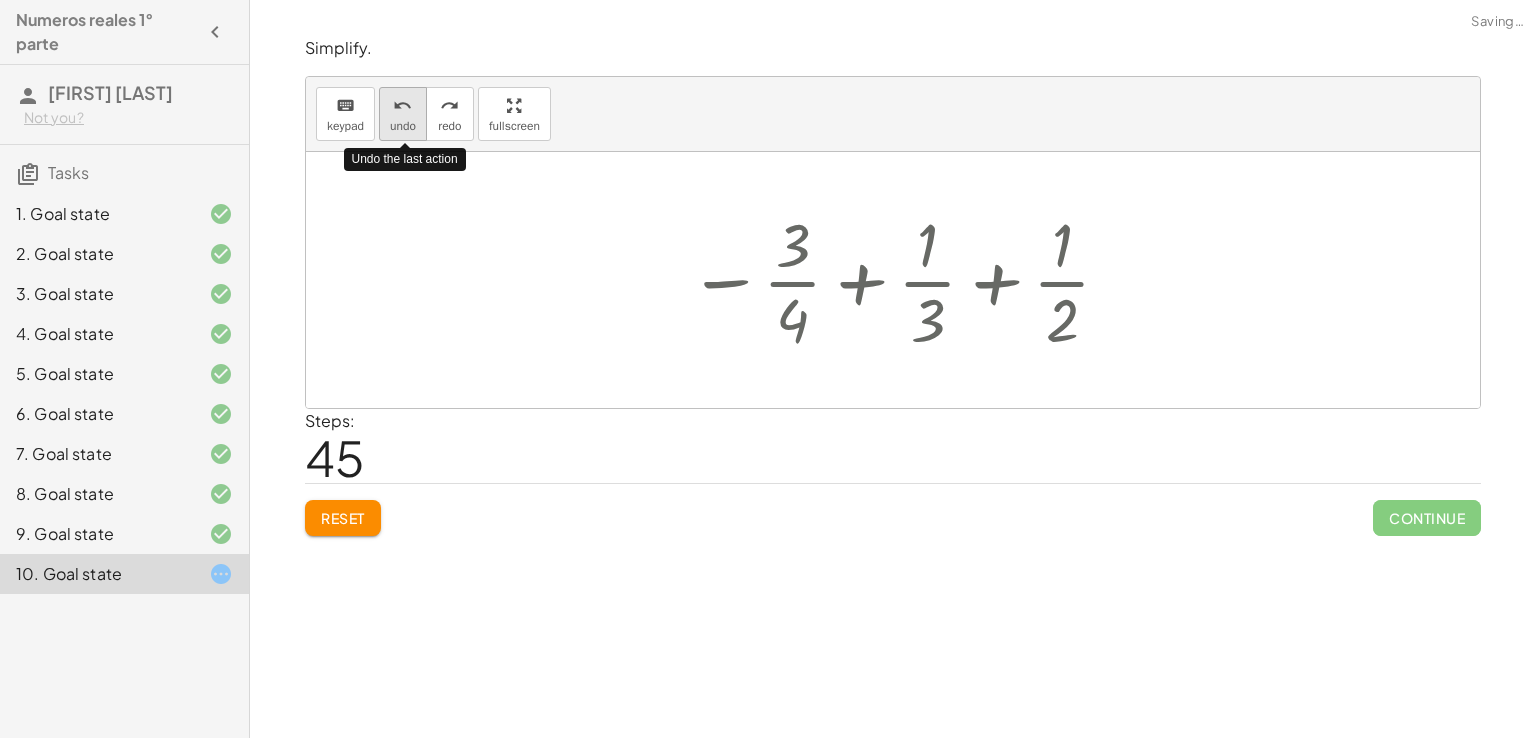 click on "undo" at bounding box center [403, 126] 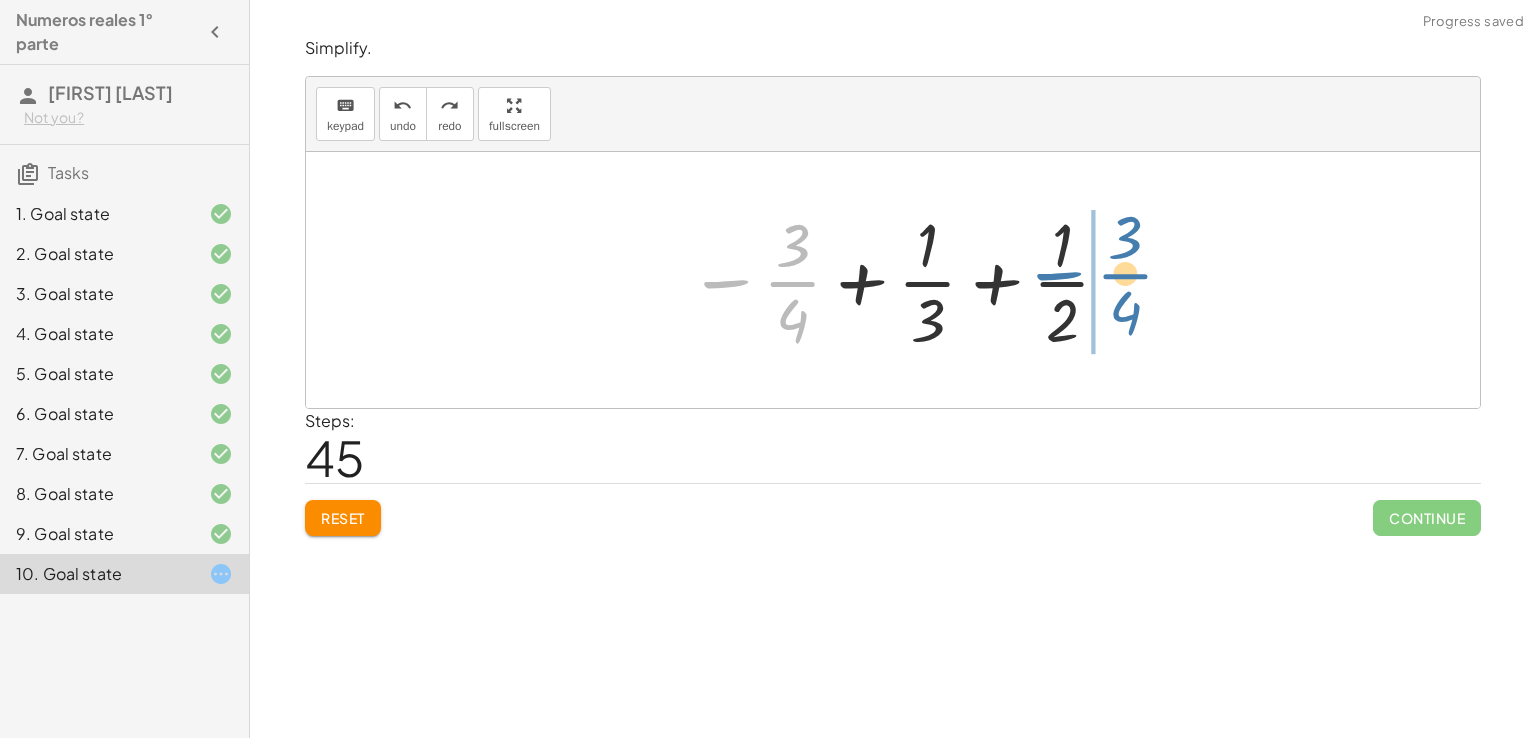 drag, startPoint x: 782, startPoint y: 279, endPoint x: 1119, endPoint y: 271, distance: 337.09494 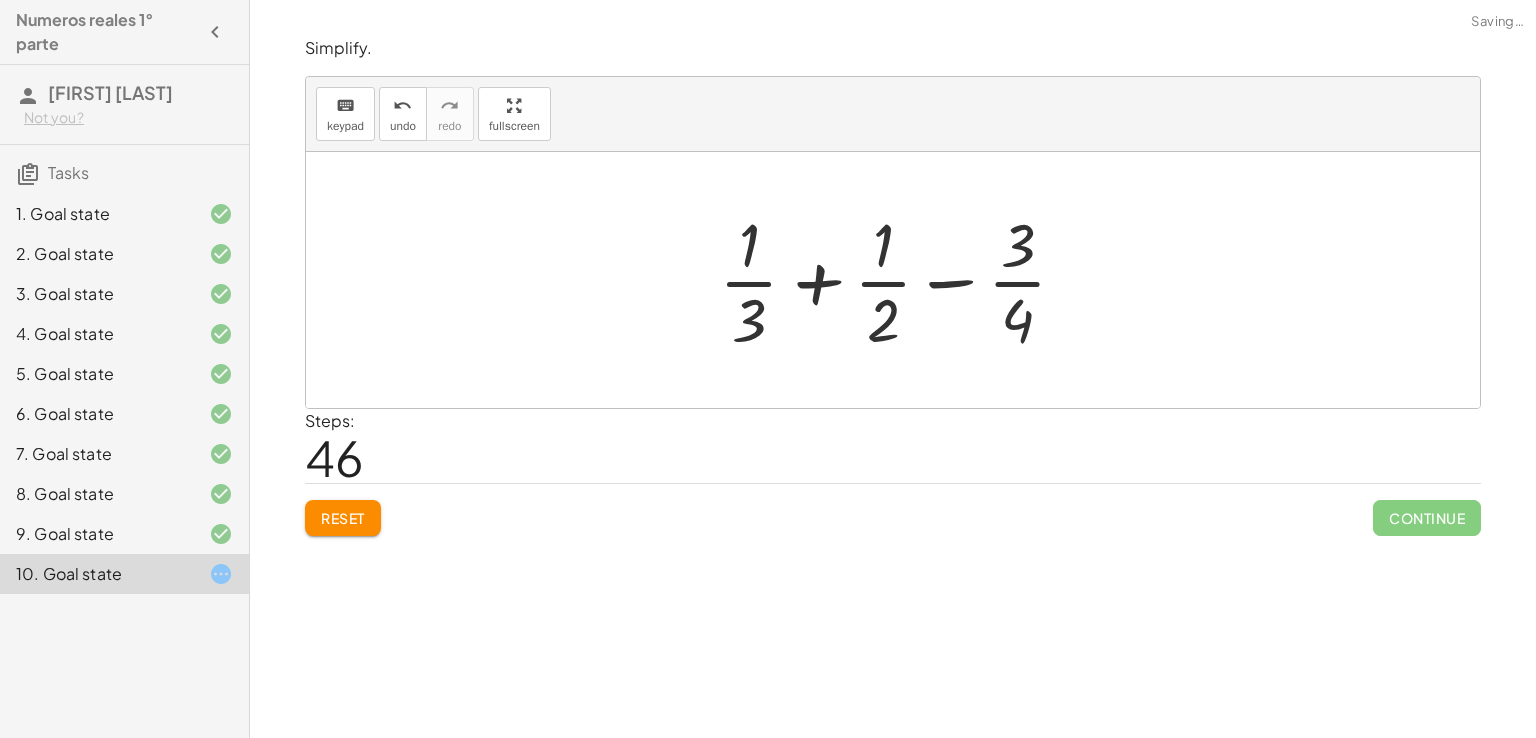 click at bounding box center (901, 280) 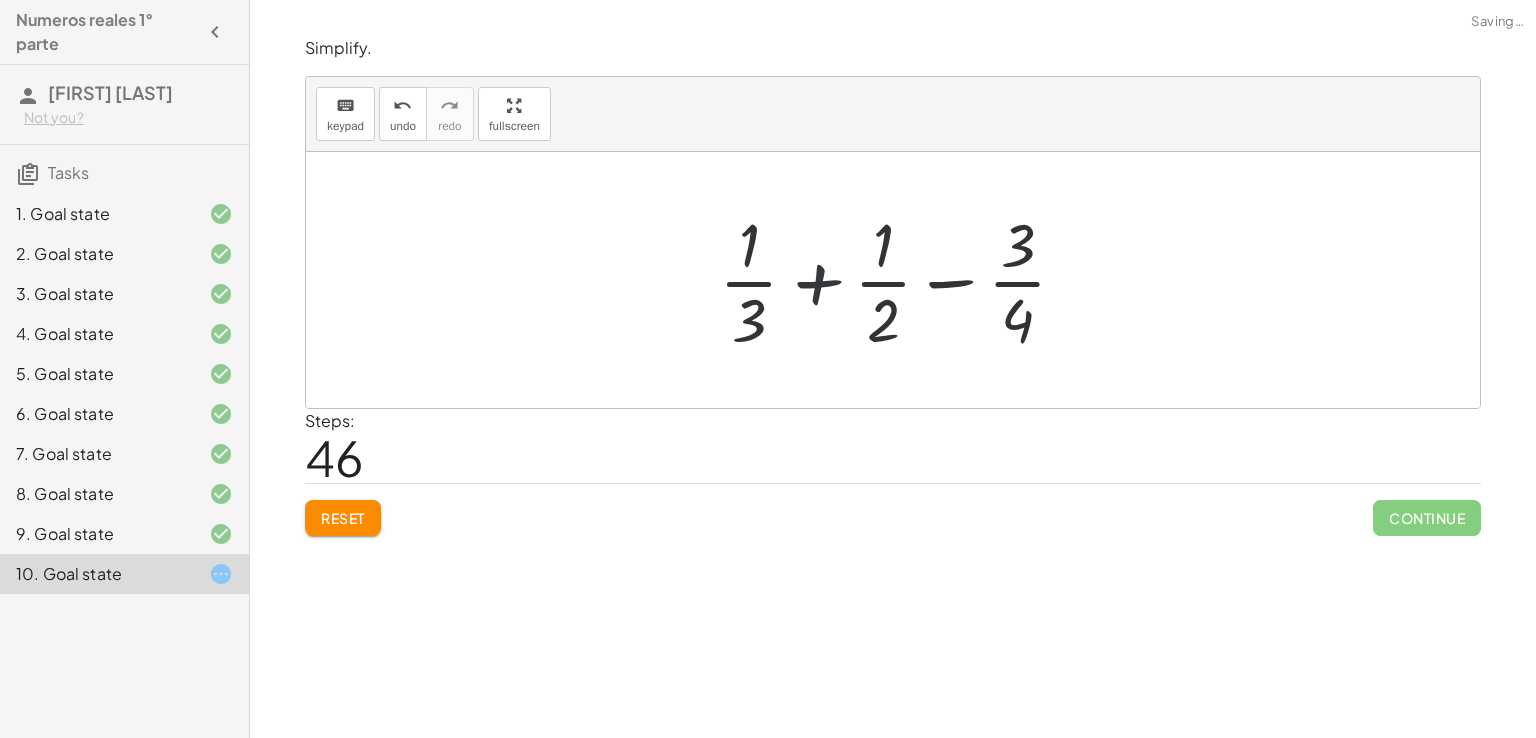 click at bounding box center [901, 280] 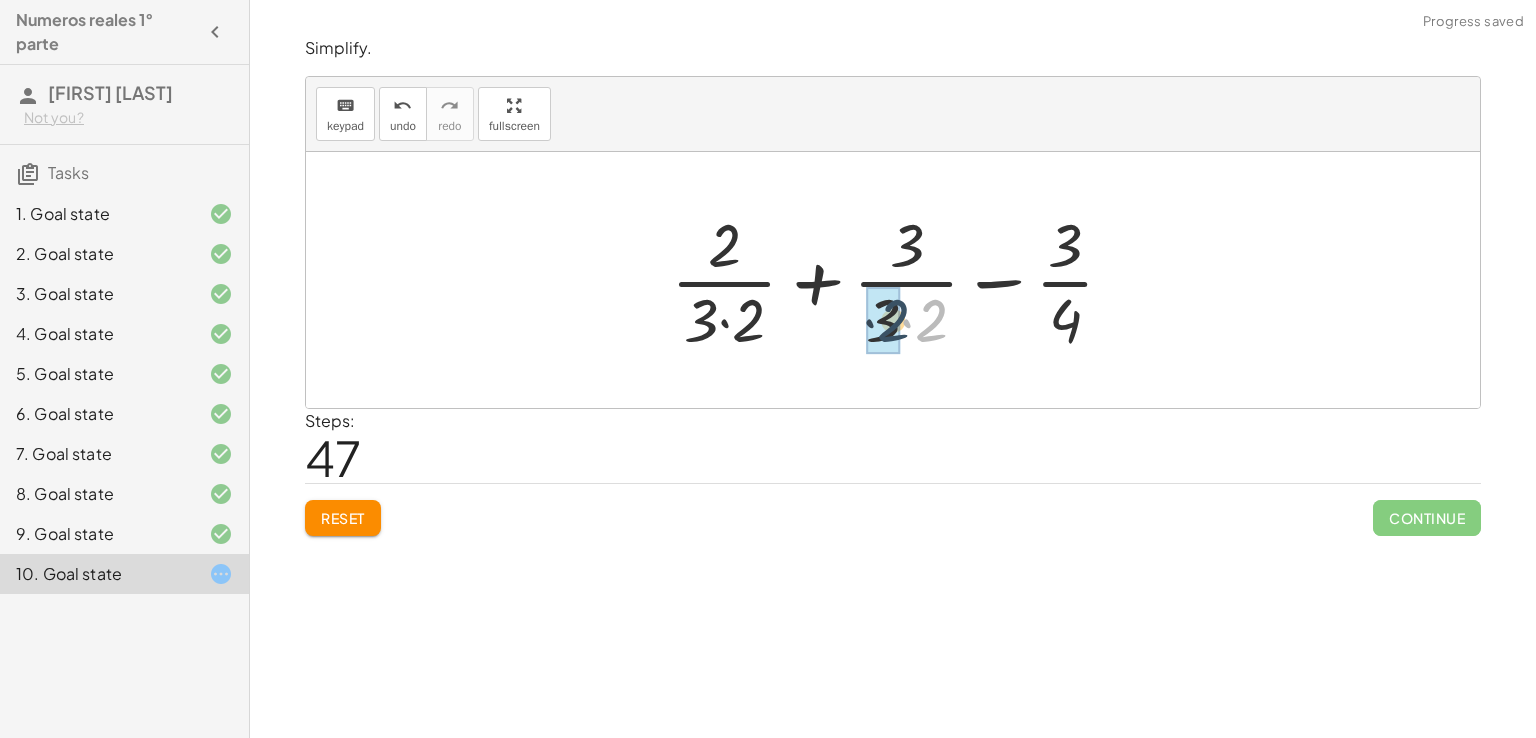 drag, startPoint x: 926, startPoint y: 314, endPoint x: 887, endPoint y: 315, distance: 39.012817 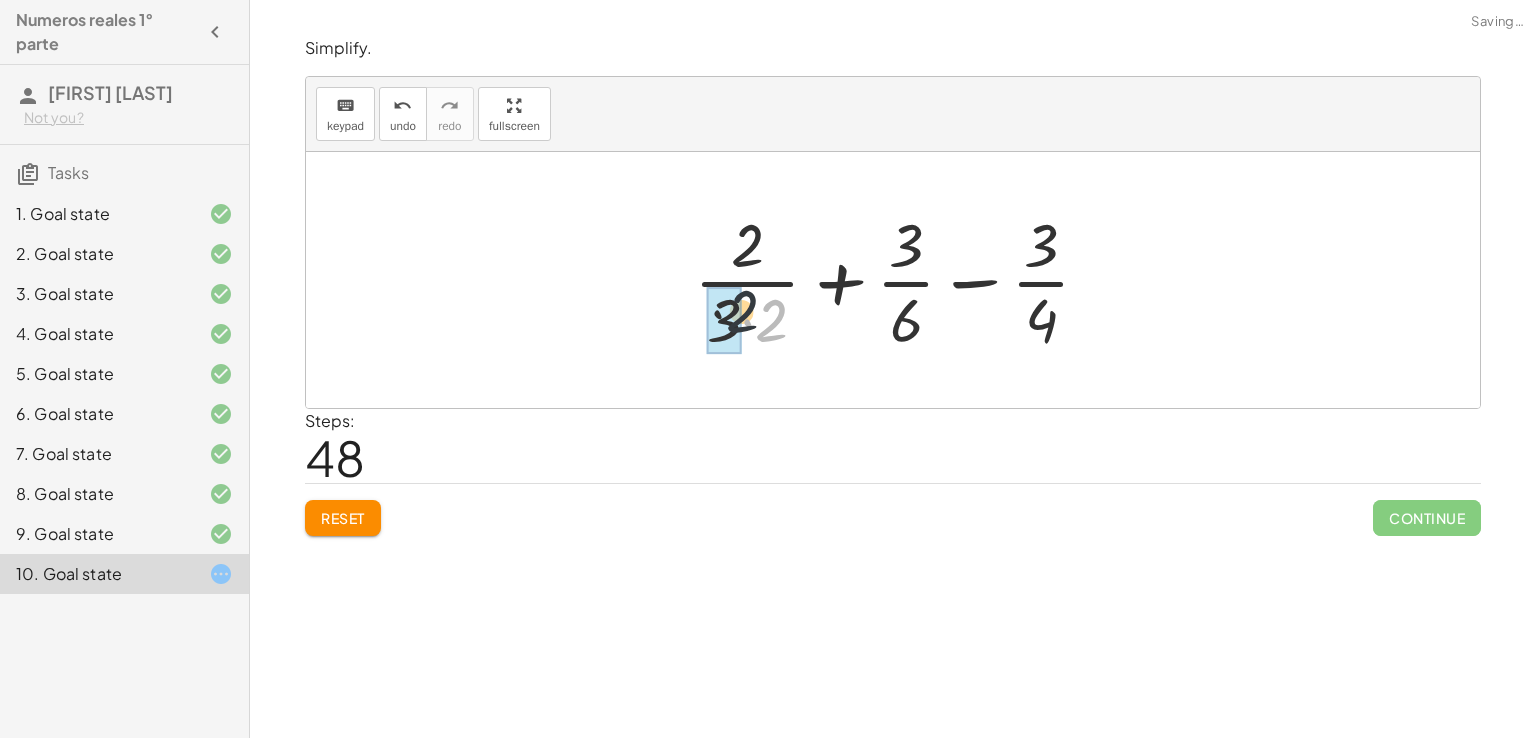 drag, startPoint x: 780, startPoint y: 313, endPoint x: 718, endPoint y: 301, distance: 63.15061 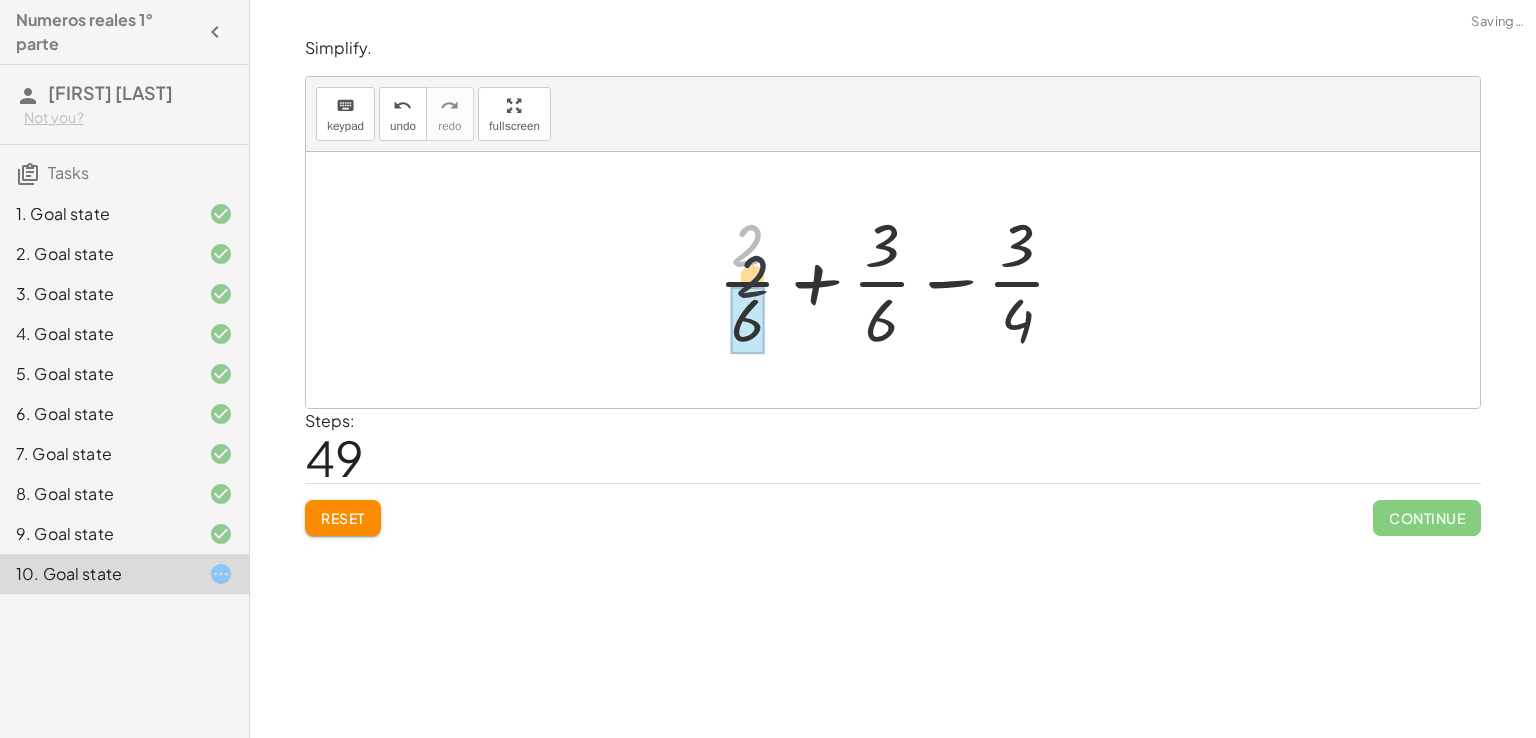 drag, startPoint x: 739, startPoint y: 242, endPoint x: 743, endPoint y: 312, distance: 70.11419 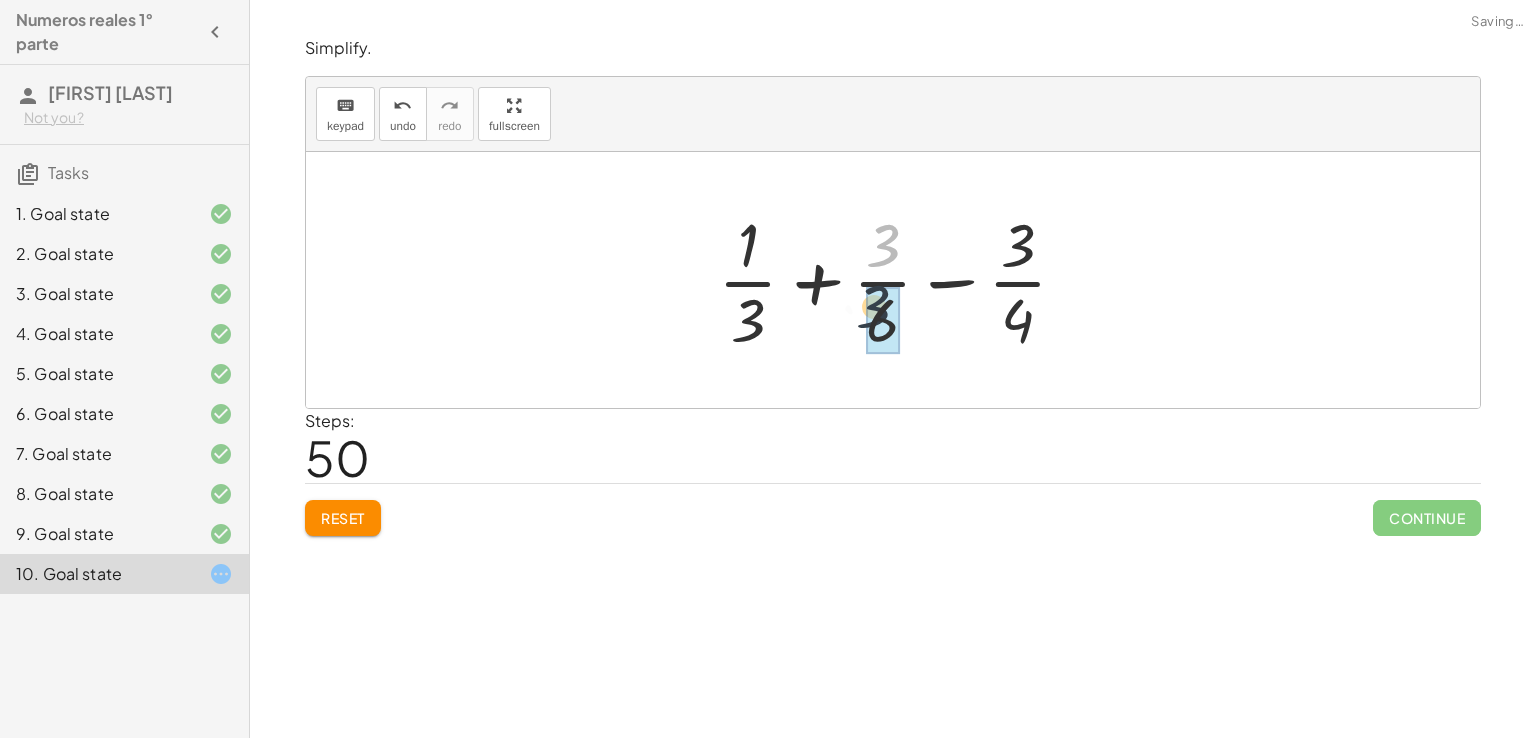 drag, startPoint x: 887, startPoint y: 237, endPoint x: 876, endPoint y: 321, distance: 84.71718 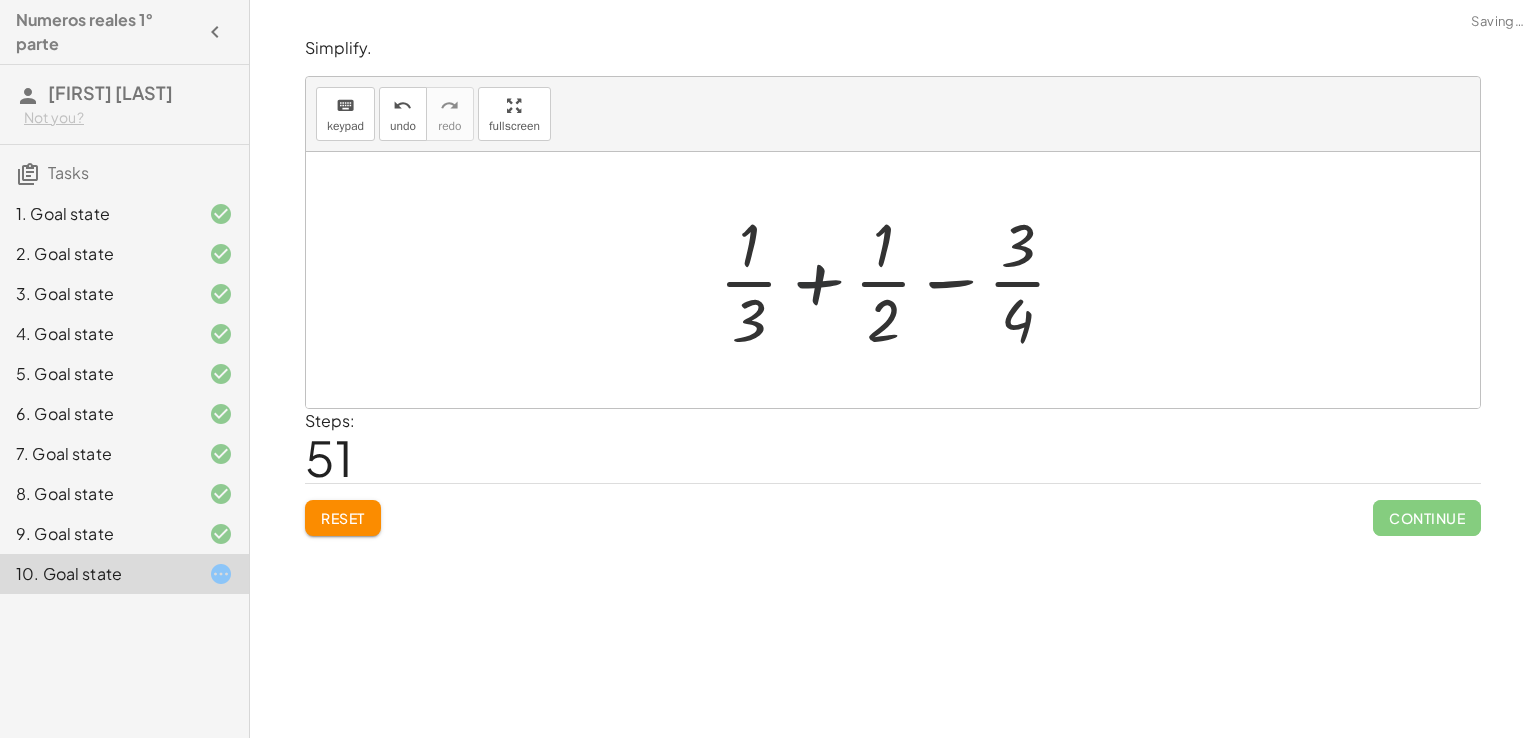 click at bounding box center [901, 280] 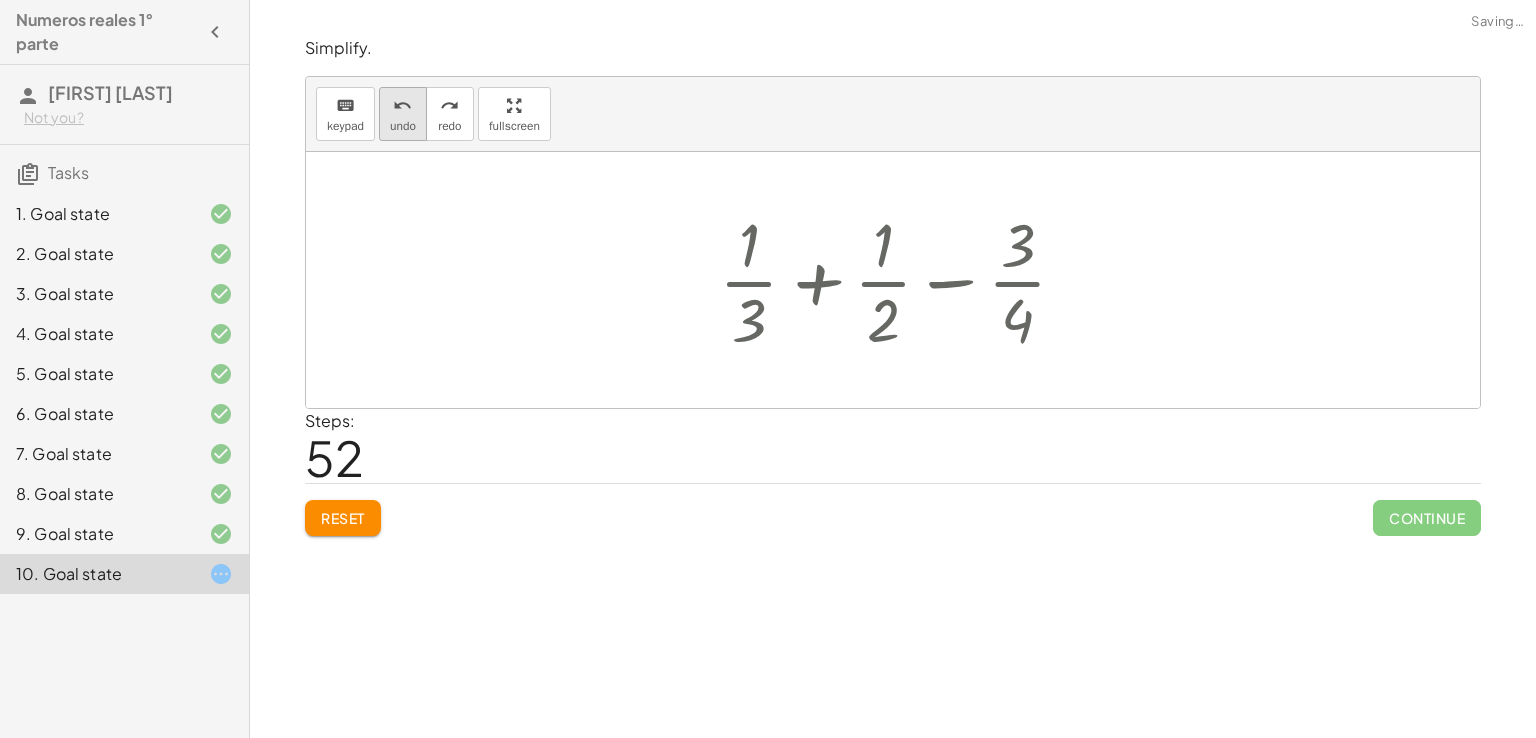 click on "undo" at bounding box center [403, 126] 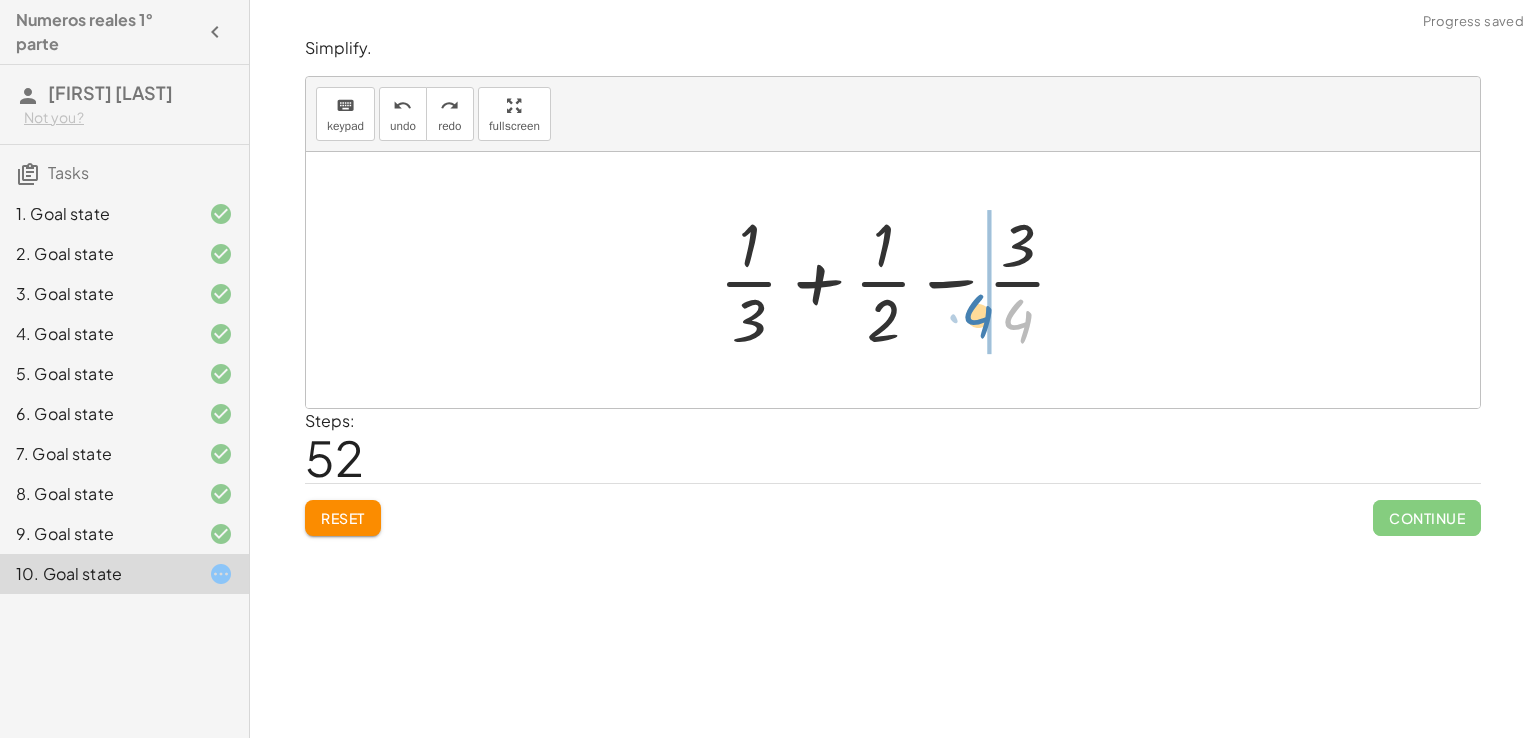 drag, startPoint x: 1019, startPoint y: 308, endPoint x: 1030, endPoint y: 306, distance: 11.18034 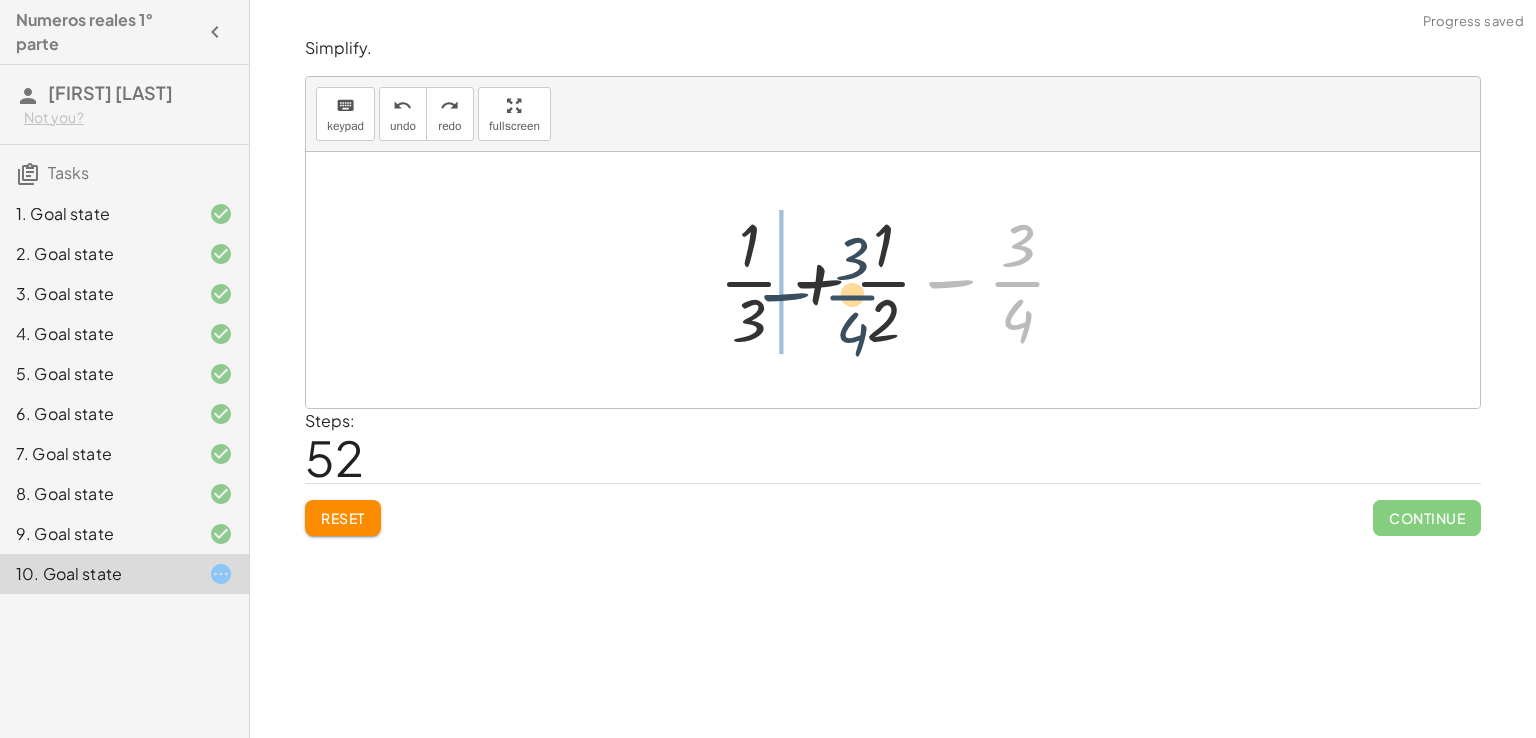 drag, startPoint x: 1004, startPoint y: 273, endPoint x: 723, endPoint y: 289, distance: 281.45514 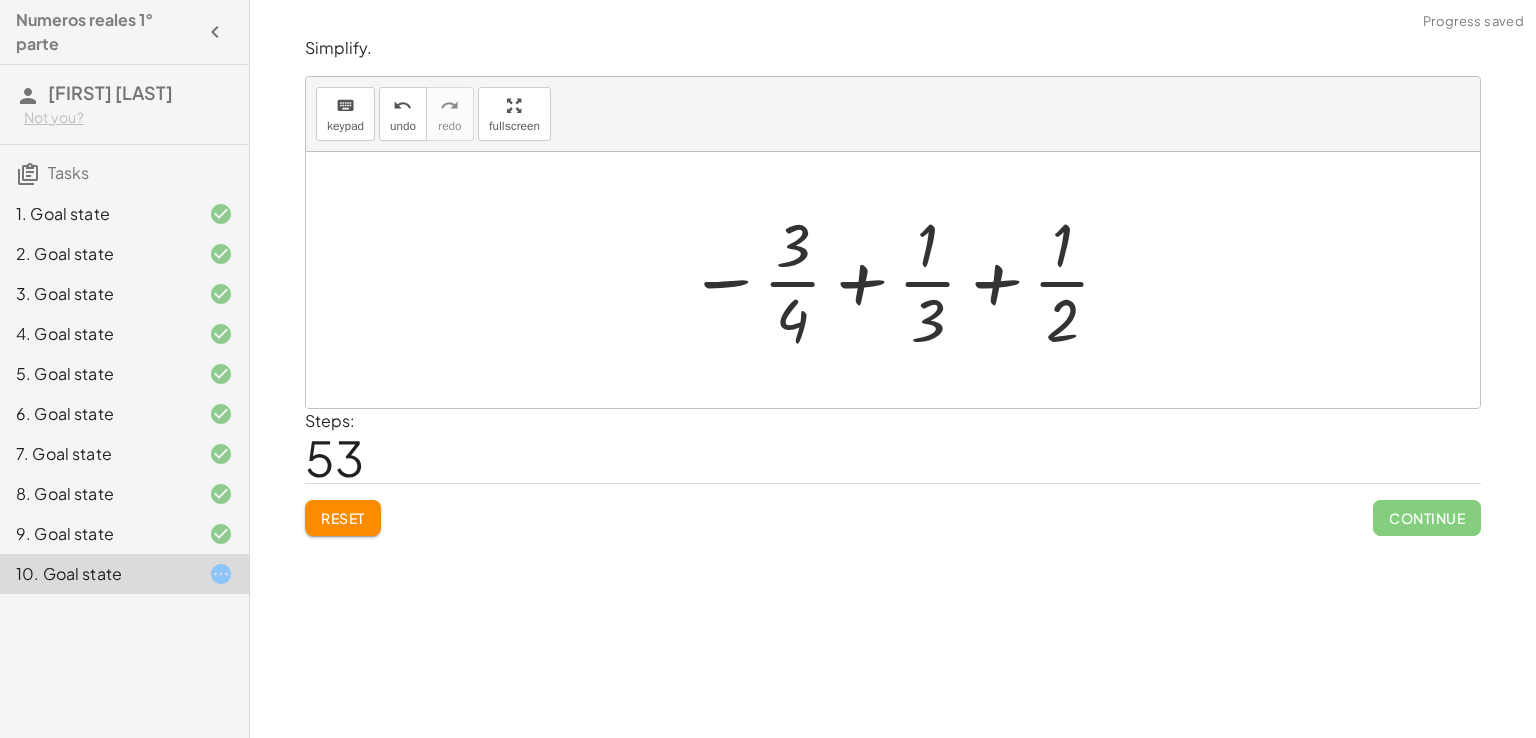 click at bounding box center (900, 280) 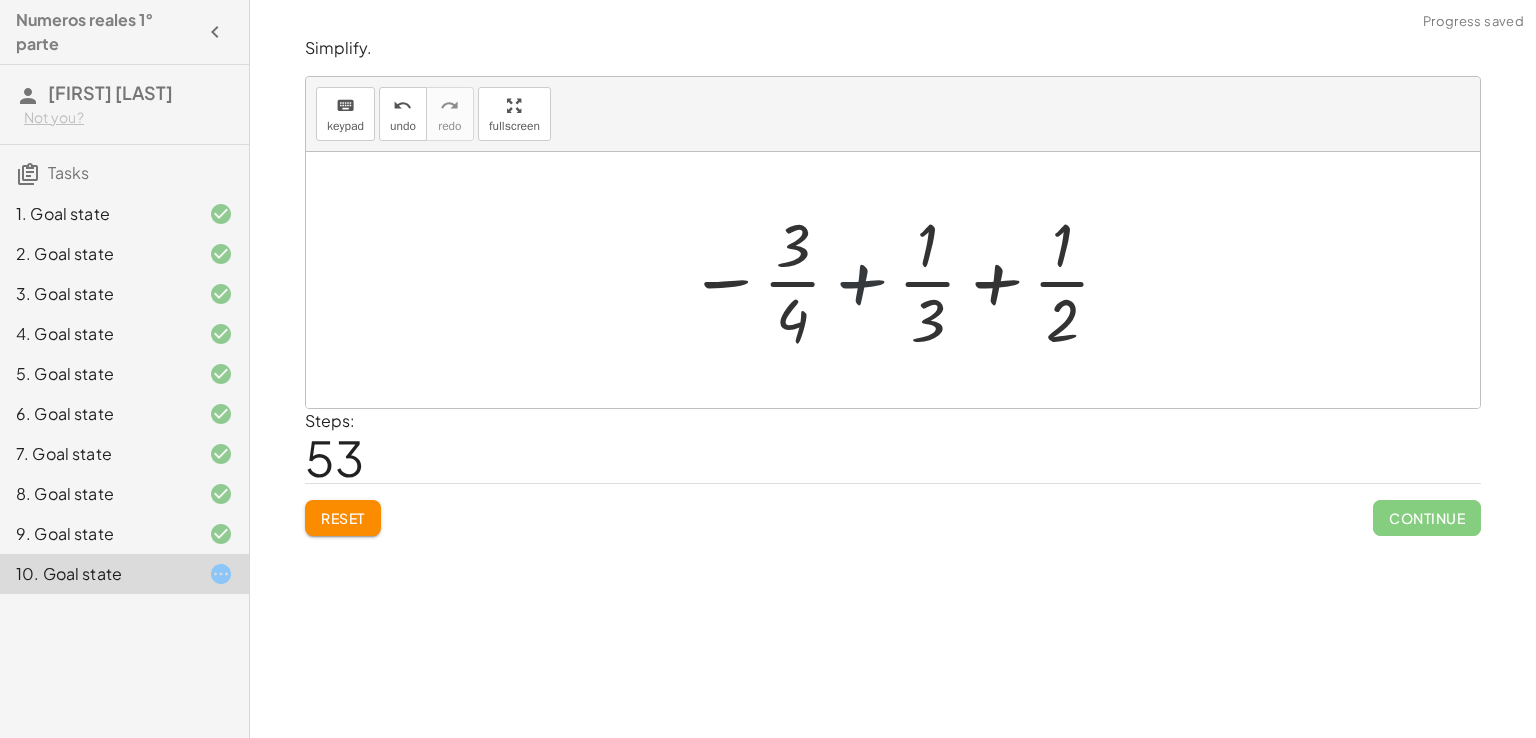 click at bounding box center [900, 280] 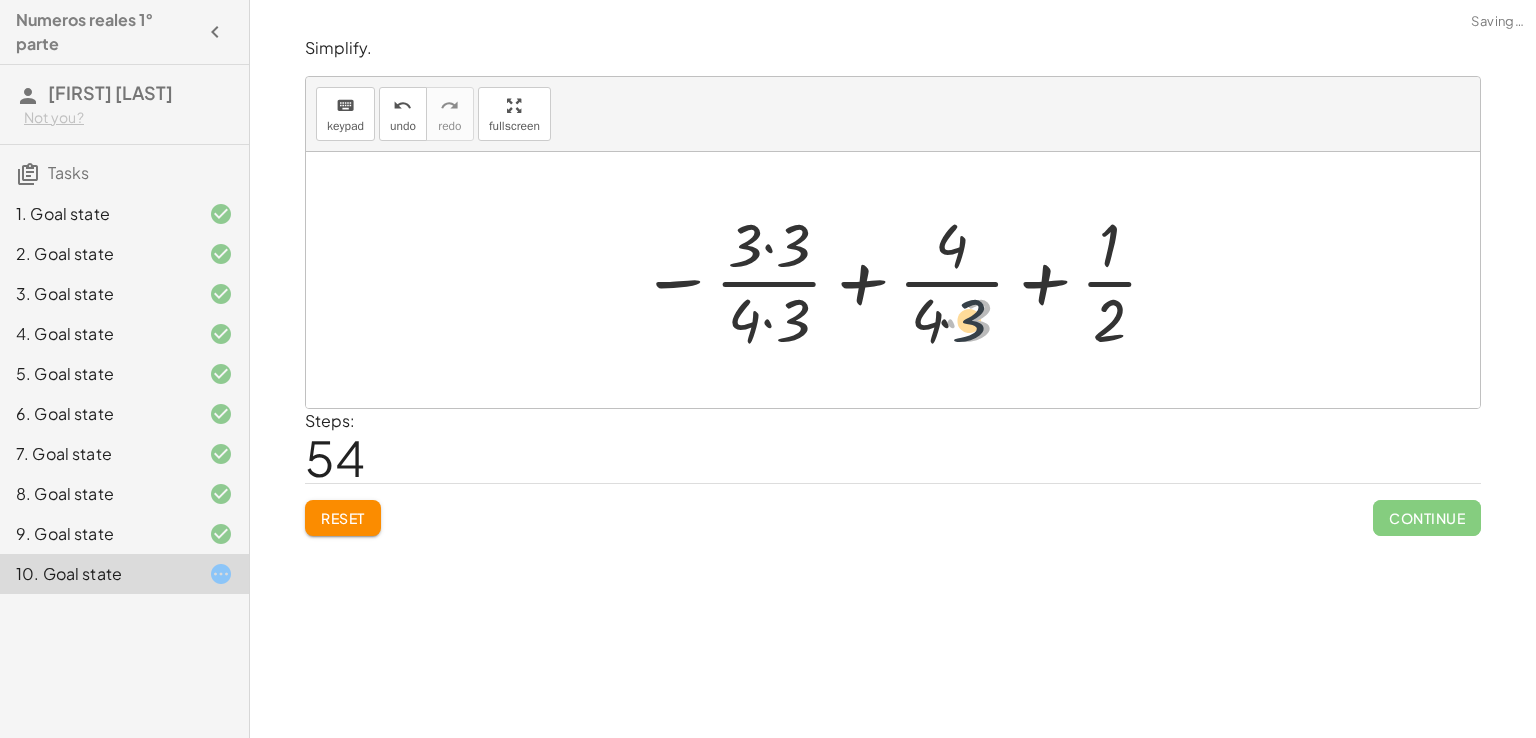 drag, startPoint x: 959, startPoint y: 320, endPoint x: 940, endPoint y: 321, distance: 19.026299 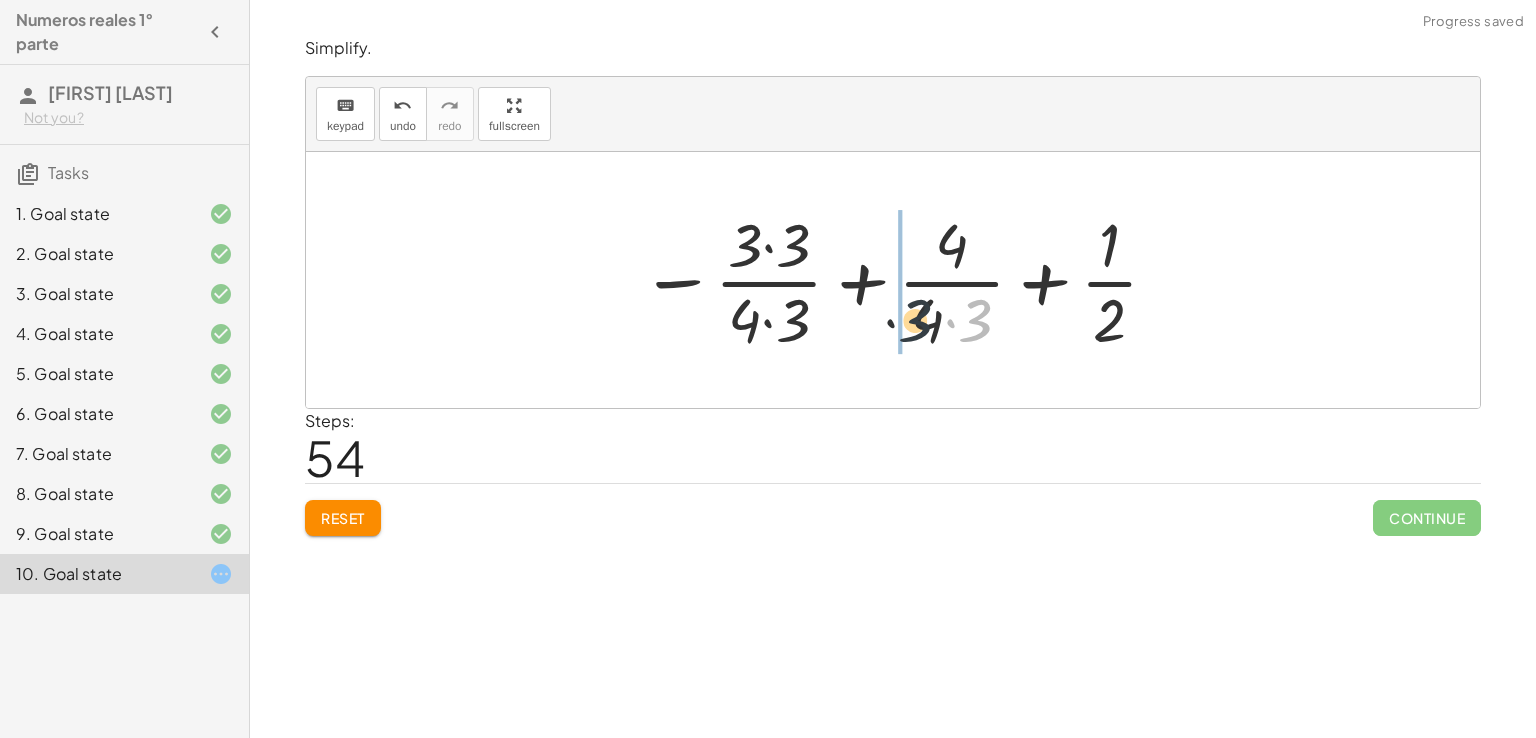 drag, startPoint x: 989, startPoint y: 318, endPoint x: 892, endPoint y: 332, distance: 98.005104 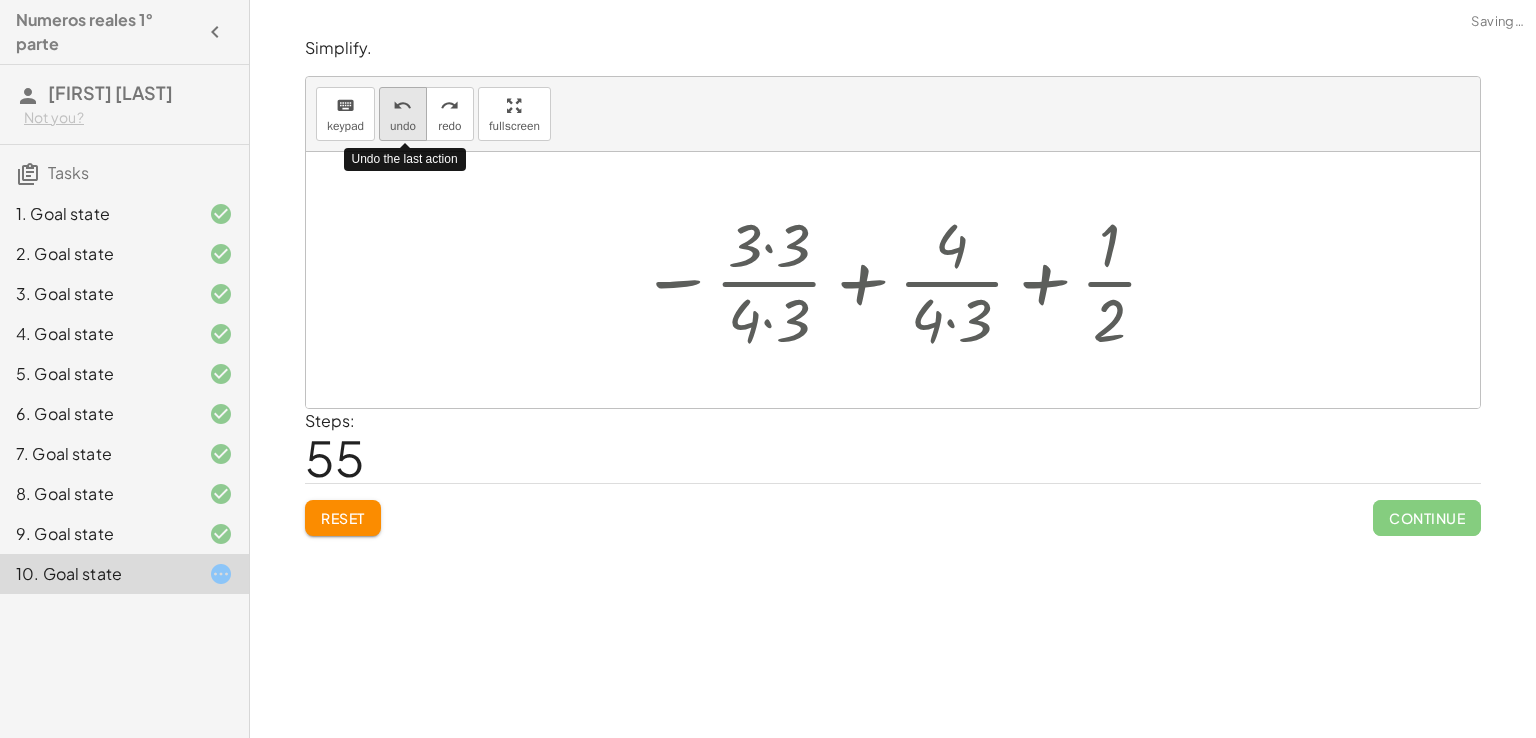 click on "undo" at bounding box center [402, 106] 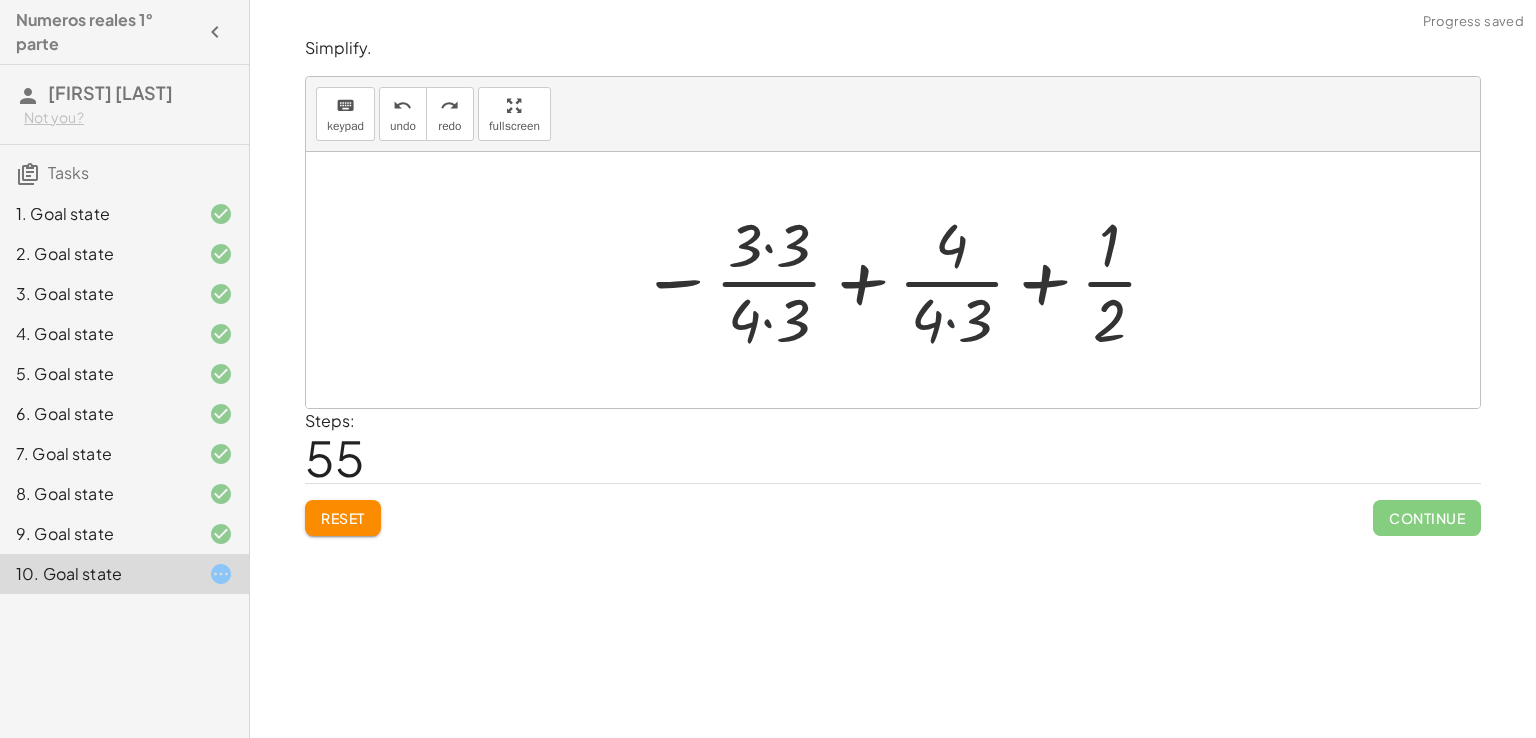 click at bounding box center [900, 280] 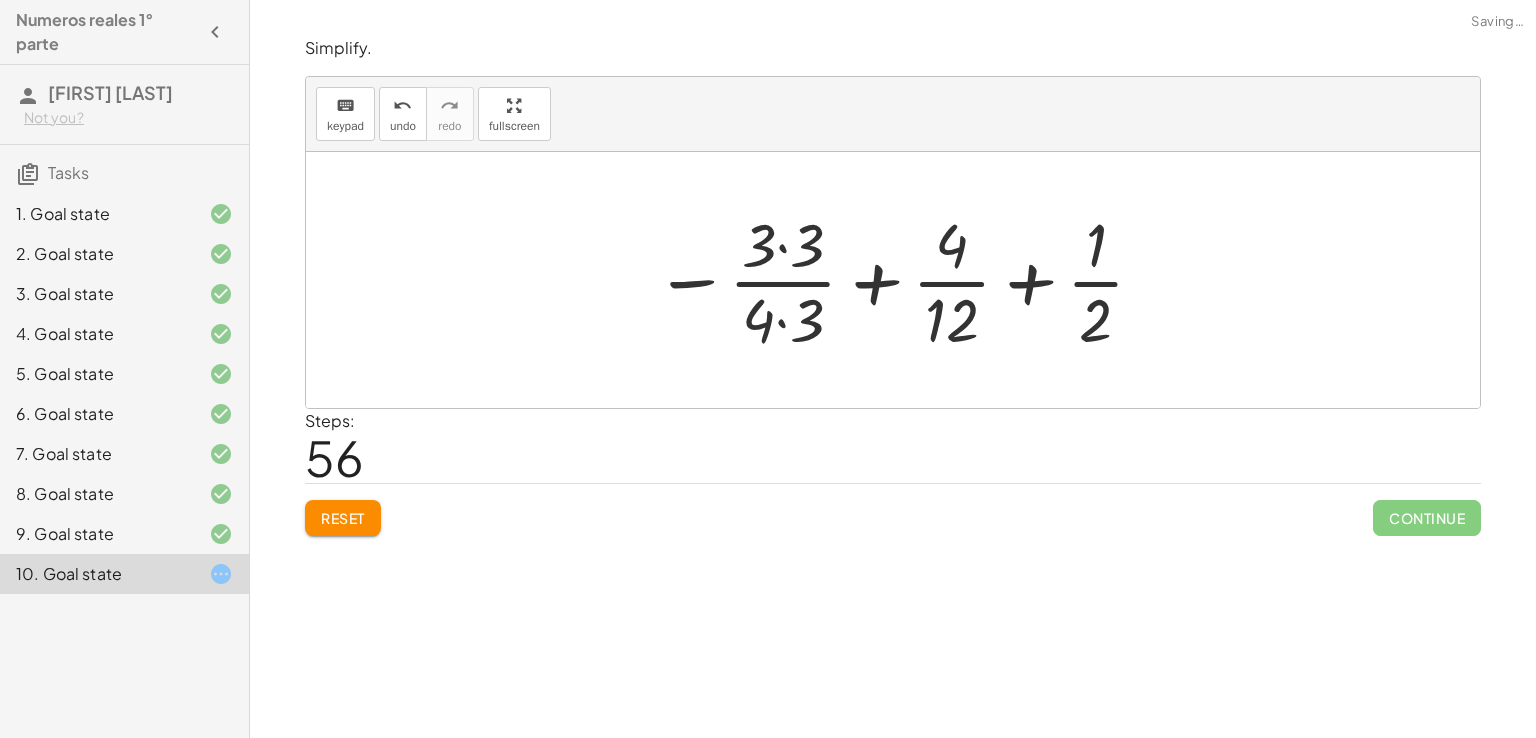 click at bounding box center [900, 280] 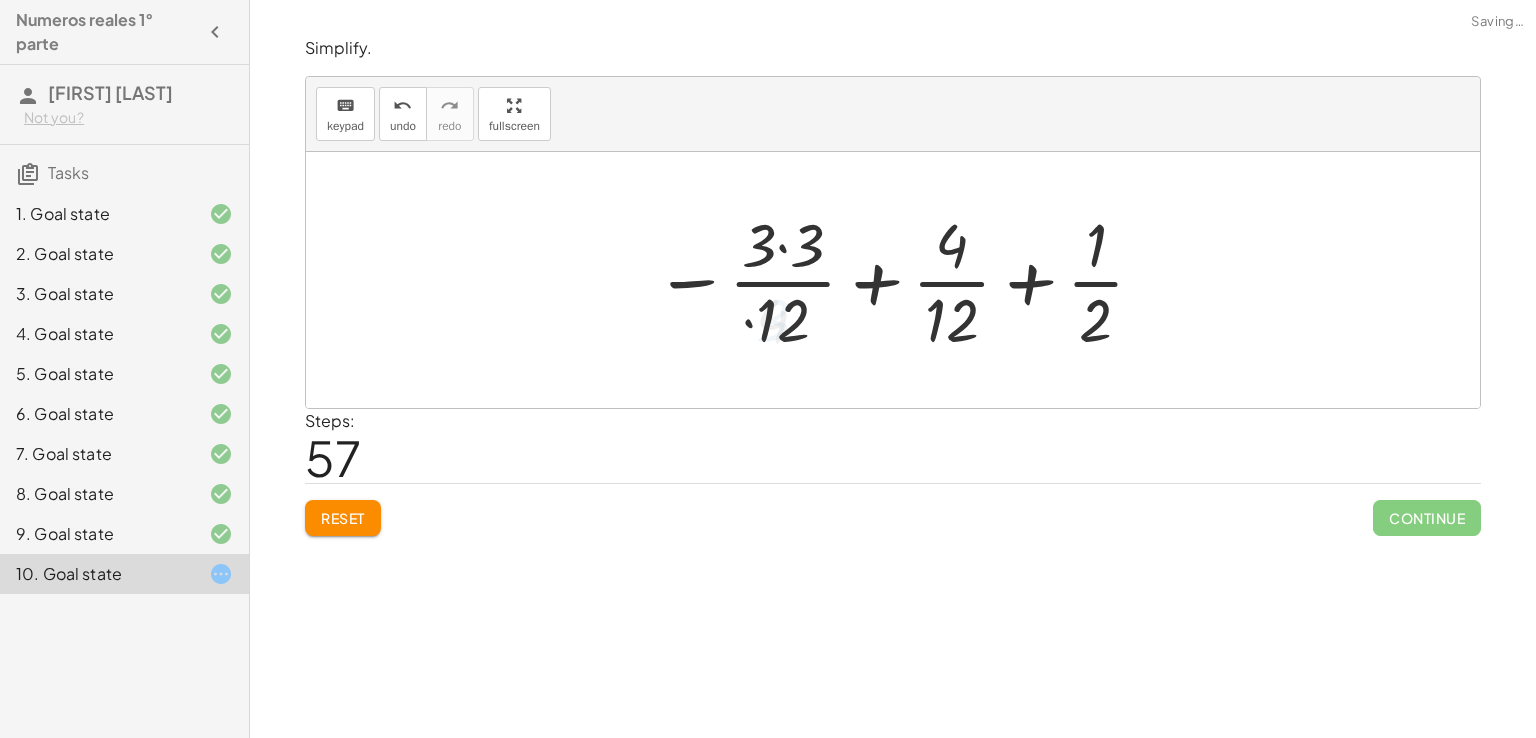 click at bounding box center [900, 280] 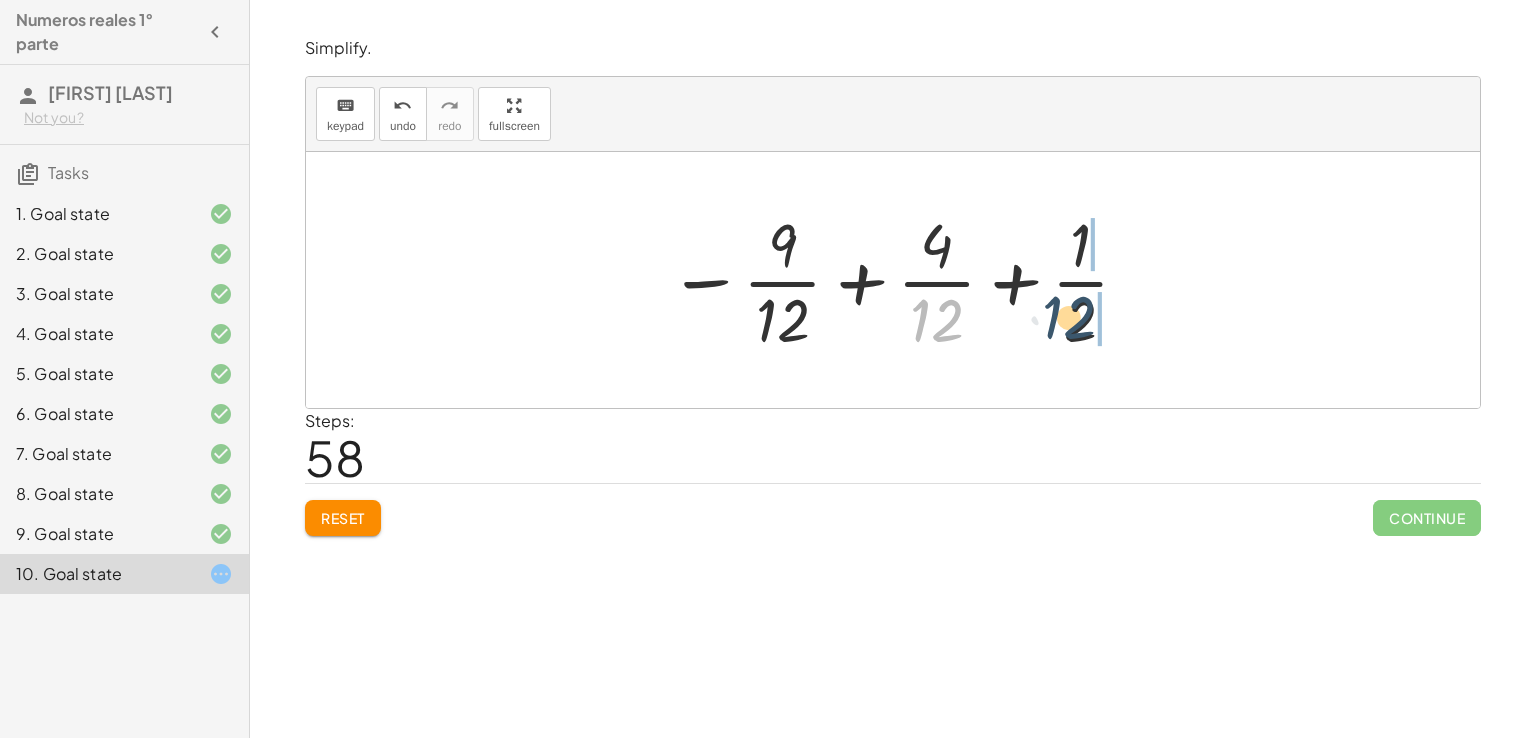 drag, startPoint x: 964, startPoint y: 313, endPoint x: 1133, endPoint y: 308, distance: 169.07394 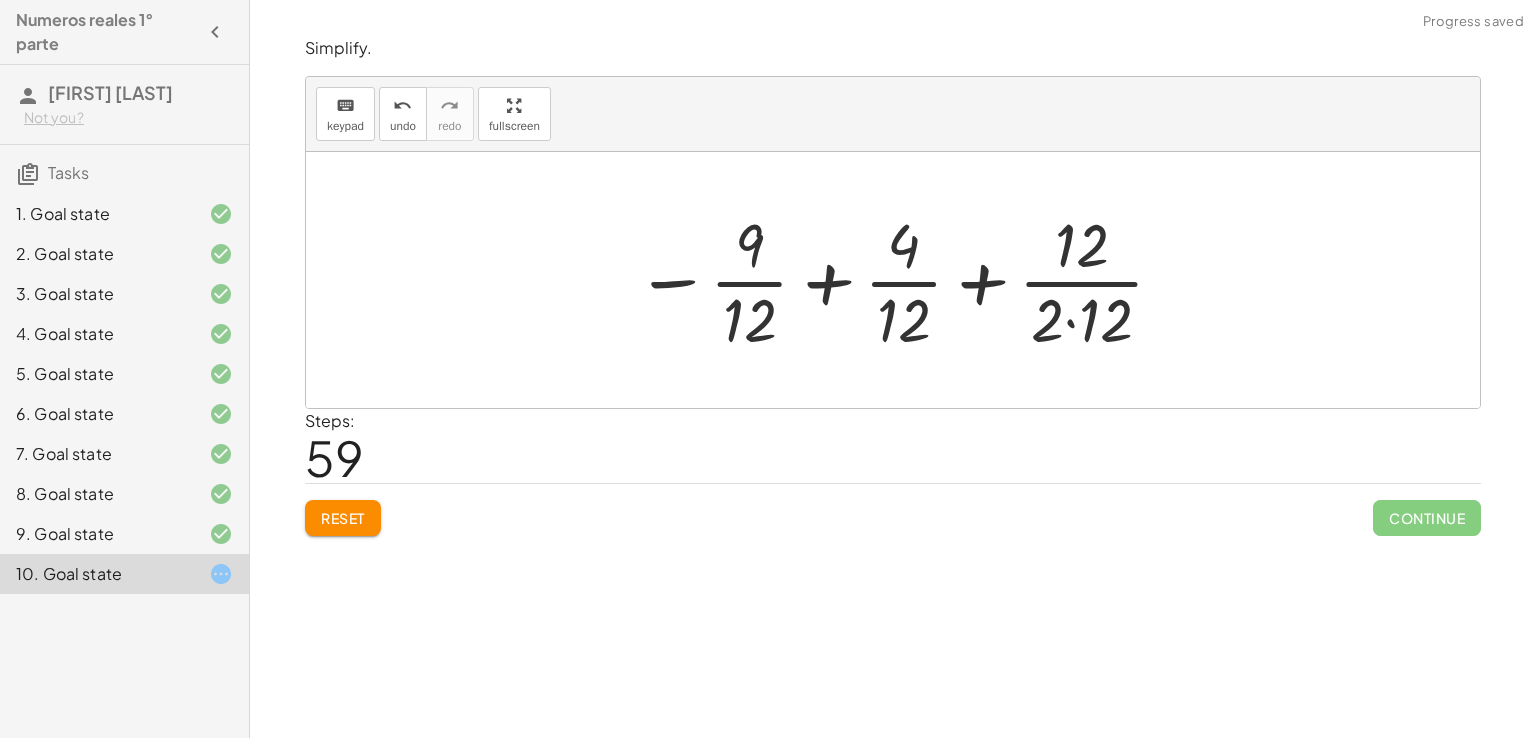 click at bounding box center [901, 280] 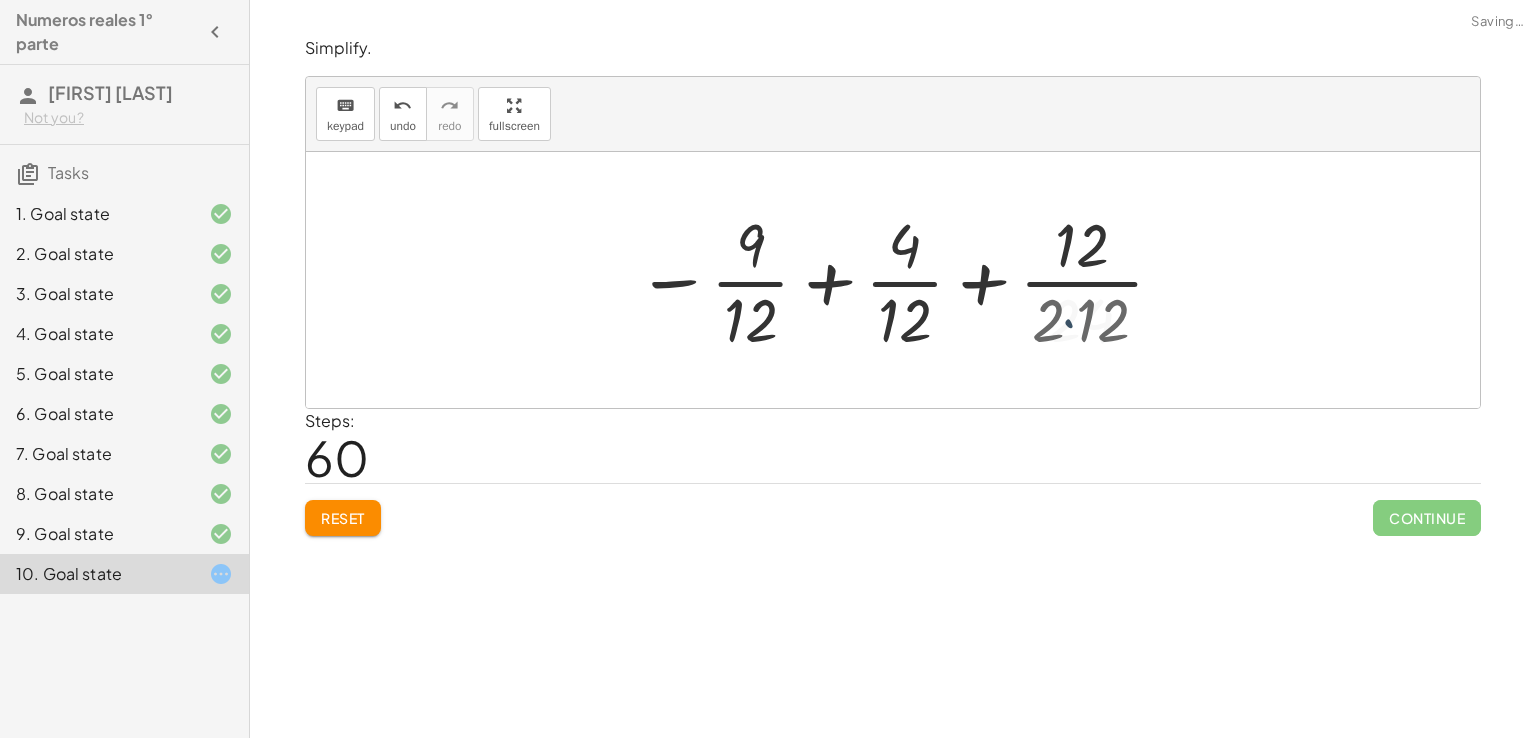 click at bounding box center (900, 280) 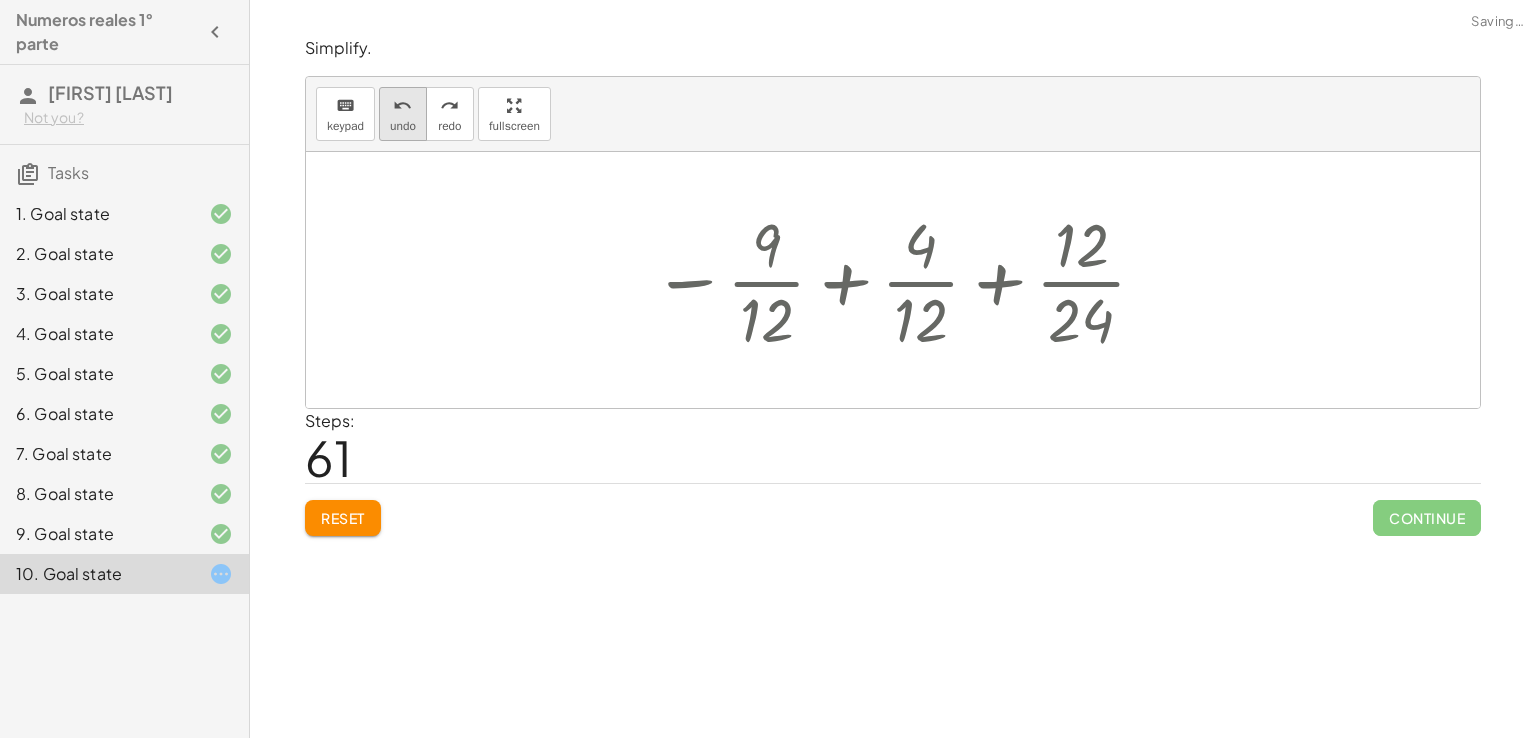 click on "undo" at bounding box center [403, 105] 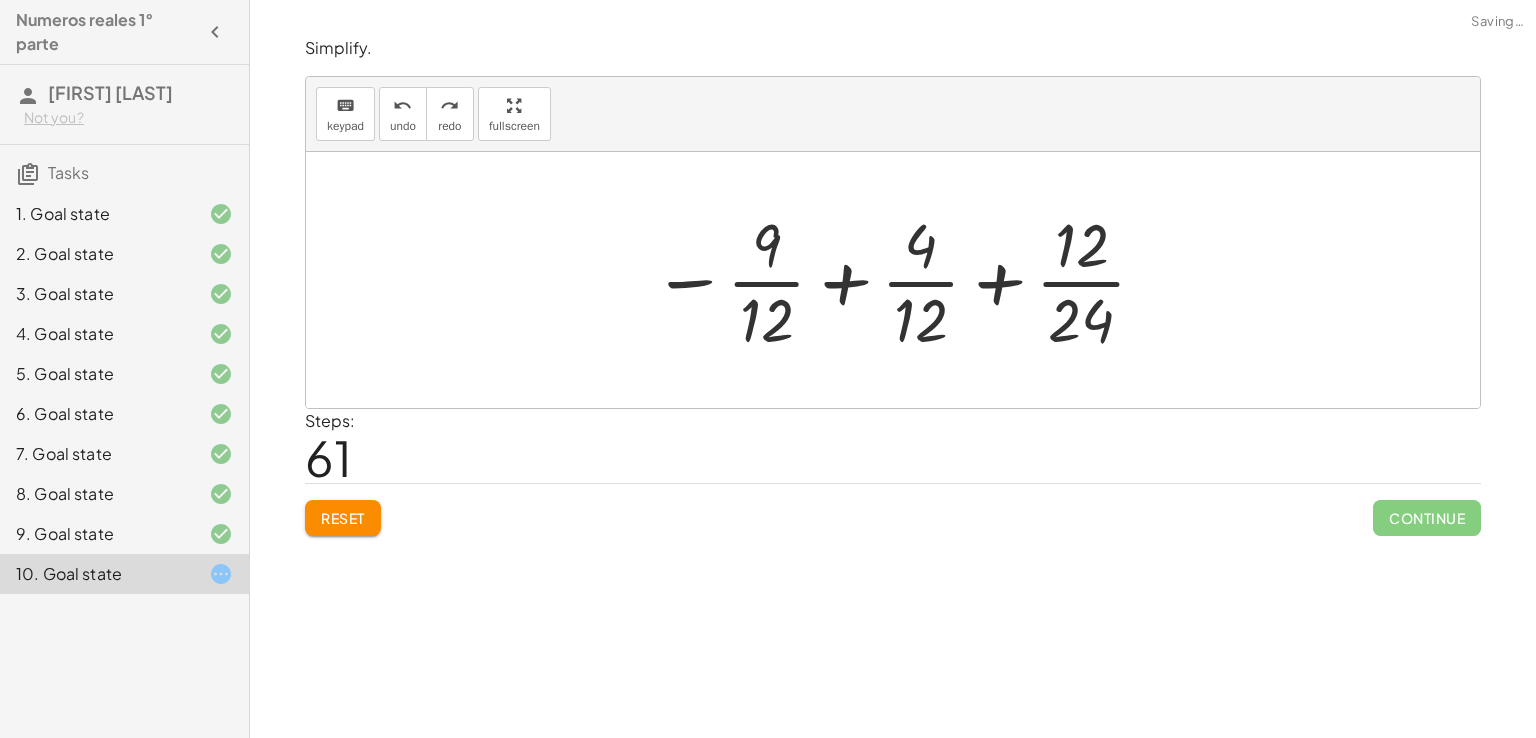 click at bounding box center [900, 280] 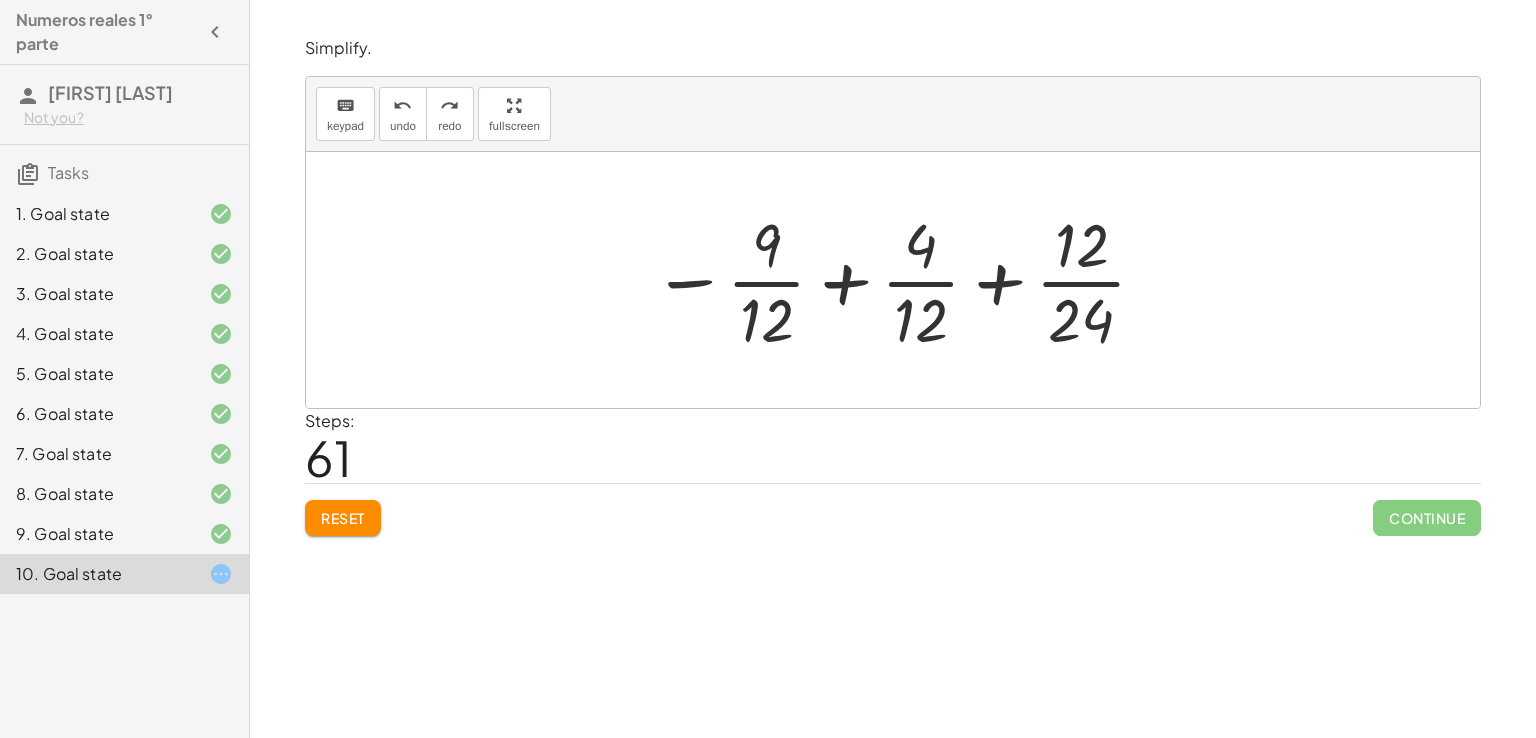 click at bounding box center (900, 280) 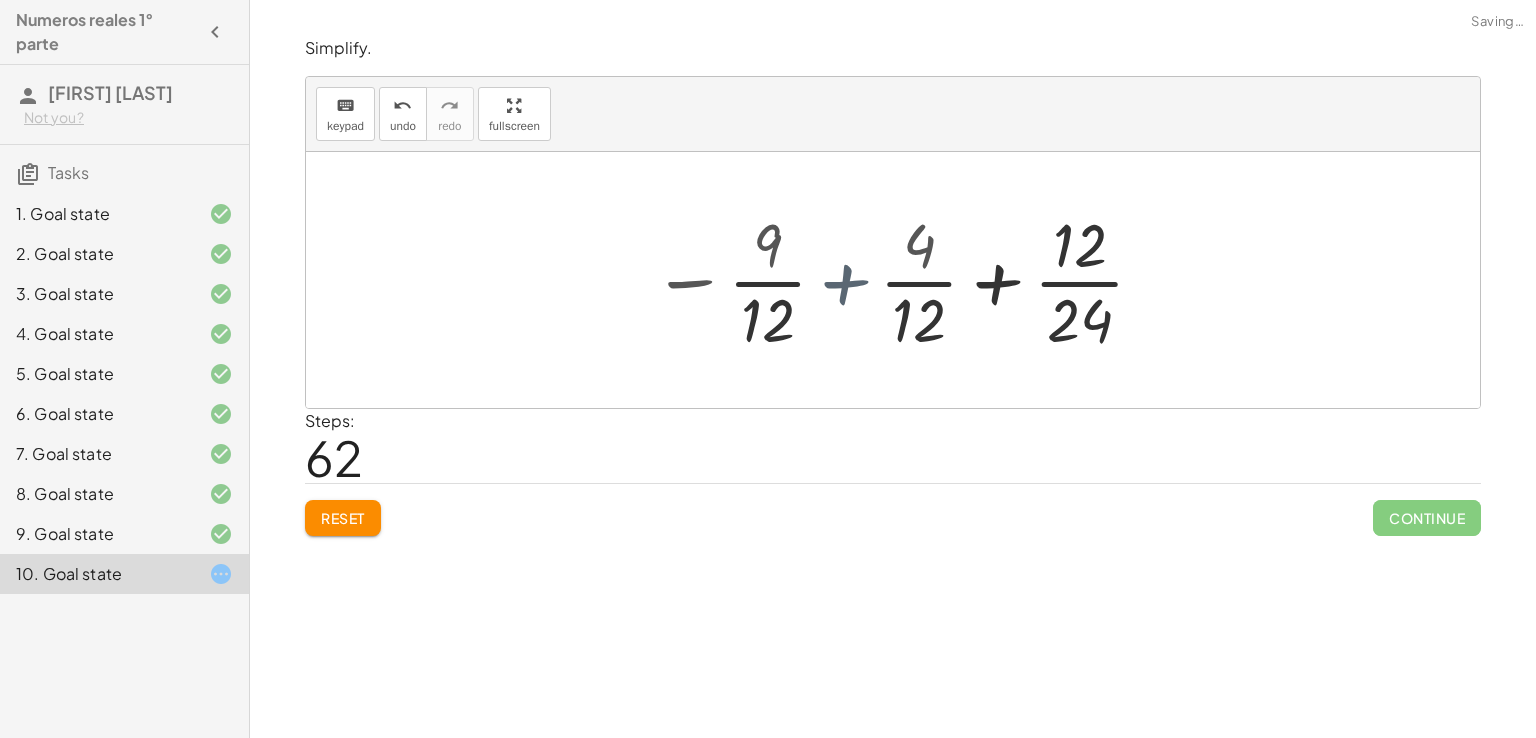 click at bounding box center [900, 280] 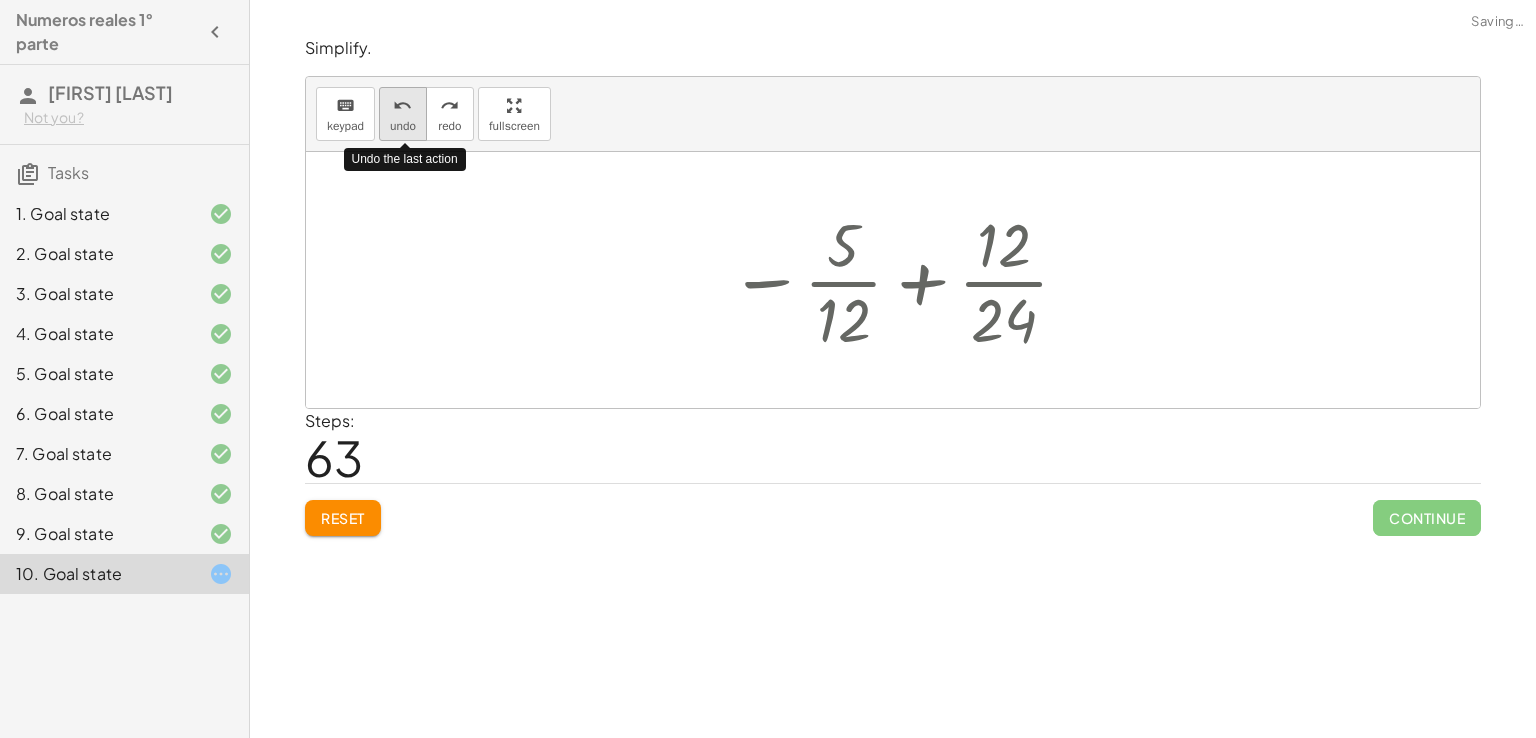 click on "undo" at bounding box center [403, 126] 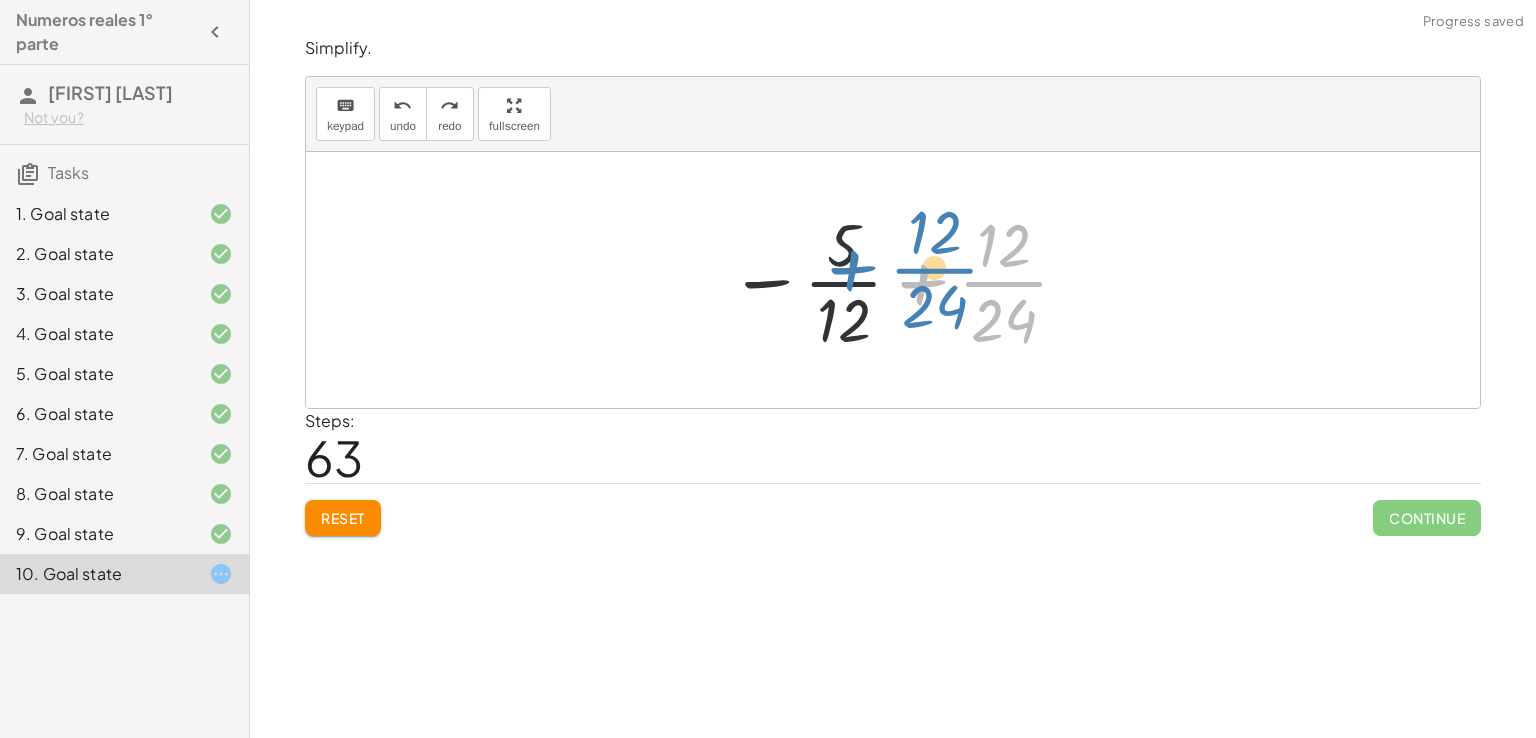 drag, startPoint x: 936, startPoint y: 277, endPoint x: 713, endPoint y: 277, distance: 223 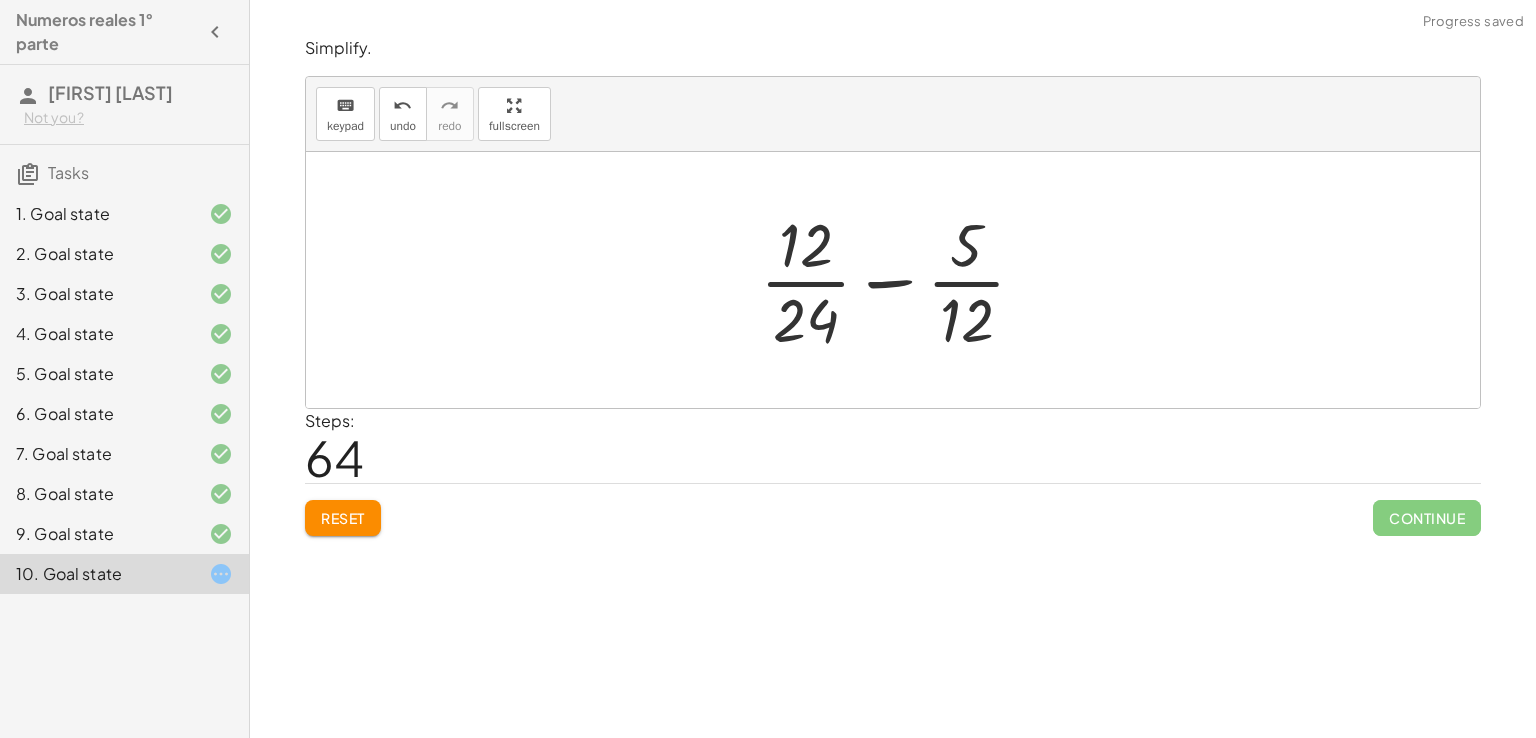 click at bounding box center (900, 280) 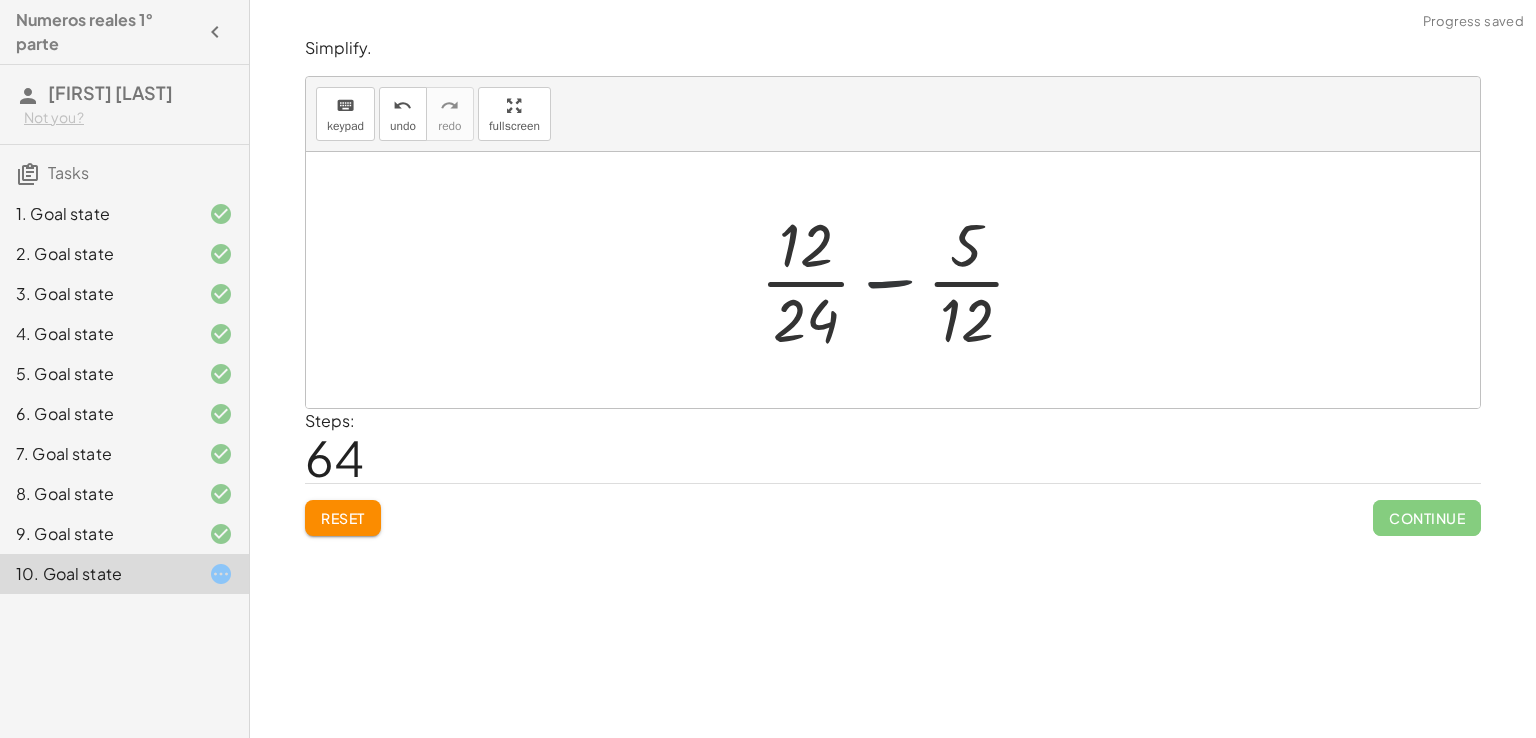 click at bounding box center [900, 280] 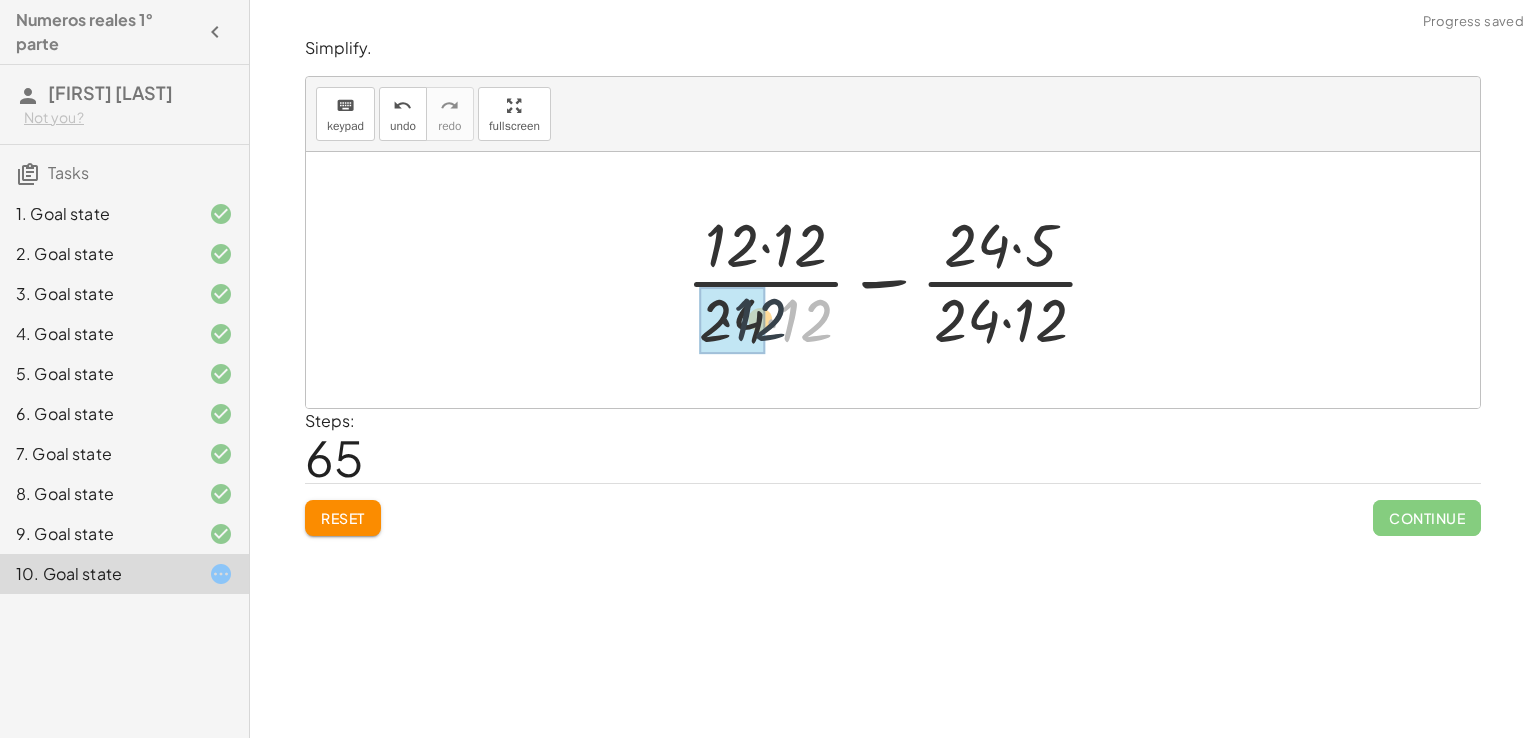 drag, startPoint x: 810, startPoint y: 329, endPoint x: 752, endPoint y: 329, distance: 58 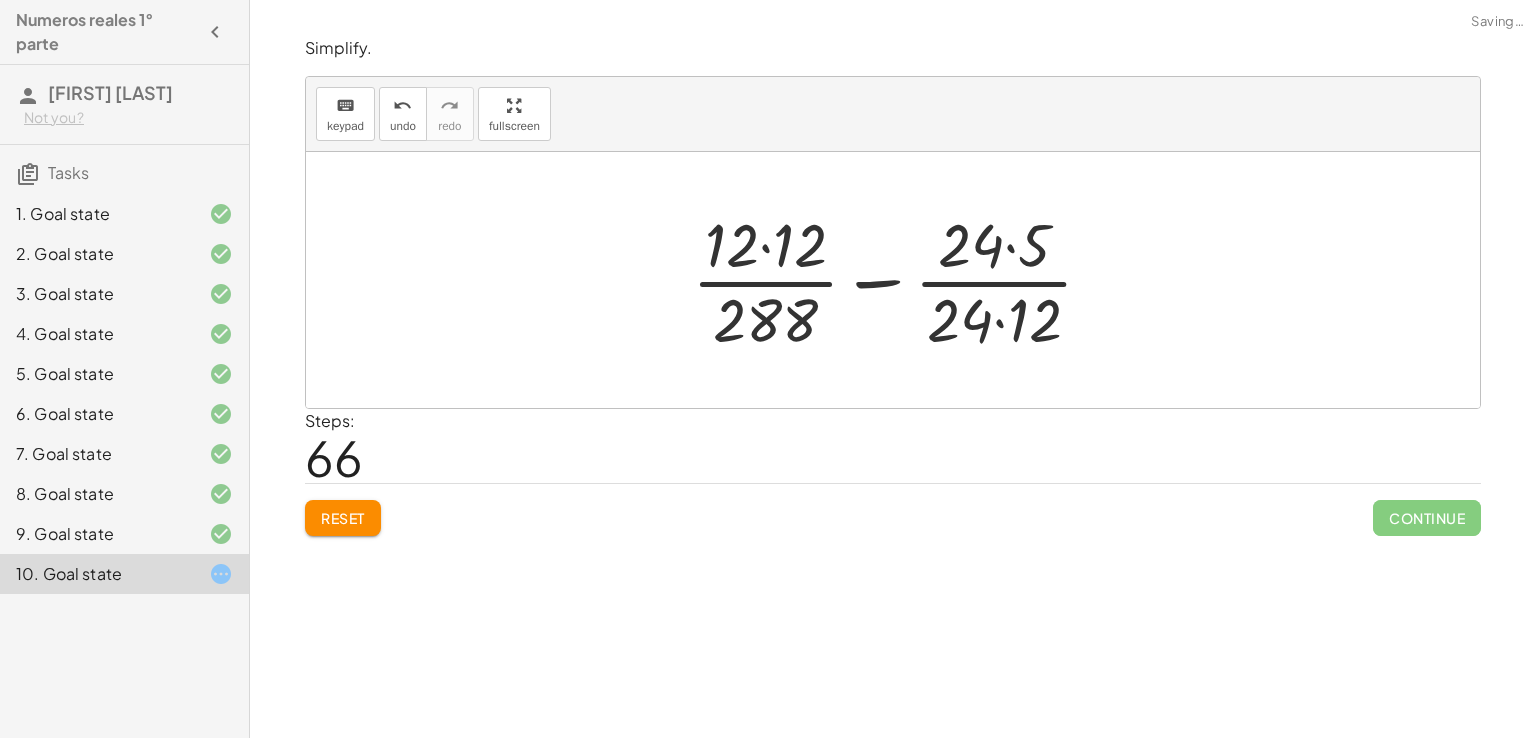 click at bounding box center (900, 280) 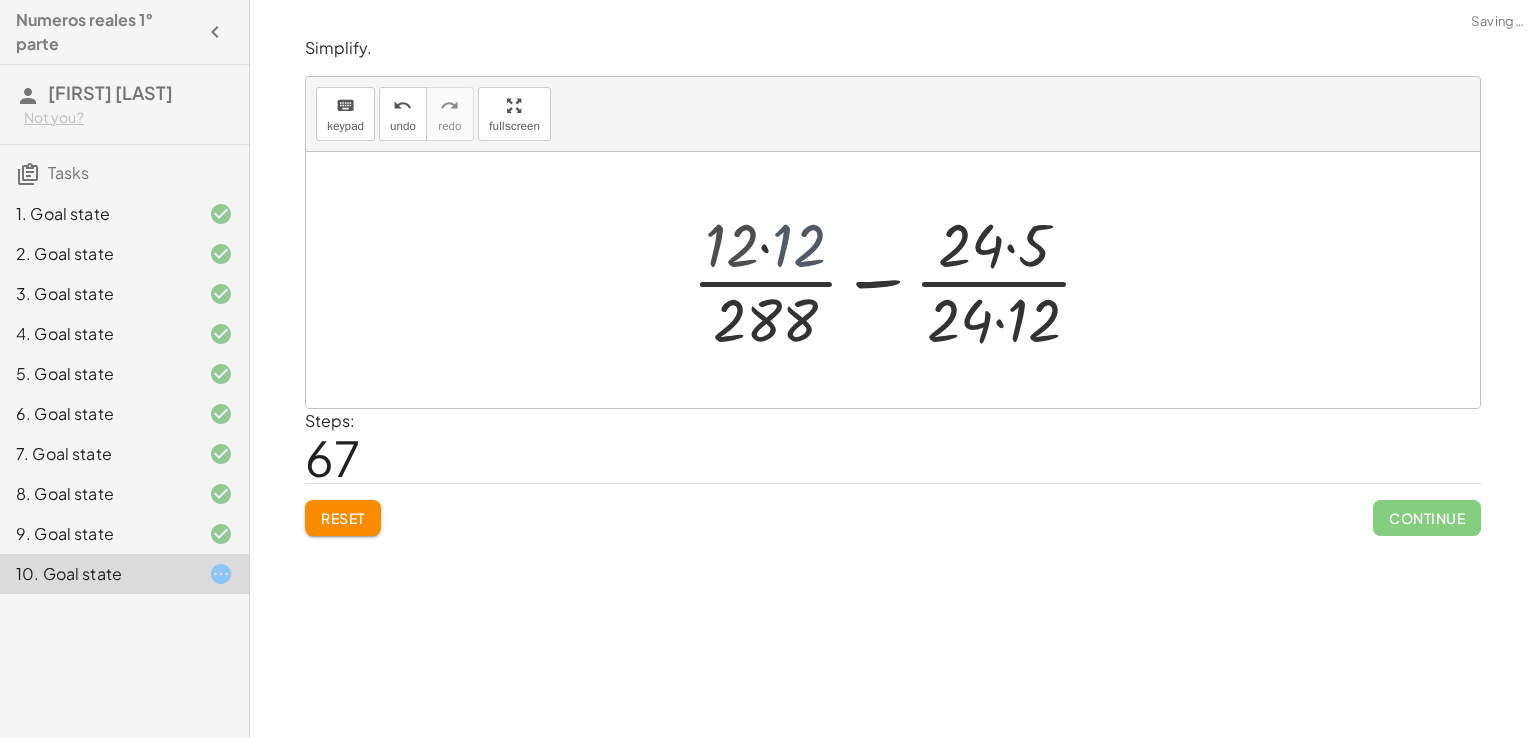 click at bounding box center [900, 280] 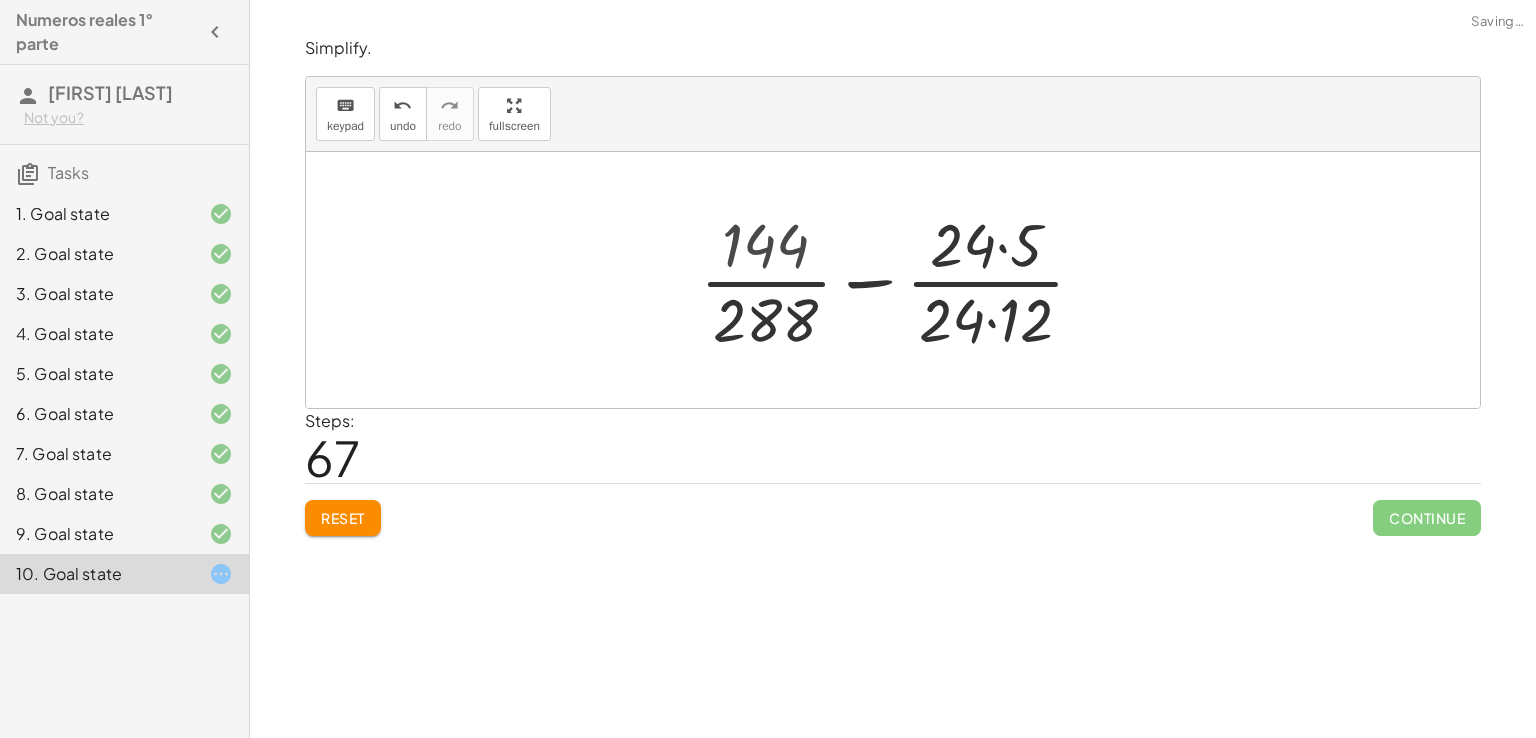 click at bounding box center (900, 280) 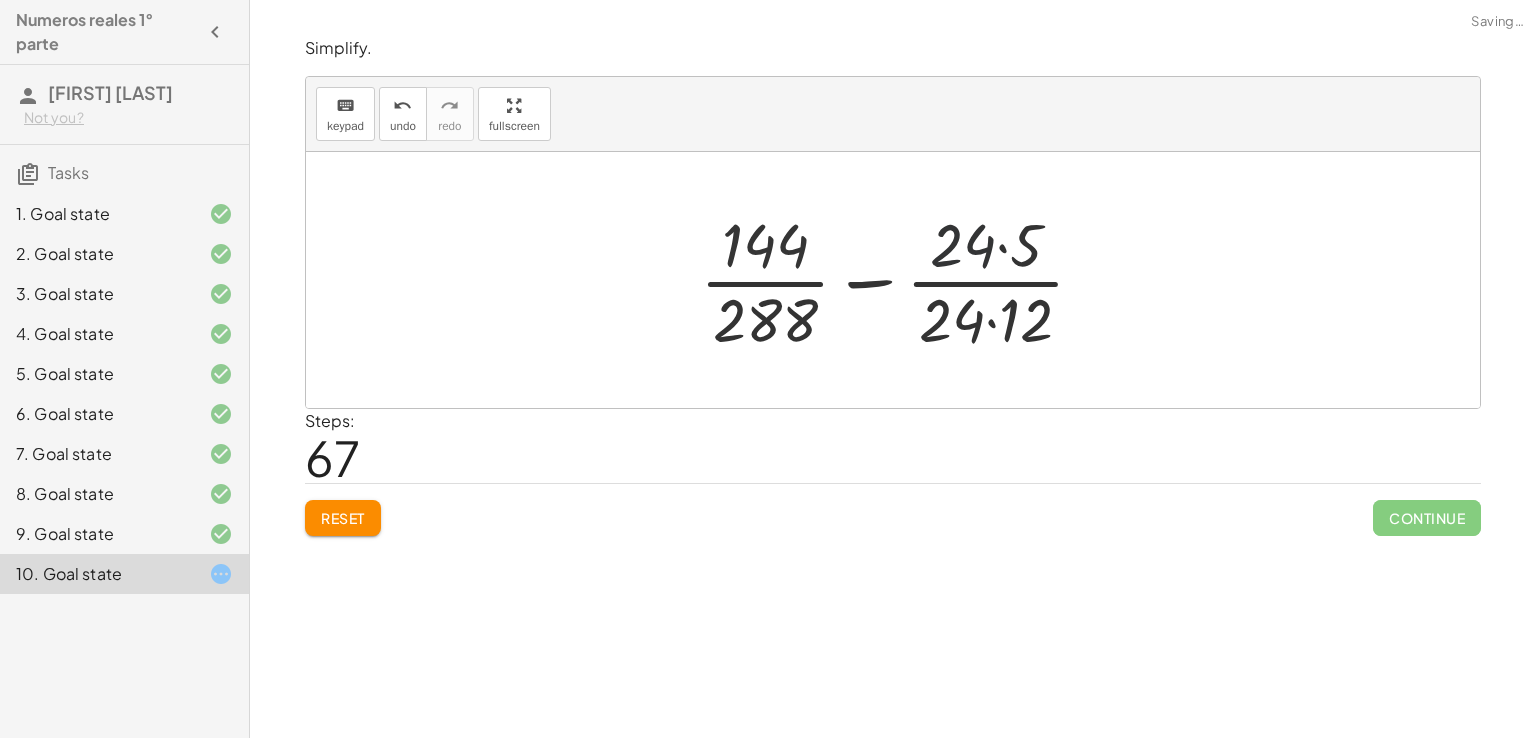 click at bounding box center [900, 280] 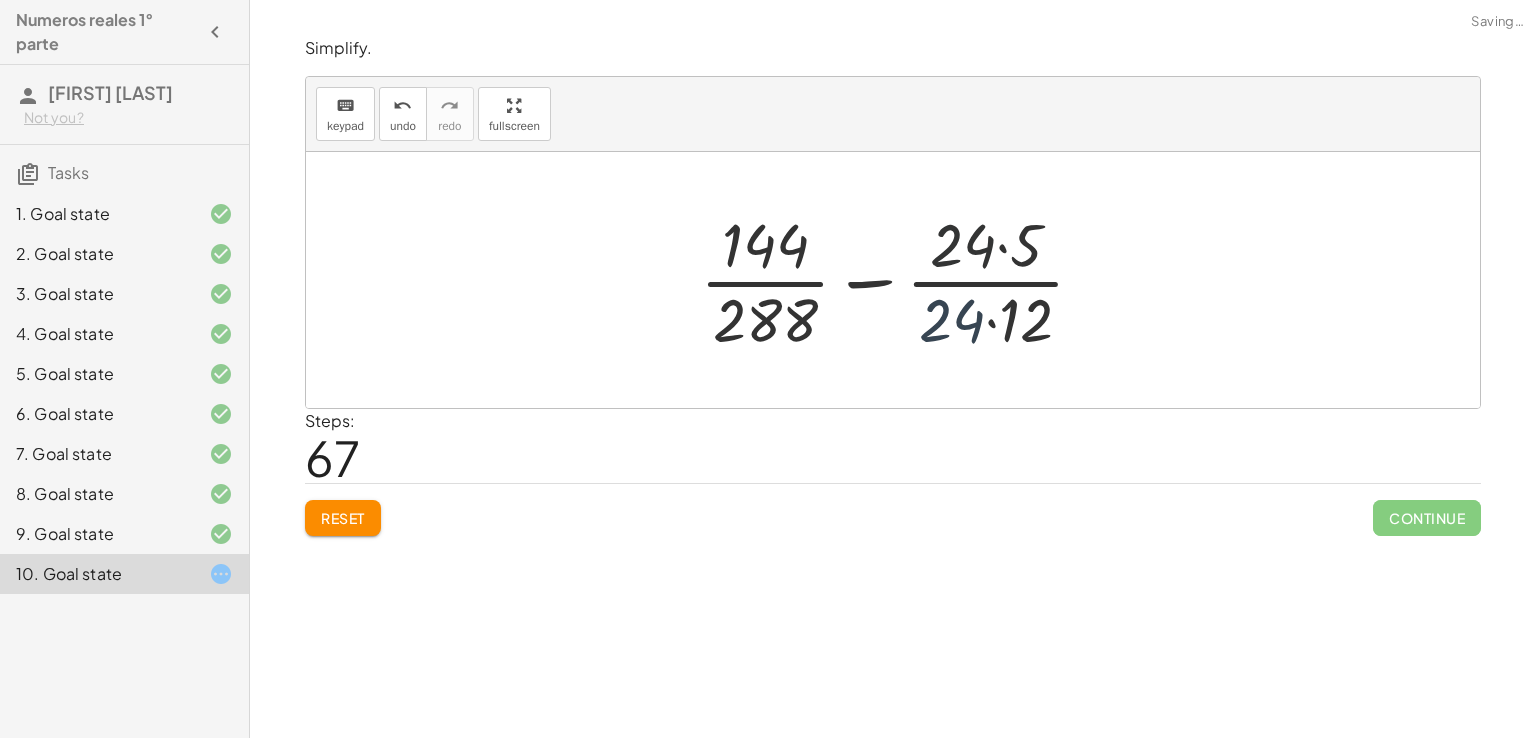 drag, startPoint x: 971, startPoint y: 341, endPoint x: 1008, endPoint y: 321, distance: 42.059483 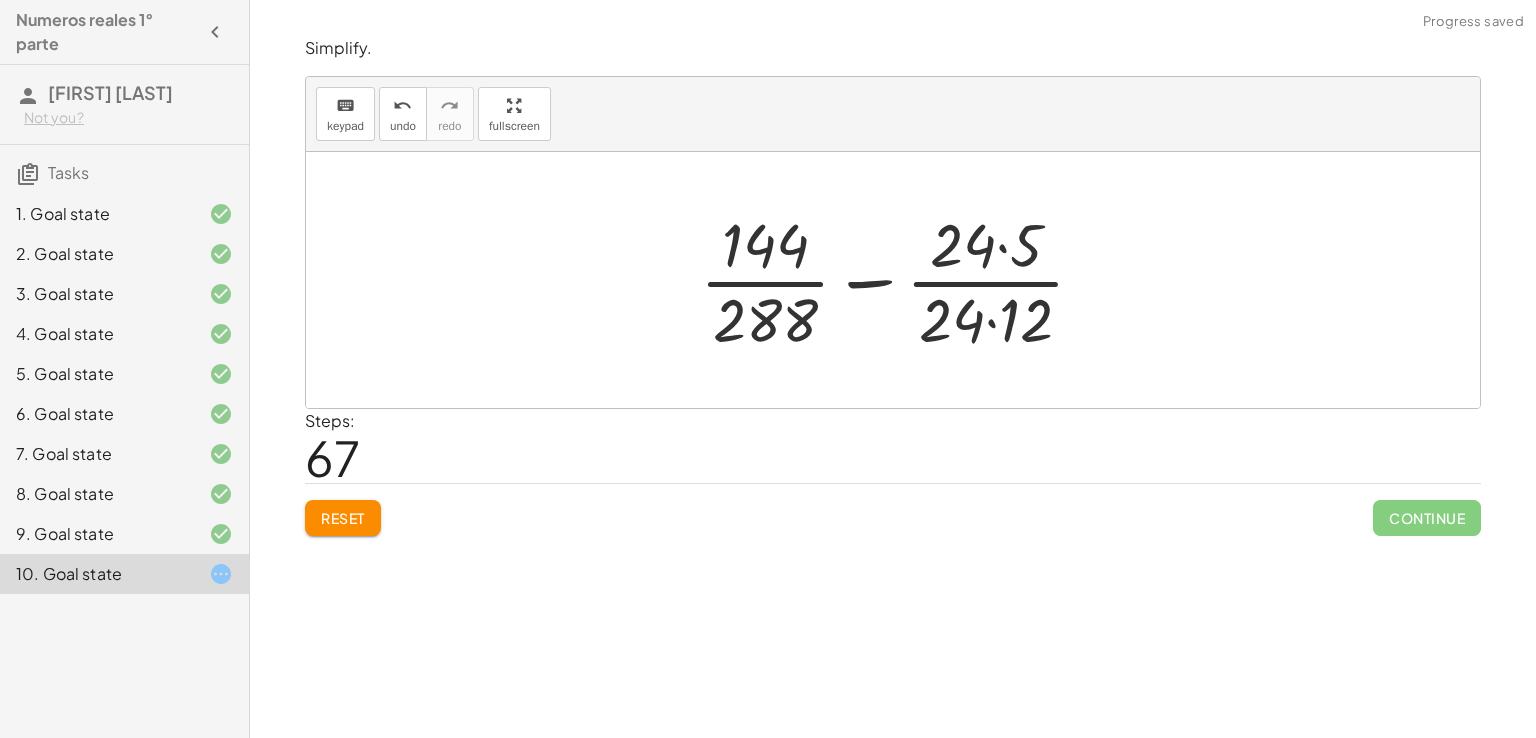 click at bounding box center (900, 280) 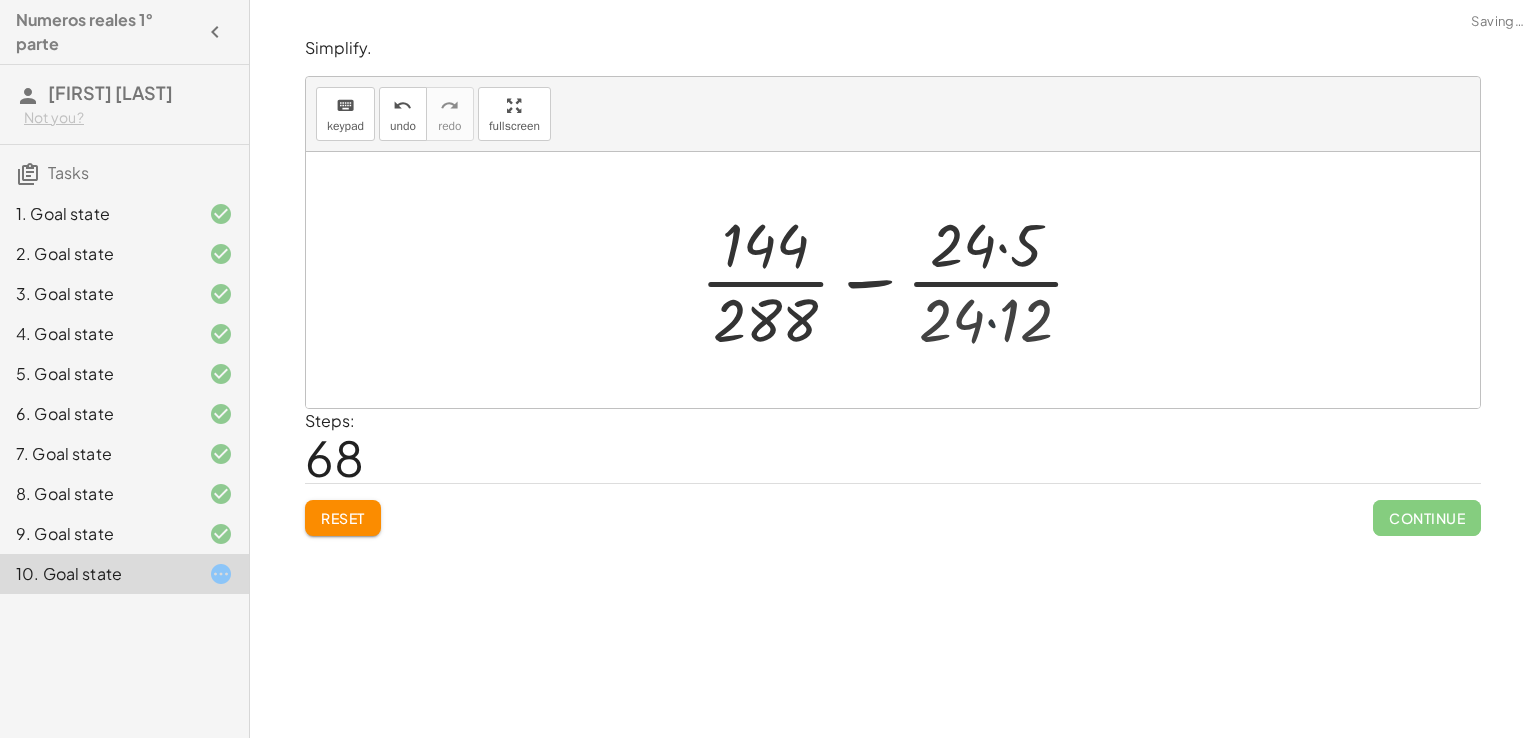 click at bounding box center [900, 280] 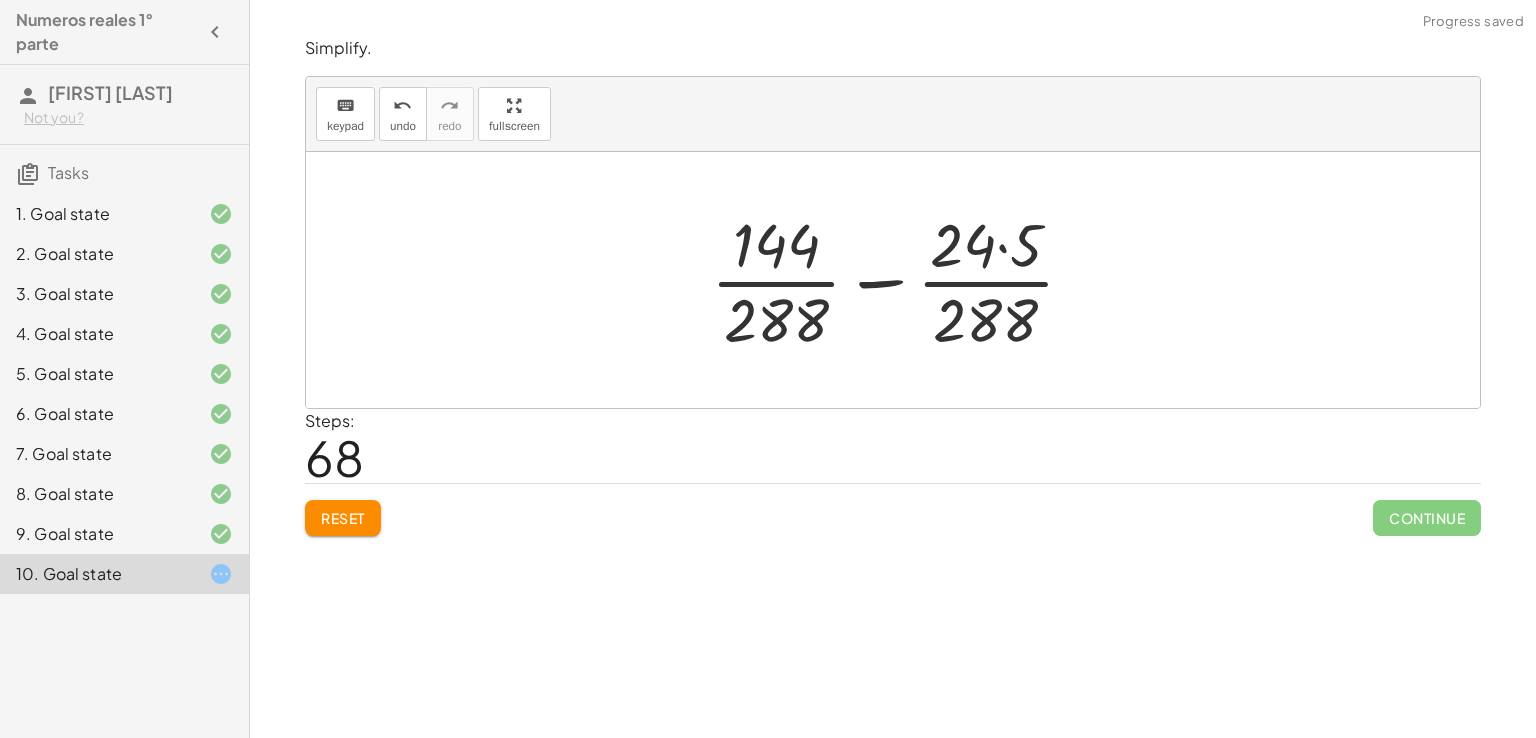 click at bounding box center [900, 280] 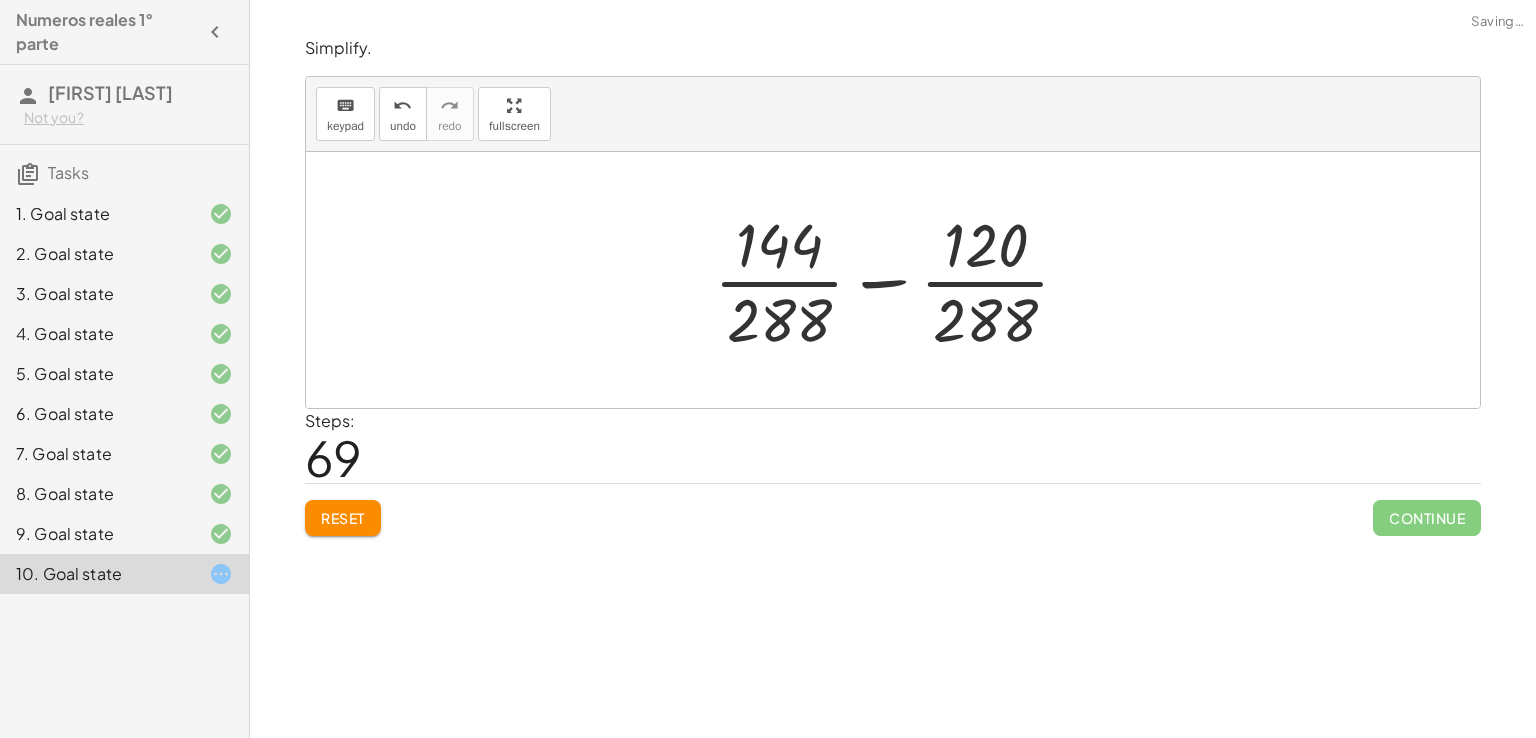 click at bounding box center [900, 280] 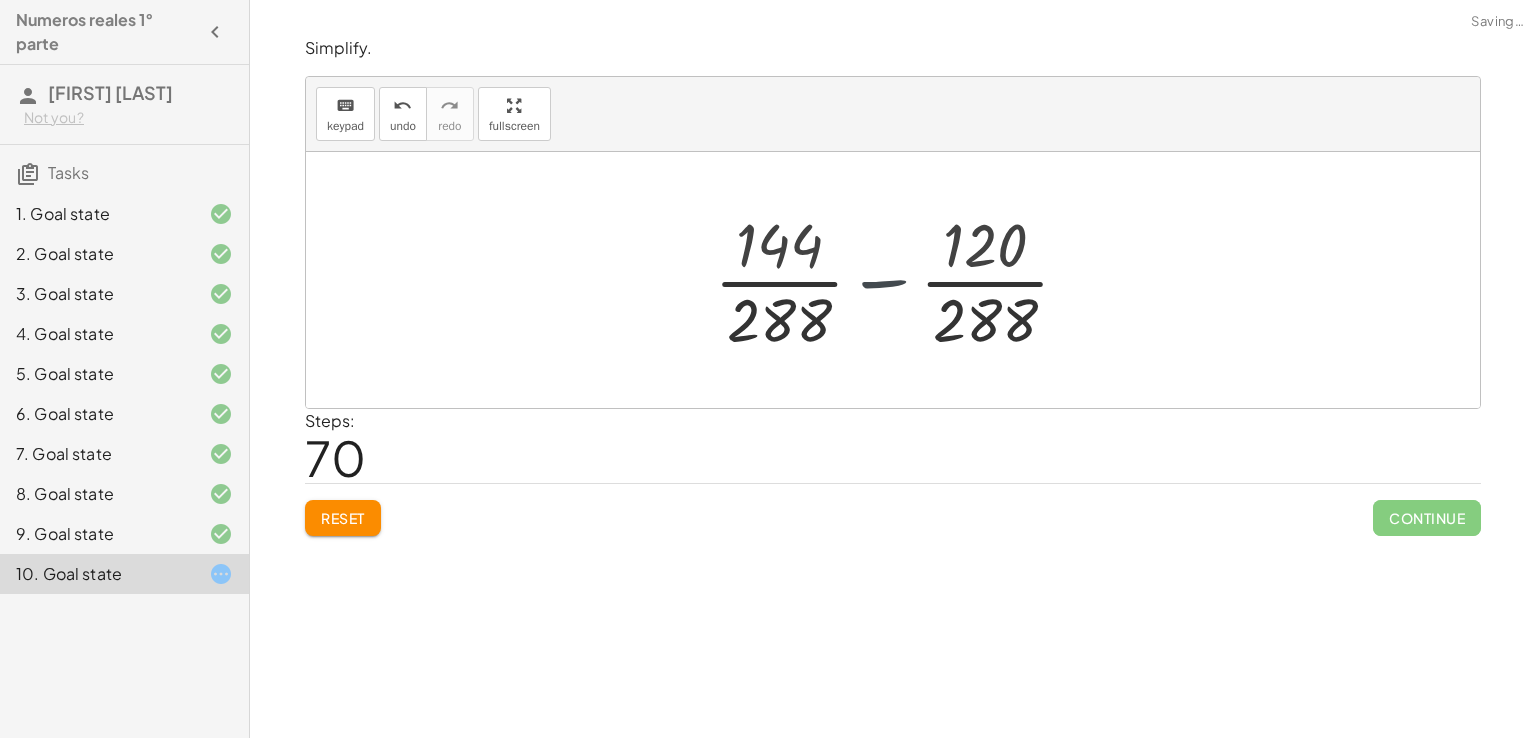 click at bounding box center [900, 280] 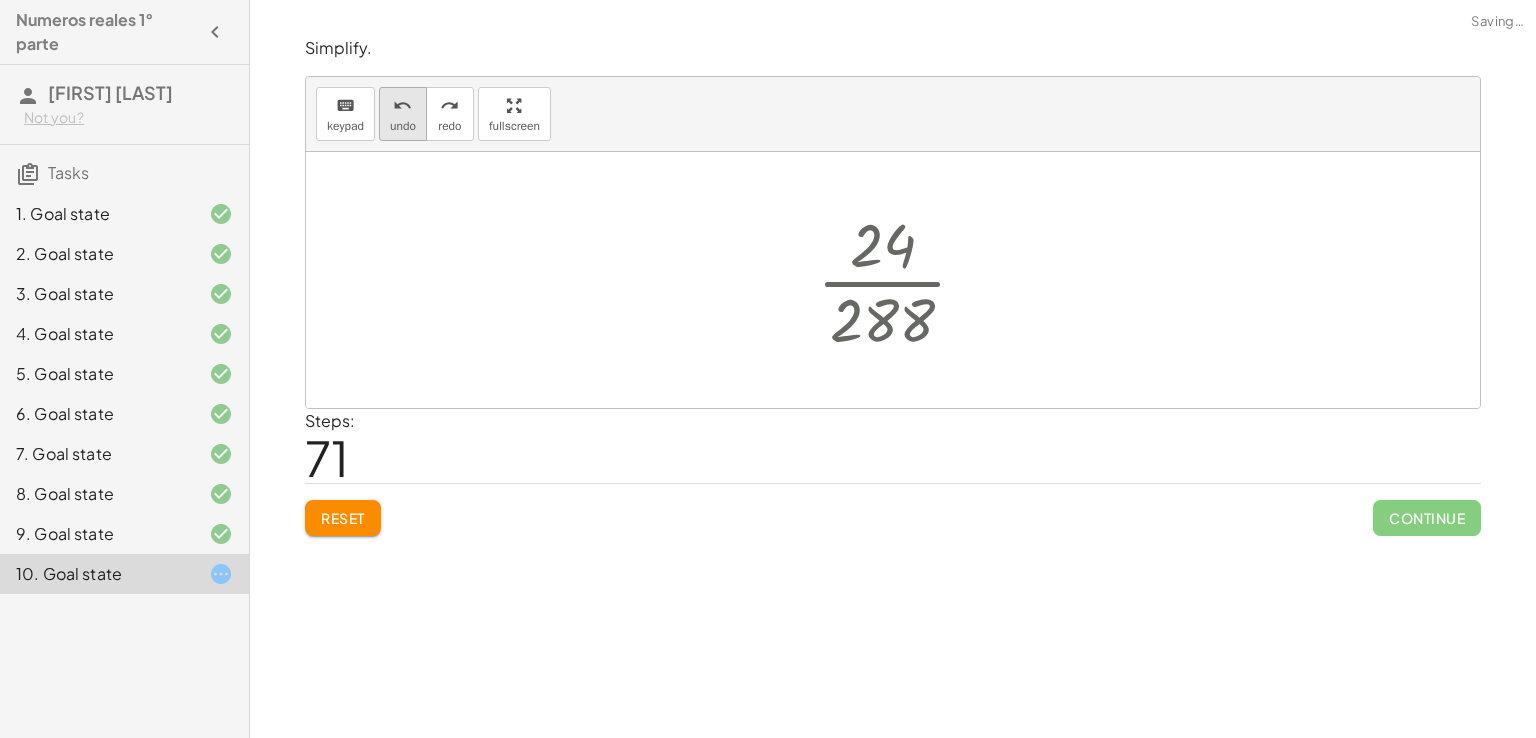 click on "undo" at bounding box center (403, 126) 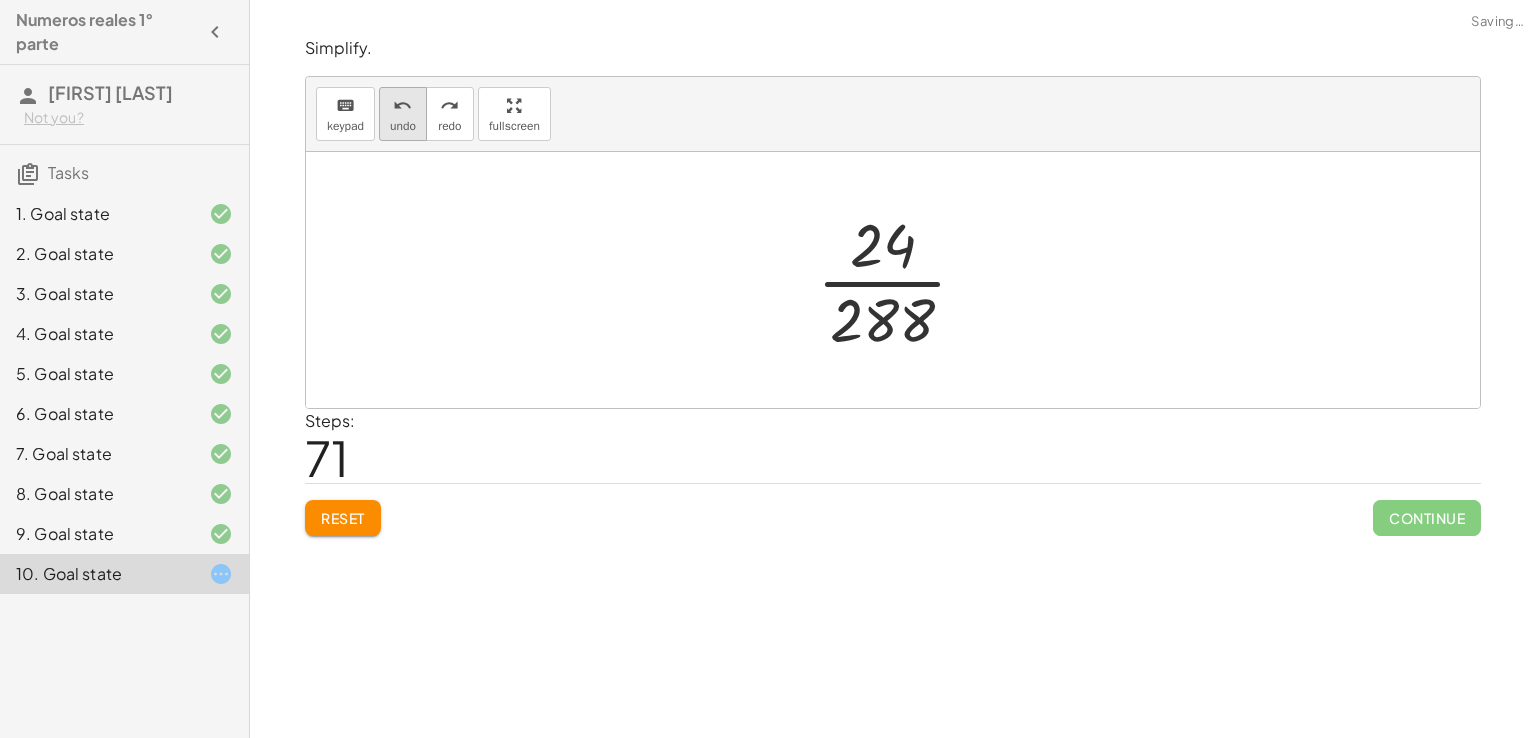 click on "undo" at bounding box center [403, 126] 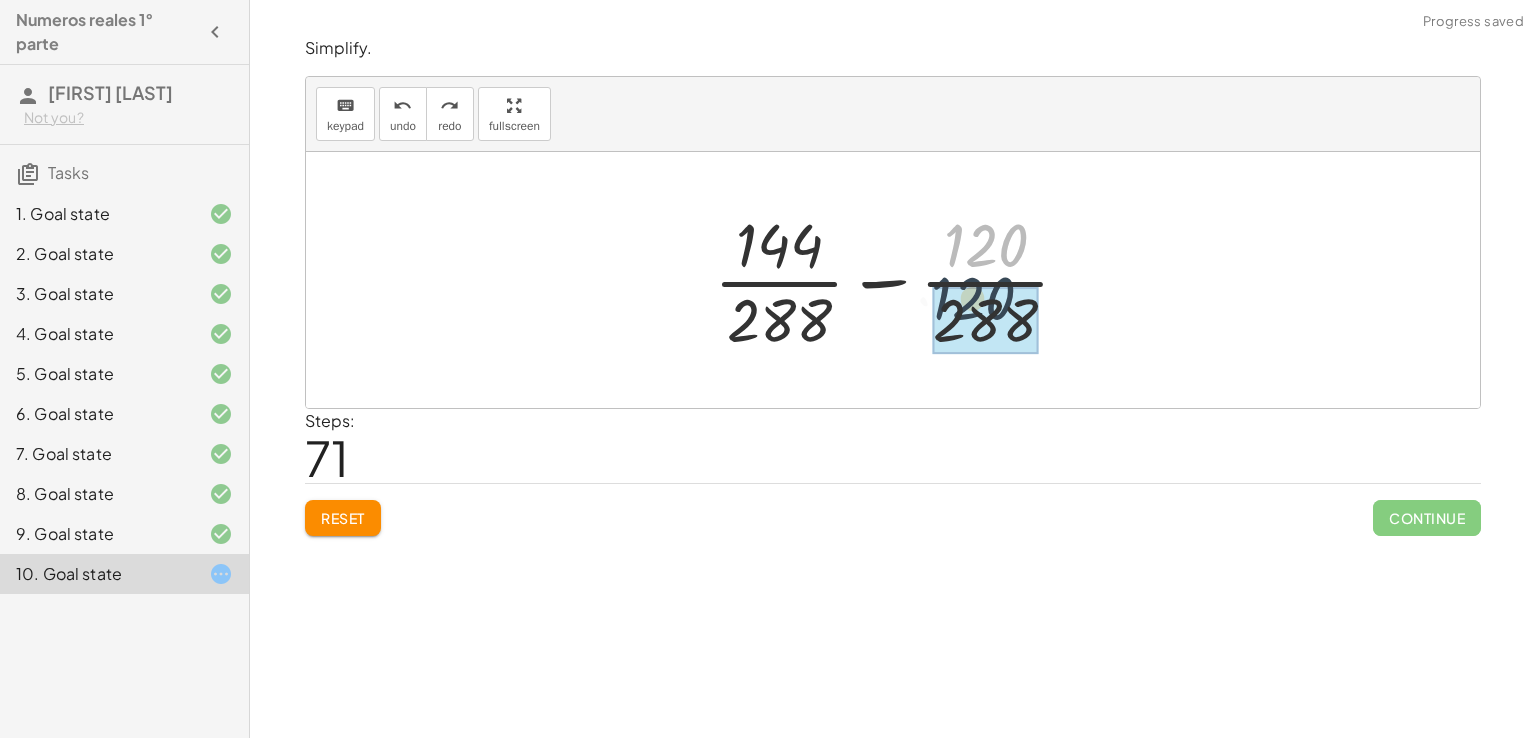 drag, startPoint x: 1009, startPoint y: 262, endPoint x: 992, endPoint y: 332, distance: 72.03471 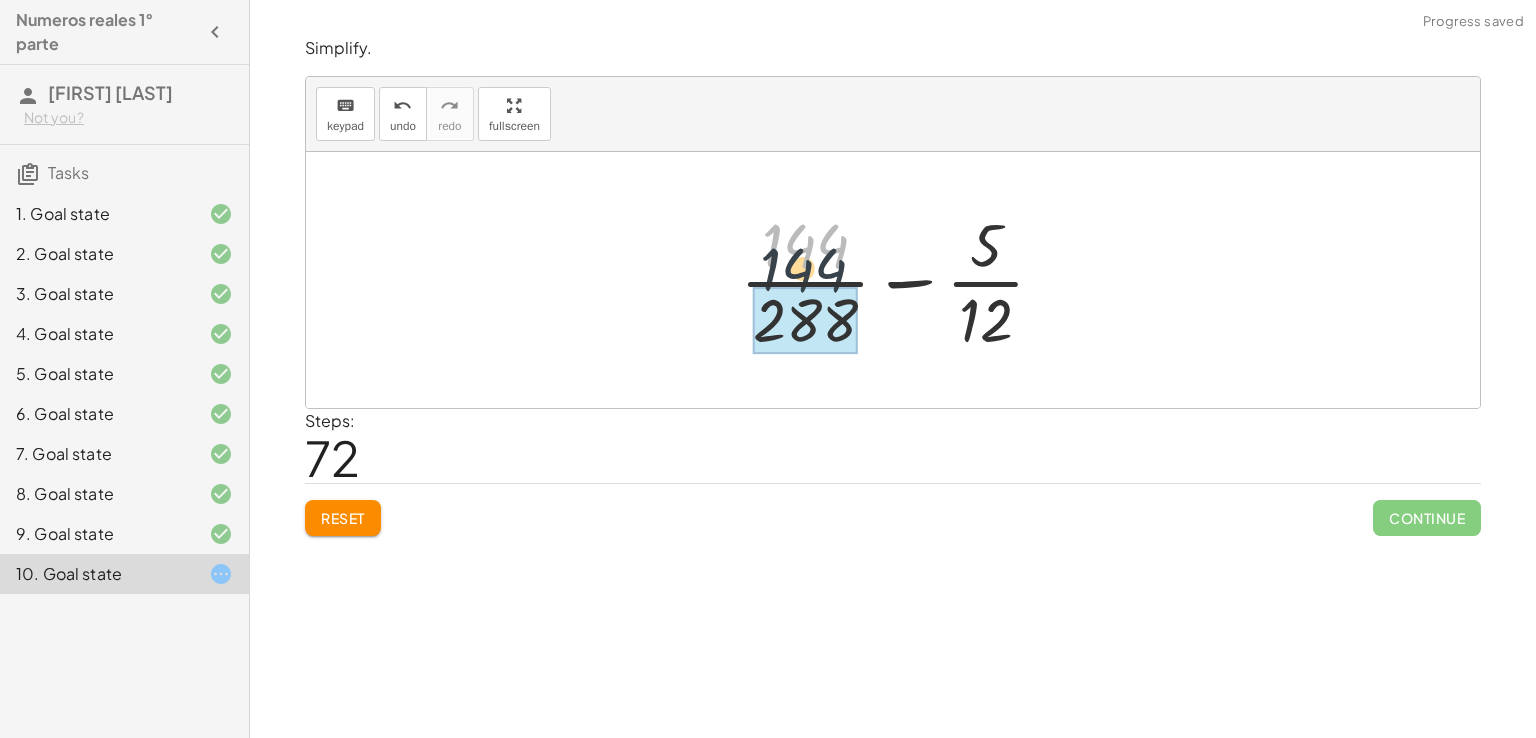 drag, startPoint x: 807, startPoint y: 249, endPoint x: 796, endPoint y: 333, distance: 84.71718 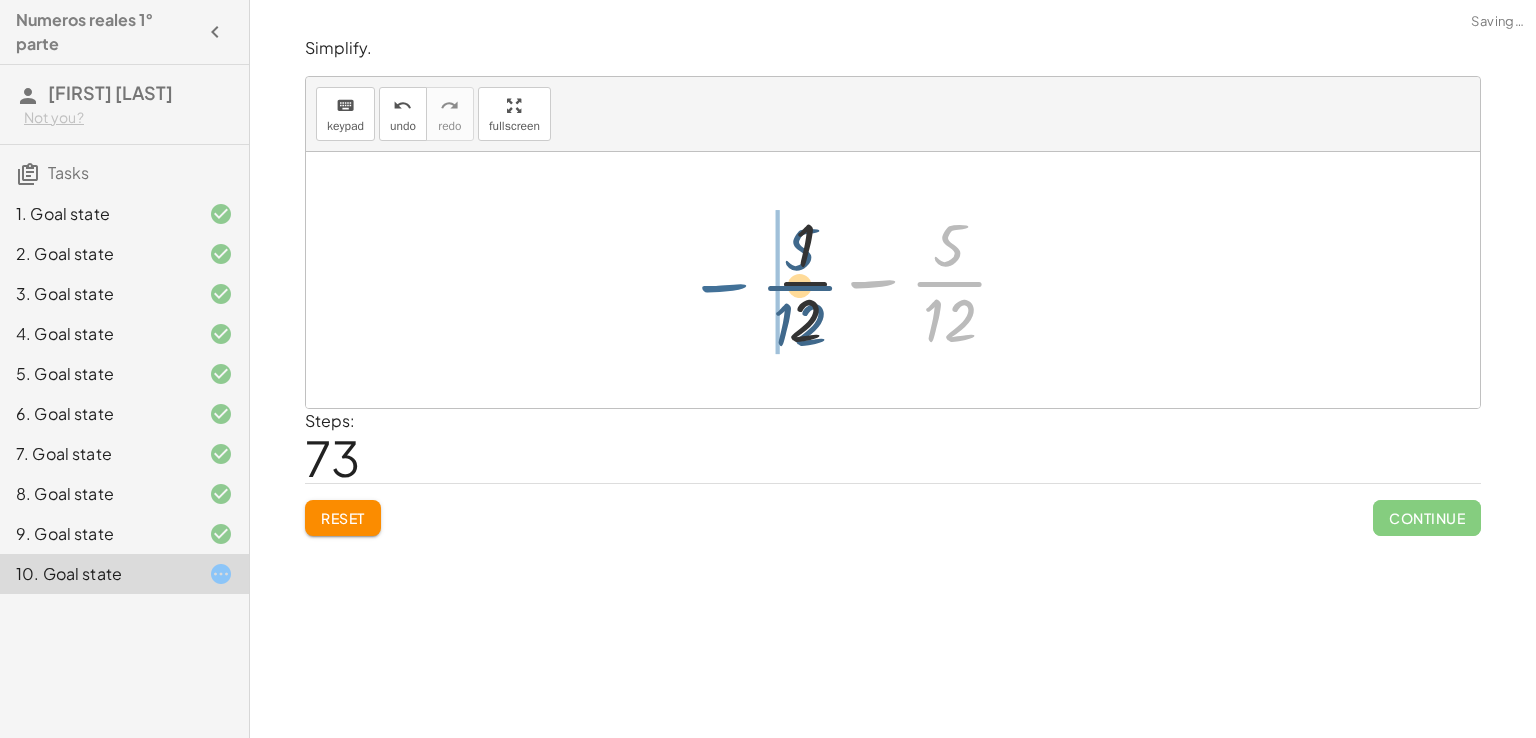 drag, startPoint x: 905, startPoint y: 253, endPoint x: 743, endPoint y: 241, distance: 162.44383 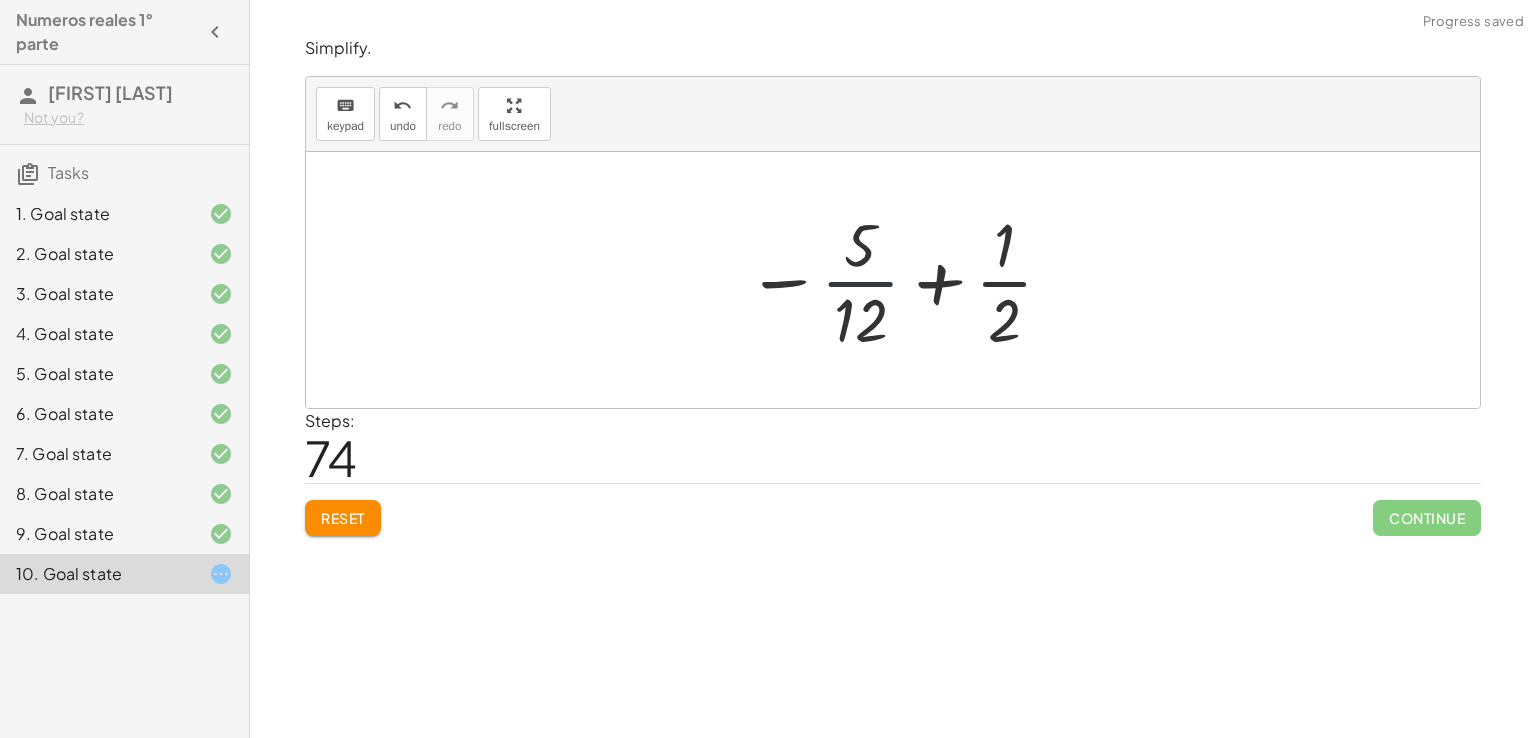 click at bounding box center (901, 280) 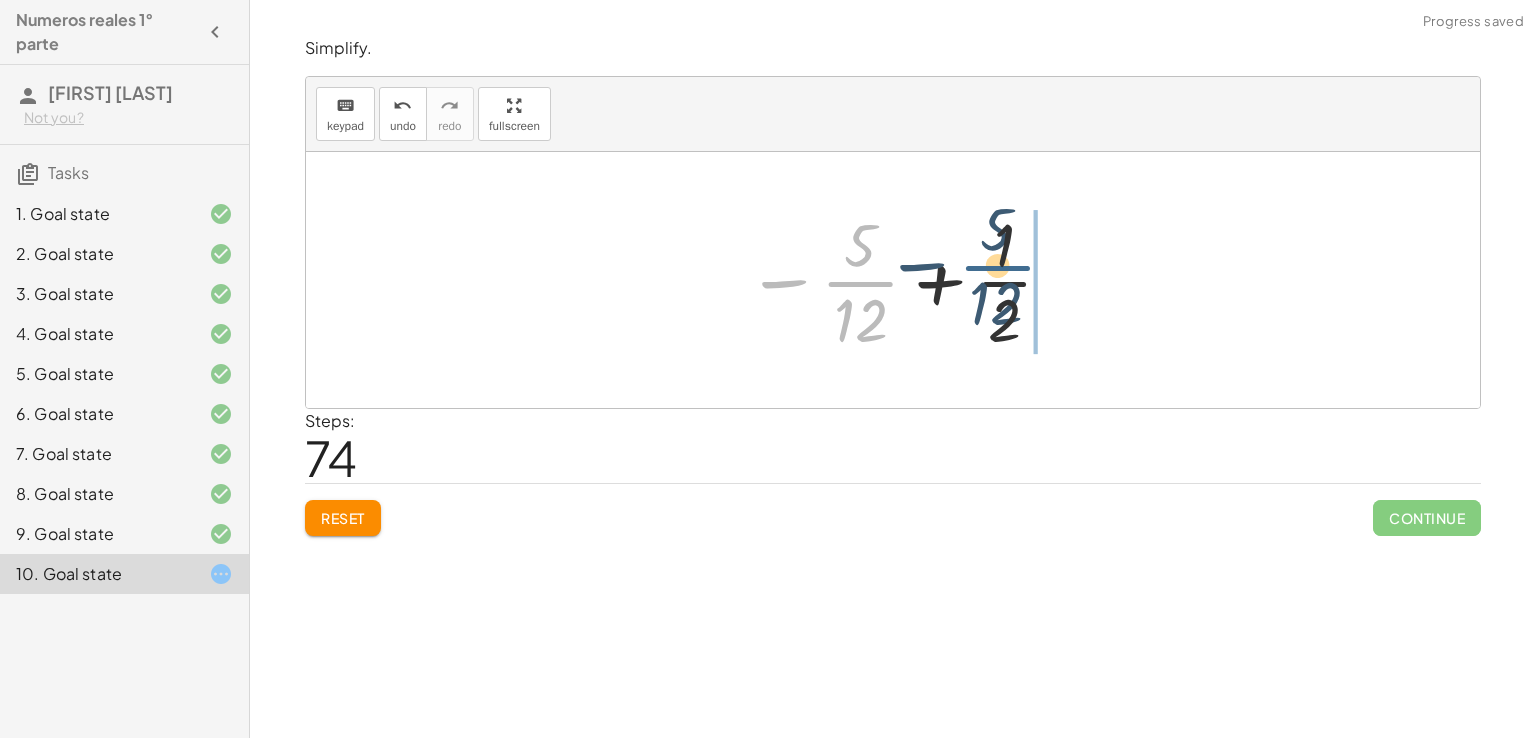 drag, startPoint x: 856, startPoint y: 274, endPoint x: 1016, endPoint y: 250, distance: 161.79 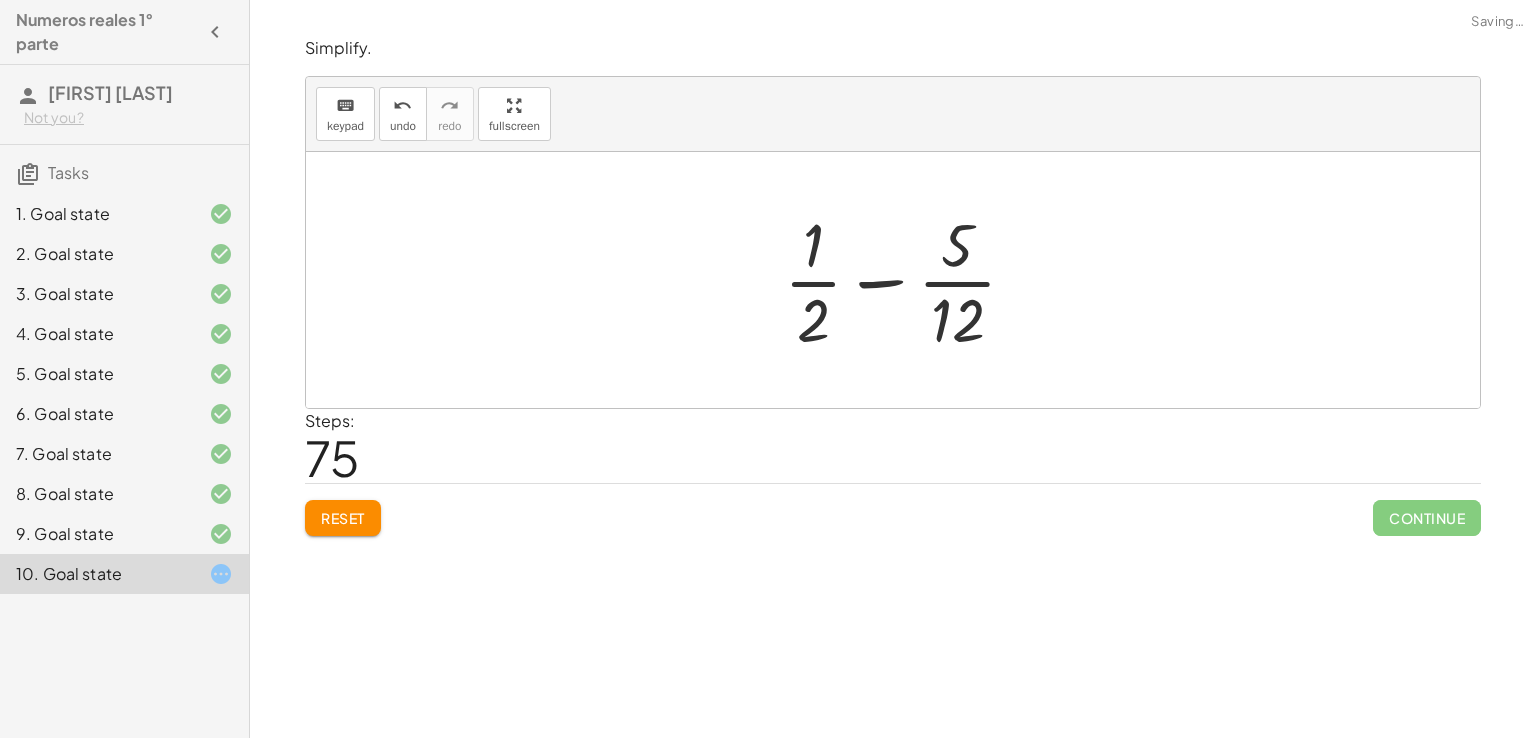 drag, startPoint x: 884, startPoint y: 276, endPoint x: 872, endPoint y: 334, distance: 59.22837 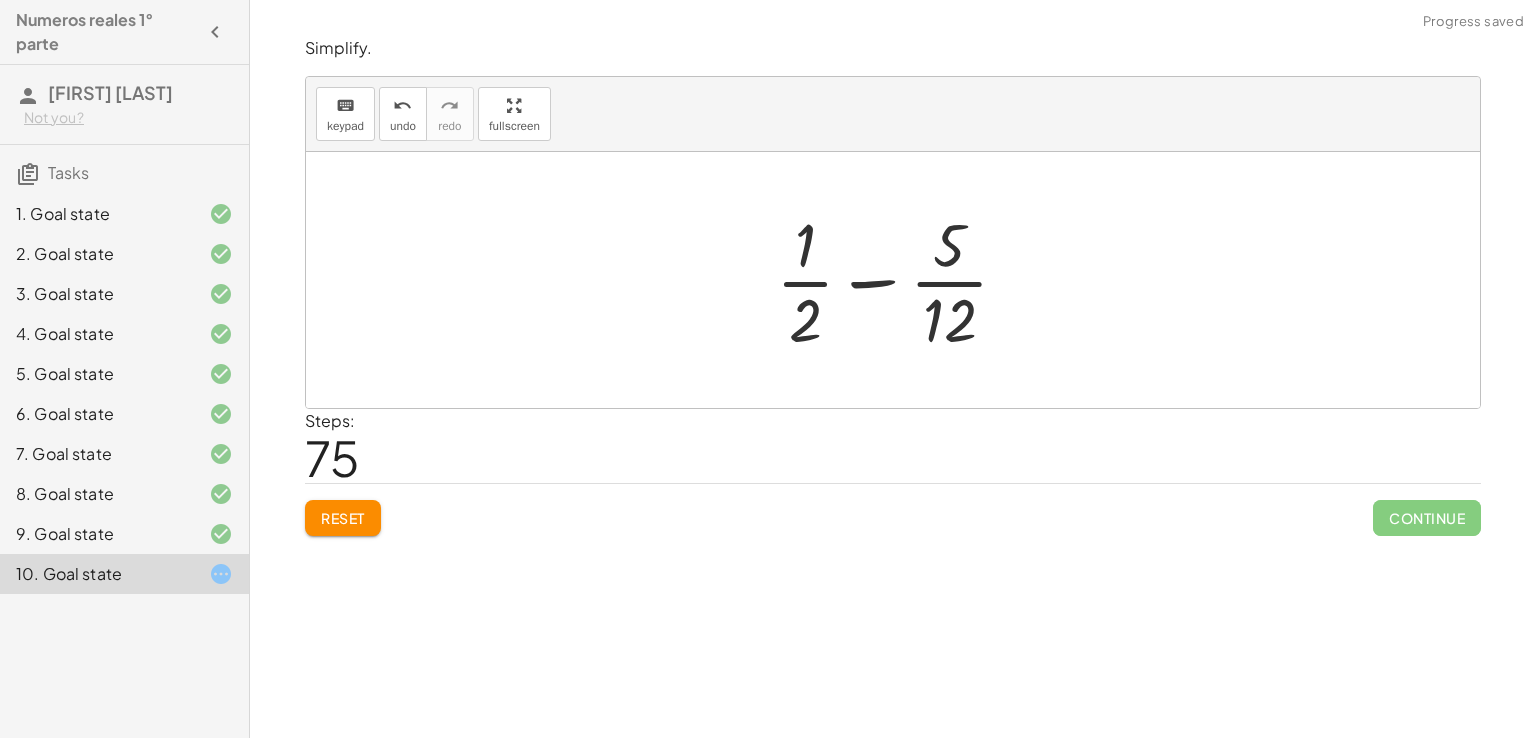 click at bounding box center [900, 280] 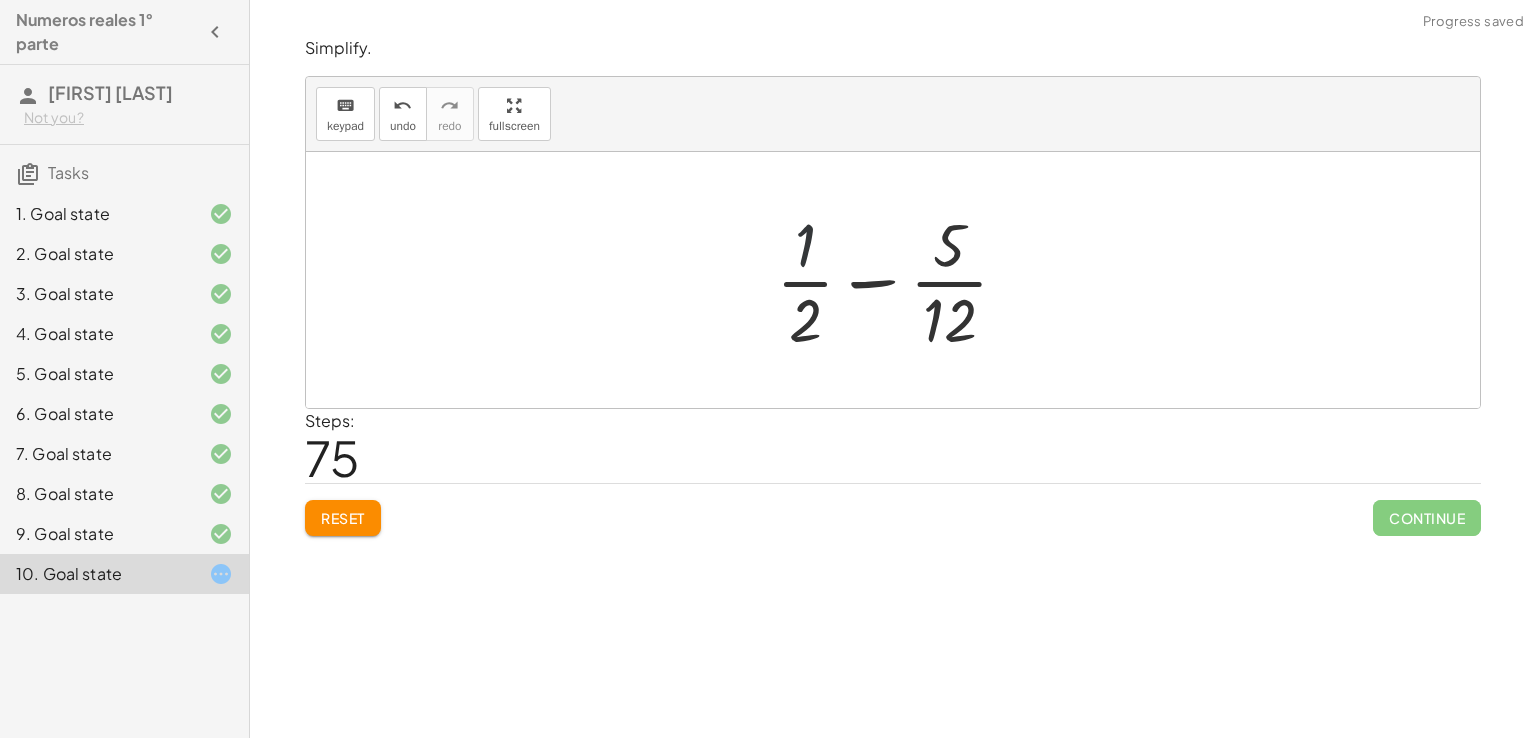 click at bounding box center (900, 280) 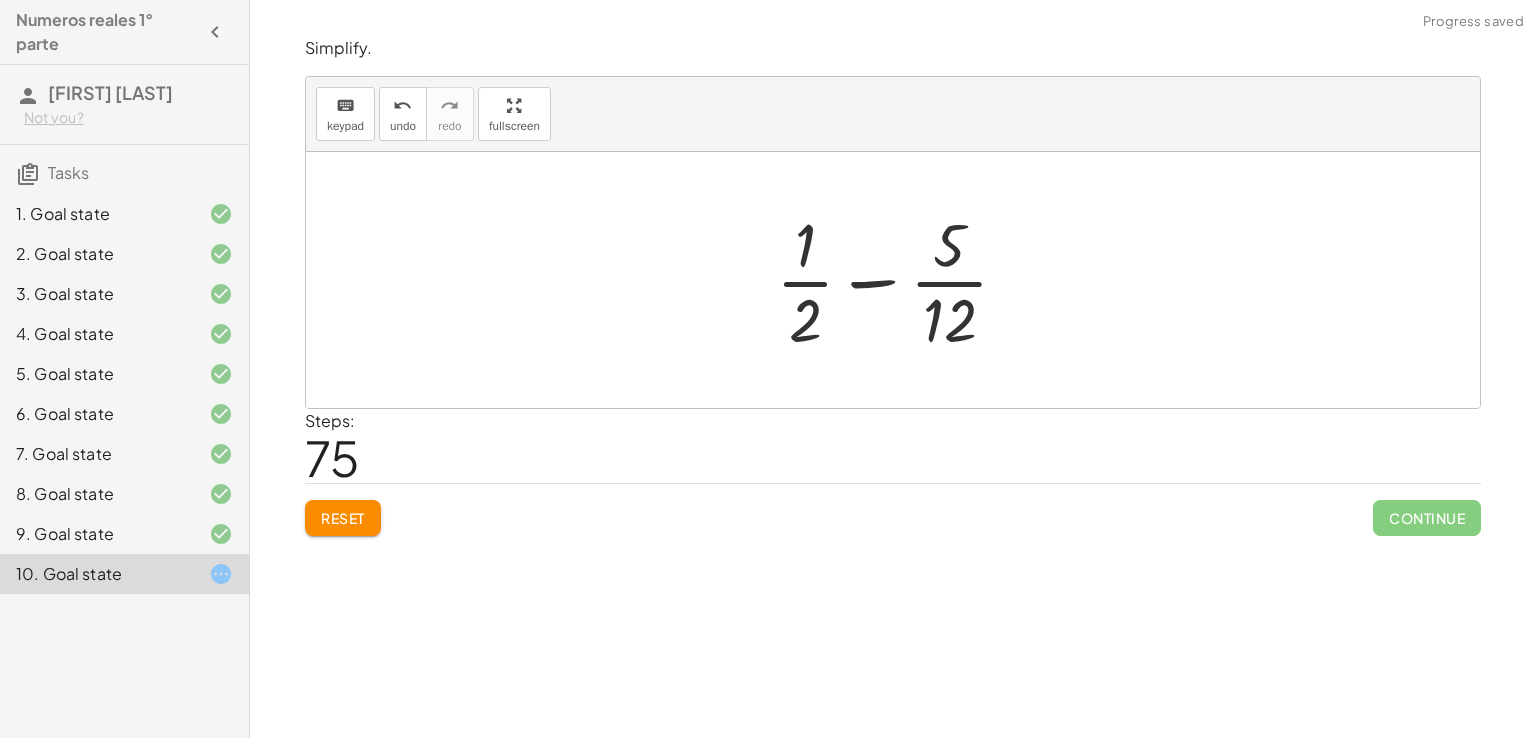 click at bounding box center [900, 280] 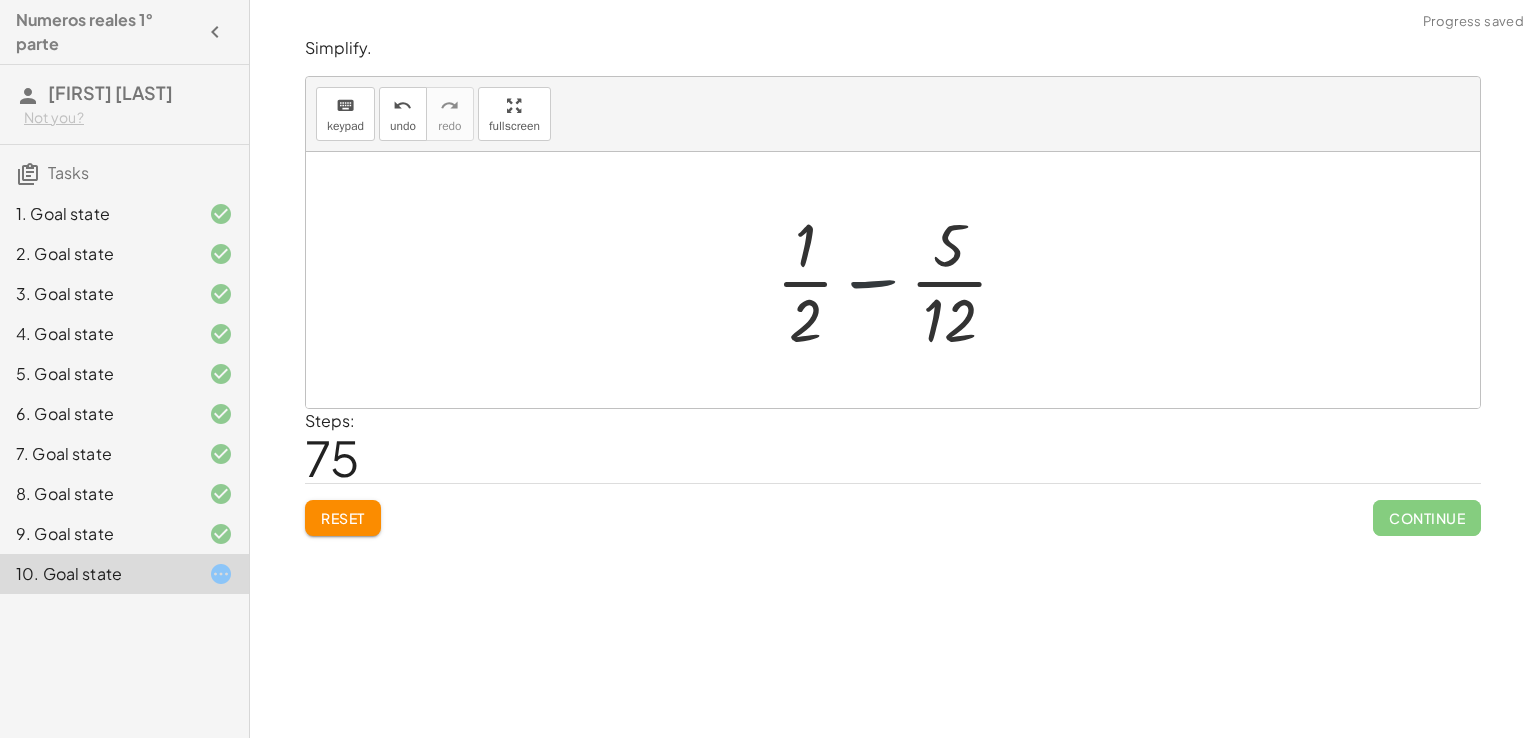 click at bounding box center (900, 280) 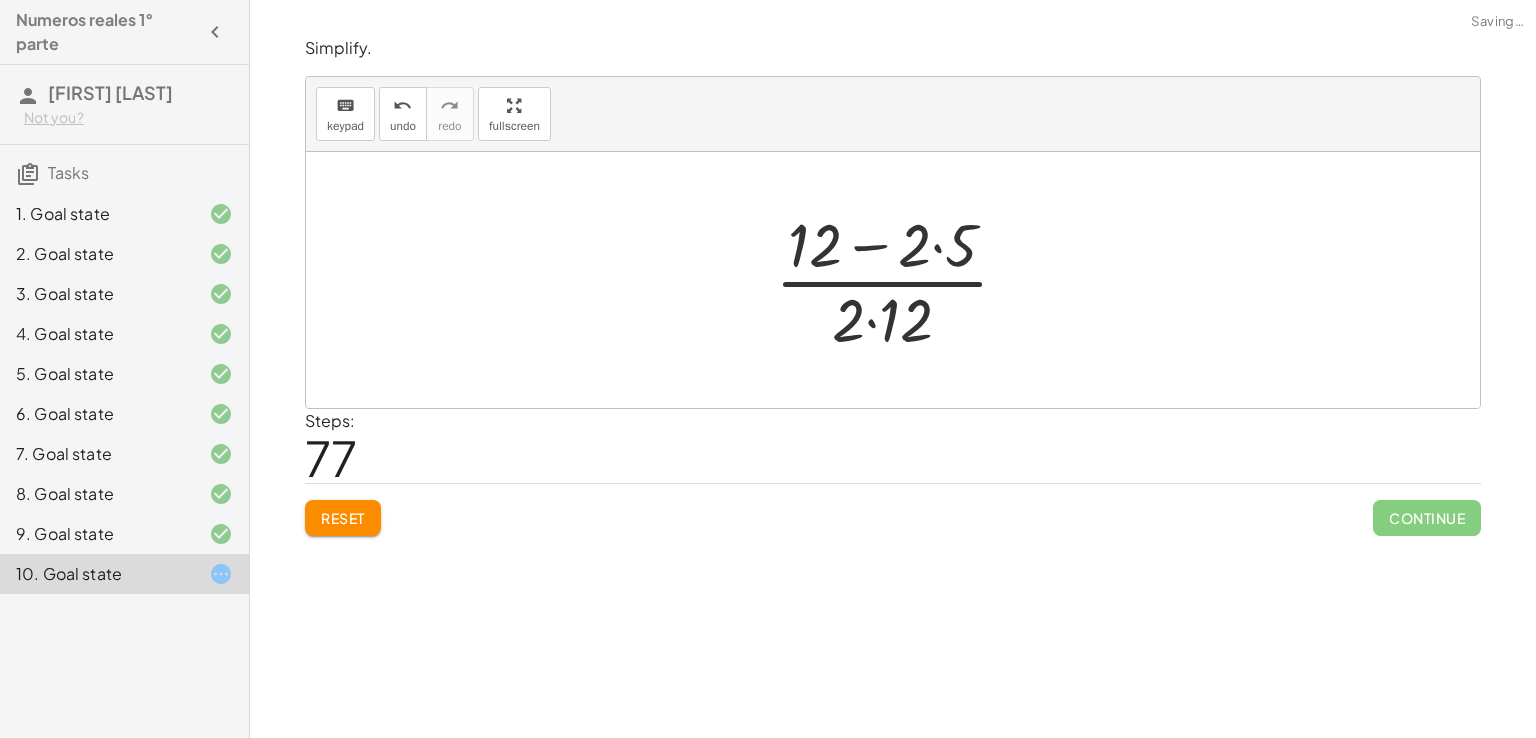 click at bounding box center (900, 280) 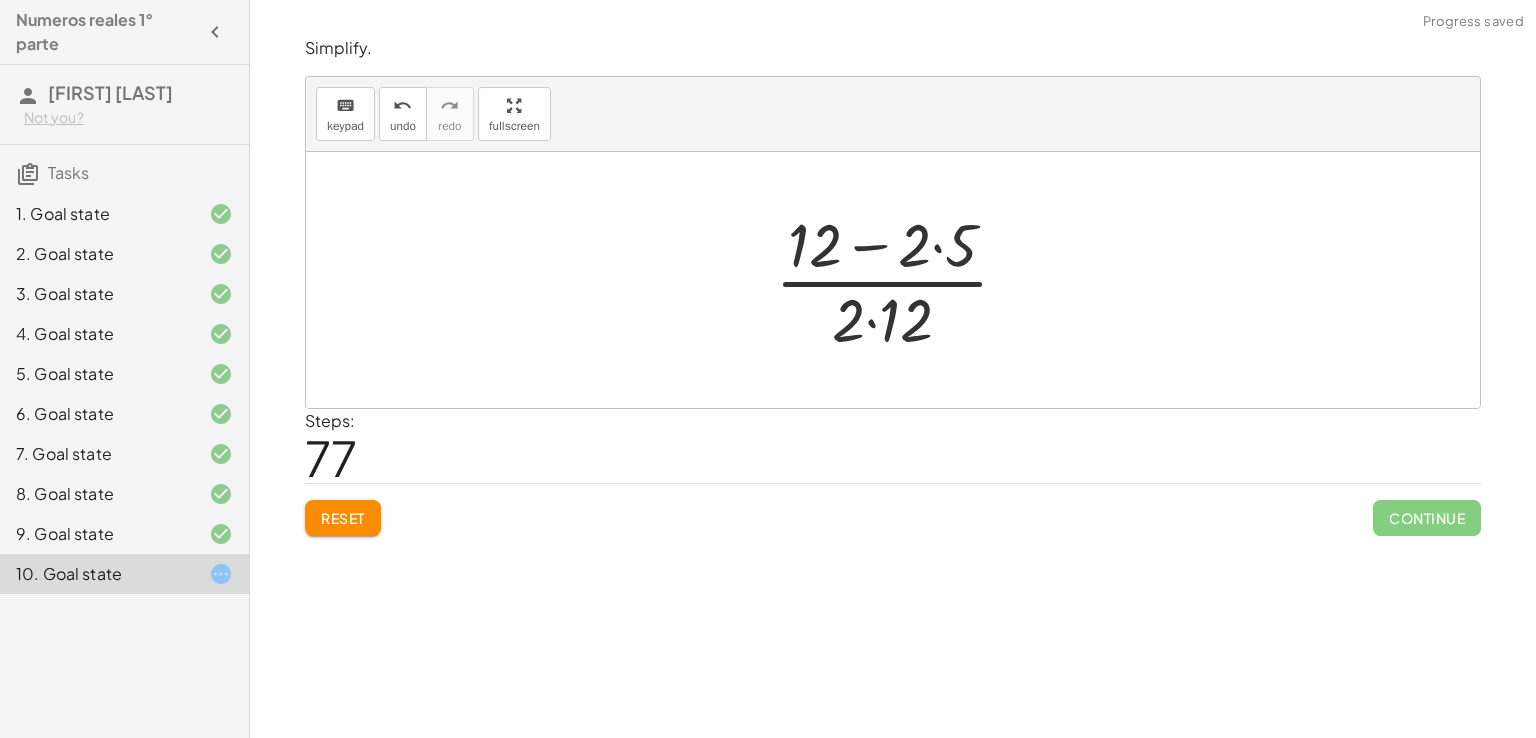 click at bounding box center [900, 280] 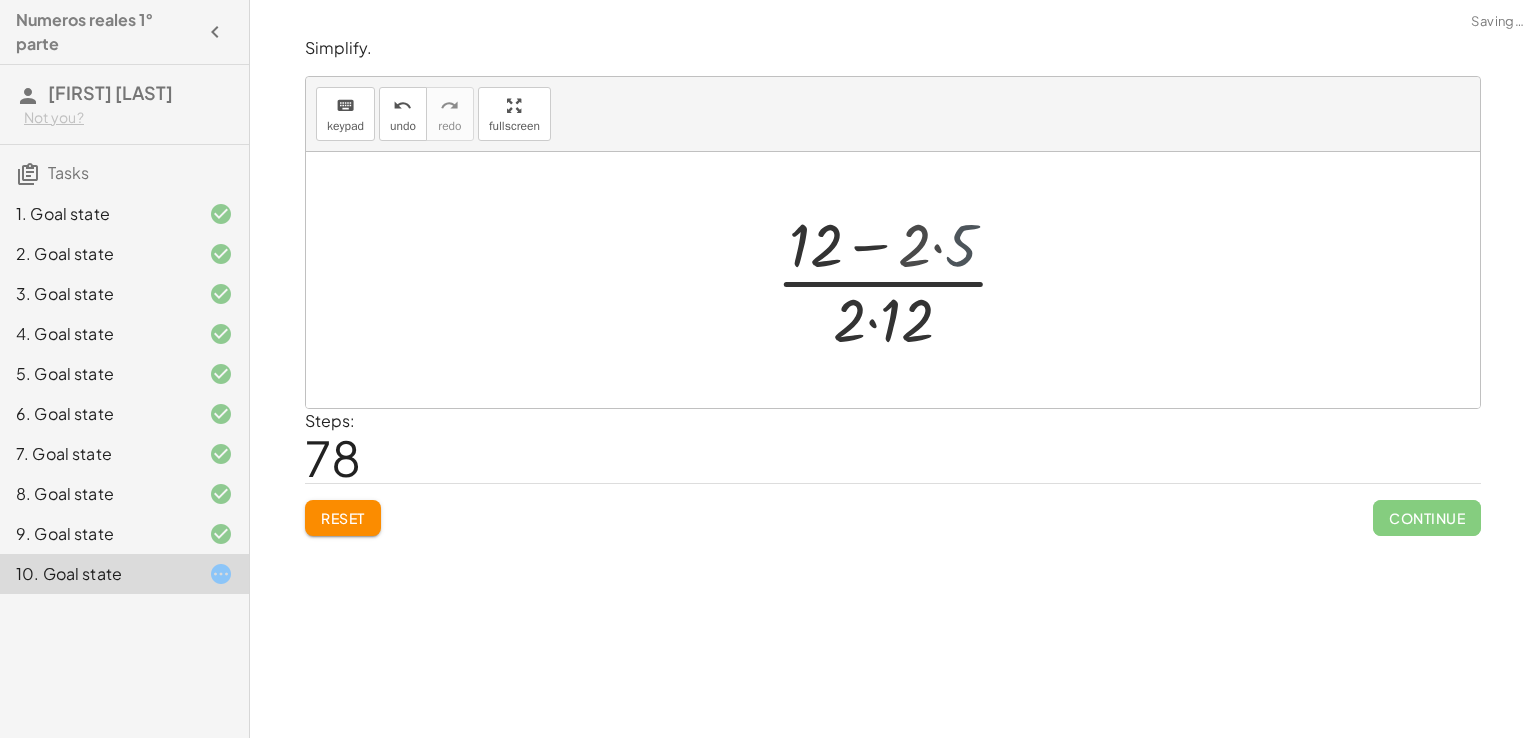 click at bounding box center [900, 280] 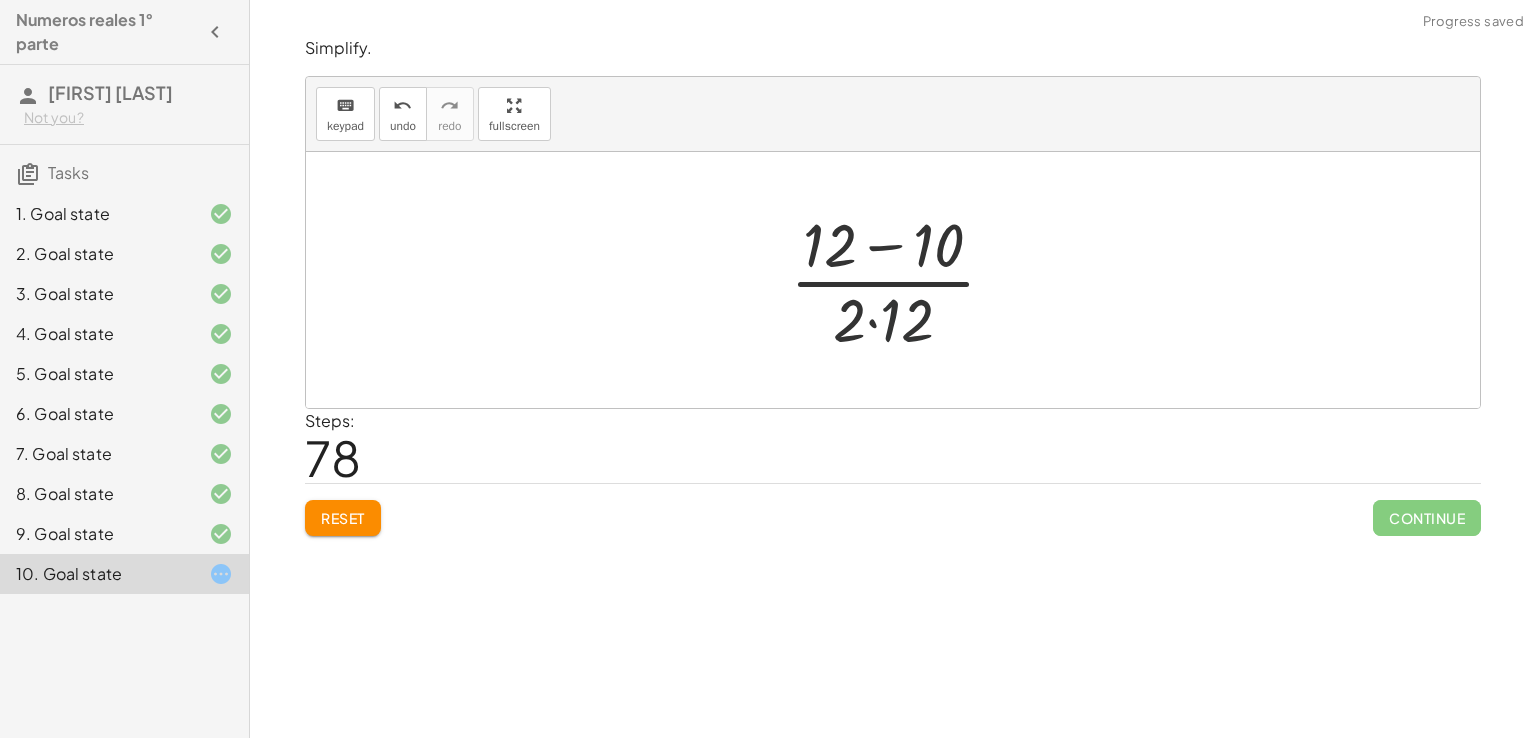 click at bounding box center [900, 280] 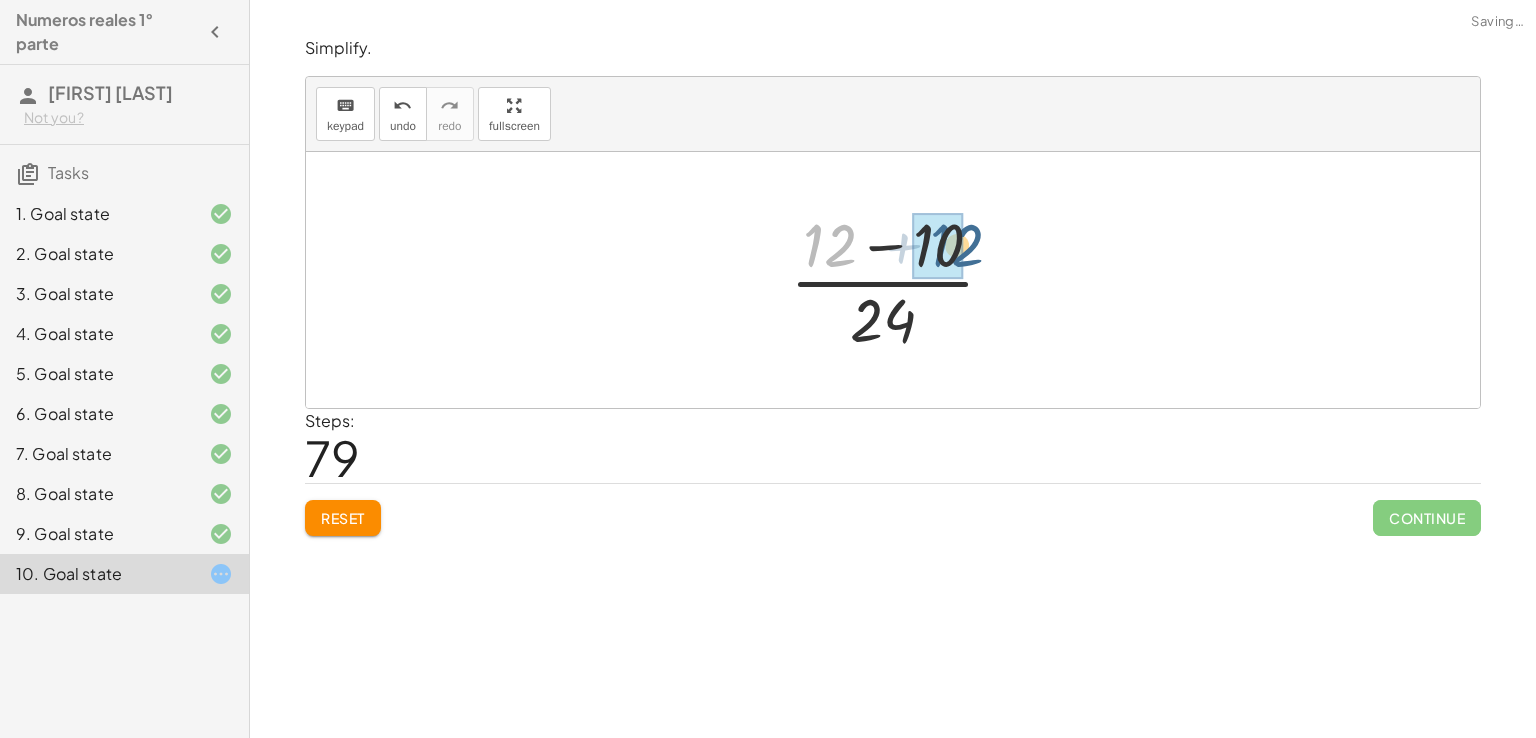 drag, startPoint x: 840, startPoint y: 245, endPoint x: 984, endPoint y: 238, distance: 144.17004 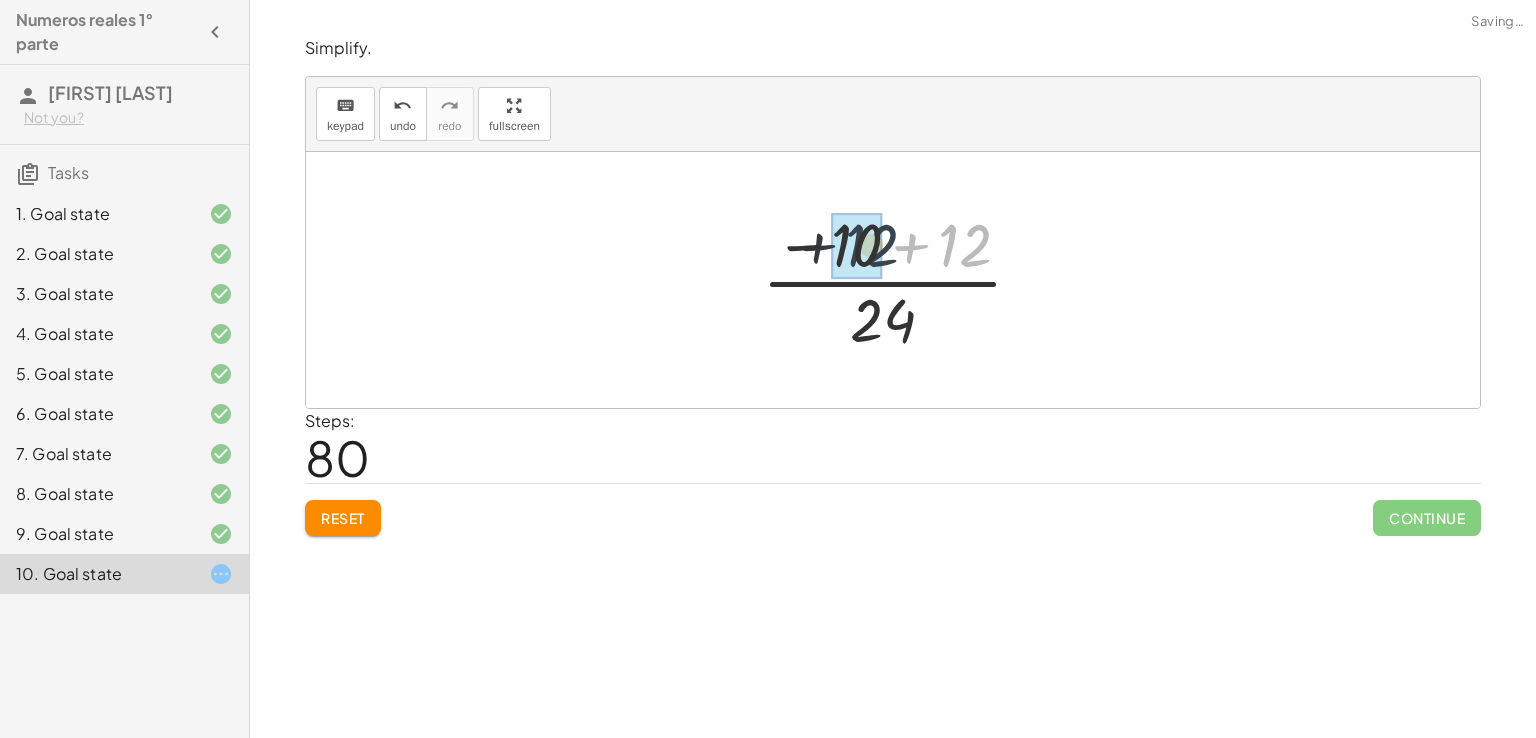 drag, startPoint x: 971, startPoint y: 239, endPoint x: 848, endPoint y: 238, distance: 123.00407 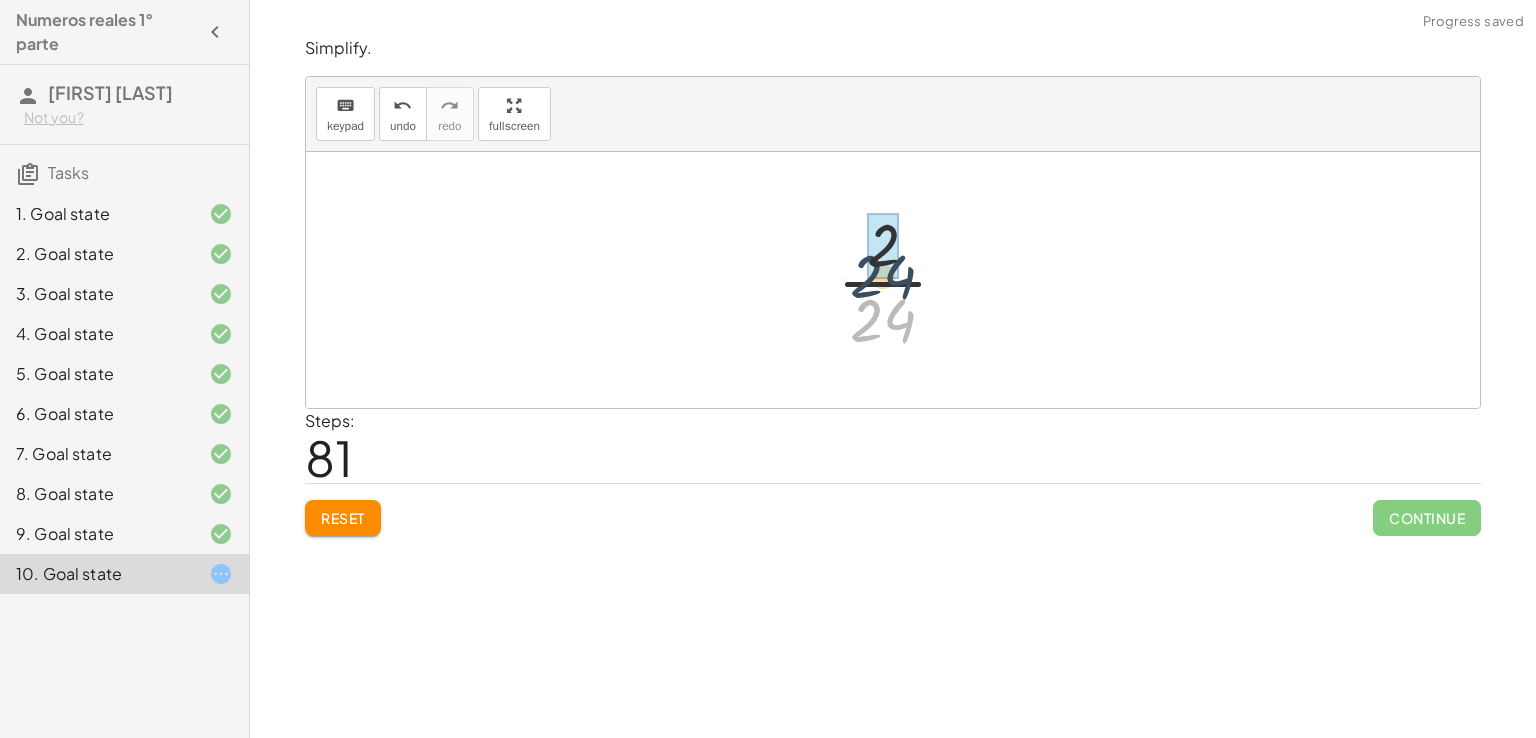drag, startPoint x: 880, startPoint y: 311, endPoint x: 882, endPoint y: 241, distance: 70.028564 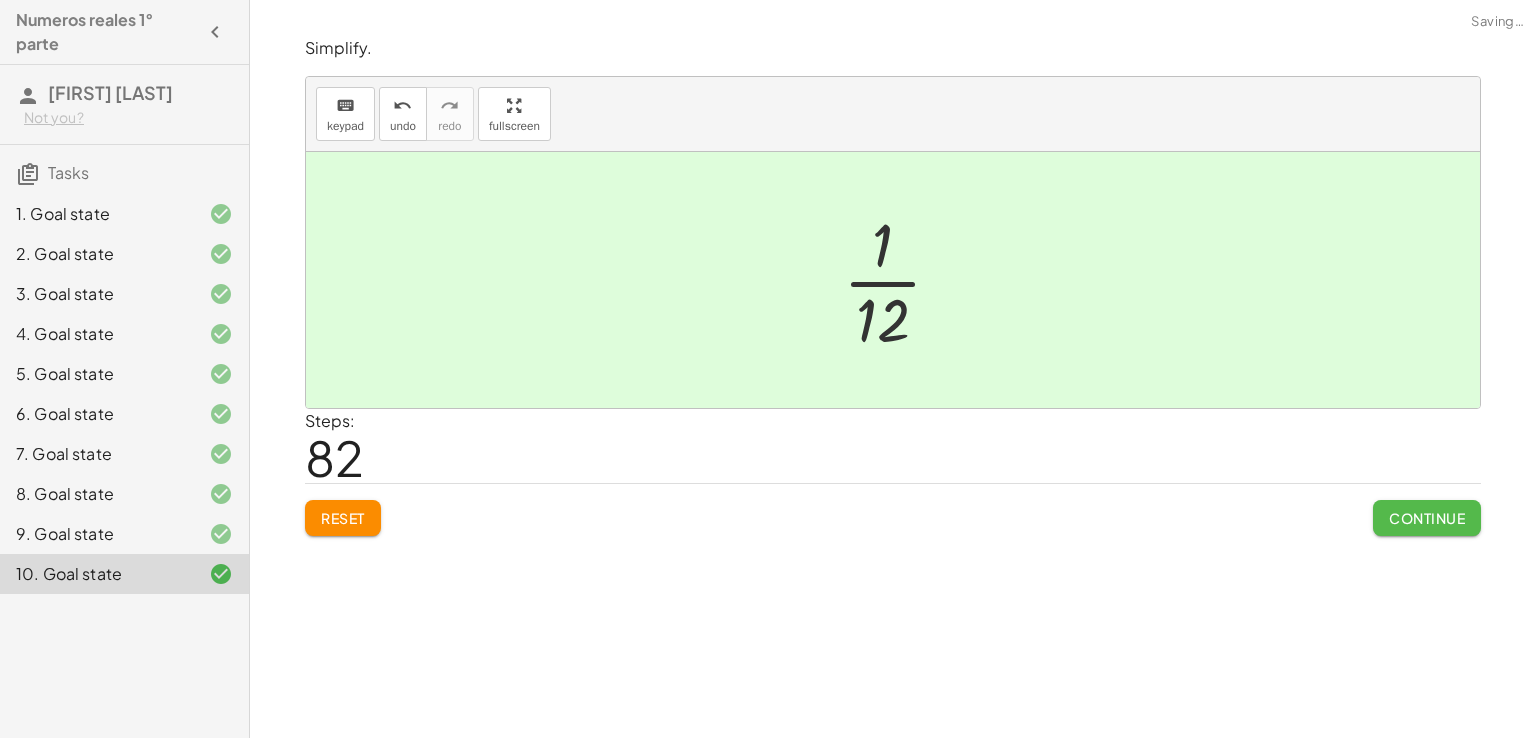 click on "Continue" 